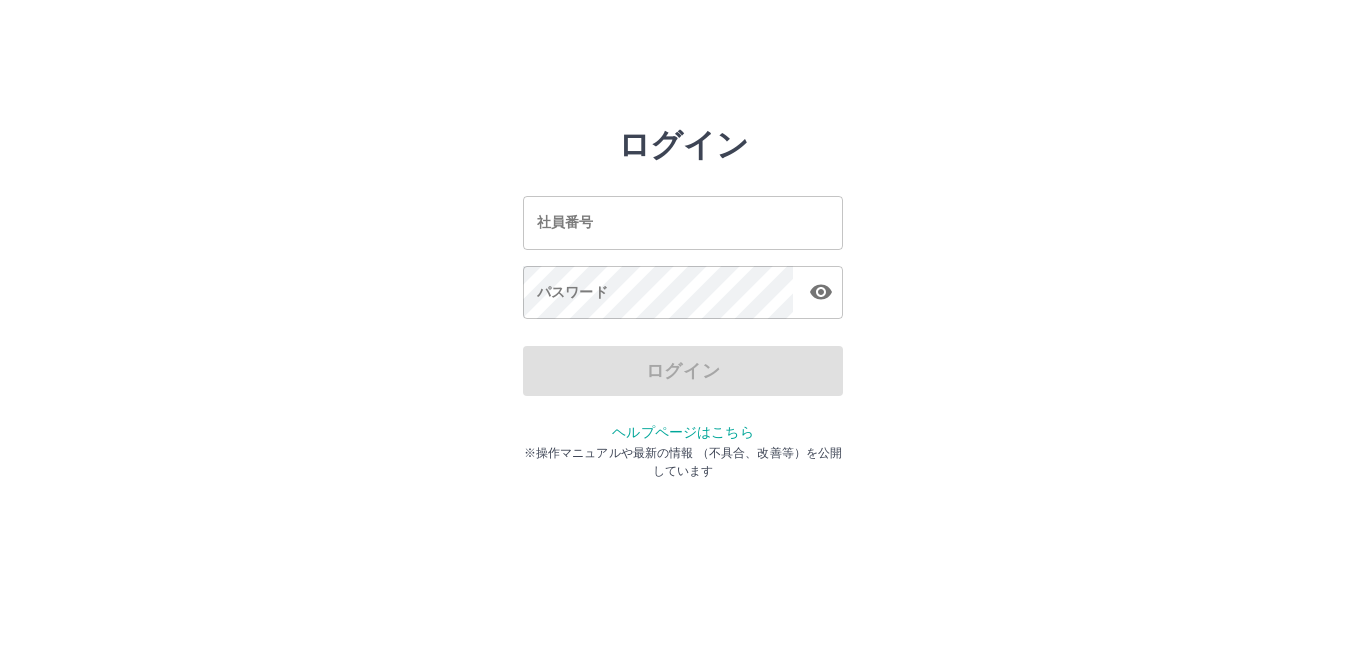 scroll, scrollTop: 0, scrollLeft: 0, axis: both 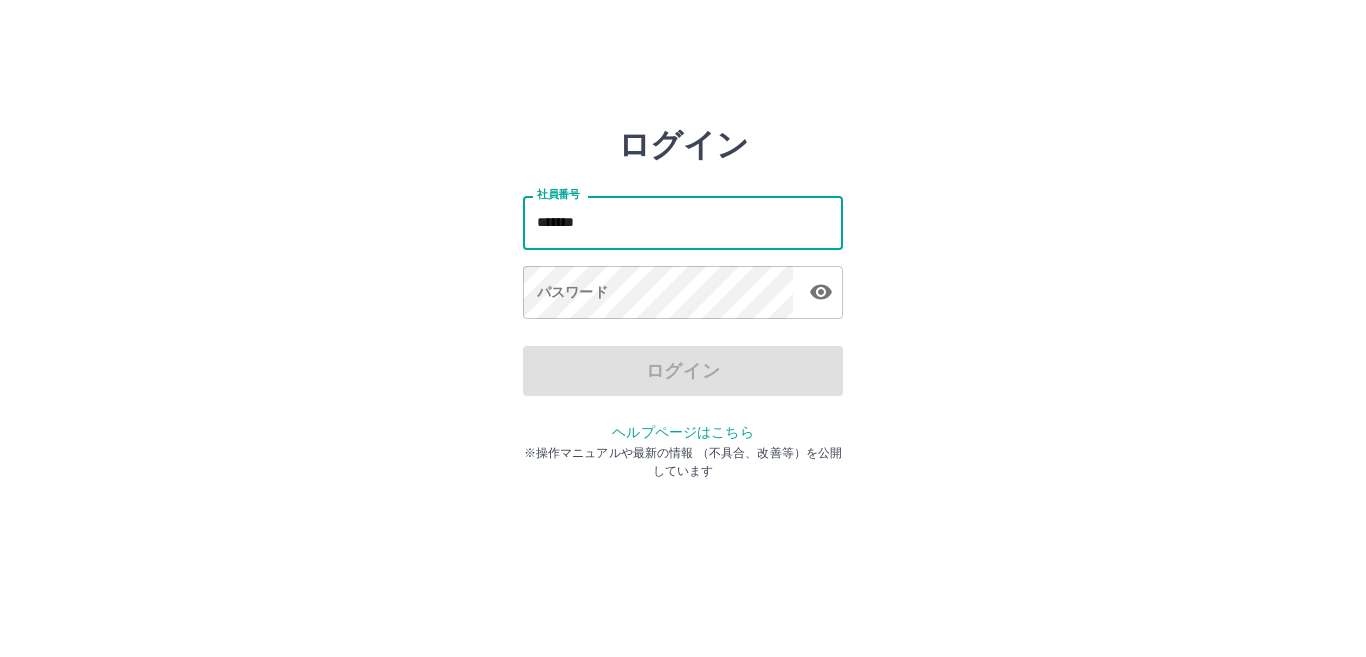 type on "*******" 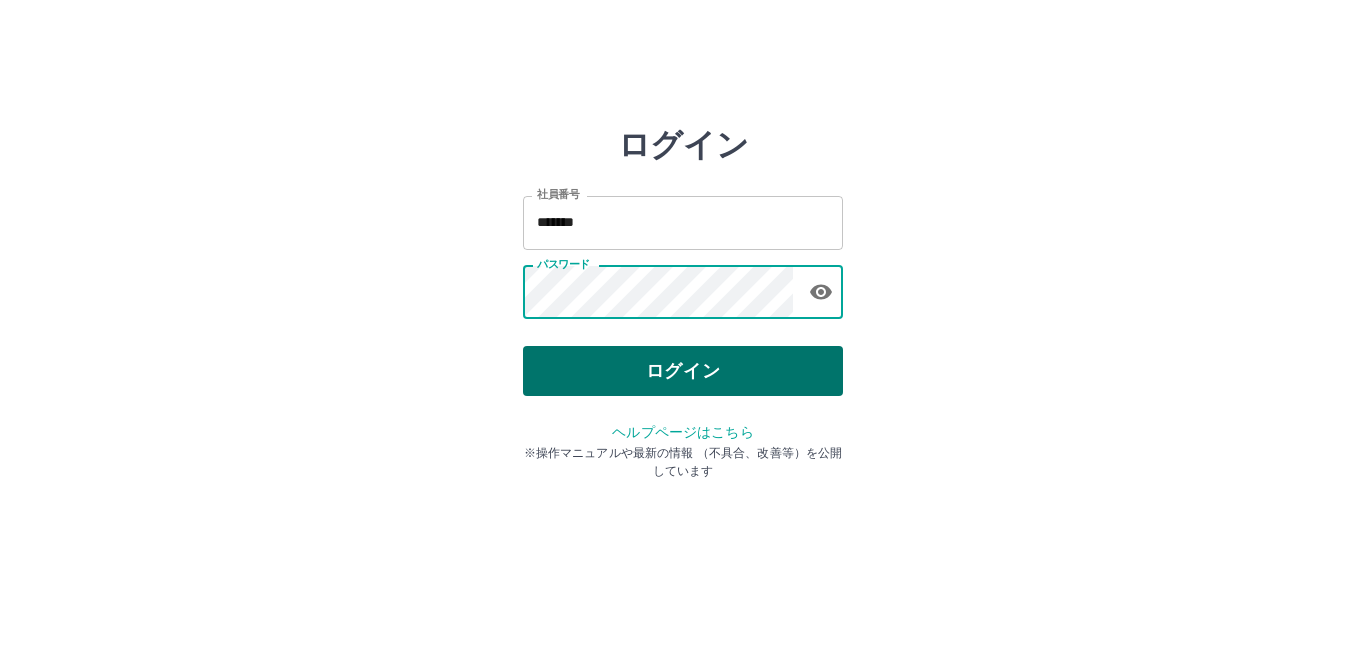 click on "ログイン" at bounding box center [683, 371] 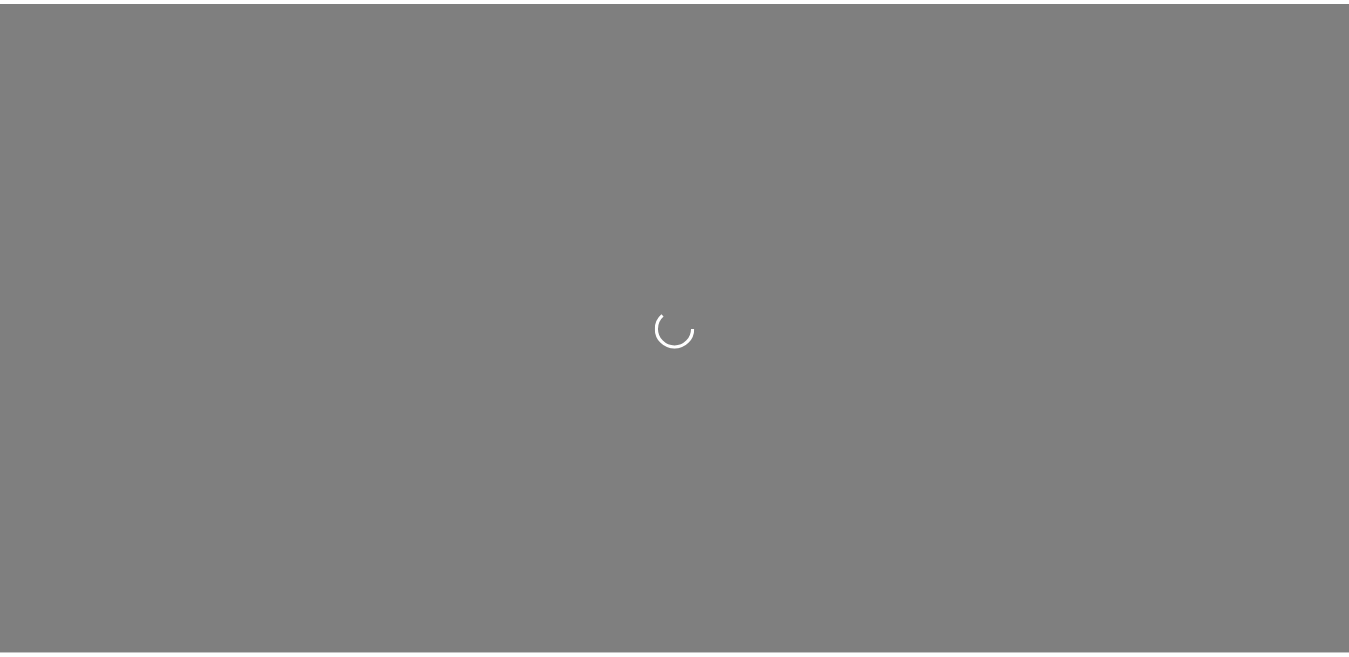 scroll, scrollTop: 0, scrollLeft: 0, axis: both 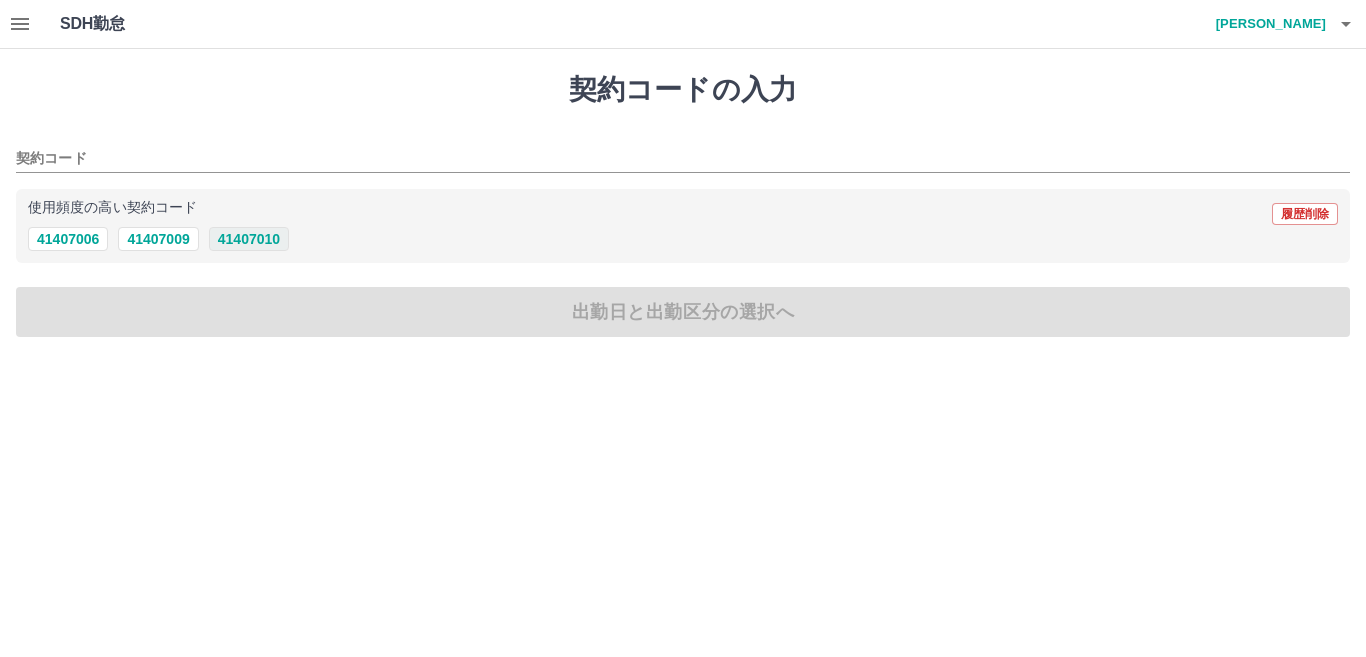 click on "41407010" at bounding box center (249, 239) 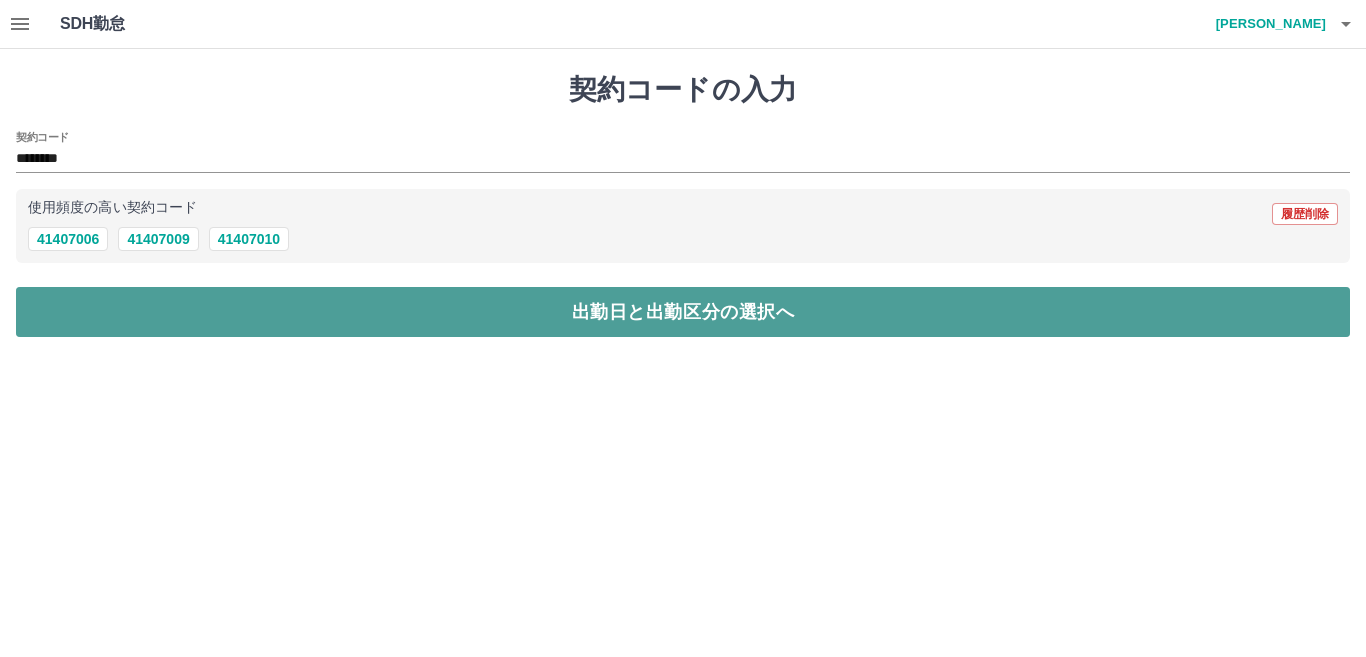 click on "出勤日と出勤区分の選択へ" at bounding box center (683, 312) 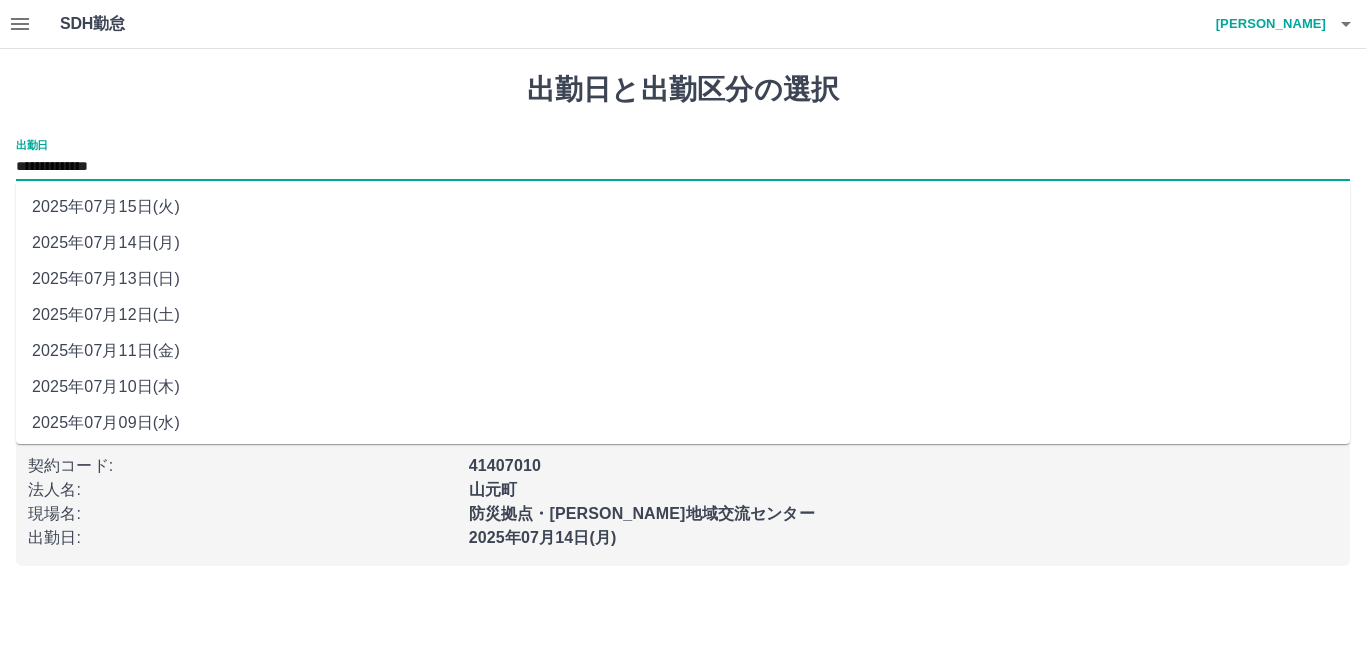 click on "**********" at bounding box center [683, 167] 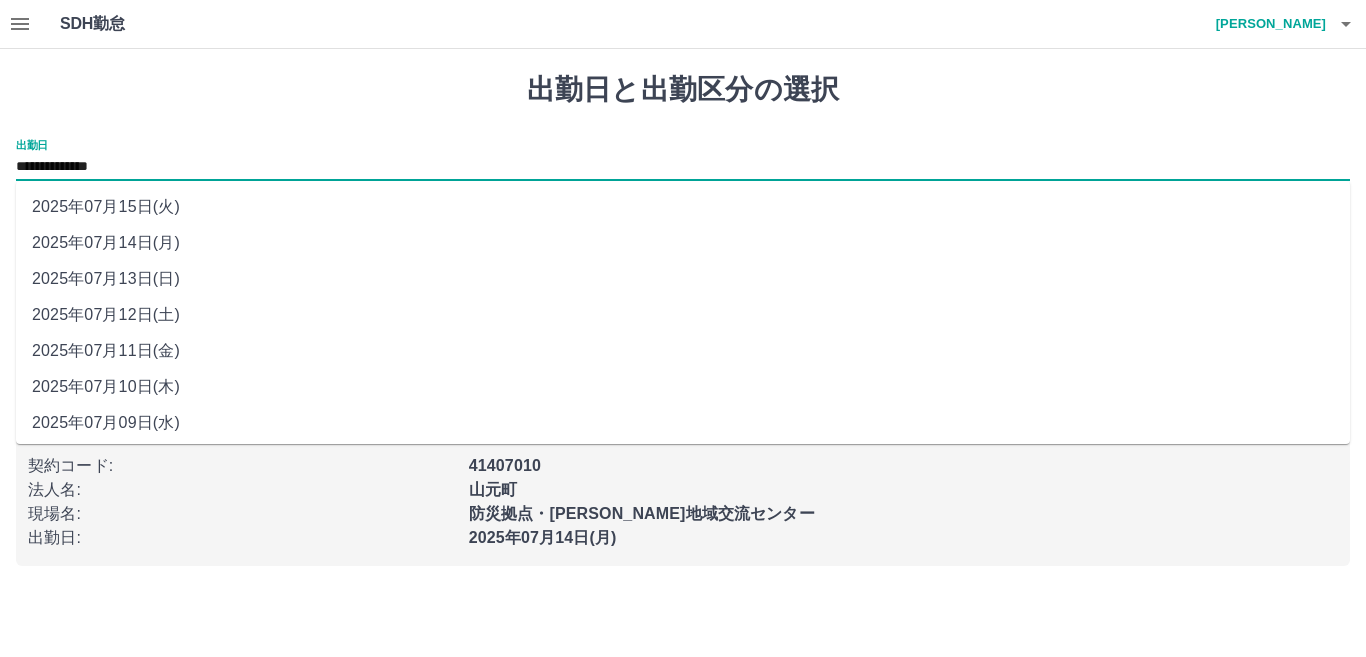 click on "2025年07月11日(金)" at bounding box center [683, 351] 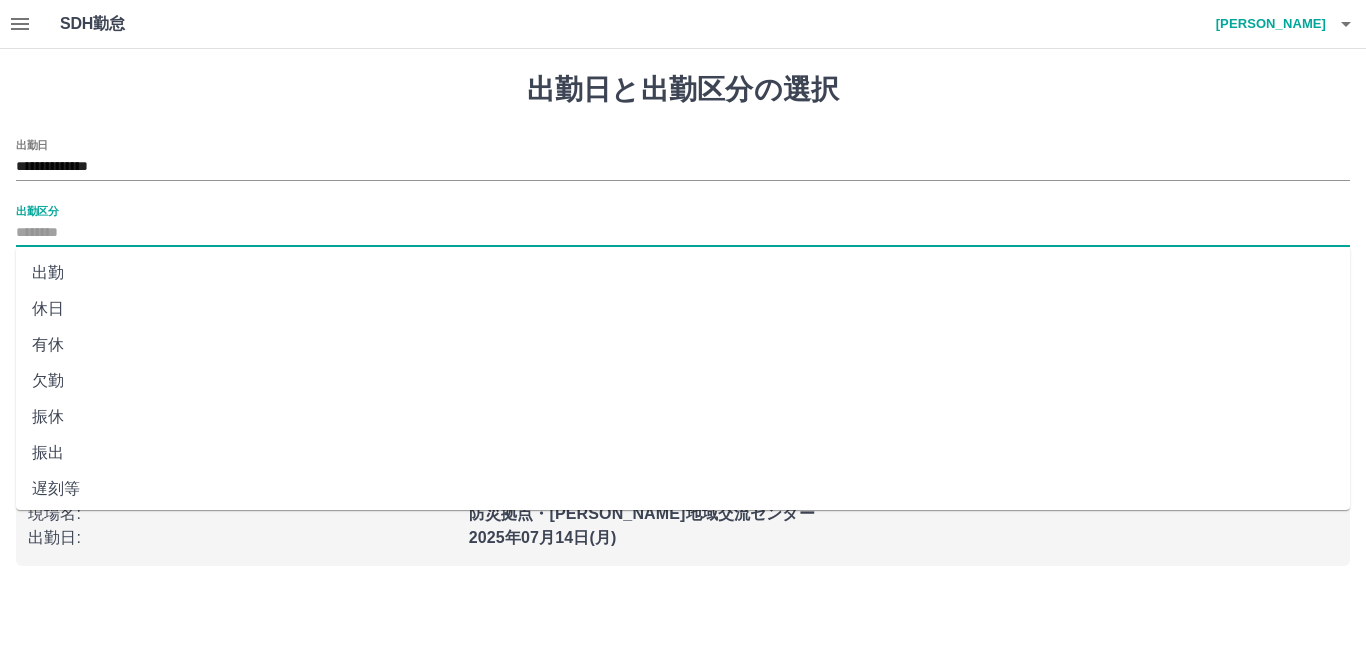 click on "出勤区分" at bounding box center (683, 233) 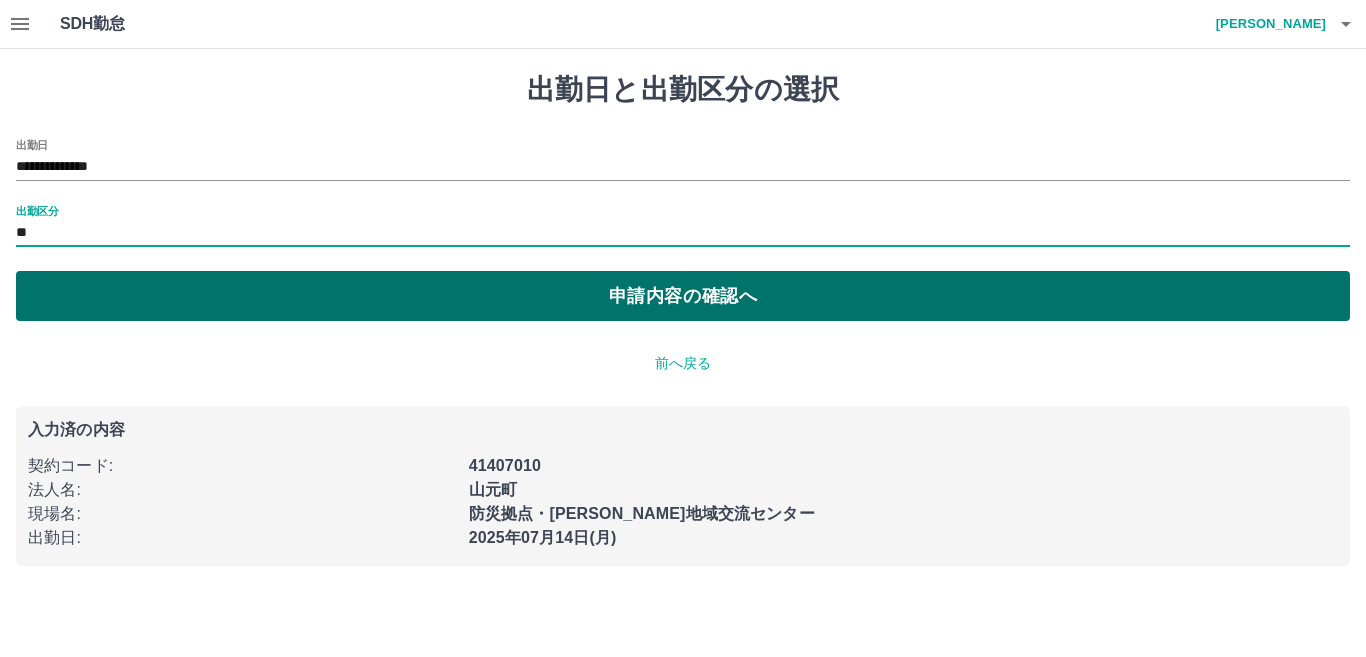 click on "申請内容の確認へ" at bounding box center (683, 296) 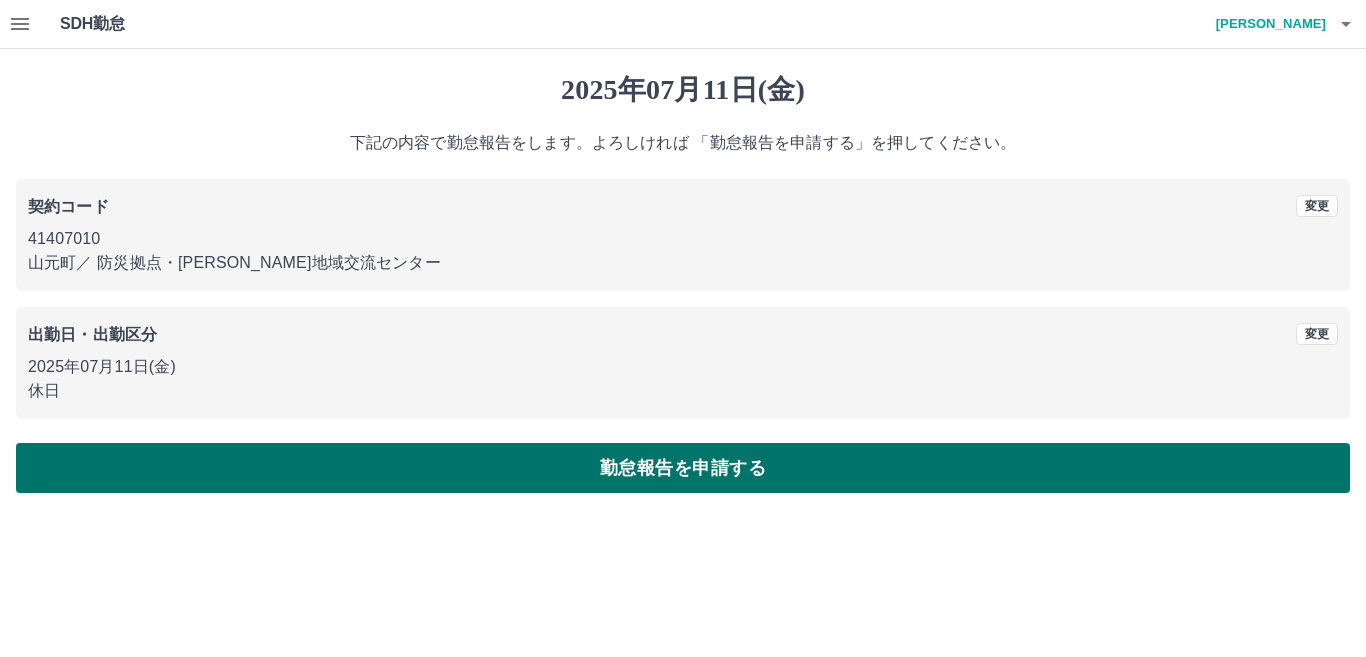 click on "勤怠報告を申請する" at bounding box center (683, 468) 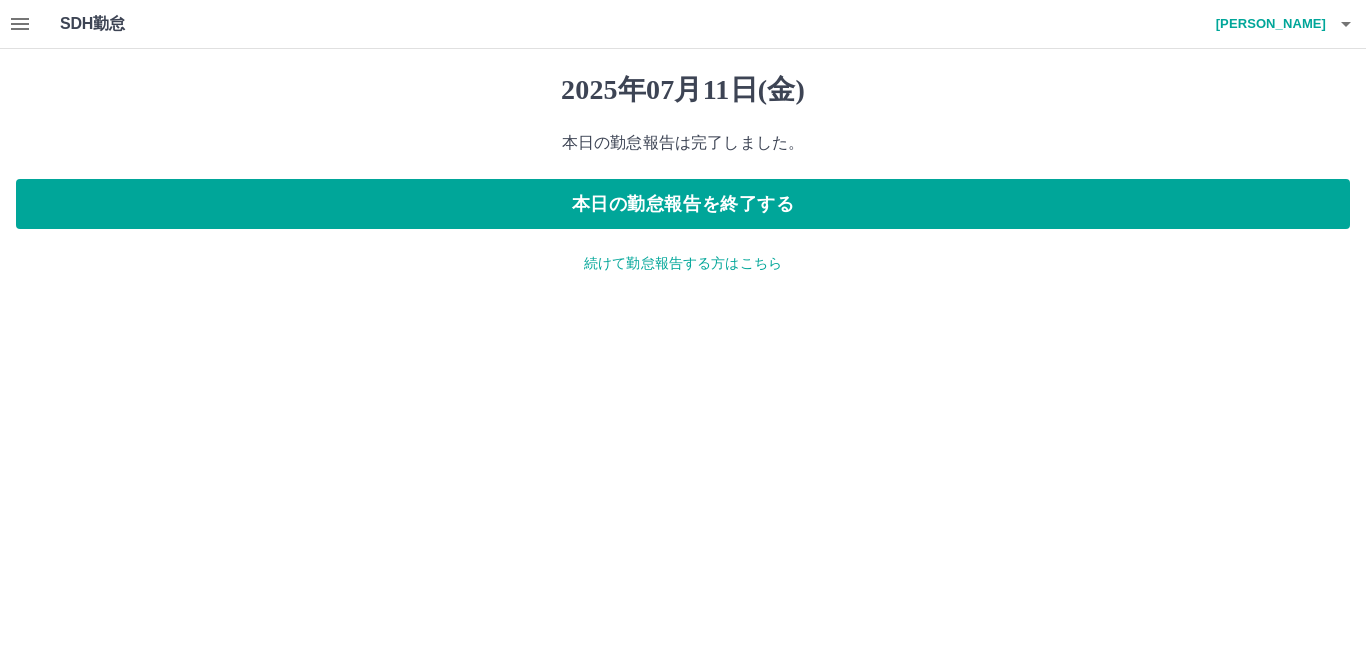 drag, startPoint x: 648, startPoint y: 257, endPoint x: 628, endPoint y: 249, distance: 21.540659 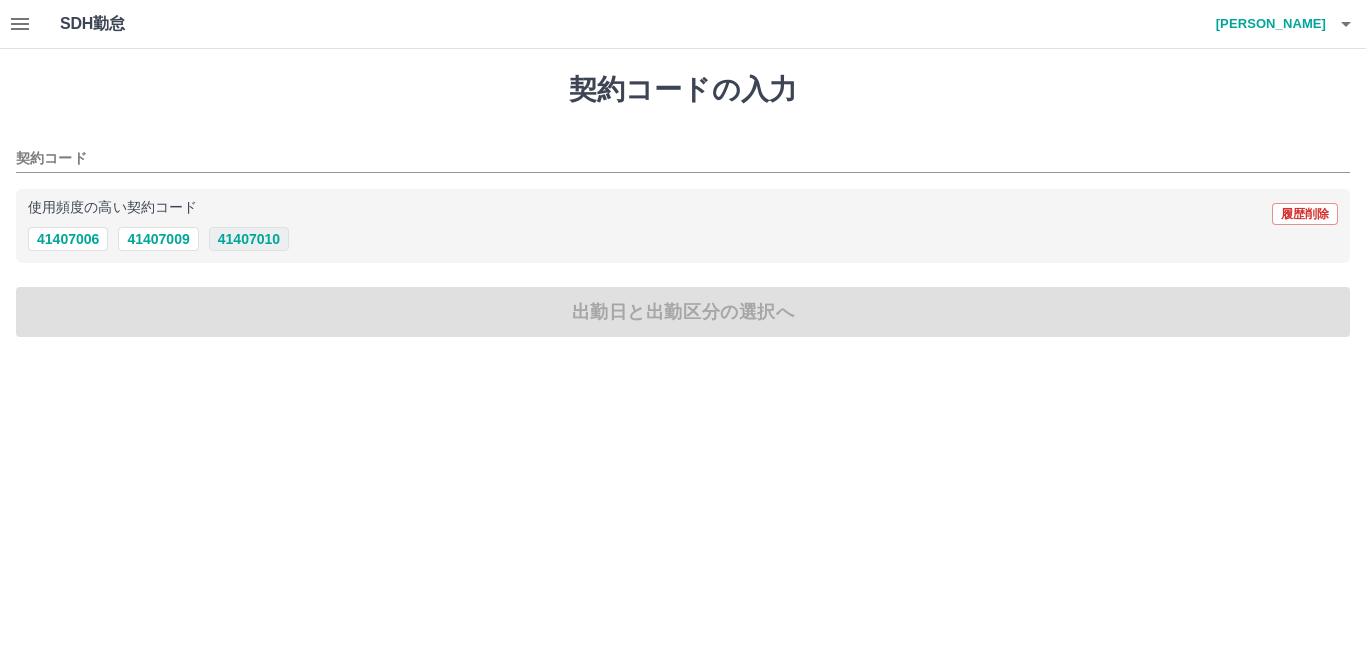 click on "41407010" at bounding box center [249, 239] 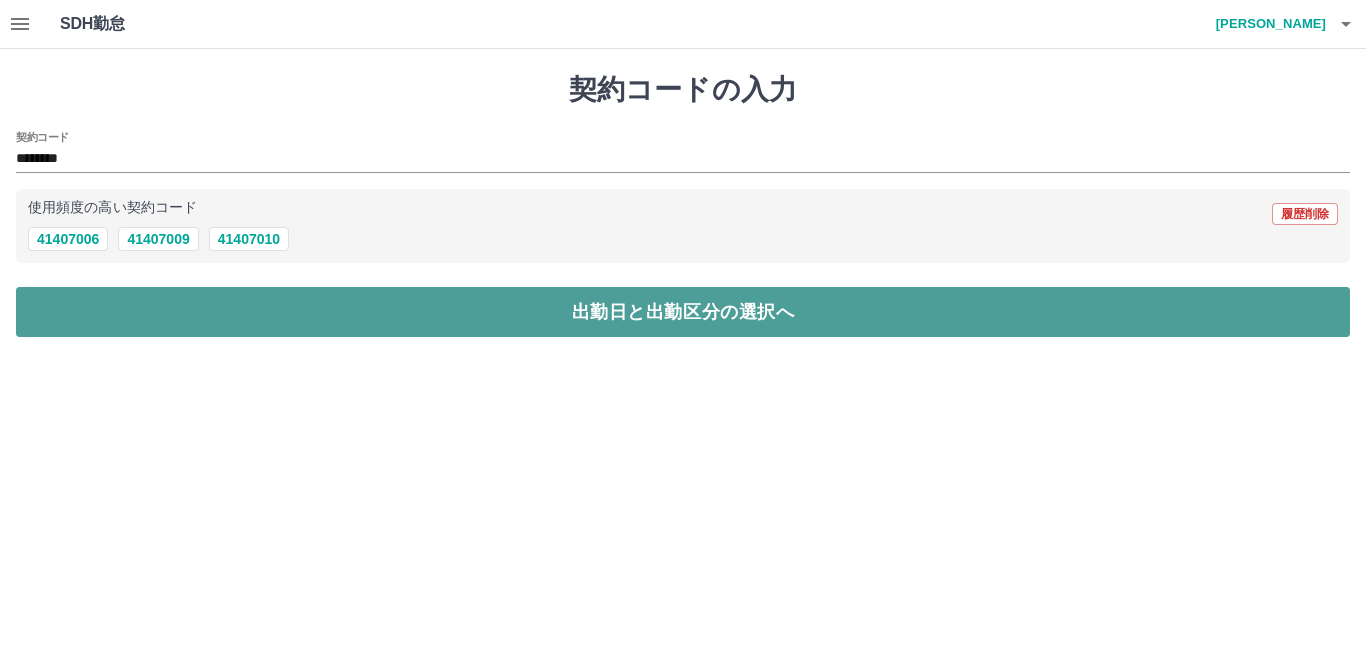 click on "出勤日と出勤区分の選択へ" at bounding box center (683, 312) 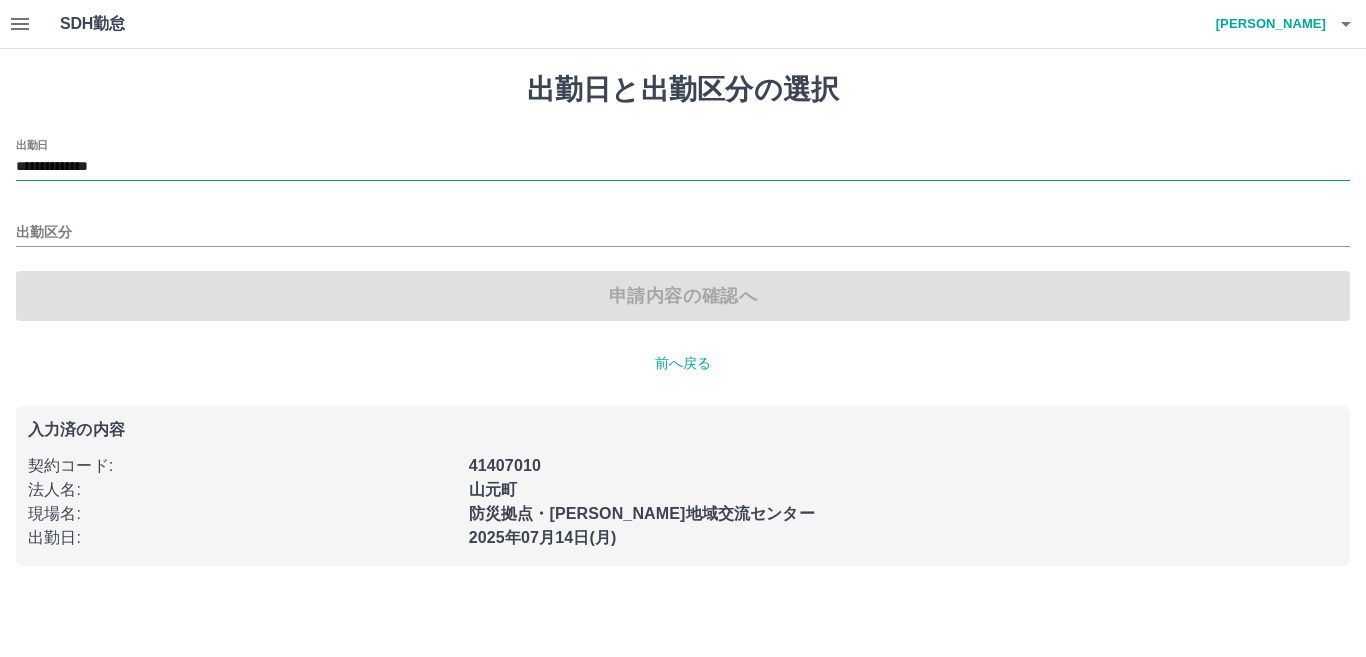 click on "**********" at bounding box center (683, 167) 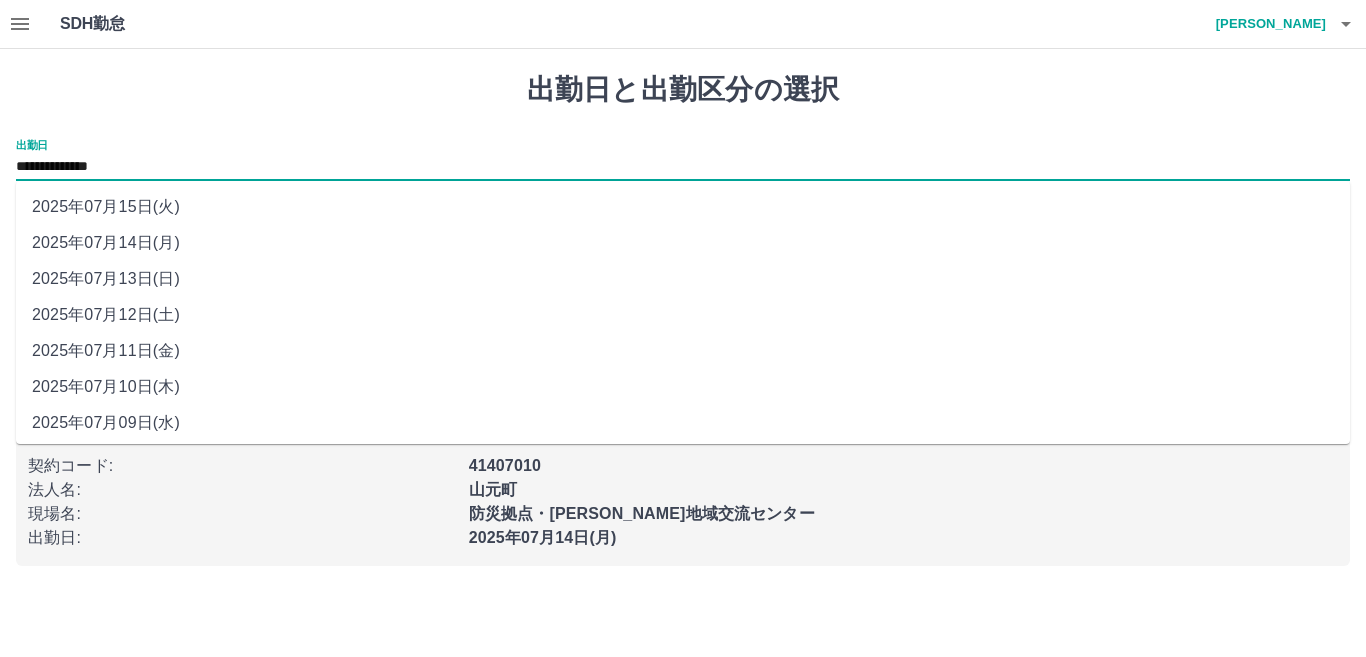 drag, startPoint x: 158, startPoint y: 316, endPoint x: 117, endPoint y: 299, distance: 44.38468 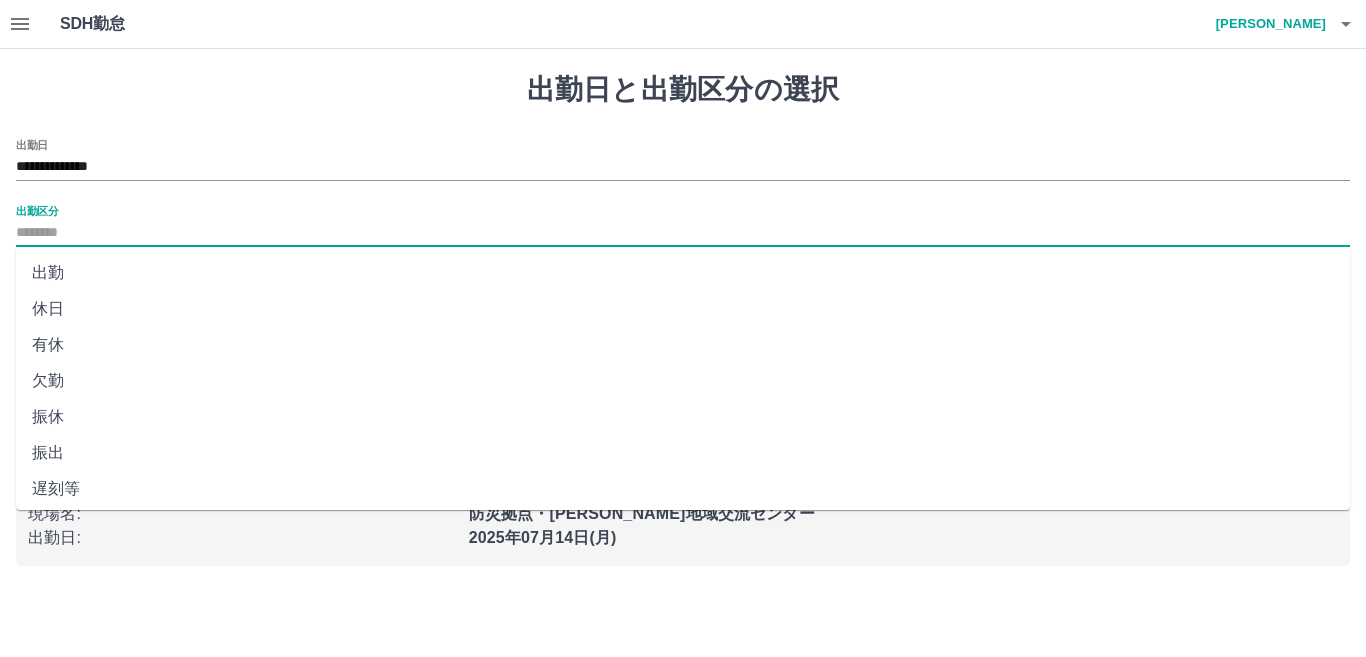 click on "出勤区分" at bounding box center (683, 233) 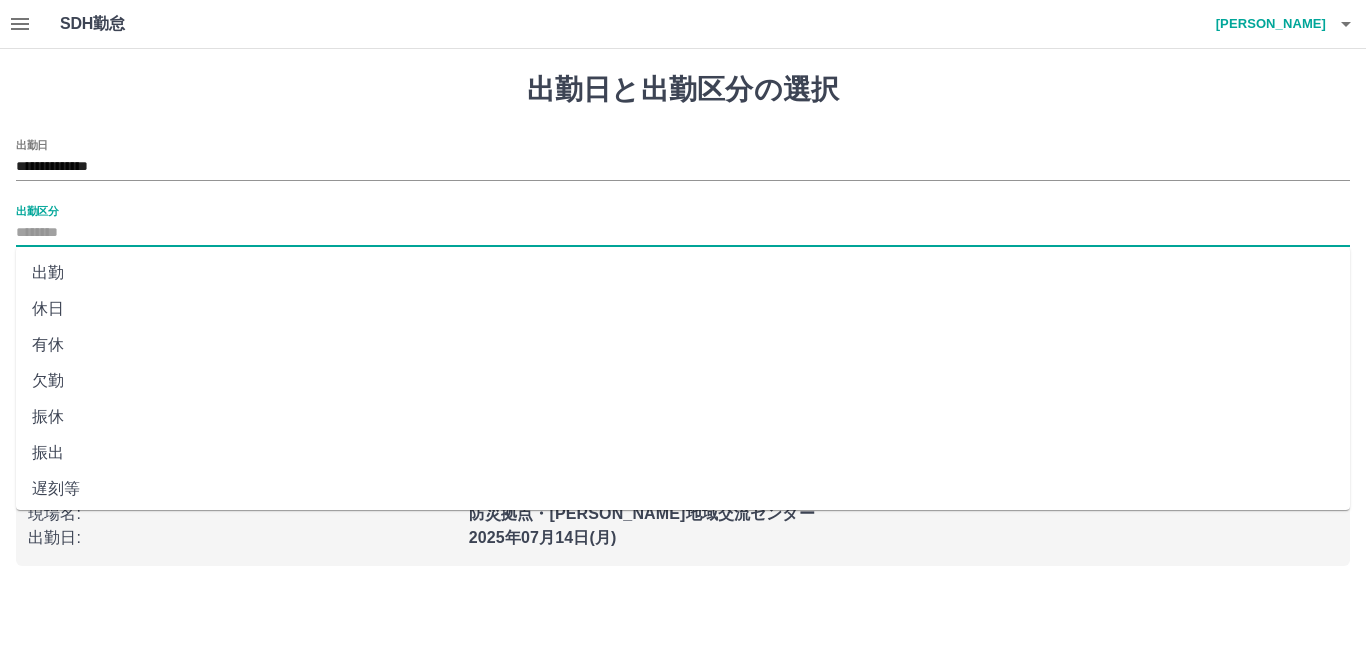 click on "出勤" at bounding box center (683, 273) 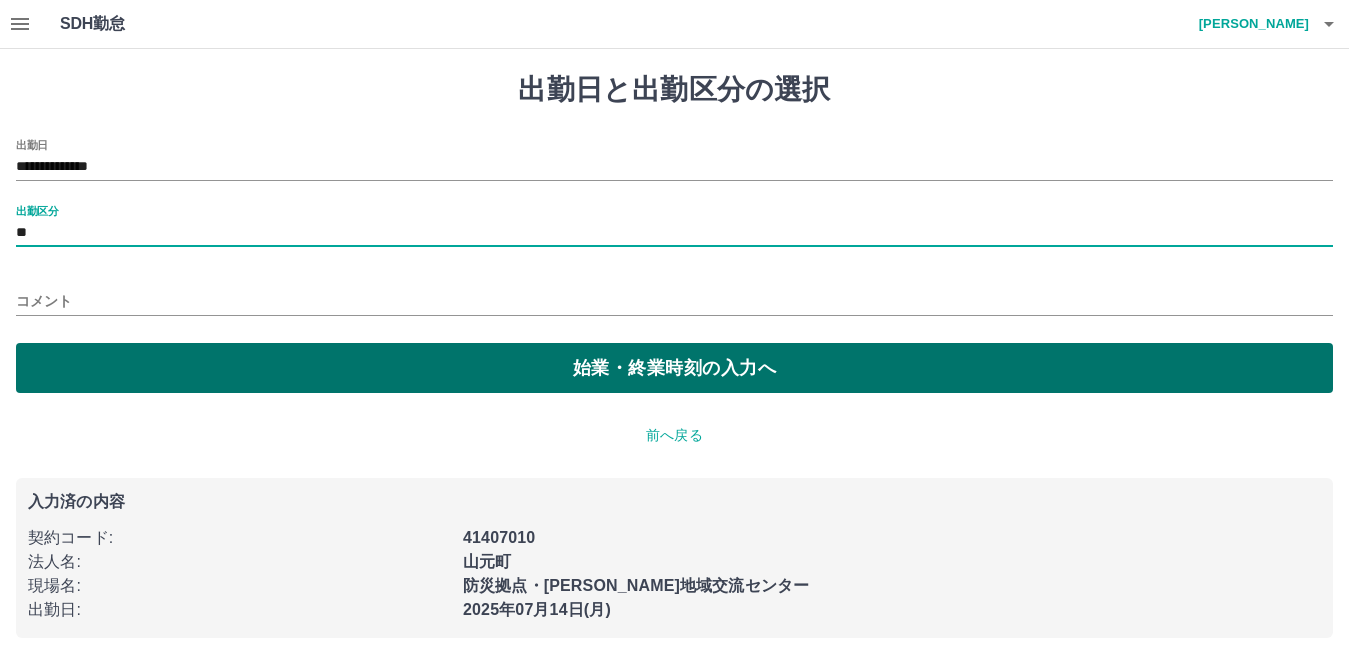 click on "始業・終業時刻の入力へ" at bounding box center (674, 368) 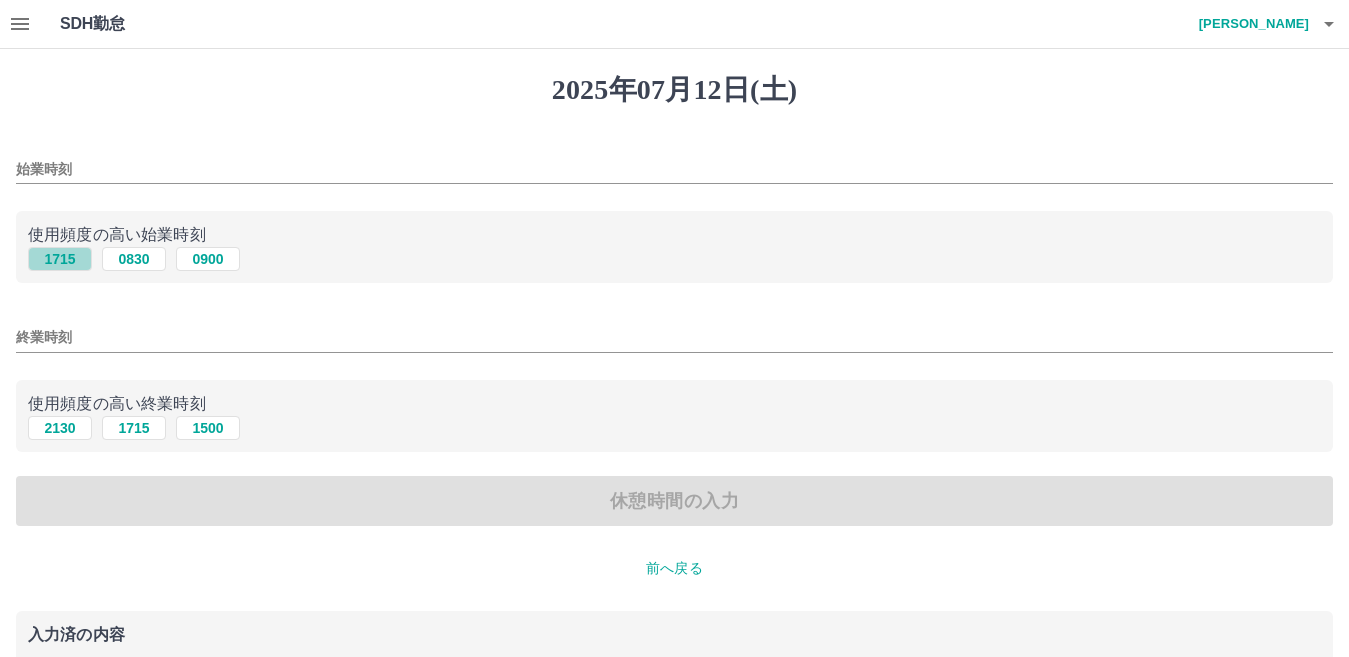 click on "1715" at bounding box center [60, 259] 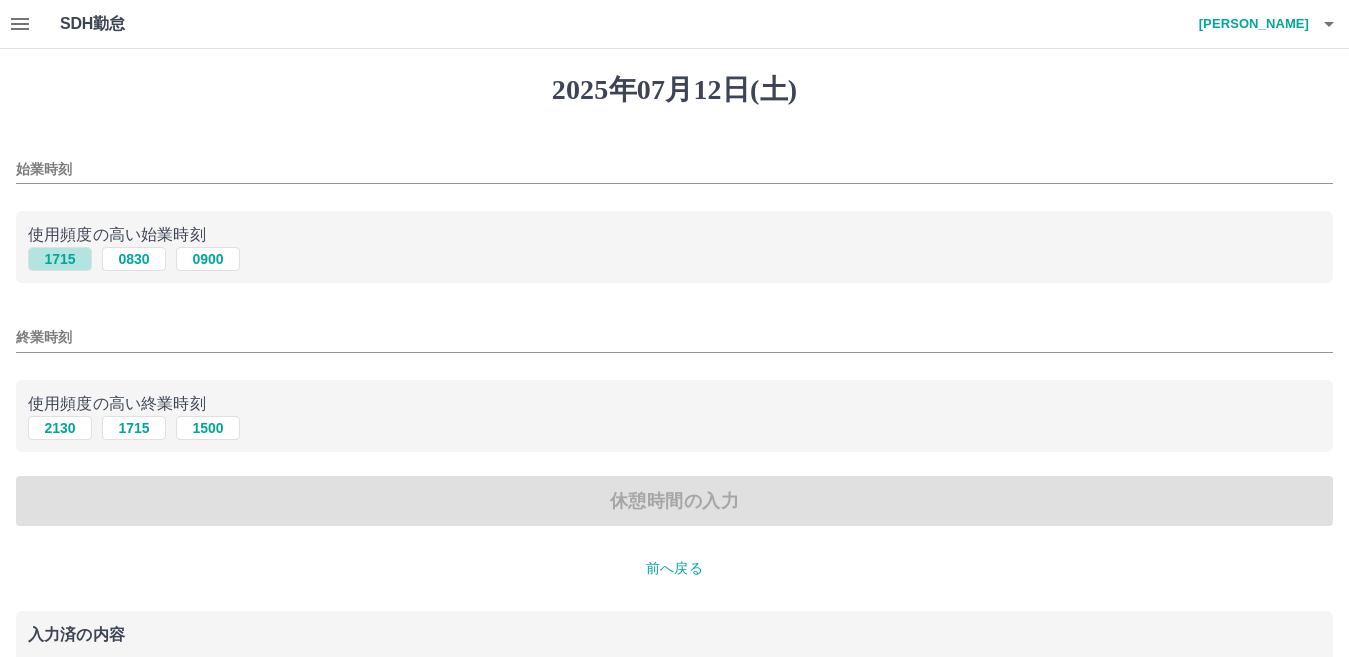 type on "****" 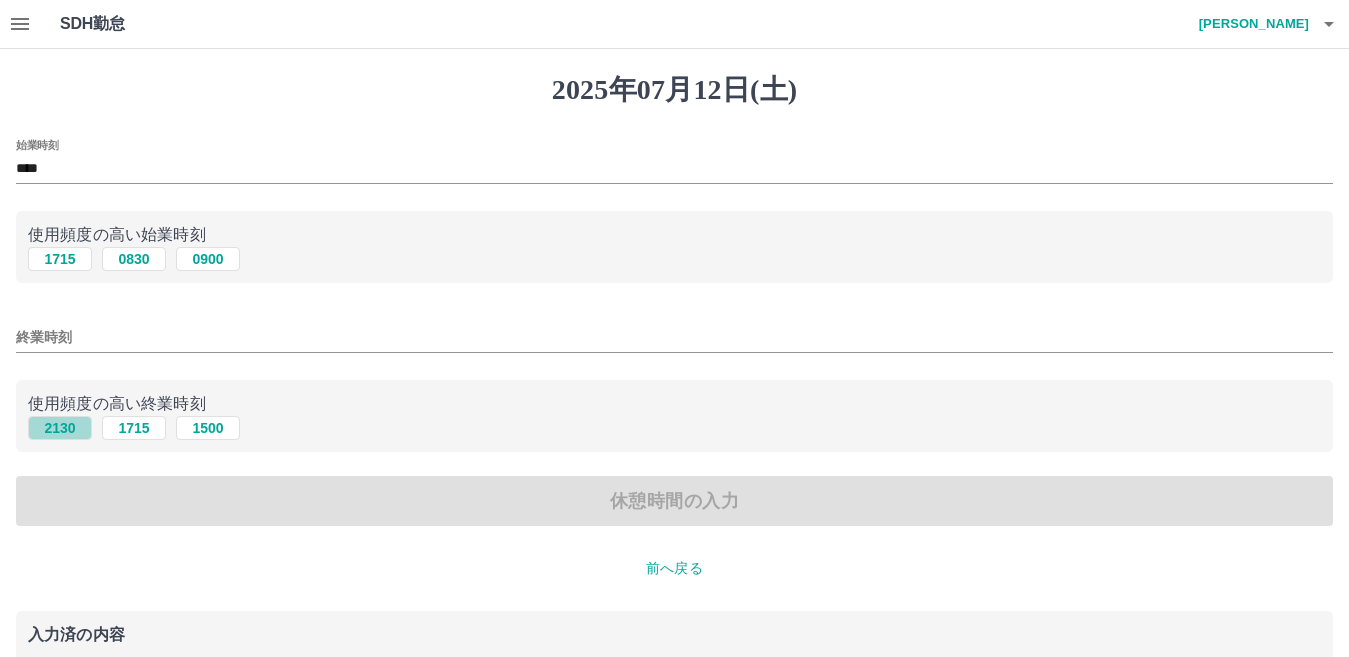 click on "2130" at bounding box center [60, 428] 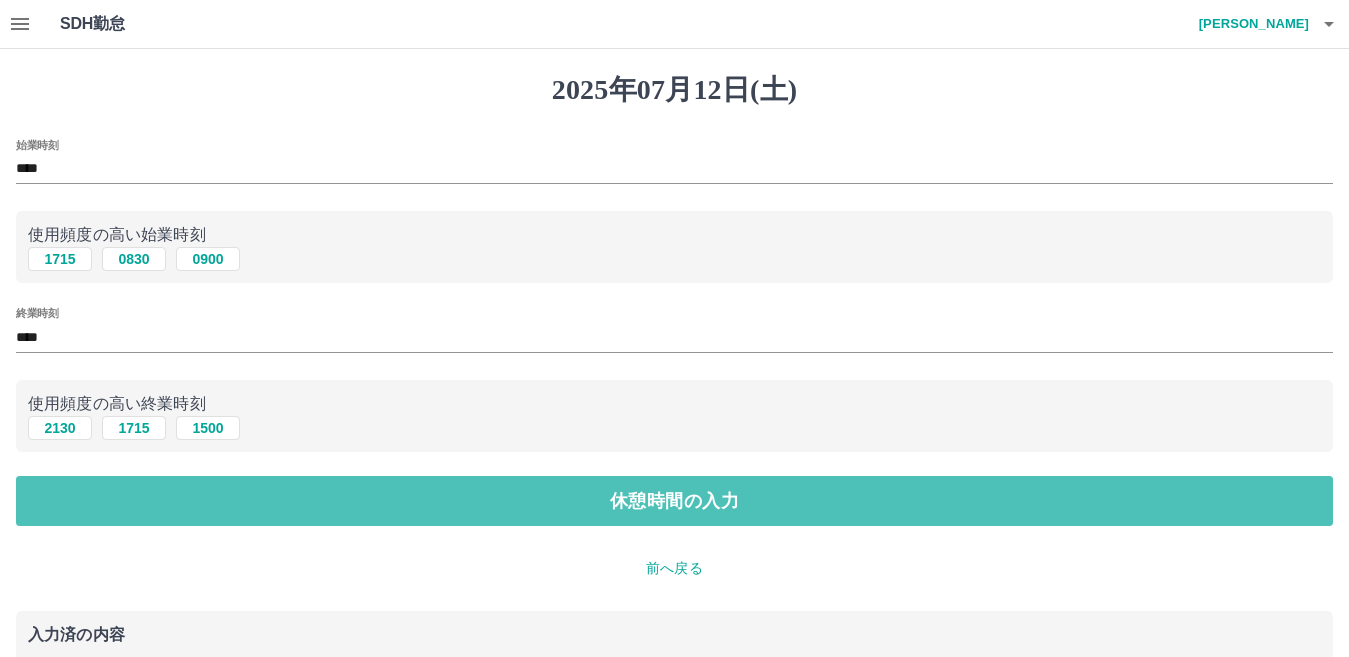 drag, startPoint x: 262, startPoint y: 496, endPoint x: 330, endPoint y: 431, distance: 94.06912 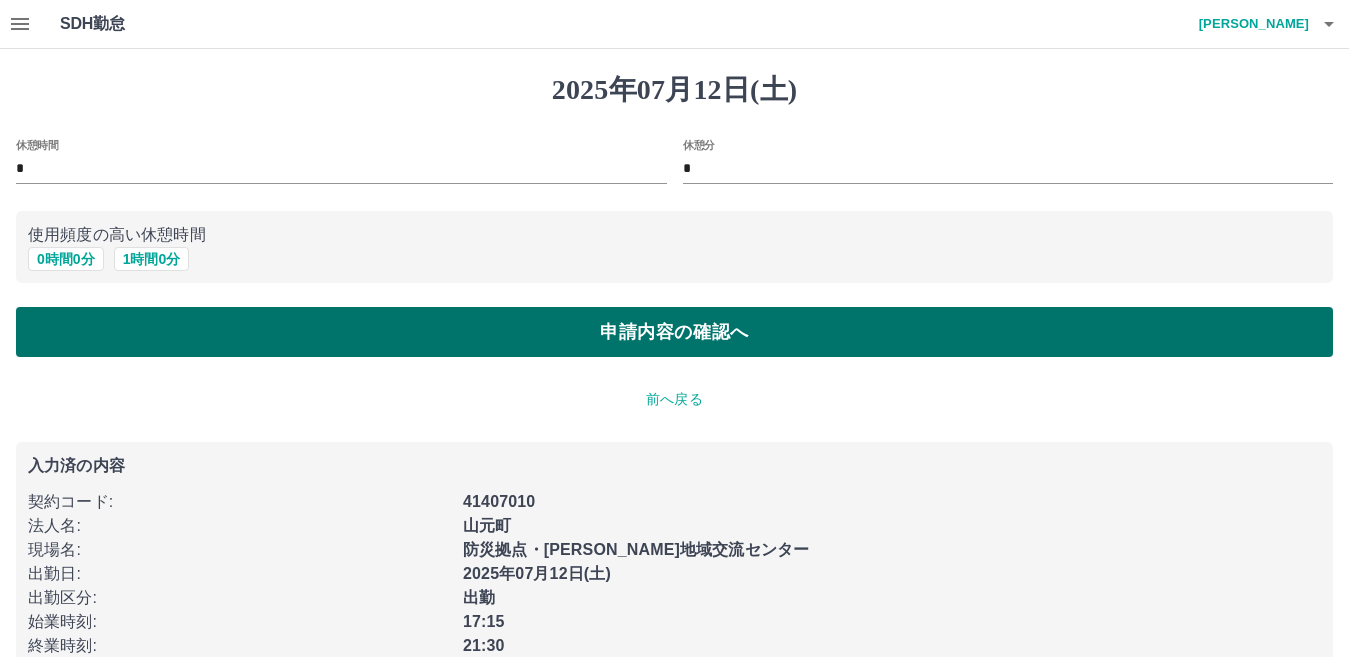 click on "申請内容の確認へ" at bounding box center (674, 332) 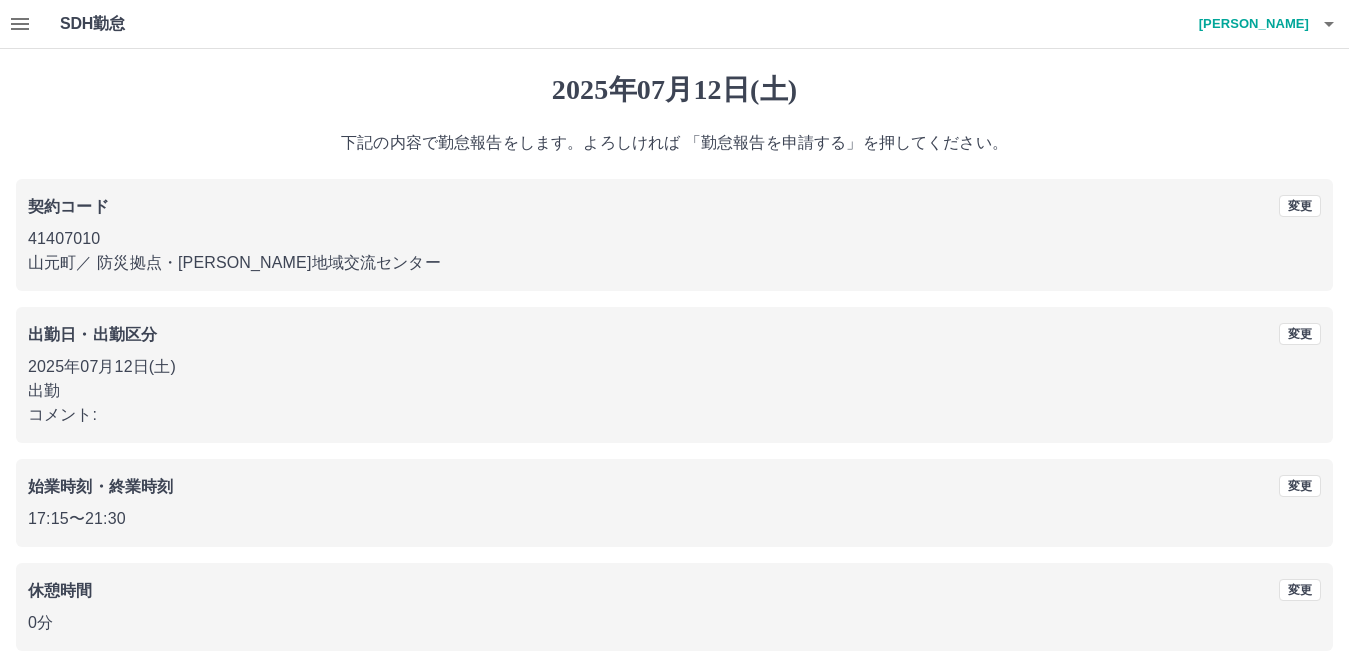 scroll, scrollTop: 92, scrollLeft: 0, axis: vertical 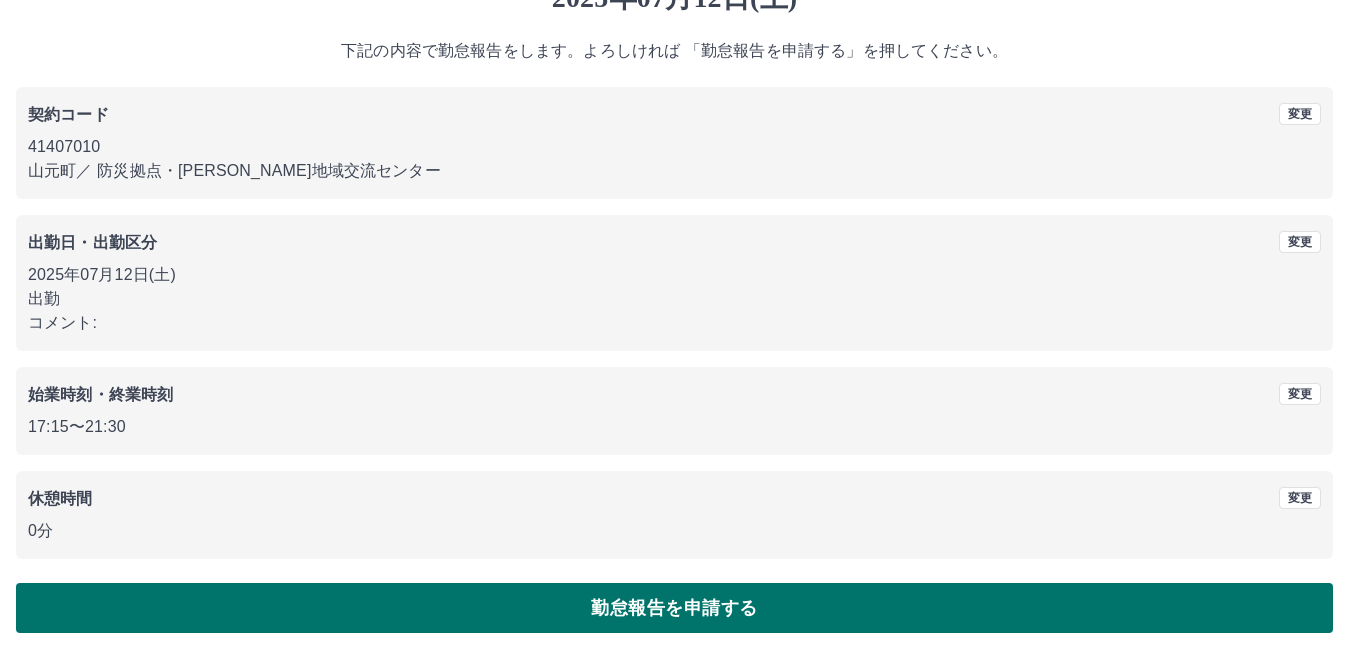 click on "勤怠報告を申請する" at bounding box center [674, 608] 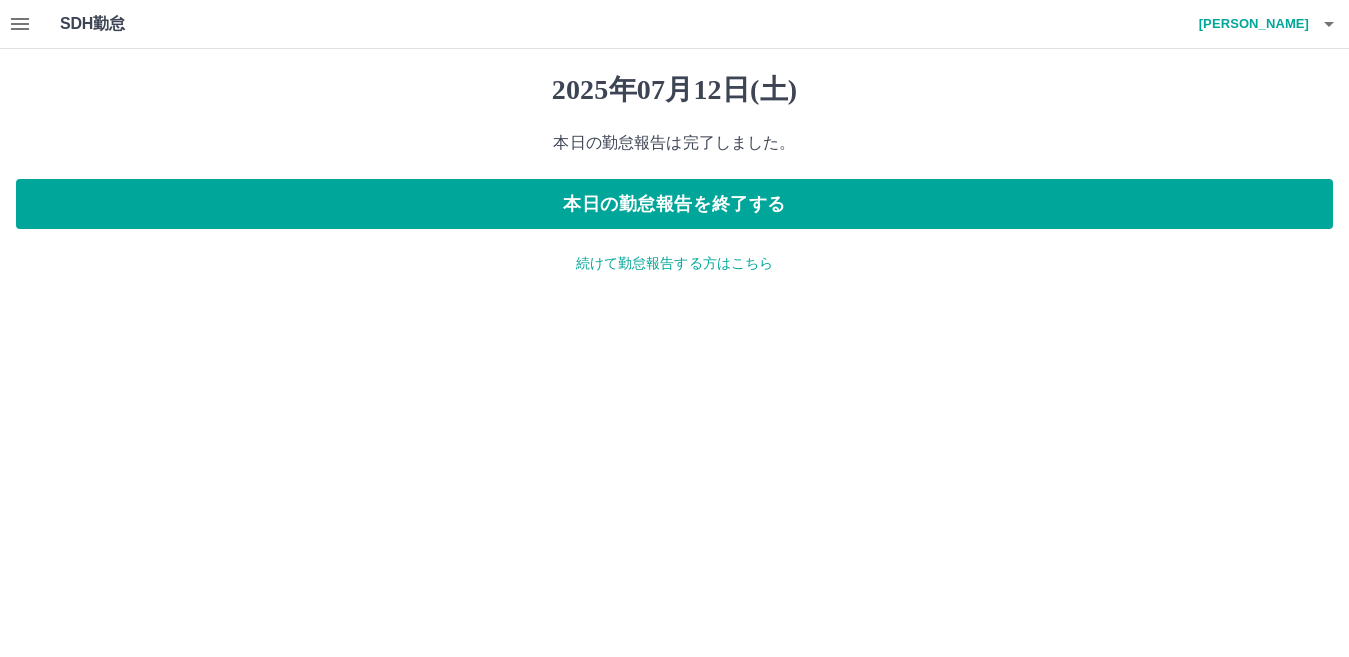 scroll, scrollTop: 0, scrollLeft: 0, axis: both 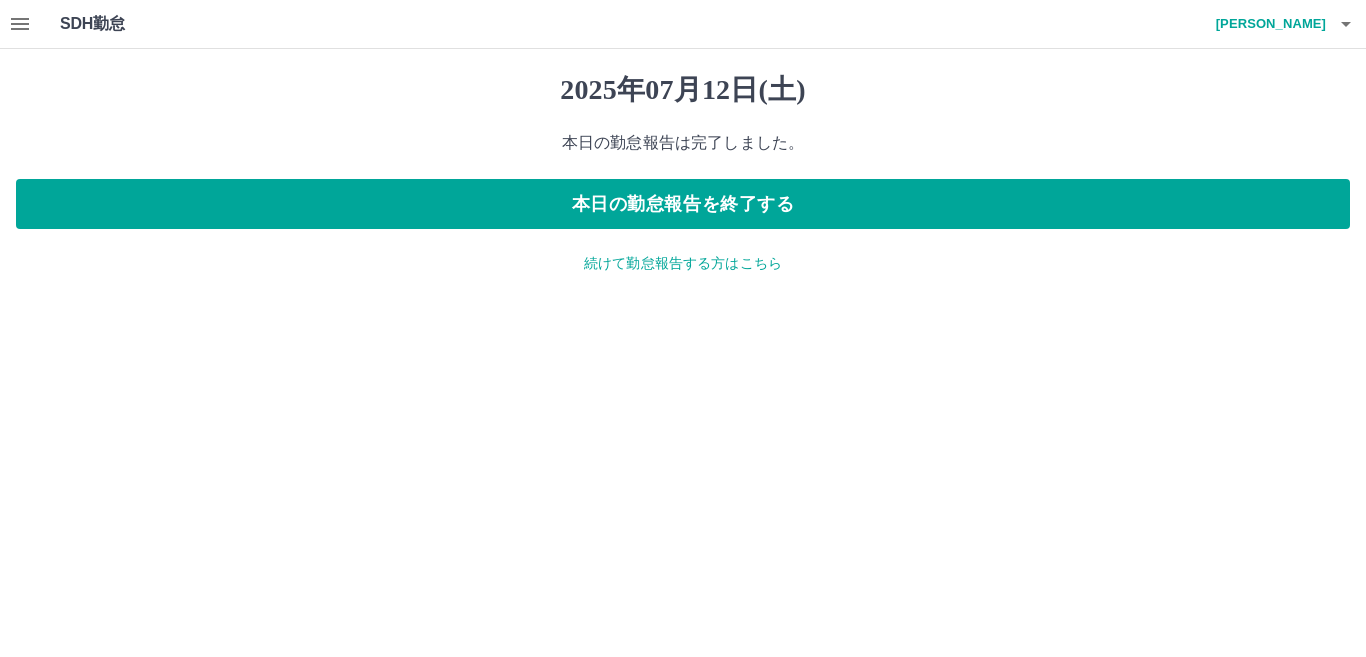 click on "続けて勤怠報告する方はこちら" at bounding box center (683, 263) 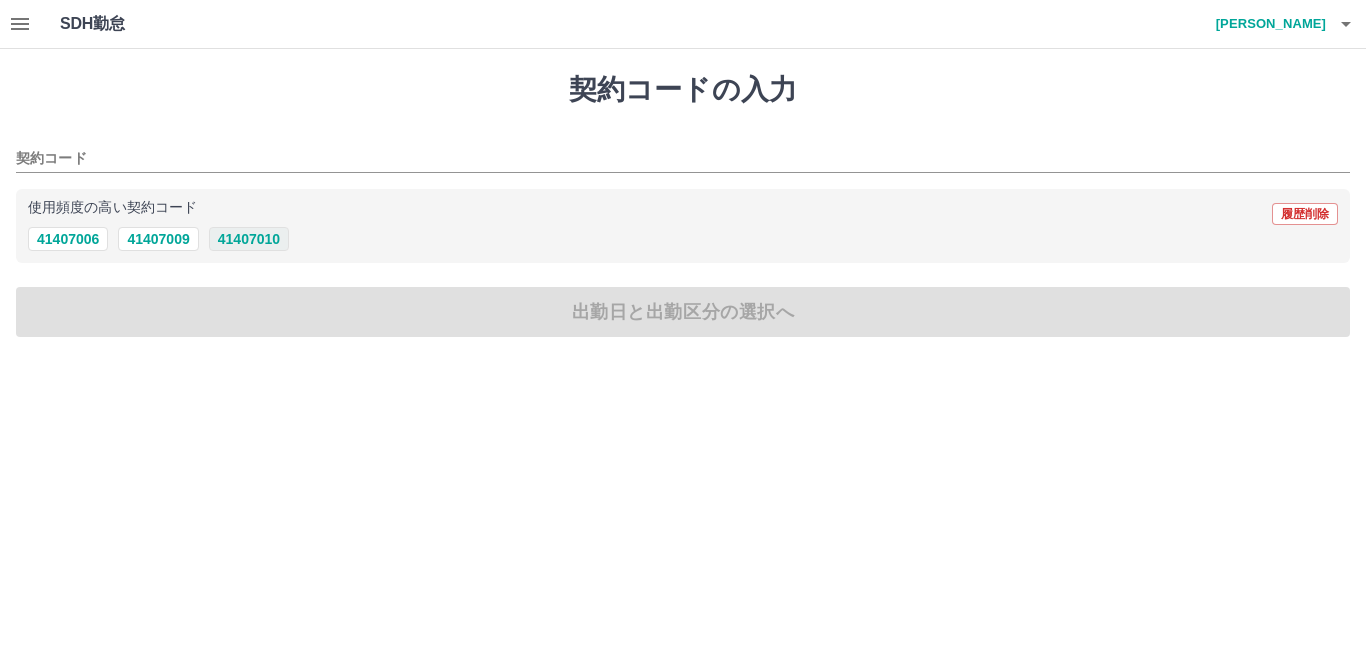 click on "41407010" at bounding box center [249, 239] 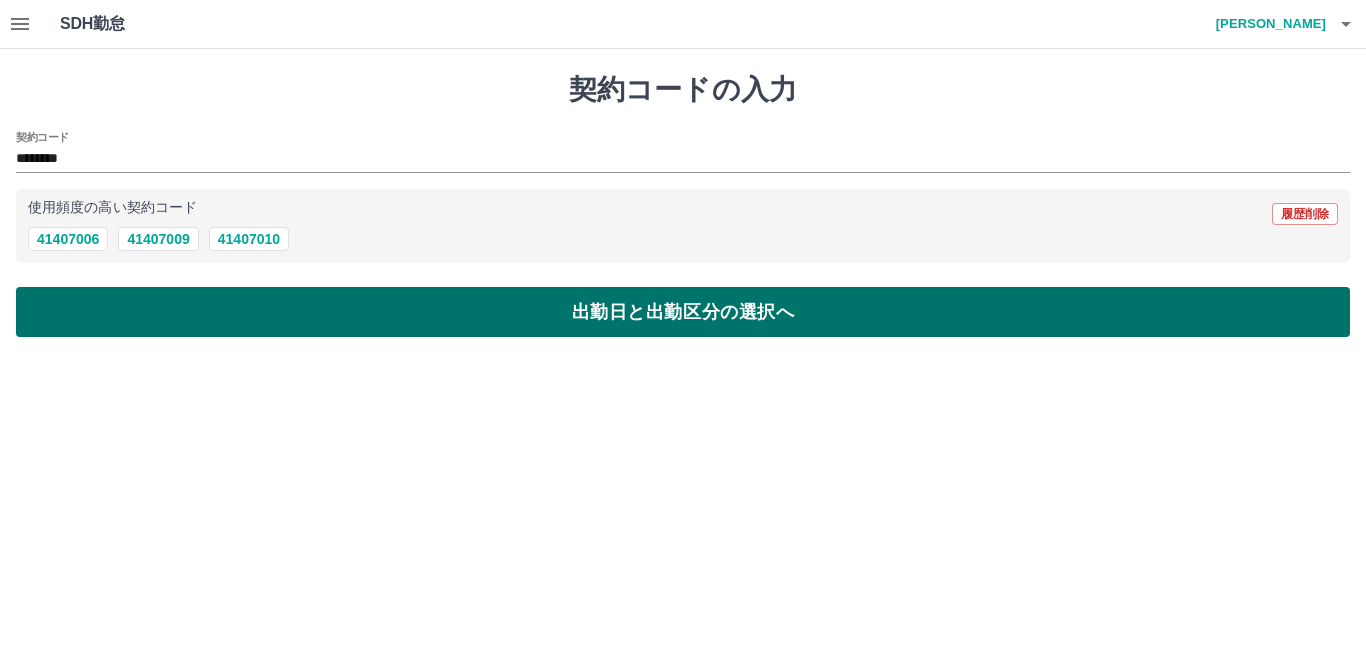 click on "出勤日と出勤区分の選択へ" at bounding box center (683, 312) 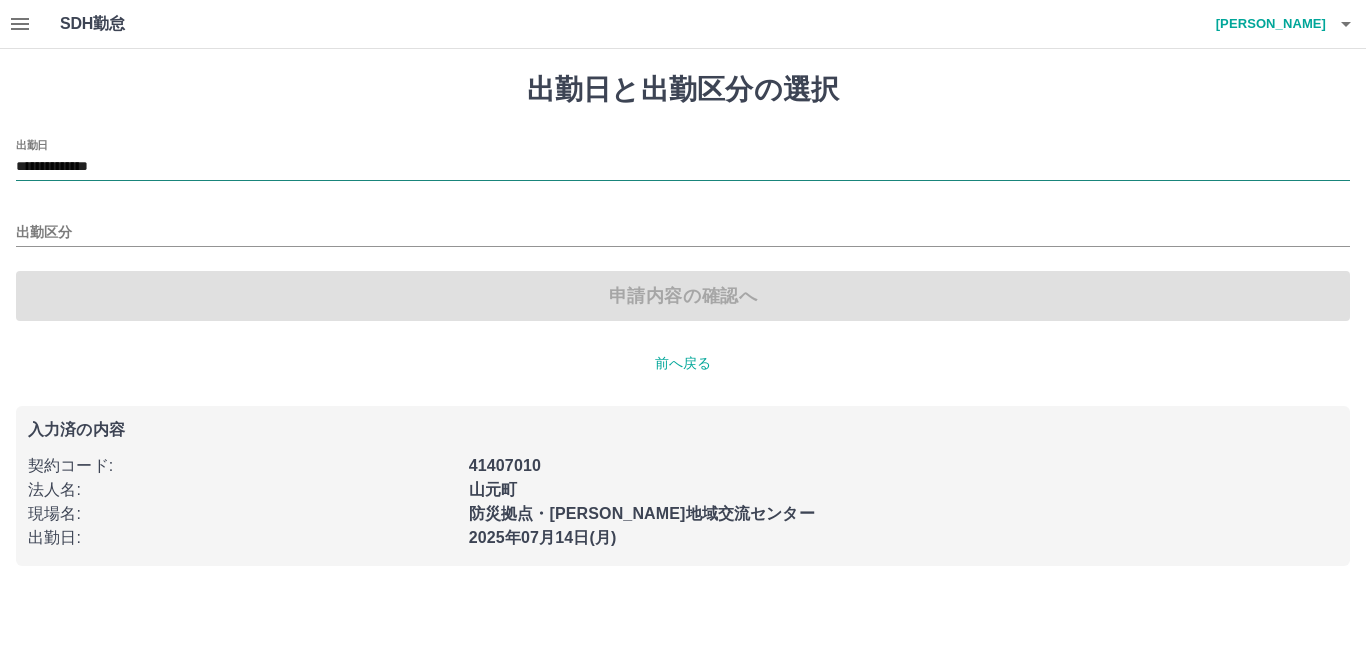 click on "**********" at bounding box center [683, 167] 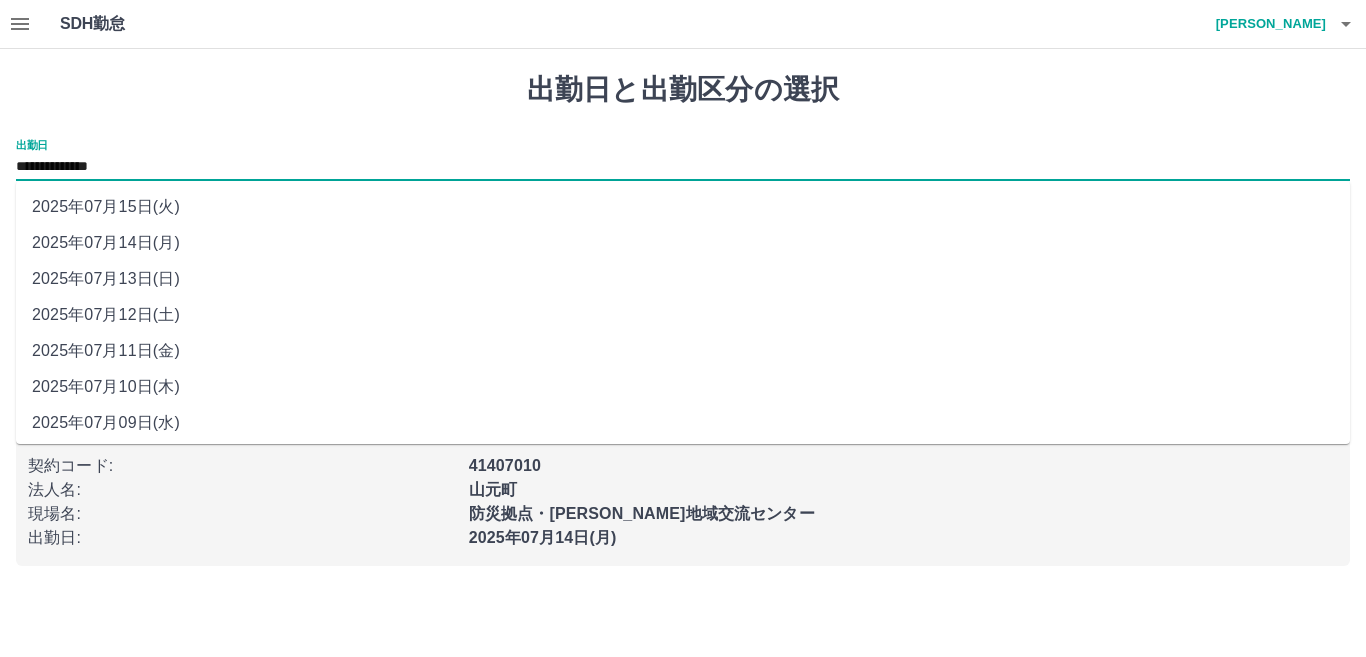 click on "2025年07月13日(日)" at bounding box center [683, 279] 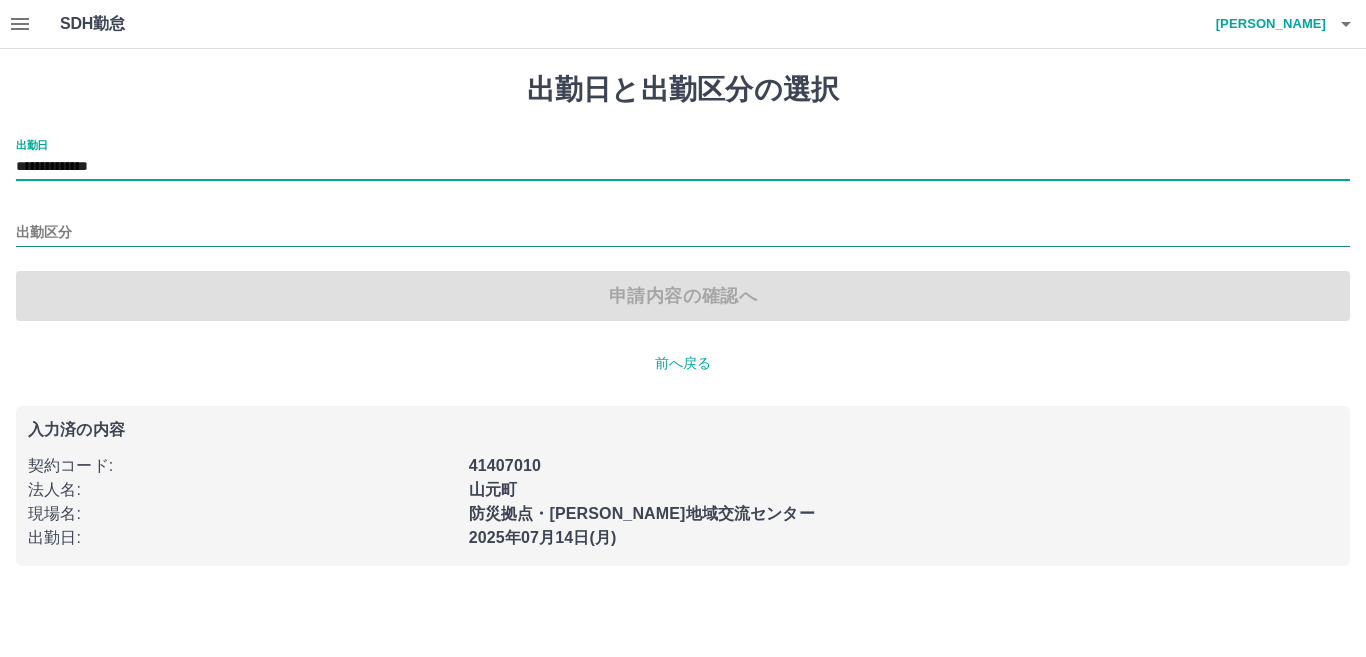 click on "出勤区分" at bounding box center (683, 233) 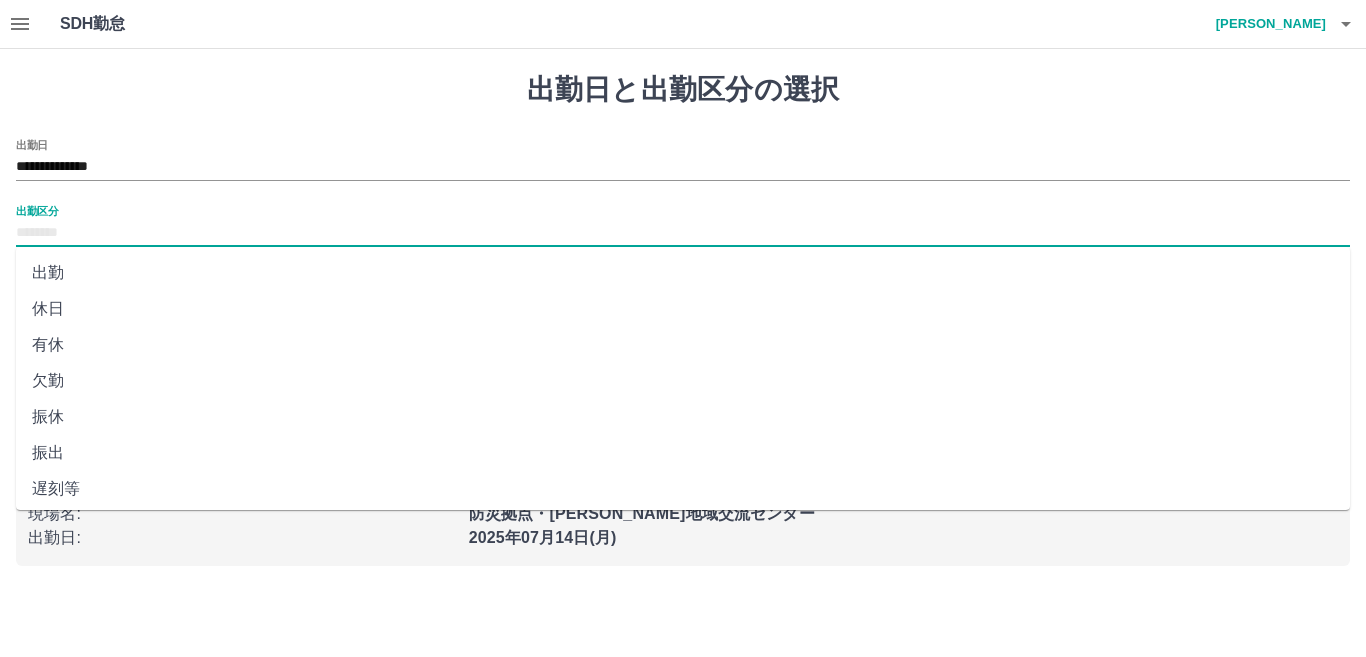 click on "休日" at bounding box center [683, 309] 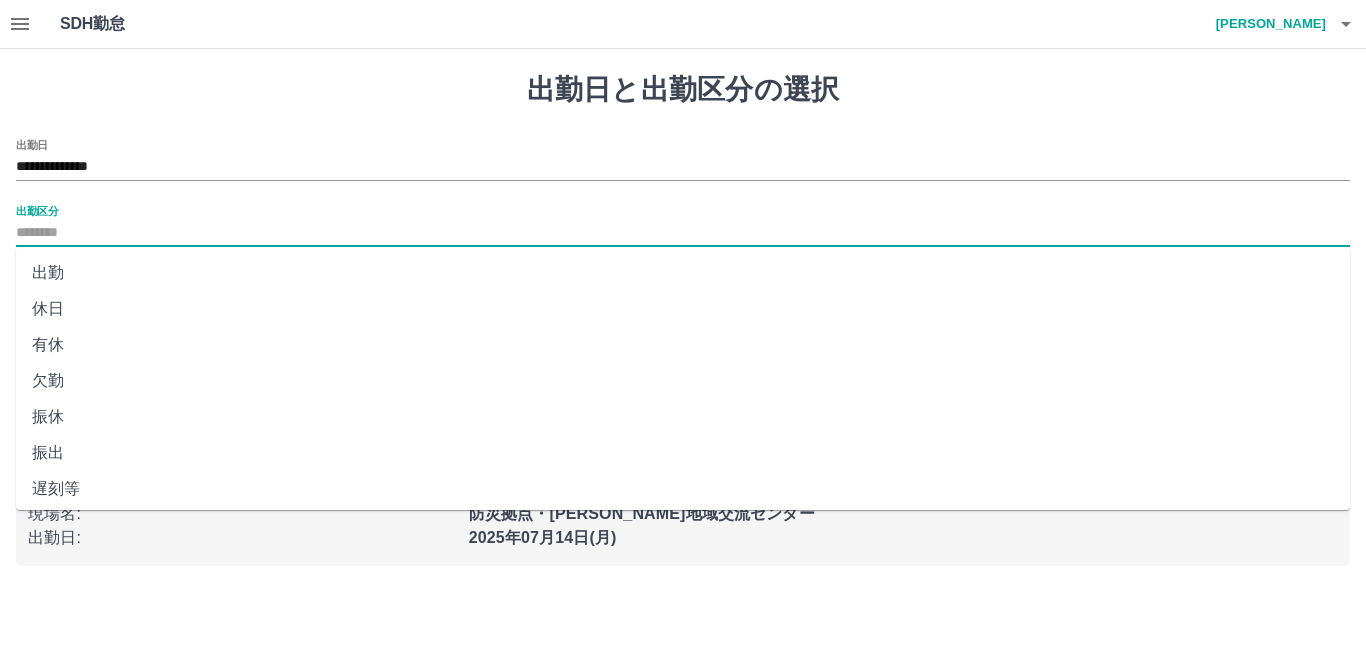 type on "**" 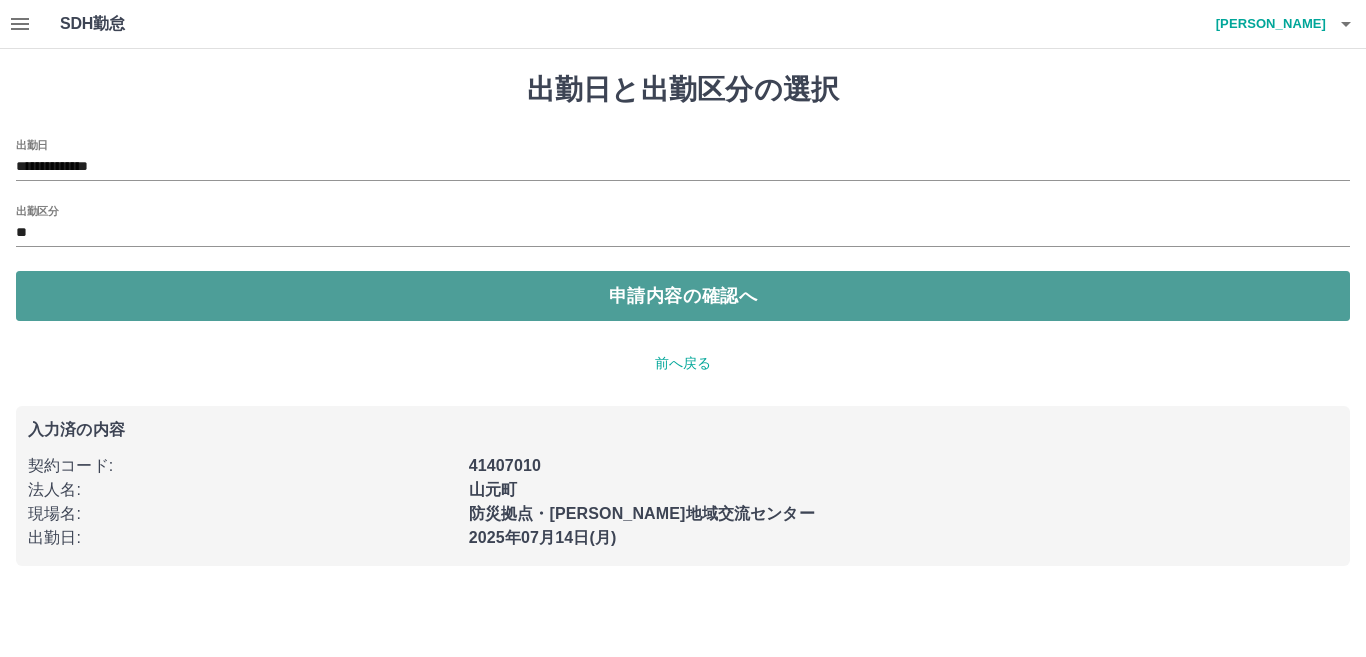 click on "申請内容の確認へ" at bounding box center (683, 296) 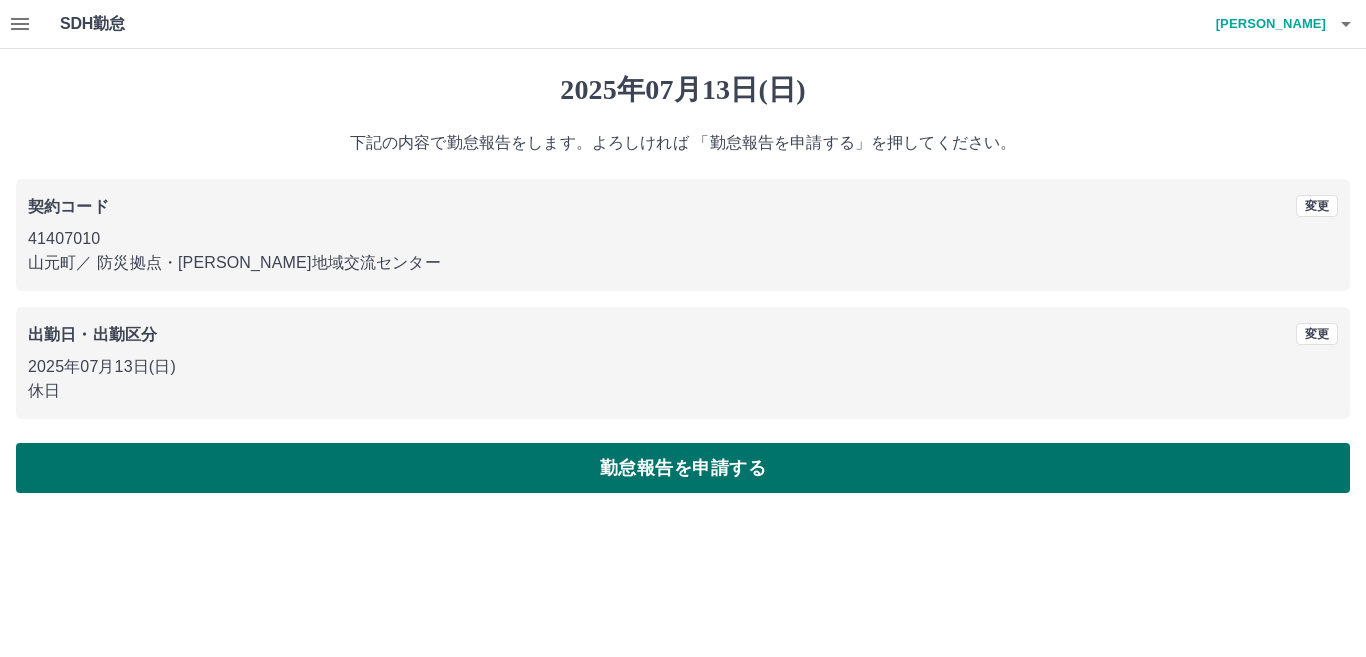 click on "勤怠報告を申請する" at bounding box center (683, 468) 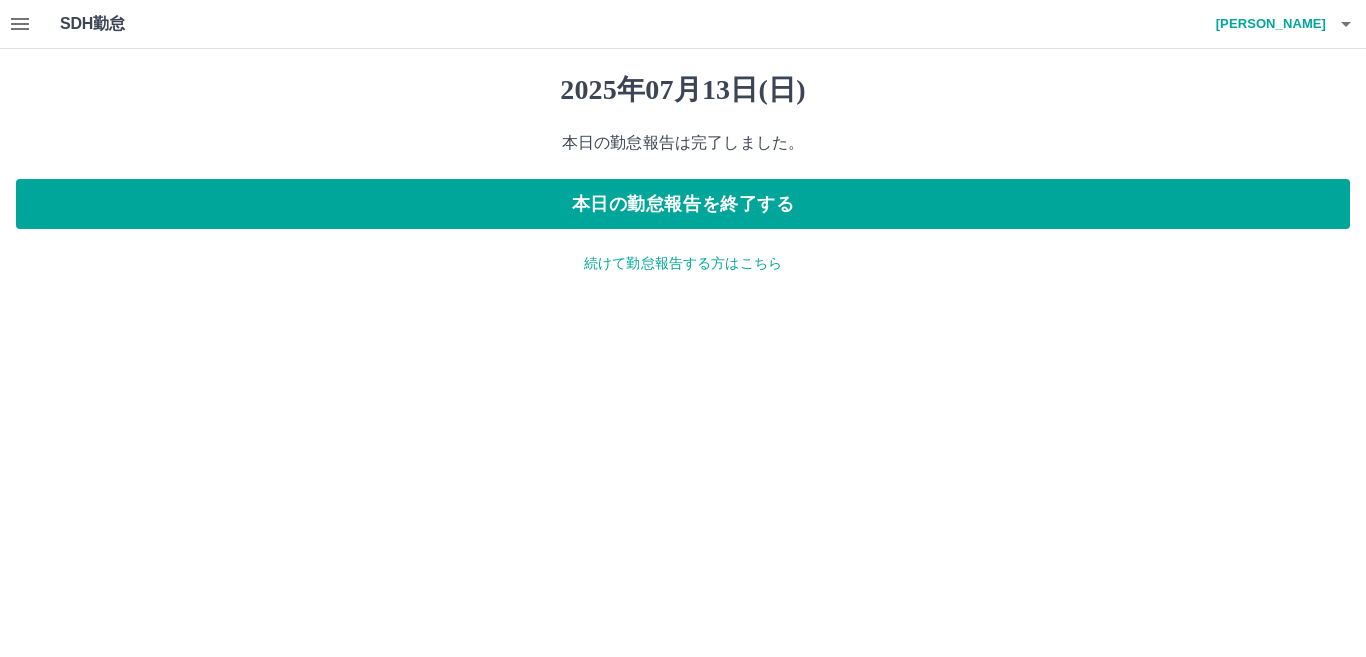 click on "続けて勤怠報告する方はこちら" at bounding box center (683, 263) 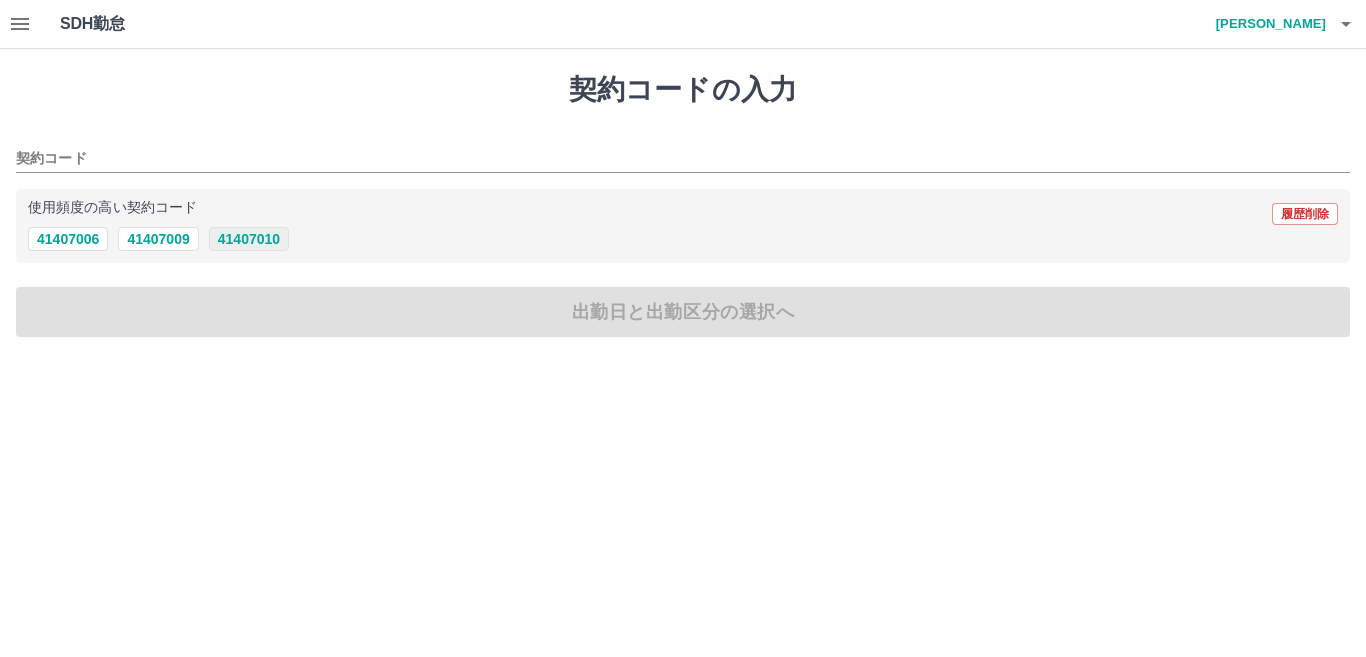 click on "41407010" at bounding box center (249, 239) 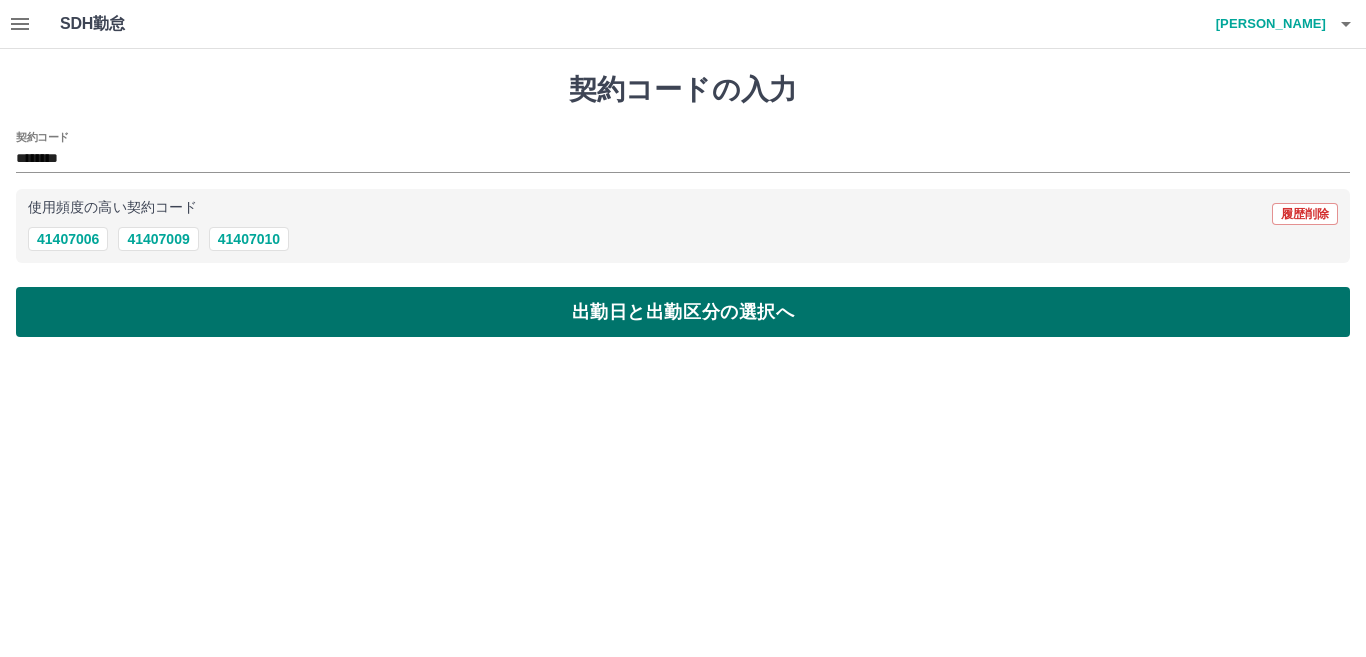 click on "出勤日と出勤区分の選択へ" at bounding box center [683, 312] 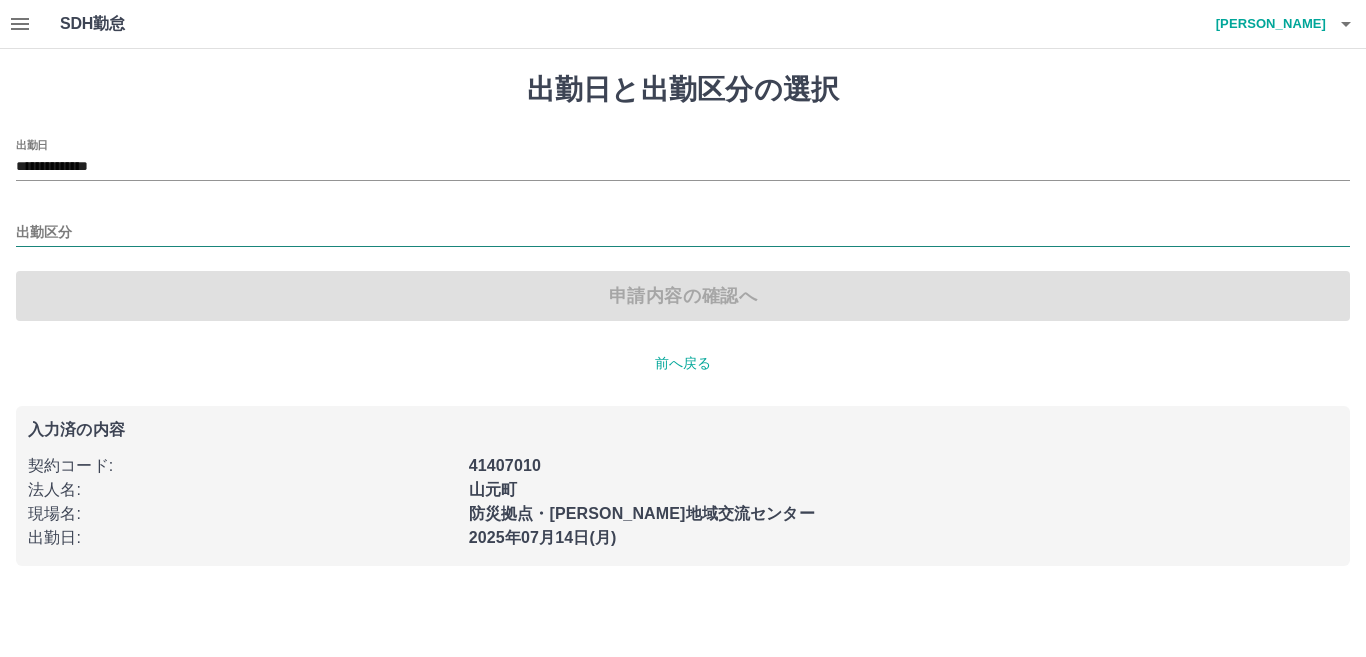 click on "出勤区分" at bounding box center (683, 233) 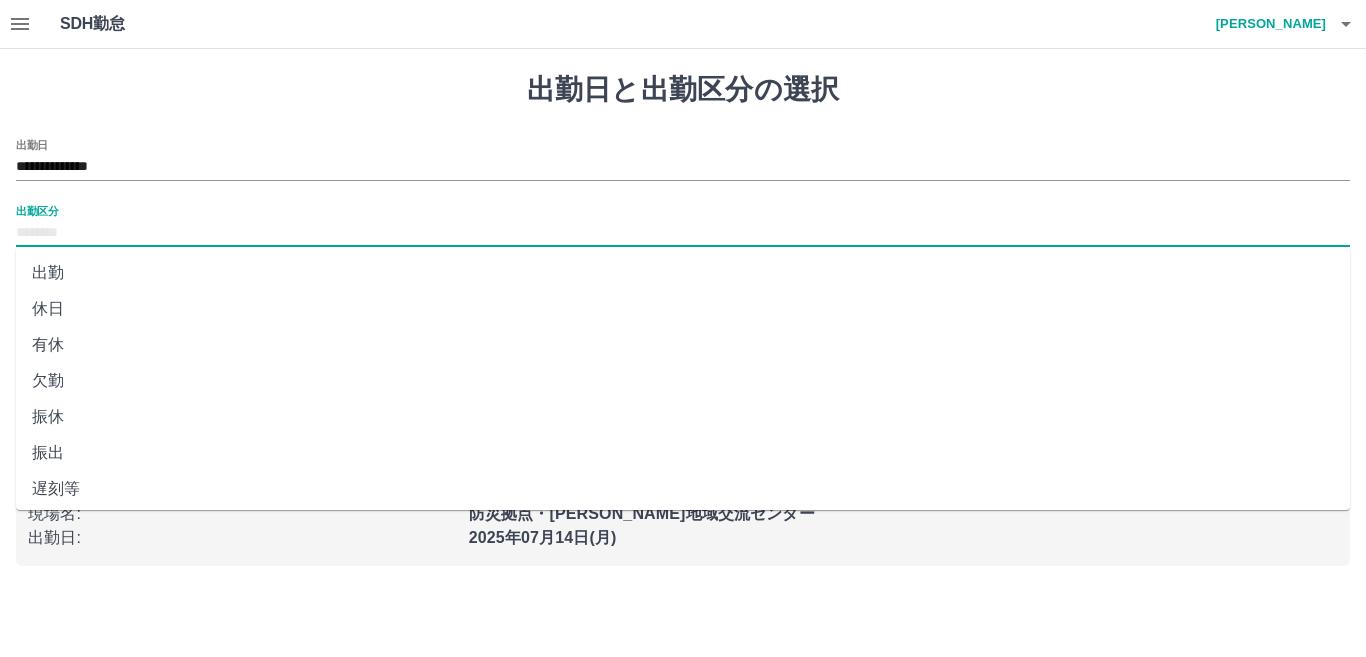 click on "出勤" at bounding box center (683, 273) 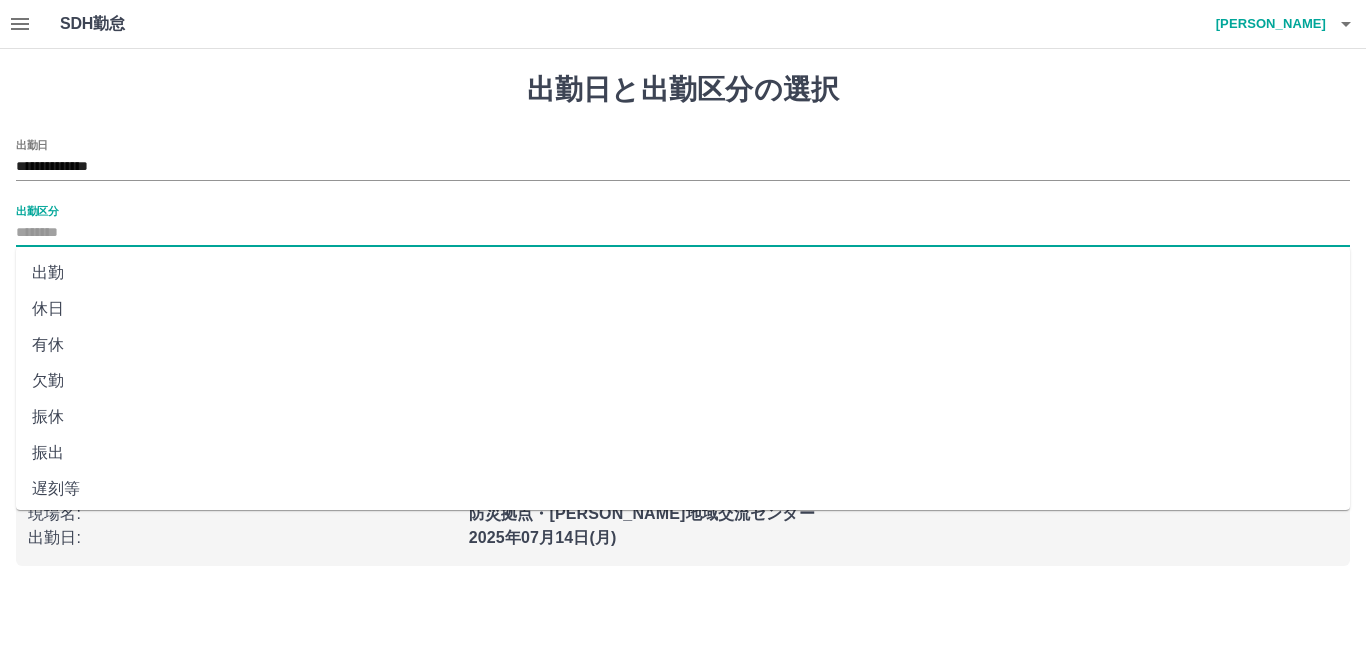 type on "**" 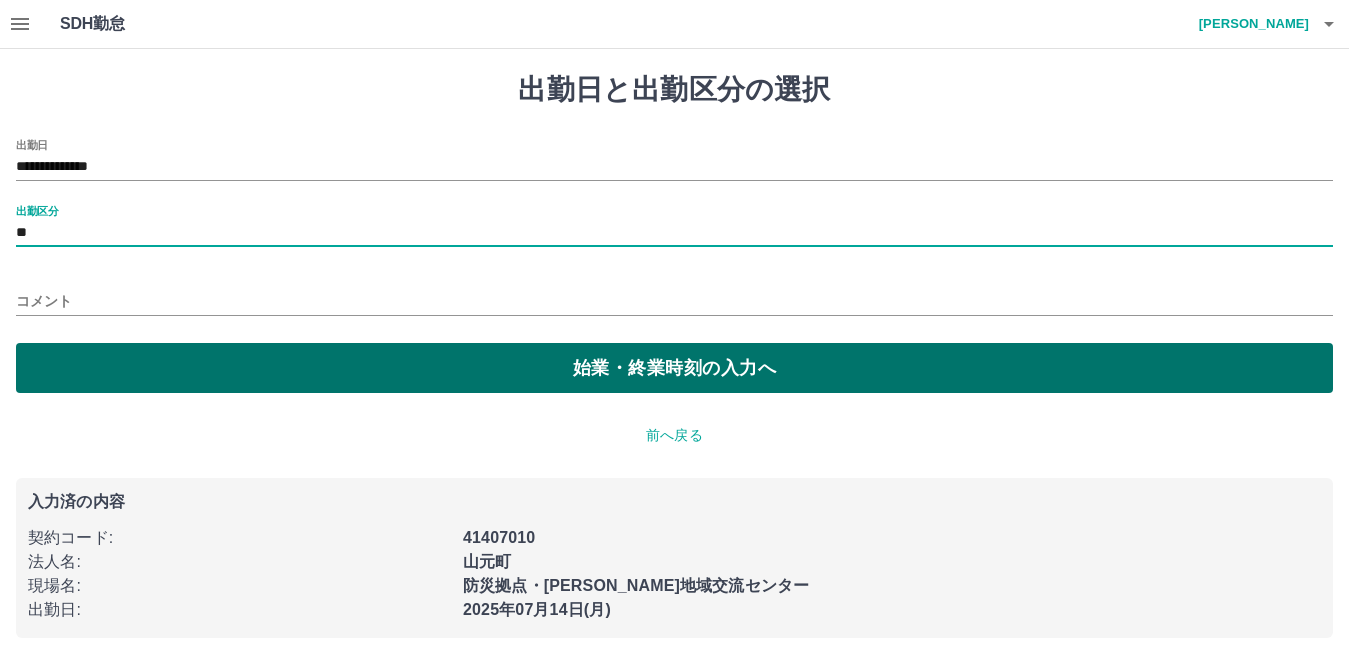 click on "始業・終業時刻の入力へ" at bounding box center [674, 368] 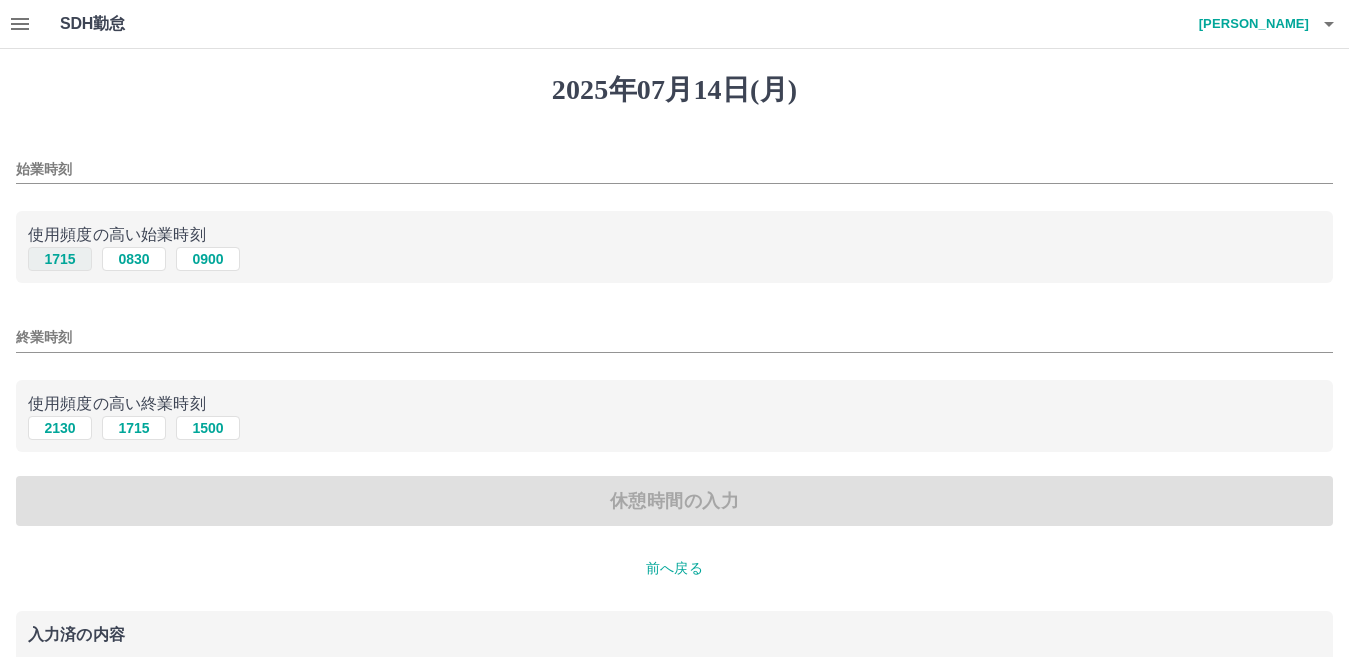 click on "1715" at bounding box center [60, 259] 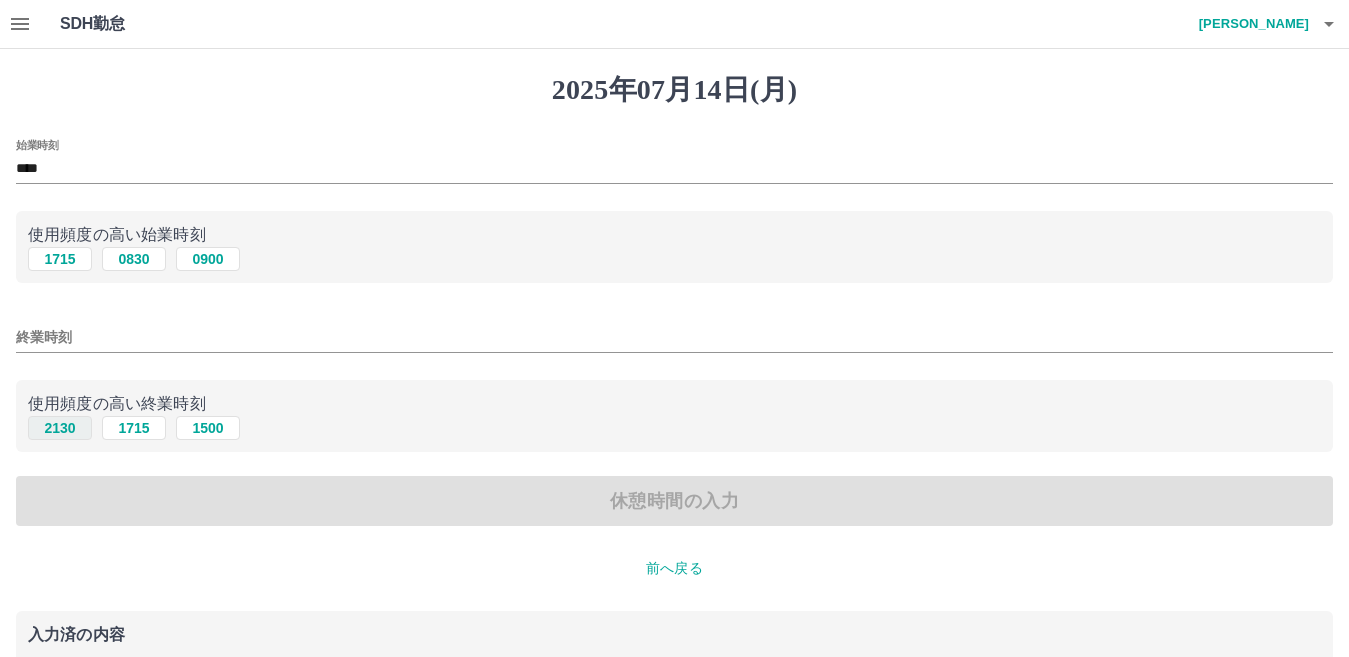 click on "2130" at bounding box center [60, 428] 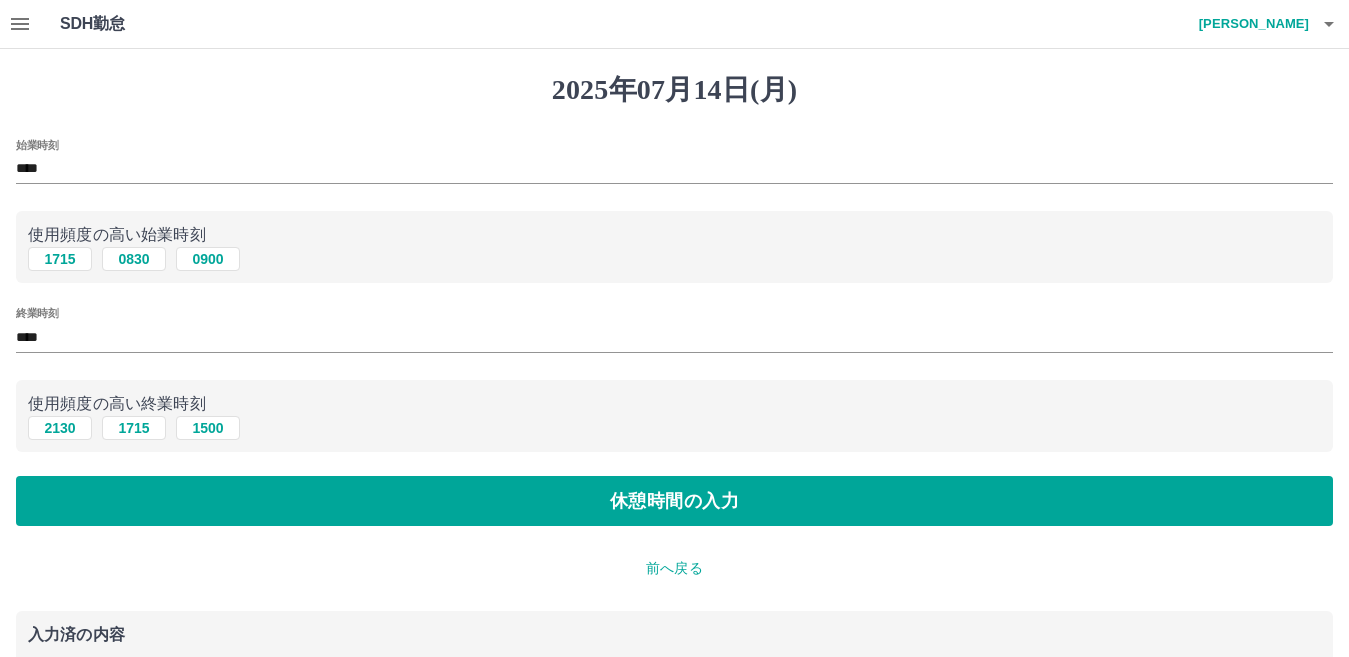 click on "休憩時間の入力" at bounding box center [674, 501] 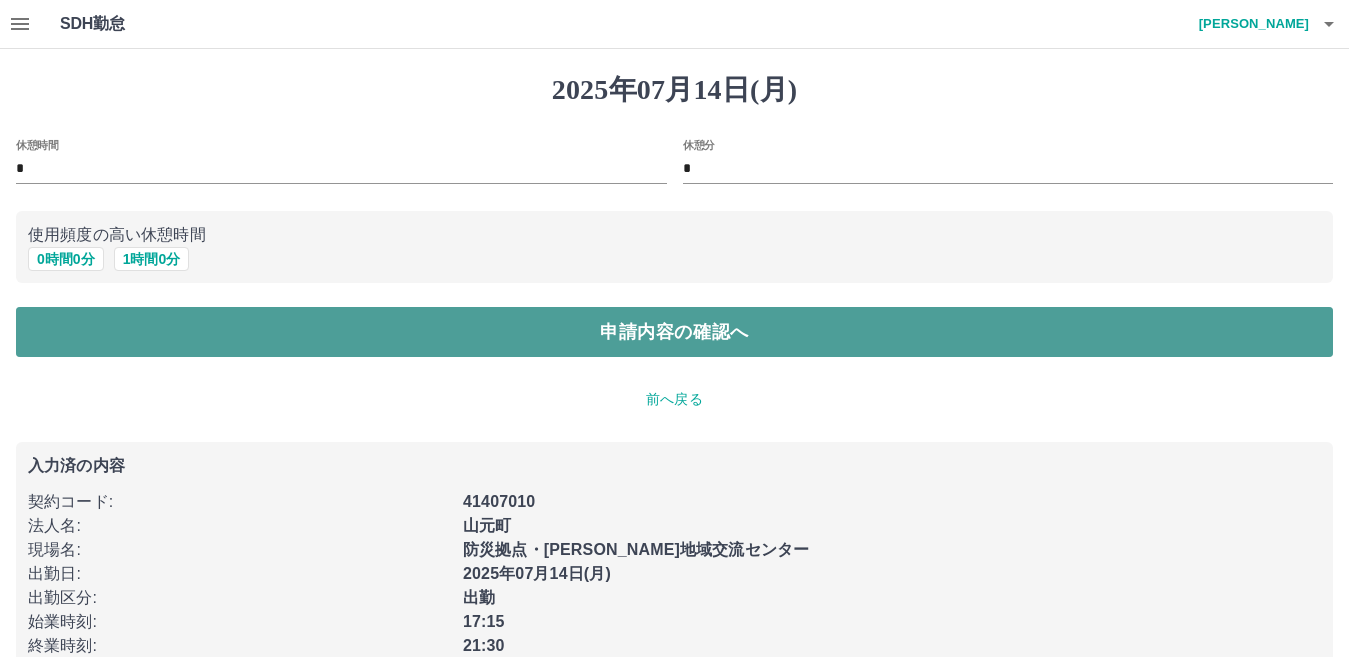 click on "申請内容の確認へ" at bounding box center [674, 332] 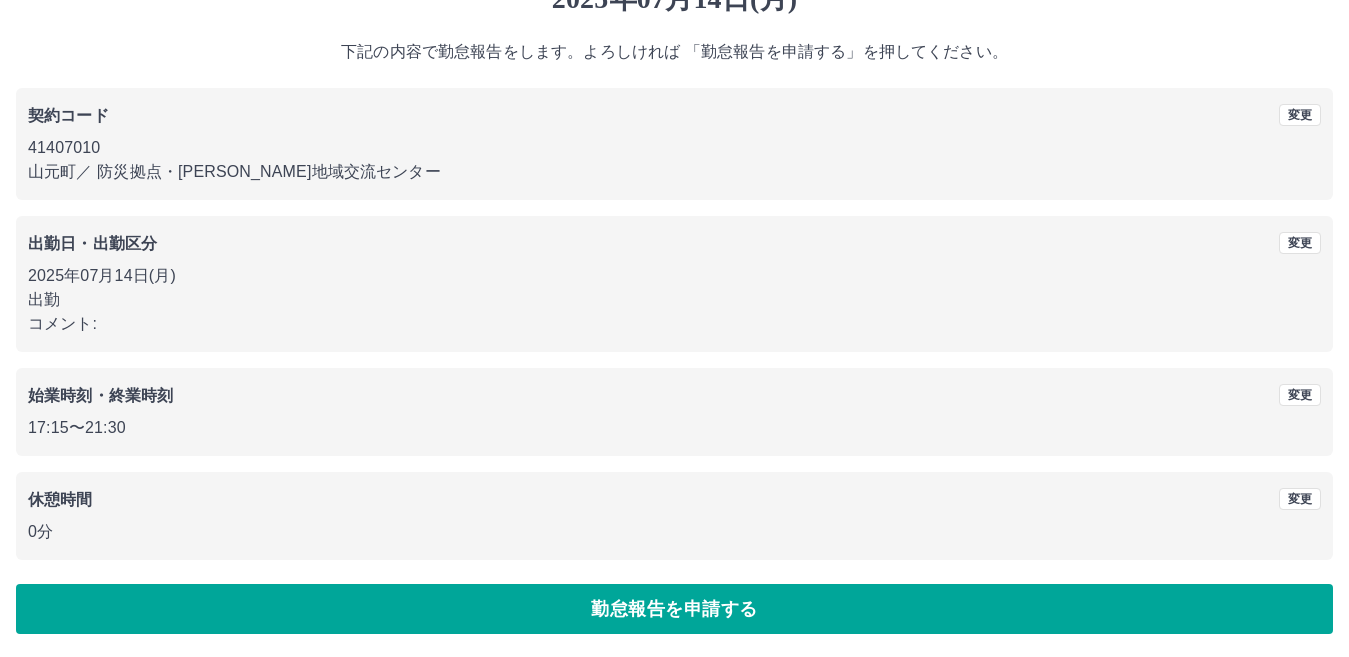 scroll, scrollTop: 92, scrollLeft: 0, axis: vertical 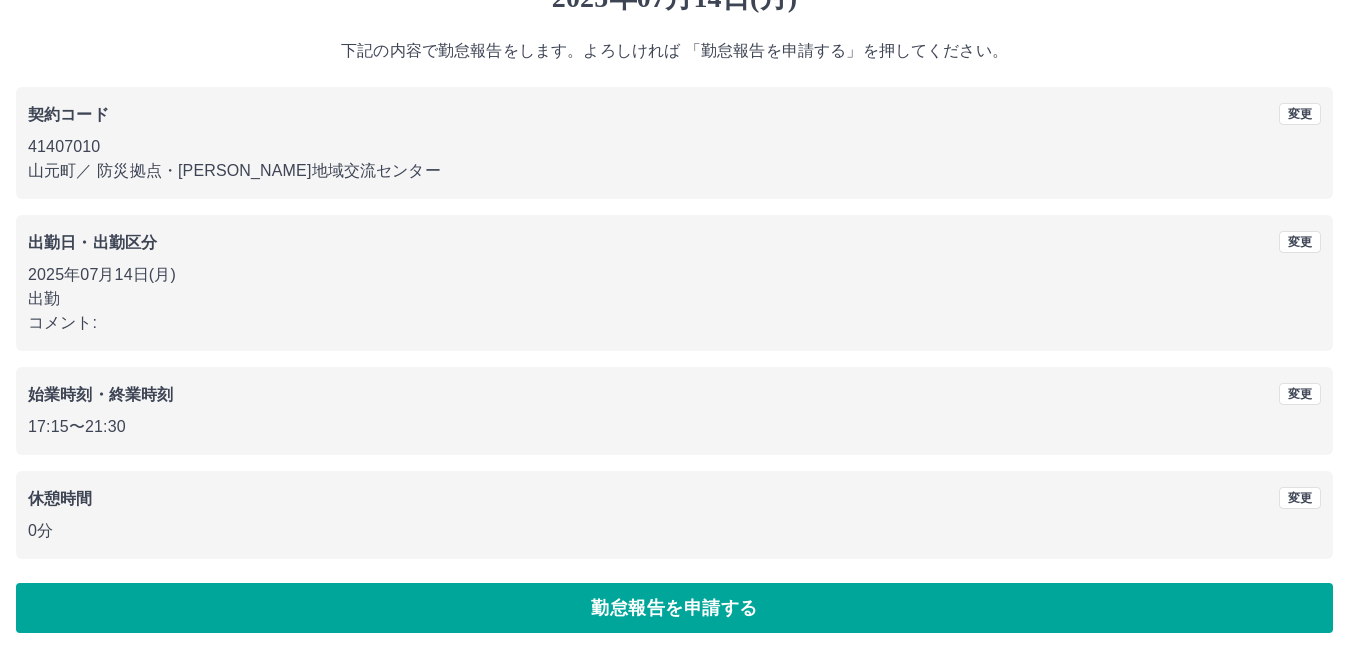 click on "勤怠報告を申請する" at bounding box center [674, 608] 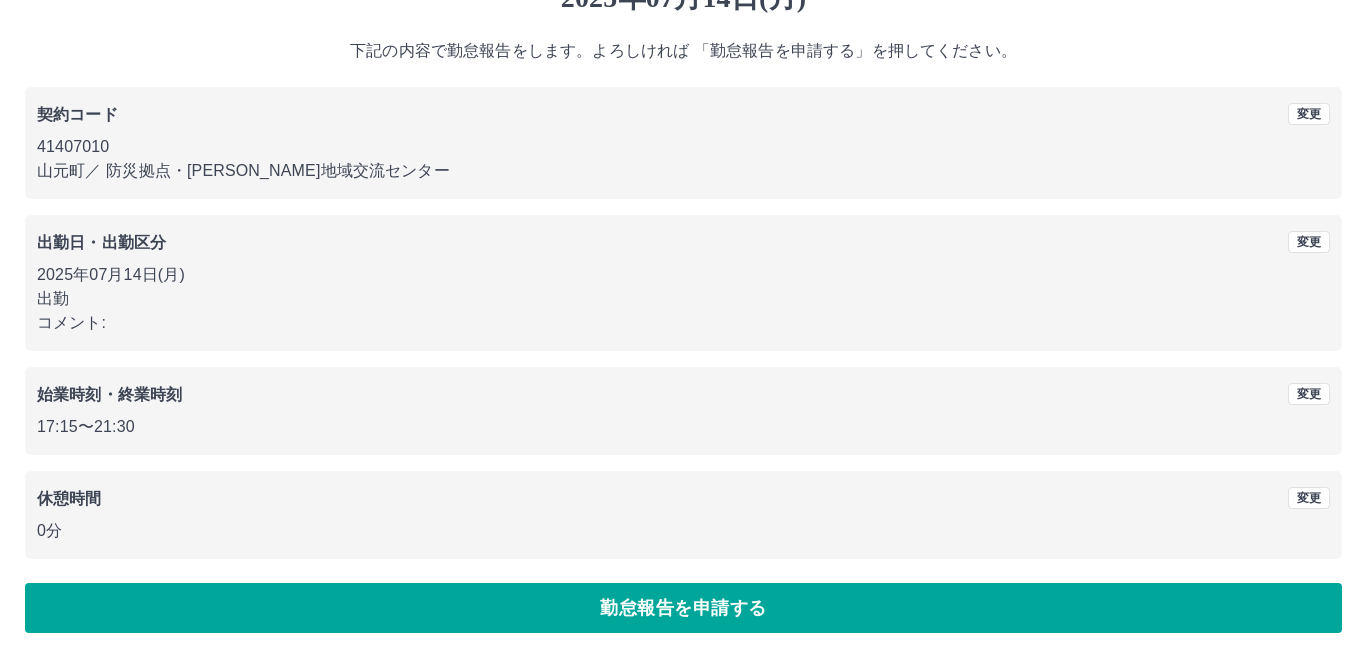 scroll, scrollTop: 0, scrollLeft: 0, axis: both 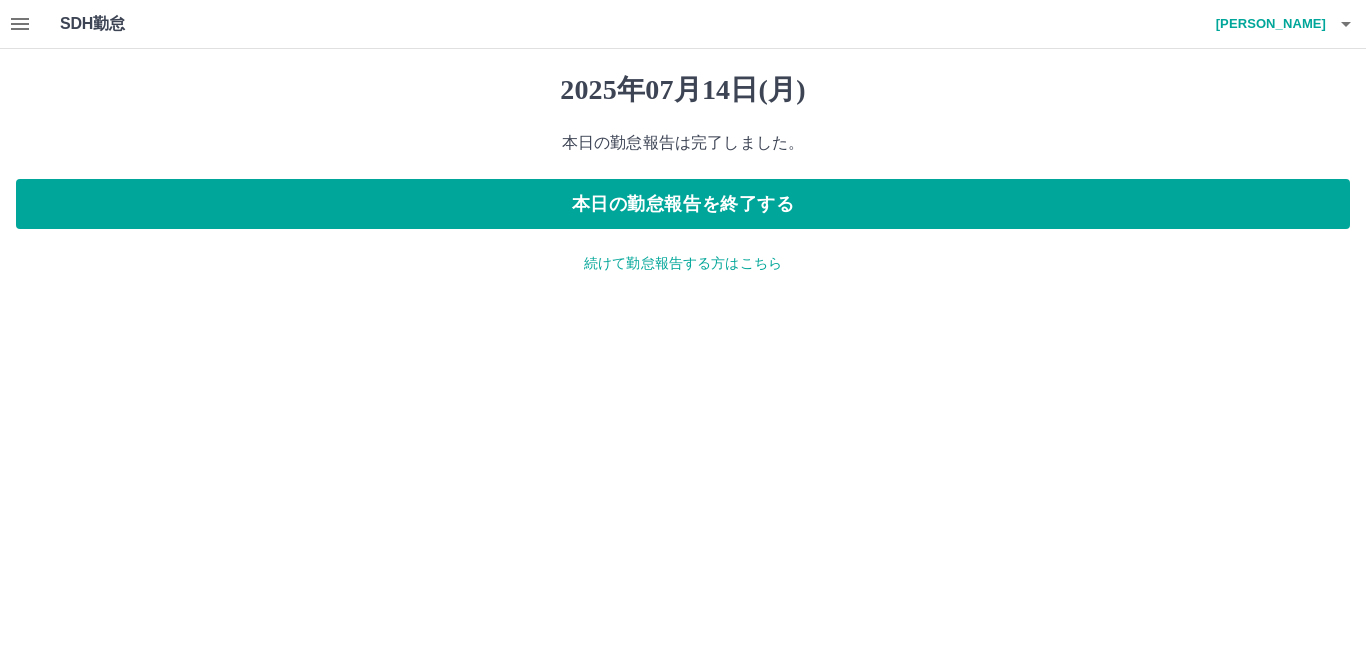 click 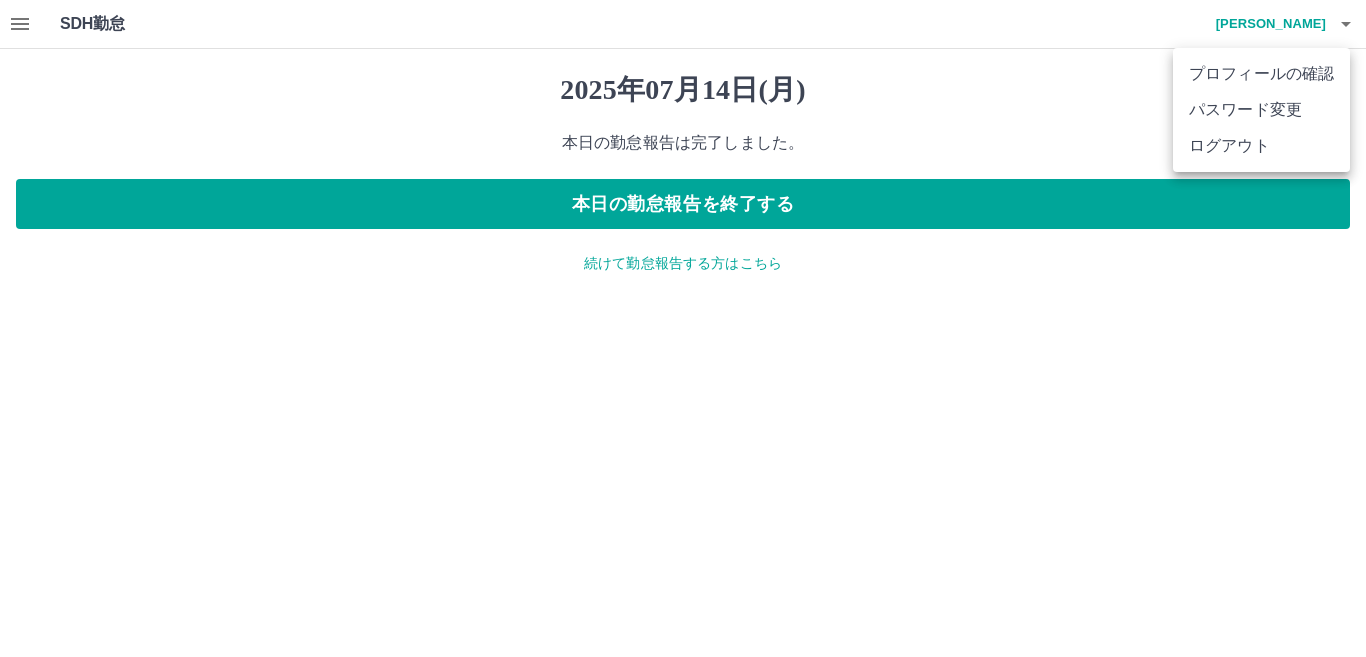 click on "ログアウト" at bounding box center [1261, 146] 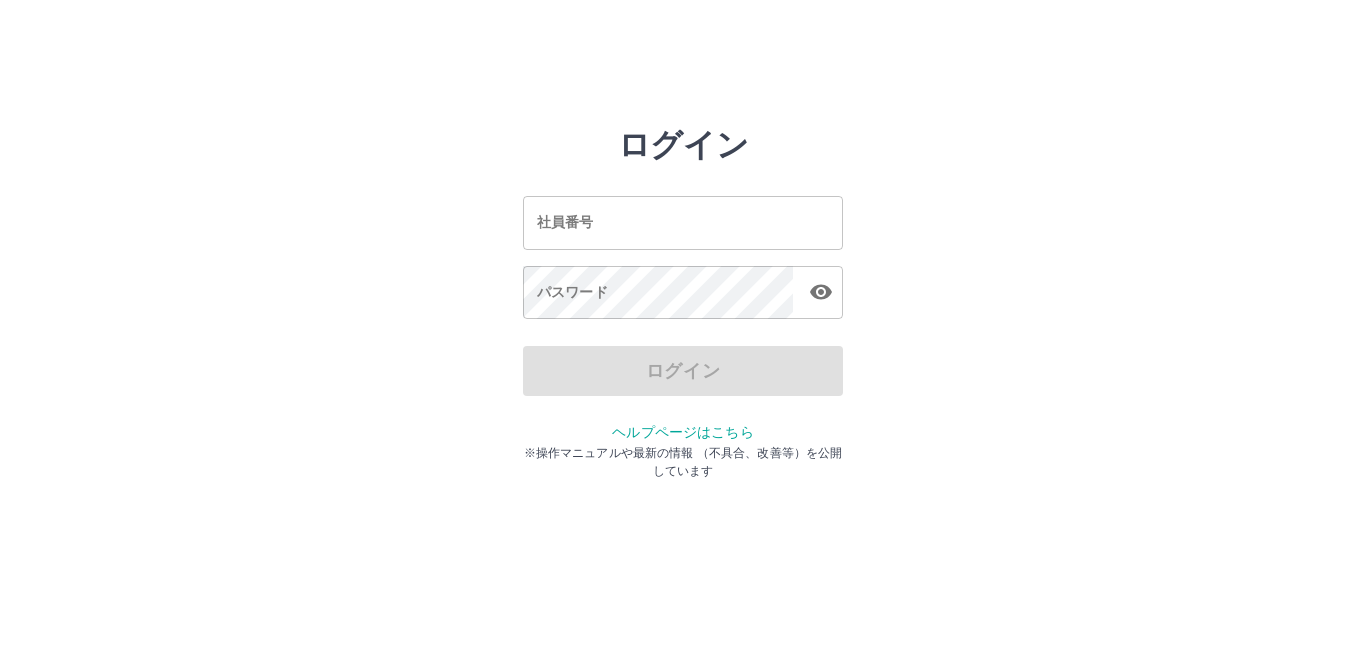 scroll, scrollTop: 0, scrollLeft: 0, axis: both 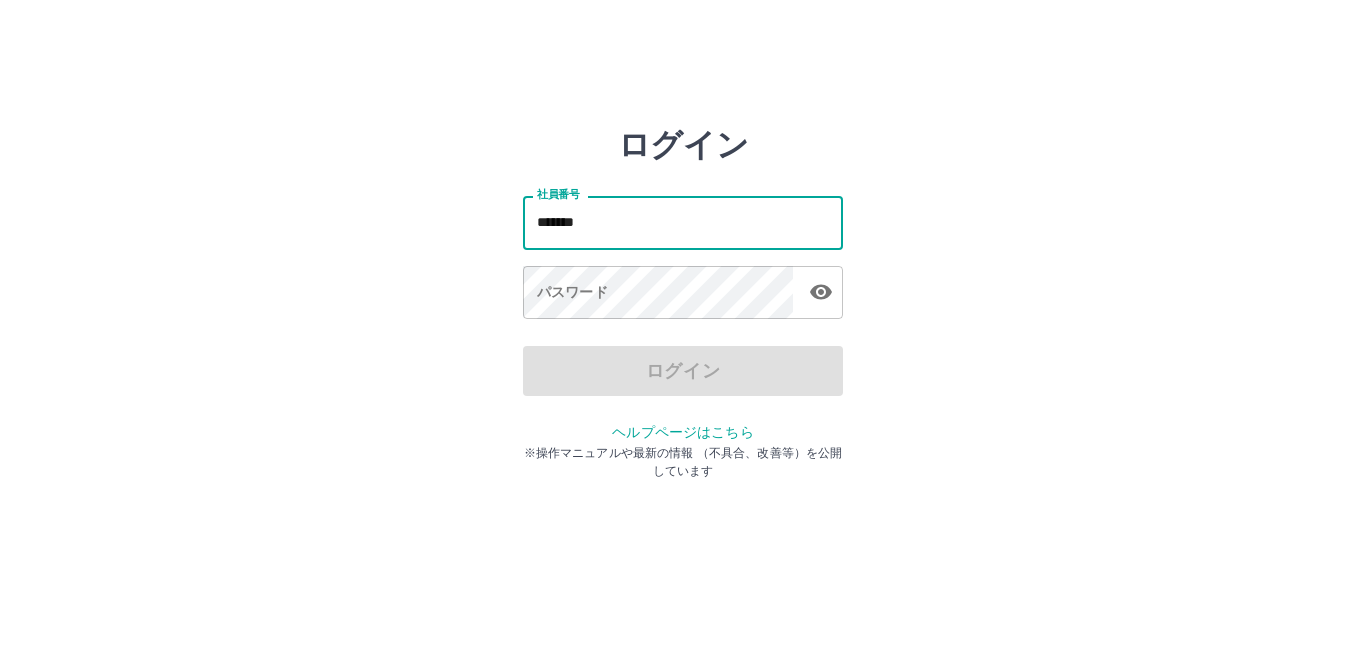 type on "*******" 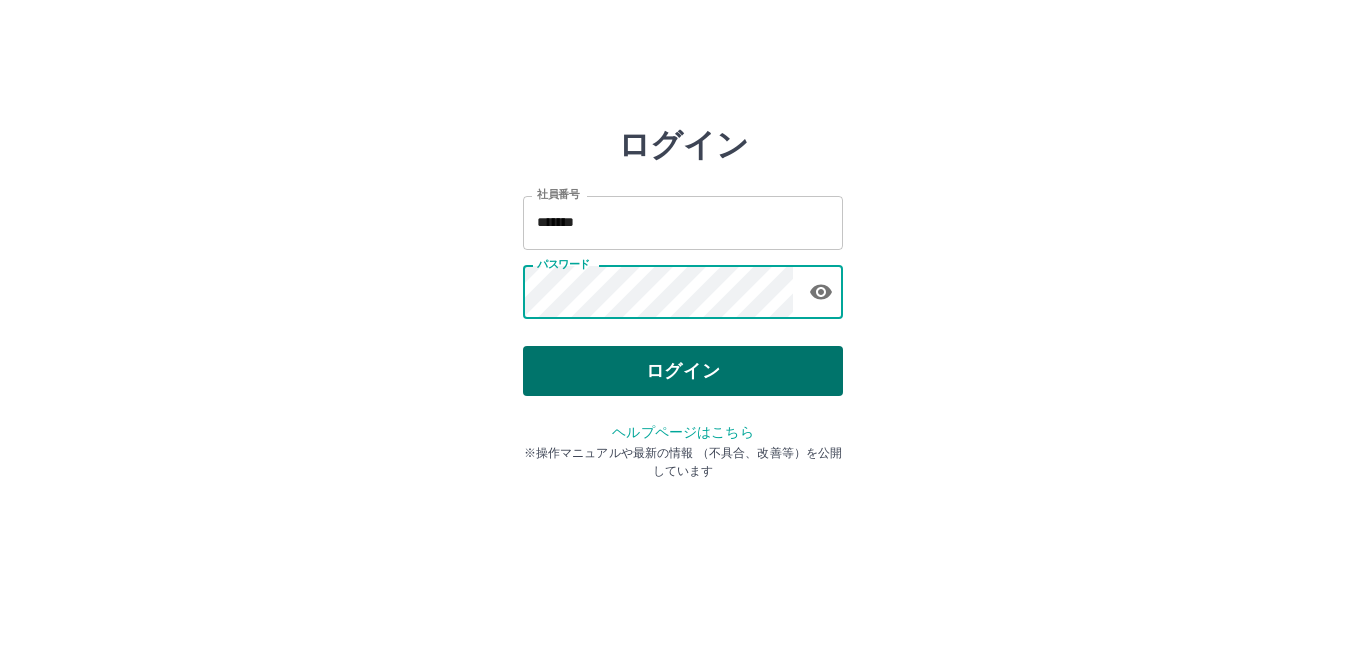 click on "ログイン" at bounding box center (683, 371) 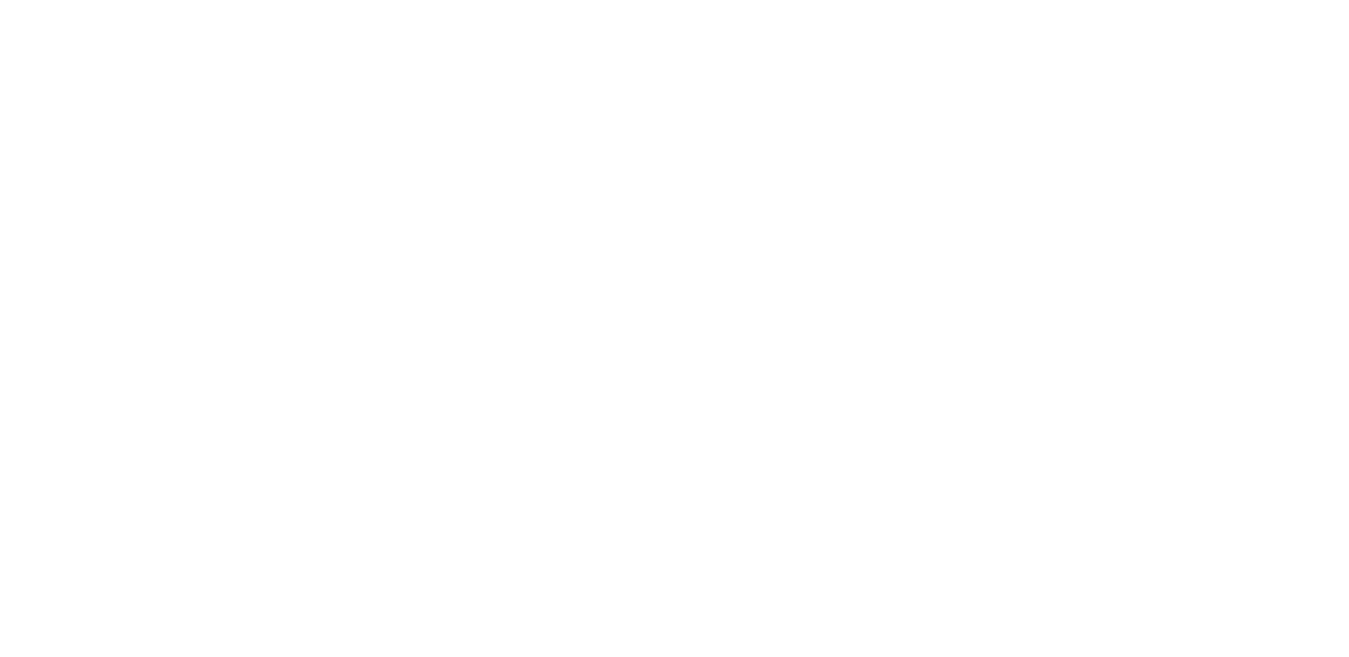scroll, scrollTop: 0, scrollLeft: 0, axis: both 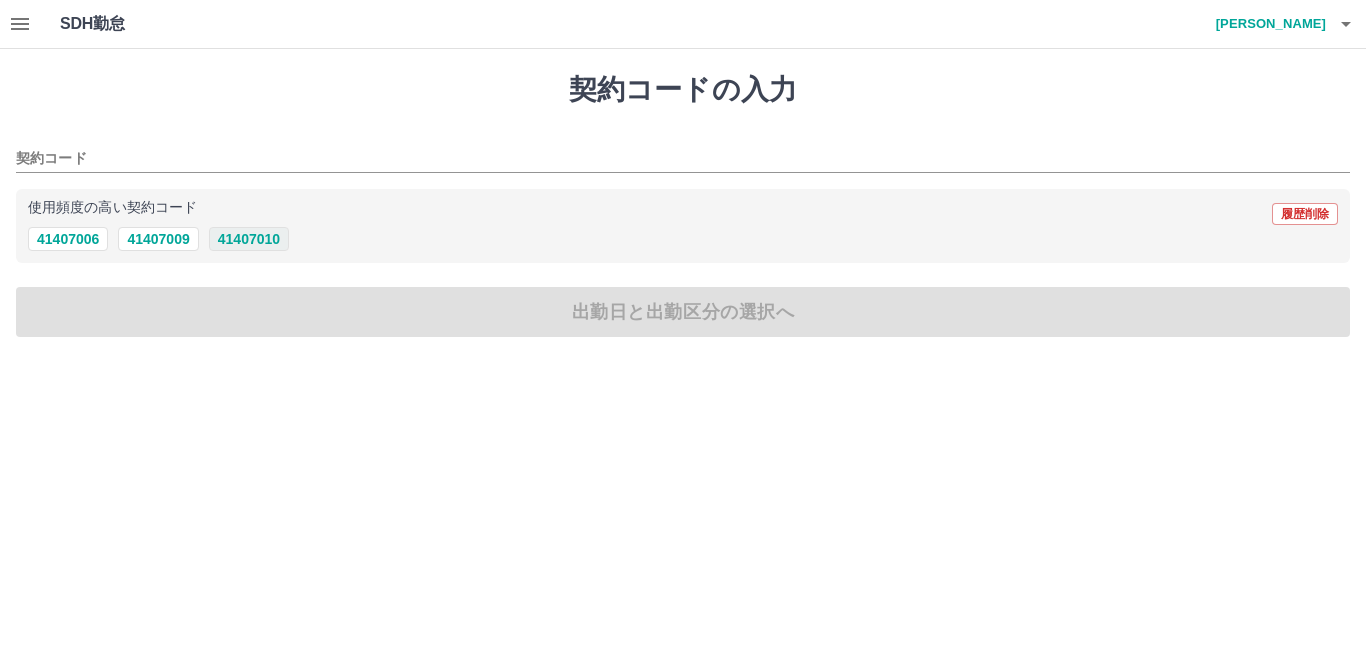 click on "41407010" at bounding box center [249, 239] 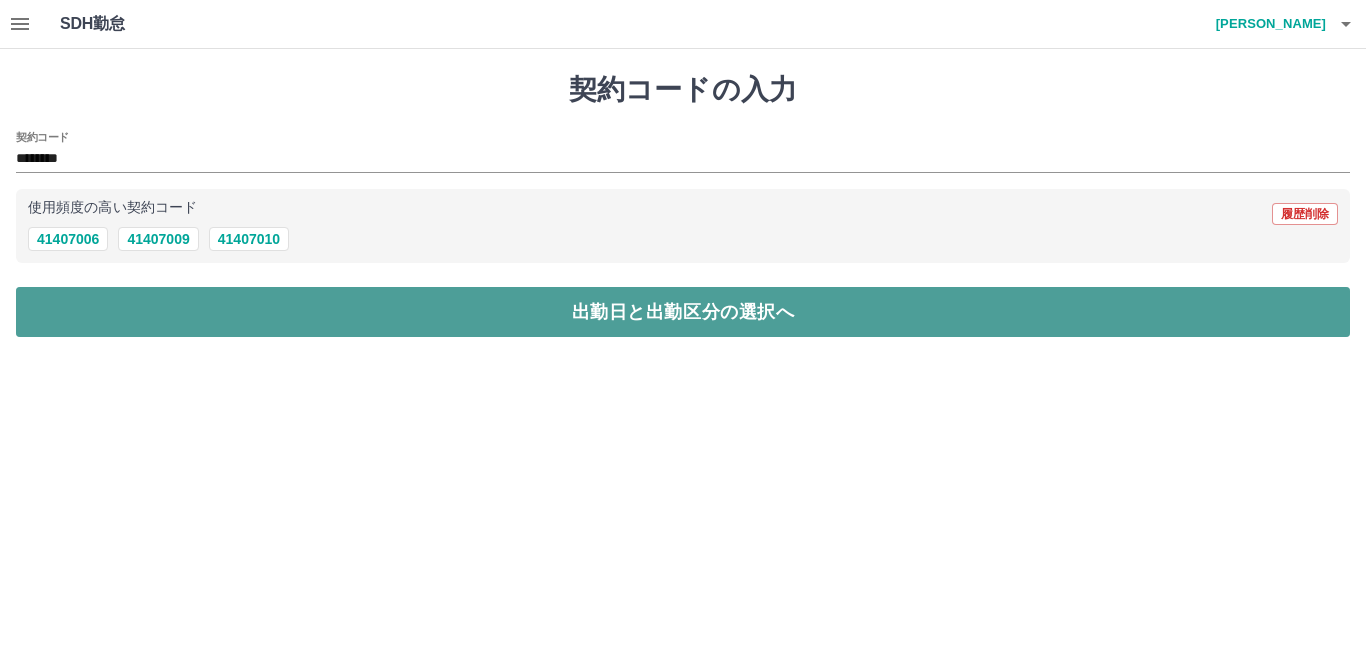 drag, startPoint x: 381, startPoint y: 323, endPoint x: 382, endPoint y: 310, distance: 13.038404 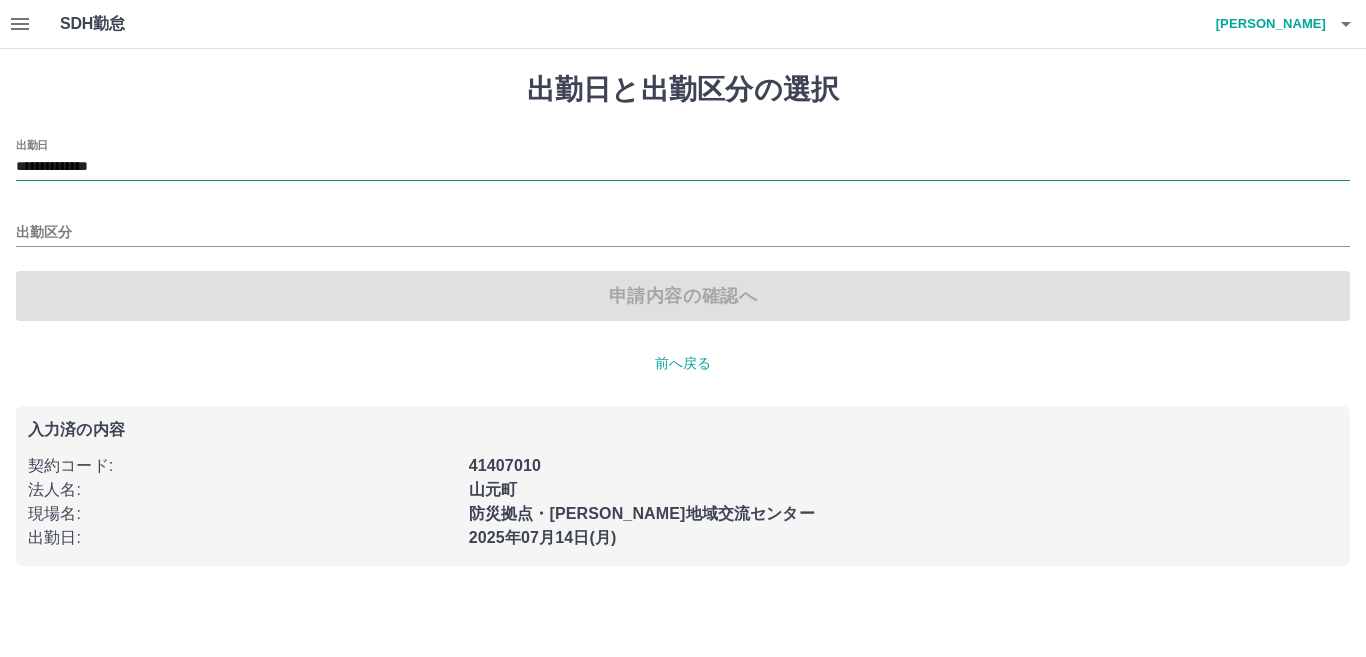 click on "**********" at bounding box center (683, 167) 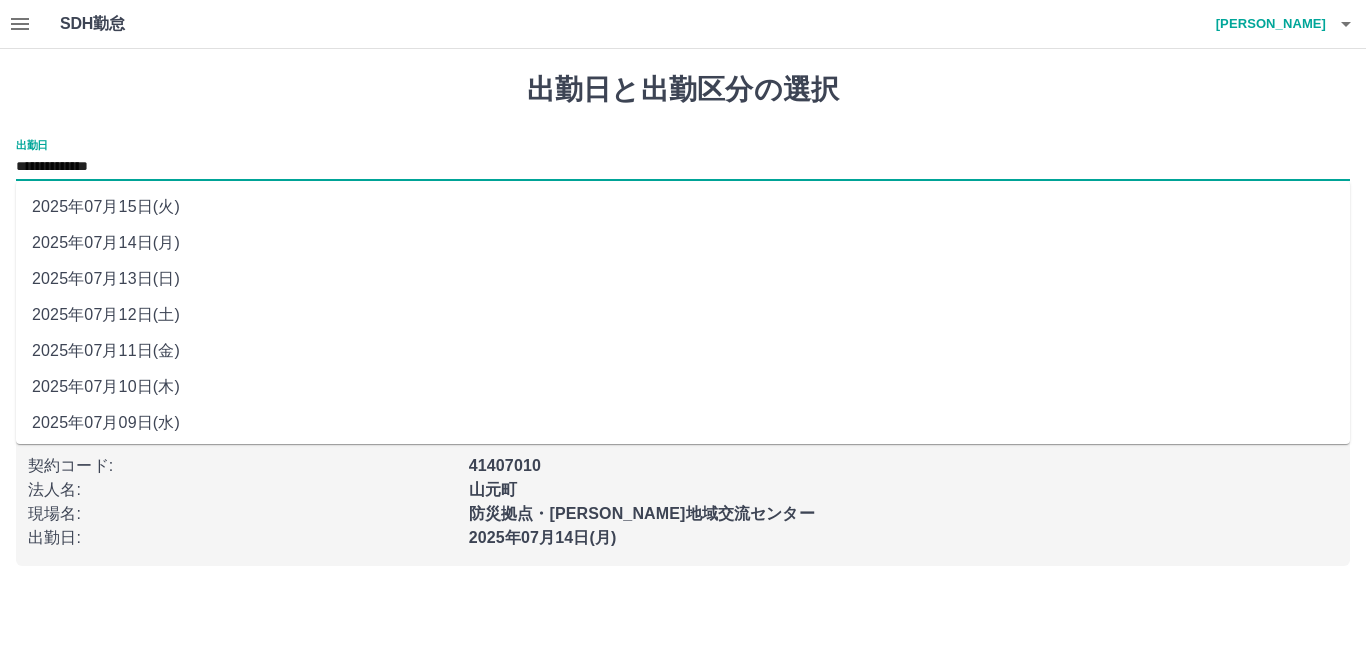click on "2025年07月11日(金)" at bounding box center [683, 351] 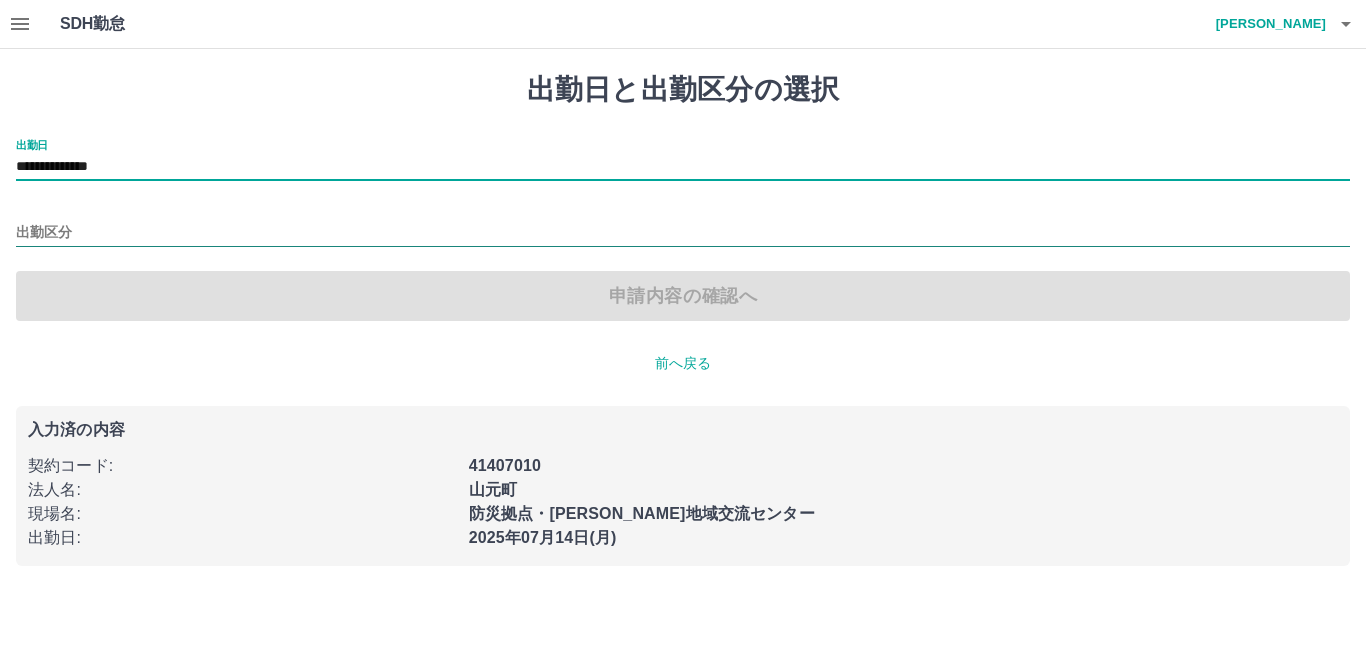 click on "出勤区分" at bounding box center [683, 233] 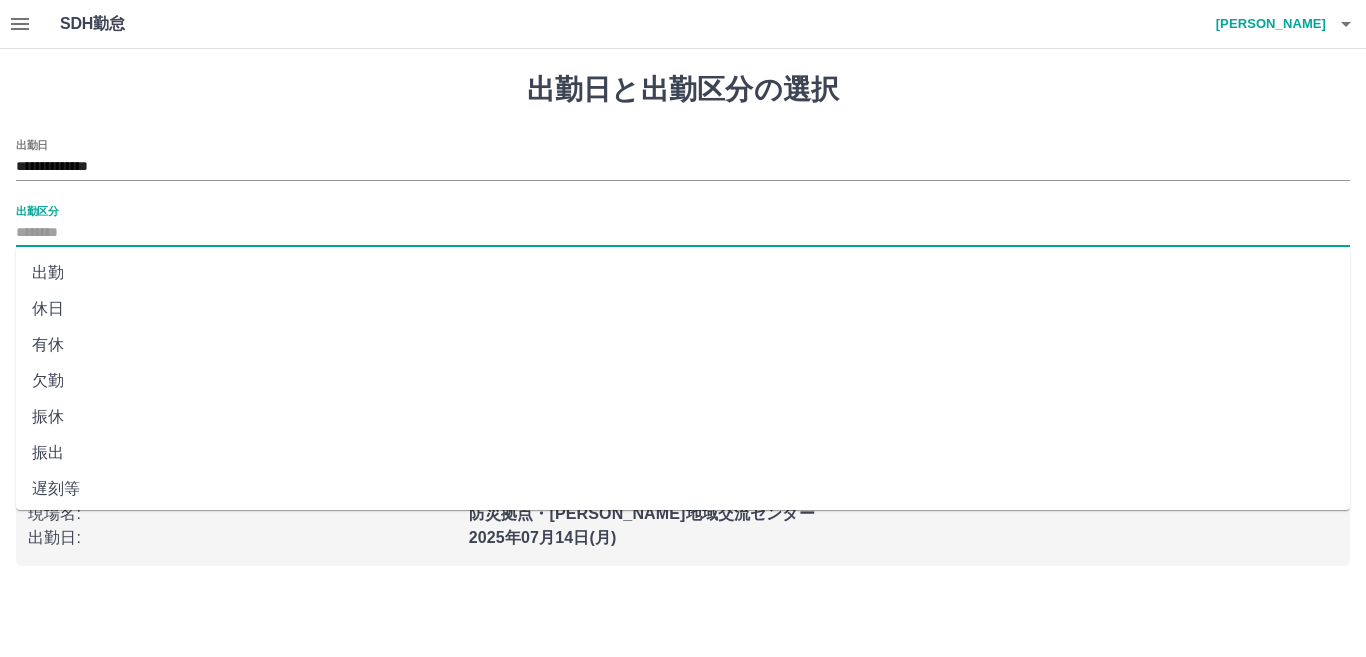 click on "休日" at bounding box center [683, 309] 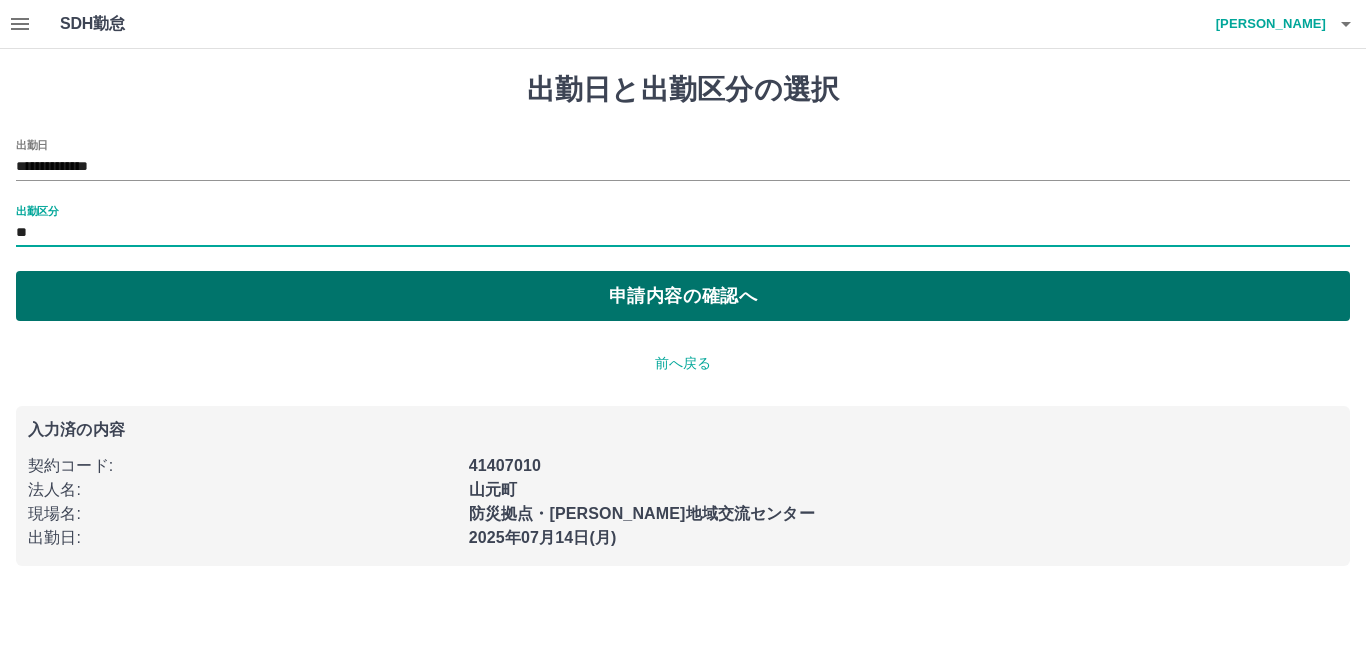 click on "申請内容の確認へ" at bounding box center (683, 296) 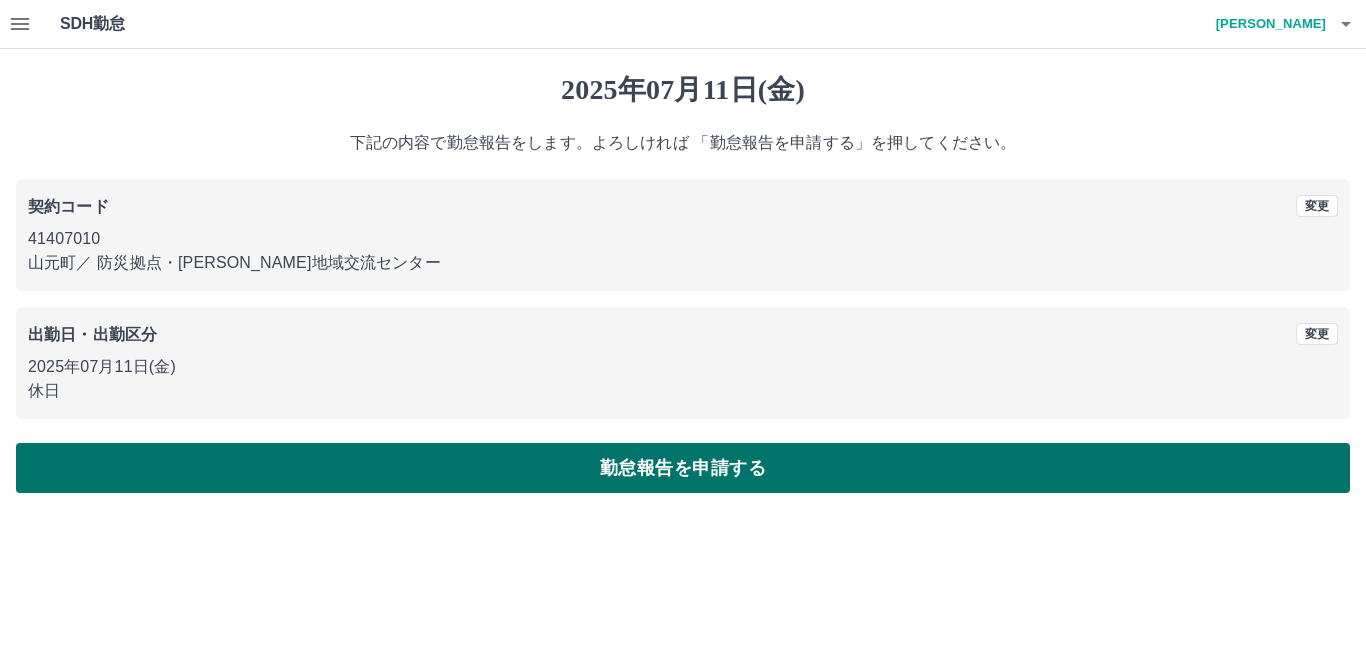 click on "勤怠報告を申請する" at bounding box center [683, 468] 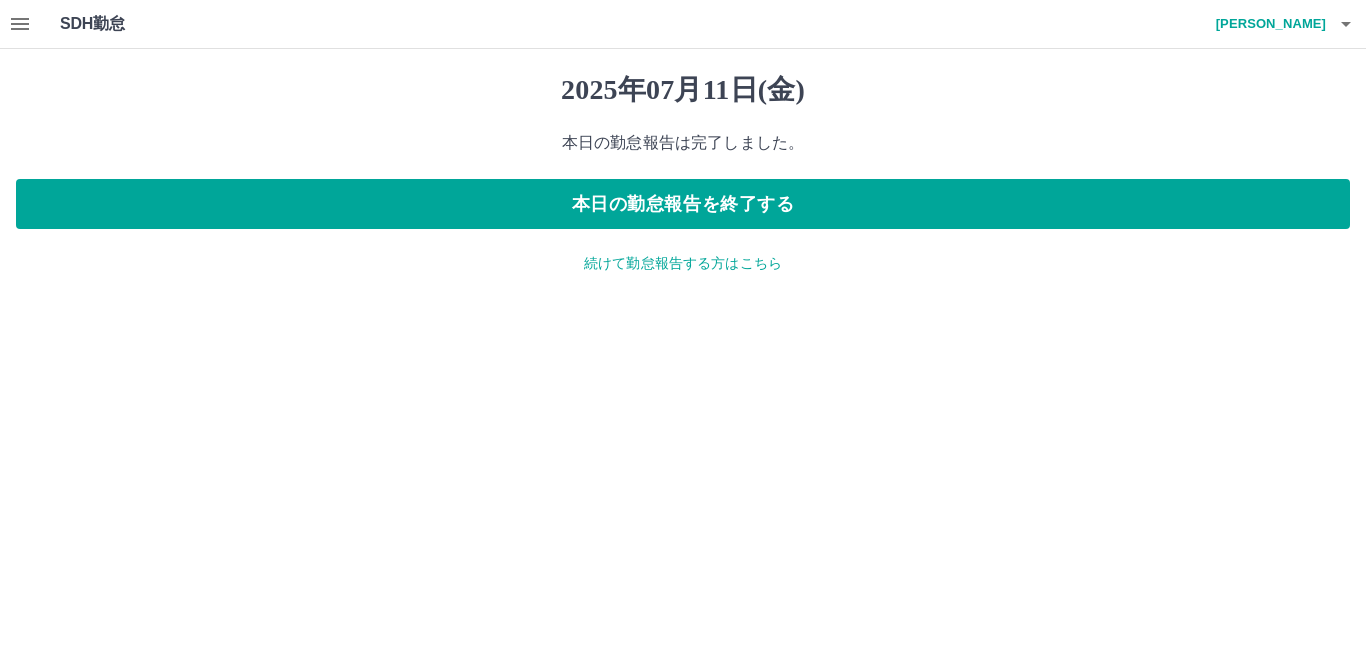 click on "続けて勤怠報告する方はこちら" at bounding box center [683, 263] 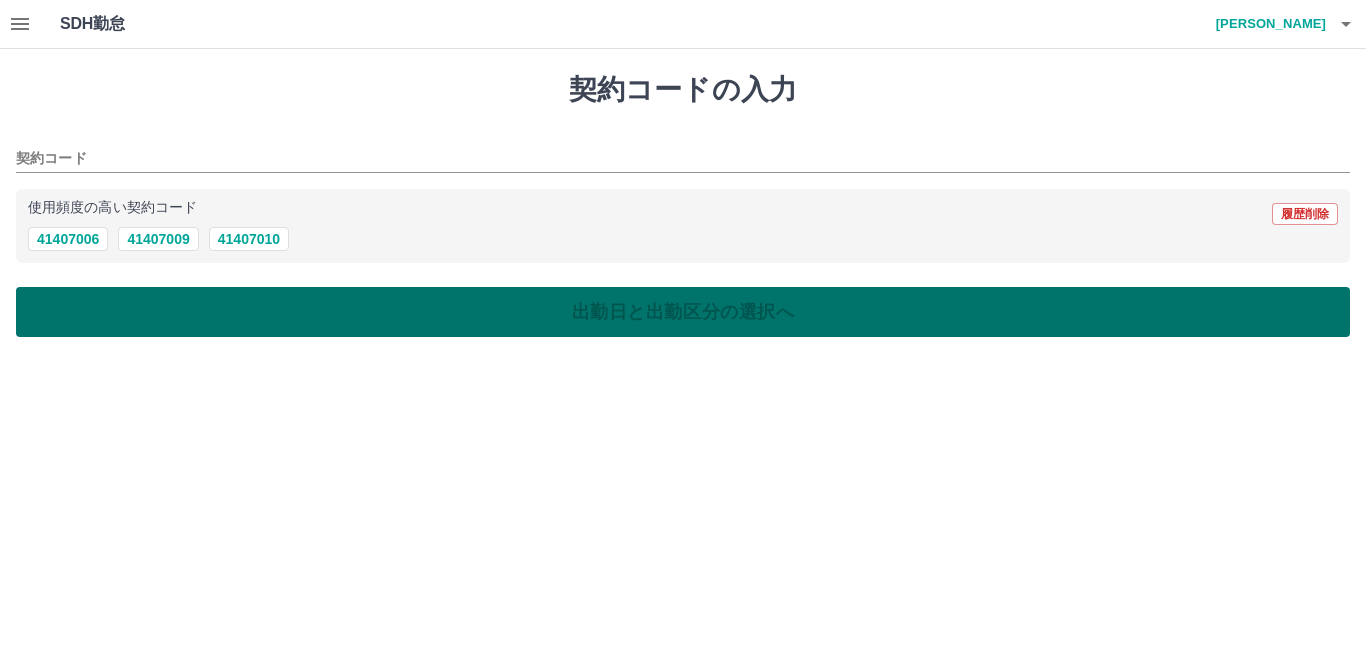 click on "41407010" at bounding box center [249, 239] 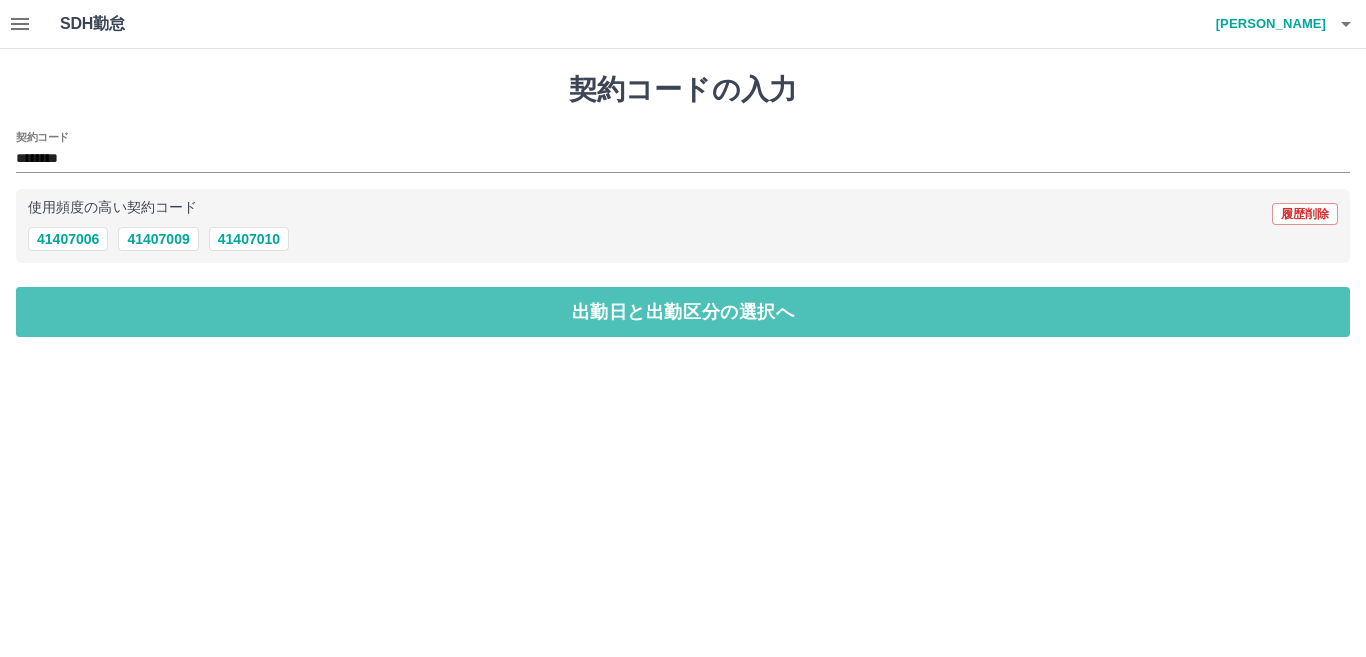 drag, startPoint x: 288, startPoint y: 325, endPoint x: 277, endPoint y: 312, distance: 17.029387 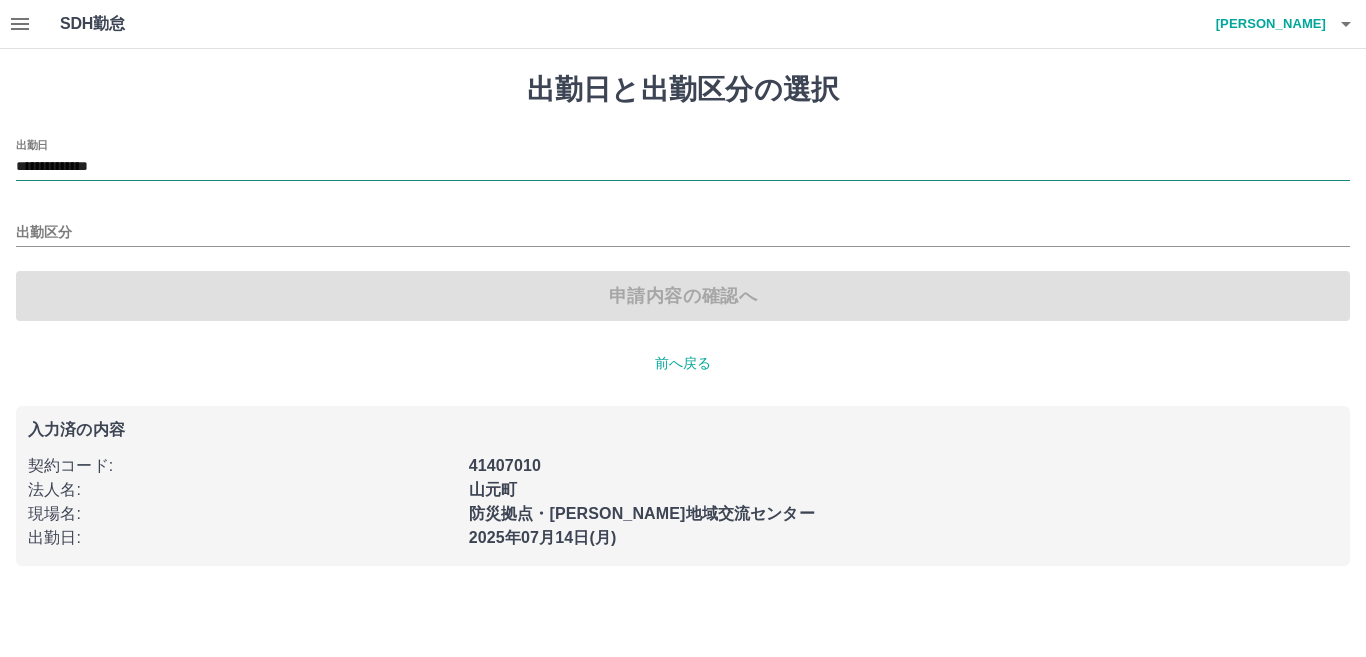 click on "**********" at bounding box center [683, 167] 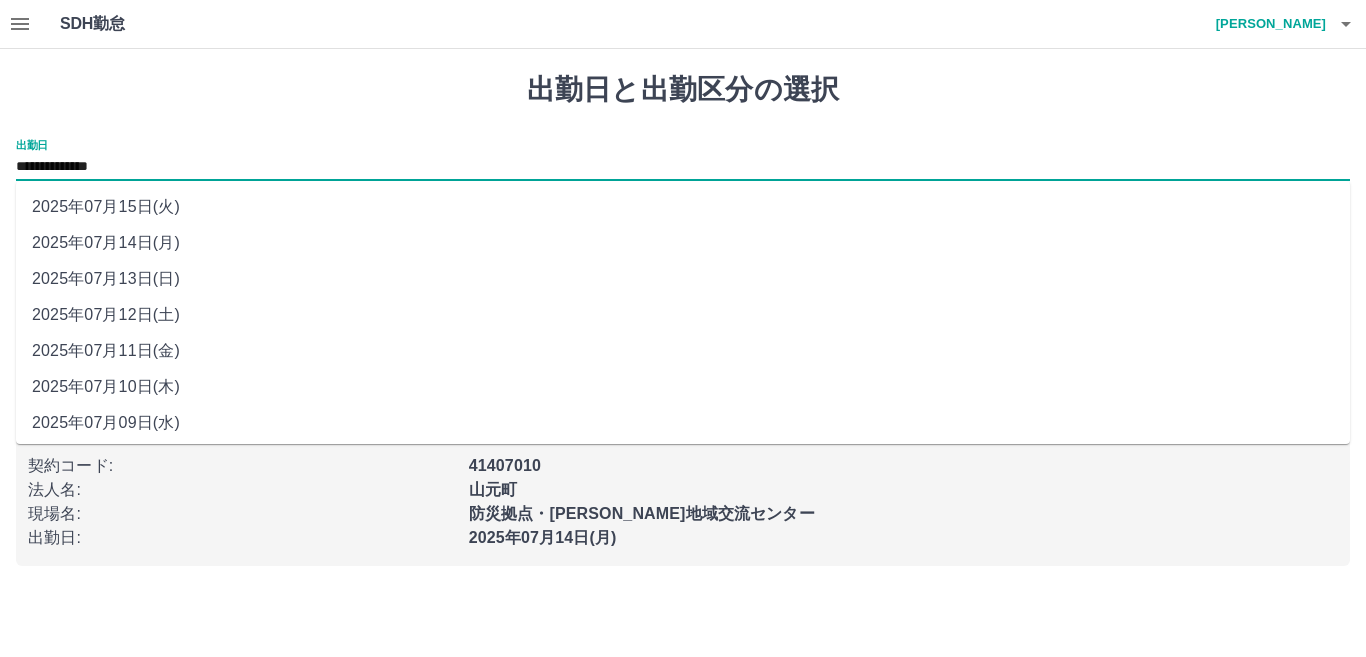 drag, startPoint x: 129, startPoint y: 165, endPoint x: 143, endPoint y: 313, distance: 148.66069 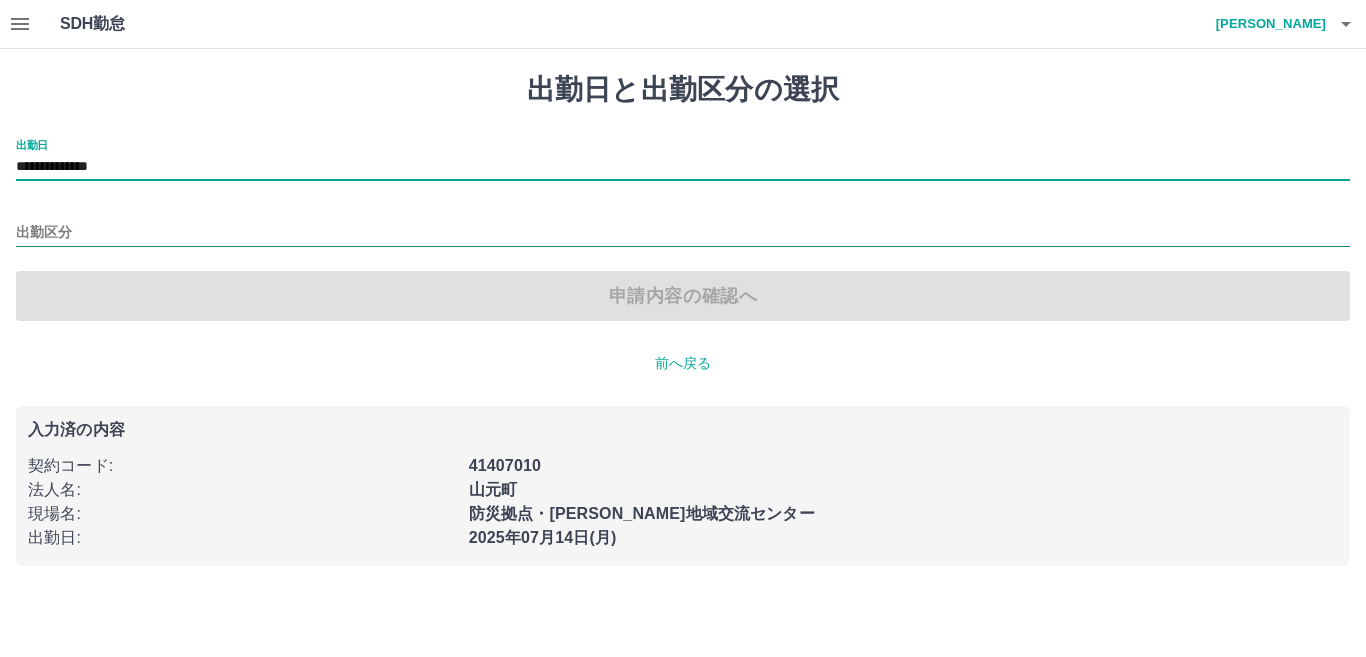 click on "出勤区分" at bounding box center (683, 233) 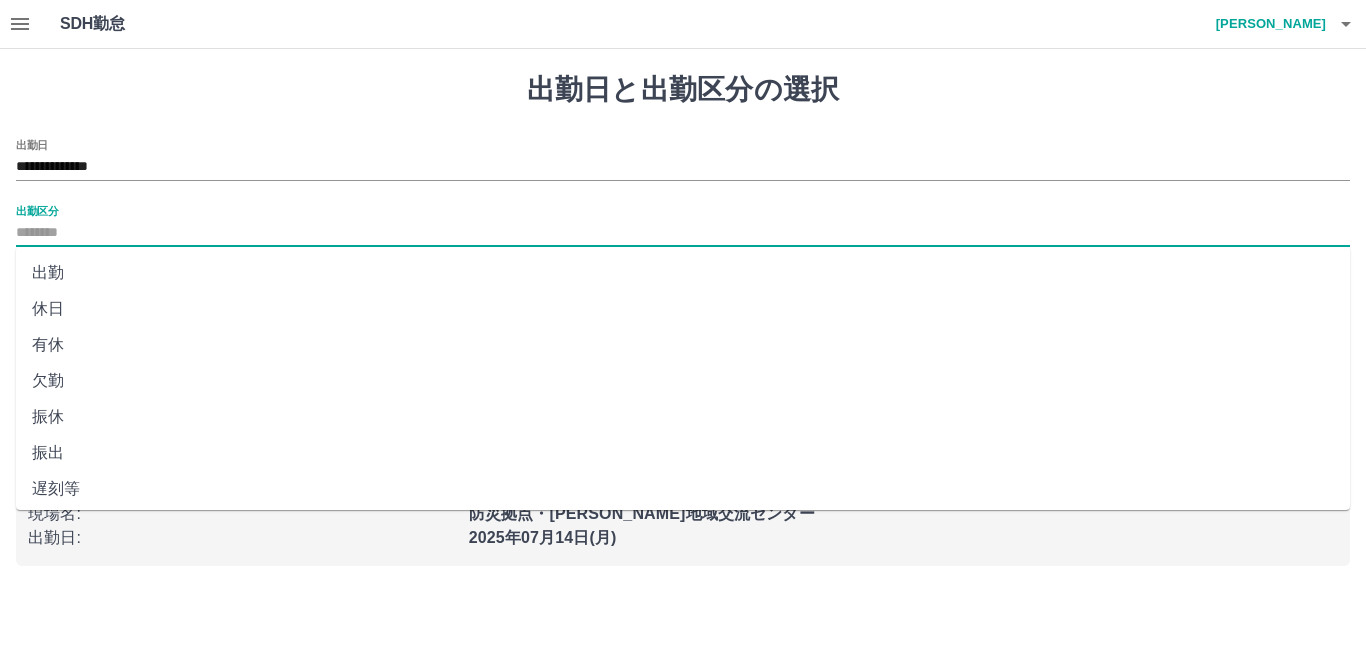 click on "出勤" at bounding box center (683, 273) 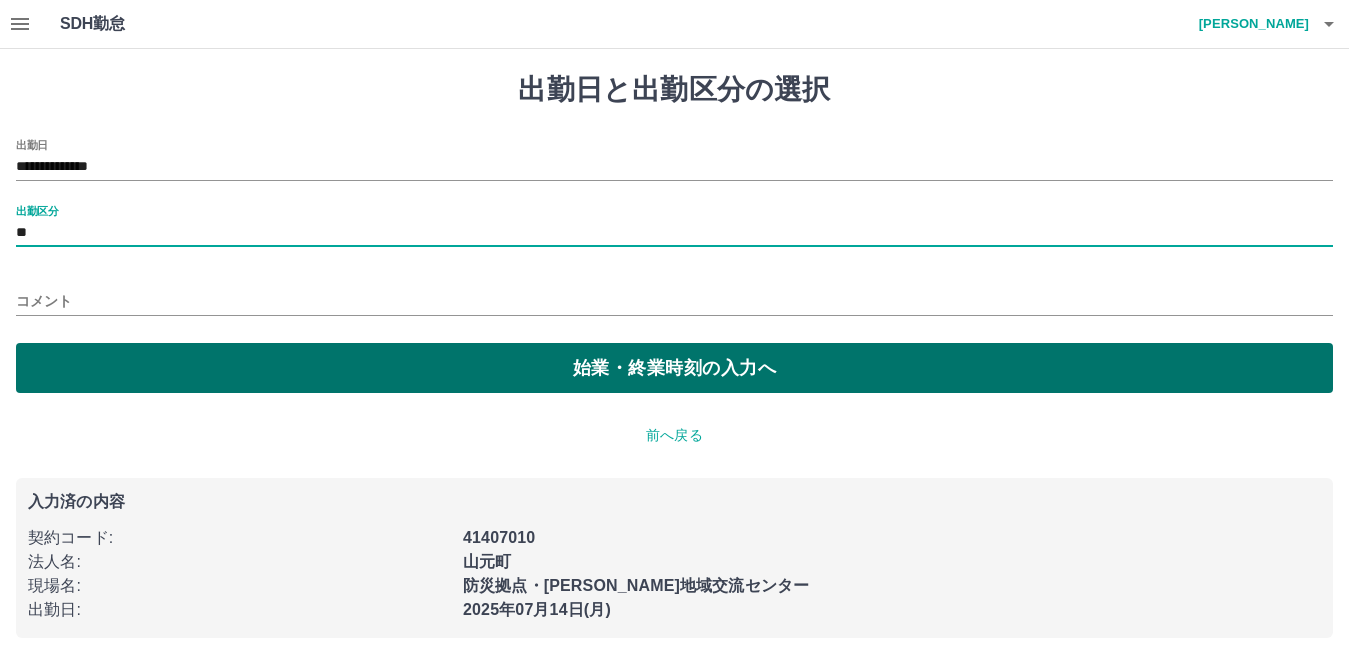 click on "始業・終業時刻の入力へ" at bounding box center [674, 368] 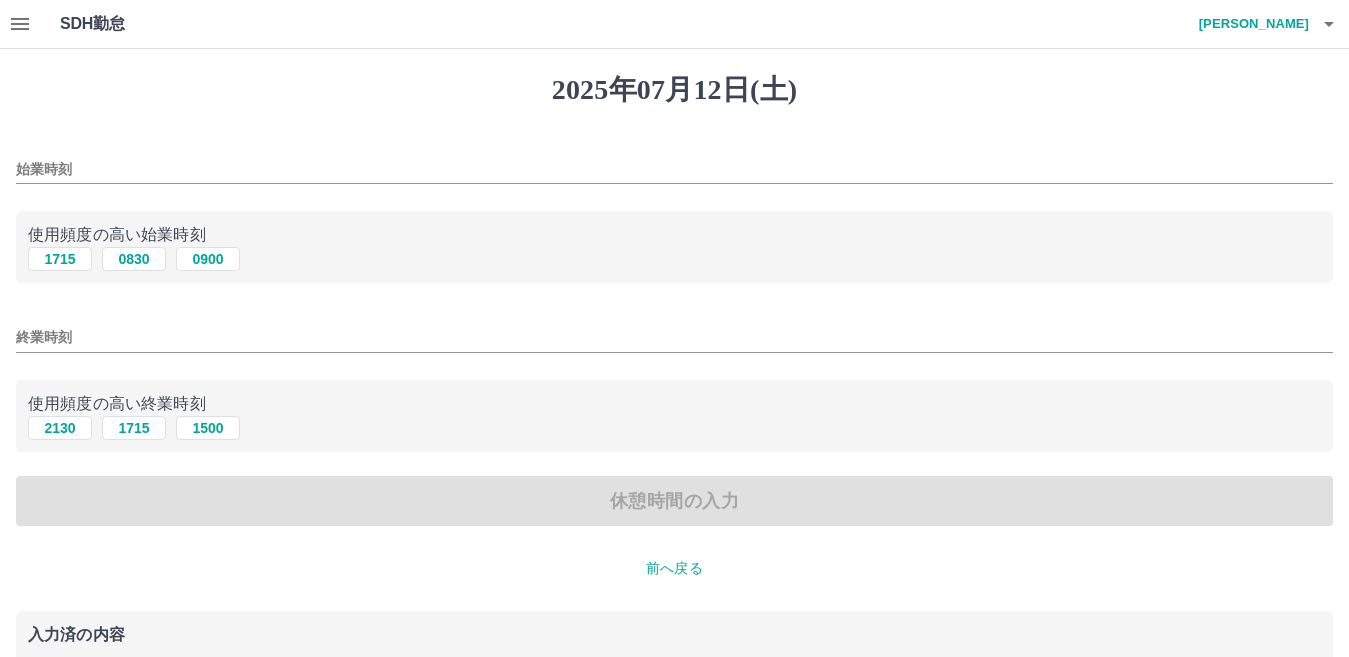 drag, startPoint x: 141, startPoint y: 257, endPoint x: 151, endPoint y: 385, distance: 128.39003 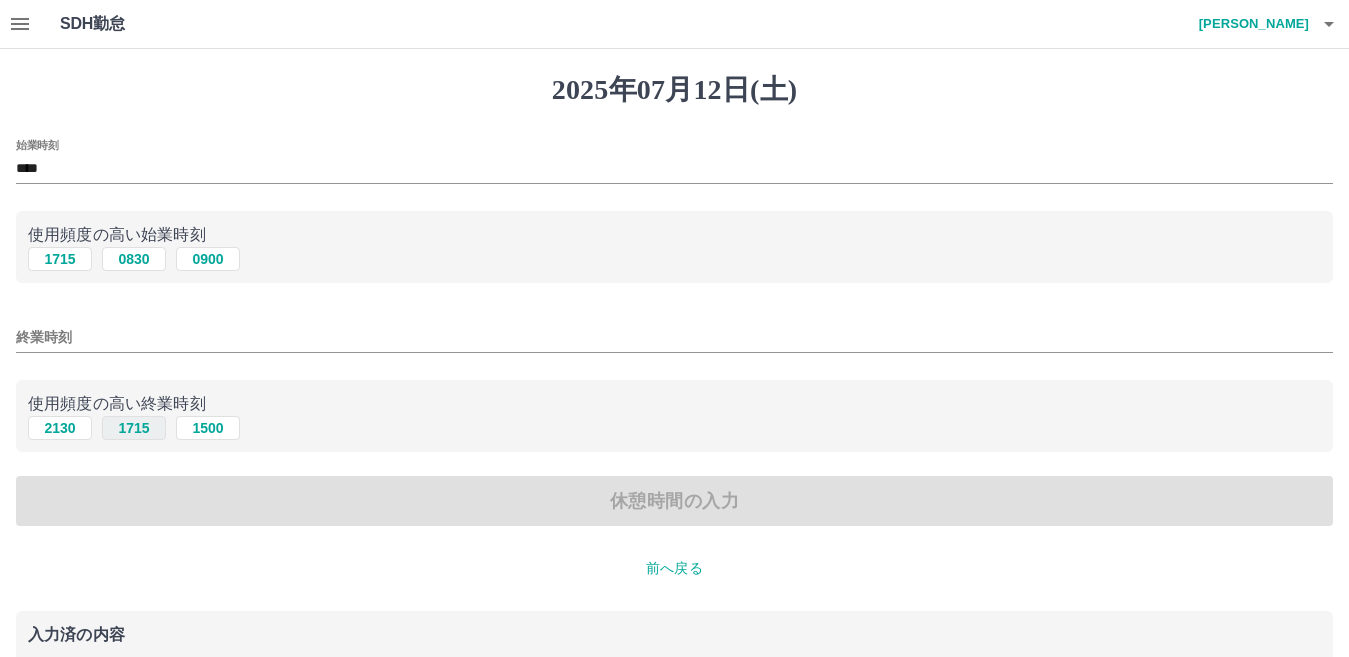 click on "1715" at bounding box center (134, 428) 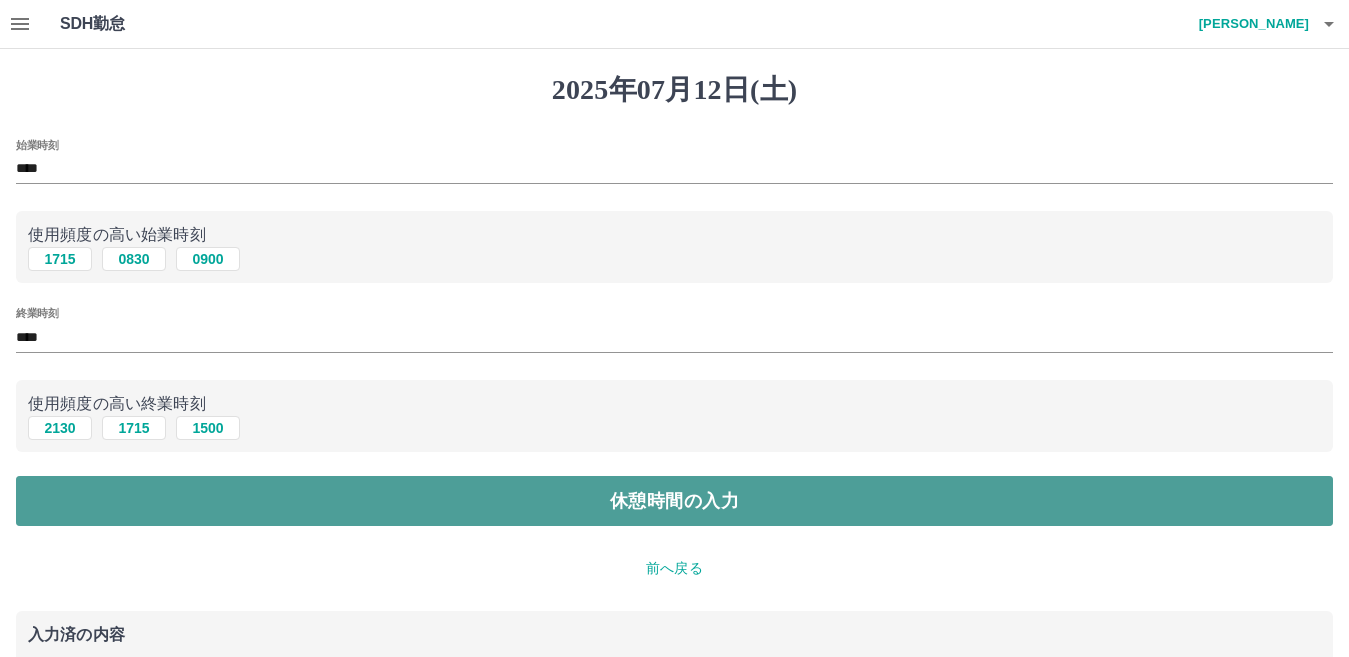 click on "休憩時間の入力" at bounding box center (674, 501) 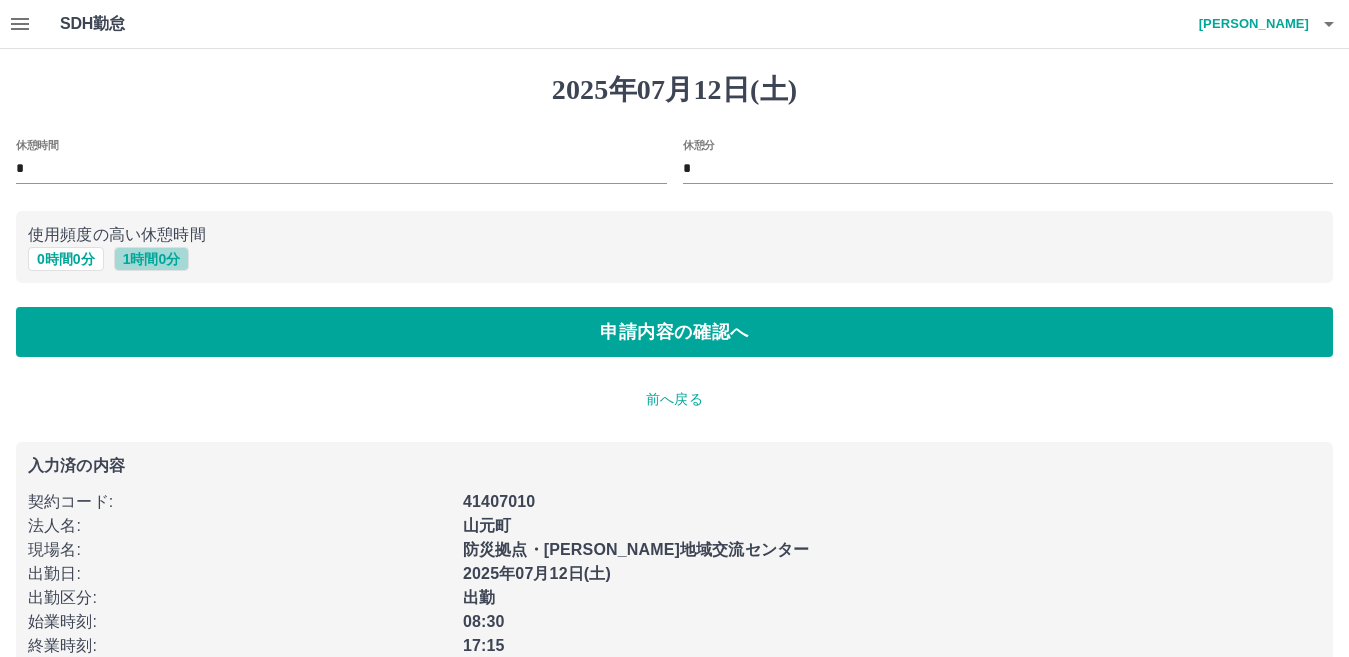 click on "1 時間 0 分" at bounding box center [152, 259] 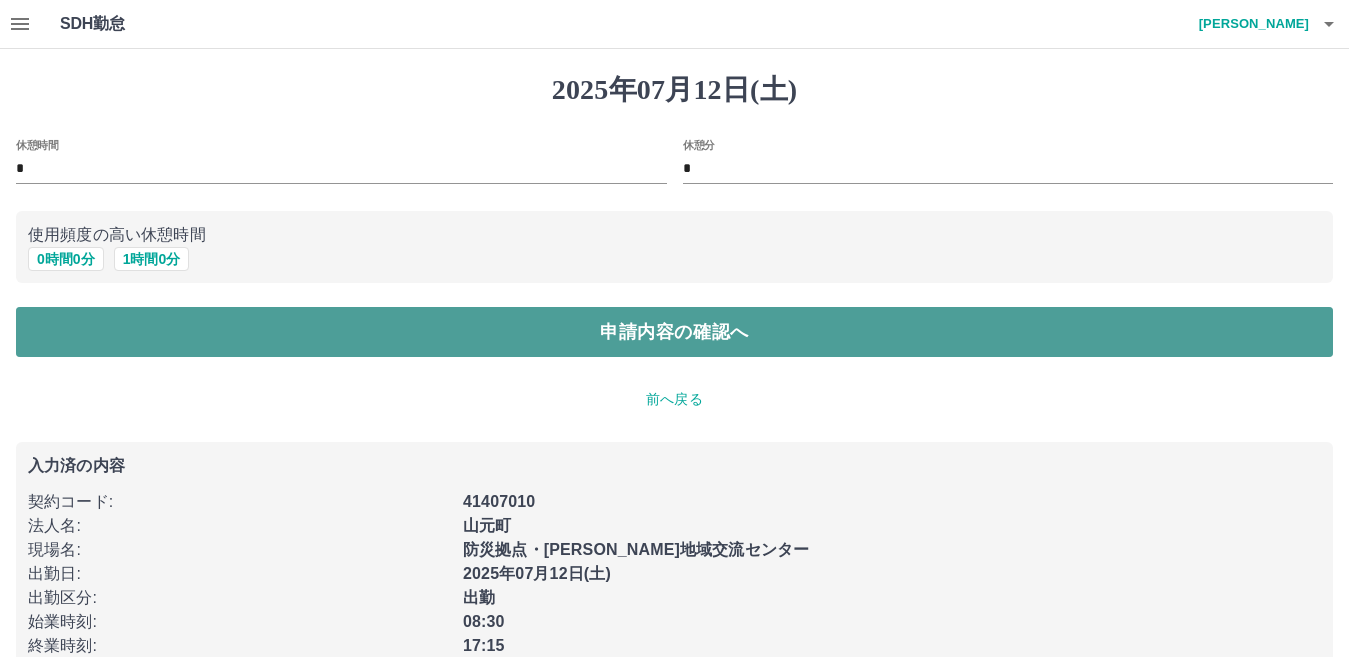 click on "申請内容の確認へ" at bounding box center [674, 332] 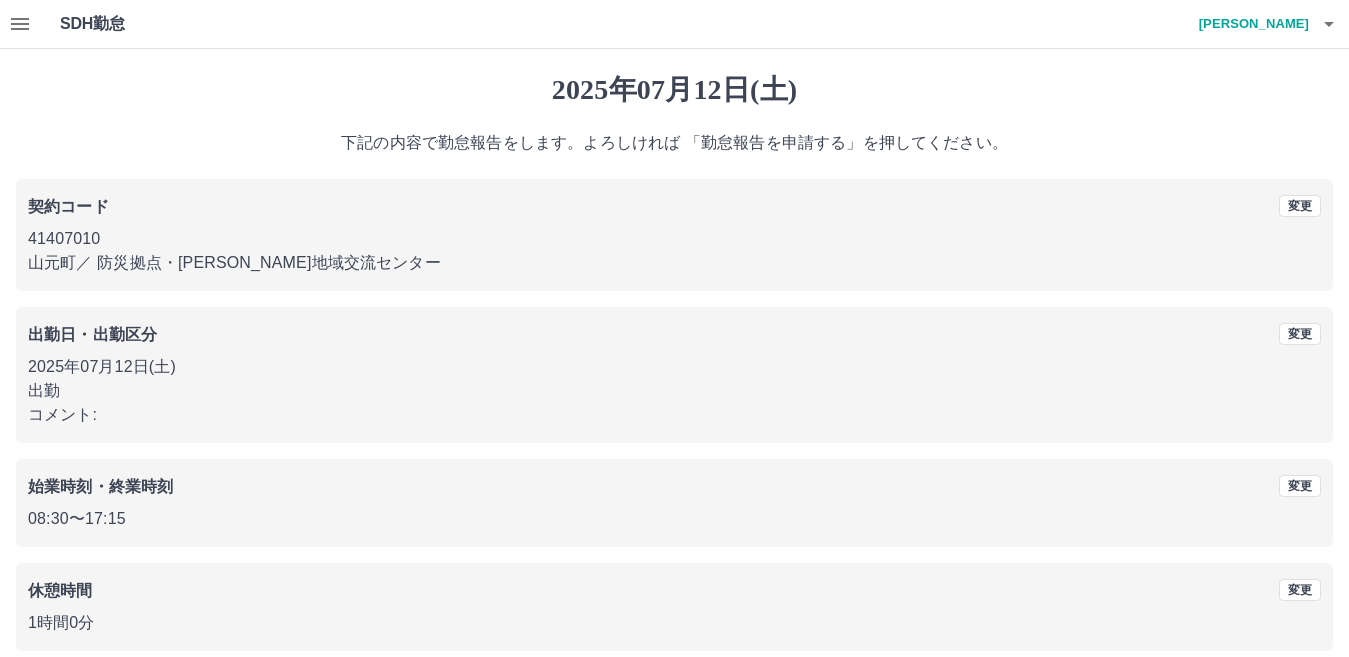 scroll, scrollTop: 92, scrollLeft: 0, axis: vertical 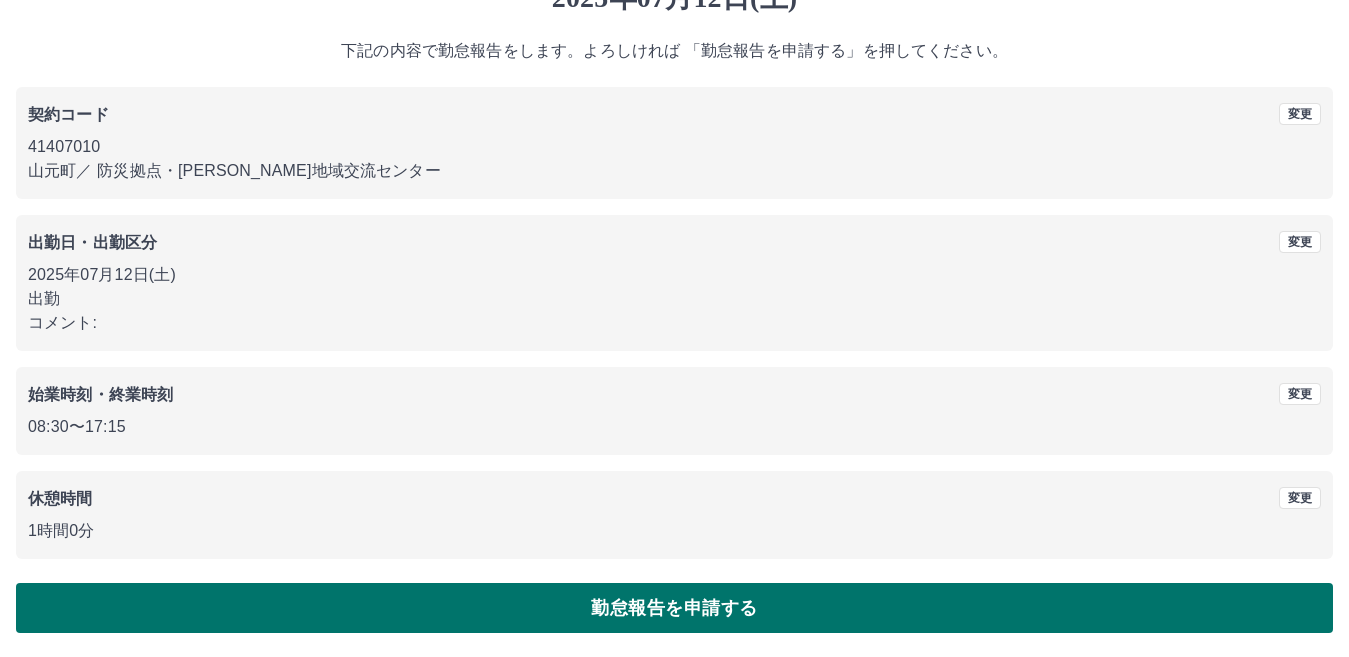 click on "勤怠報告を申請する" at bounding box center (674, 608) 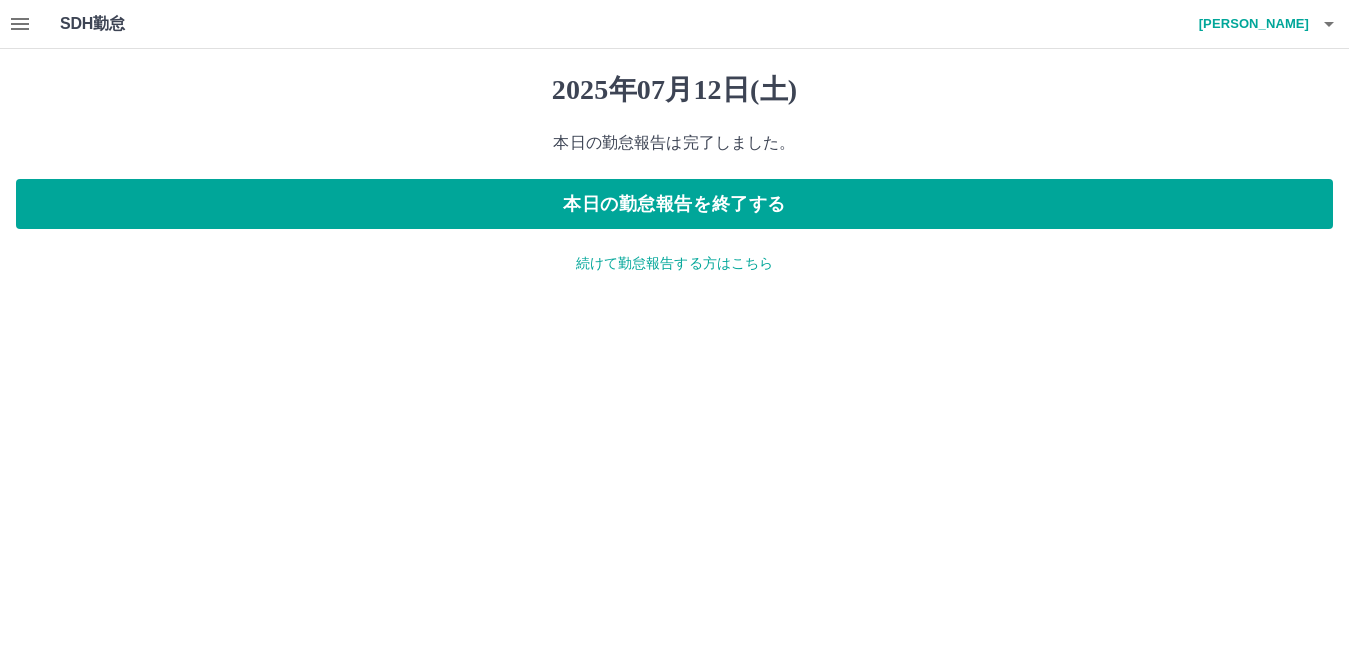 scroll, scrollTop: 0, scrollLeft: 0, axis: both 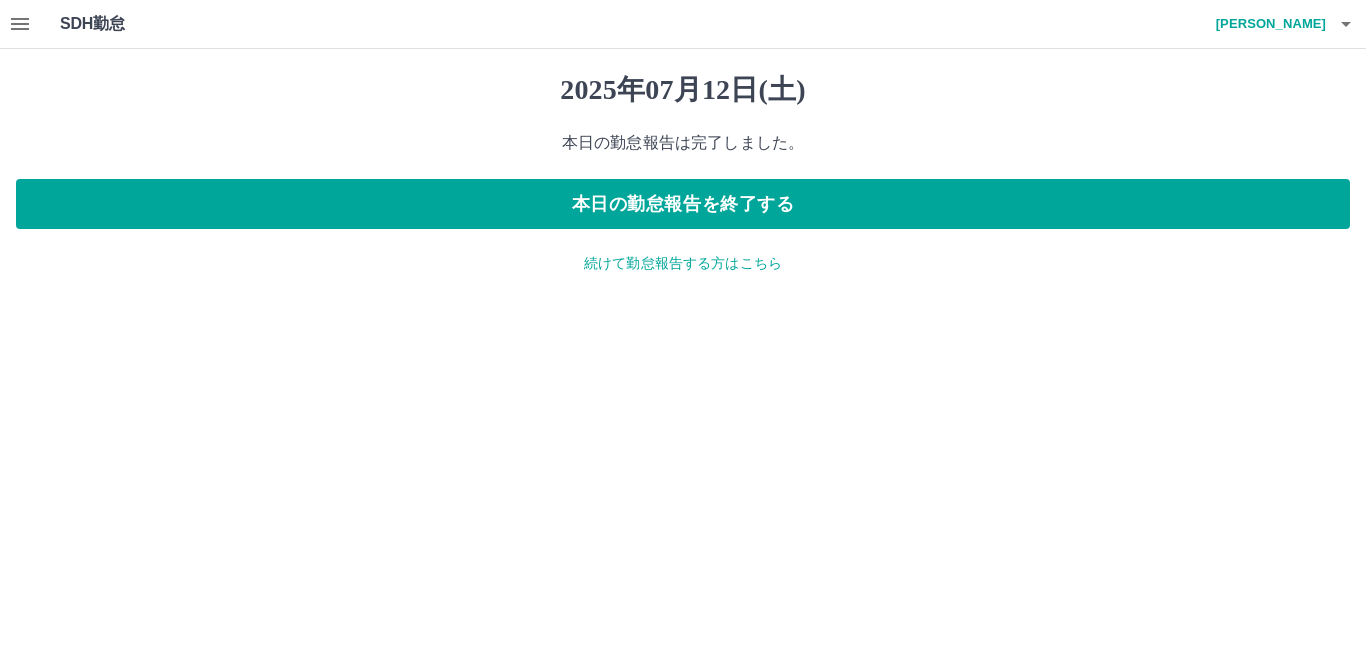 click on "続けて勤怠報告する方はこちら" at bounding box center (683, 263) 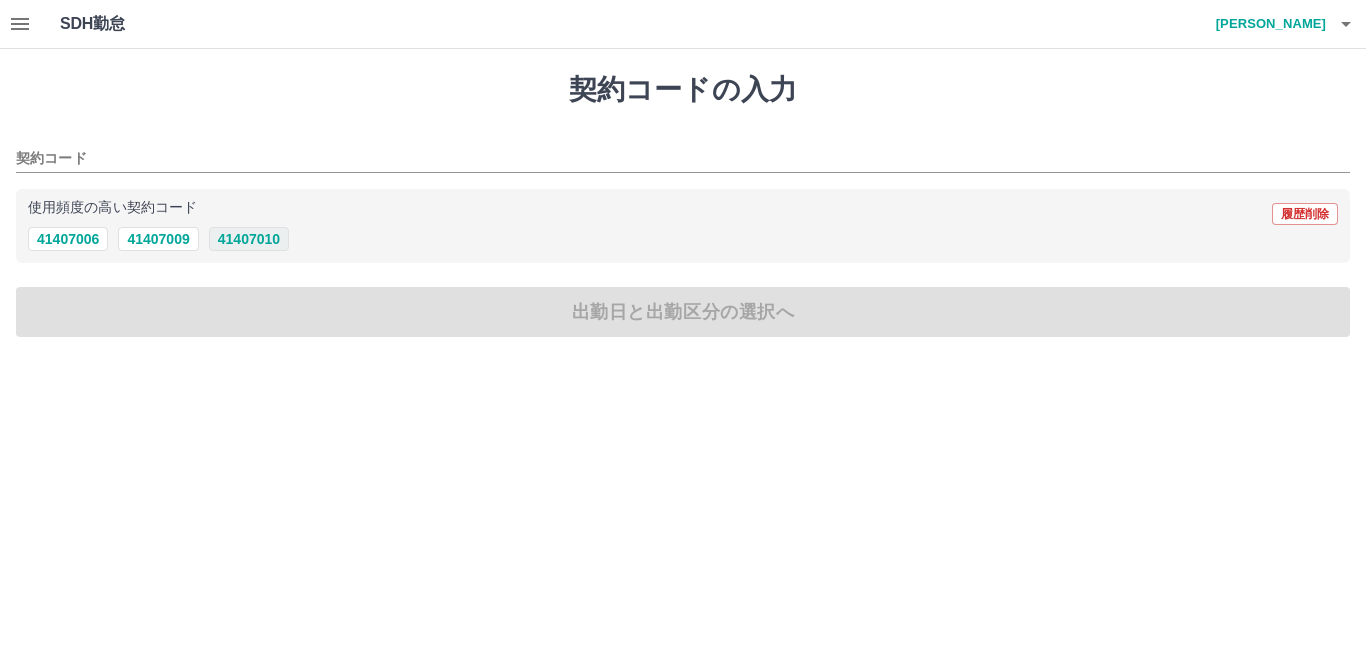 click on "41407010" at bounding box center (249, 239) 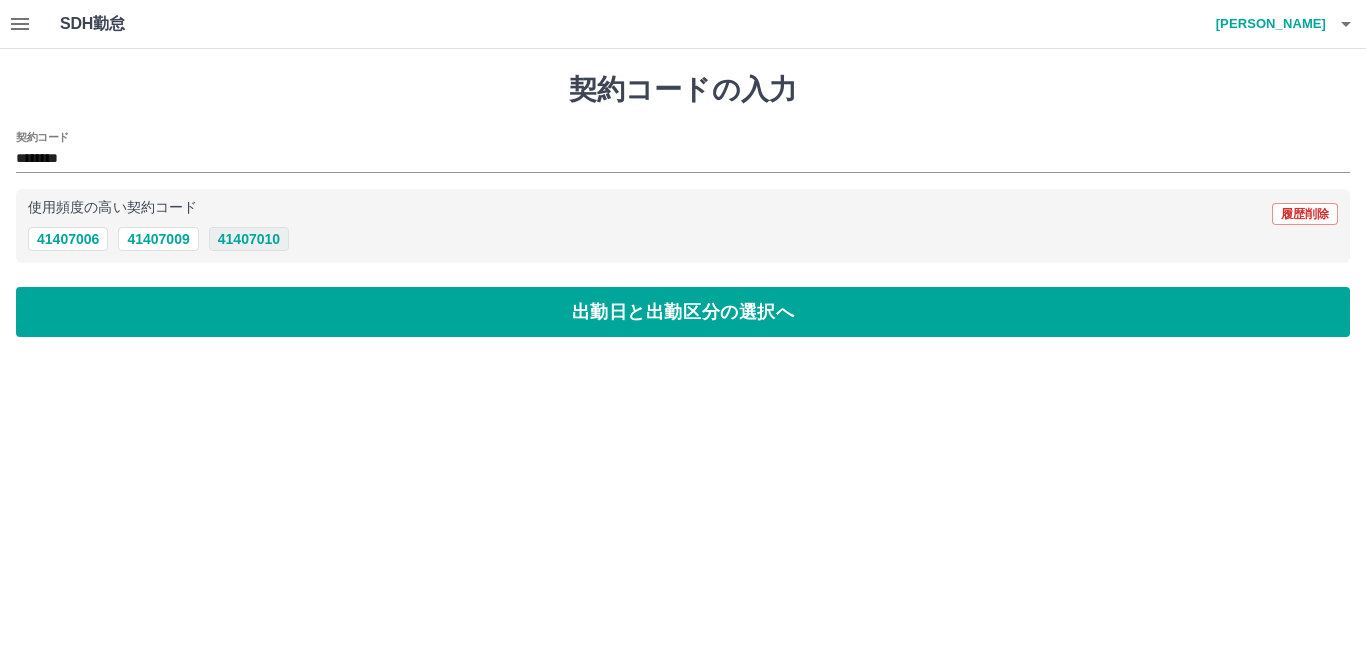 type on "********" 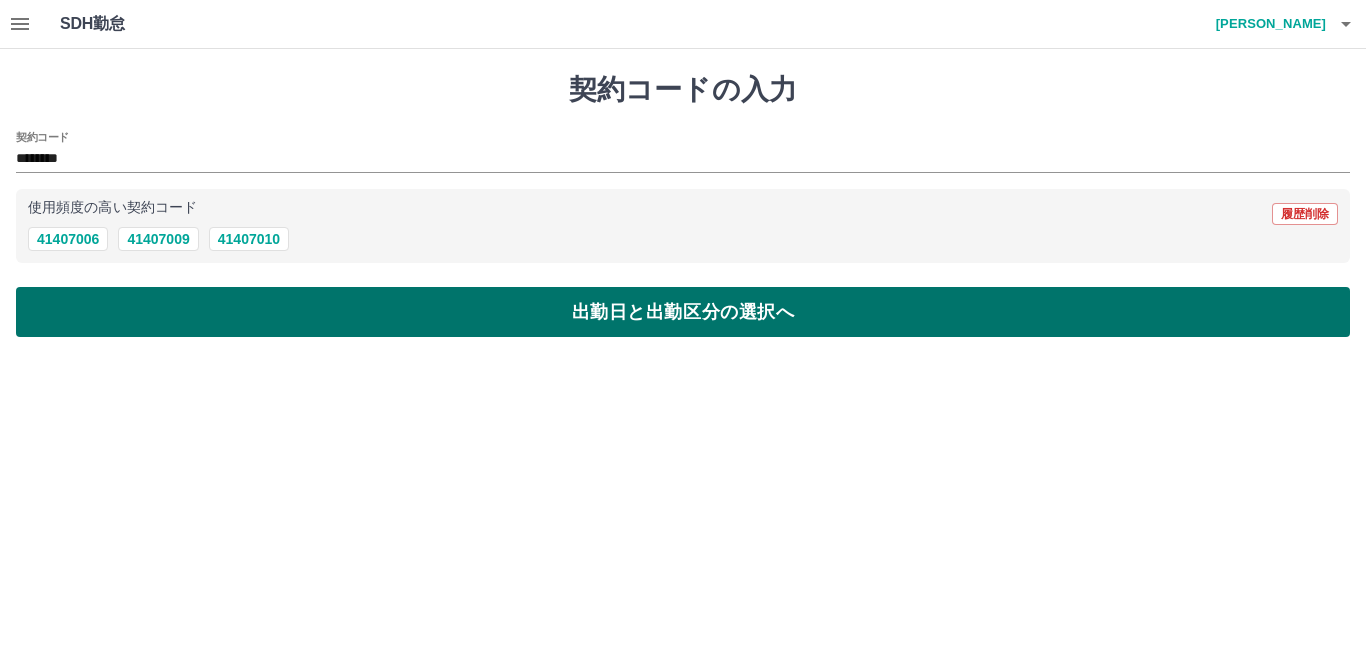 click on "出勤日と出勤区分の選択へ" at bounding box center [683, 312] 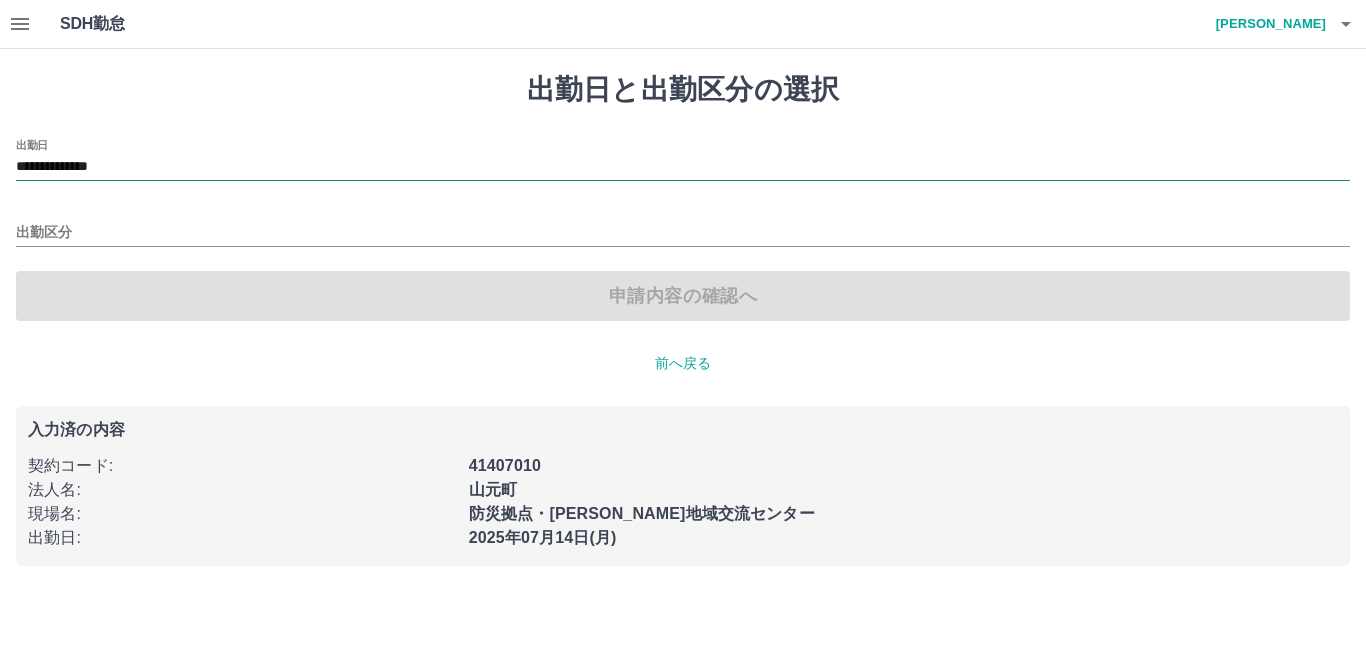 click on "**********" at bounding box center [683, 167] 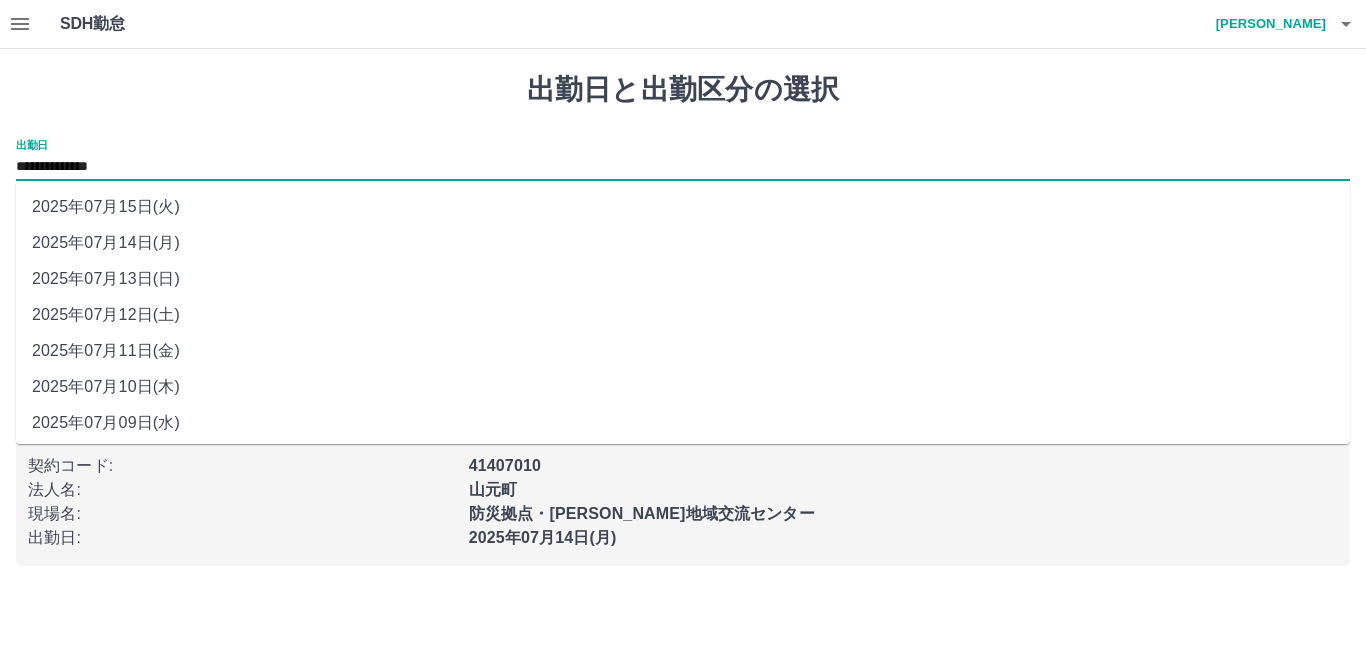 drag, startPoint x: 87, startPoint y: 162, endPoint x: 141, endPoint y: 276, distance: 126.14278 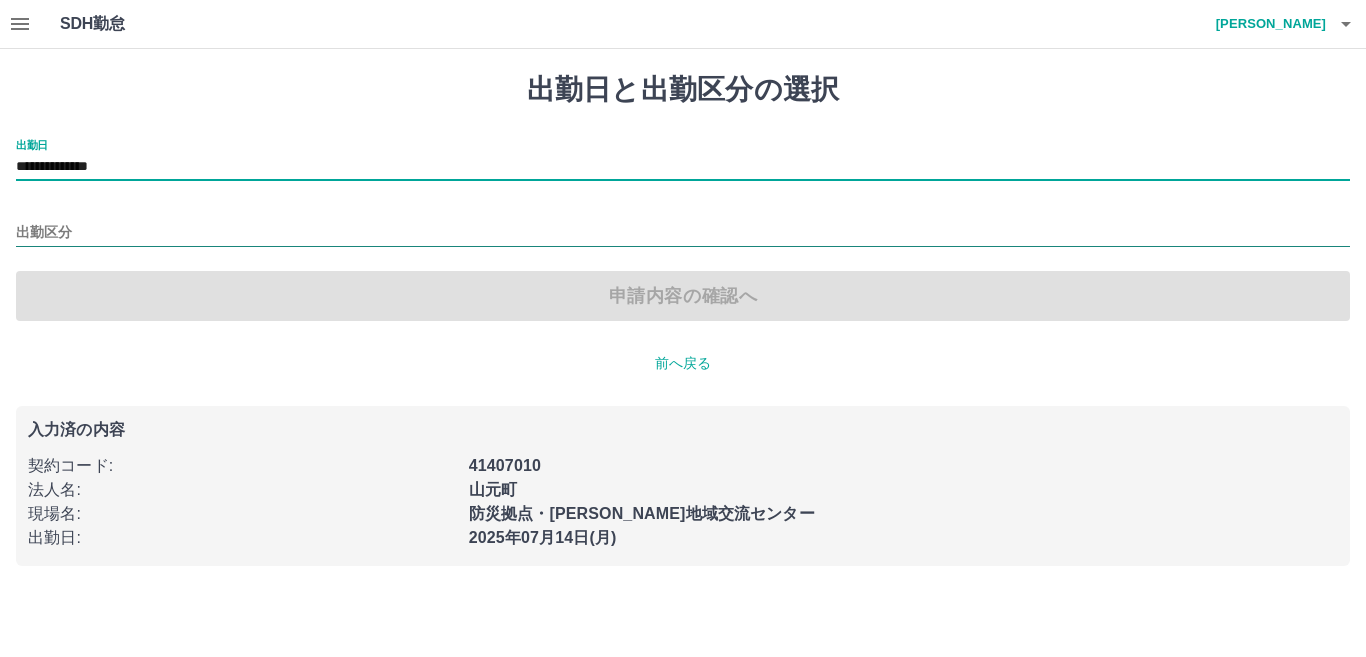 click on "出勤区分" at bounding box center (683, 233) 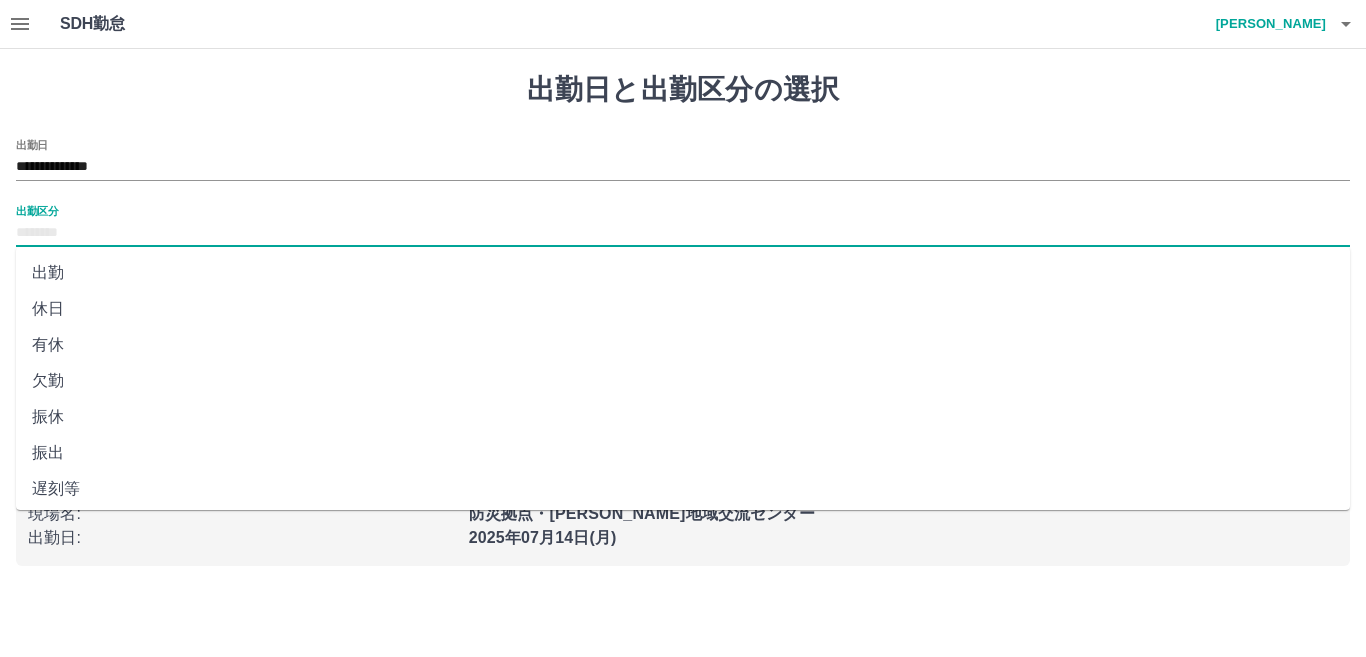 click on "出勤" at bounding box center [683, 273] 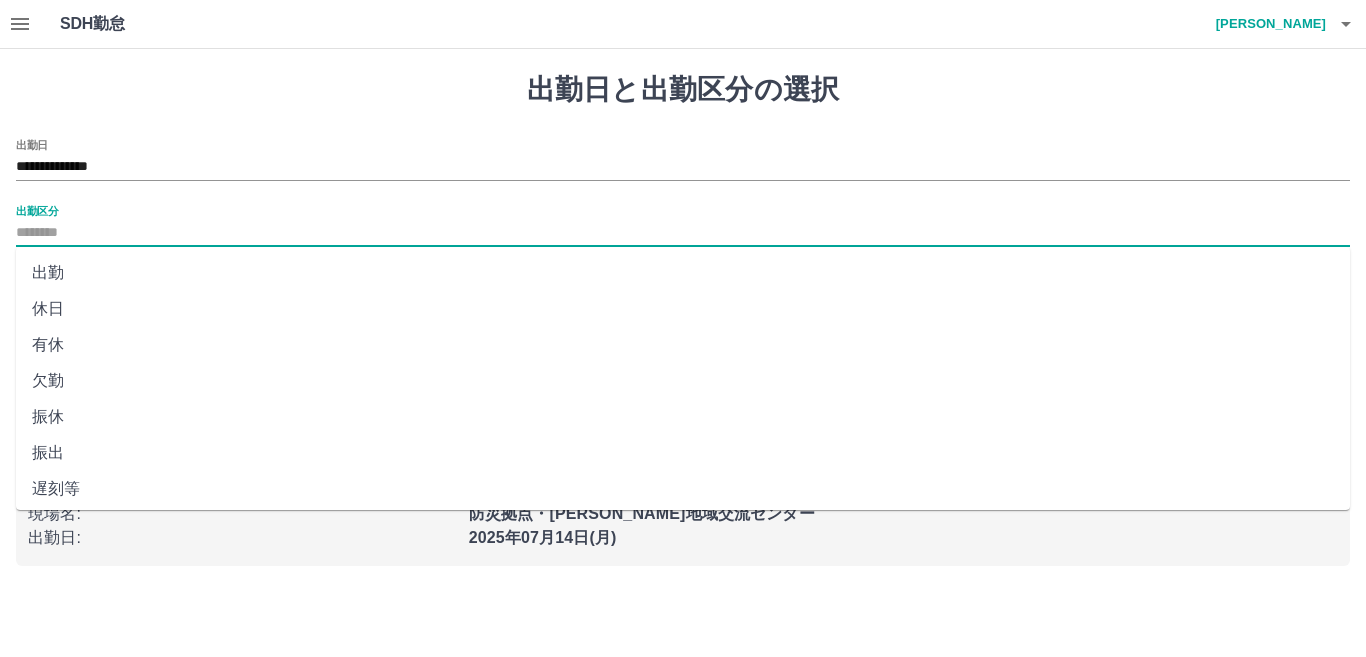 type on "**" 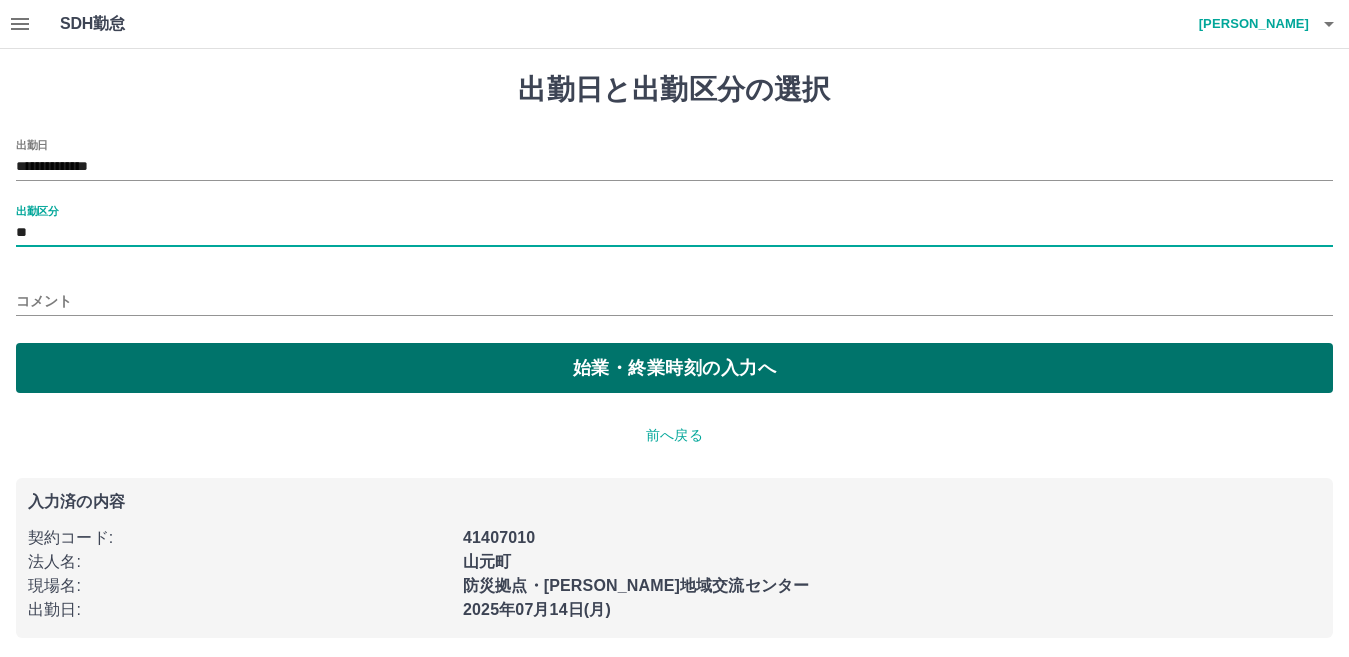 click on "始業・終業時刻の入力へ" at bounding box center [674, 368] 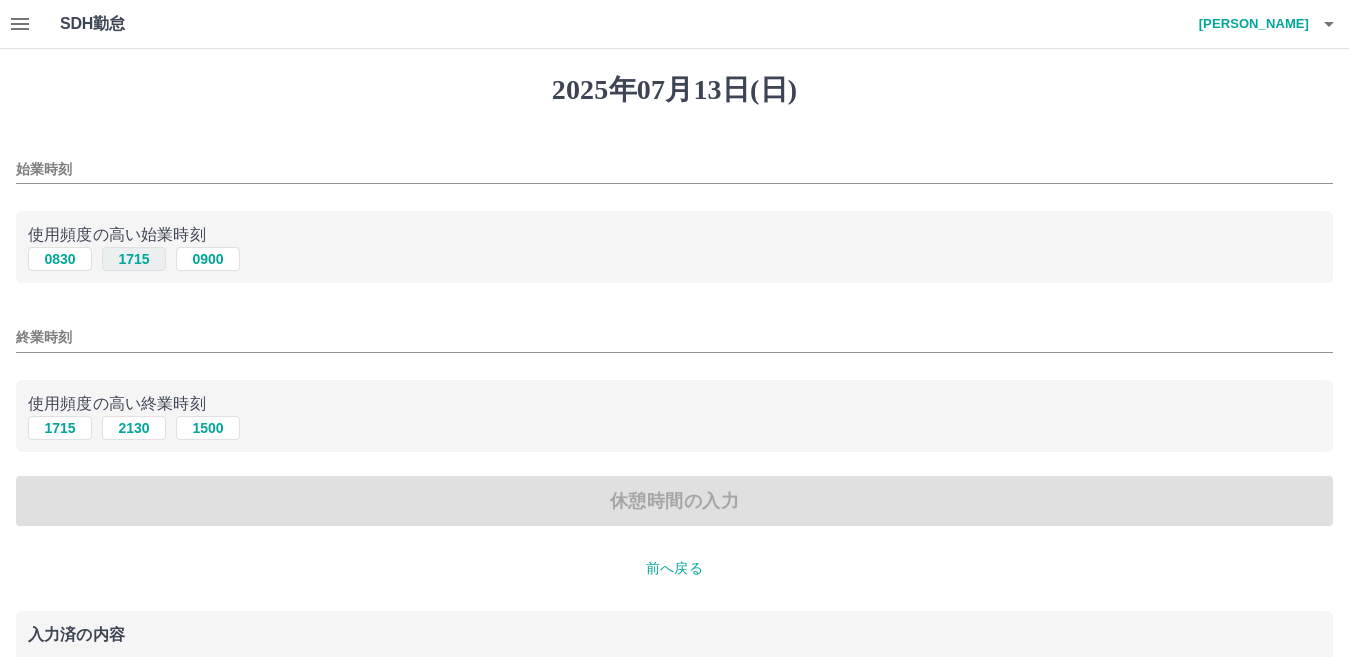 click on "1715" at bounding box center (134, 259) 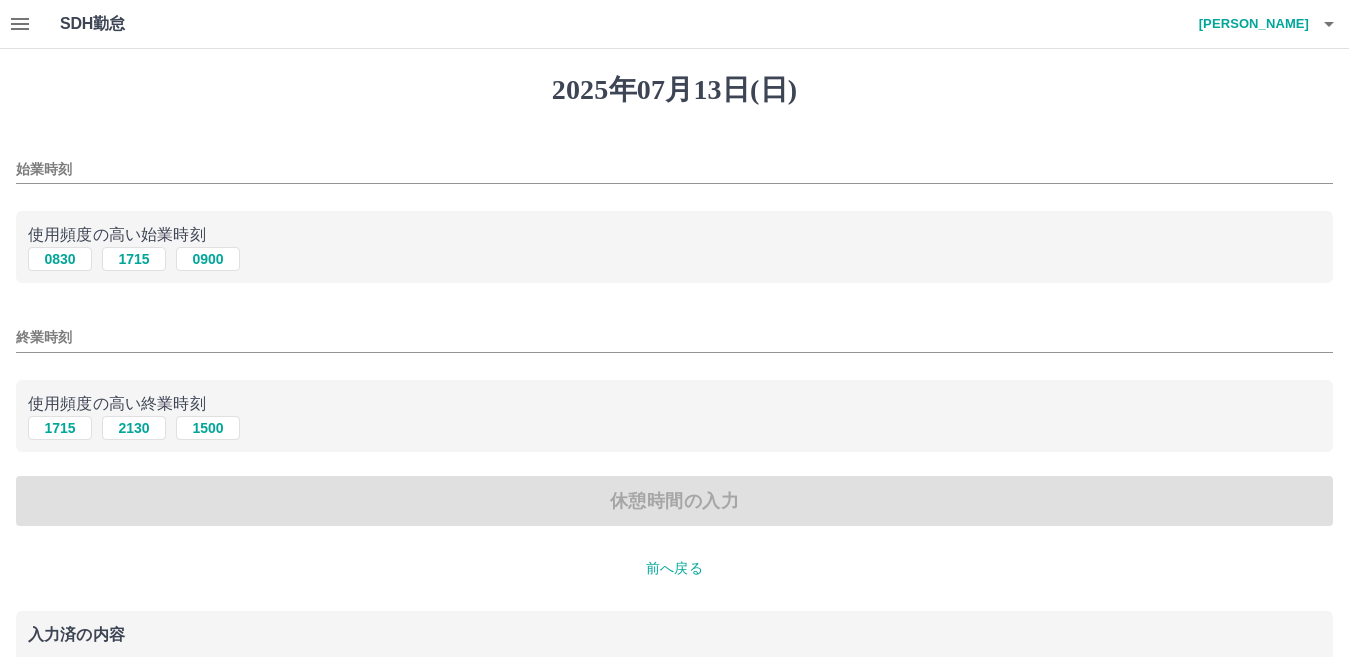 type on "****" 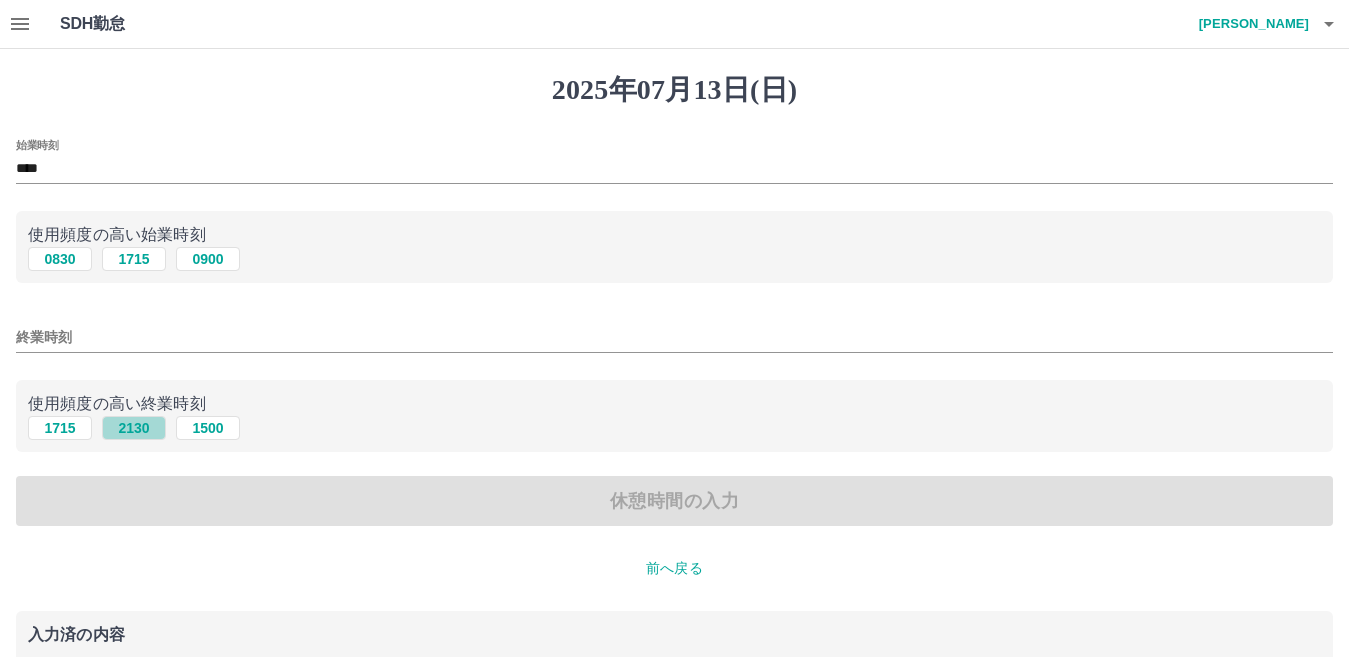 click on "2130" at bounding box center [134, 428] 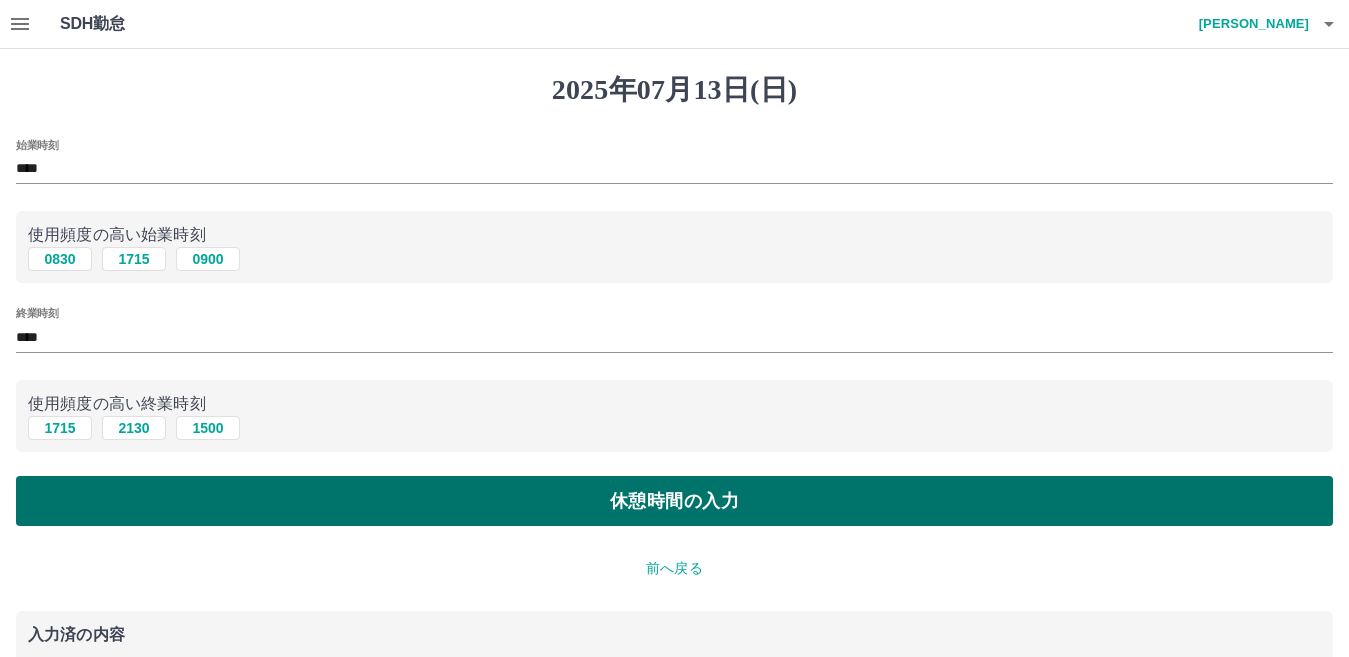 click on "休憩時間の入力" at bounding box center [674, 501] 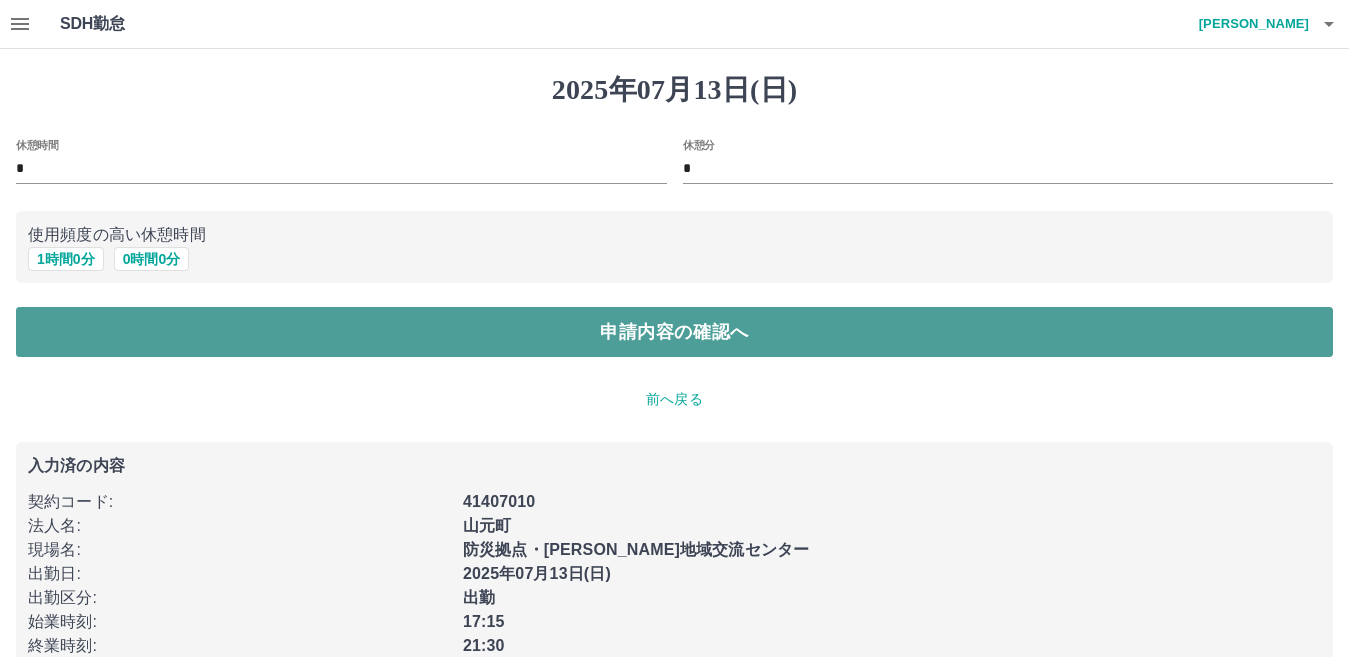 click on "申請内容の確認へ" at bounding box center (674, 332) 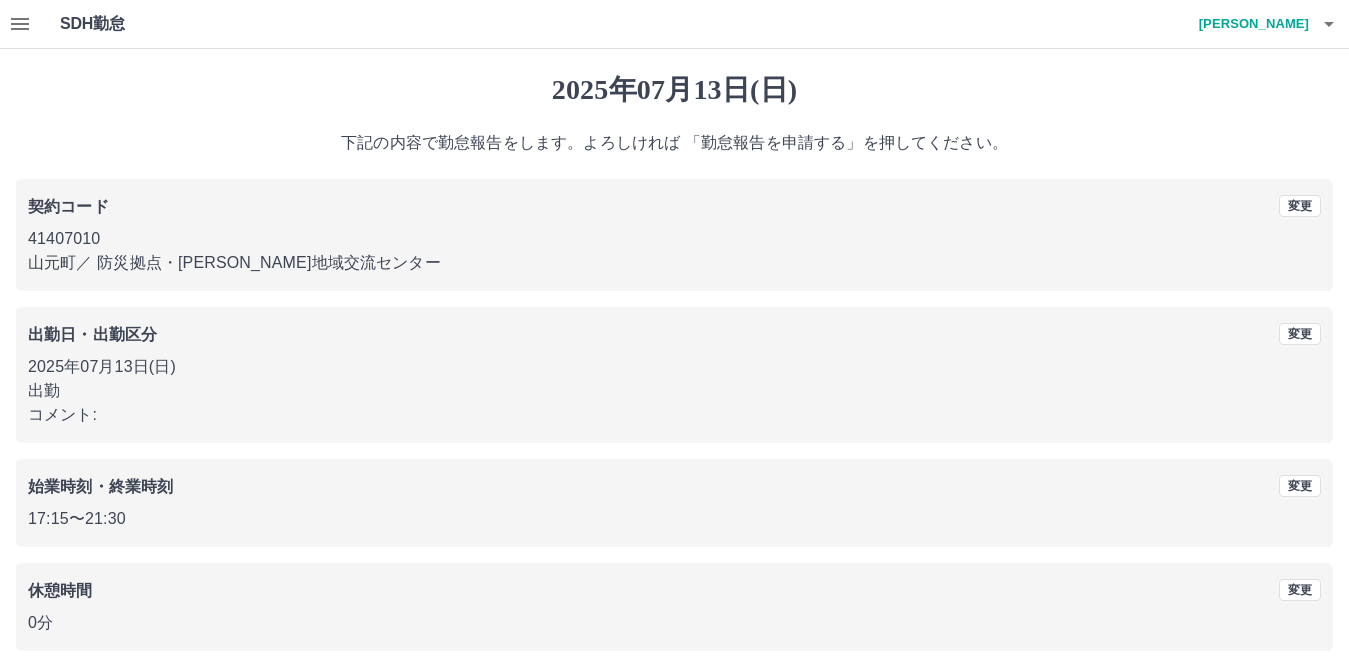scroll, scrollTop: 92, scrollLeft: 0, axis: vertical 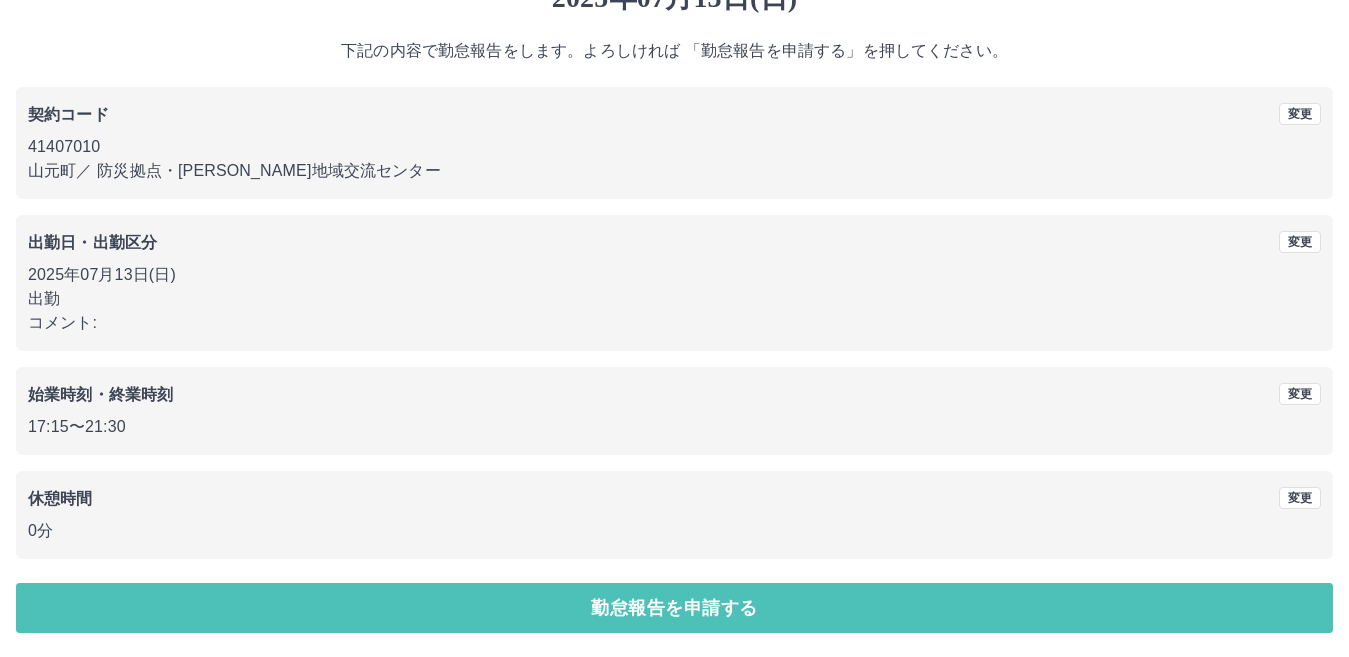 click on "勤怠報告を申請する" at bounding box center (674, 608) 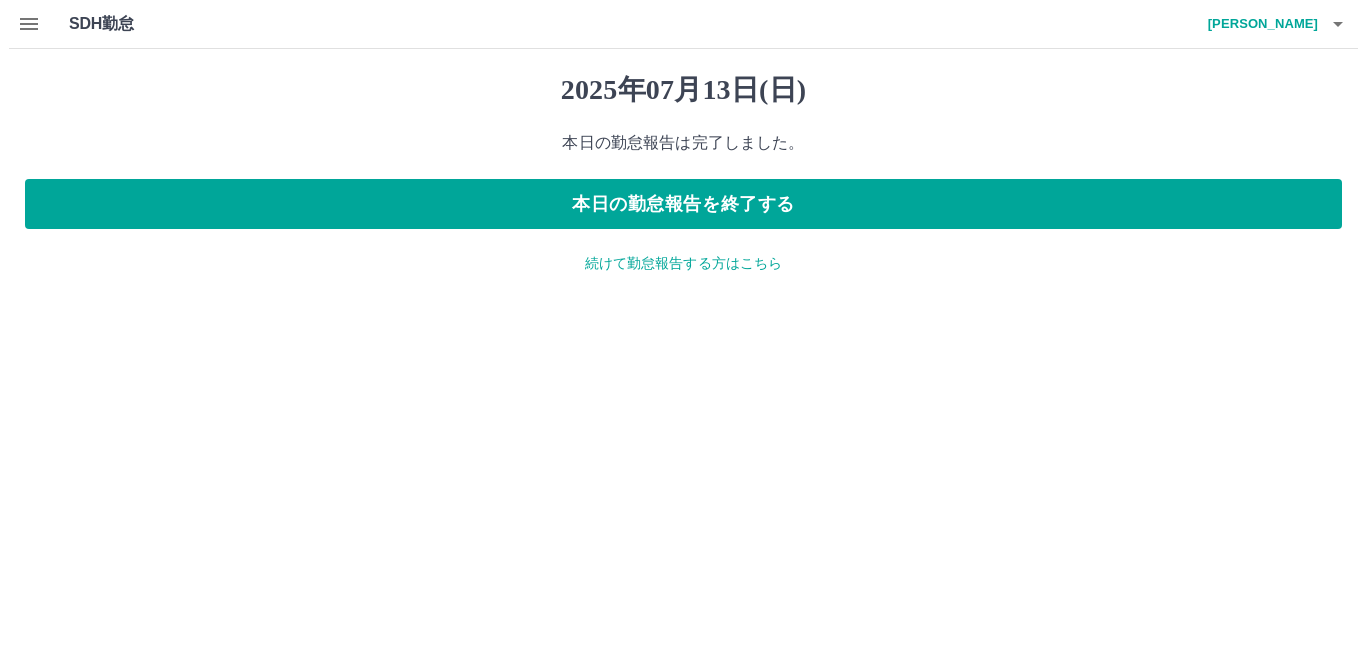 scroll, scrollTop: 0, scrollLeft: 0, axis: both 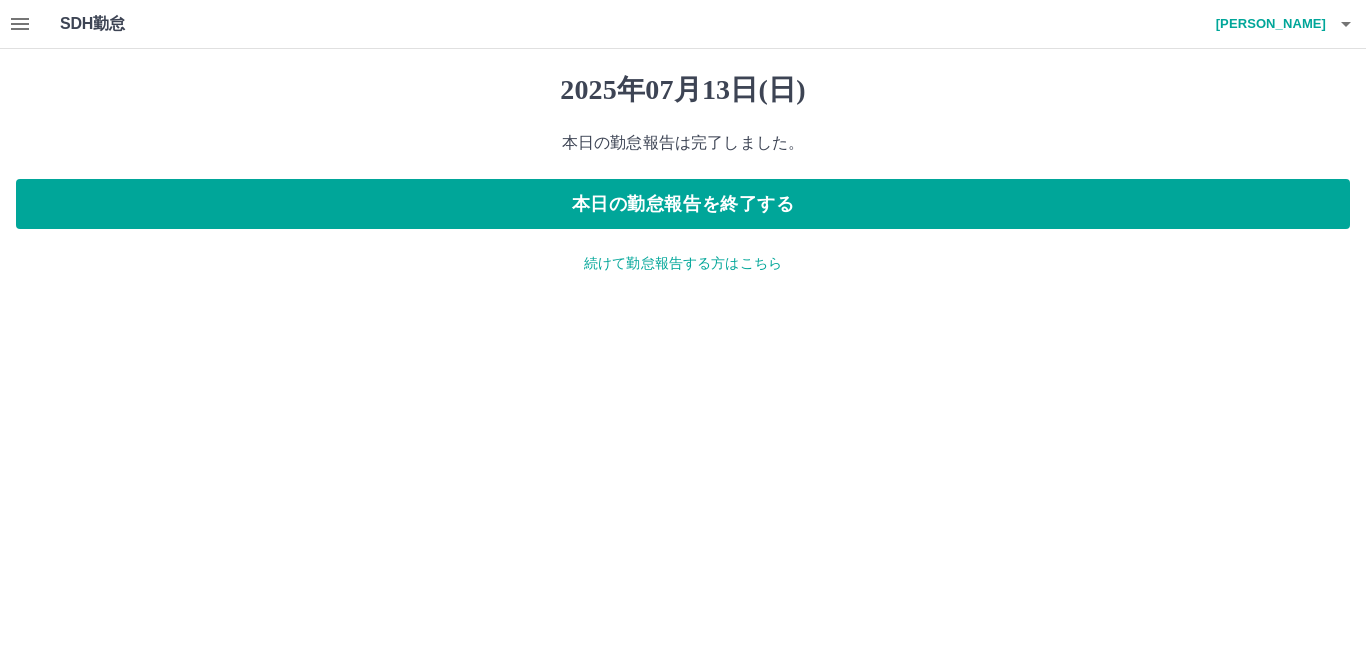 click on "続けて勤怠報告する方はこちら" at bounding box center [683, 263] 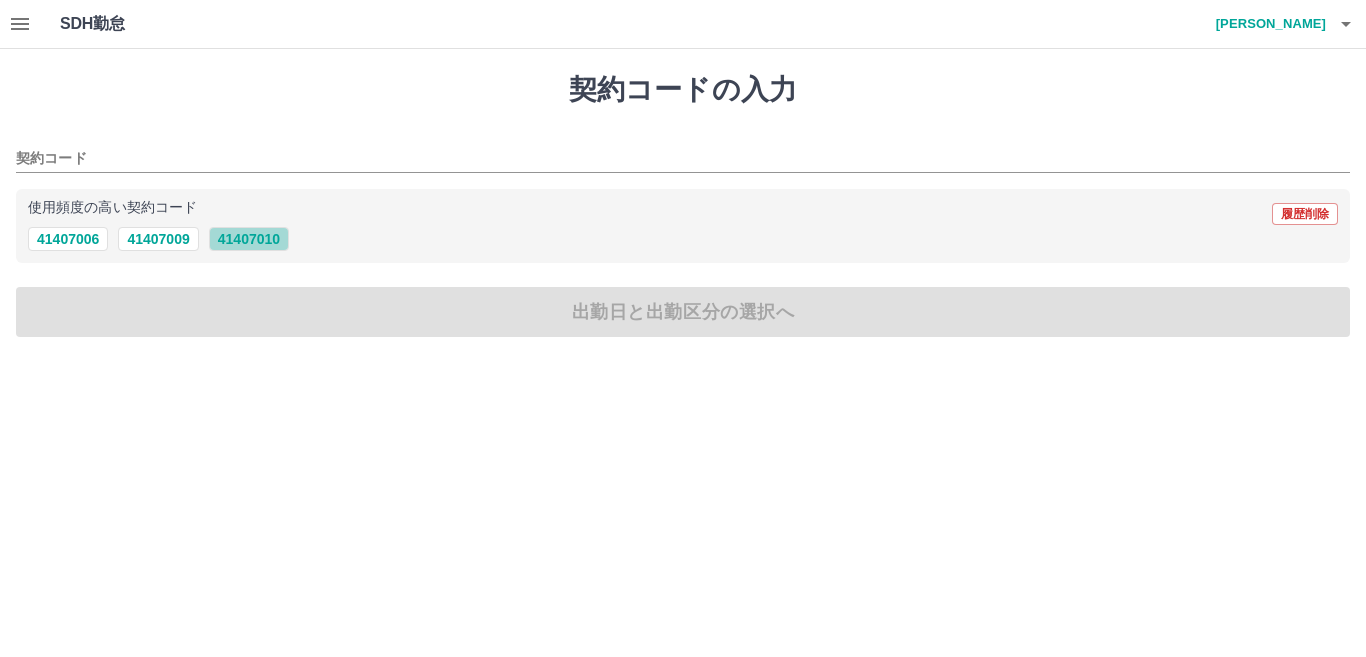 click on "41407010" at bounding box center (249, 239) 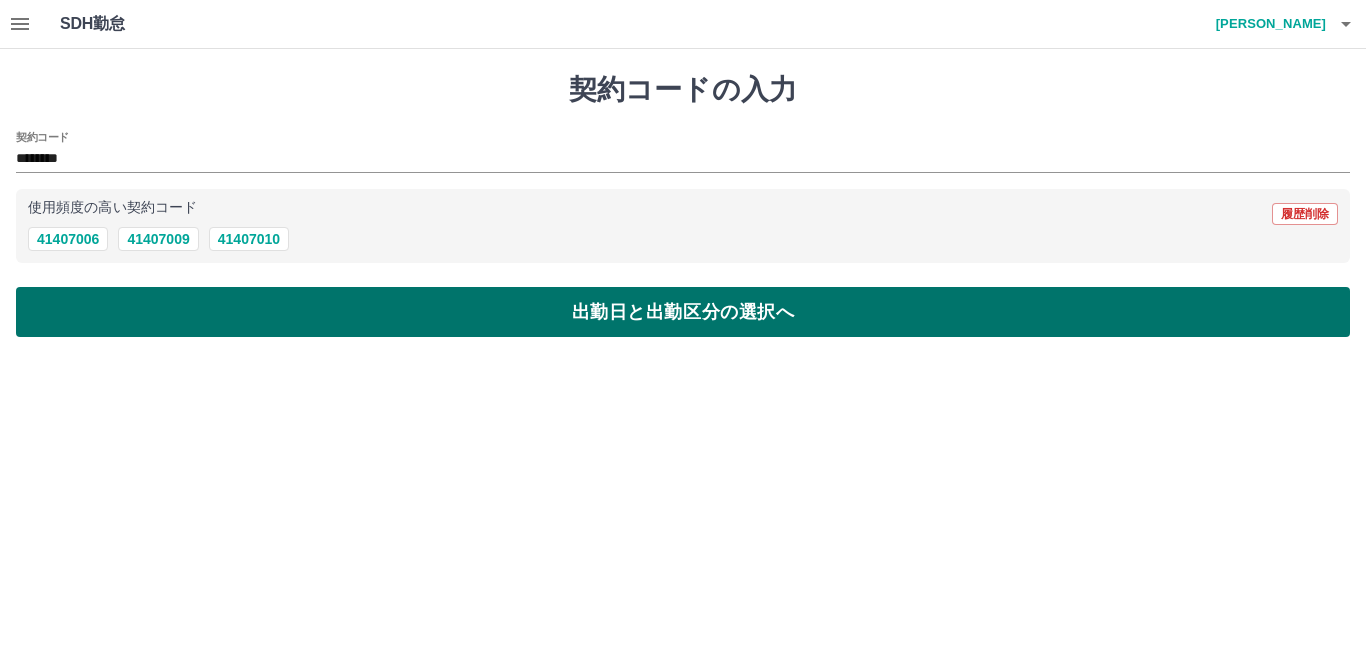 click on "出勤日と出勤区分の選択へ" at bounding box center (683, 312) 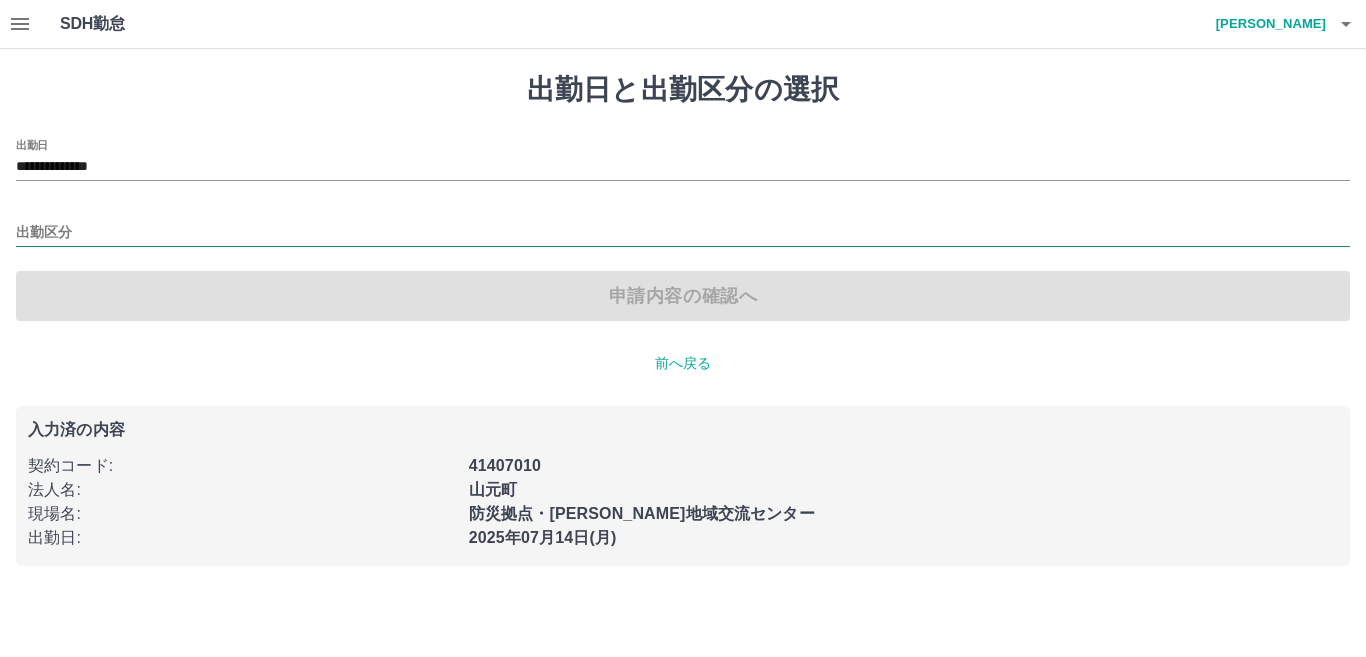 click on "出勤区分" at bounding box center (683, 233) 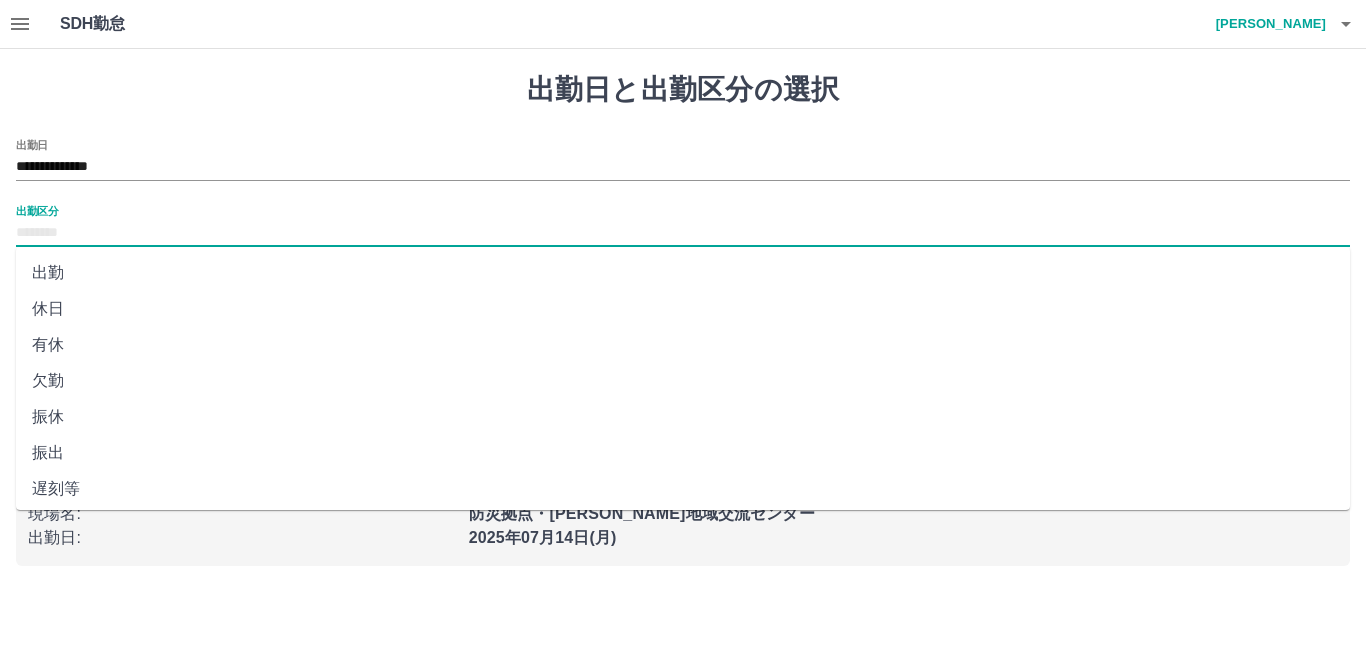 click on "休日" at bounding box center (683, 309) 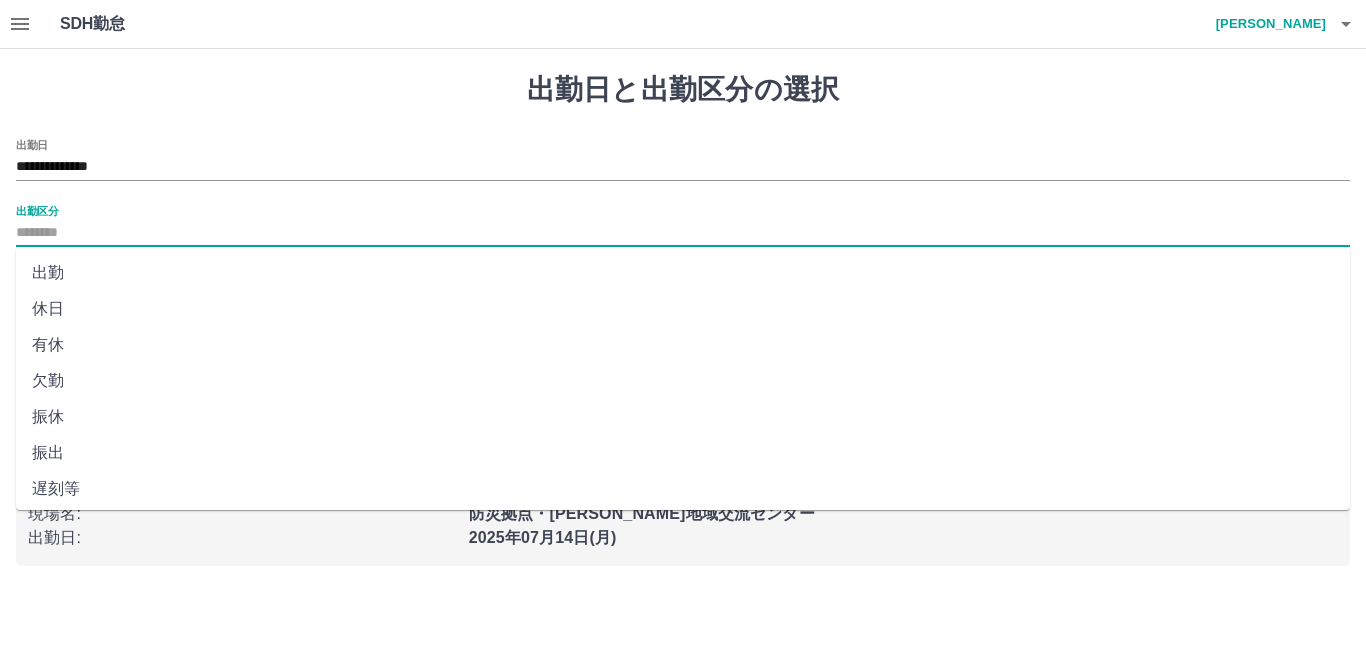 type on "**" 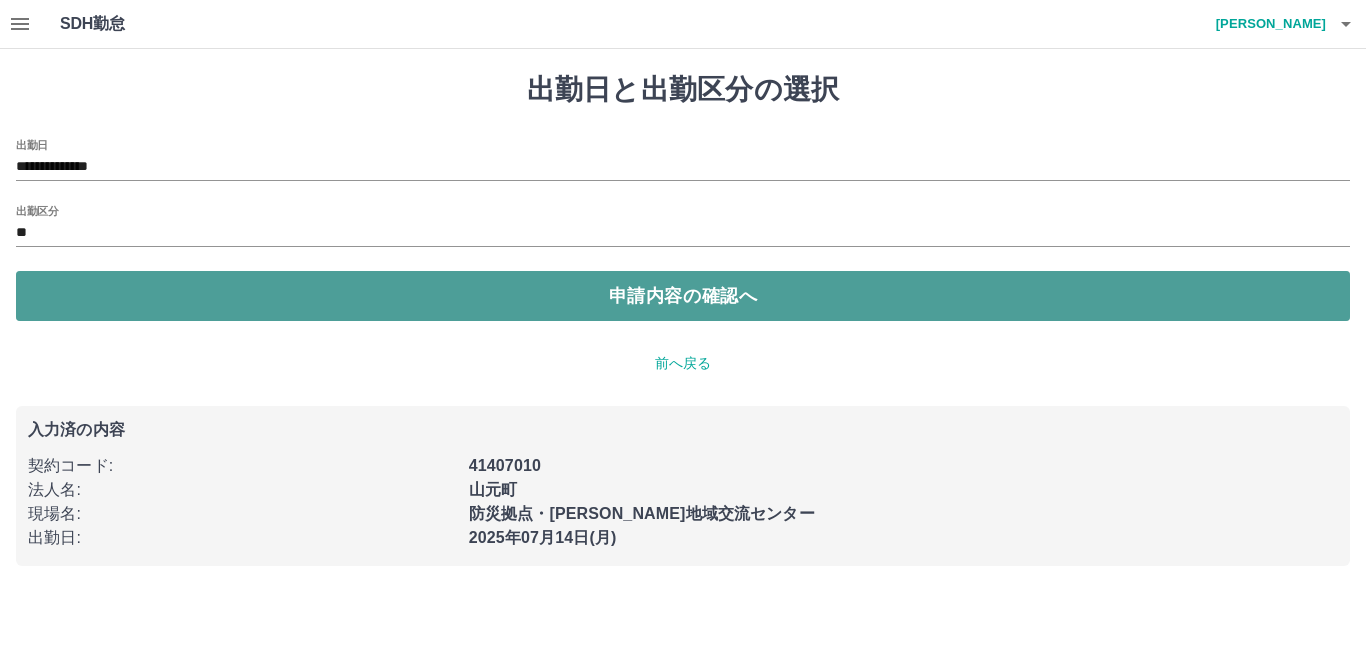 click on "申請内容の確認へ" at bounding box center [683, 296] 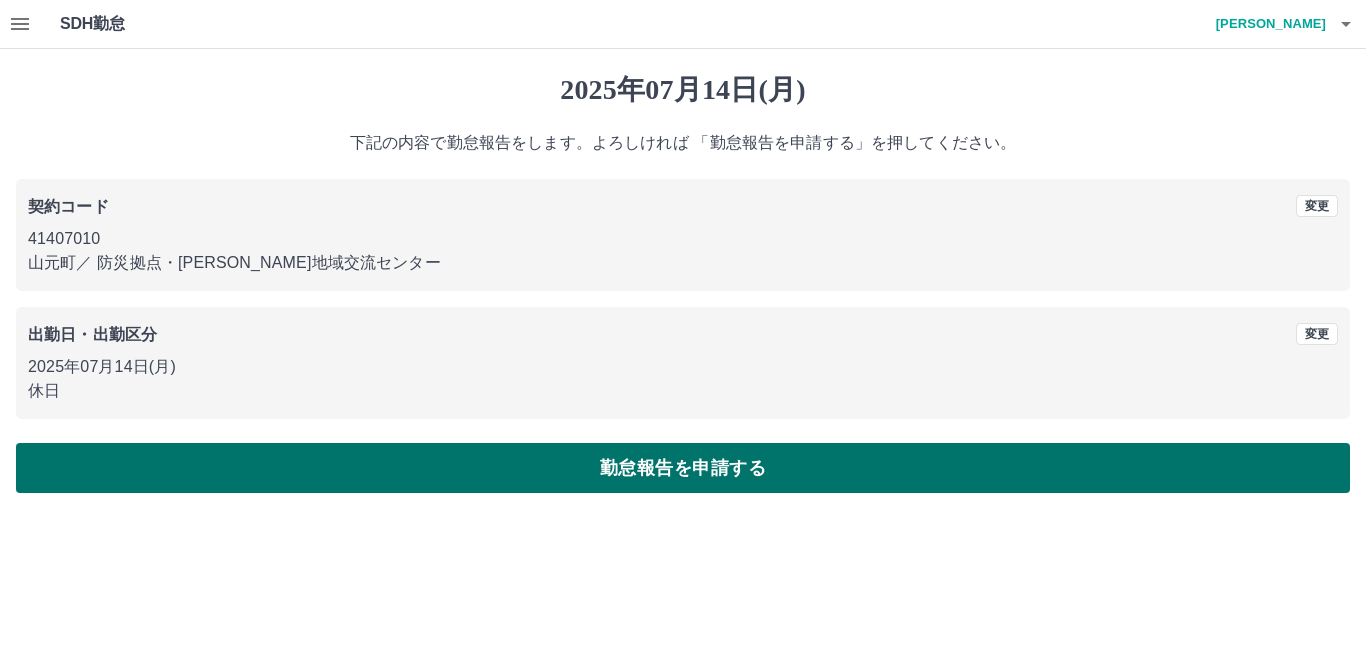click on "勤怠報告を申請する" at bounding box center (683, 468) 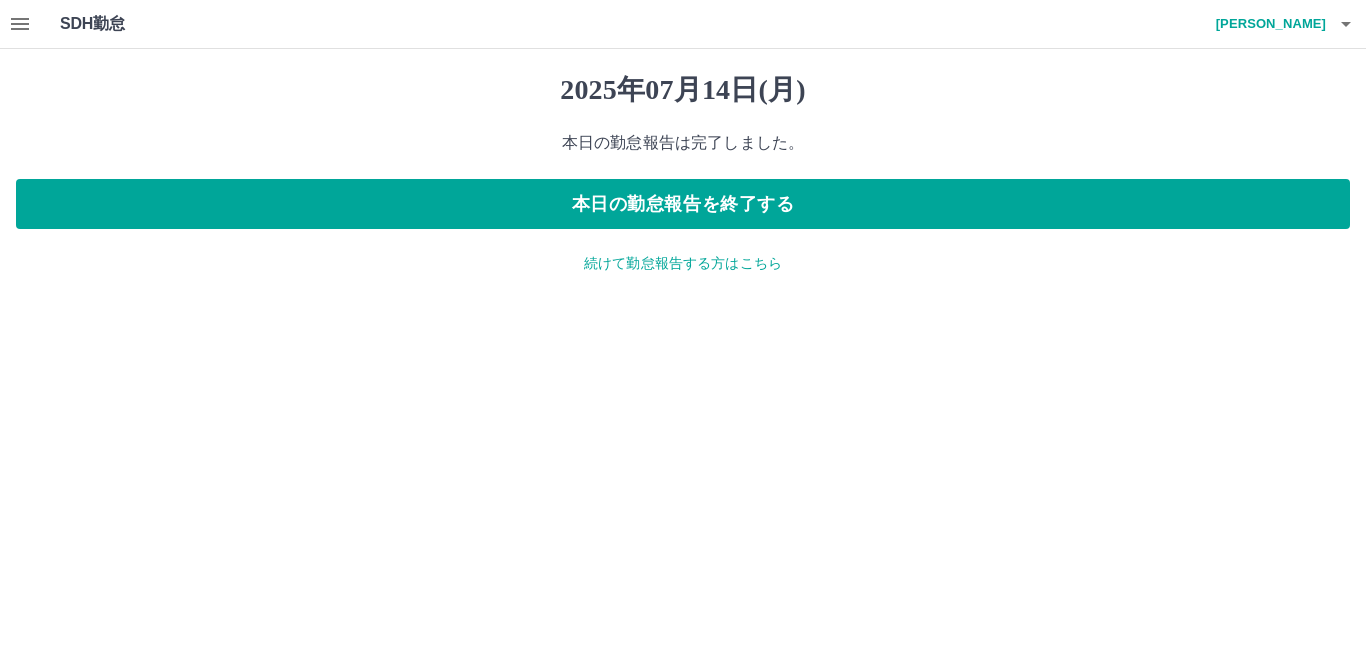 click 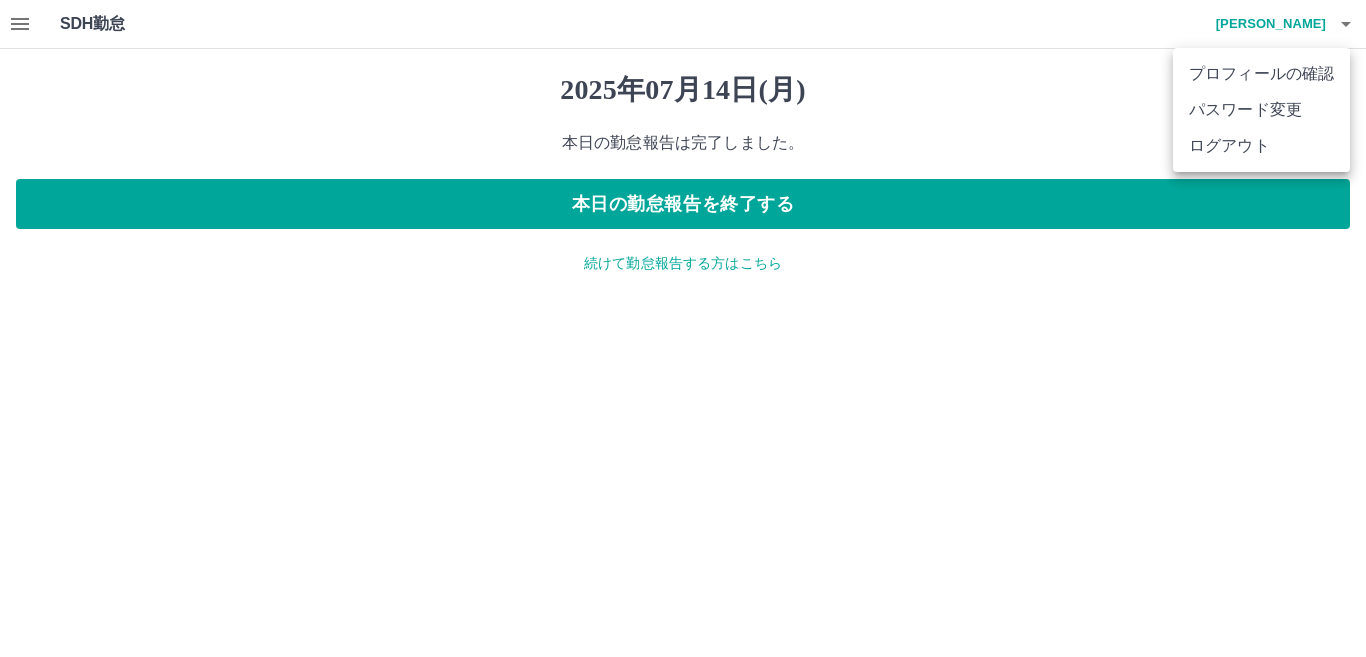 click on "ログアウト" at bounding box center [1261, 146] 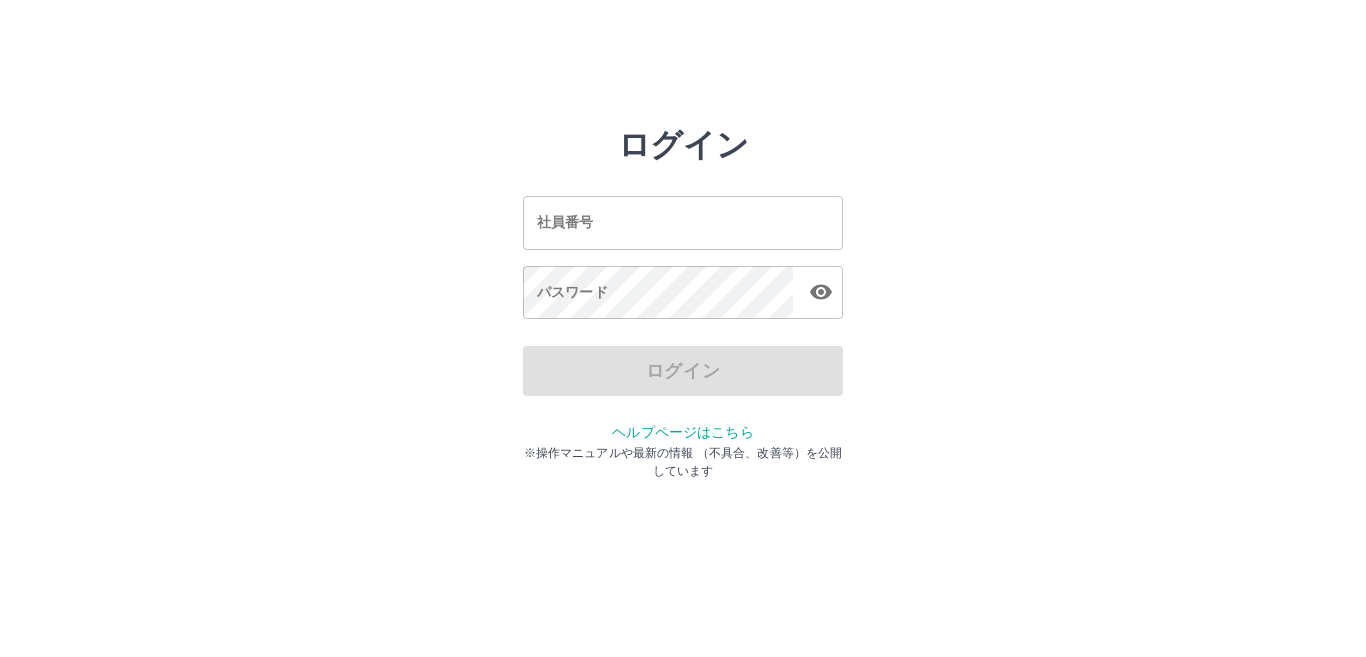 scroll, scrollTop: 0, scrollLeft: 0, axis: both 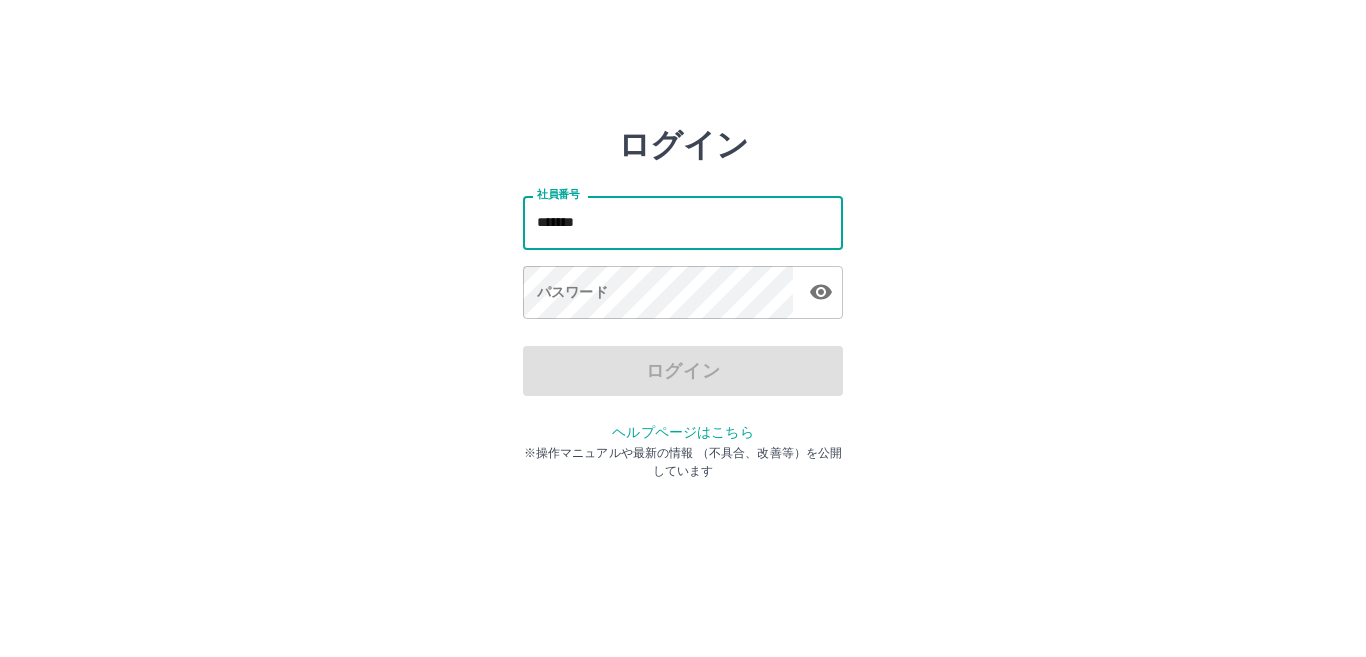 type on "*******" 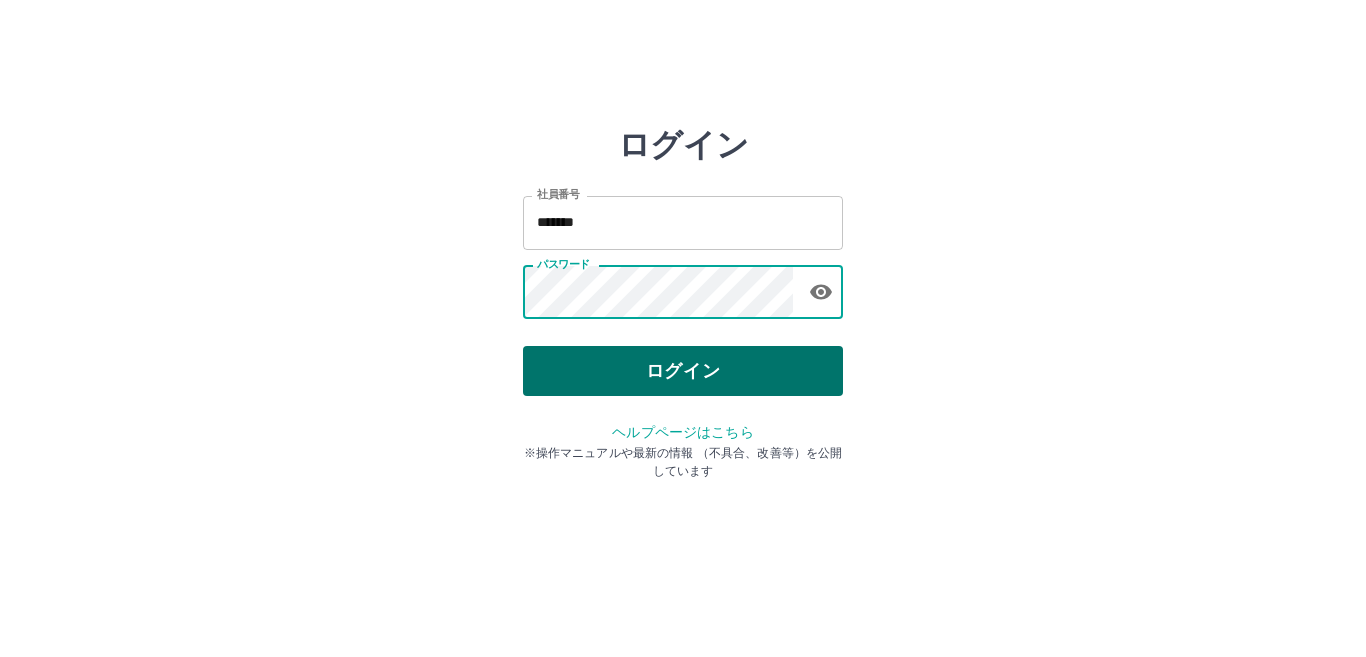 click on "ログイン" at bounding box center [683, 371] 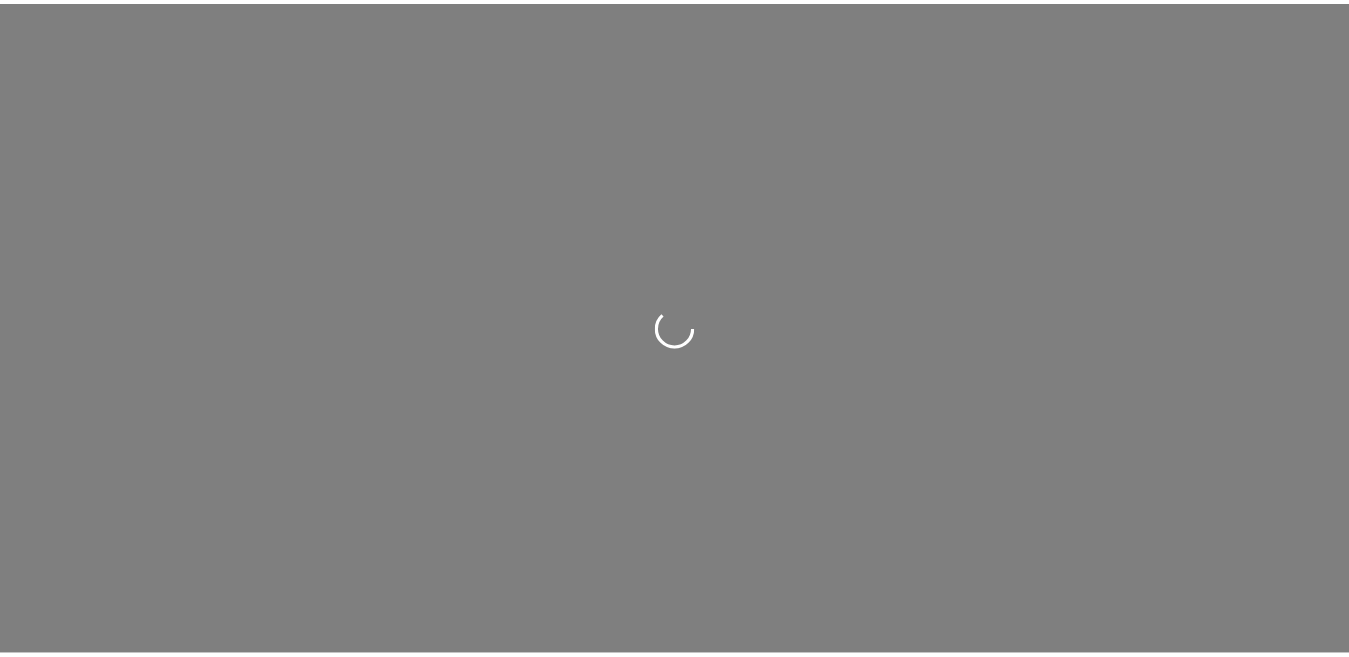 scroll, scrollTop: 0, scrollLeft: 0, axis: both 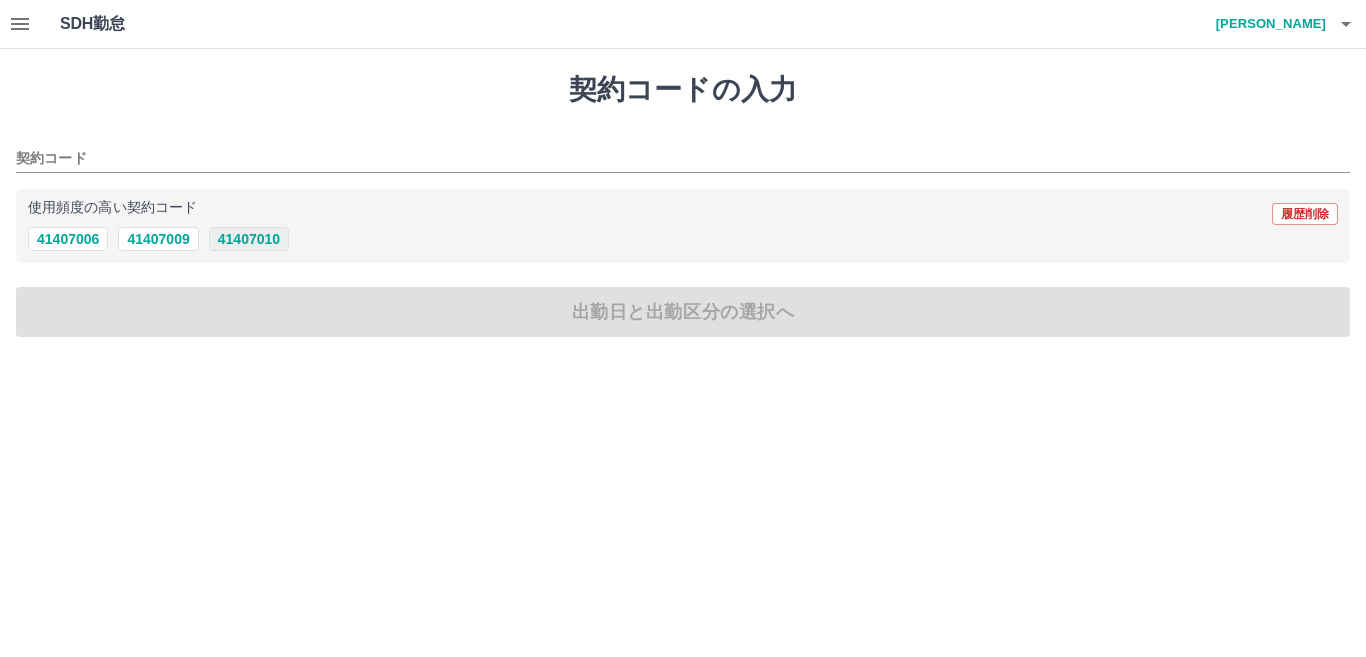click on "41407010" at bounding box center (249, 239) 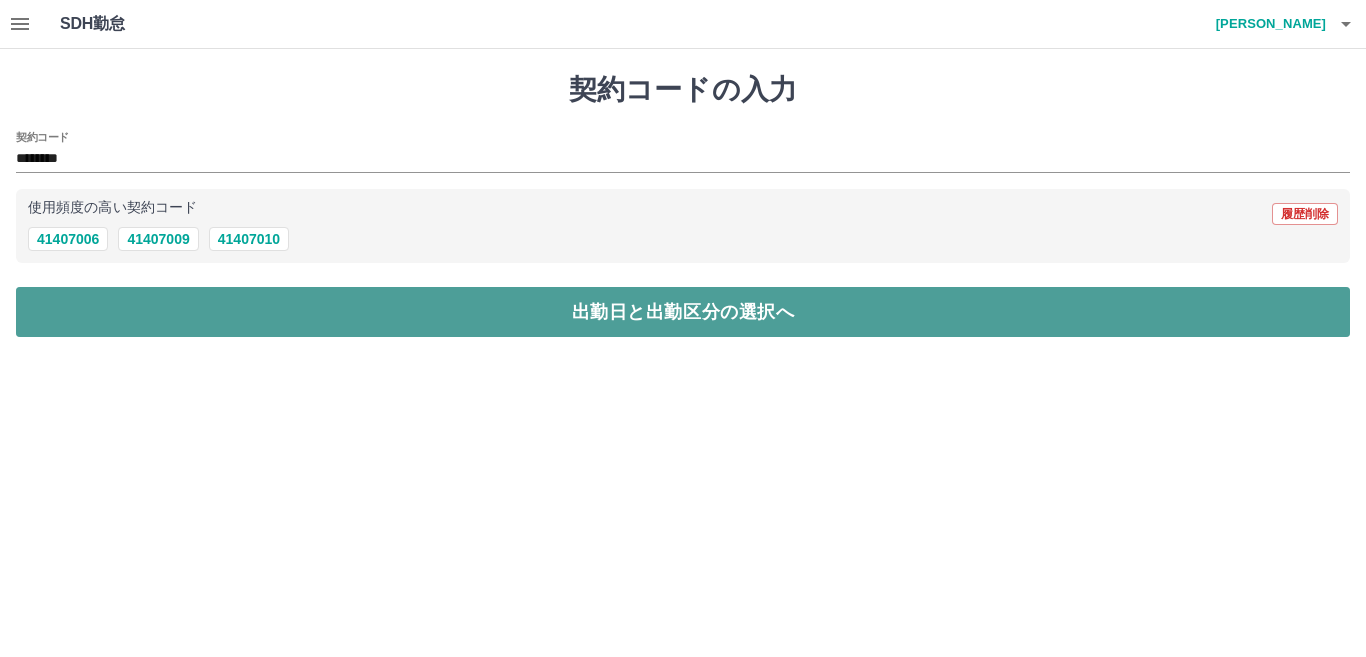 click on "出勤日と出勤区分の選択へ" at bounding box center (683, 312) 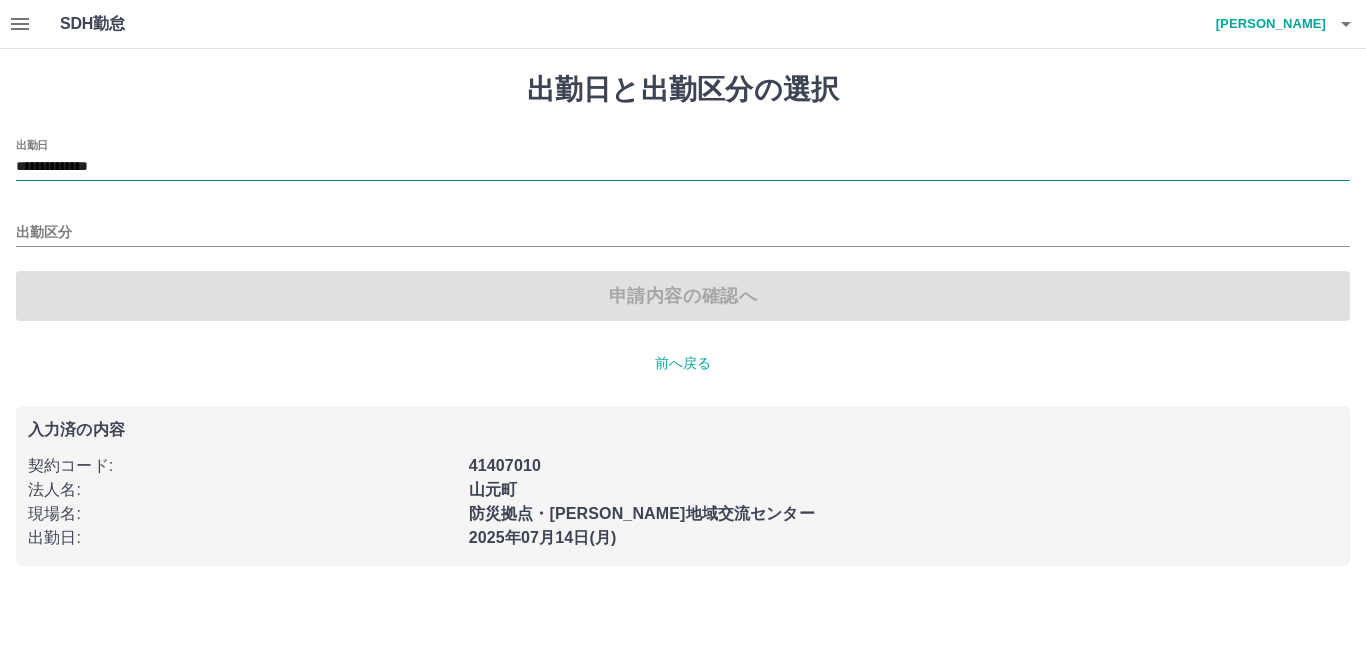 click on "**********" at bounding box center (683, 167) 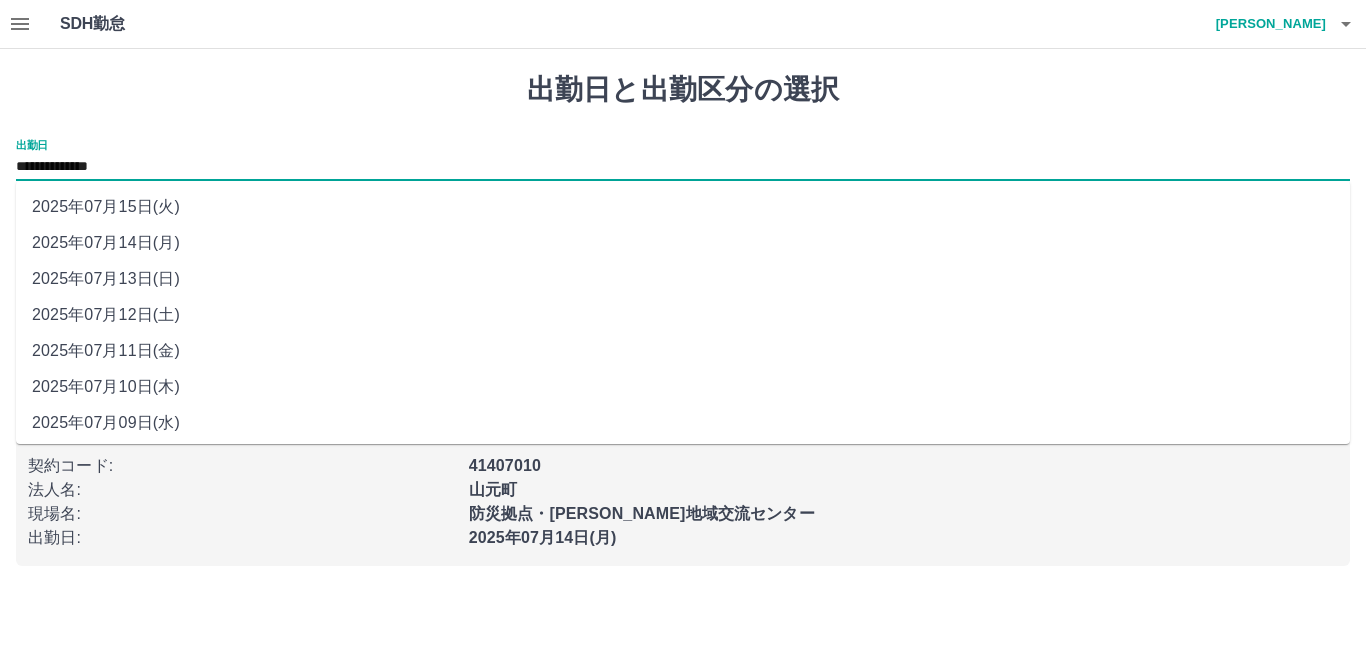 click on "2025年07月11日(金)" at bounding box center (683, 351) 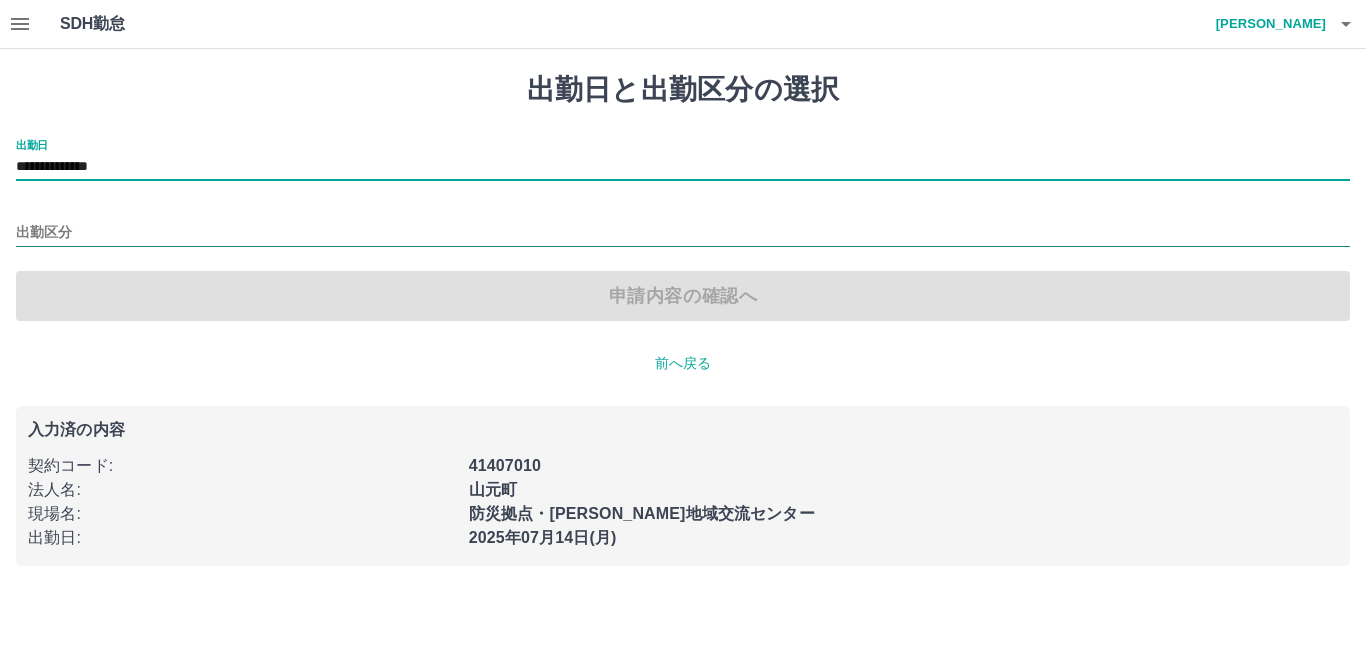 click on "出勤区分" at bounding box center (683, 233) 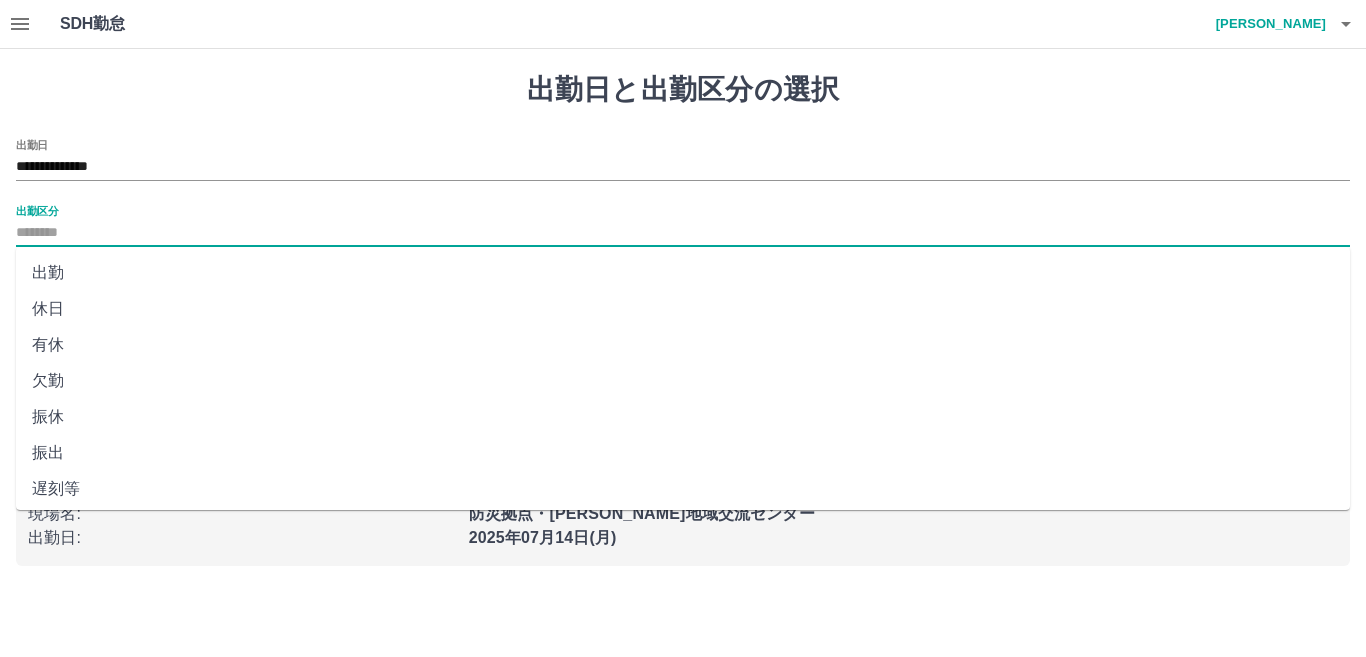 click on "休日" at bounding box center [683, 309] 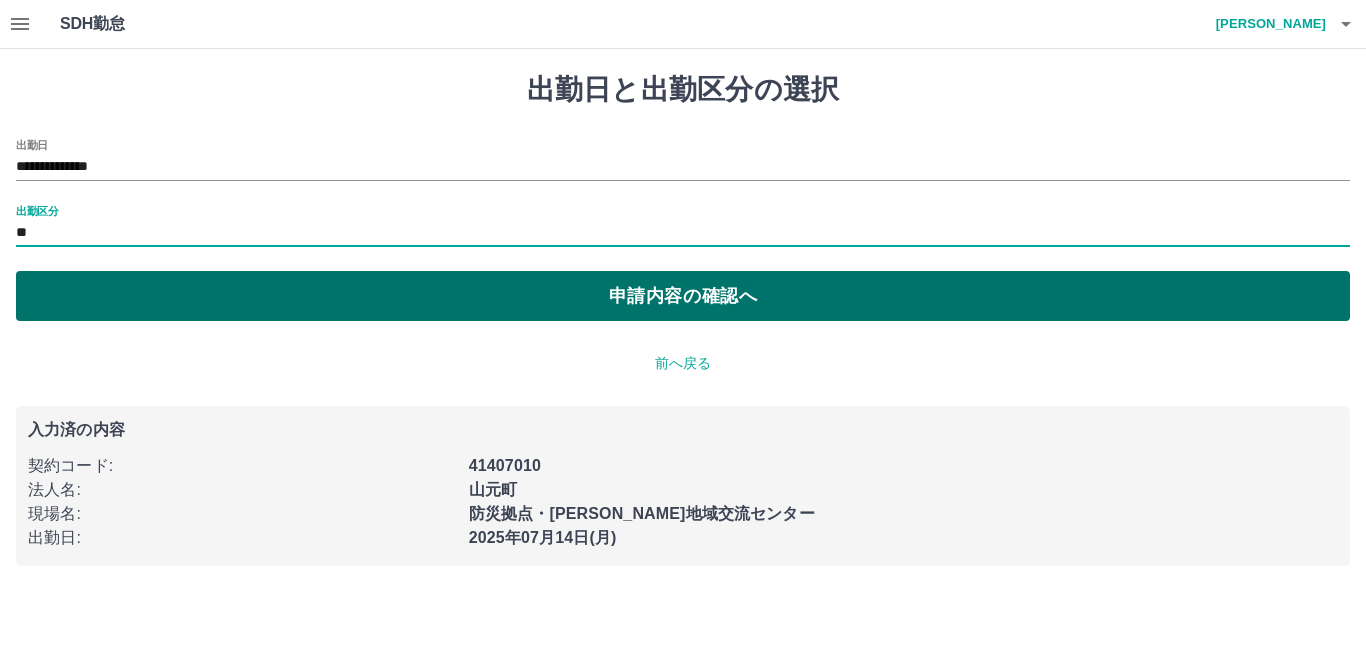 click on "申請内容の確認へ" at bounding box center [683, 296] 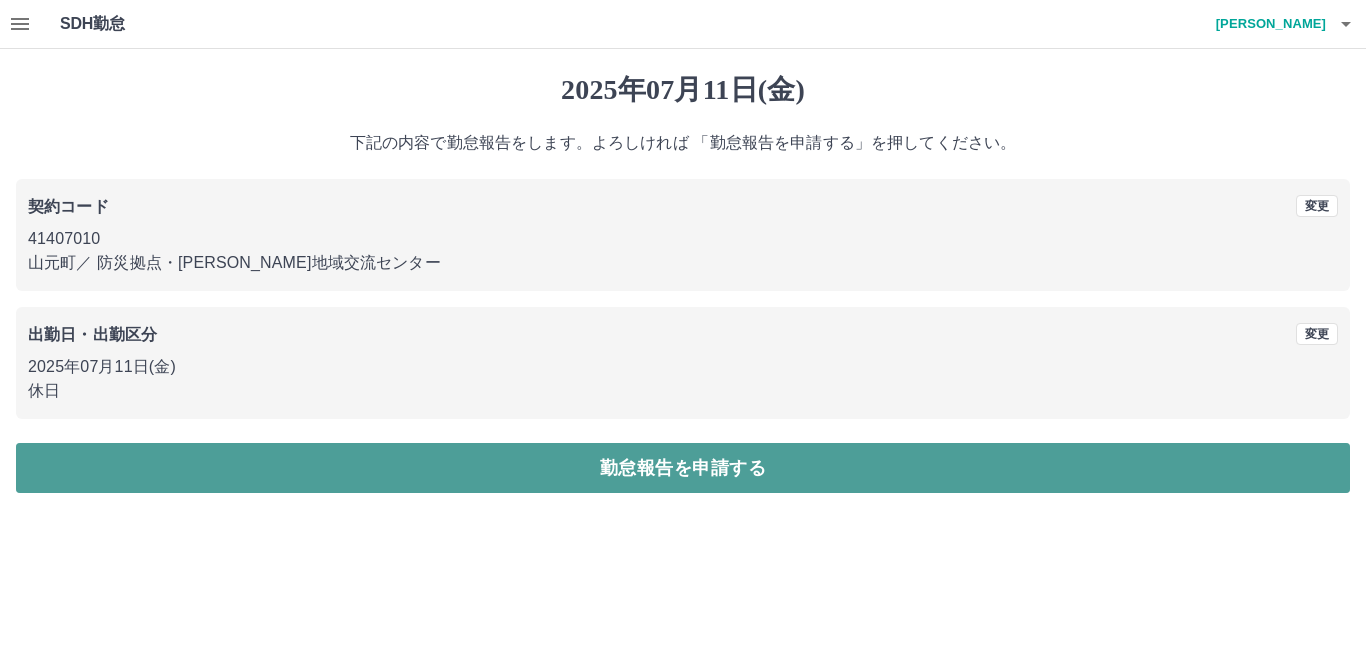 click on "勤怠報告を申請する" at bounding box center (683, 468) 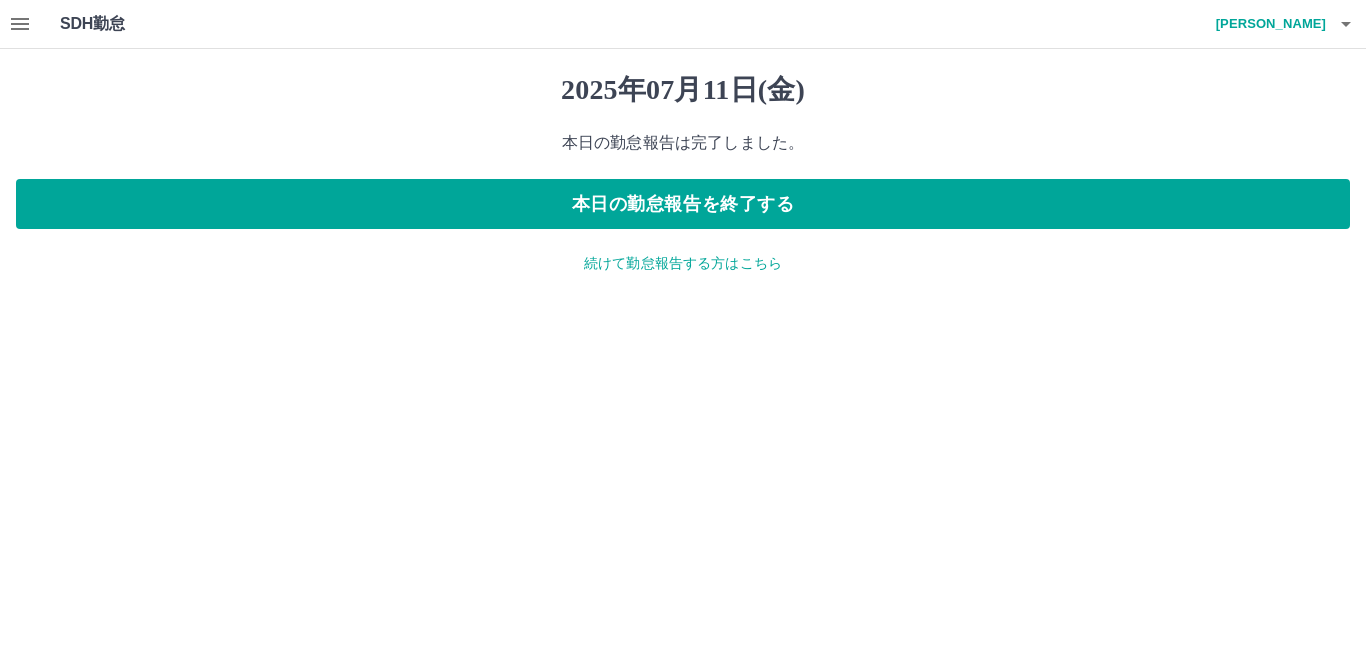 click on "続けて勤怠報告する方はこちら" at bounding box center [683, 263] 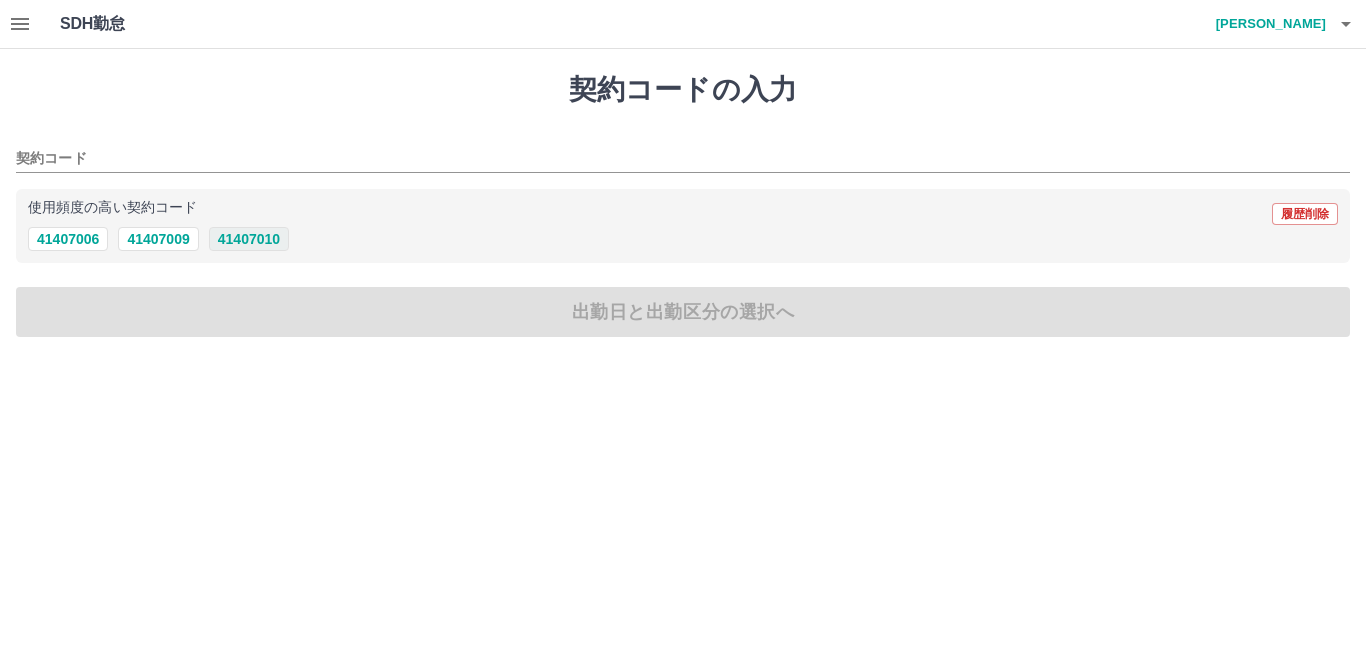 click on "41407010" at bounding box center [249, 239] 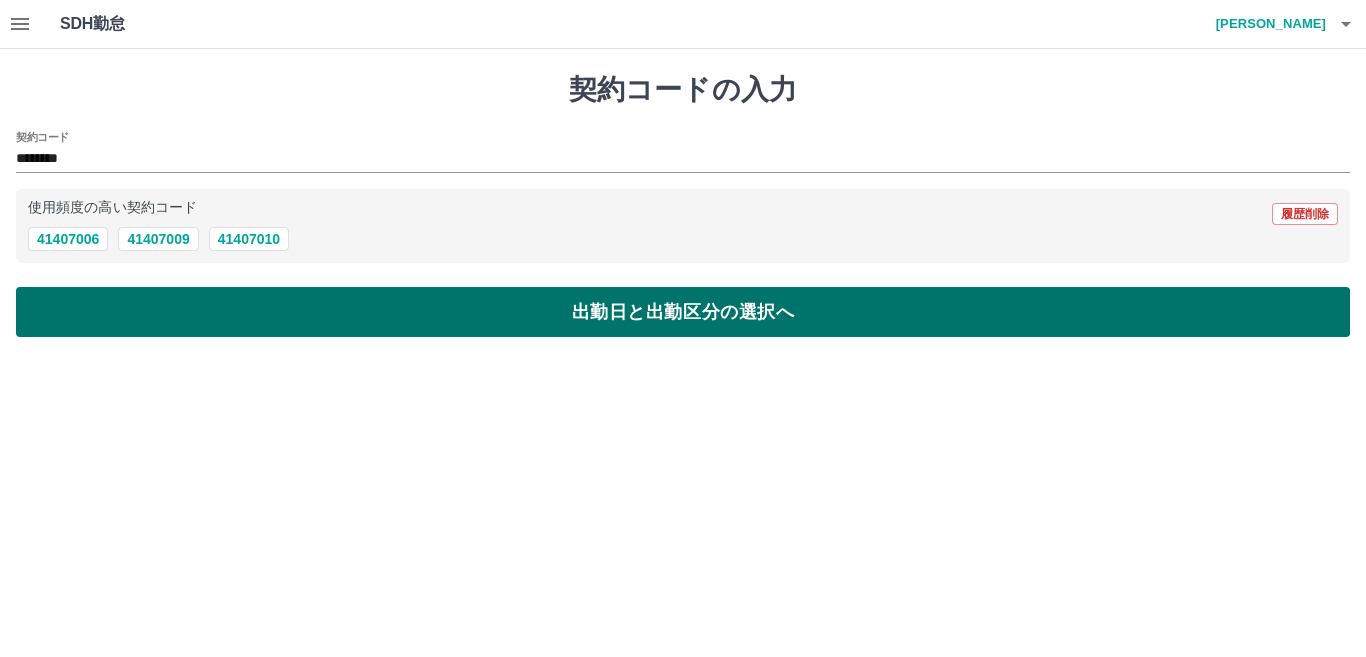 click on "出勤日と出勤区分の選択へ" at bounding box center (683, 312) 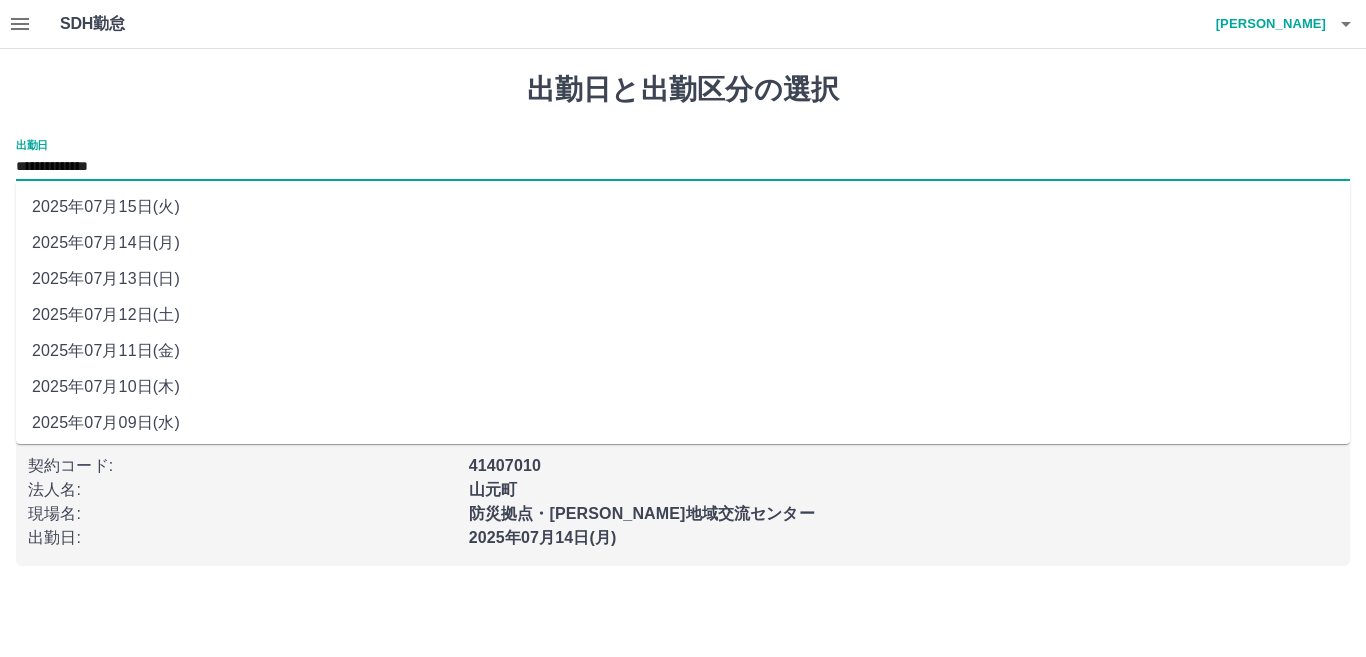 click on "**********" at bounding box center (683, 167) 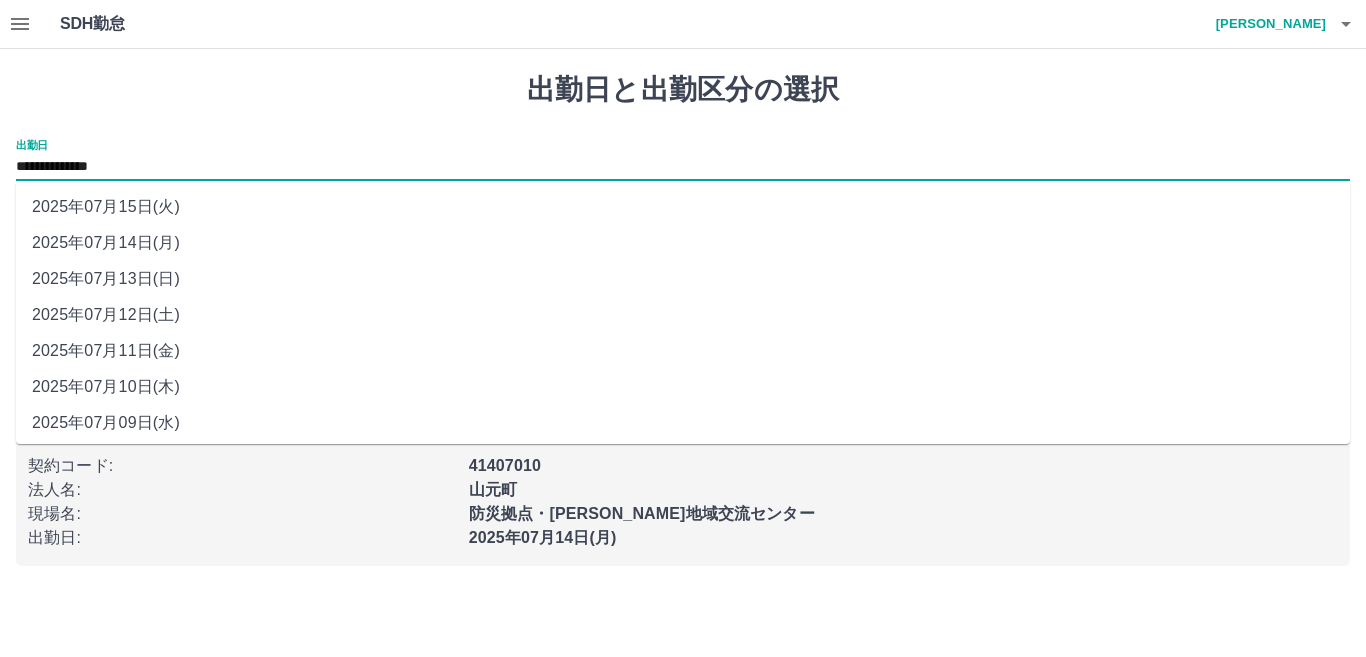 drag, startPoint x: 126, startPoint y: 172, endPoint x: 132, endPoint y: 317, distance: 145.12408 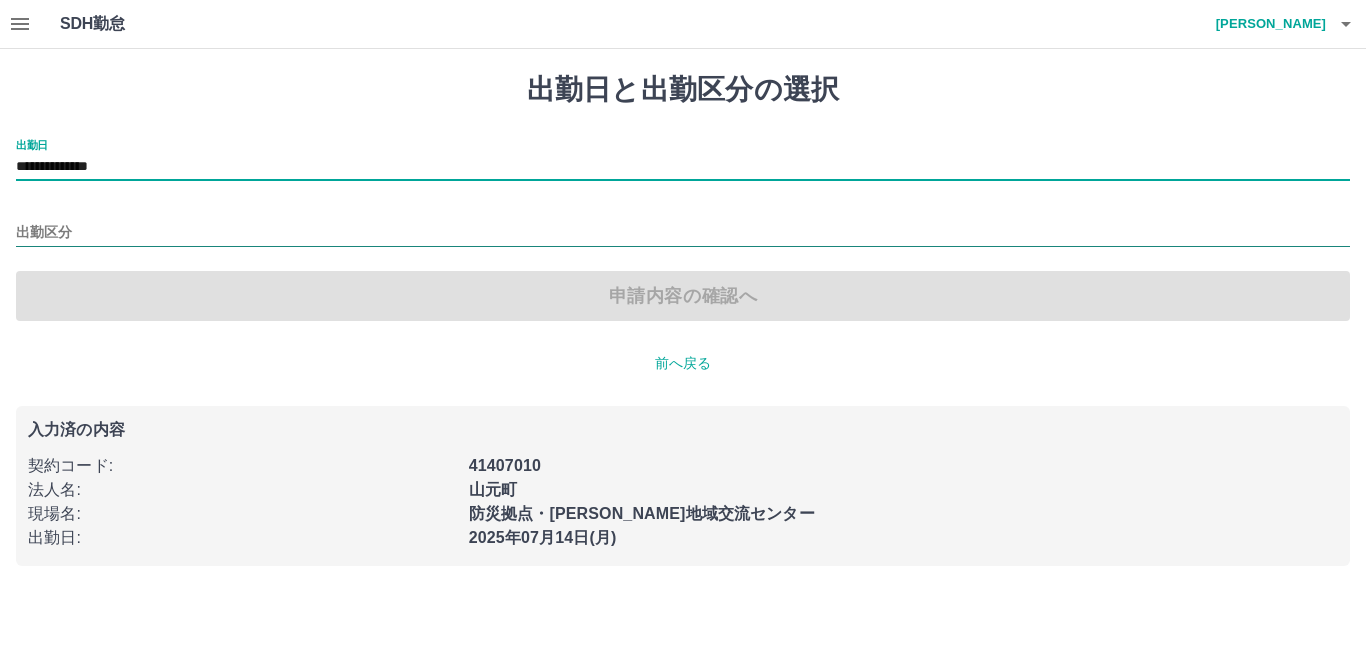 click on "出勤区分" at bounding box center [683, 233] 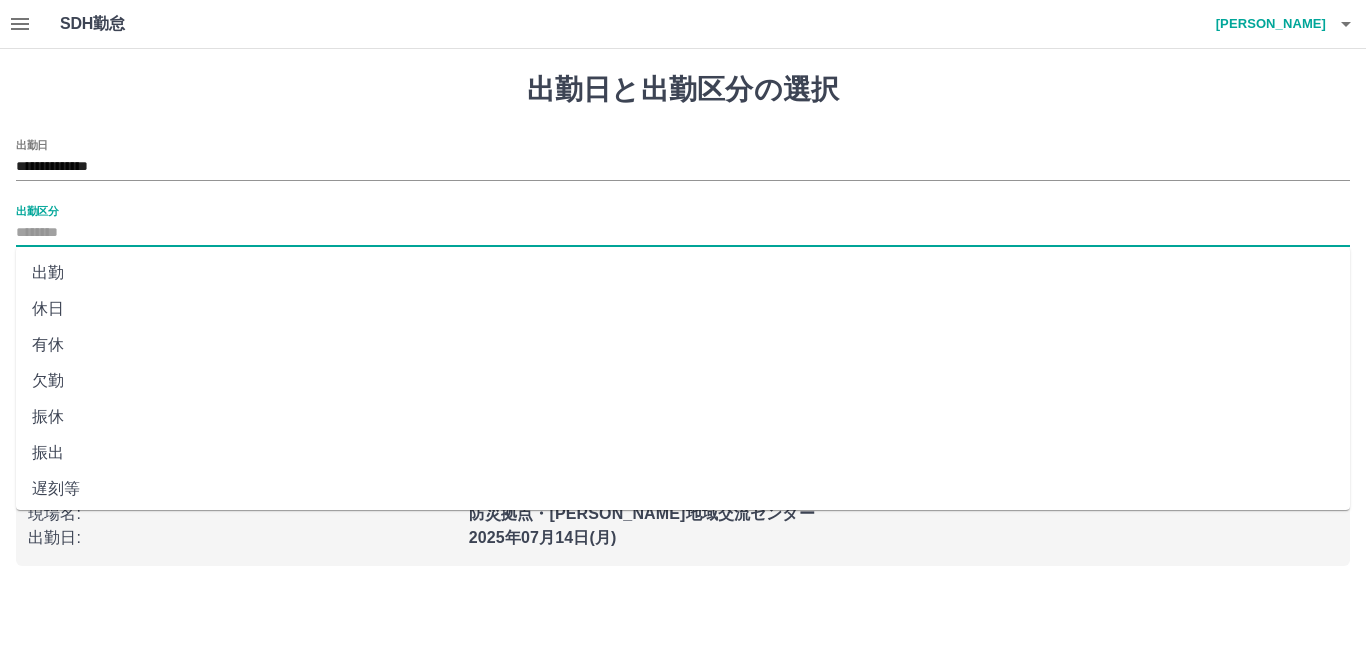 click on "休日" at bounding box center [683, 309] 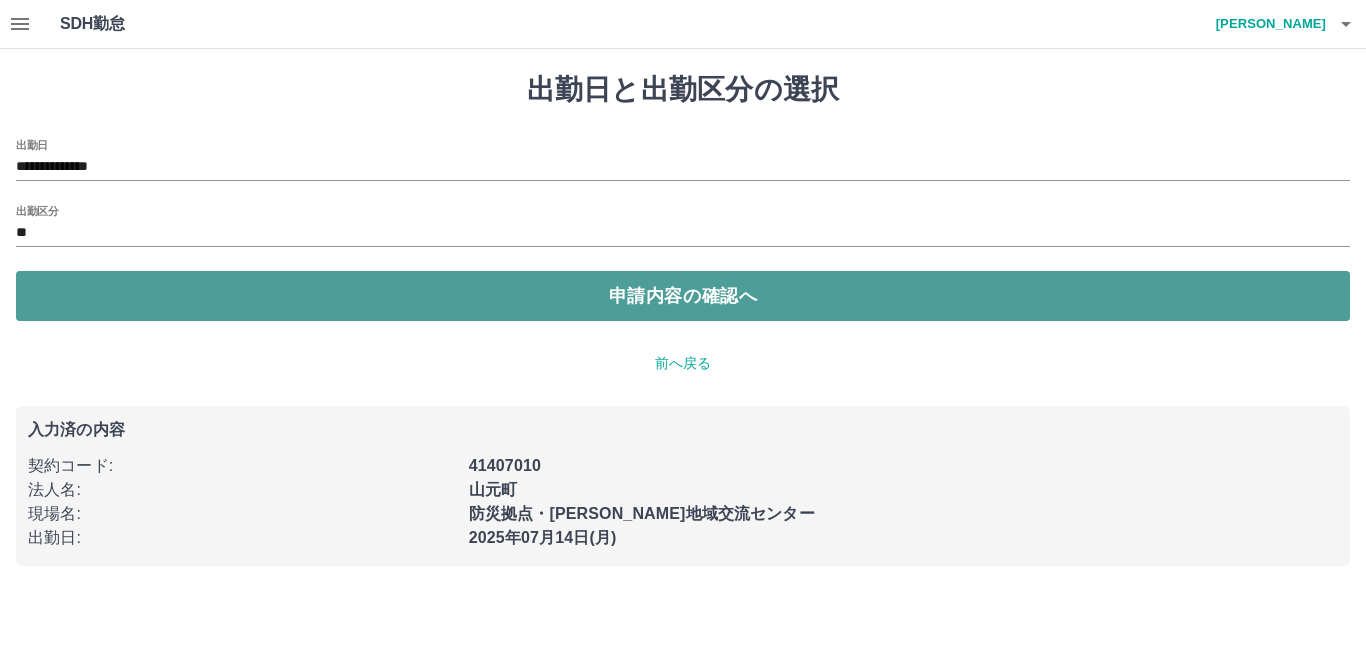 click on "申請内容の確認へ" at bounding box center [683, 296] 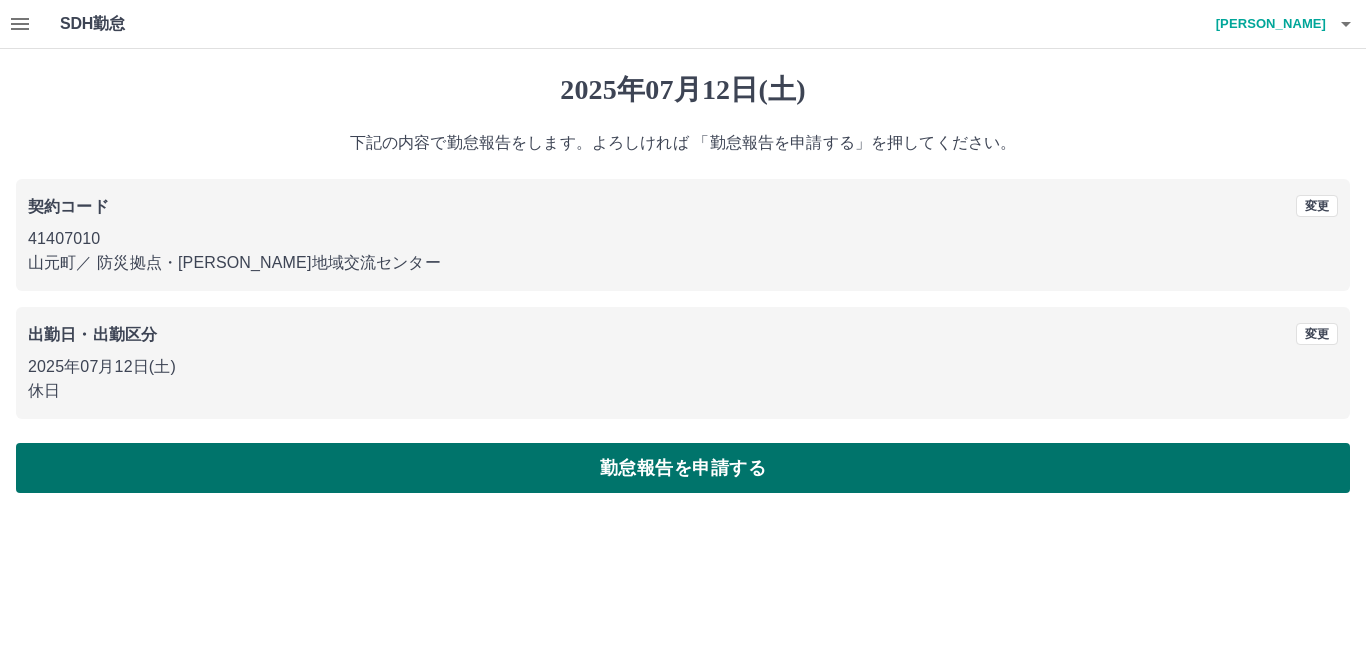 click on "勤怠報告を申請する" at bounding box center [683, 468] 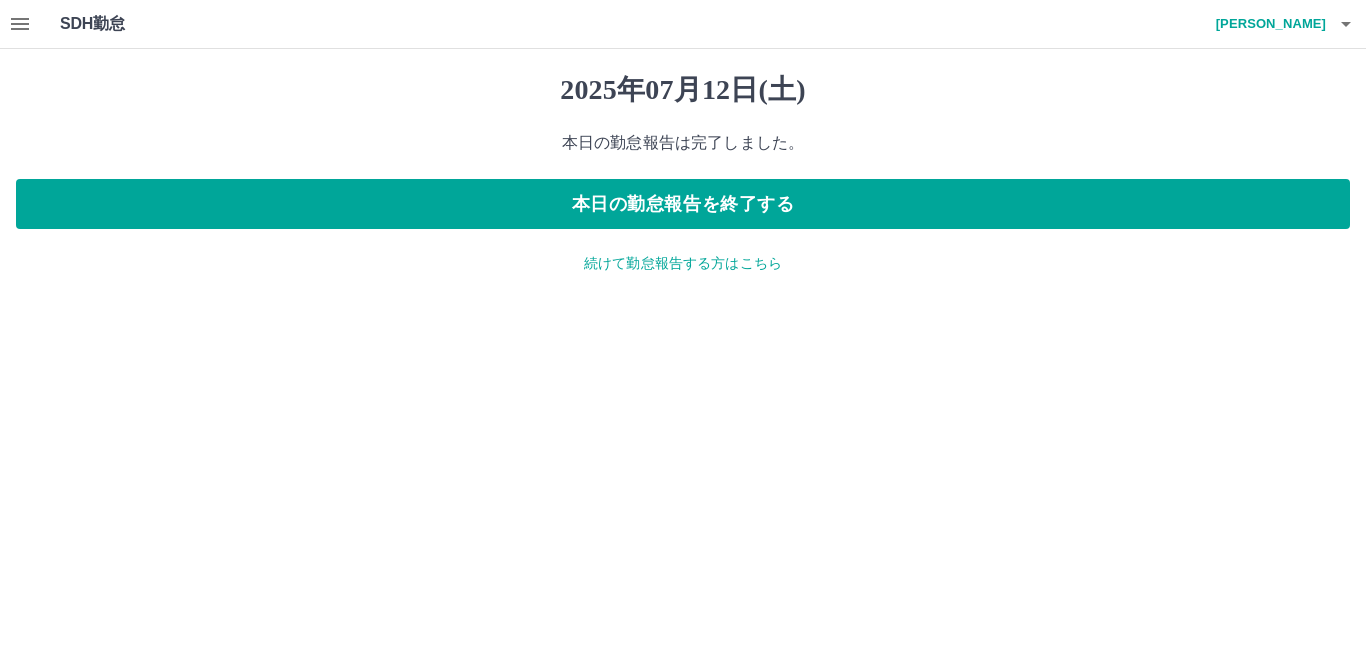 click on "続けて勤怠報告する方はこちら" at bounding box center [683, 263] 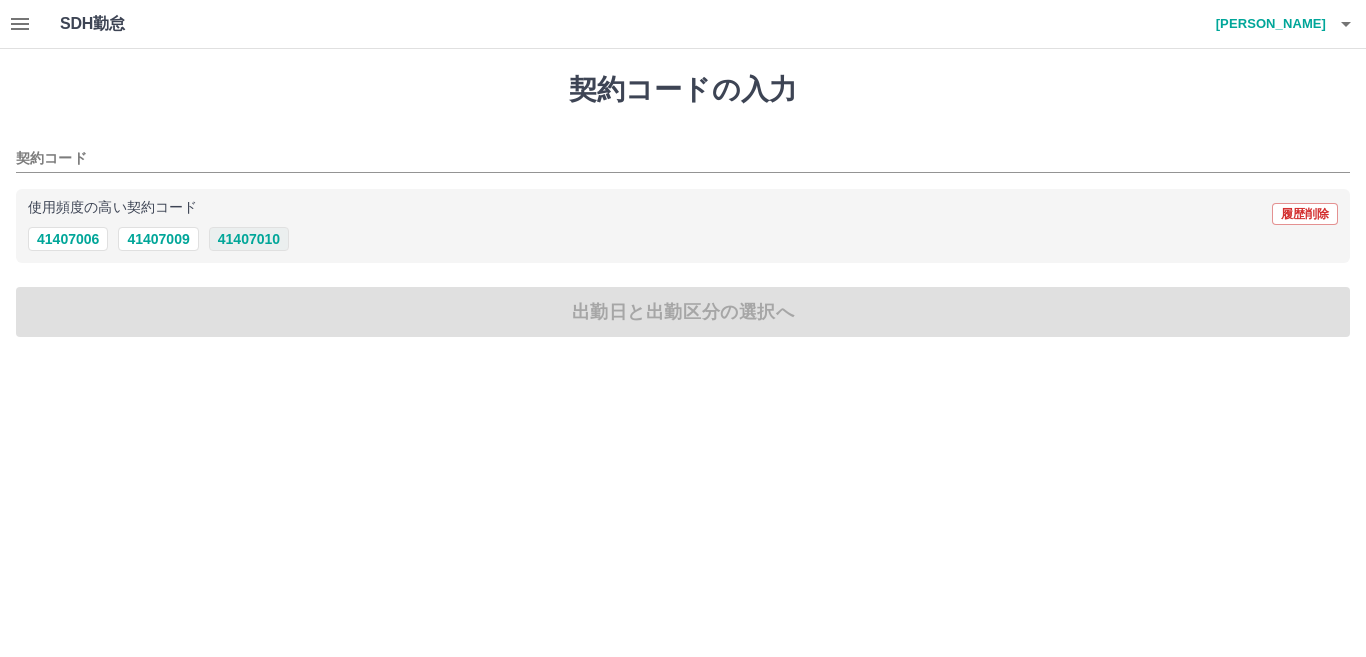 click on "41407010" at bounding box center (249, 239) 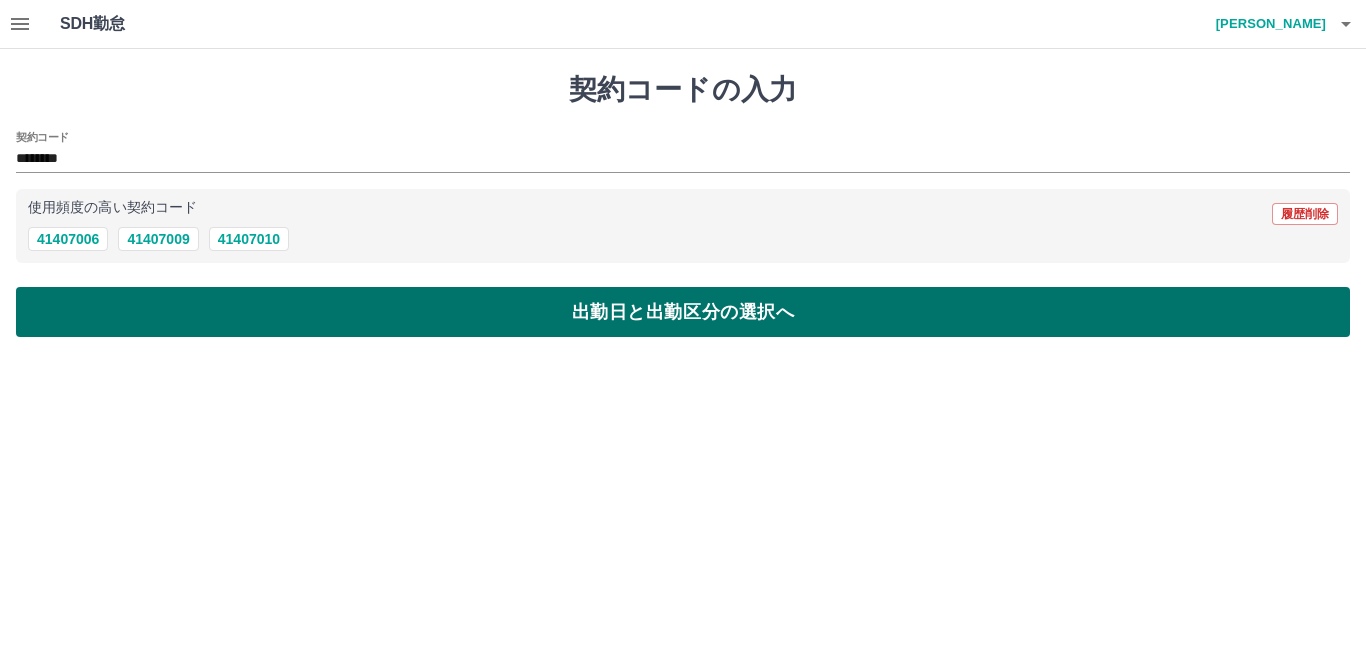 click on "出勤日と出勤区分の選択へ" at bounding box center (683, 312) 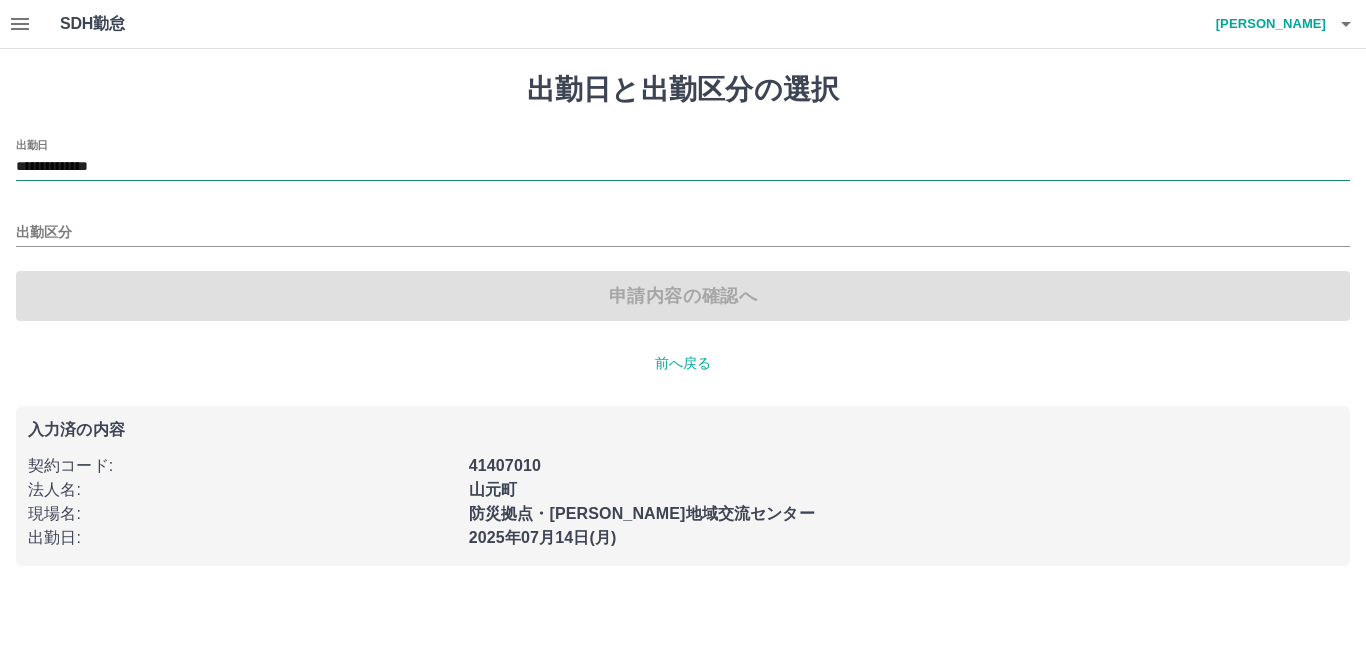 click on "**********" at bounding box center (683, 167) 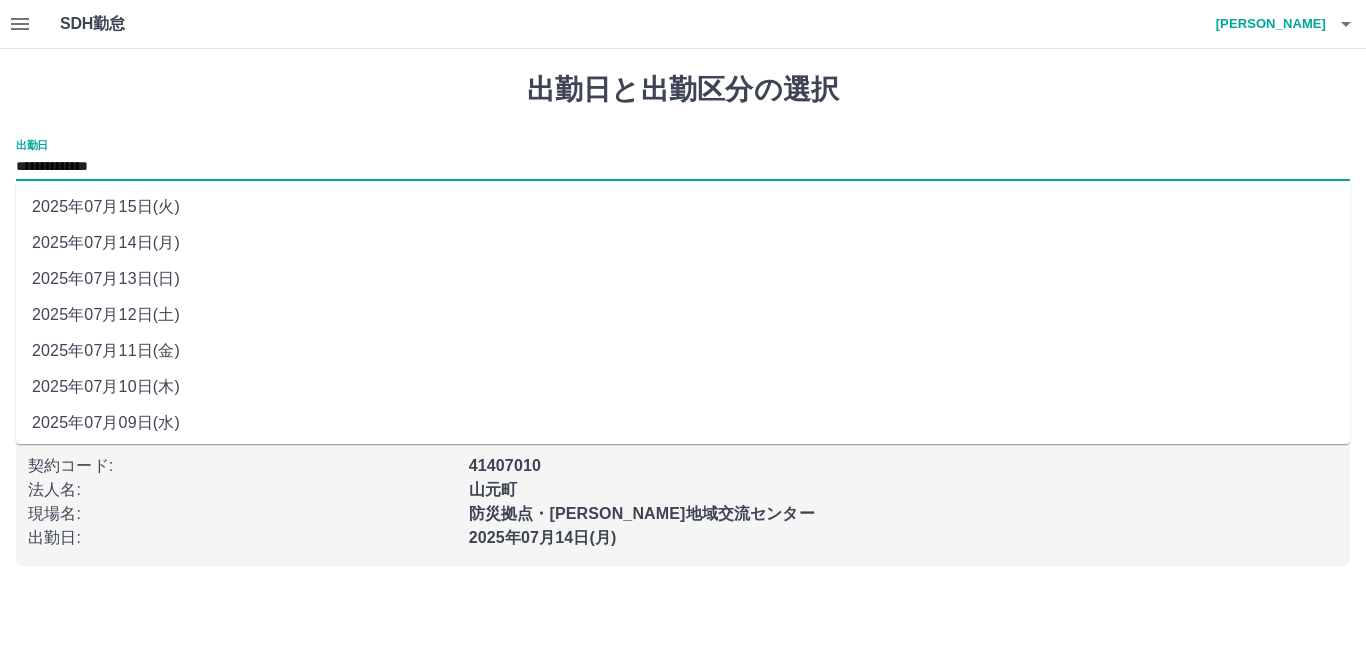drag, startPoint x: 114, startPoint y: 164, endPoint x: 138, endPoint y: 280, distance: 118.45674 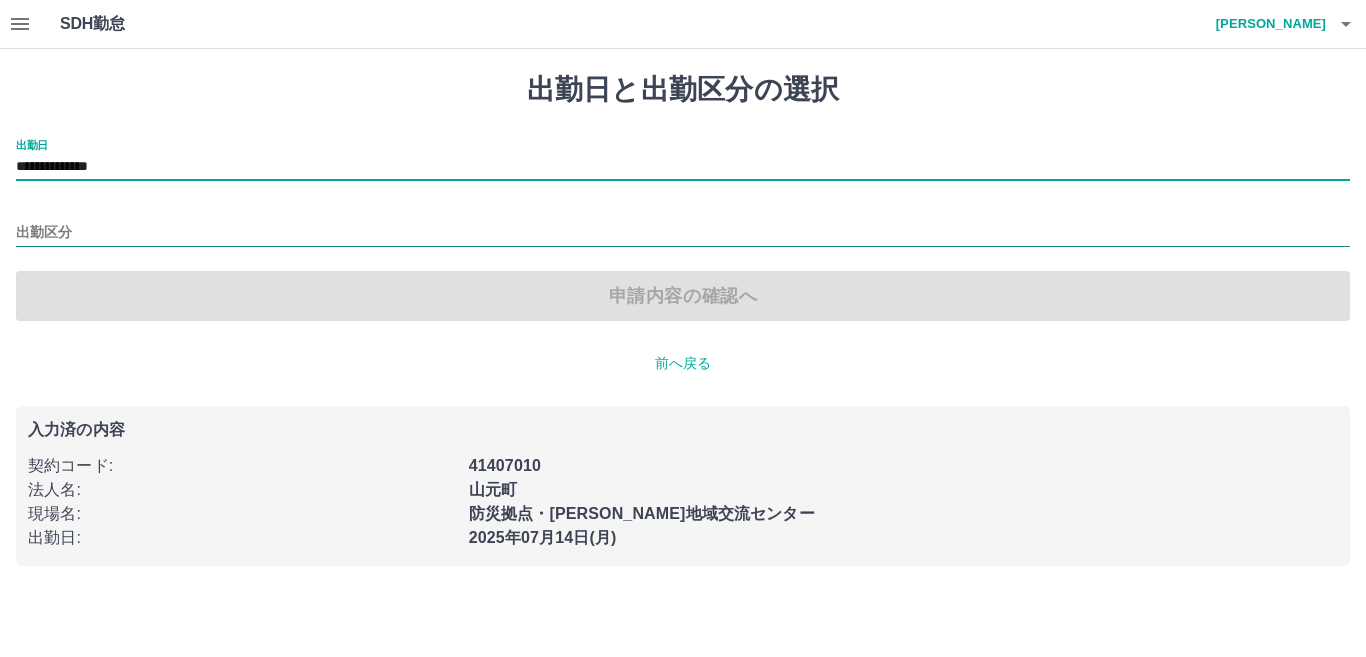 click on "出勤区分" at bounding box center [683, 233] 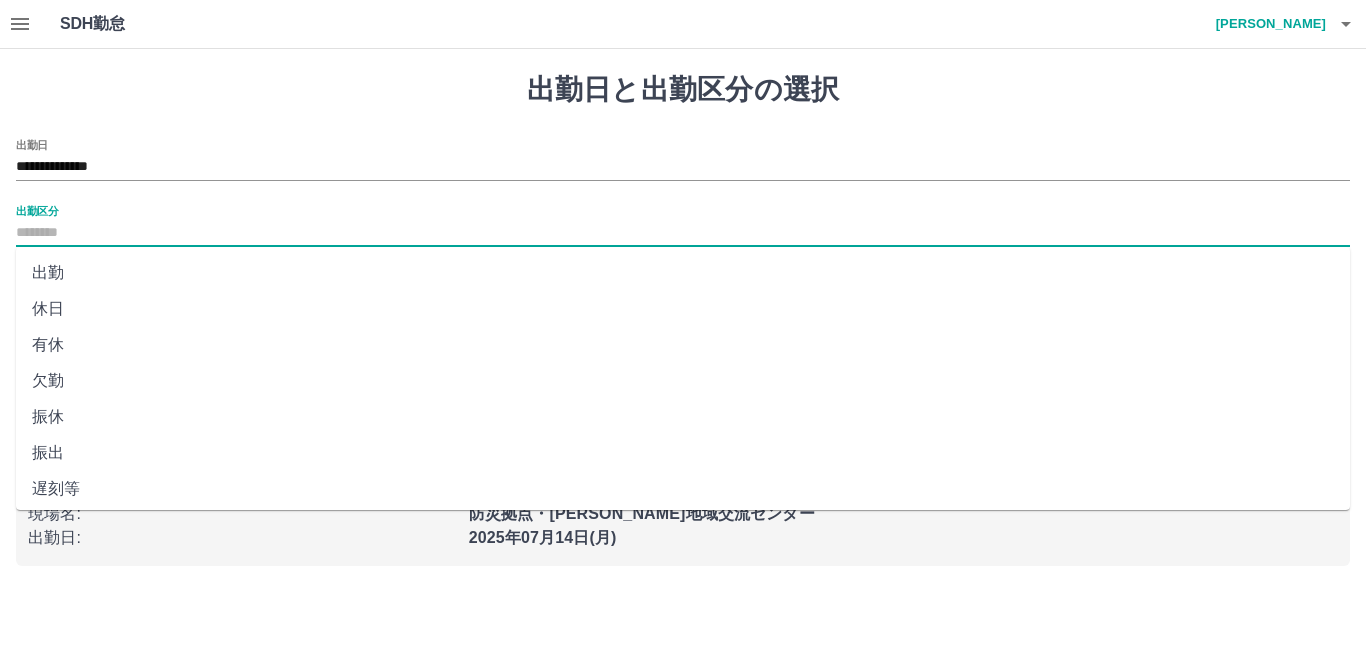 click on "出勤" at bounding box center [683, 273] 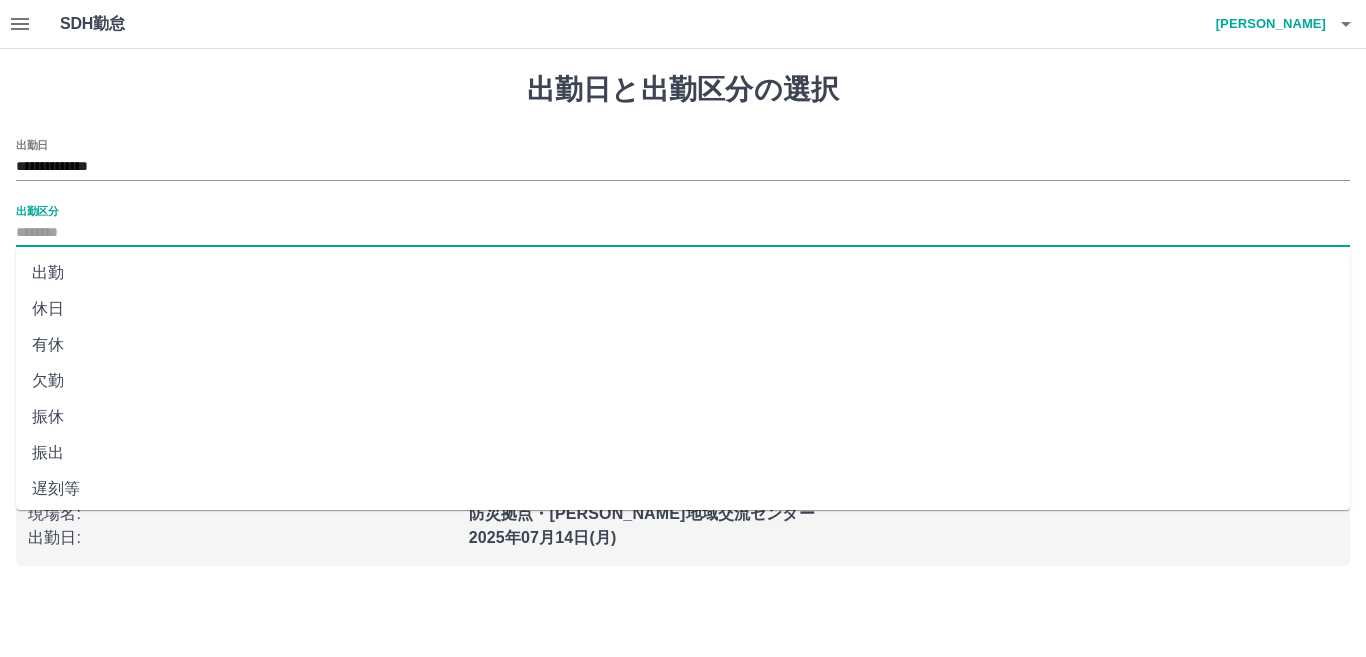 type on "**" 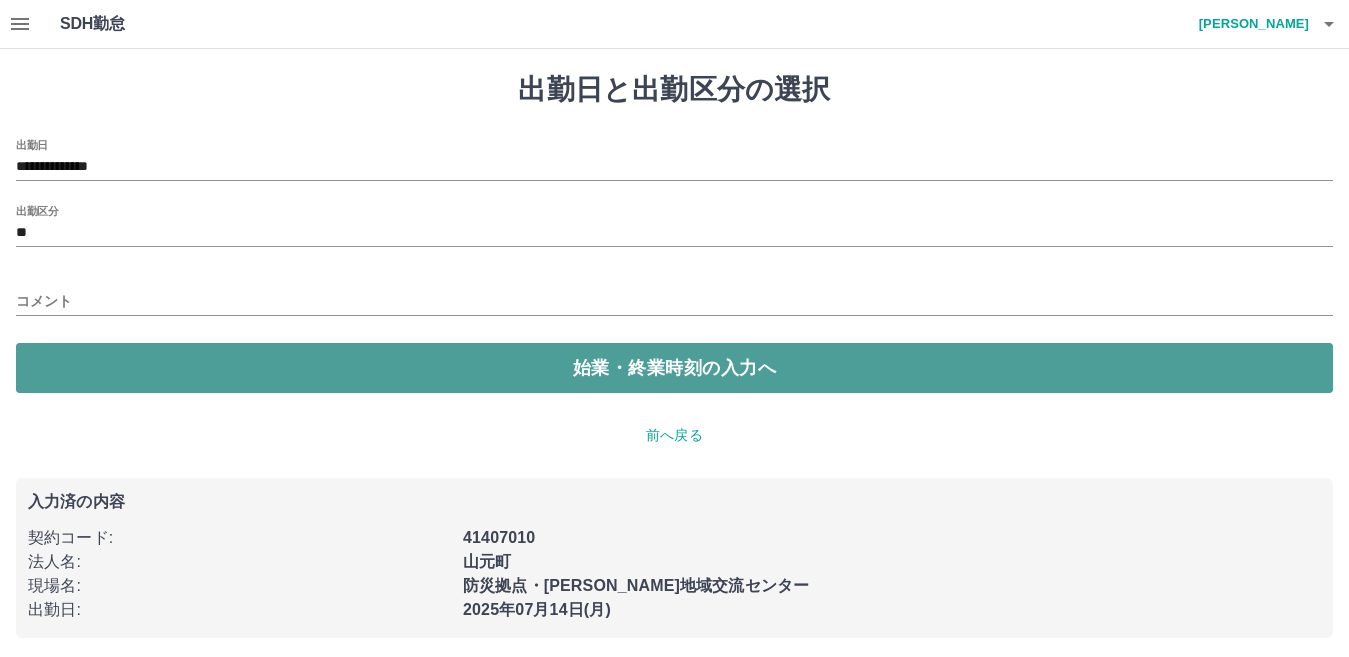 click on "始業・終業時刻の入力へ" at bounding box center (674, 368) 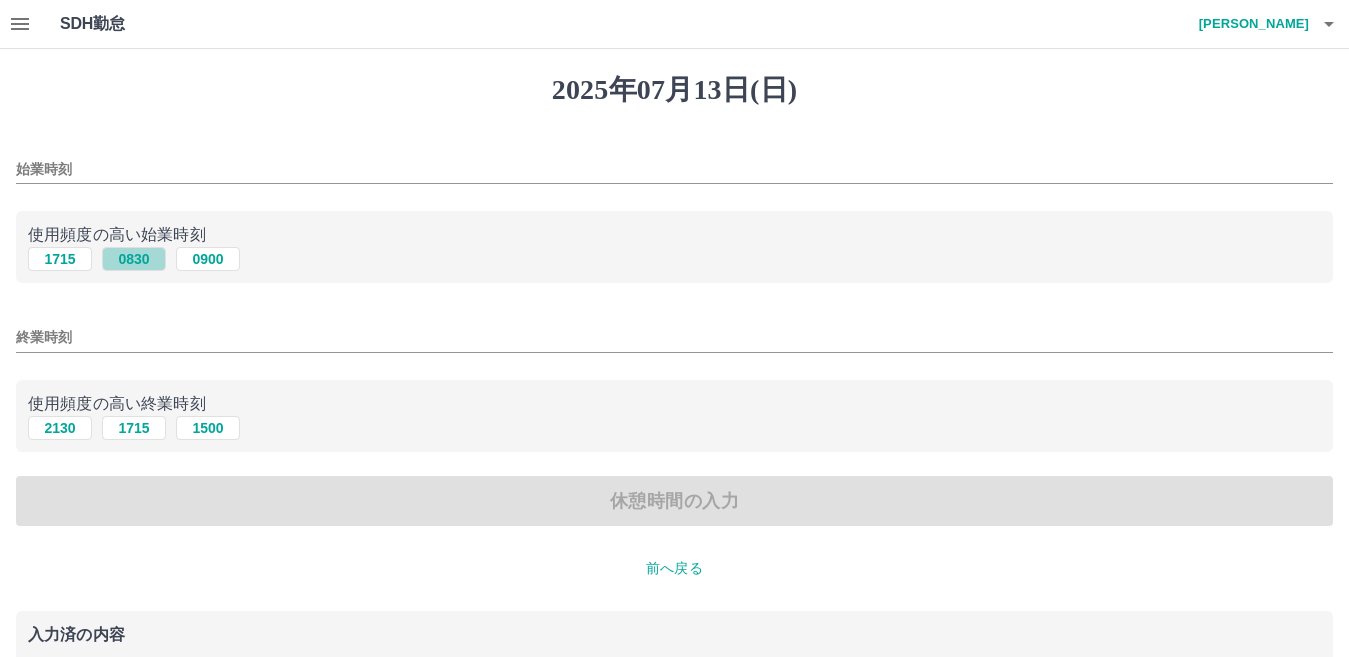 click on "0830" at bounding box center (134, 259) 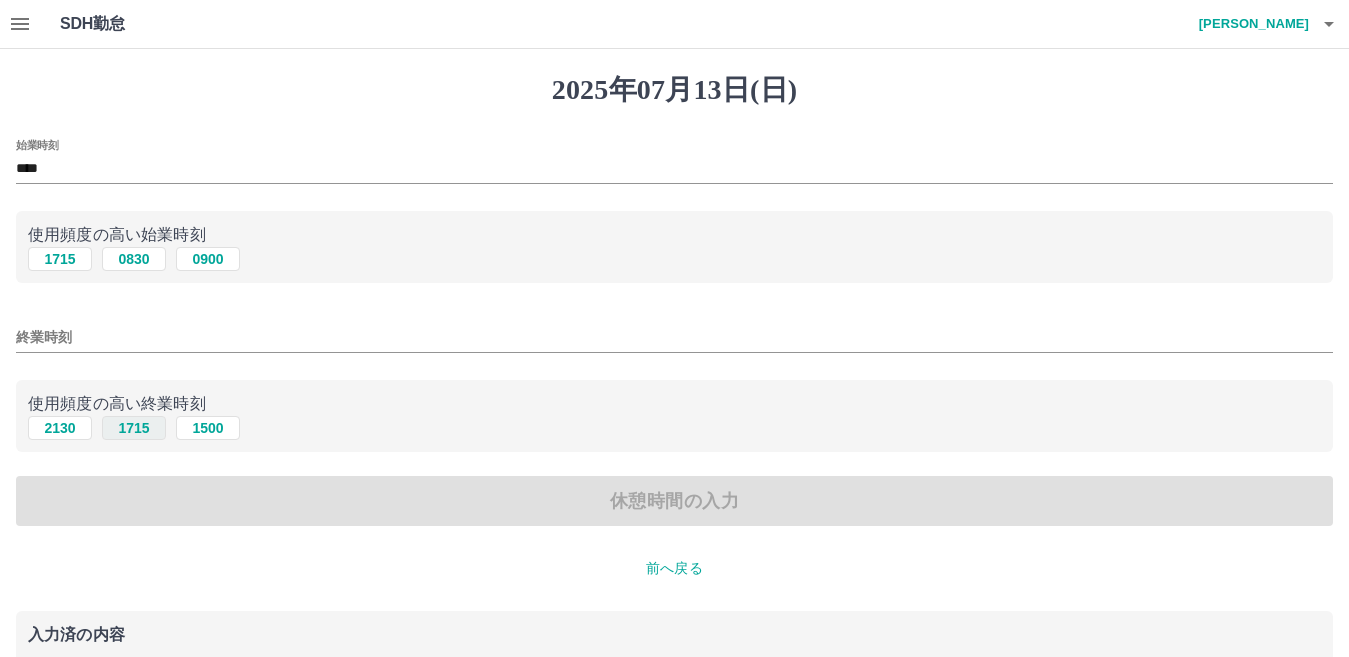 click on "1715" at bounding box center [134, 428] 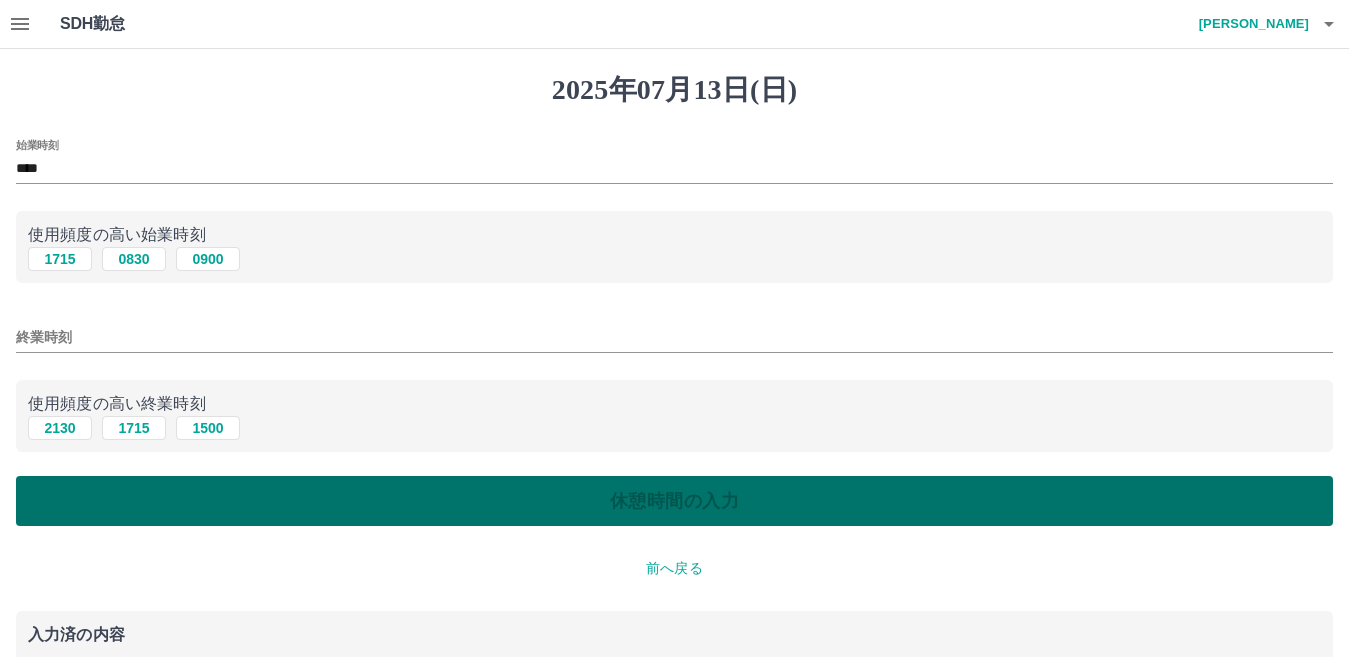 type on "****" 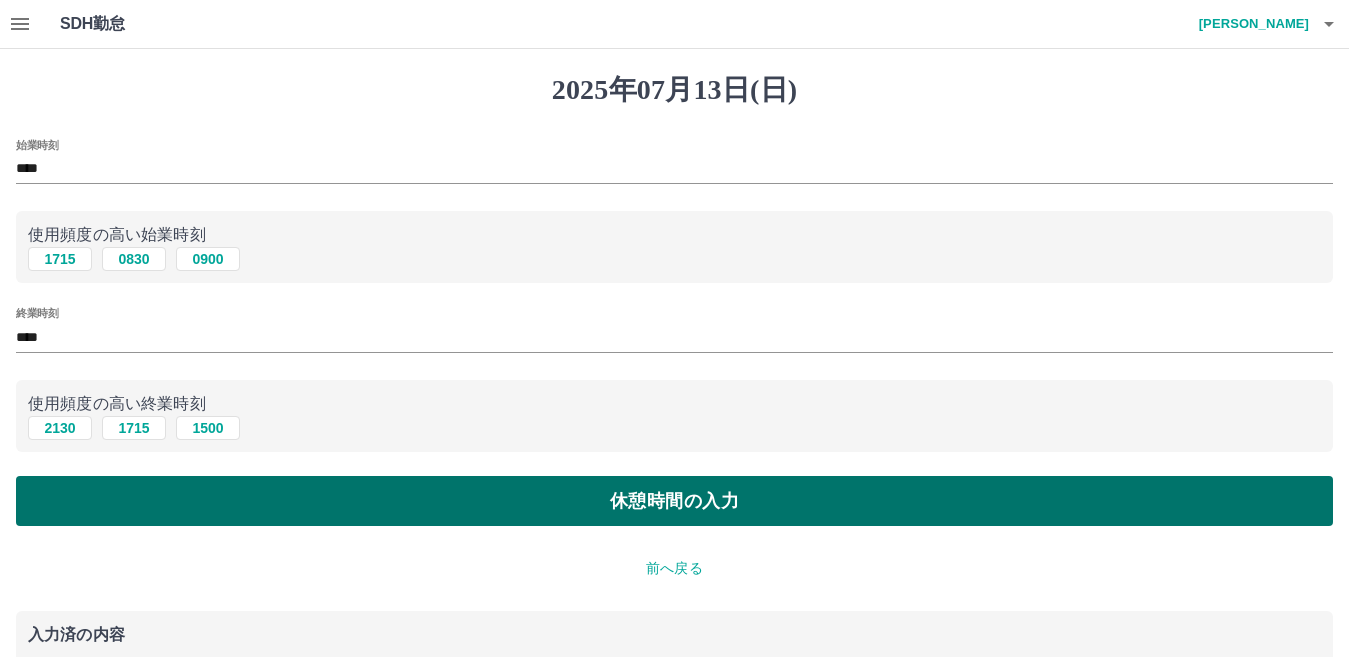 click on "休憩時間の入力" at bounding box center (674, 501) 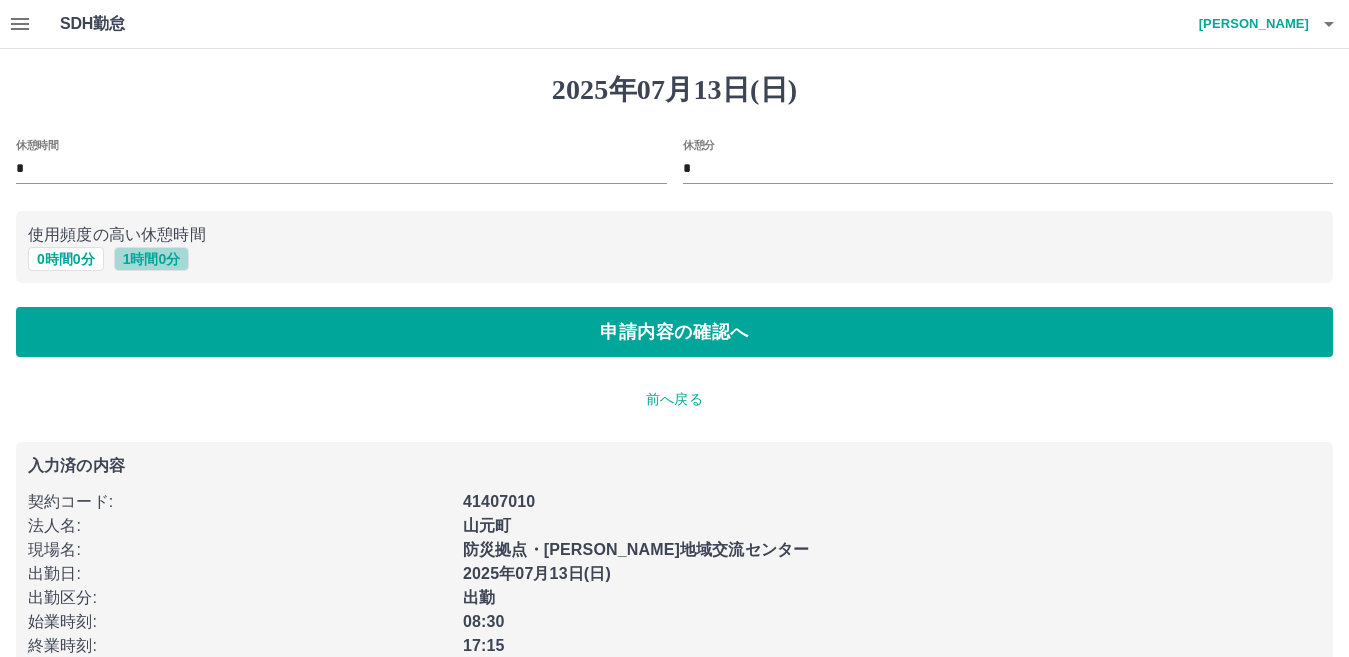 click on "1 時間 0 分" at bounding box center (152, 259) 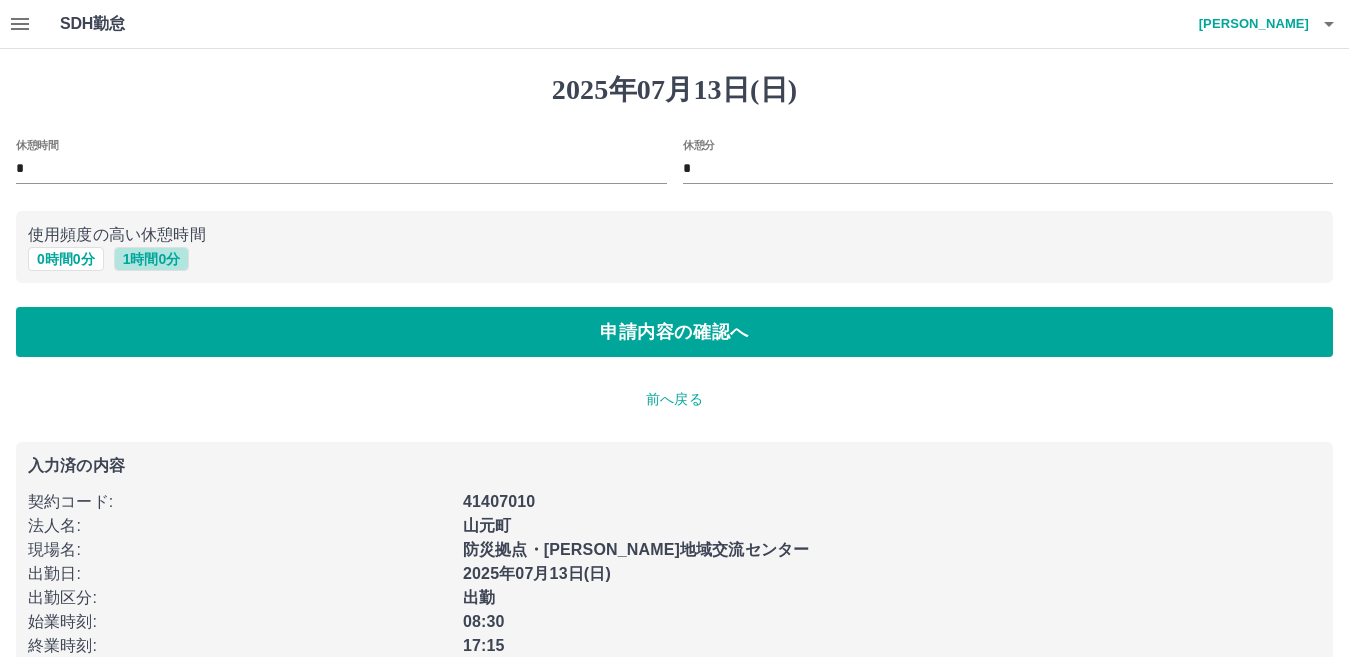 type on "*" 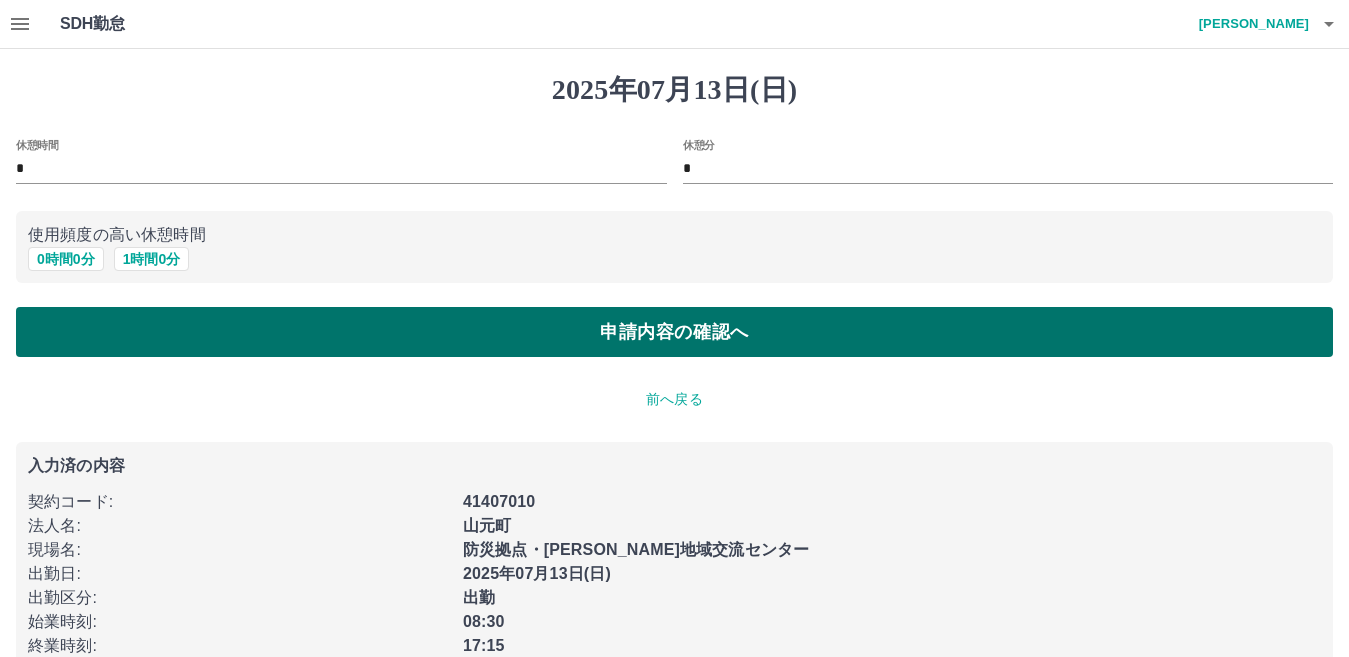 click on "申請内容の確認へ" at bounding box center [674, 332] 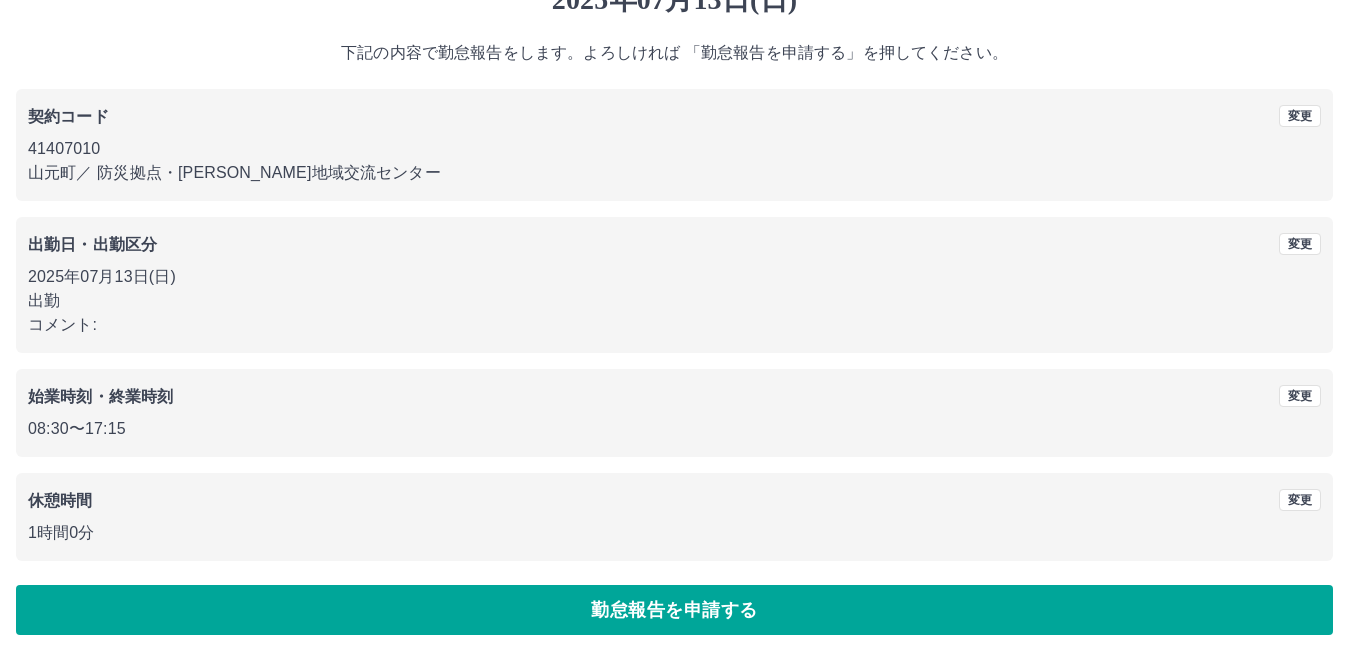scroll, scrollTop: 92, scrollLeft: 0, axis: vertical 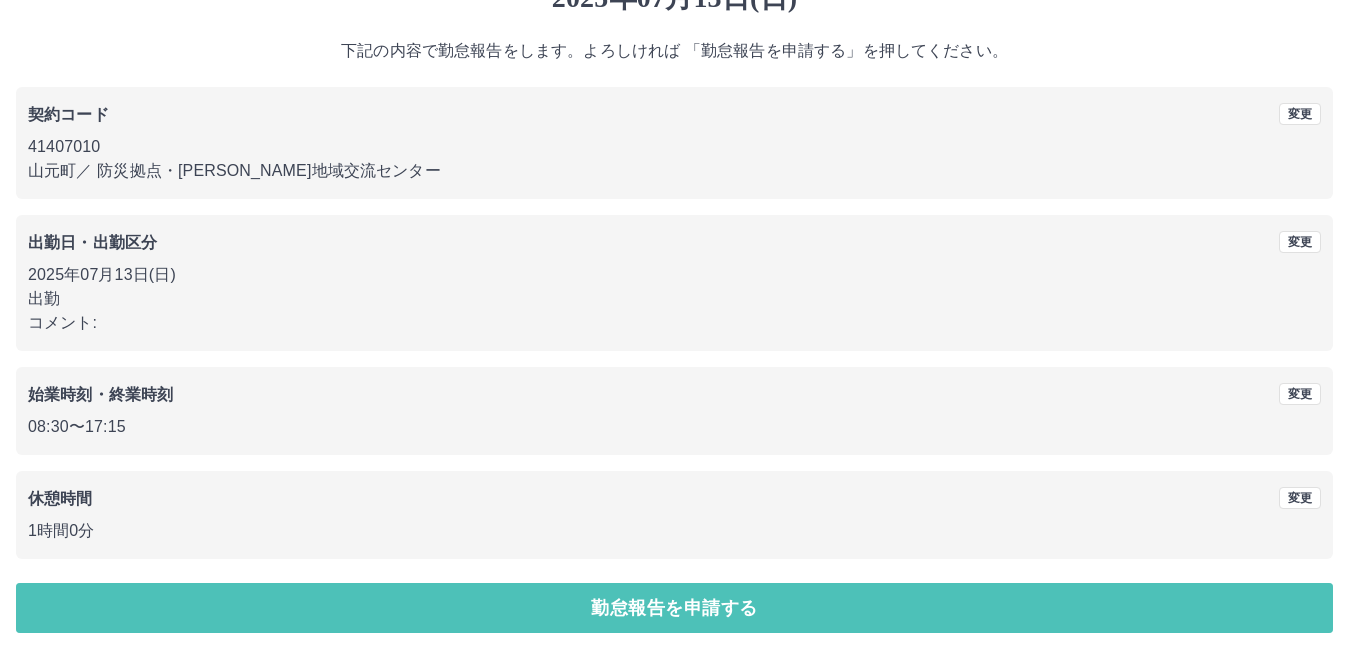 click on "勤怠報告を申請する" at bounding box center (674, 608) 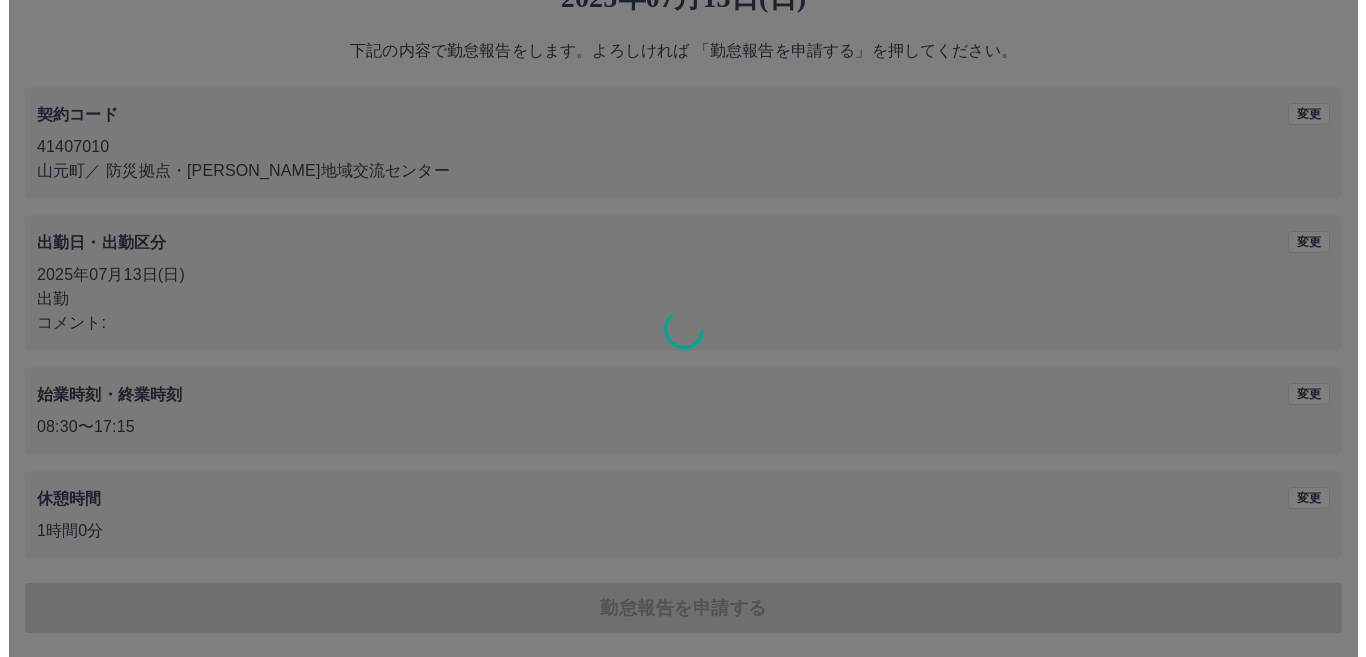 scroll, scrollTop: 0, scrollLeft: 0, axis: both 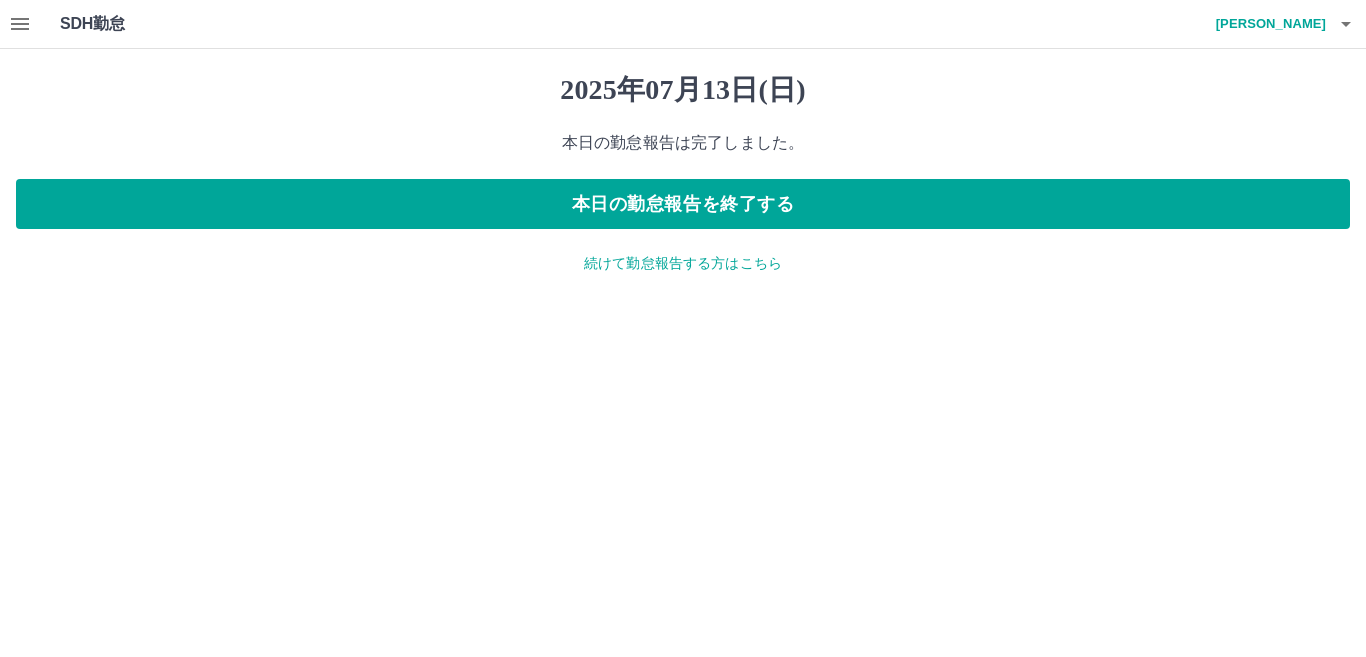click on "続けて勤怠報告する方はこちら" at bounding box center [683, 263] 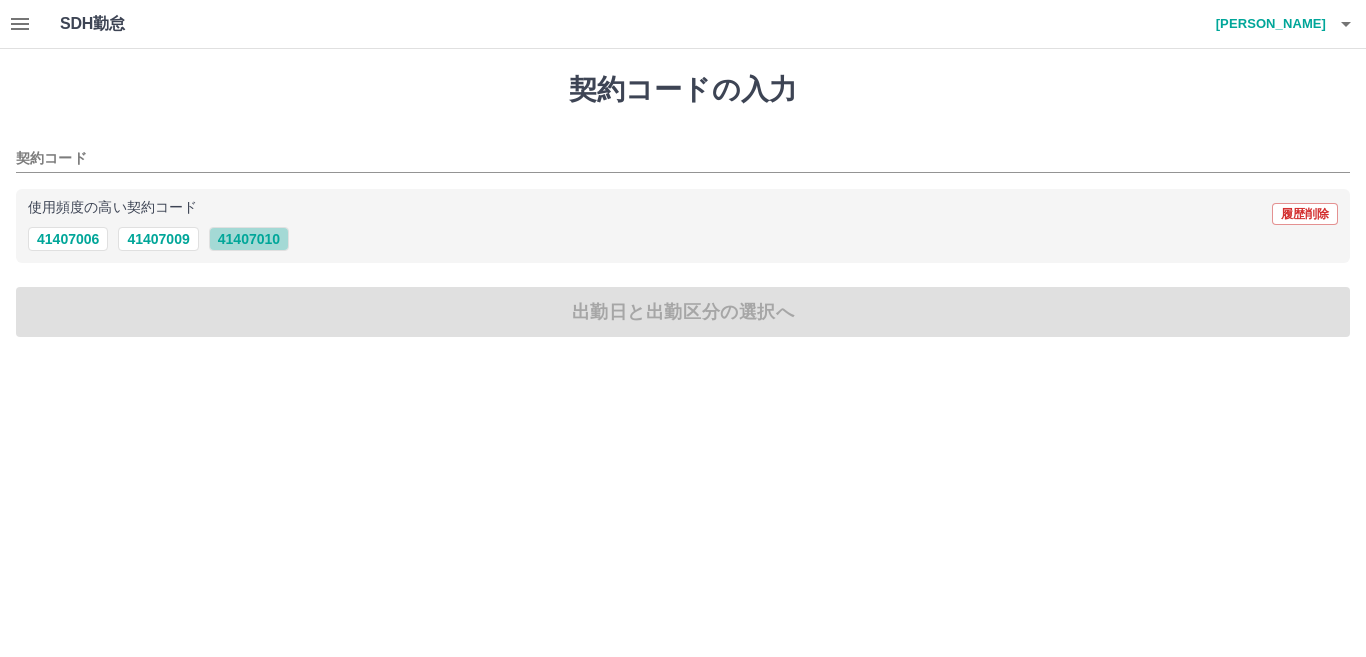click on "41407010" at bounding box center (249, 239) 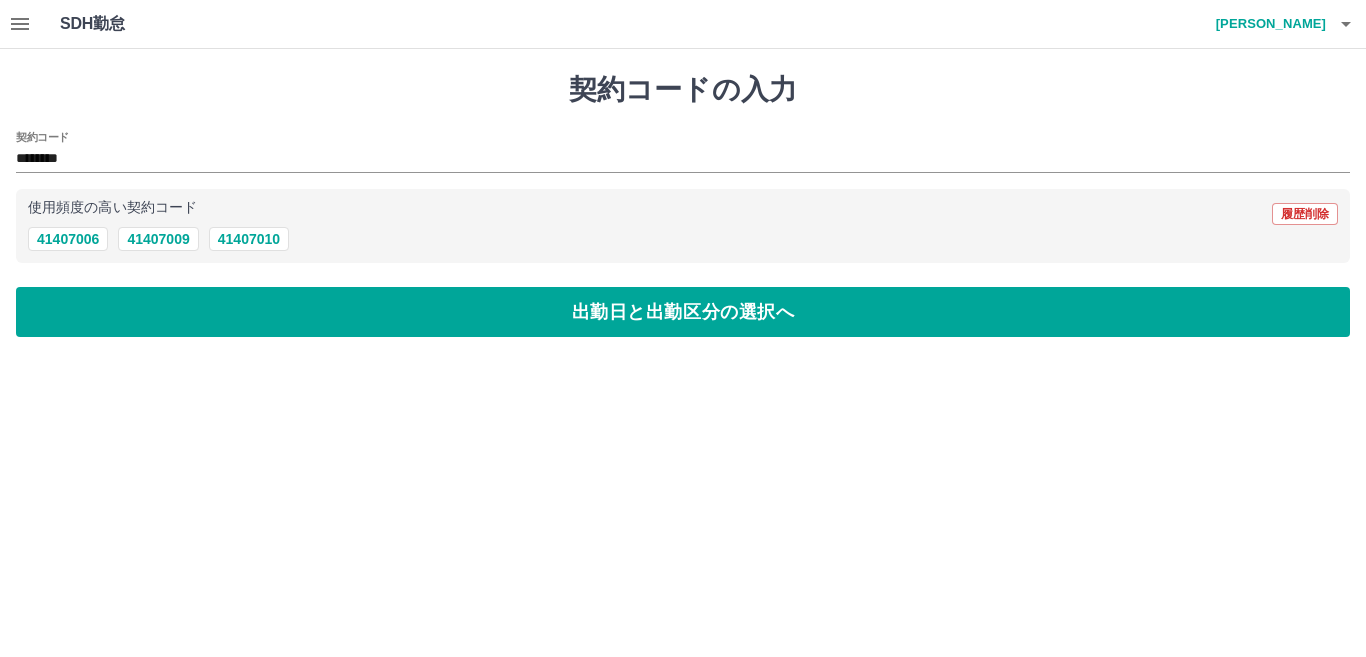drag, startPoint x: 274, startPoint y: 328, endPoint x: 261, endPoint y: 324, distance: 13.601471 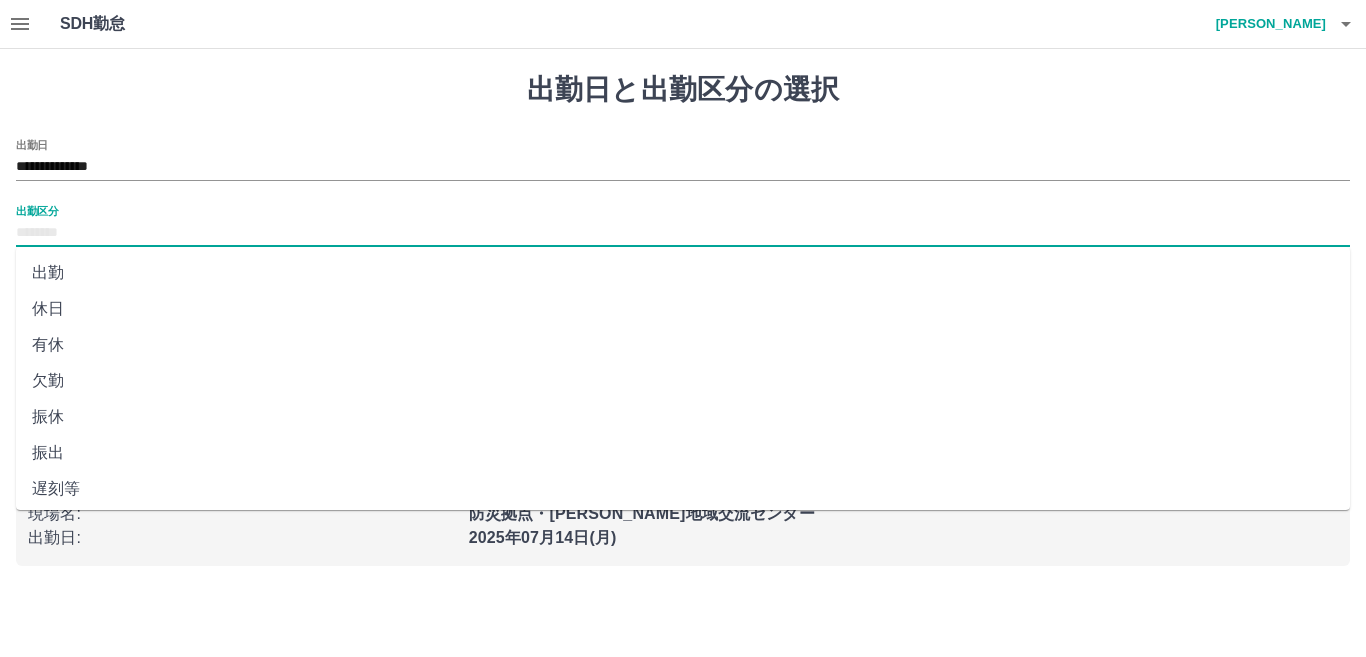 click on "出勤区分" at bounding box center [683, 233] 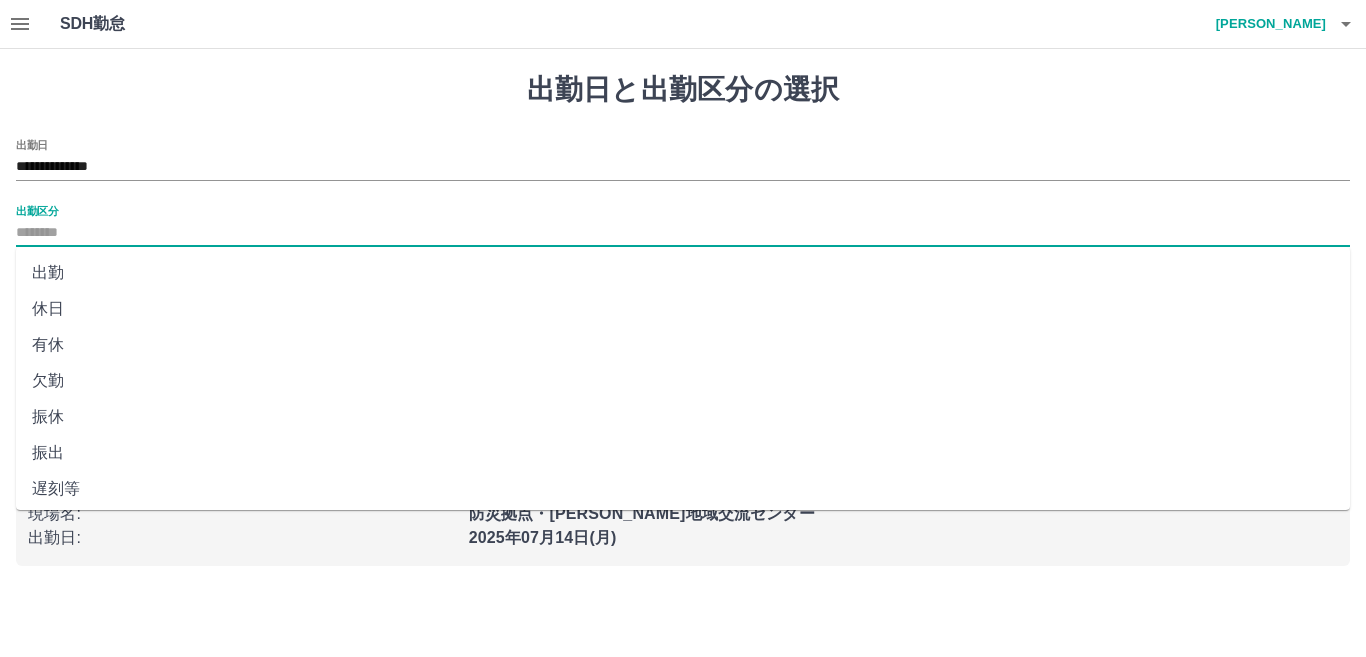 click on "休日" at bounding box center [683, 309] 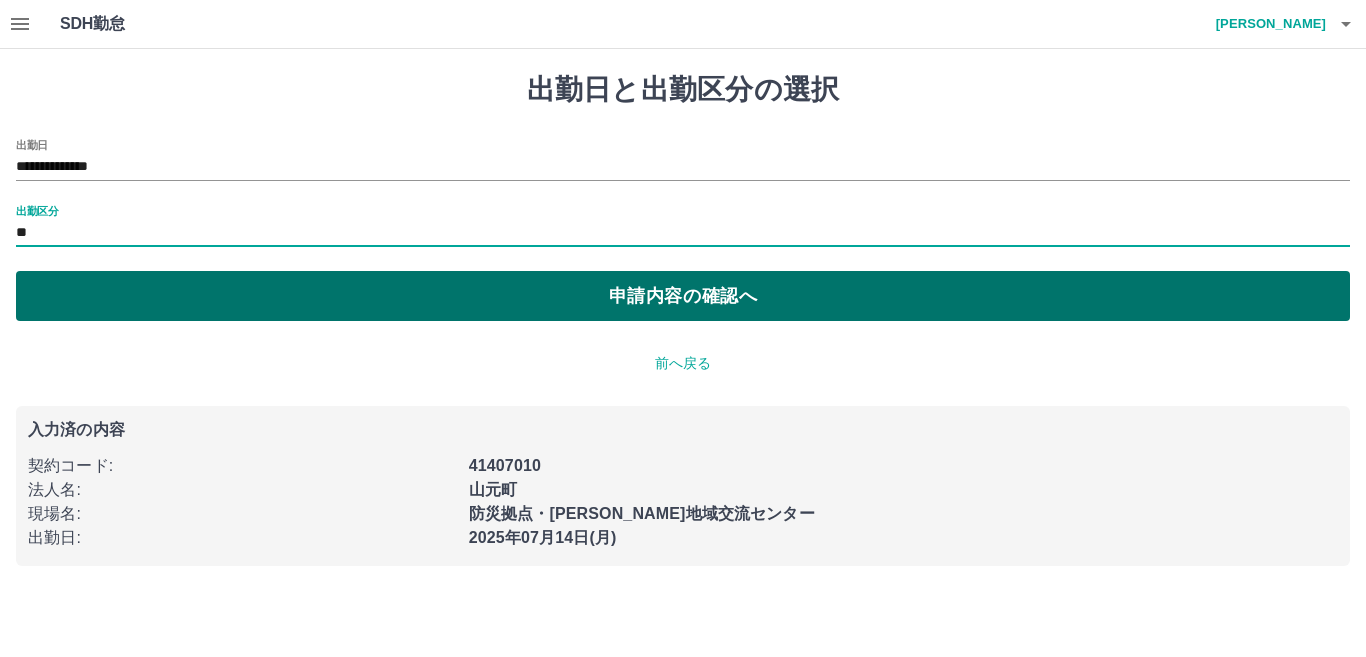 click on "申請内容の確認へ" at bounding box center [683, 296] 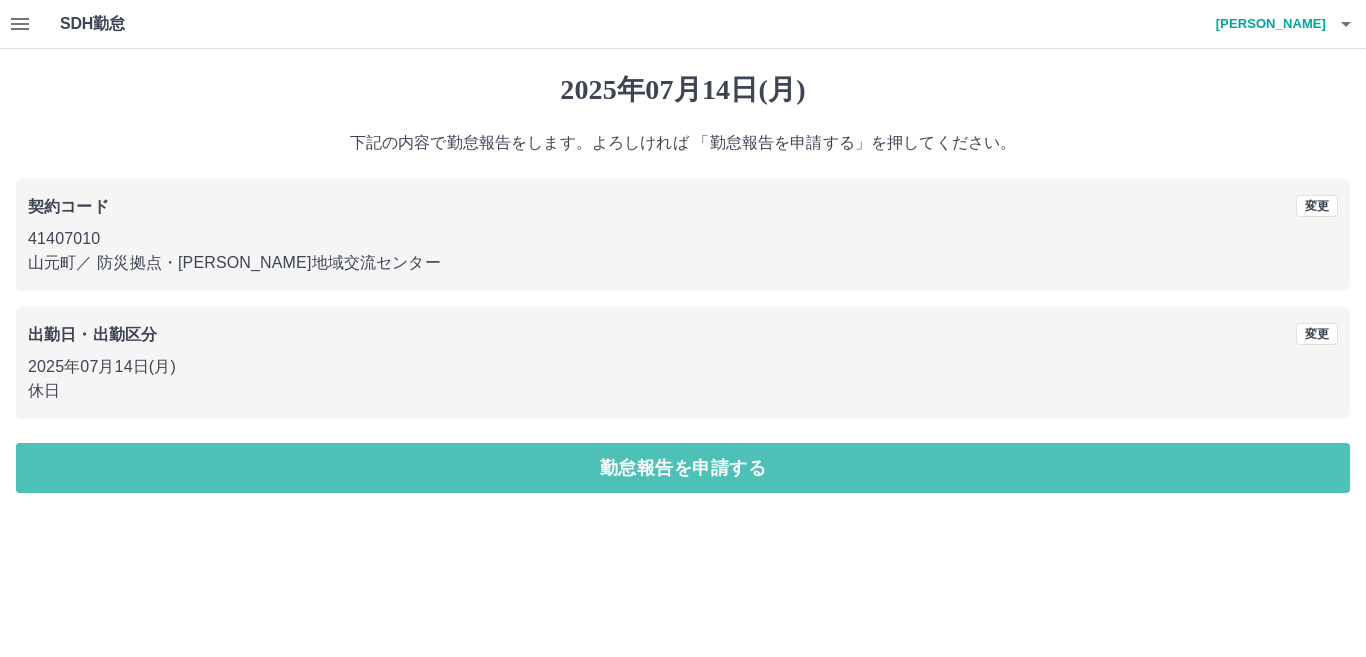 click on "勤怠報告を申請する" at bounding box center (683, 468) 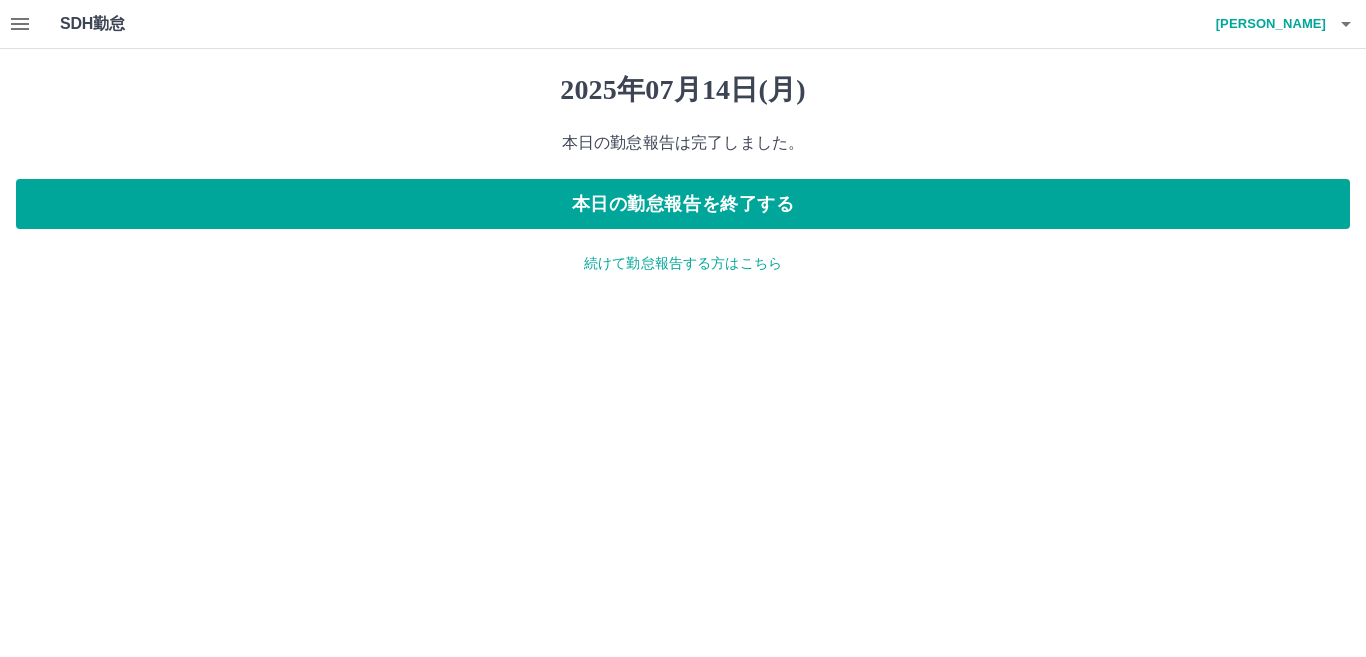 click 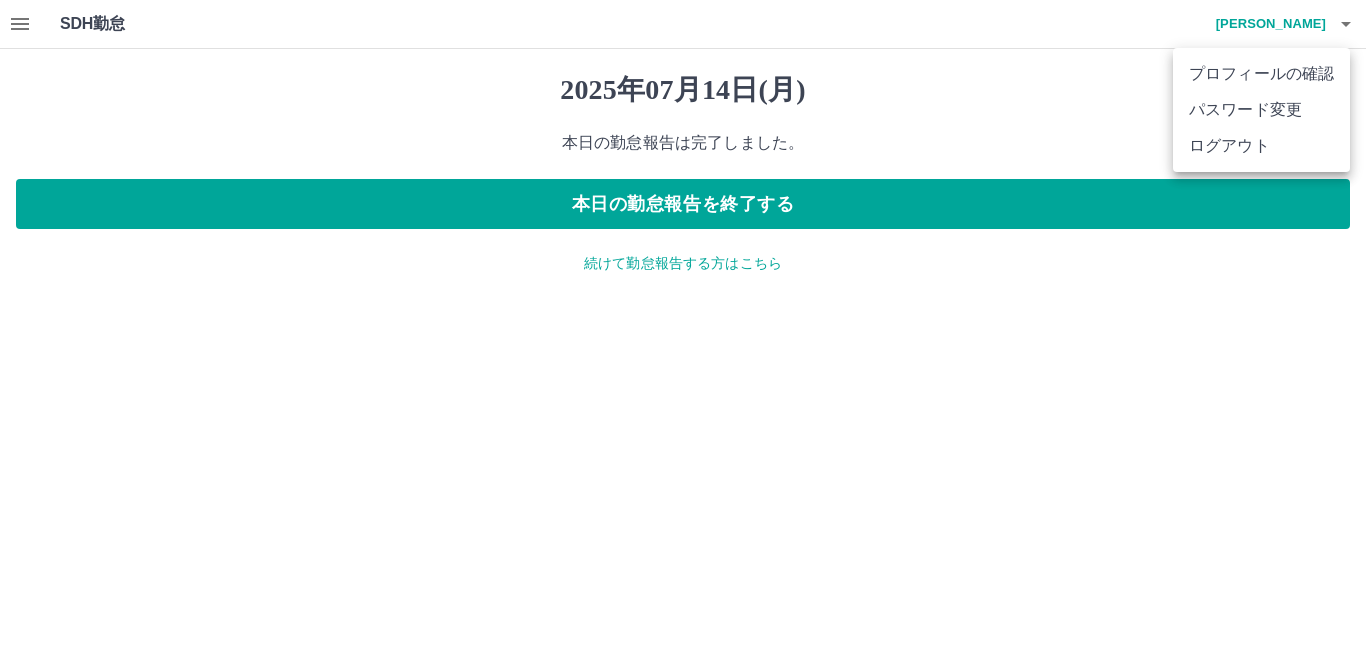 click on "ログアウト" at bounding box center [1261, 146] 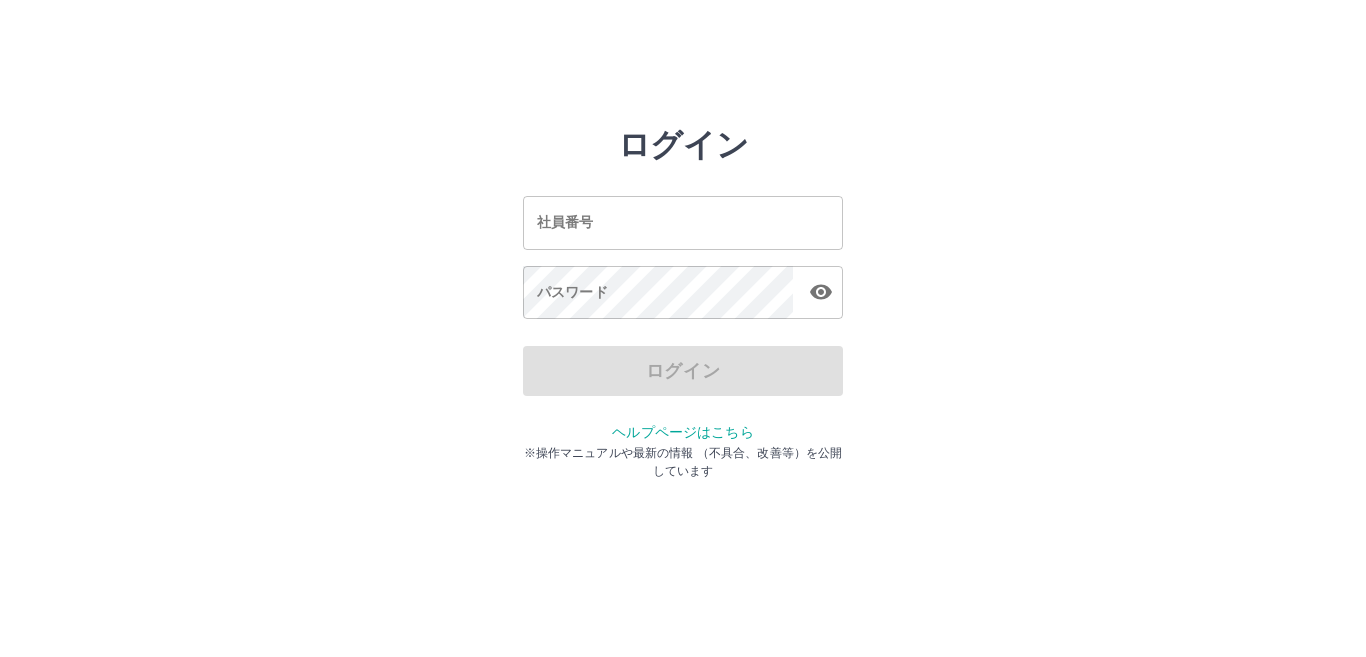 scroll, scrollTop: 0, scrollLeft: 0, axis: both 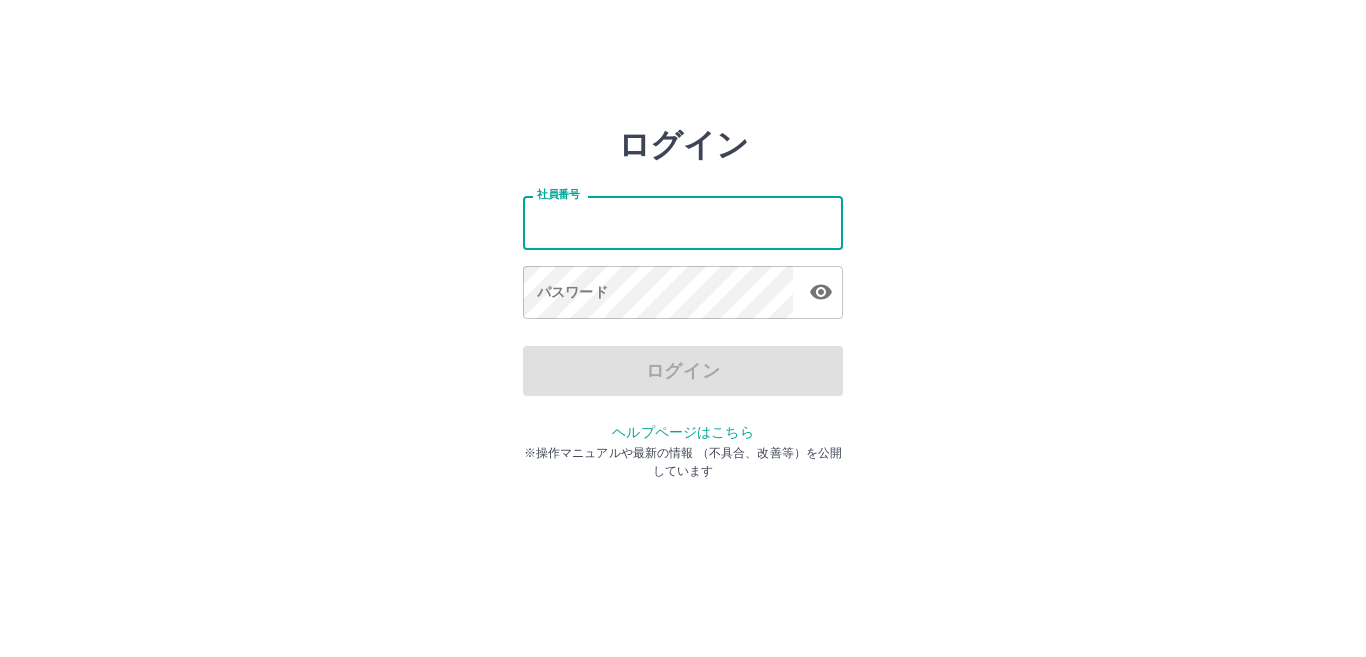 click on "社員番号" at bounding box center (683, 222) 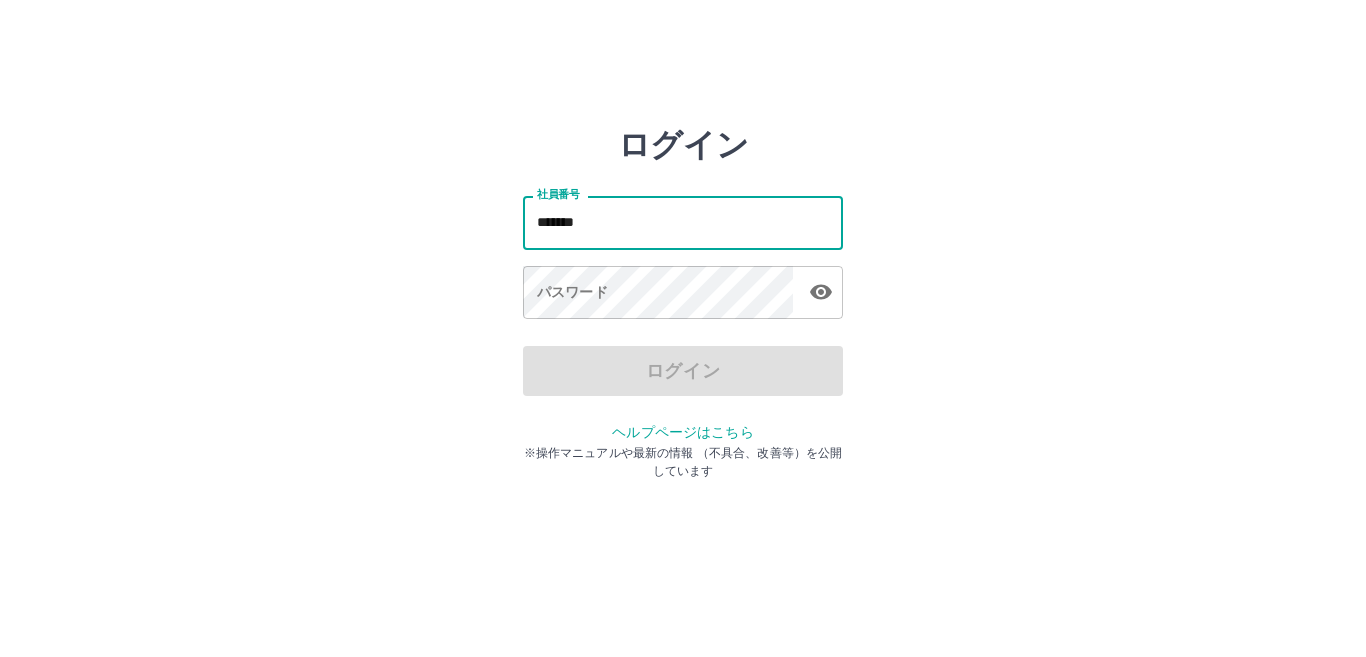 type on "*******" 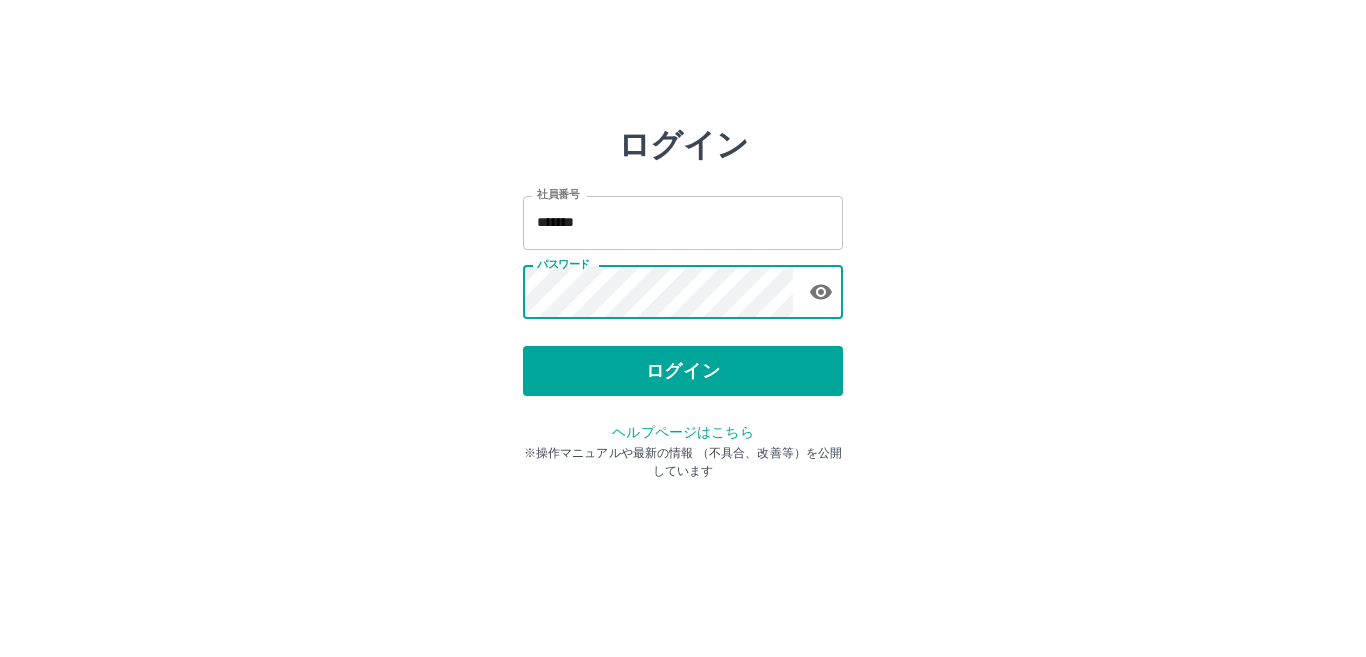 click on "ログイン" at bounding box center [683, 371] 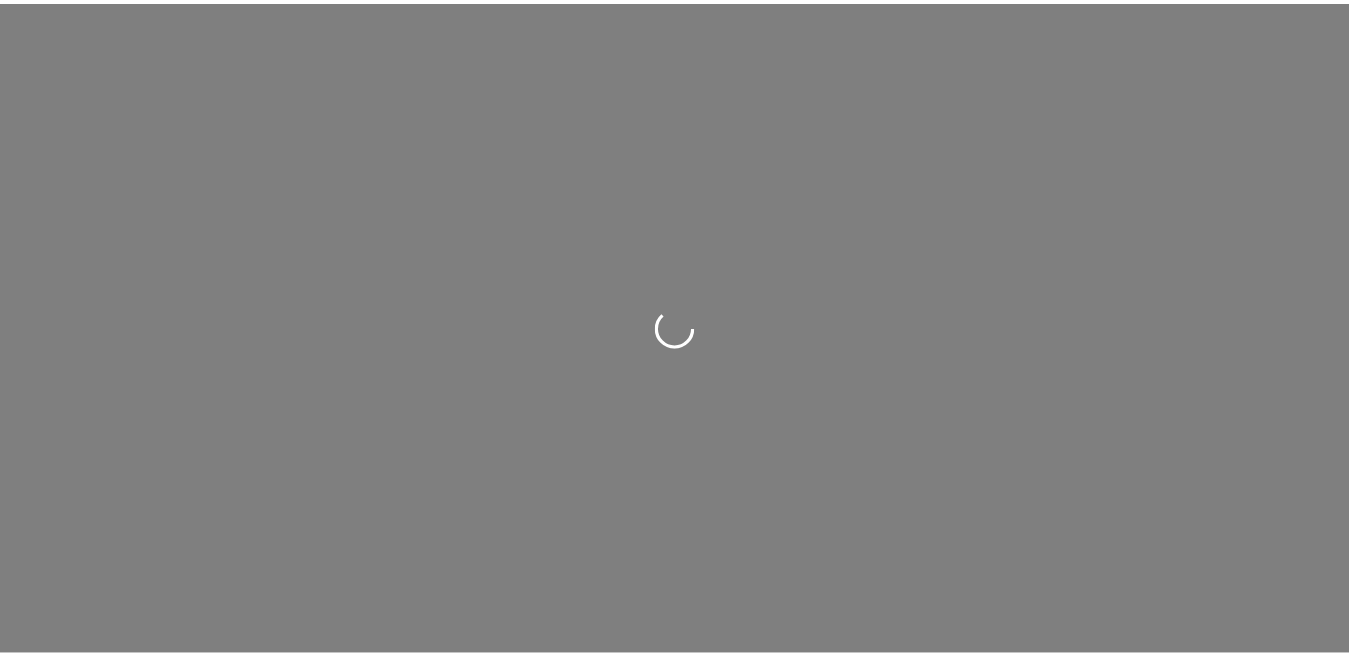 scroll, scrollTop: 0, scrollLeft: 0, axis: both 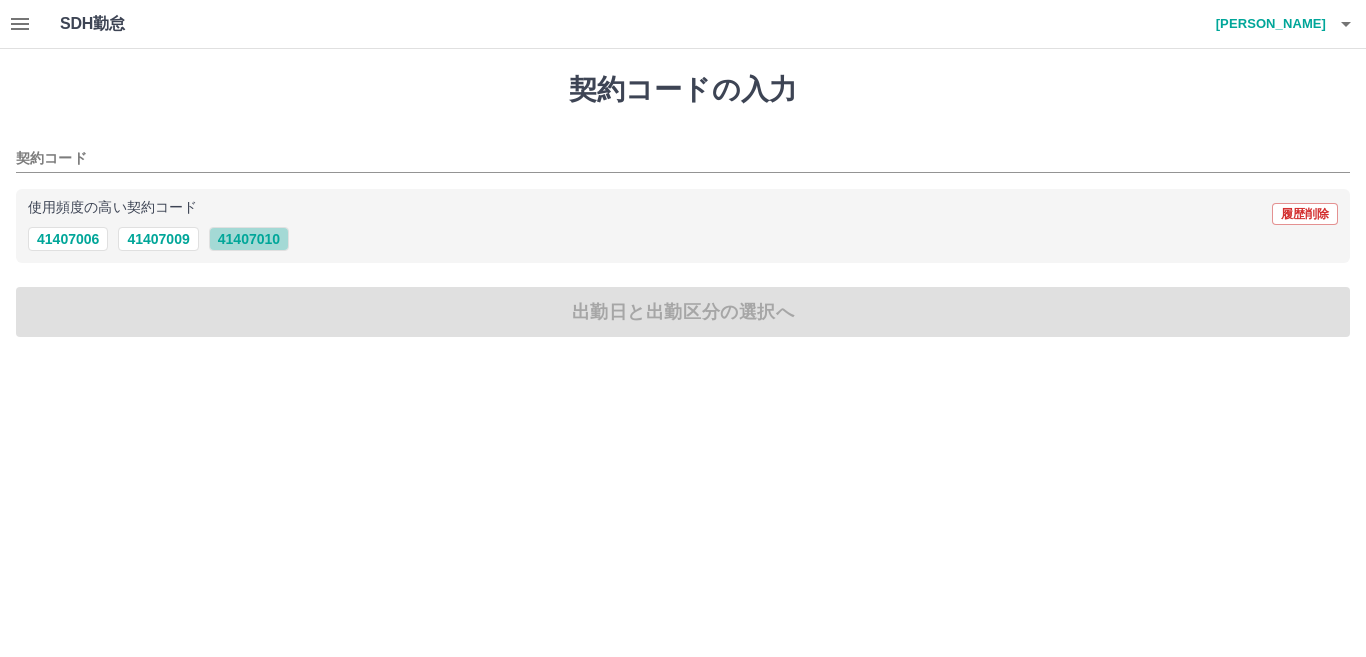 click on "41407010" at bounding box center [249, 239] 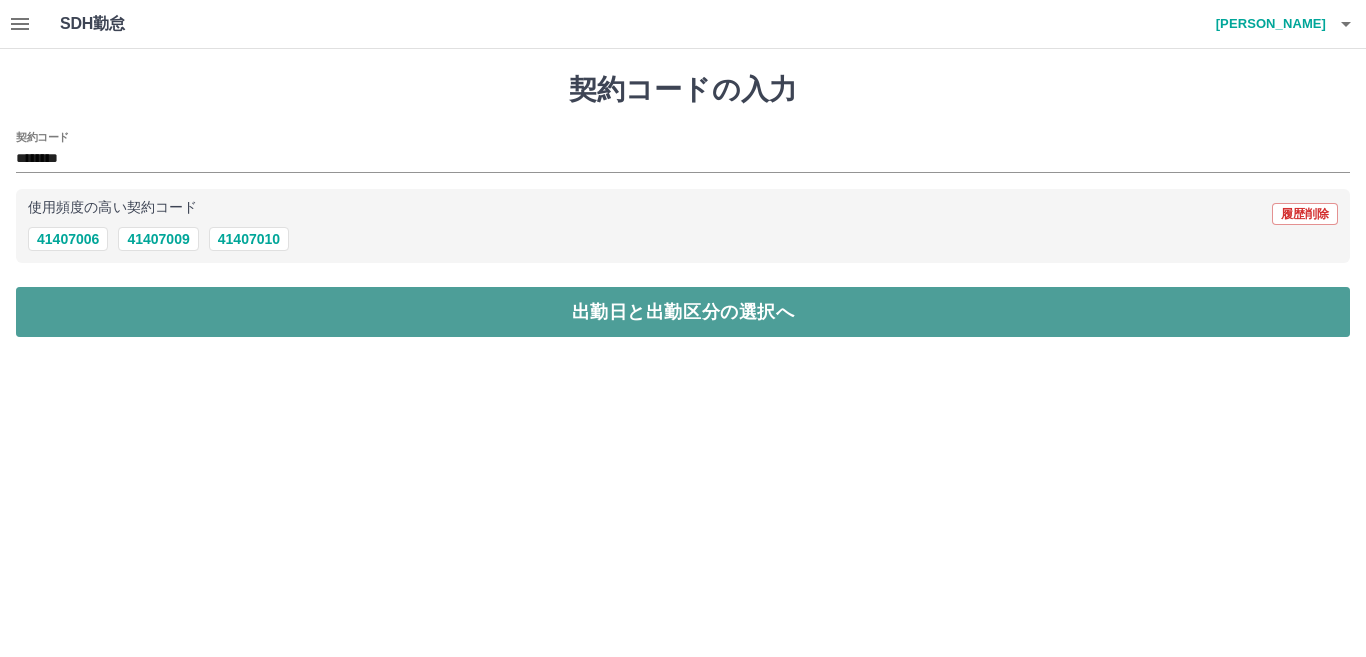 click on "出勤日と出勤区分の選択へ" at bounding box center (683, 312) 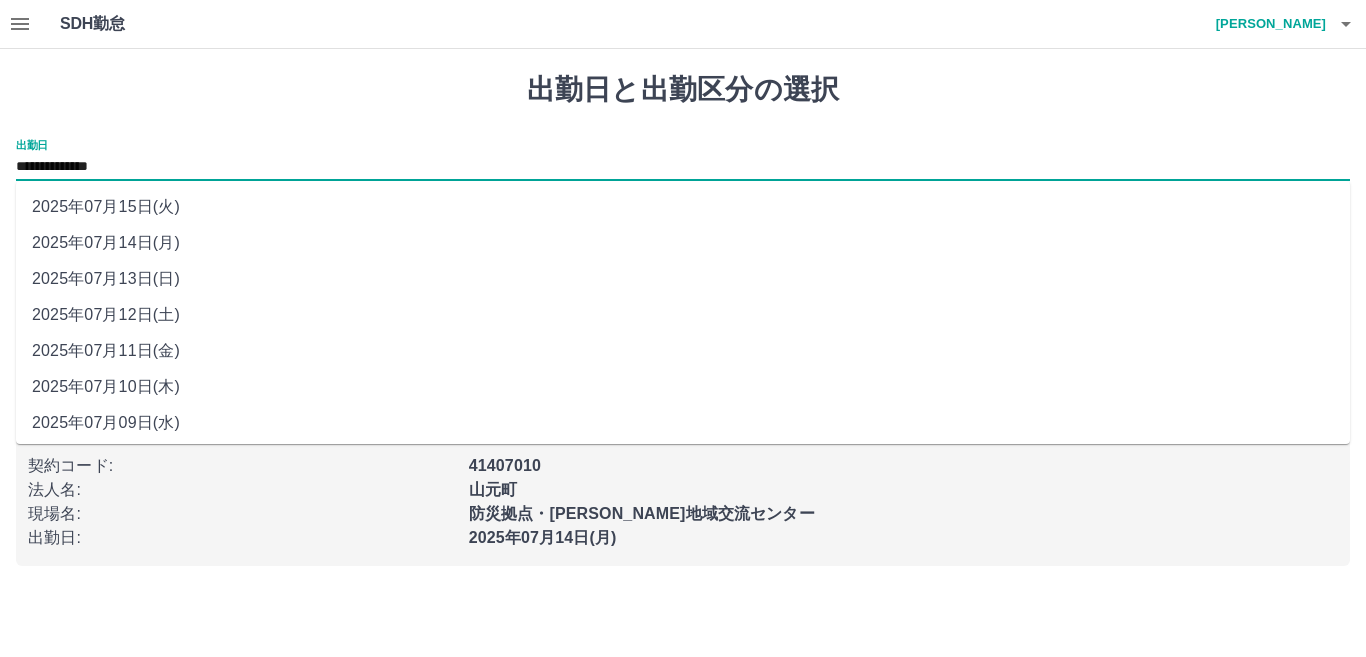 click on "**********" at bounding box center (683, 167) 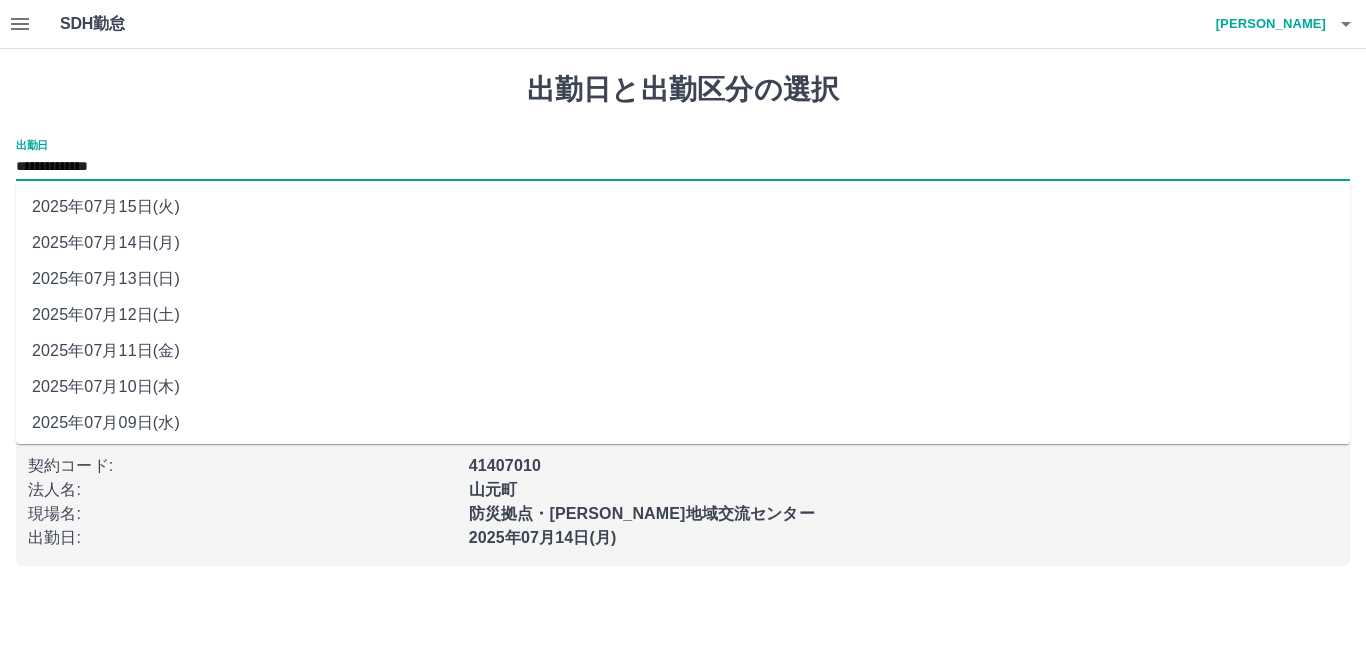 click on "2025年07月11日(金)" at bounding box center [683, 351] 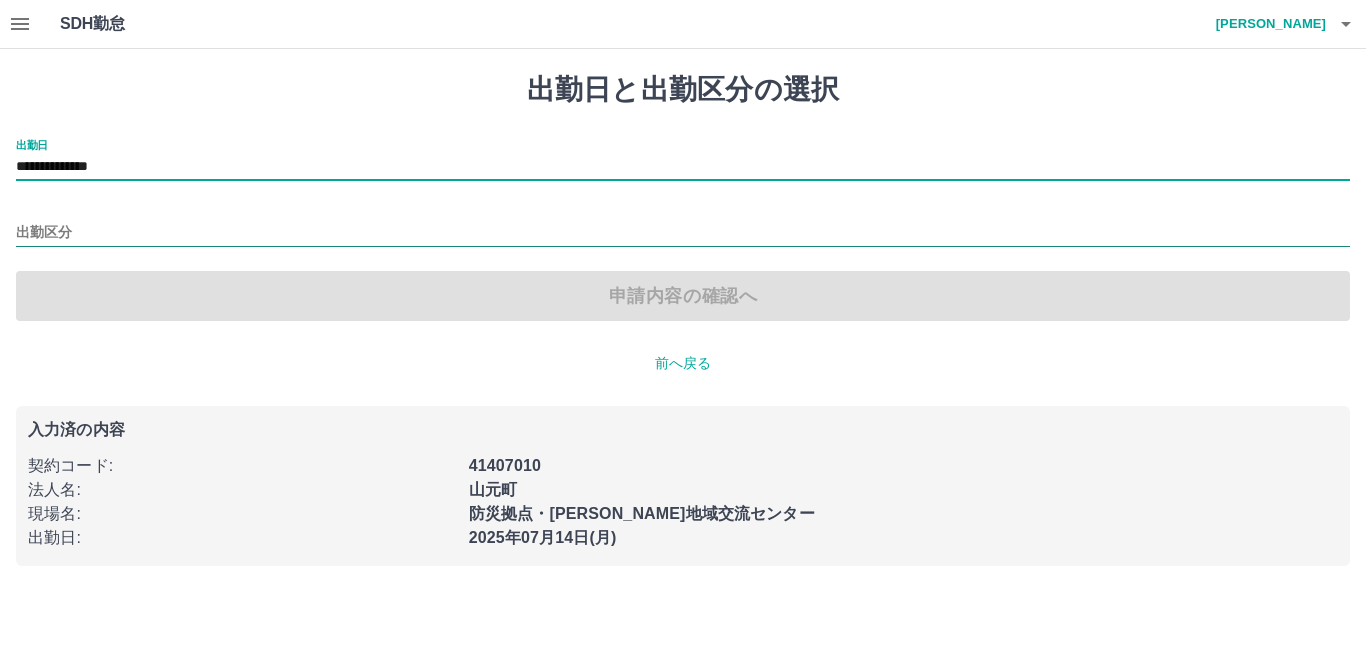 click on "出勤区分" at bounding box center [683, 233] 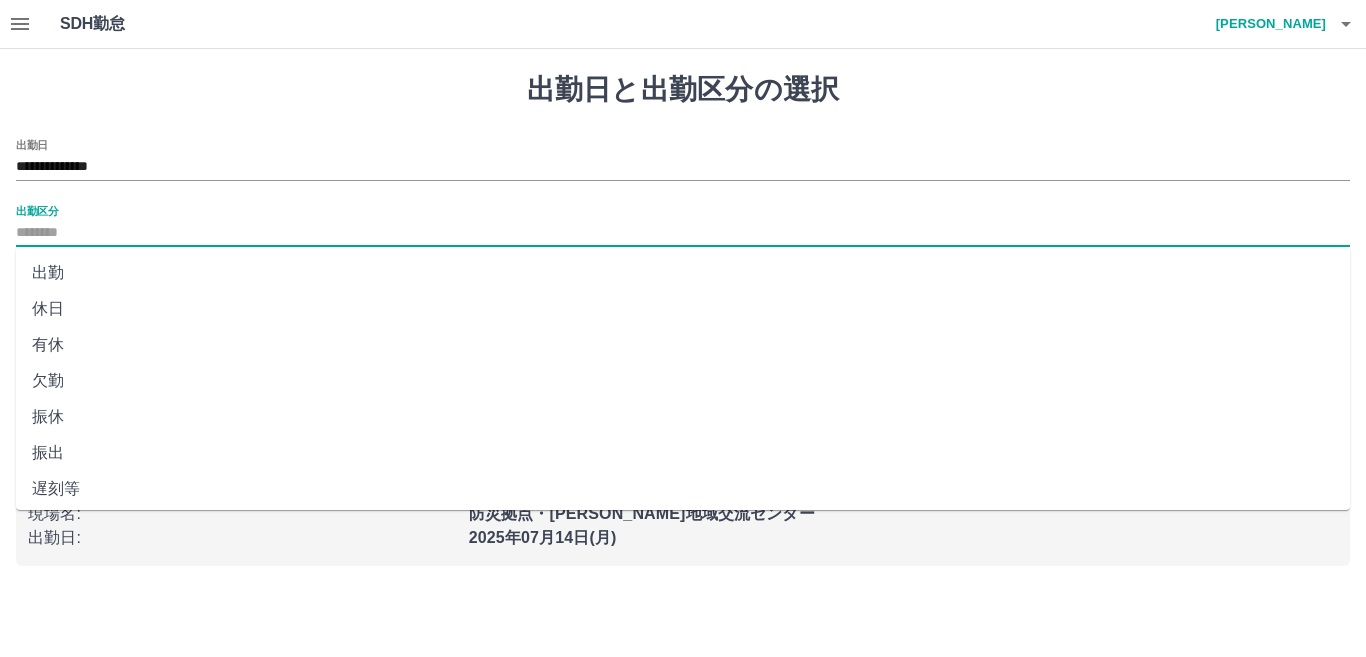 click on "休日" at bounding box center (683, 309) 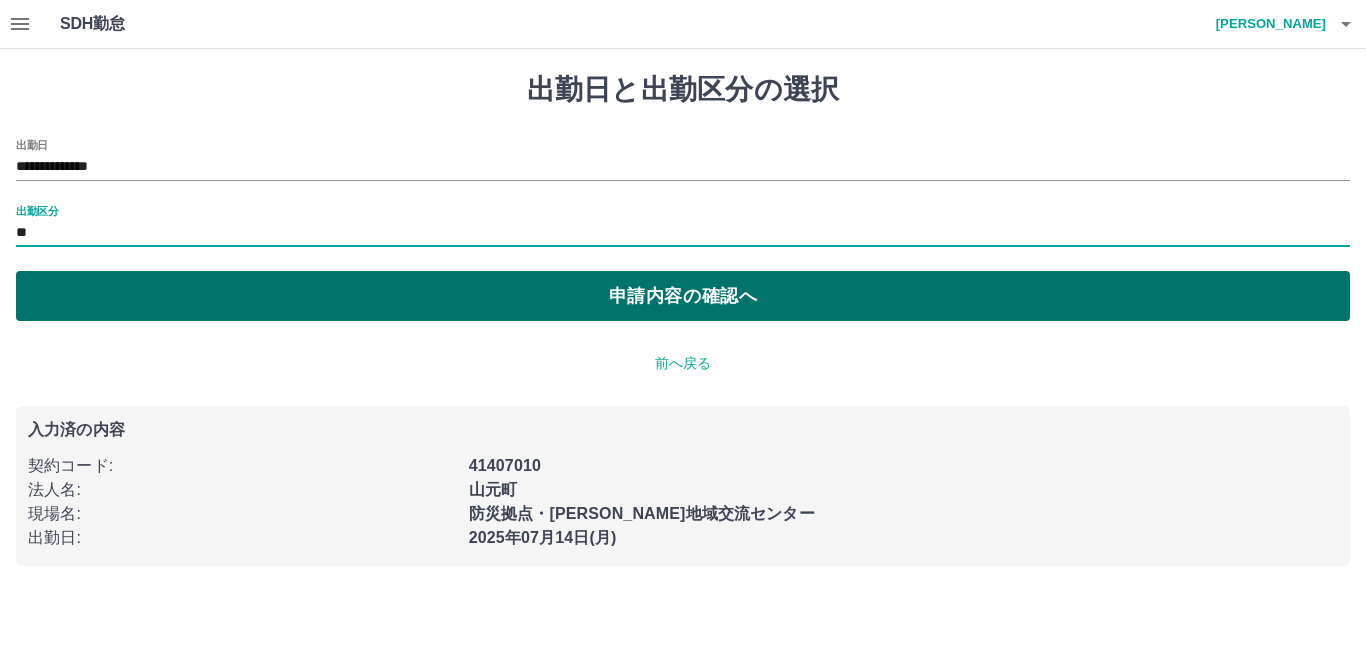 click on "申請内容の確認へ" at bounding box center (683, 296) 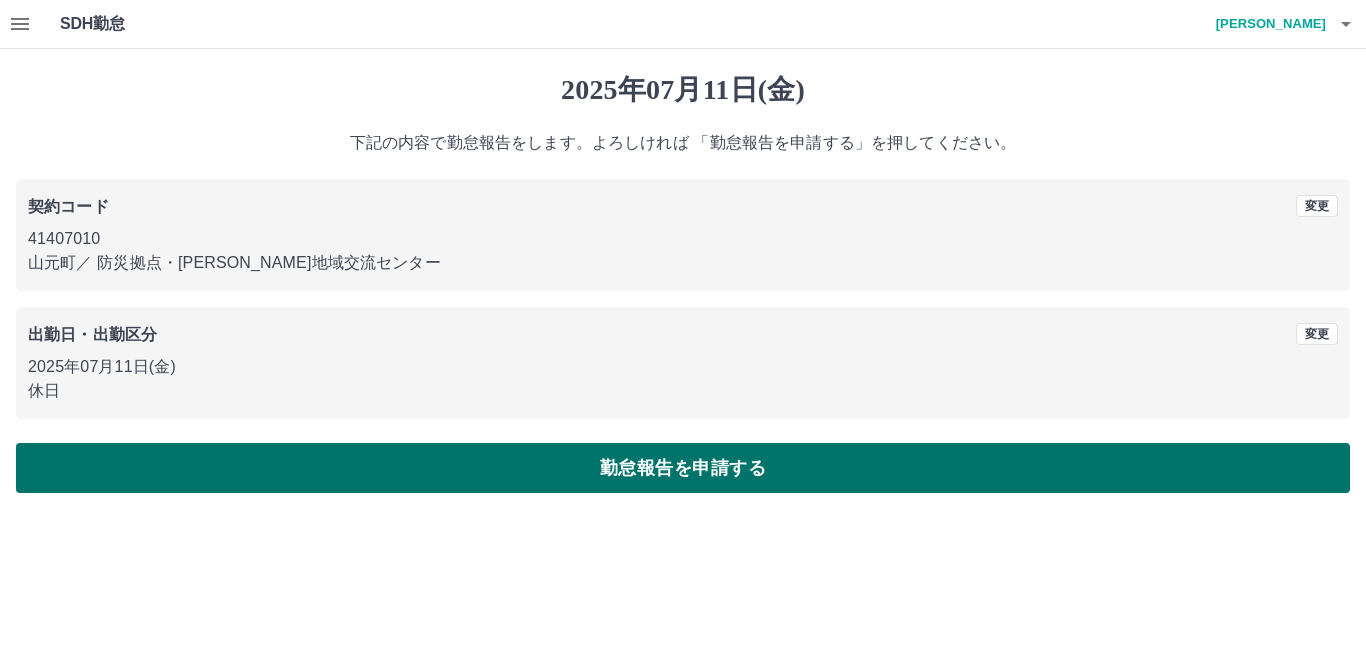 click on "勤怠報告を申請する" at bounding box center (683, 468) 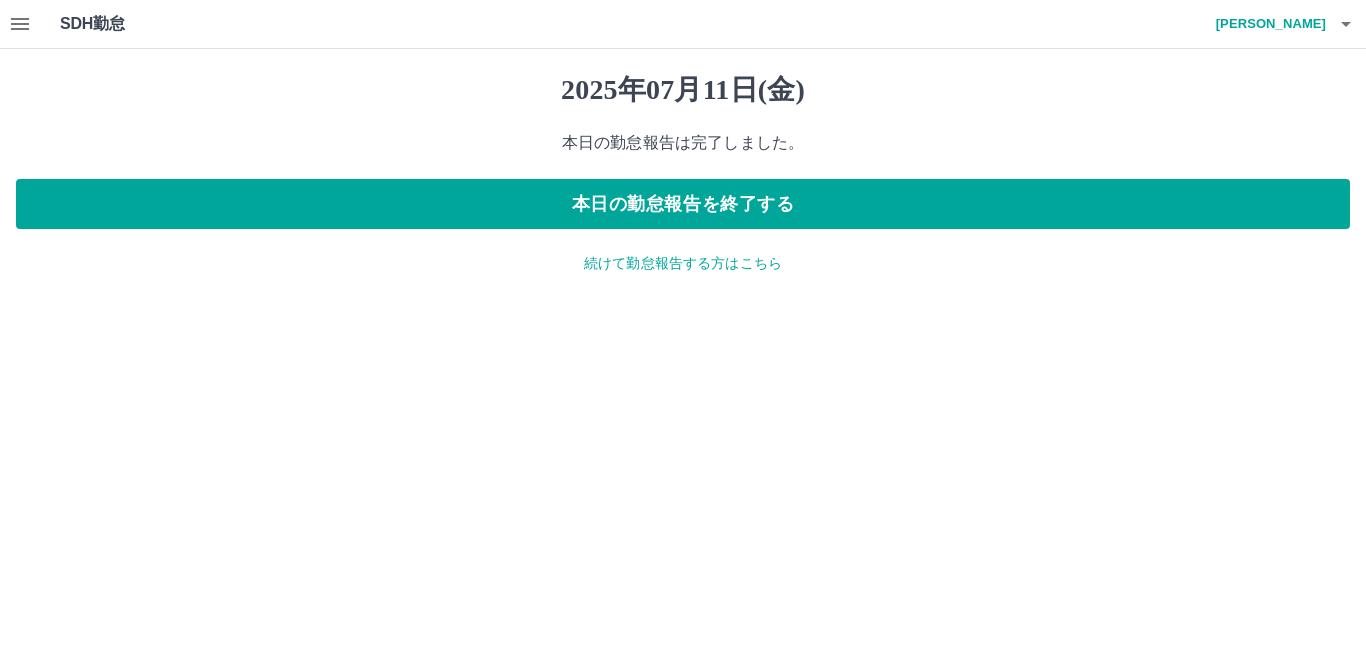 click on "続けて勤怠報告する方はこちら" at bounding box center [683, 263] 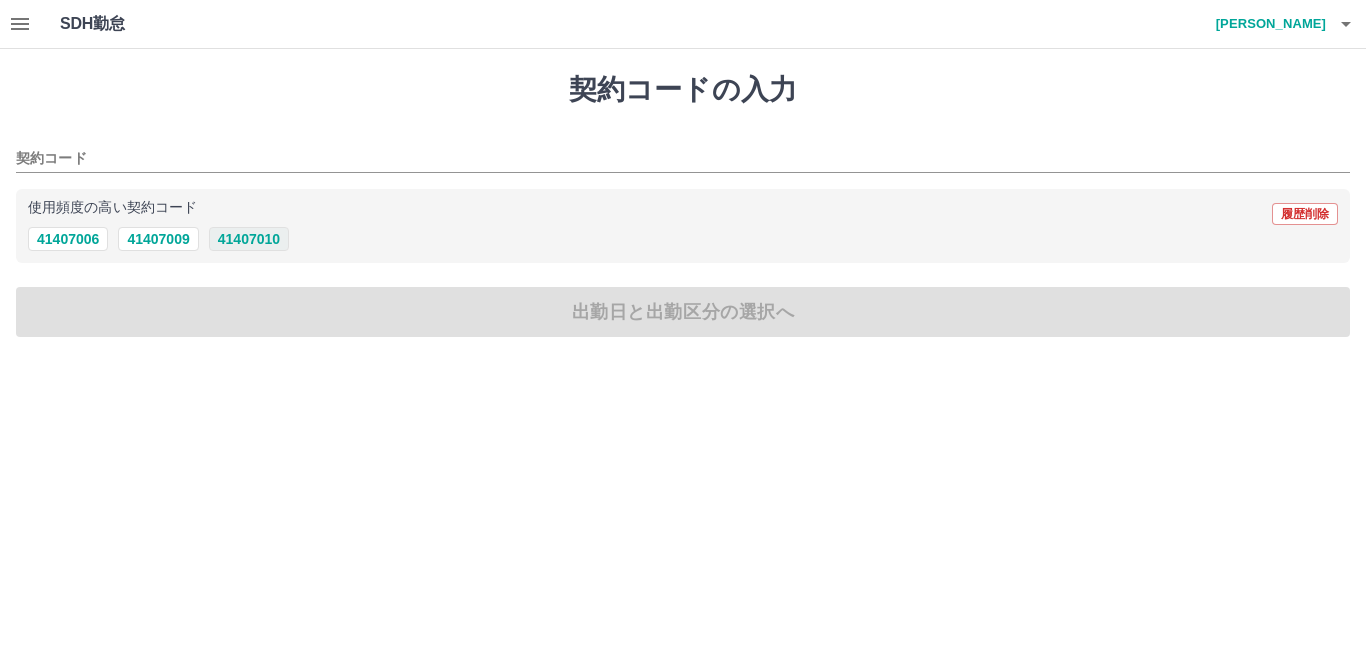 click on "41407010" at bounding box center [249, 239] 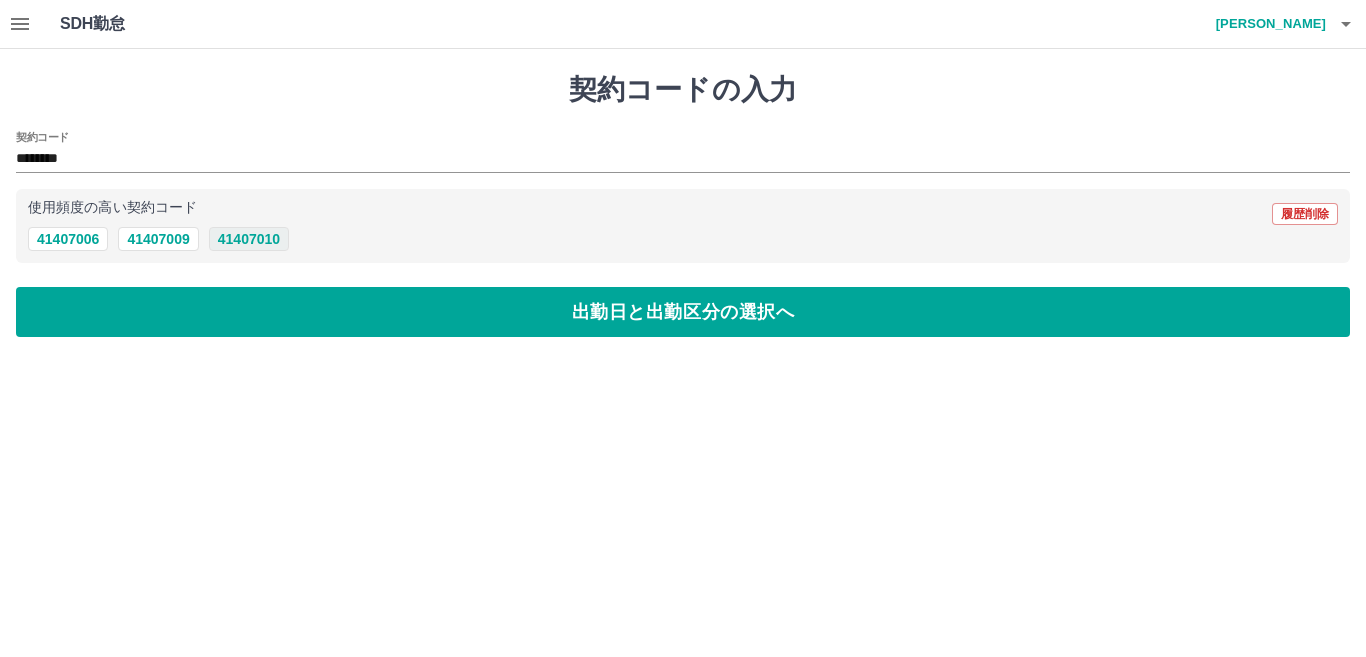 type on "********" 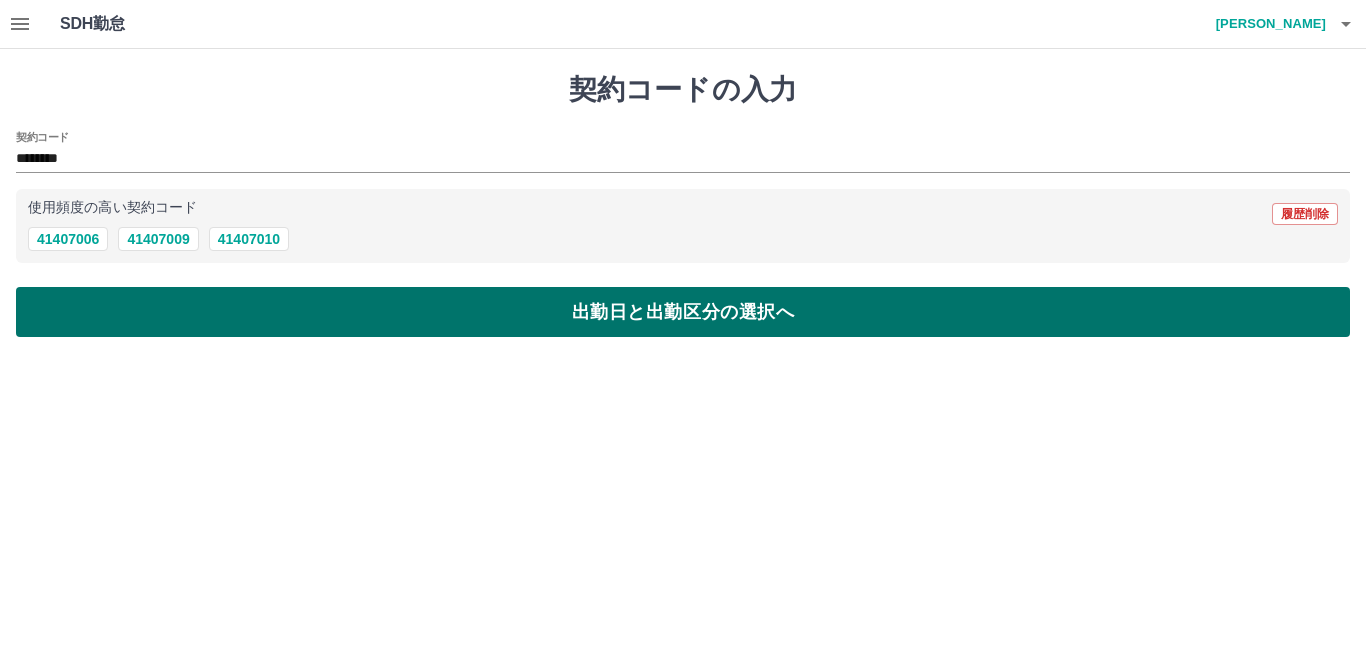 click on "出勤日と出勤区分の選択へ" at bounding box center (683, 312) 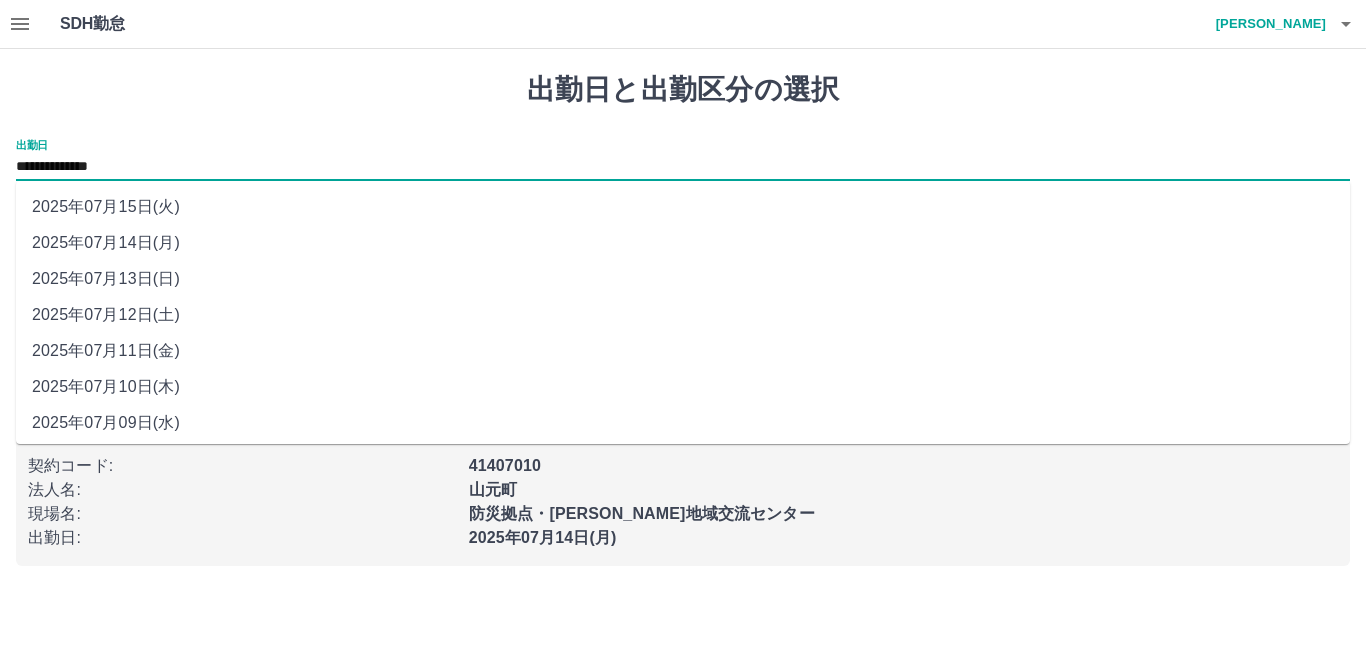 click on "**********" at bounding box center [683, 167] 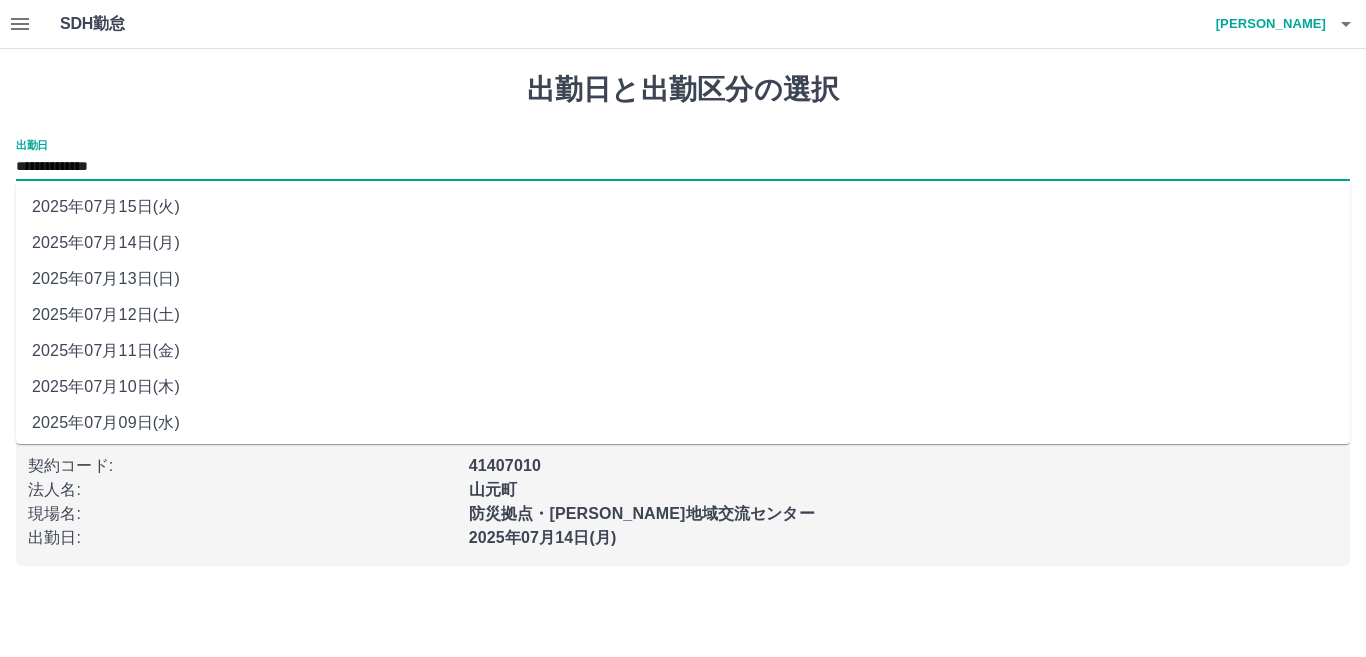 drag, startPoint x: 124, startPoint y: 168, endPoint x: 128, endPoint y: 317, distance: 149.05368 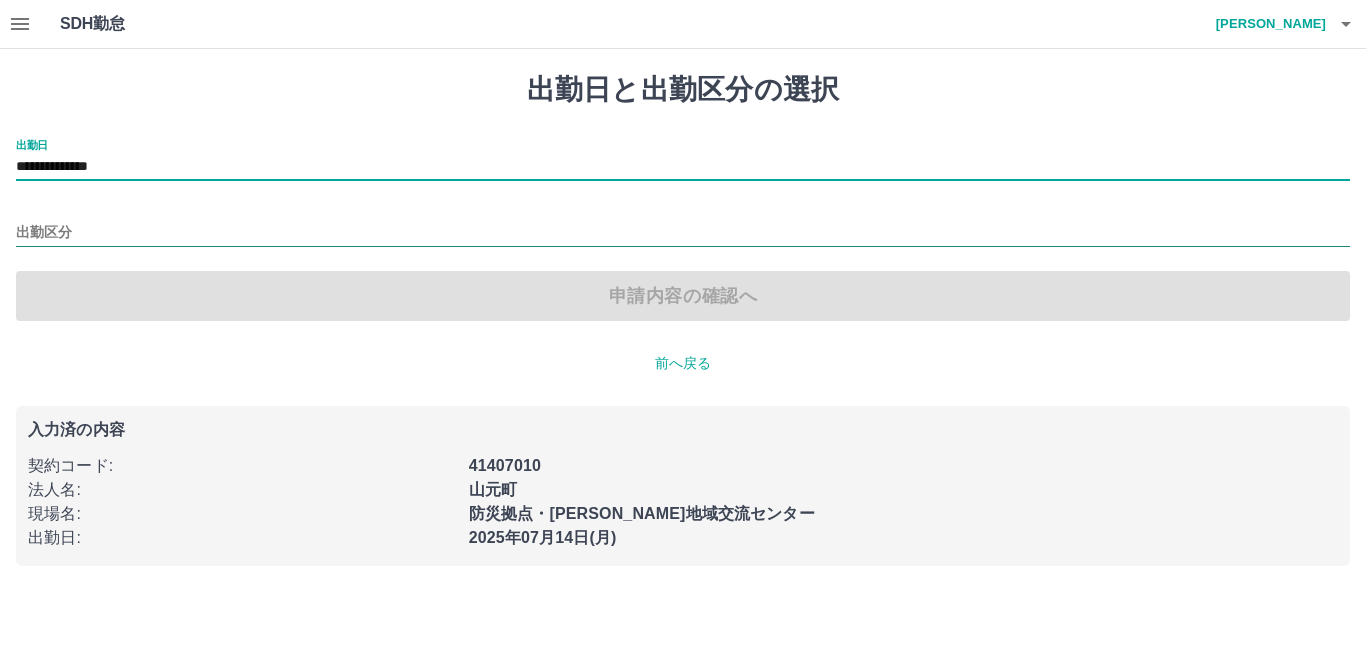 click on "出勤区分" at bounding box center (683, 233) 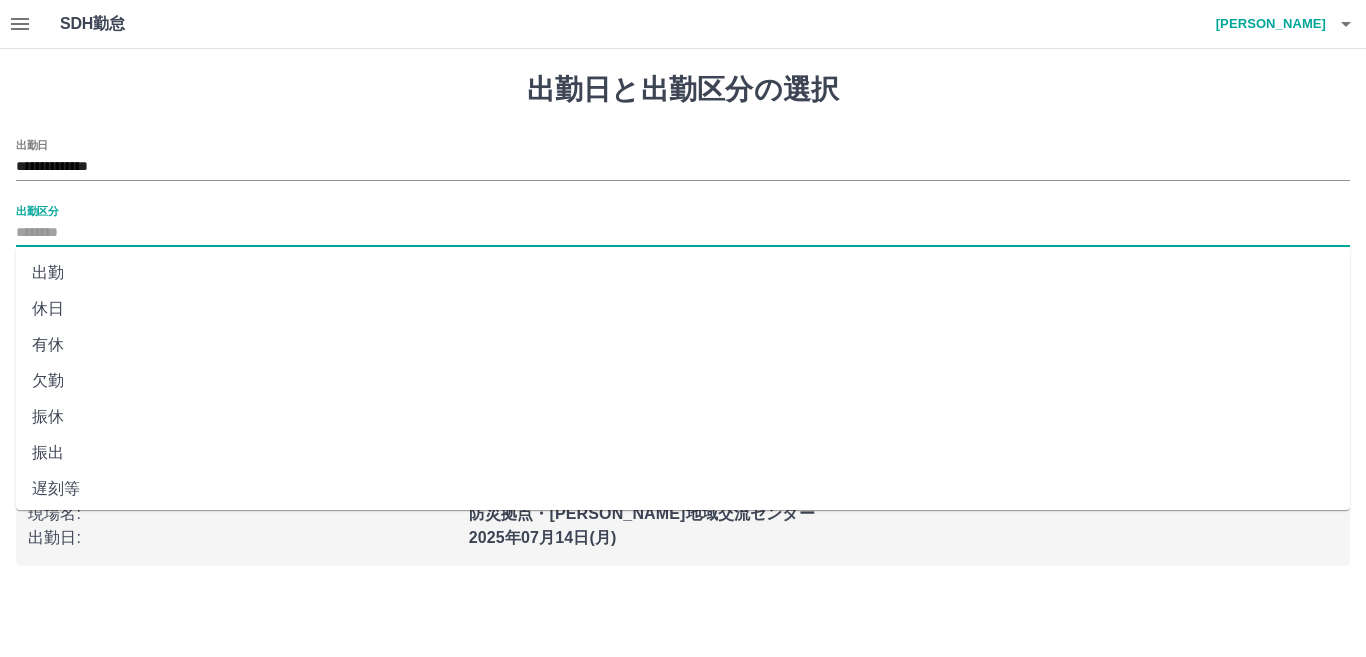 click on "有休" at bounding box center [683, 345] 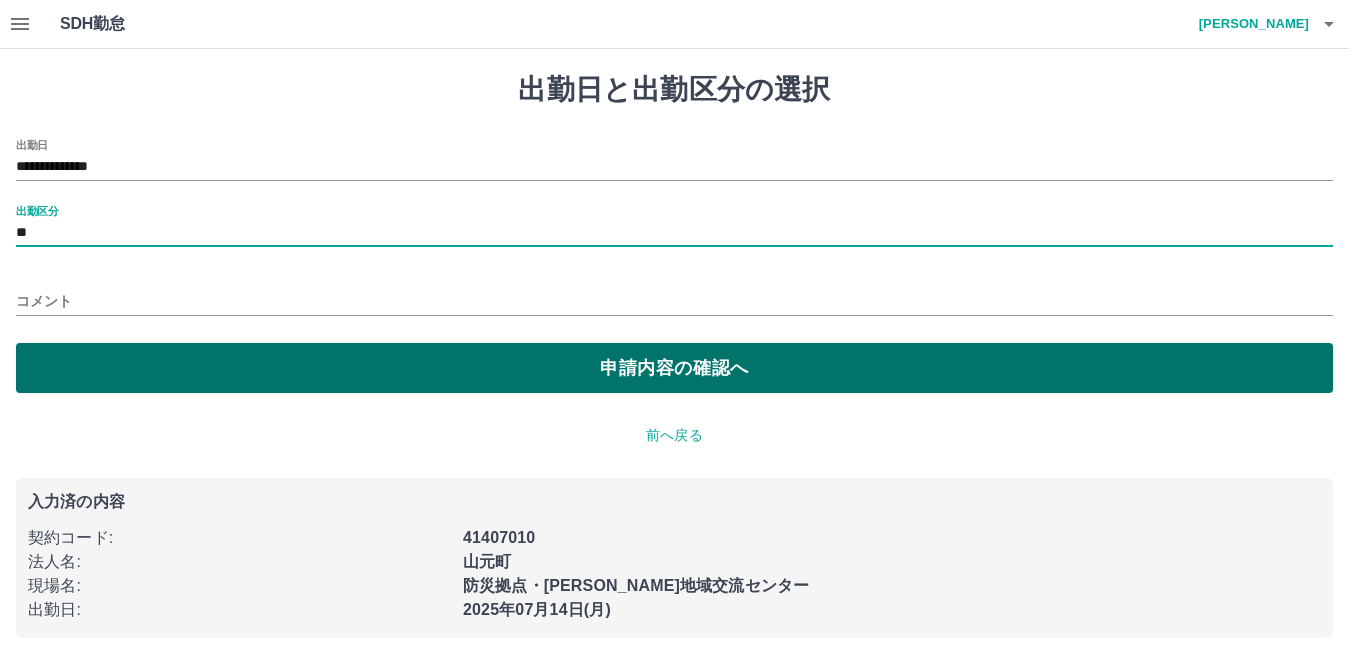click on "申請内容の確認へ" at bounding box center [674, 368] 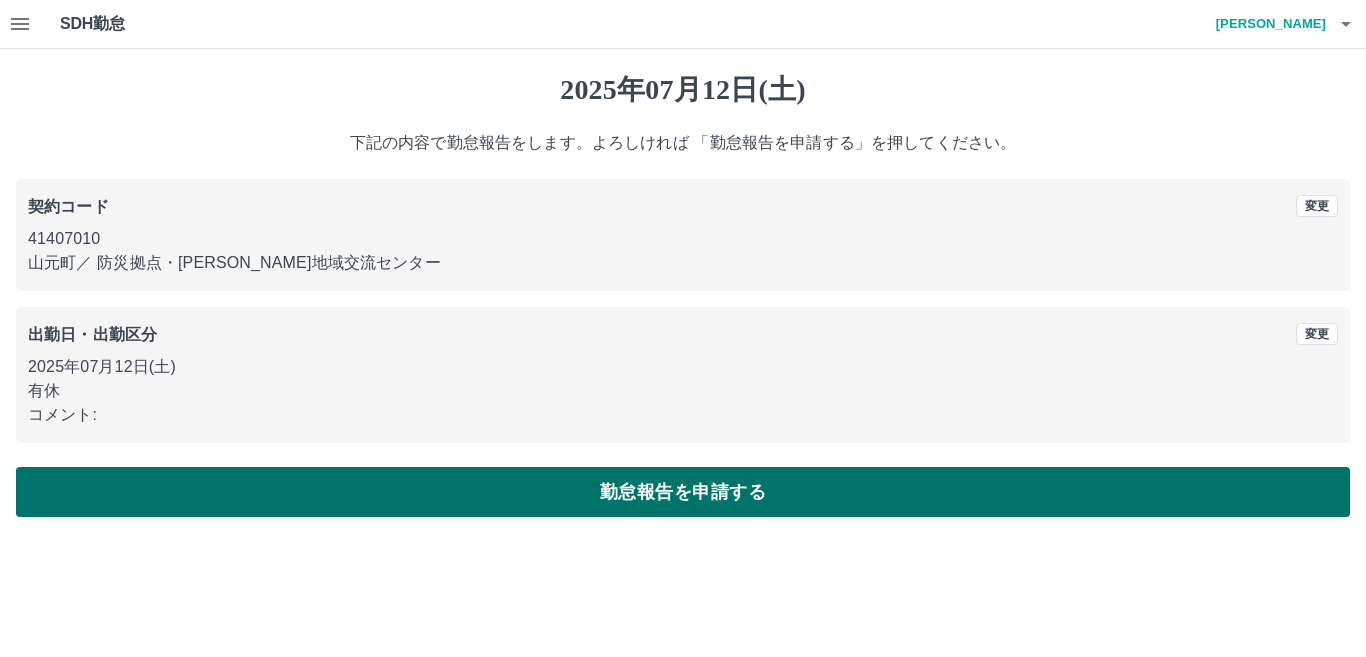 click on "勤怠報告を申請する" at bounding box center (683, 492) 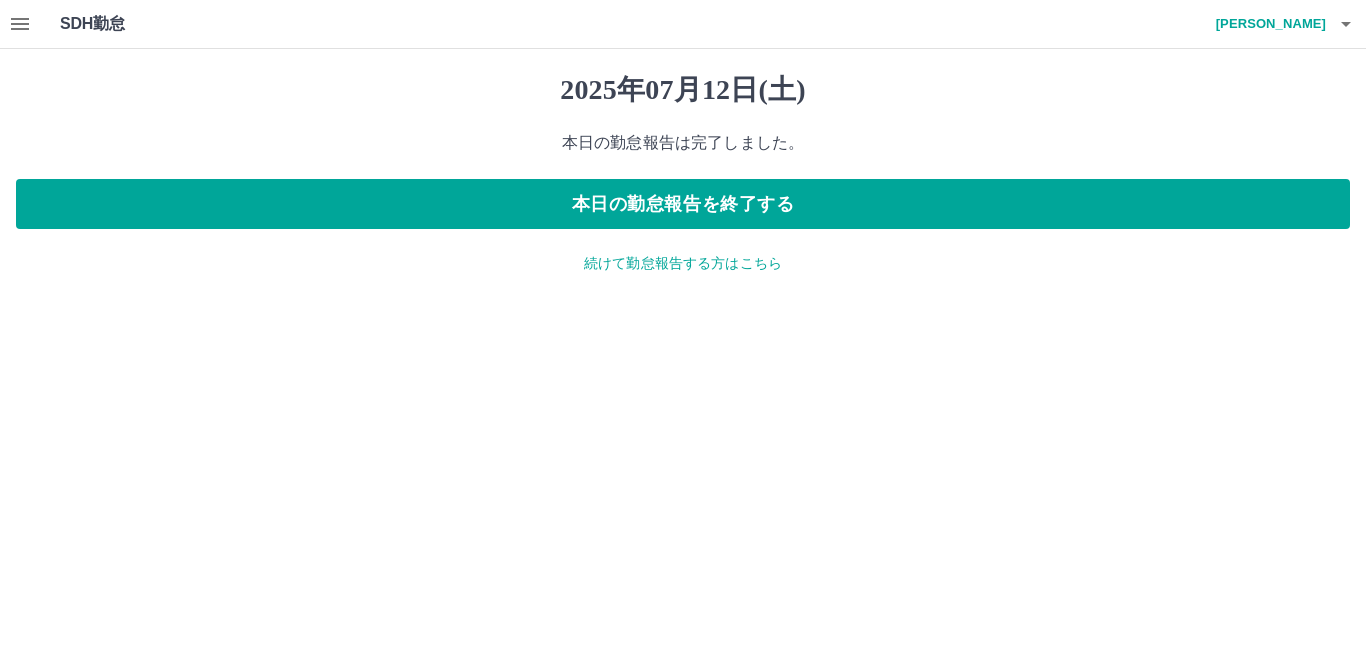 click on "続けて勤怠報告する方はこちら" at bounding box center [683, 263] 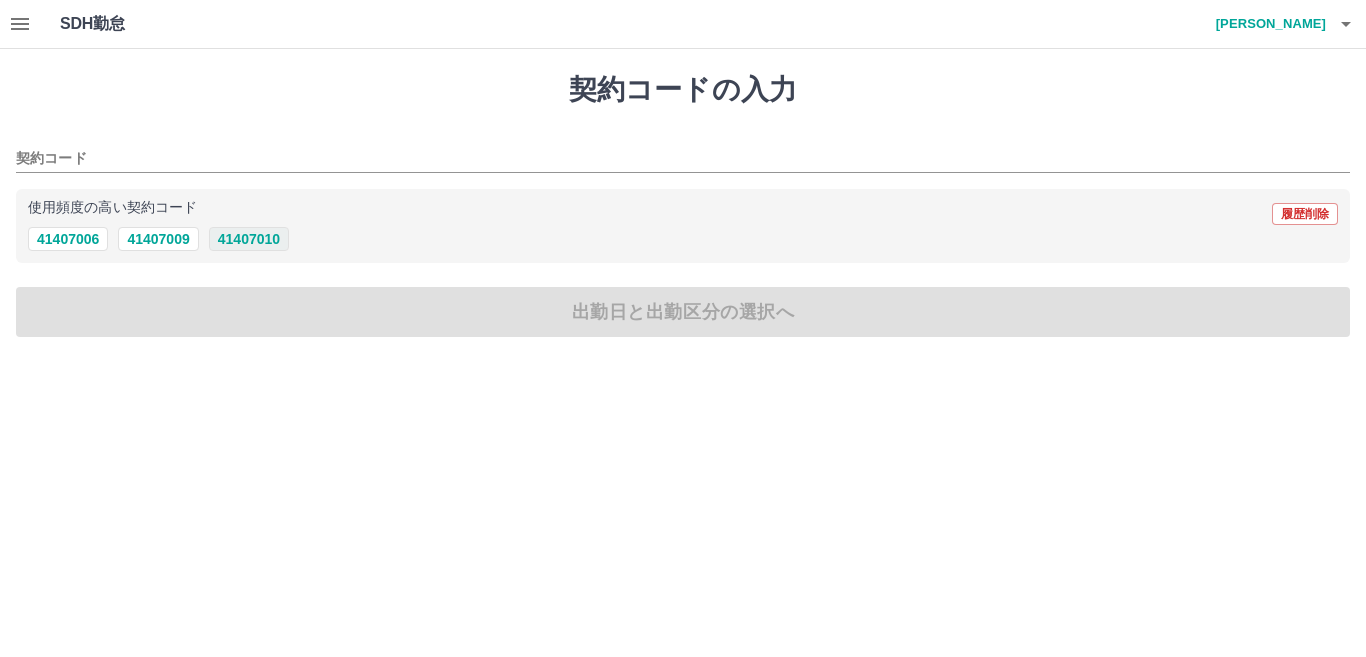 click on "41407010" at bounding box center [249, 239] 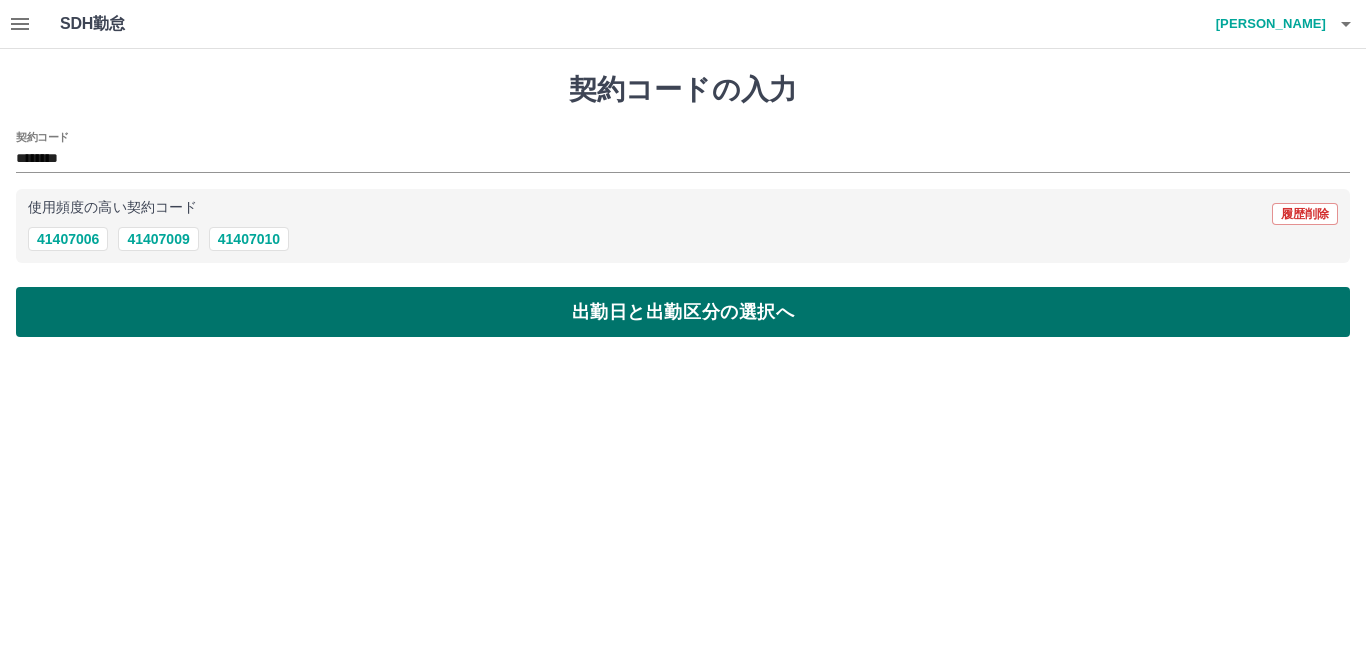 click on "出勤日と出勤区分の選択へ" at bounding box center (683, 312) 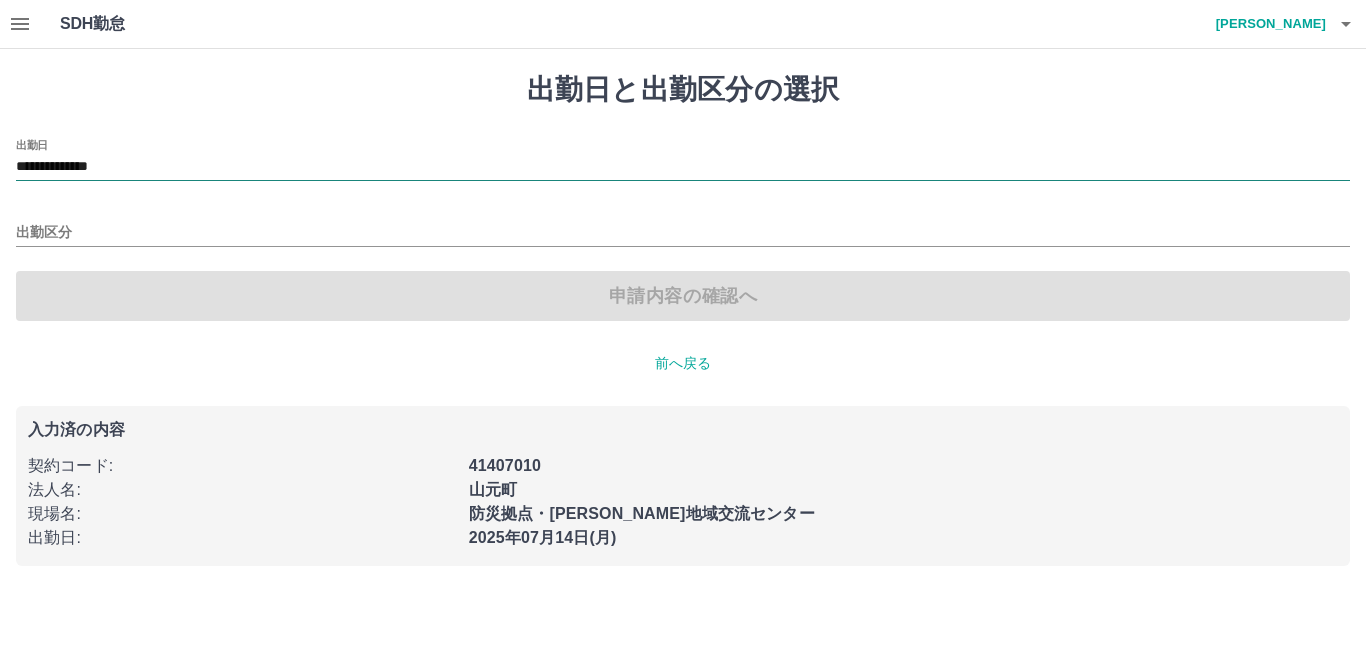 click on "**********" at bounding box center [683, 167] 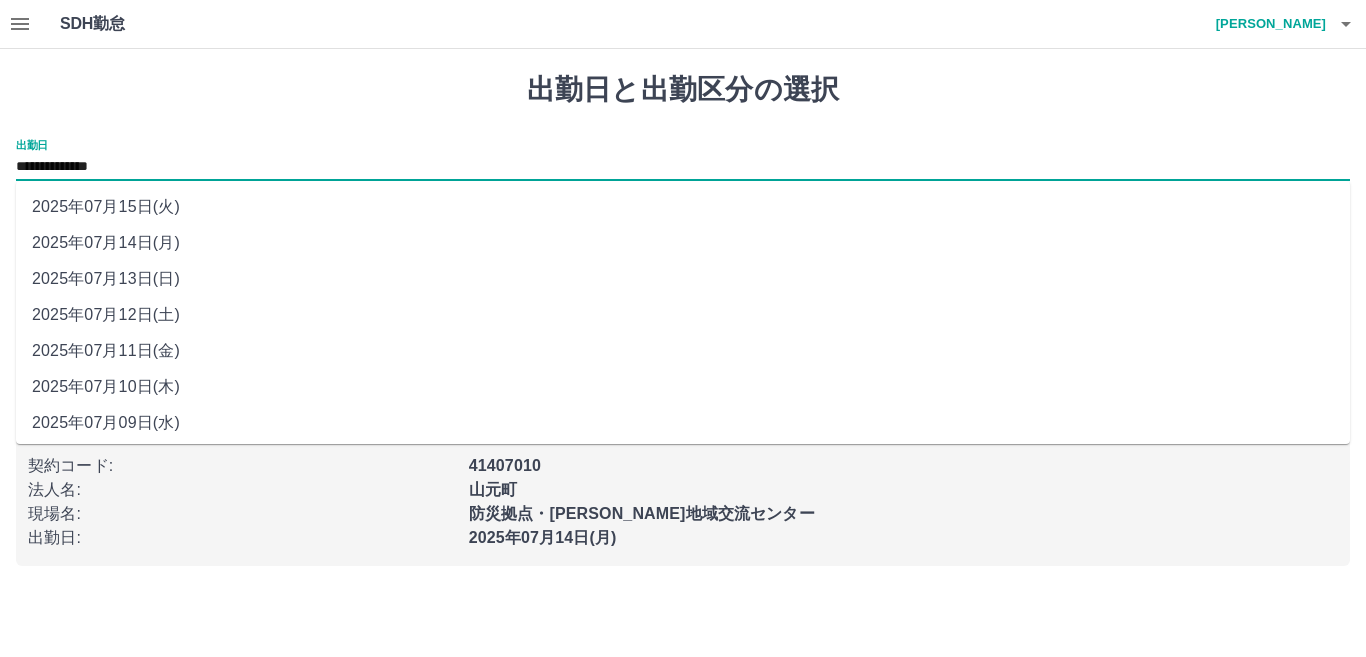 drag, startPoint x: 128, startPoint y: 169, endPoint x: 135, endPoint y: 280, distance: 111.220505 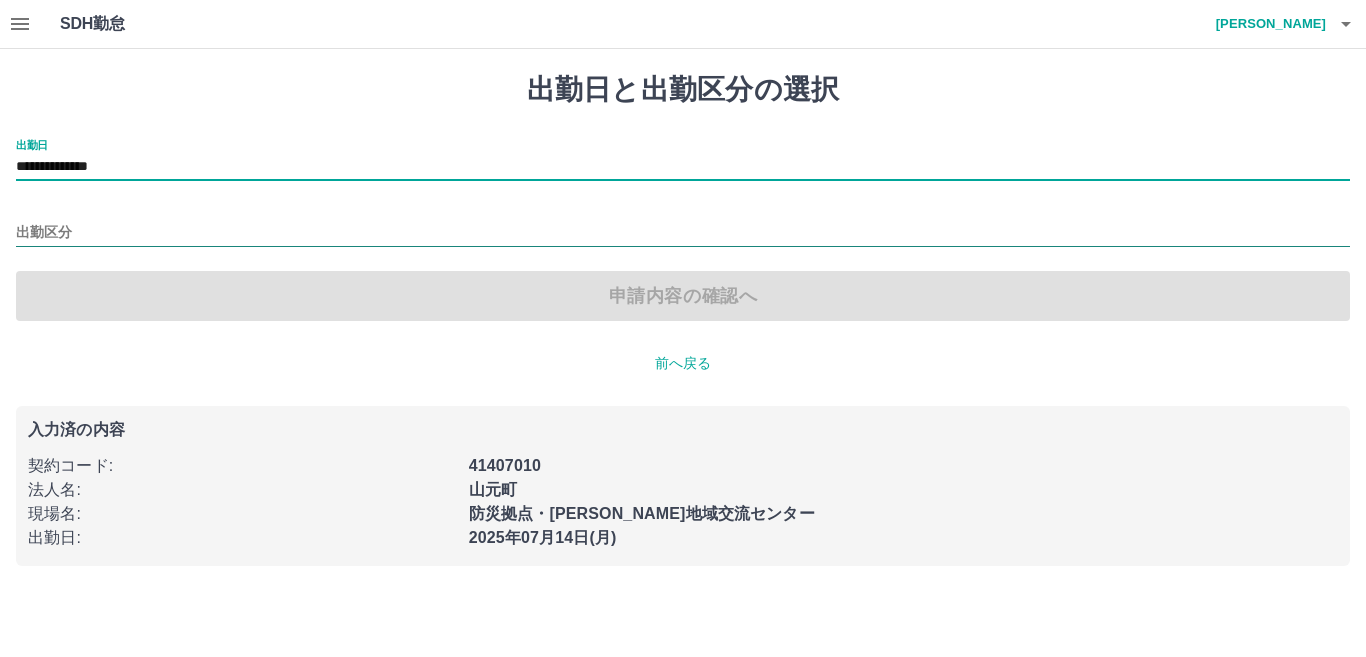 click on "出勤区分" at bounding box center (683, 233) 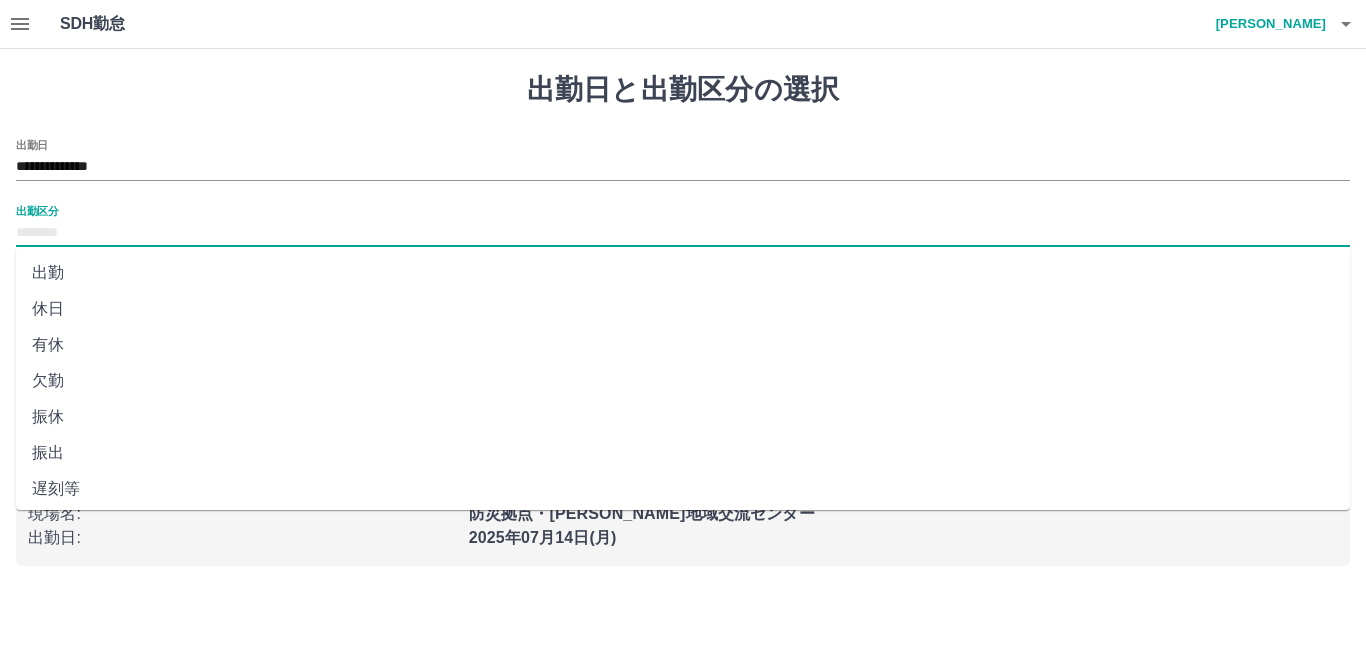 click on "出勤" at bounding box center (683, 273) 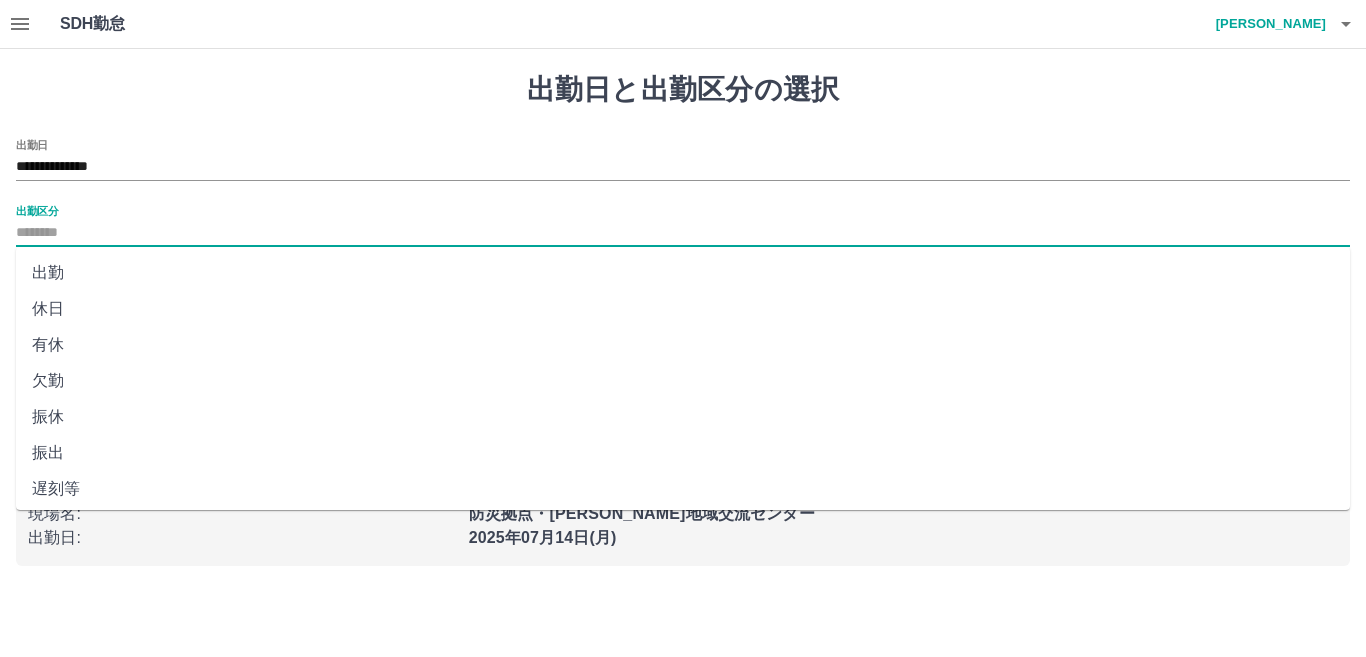 type on "**" 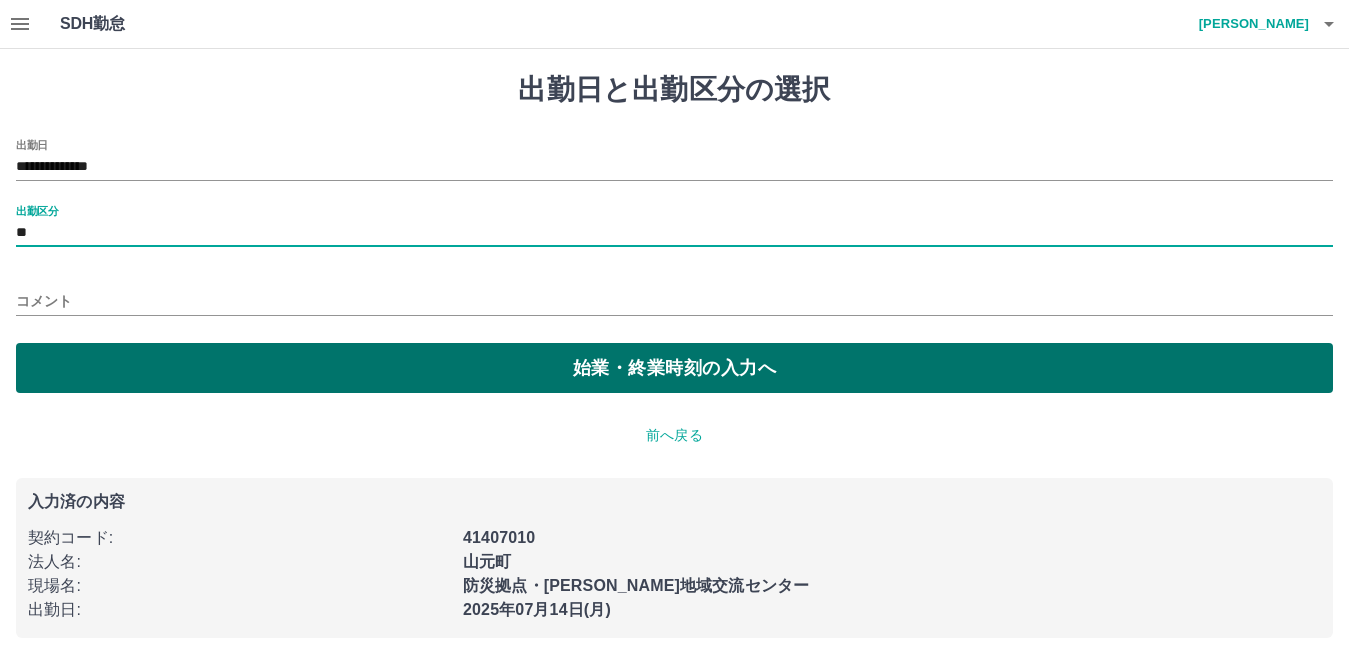 click on "始業・終業時刻の入力へ" at bounding box center [674, 368] 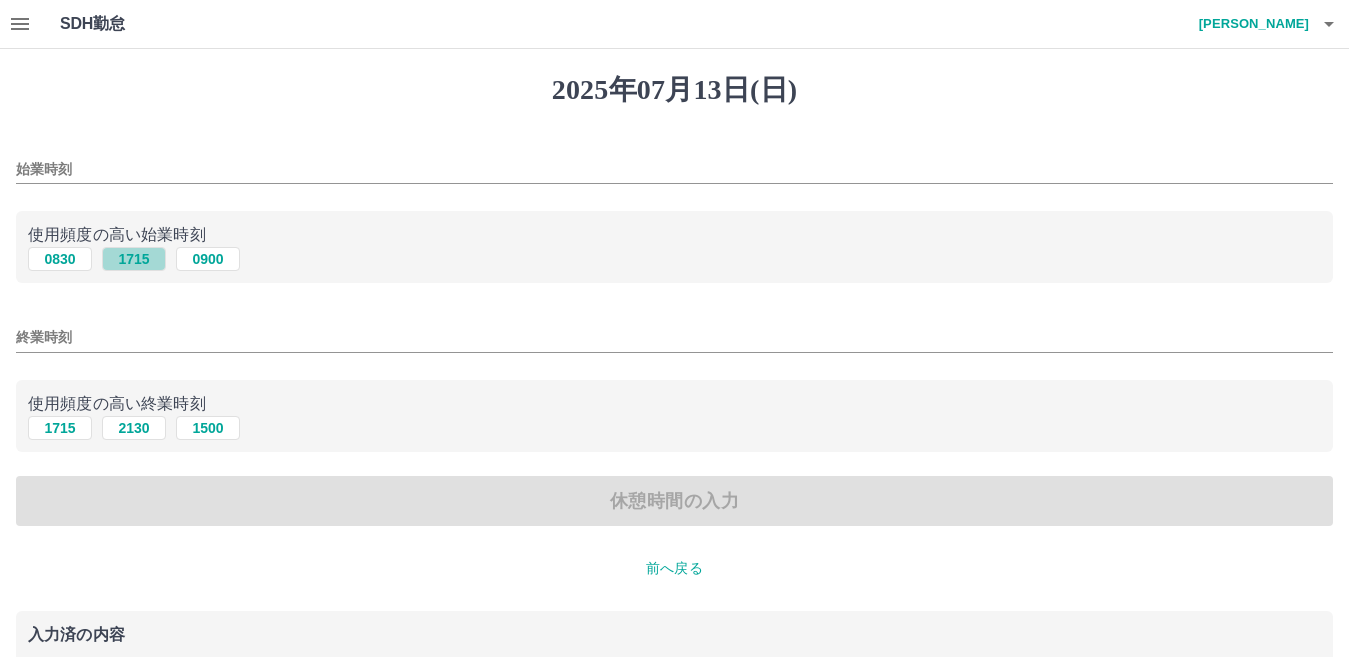 click on "1715" at bounding box center [134, 259] 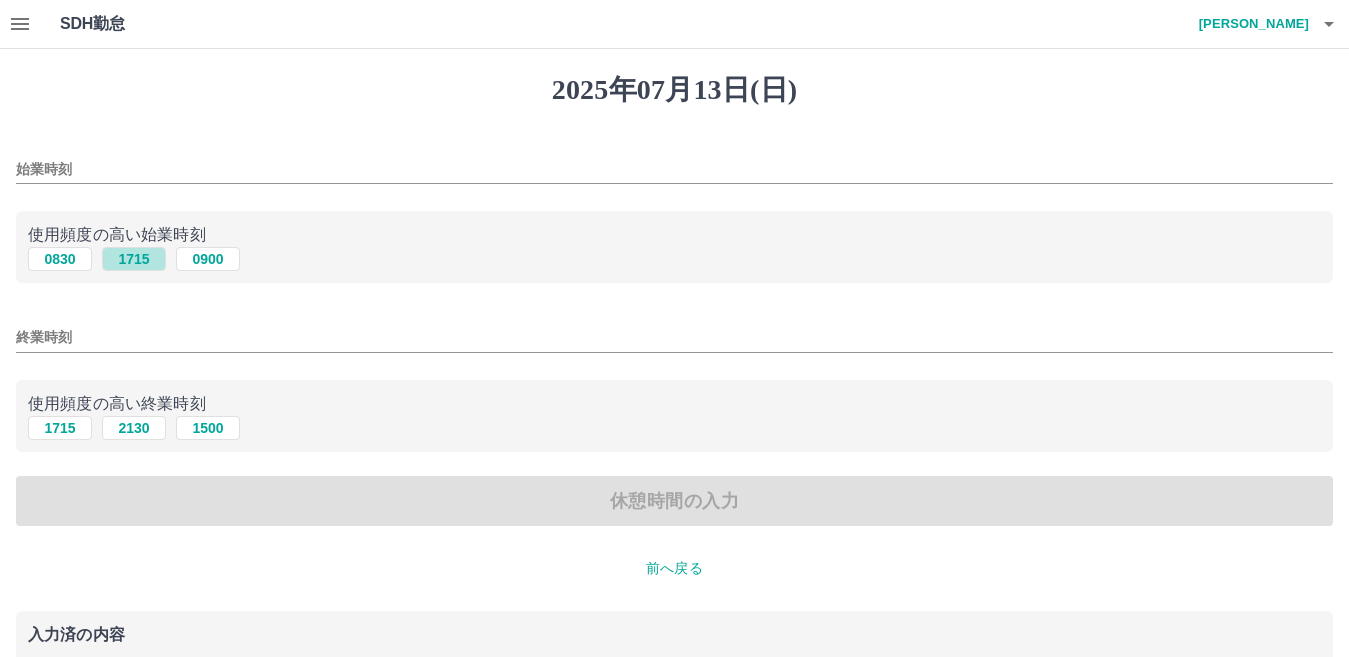 type on "****" 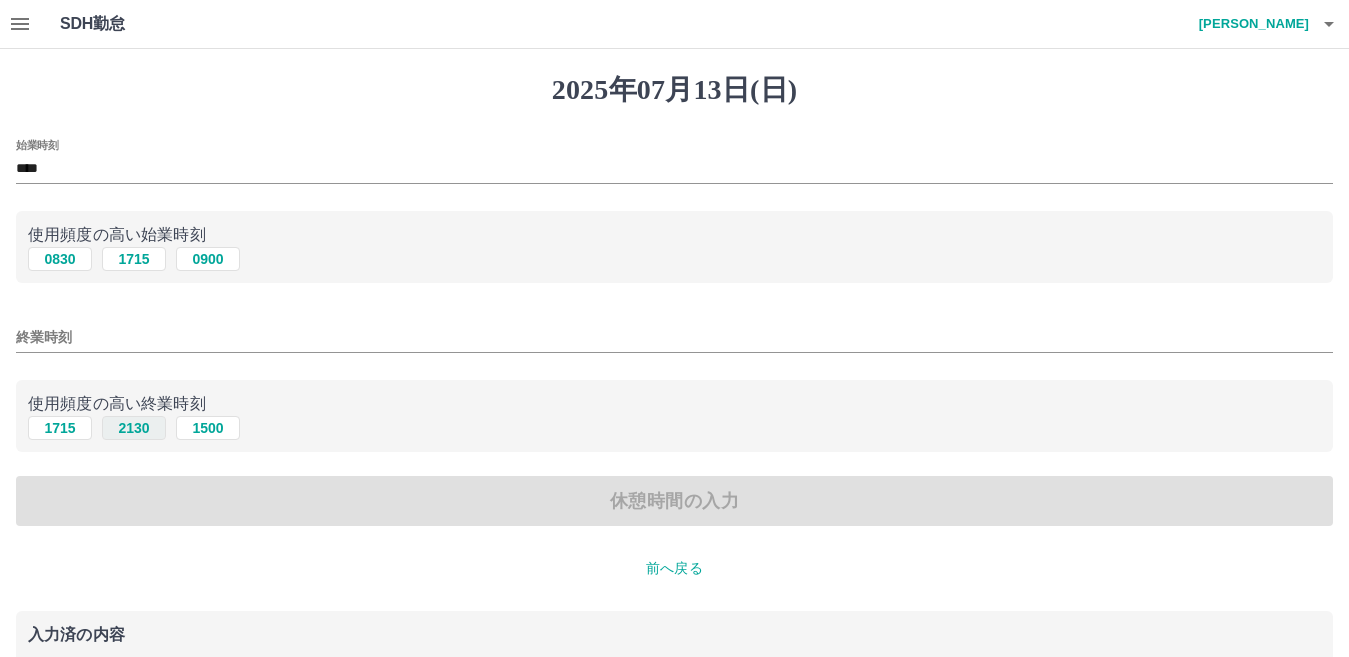 click on "2130" at bounding box center (134, 428) 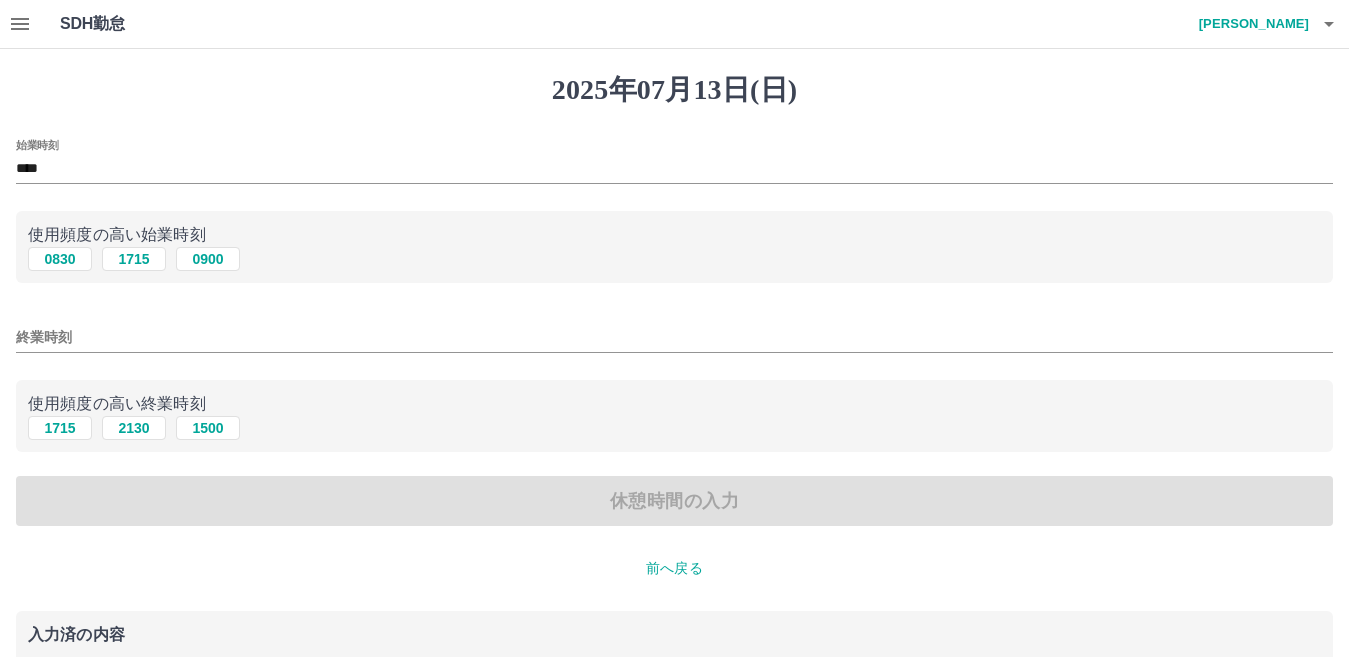 type on "****" 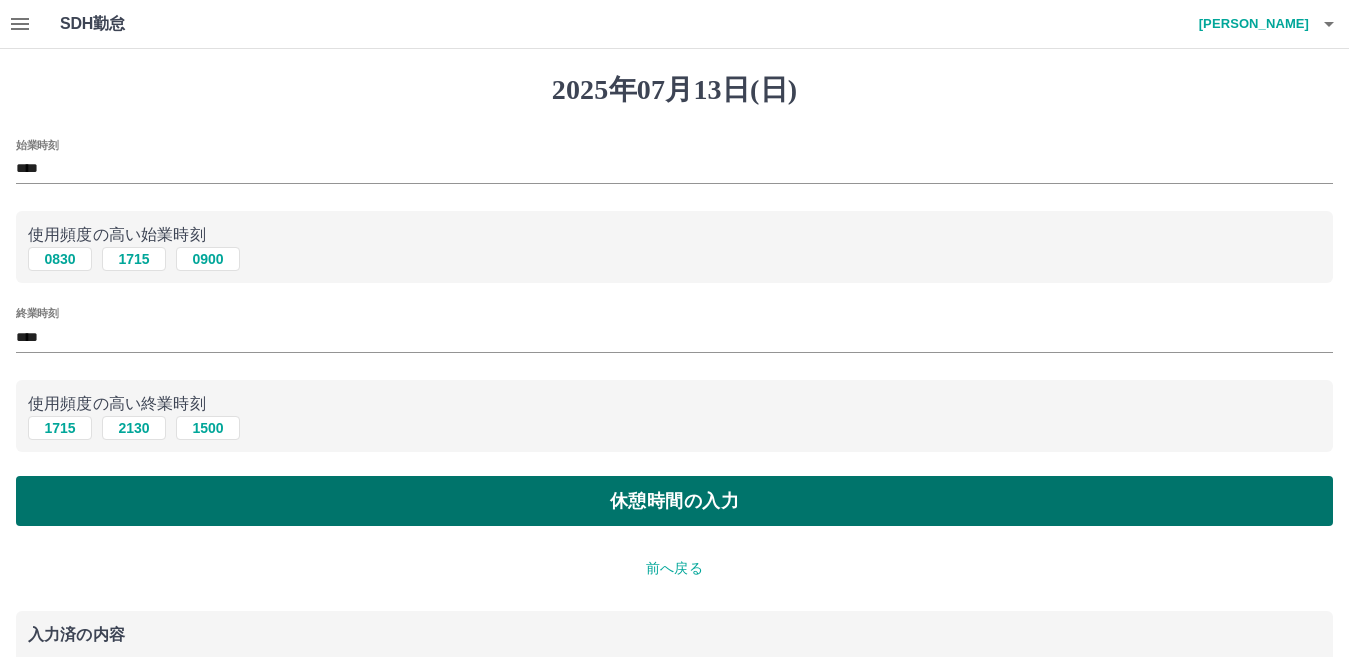 click on "休憩時間の入力" at bounding box center (674, 501) 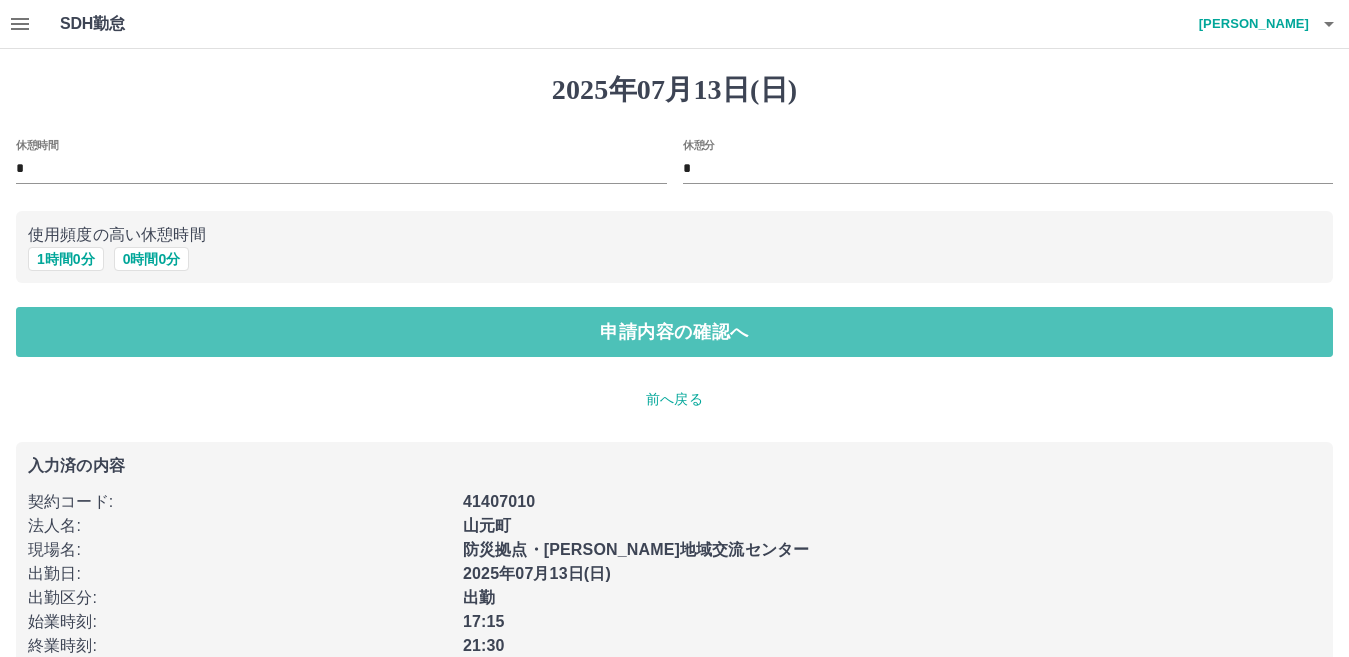 click on "申請内容の確認へ" at bounding box center [674, 332] 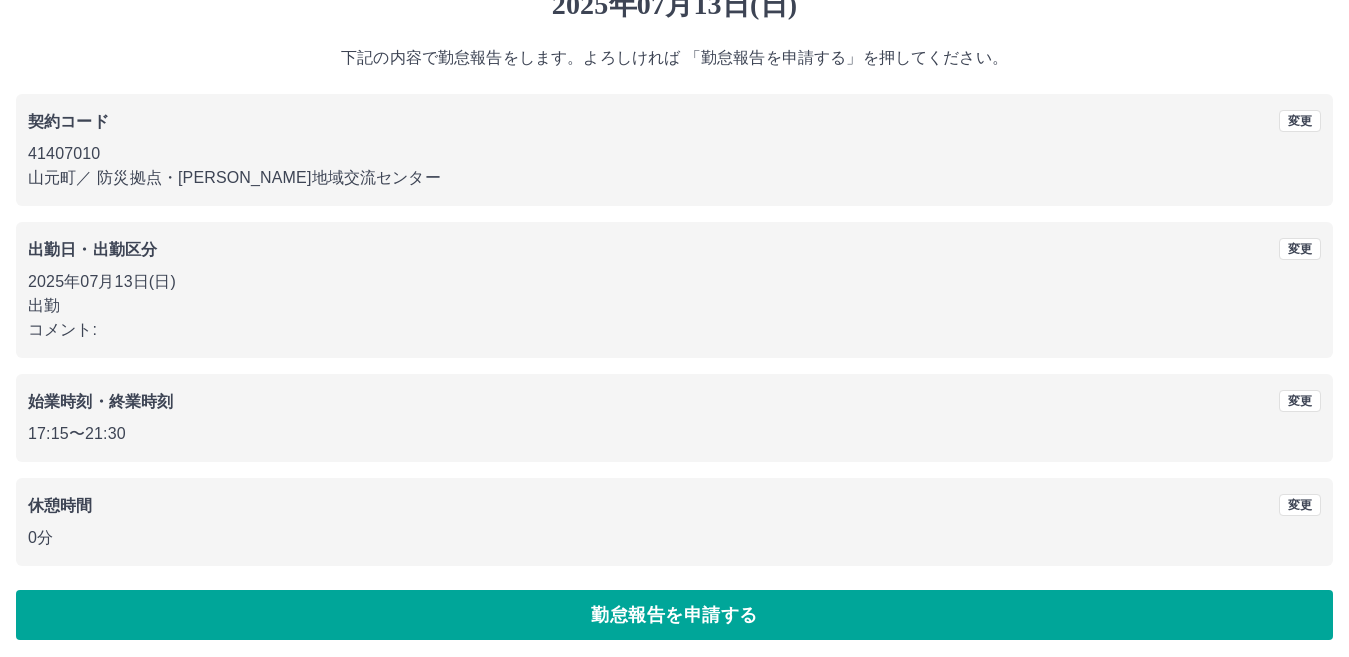 scroll, scrollTop: 92, scrollLeft: 0, axis: vertical 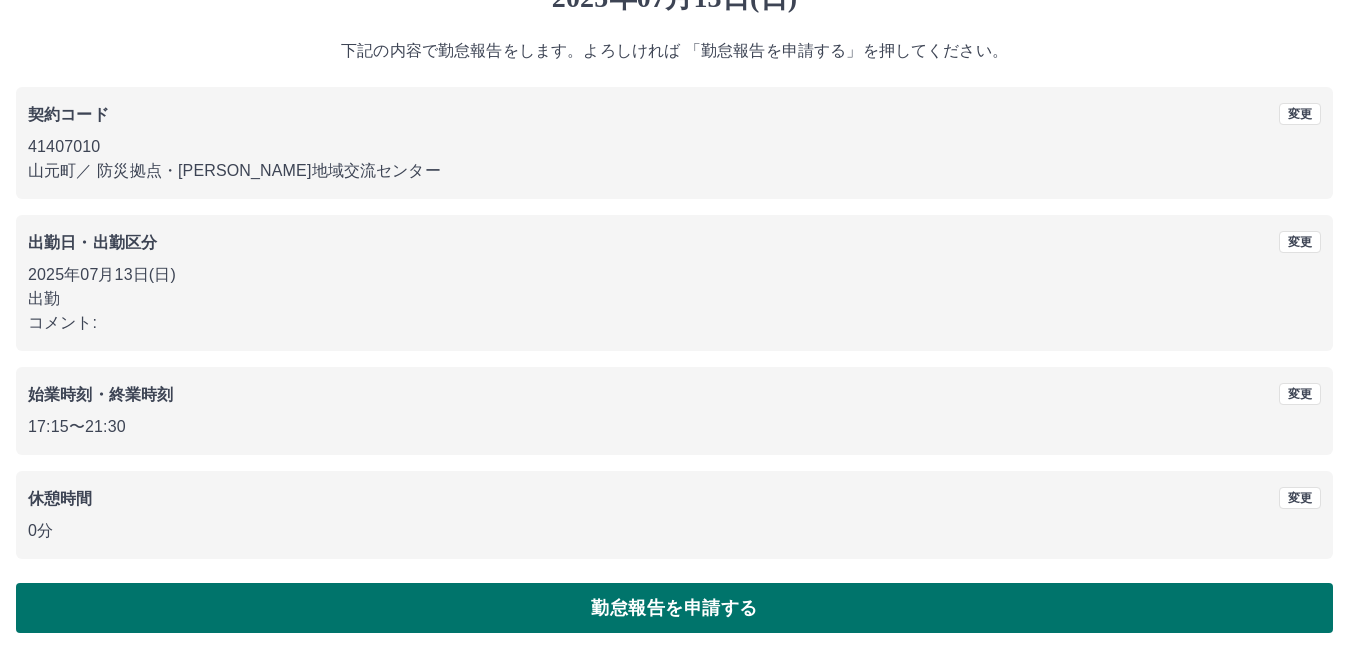 click on "勤怠報告を申請する" at bounding box center (674, 608) 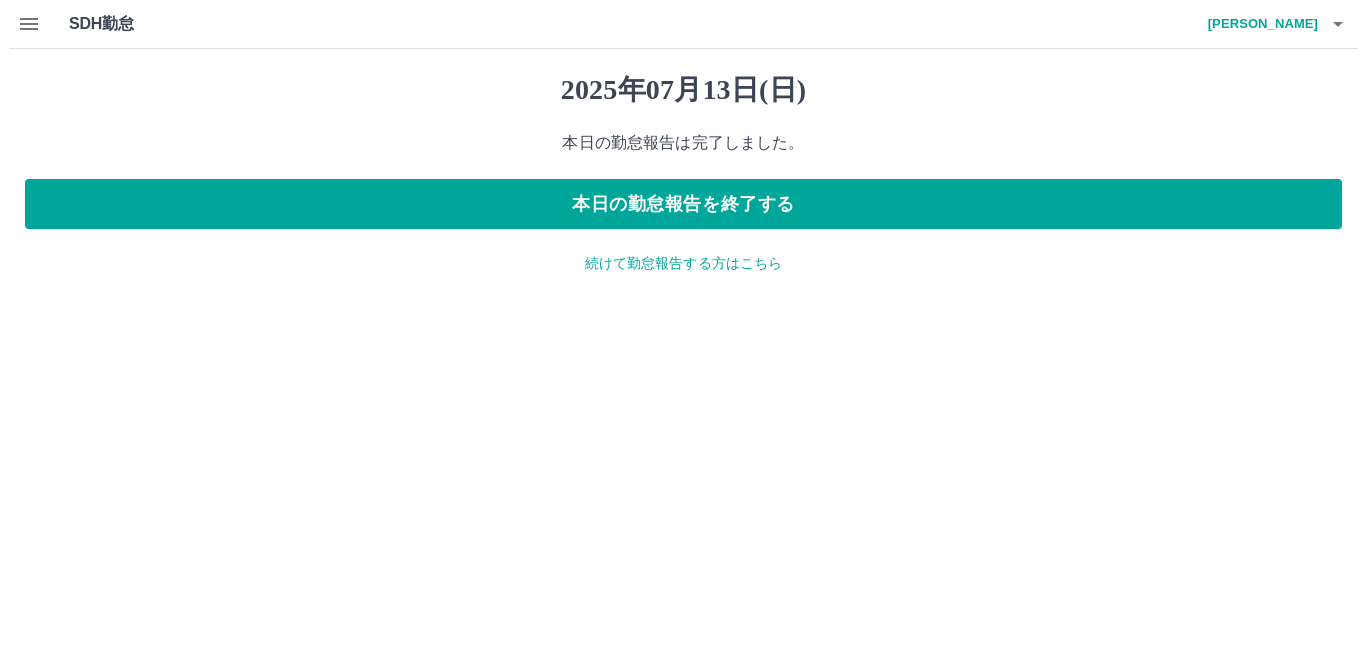 scroll, scrollTop: 0, scrollLeft: 0, axis: both 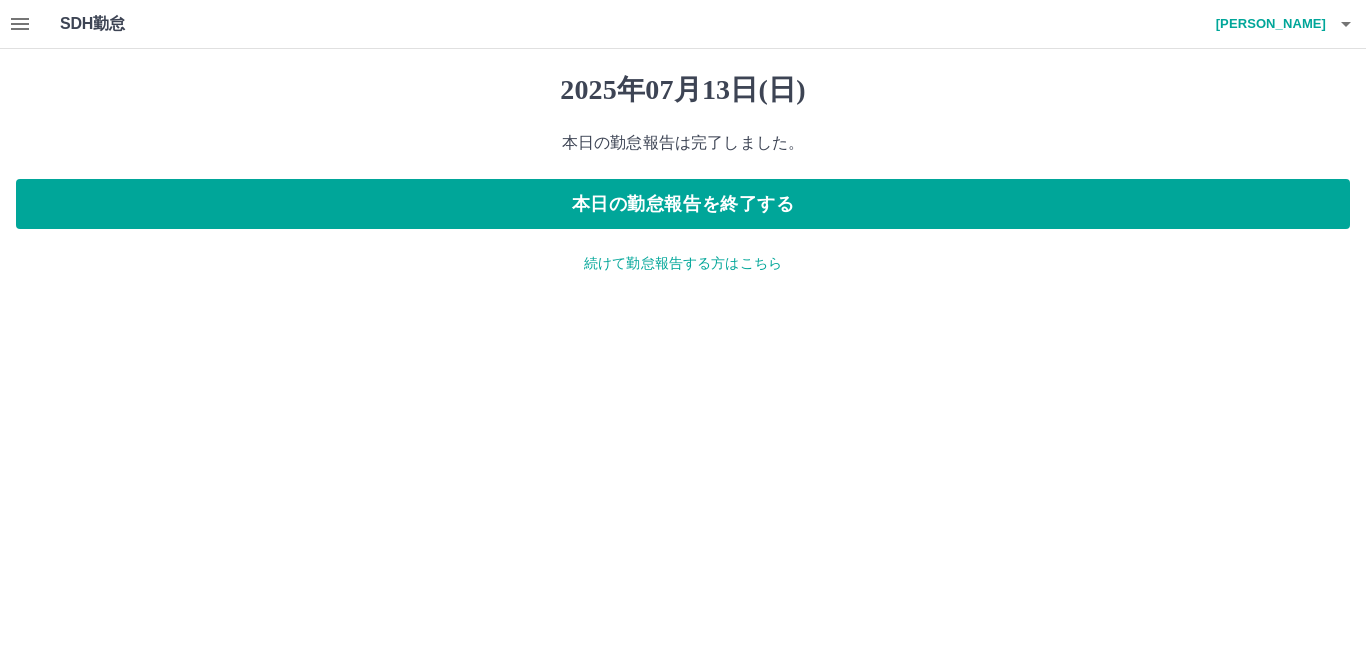 click on "続けて勤怠報告する方はこちら" at bounding box center (683, 263) 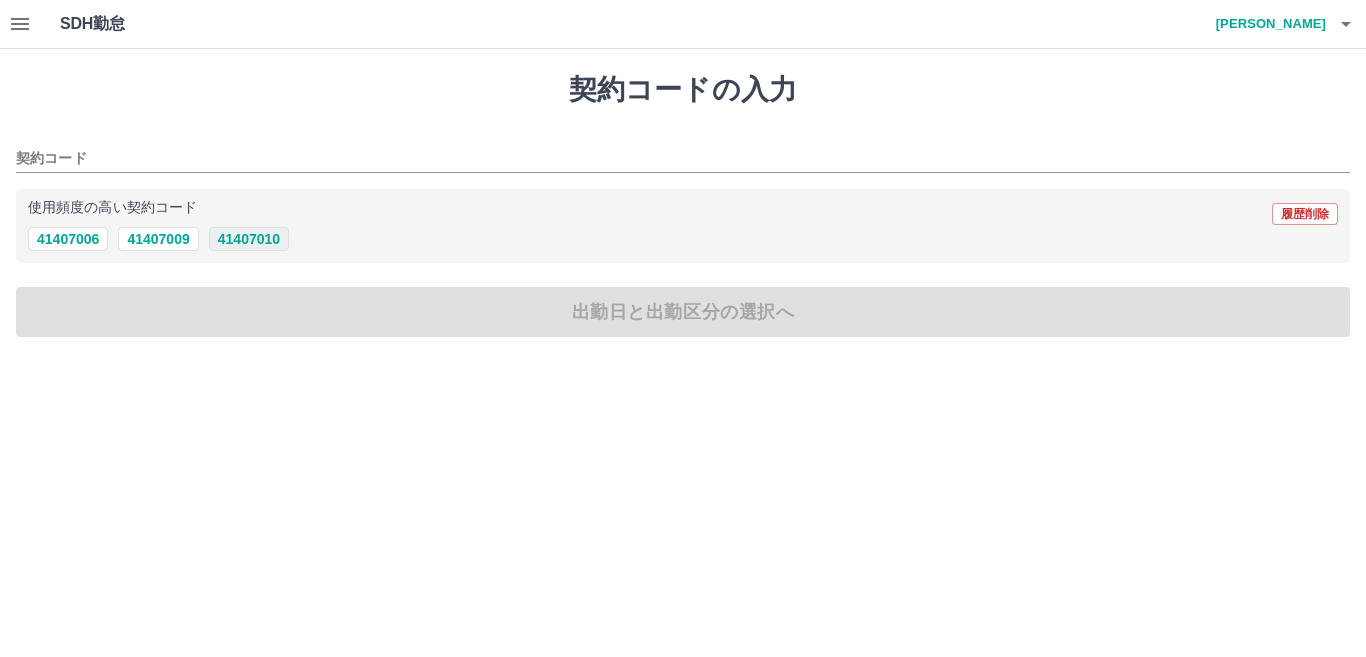click on "41407010" at bounding box center [249, 239] 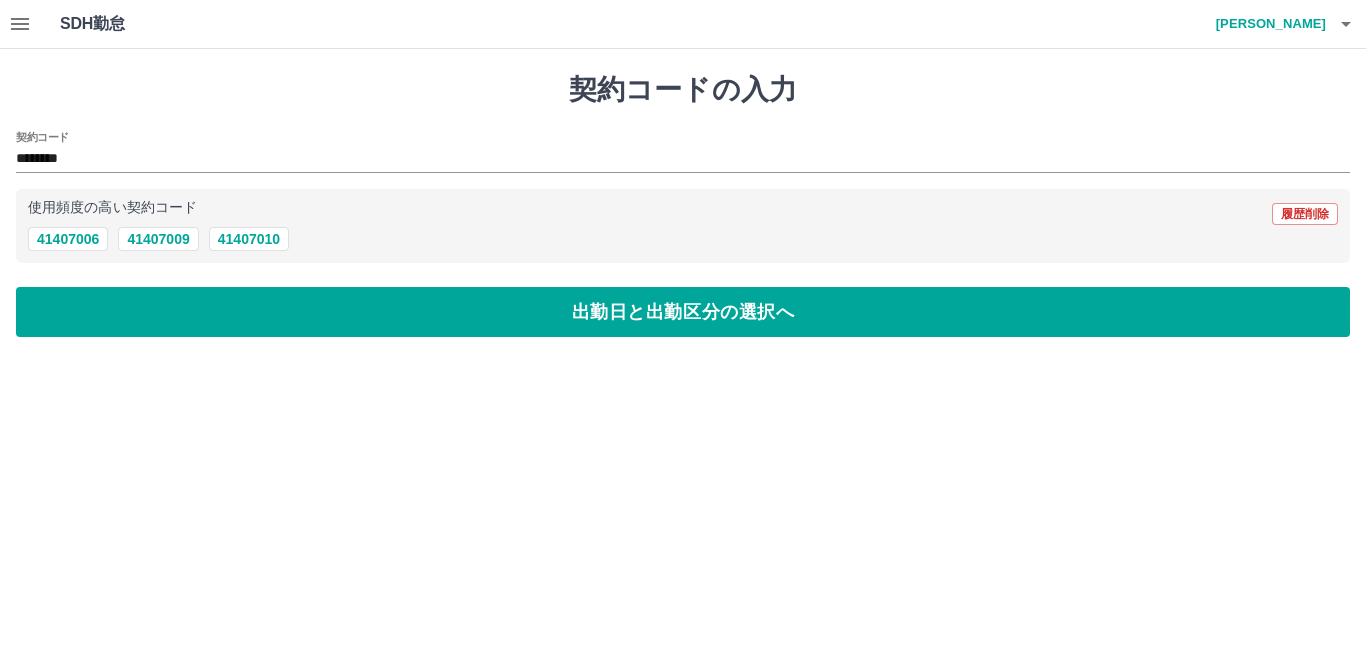 drag, startPoint x: 261, startPoint y: 324, endPoint x: 254, endPoint y: 310, distance: 15.652476 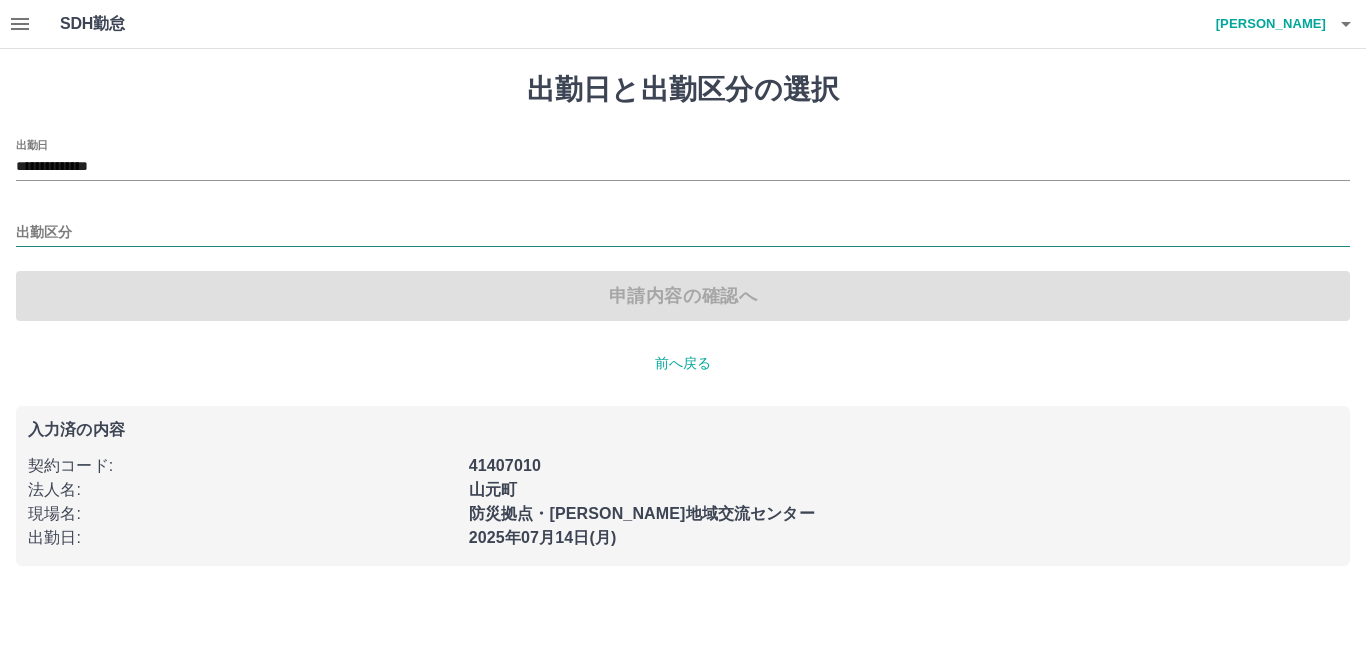 click on "出勤区分" at bounding box center (683, 233) 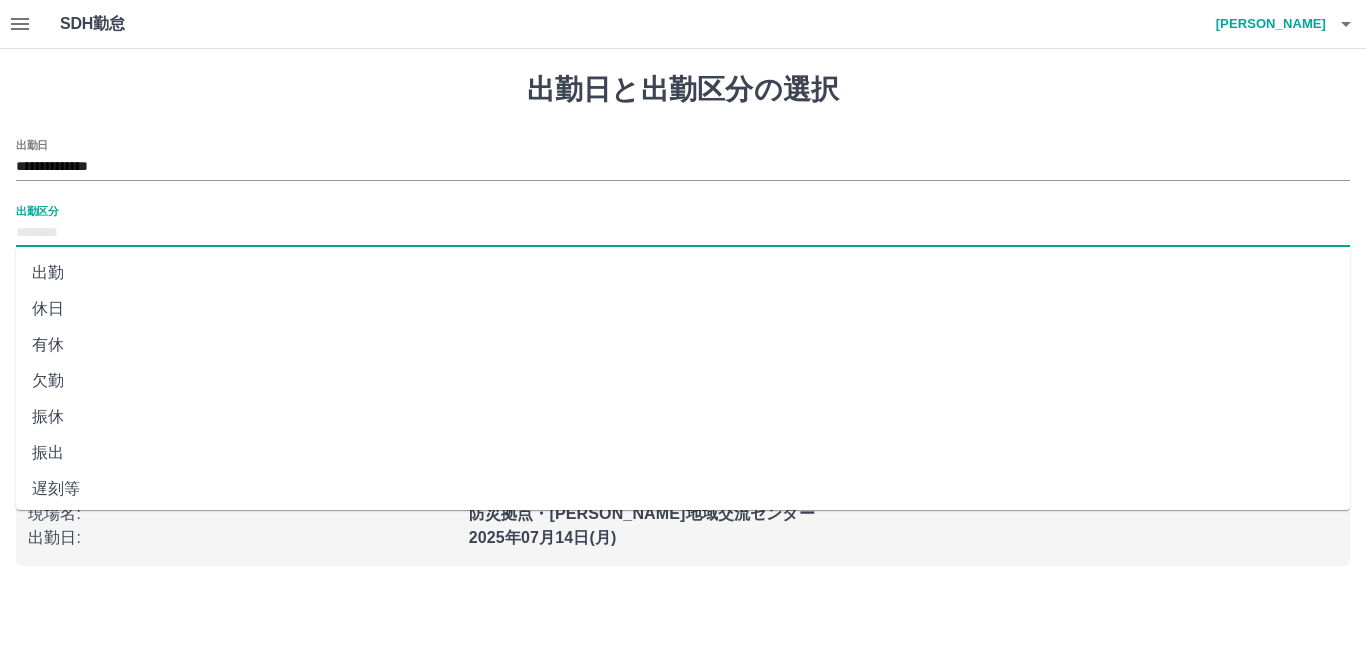 click on "休日" at bounding box center (683, 309) 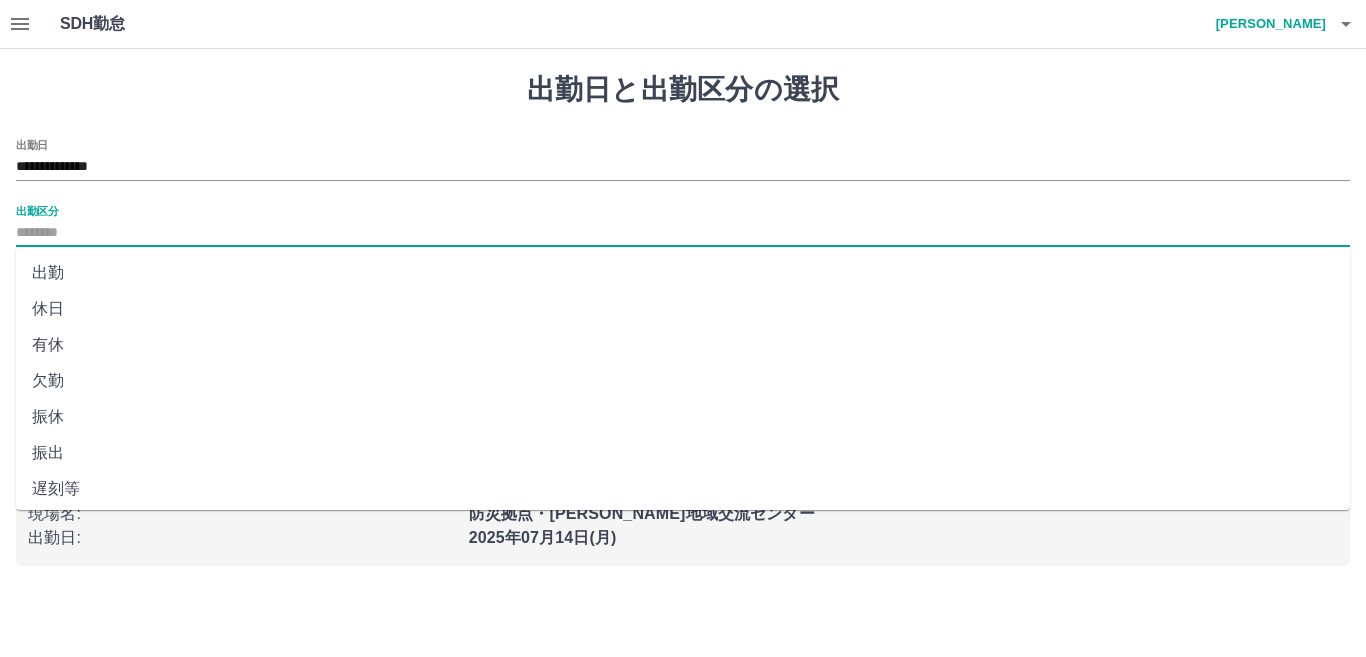 type on "**" 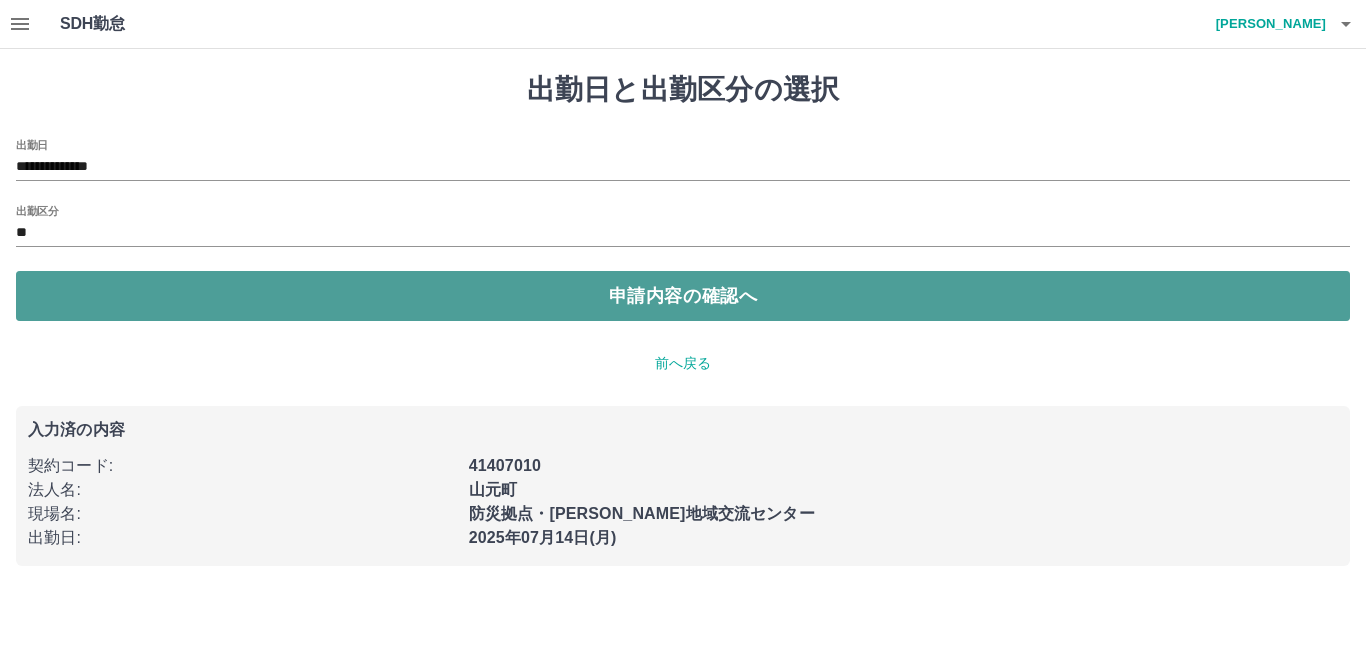 click on "申請内容の確認へ" at bounding box center (683, 296) 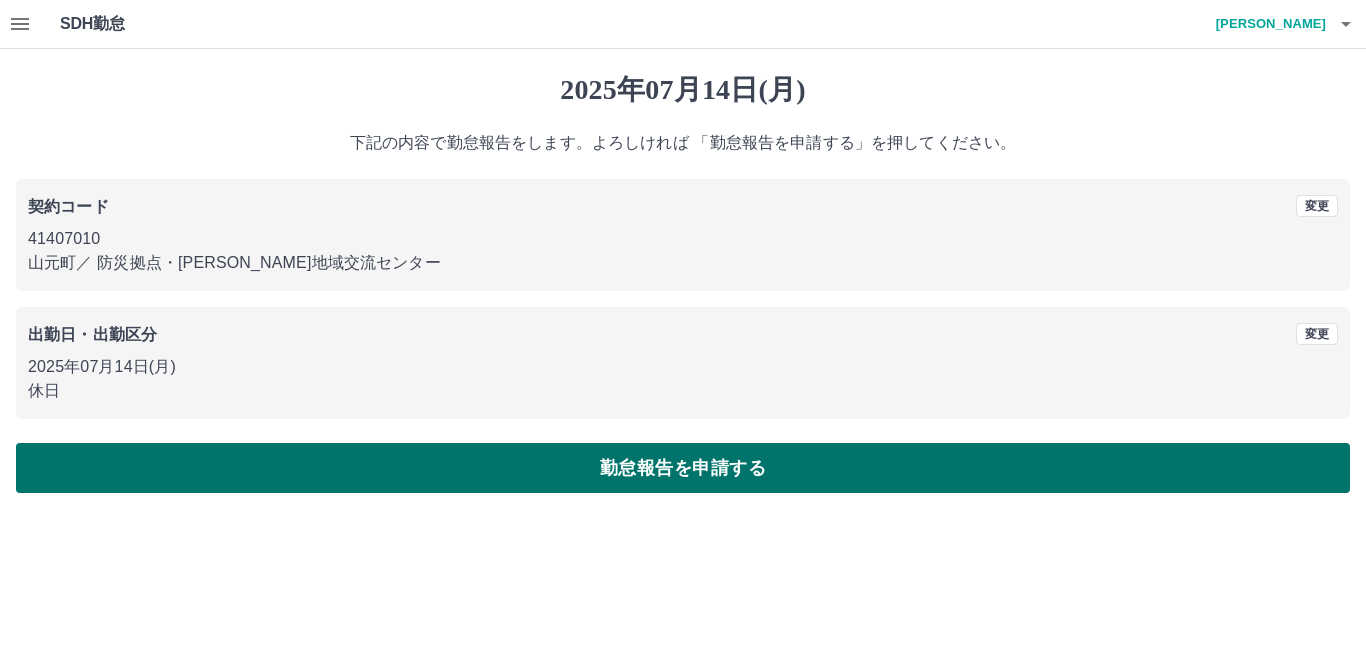 click on "勤怠報告を申請する" at bounding box center (683, 468) 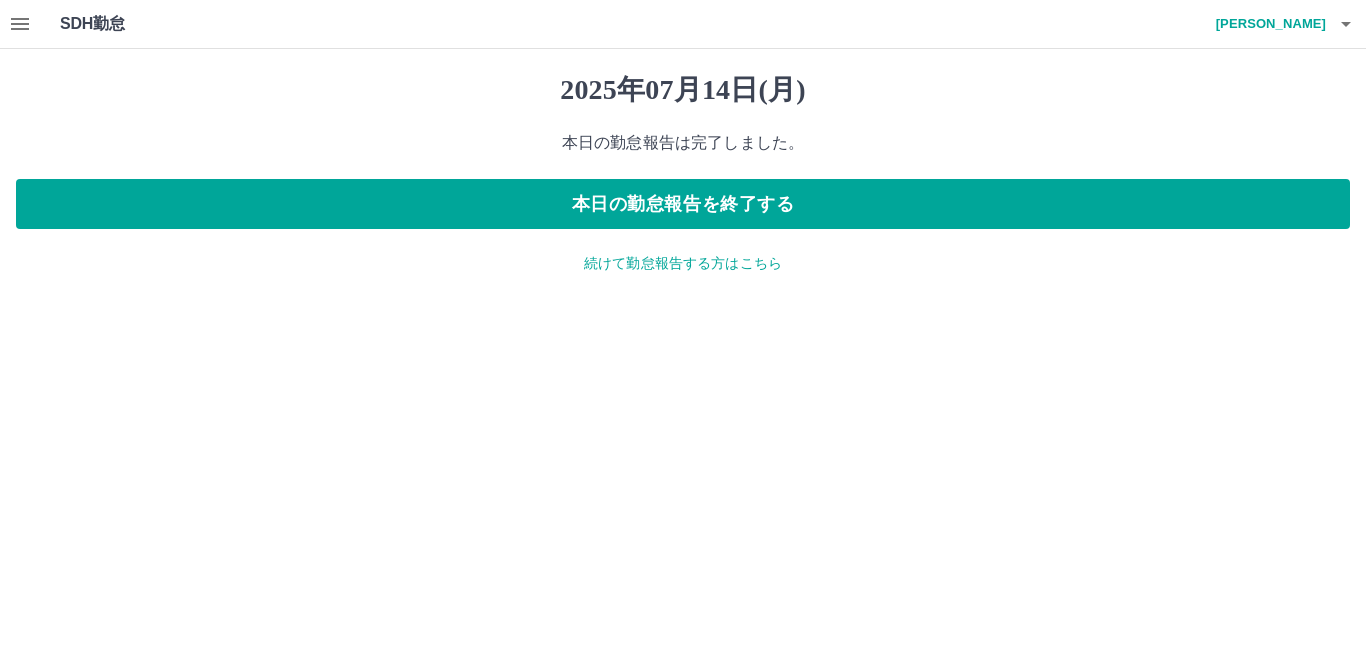 click 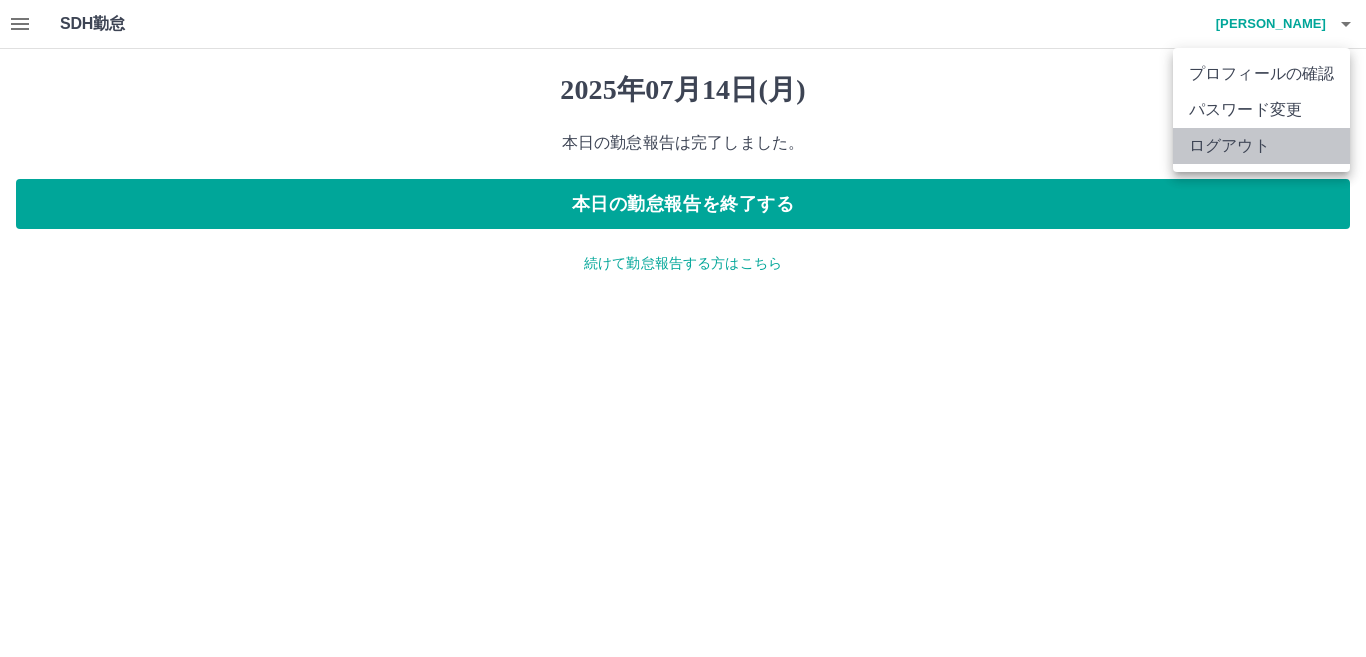 click on "ログアウト" at bounding box center (1261, 146) 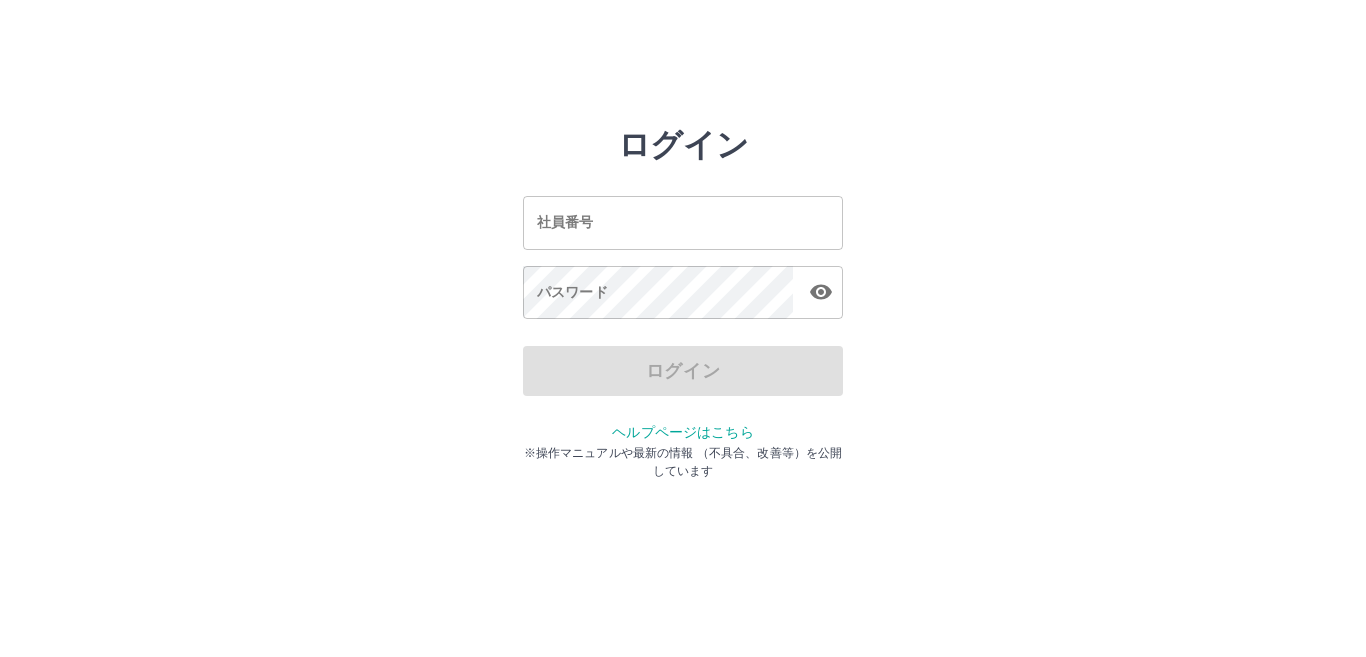 scroll, scrollTop: 0, scrollLeft: 0, axis: both 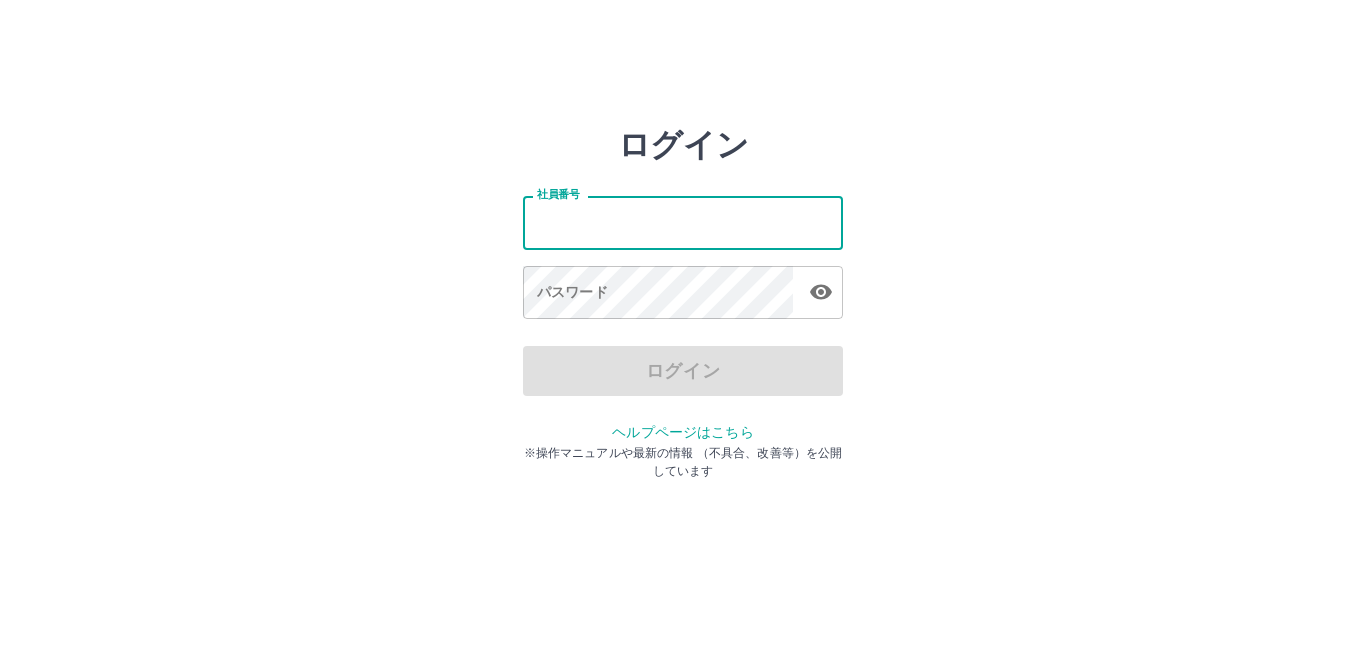 drag, startPoint x: 593, startPoint y: 230, endPoint x: 620, endPoint y: 213, distance: 31.906113 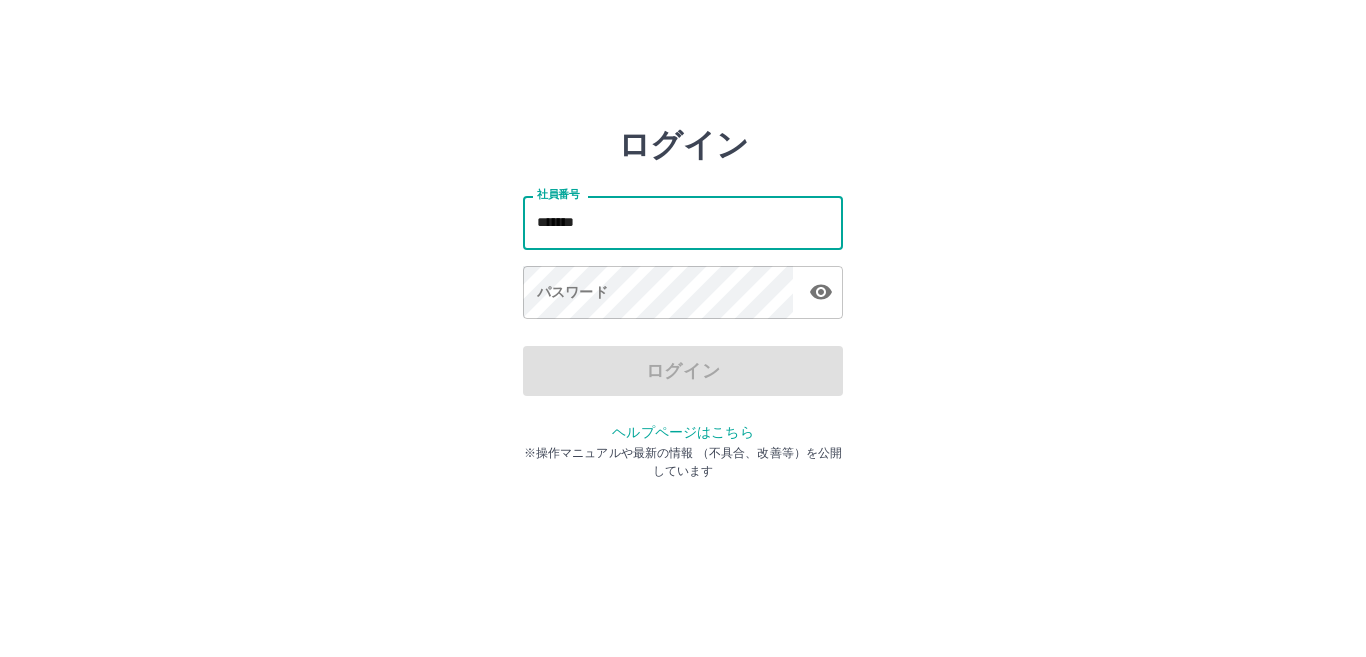 type on "*******" 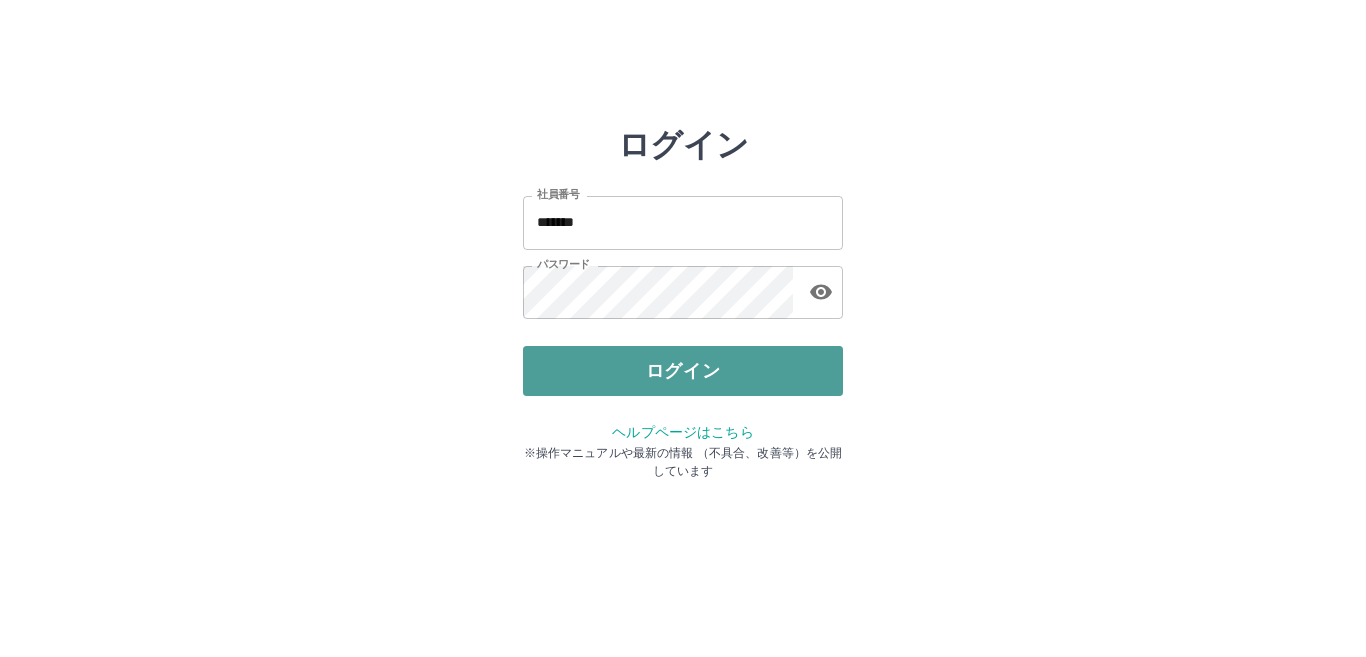 click on "ログイン" at bounding box center (683, 371) 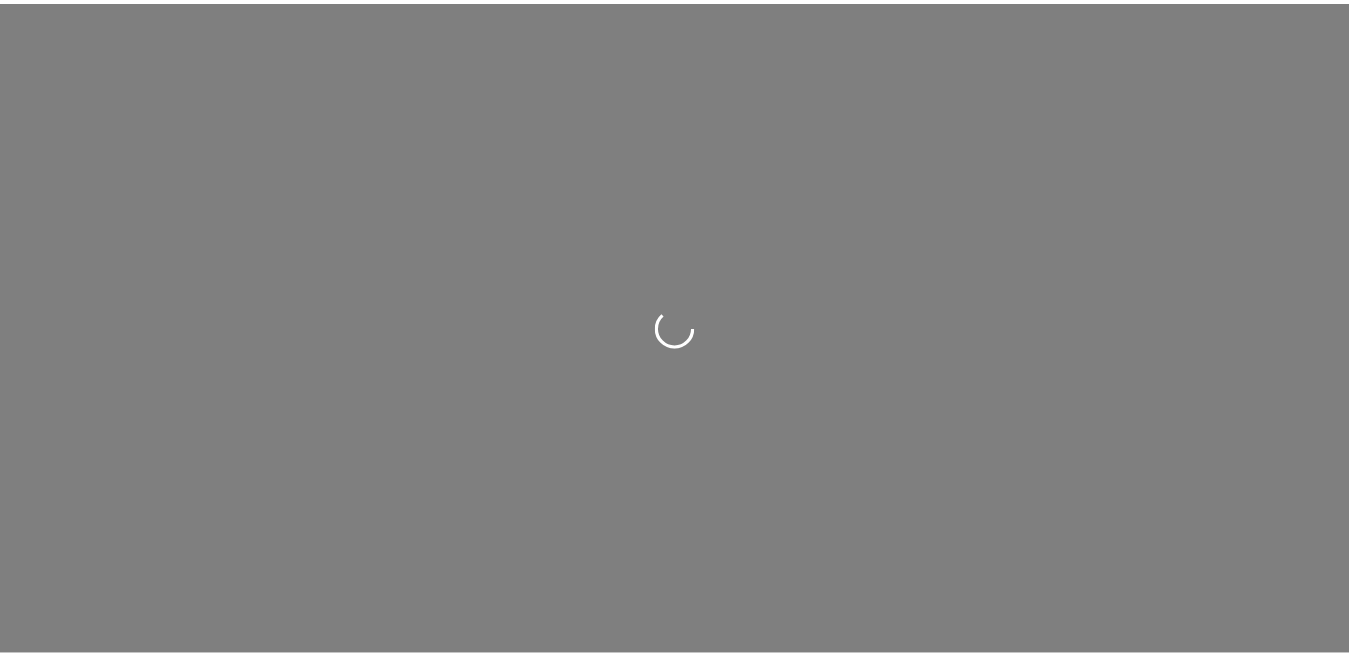 scroll, scrollTop: 0, scrollLeft: 0, axis: both 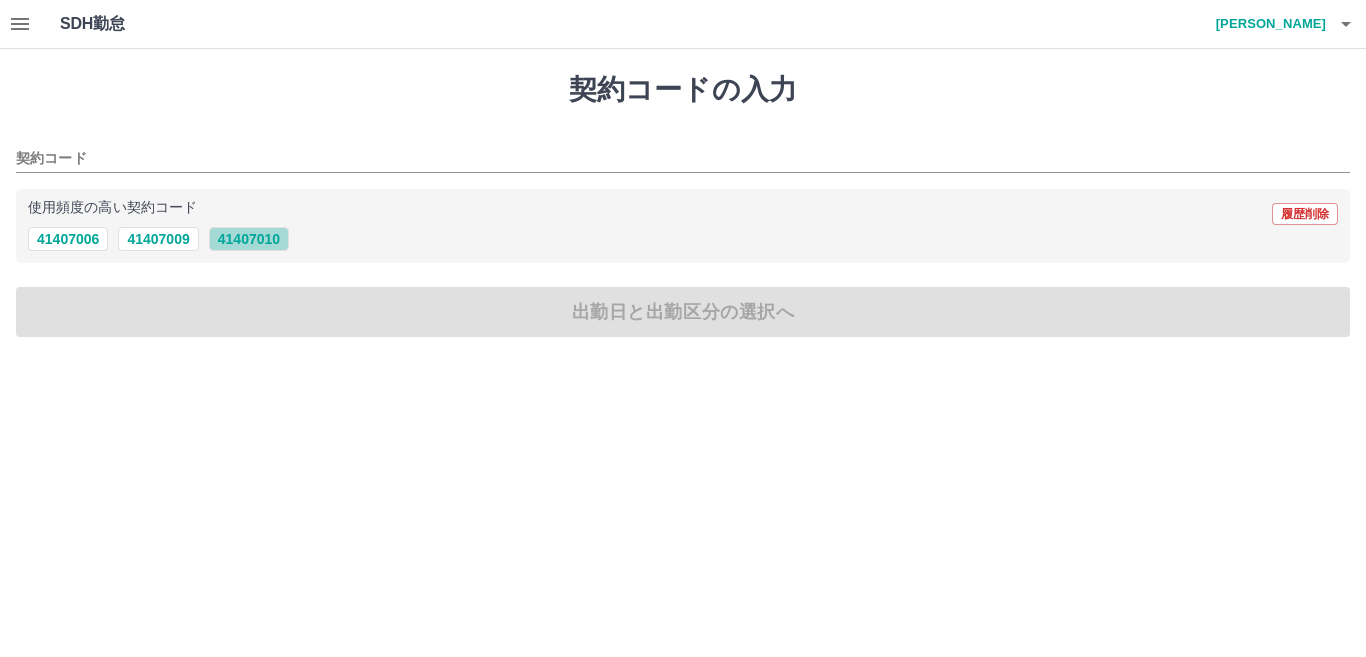 click on "41407010" at bounding box center (249, 239) 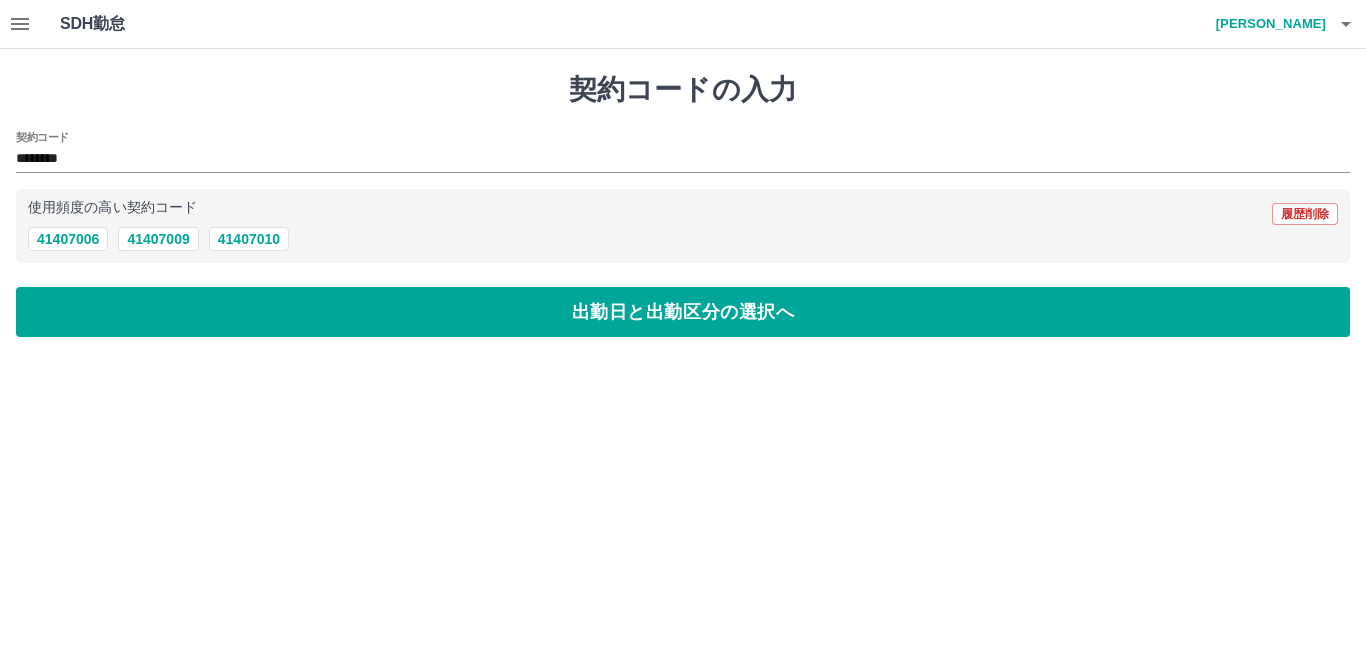 drag, startPoint x: 366, startPoint y: 314, endPoint x: 228, endPoint y: 265, distance: 146.44112 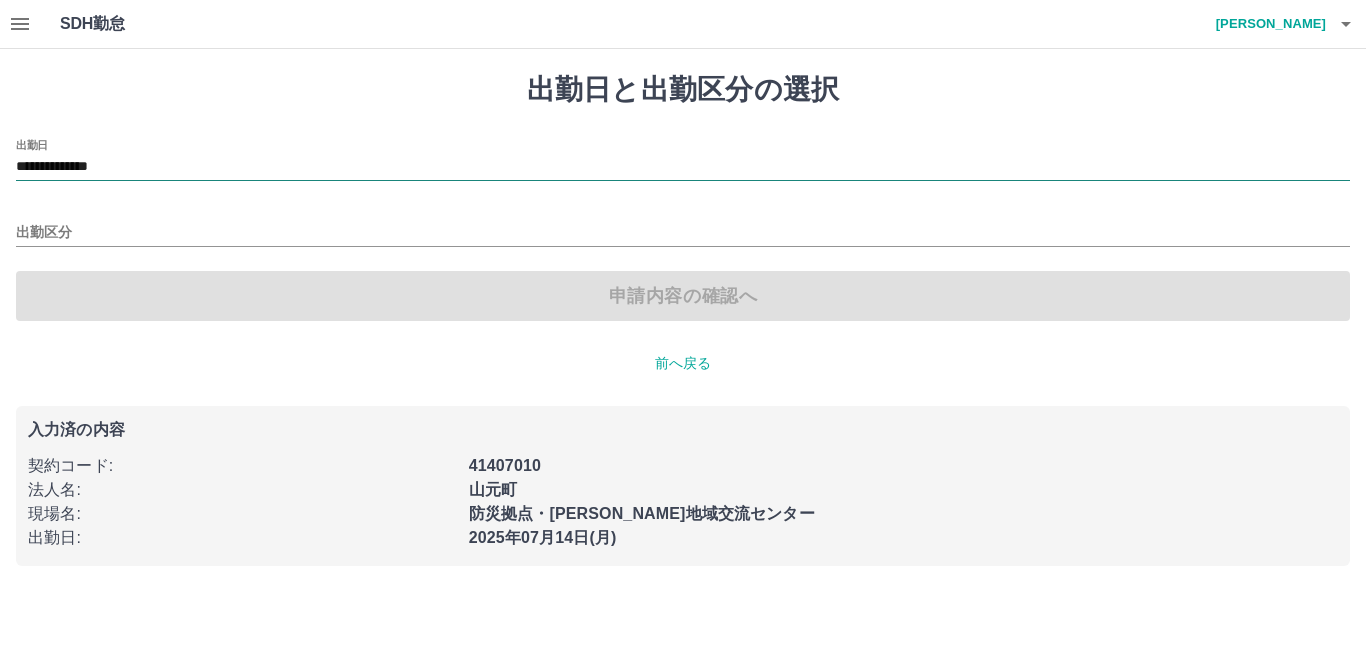 click on "**********" at bounding box center [683, 167] 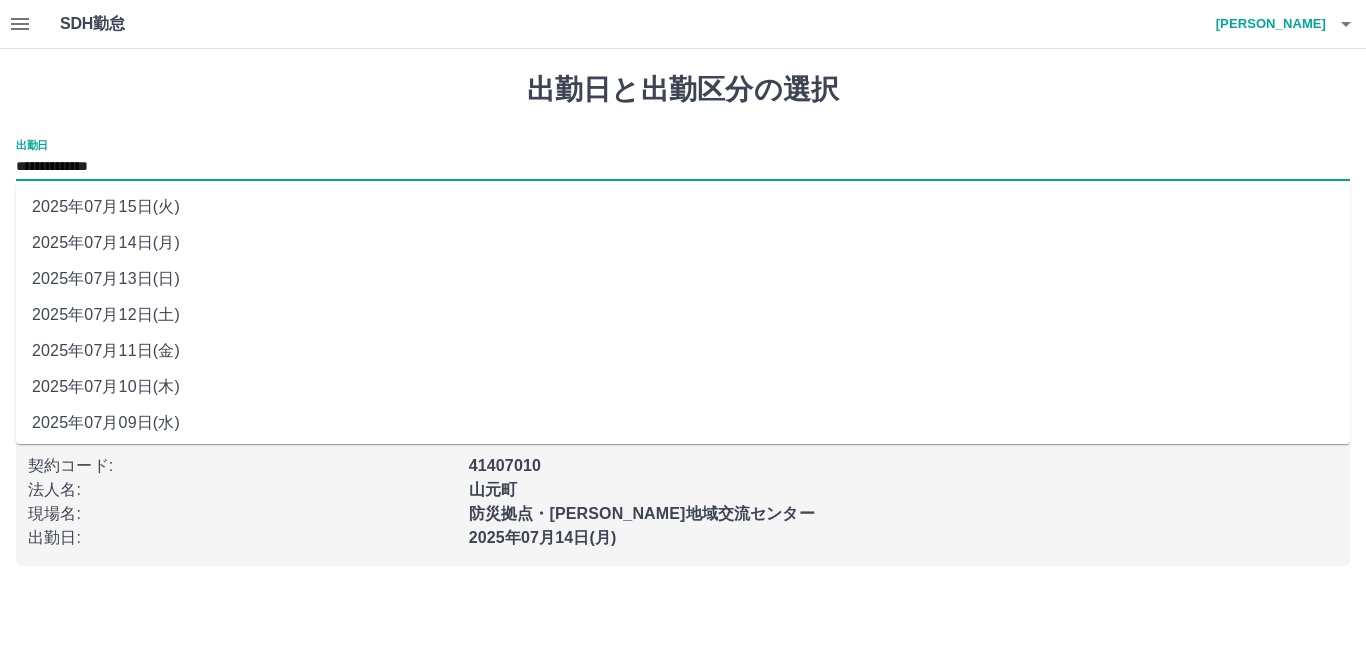 click on "2025年07月11日(金)" at bounding box center (683, 351) 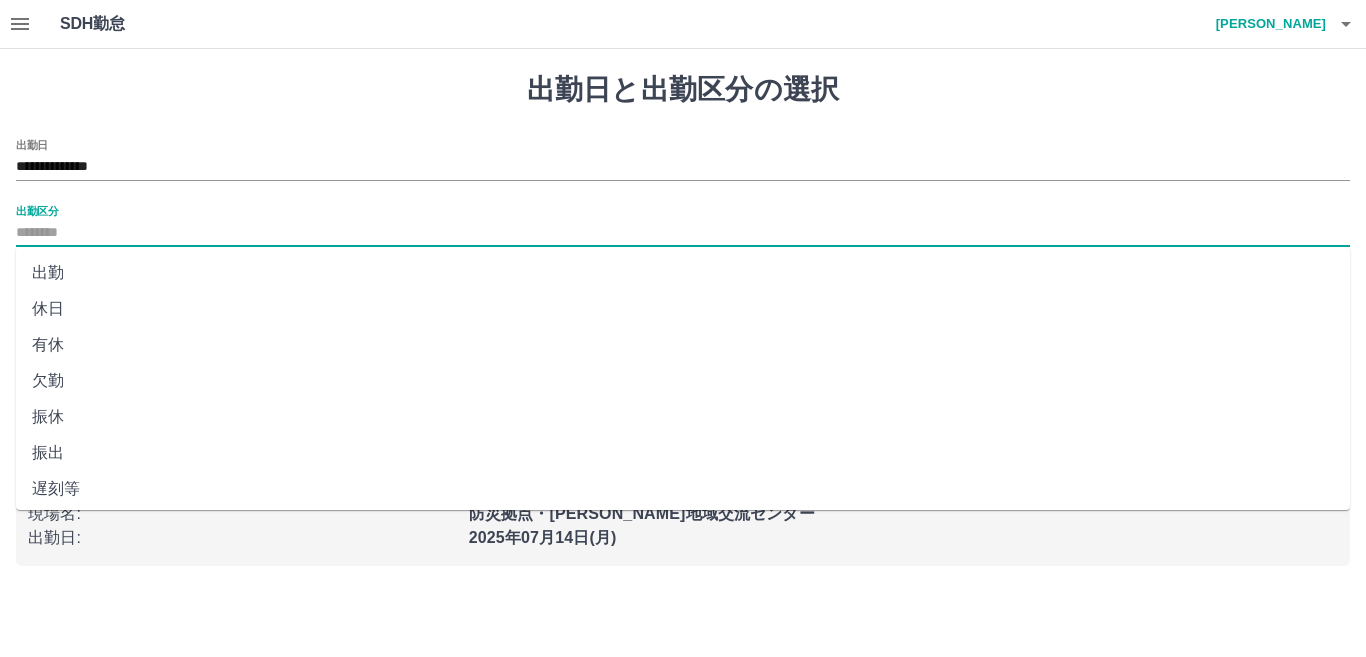 click on "出勤区分" at bounding box center [683, 233] 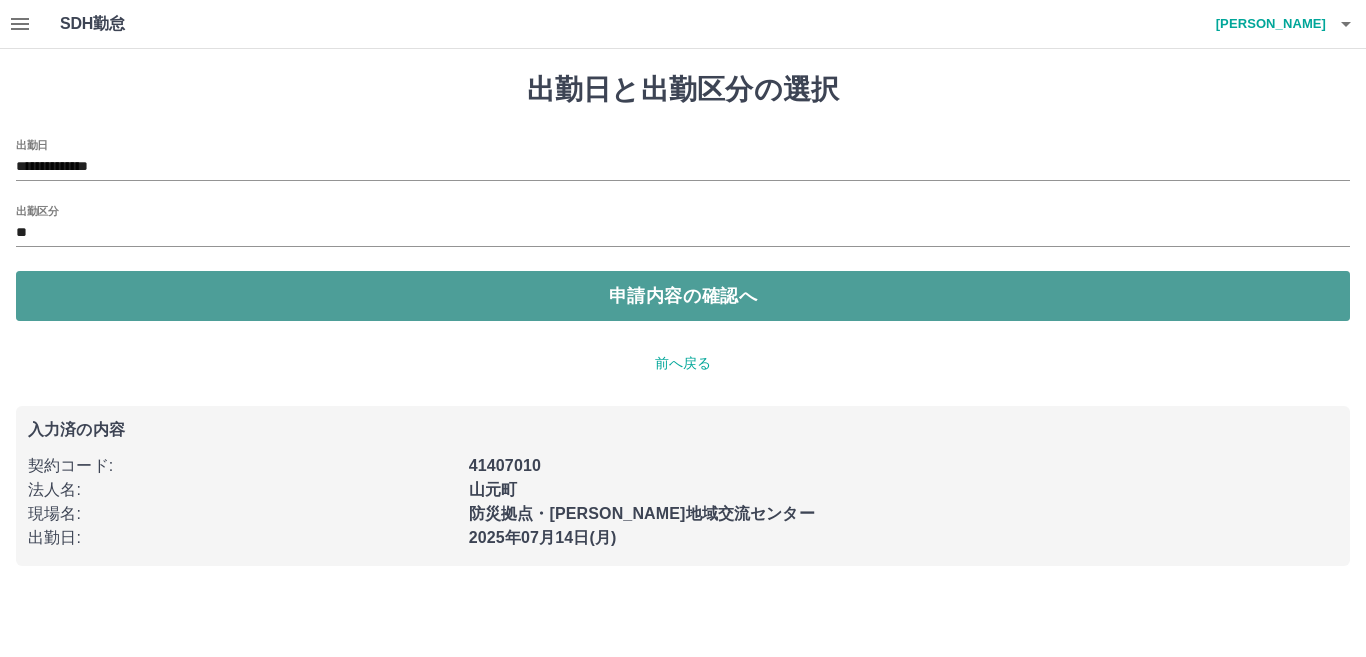 click on "申請内容の確認へ" at bounding box center [683, 296] 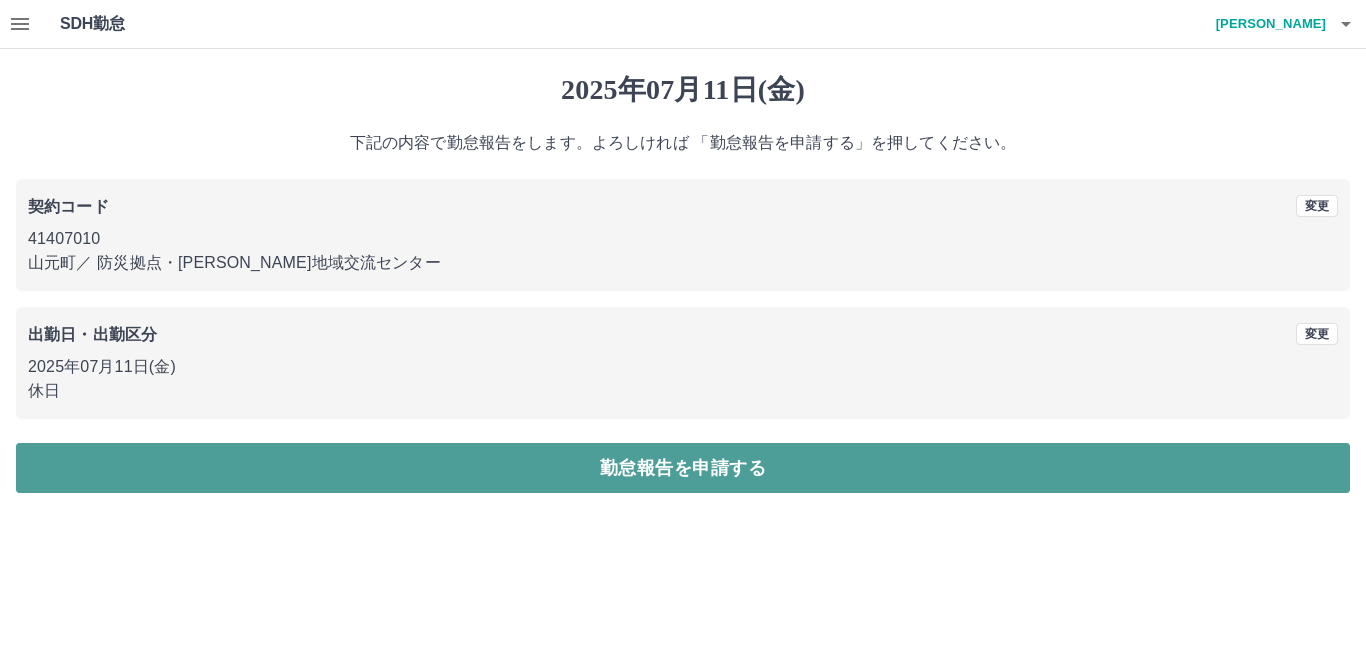 click on "勤怠報告を申請する" at bounding box center [683, 468] 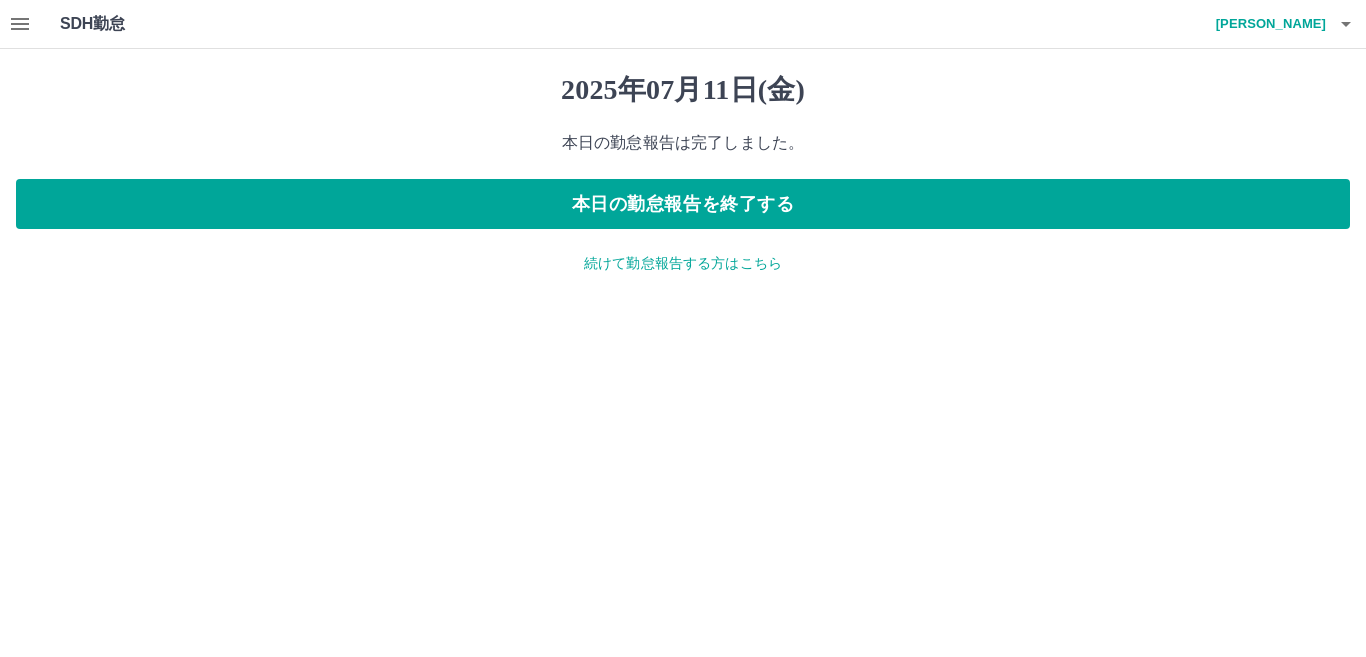click on "続けて勤怠報告する方はこちら" at bounding box center [683, 263] 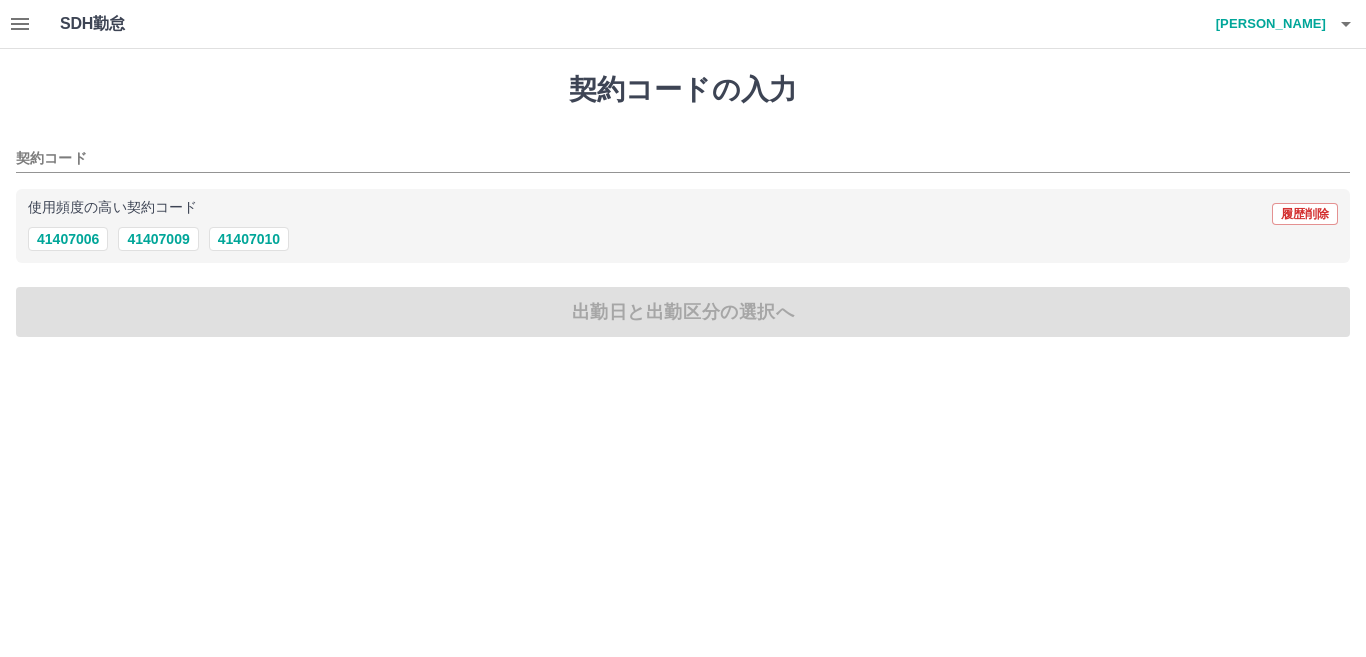 click on "41407010" at bounding box center [249, 239] 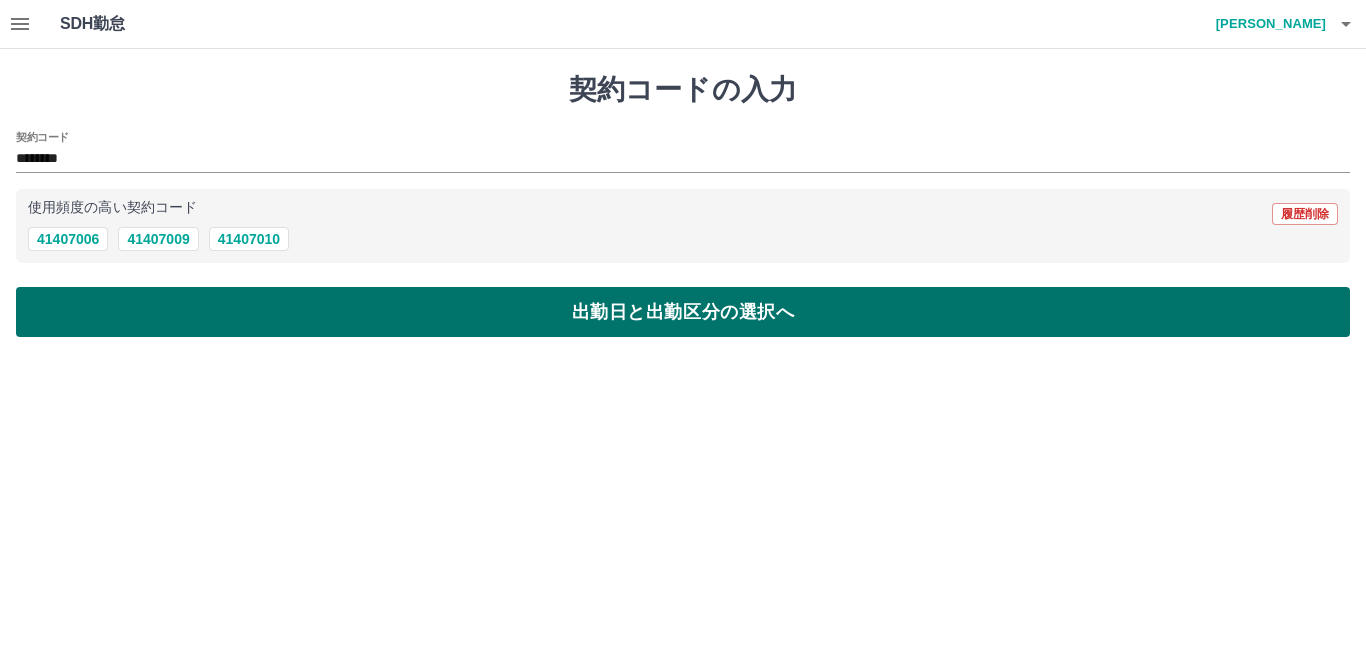click on "出勤日と出勤区分の選択へ" at bounding box center [683, 312] 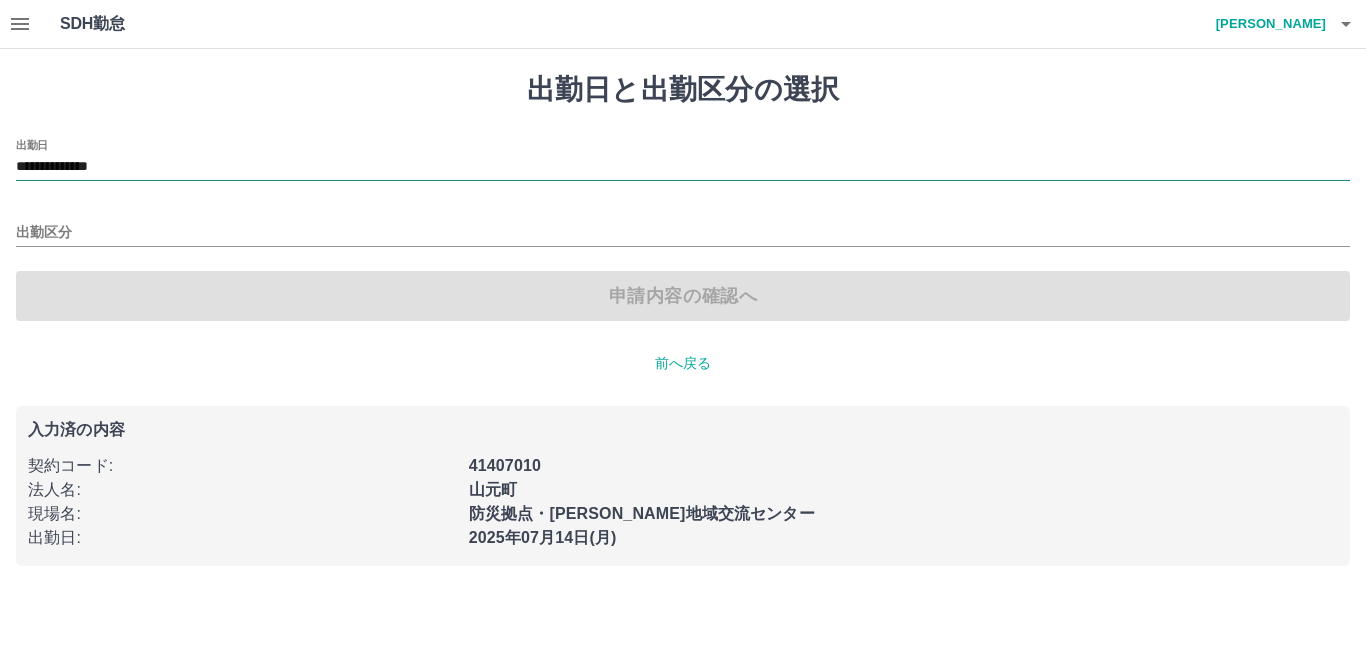 click on "**********" at bounding box center (683, 167) 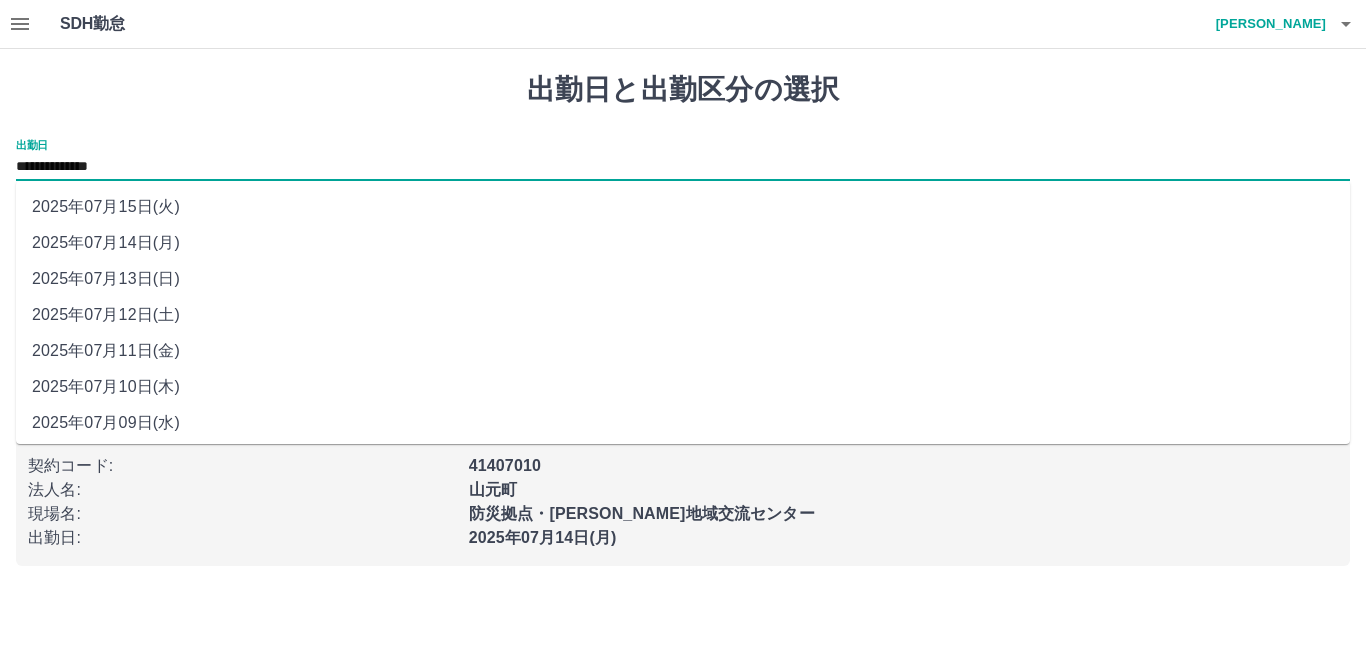 click on "2025年07月12日(土)" at bounding box center (683, 315) 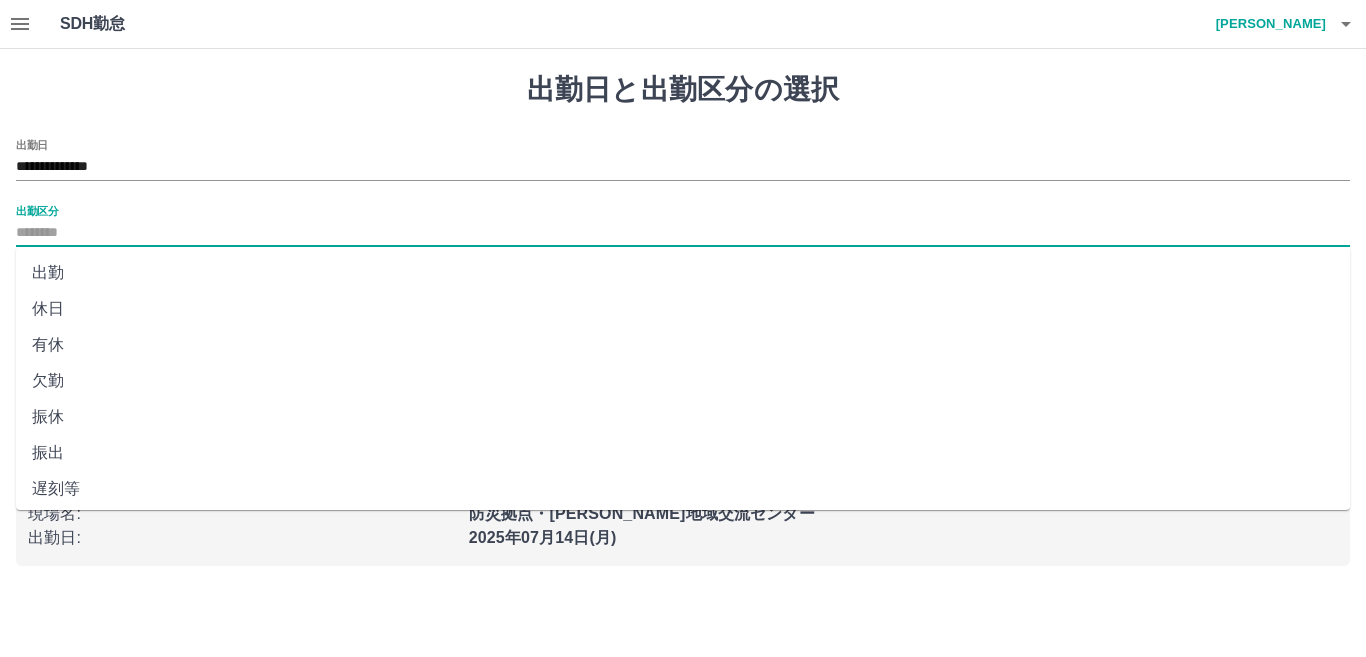 click on "出勤区分" at bounding box center [683, 233] 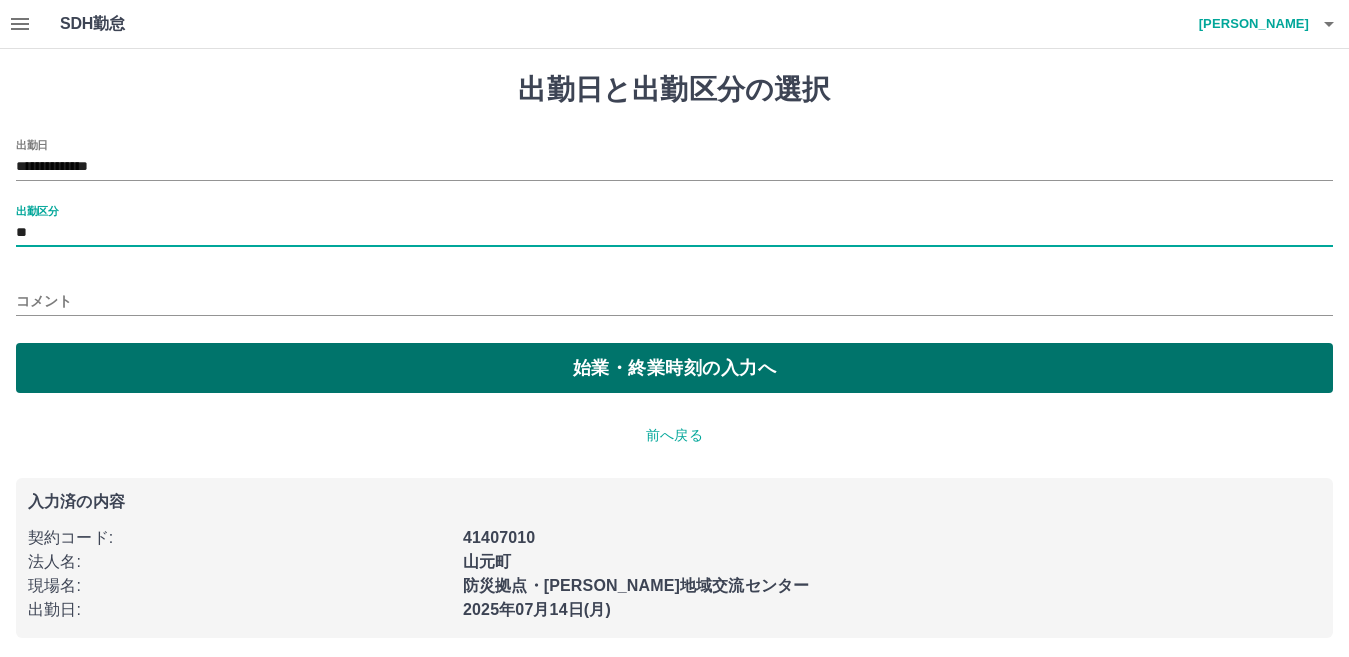 click on "始業・終業時刻の入力へ" at bounding box center (674, 368) 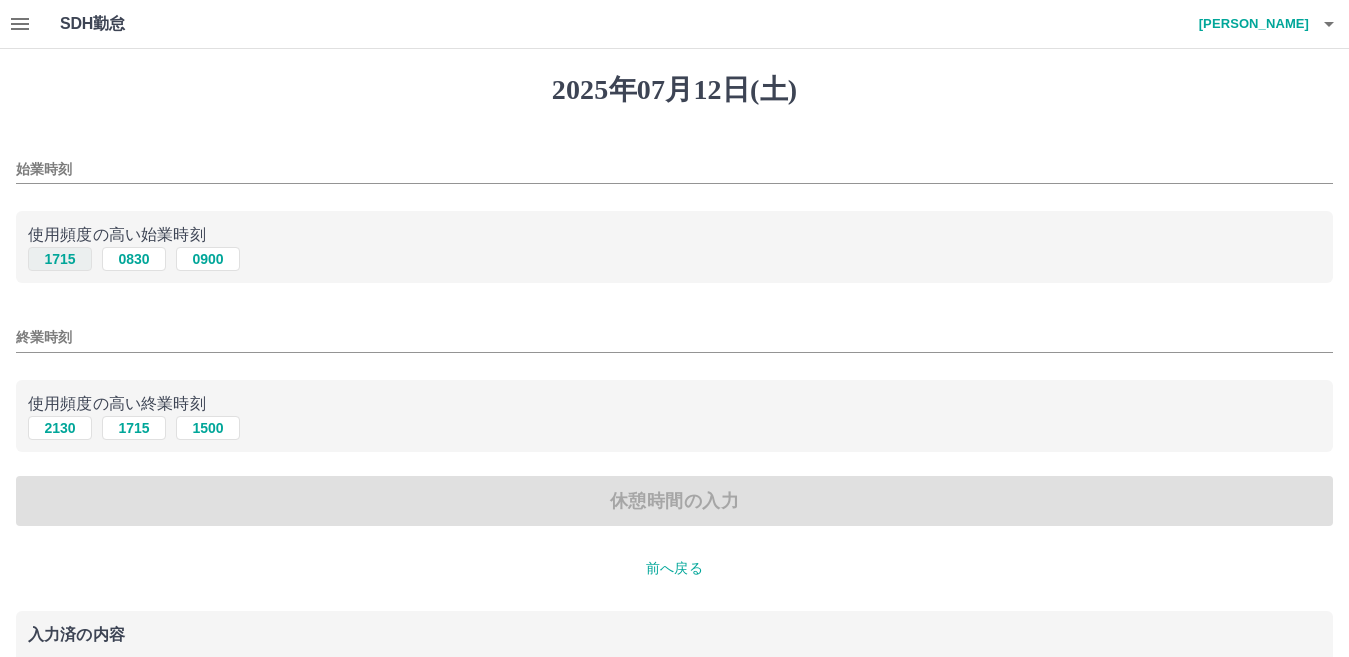 click on "1715" at bounding box center (60, 259) 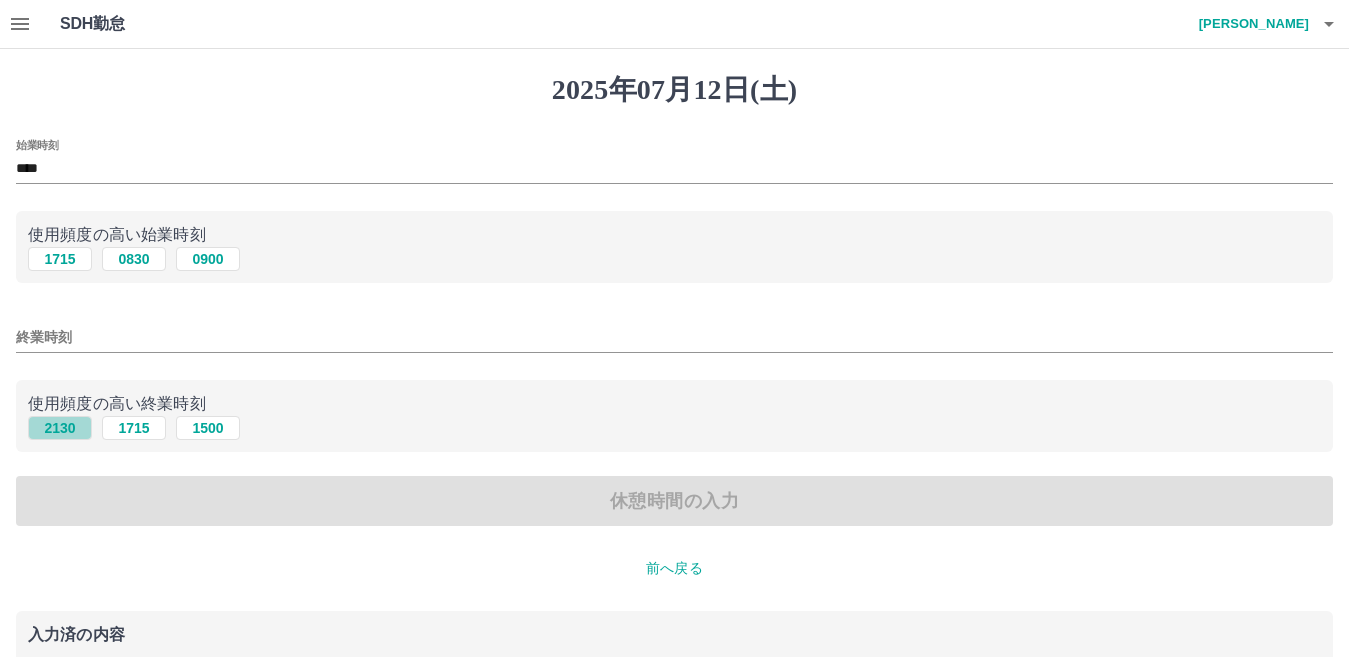 click on "2130" at bounding box center (60, 428) 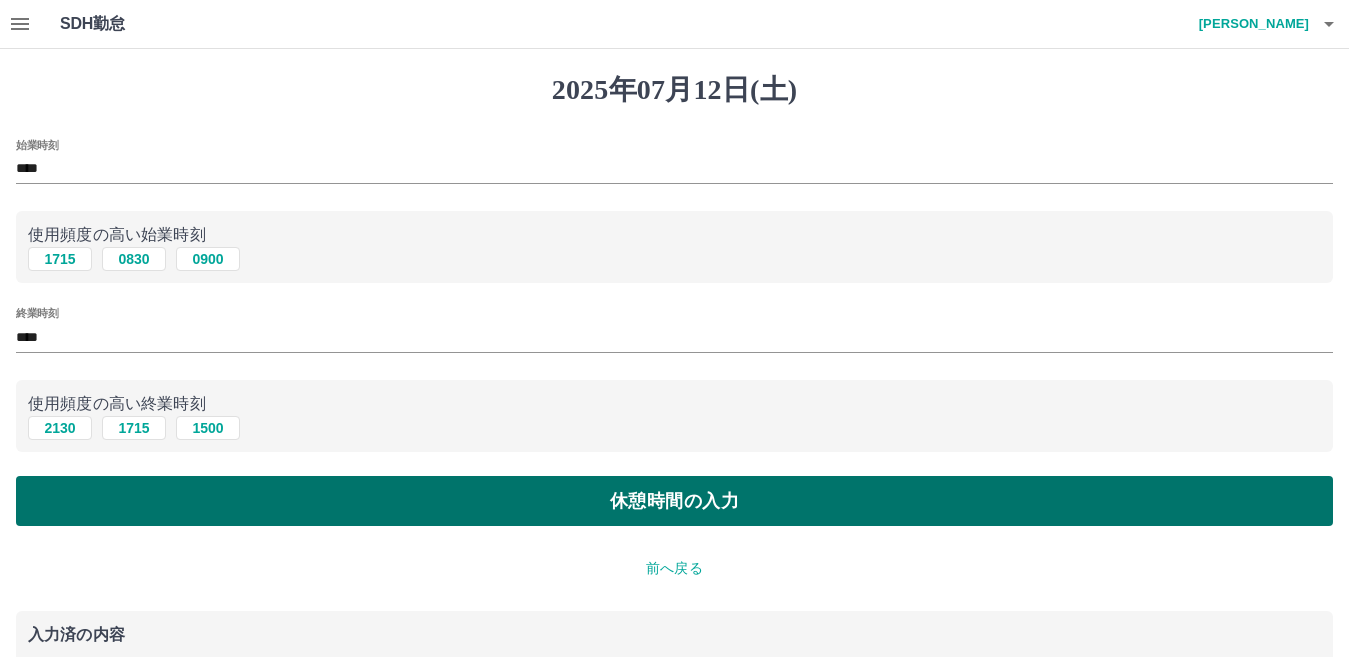 drag, startPoint x: 382, startPoint y: 511, endPoint x: 390, endPoint y: 498, distance: 15.264338 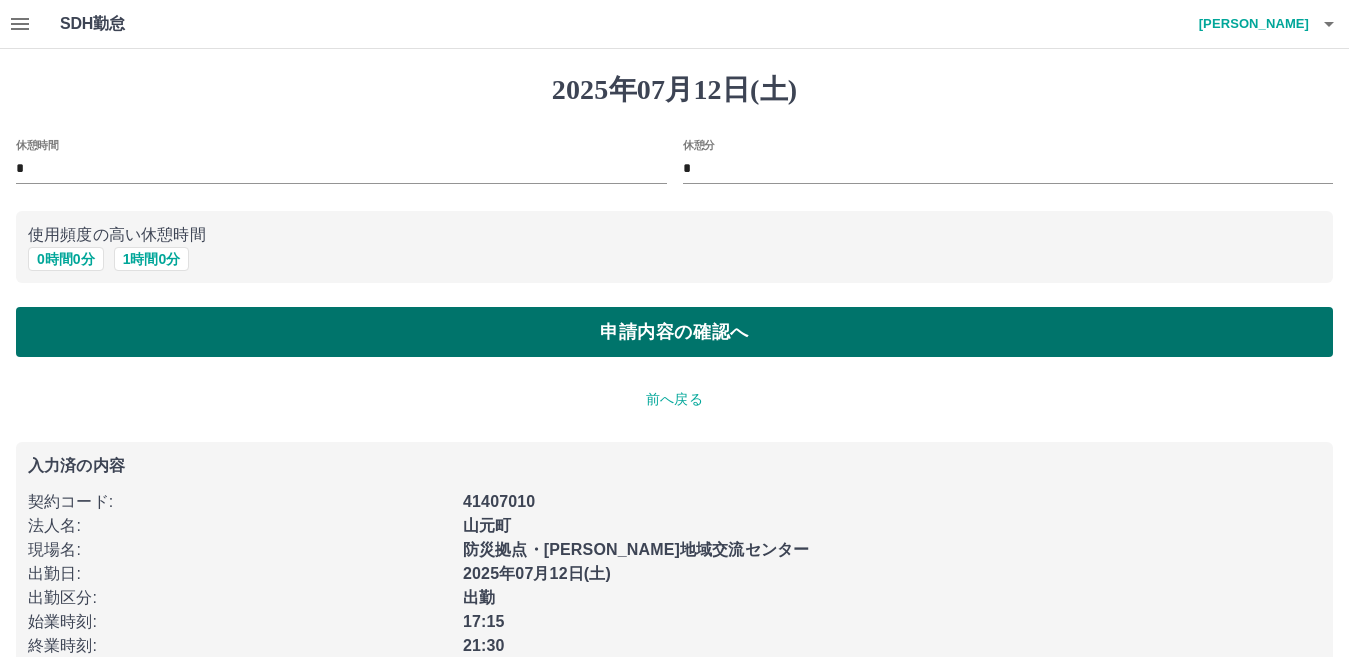 click on "申請内容の確認へ" at bounding box center [674, 332] 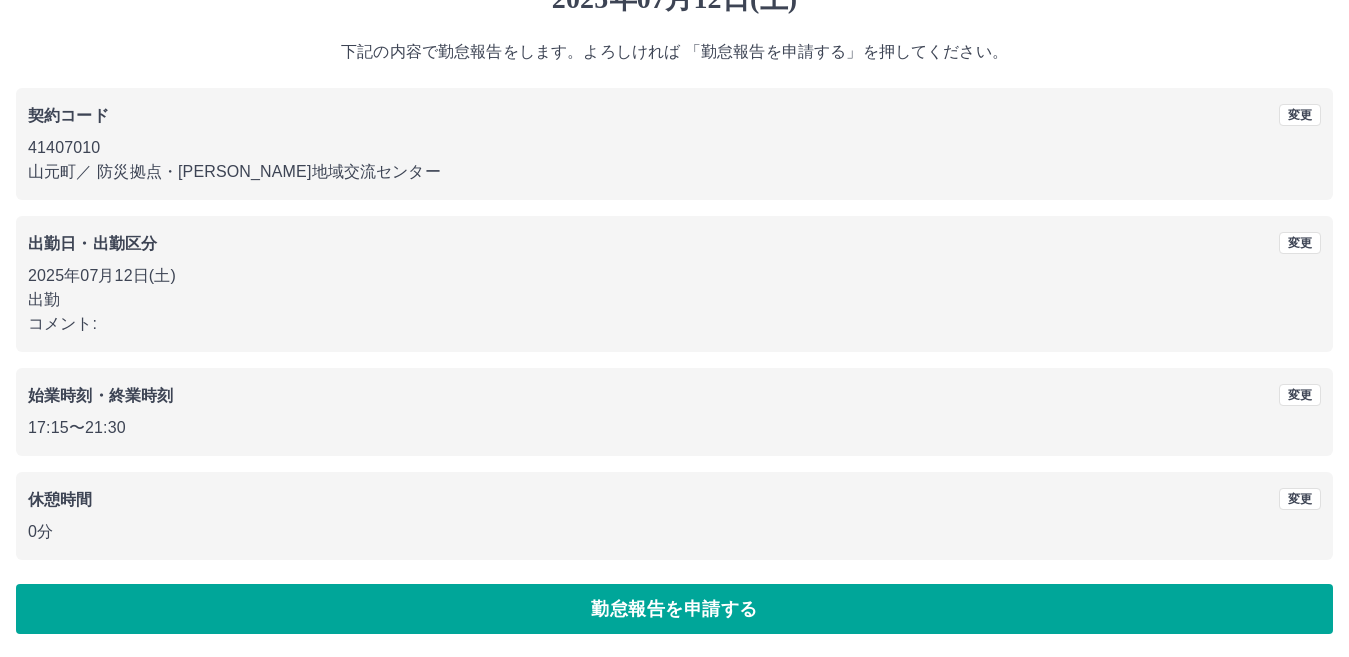 scroll, scrollTop: 92, scrollLeft: 0, axis: vertical 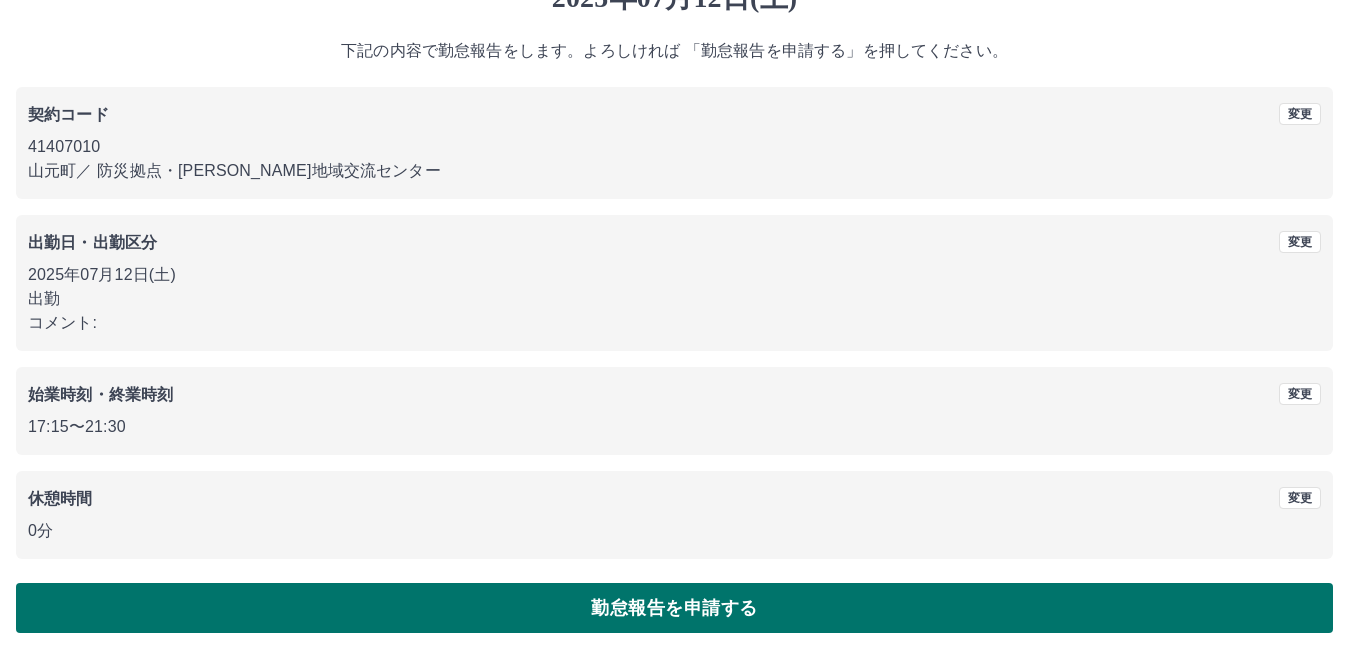click on "勤怠報告を申請する" at bounding box center [674, 608] 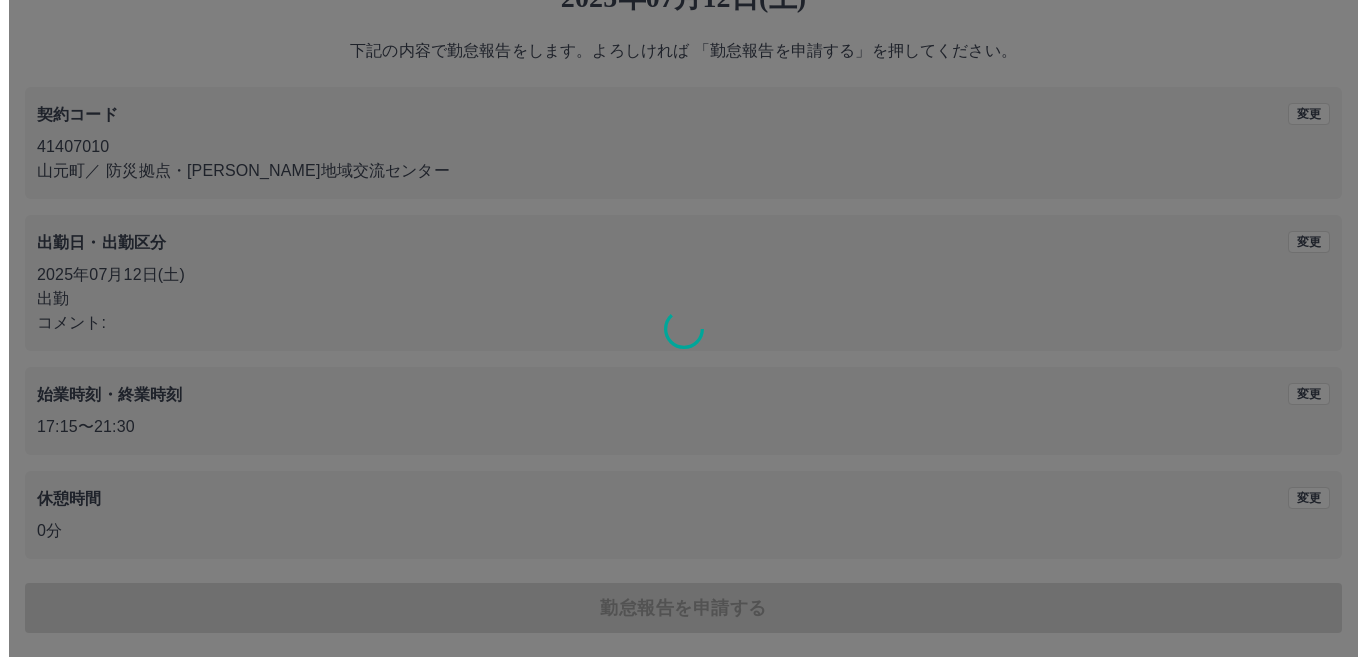 scroll, scrollTop: 0, scrollLeft: 0, axis: both 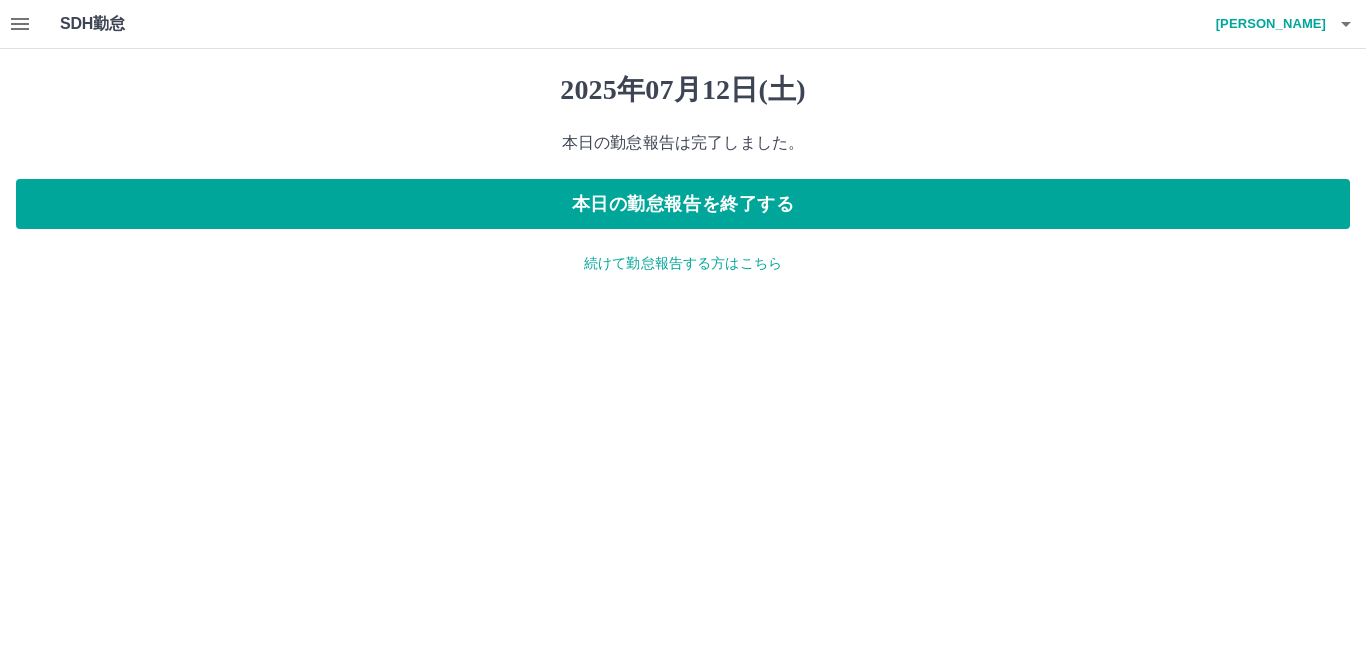 click on "続けて勤怠報告する方はこちら" at bounding box center (683, 263) 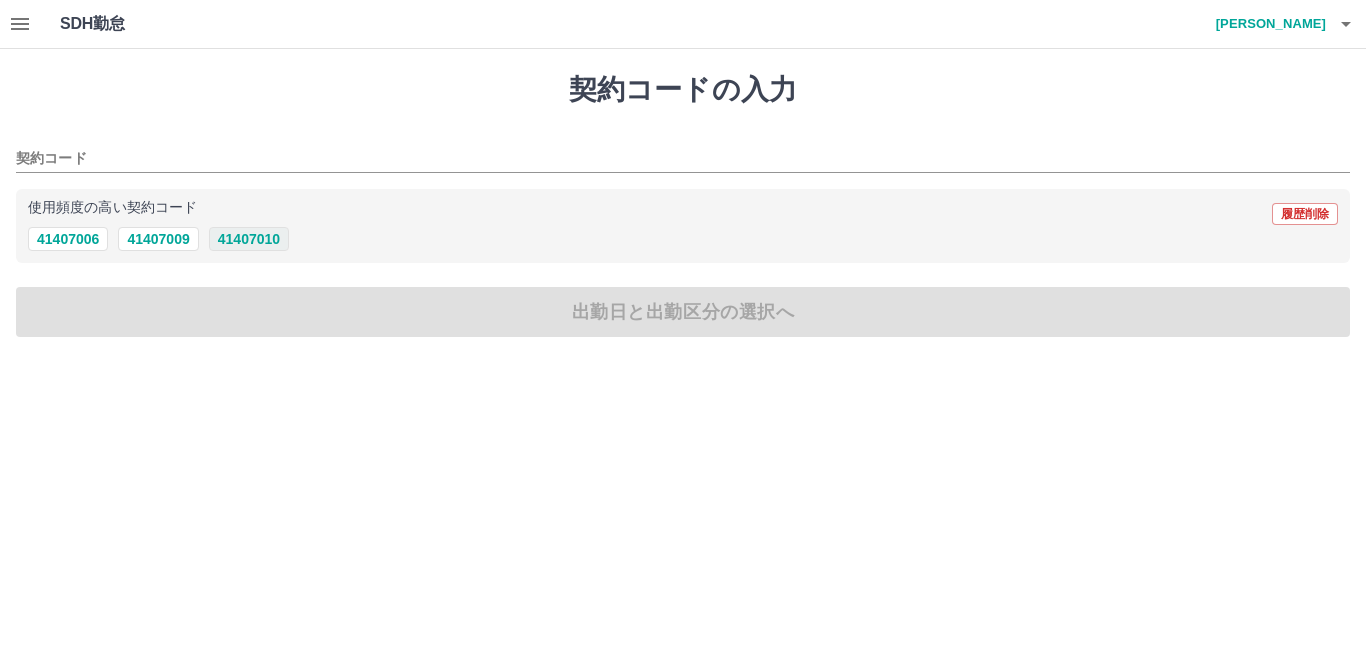 click on "41407010" at bounding box center [249, 239] 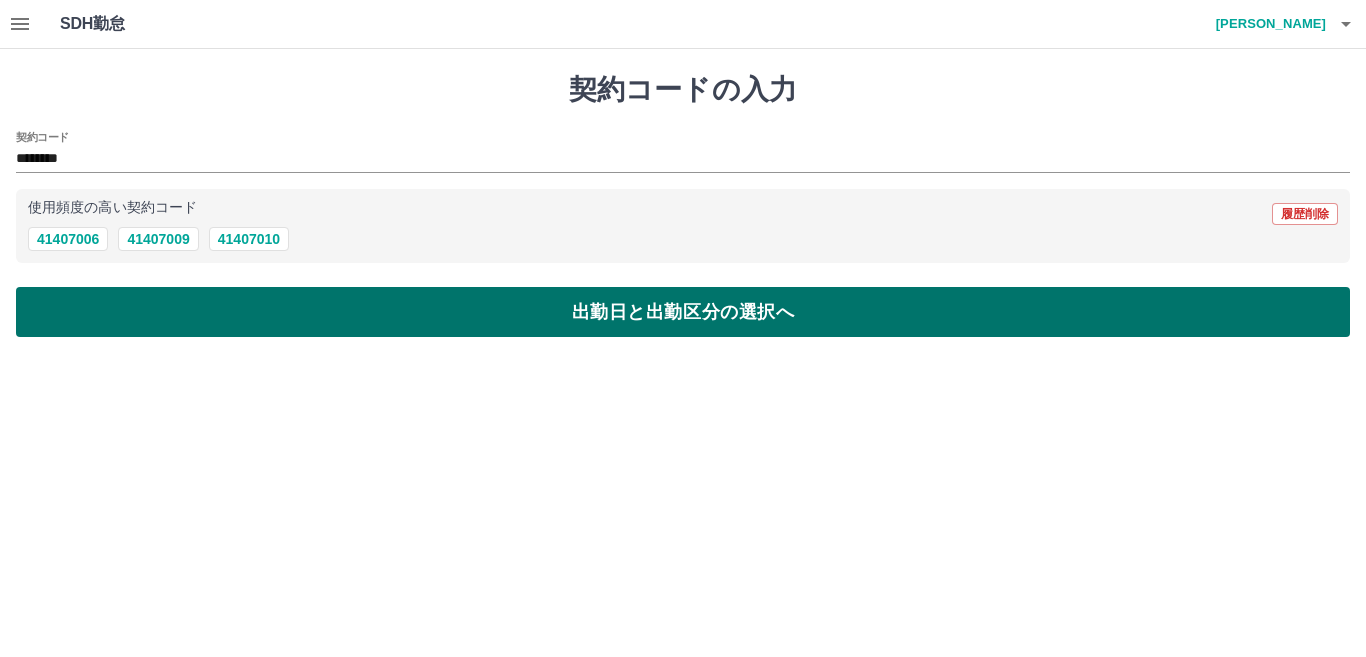 click on "出勤日と出勤区分の選択へ" at bounding box center (683, 312) 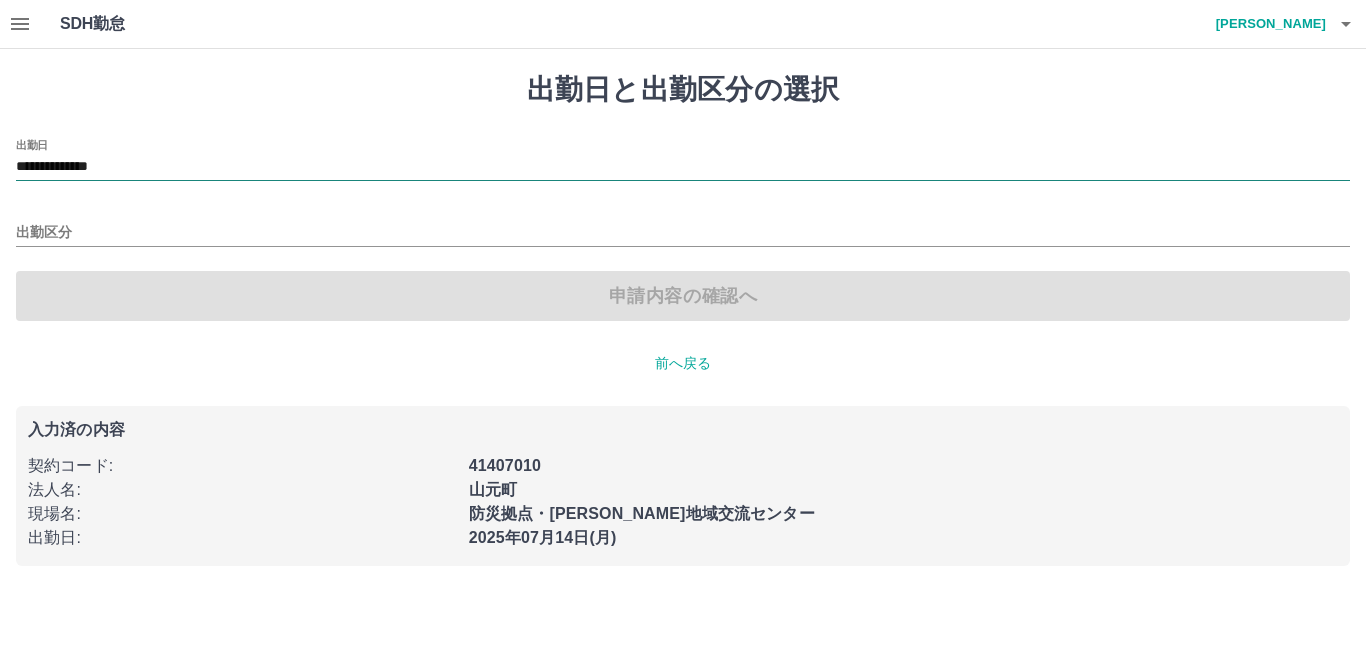 click on "**********" at bounding box center (683, 167) 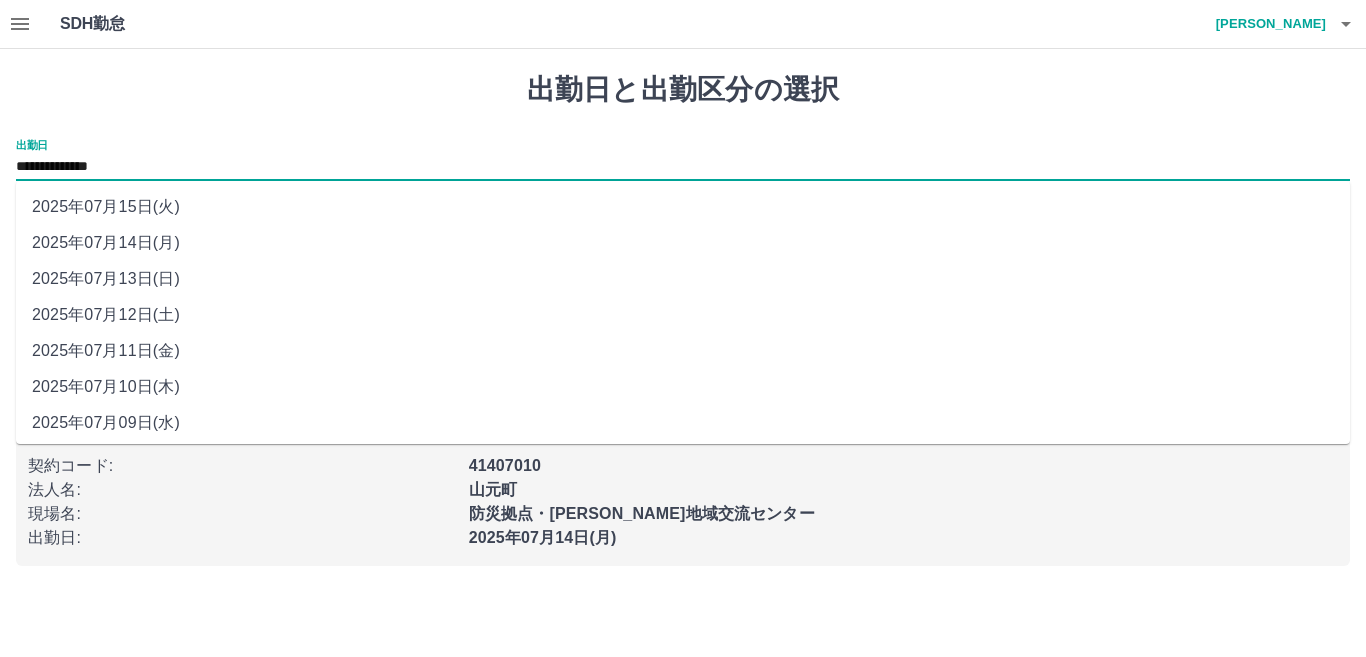 click on "2025年07月13日(日)" at bounding box center [683, 279] 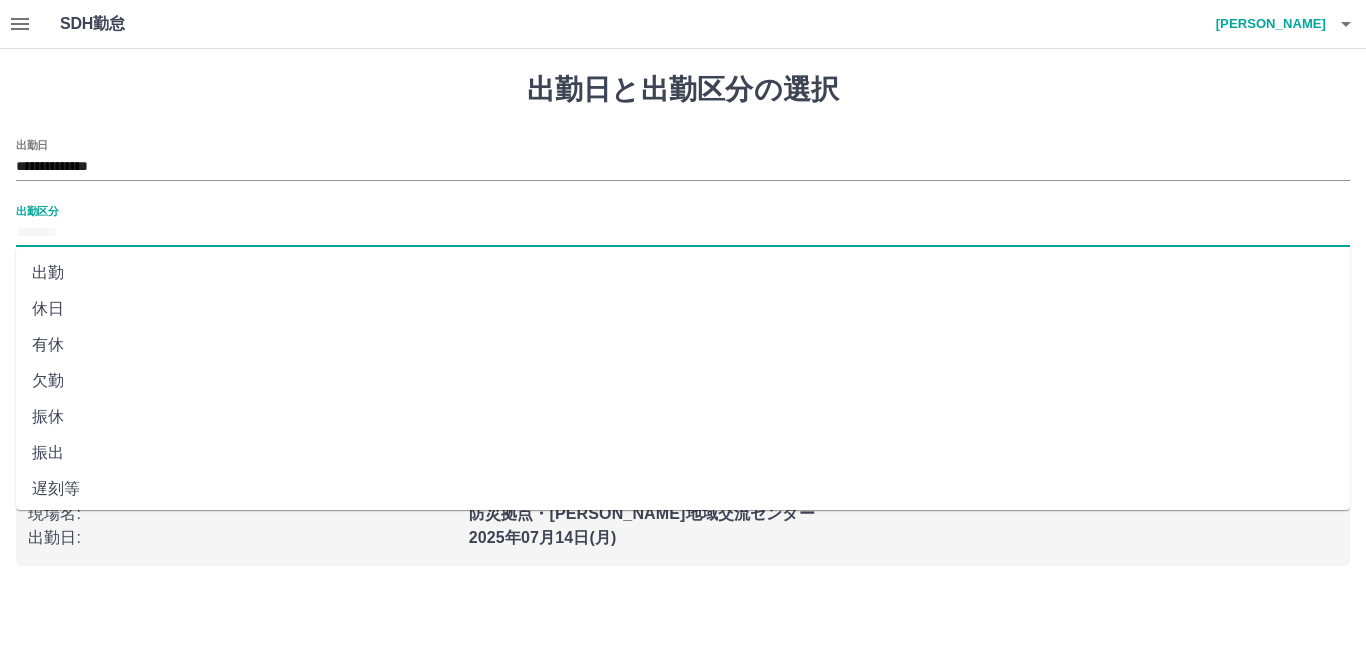 click on "出勤区分" at bounding box center (683, 233) 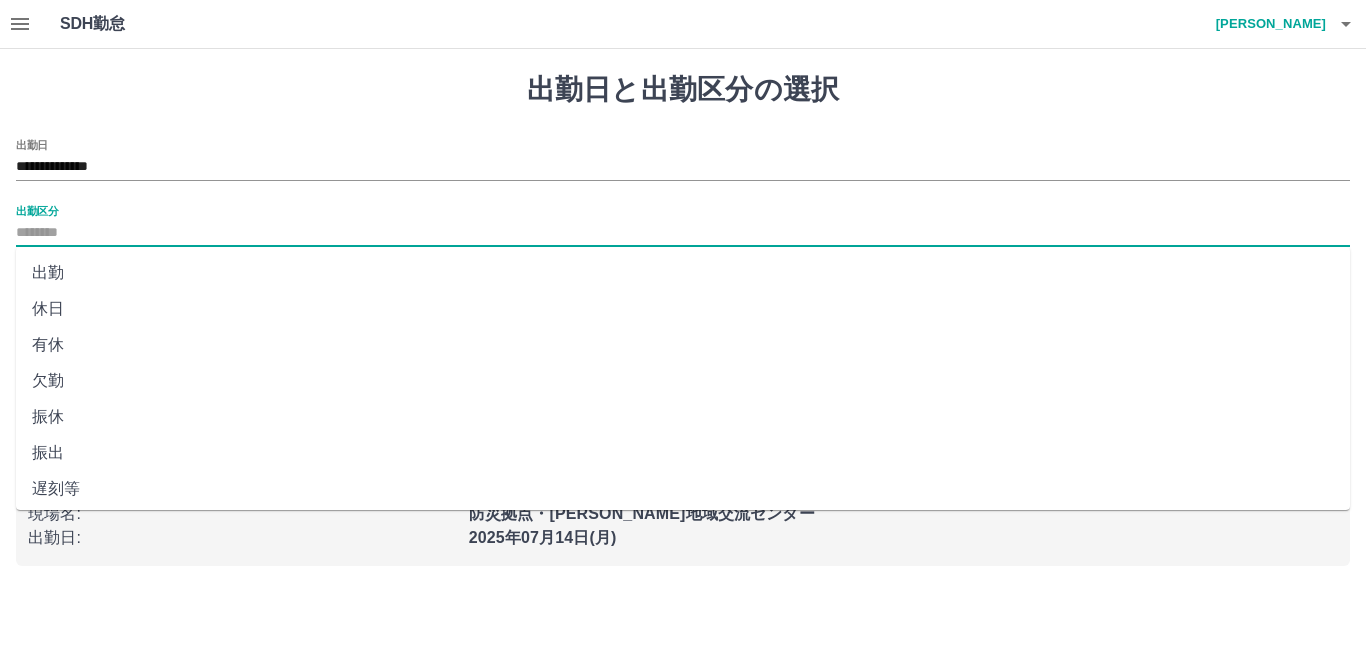 click on "休日" at bounding box center [683, 309] 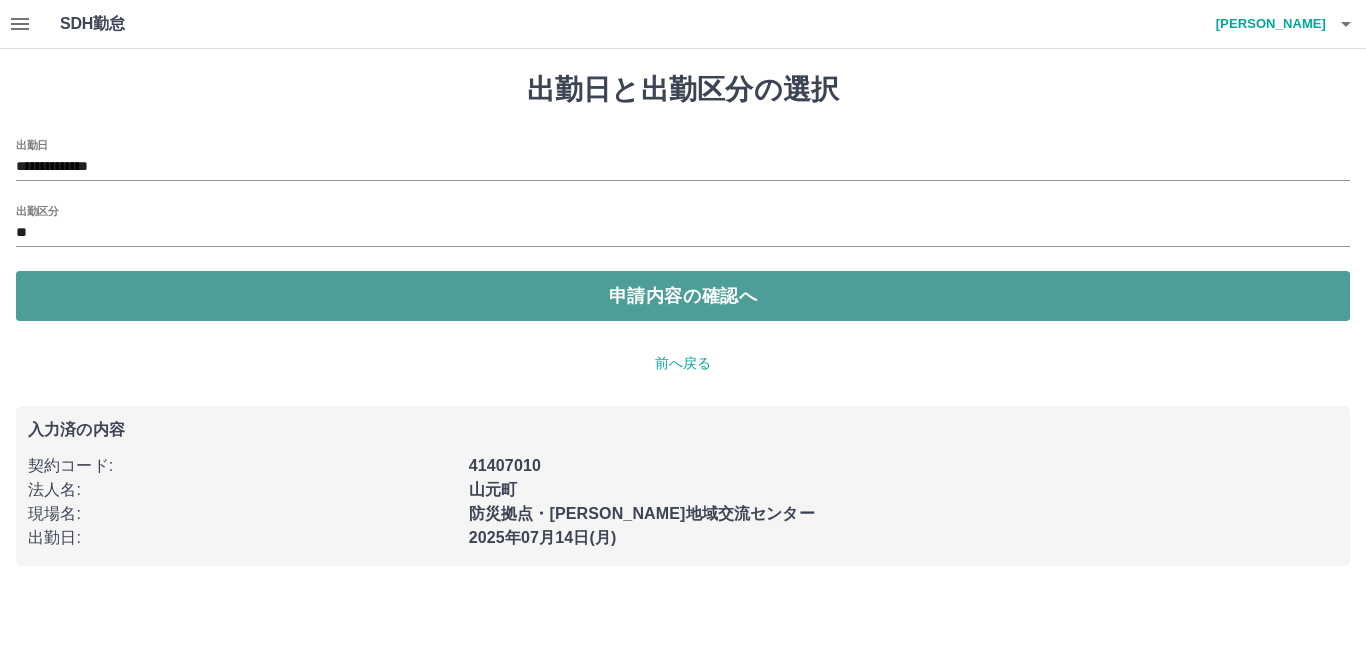 click on "申請内容の確認へ" at bounding box center [683, 296] 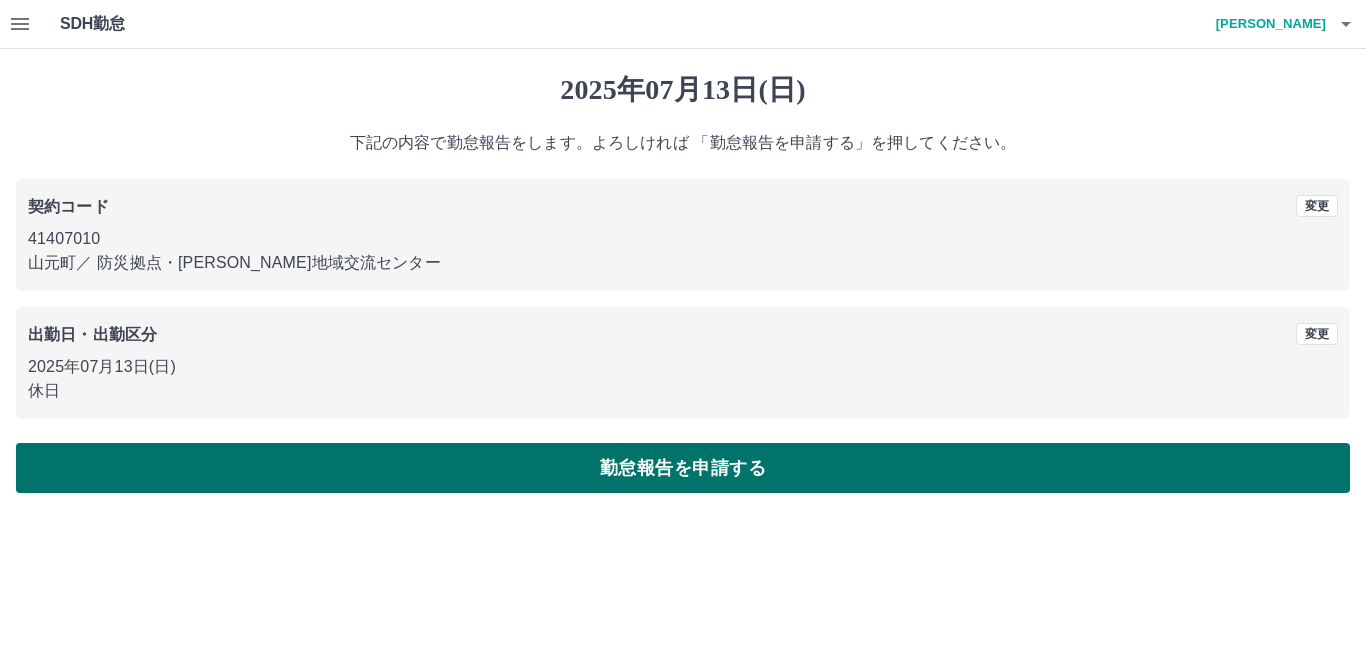 click on "勤怠報告を申請する" at bounding box center [683, 468] 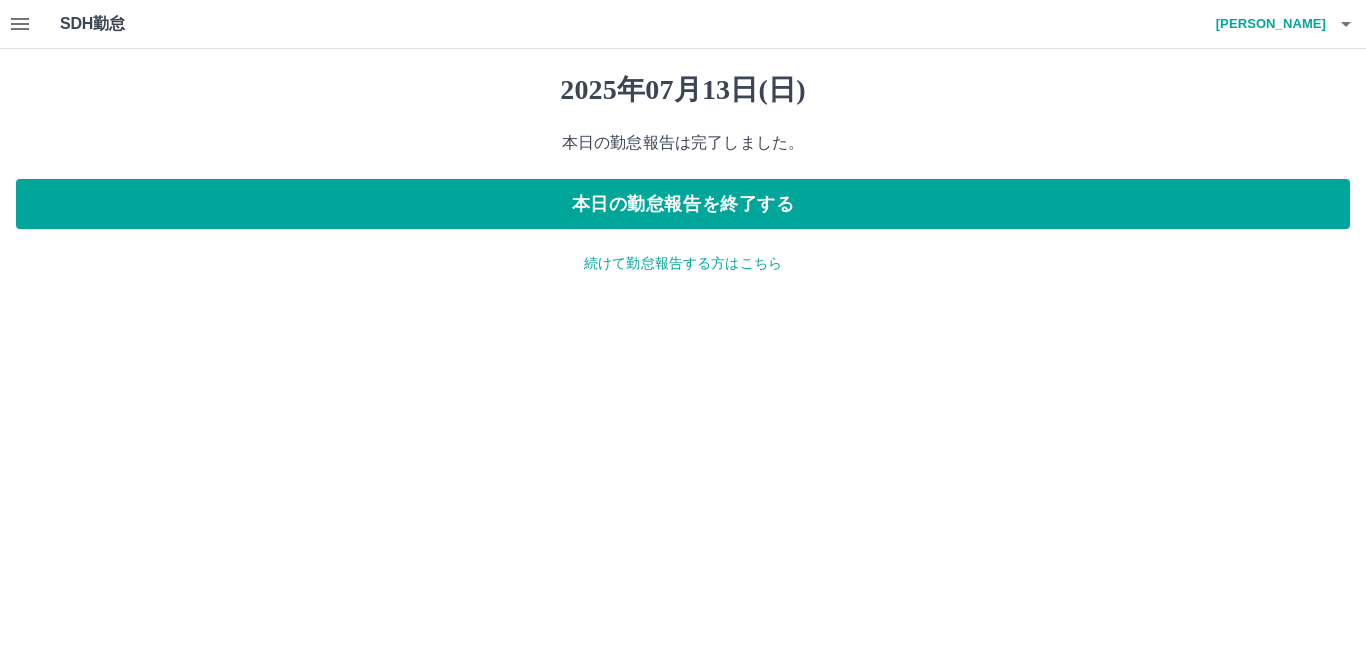 click on "続けて勤怠報告する方はこちら" at bounding box center (683, 263) 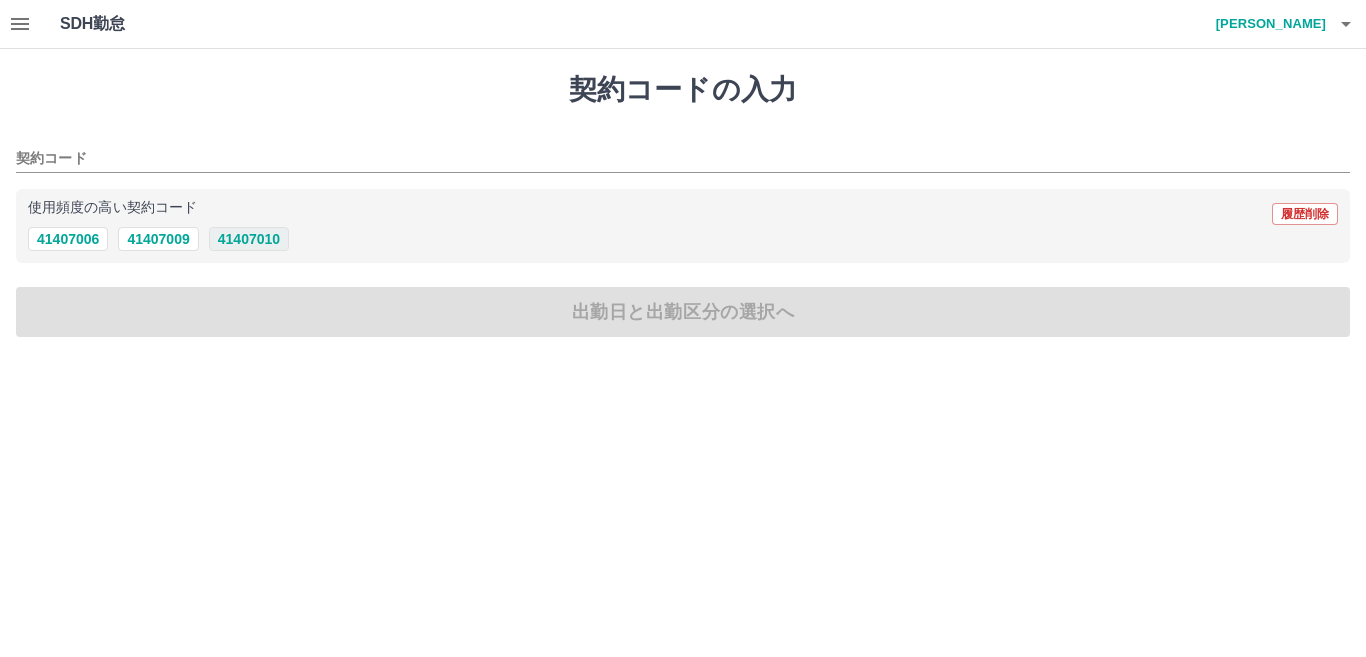 click on "41407010" at bounding box center (249, 239) 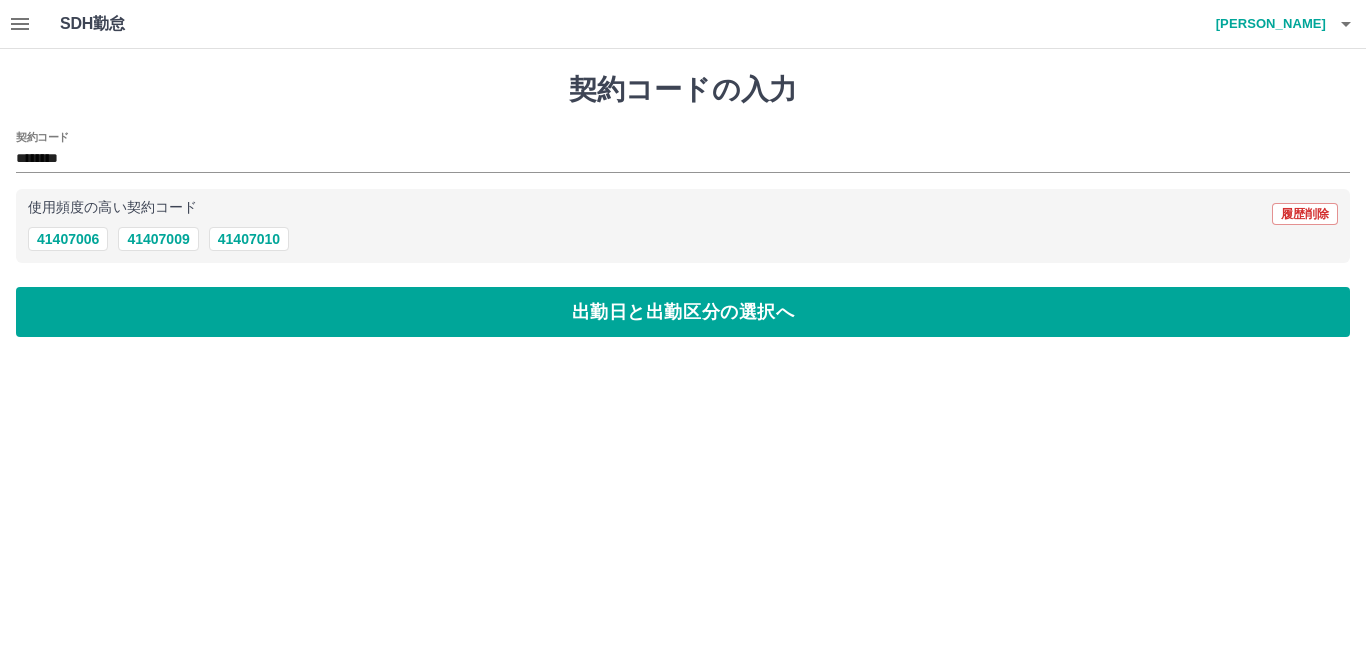 click on "契約コードの入力 契約コード ******** 使用頻度の高い契約コード 履歴削除 41407006 41407009 41407010 出勤日と出勤区分の選択へ" at bounding box center (683, 205) 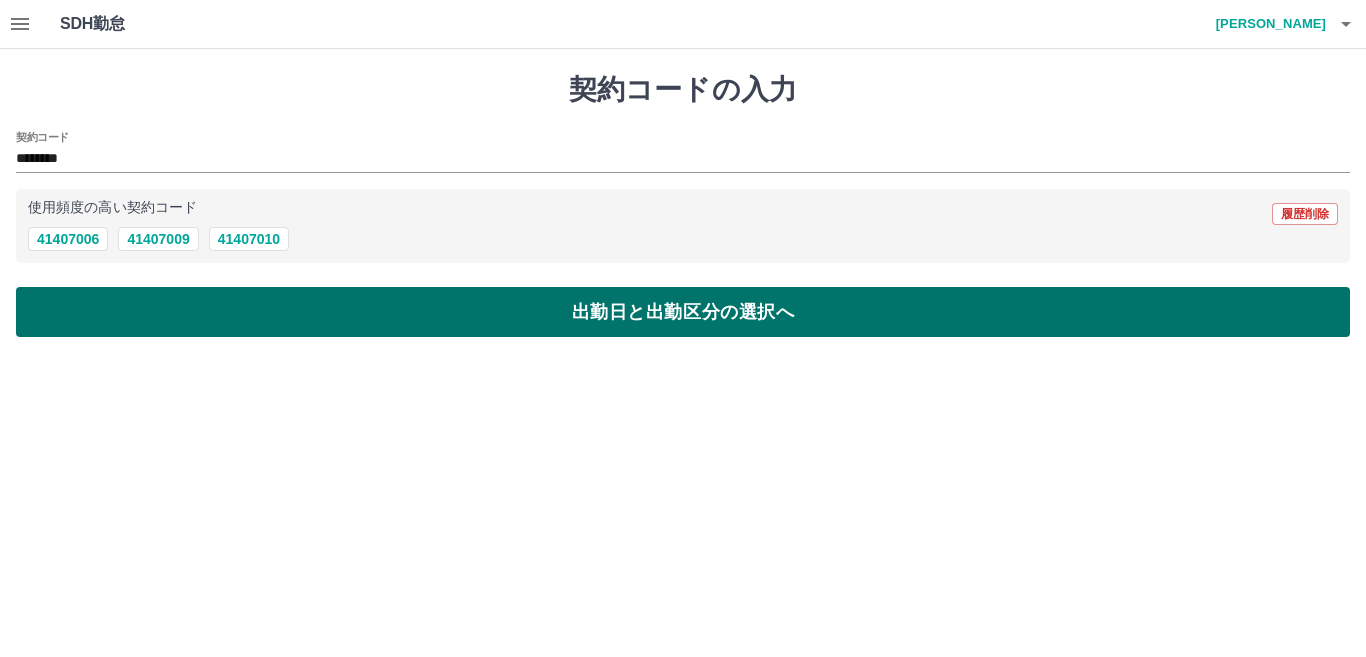 click on "出勤日と出勤区分の選択へ" at bounding box center [683, 312] 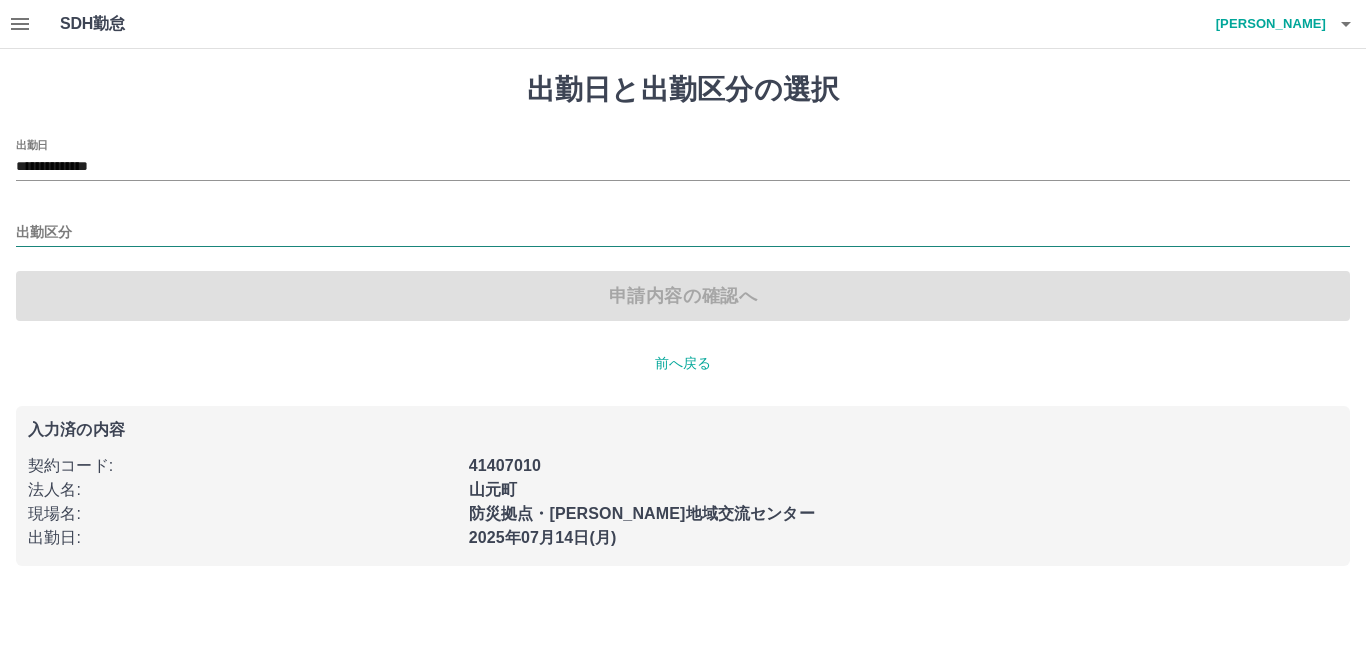 click on "出勤区分" at bounding box center [683, 233] 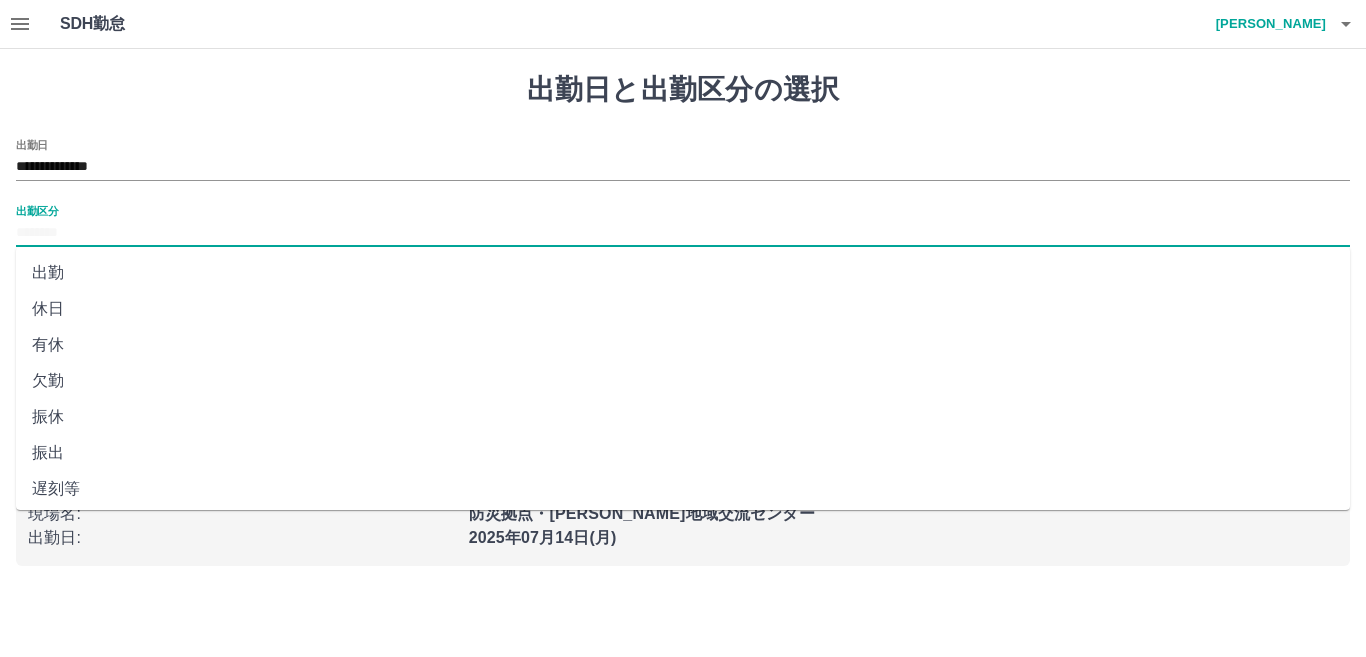 click on "休日" at bounding box center (683, 309) 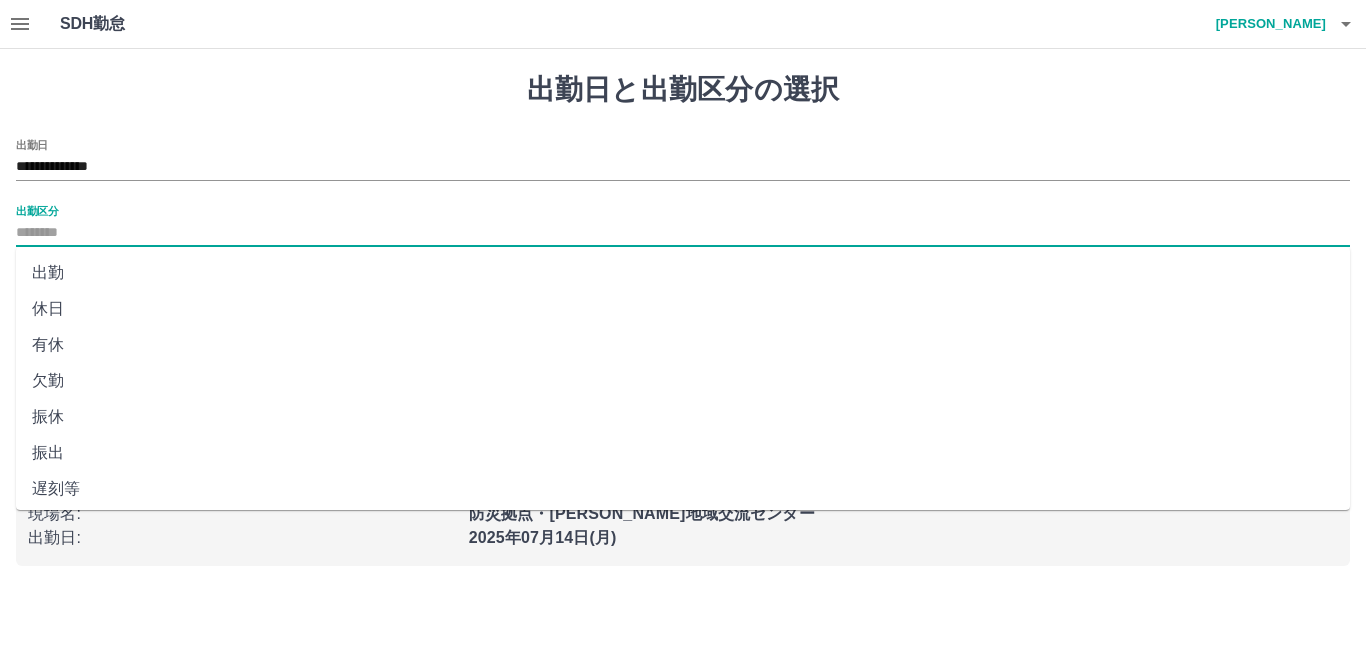 type on "**" 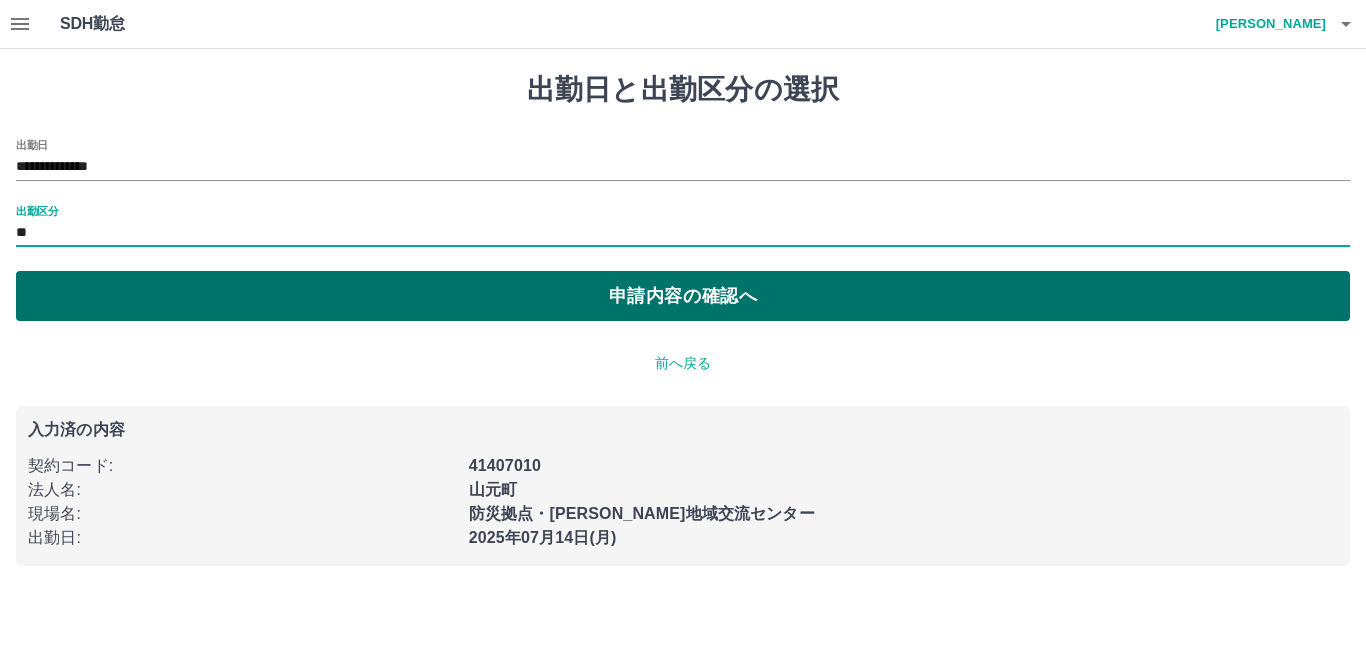 click on "申請内容の確認へ" at bounding box center (683, 296) 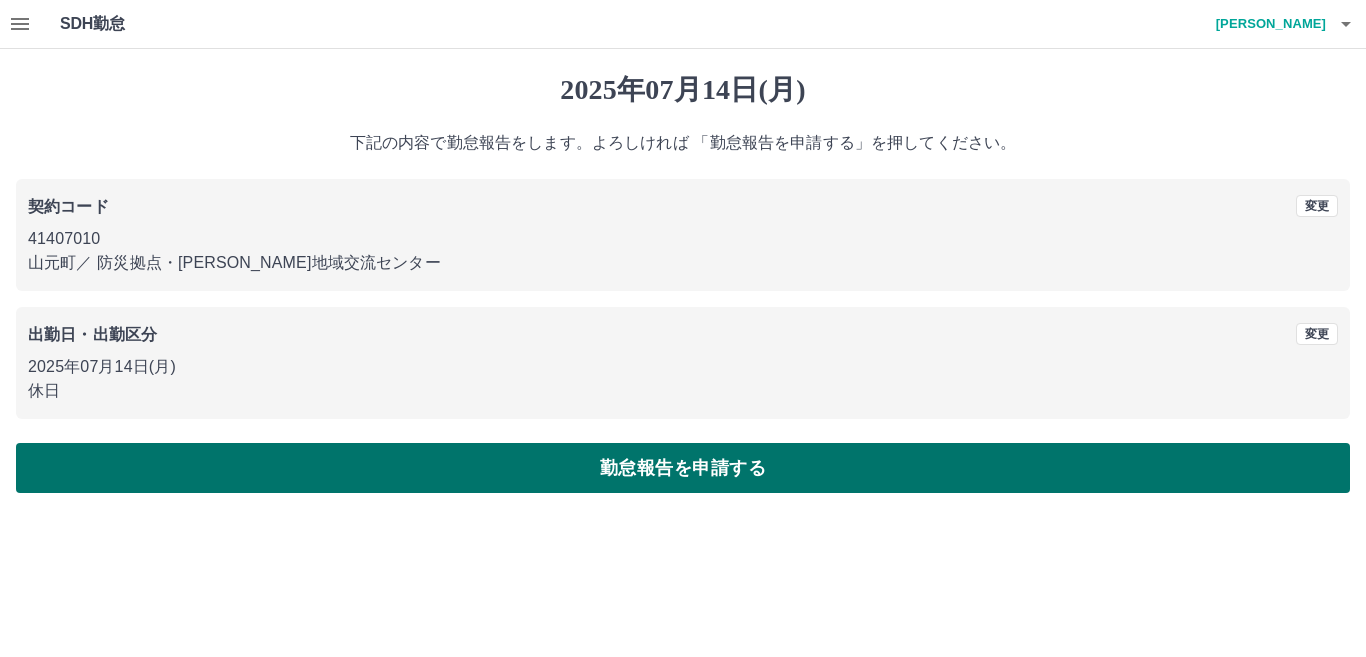 click on "勤怠報告を申請する" at bounding box center [683, 468] 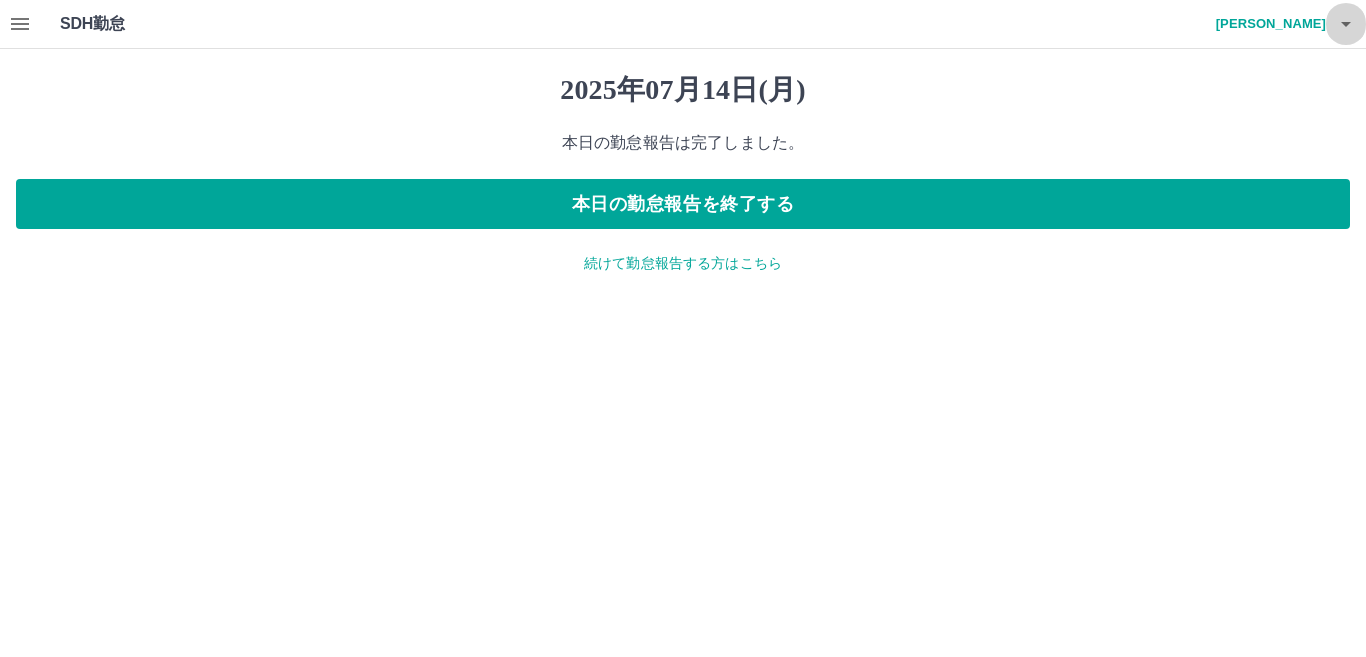 click 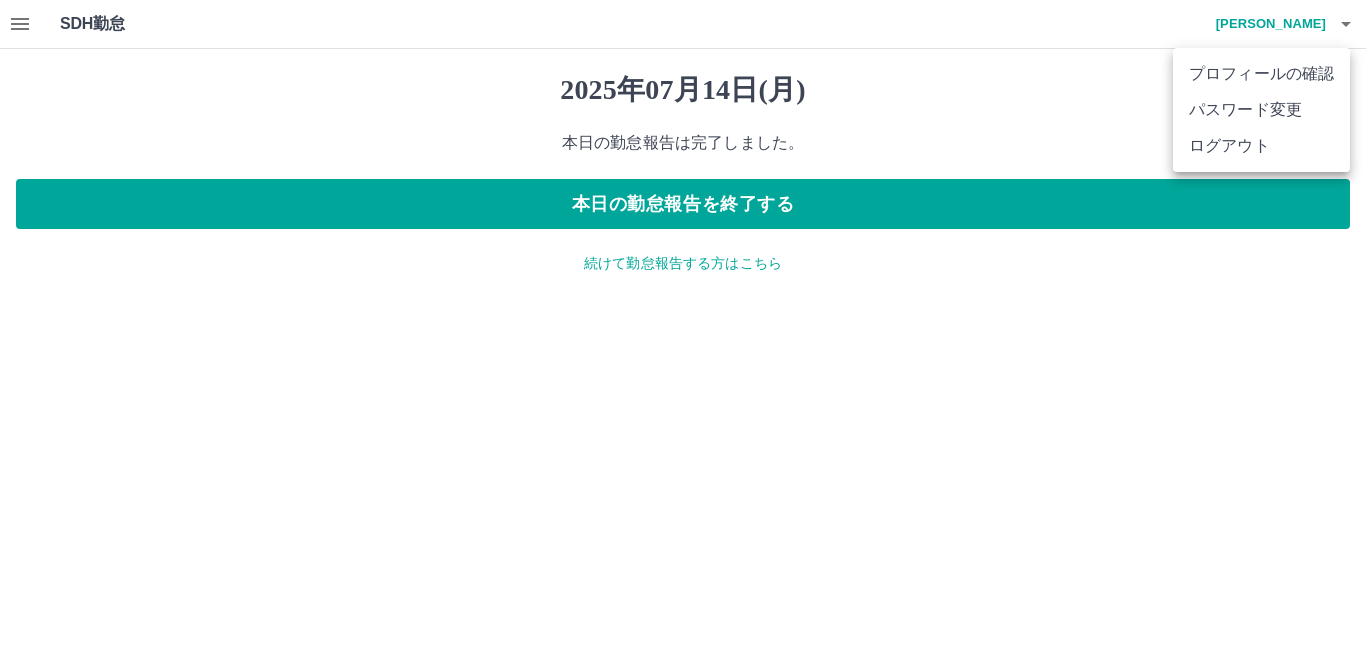 click on "ログアウト" at bounding box center (1261, 146) 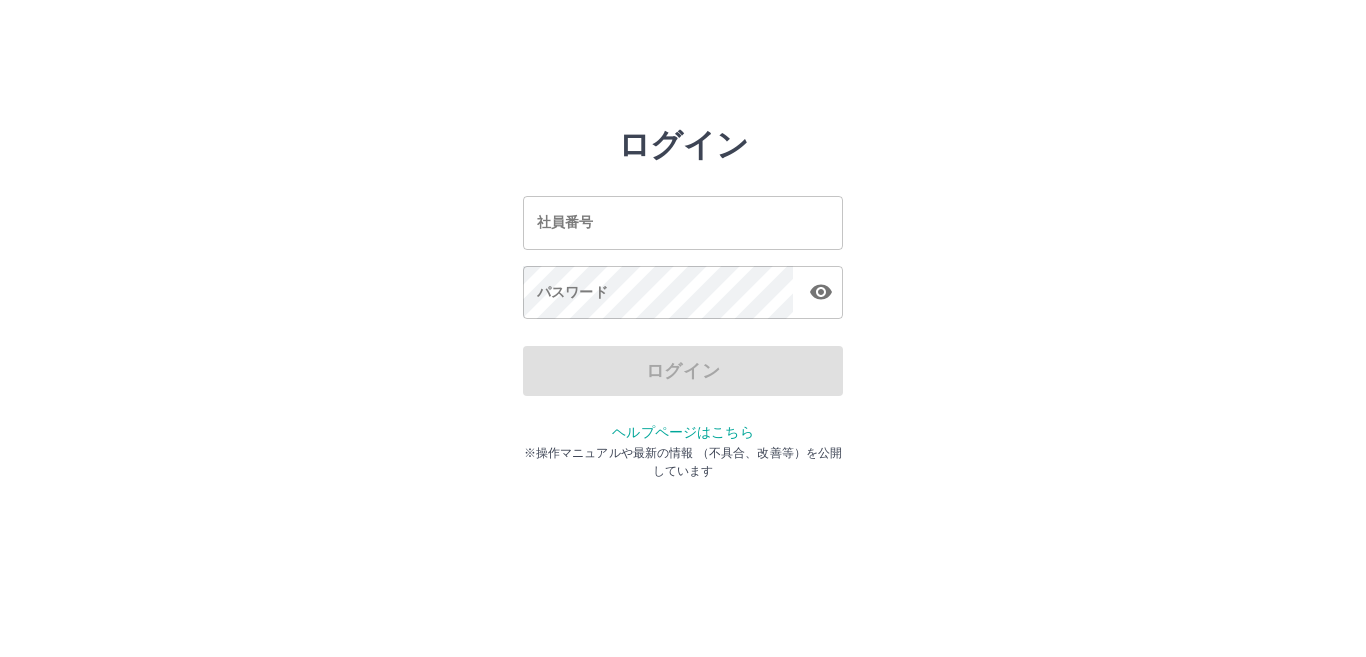scroll, scrollTop: 0, scrollLeft: 0, axis: both 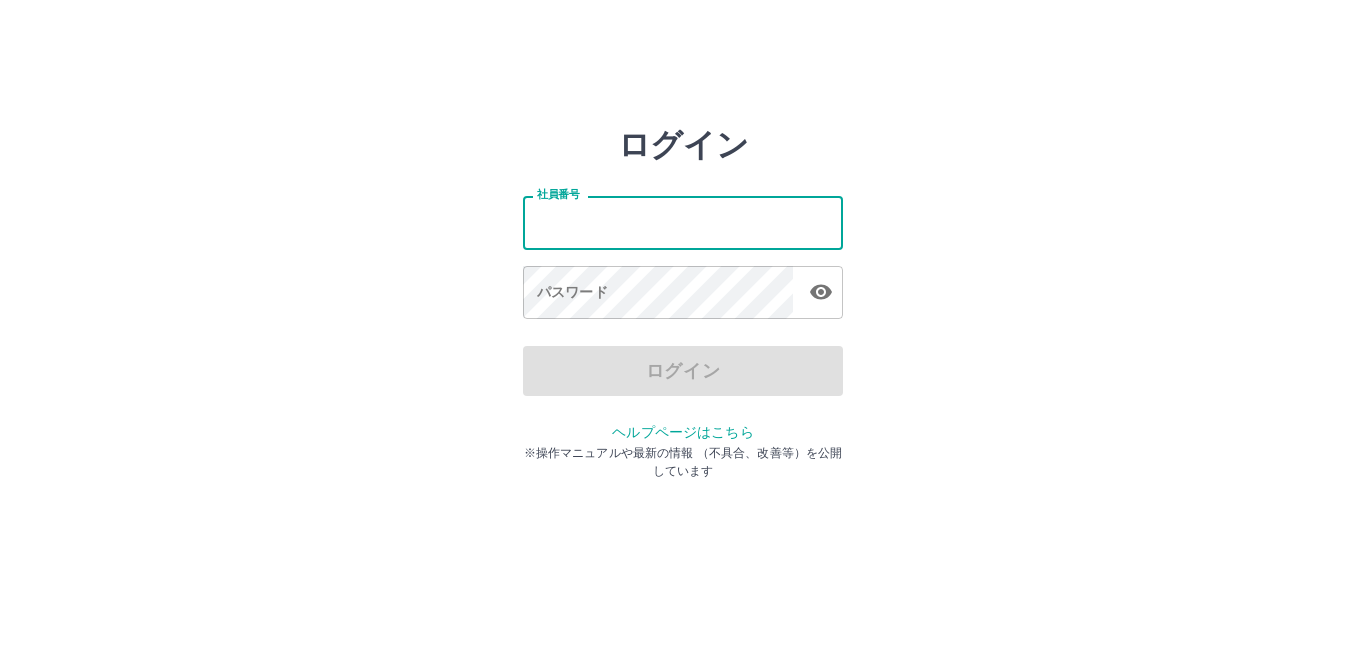 click on "社員番号" at bounding box center [683, 222] 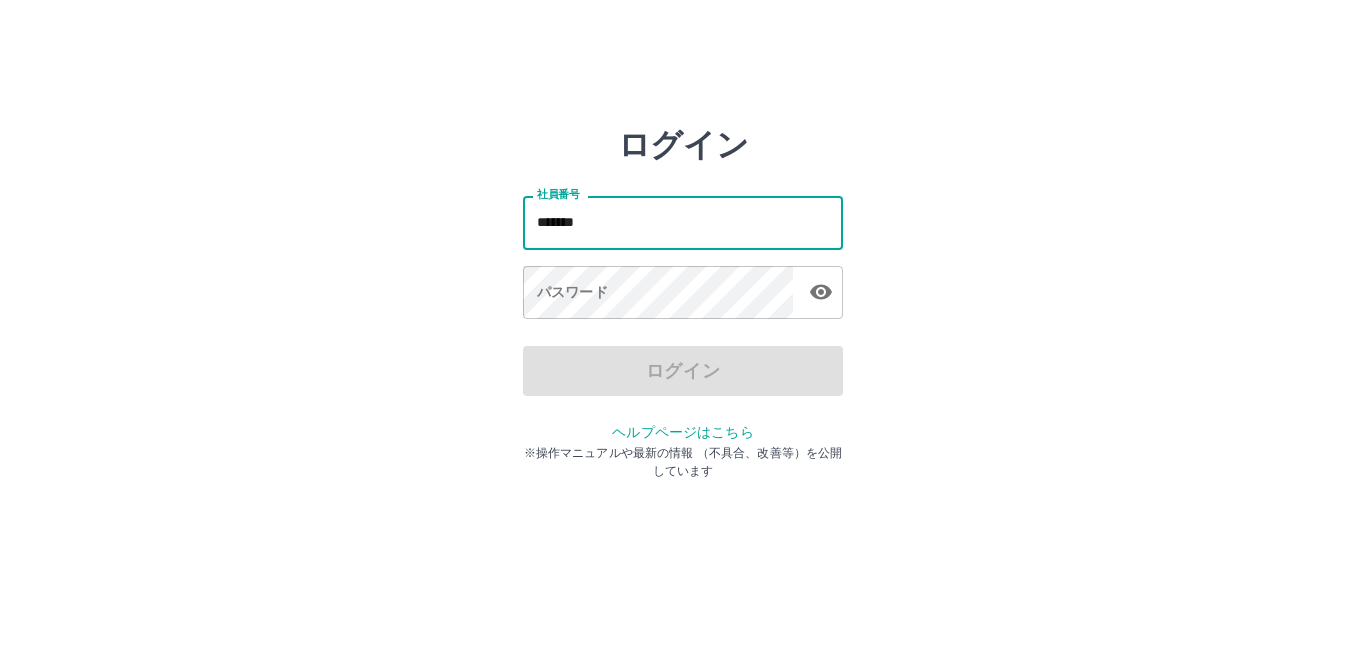 type on "*******" 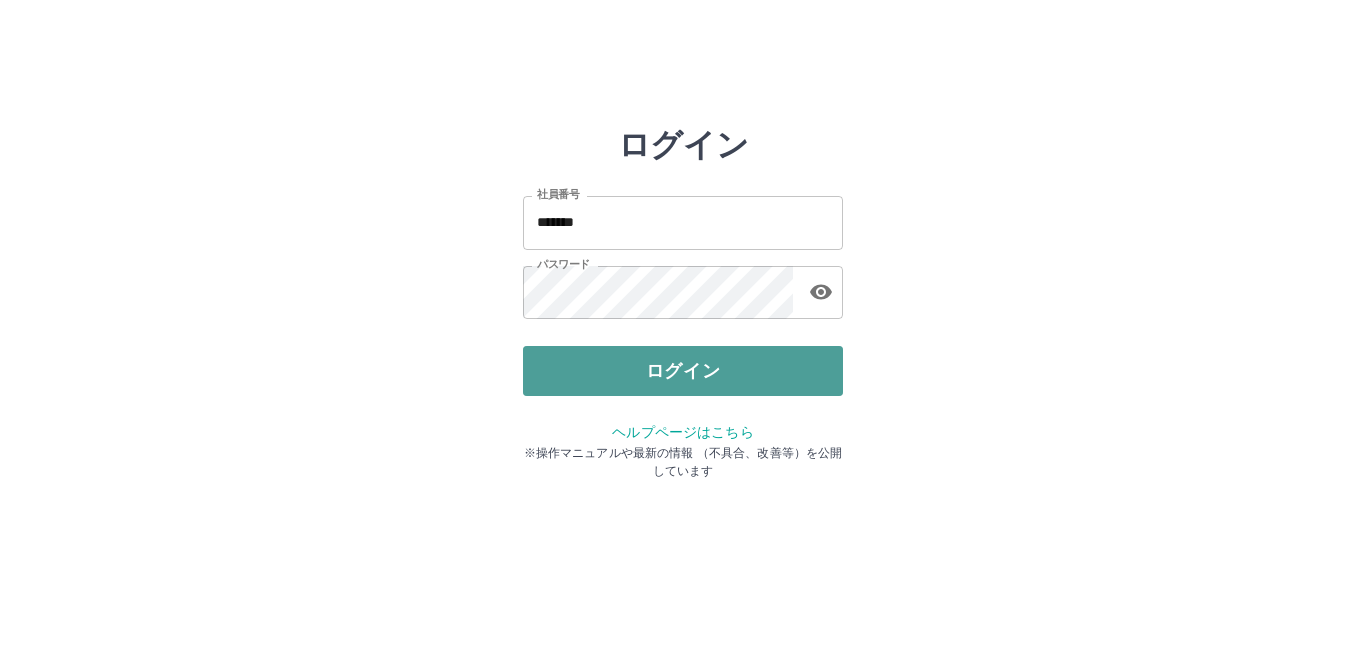 click on "ログイン" at bounding box center (683, 371) 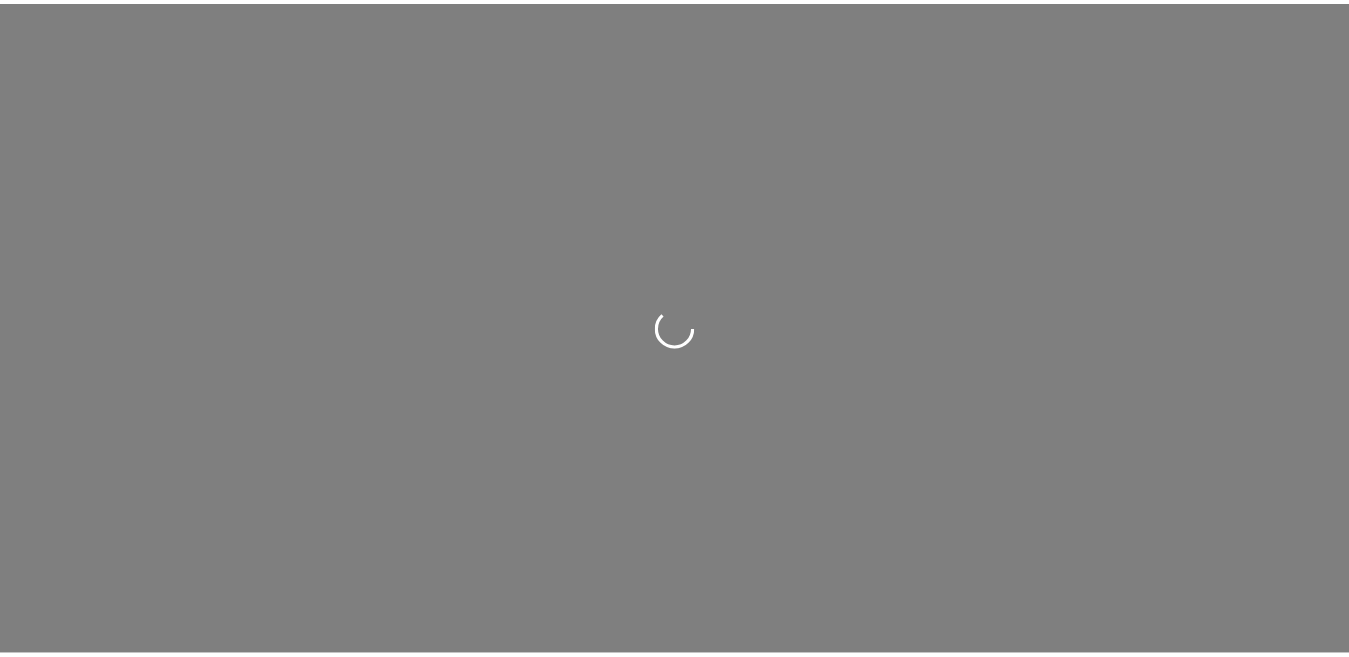 scroll, scrollTop: 0, scrollLeft: 0, axis: both 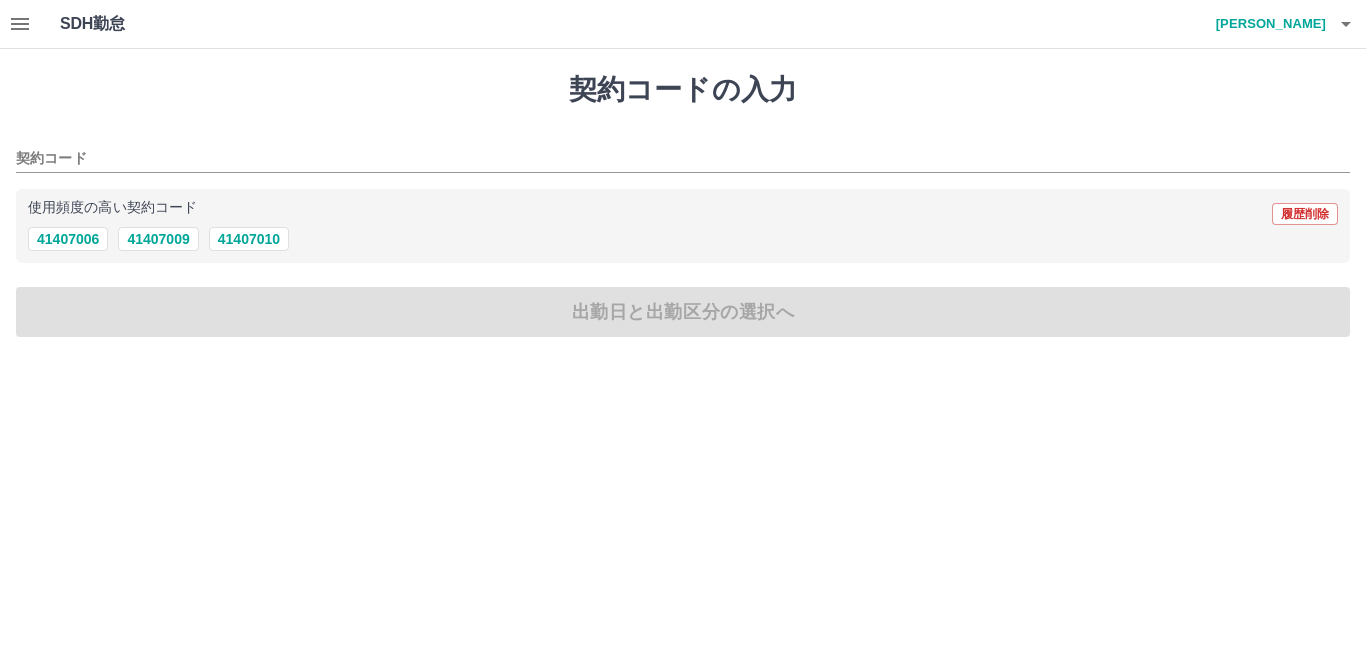 drag, startPoint x: 273, startPoint y: 239, endPoint x: 340, endPoint y: 285, distance: 81.27115 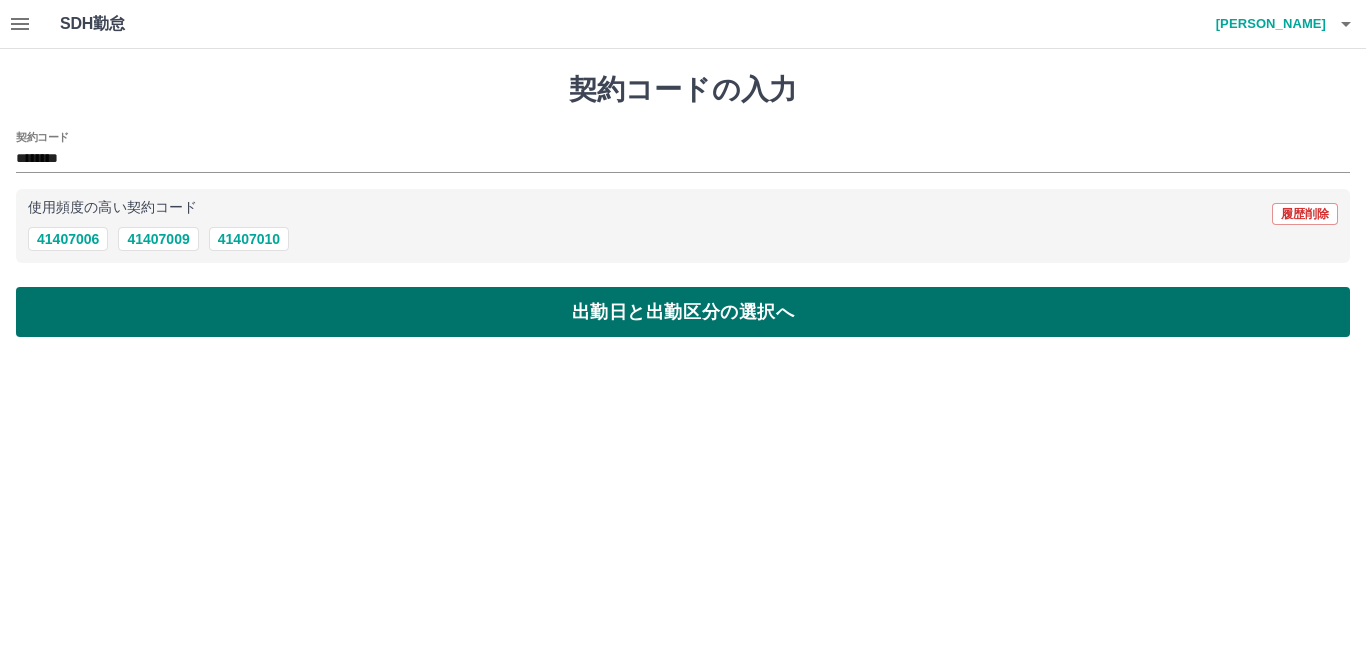 drag, startPoint x: 383, startPoint y: 302, endPoint x: 365, endPoint y: 296, distance: 18.973665 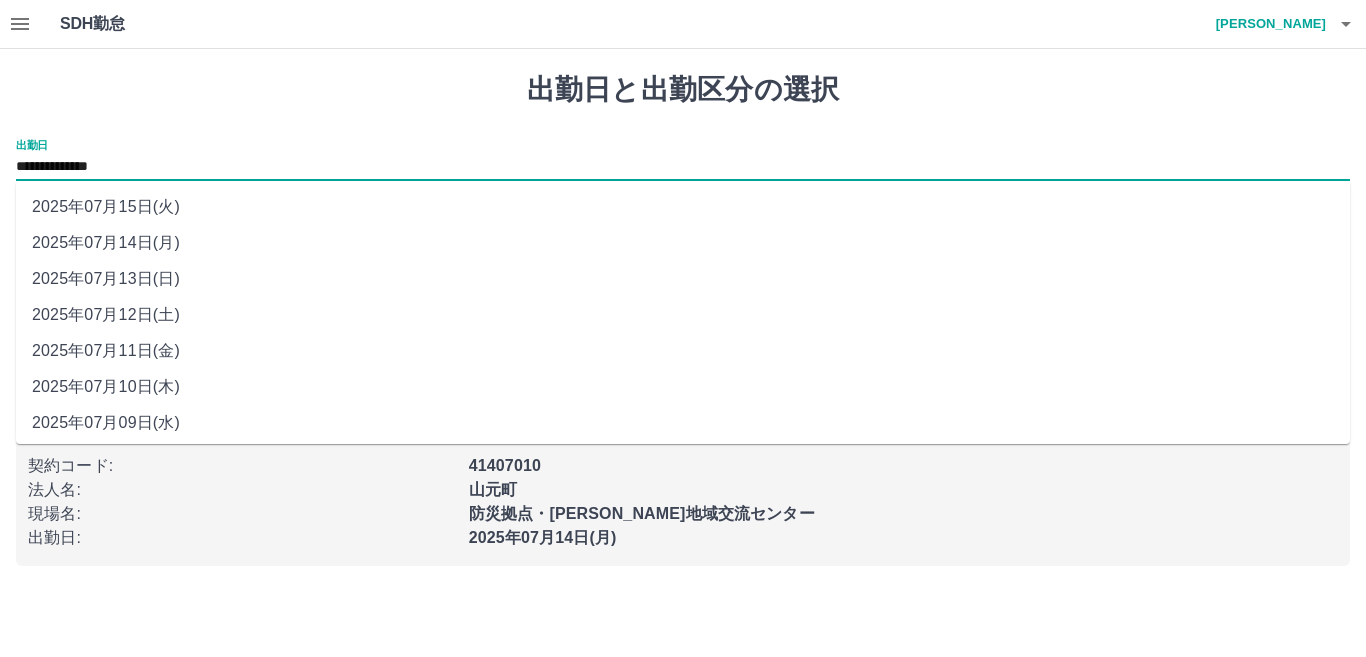 click on "**********" at bounding box center (683, 167) 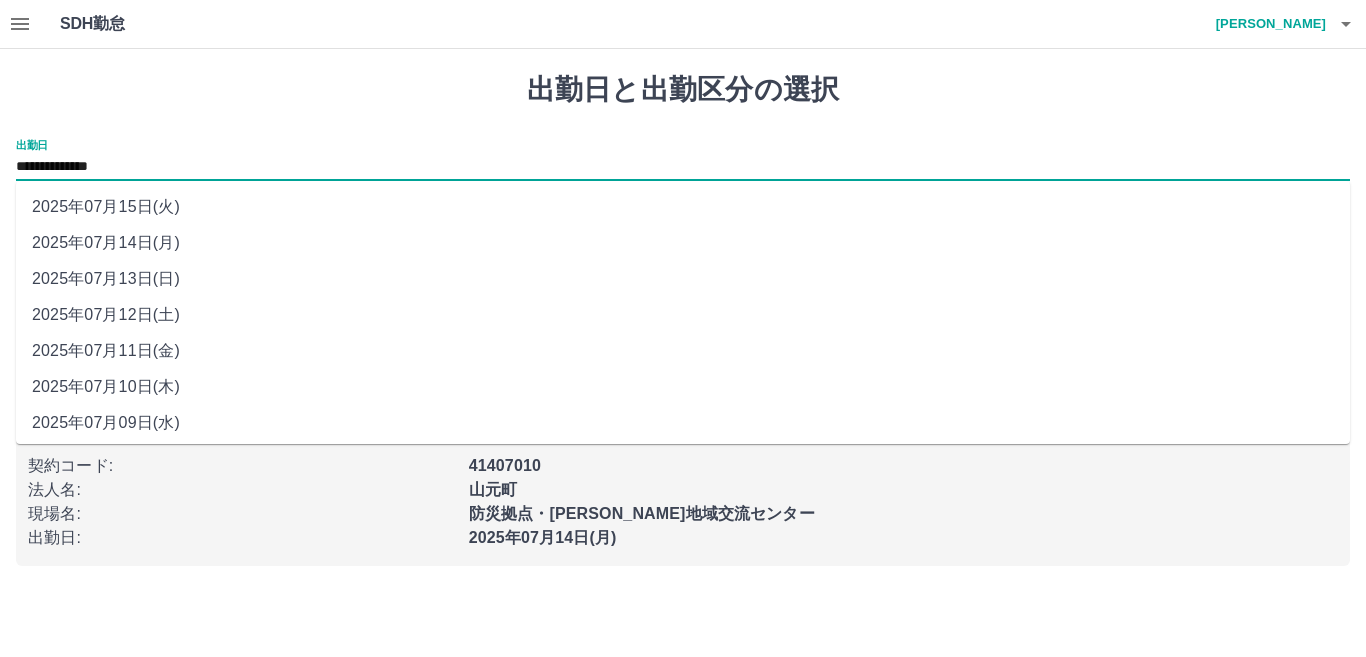 drag, startPoint x: 138, startPoint y: 347, endPoint x: 132, endPoint y: 309, distance: 38.470768 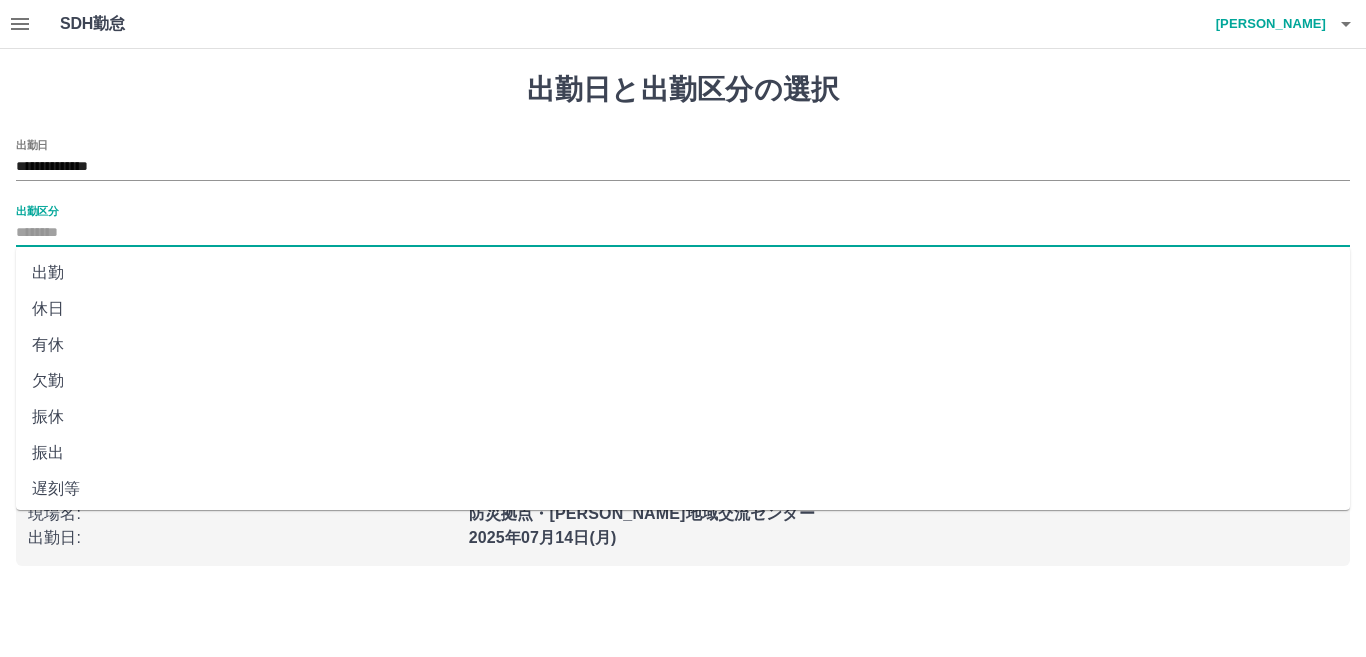 click on "出勤区分" at bounding box center [683, 233] 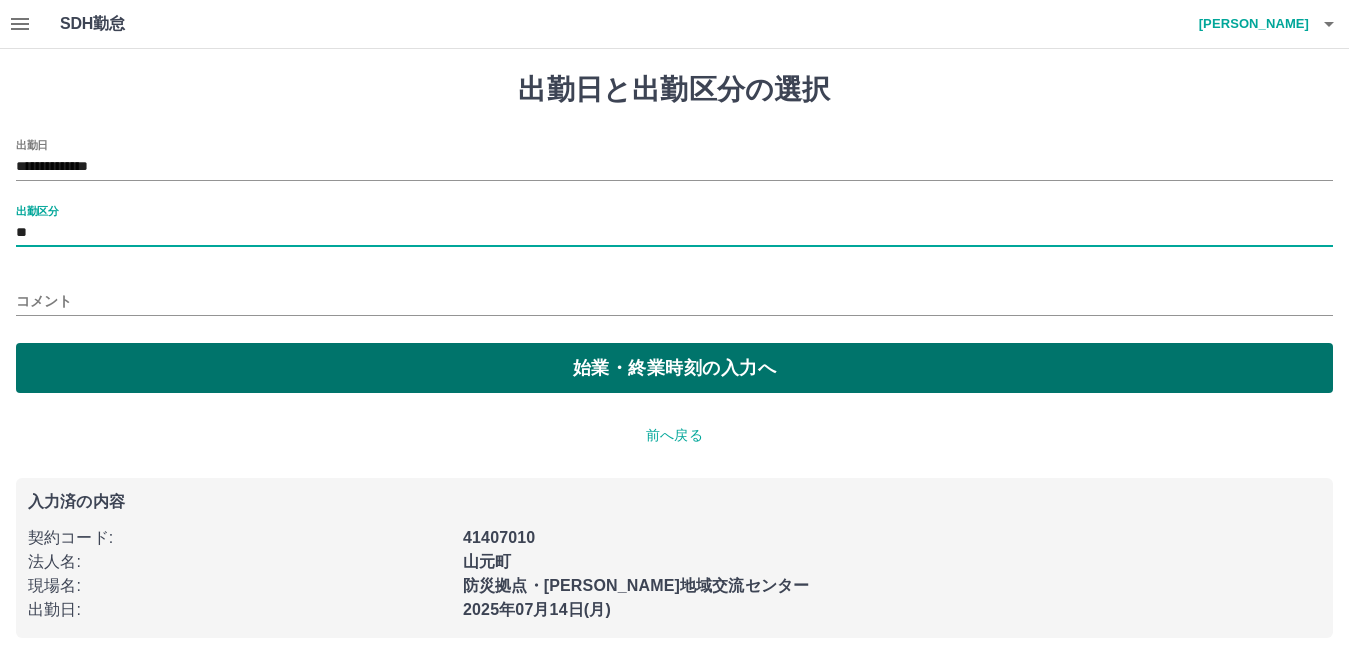 click on "始業・終業時刻の入力へ" at bounding box center (674, 368) 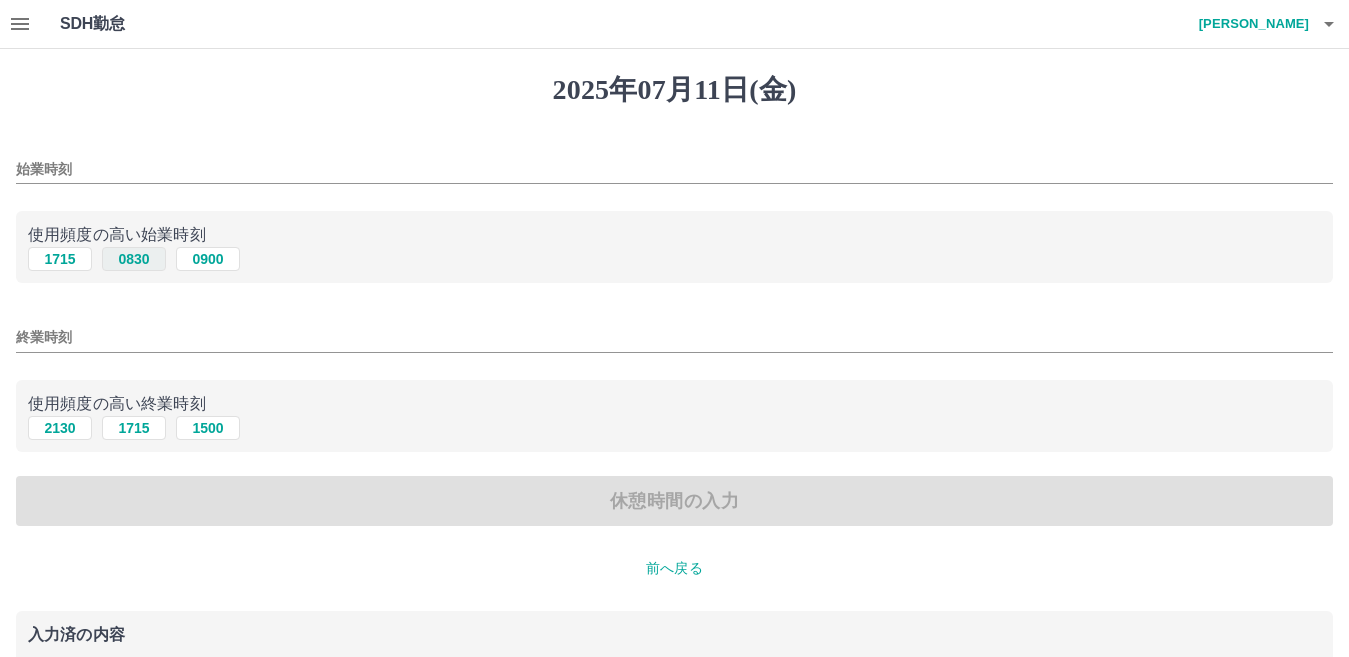 click on "0830" at bounding box center [134, 259] 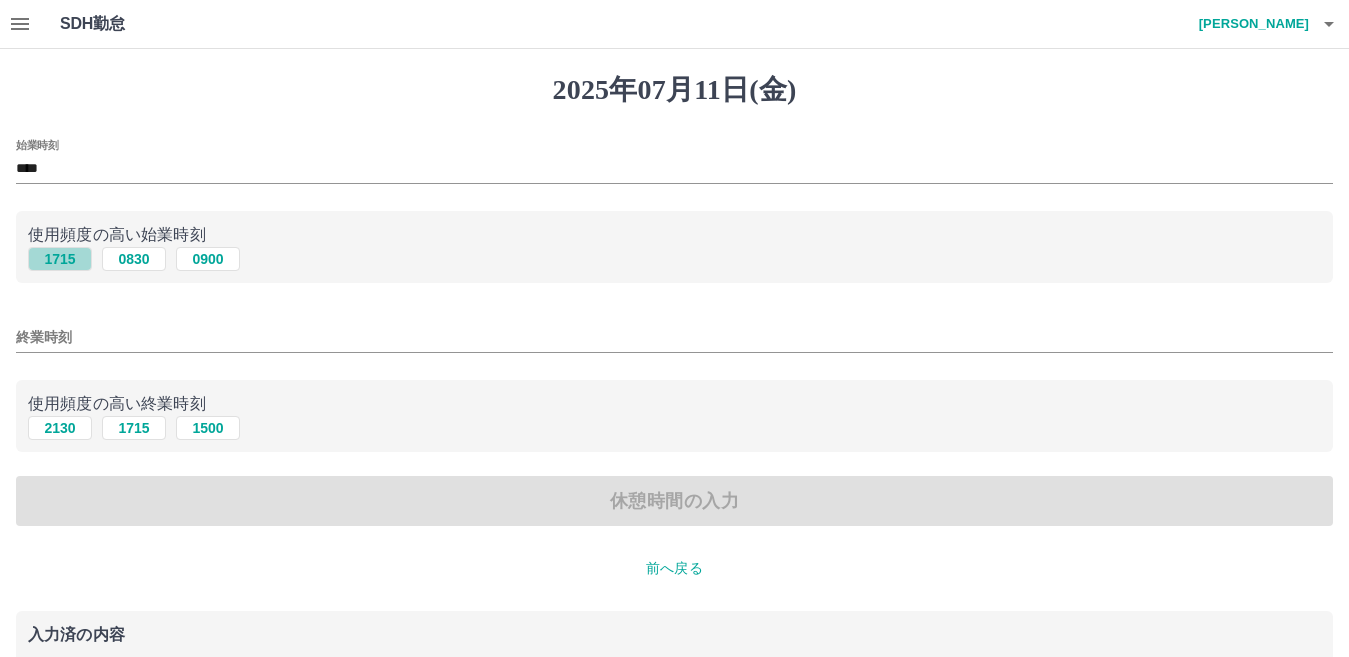 click on "1715" at bounding box center (60, 259) 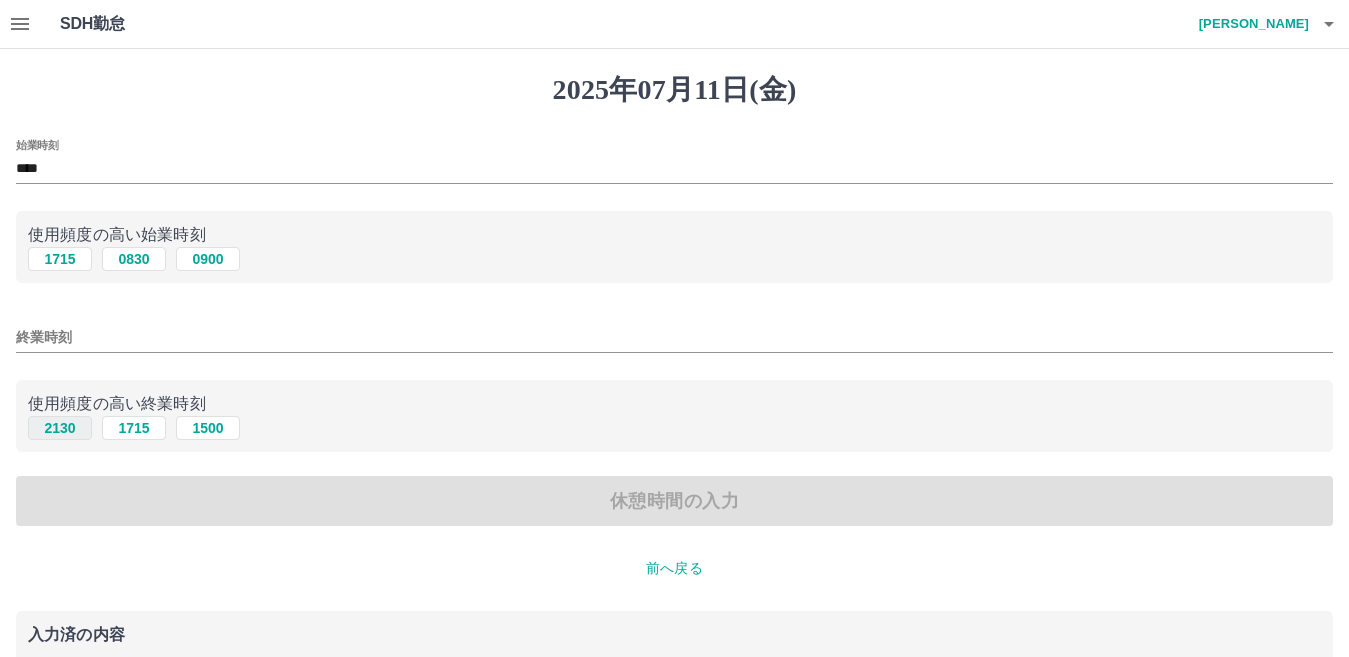 click on "2130" at bounding box center [60, 428] 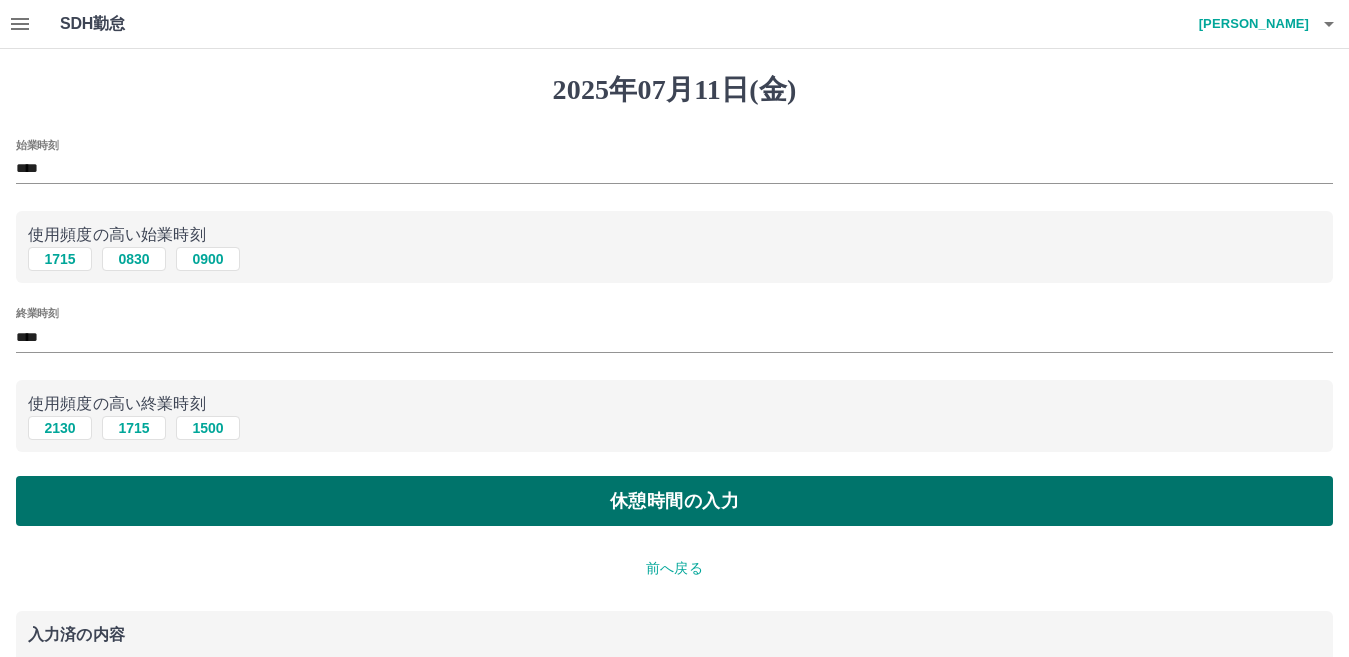 click on "休憩時間の入力" at bounding box center (674, 501) 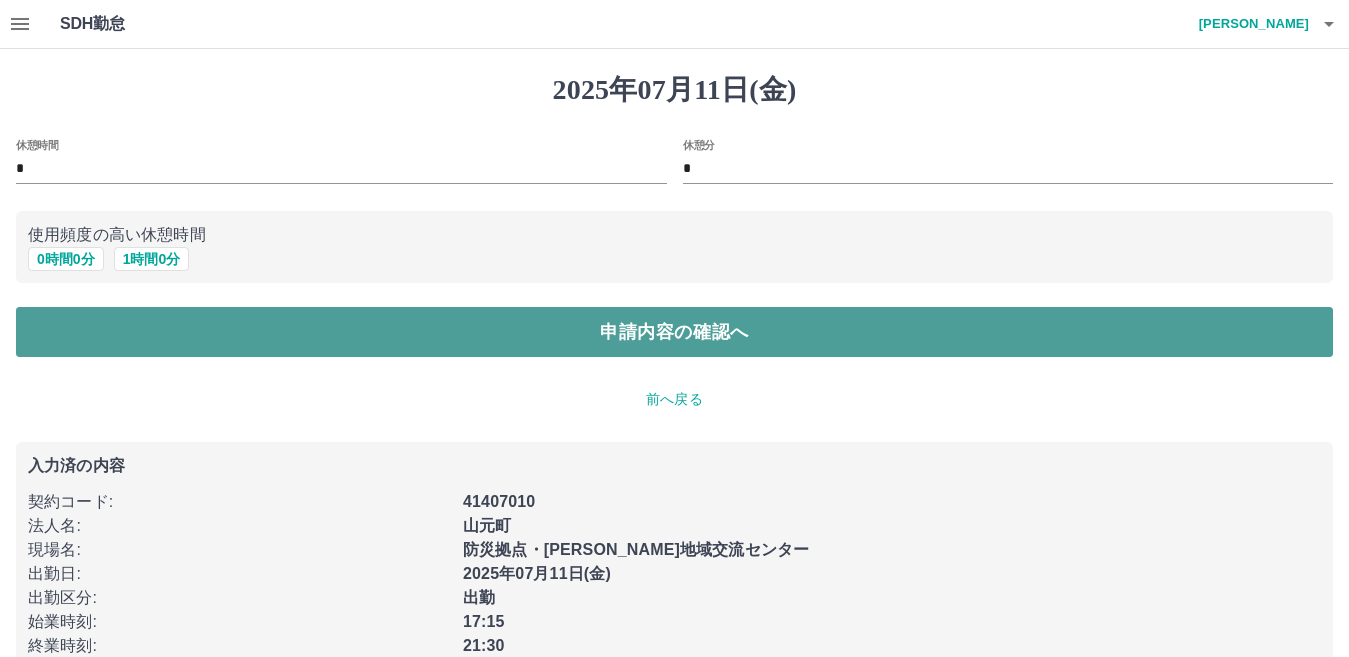 click on "申請内容の確認へ" at bounding box center [674, 332] 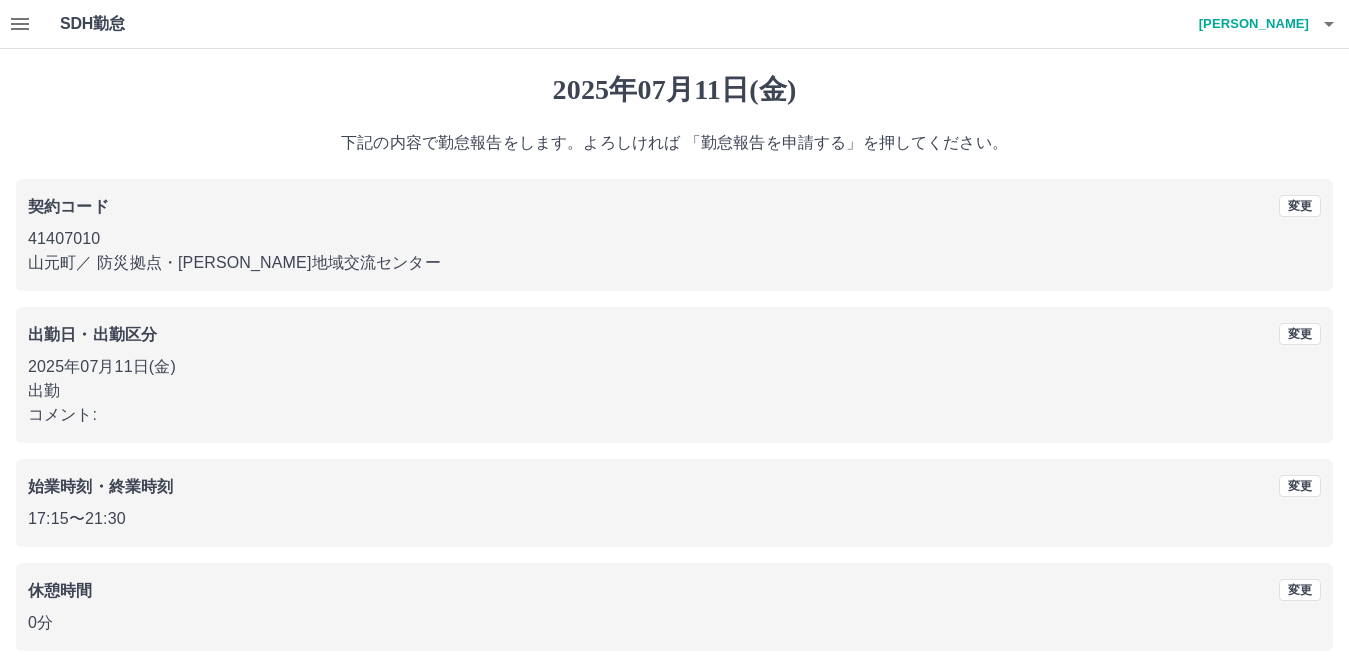 scroll, scrollTop: 92, scrollLeft: 0, axis: vertical 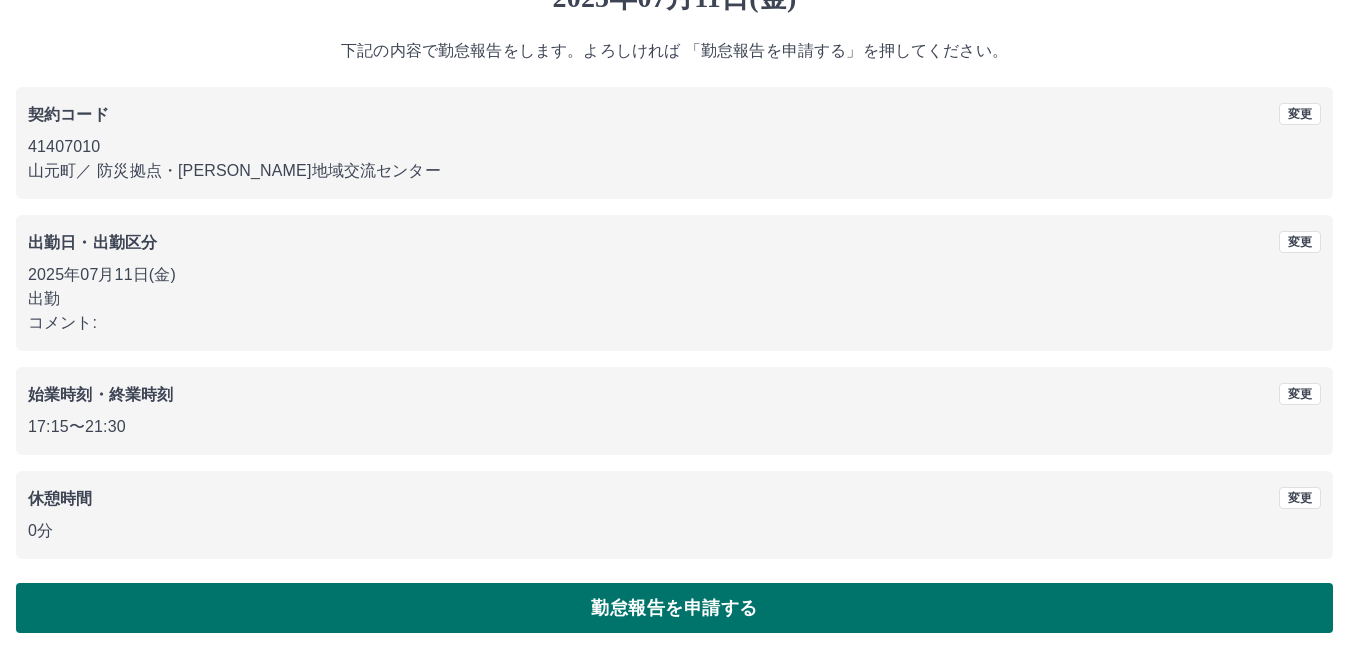 click on "勤怠報告を申請する" at bounding box center [674, 608] 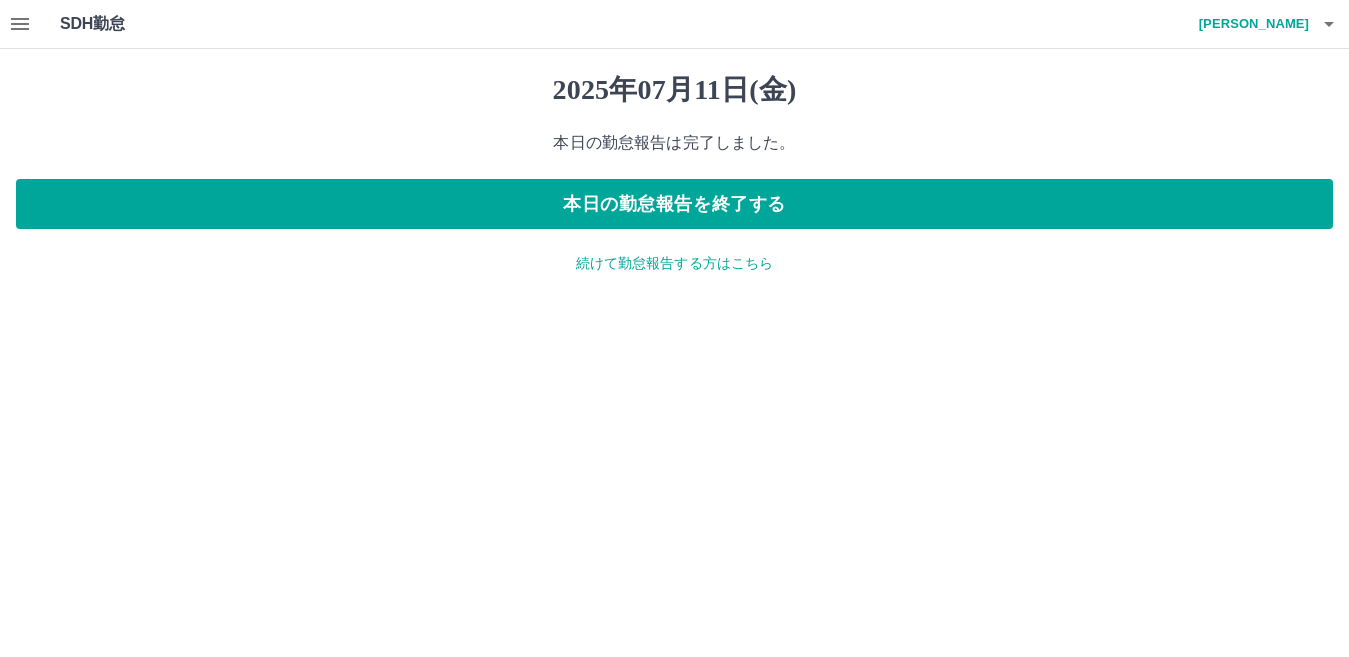 scroll, scrollTop: 0, scrollLeft: 0, axis: both 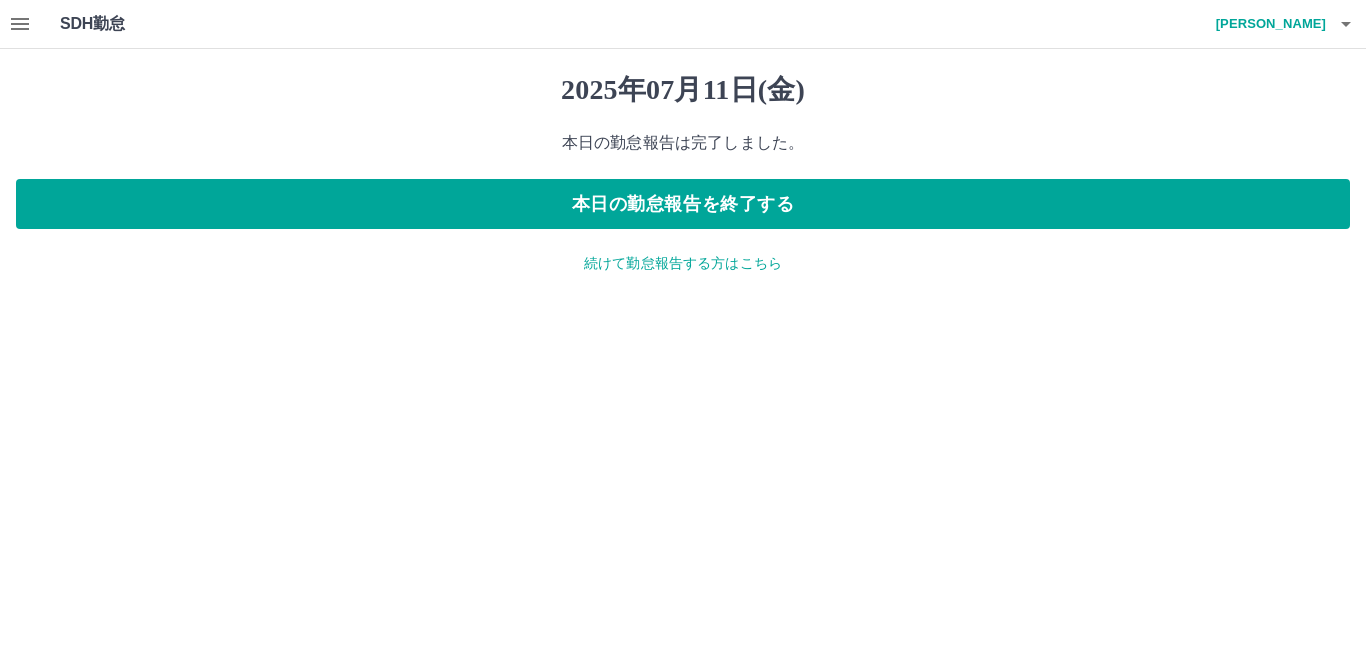 click on "続けて勤怠報告する方はこちら" at bounding box center [683, 263] 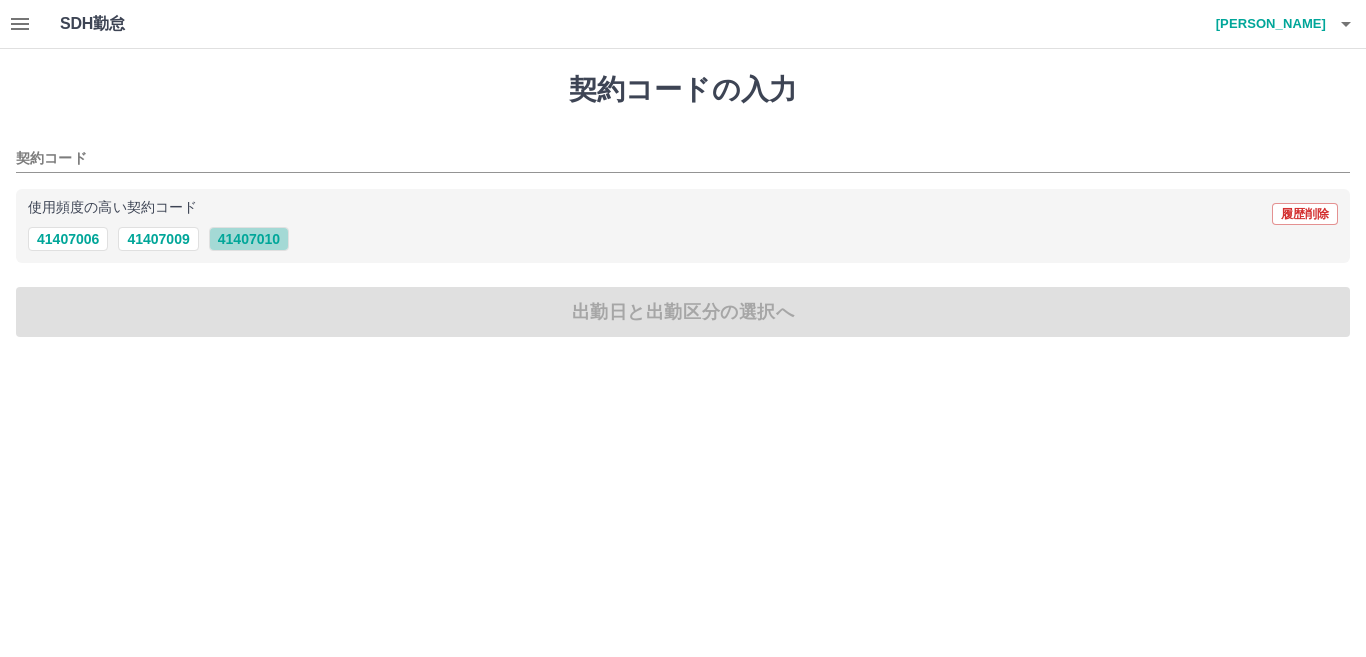 click on "41407010" at bounding box center (249, 239) 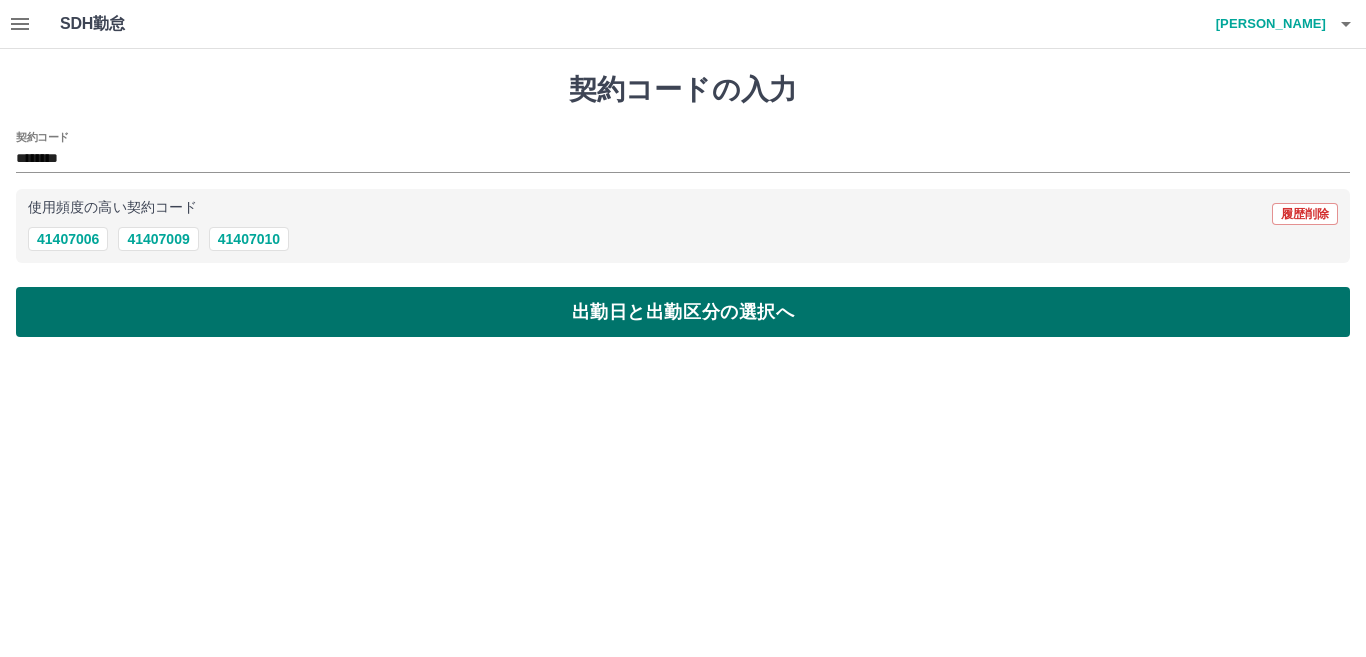 click on "出勤日と出勤区分の選択へ" at bounding box center [683, 312] 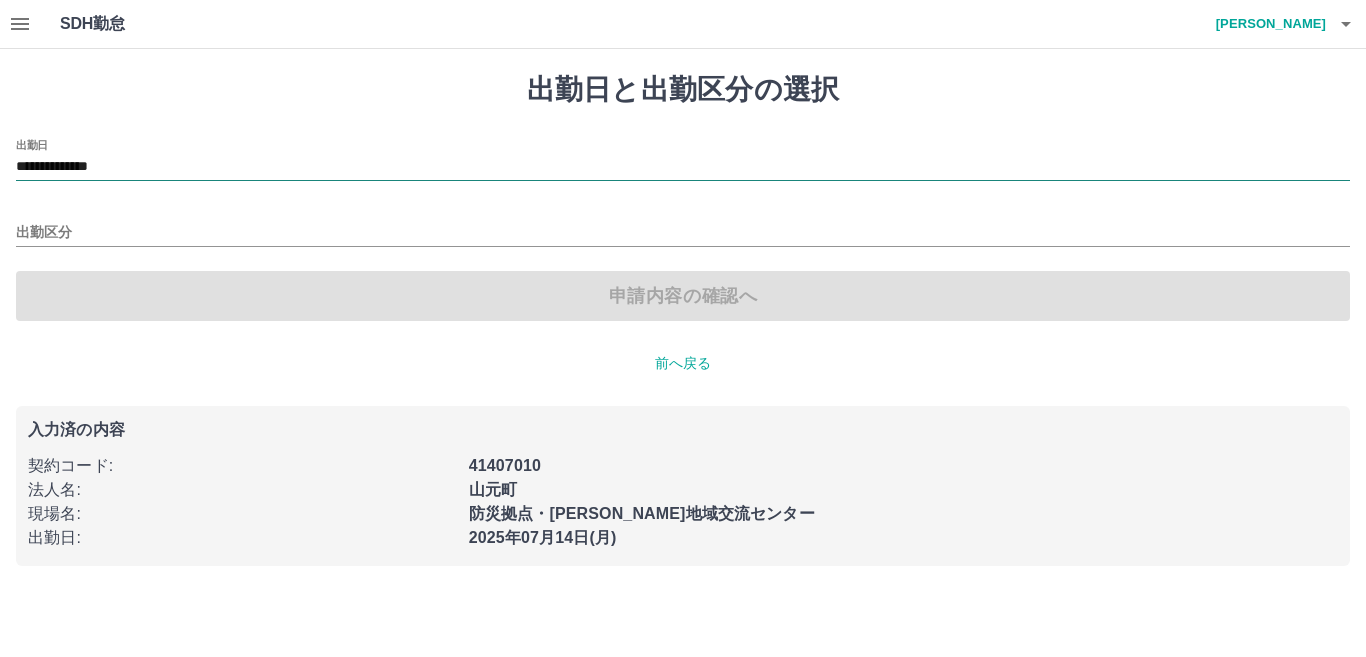 click on "**********" at bounding box center (683, 167) 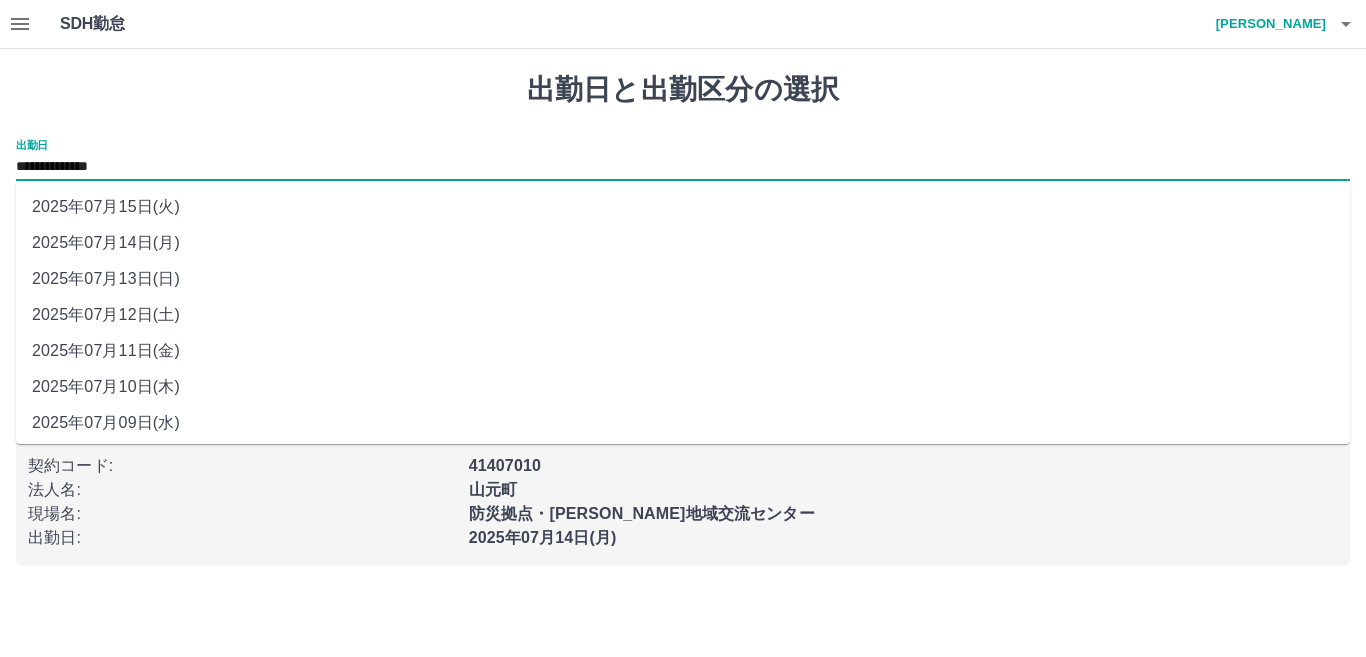 drag, startPoint x: 82, startPoint y: 170, endPoint x: 112, endPoint y: 314, distance: 147.09181 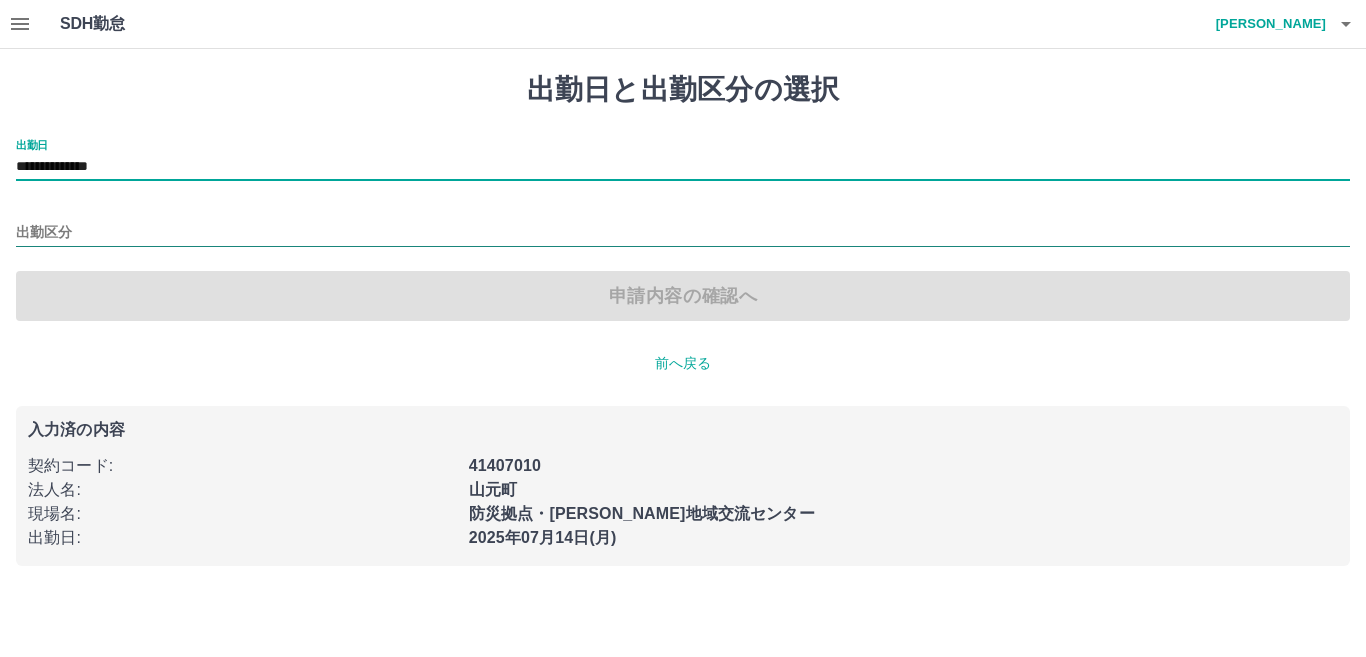 click on "出勤区分" at bounding box center (683, 233) 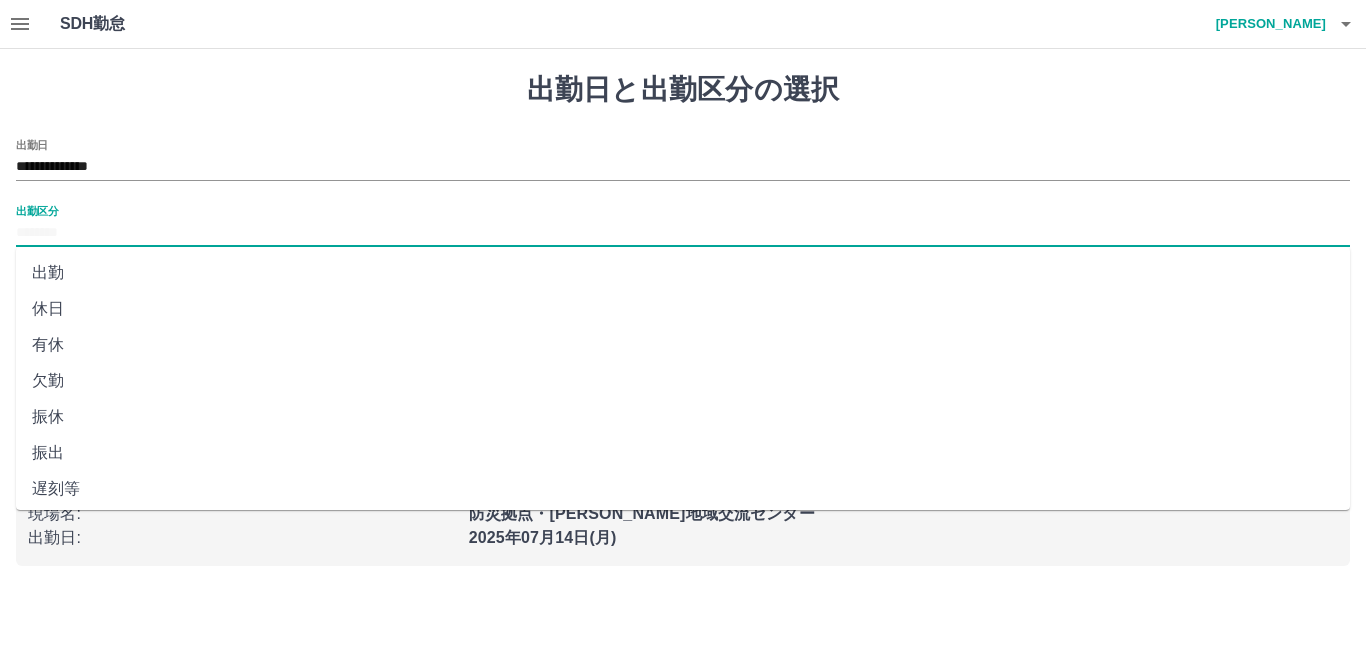 drag, startPoint x: 62, startPoint y: 309, endPoint x: 226, endPoint y: 337, distance: 166.37308 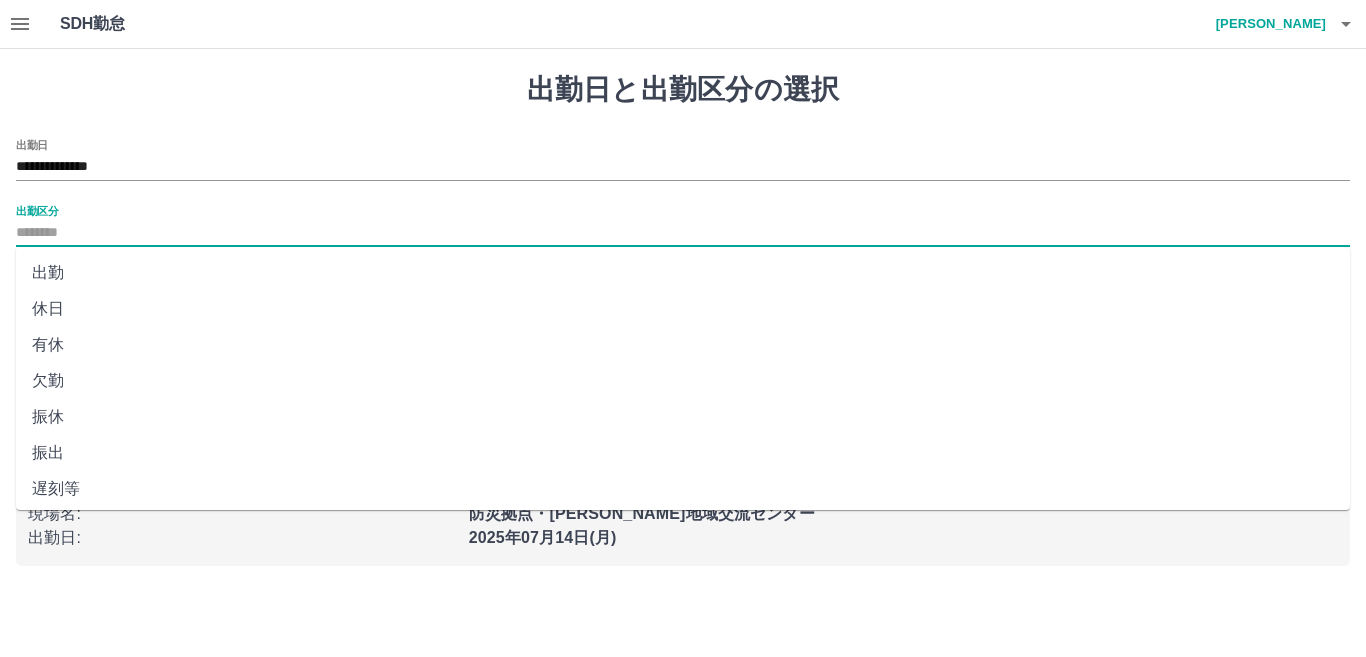 click on "休日" at bounding box center [683, 309] 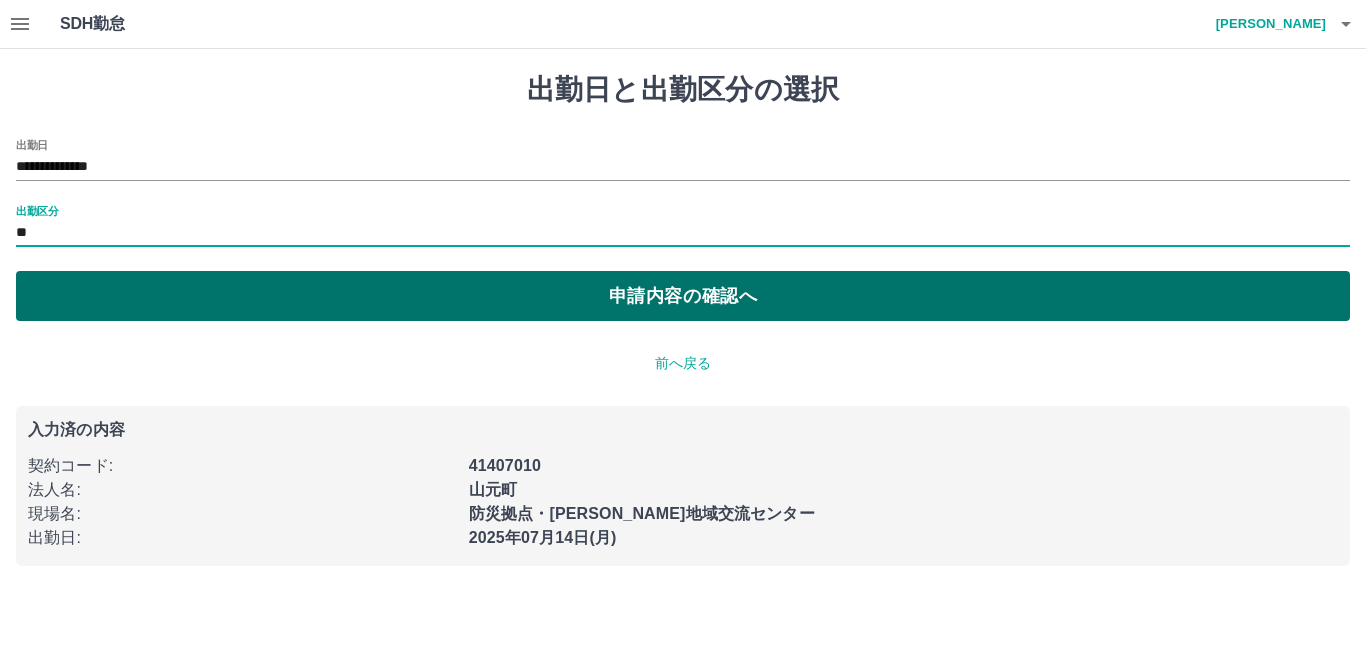click on "申請内容の確認へ" at bounding box center (683, 296) 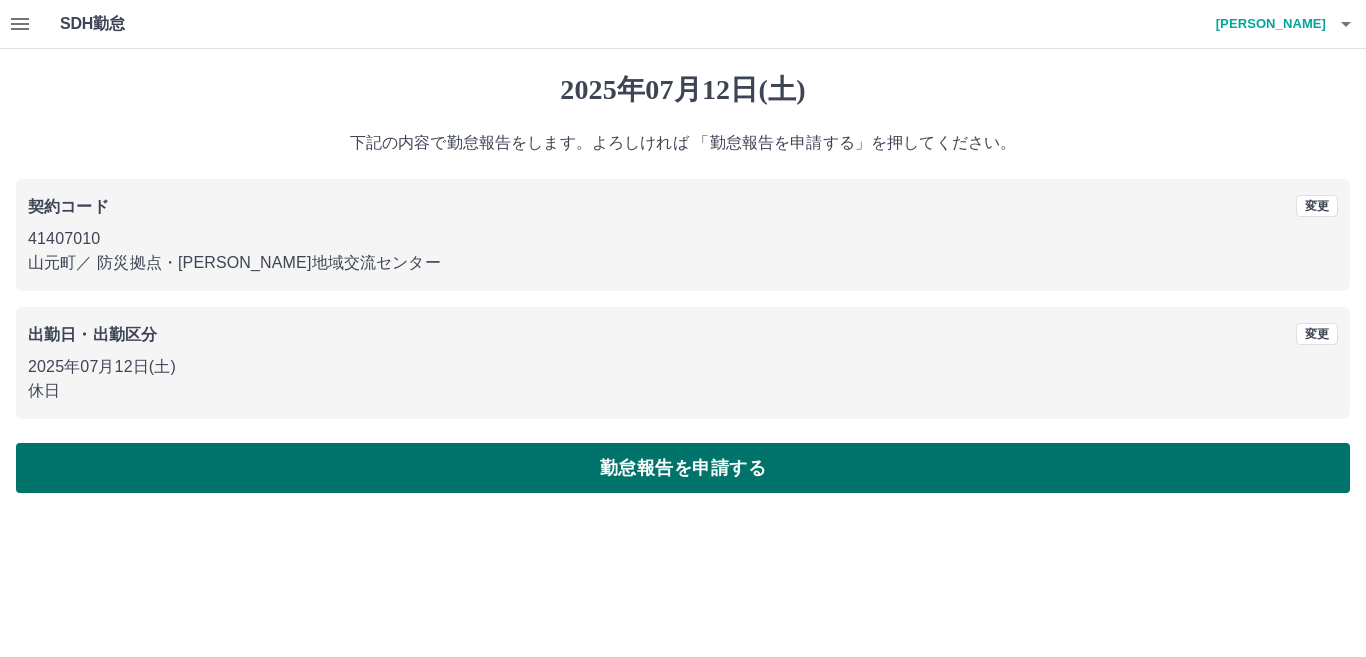 click on "勤怠報告を申請する" at bounding box center (683, 468) 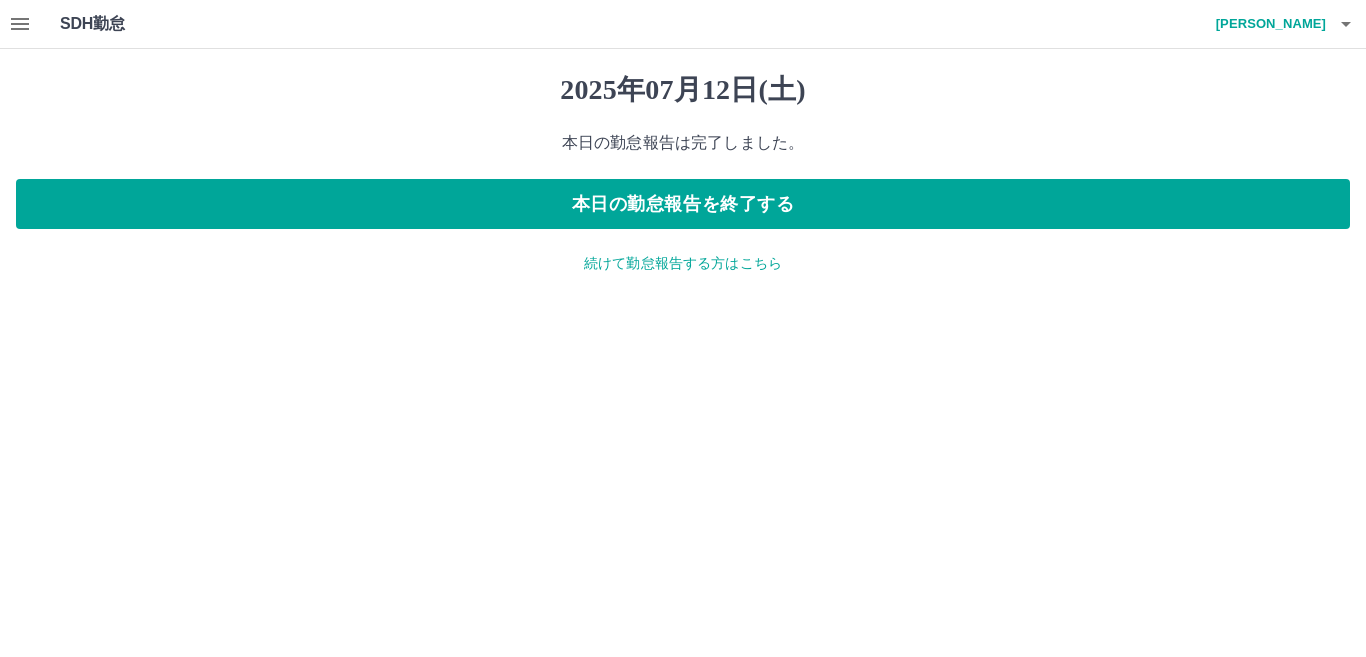 click on "続けて勤怠報告する方はこちら" at bounding box center [683, 263] 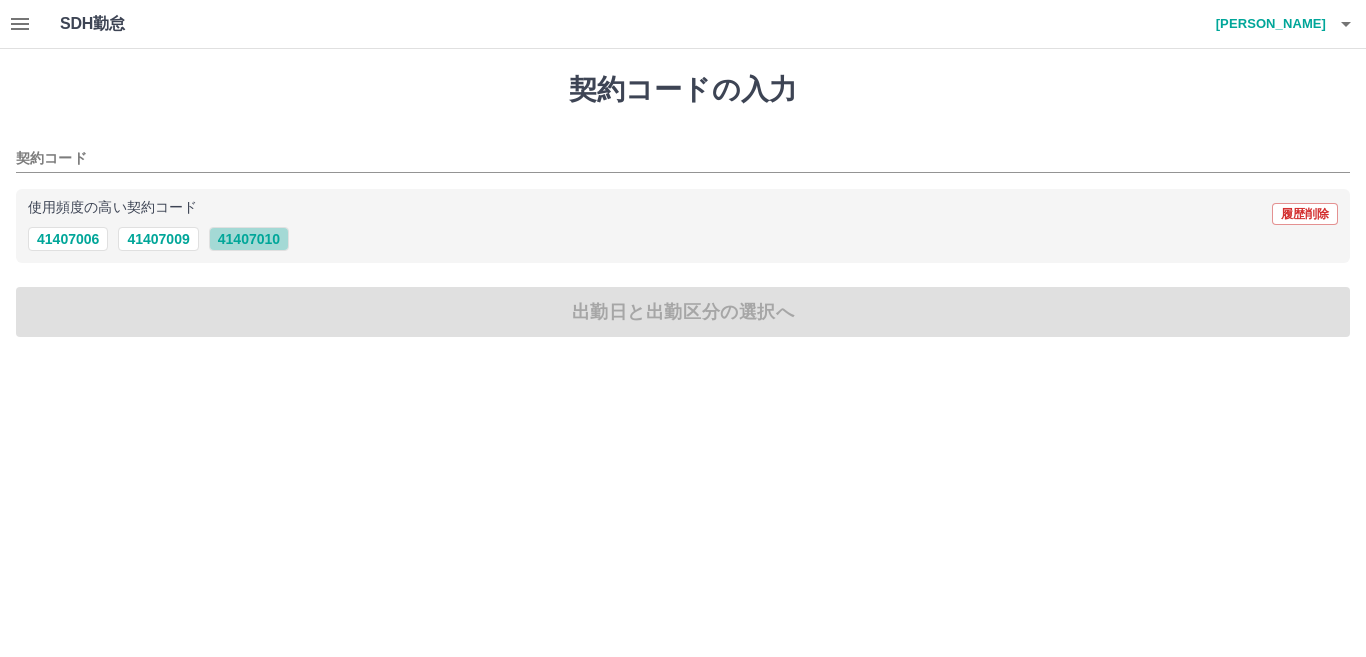 click on "41407010" at bounding box center (249, 239) 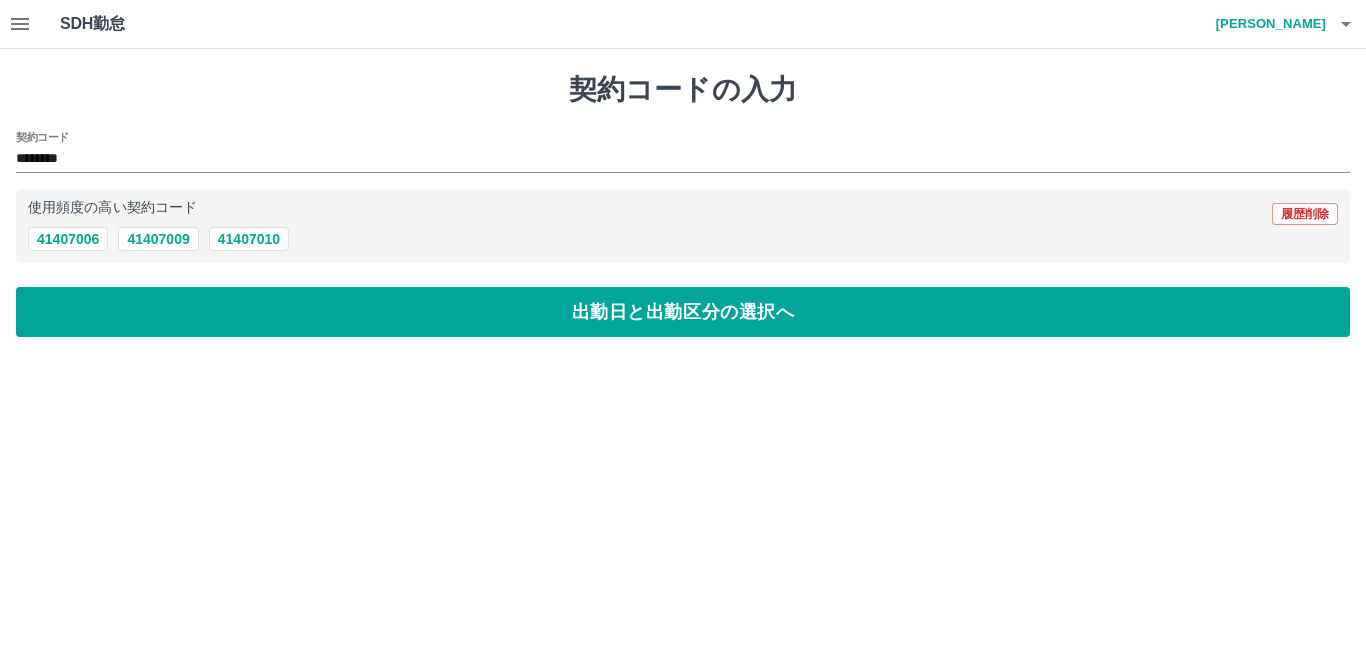 drag, startPoint x: 266, startPoint y: 318, endPoint x: 262, endPoint y: 308, distance: 10.770329 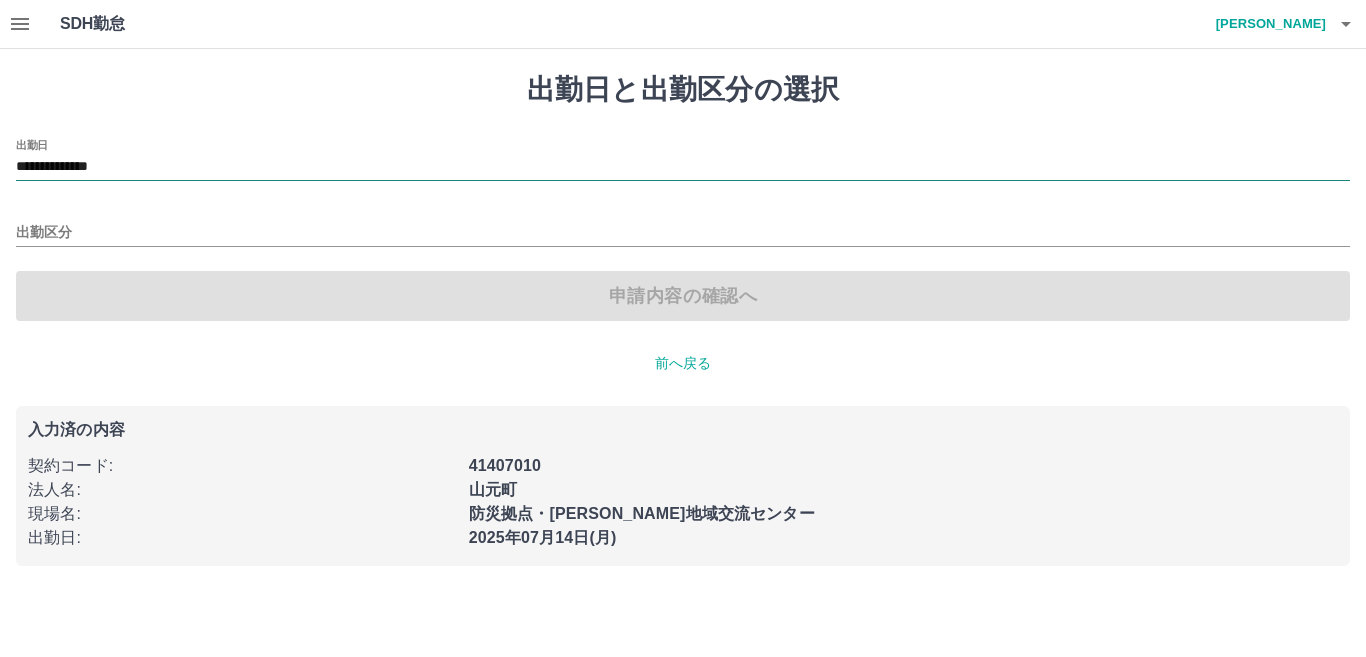 click on "**********" at bounding box center (683, 167) 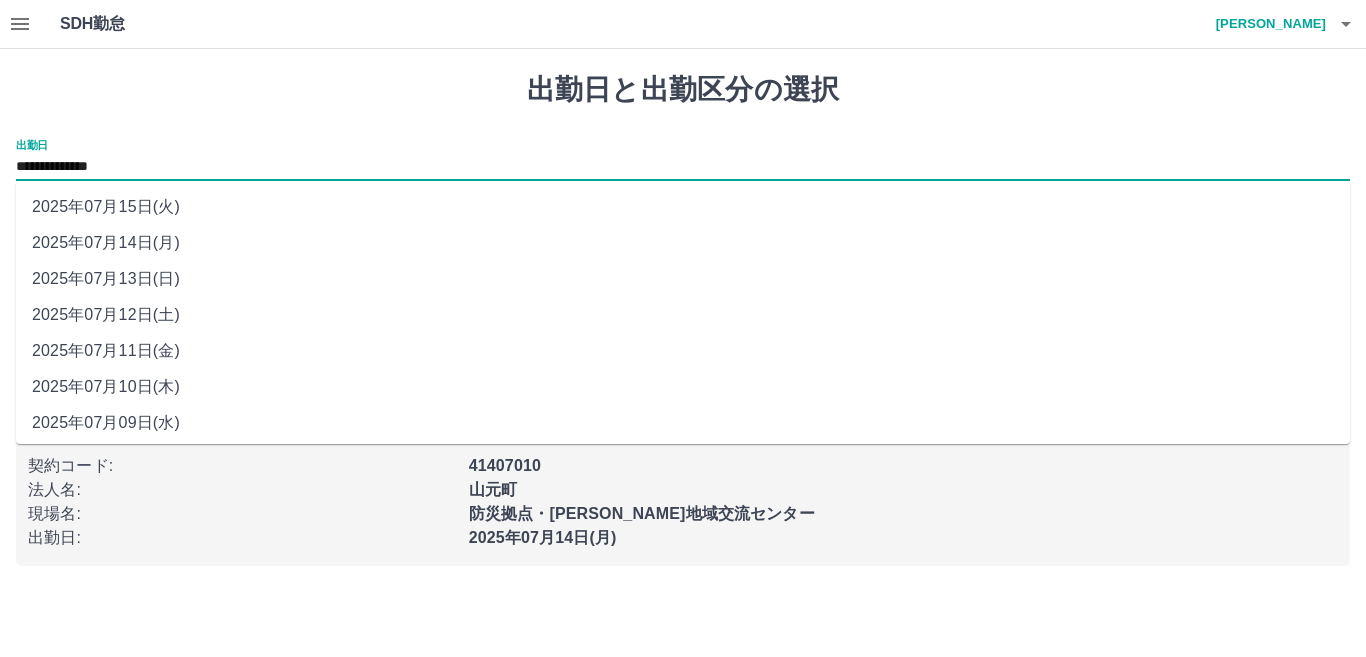 drag, startPoint x: 60, startPoint y: 162, endPoint x: 120, endPoint y: 277, distance: 129.71121 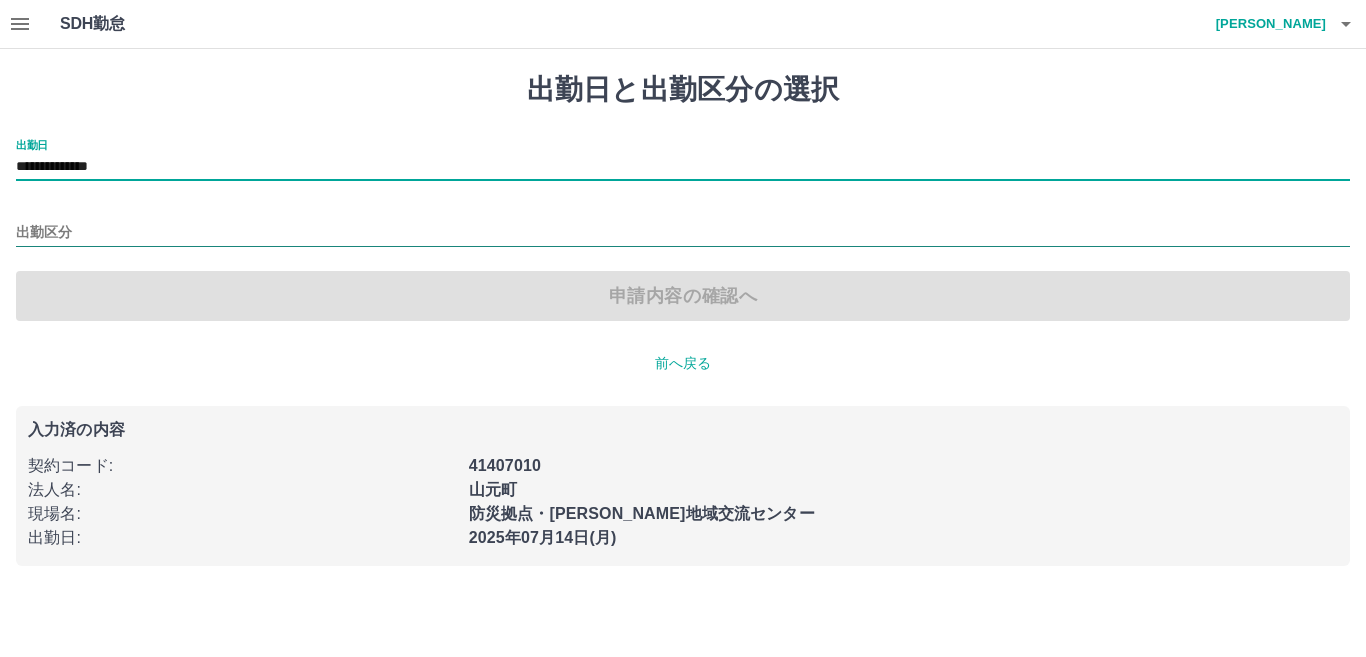 click on "出勤区分" at bounding box center [683, 233] 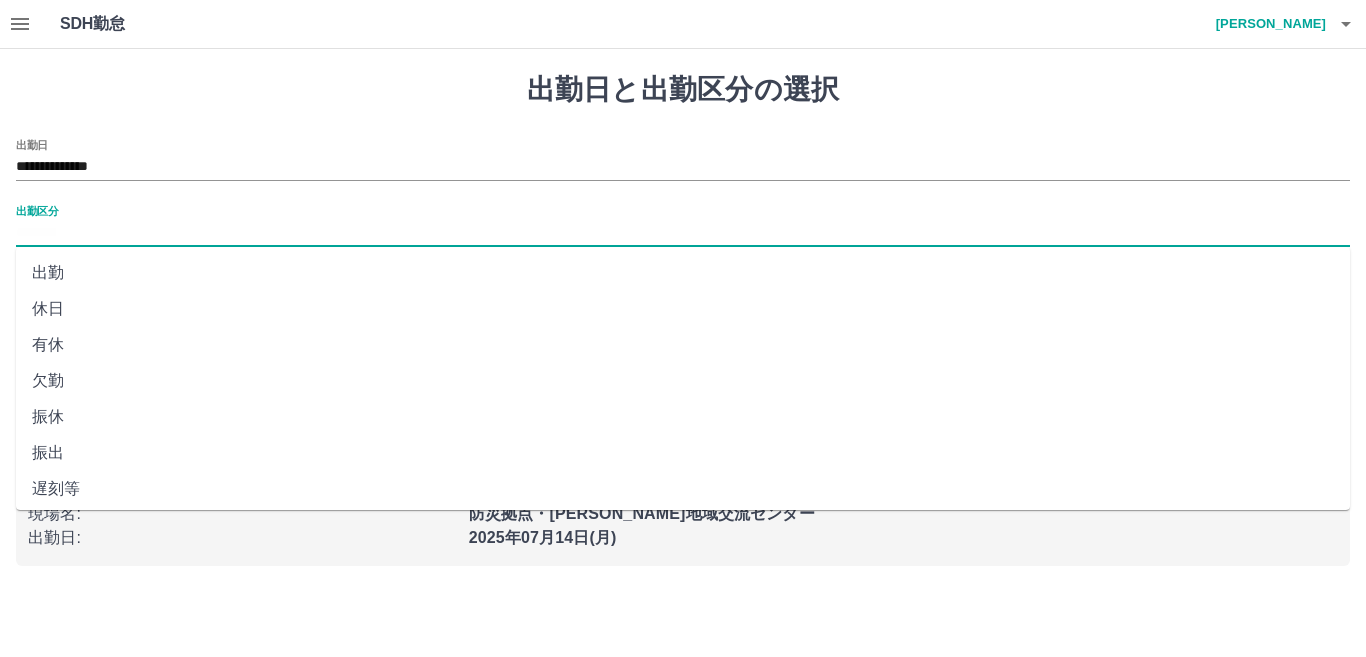 click on "出勤" at bounding box center (683, 273) 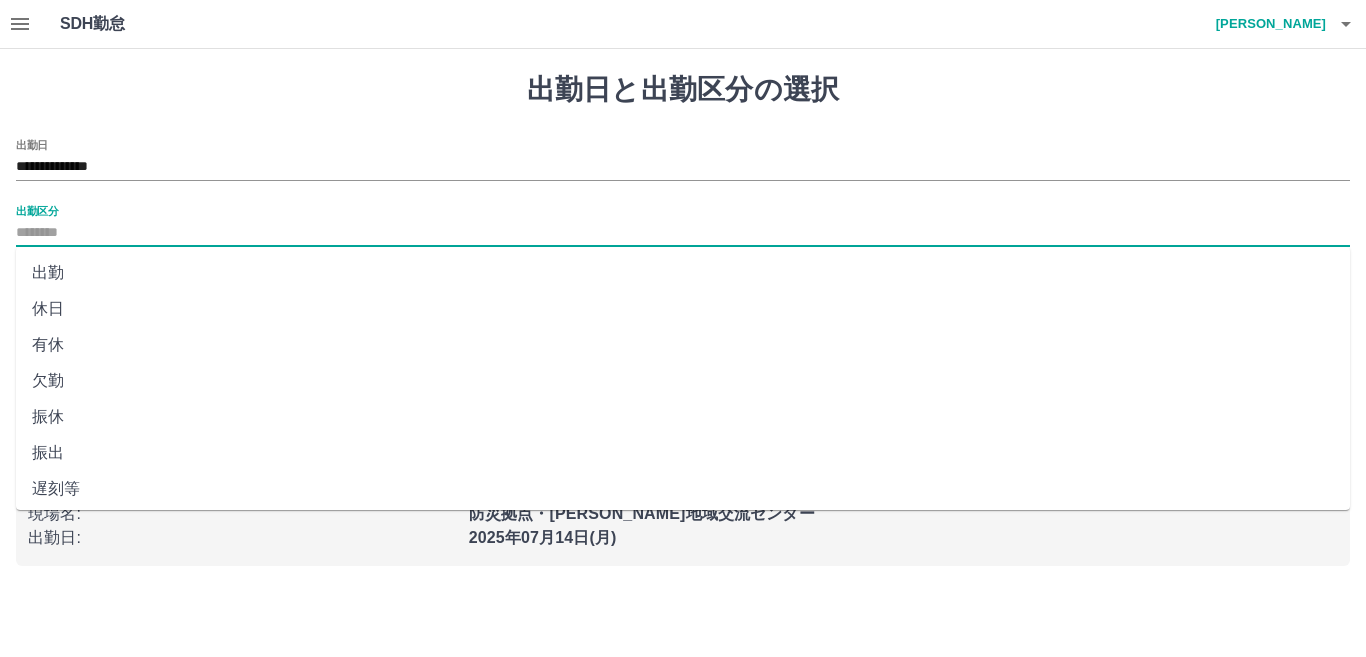 type on "**" 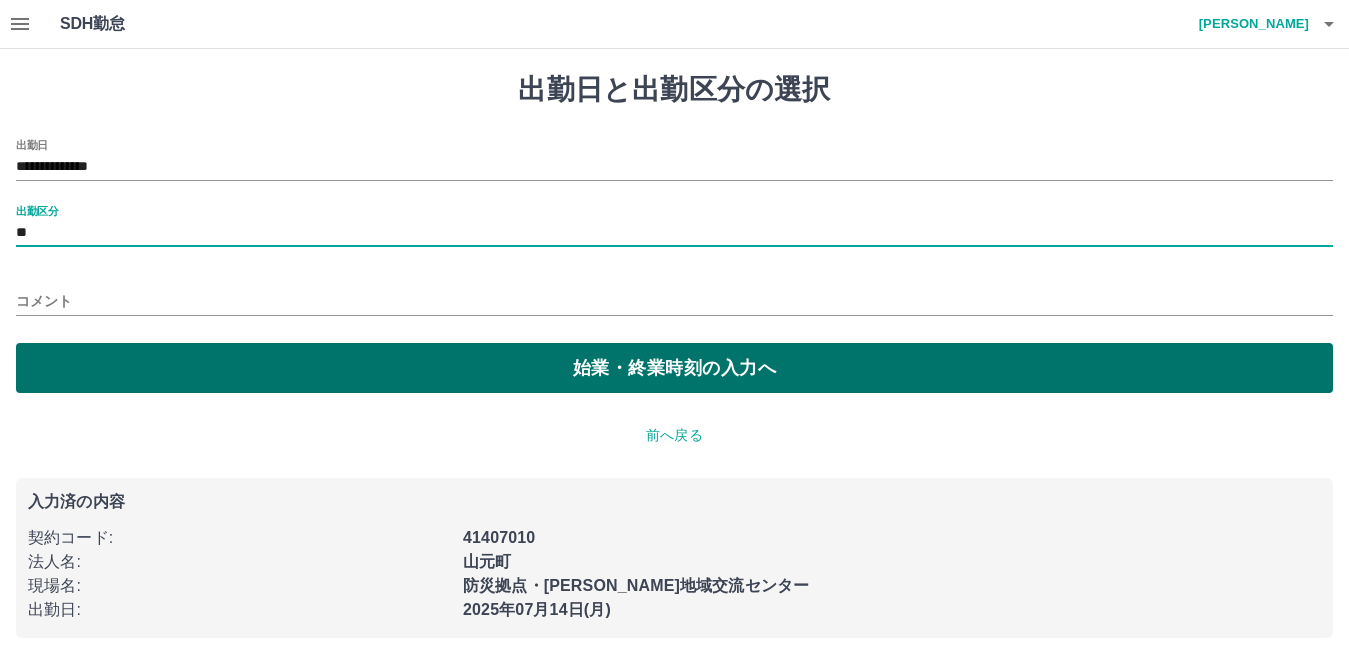 click on "始業・終業時刻の入力へ" at bounding box center (674, 368) 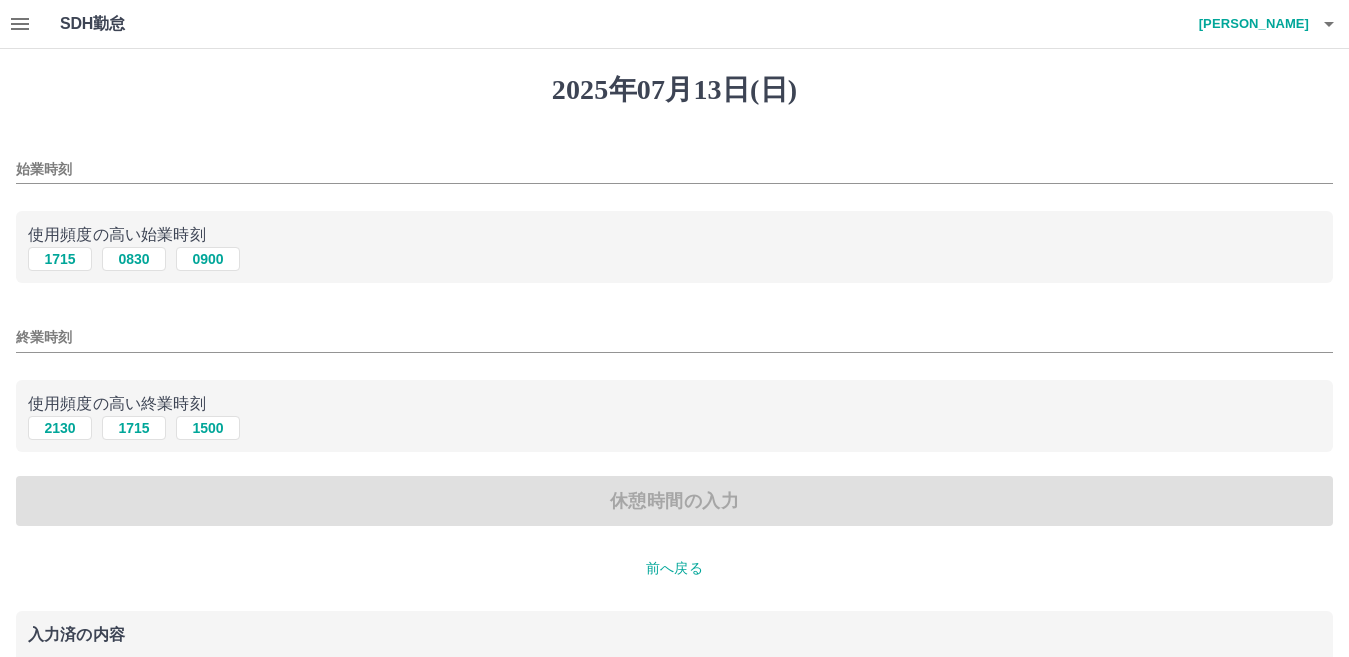 click on "0830" at bounding box center [134, 259] 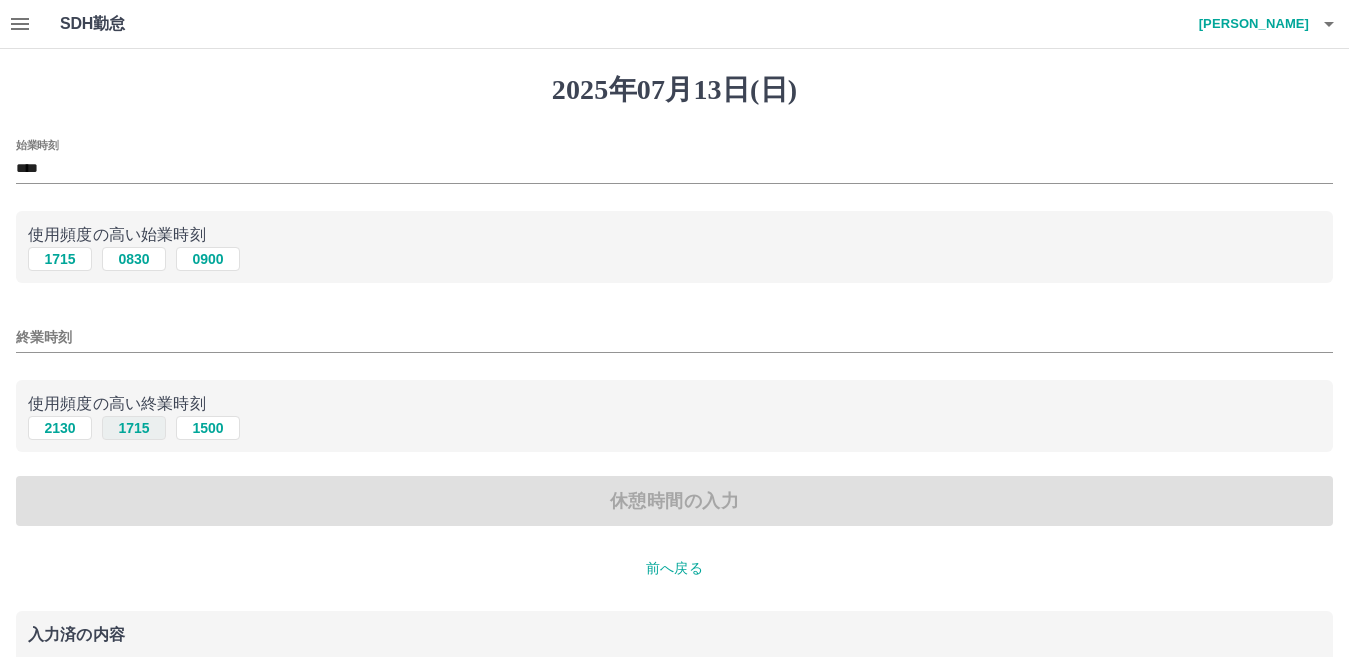 click on "1715" at bounding box center (134, 428) 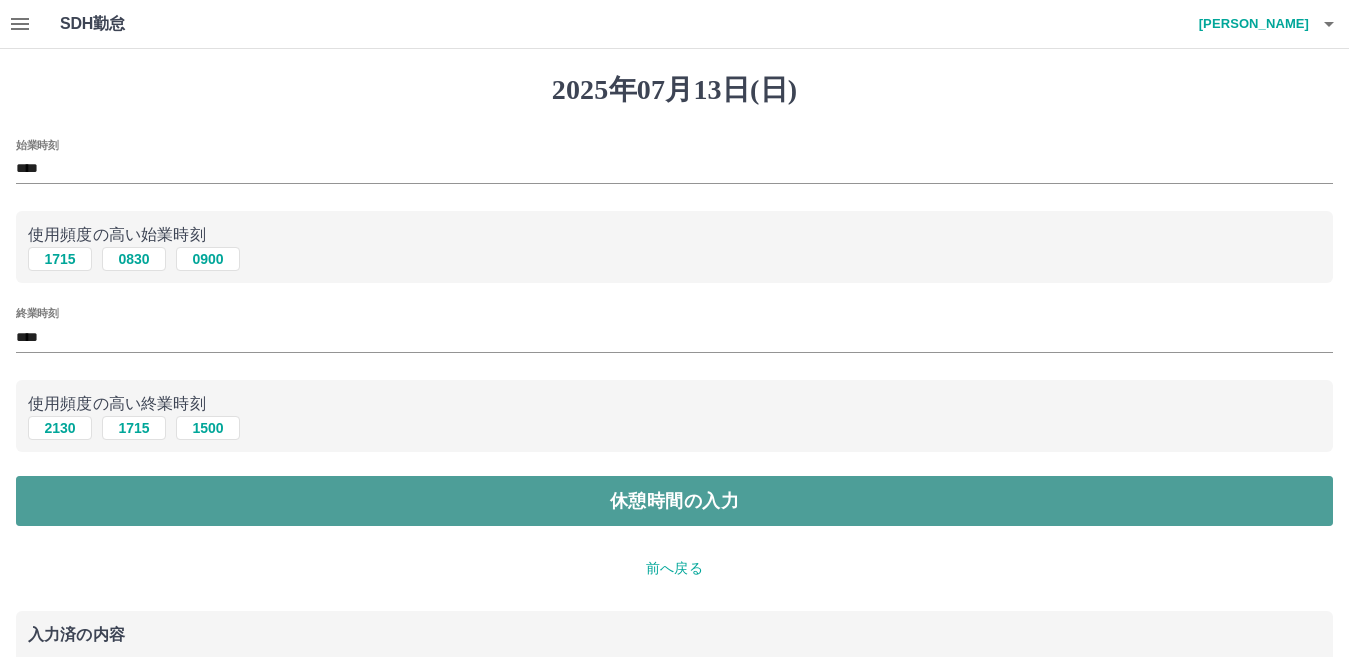 click on "休憩時間の入力" at bounding box center (674, 501) 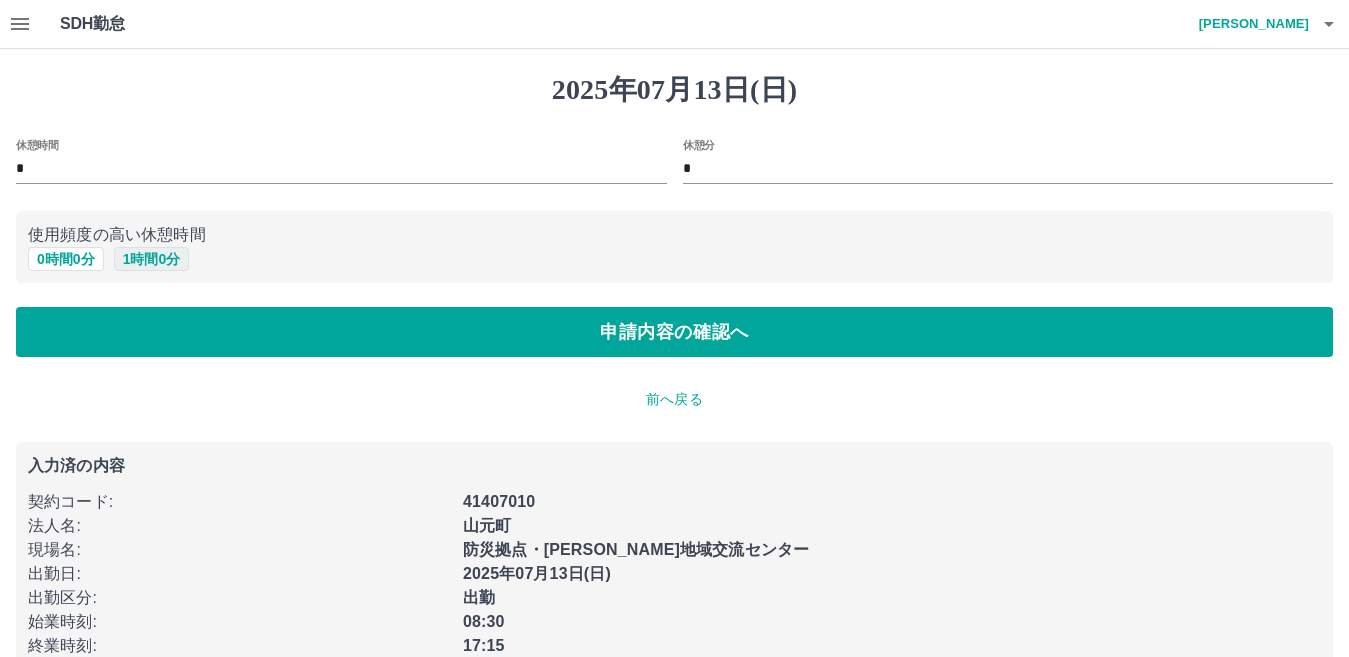 click on "1 時間 0 分" at bounding box center [152, 259] 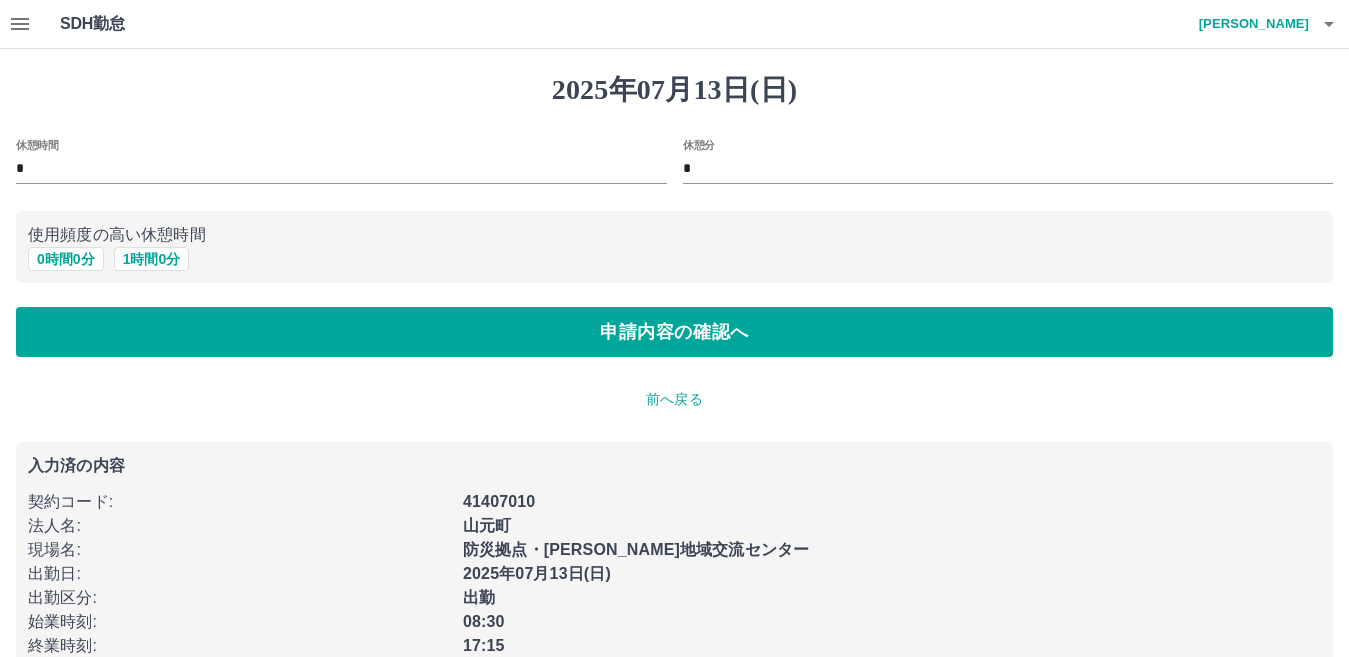 type on "*" 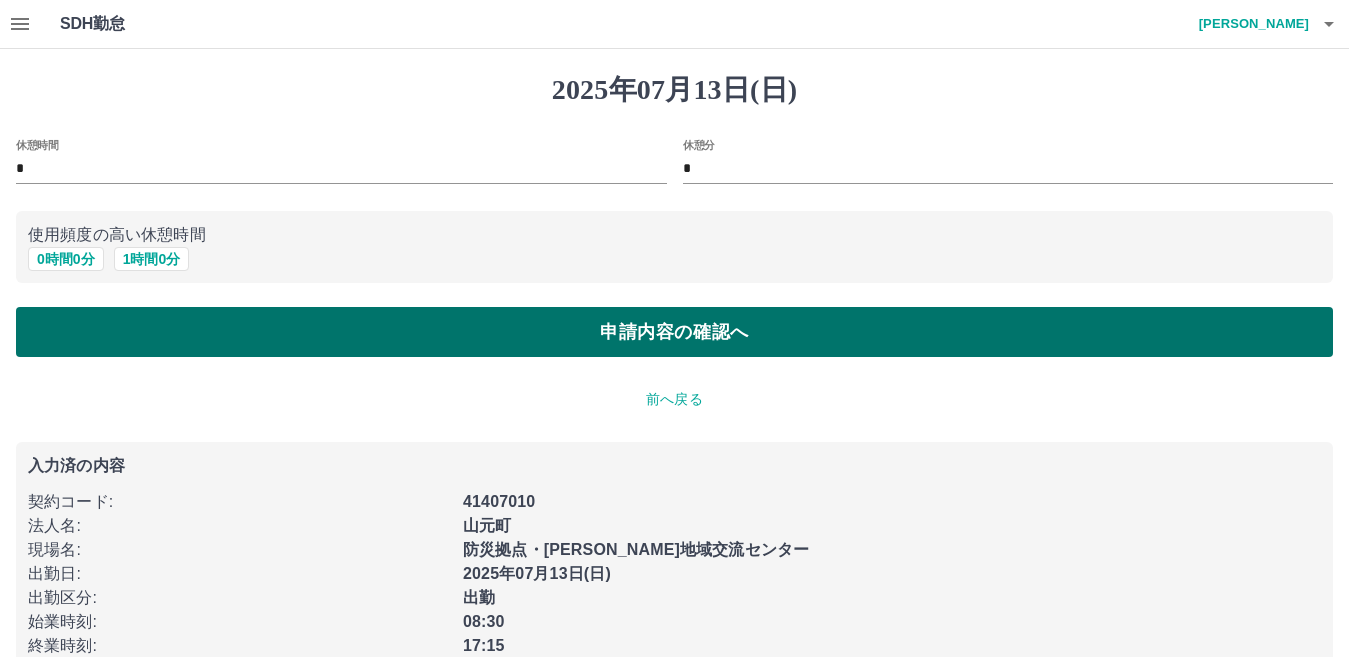 click on "申請内容の確認へ" at bounding box center (674, 332) 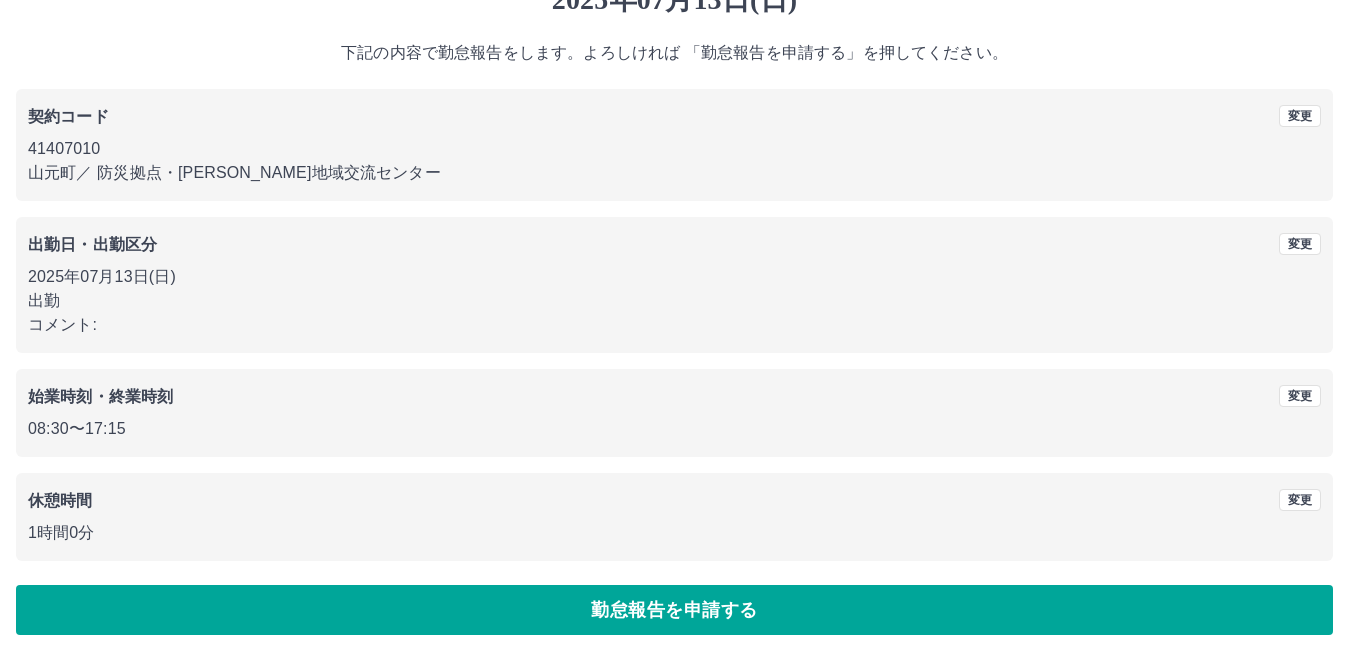 scroll, scrollTop: 92, scrollLeft: 0, axis: vertical 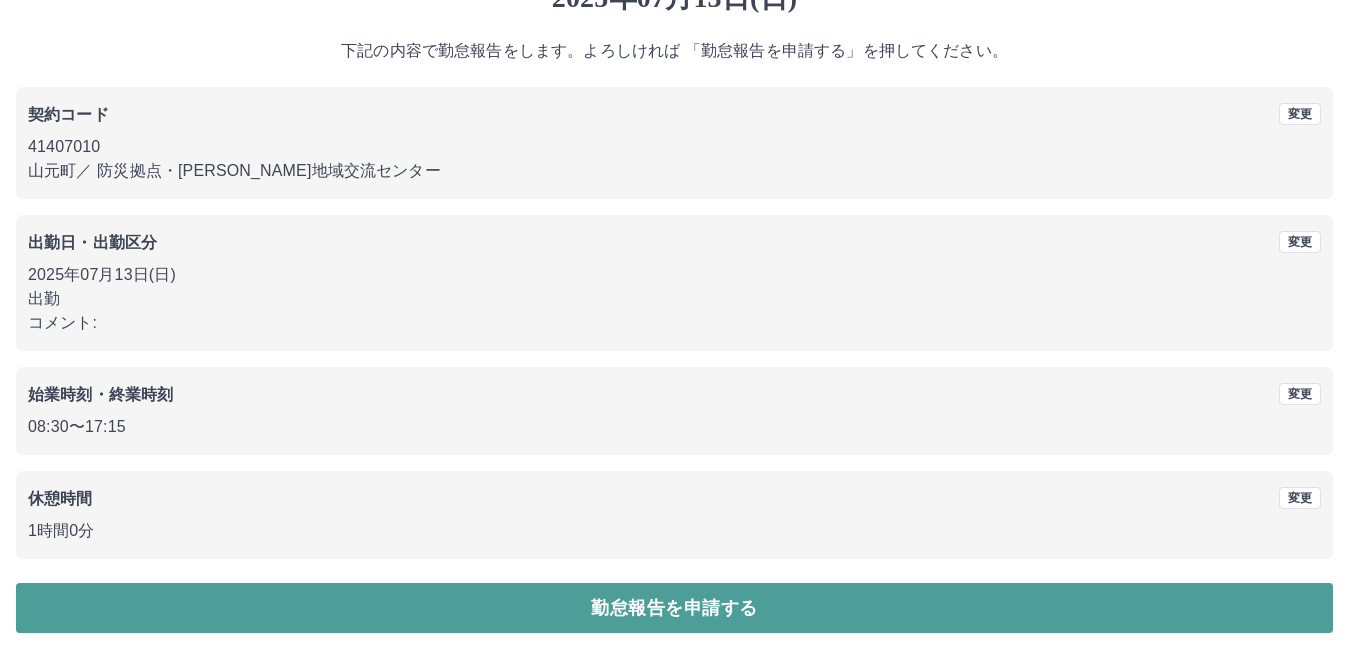 click on "勤怠報告を申請する" at bounding box center [674, 608] 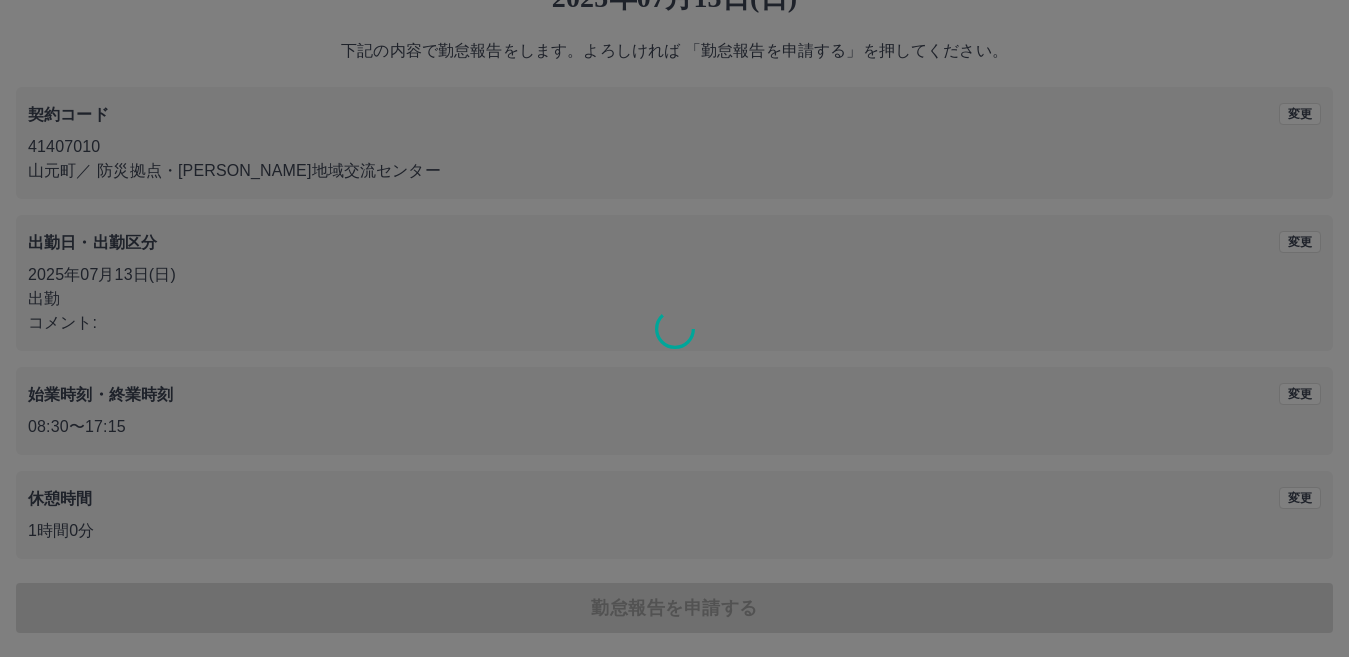 scroll, scrollTop: 0, scrollLeft: 0, axis: both 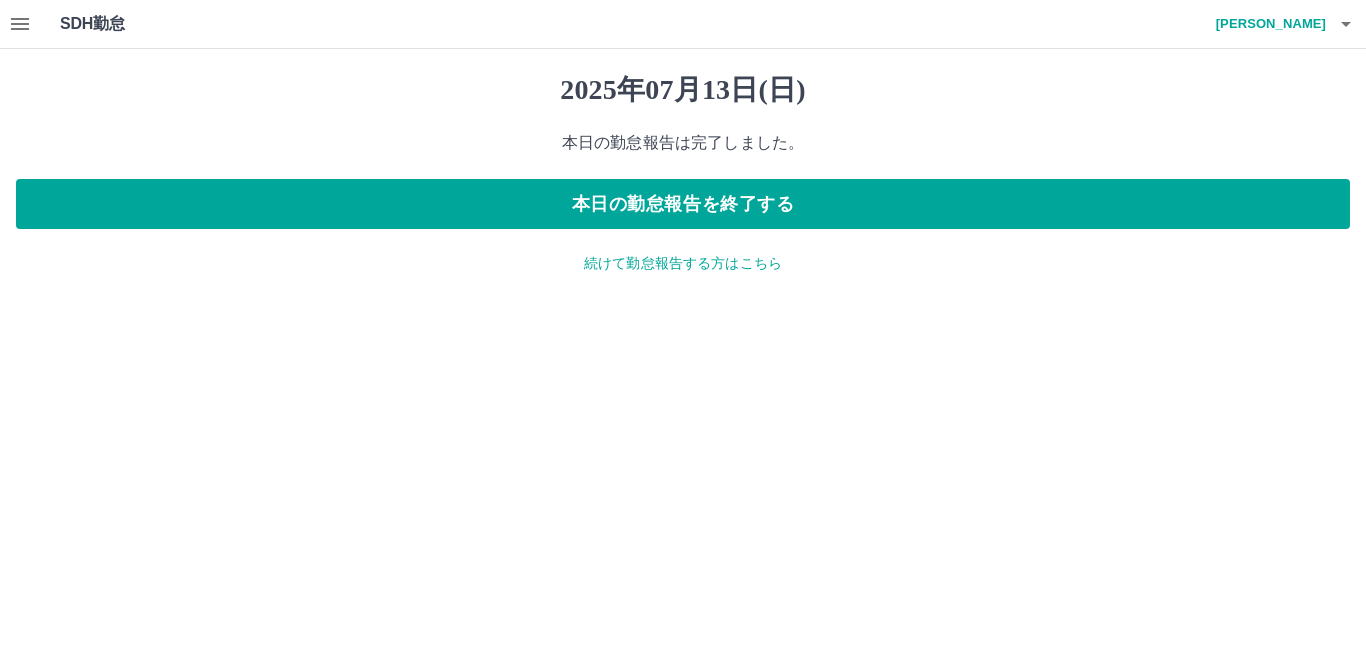click on "続けて勤怠報告する方はこちら" at bounding box center [683, 263] 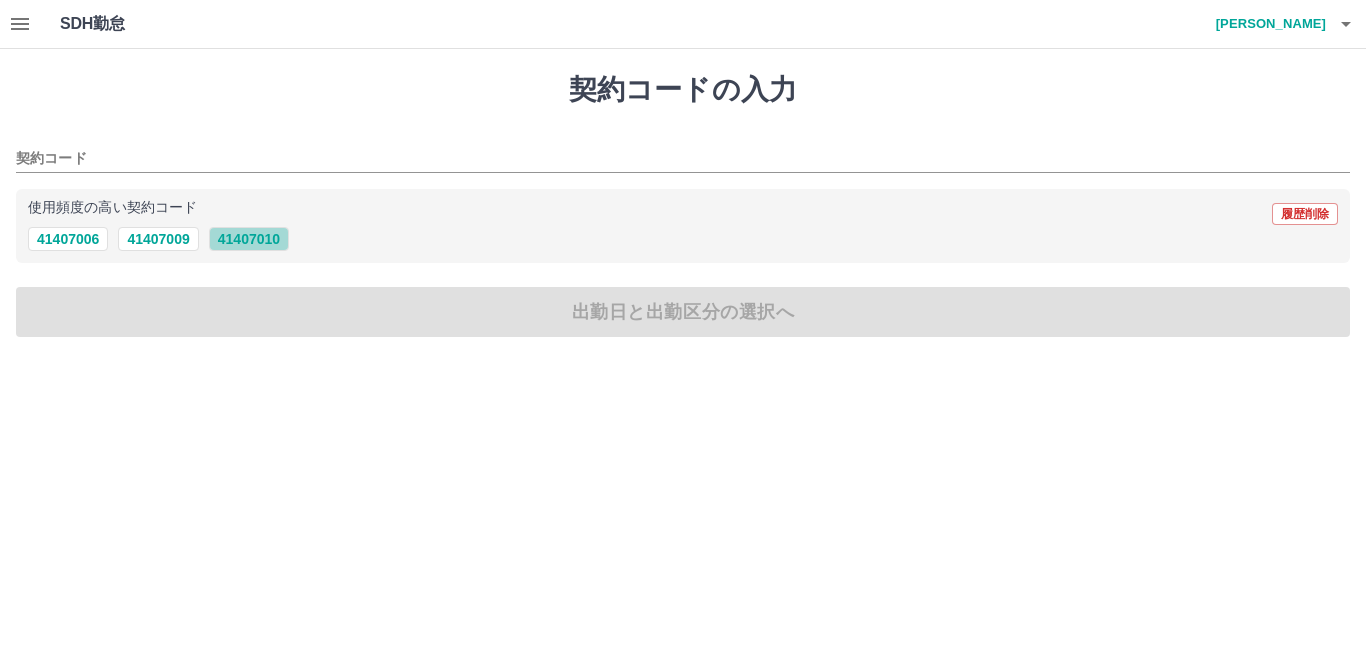 click on "41407010" at bounding box center [249, 239] 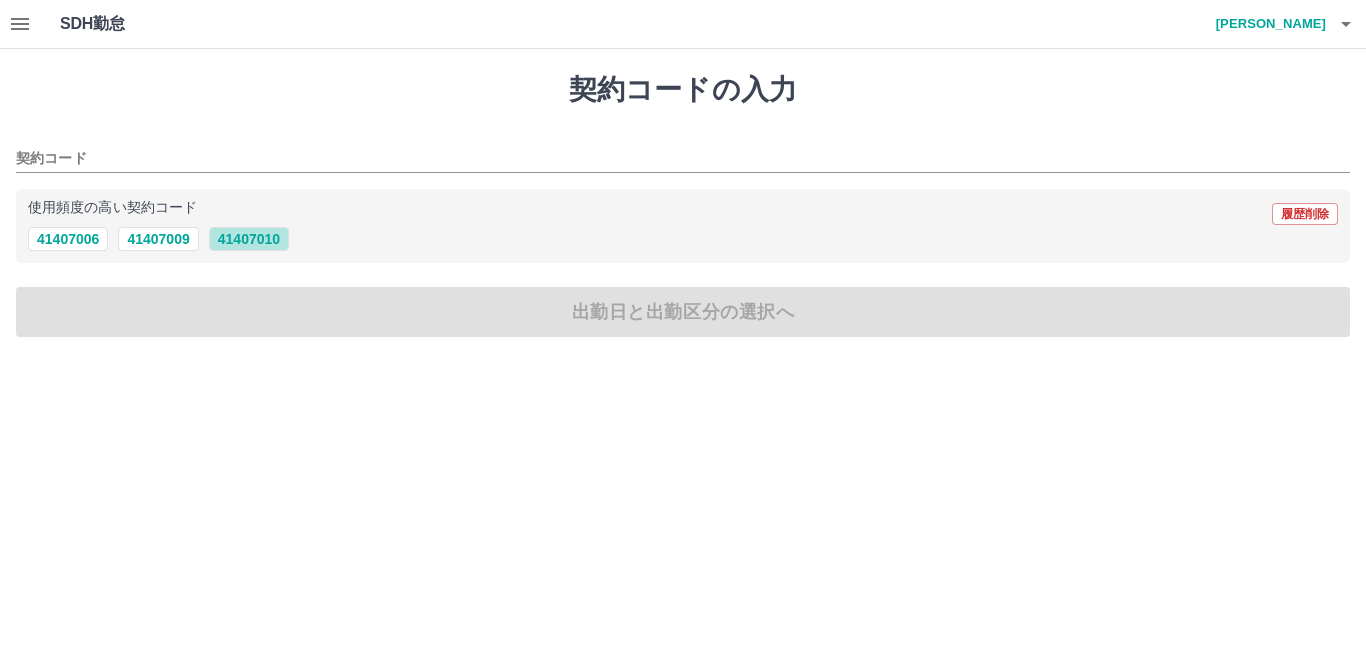 type on "********" 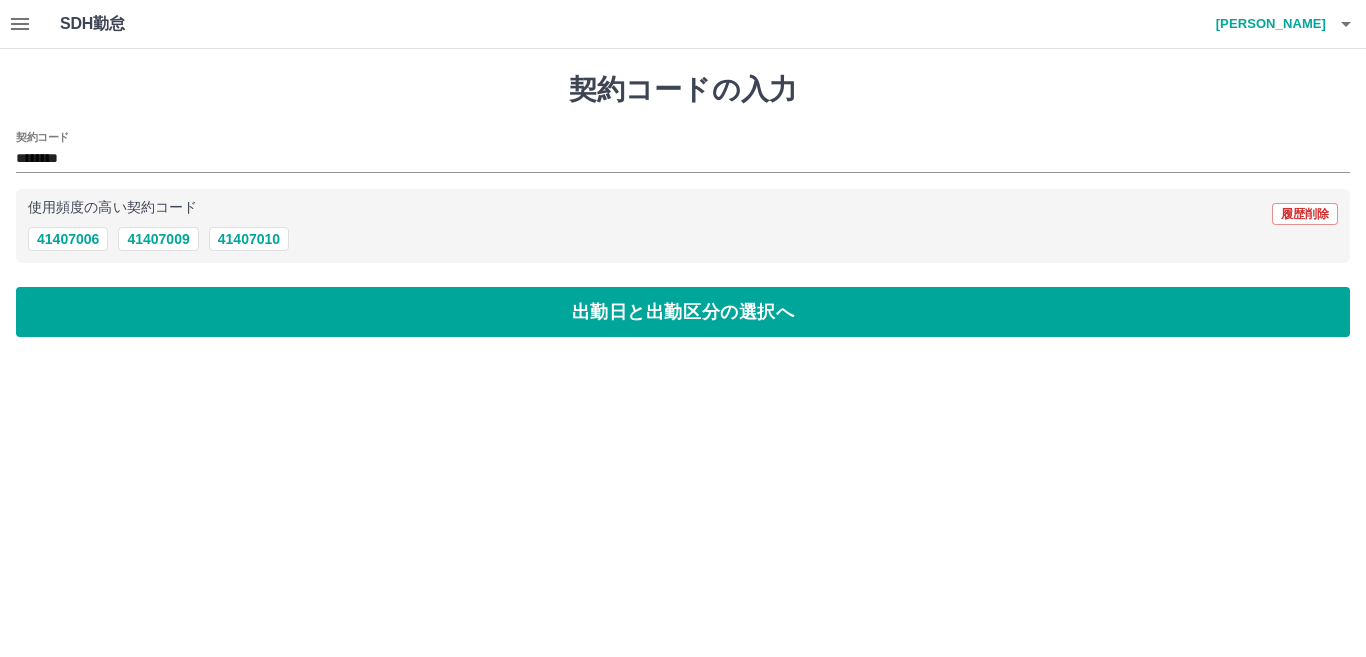click on "出勤日と出勤区分の選択へ" at bounding box center (683, 312) 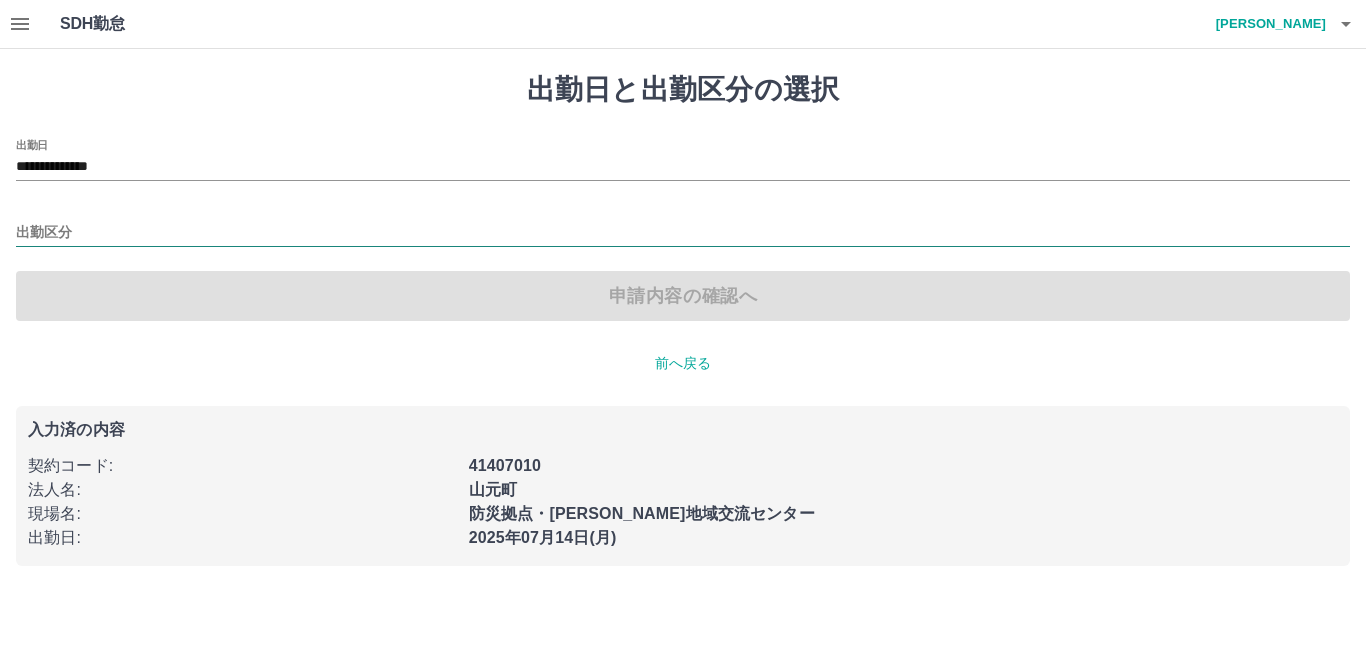click on "出勤区分" at bounding box center (683, 233) 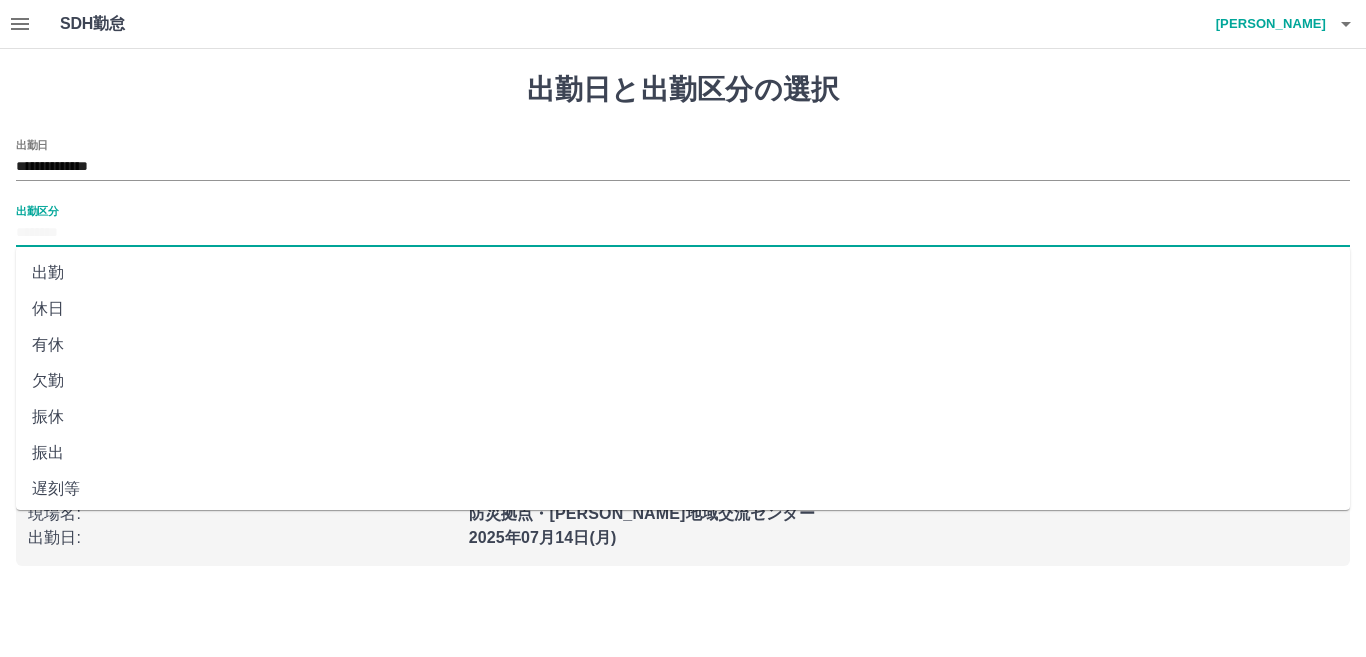 click on "出勤" at bounding box center [683, 273] 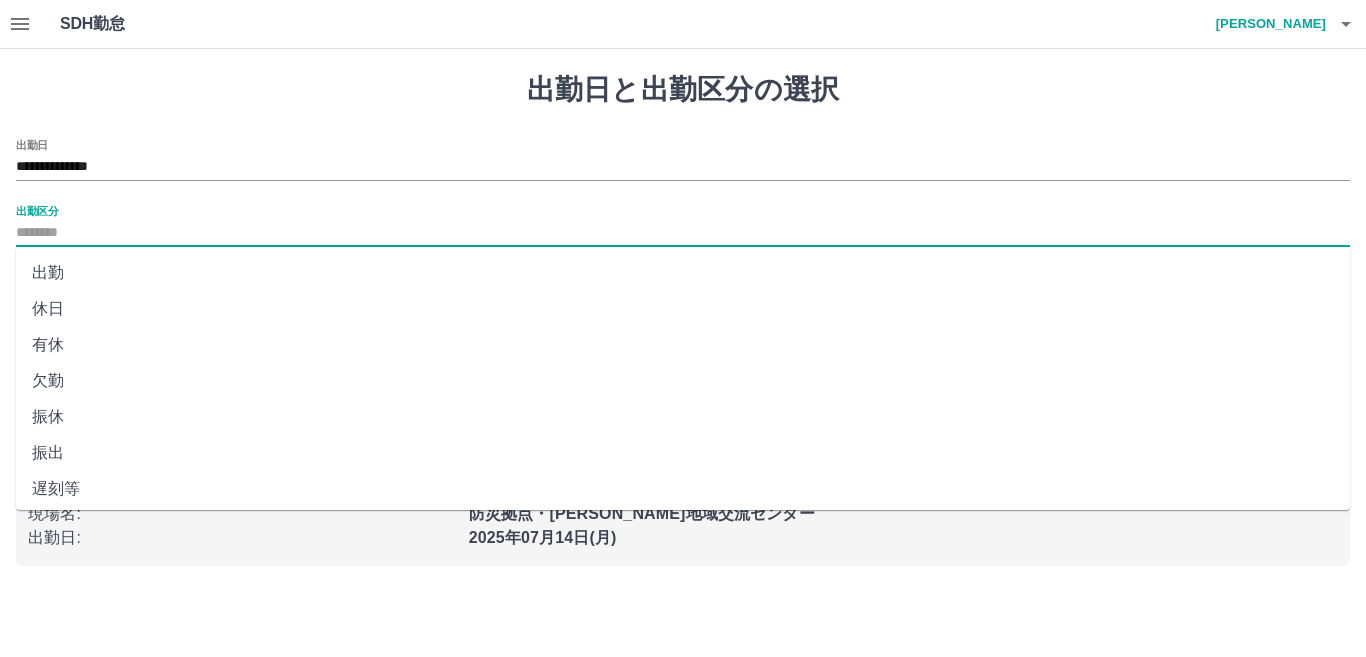 type on "**" 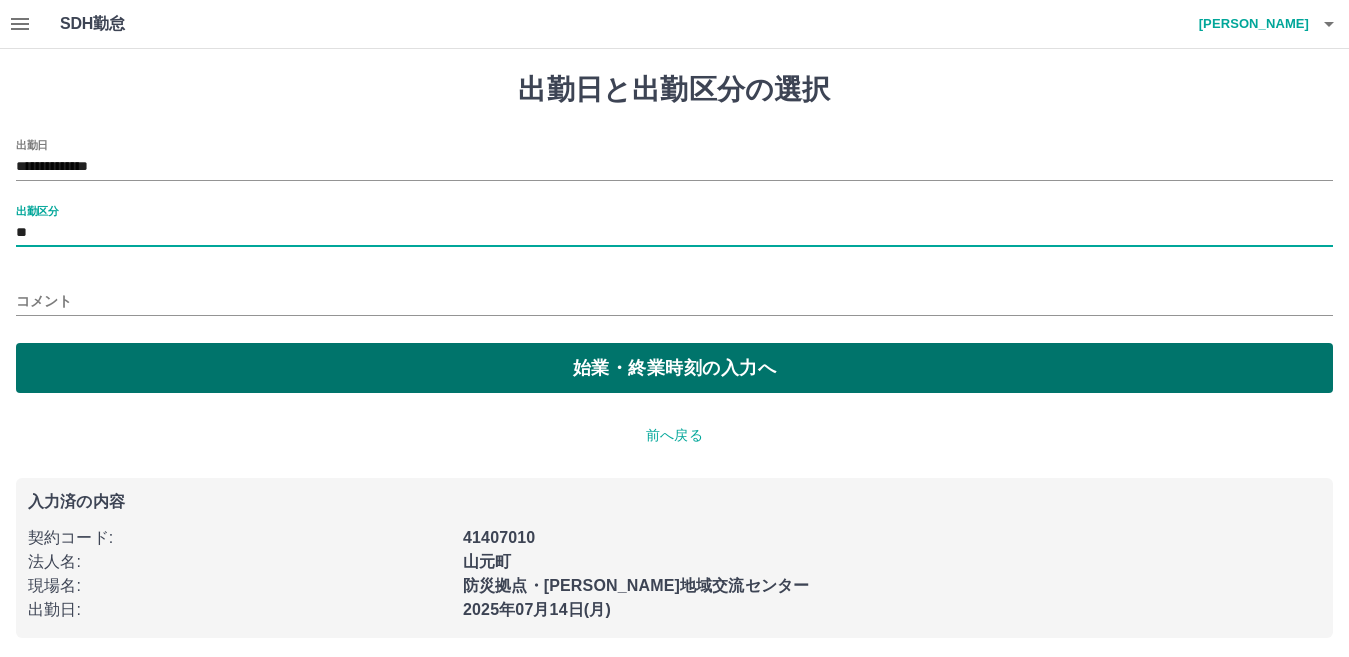 click on "始業・終業時刻の入力へ" at bounding box center [674, 368] 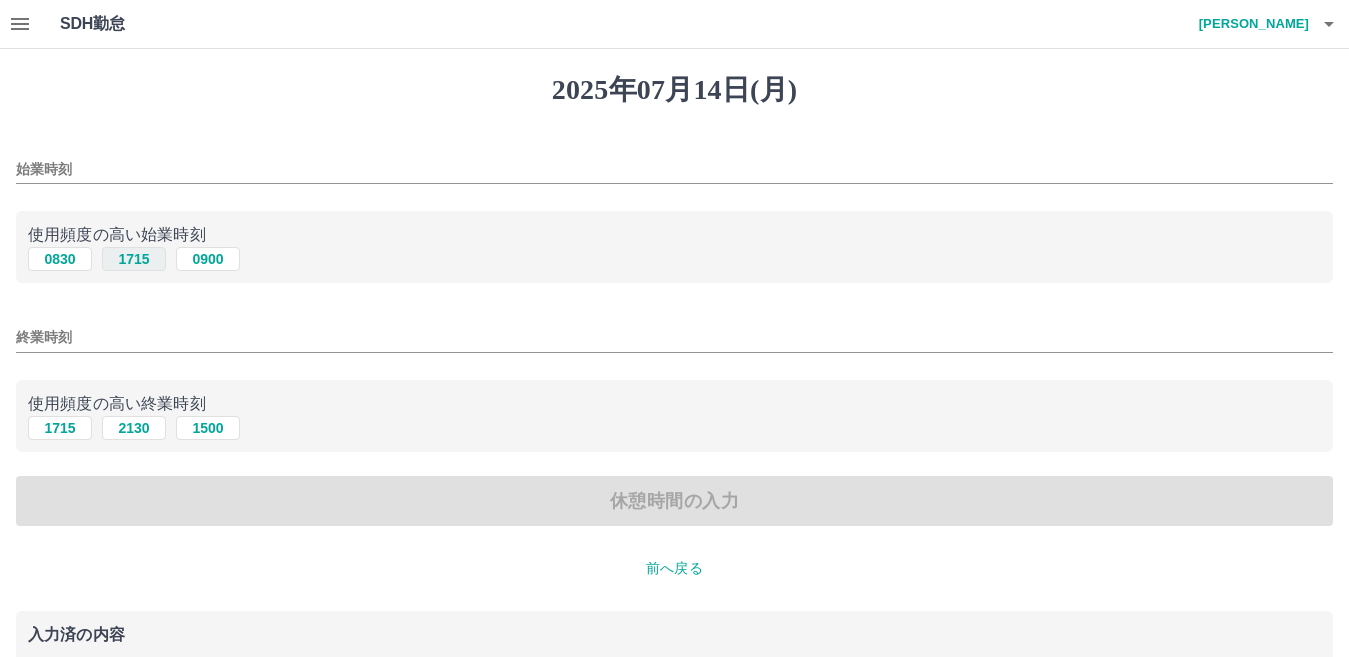 click on "1715" at bounding box center (134, 259) 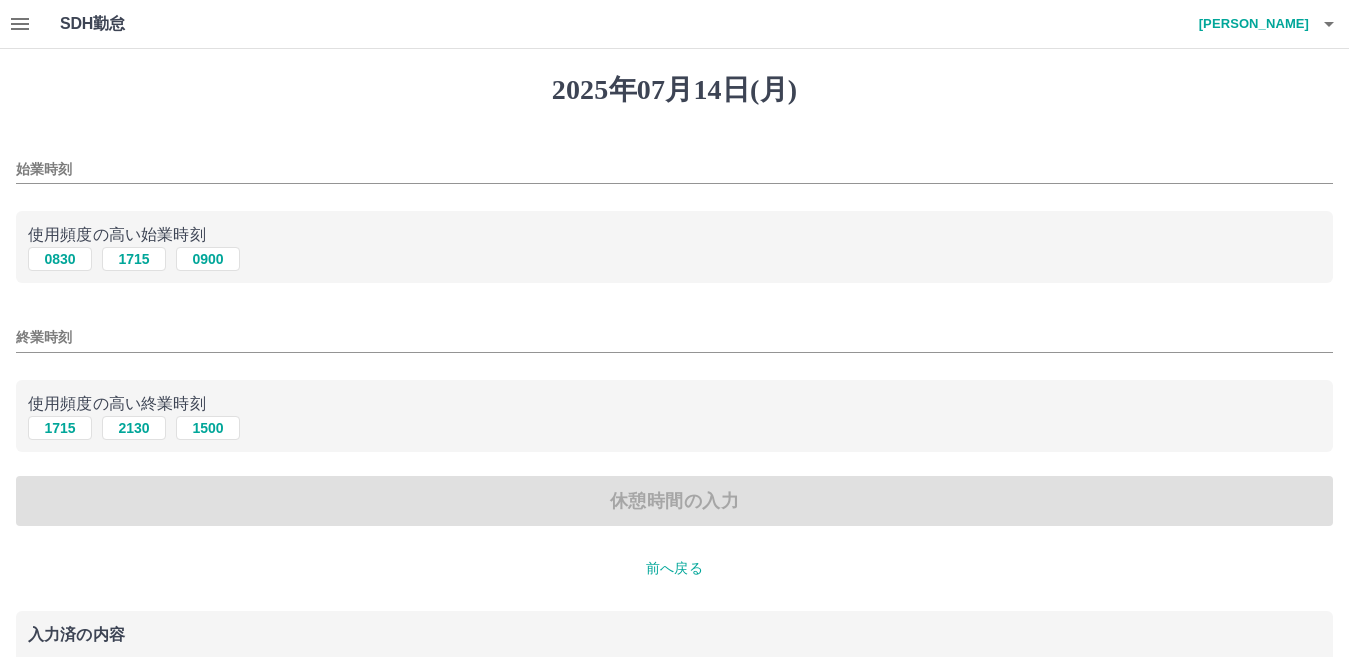 type on "****" 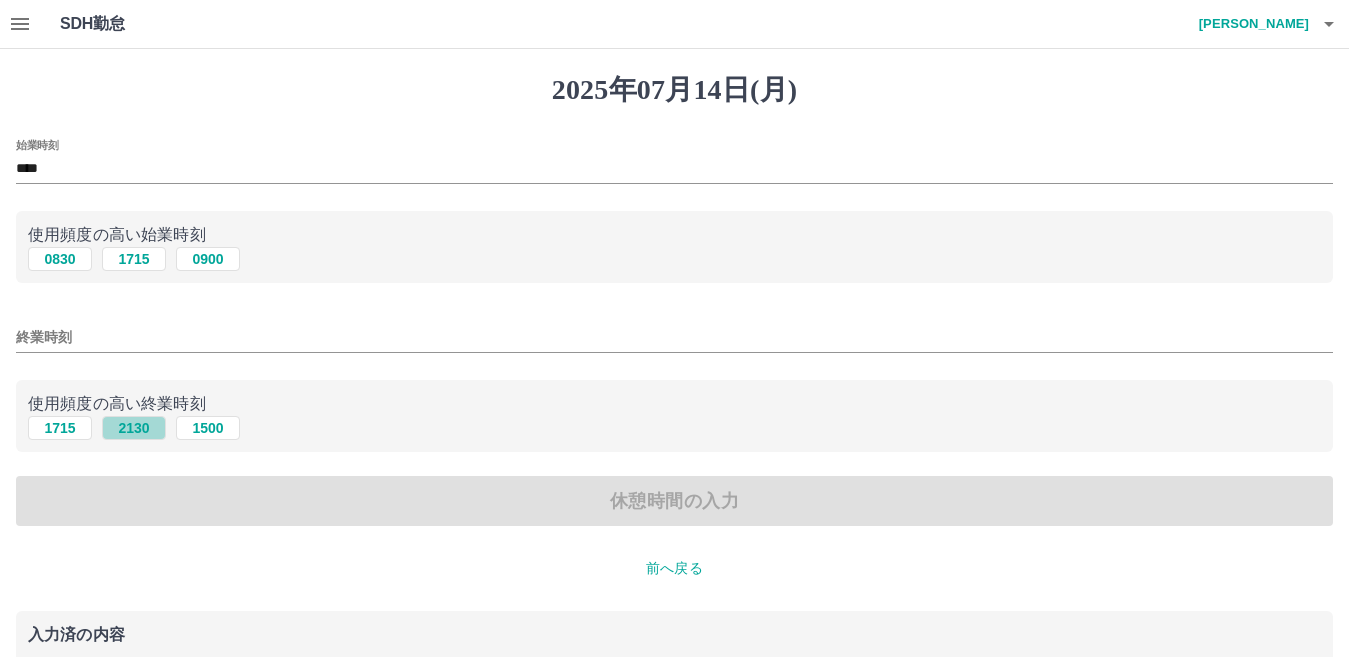 drag, startPoint x: 129, startPoint y: 424, endPoint x: 246, endPoint y: 510, distance: 145.20676 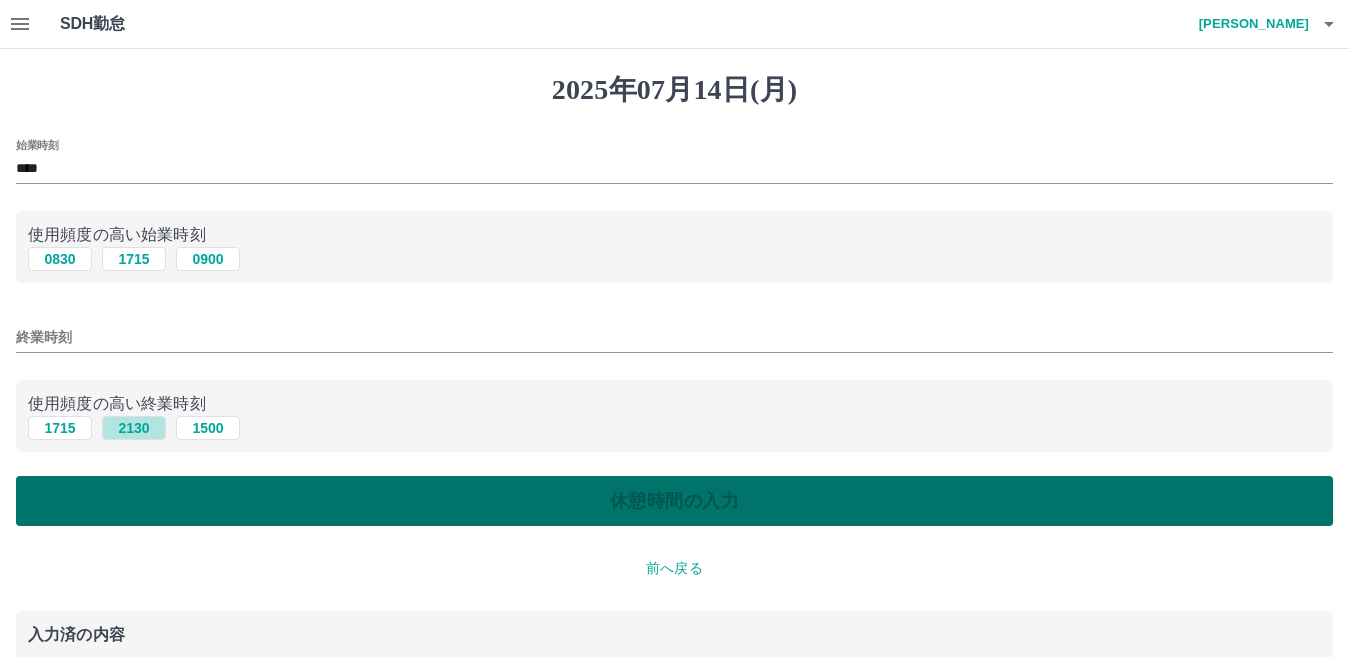 click on "2130" at bounding box center [134, 428] 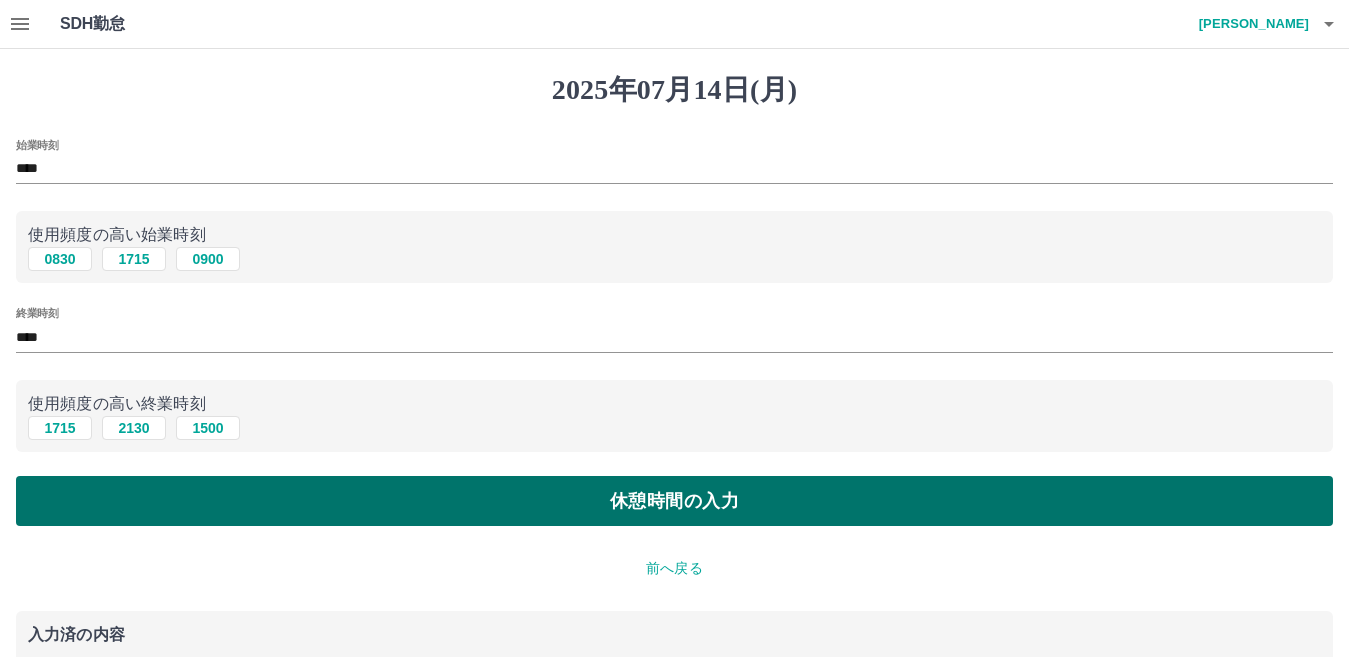 click on "休憩時間の入力" at bounding box center [674, 501] 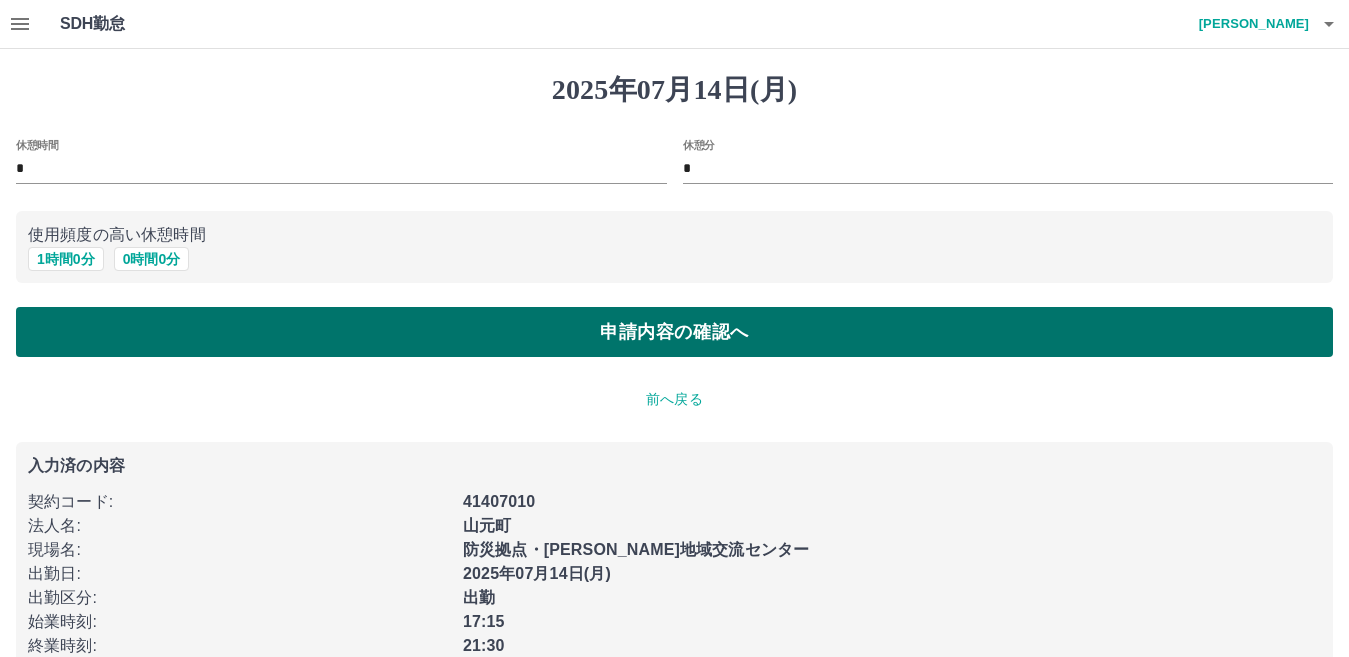 click on "申請内容の確認へ" at bounding box center (674, 332) 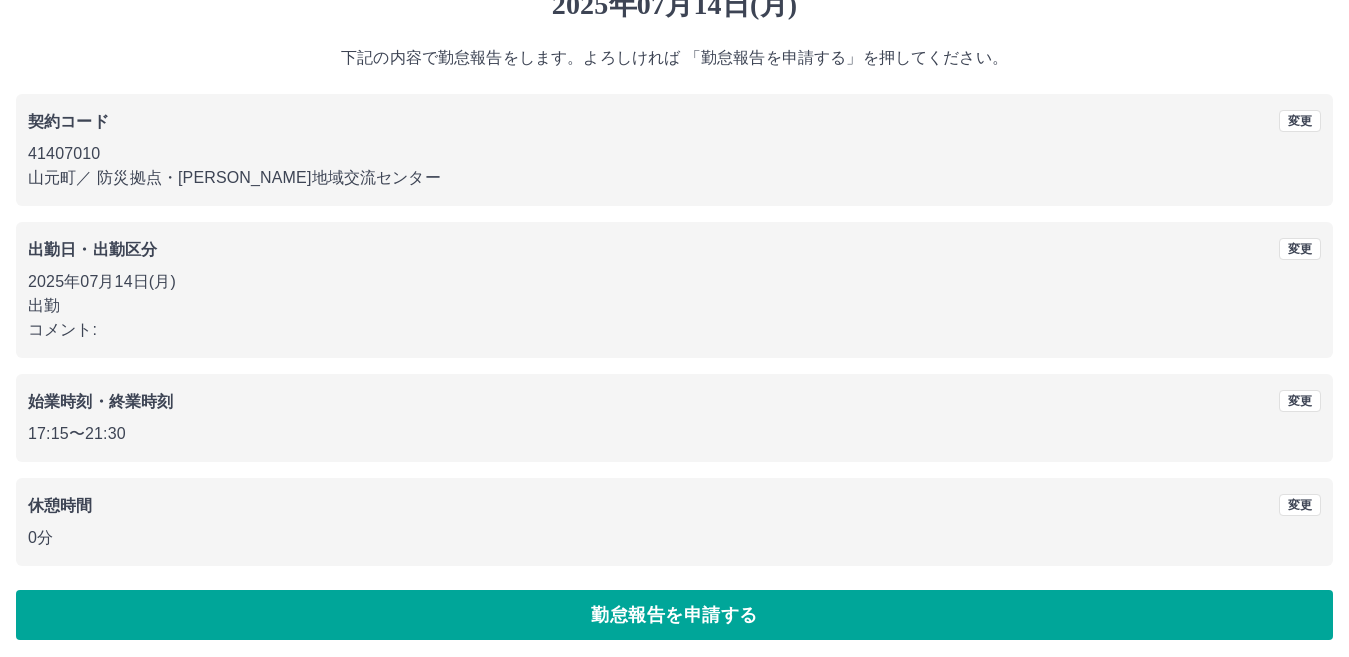 scroll, scrollTop: 92, scrollLeft: 0, axis: vertical 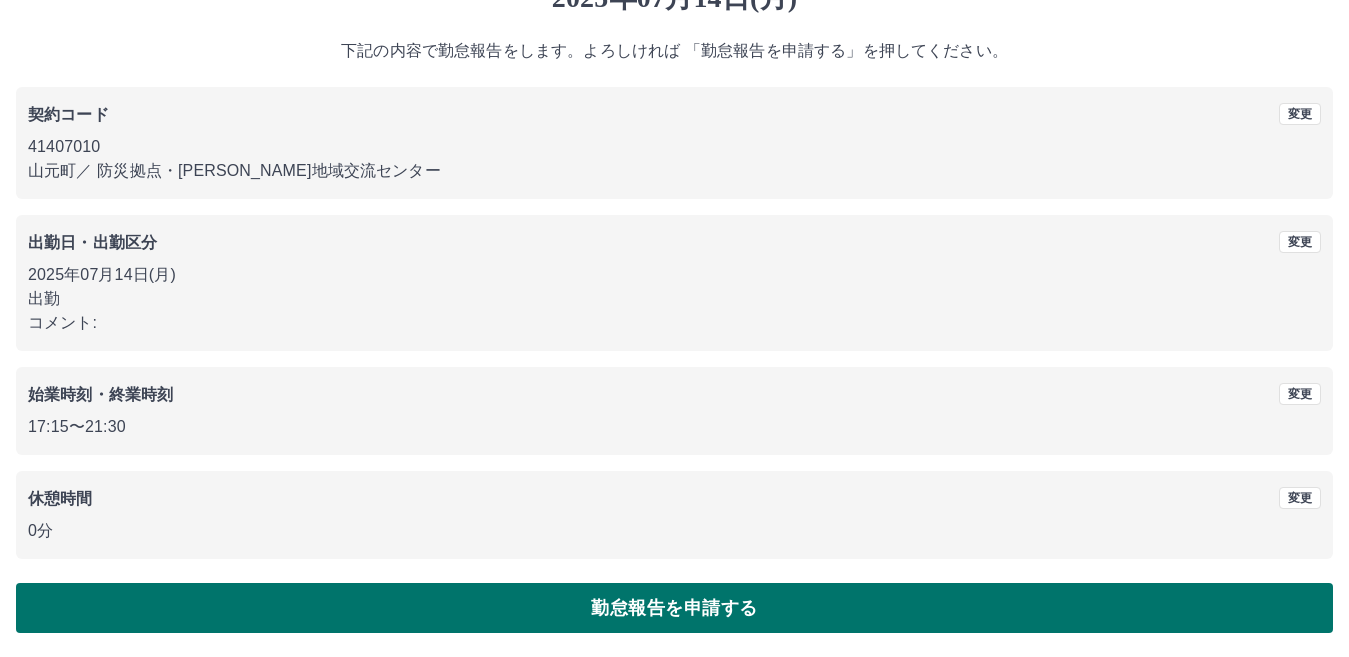 click on "勤怠報告を申請する" at bounding box center (674, 608) 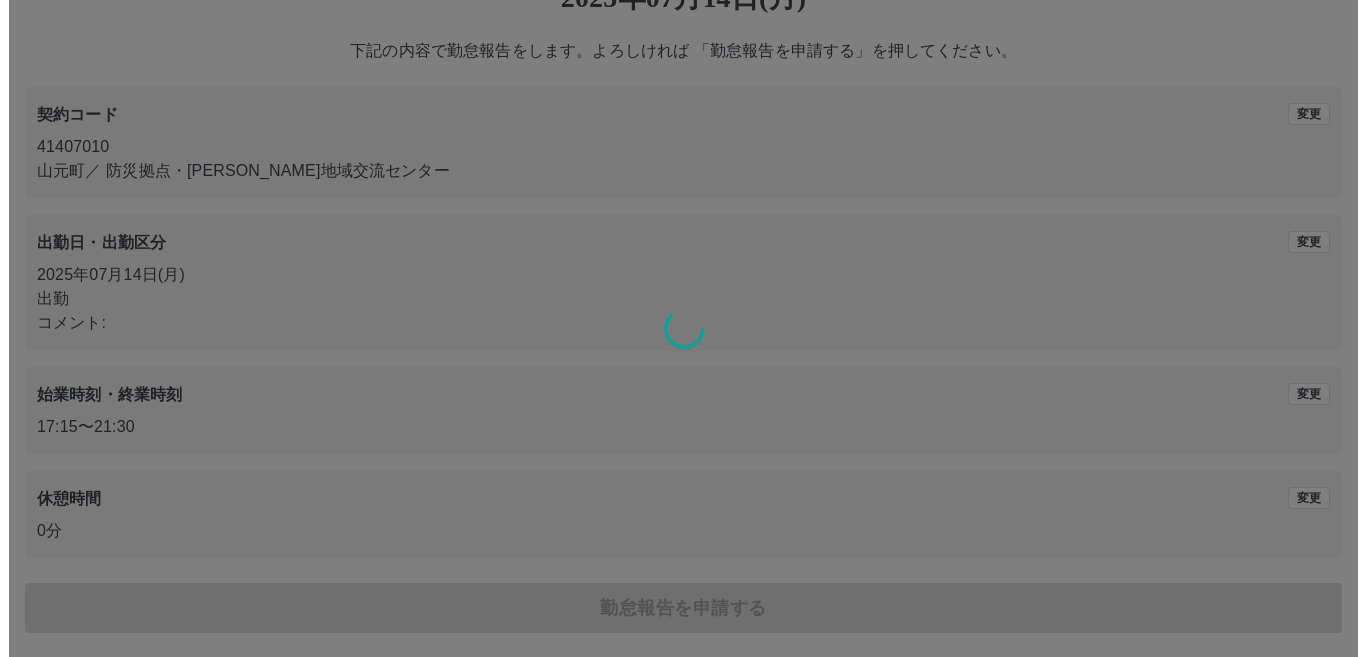 scroll, scrollTop: 0, scrollLeft: 0, axis: both 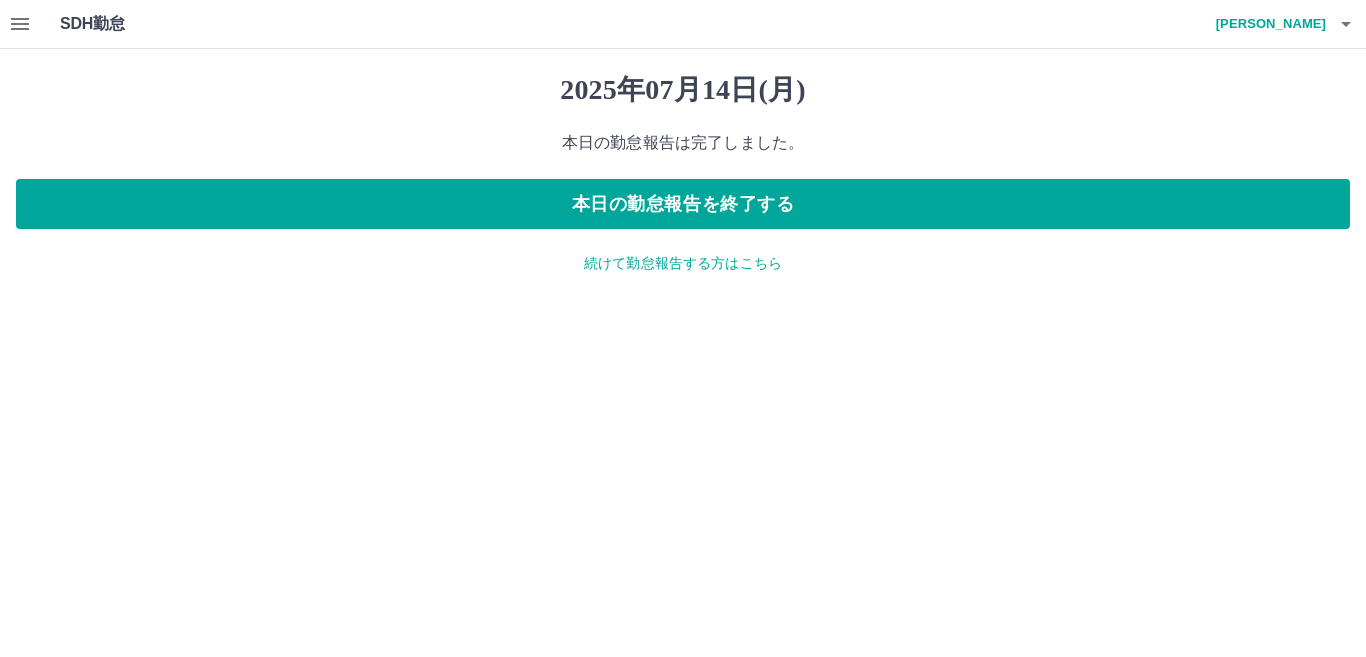 click 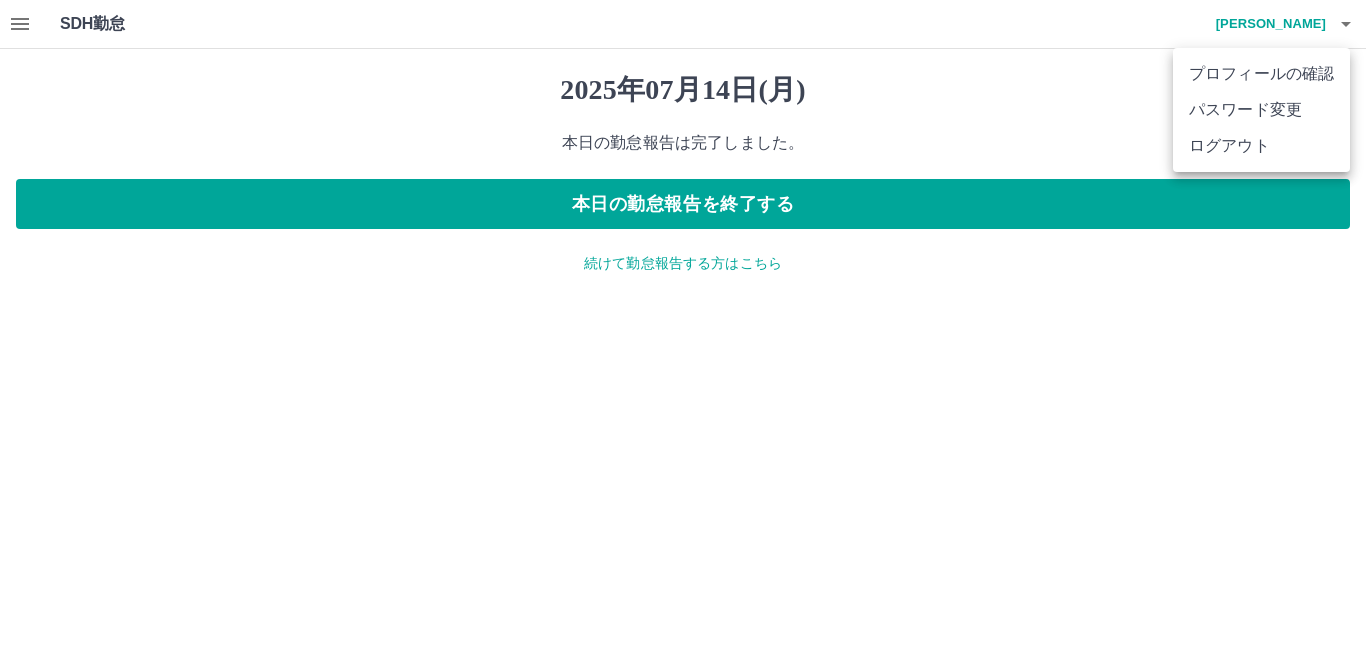 drag, startPoint x: 1205, startPoint y: 145, endPoint x: 1186, endPoint y: 145, distance: 19 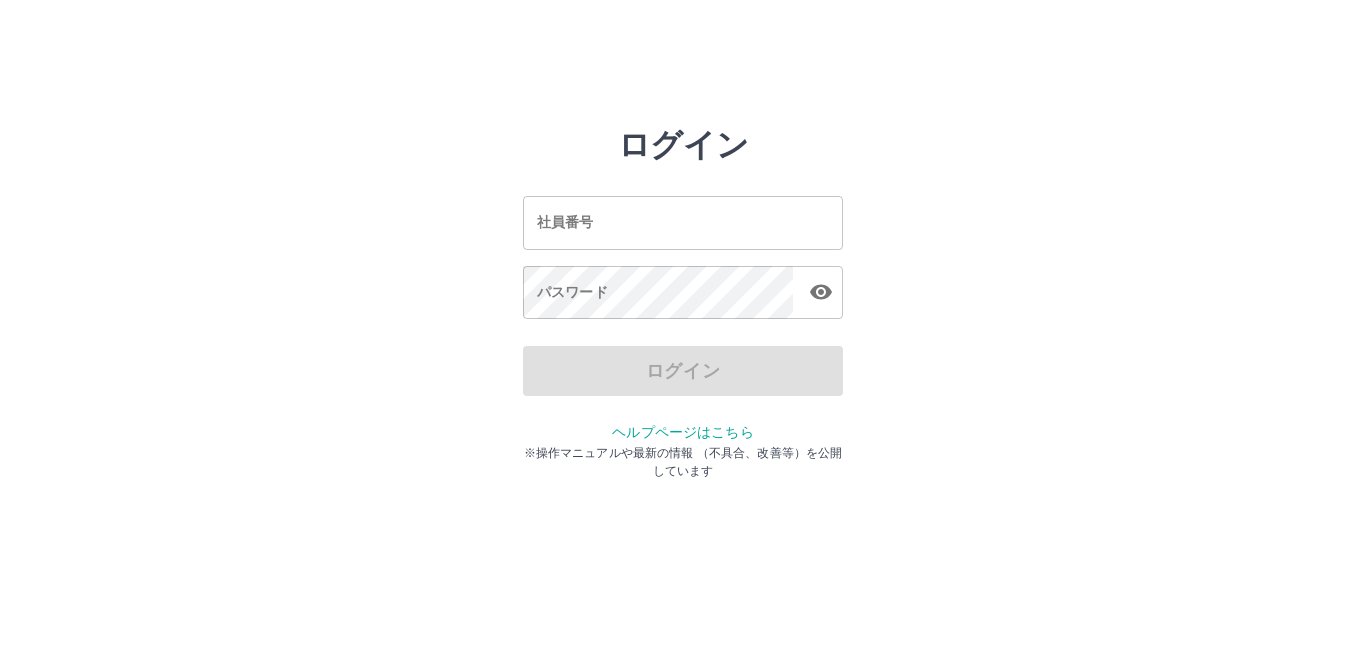 scroll, scrollTop: 0, scrollLeft: 0, axis: both 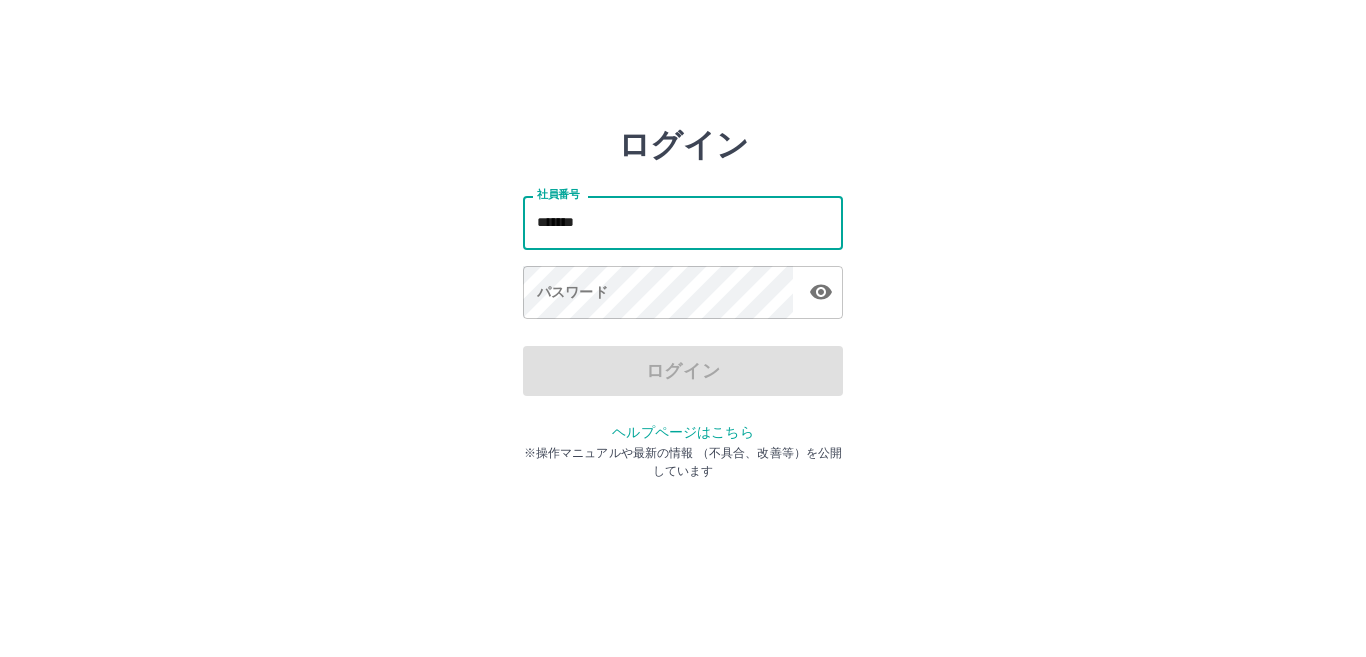 type on "*******" 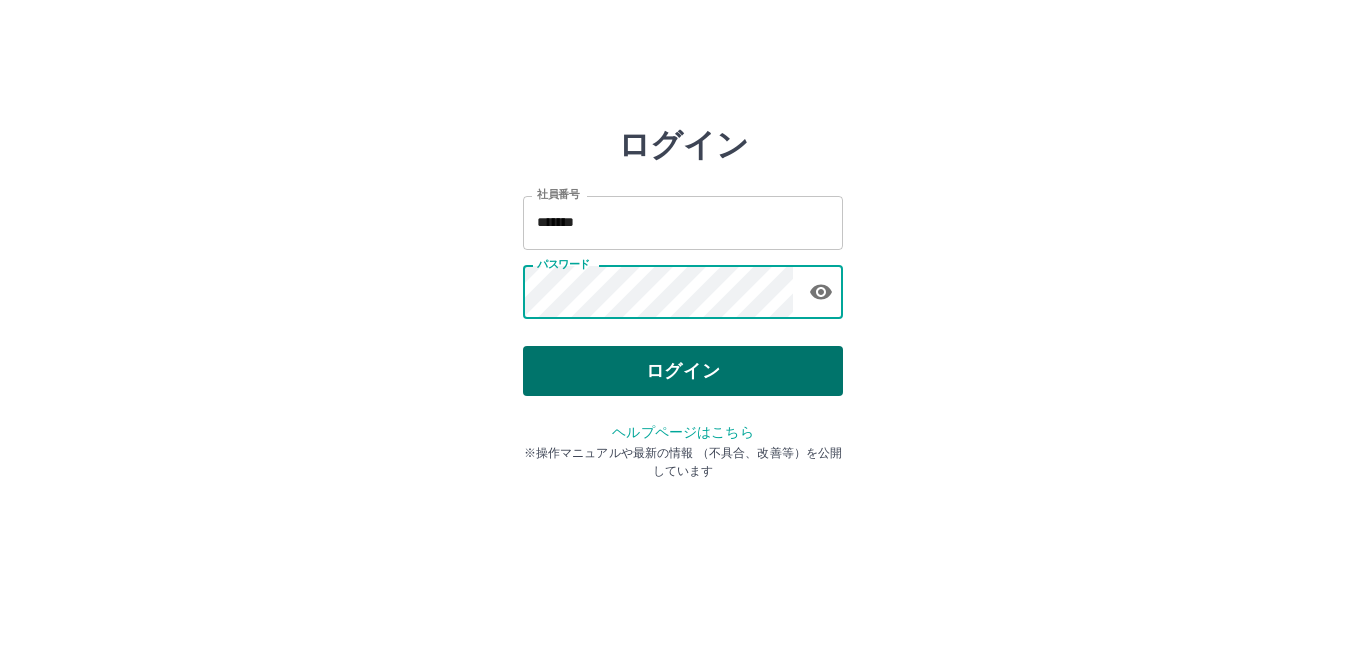 click on "ログイン" at bounding box center (683, 371) 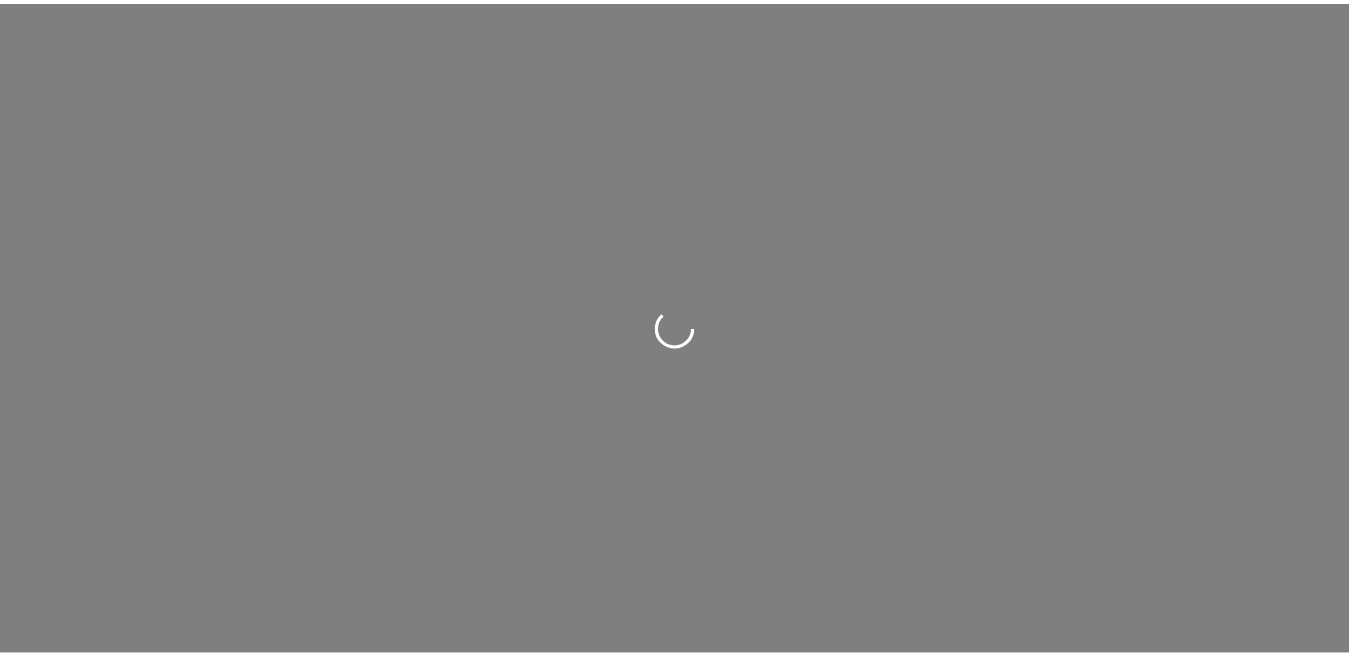 scroll, scrollTop: 0, scrollLeft: 0, axis: both 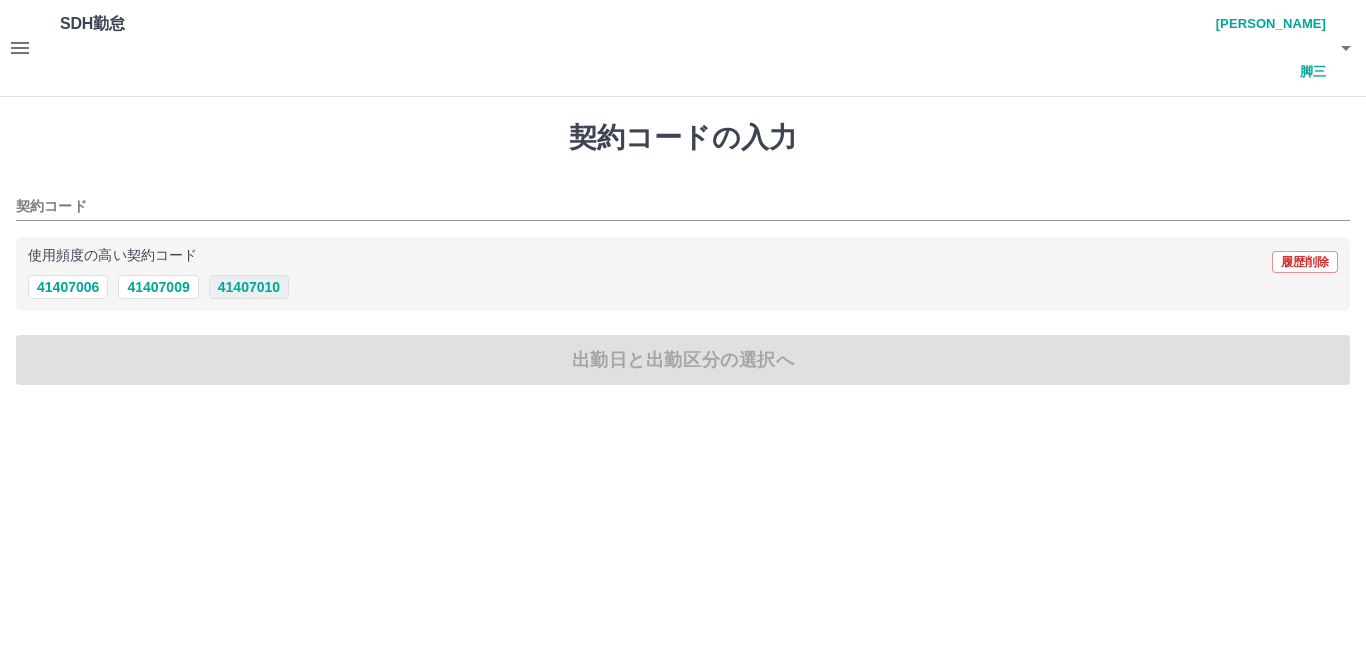 click on "41407010" at bounding box center [249, 287] 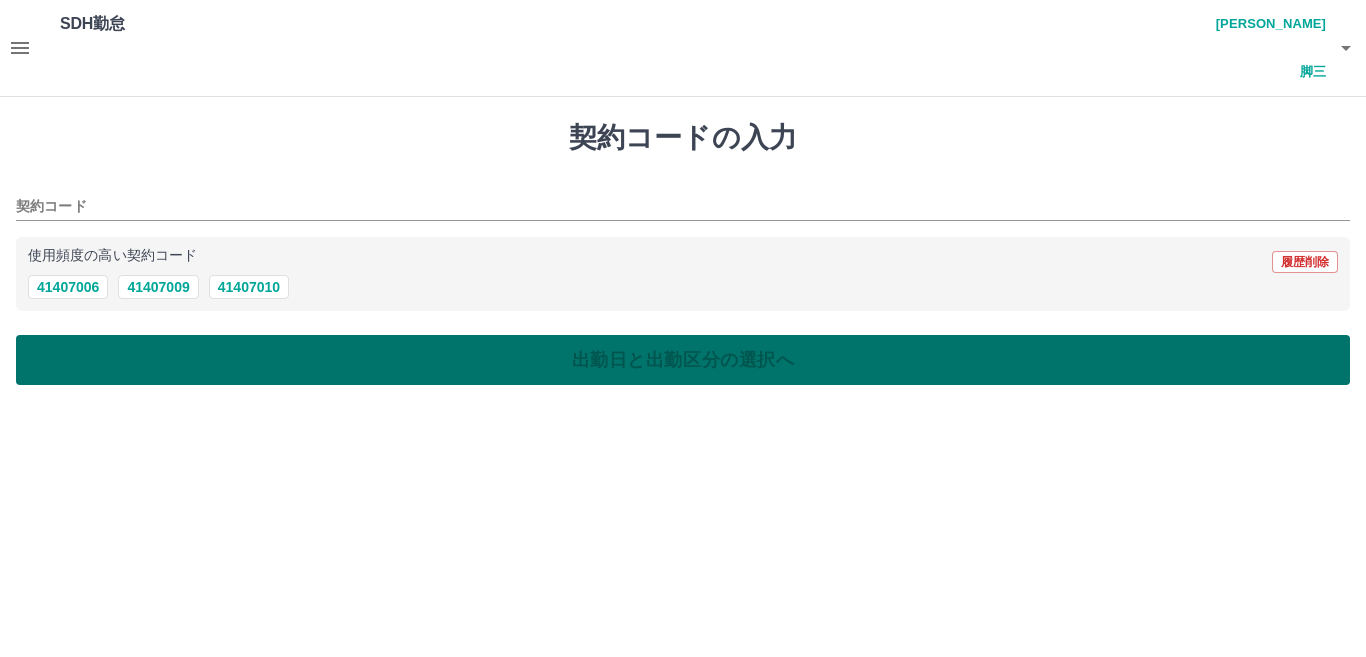 type on "********" 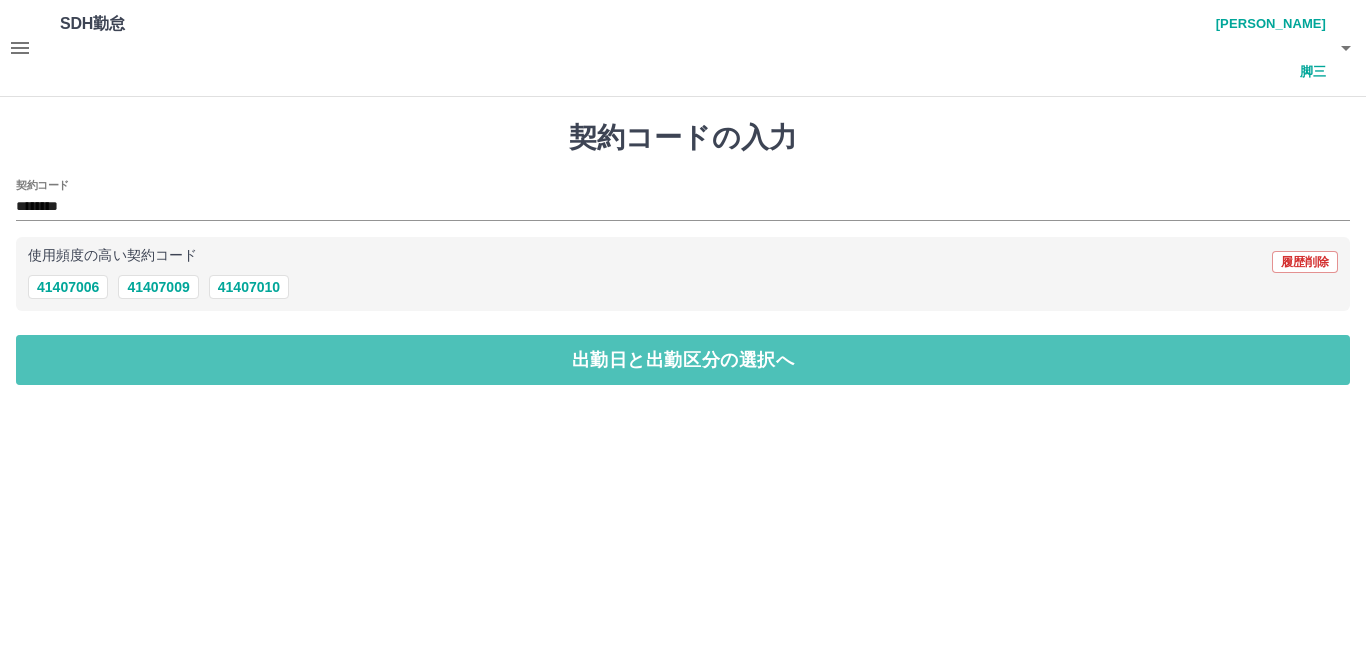 drag, startPoint x: 293, startPoint y: 318, endPoint x: 244, endPoint y: 259, distance: 76.6942 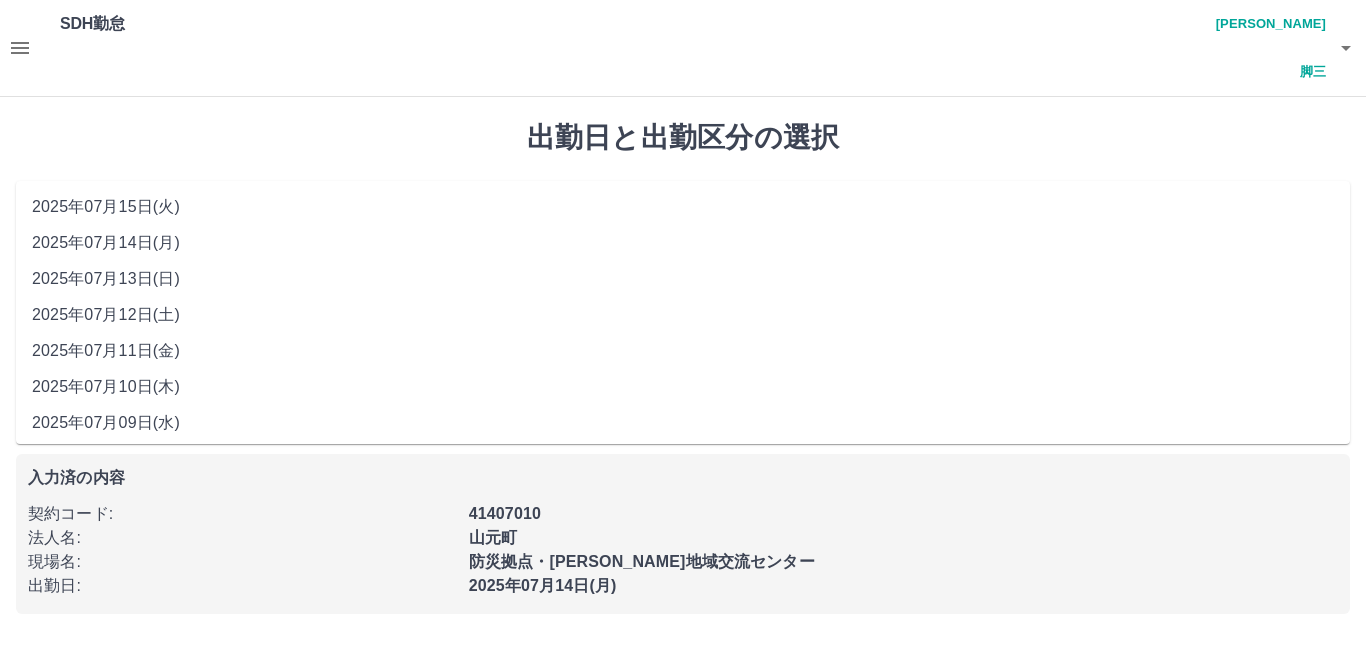 click on "**********" at bounding box center [683, 215] 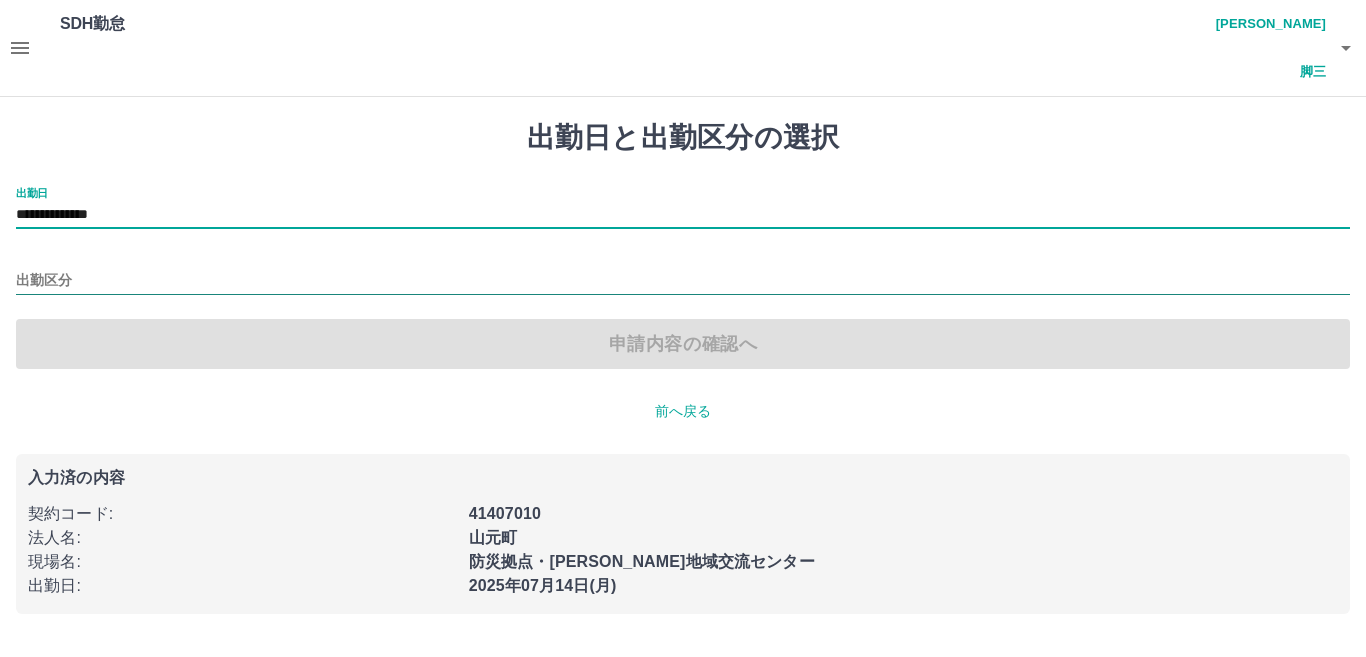 click on "出勤区分" at bounding box center (683, 281) 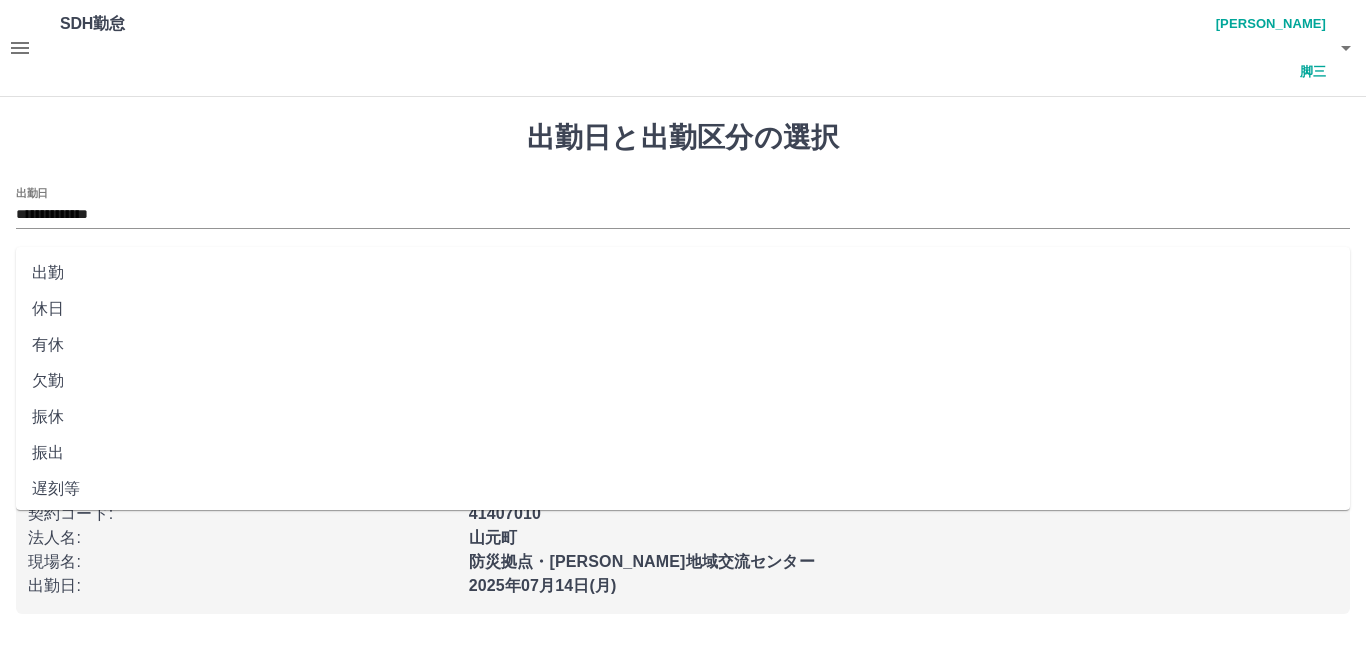 click on "出勤" at bounding box center (683, 273) 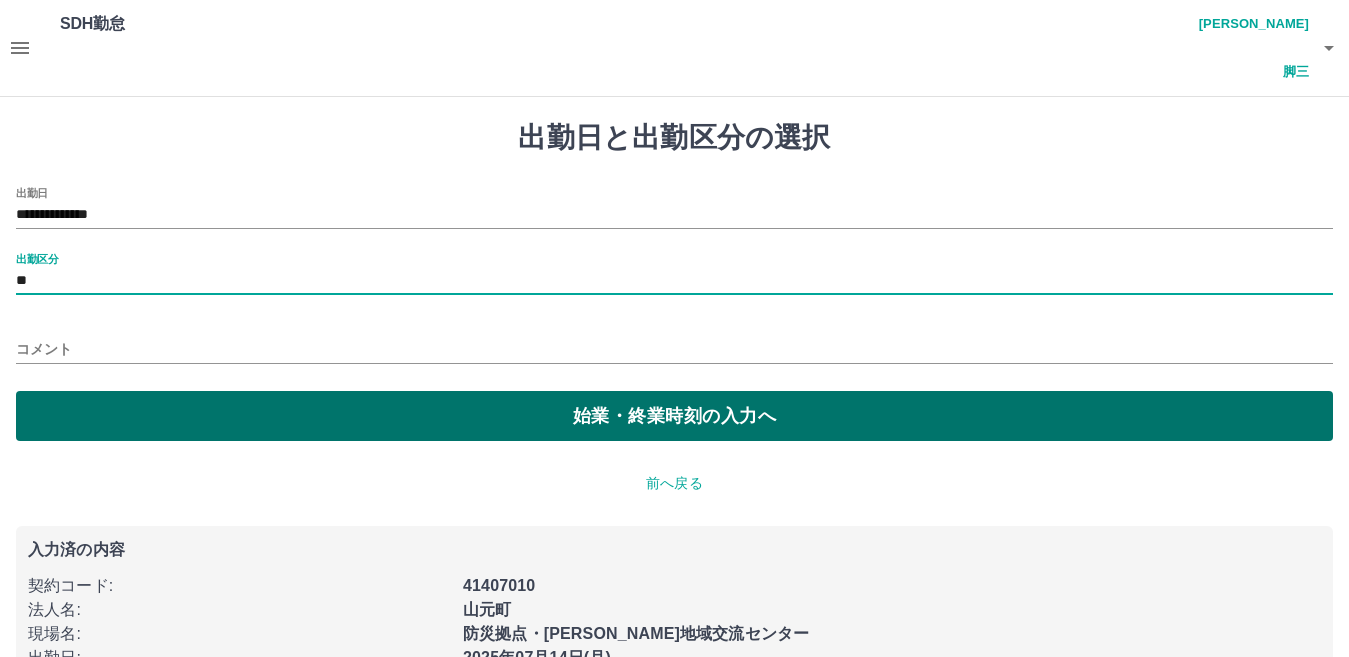 click on "始業・終業時刻の入力へ" at bounding box center (674, 416) 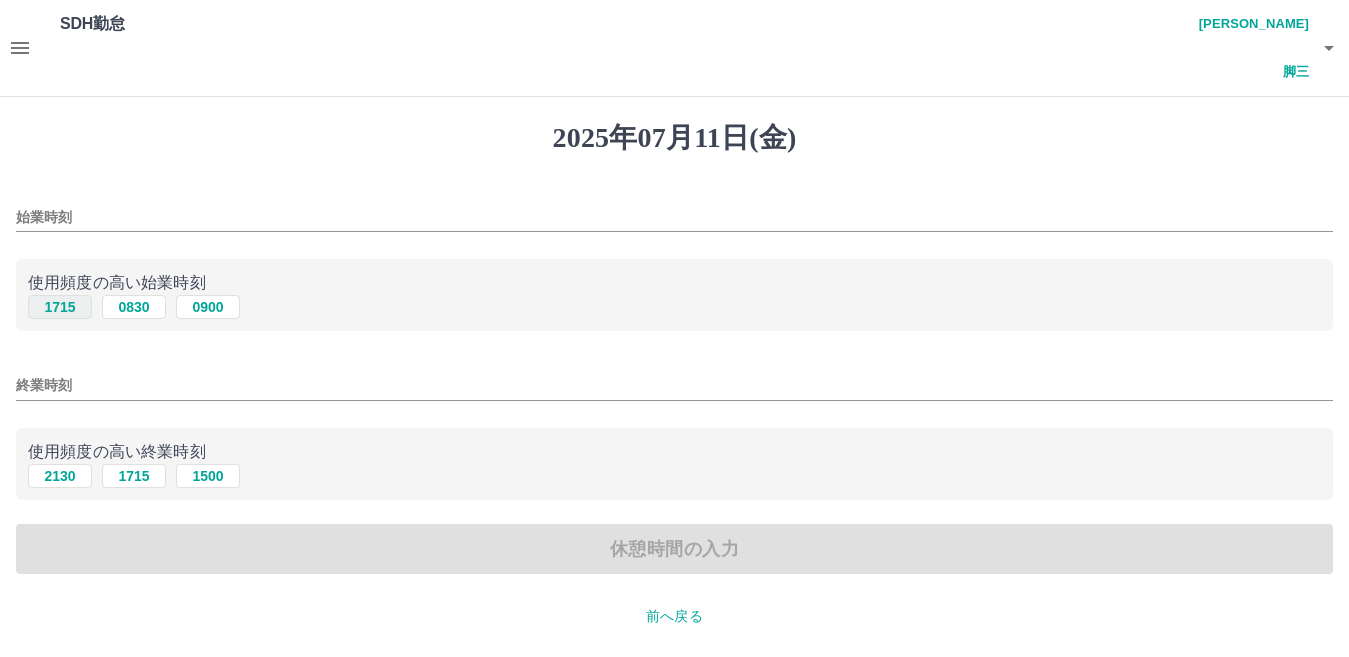 click on "1715" at bounding box center (60, 307) 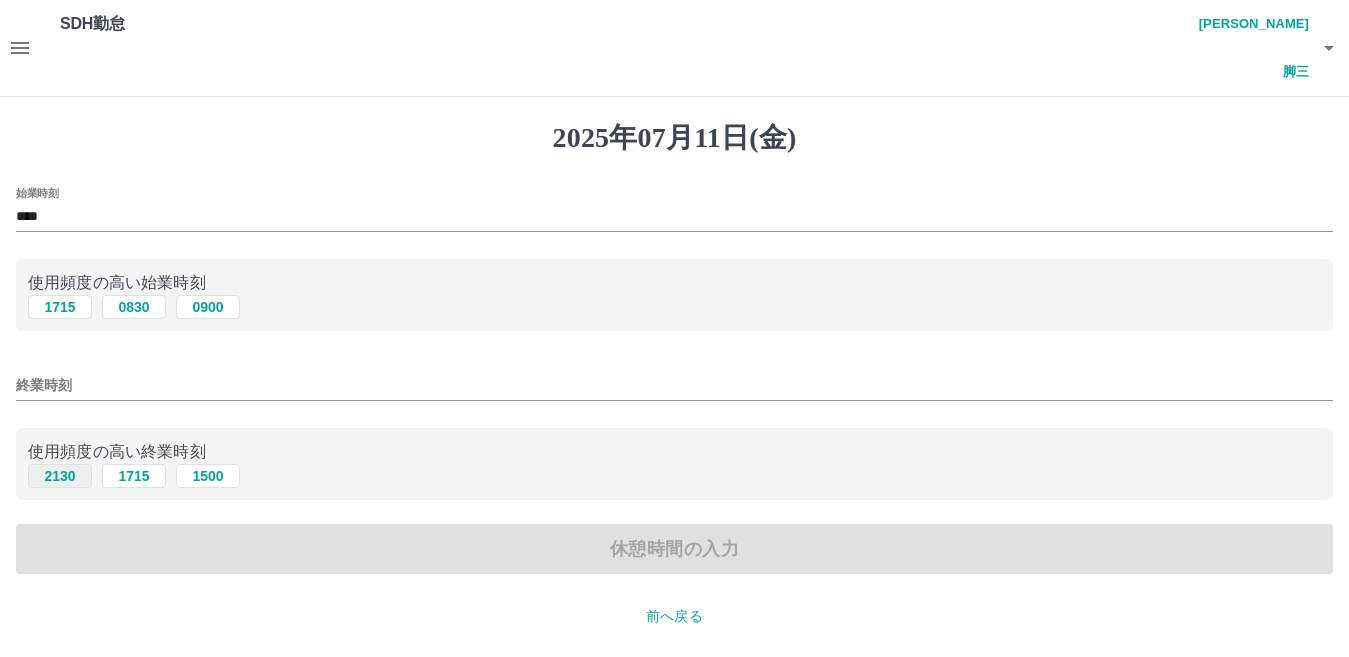 click on "2130" at bounding box center [60, 476] 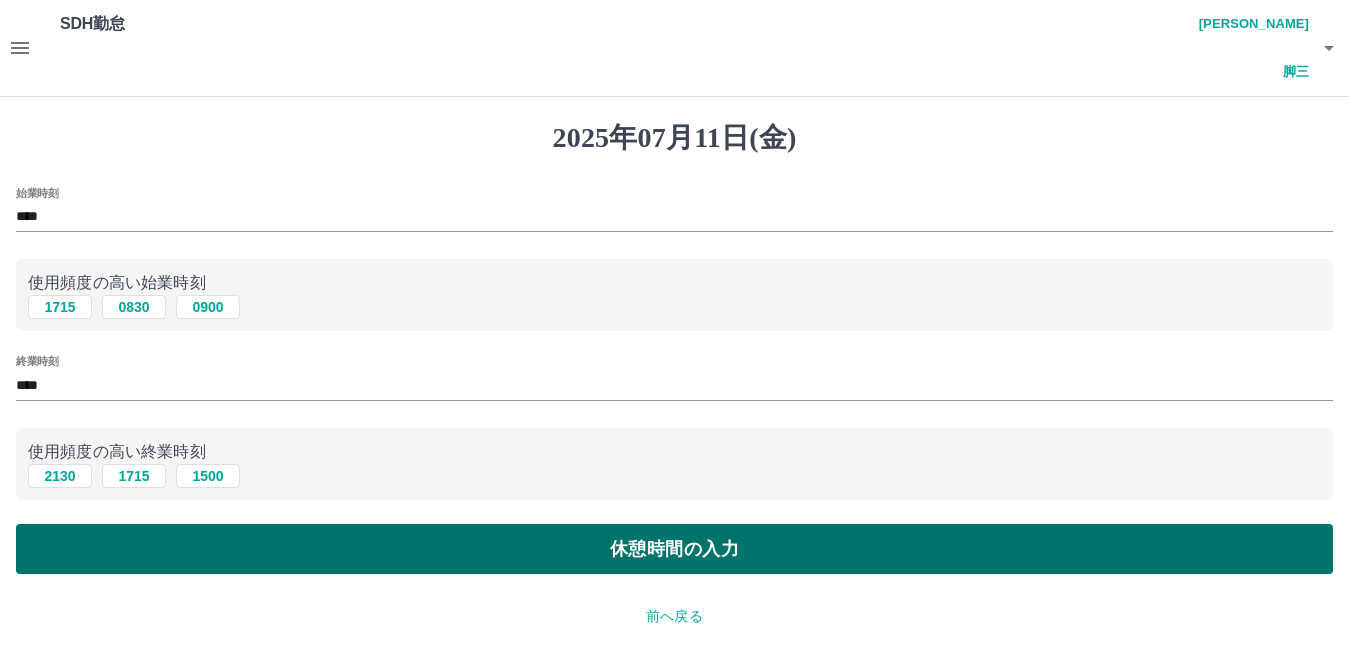 click on "休憩時間の入力" at bounding box center (674, 549) 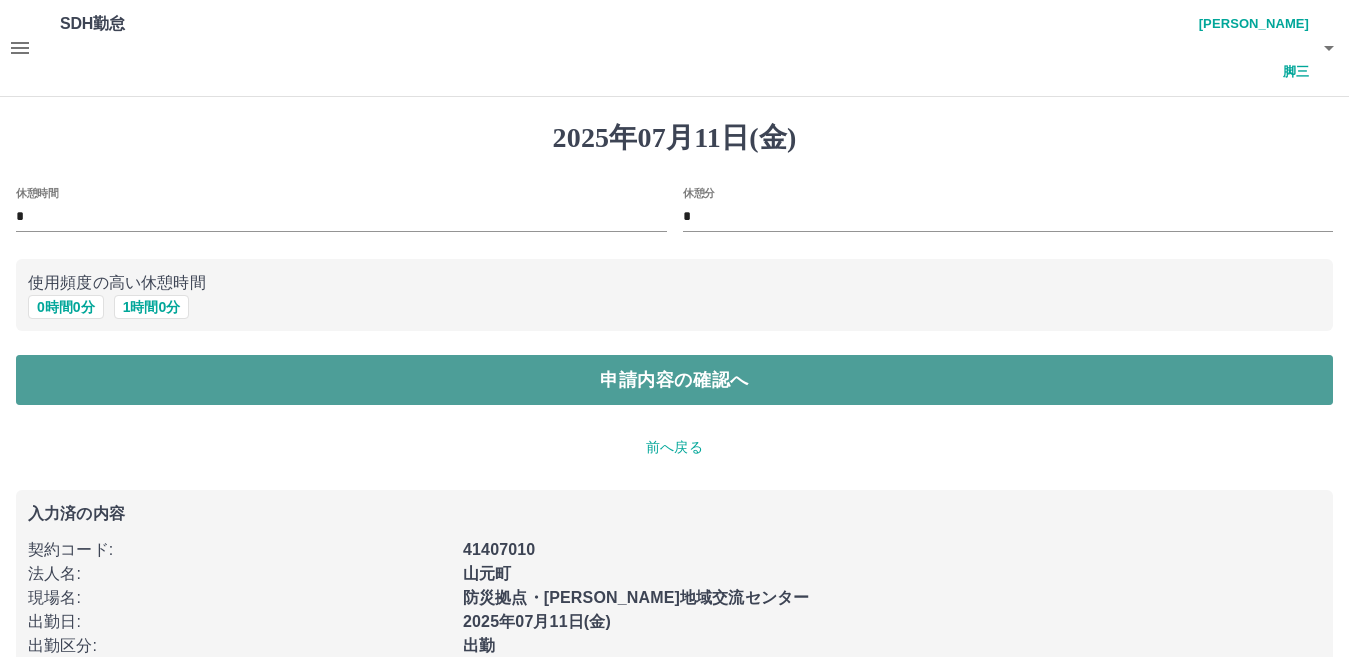 click on "申請内容の確認へ" at bounding box center (674, 380) 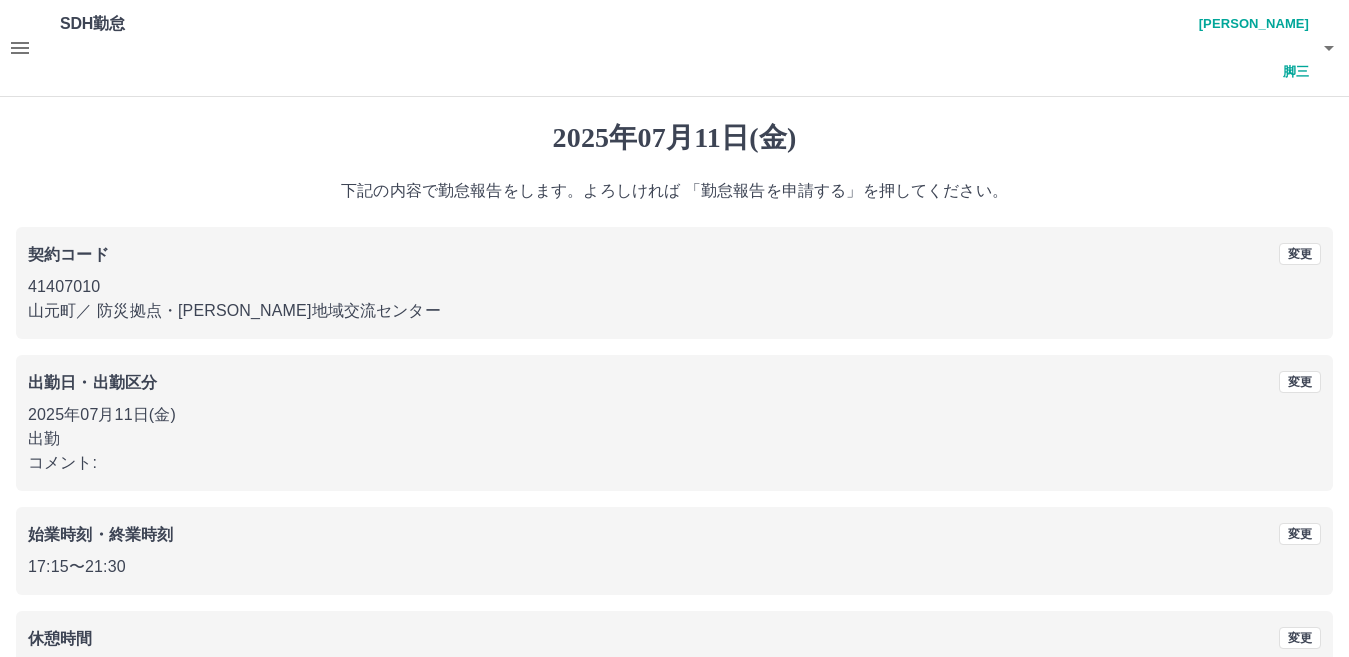 scroll, scrollTop: 92, scrollLeft: 0, axis: vertical 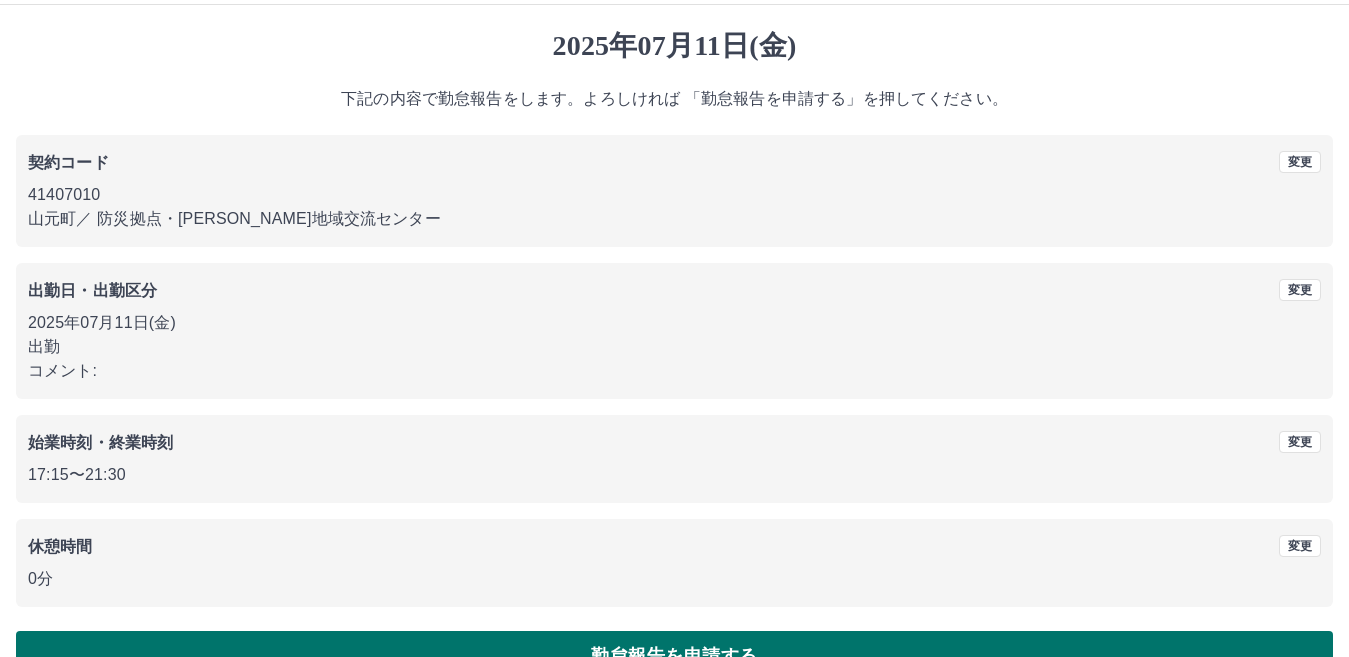 click on "勤怠報告を申請する" at bounding box center [674, 656] 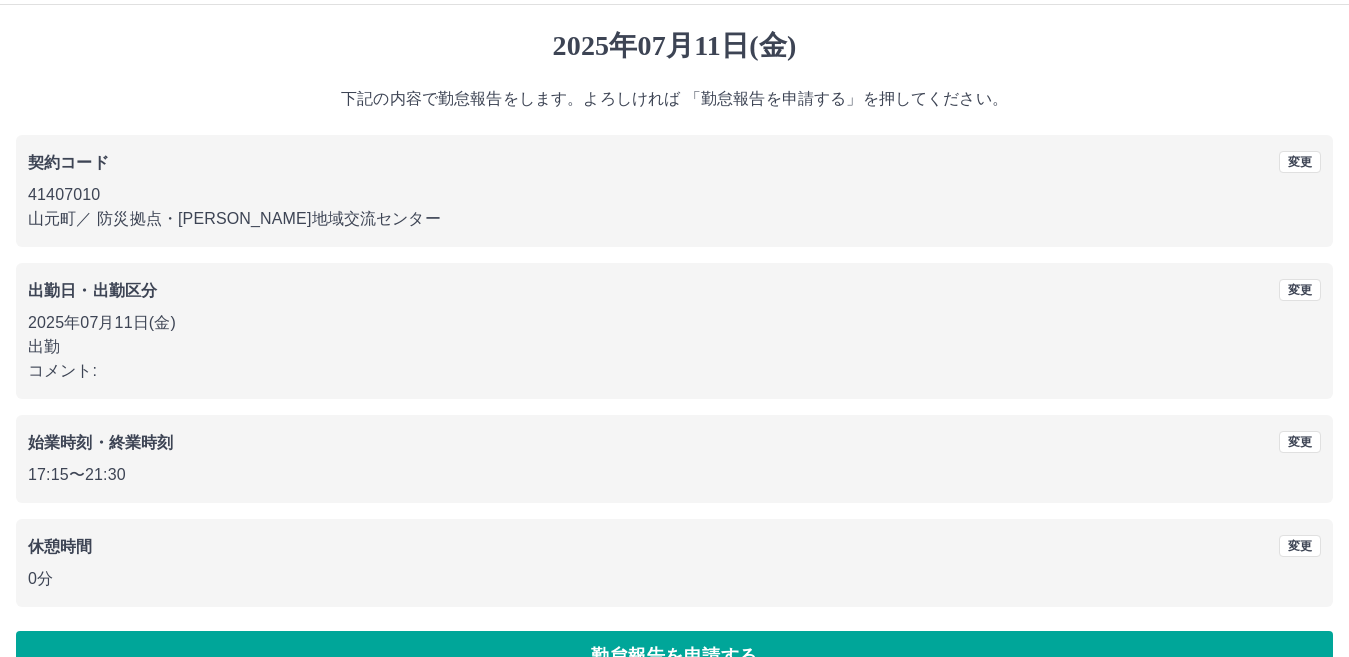 scroll, scrollTop: 0, scrollLeft: 0, axis: both 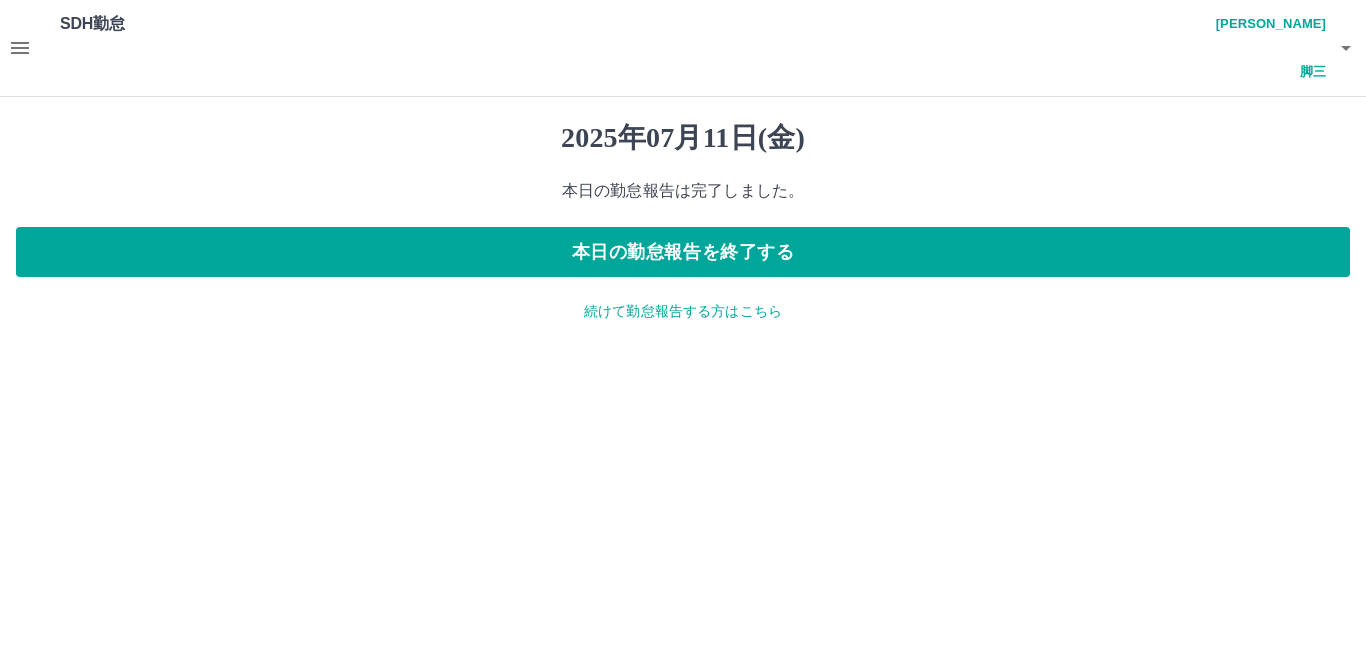 click on "続けて勤怠報告する方はこちら" at bounding box center (683, 311) 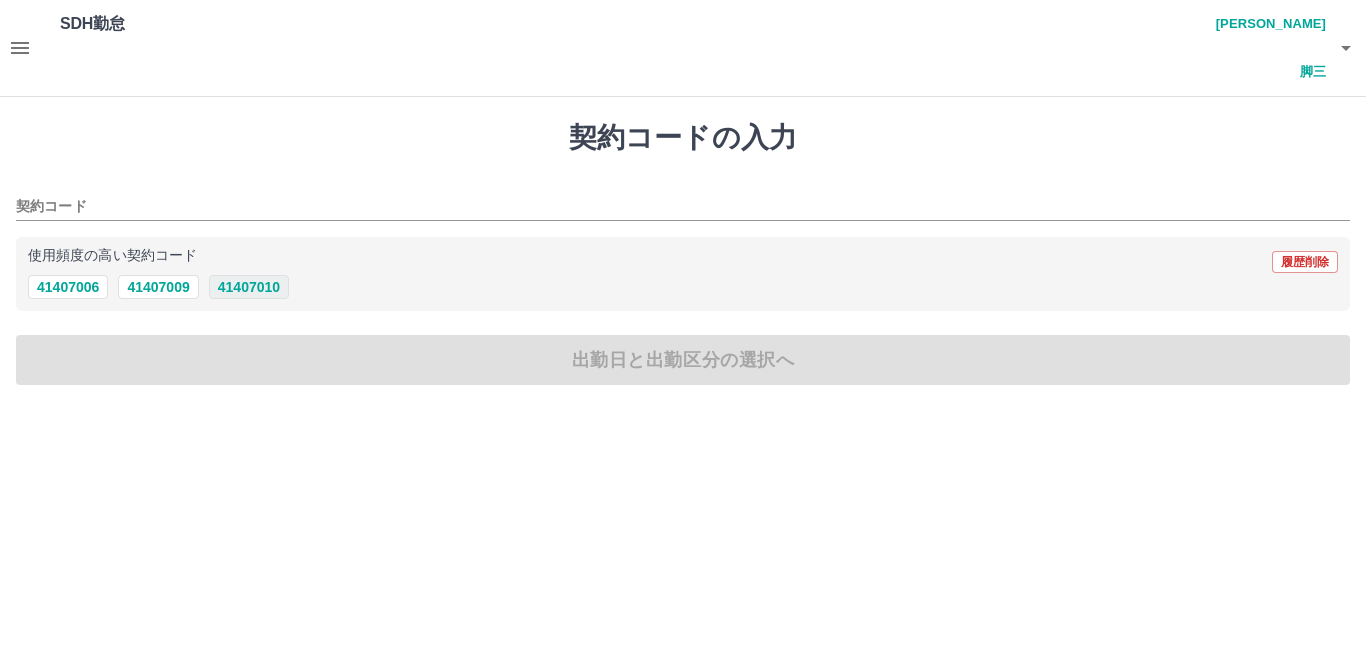 click on "41407010" at bounding box center (249, 287) 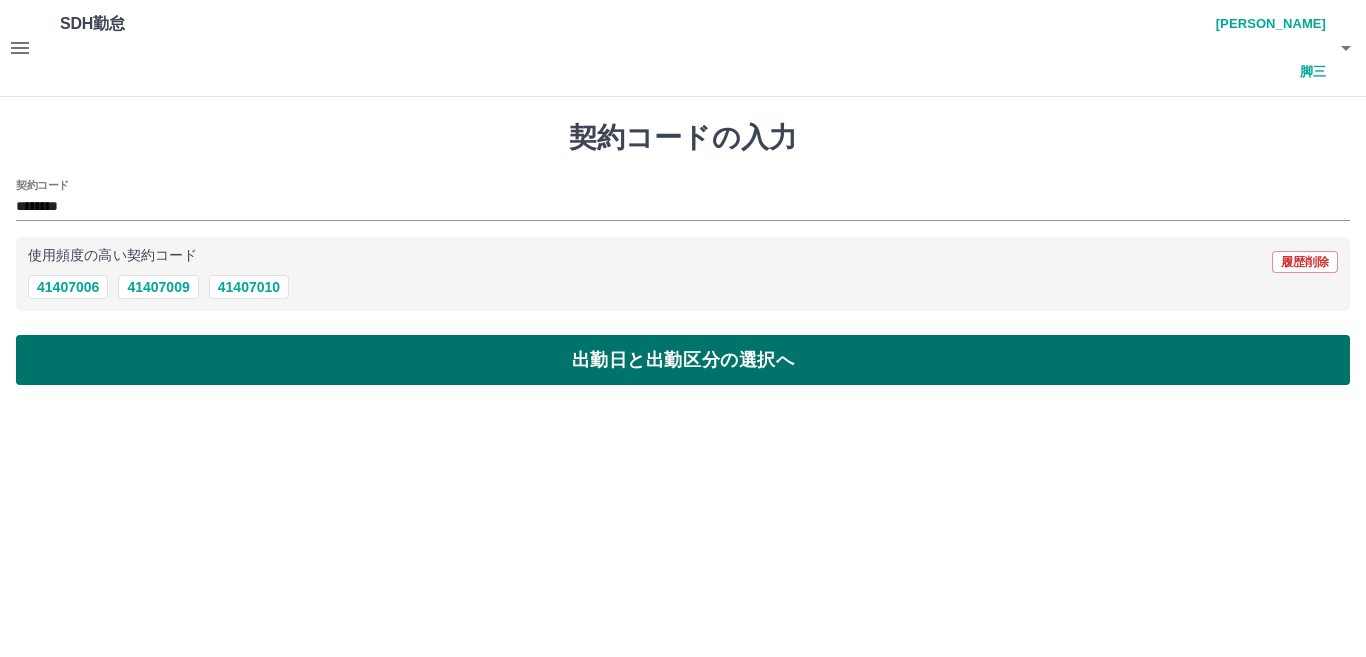 click on "出勤日と出勤区分の選択へ" at bounding box center [683, 360] 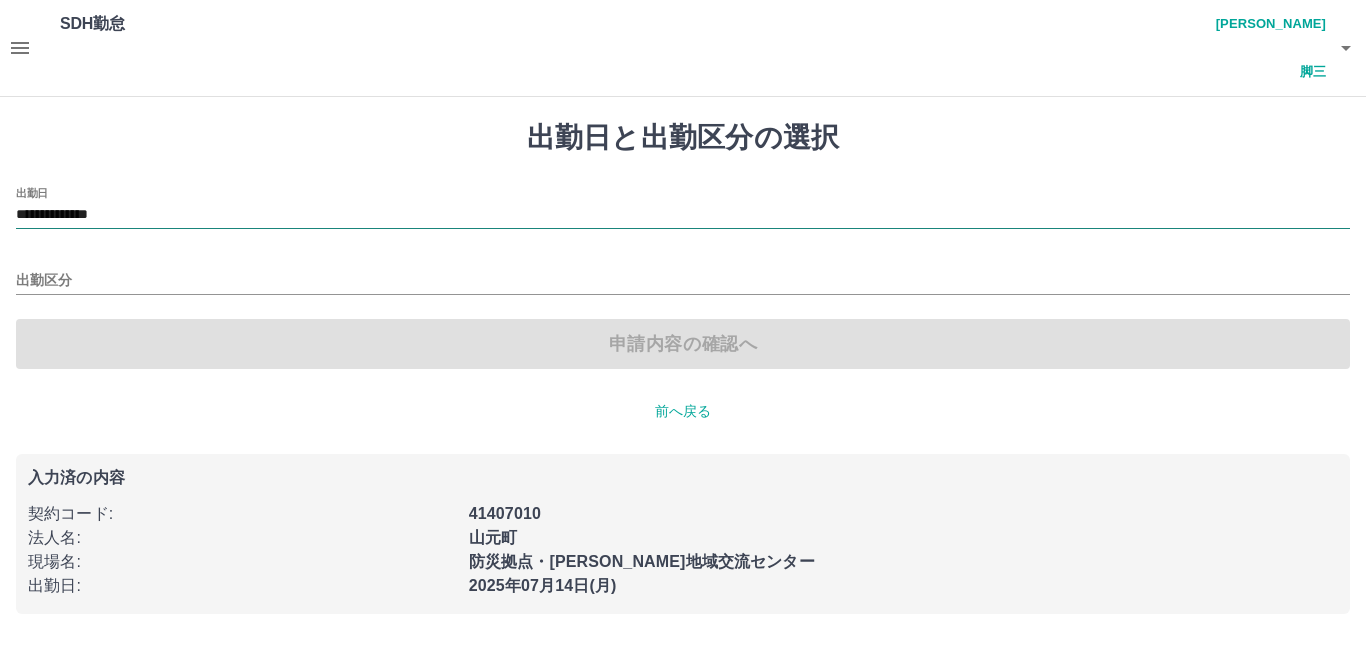 click on "**********" at bounding box center [683, 215] 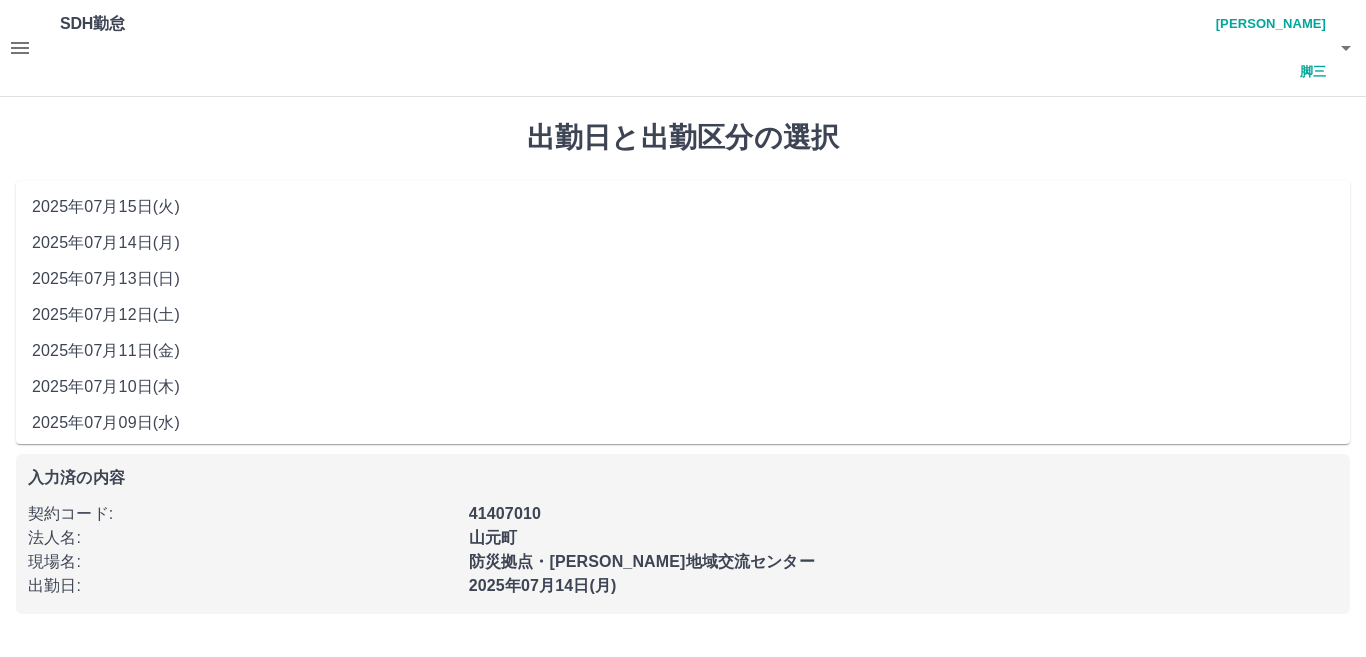 click on "2025年07月12日(土)" at bounding box center (683, 315) 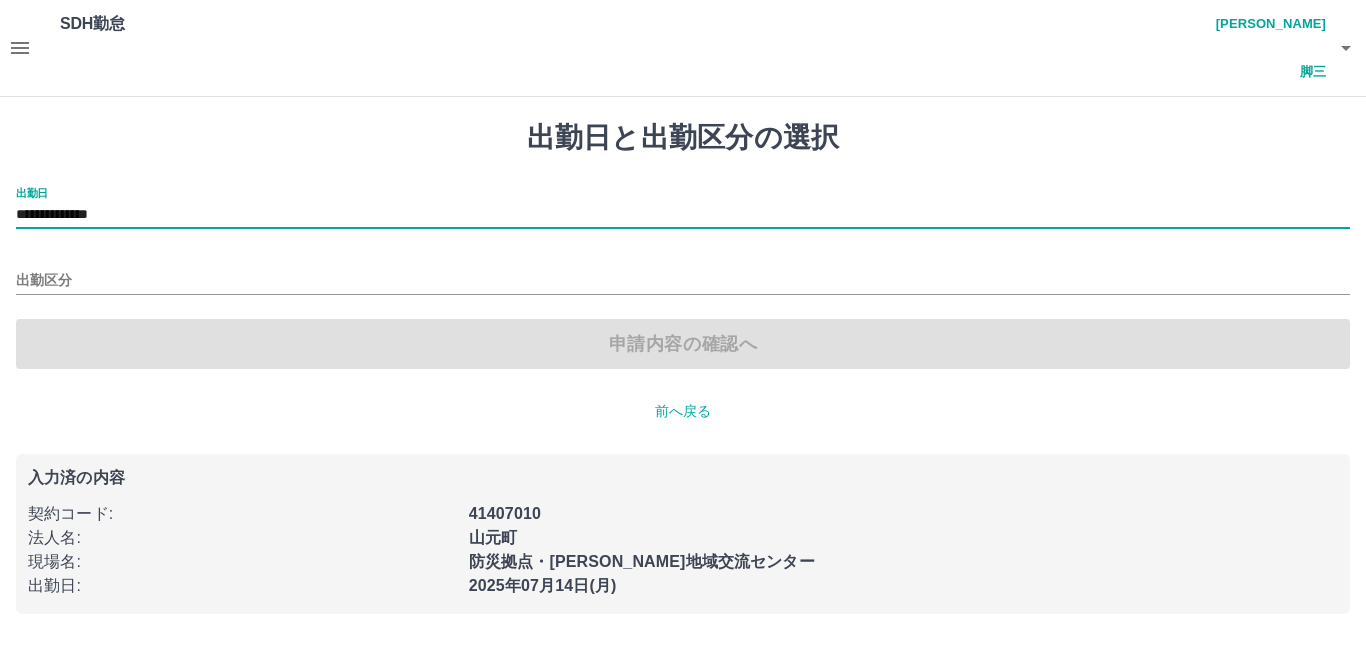 type on "**********" 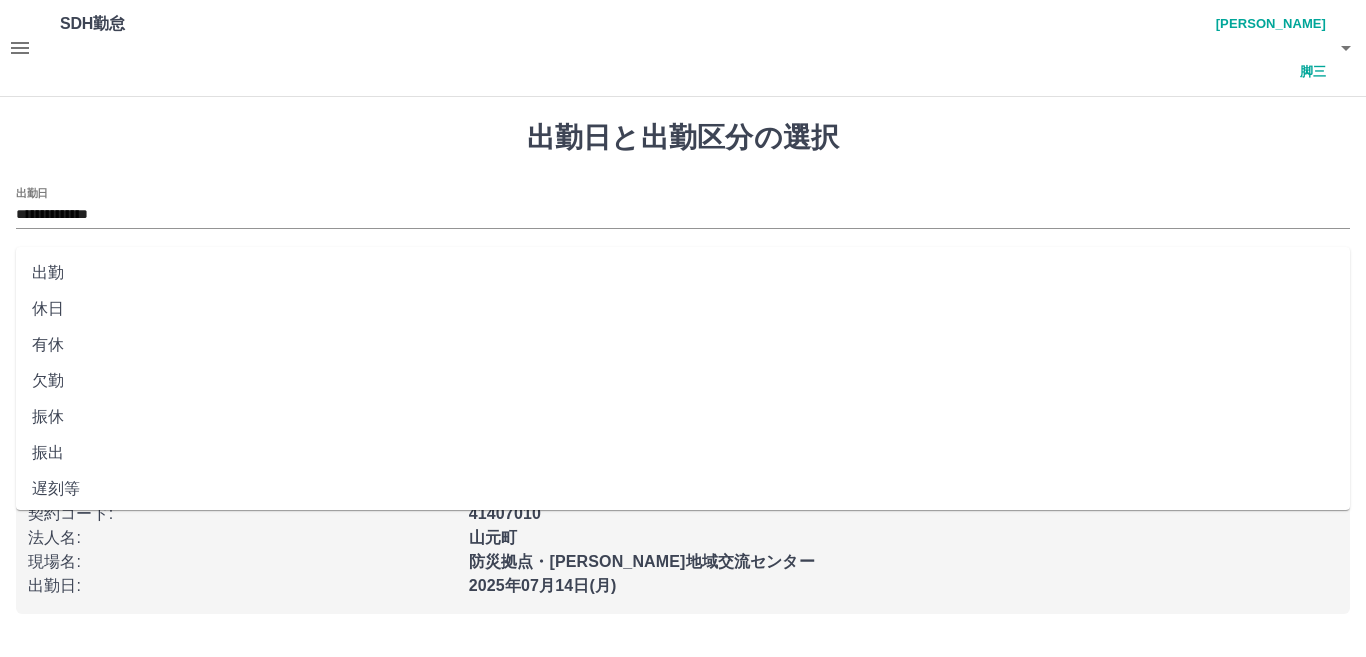 click on "出勤区分" at bounding box center (683, 281) 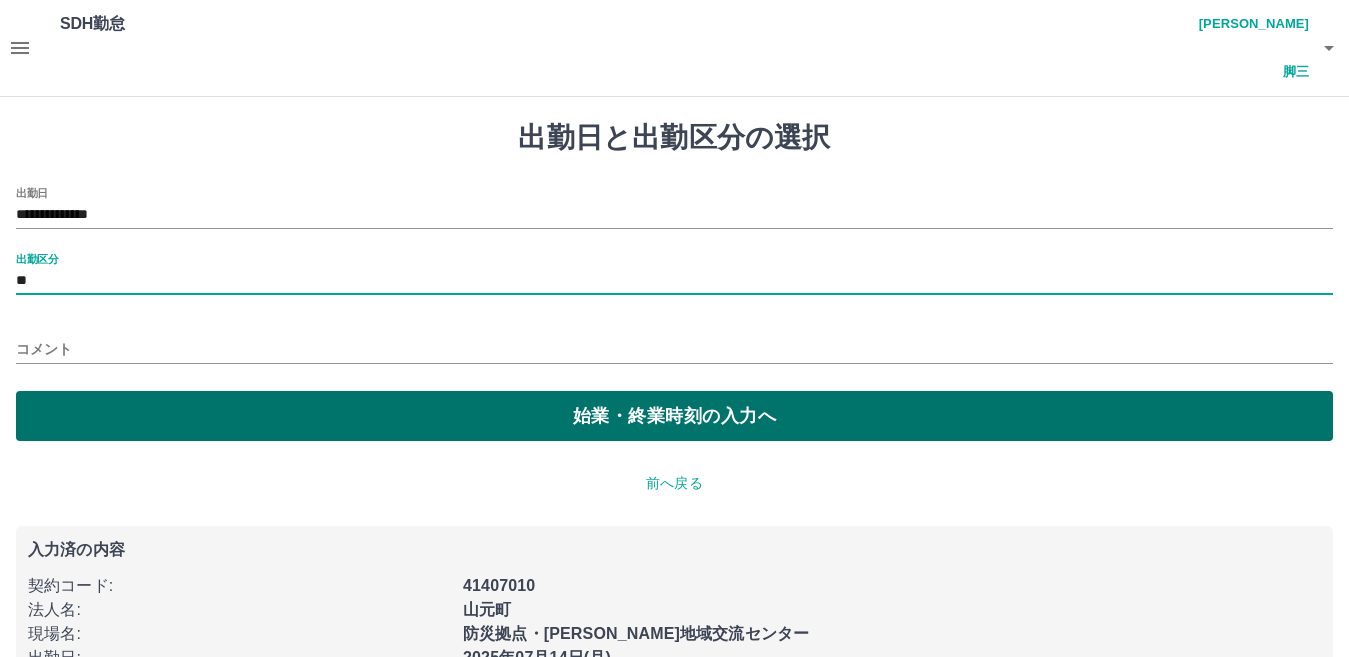 click on "始業・終業時刻の入力へ" at bounding box center (674, 416) 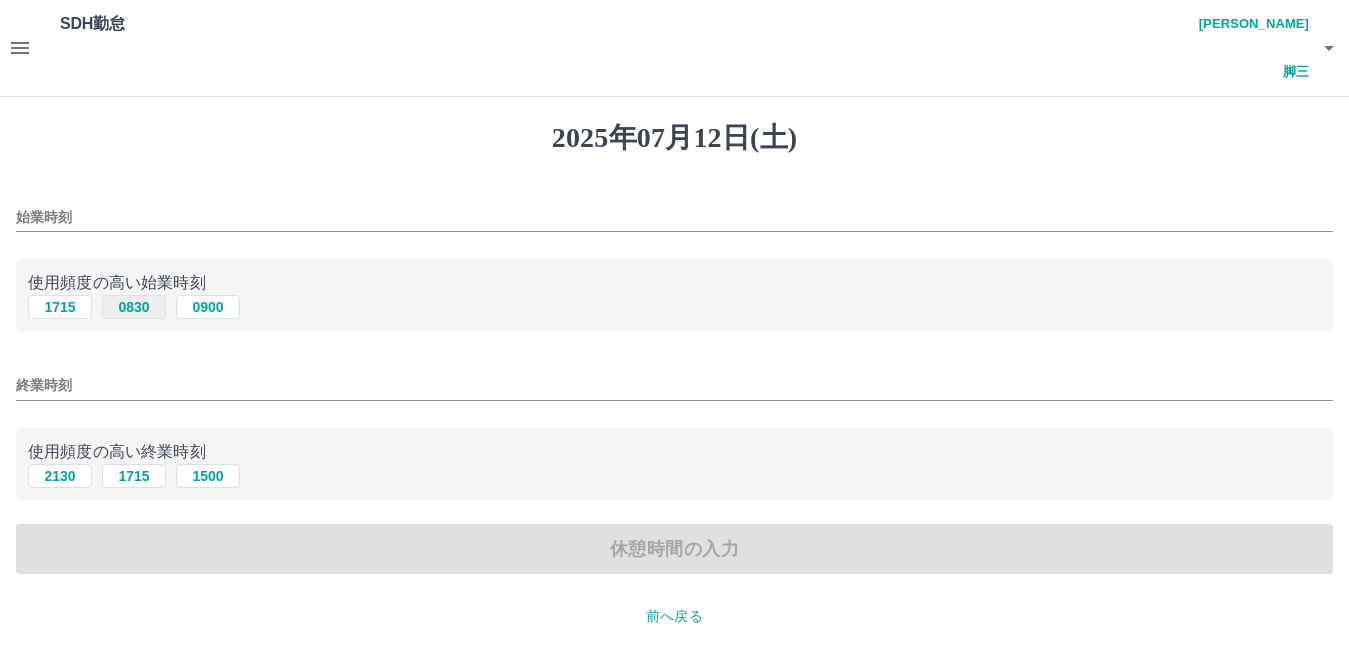 click on "0830" at bounding box center [134, 307] 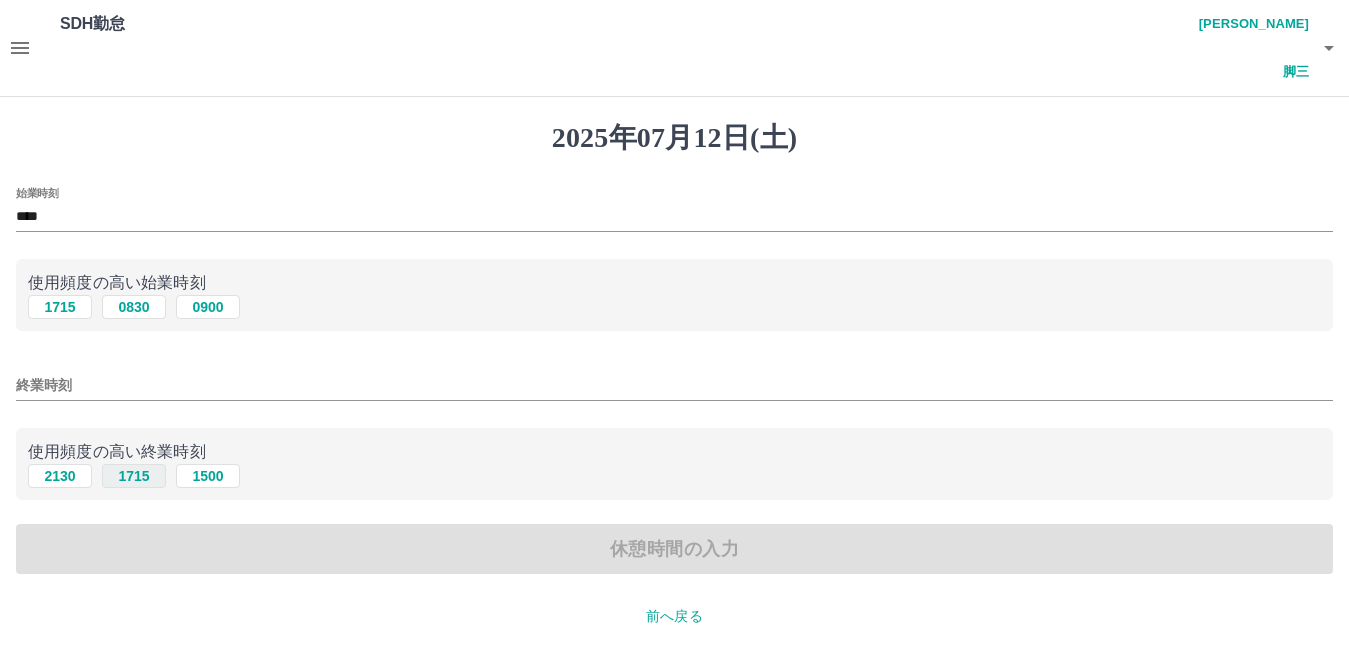 click on "1715" at bounding box center [134, 476] 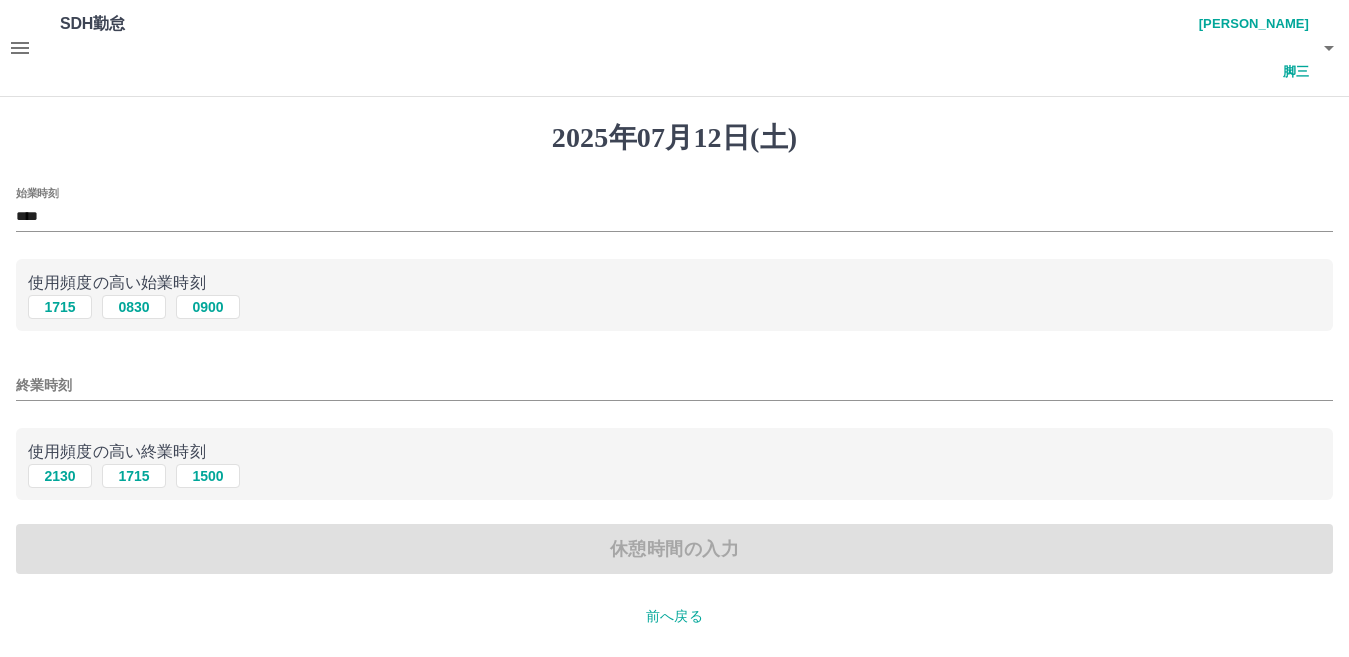 type on "****" 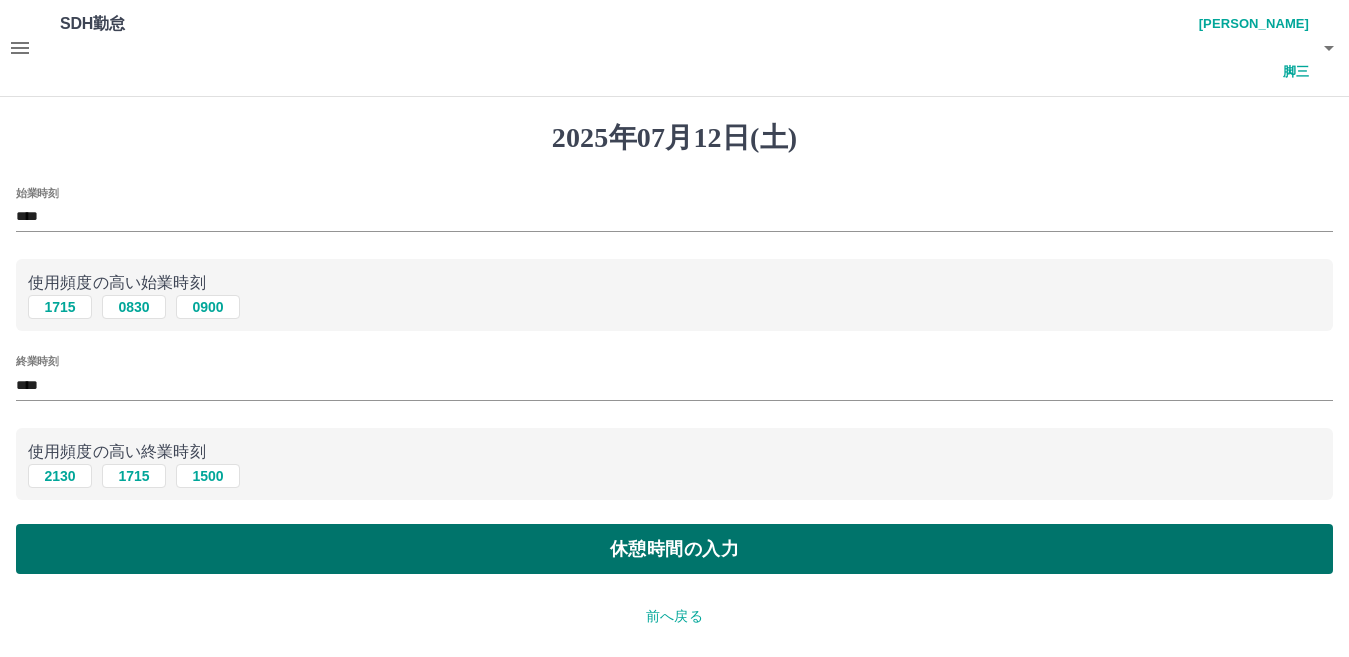 click on "休憩時間の入力" at bounding box center [674, 549] 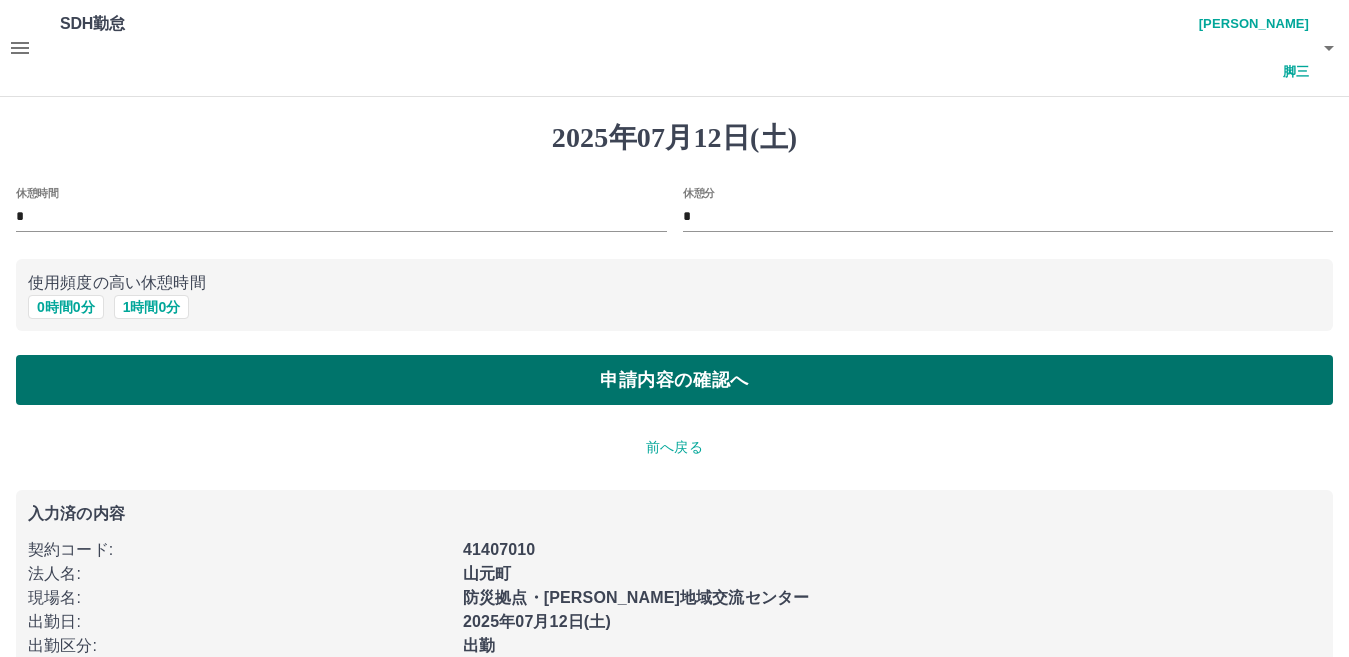 click on "申請内容の確認へ" at bounding box center [674, 380] 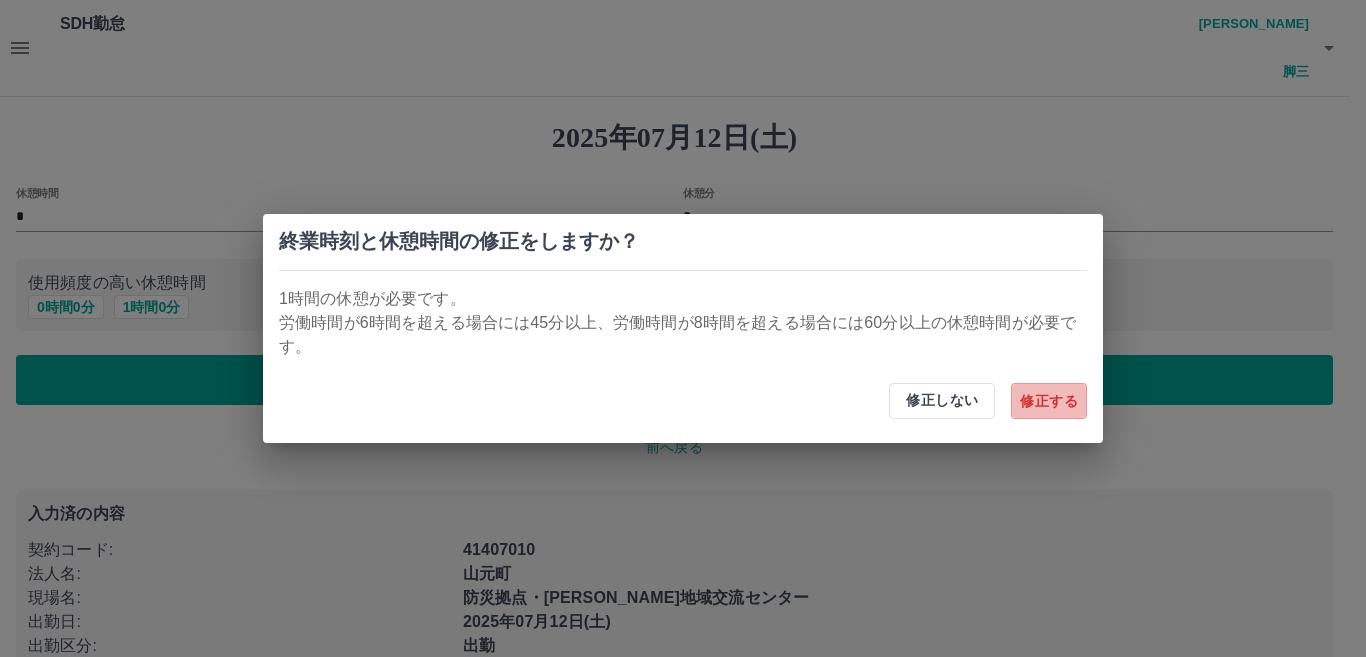 click on "修正する" at bounding box center [1049, 401] 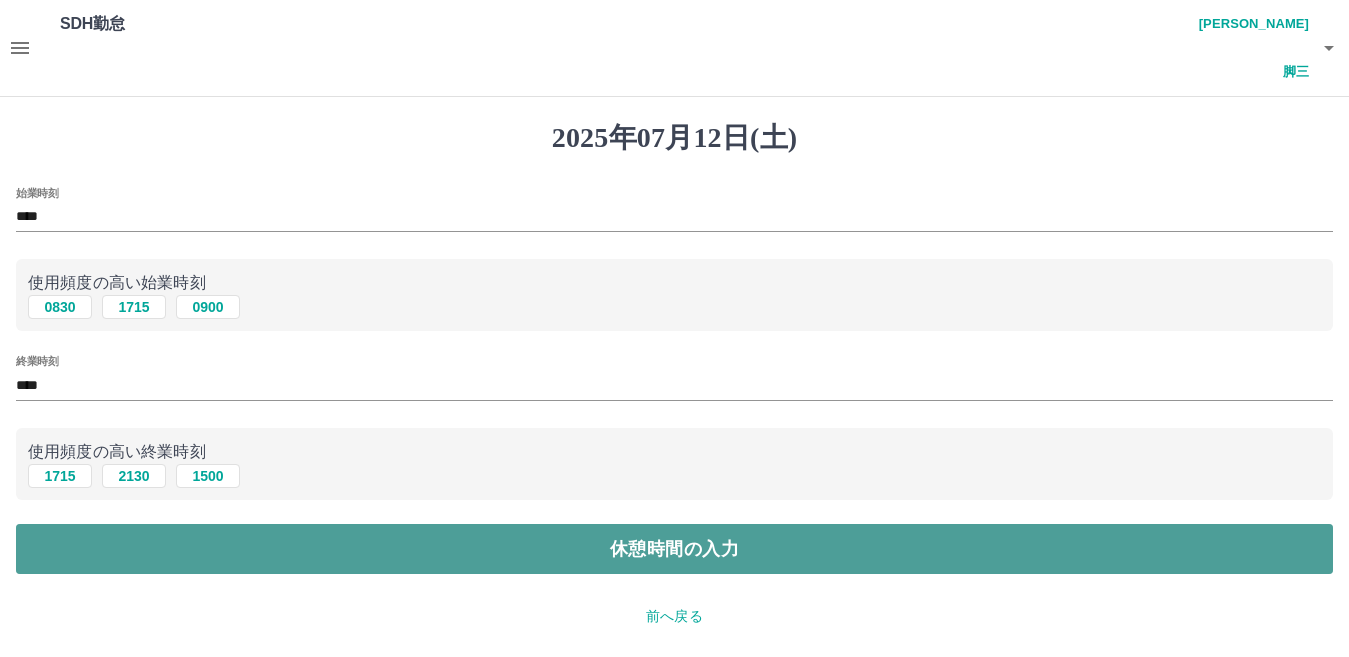 click on "休憩時間の入力" at bounding box center (674, 549) 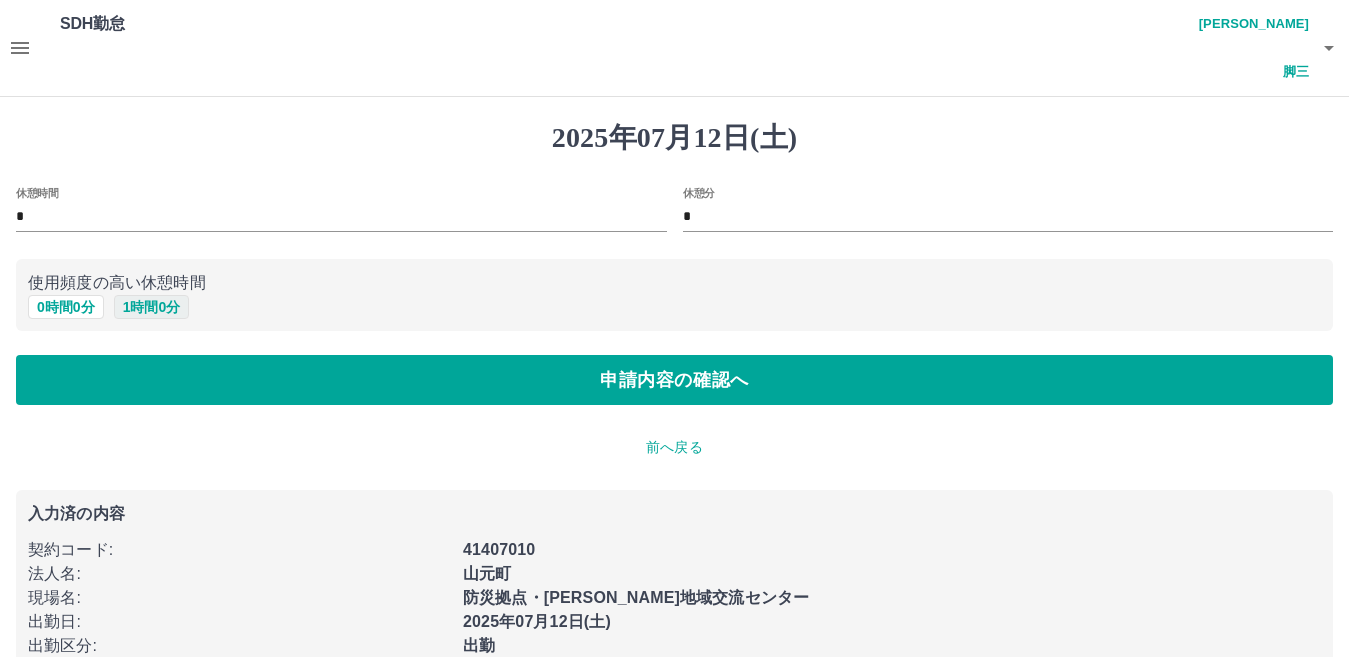 click on "1 時間 0 分" at bounding box center [152, 307] 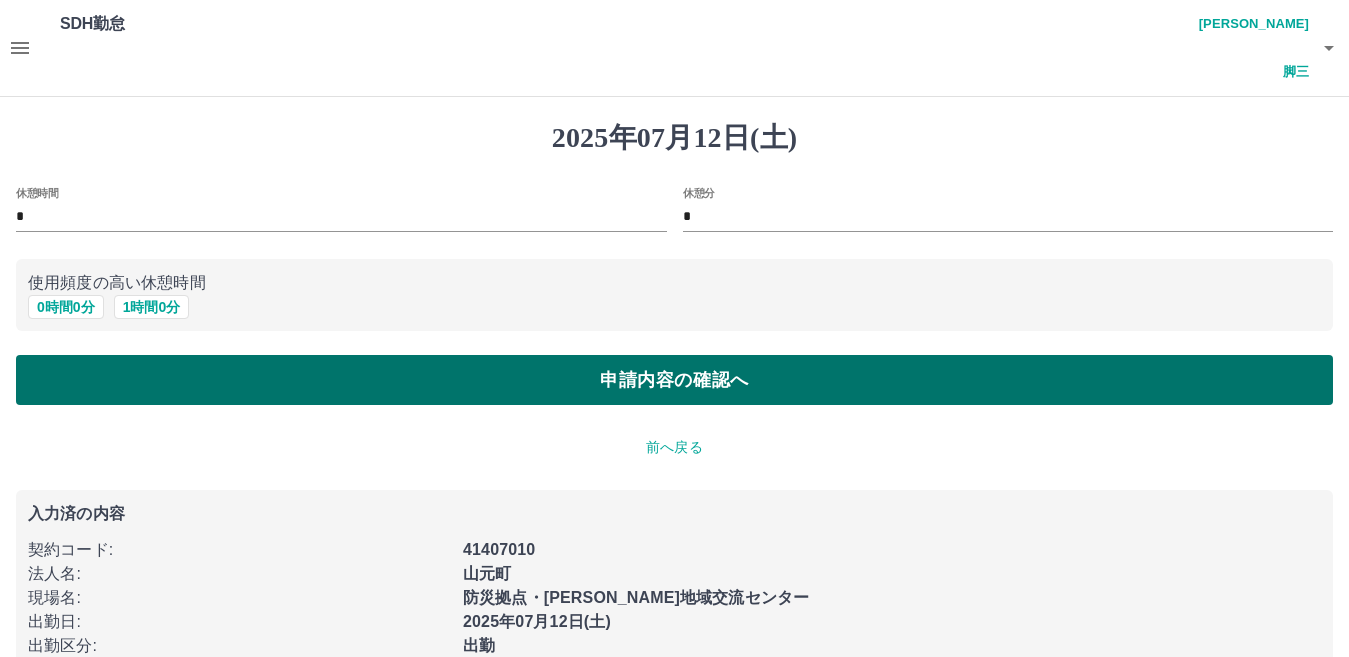 click on "申請内容の確認へ" at bounding box center (674, 380) 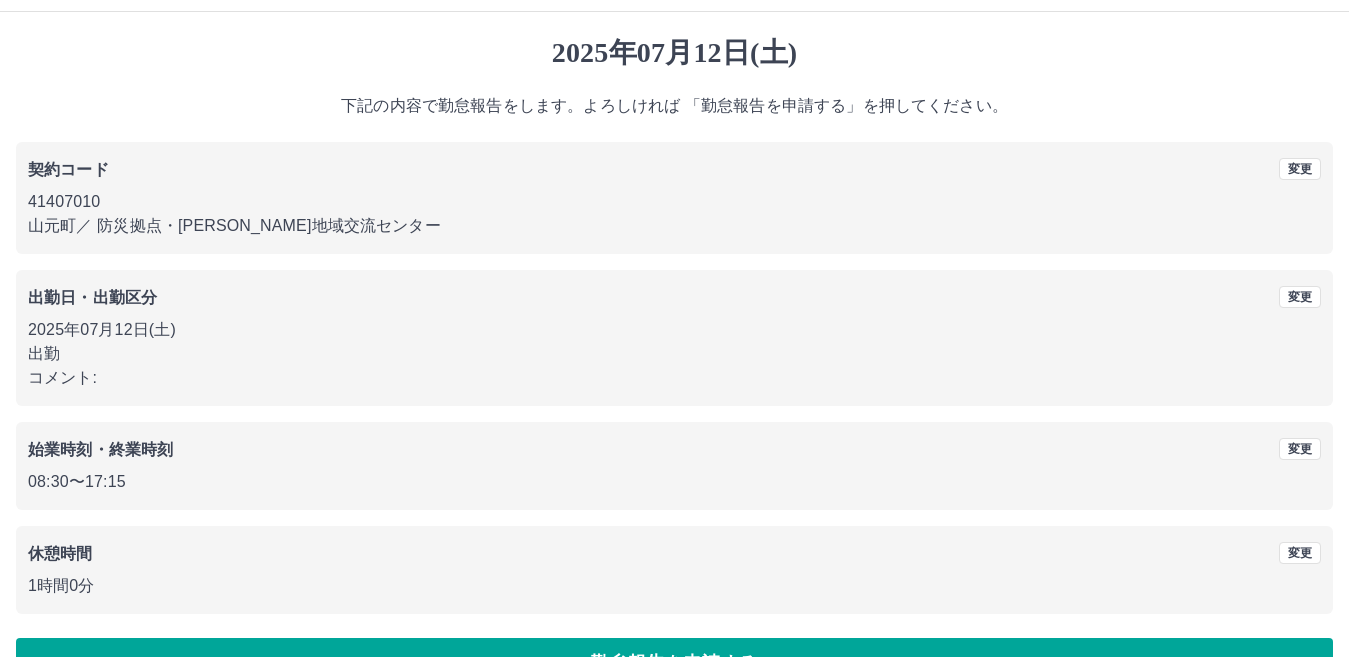 scroll, scrollTop: 92, scrollLeft: 0, axis: vertical 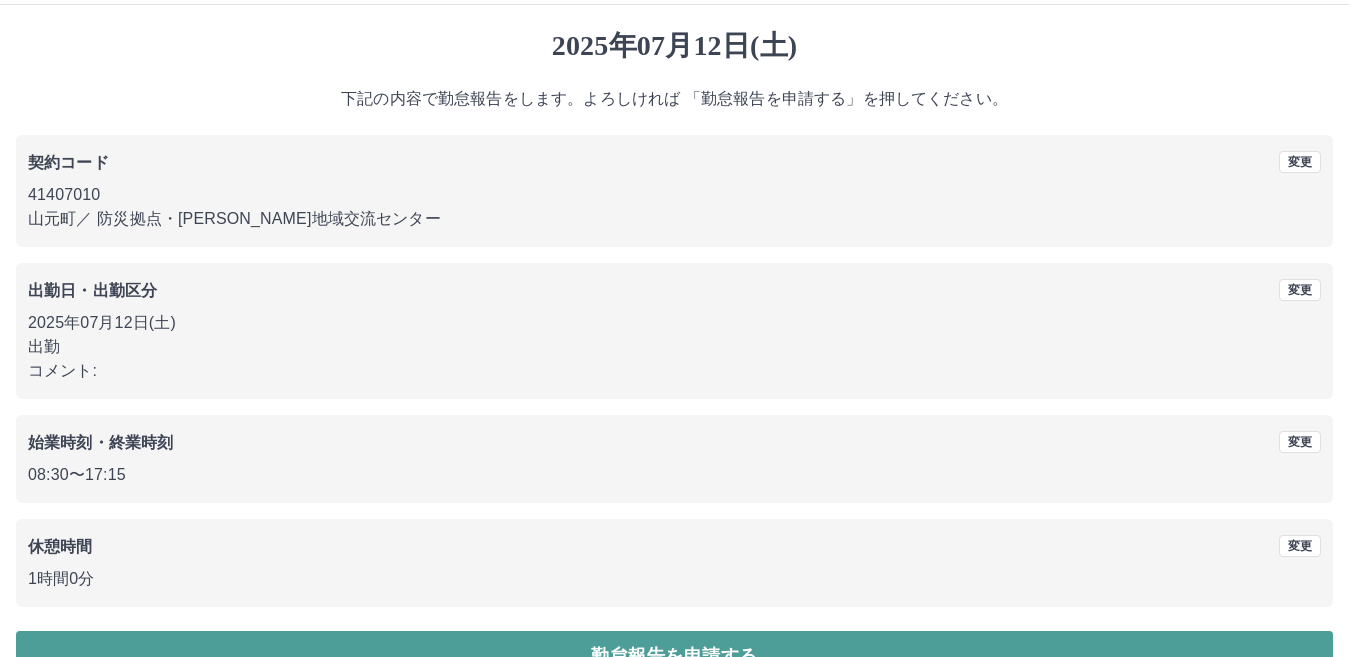 click on "勤怠報告を申請する" at bounding box center (674, 656) 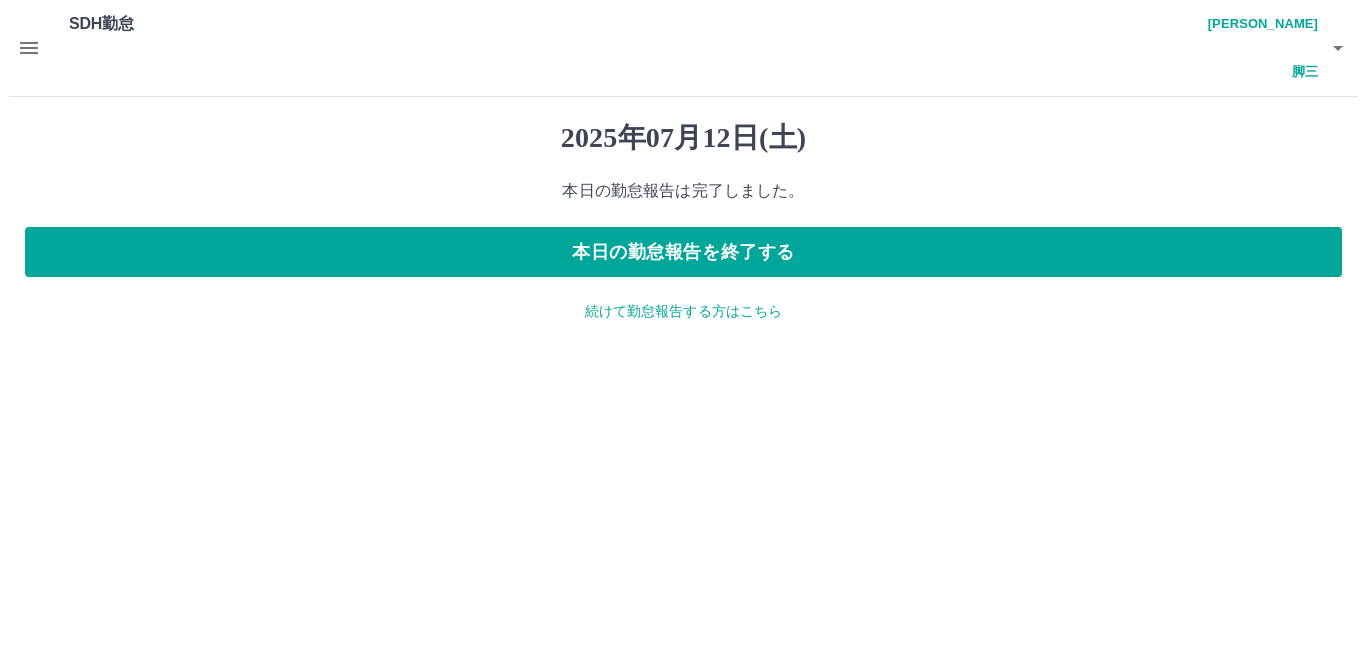 scroll, scrollTop: 0, scrollLeft: 0, axis: both 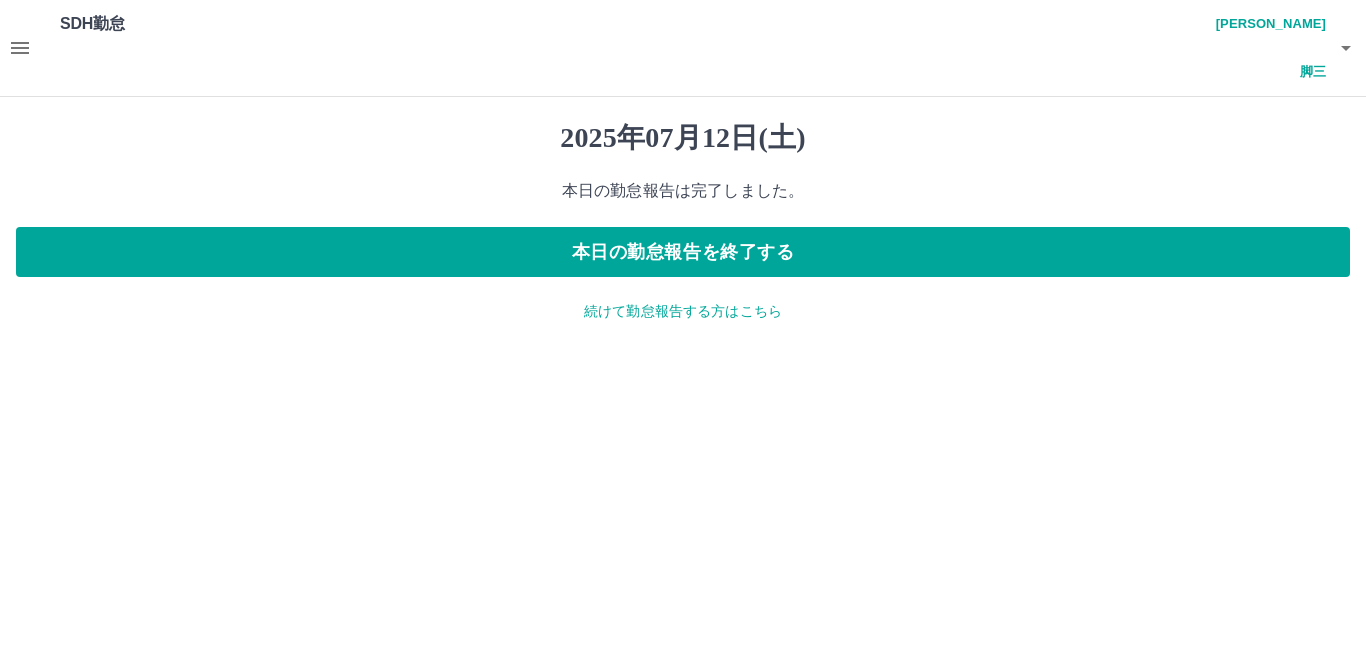 click on "続けて勤怠報告する方はこちら" at bounding box center [683, 311] 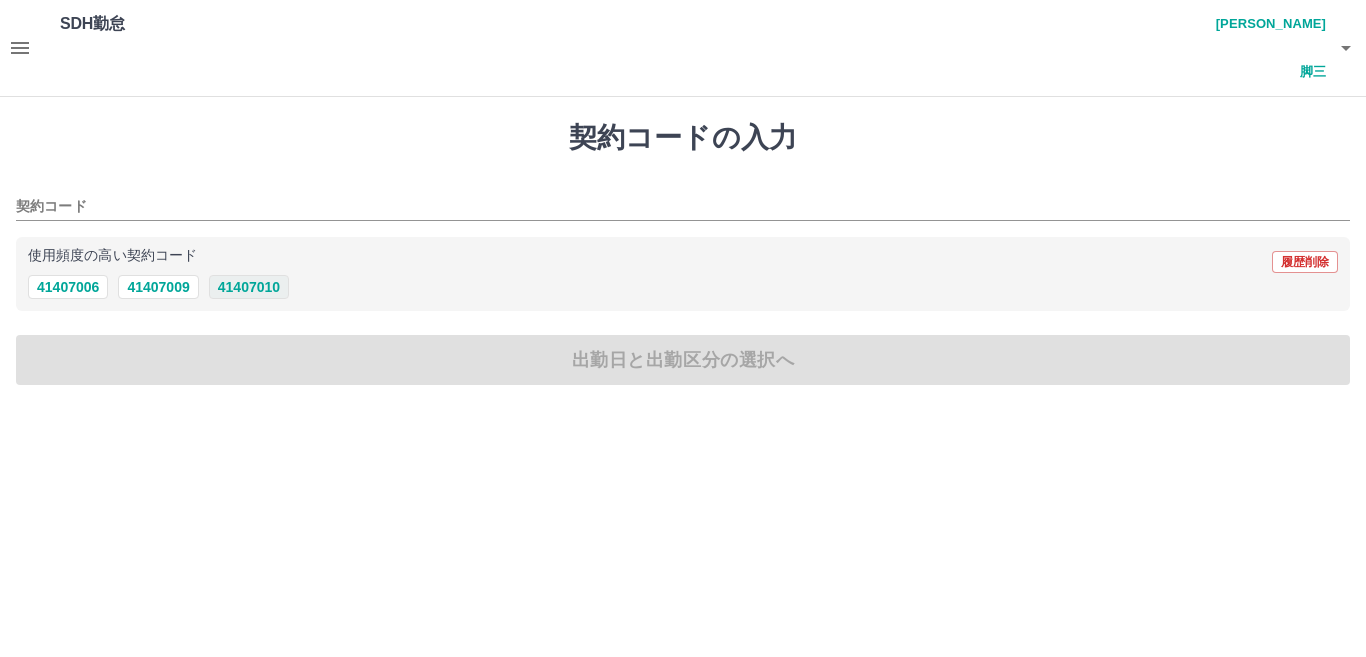 click on "41407010" at bounding box center [249, 287] 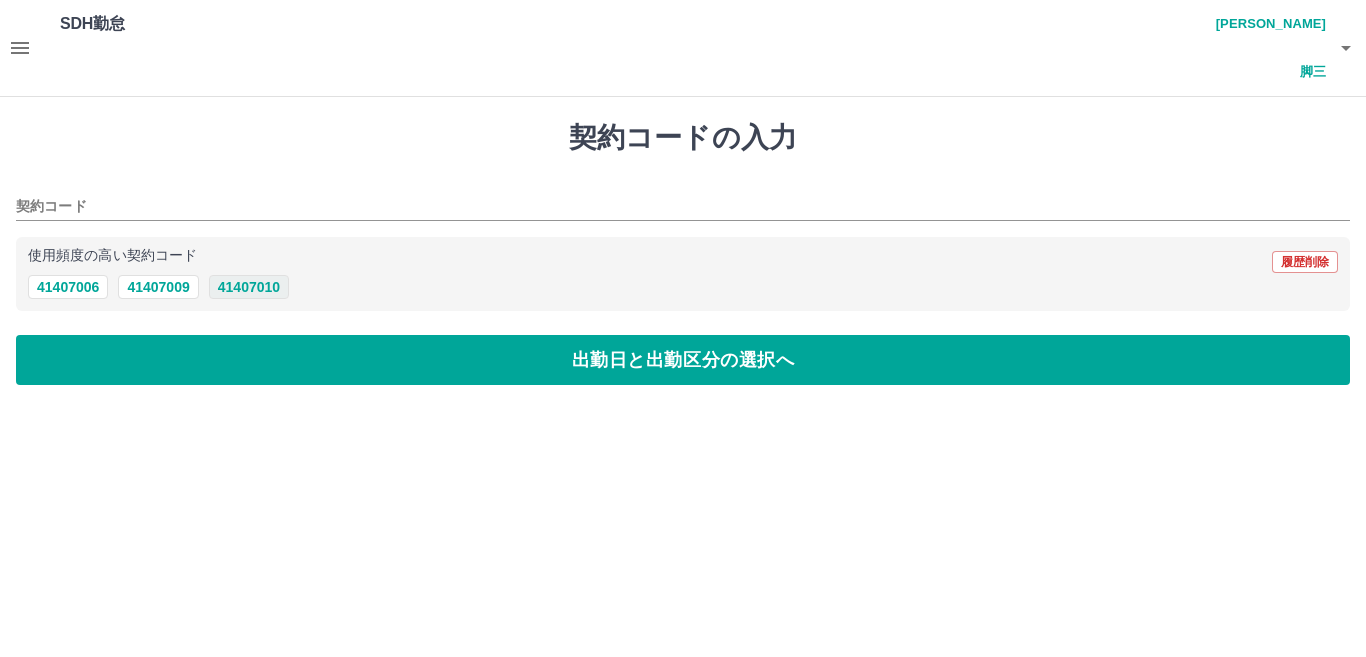 type on "********" 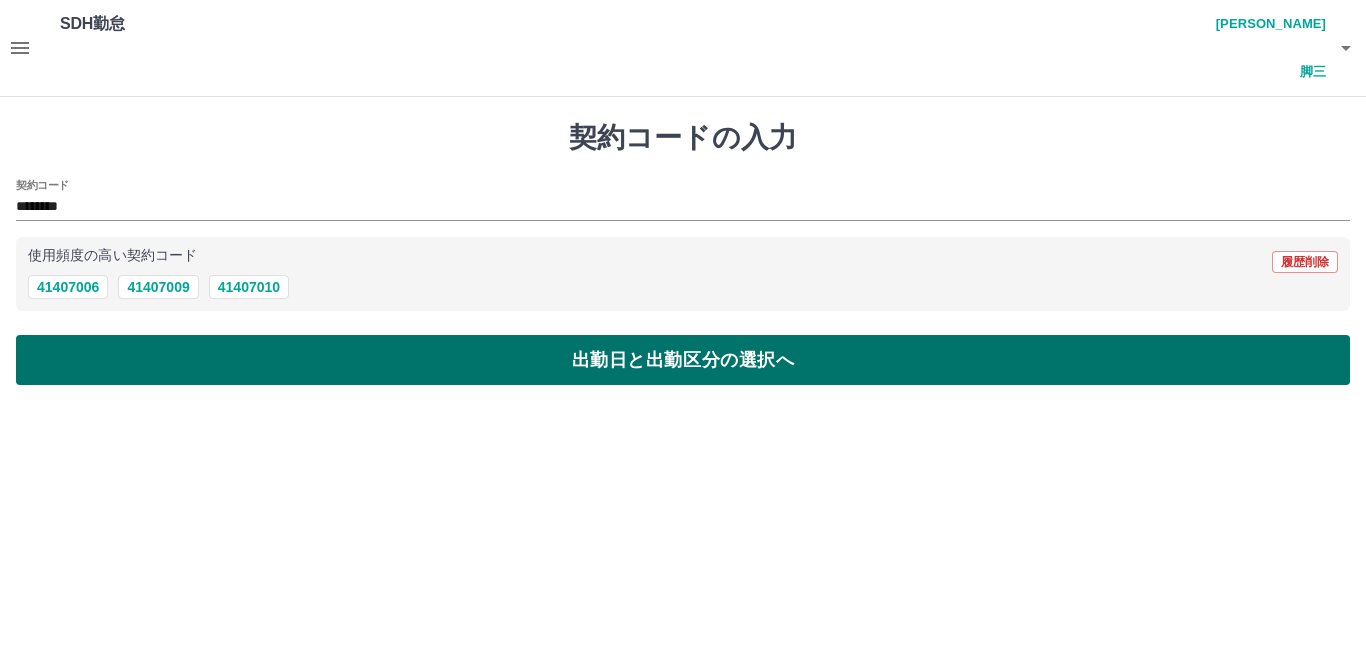 click on "出勤日と出勤区分の選択へ" at bounding box center [683, 360] 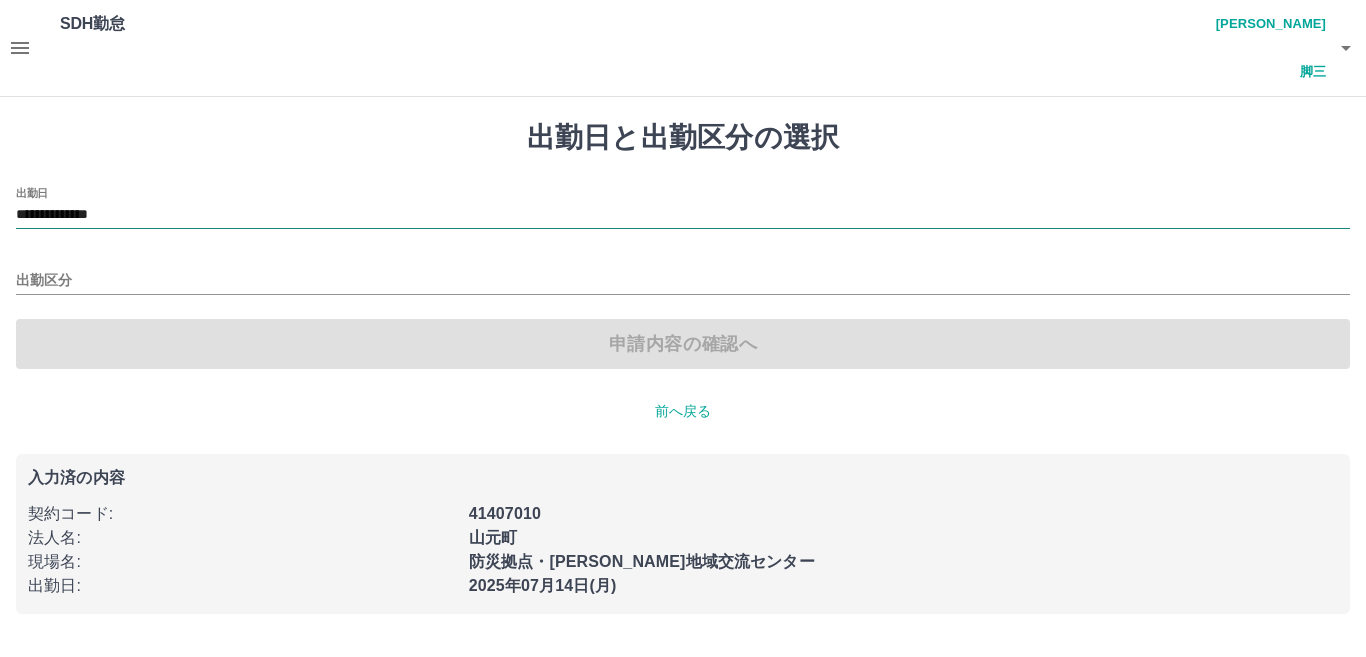 click on "**********" at bounding box center (683, 215) 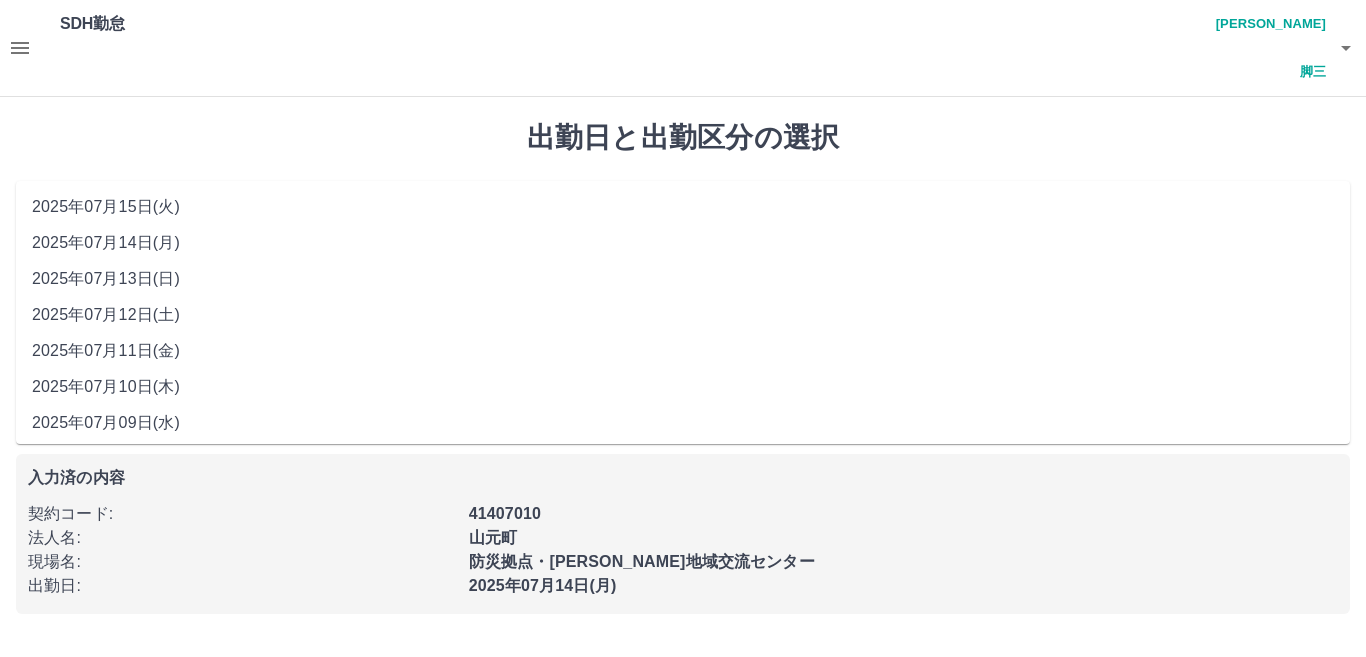 drag, startPoint x: 95, startPoint y: 169, endPoint x: 124, endPoint y: 282, distance: 116.6619 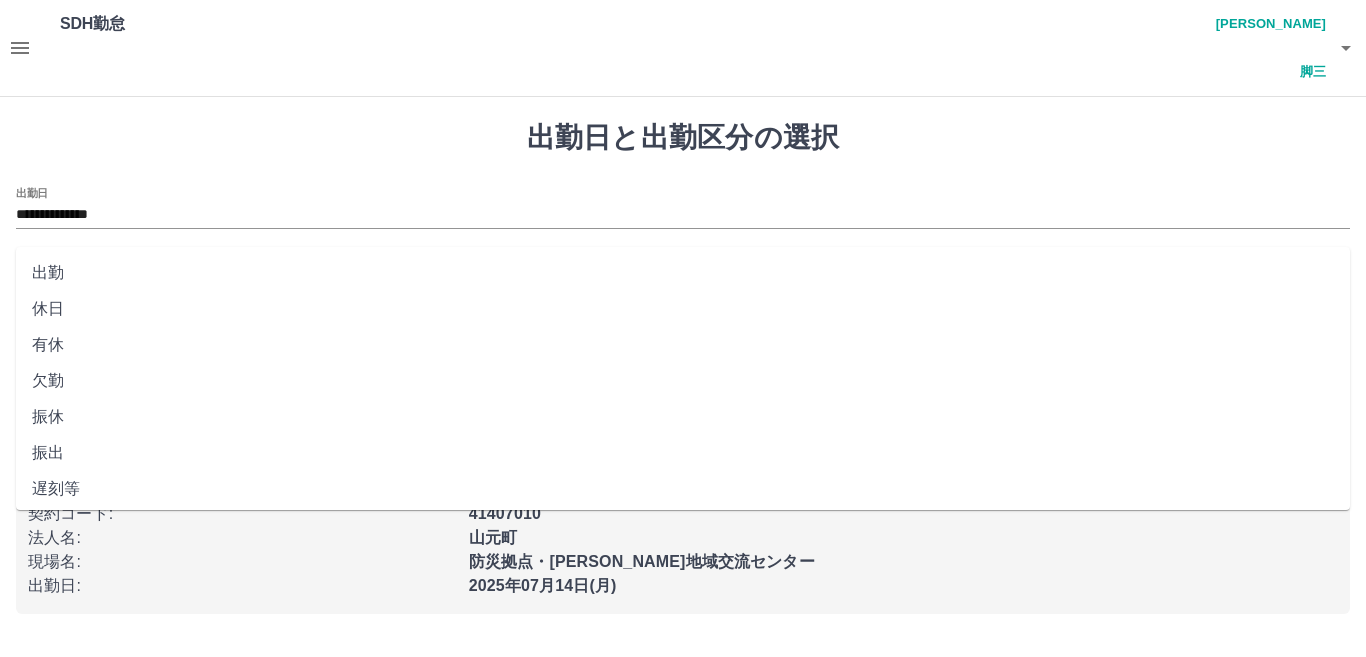 click on "出勤区分" at bounding box center [683, 281] 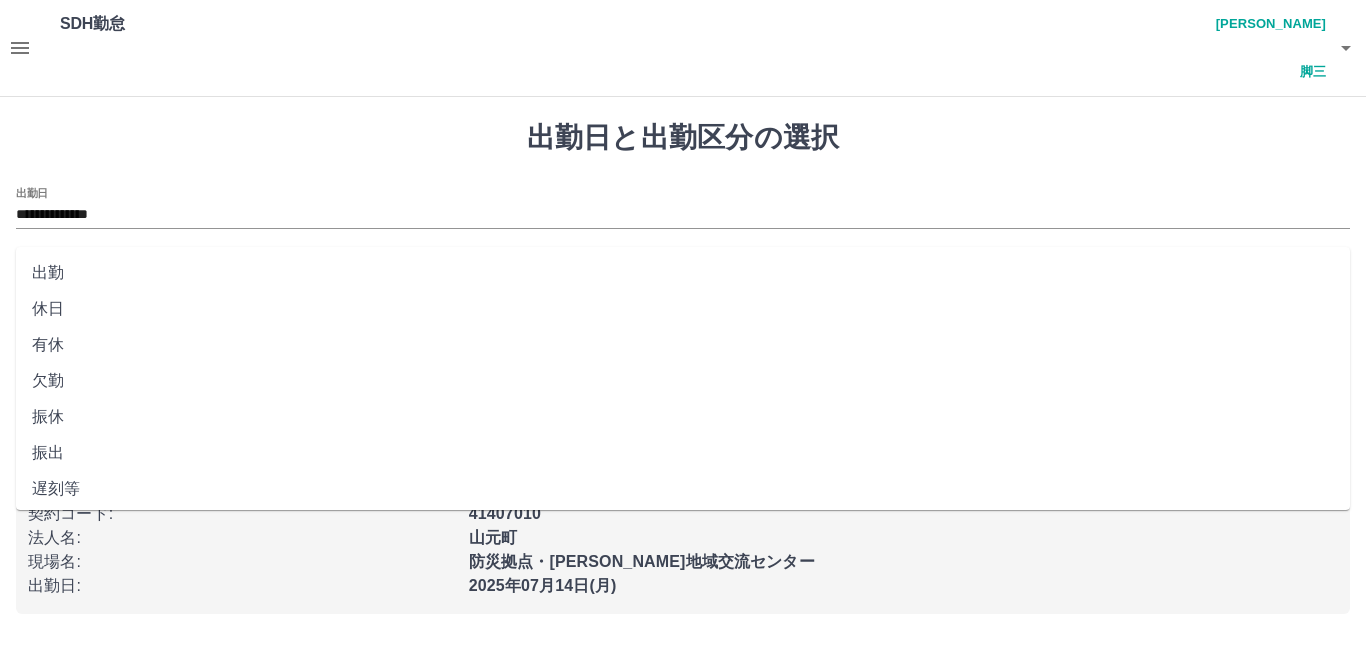 click on "休日" at bounding box center [683, 309] 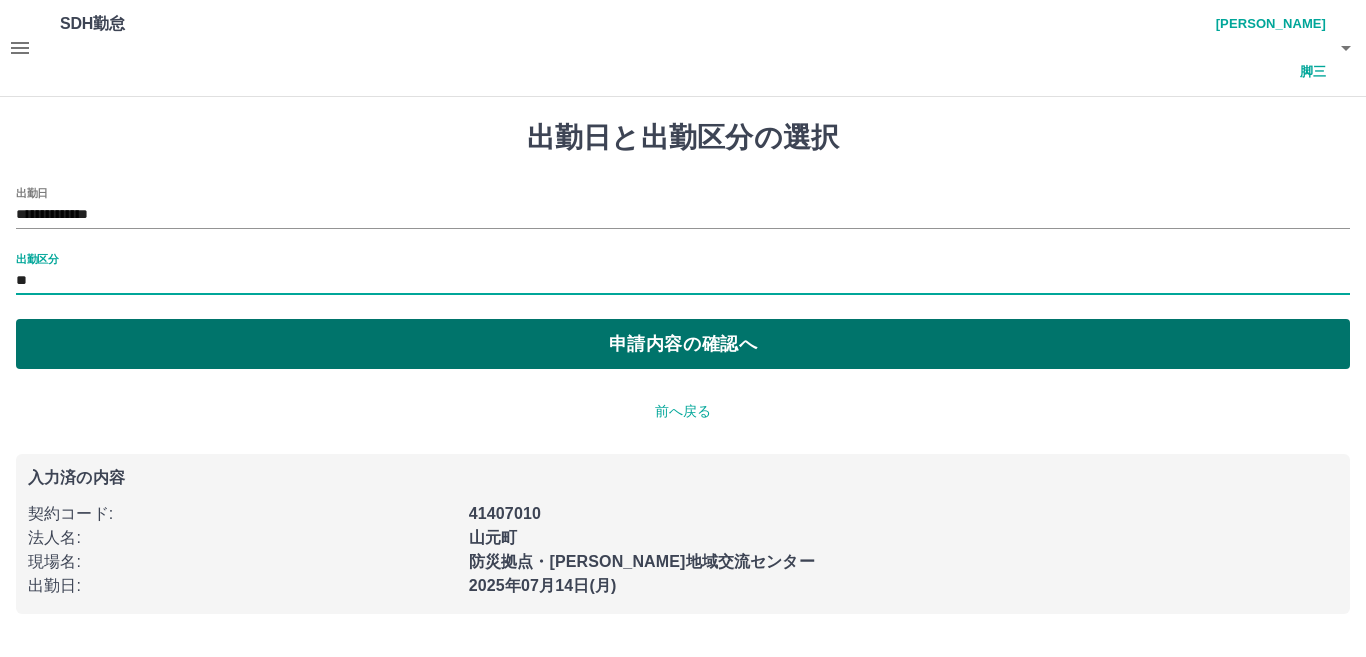 click on "申請内容の確認へ" at bounding box center (683, 344) 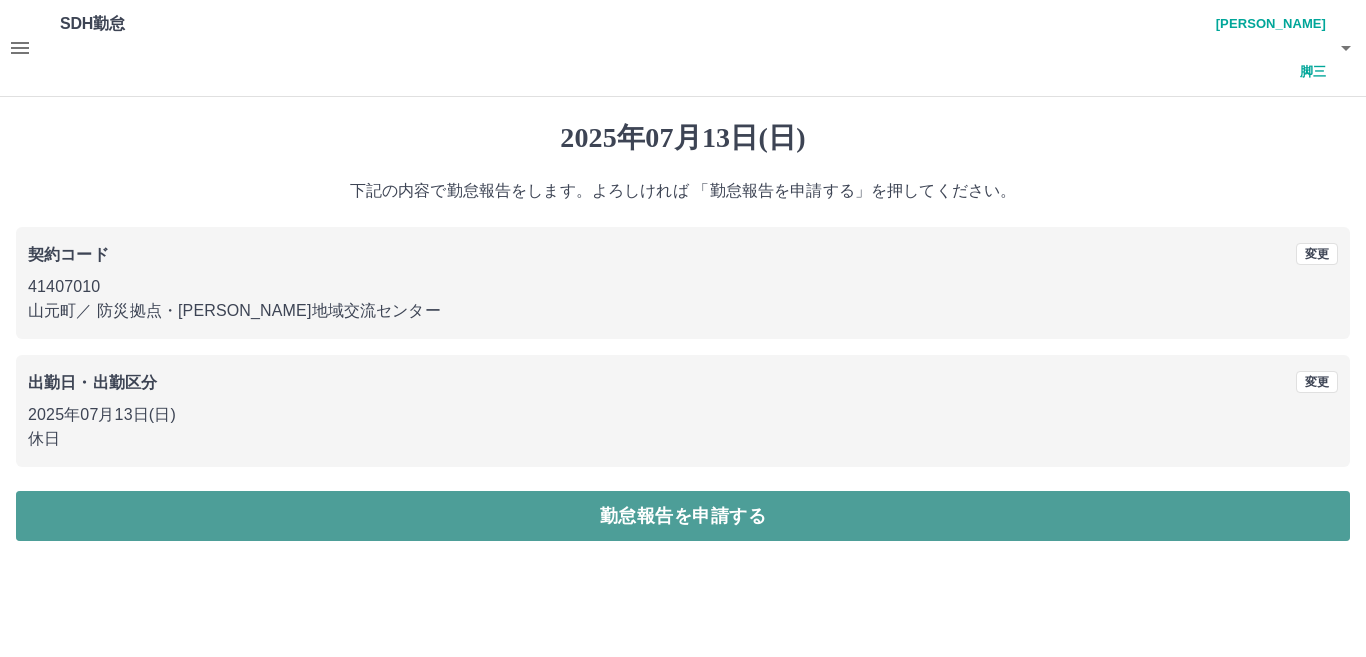 click on "勤怠報告を申請する" at bounding box center (683, 516) 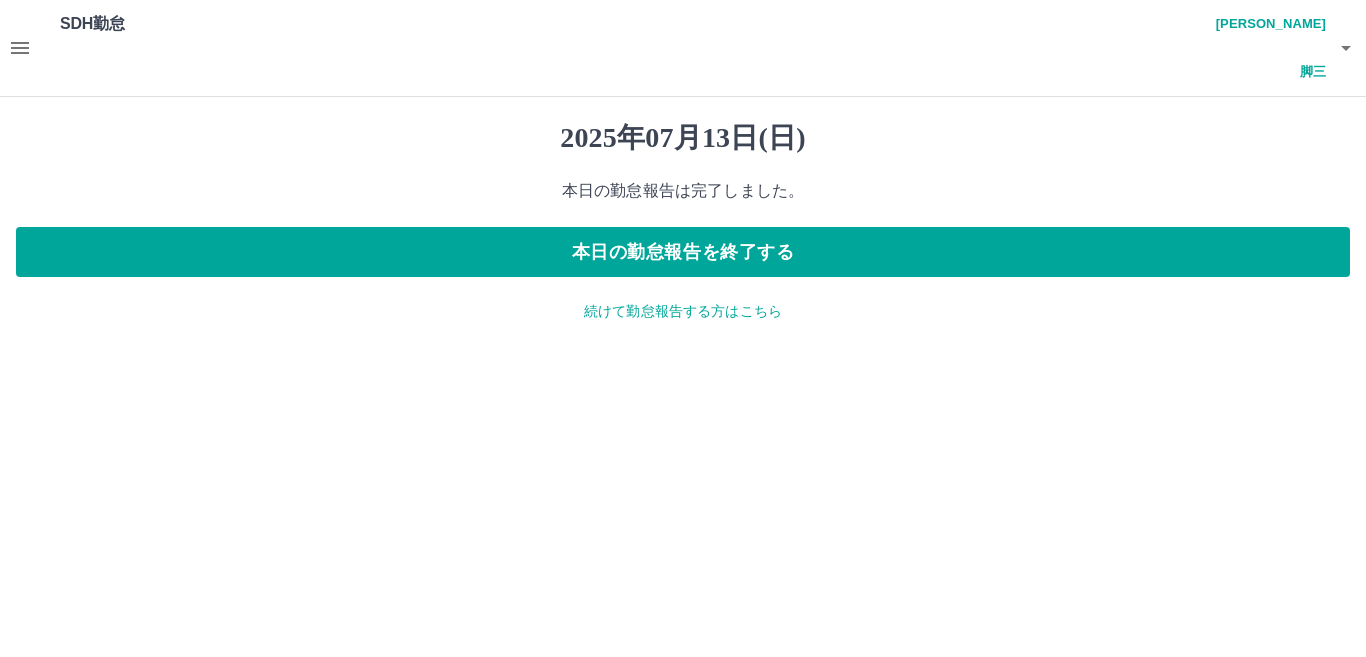 click on "続けて勤怠報告する方はこちら" at bounding box center (683, 311) 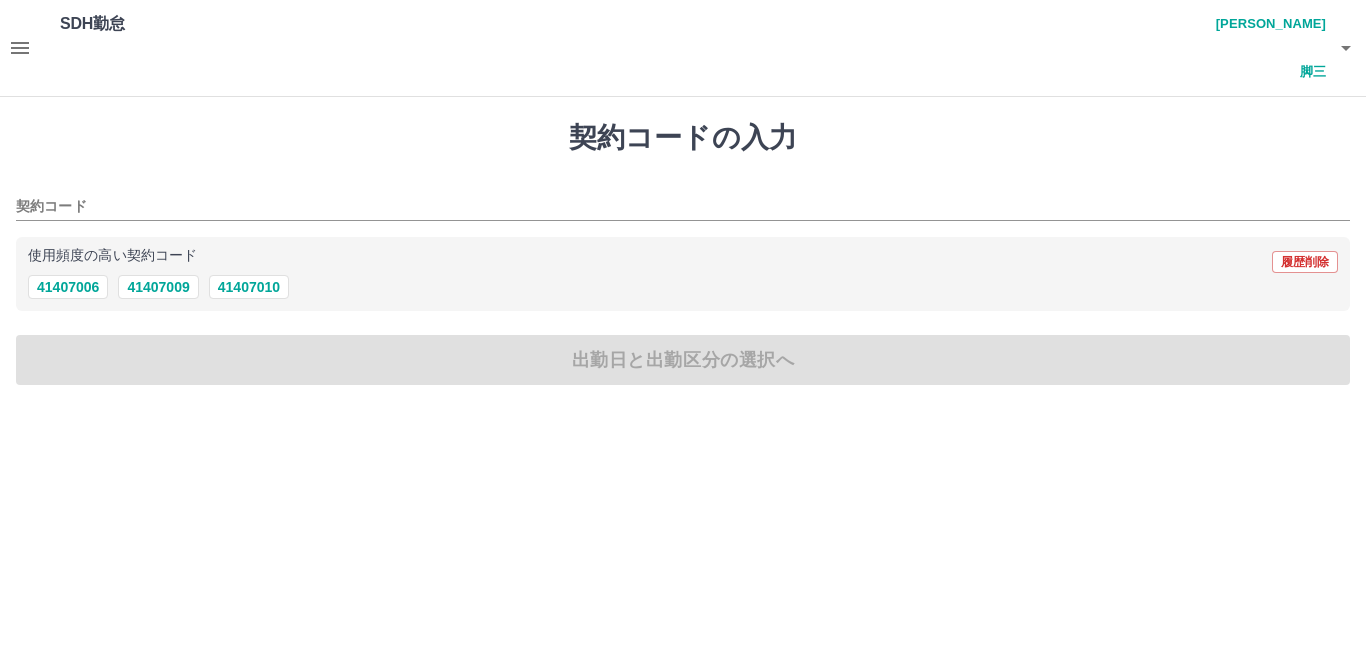 click on "41407010" at bounding box center (249, 287) 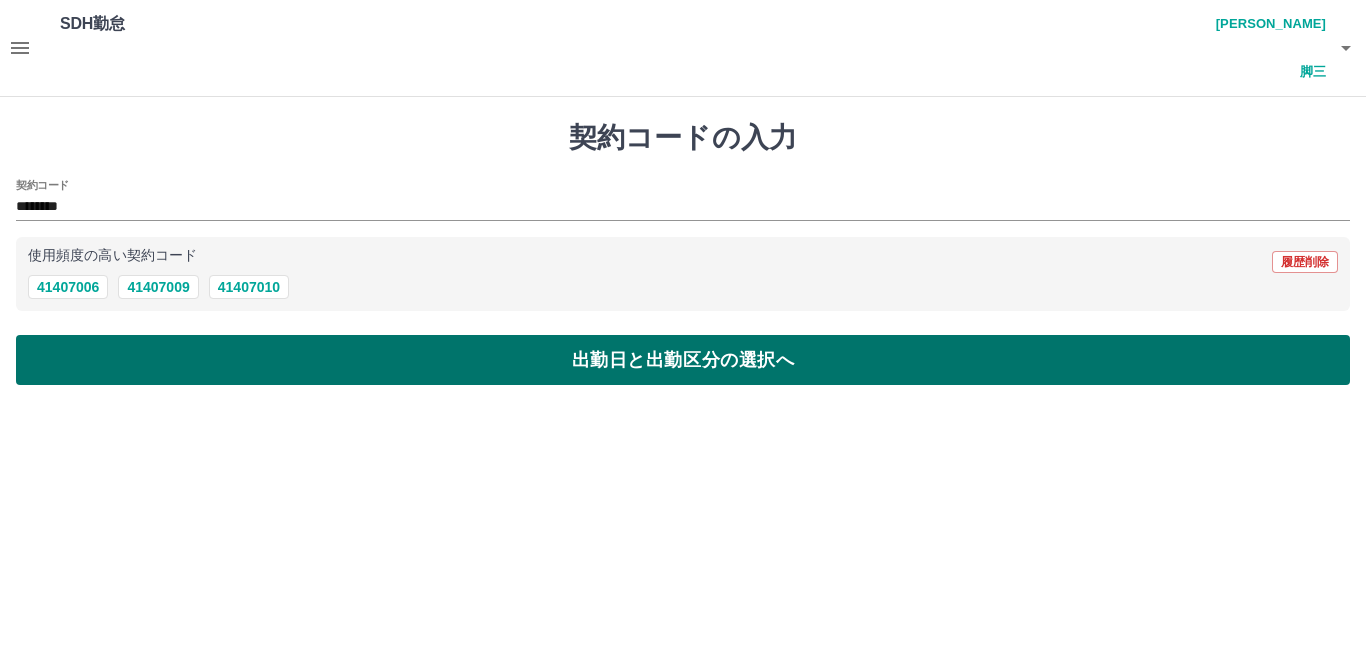 click on "出勤日と出勤区分の選択へ" at bounding box center (683, 360) 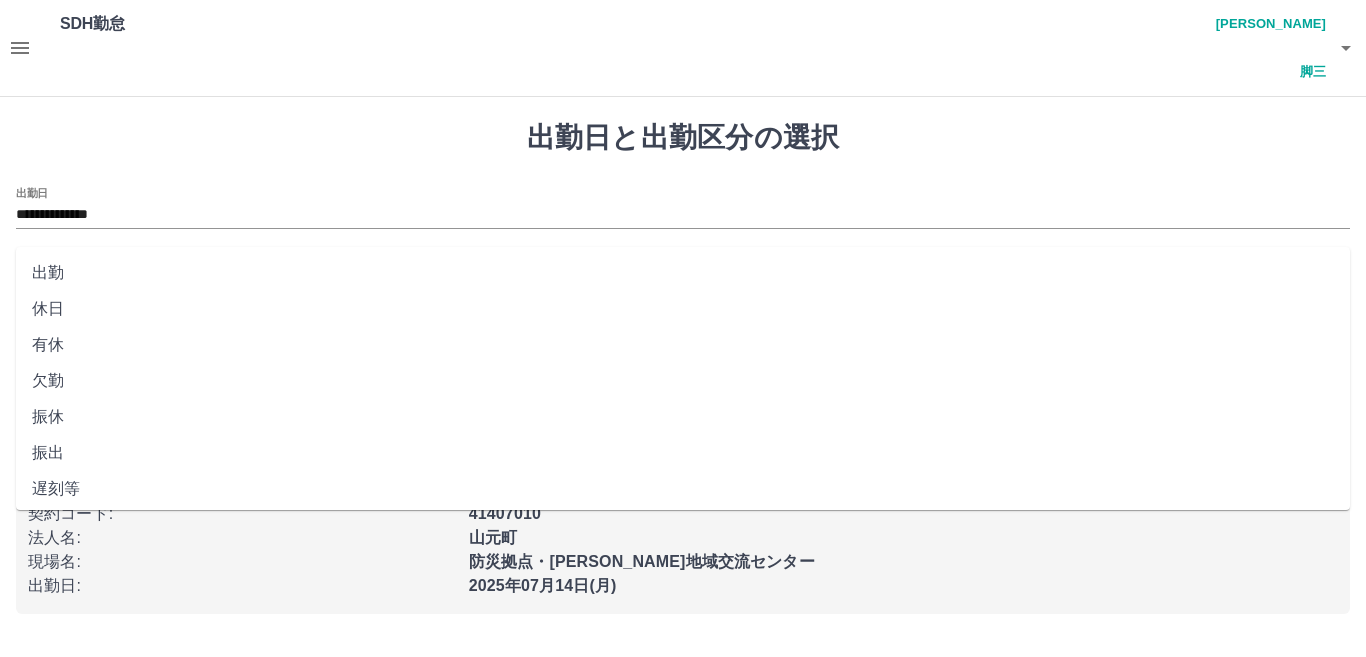 click on "出勤区分" at bounding box center (683, 281) 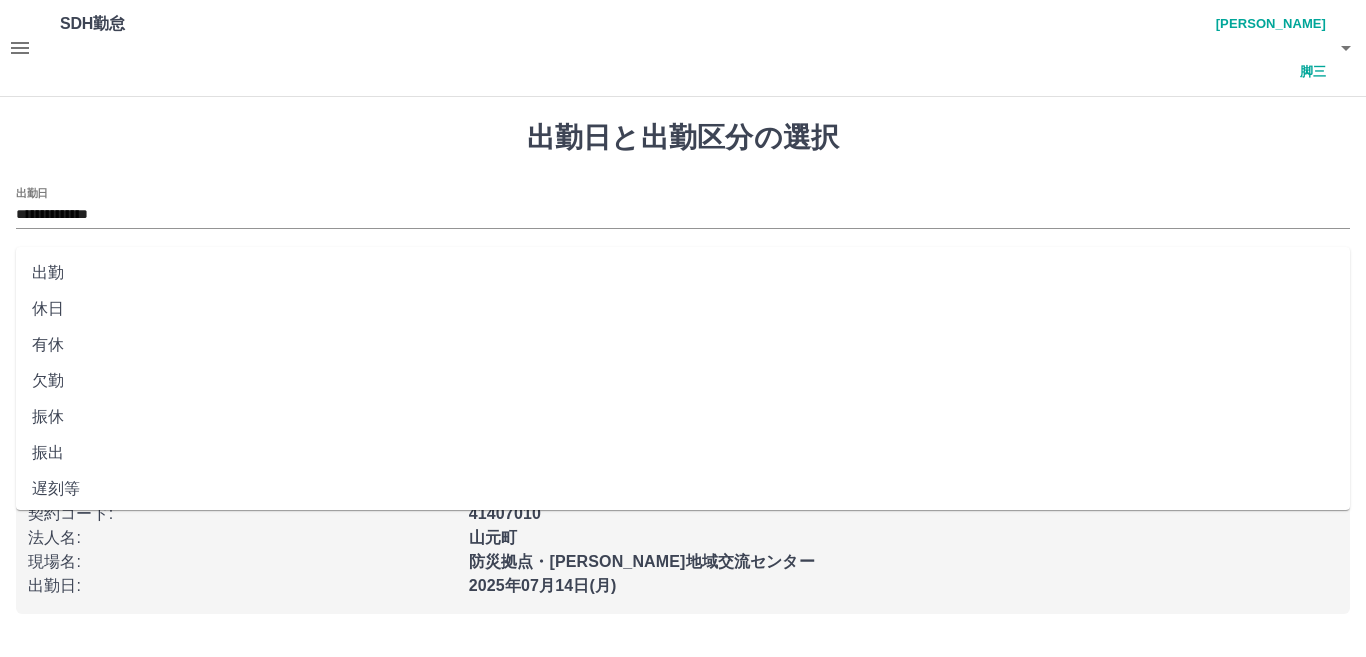 drag, startPoint x: 55, startPoint y: 310, endPoint x: 358, endPoint y: 341, distance: 304.5817 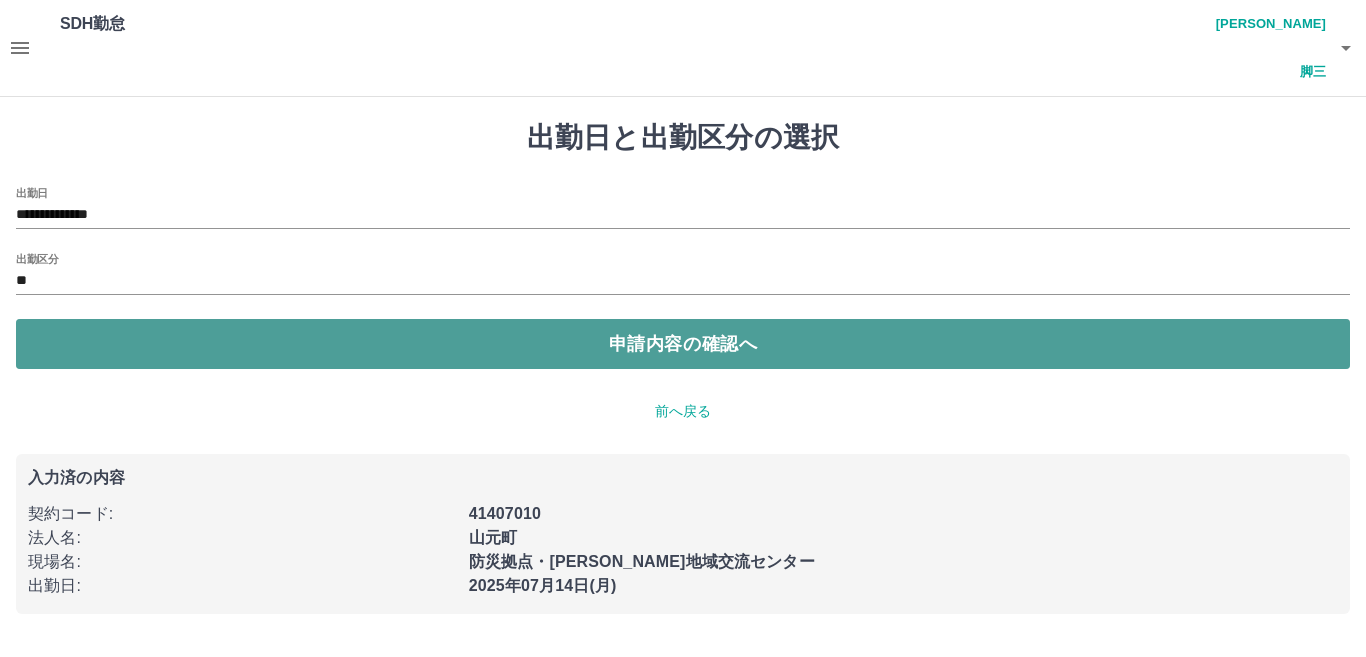 click on "申請内容の確認へ" at bounding box center [683, 344] 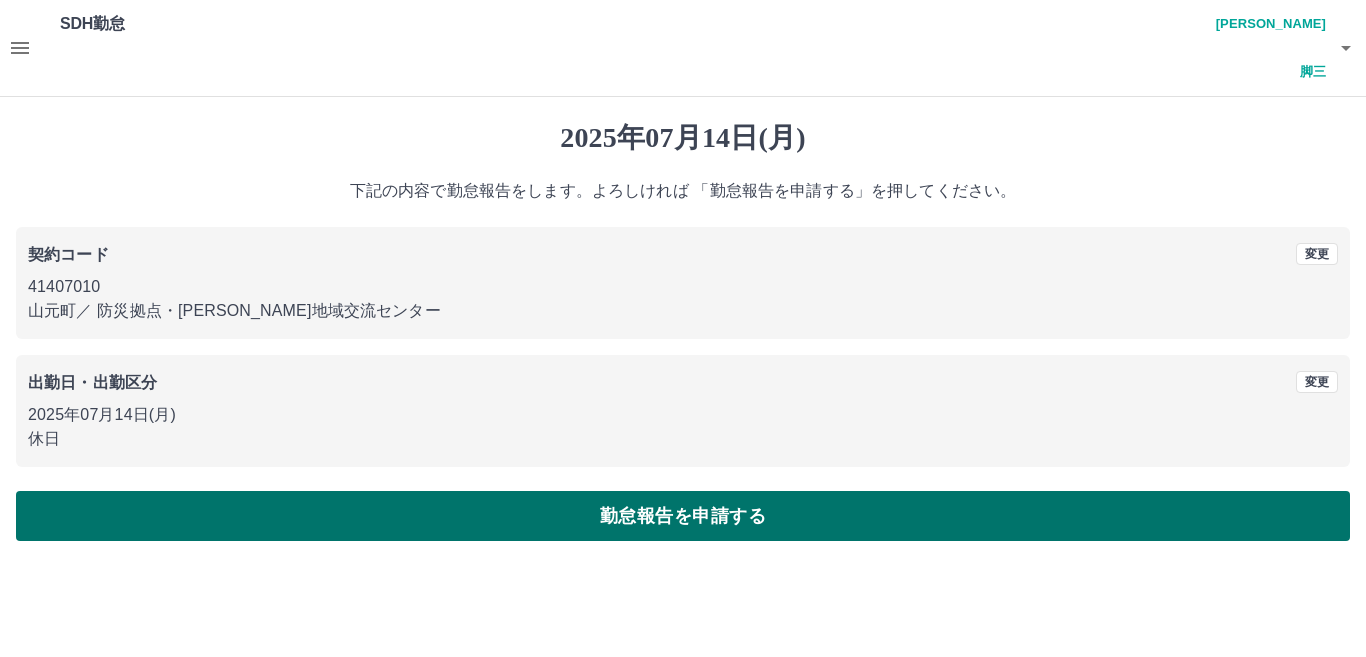 click on "勤怠報告を申請する" at bounding box center [683, 516] 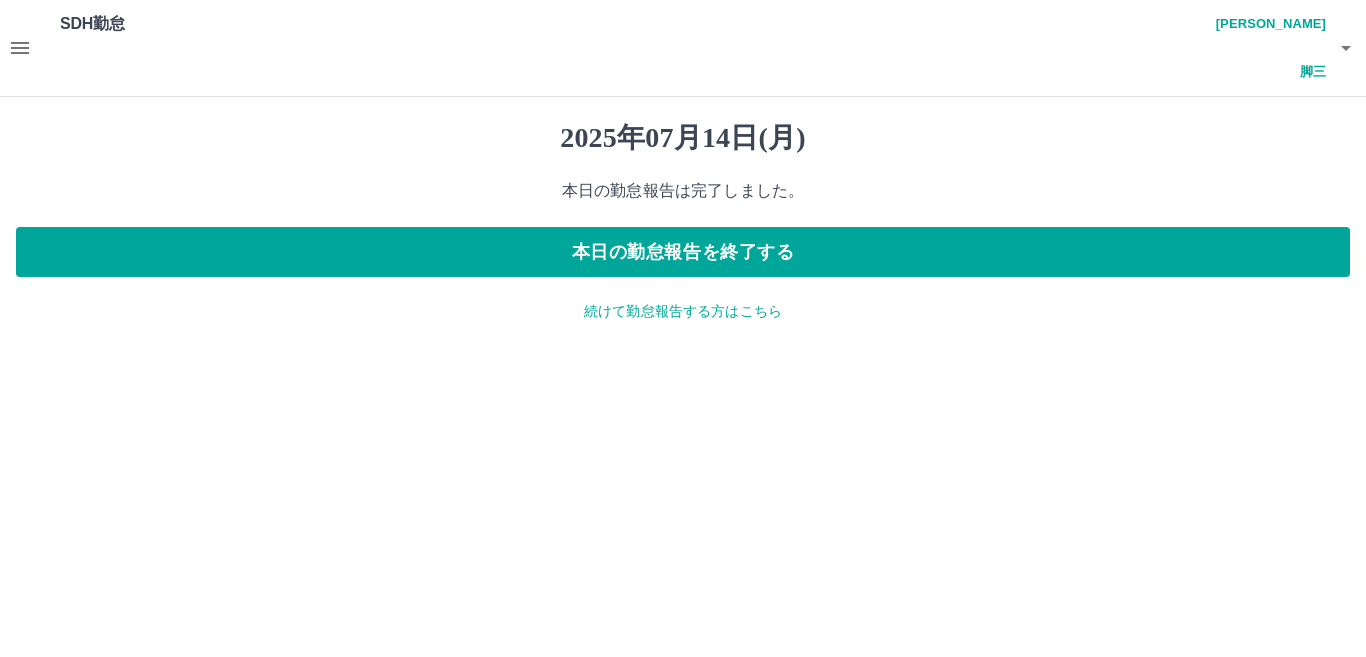 click 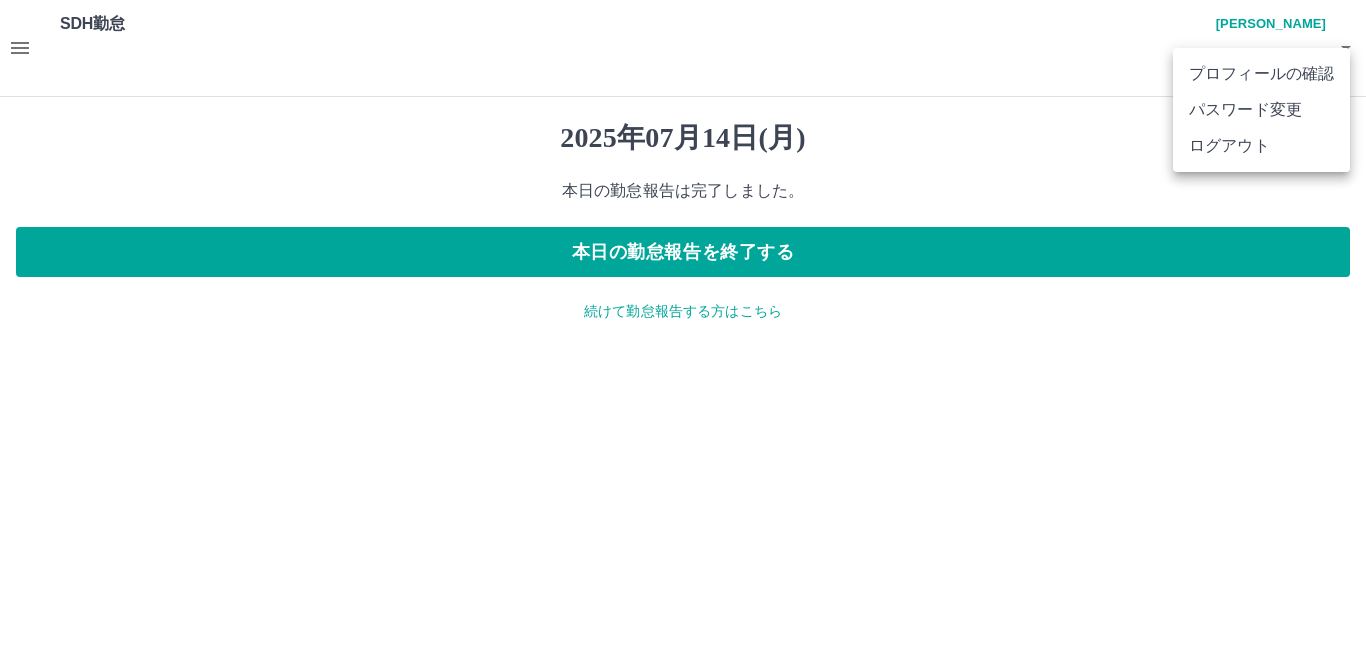 click on "ログアウト" at bounding box center [1261, 146] 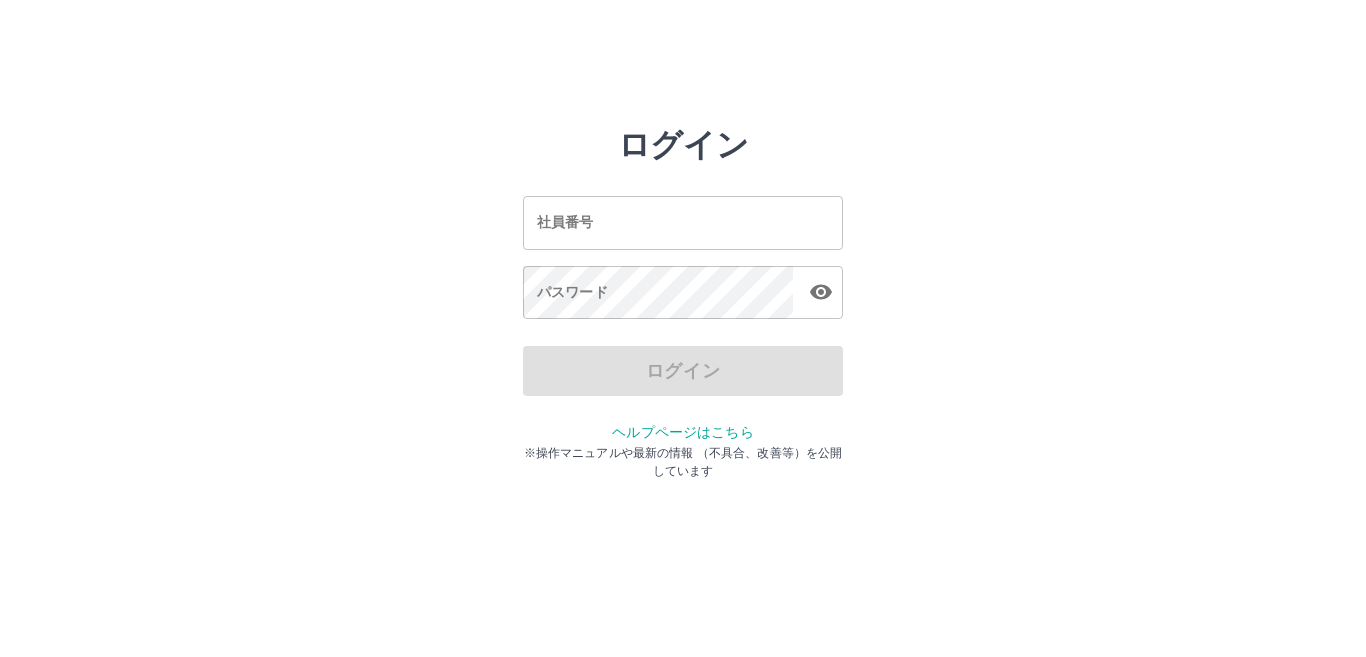 scroll, scrollTop: 0, scrollLeft: 0, axis: both 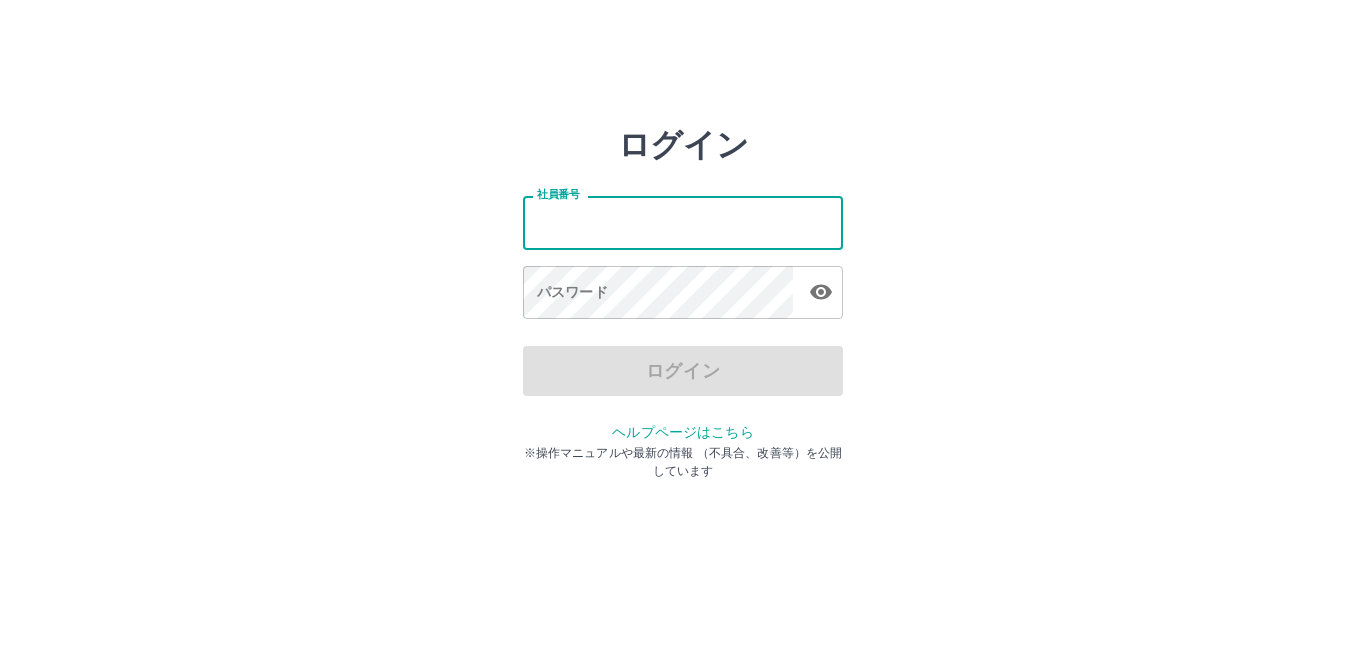click on "社員番号" at bounding box center (683, 222) 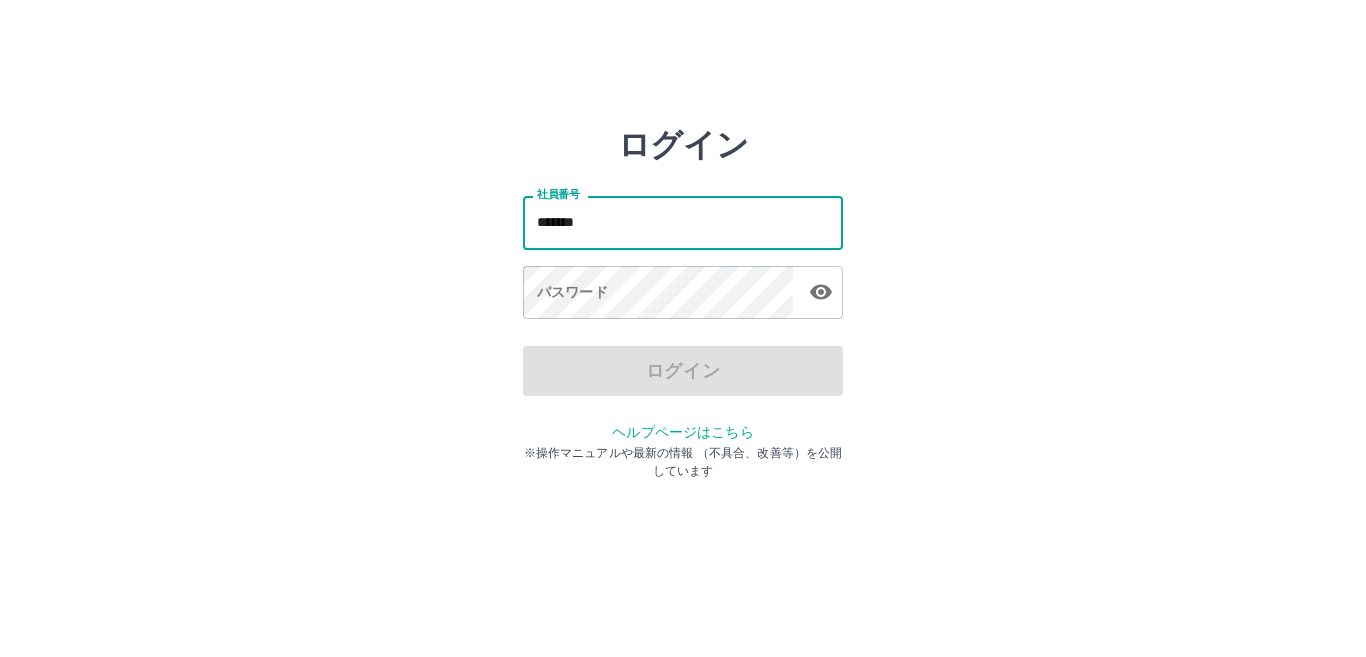 type on "*******" 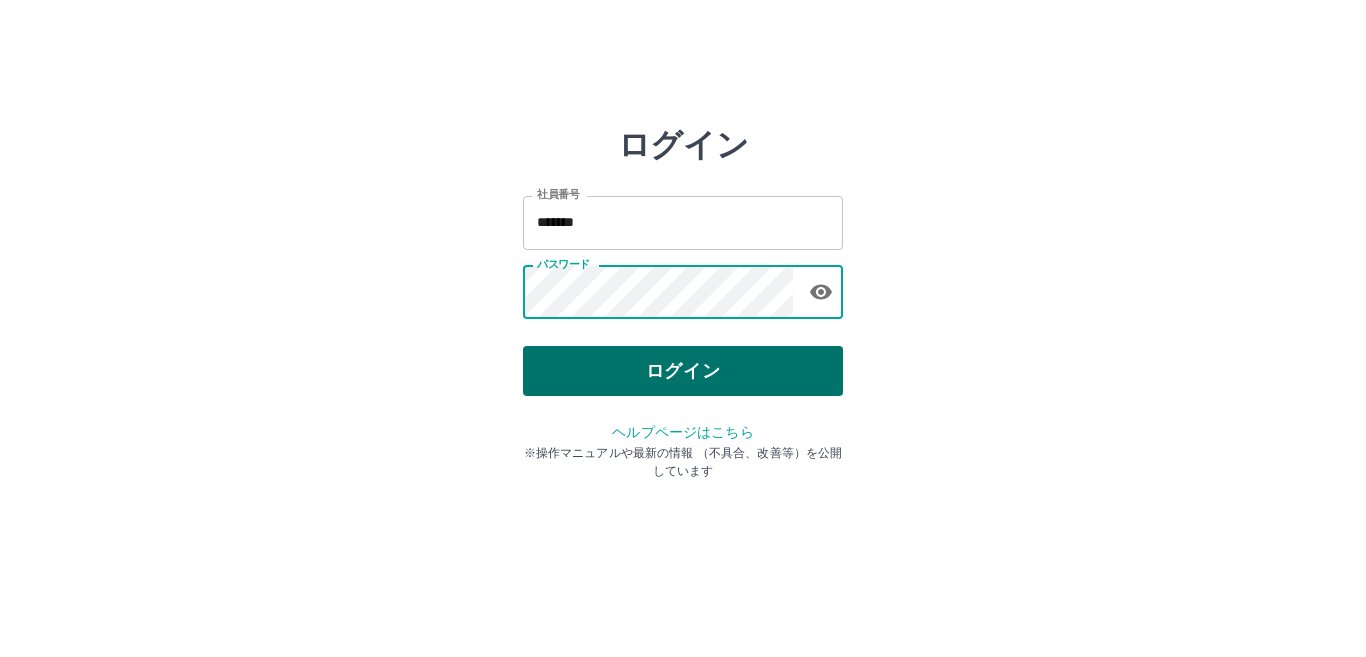 click on "ログイン" at bounding box center (683, 371) 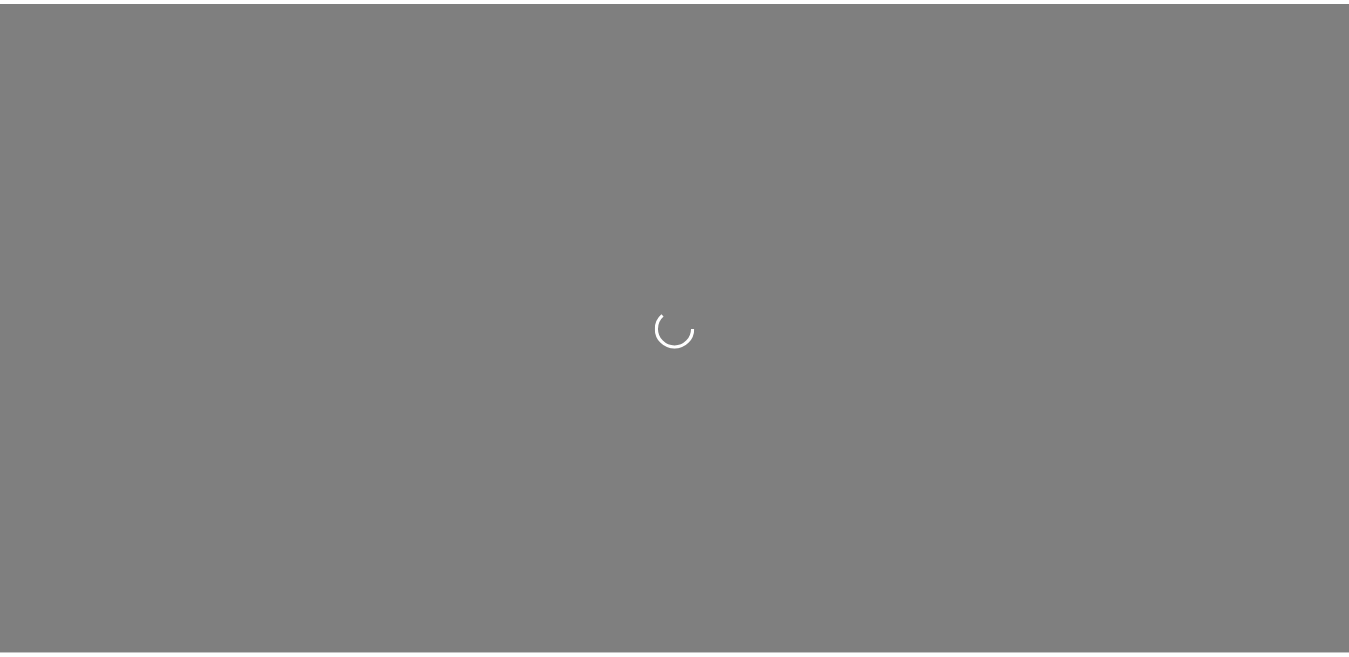 scroll, scrollTop: 0, scrollLeft: 0, axis: both 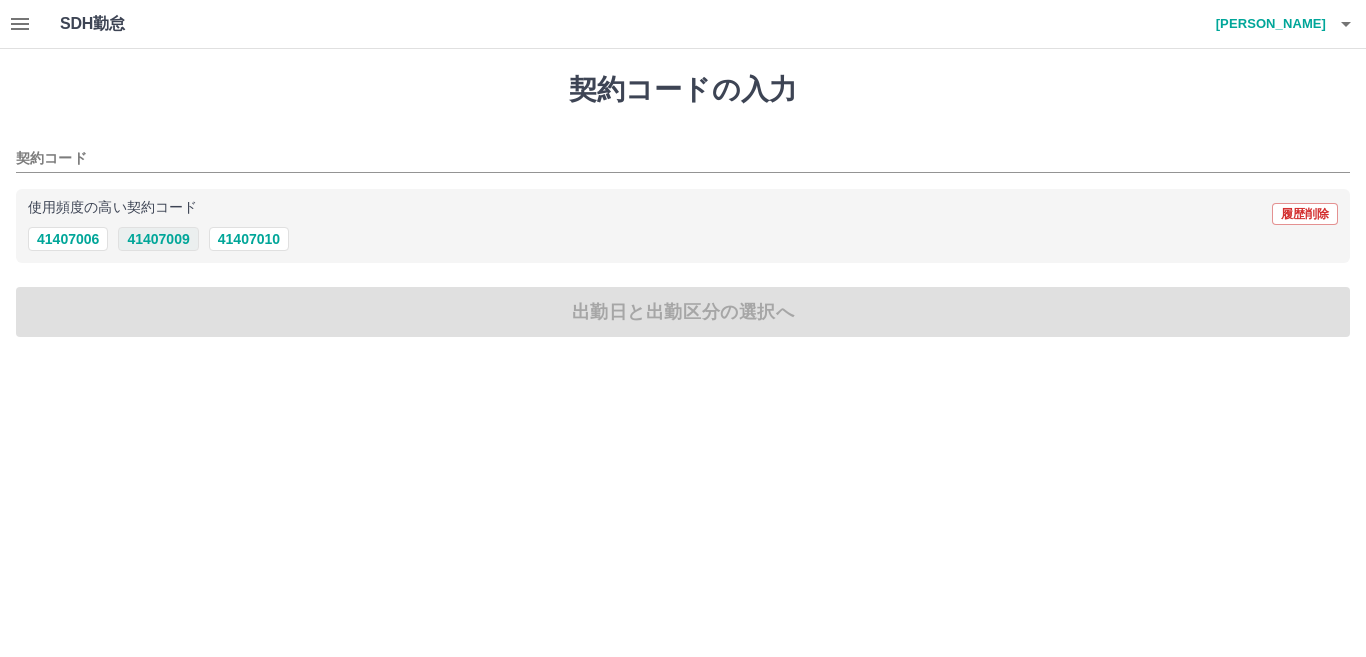 click on "41407009" at bounding box center [158, 239] 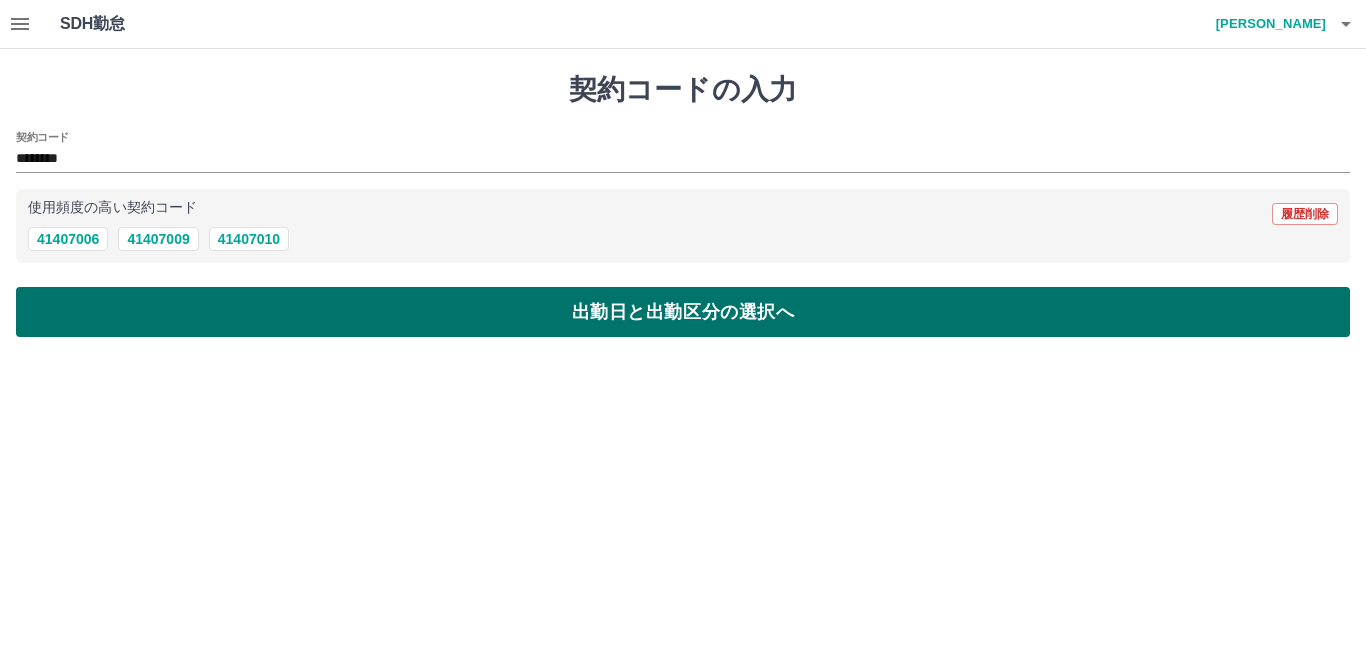 click on "出勤日と出勤区分の選択へ" at bounding box center (683, 312) 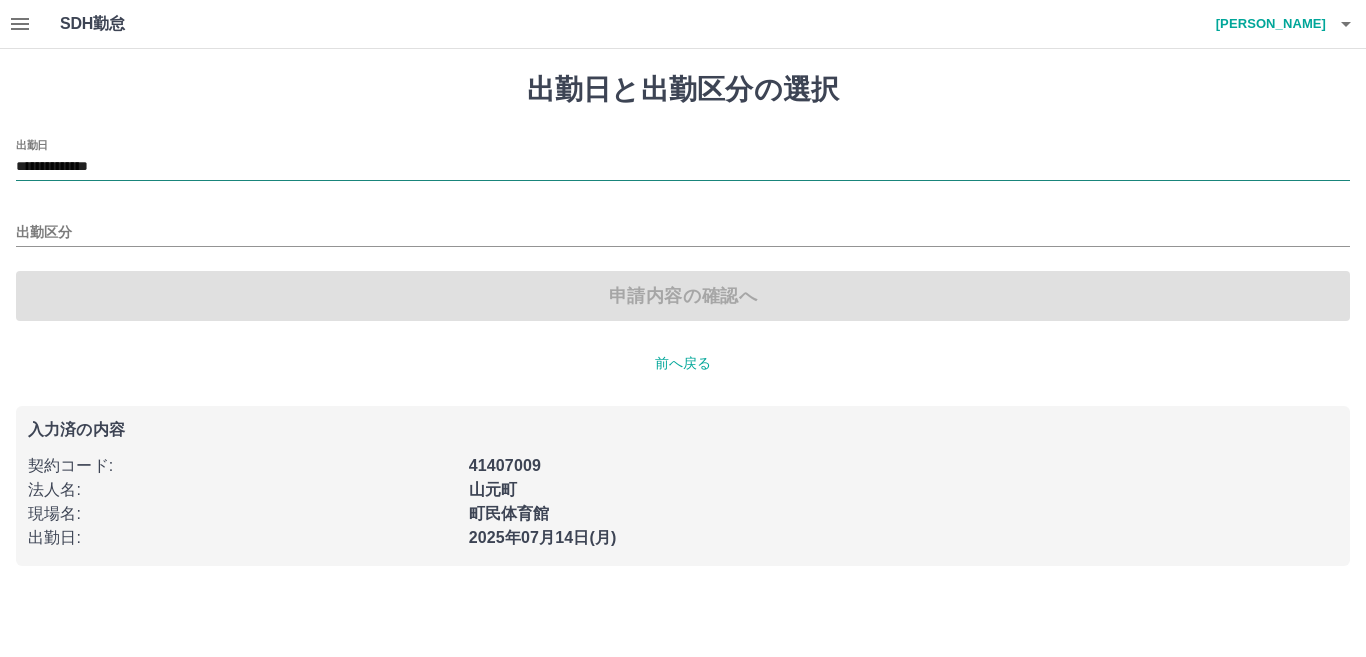 click on "**********" at bounding box center (683, 167) 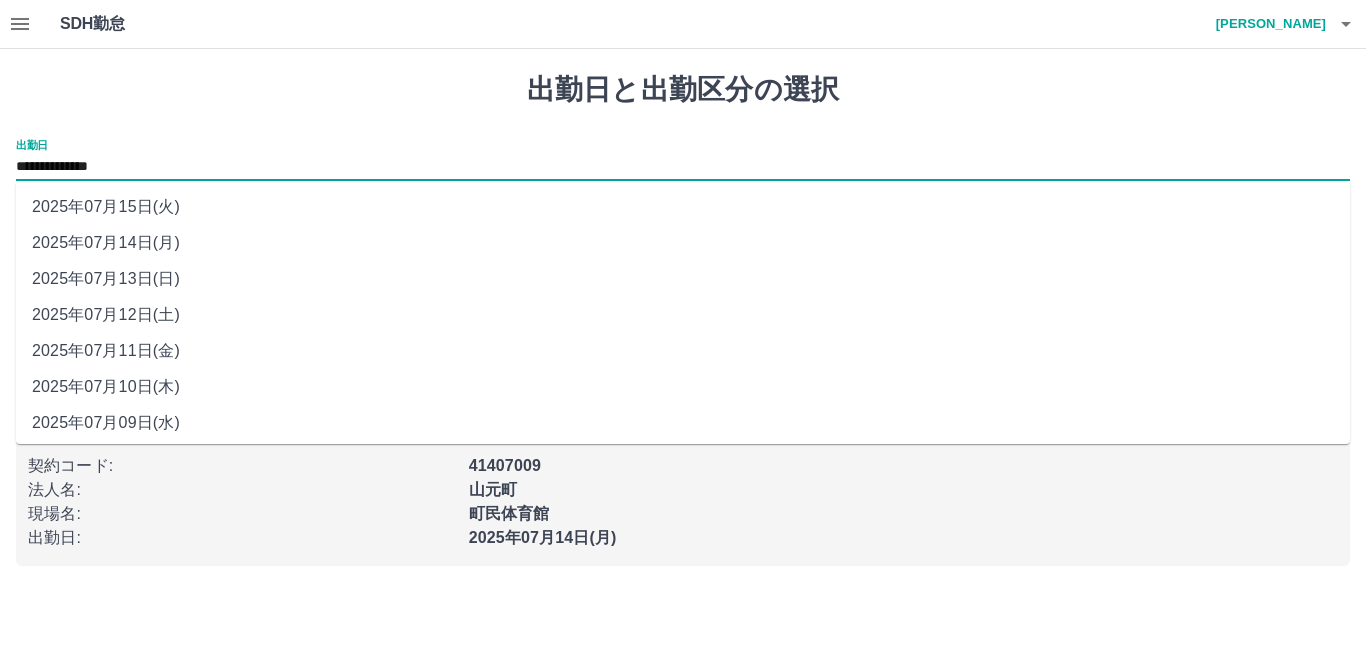 click on "2025年07月11日(金)" at bounding box center [683, 351] 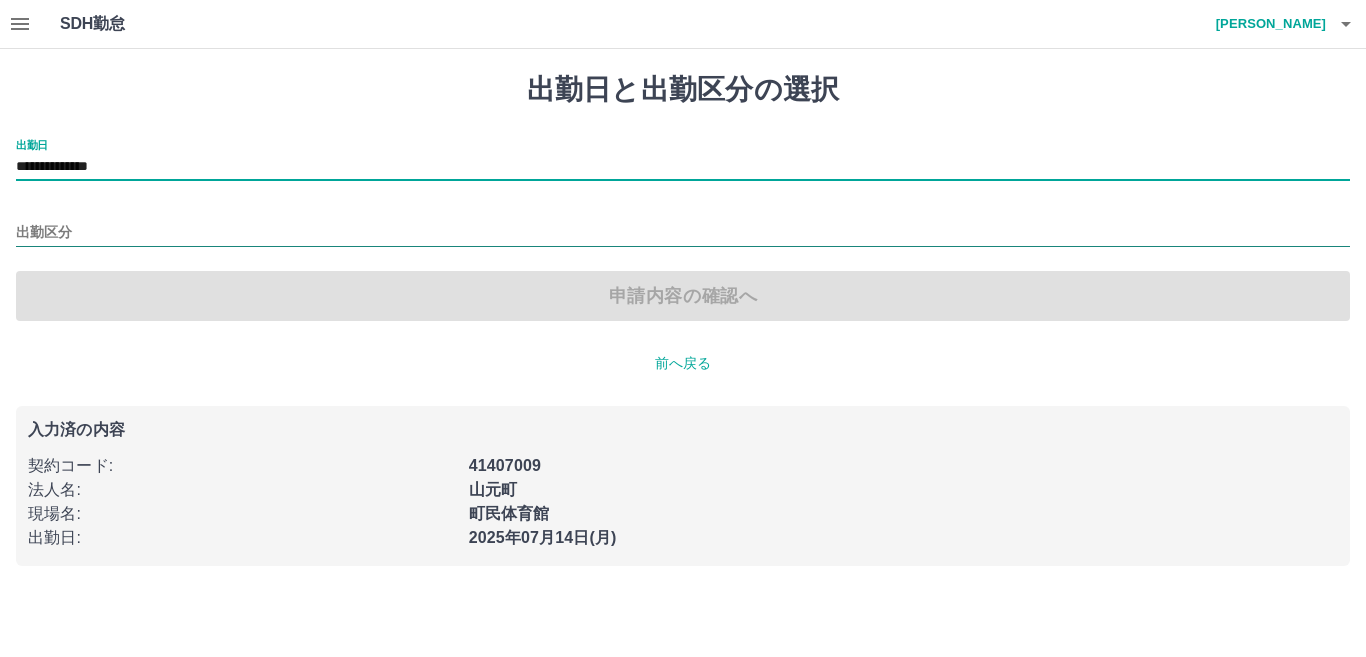 click on "出勤区分" at bounding box center (683, 233) 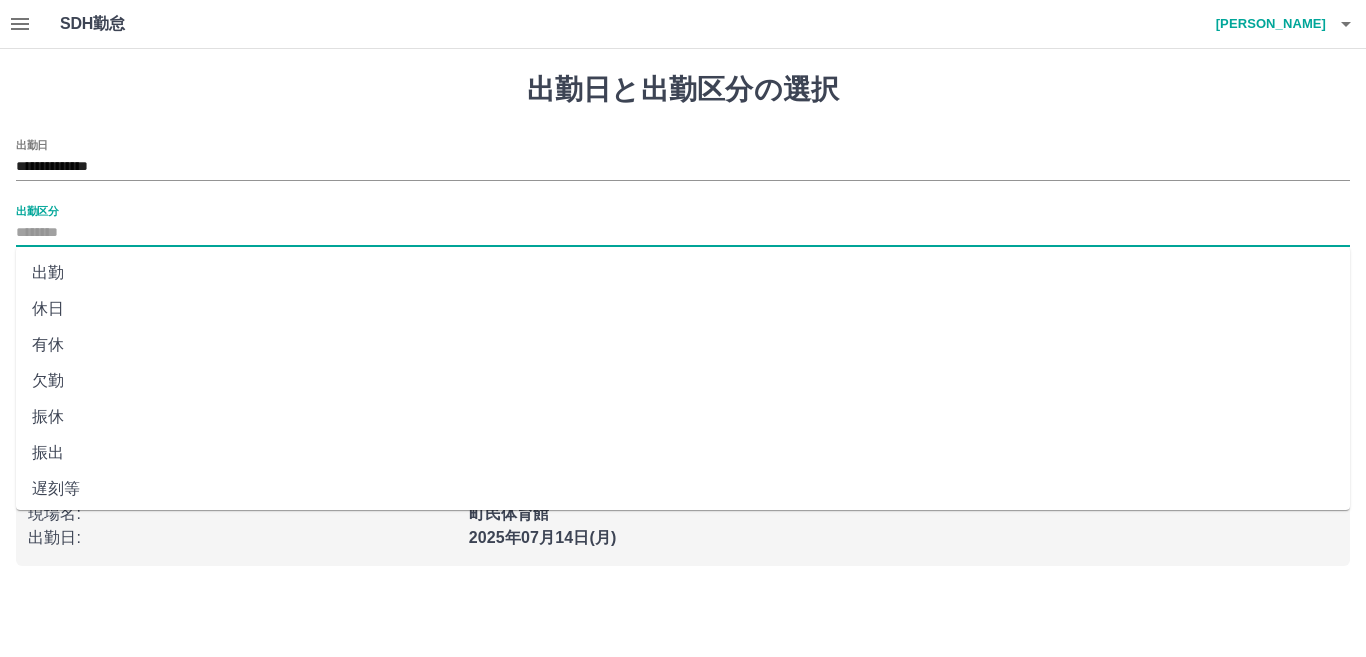 click on "出勤" at bounding box center [683, 273] 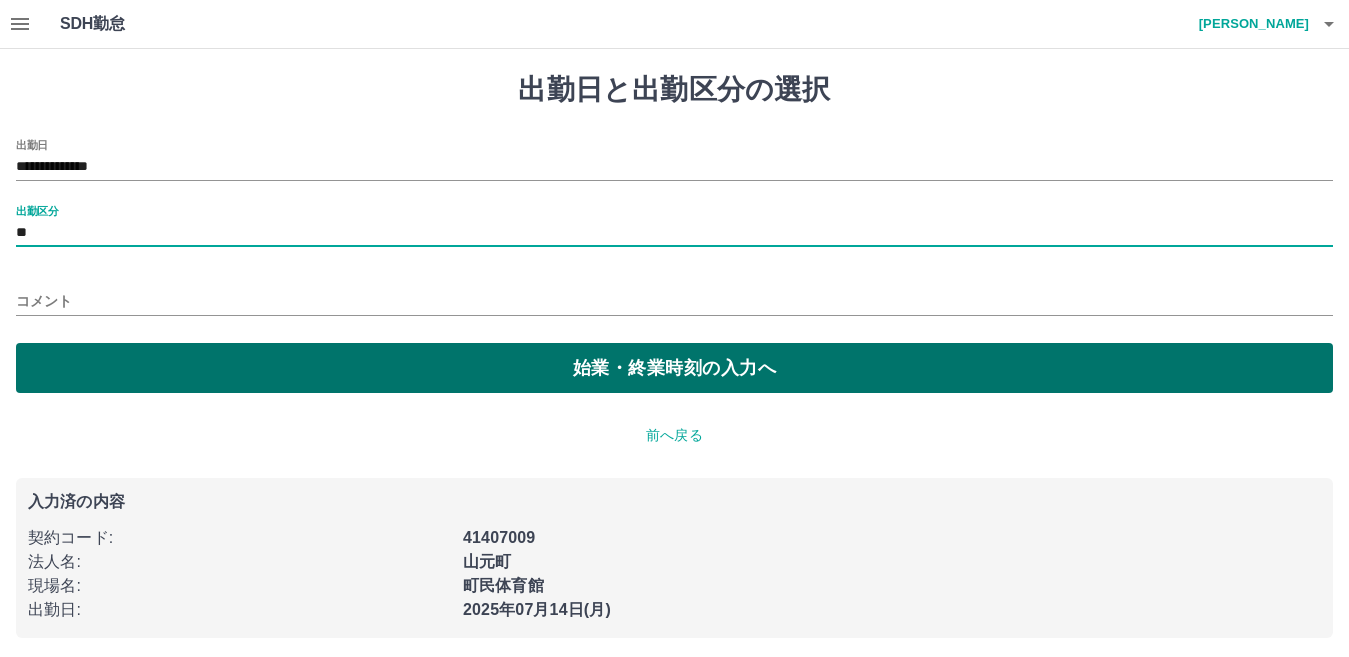 click on "始業・終業時刻の入力へ" at bounding box center (674, 368) 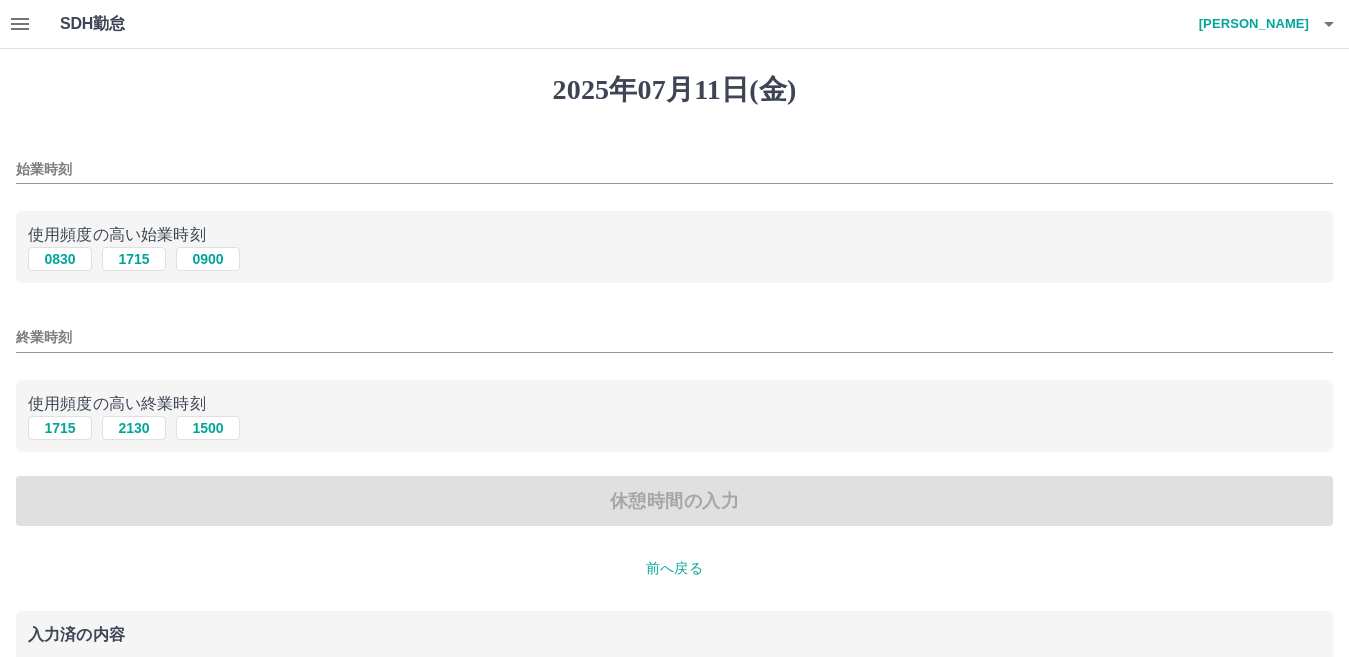 drag, startPoint x: 129, startPoint y: 261, endPoint x: 133, endPoint y: 296, distance: 35.22783 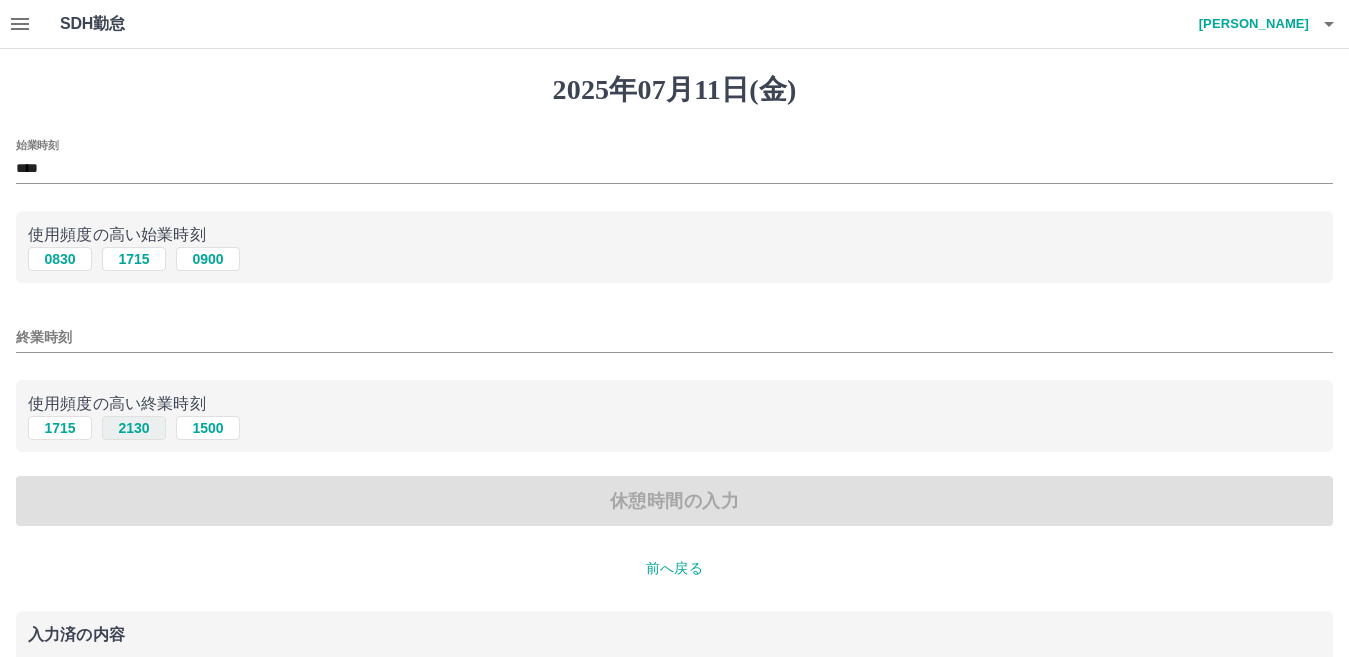 click on "2130" at bounding box center (134, 428) 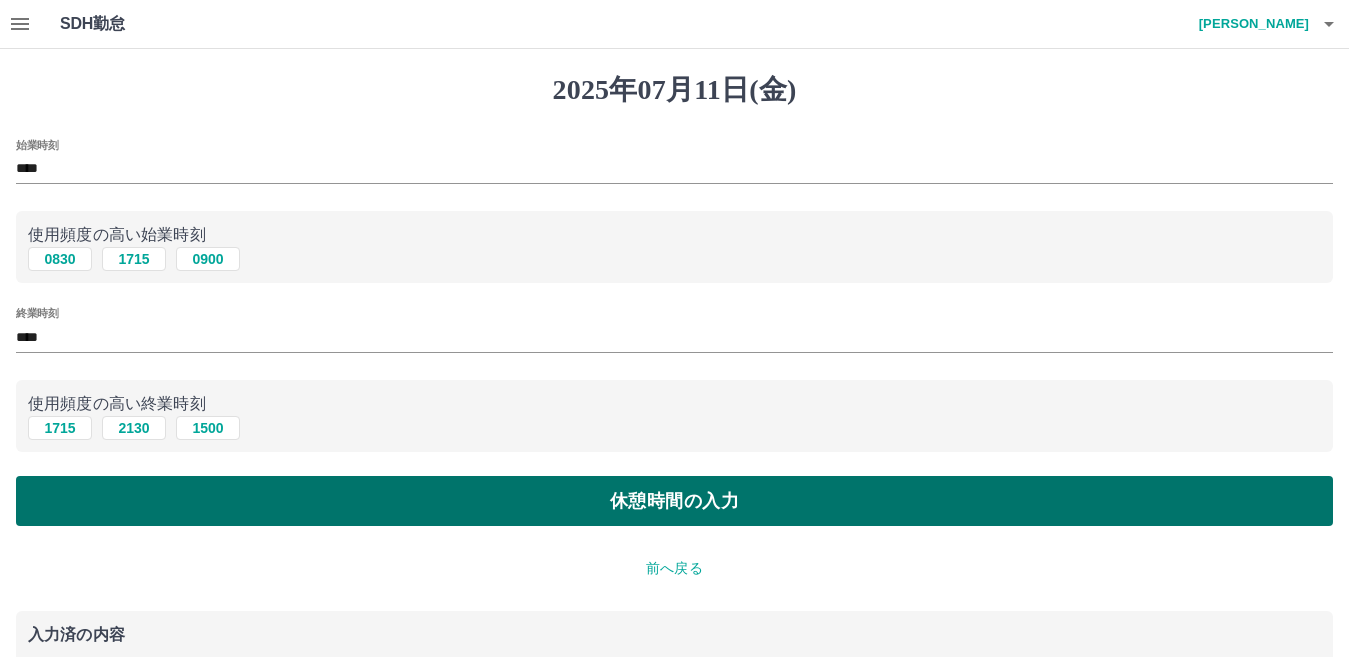 click on "休憩時間の入力" at bounding box center [674, 501] 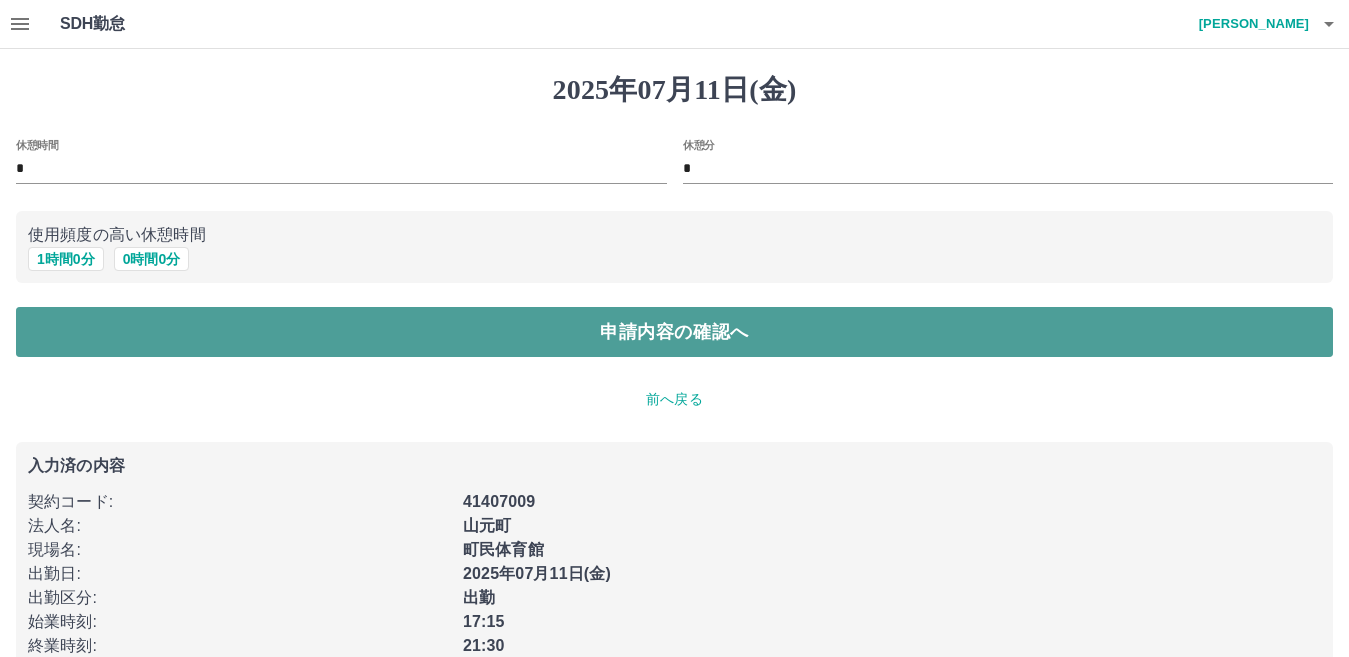 click on "申請内容の確認へ" at bounding box center (674, 332) 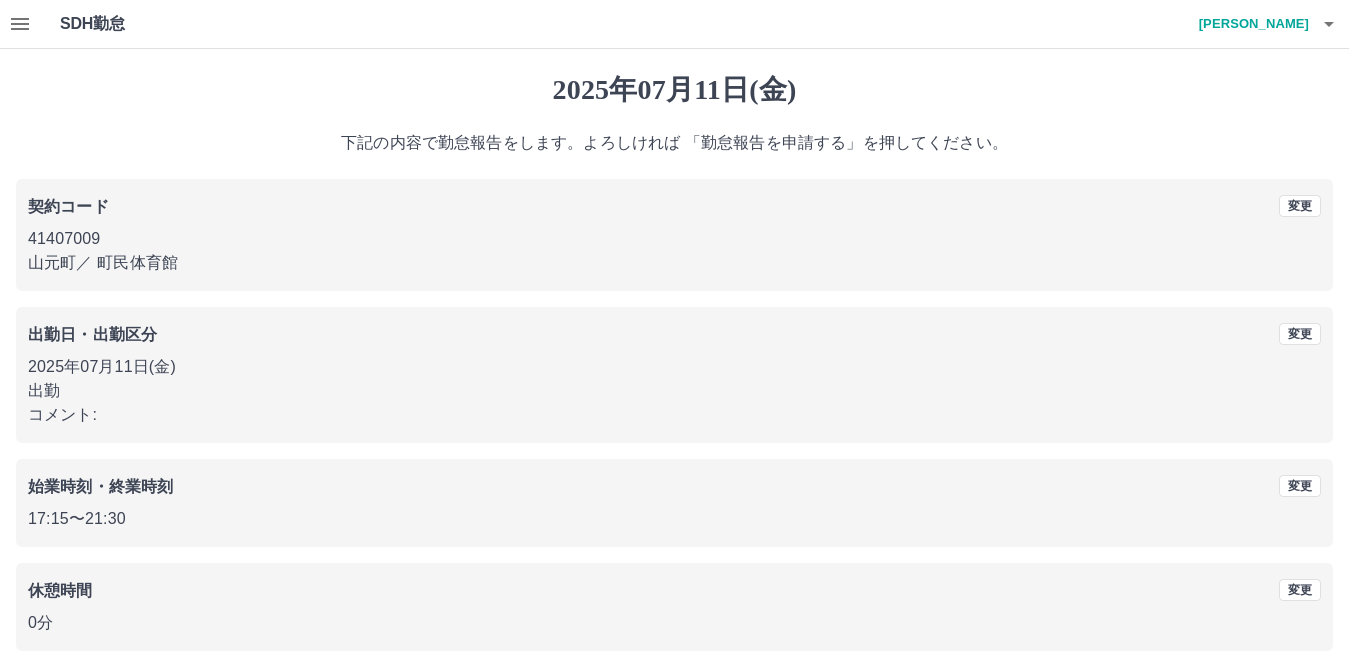 scroll, scrollTop: 92, scrollLeft: 0, axis: vertical 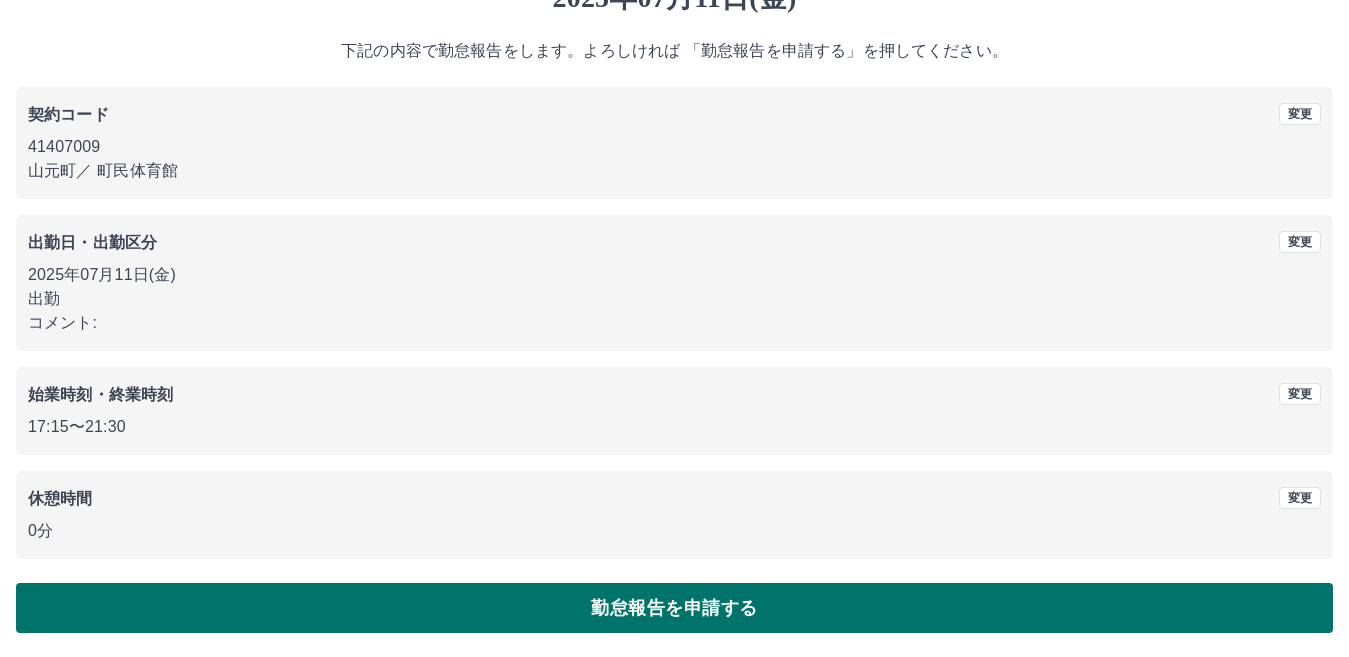 click on "勤怠報告を申請する" at bounding box center (674, 608) 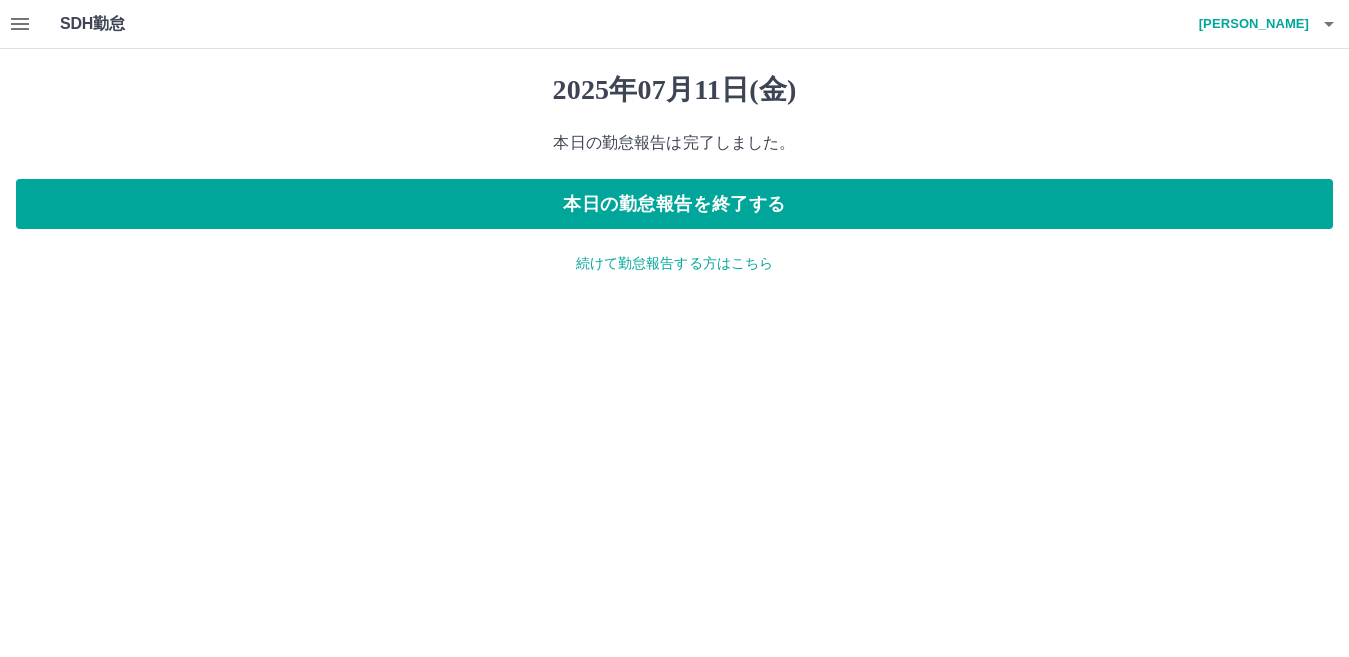 scroll, scrollTop: 0, scrollLeft: 0, axis: both 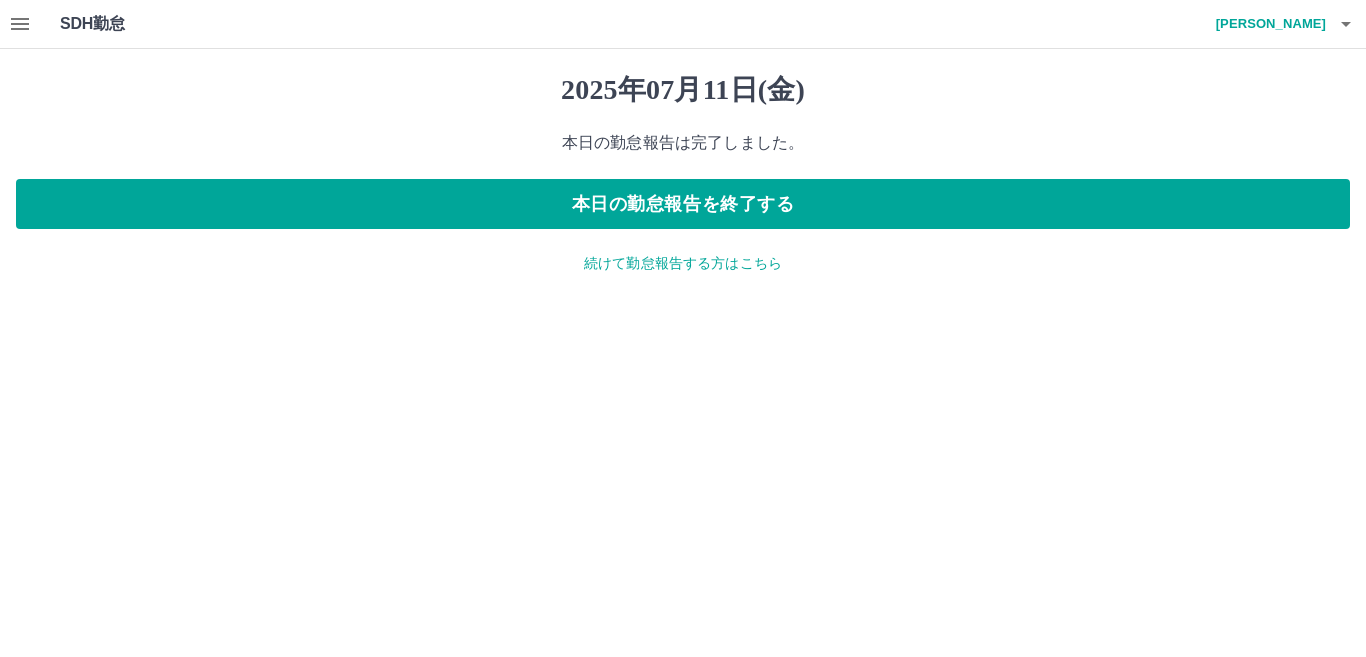 click on "続けて勤怠報告する方はこちら" at bounding box center (683, 263) 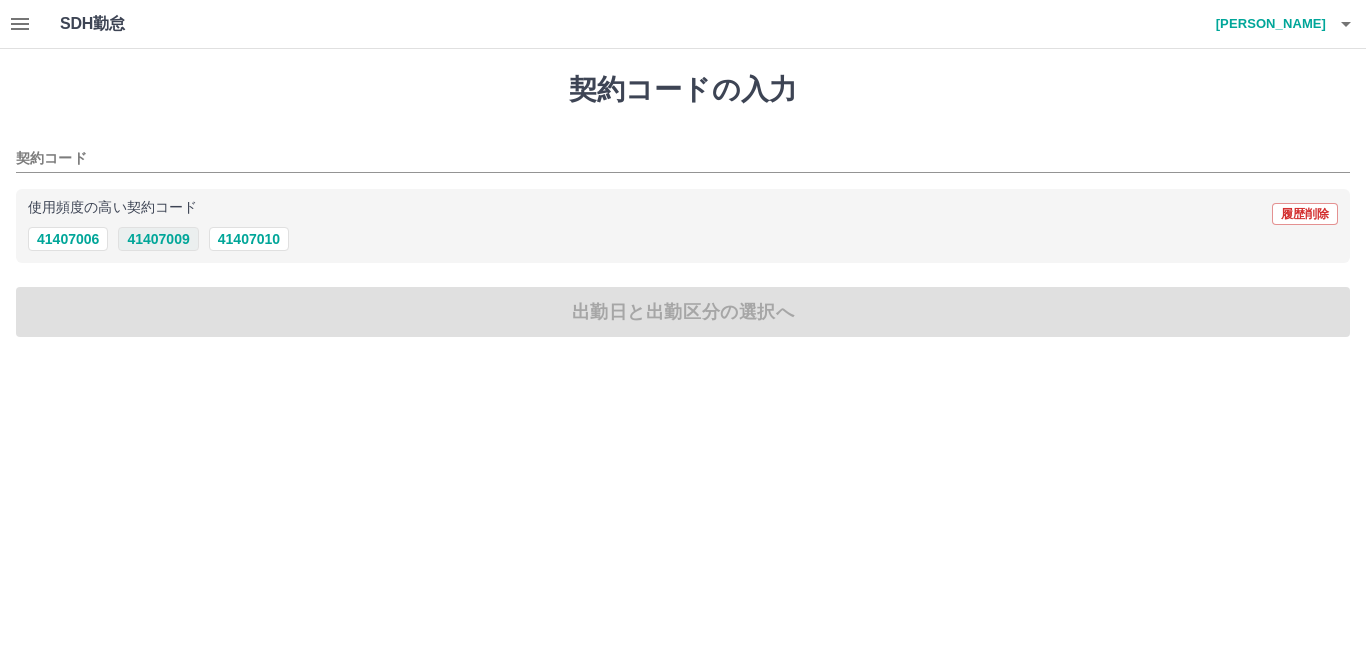 click on "41407009" at bounding box center (158, 239) 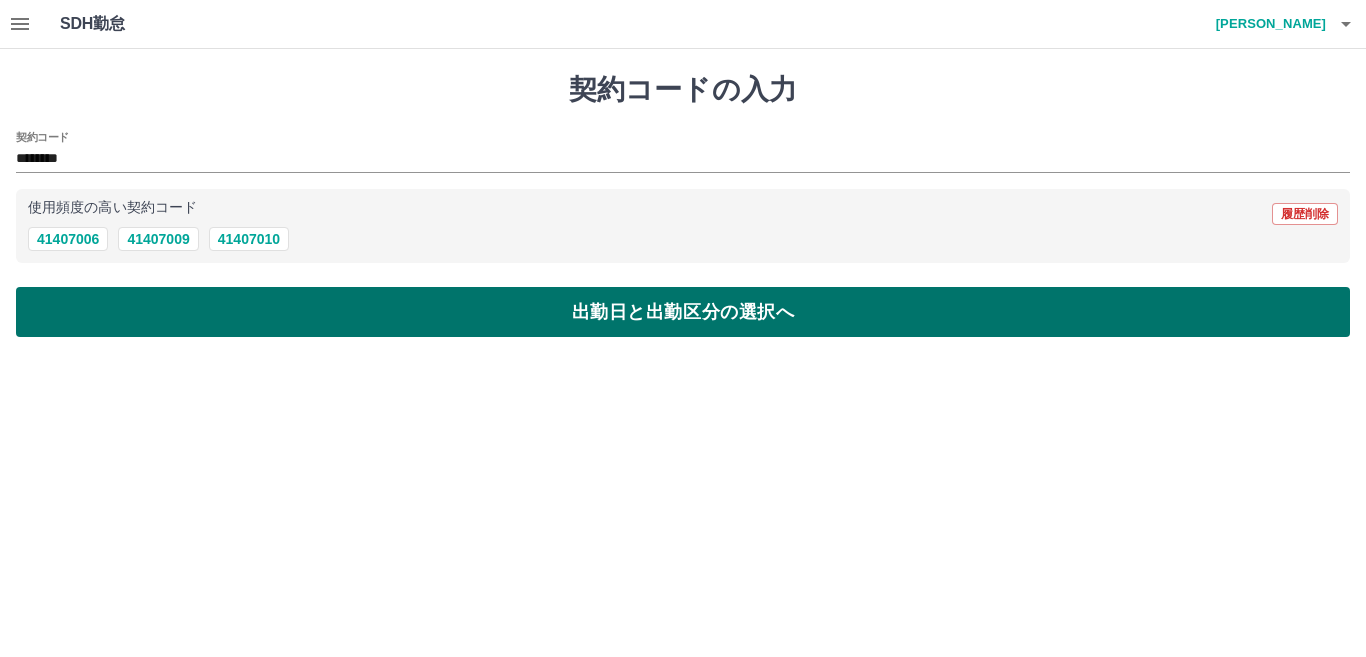click on "出勤日と出勤区分の選択へ" at bounding box center [683, 312] 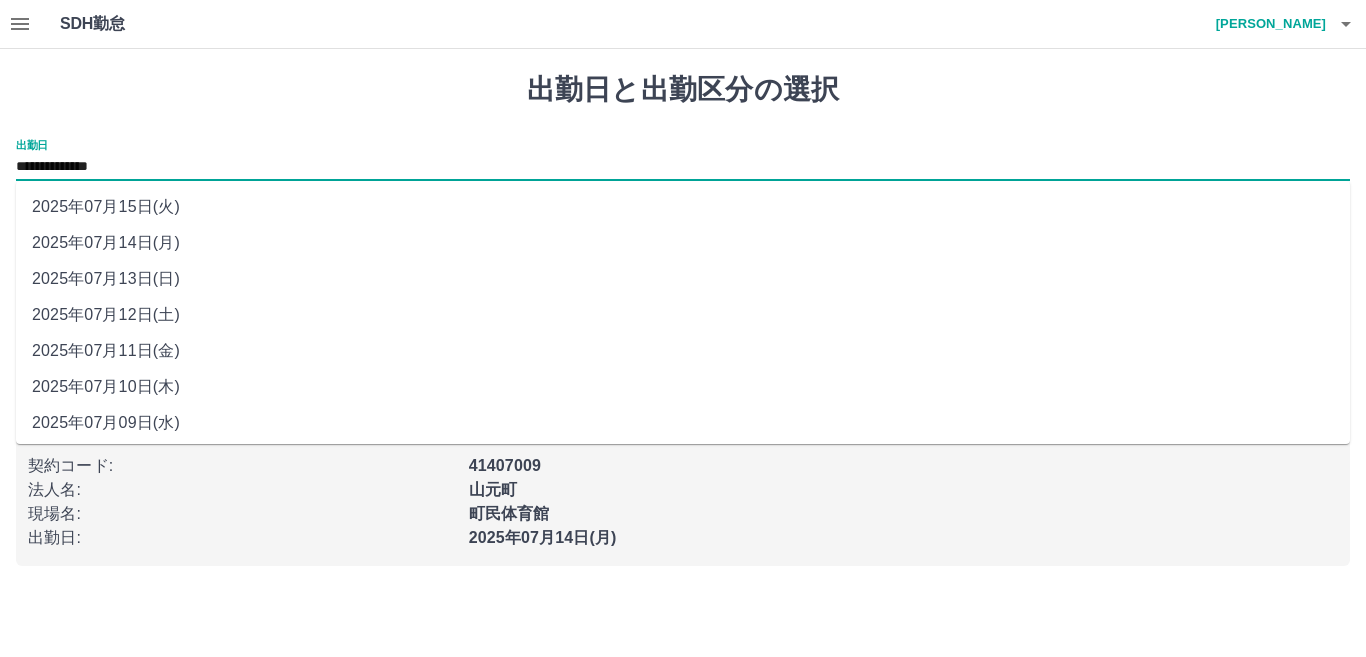 click on "**********" at bounding box center [683, 167] 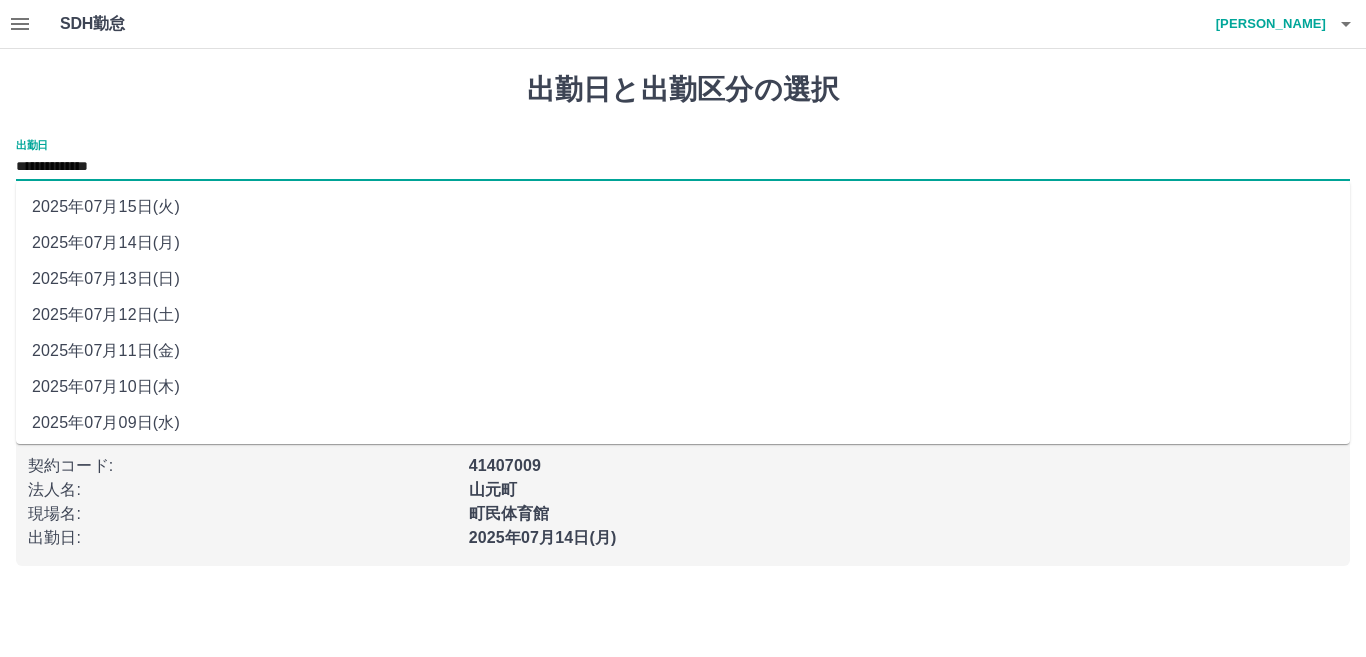 drag, startPoint x: 85, startPoint y: 171, endPoint x: 116, endPoint y: 310, distance: 142.41489 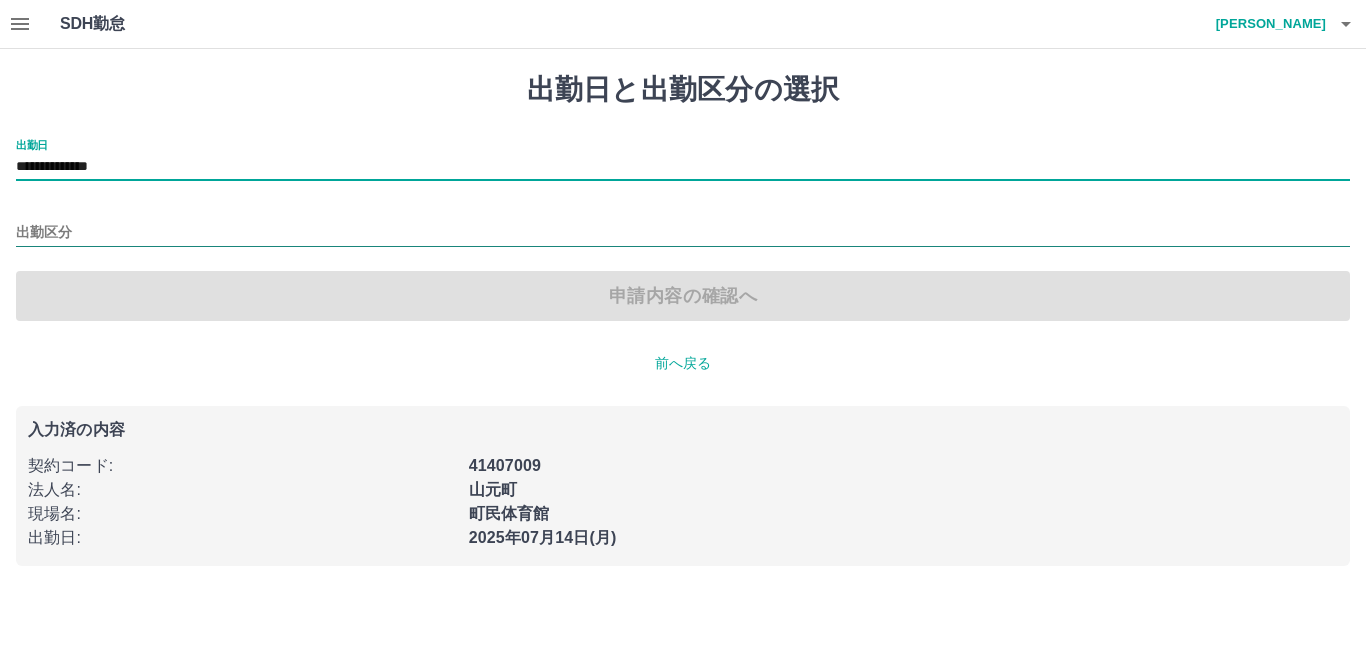 click on "出勤区分" at bounding box center (683, 233) 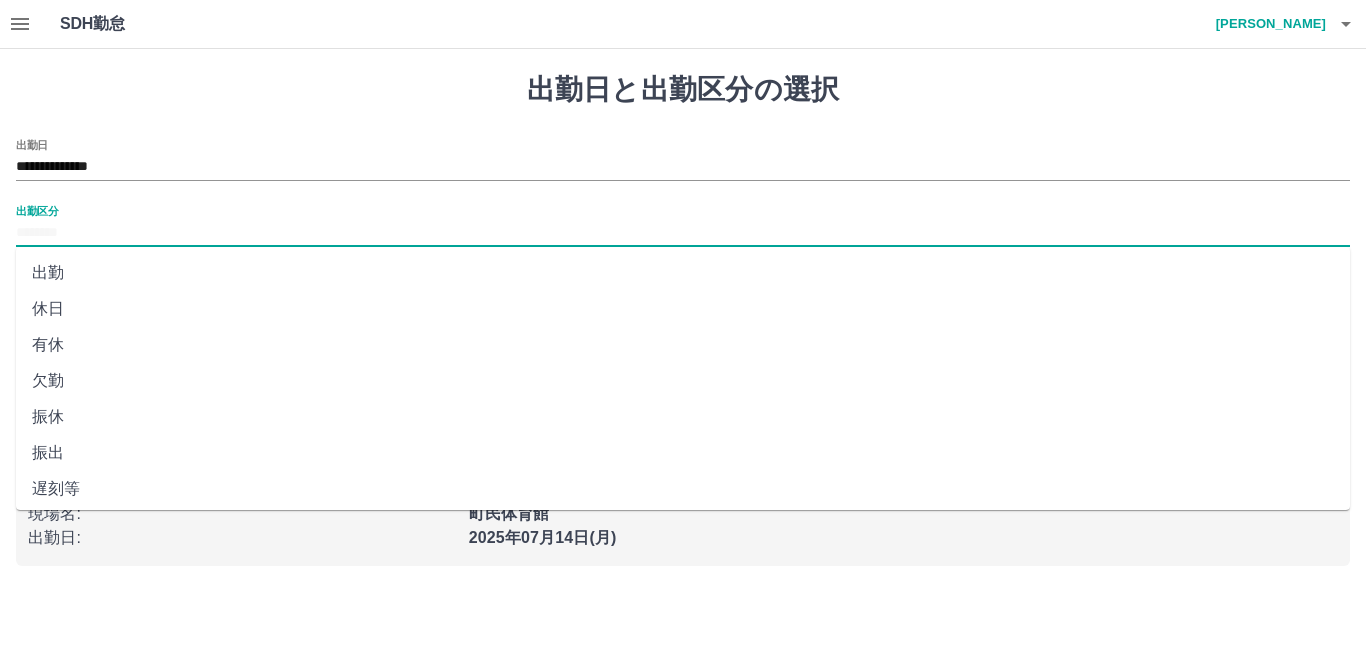 click on "休日" at bounding box center (683, 309) 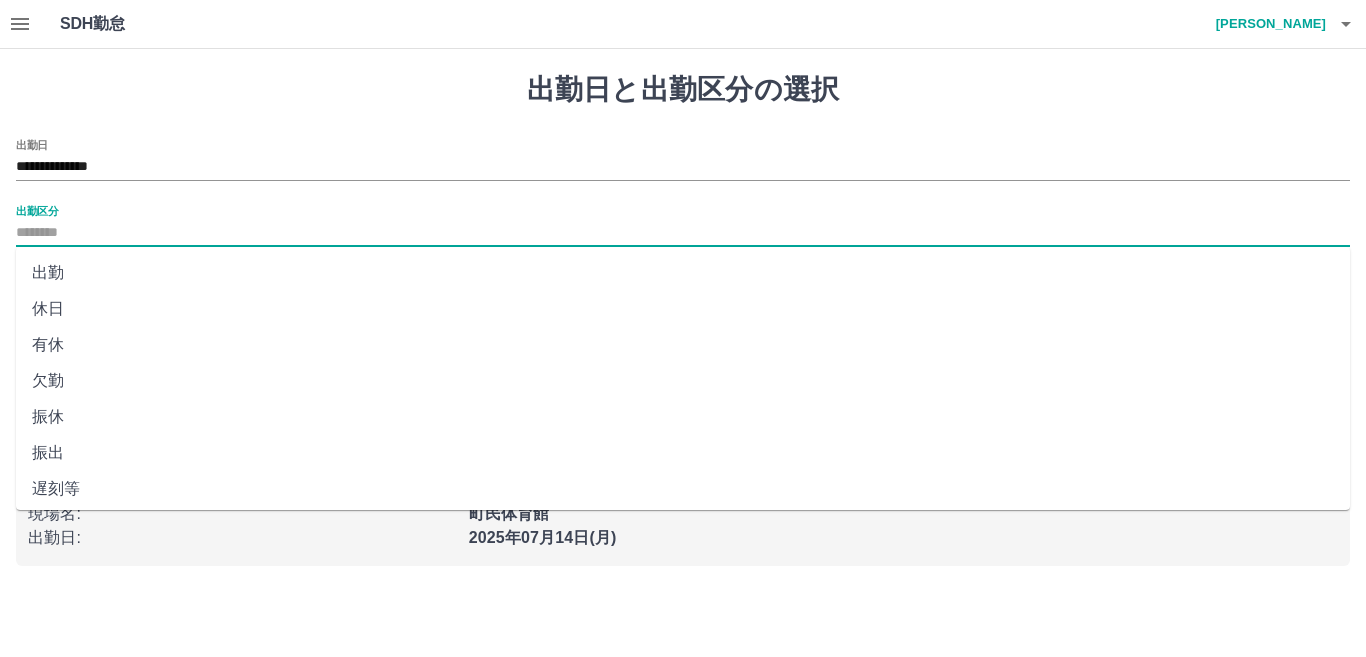 type on "**" 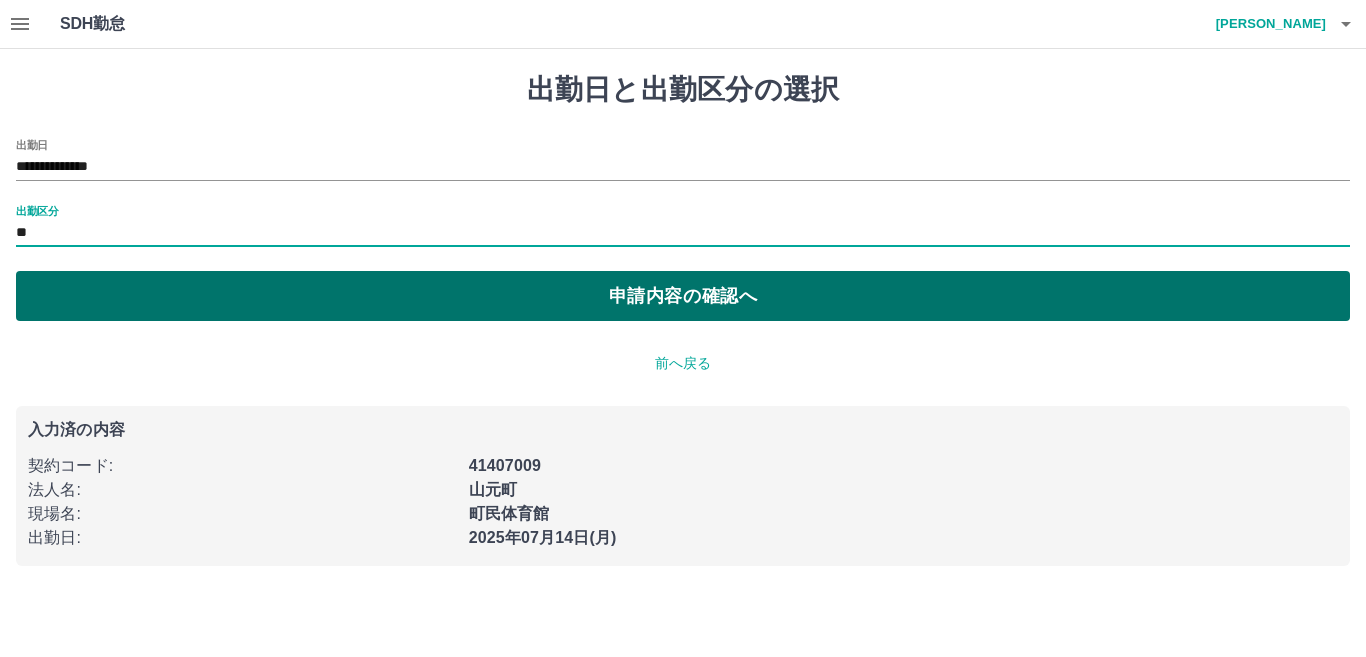 click on "申請内容の確認へ" at bounding box center (683, 296) 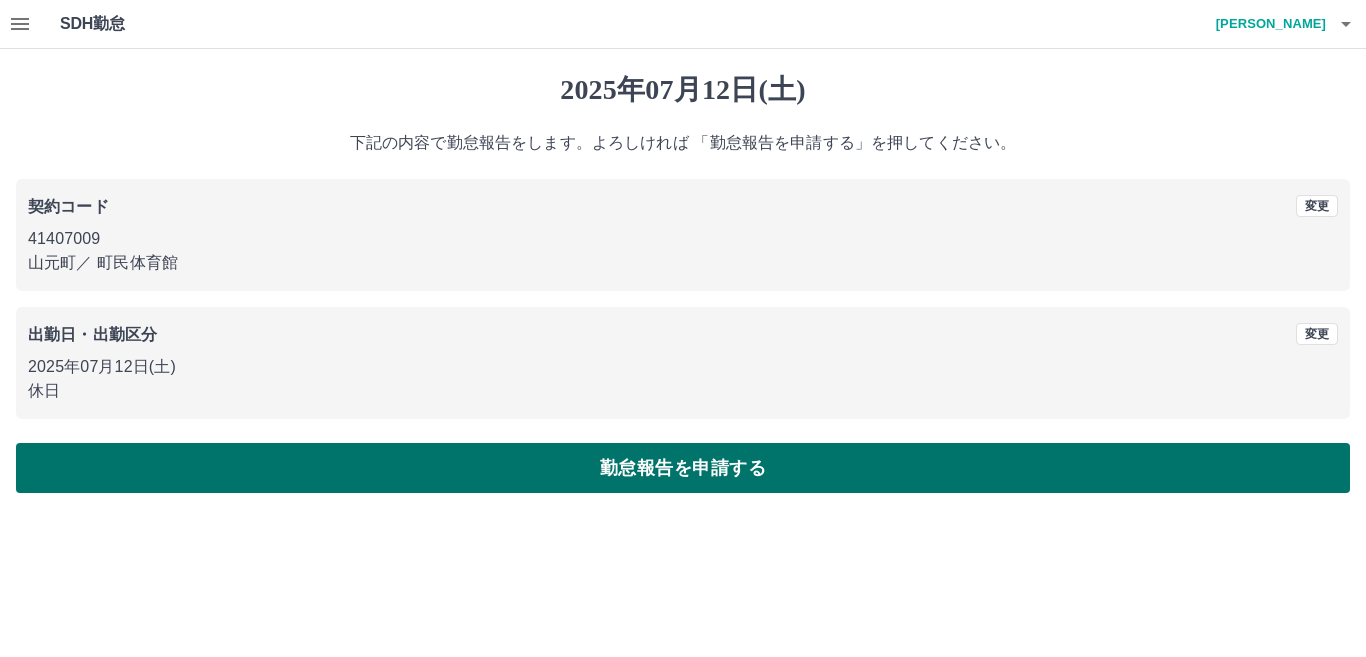 click on "勤怠報告を申請する" at bounding box center (683, 468) 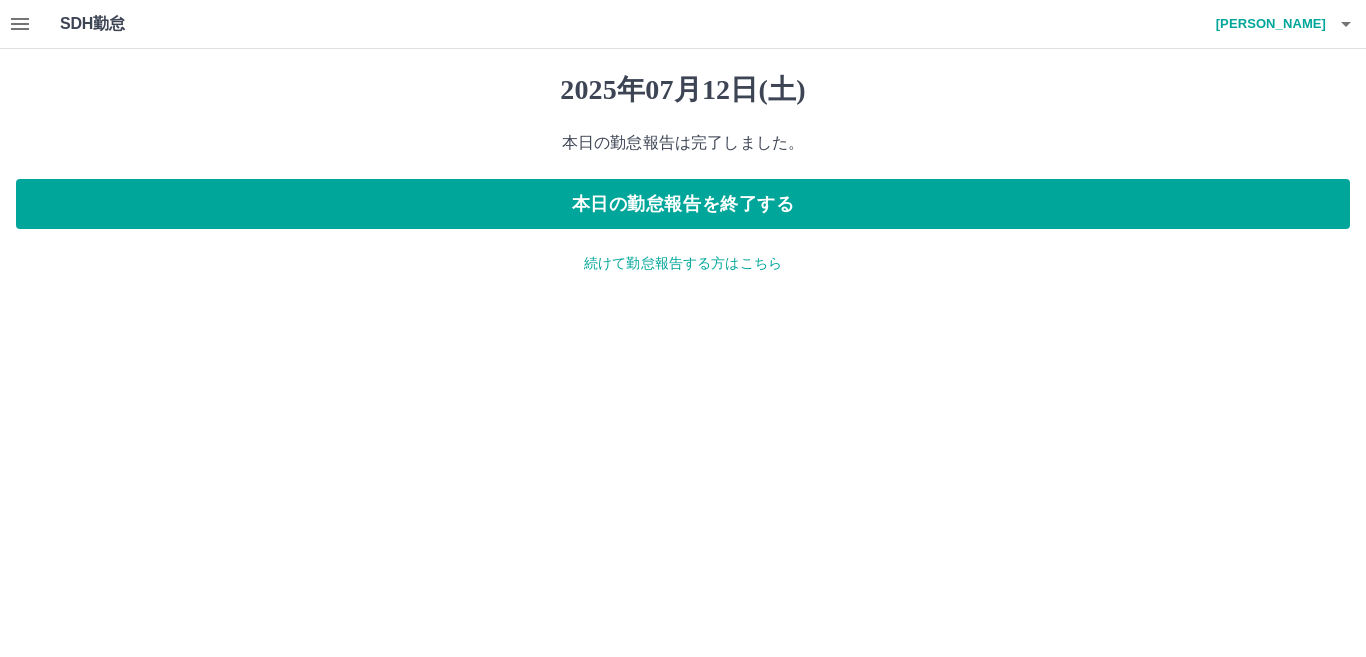 click on "2025年07月12日(土) 本日の勤怠報告は完了しました。 本日の勤怠報告を終了する 続けて勤怠報告する方はこちら" at bounding box center (683, 173) 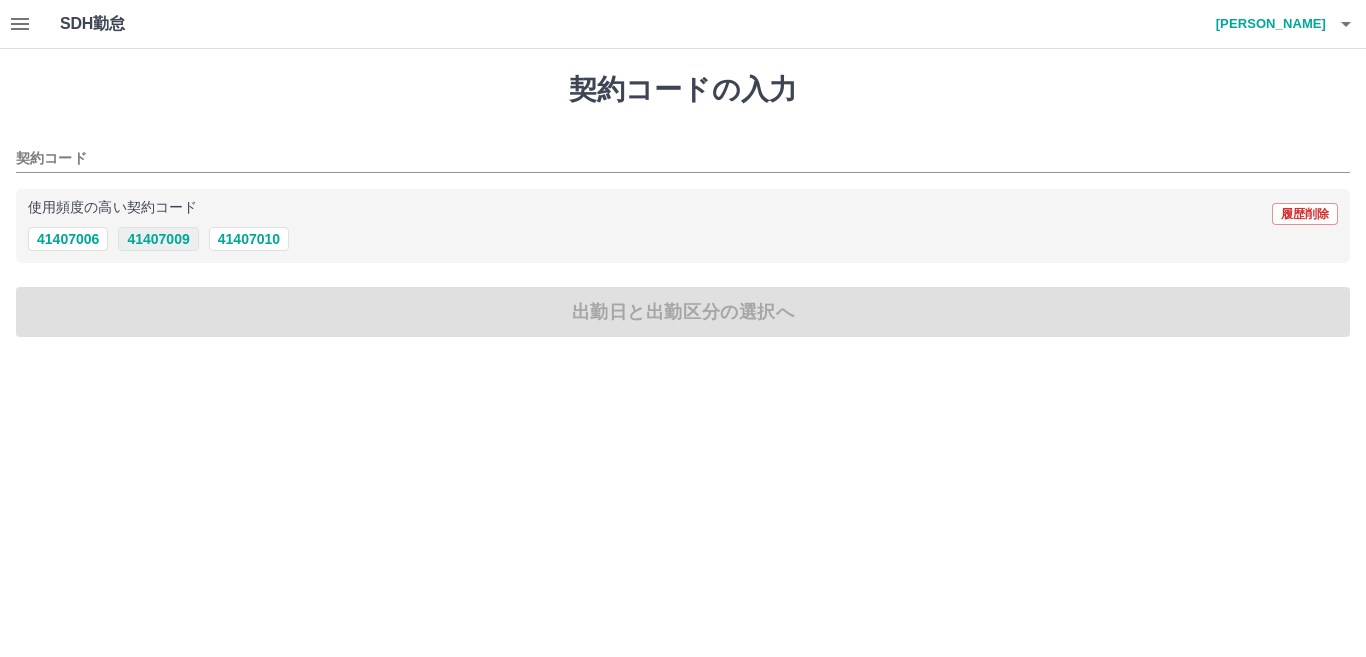click on "41407009" at bounding box center (158, 239) 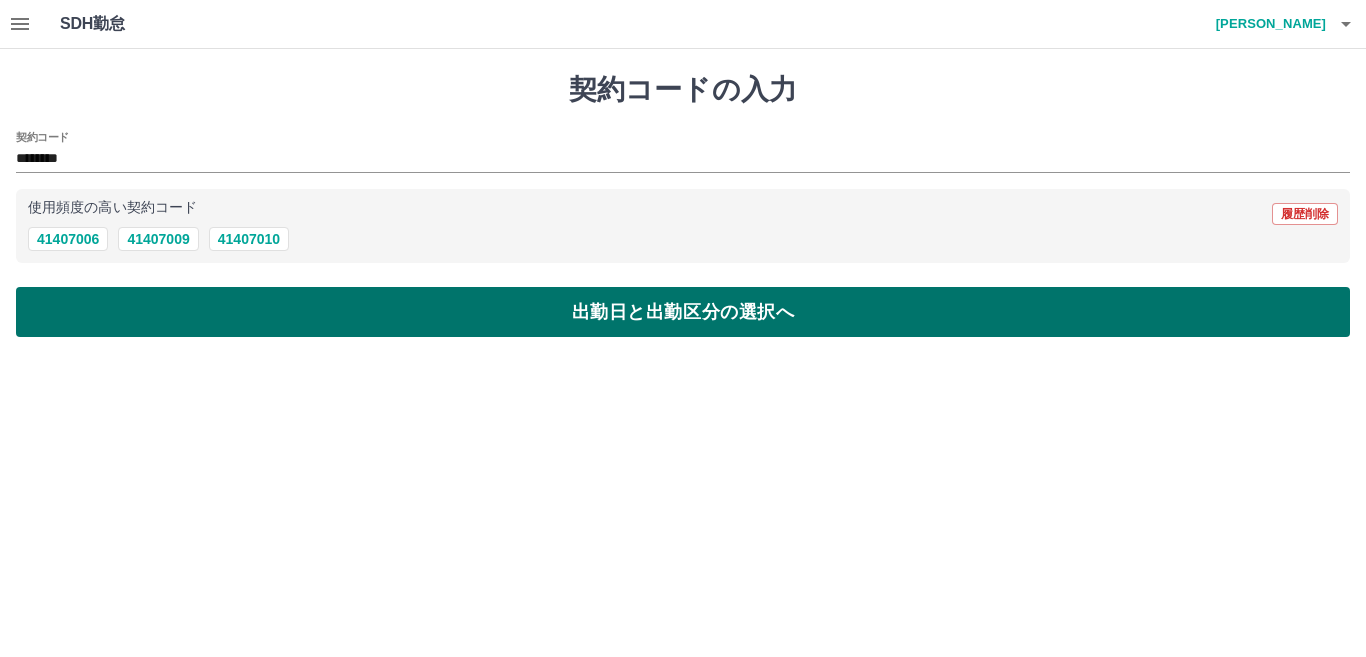 click on "出勤日と出勤区分の選択へ" at bounding box center [683, 312] 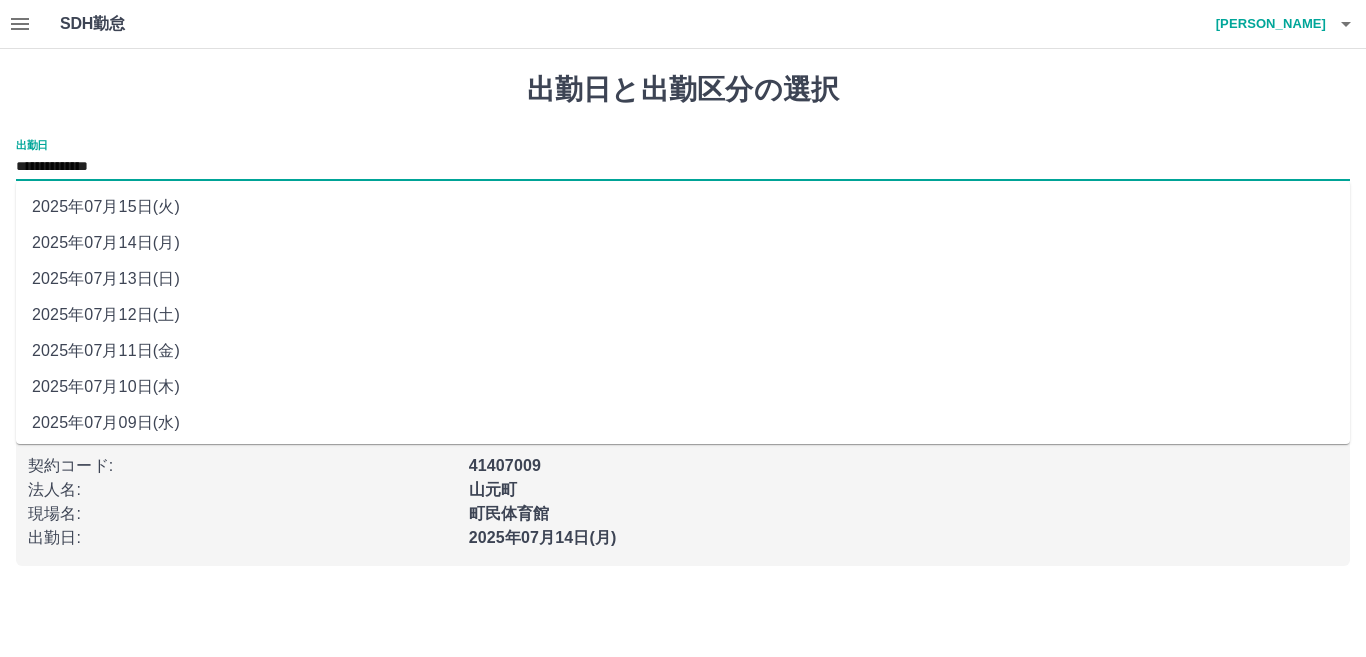 click on "**********" at bounding box center (683, 167) 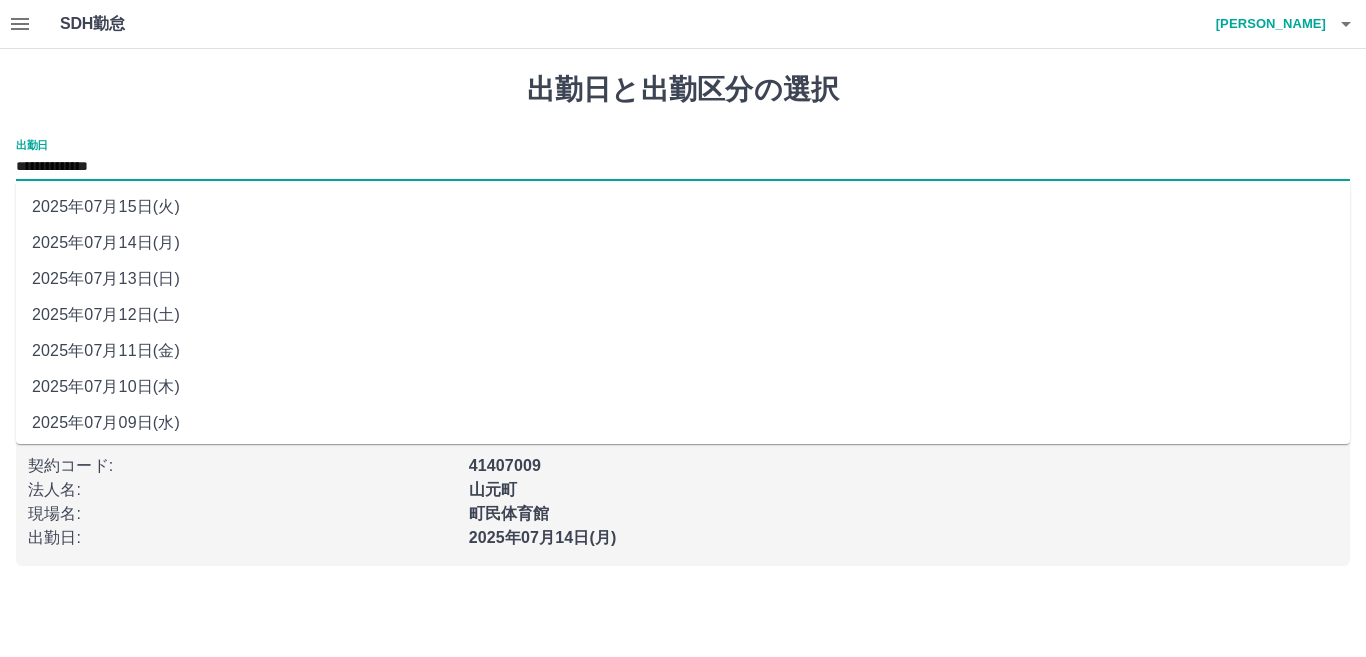 drag, startPoint x: 110, startPoint y: 170, endPoint x: 128, endPoint y: 281, distance: 112.44999 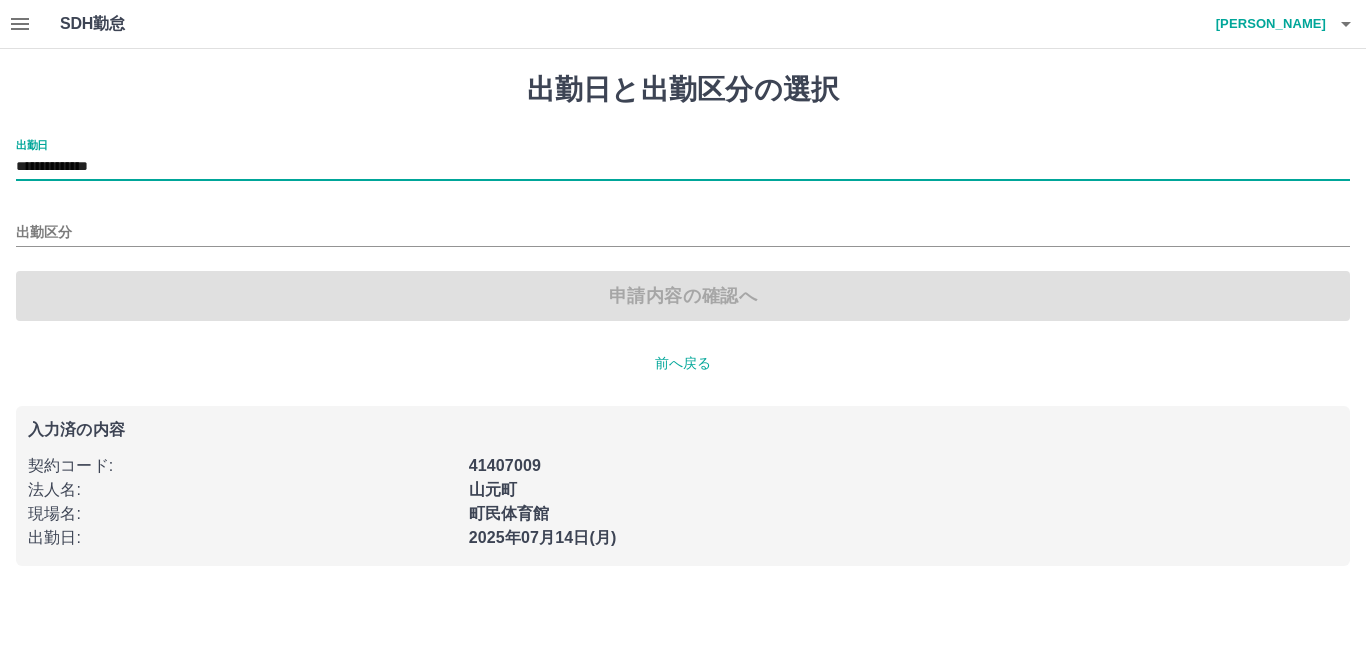 type on "**********" 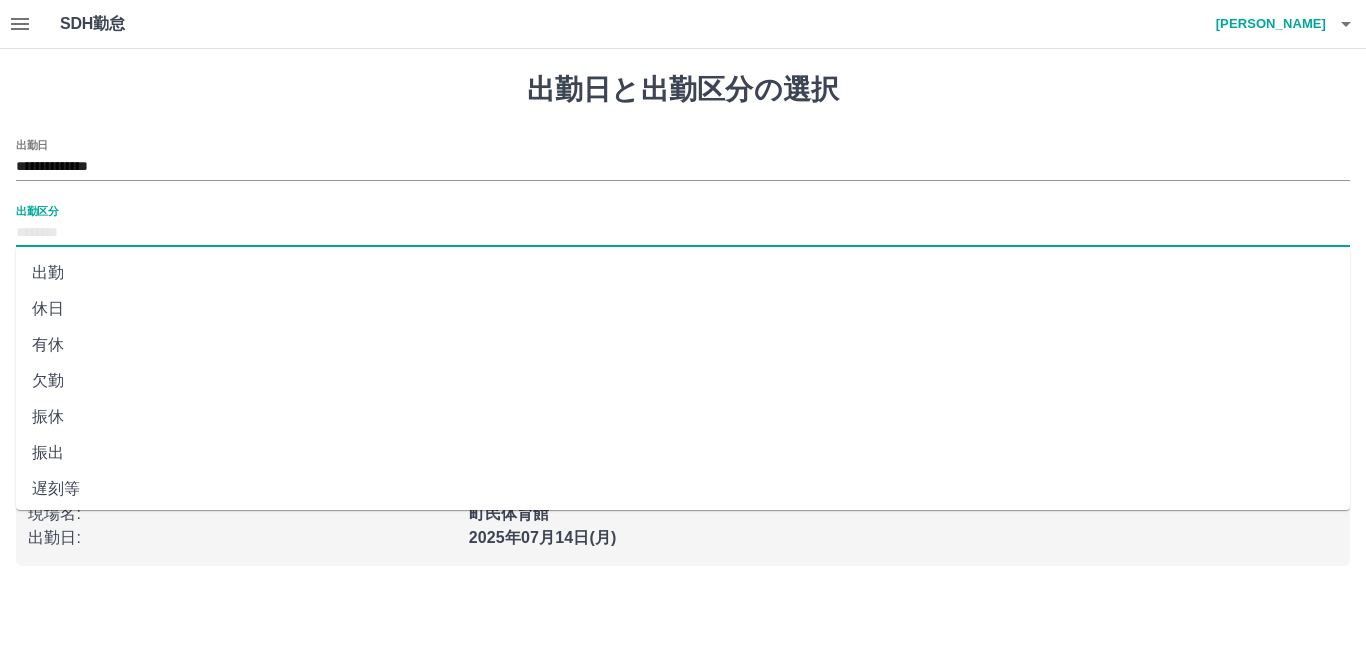 click on "出勤区分" at bounding box center (683, 233) 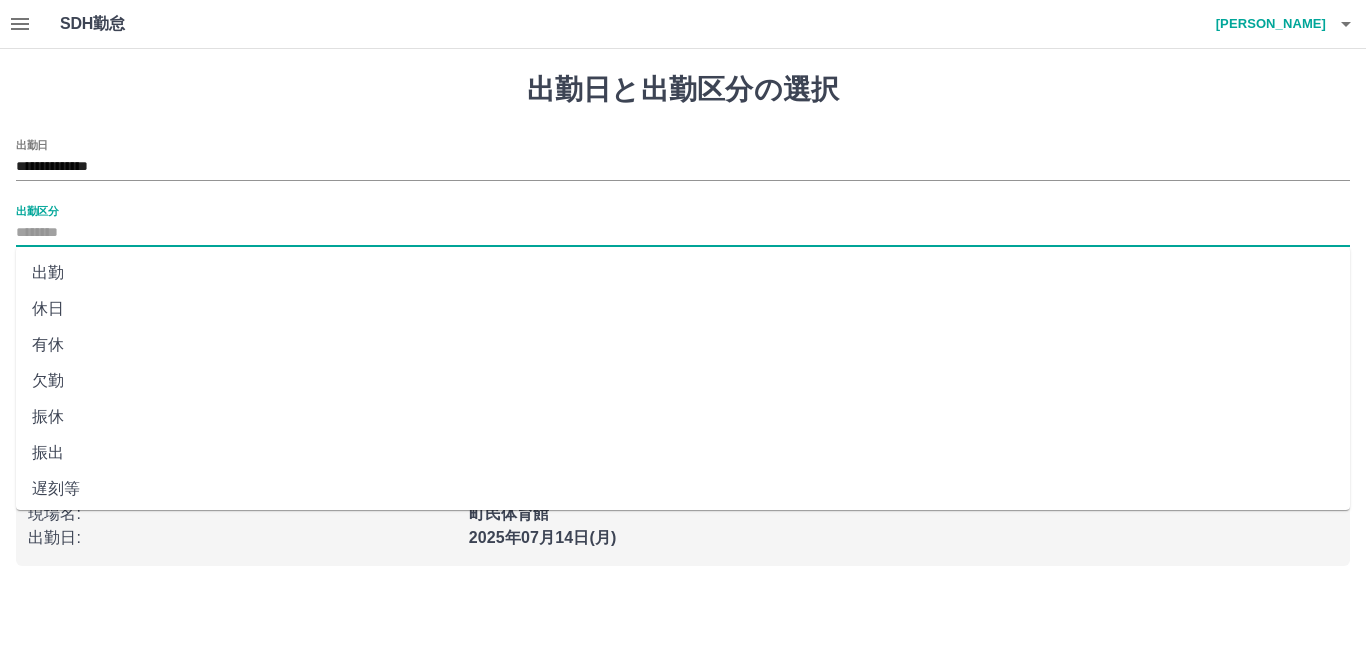 click on "休日" at bounding box center [683, 309] 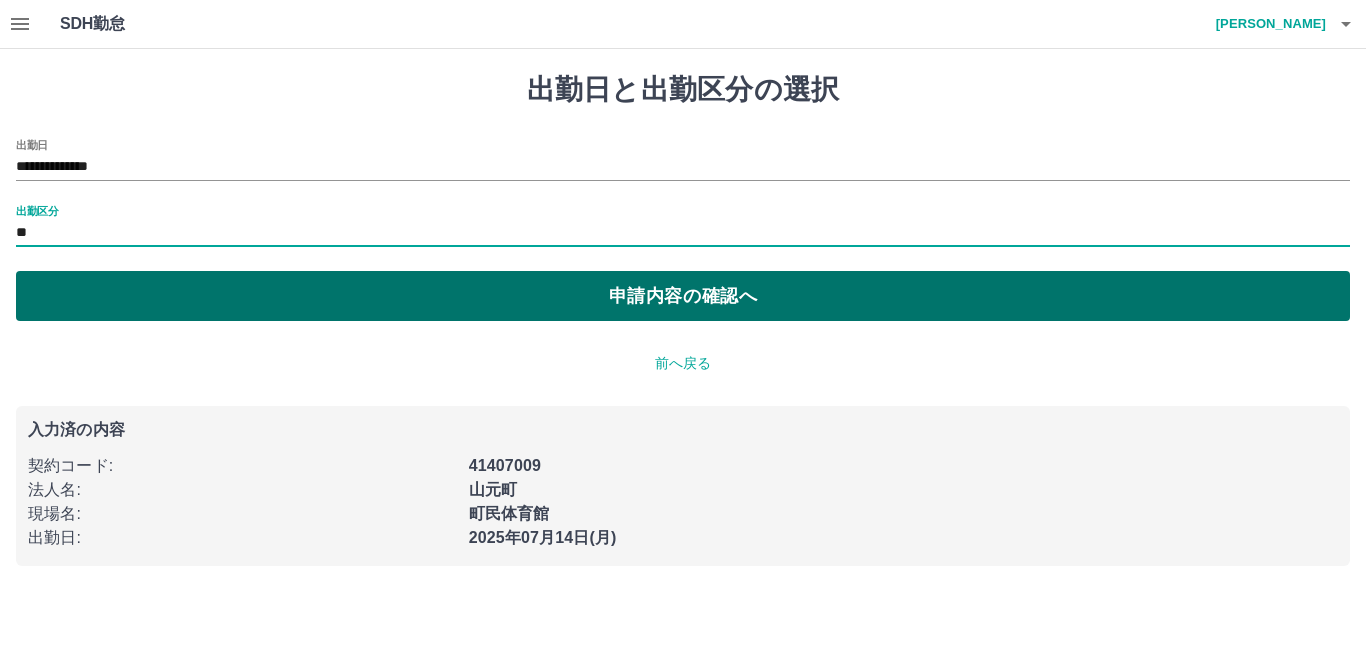 click on "申請内容の確認へ" at bounding box center (683, 296) 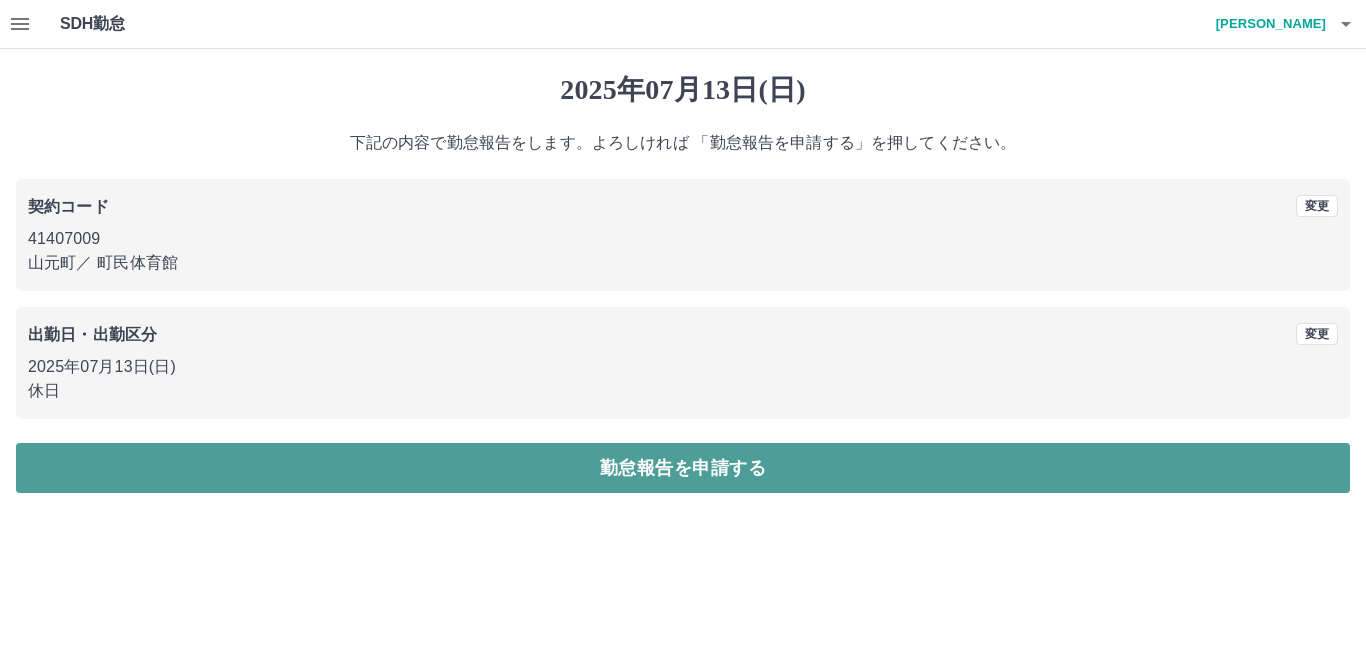 click on "勤怠報告を申請する" at bounding box center (683, 468) 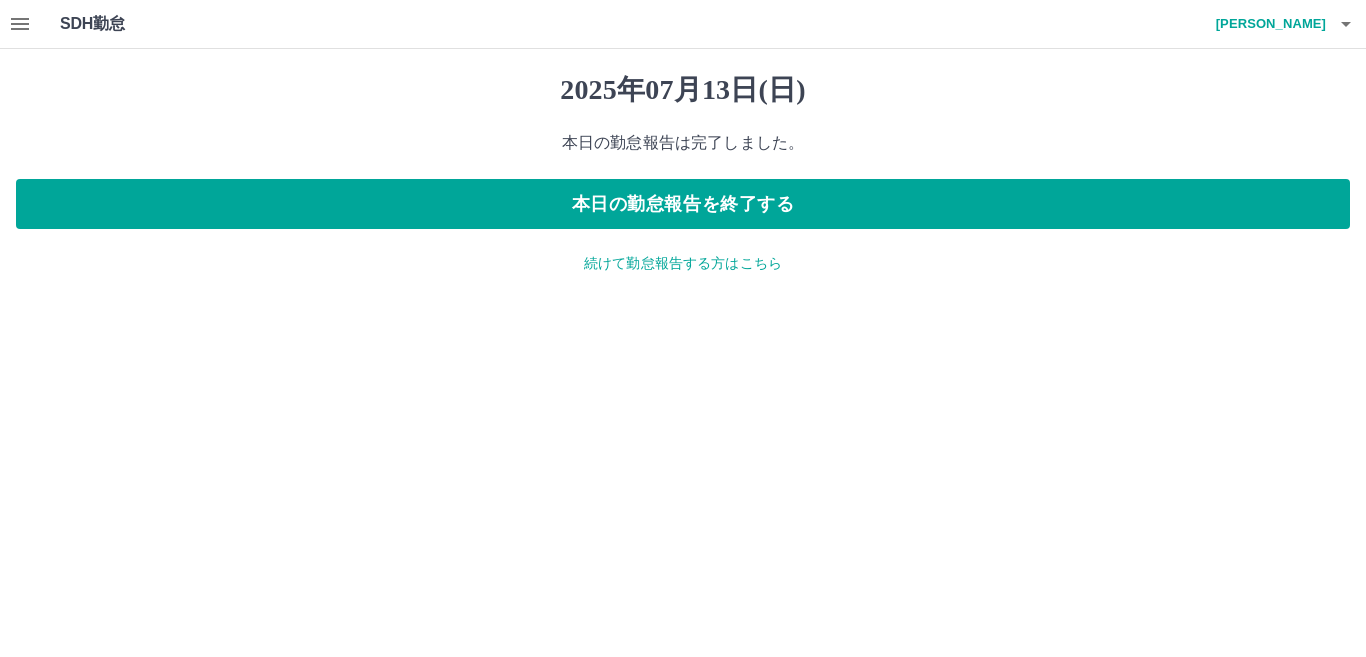 click on "続けて勤怠報告する方はこちら" at bounding box center [683, 263] 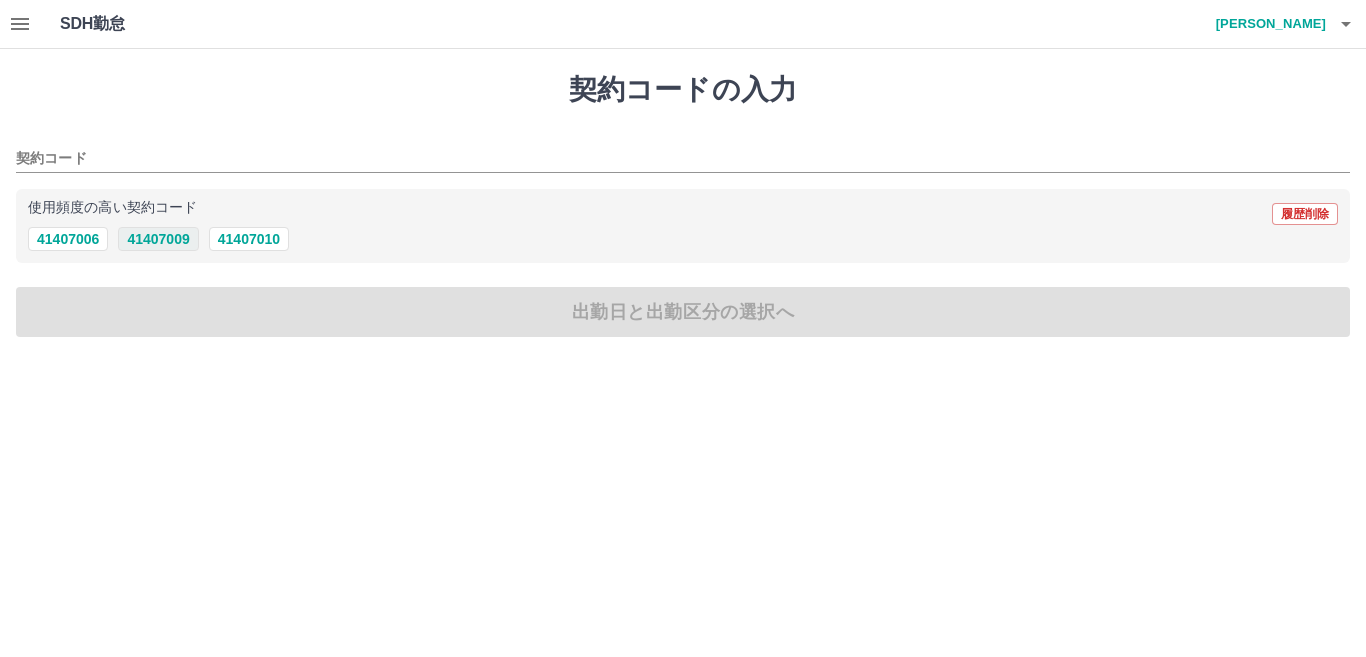 click on "41407009" at bounding box center [158, 239] 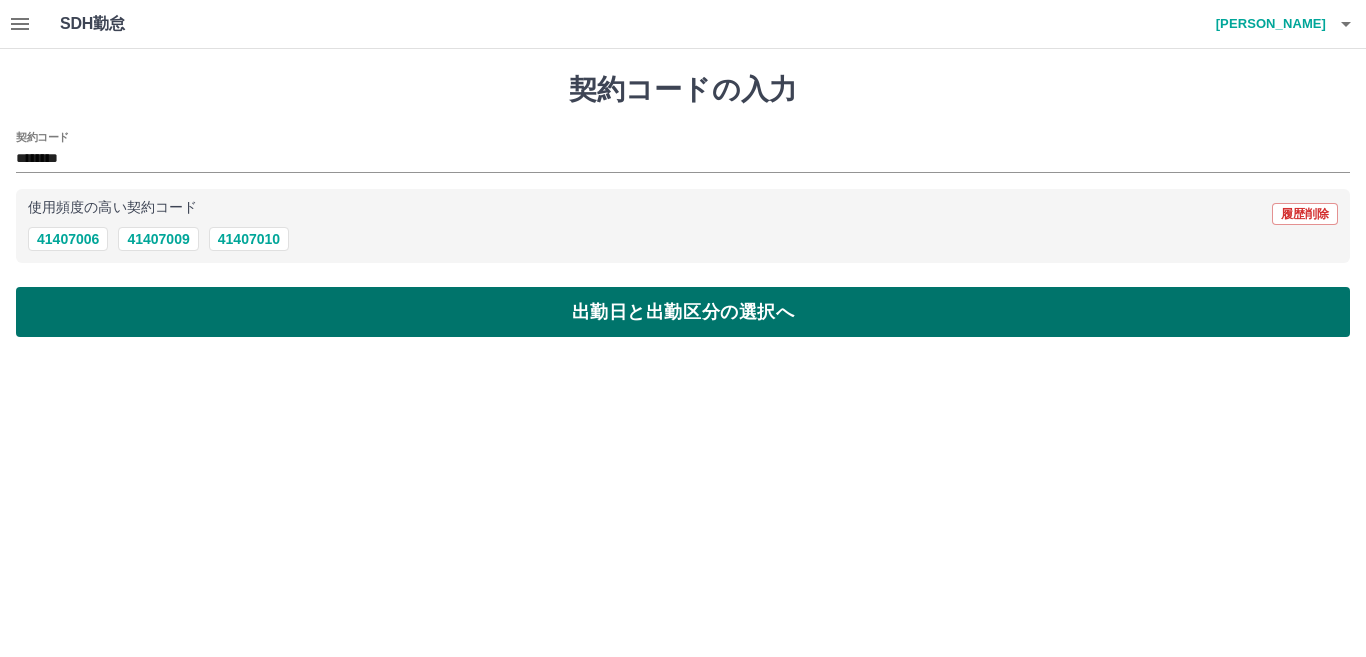 click on "出勤日と出勤区分の選択へ" at bounding box center [683, 312] 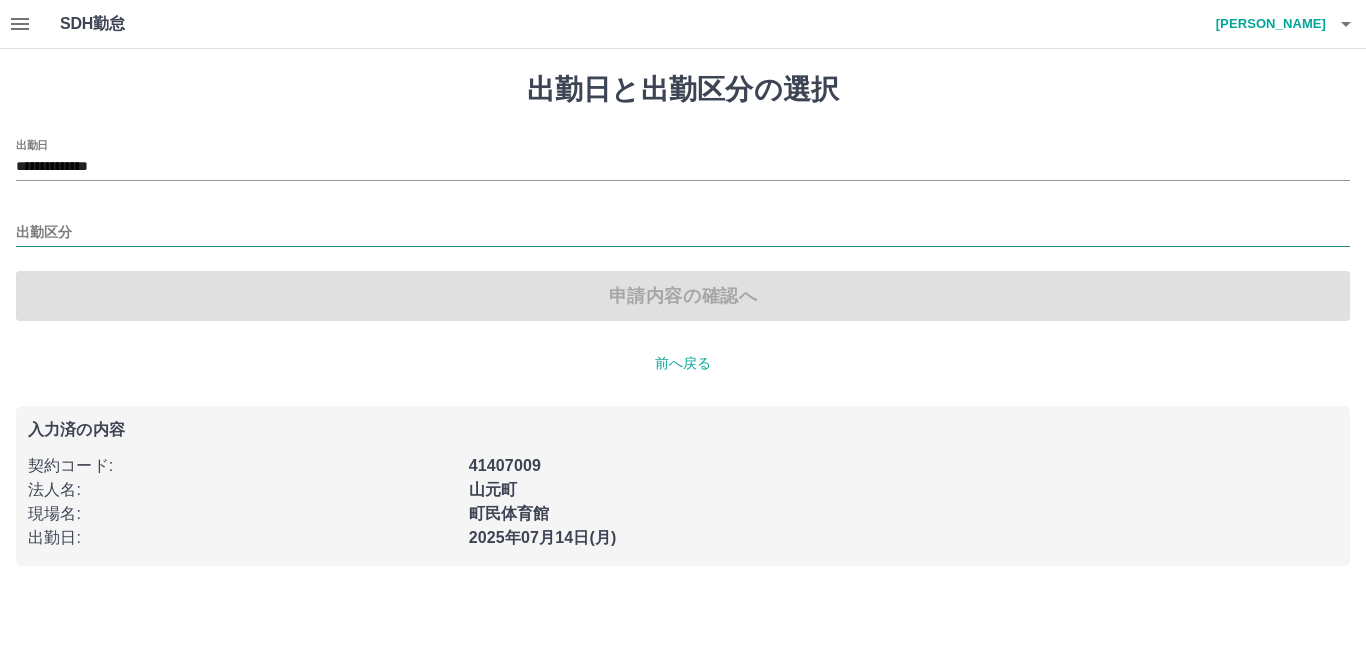 click on "出勤区分" at bounding box center [683, 233] 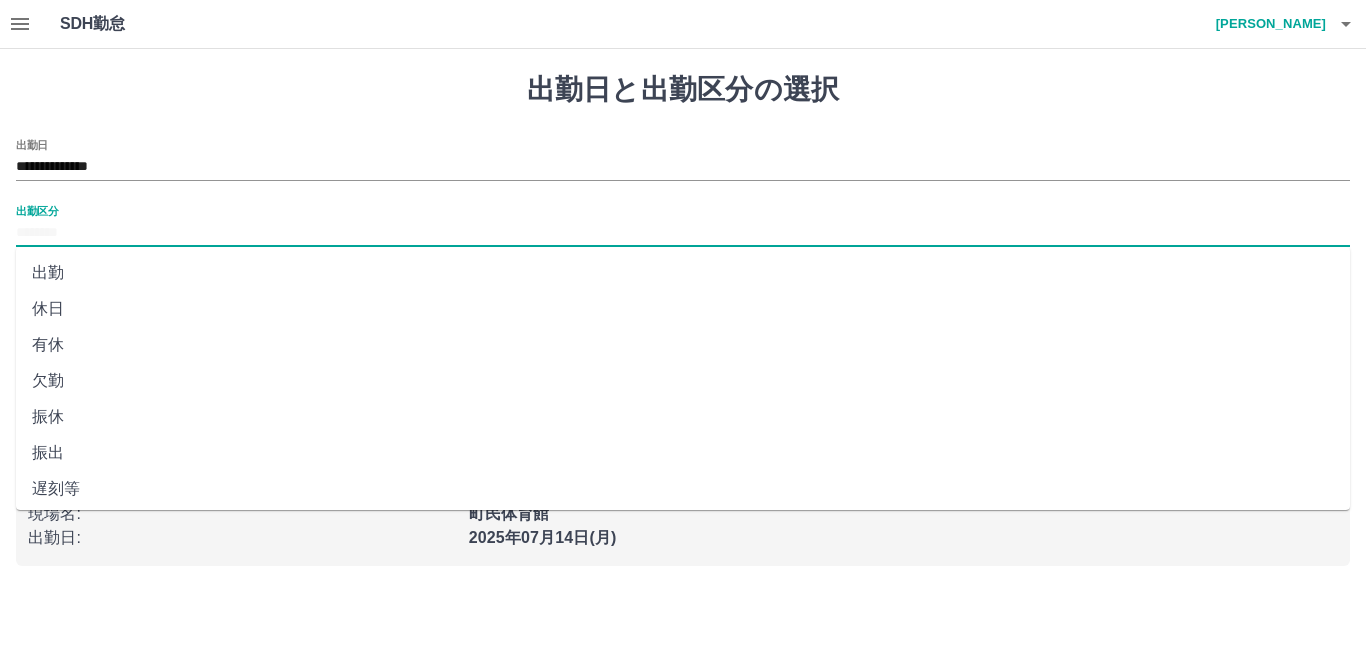 click on "出勤" at bounding box center (683, 273) 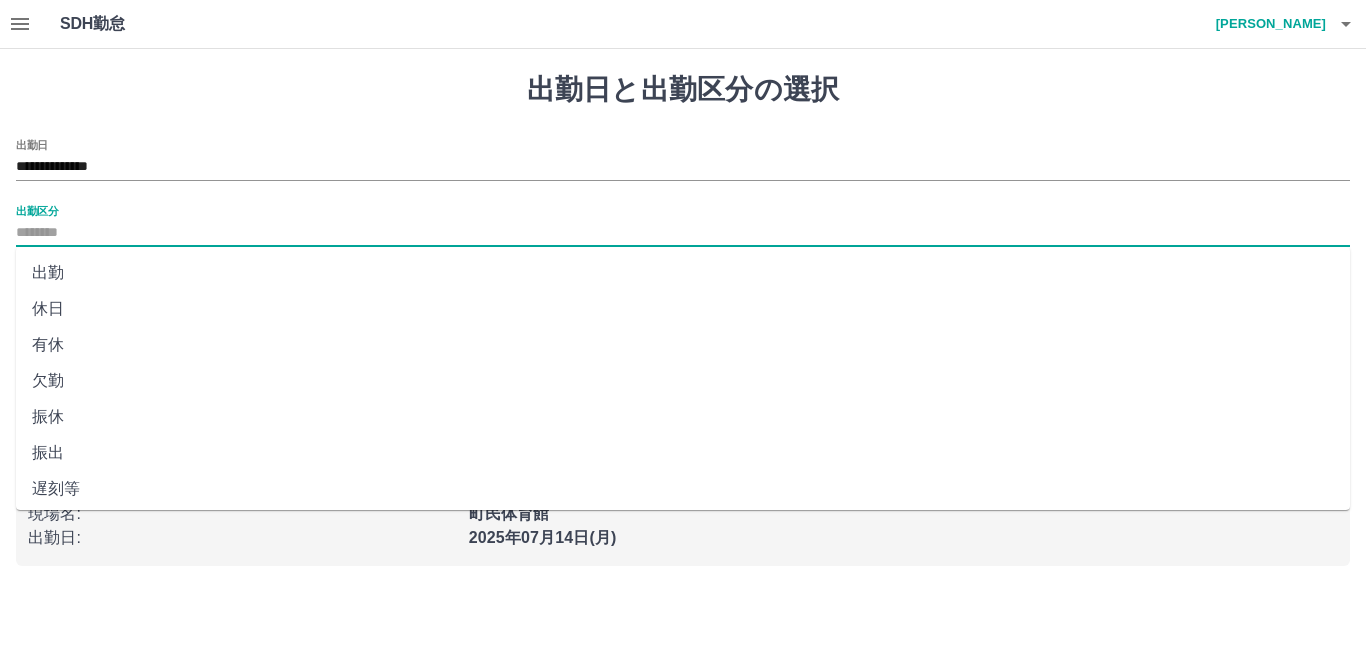 type on "**" 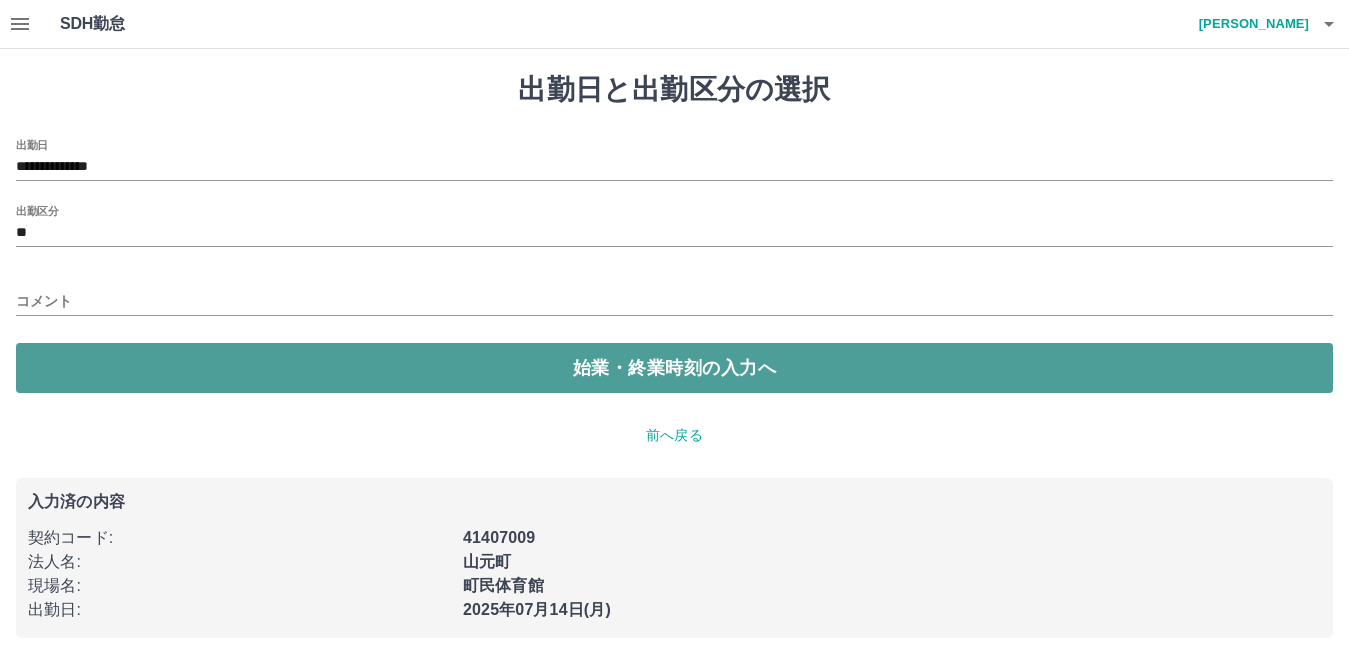click on "始業・終業時刻の入力へ" at bounding box center [674, 368] 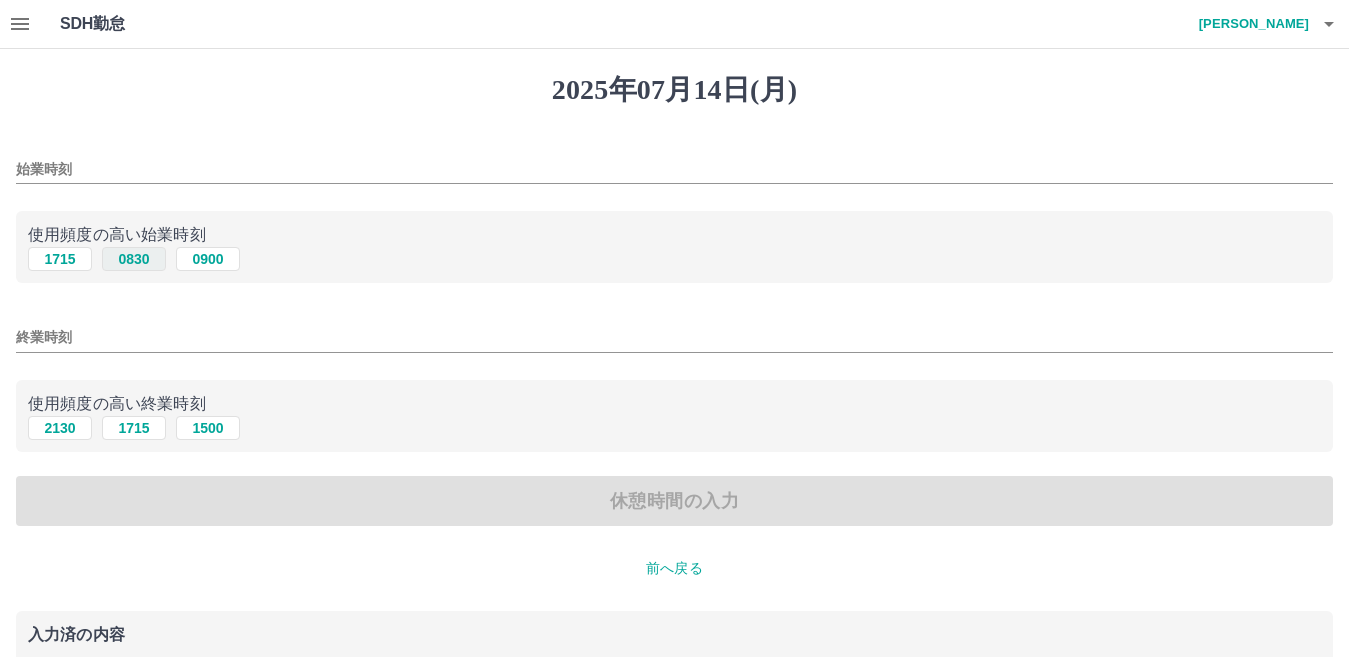 click on "0830" at bounding box center (134, 259) 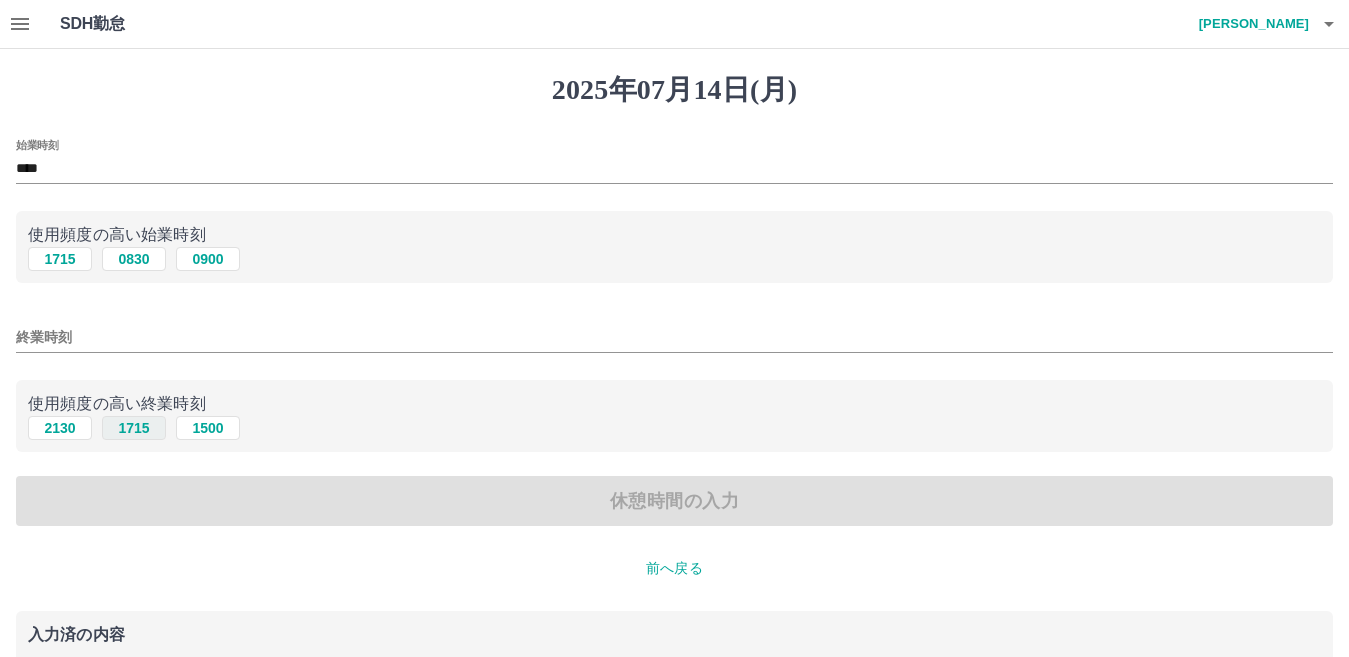 click on "1715" at bounding box center (134, 428) 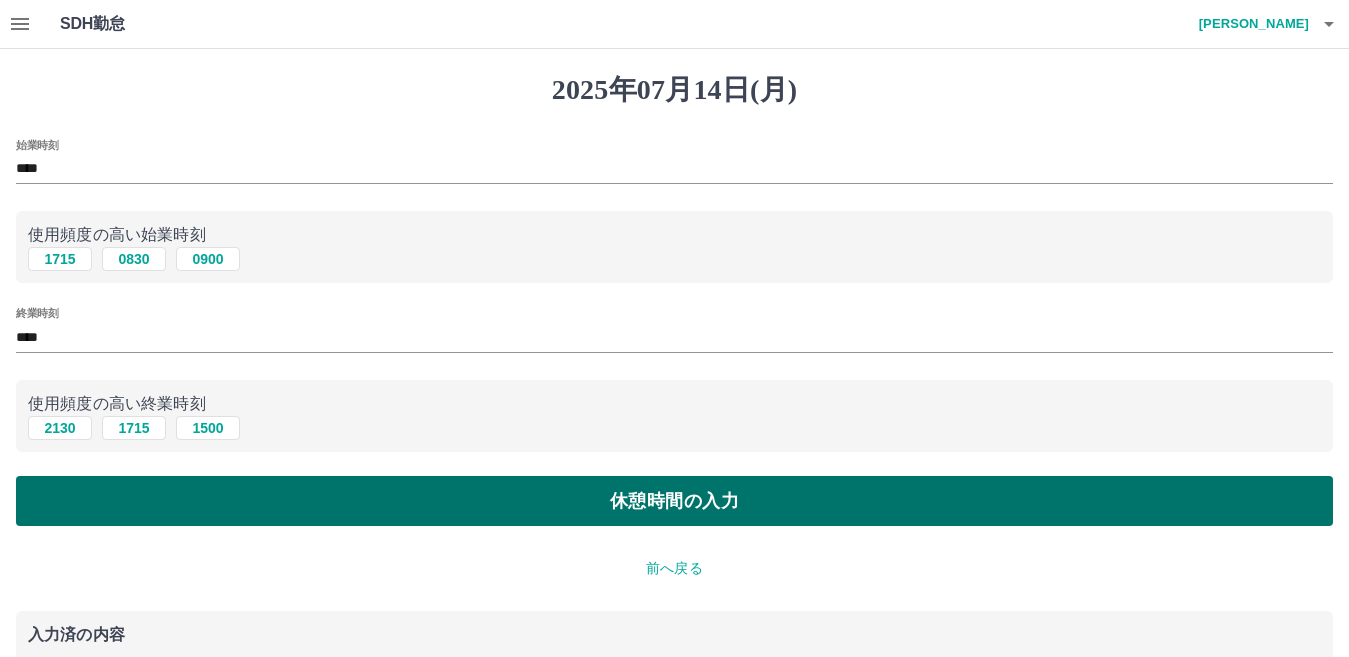 click on "休憩時間の入力" at bounding box center (674, 501) 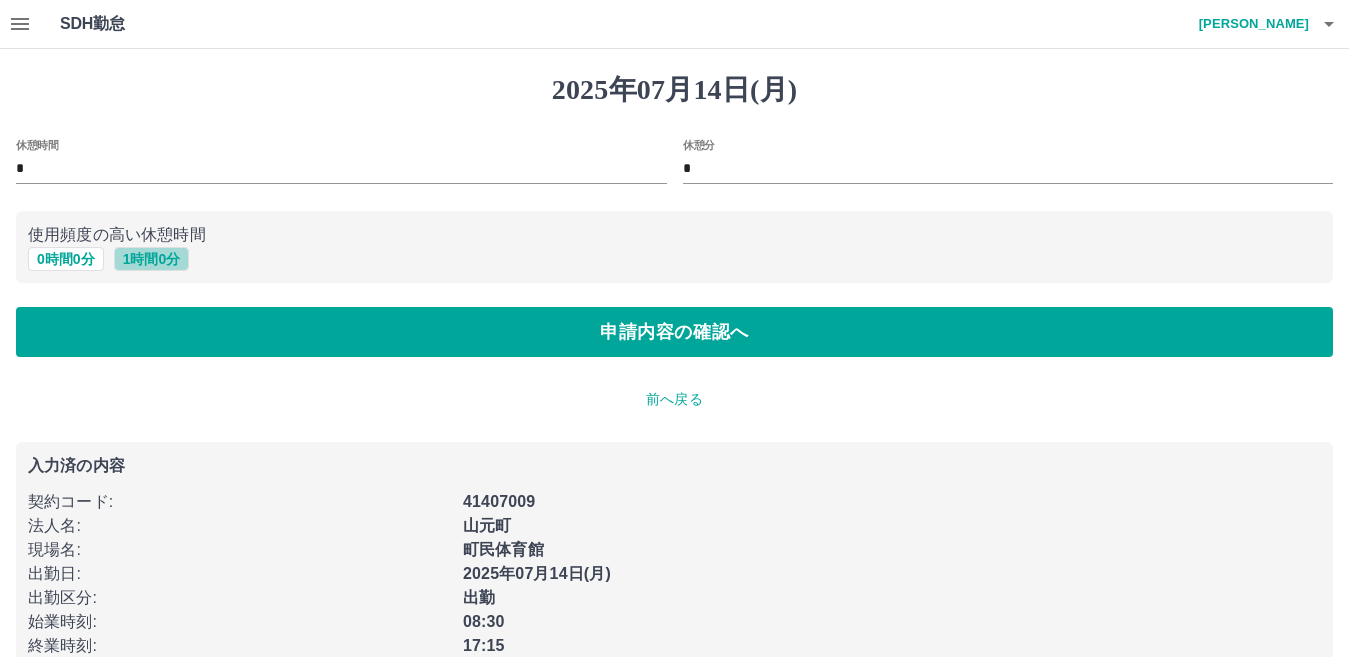 click on "1 時間 0 分" at bounding box center (152, 259) 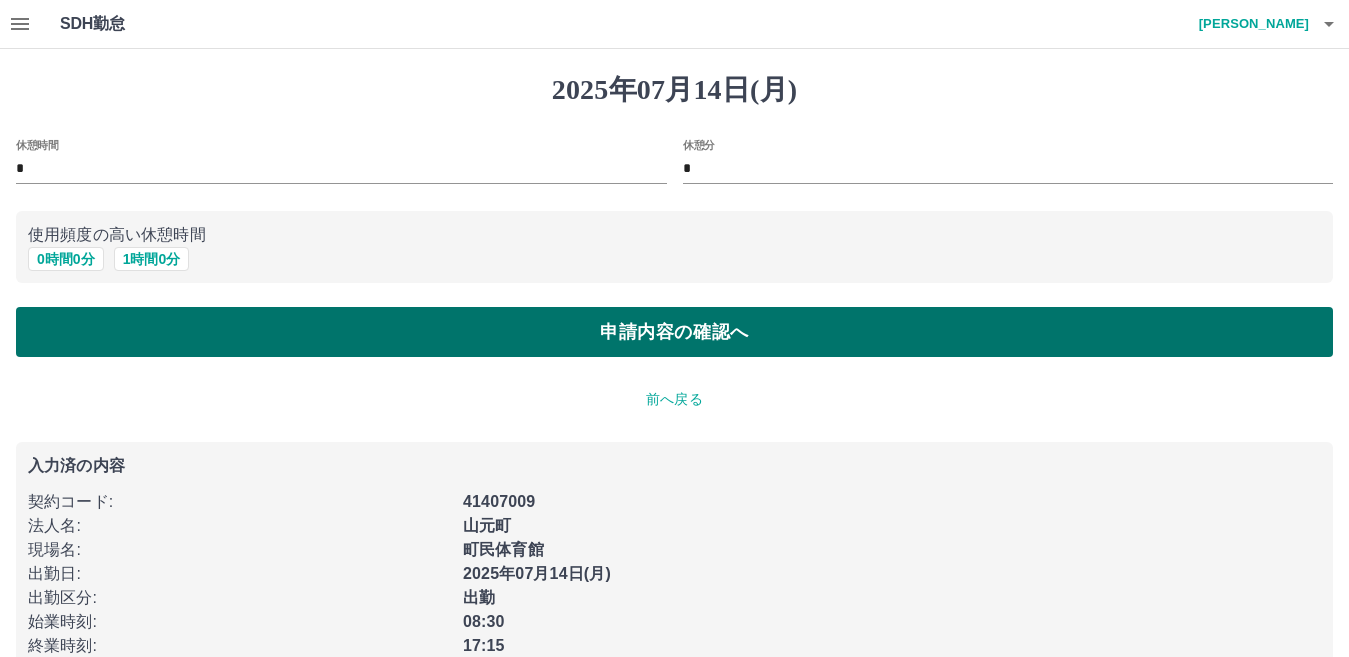 click on "申請内容の確認へ" at bounding box center [674, 332] 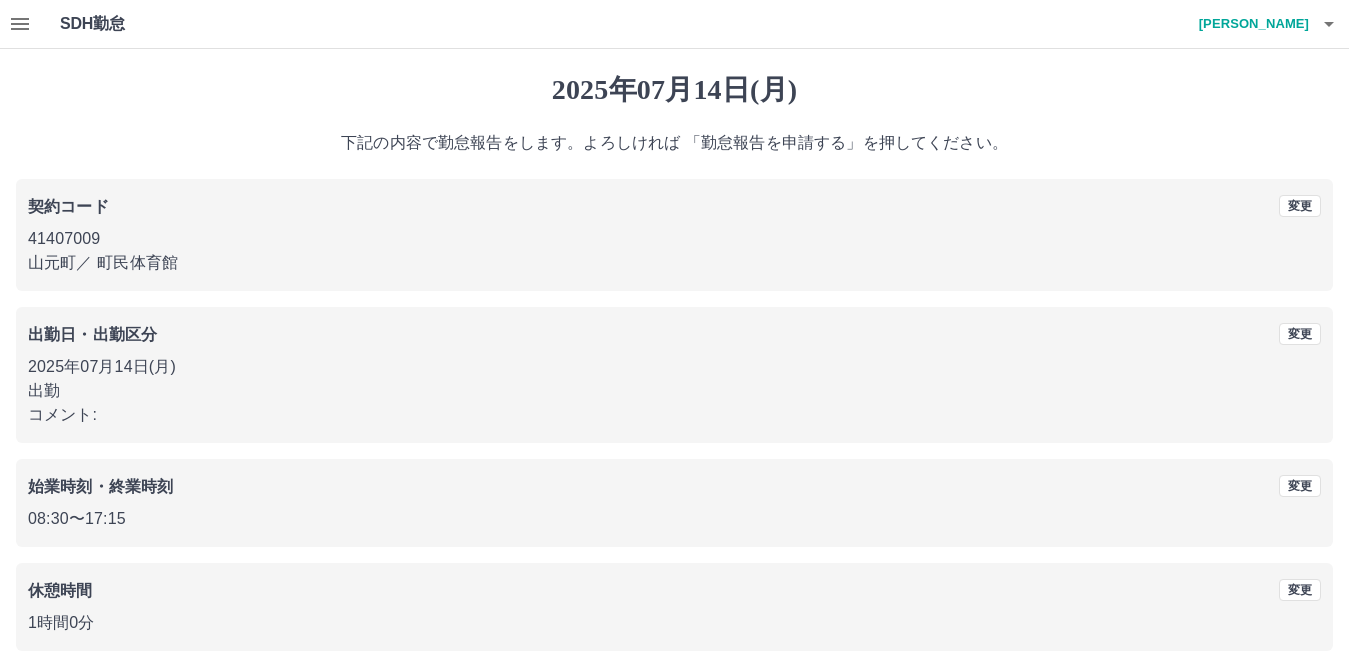 scroll, scrollTop: 92, scrollLeft: 0, axis: vertical 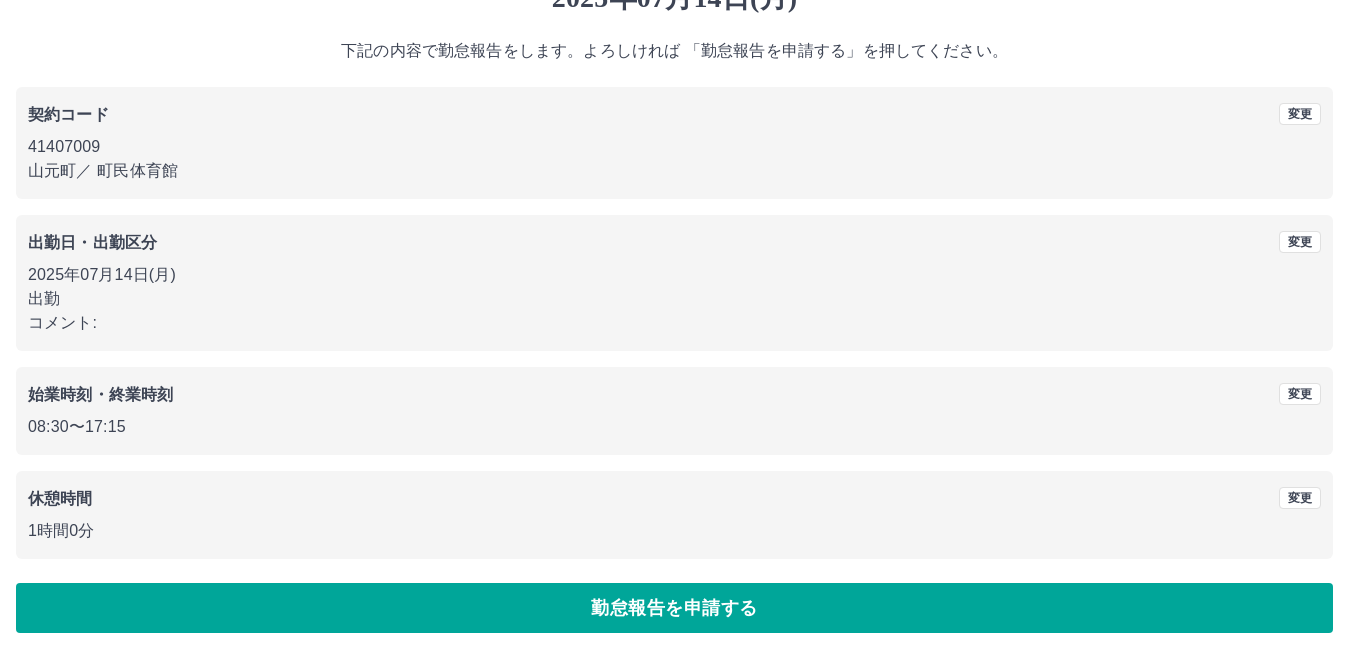 click on "勤怠報告を申請する" at bounding box center (674, 608) 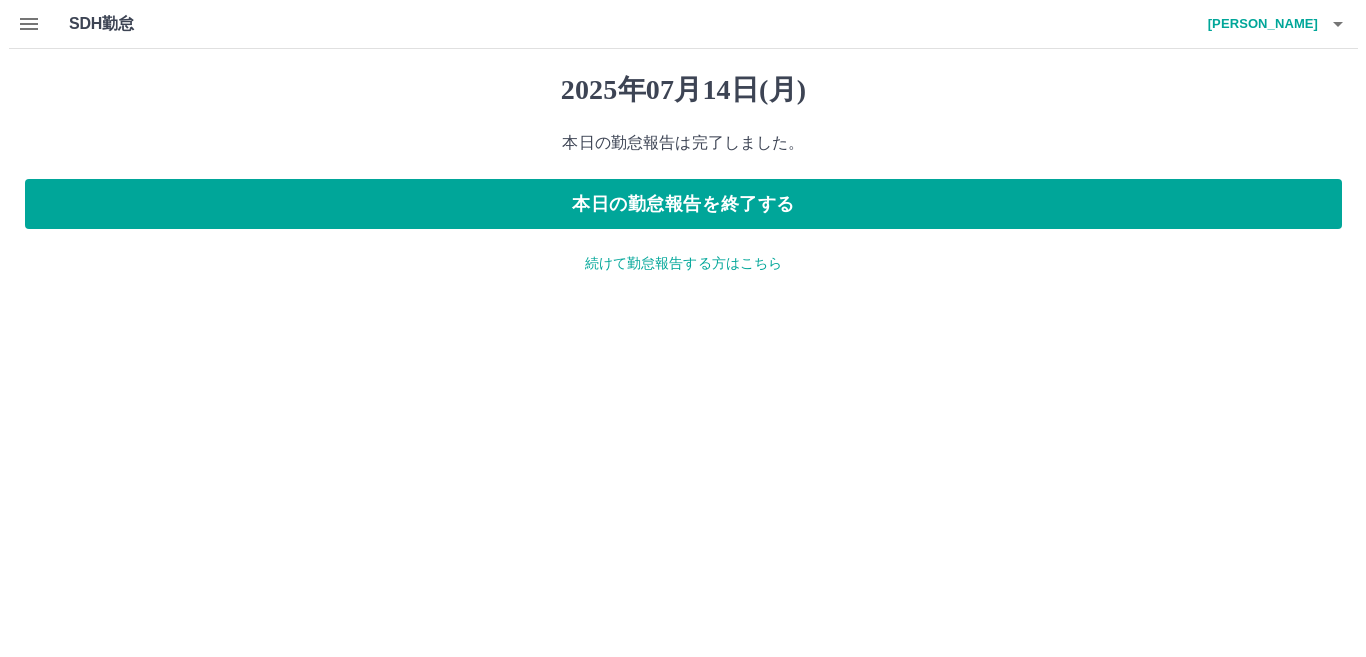 scroll, scrollTop: 0, scrollLeft: 0, axis: both 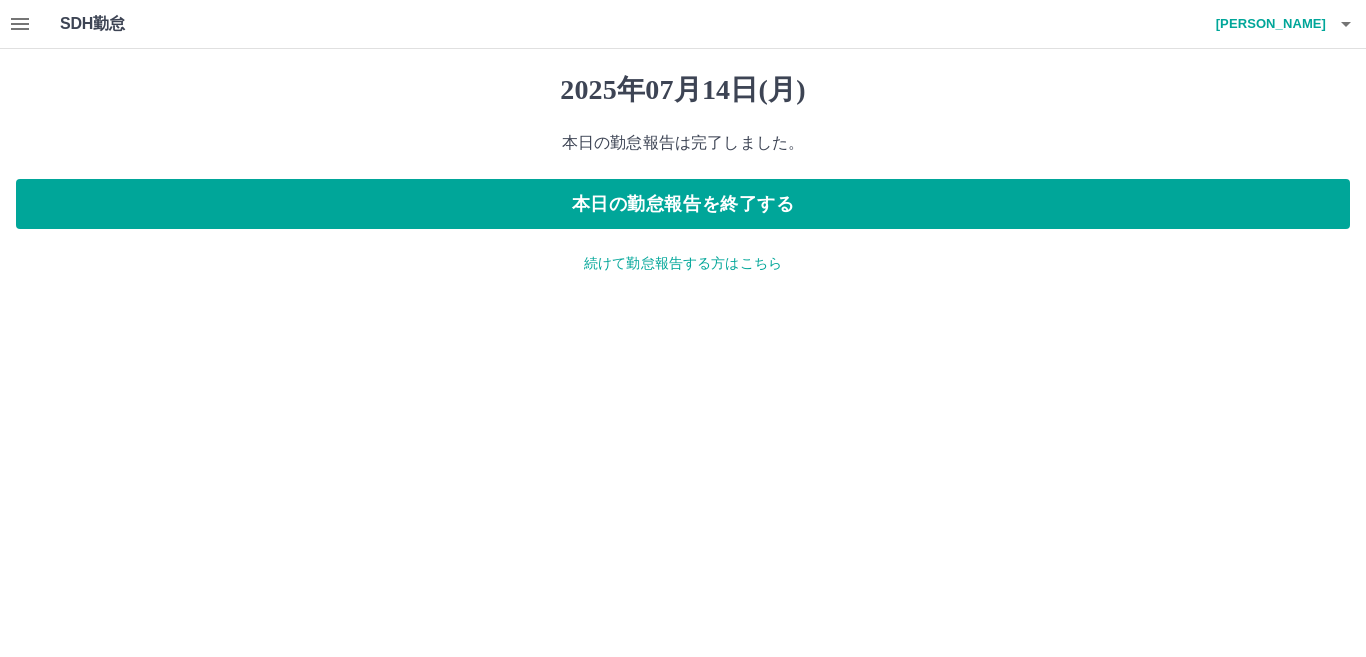 click 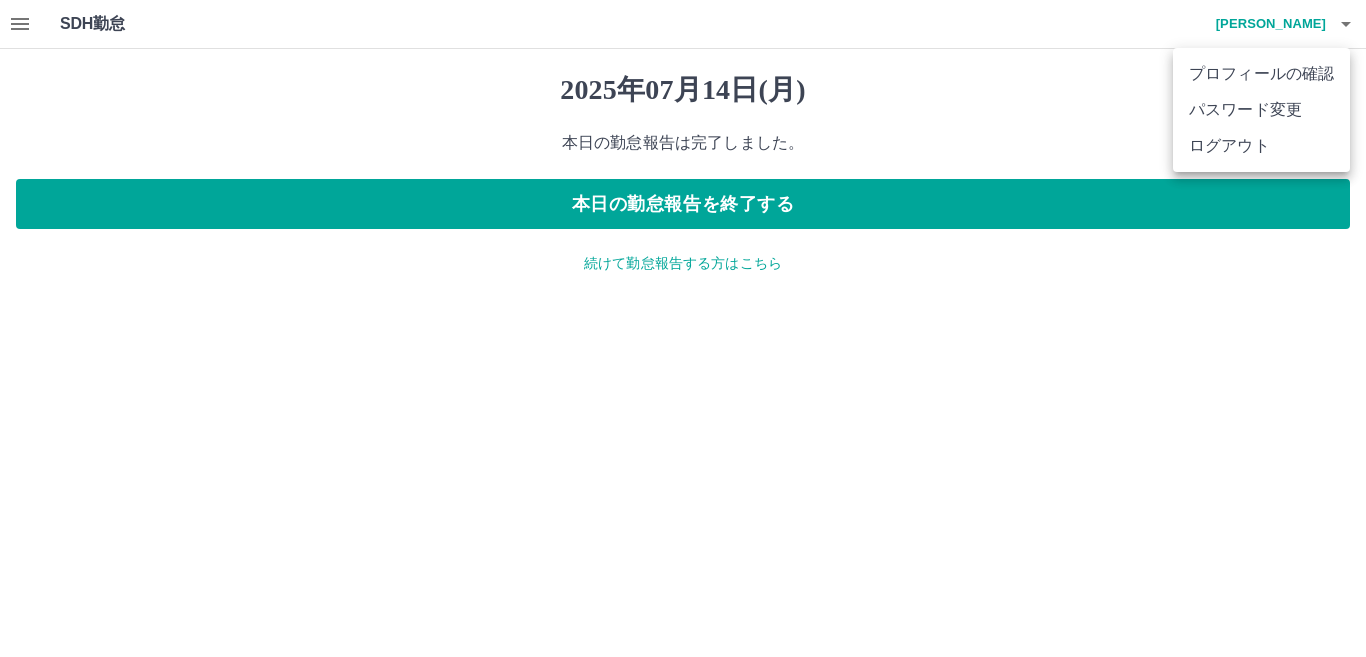 click on "ログアウト" at bounding box center (1261, 146) 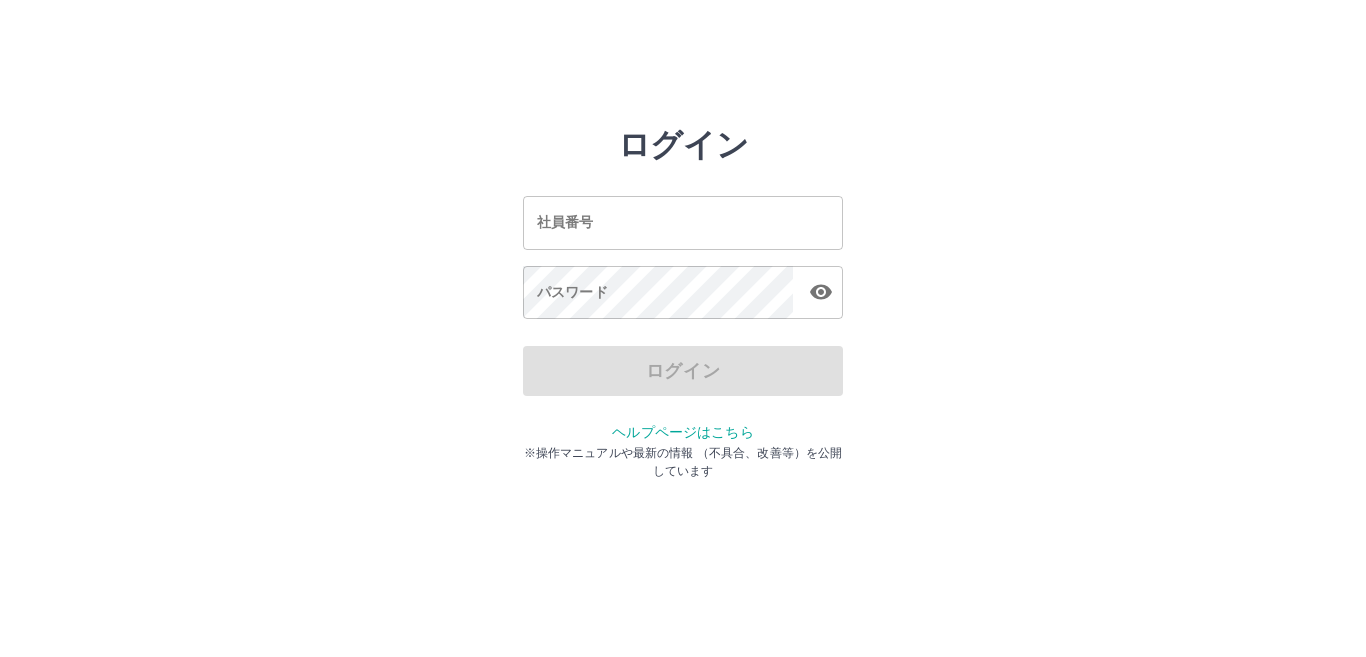 scroll, scrollTop: 0, scrollLeft: 0, axis: both 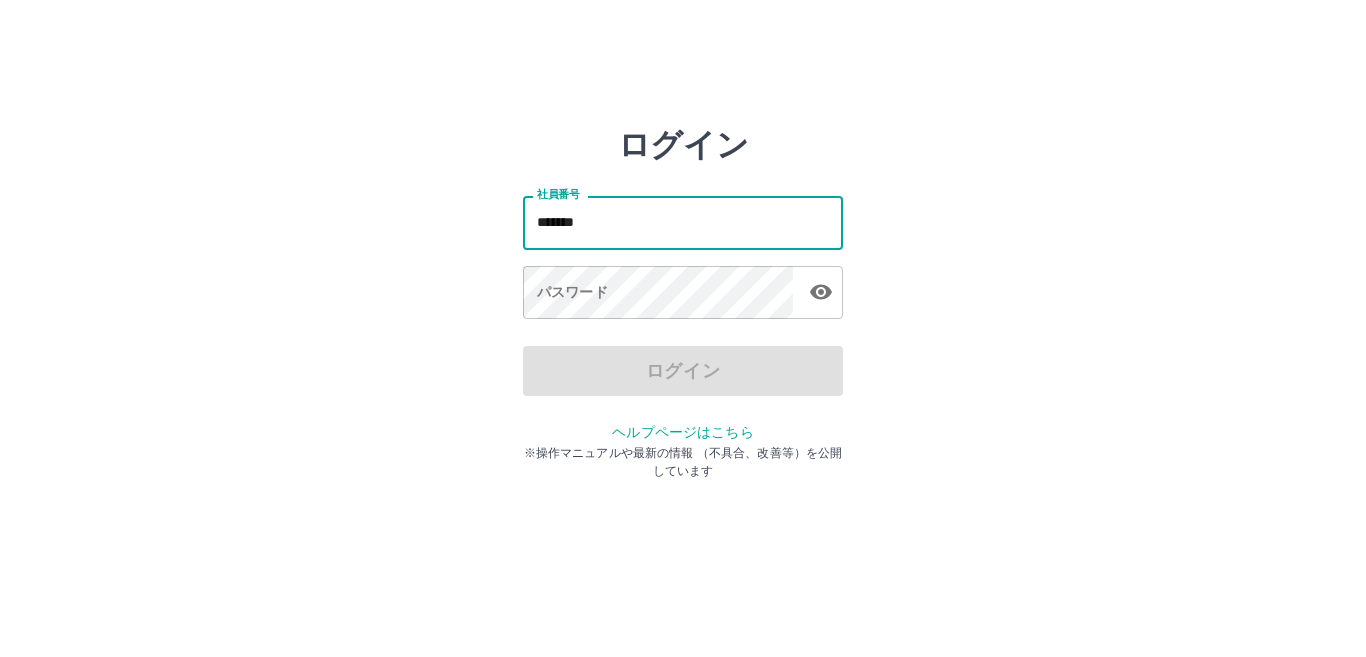type on "*******" 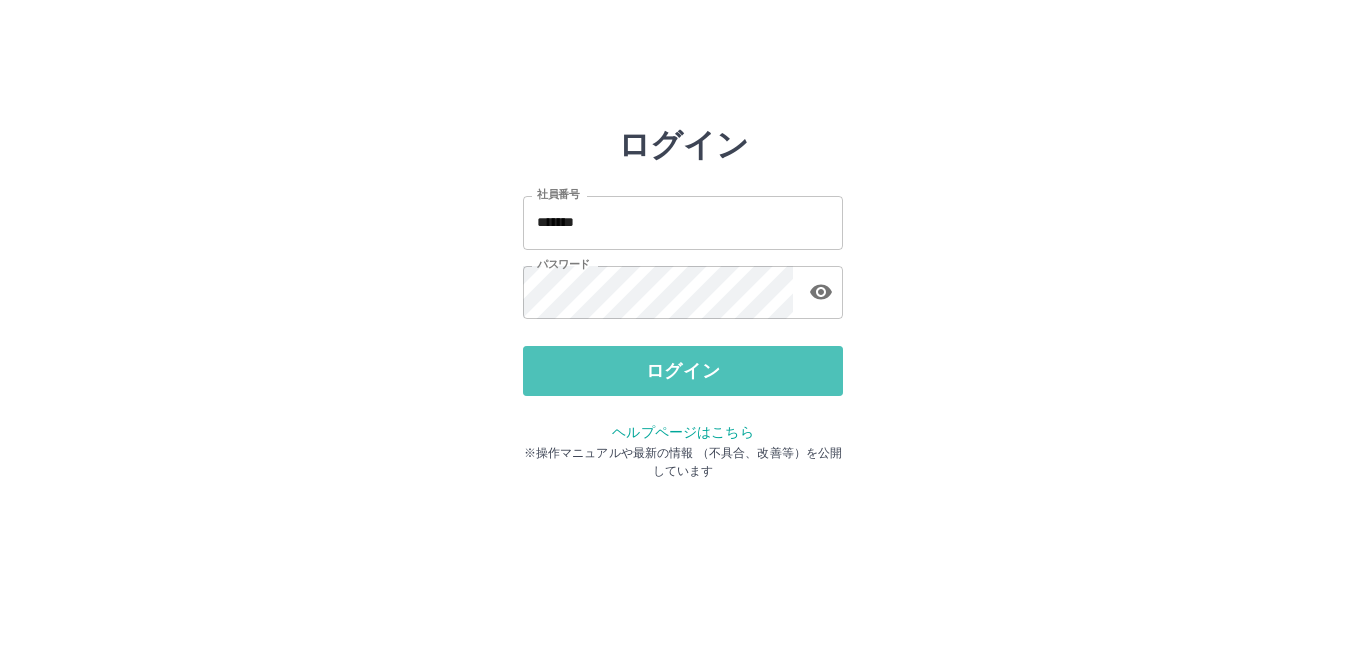 drag, startPoint x: 572, startPoint y: 382, endPoint x: 568, endPoint y: 318, distance: 64.12488 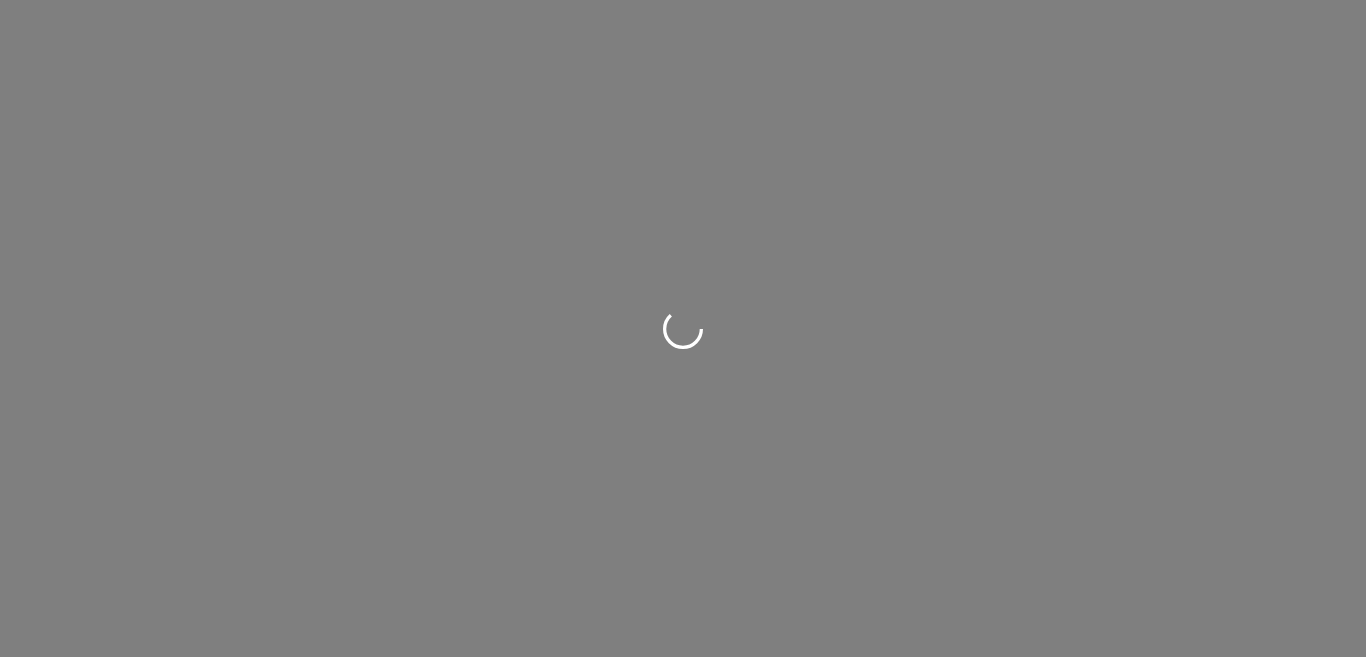 scroll, scrollTop: 0, scrollLeft: 0, axis: both 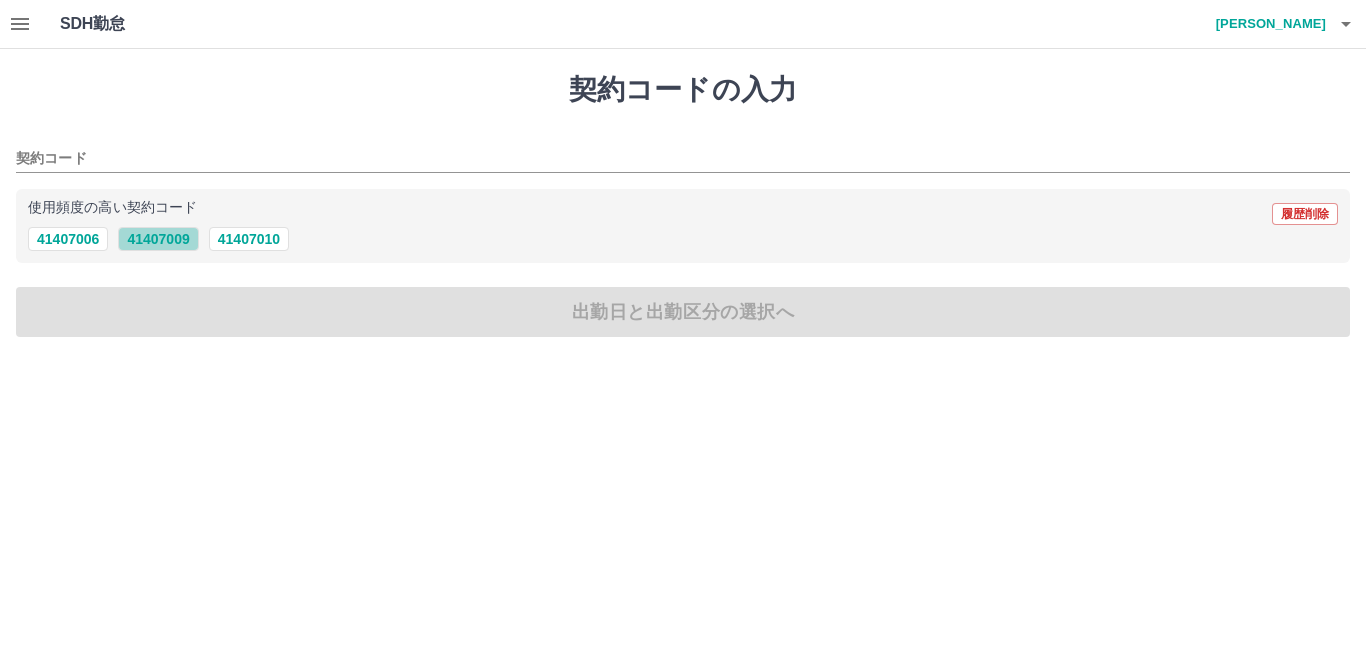 click on "41407009" at bounding box center (158, 239) 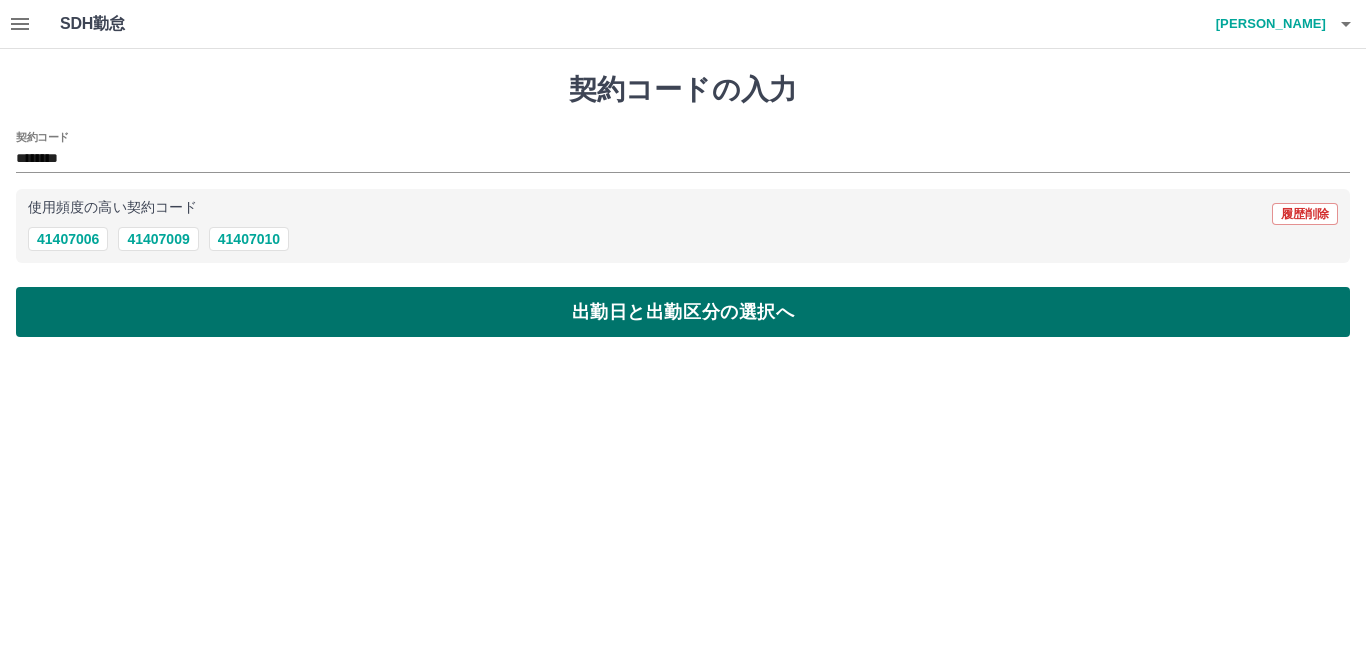 click on "出勤日と出勤区分の選択へ" at bounding box center [683, 312] 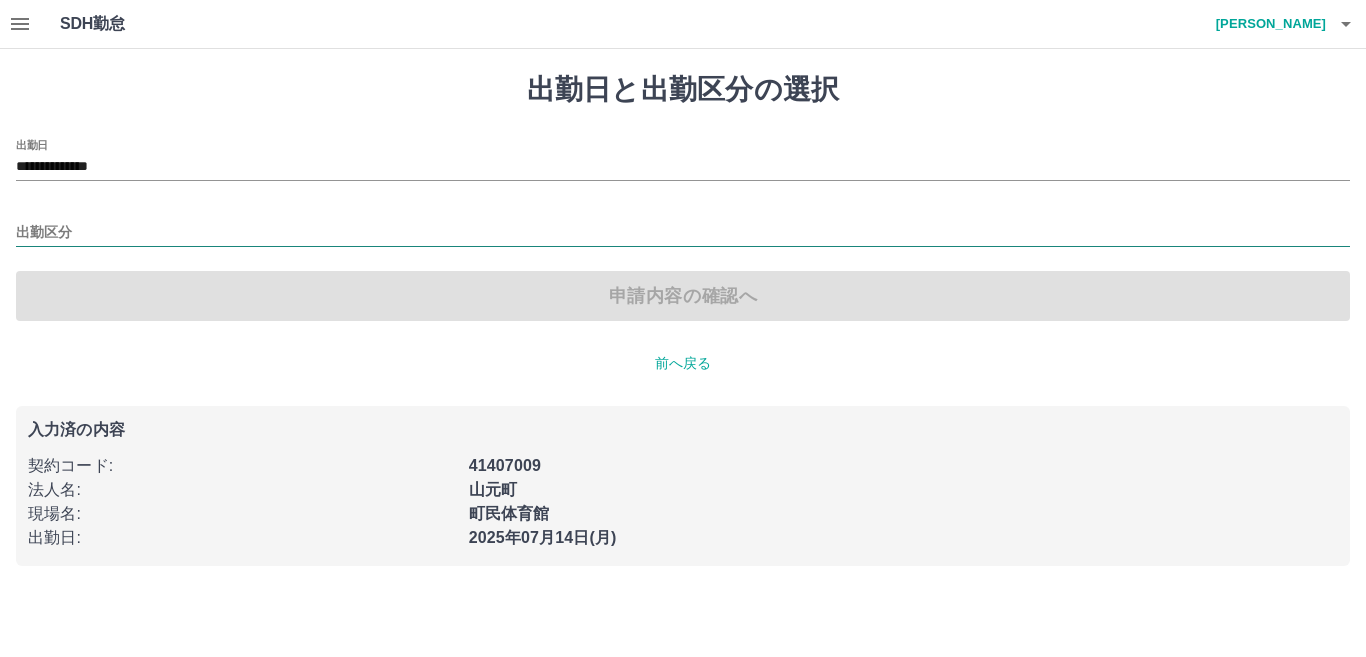 click on "出勤区分" at bounding box center (683, 233) 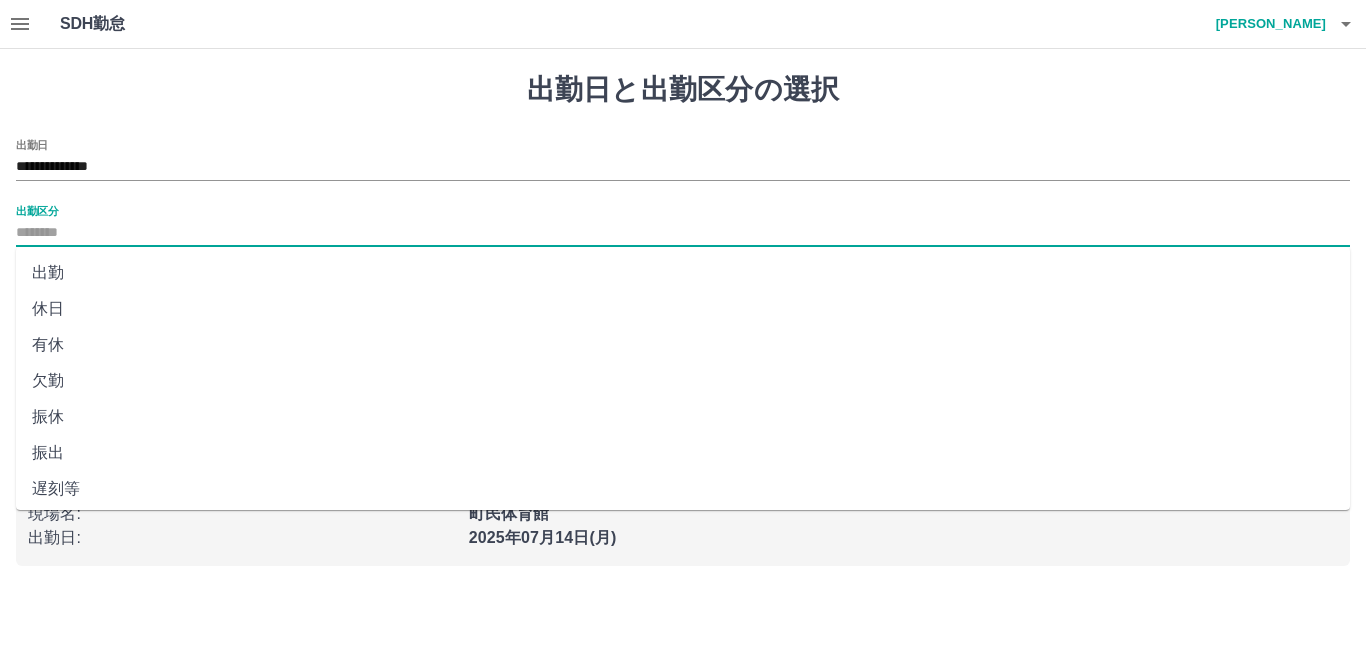 click on "休日" at bounding box center (683, 309) 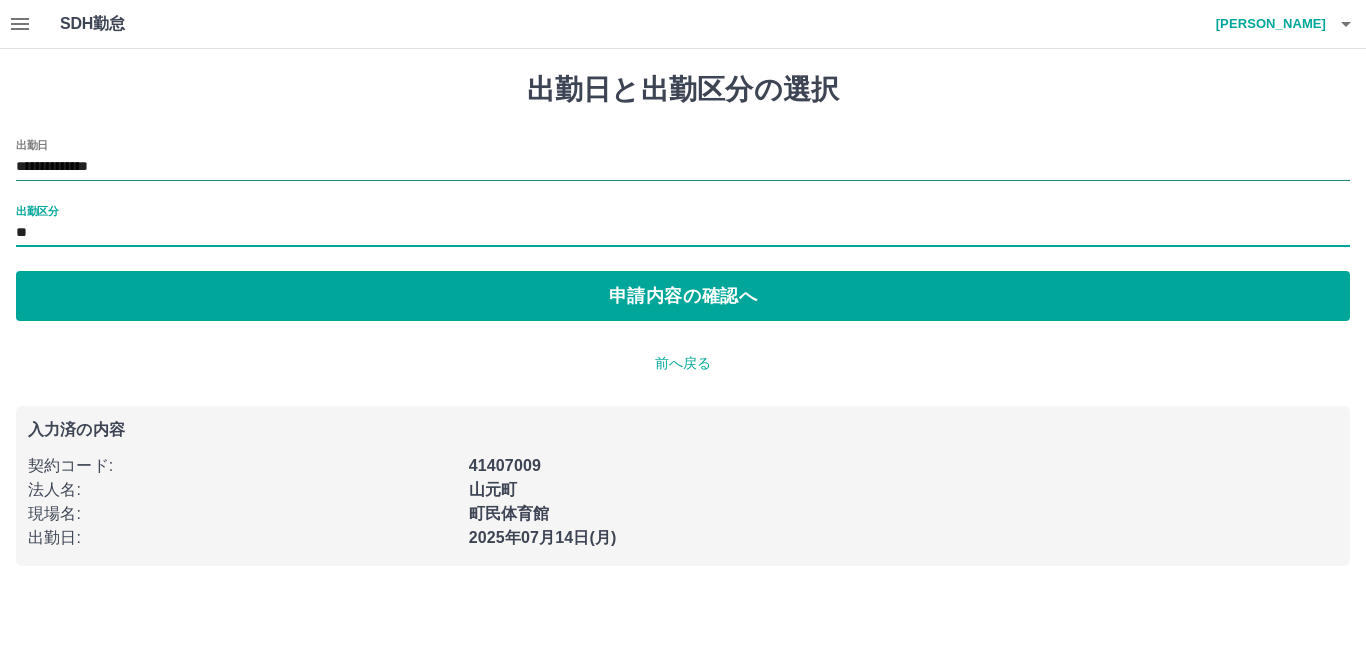 click on "**********" at bounding box center [683, 167] 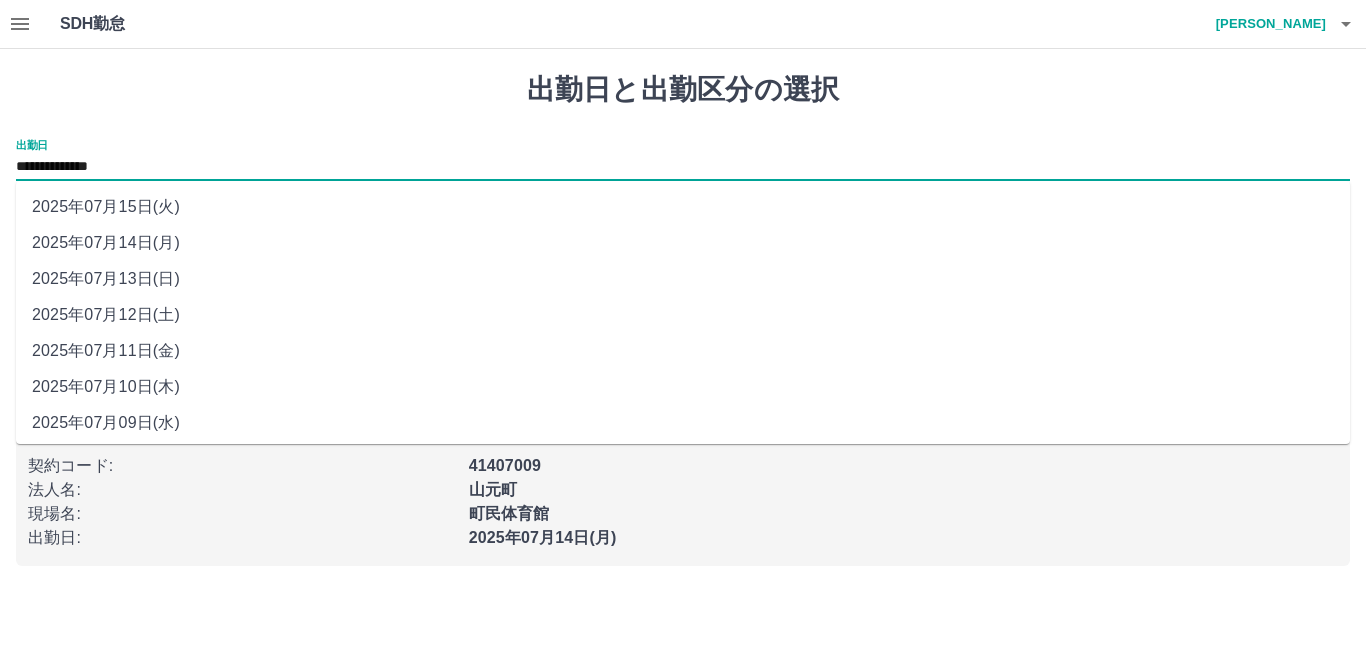 click on "2025年07月11日(金)" at bounding box center (683, 351) 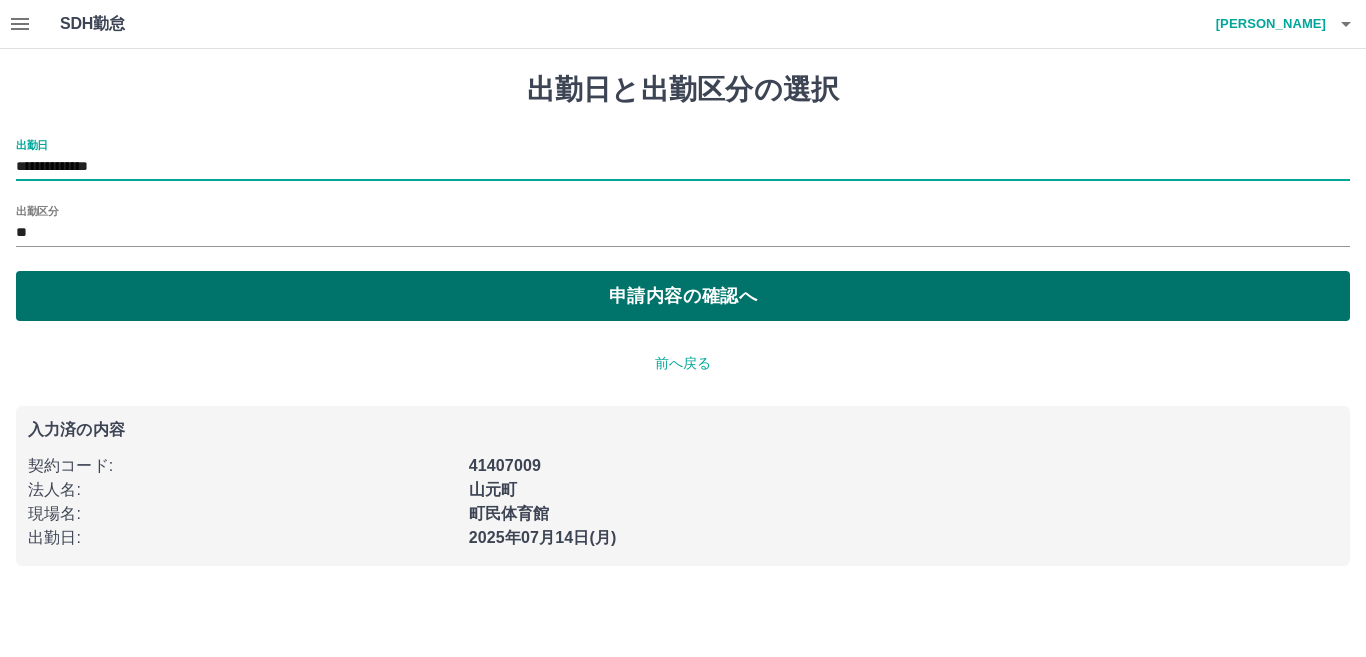 click on "申請内容の確認へ" at bounding box center (683, 296) 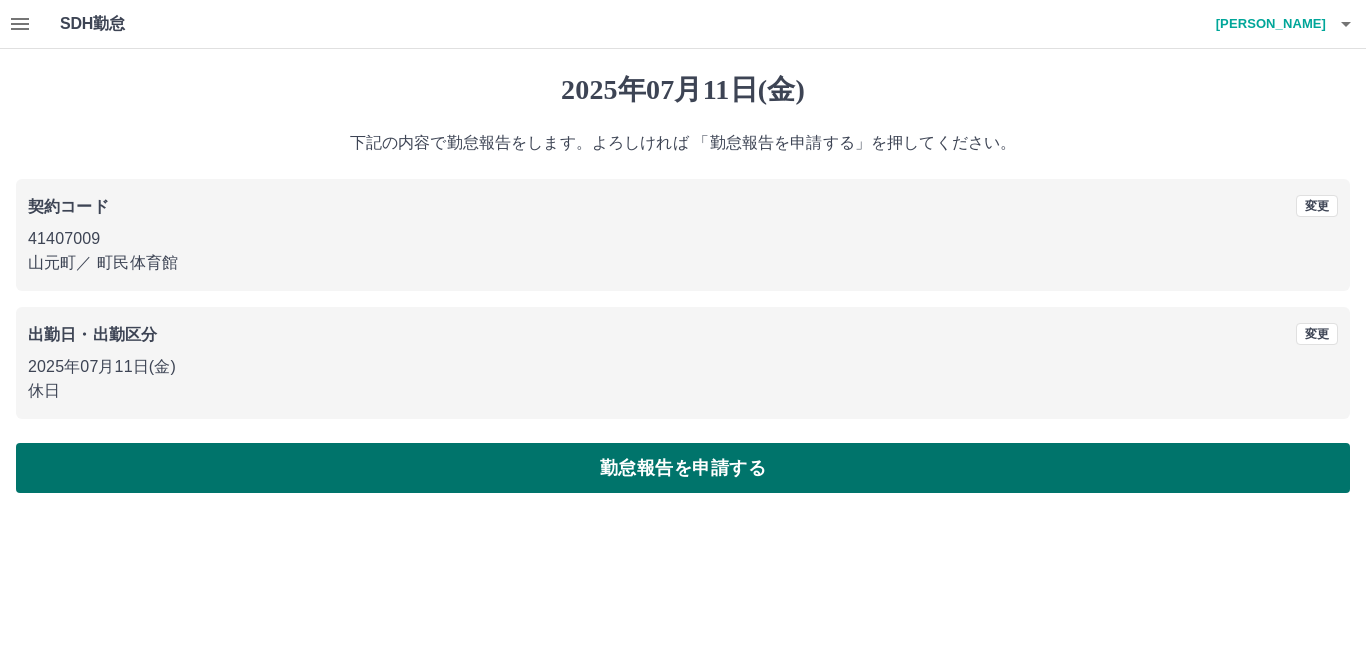 click on "勤怠報告を申請する" at bounding box center [683, 468] 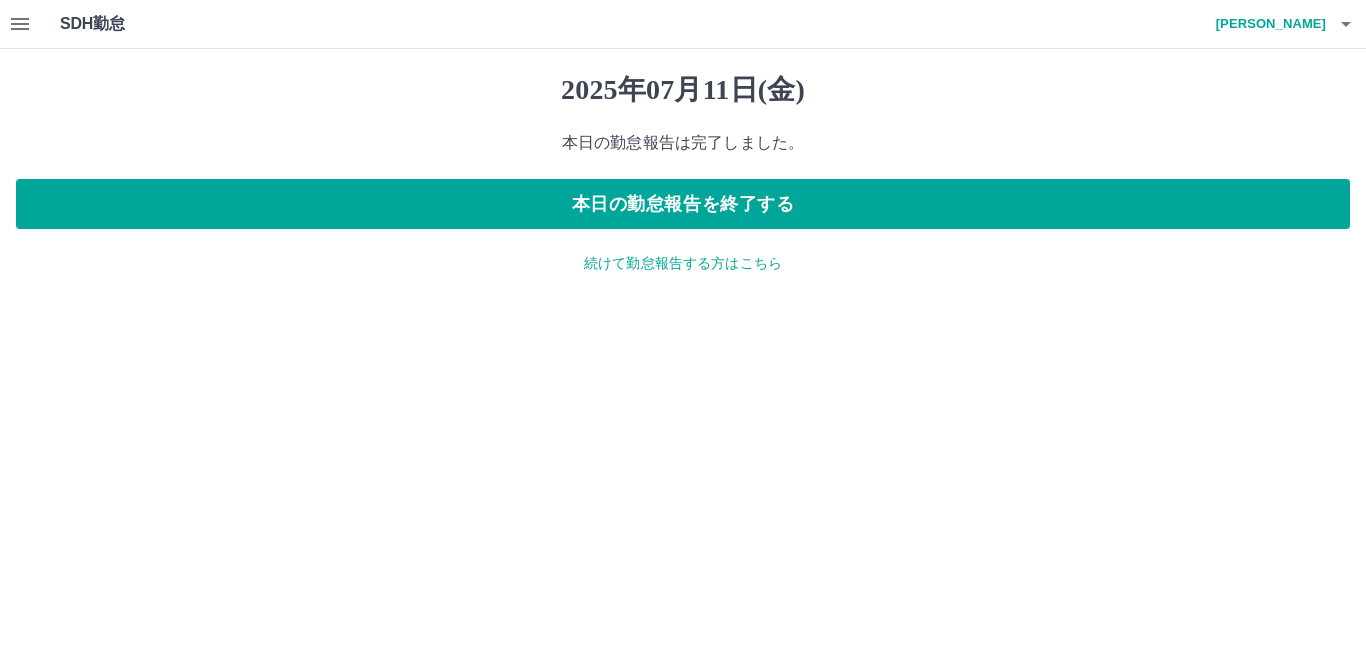 click on "続けて勤怠報告する方はこちら" at bounding box center (683, 263) 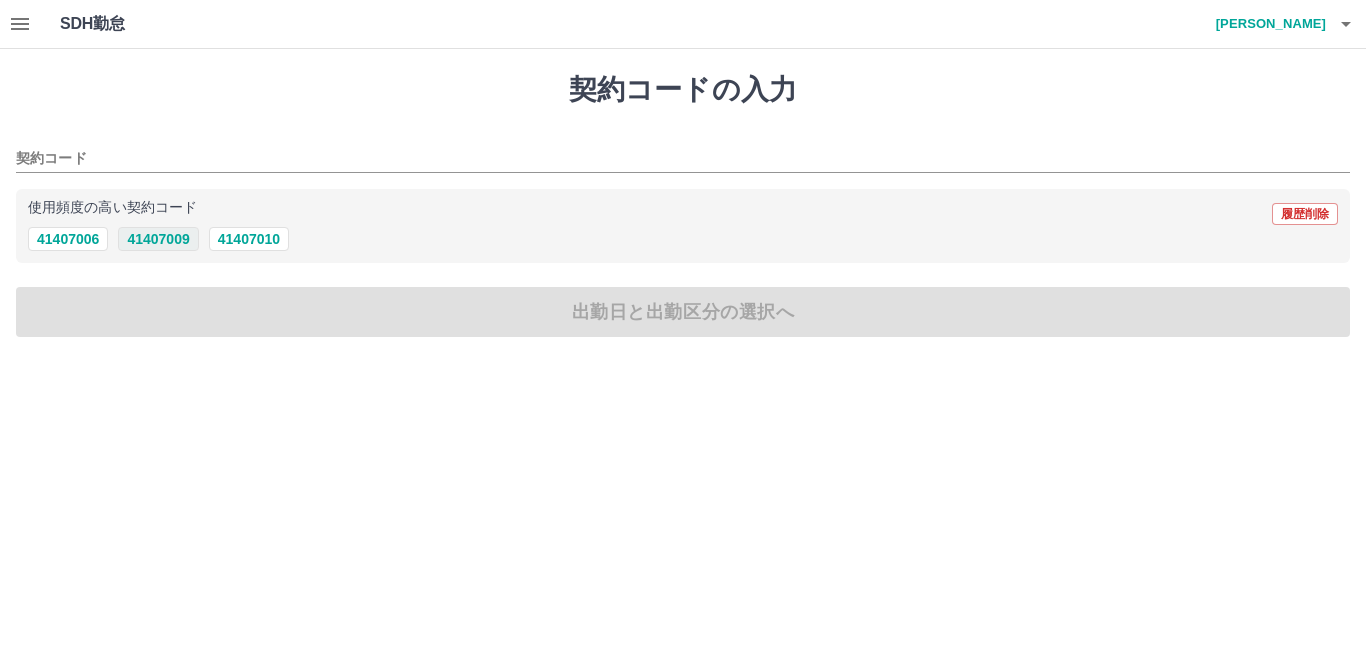 click on "41407009" at bounding box center (158, 239) 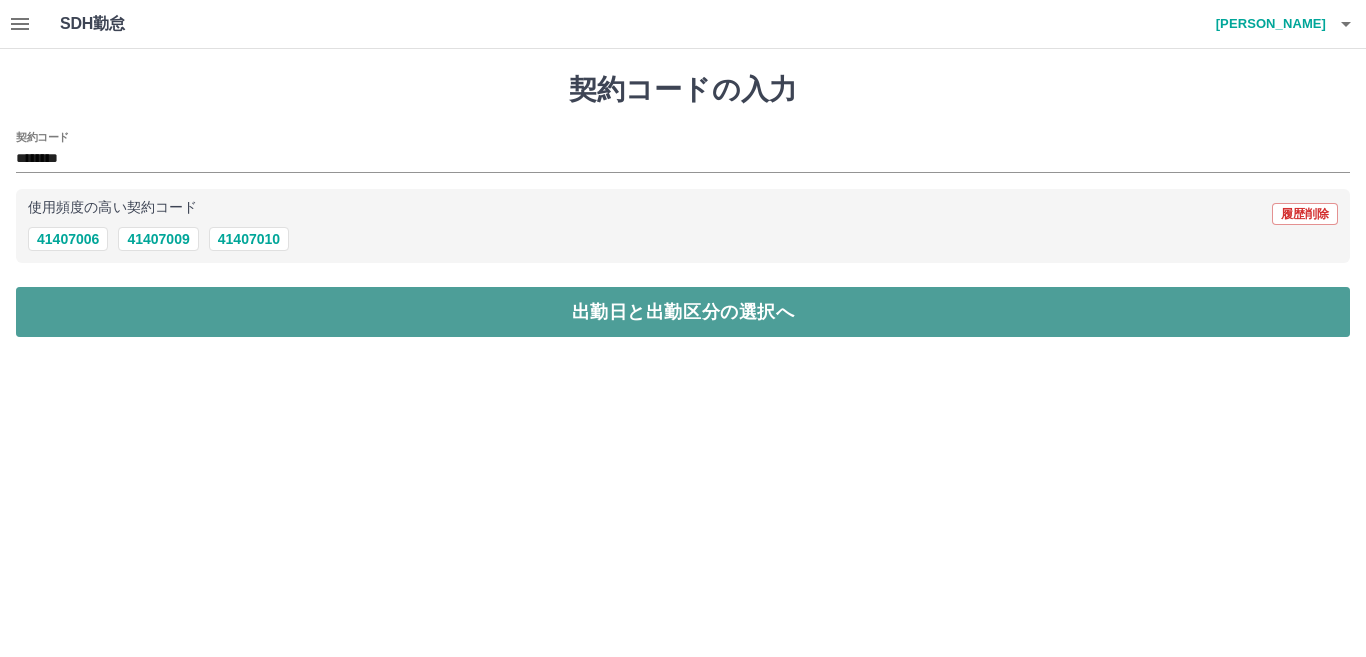 click on "出勤日と出勤区分の選択へ" at bounding box center (683, 312) 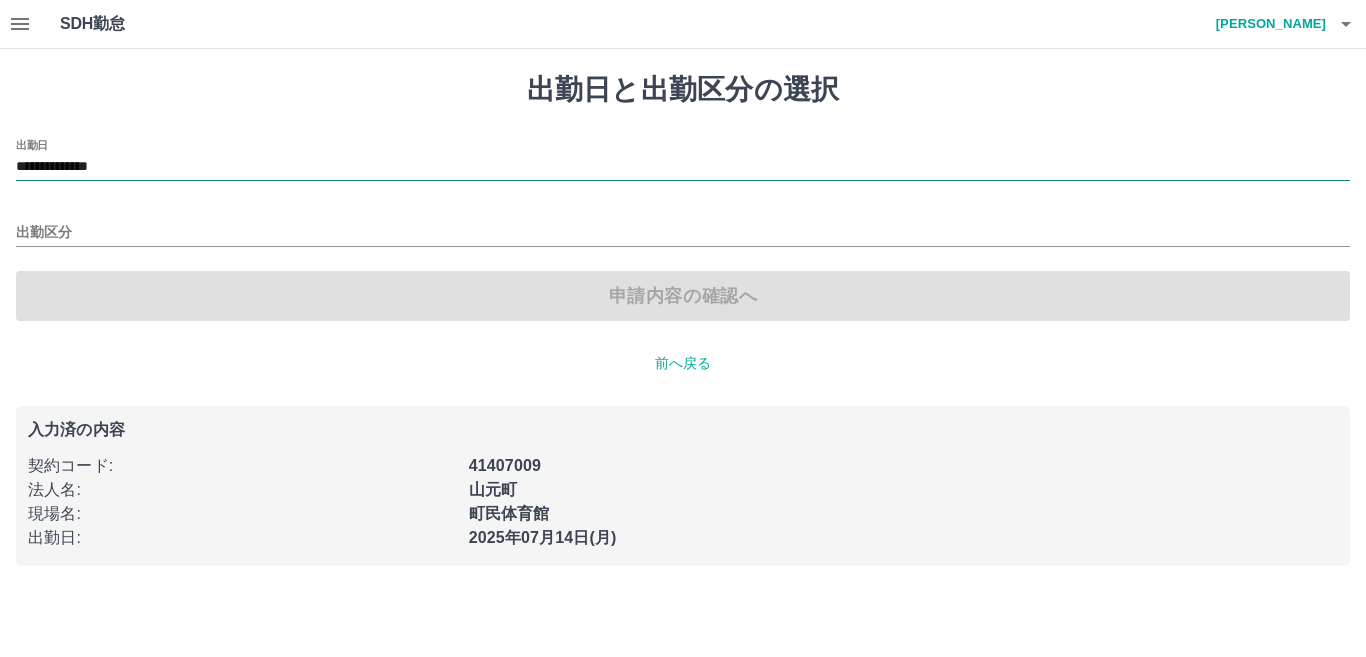 click on "**********" at bounding box center [683, 167] 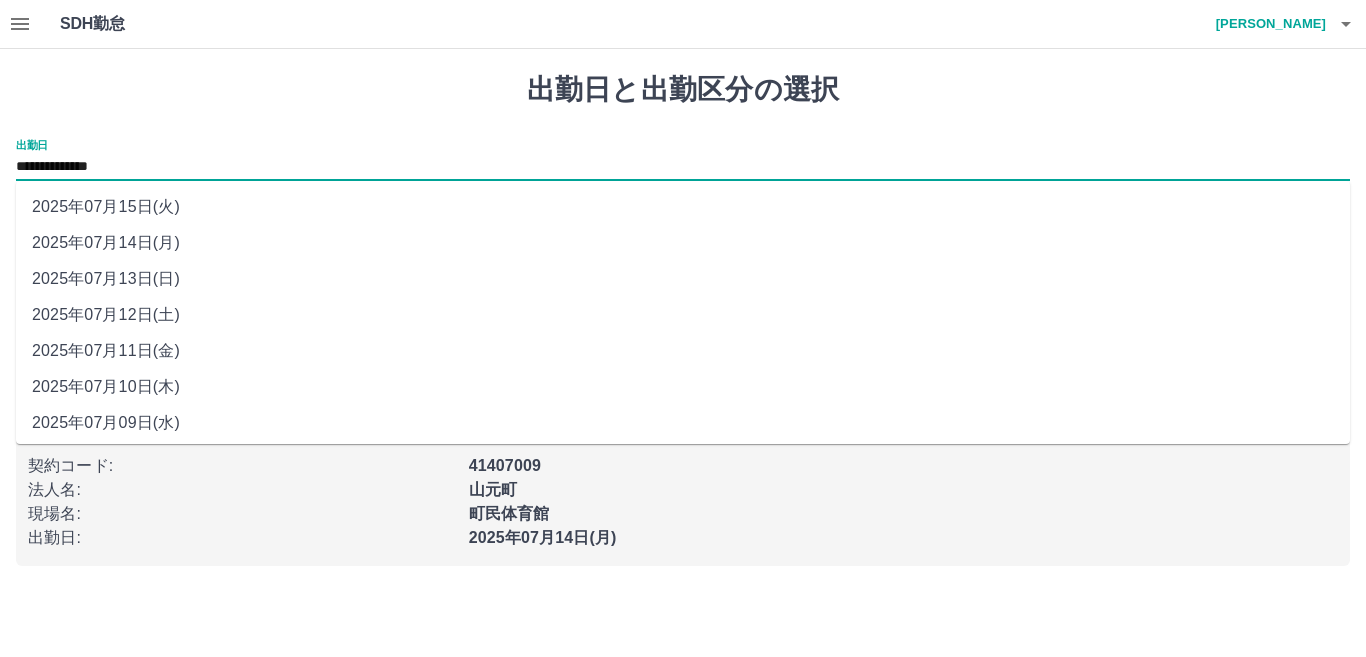 drag, startPoint x: 113, startPoint y: 165, endPoint x: 139, endPoint y: 313, distance: 150.26643 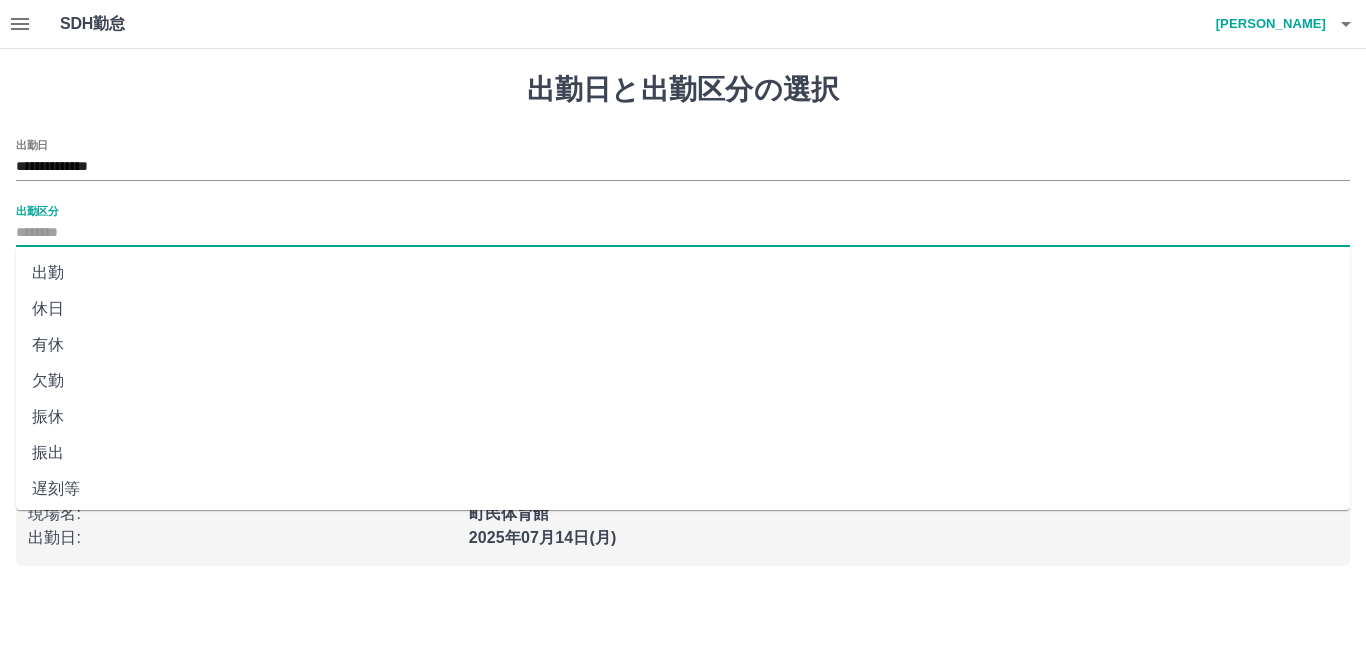 click on "出勤区分" at bounding box center (683, 233) 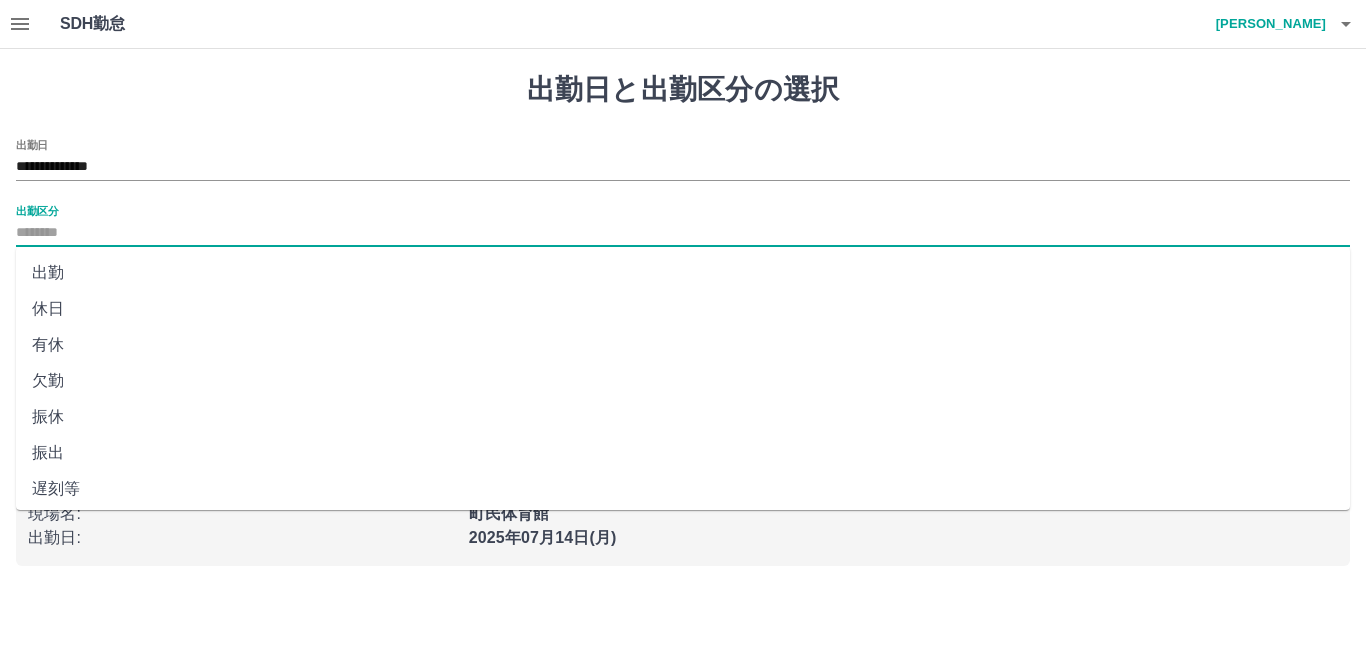 click on "休日" at bounding box center [683, 309] 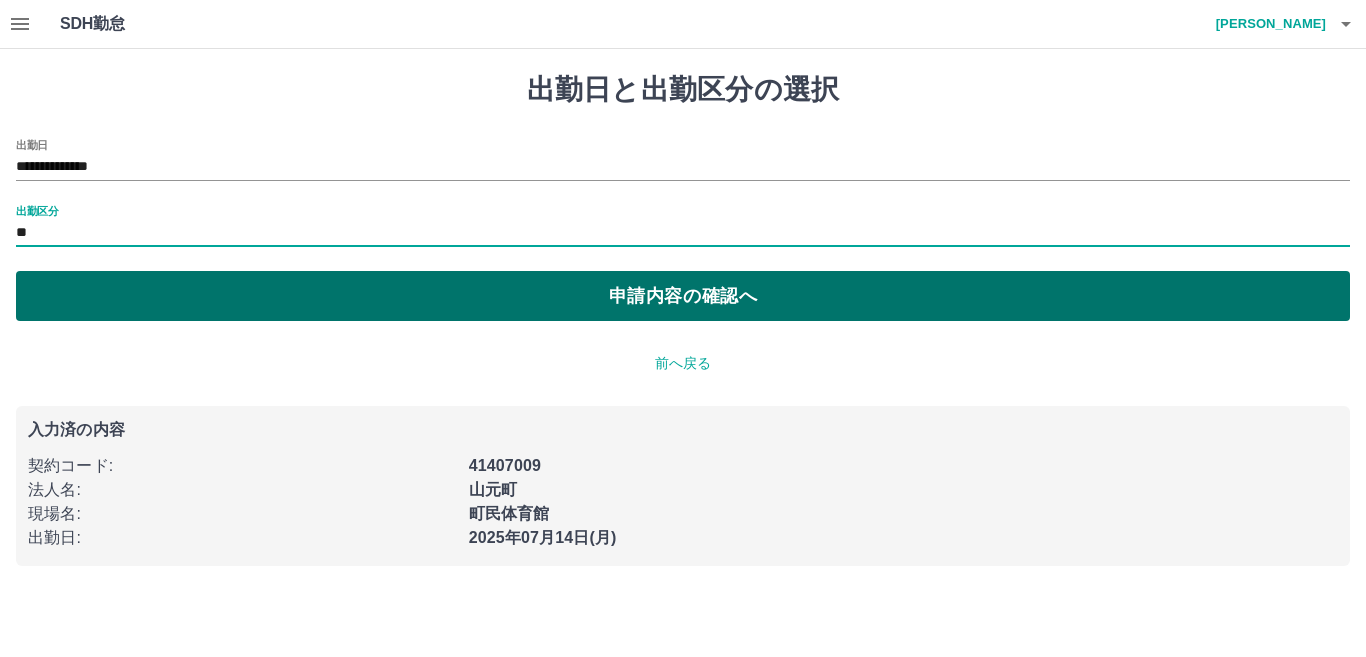 click on "申請内容の確認へ" at bounding box center (683, 296) 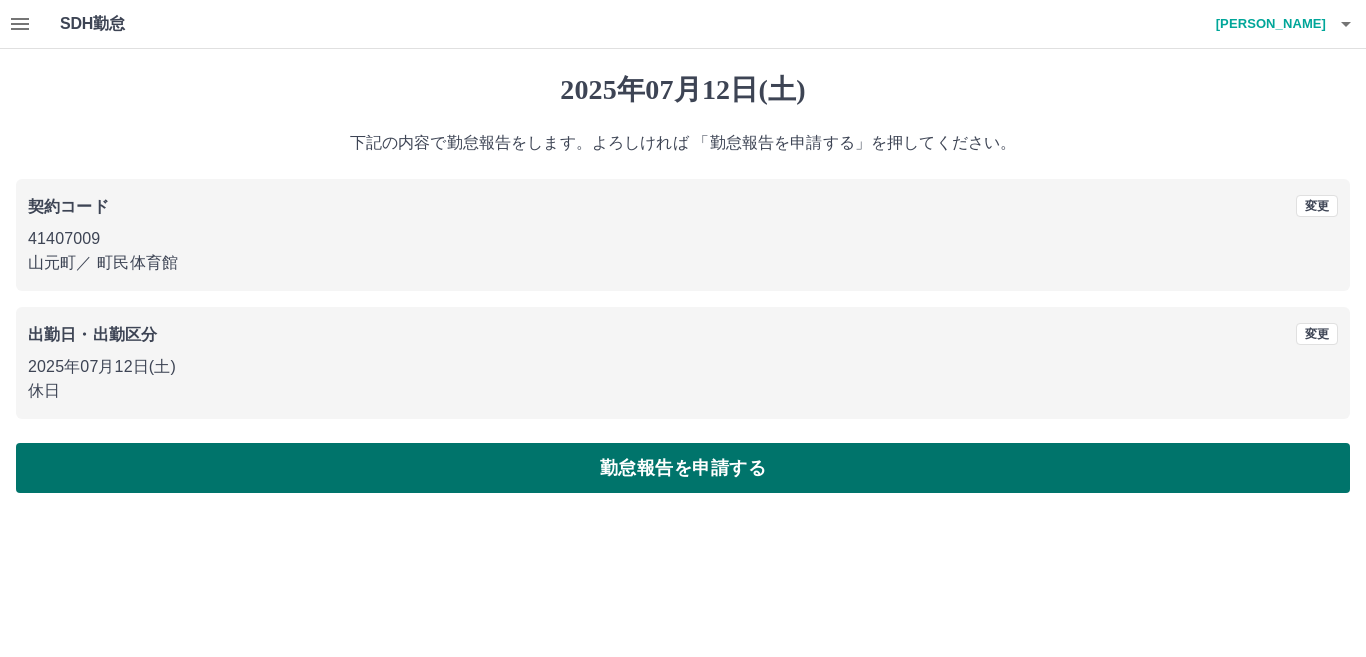 click on "勤怠報告を申請する" at bounding box center [683, 468] 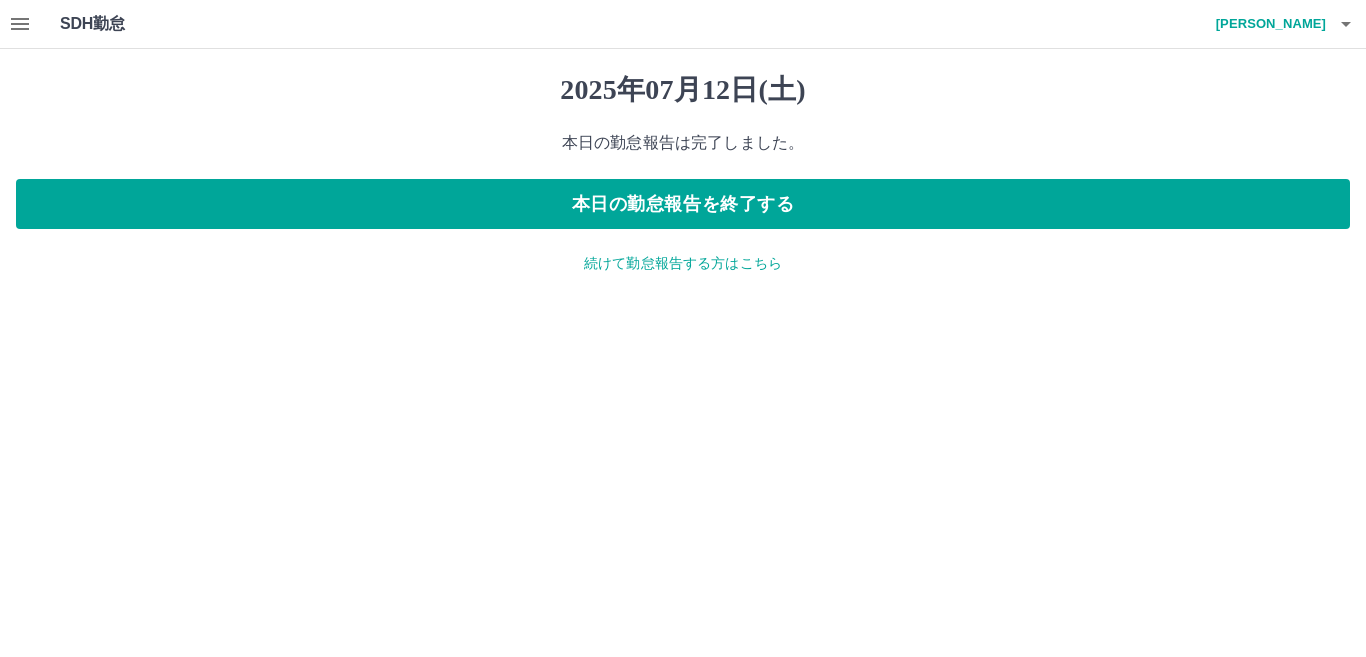 click on "続けて勤怠報告する方はこちら" at bounding box center [683, 263] 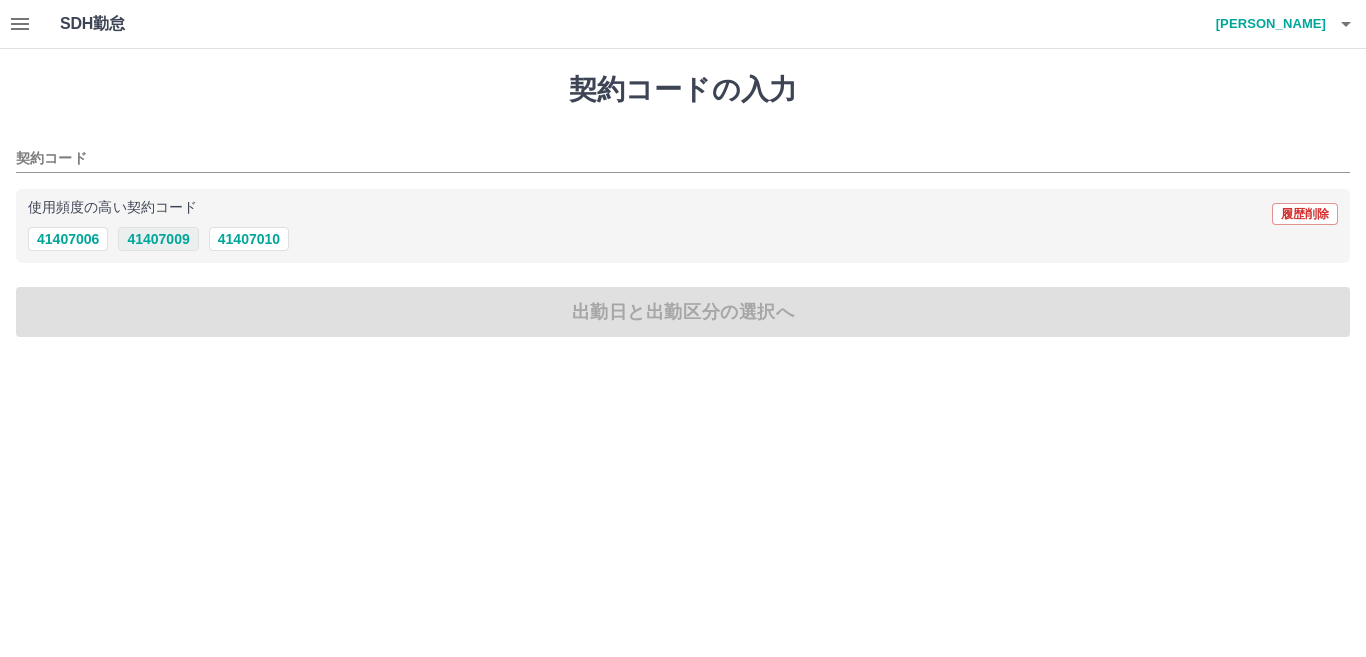 click on "41407009" at bounding box center (158, 239) 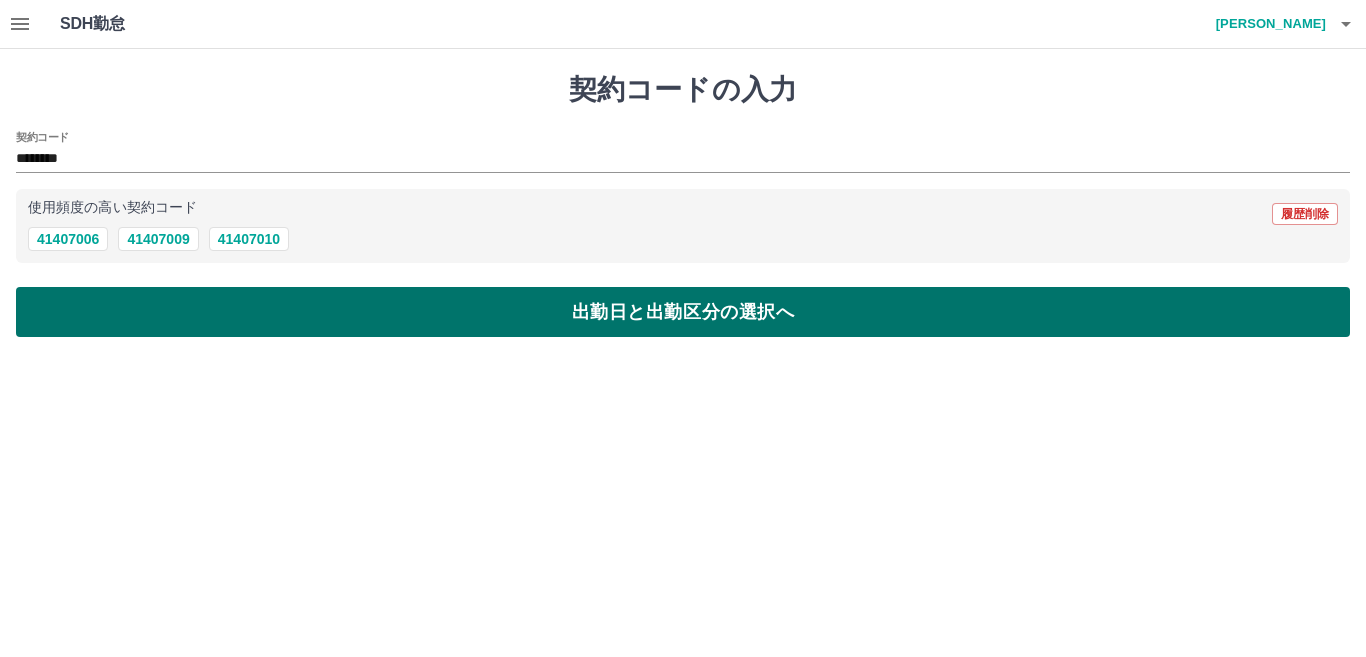 click on "出勤日と出勤区分の選択へ" at bounding box center [683, 312] 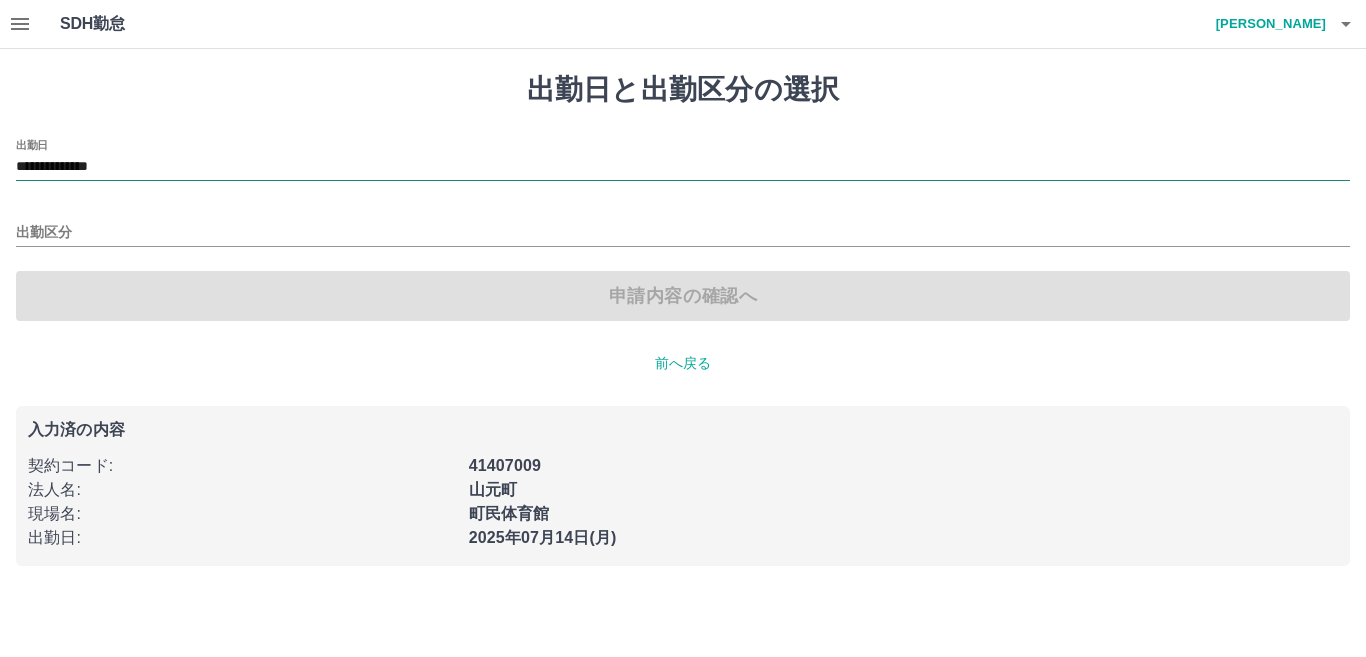 click on "**********" at bounding box center [683, 167] 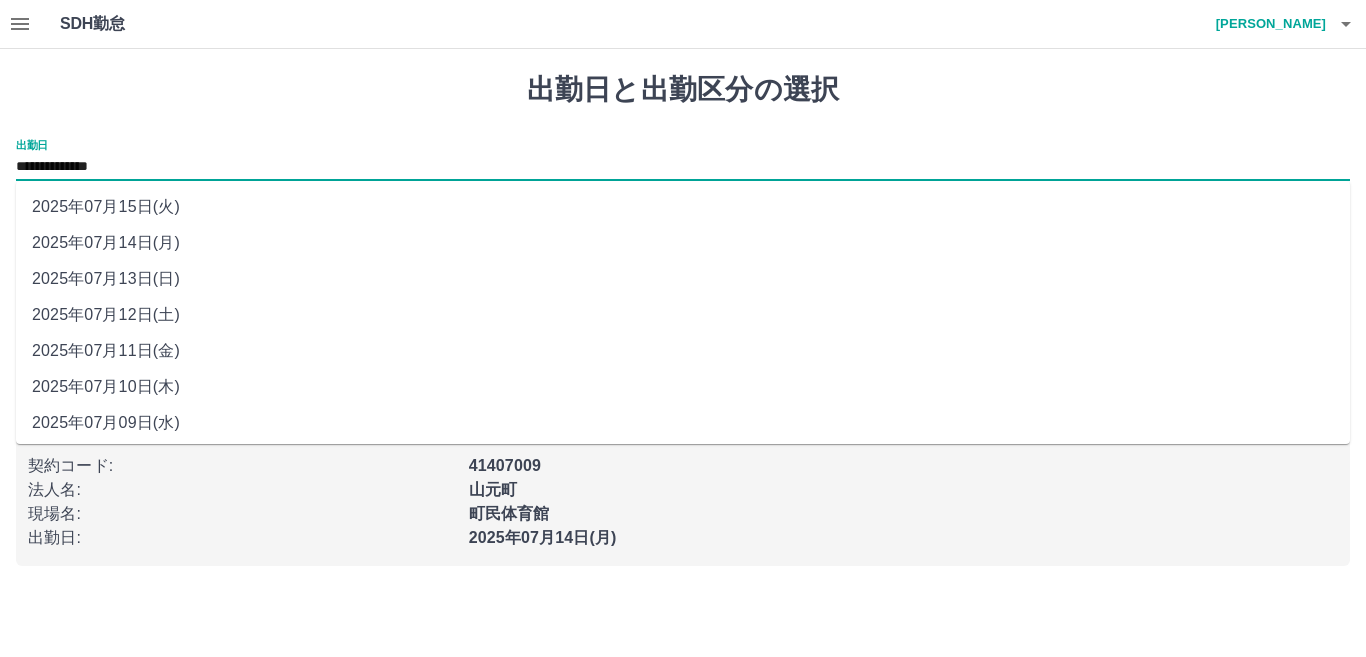drag, startPoint x: 91, startPoint y: 169, endPoint x: 105, endPoint y: 273, distance: 104.93808 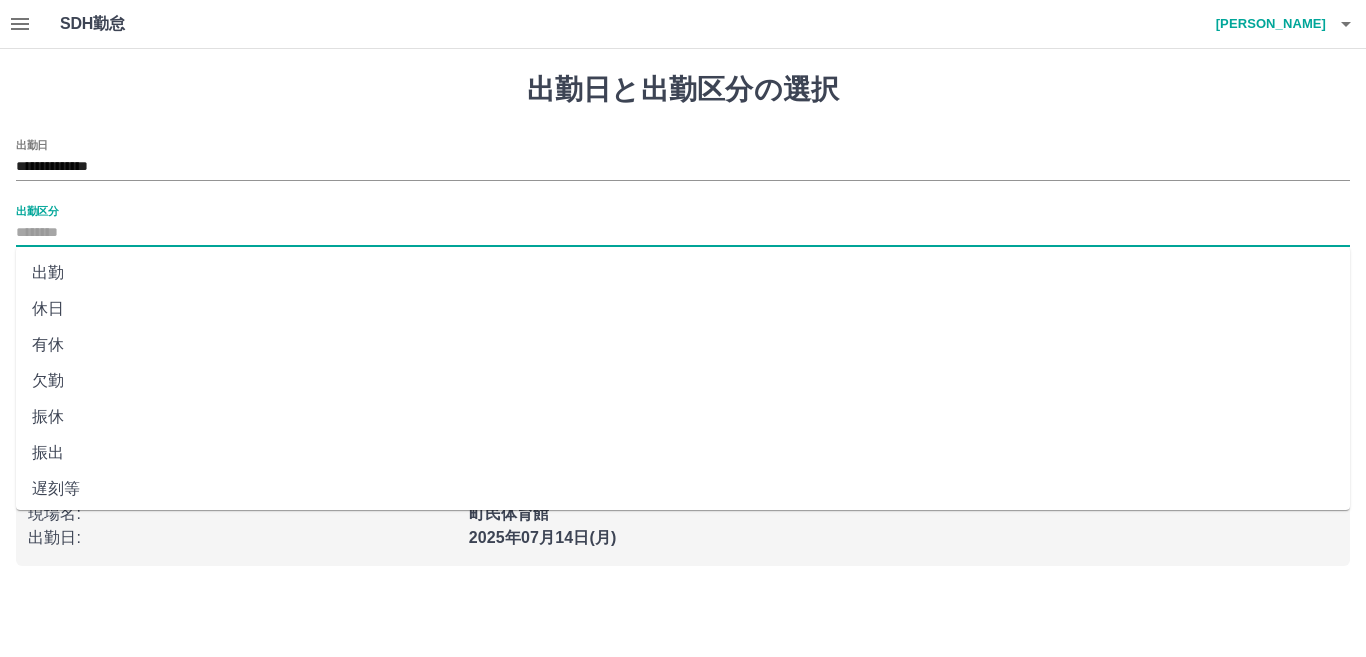 click on "出勤区分" at bounding box center (683, 233) 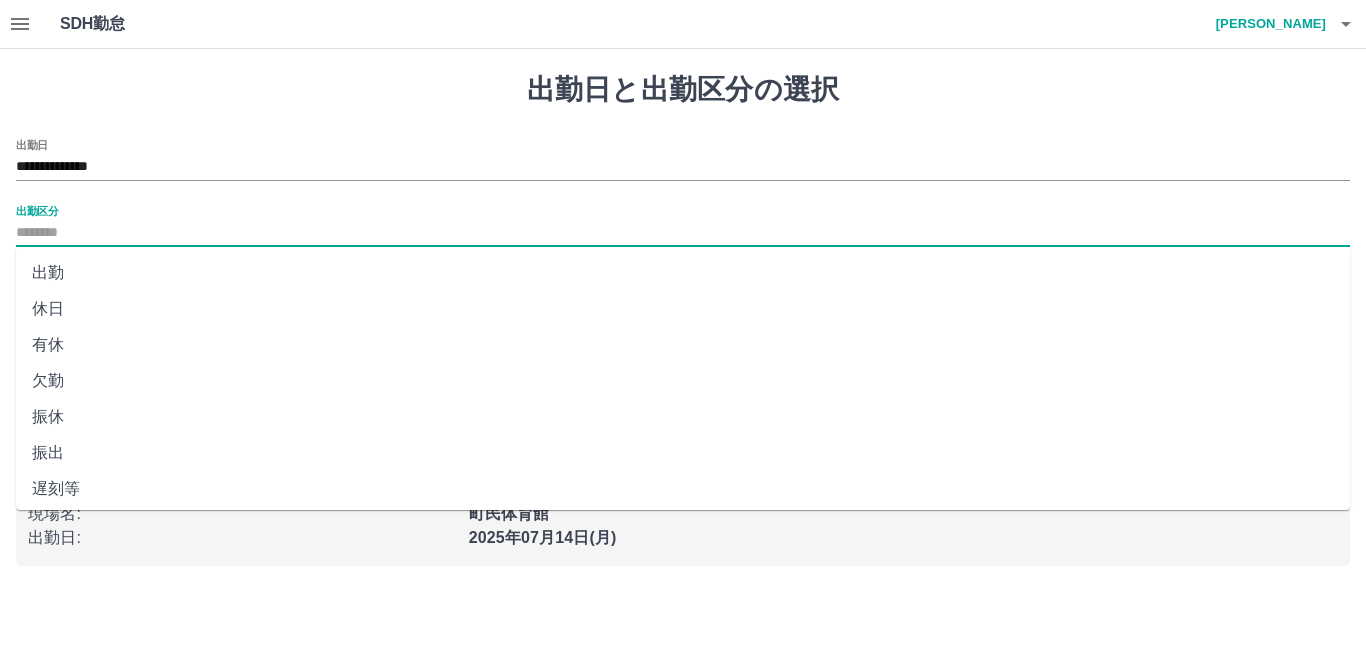 click on "休日" at bounding box center [683, 309] 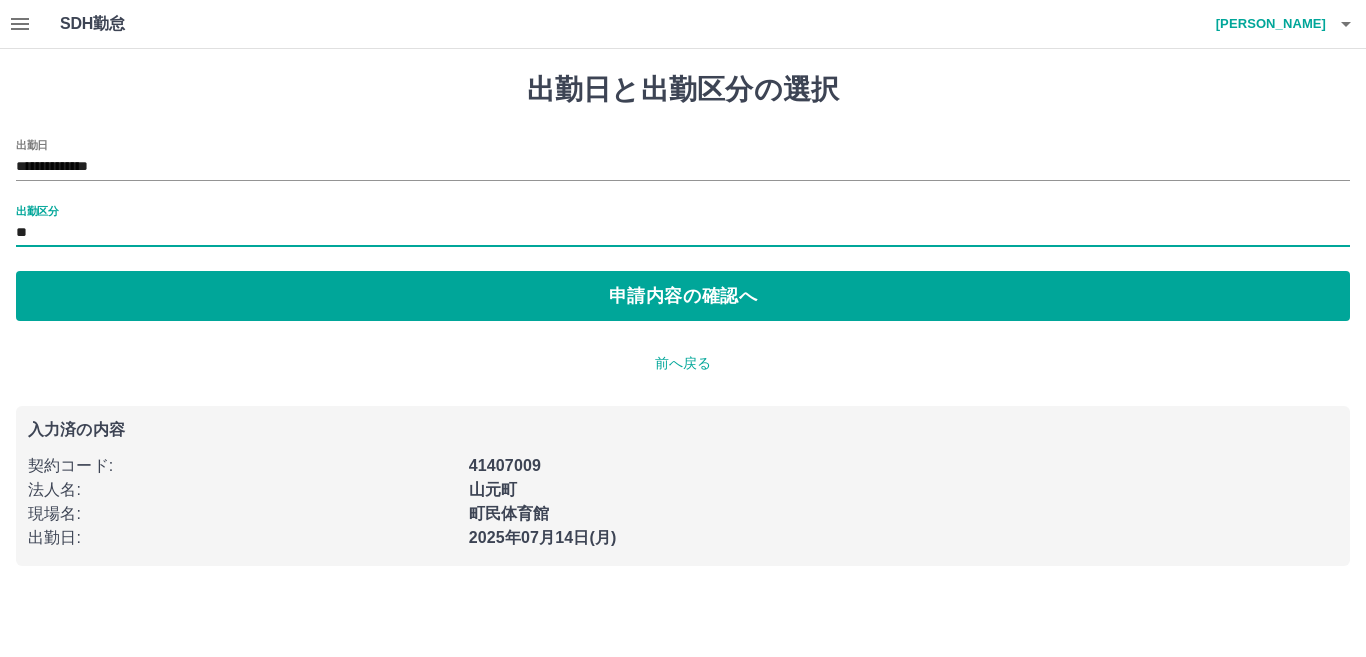 type on "**" 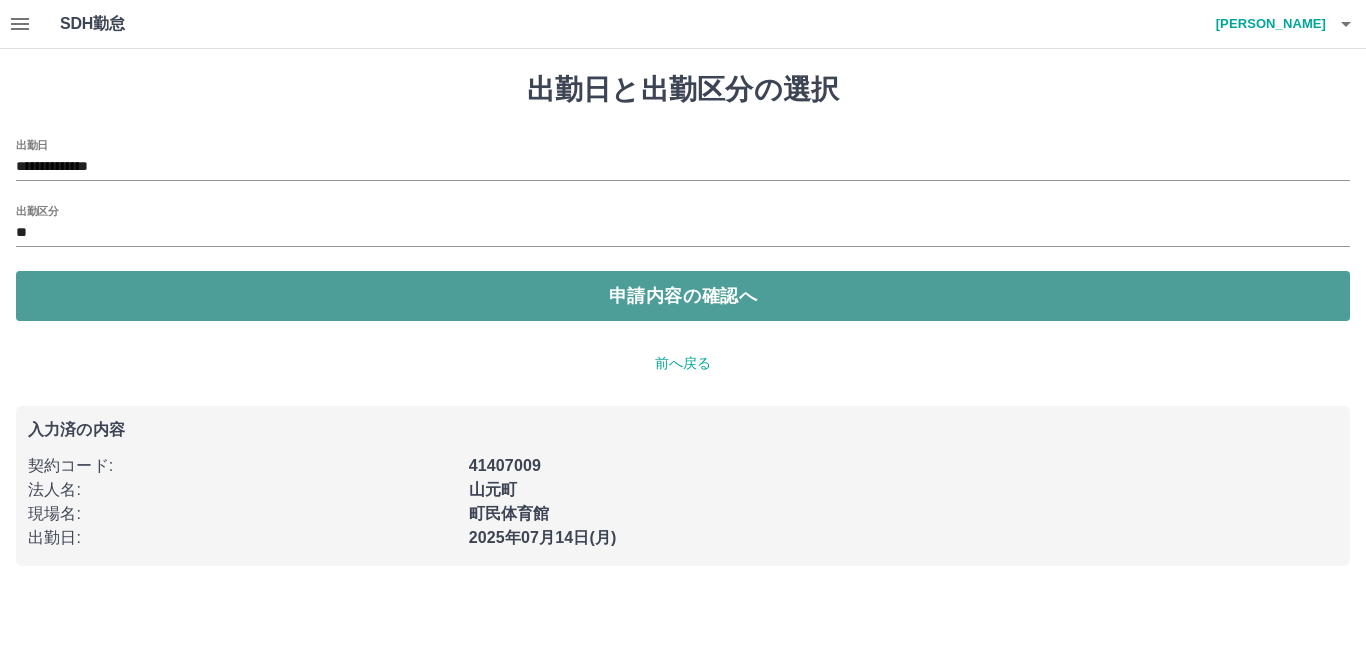 click on "申請内容の確認へ" at bounding box center (683, 296) 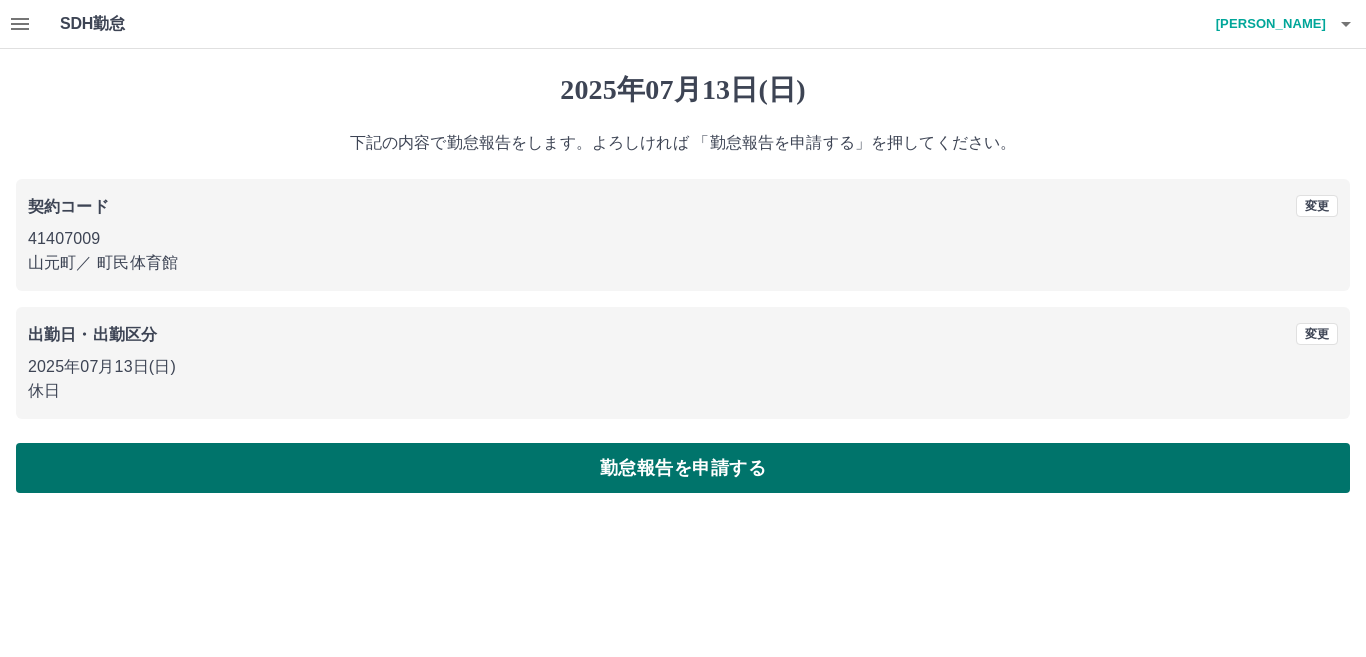 click on "勤怠報告を申請する" at bounding box center (683, 468) 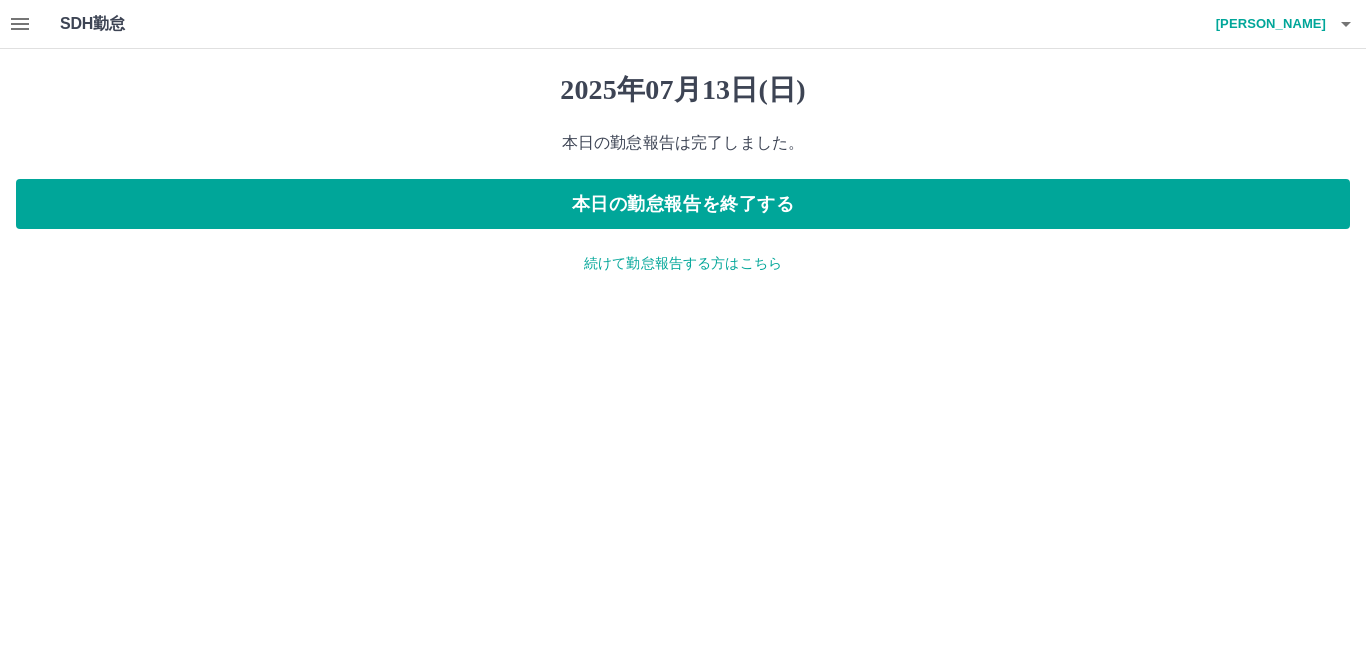 click on "続けて勤怠報告する方はこちら" at bounding box center [683, 263] 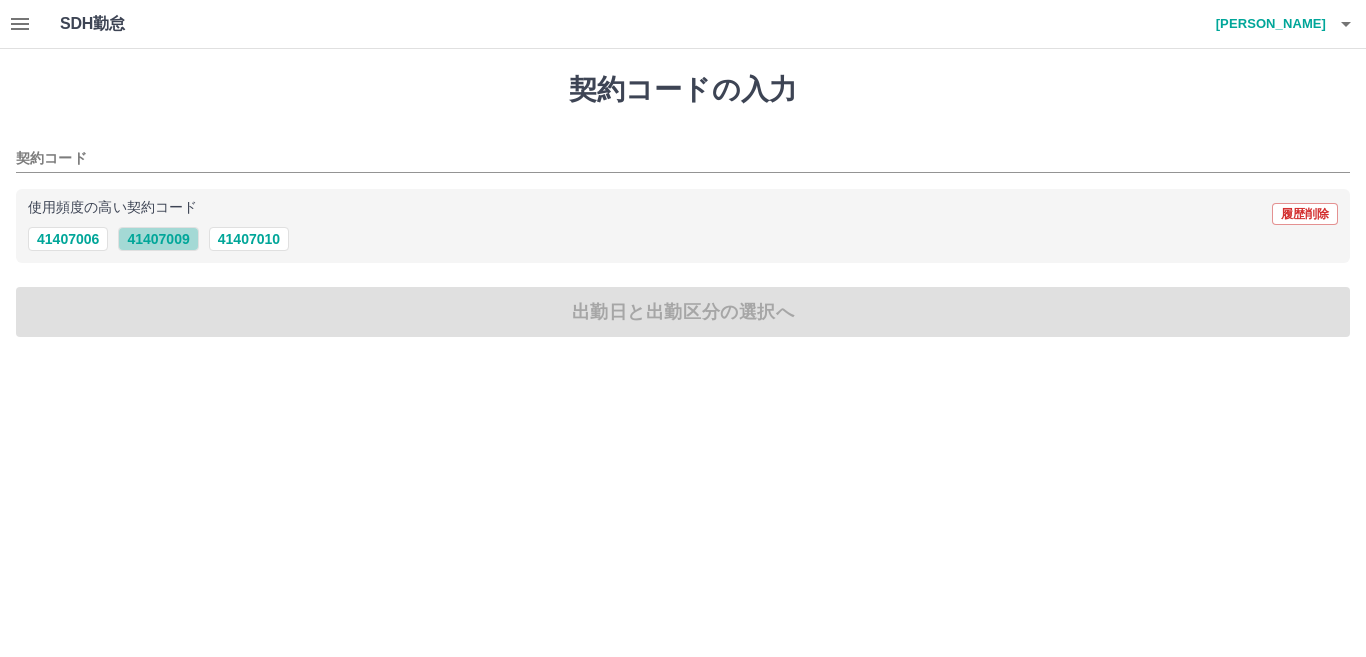 click on "41407009" at bounding box center (158, 239) 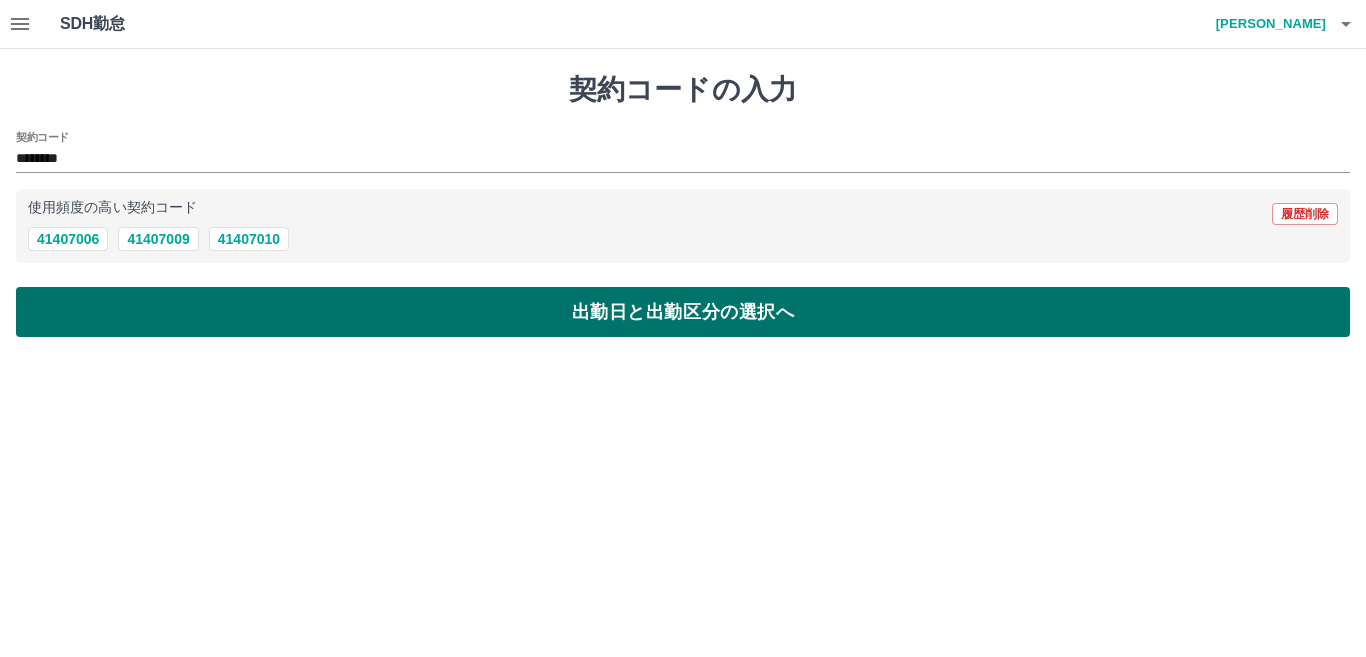 click on "出勤日と出勤区分の選択へ" at bounding box center (683, 312) 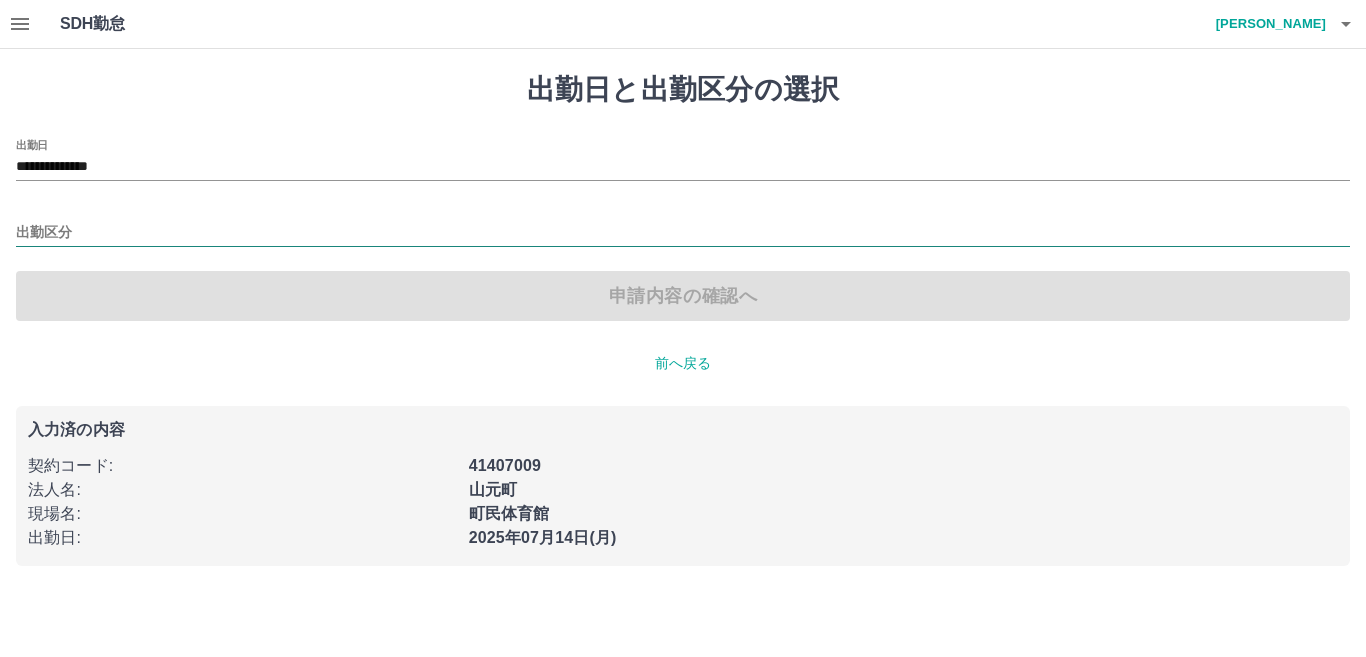 click on "出勤区分" at bounding box center [683, 233] 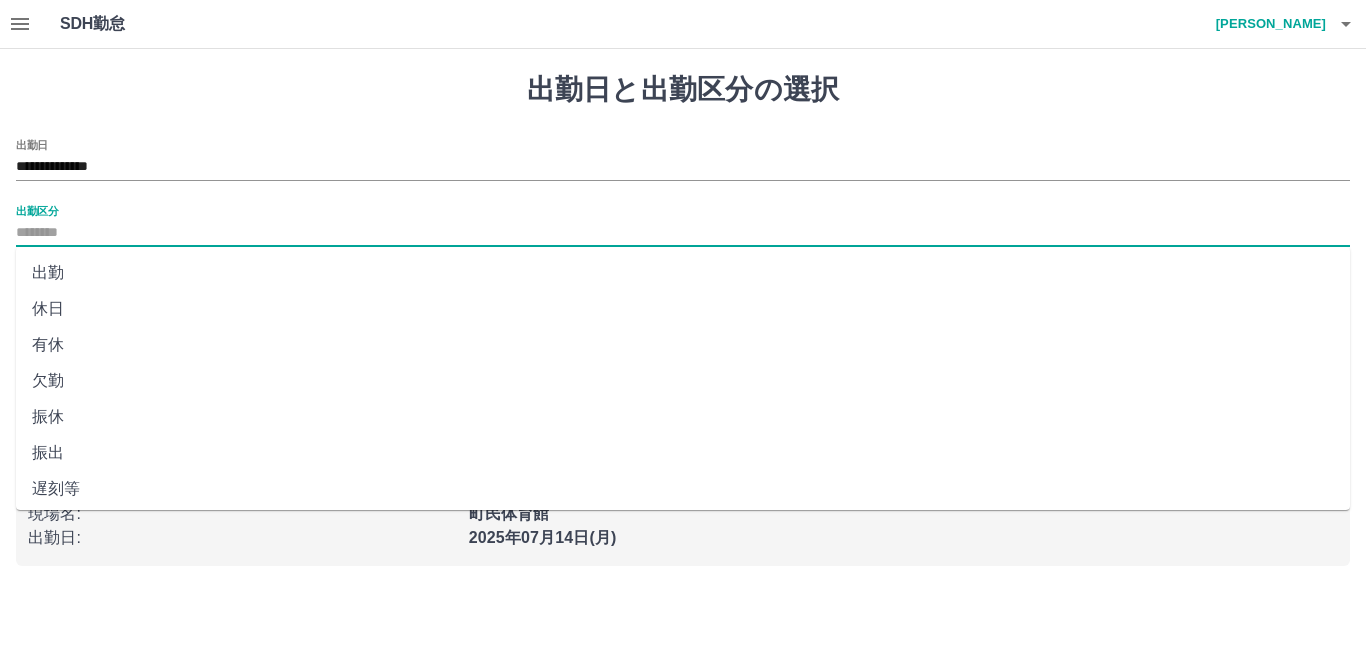 click on "休日" at bounding box center [683, 309] 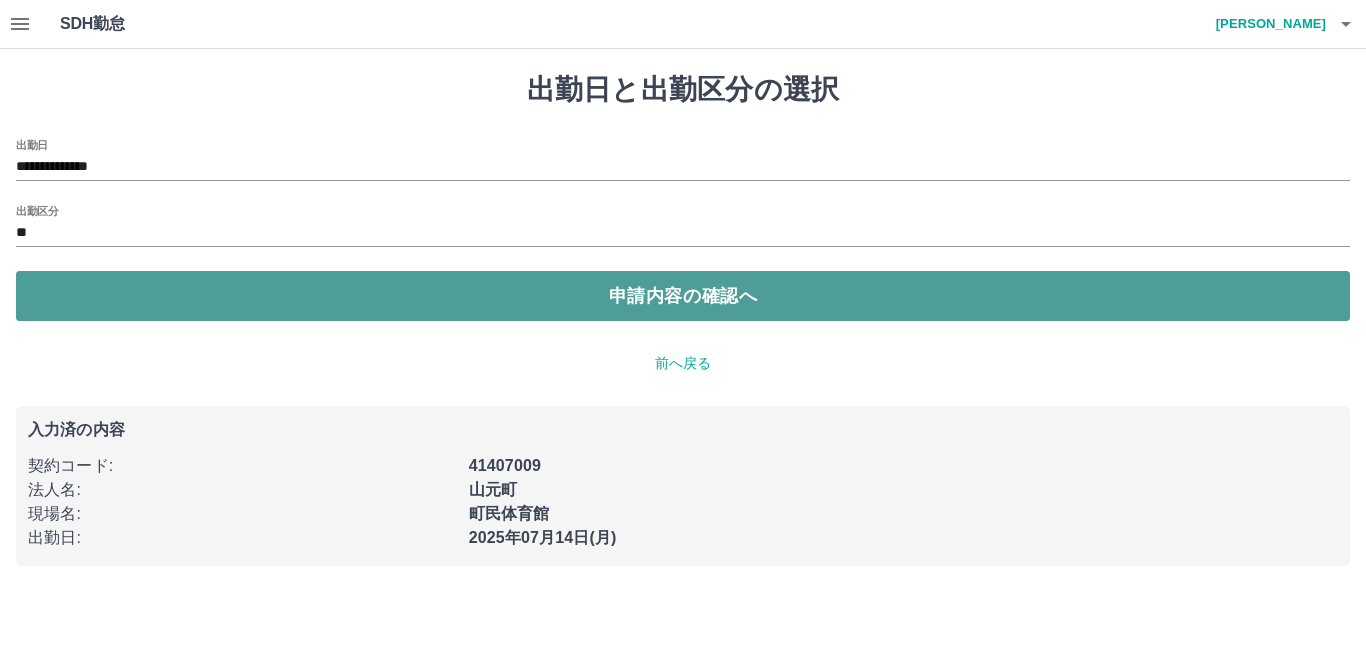click on "申請内容の確認へ" at bounding box center (683, 296) 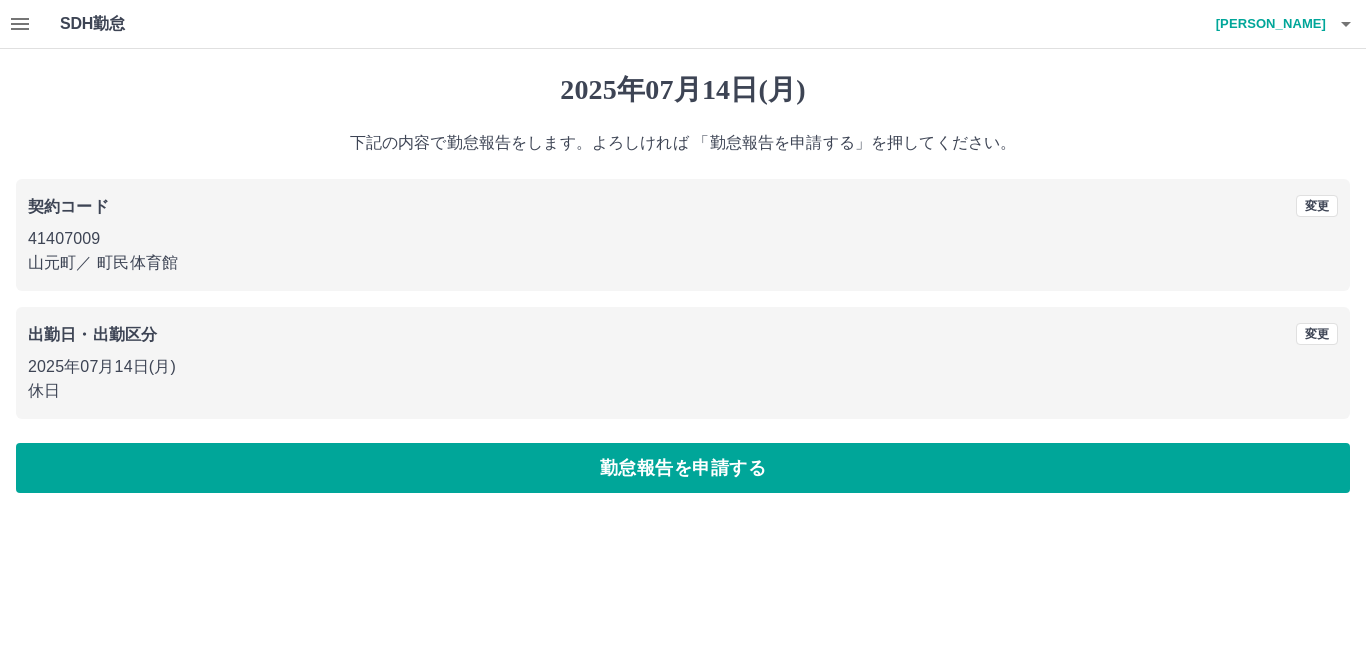 click on "勤怠報告を申請する" at bounding box center [683, 468] 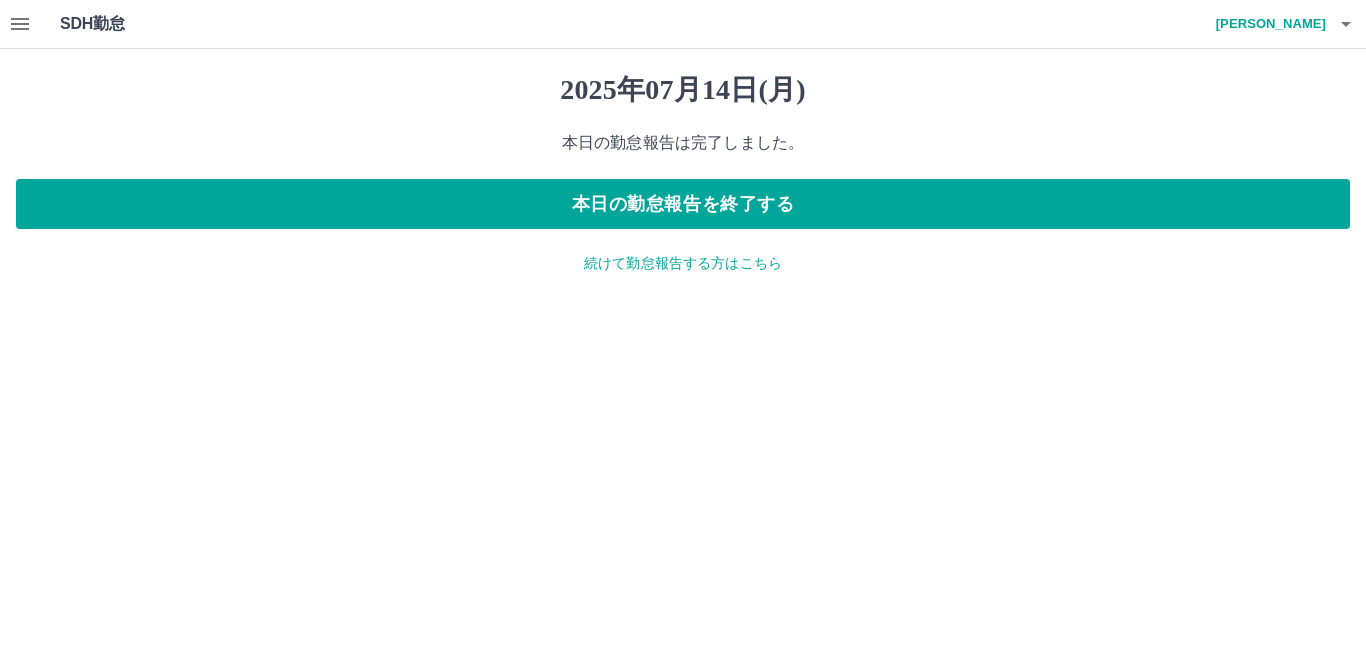 click 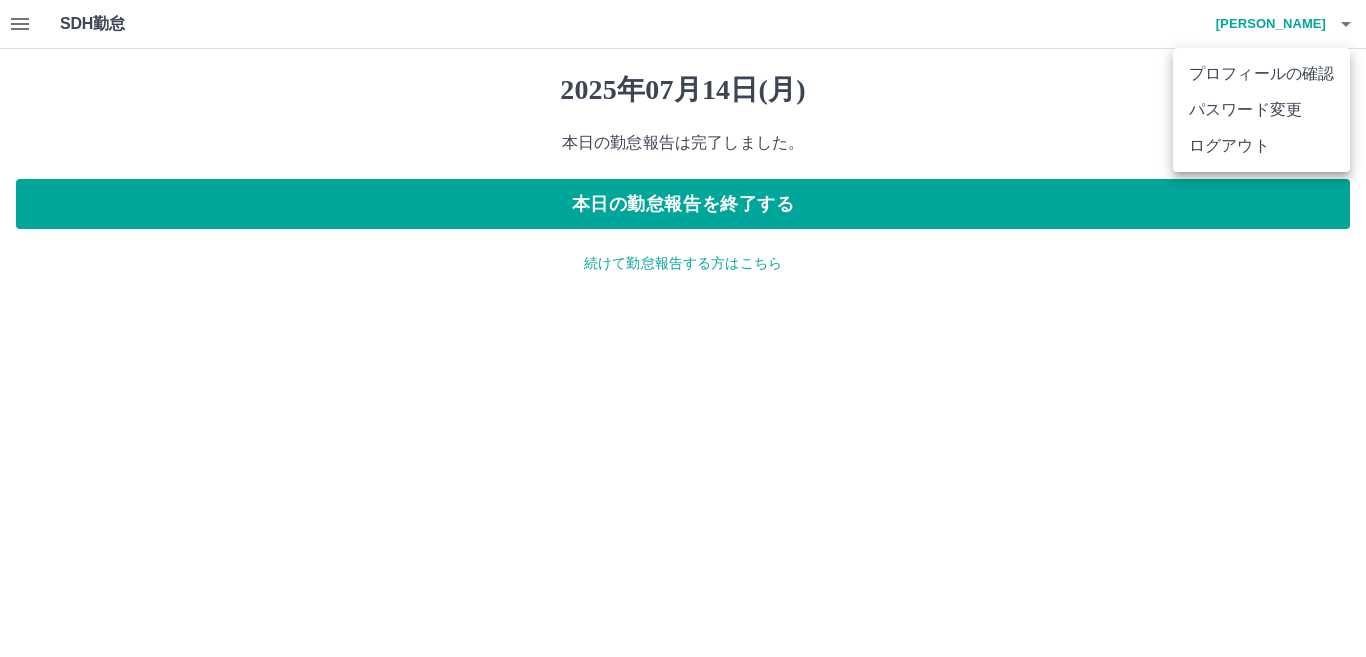 click on "ログアウト" at bounding box center (1261, 146) 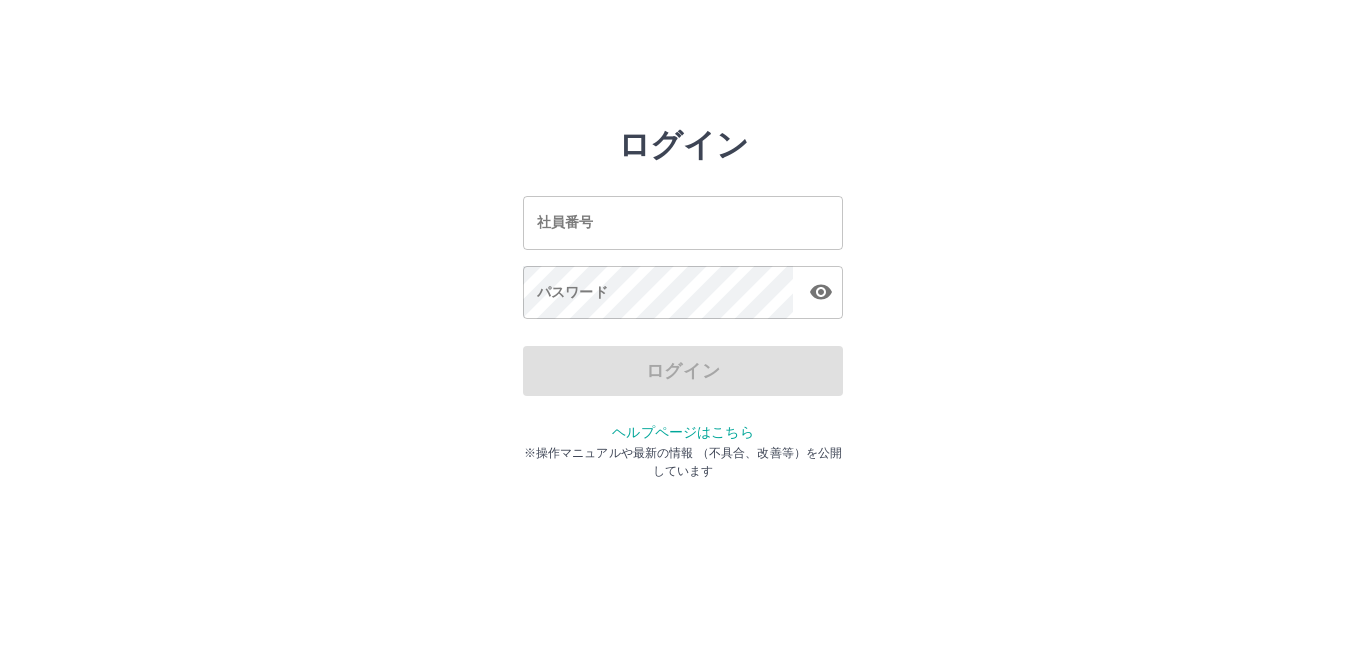 scroll, scrollTop: 0, scrollLeft: 0, axis: both 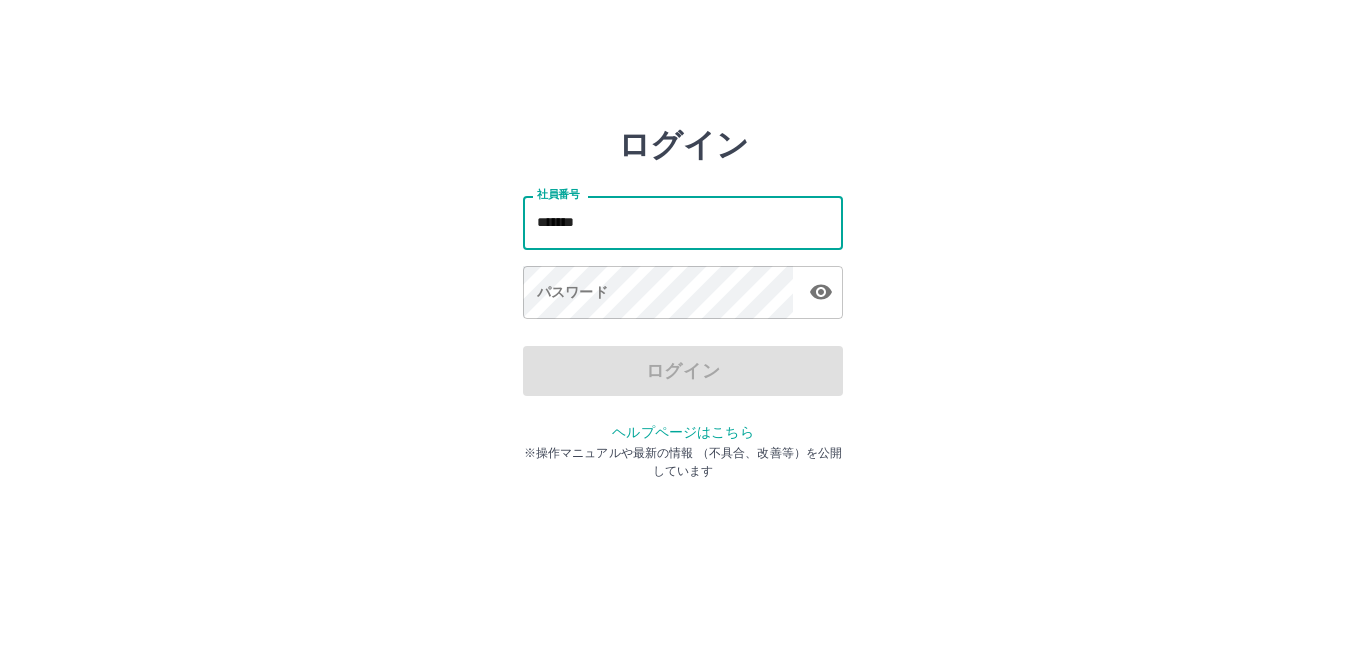 type on "*******" 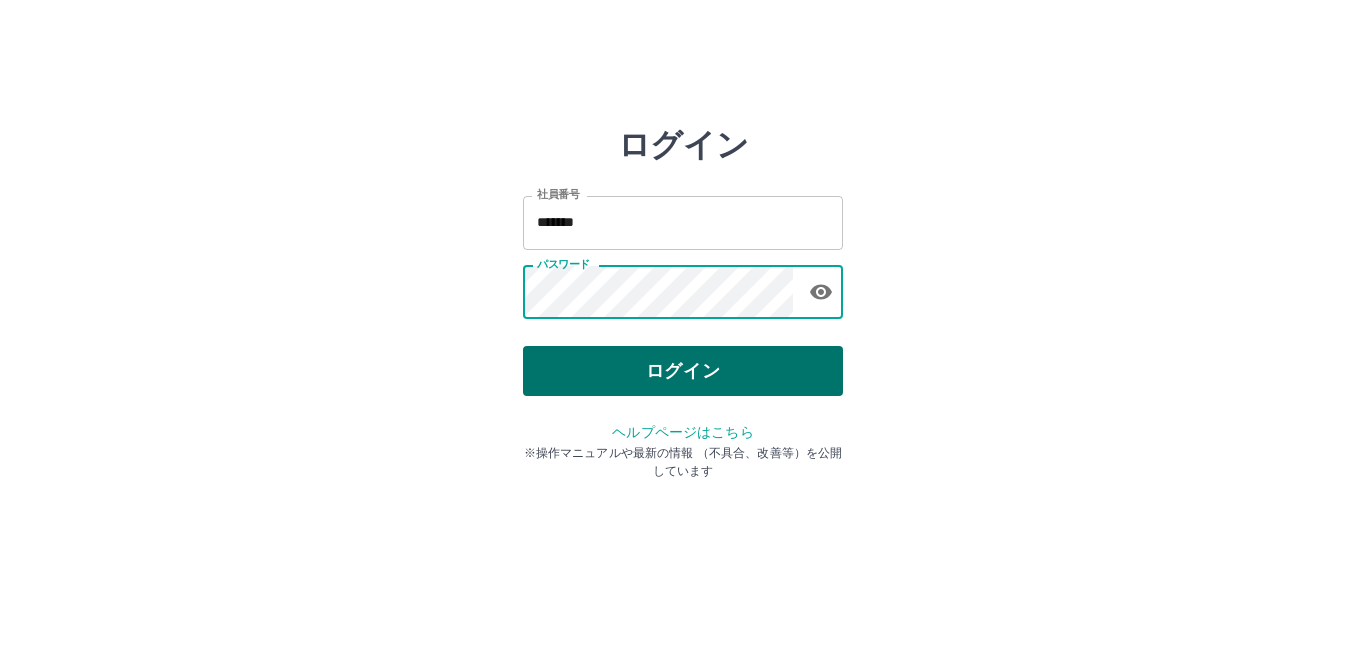 click on "ログイン" at bounding box center (683, 371) 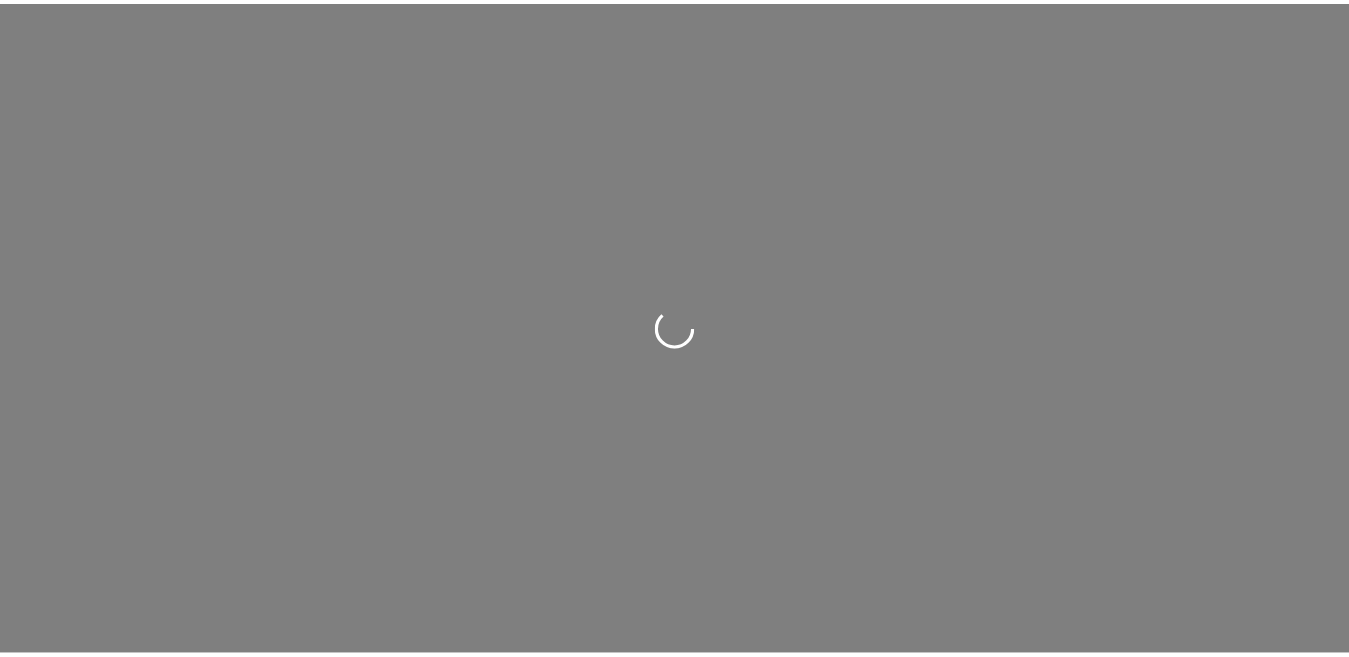 scroll, scrollTop: 0, scrollLeft: 0, axis: both 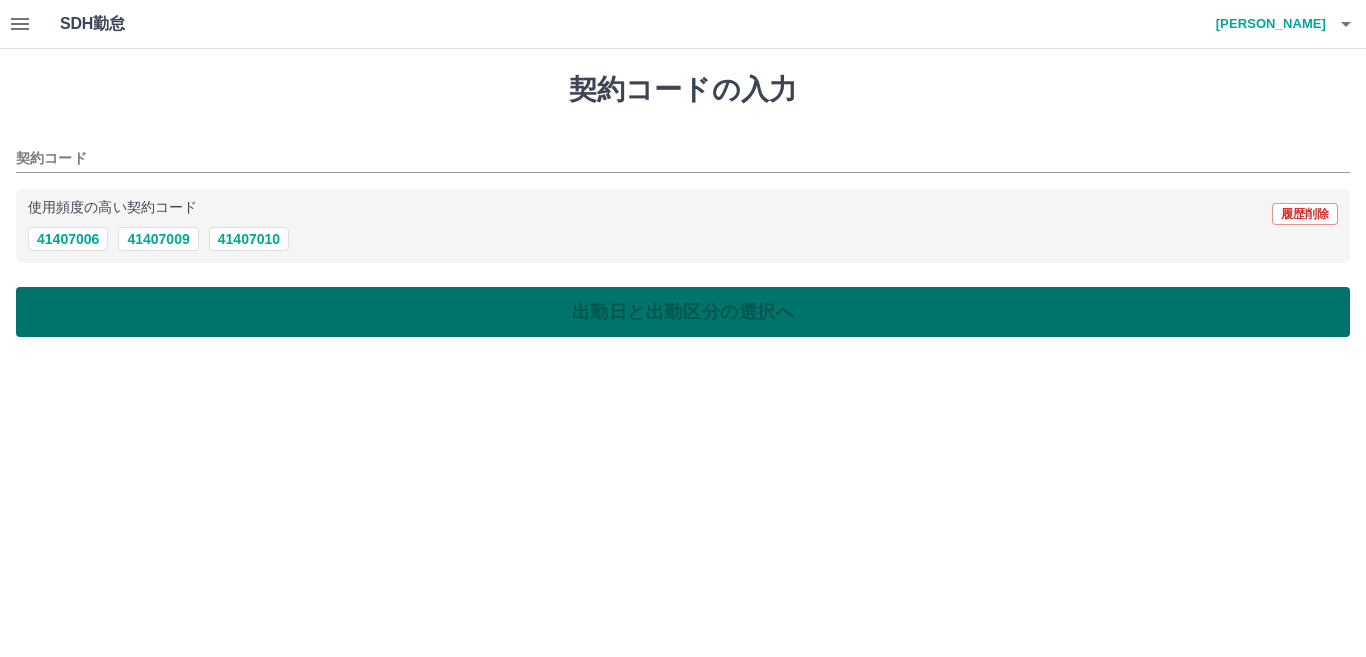 drag, startPoint x: 154, startPoint y: 239, endPoint x: 358, endPoint y: 333, distance: 224.61522 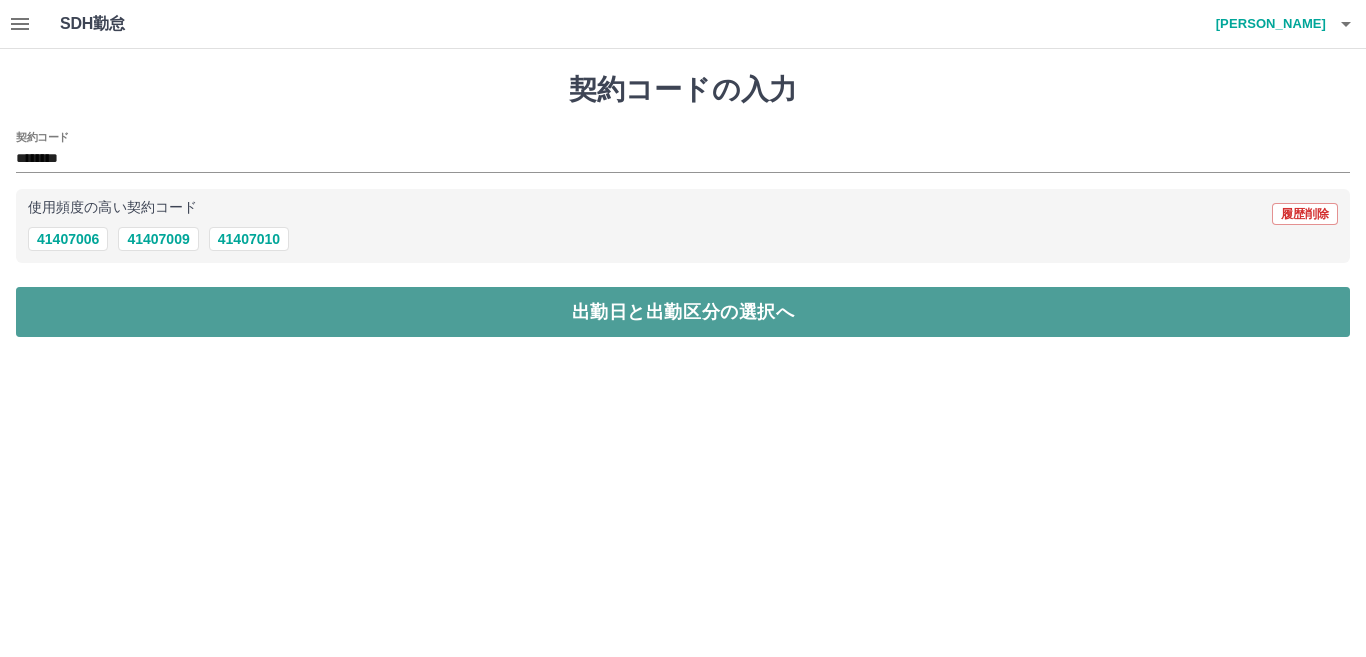 drag, startPoint x: 383, startPoint y: 315, endPoint x: 378, endPoint y: 299, distance: 16.763054 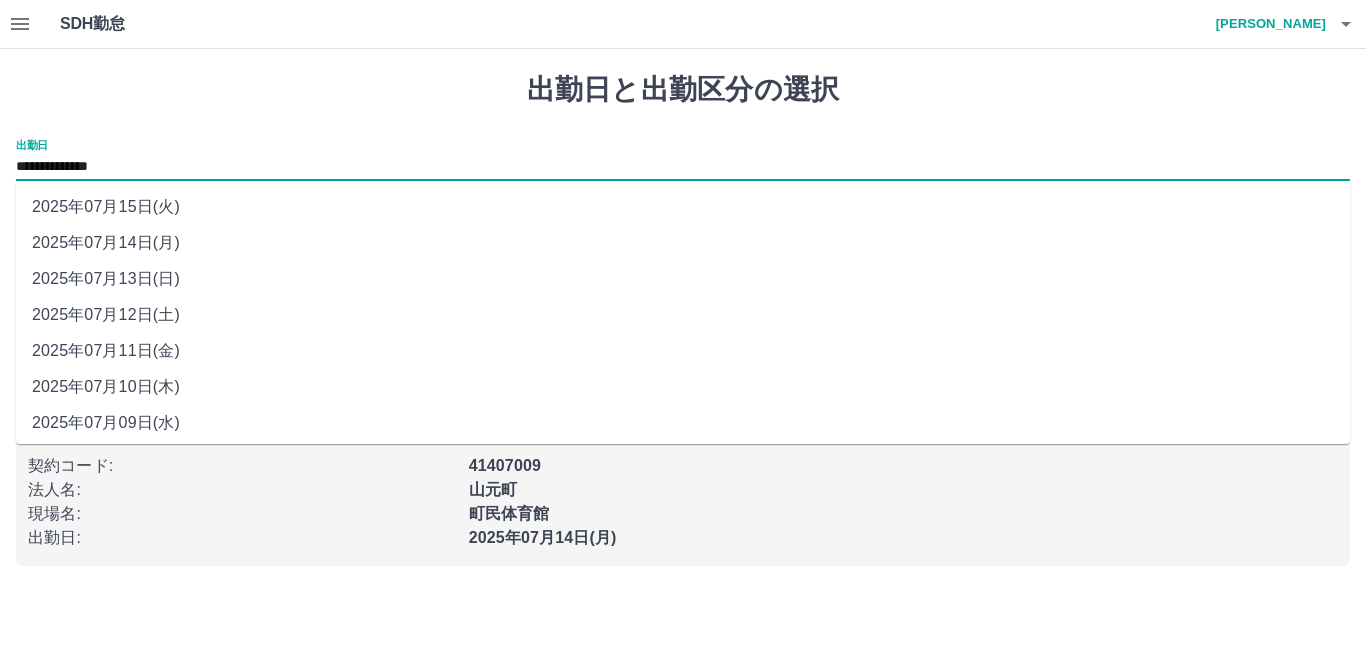 click on "**********" at bounding box center (683, 167) 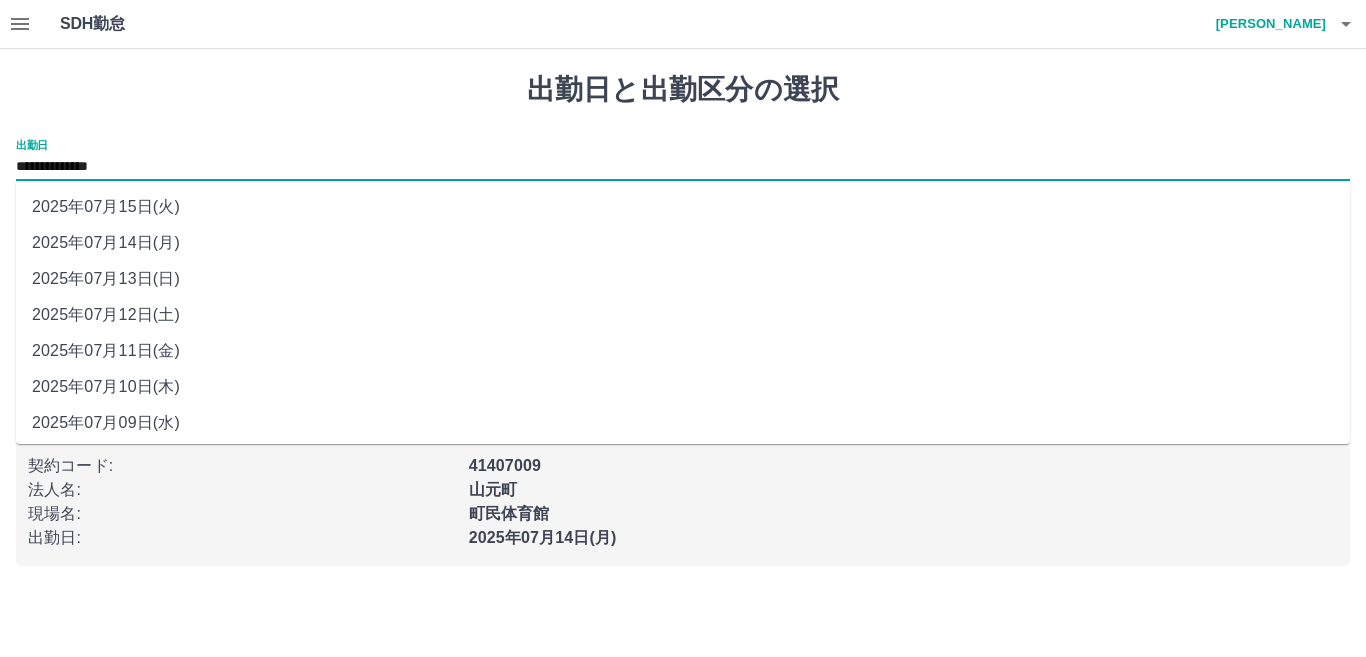 click on "2025年07月11日(金)" at bounding box center (683, 351) 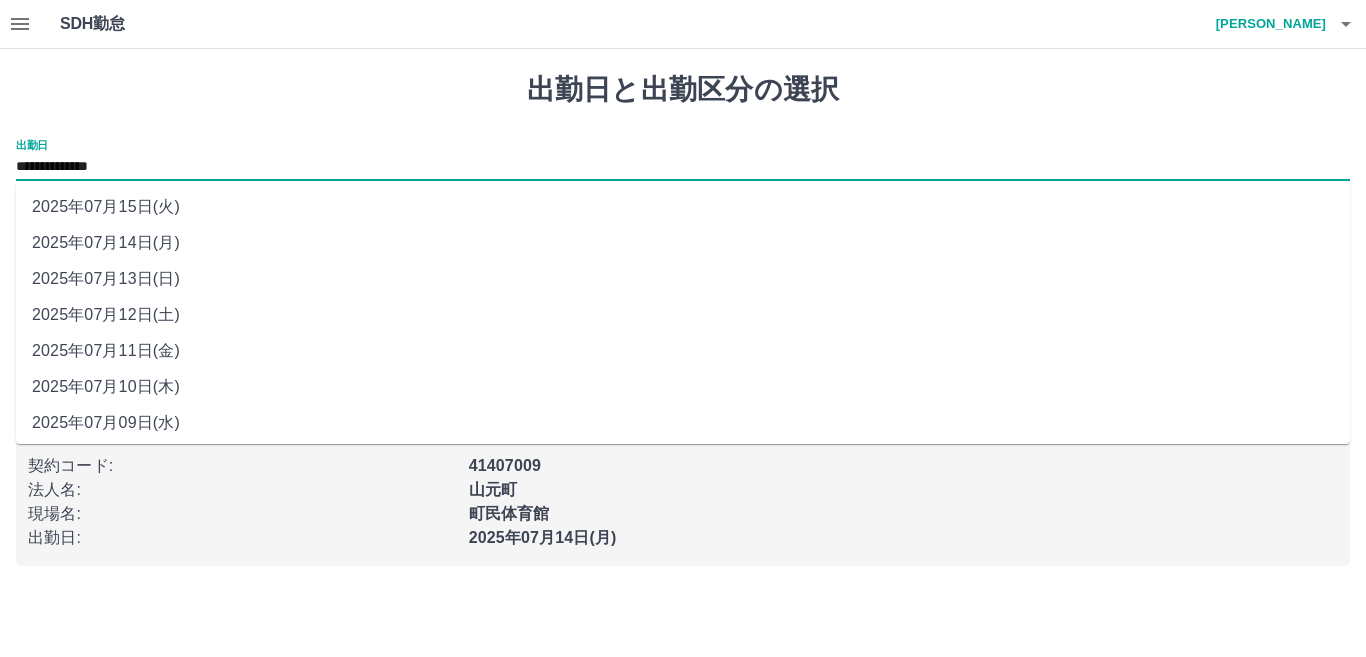 type on "**********" 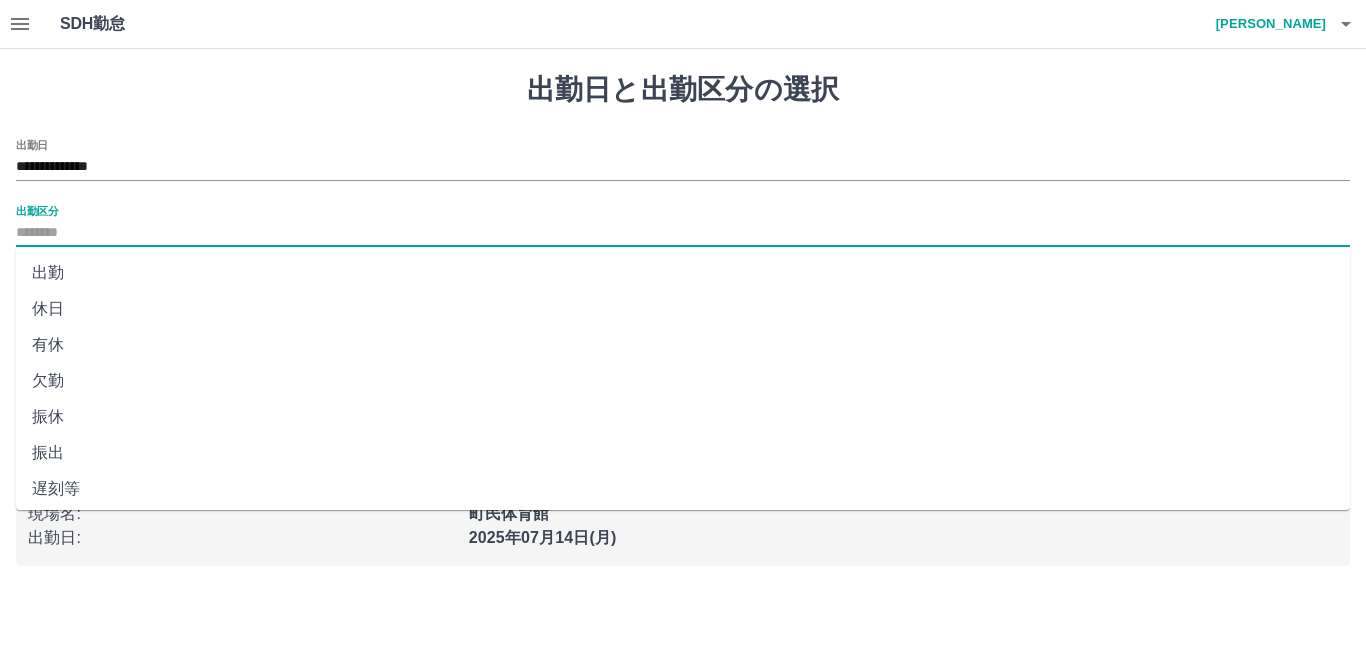 click on "出勤区分" at bounding box center (683, 233) 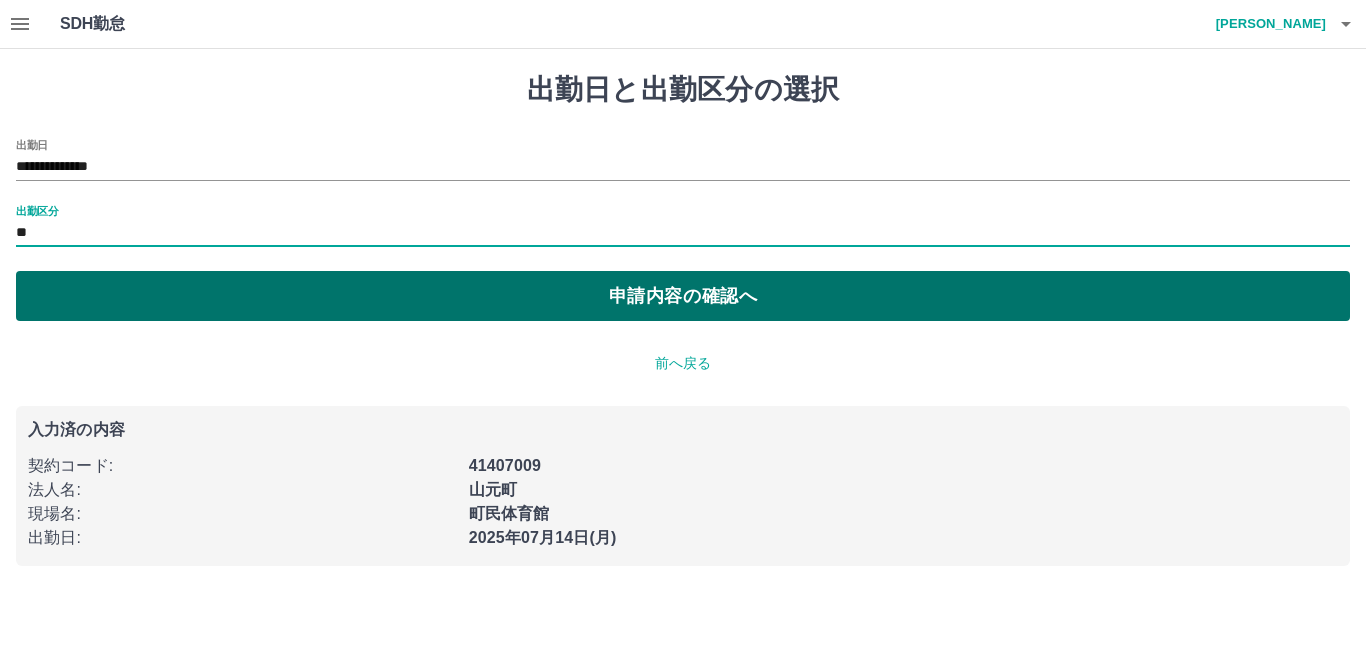 click on "申請内容の確認へ" at bounding box center (683, 296) 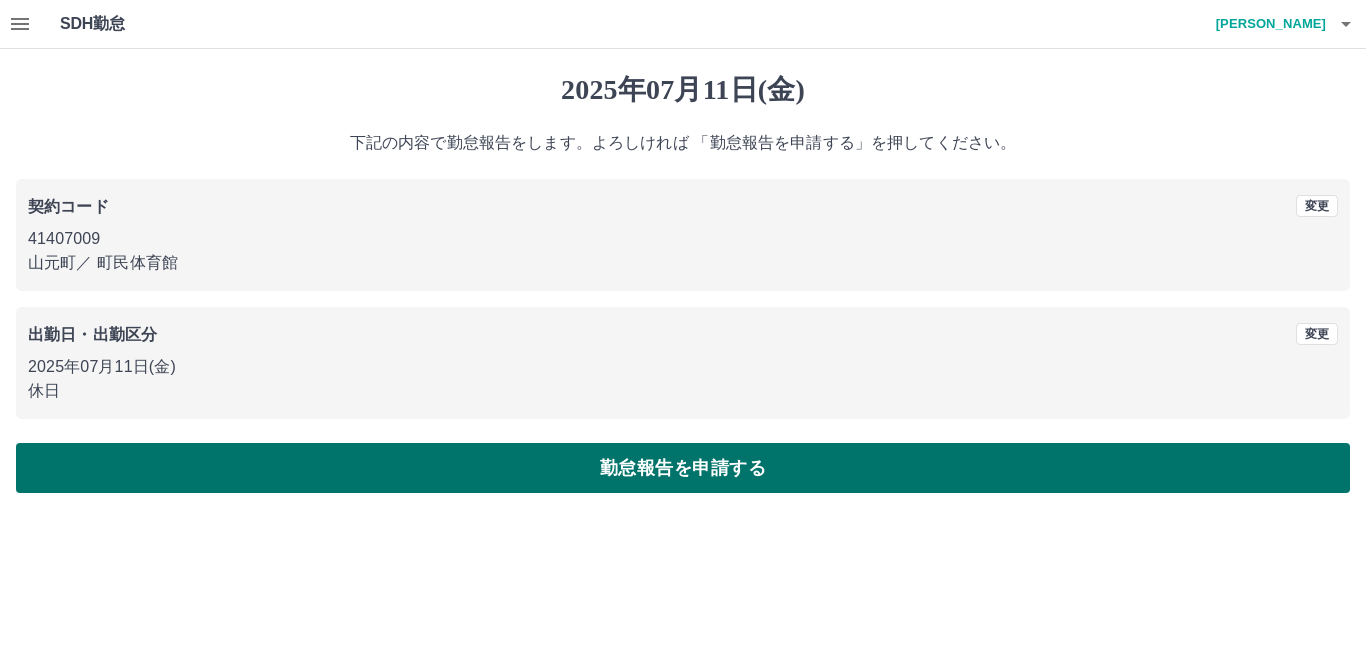 click on "勤怠報告を申請する" at bounding box center [683, 468] 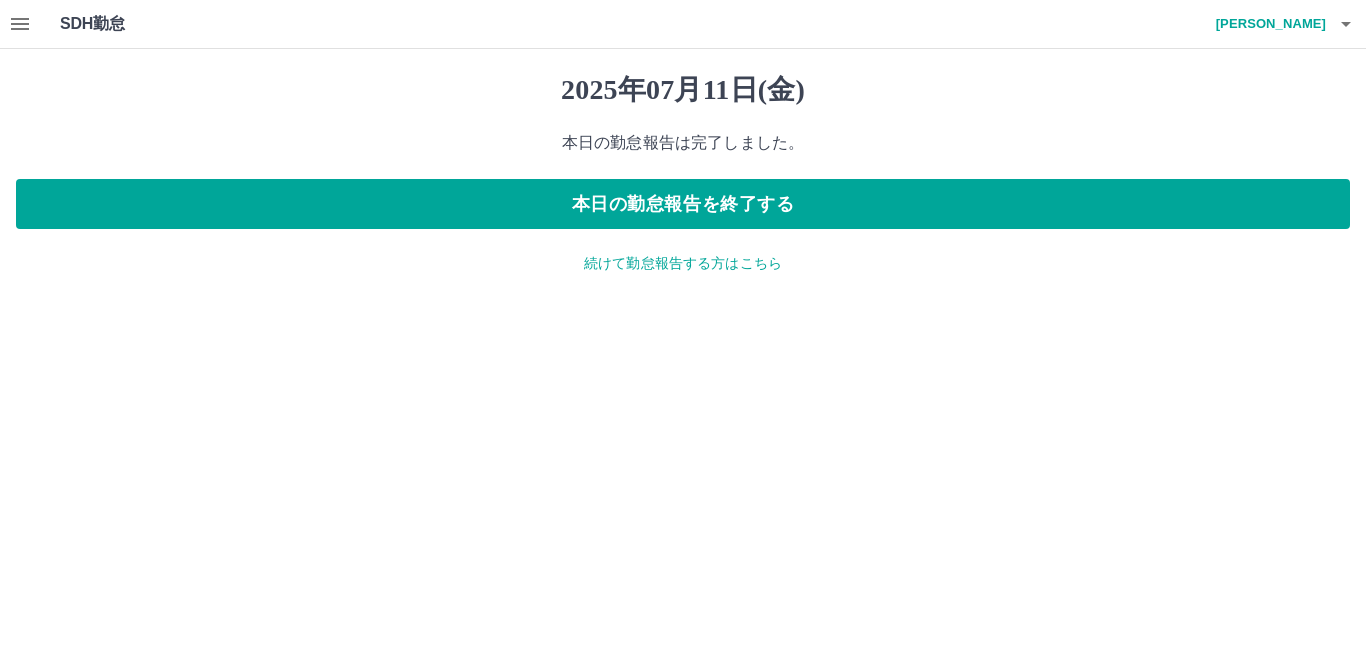 click on "続けて勤怠報告する方はこちら" at bounding box center (683, 263) 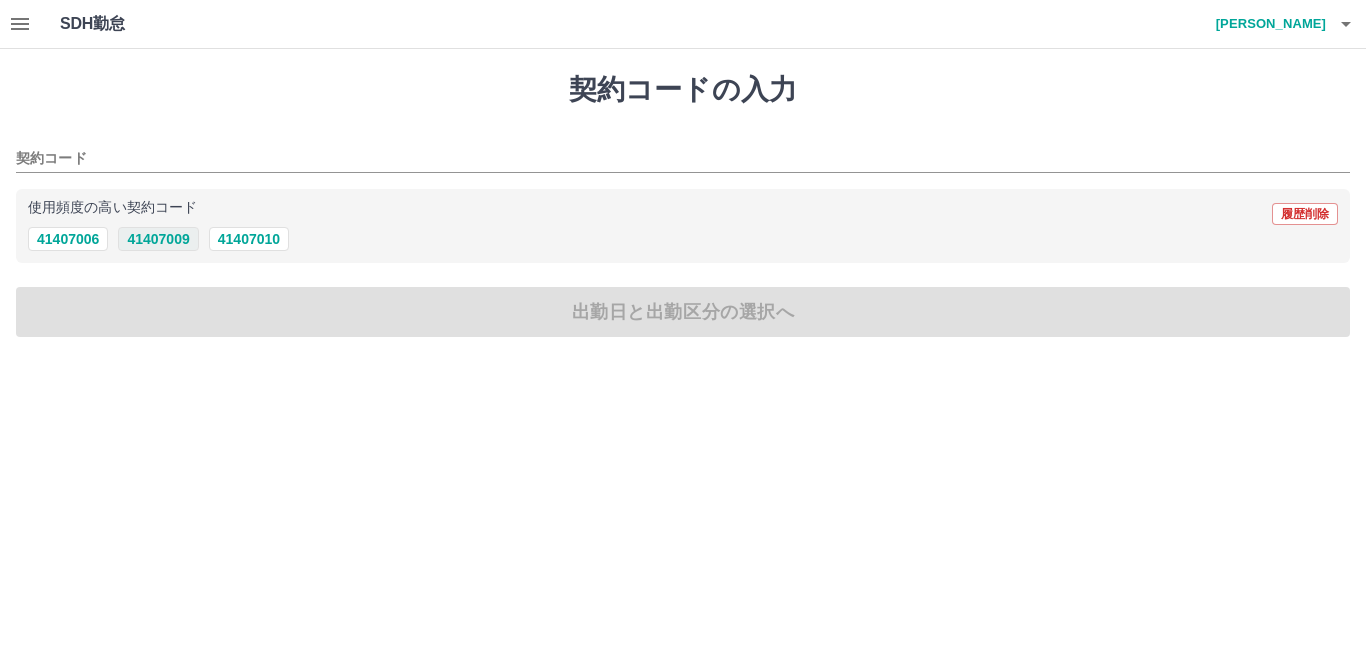 click on "41407009" at bounding box center (158, 239) 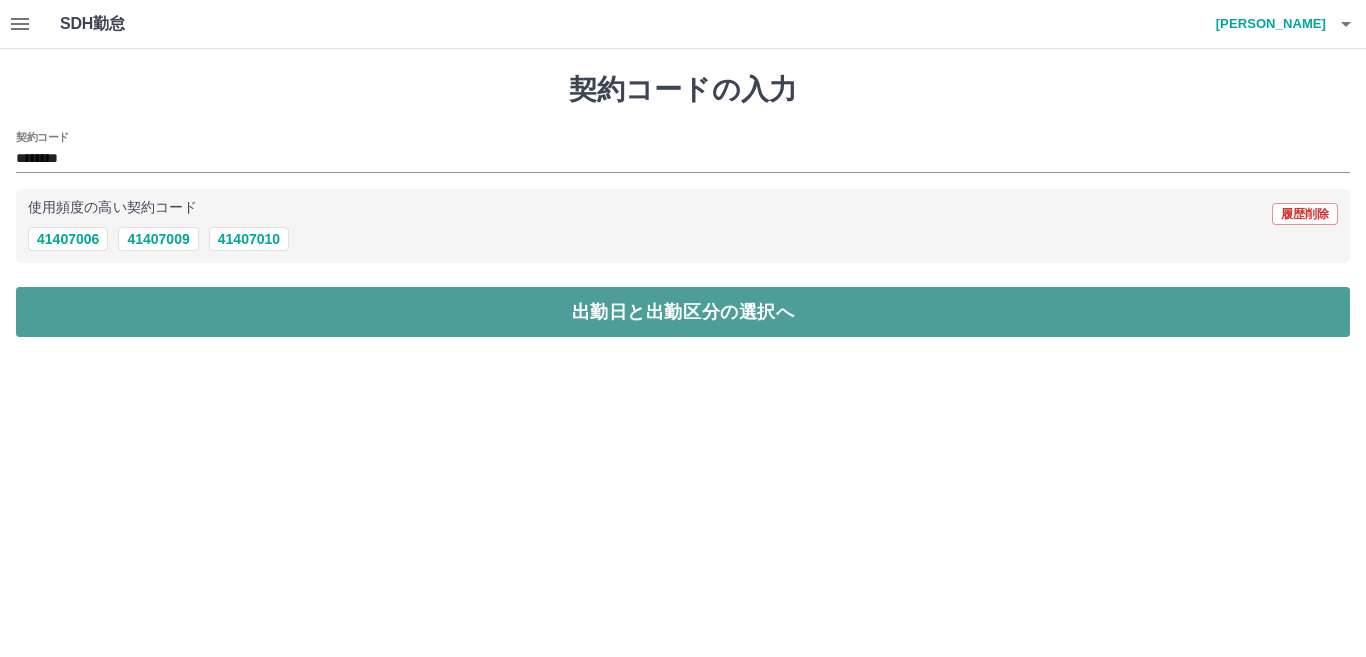click on "出勤日と出勤区分の選択へ" at bounding box center [683, 312] 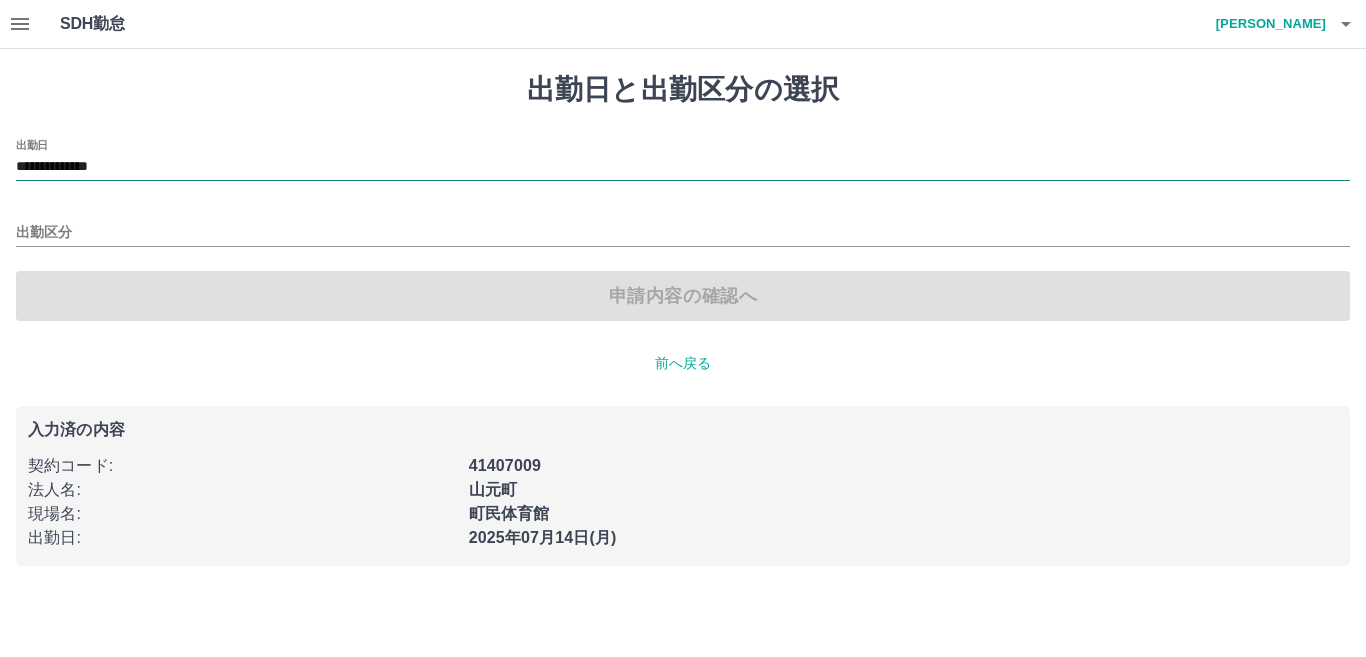click on "**********" at bounding box center (683, 167) 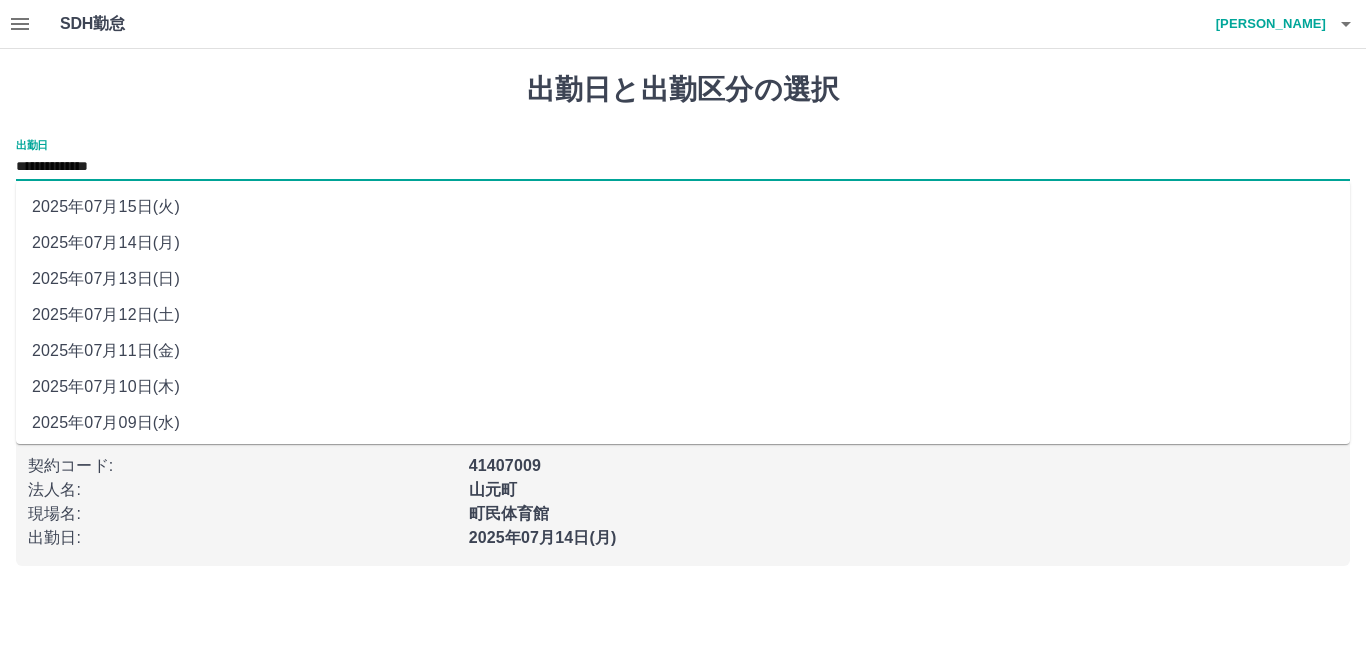 click on "2025年07月12日(土)" at bounding box center [683, 315] 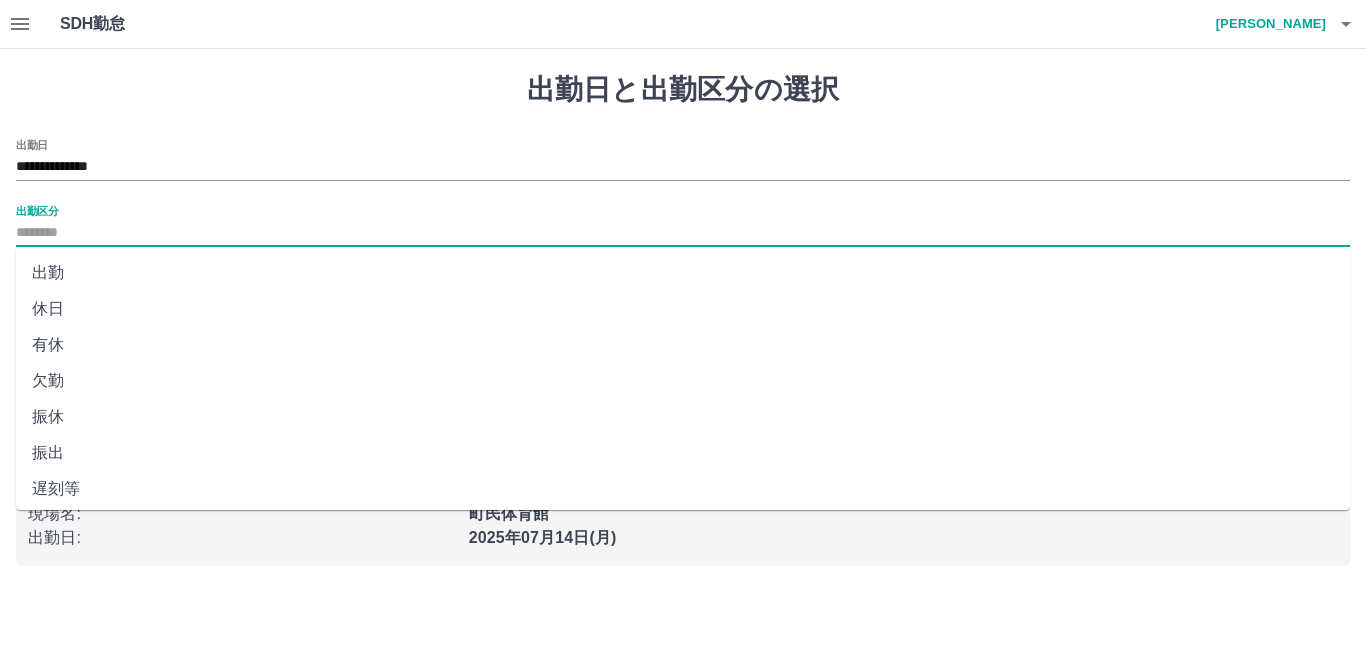 click on "出勤区分" at bounding box center [683, 233] 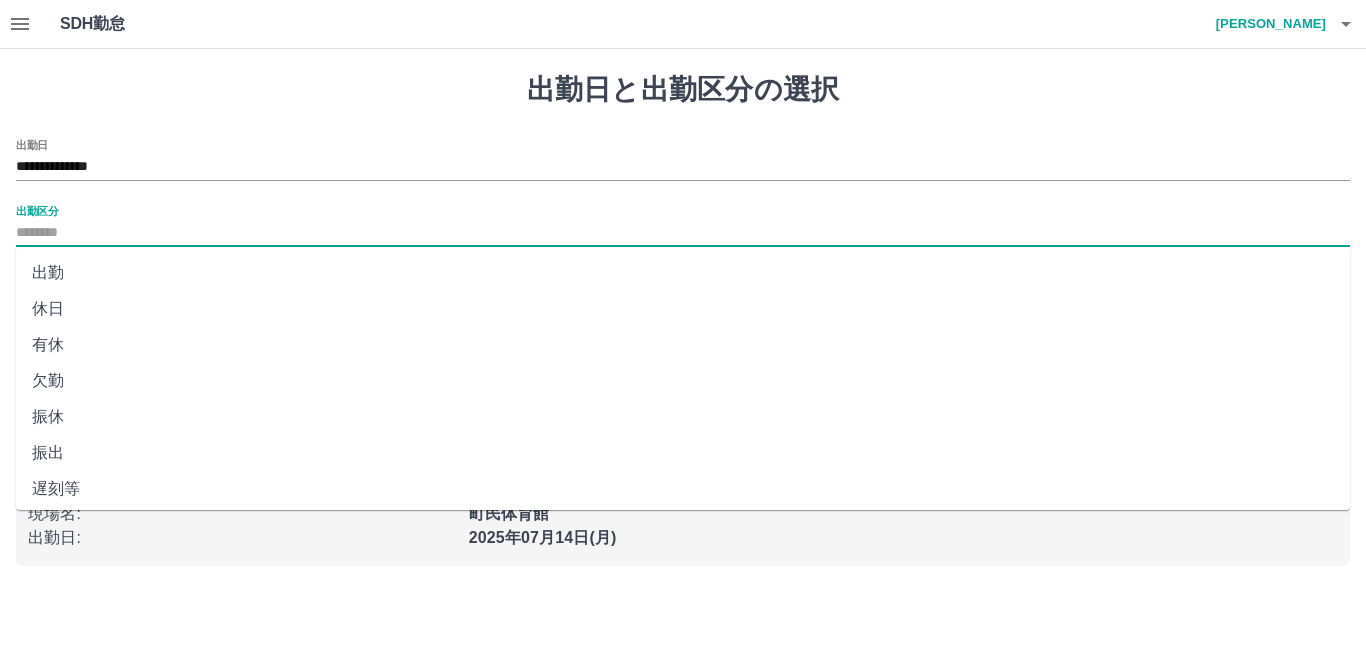 click on "休日" at bounding box center (683, 309) 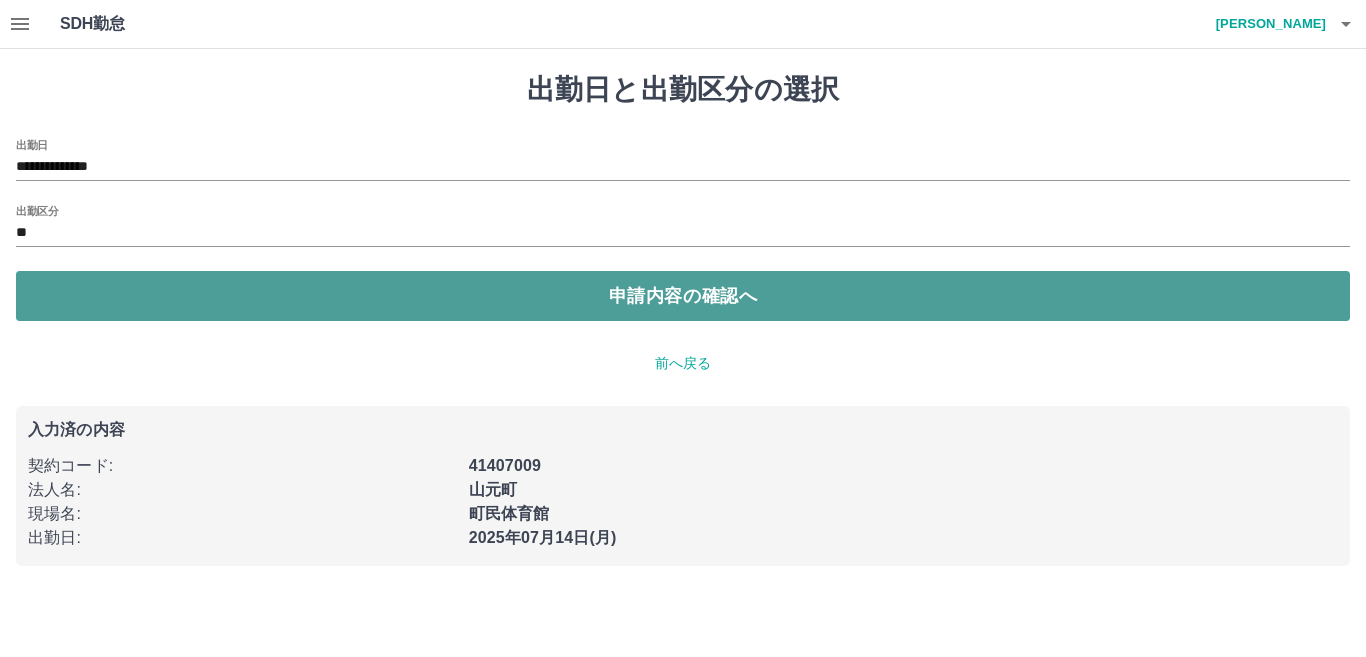 click on "申請内容の確認へ" at bounding box center (683, 296) 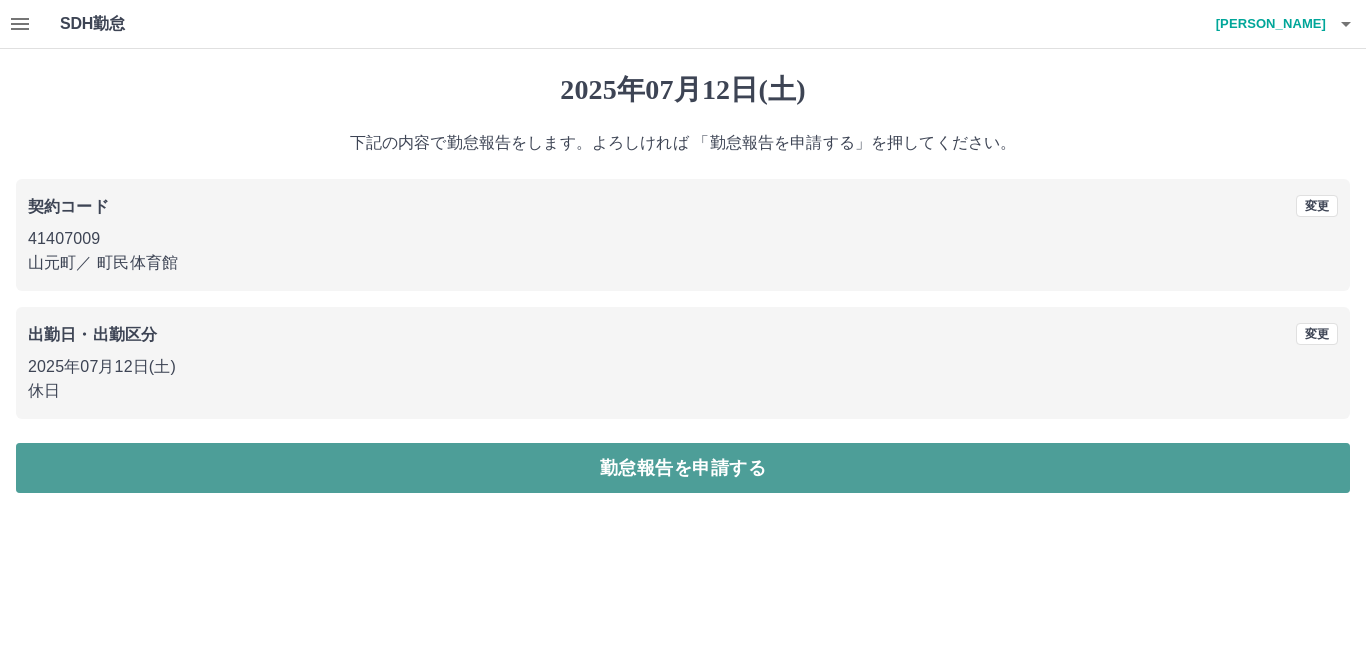 click on "勤怠報告を申請する" at bounding box center [683, 468] 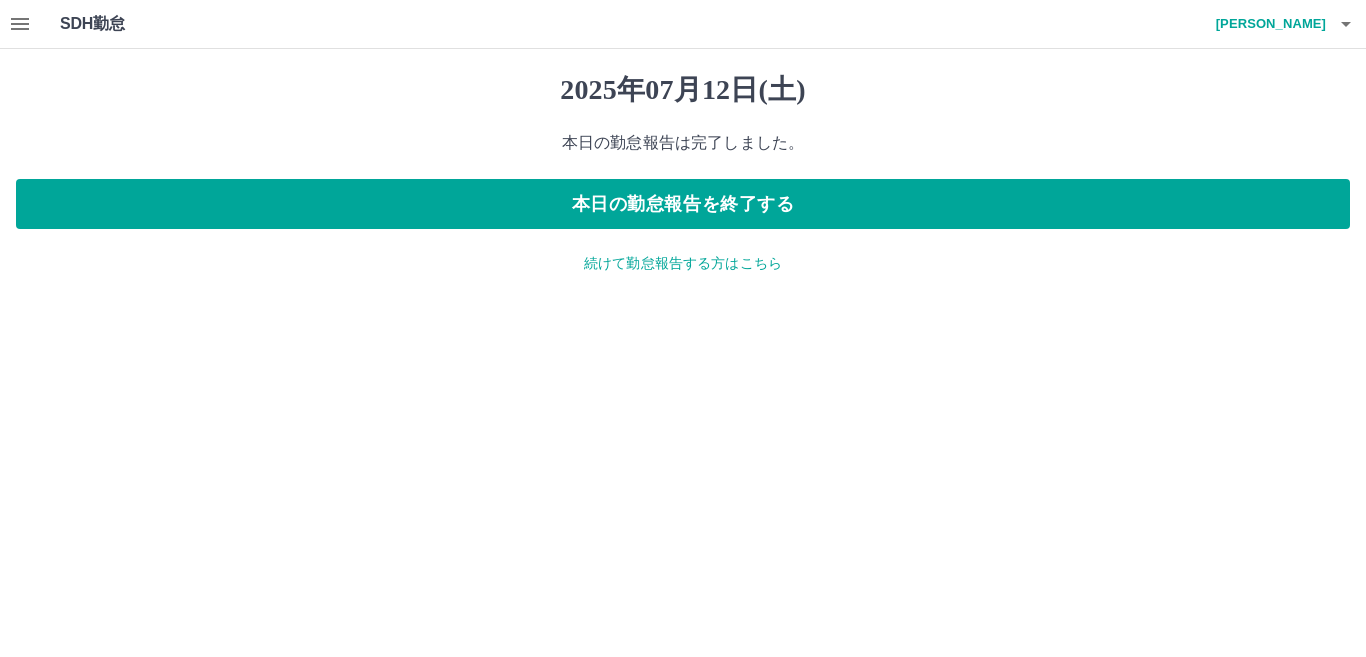 click on "続けて勤怠報告する方はこちら" at bounding box center (683, 263) 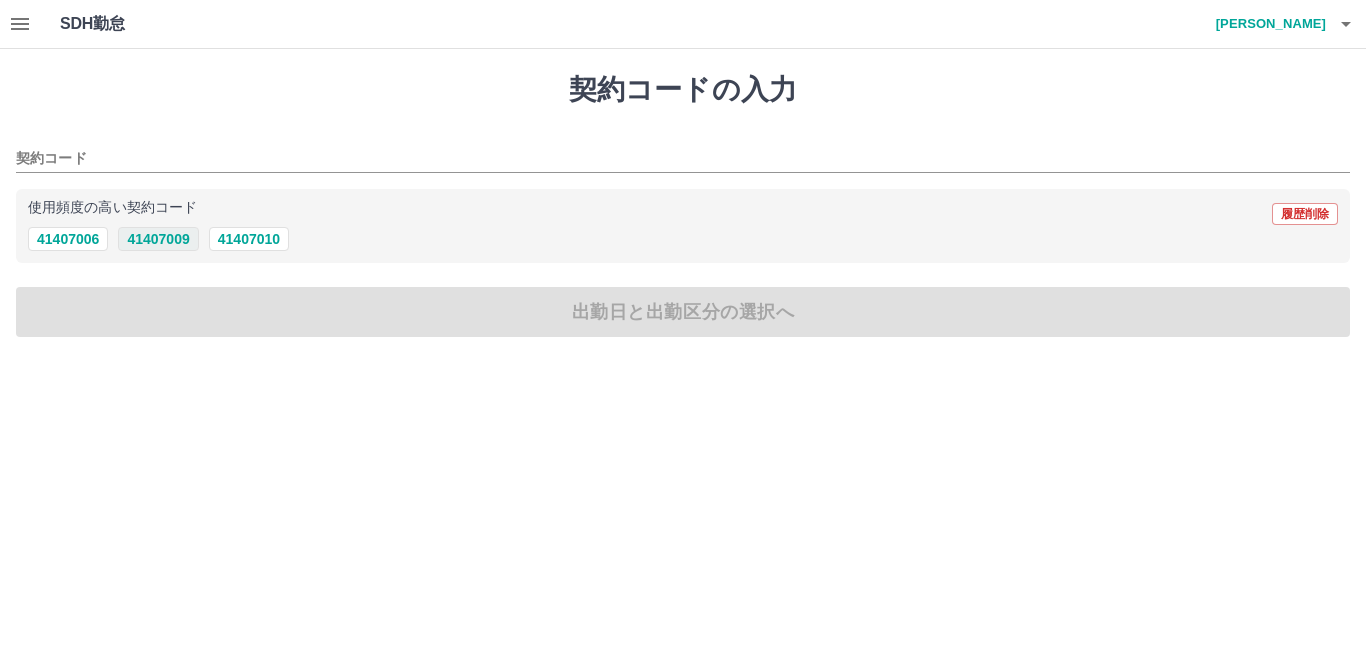 drag, startPoint x: 168, startPoint y: 241, endPoint x: 208, endPoint y: 273, distance: 51.224995 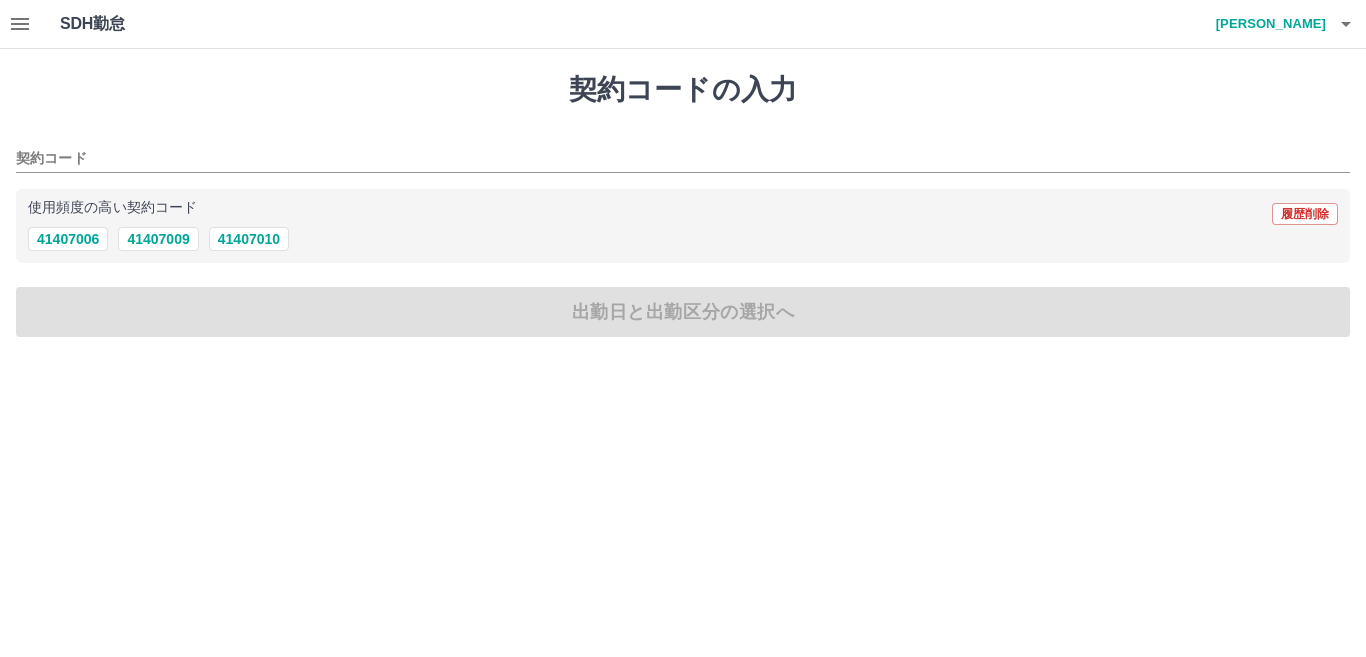 click on "41407009" at bounding box center (158, 239) 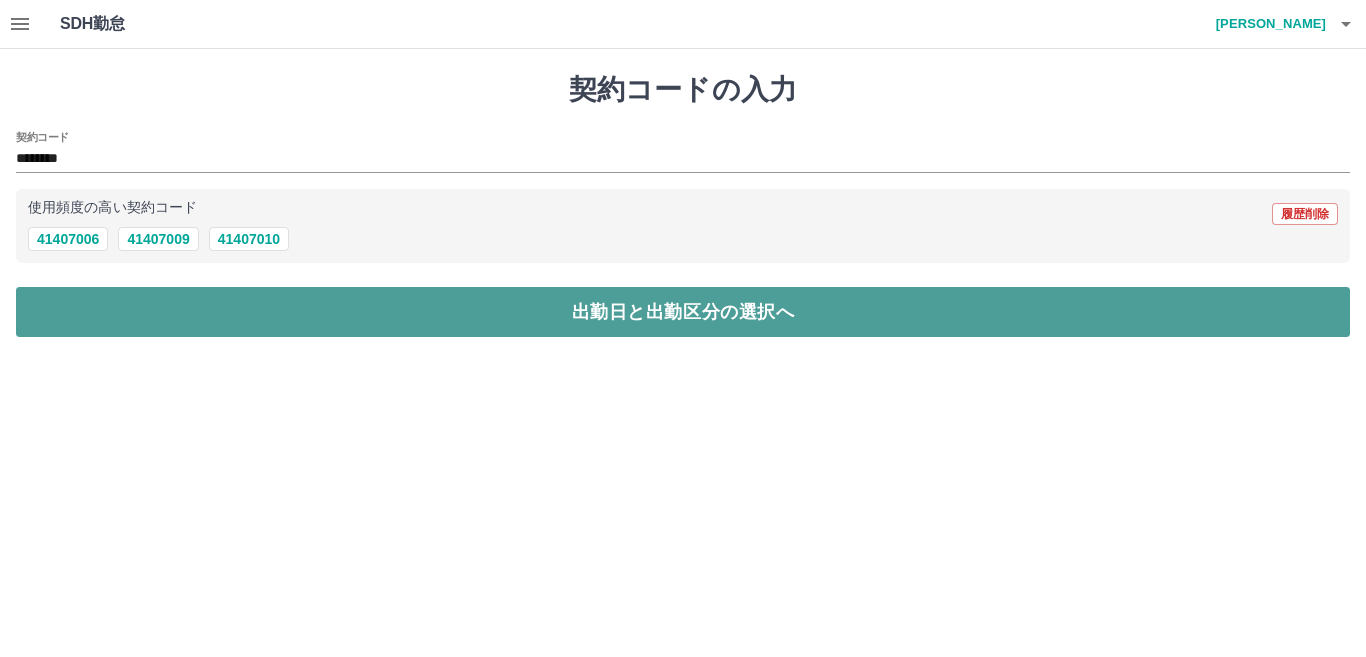 click on "出勤日と出勤区分の選択へ" at bounding box center (683, 312) 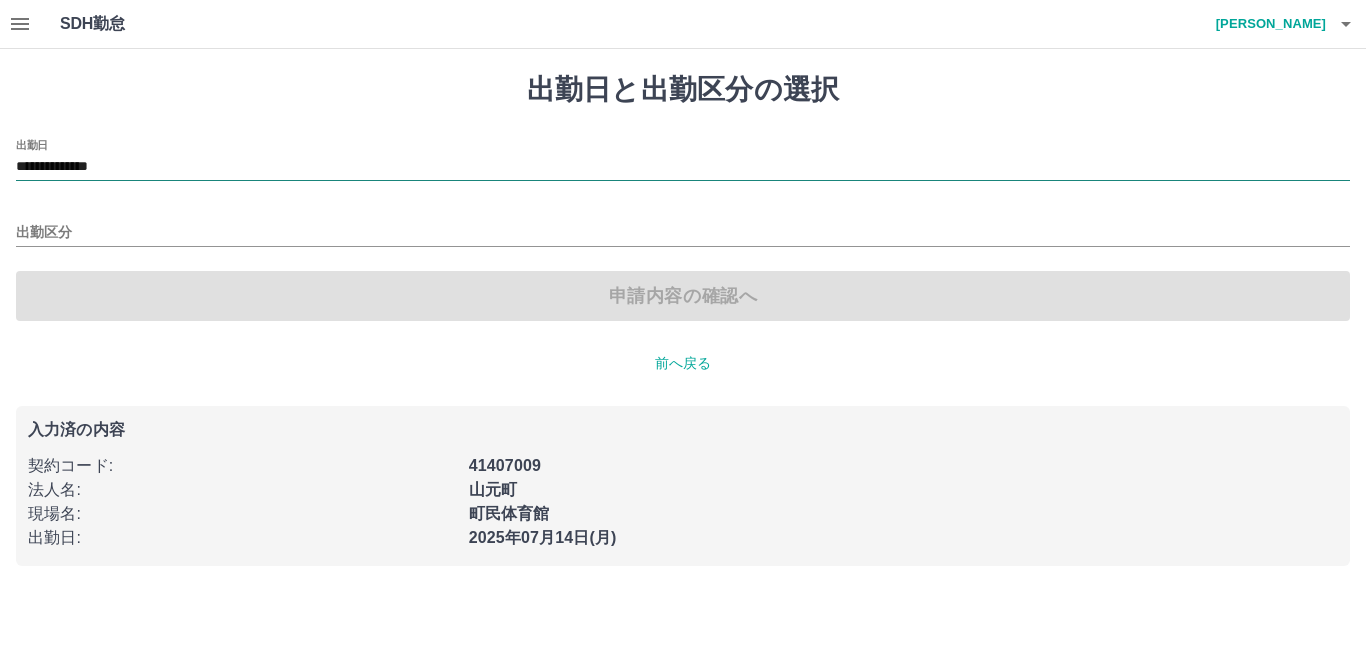 click on "**********" at bounding box center (683, 167) 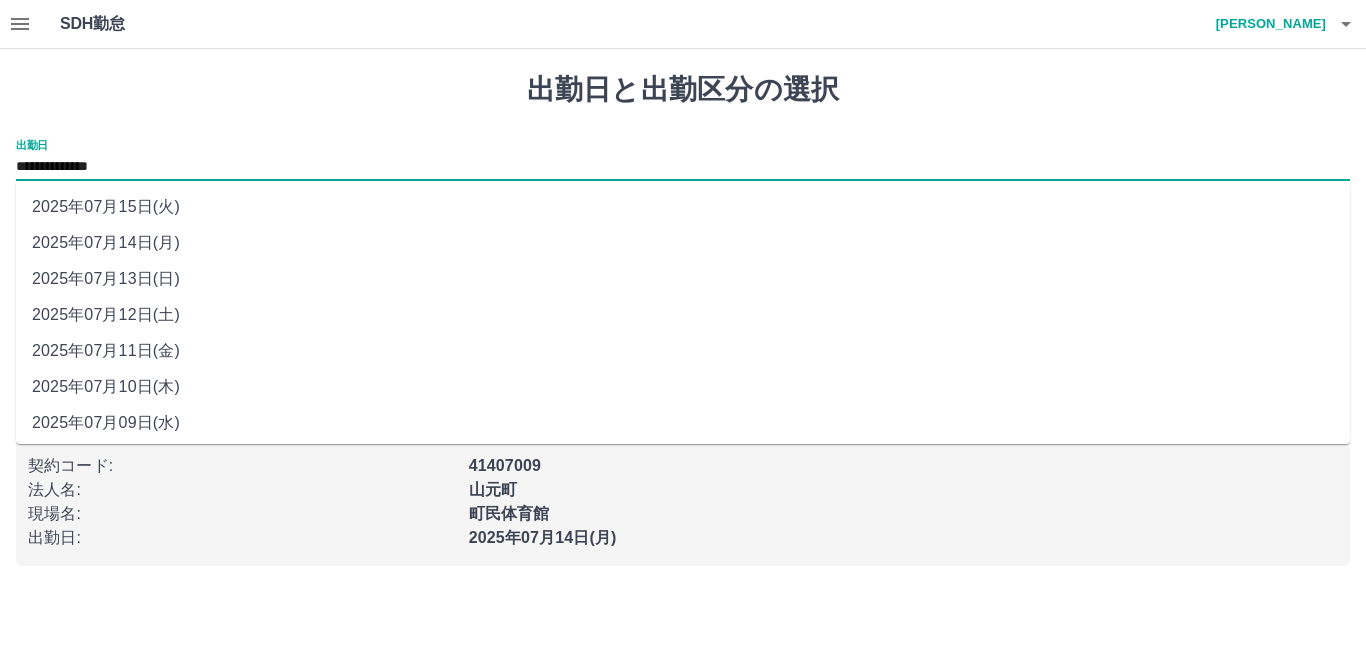 drag, startPoint x: 111, startPoint y: 168, endPoint x: 138, endPoint y: 281, distance: 116.18089 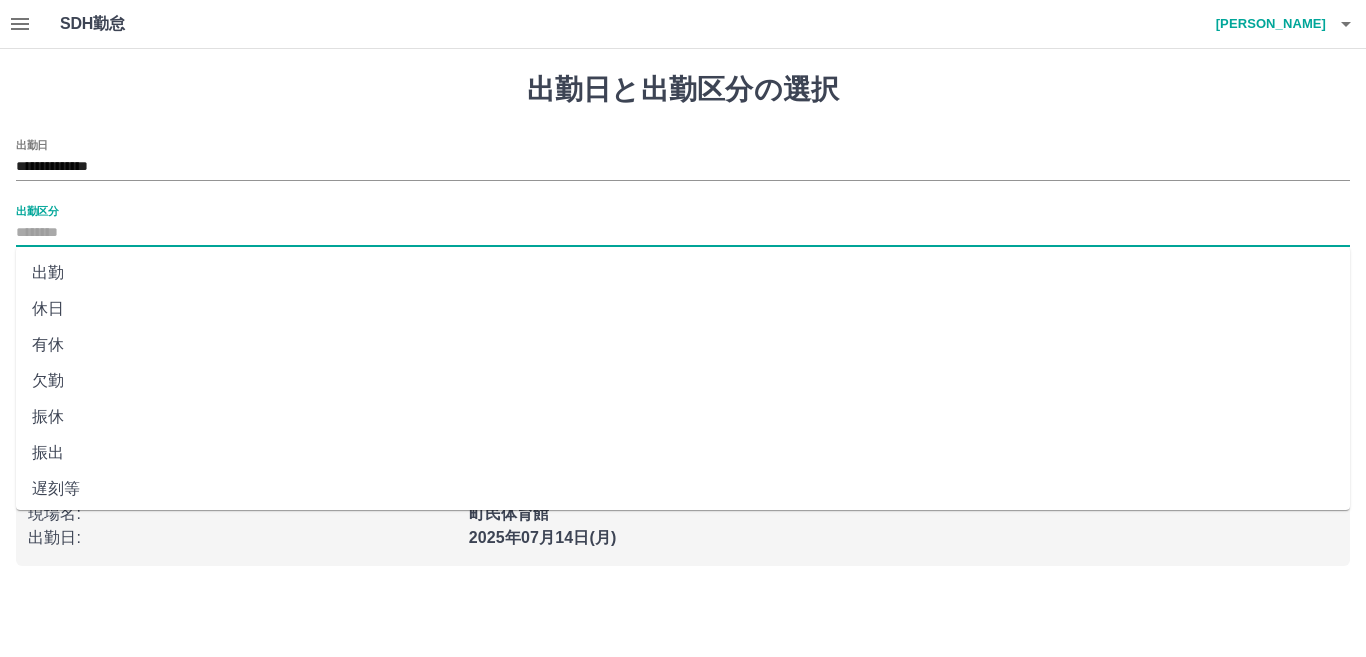 click on "出勤区分" at bounding box center (683, 233) 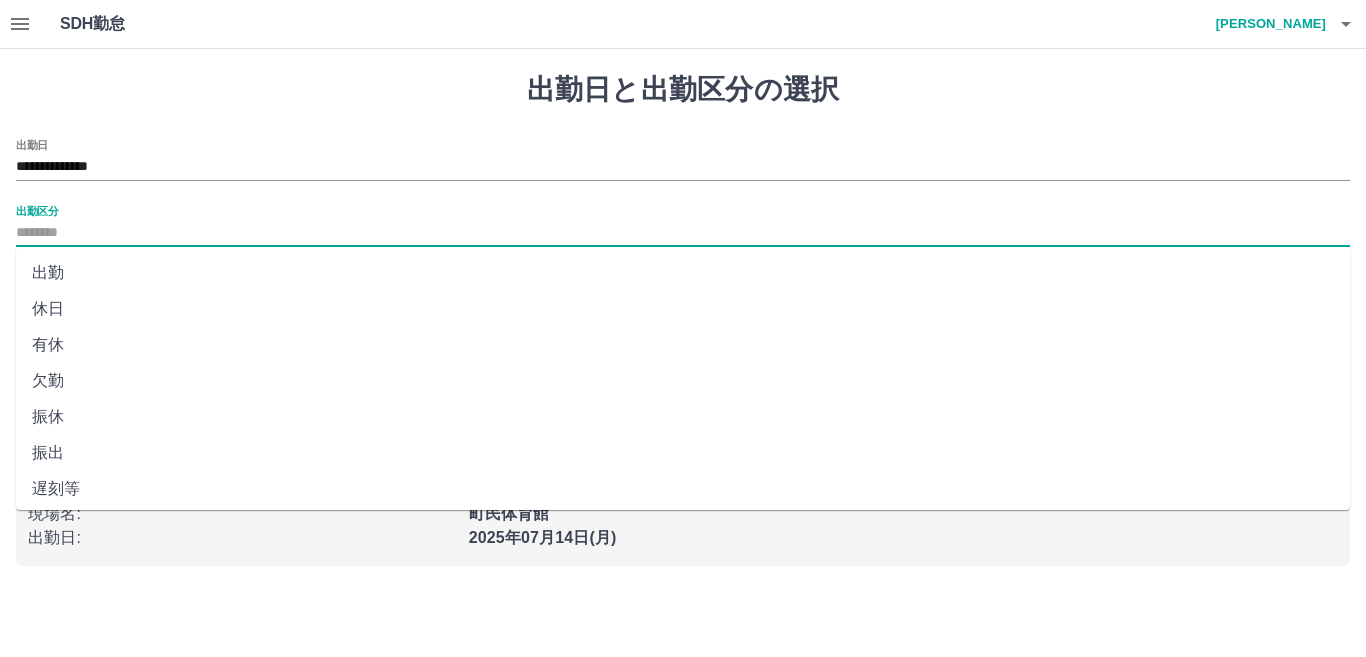 click on "出勤" at bounding box center [683, 273] 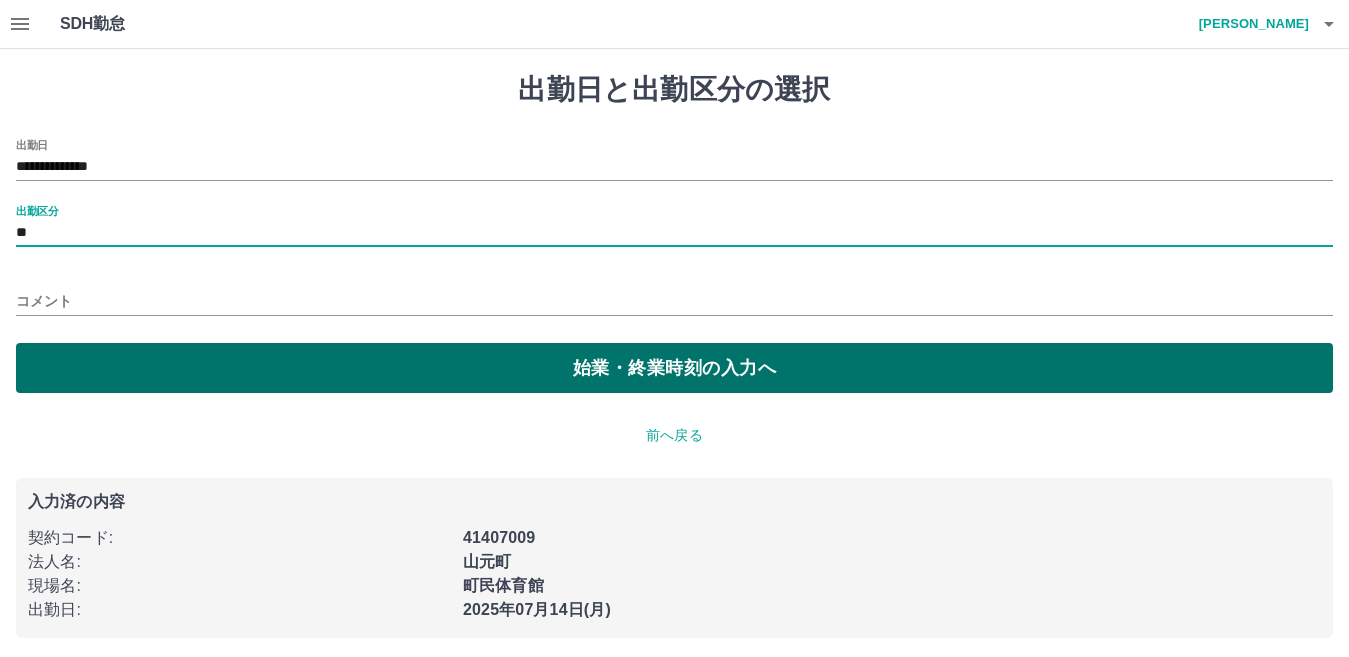 click on "始業・終業時刻の入力へ" at bounding box center (674, 368) 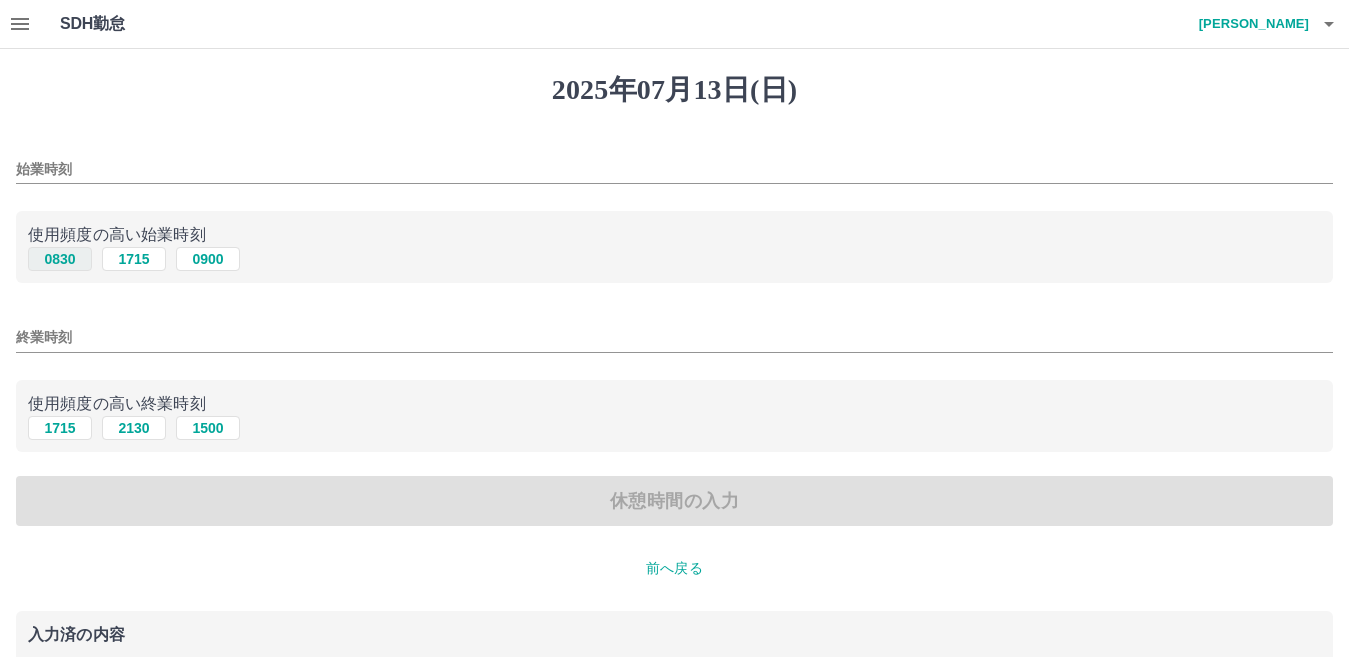 click on "0830" at bounding box center [60, 259] 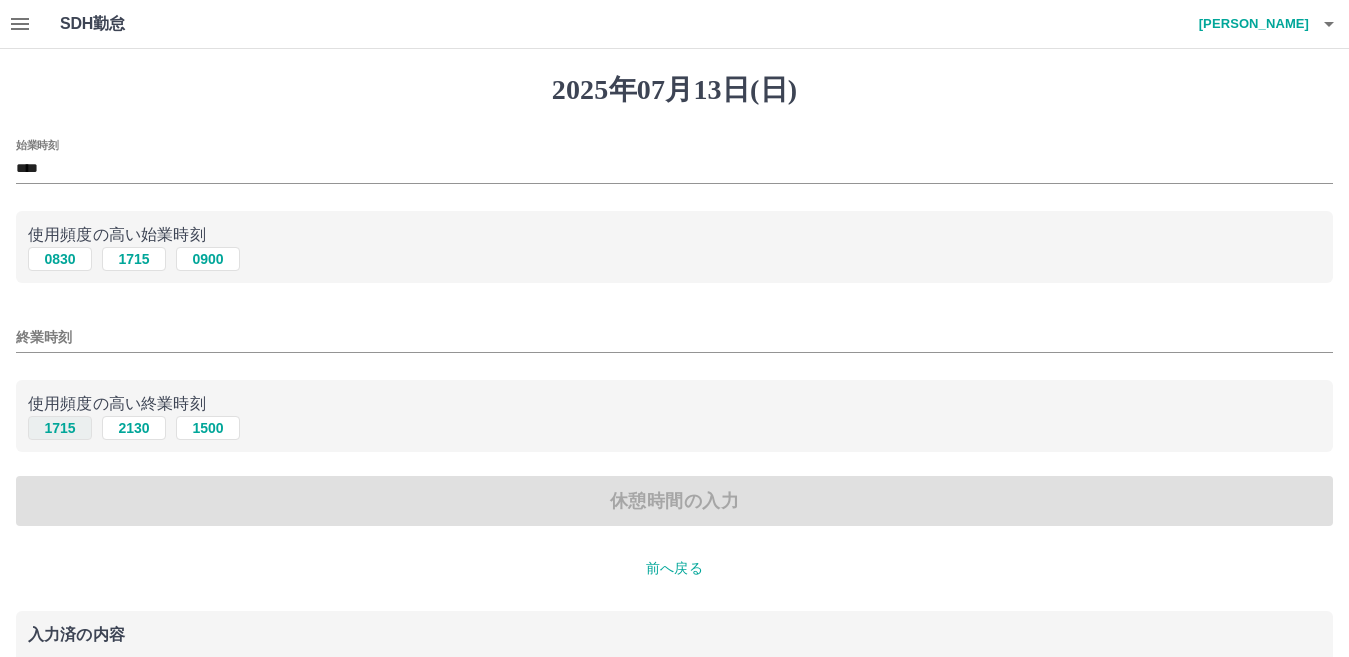 click on "1715" at bounding box center (60, 428) 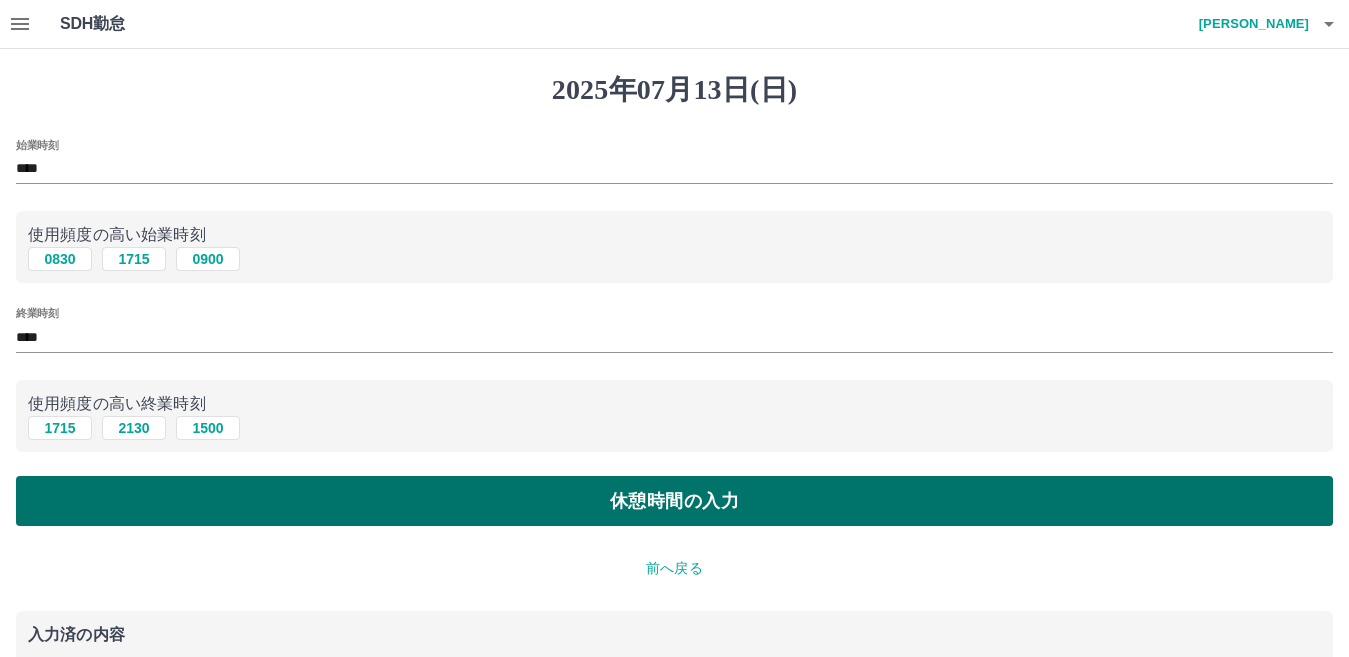 click on "休憩時間の入力" at bounding box center [674, 501] 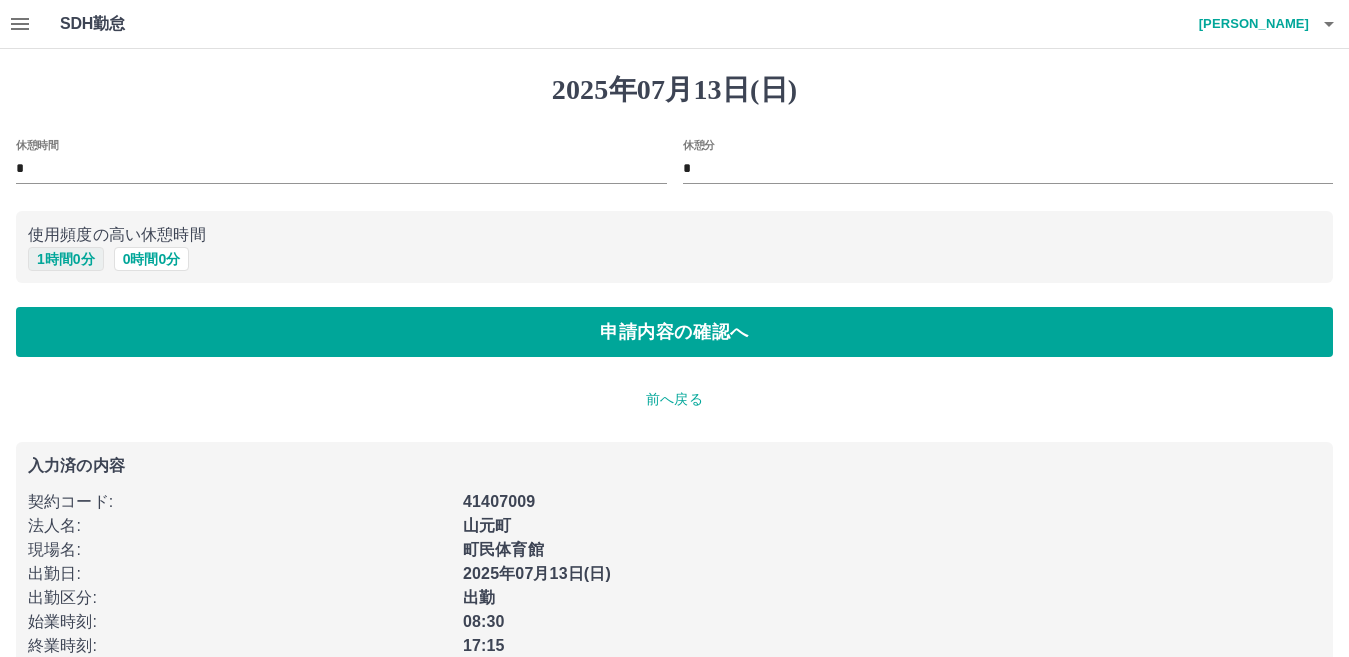 click on "1 時間 0 分" at bounding box center (66, 259) 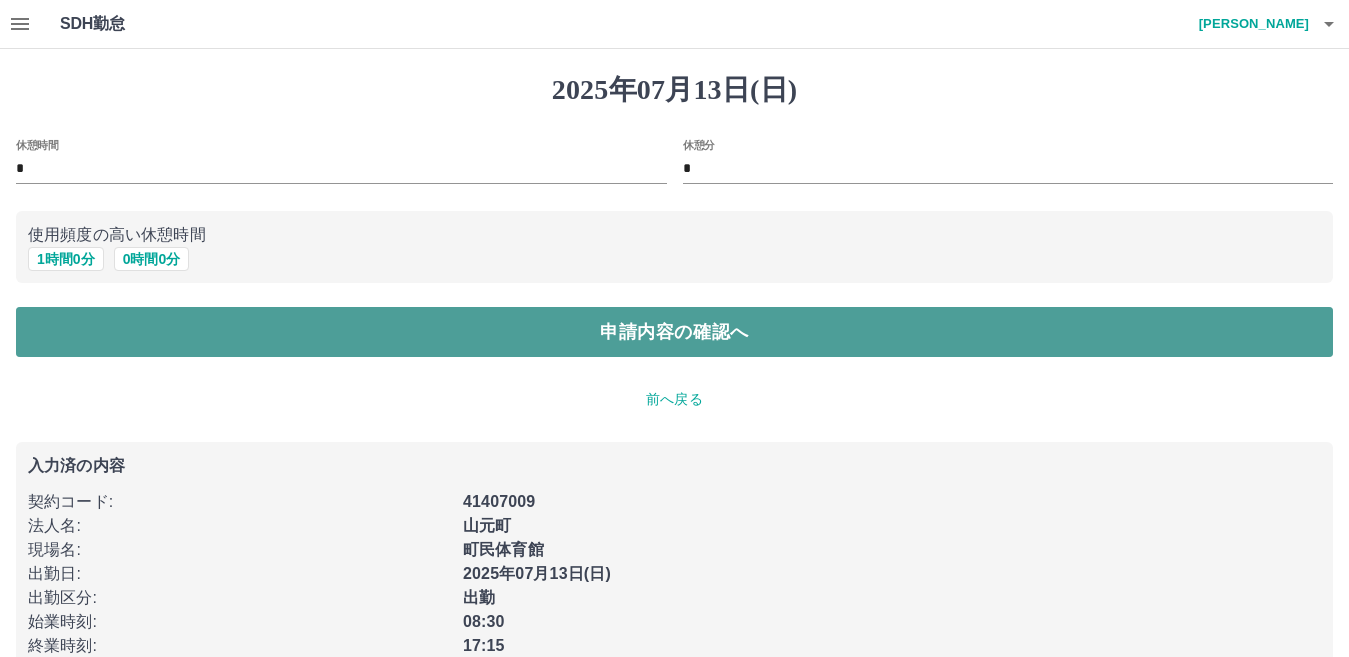 click on "申請内容の確認へ" at bounding box center (674, 332) 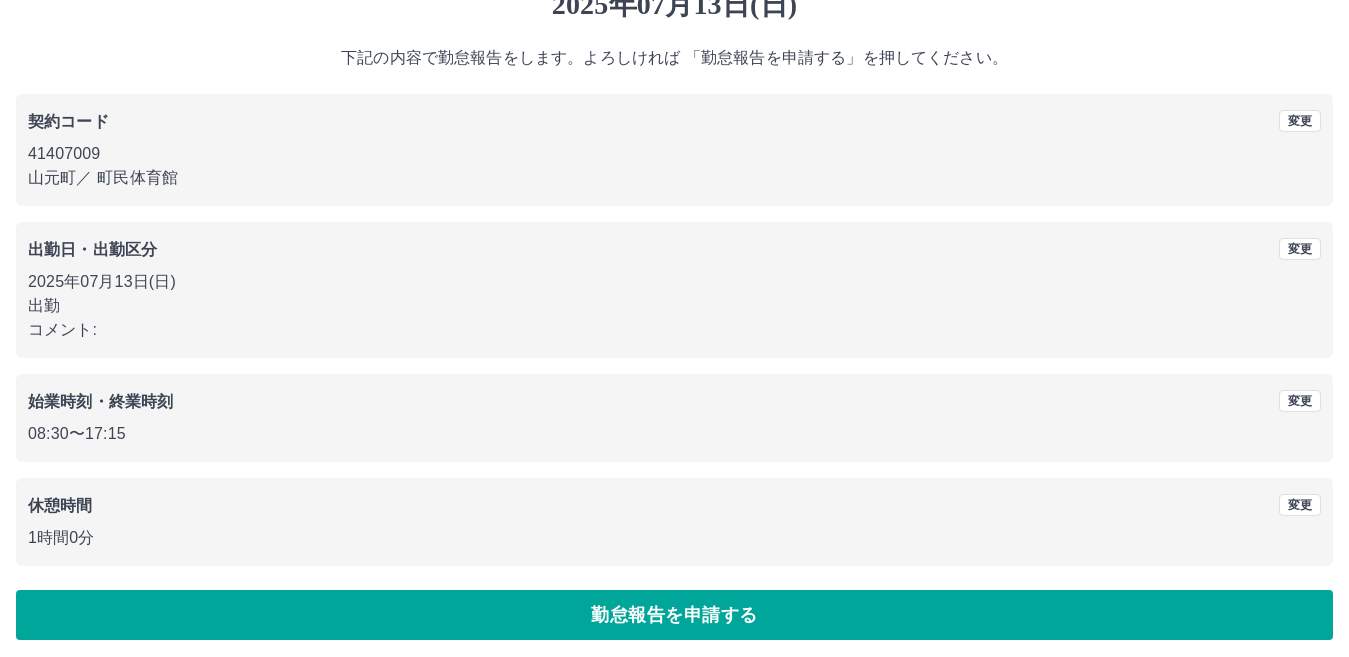 scroll, scrollTop: 92, scrollLeft: 0, axis: vertical 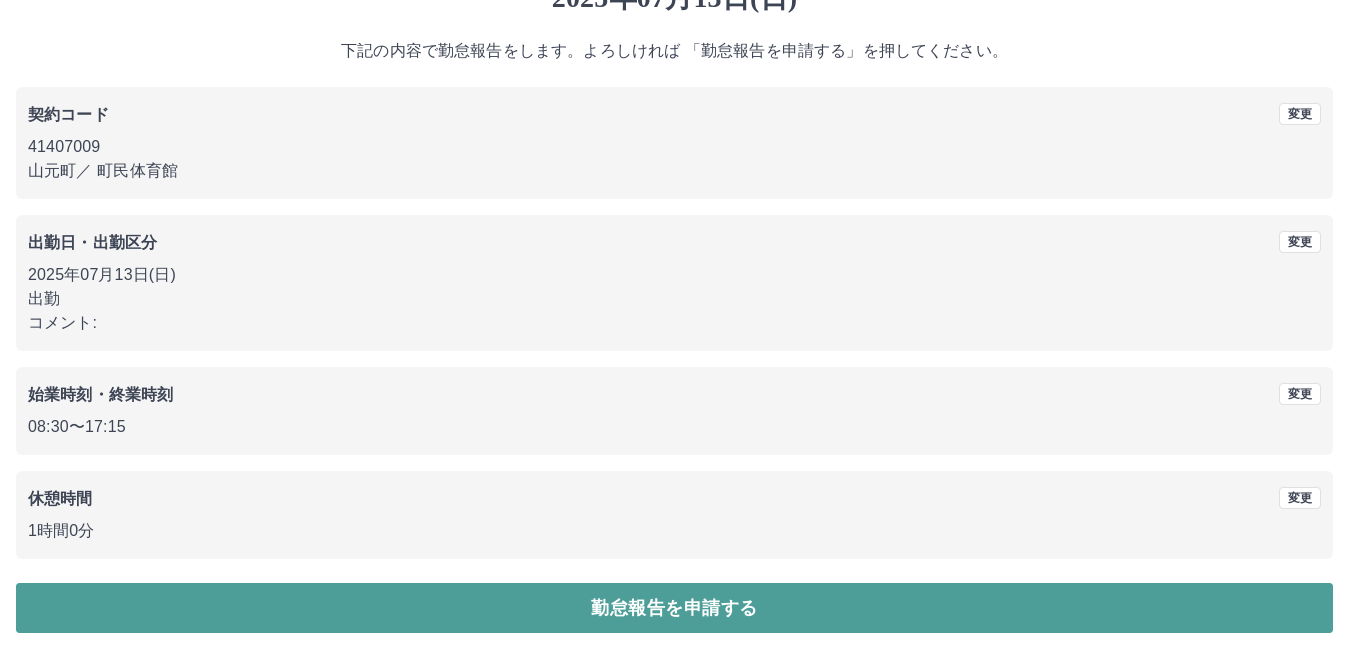 click on "勤怠報告を申請する" at bounding box center (674, 608) 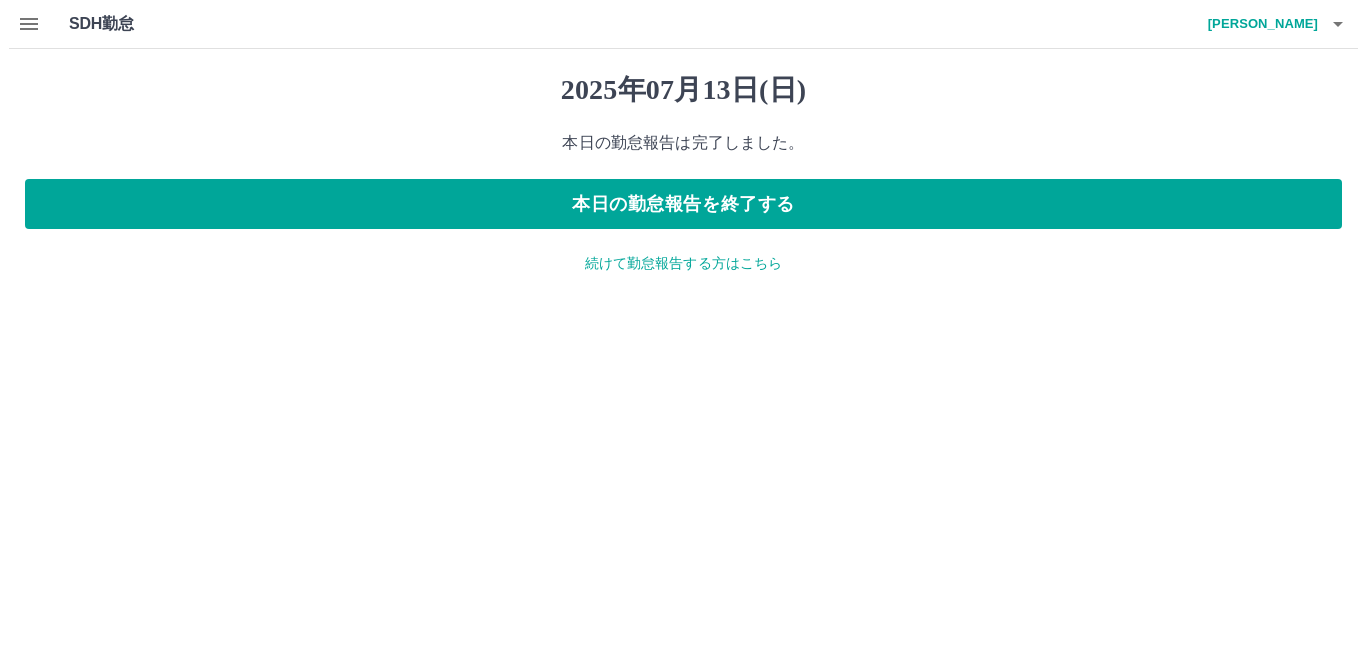 scroll, scrollTop: 0, scrollLeft: 0, axis: both 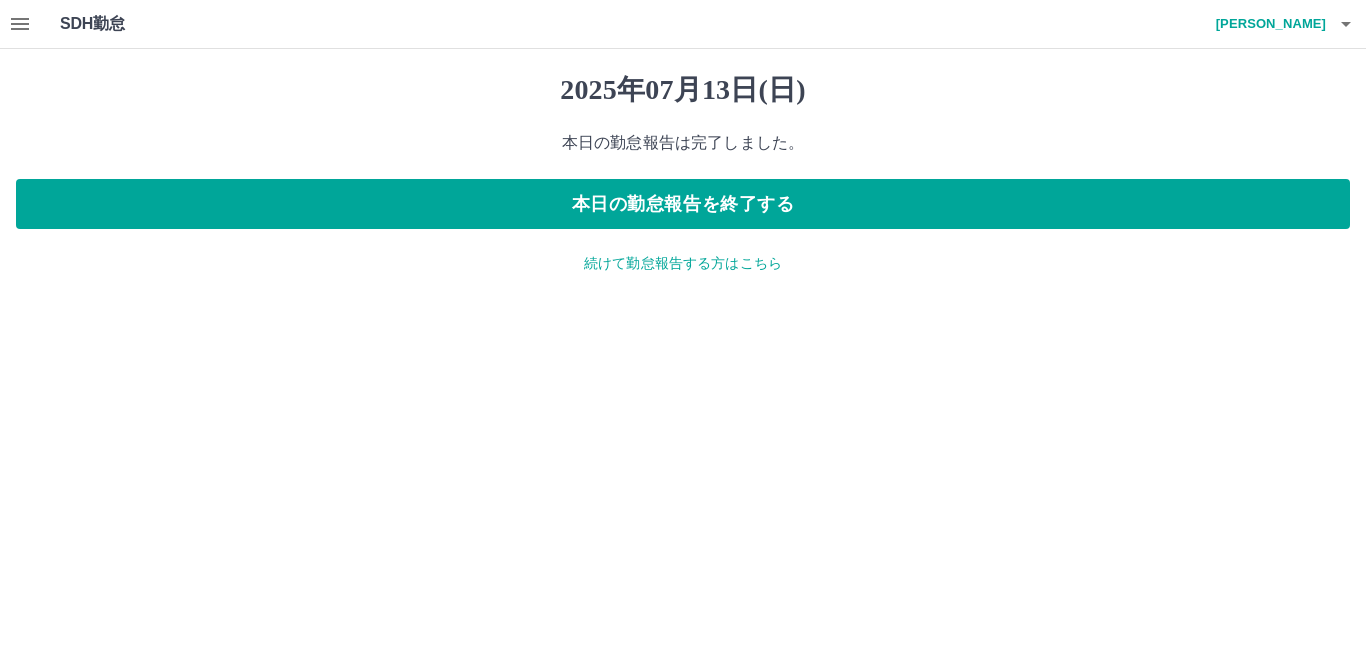 click on "続けて勤怠報告する方はこちら" at bounding box center [683, 263] 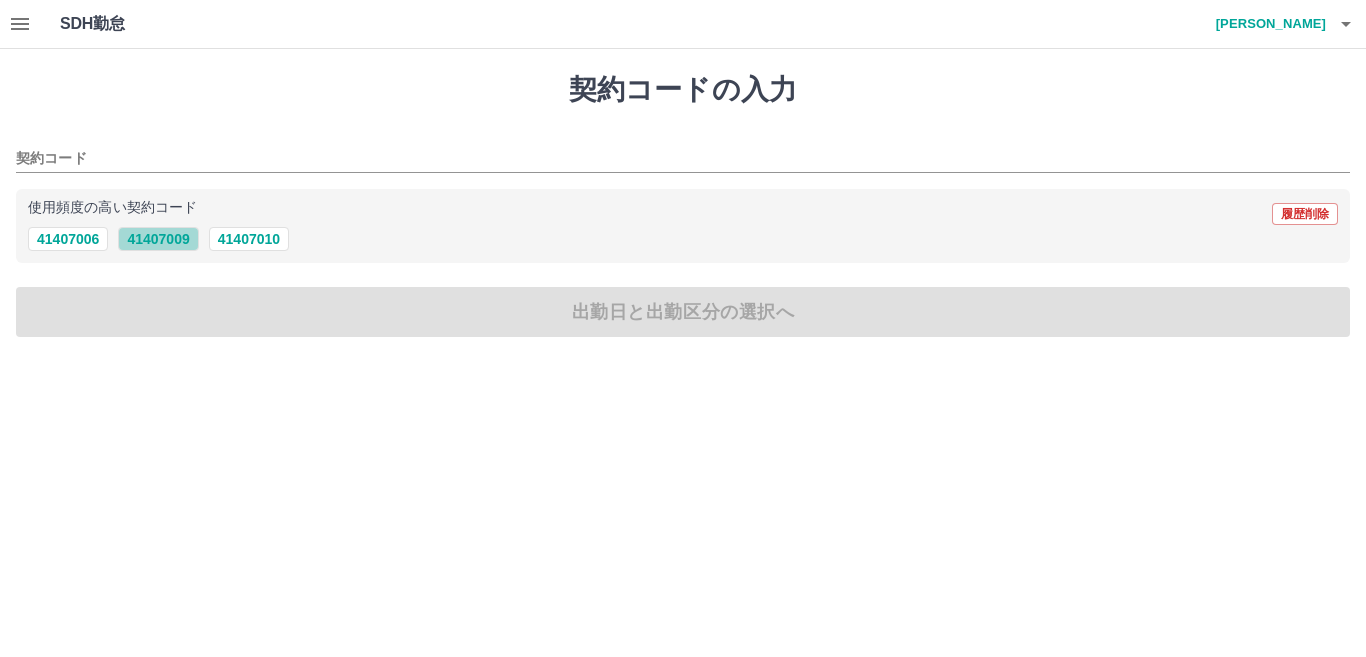 click on "41407009" at bounding box center (158, 239) 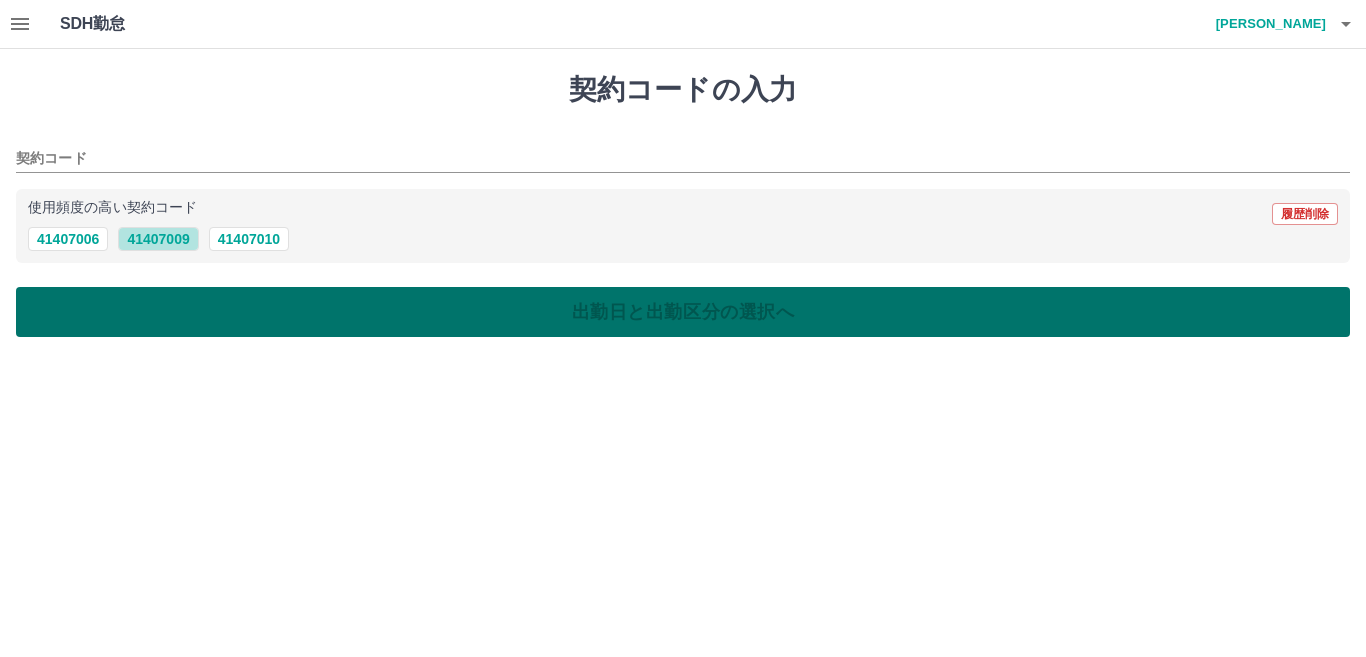 type on "********" 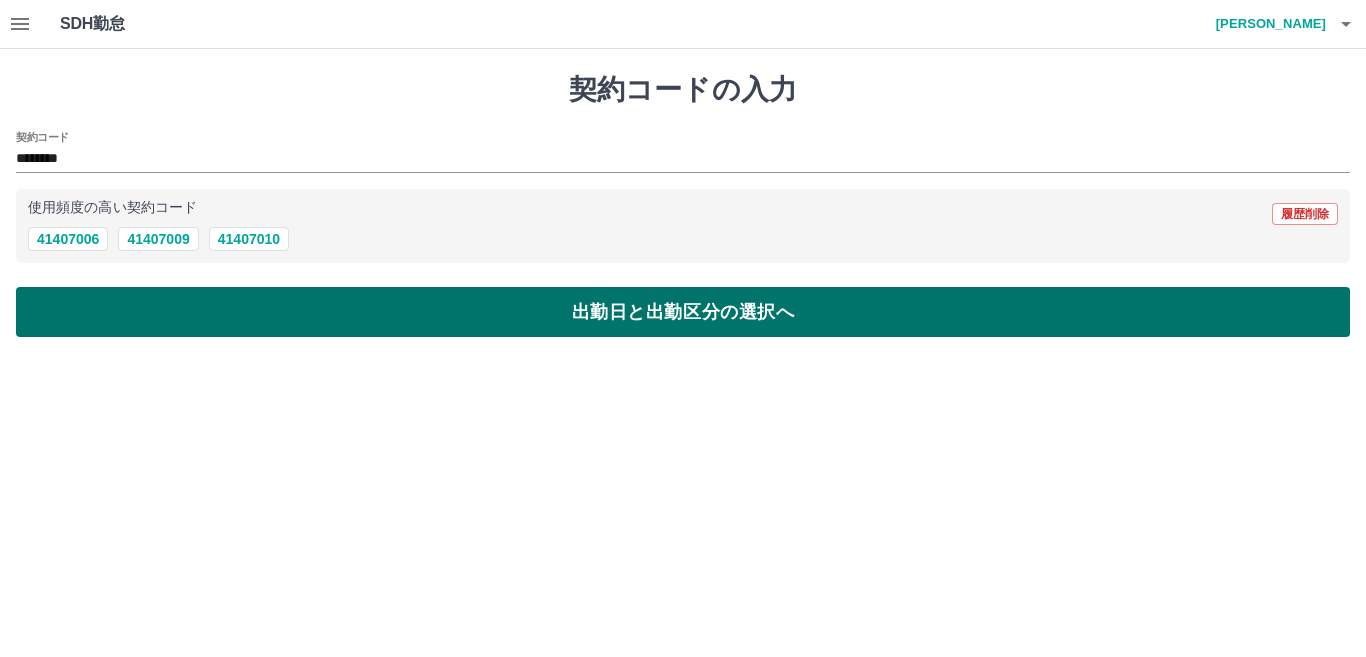 click on "出勤日と出勤区分の選択へ" at bounding box center [683, 312] 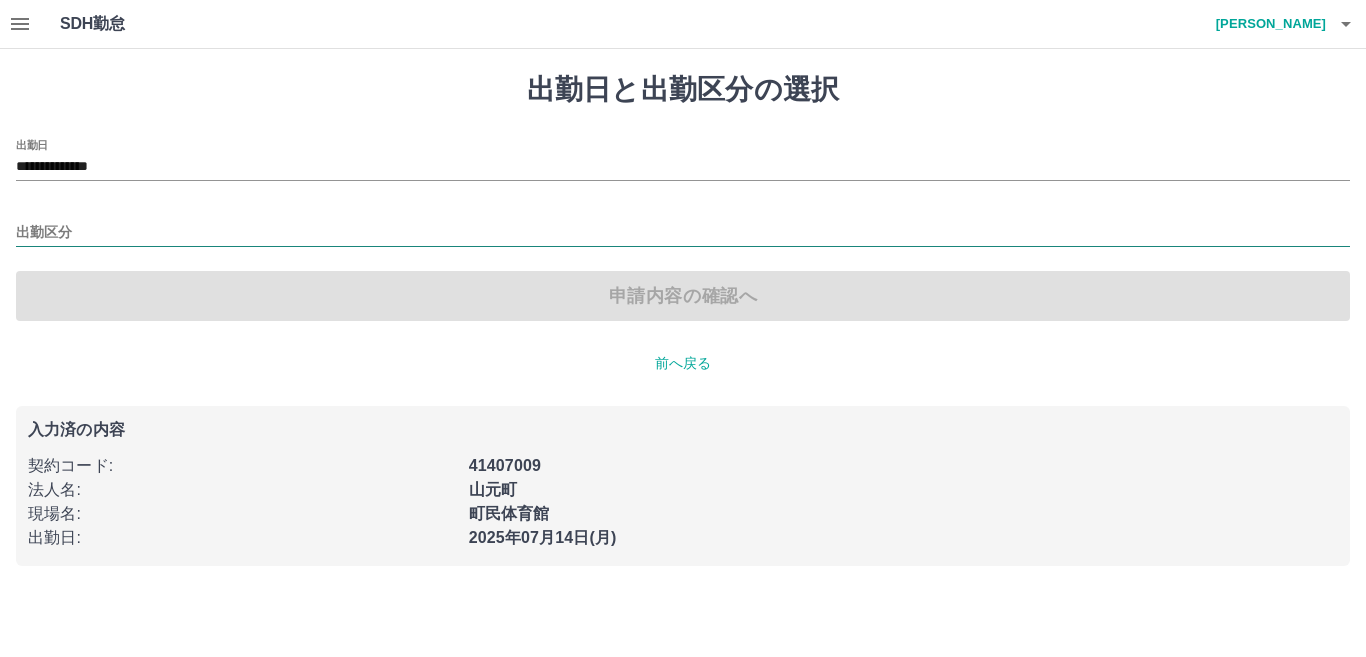 click on "出勤区分" at bounding box center (683, 233) 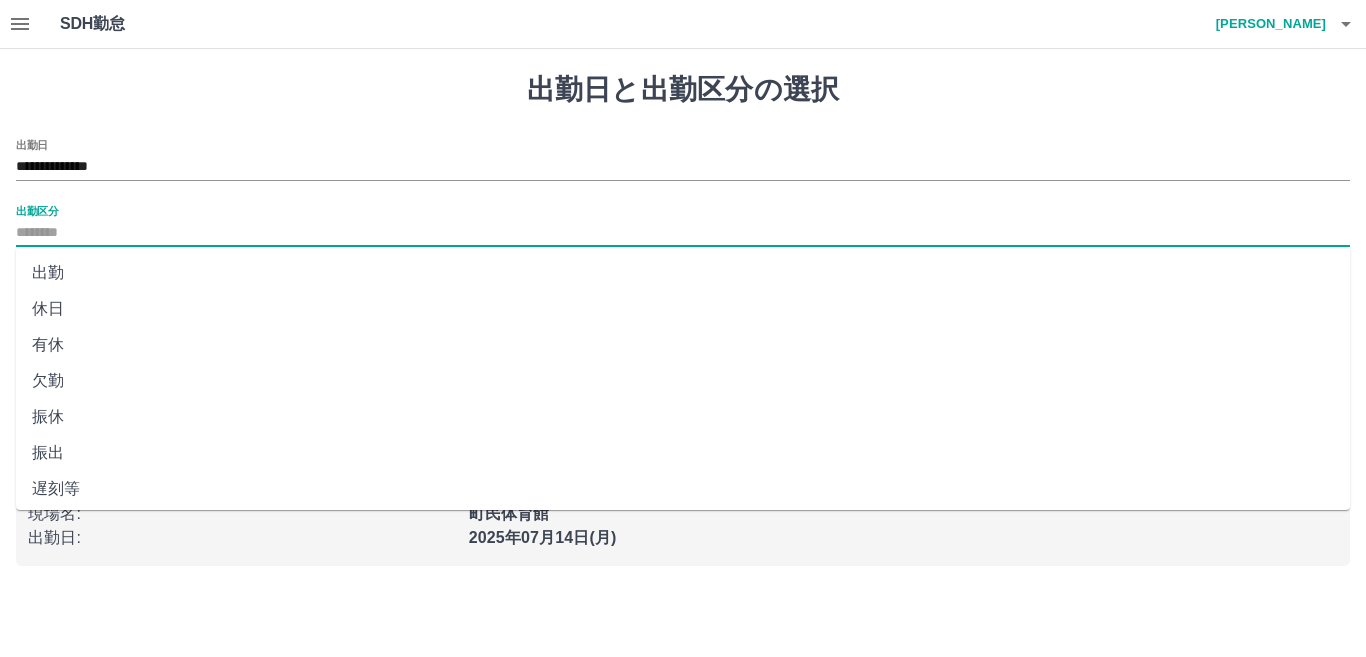 click on "休日" at bounding box center (683, 309) 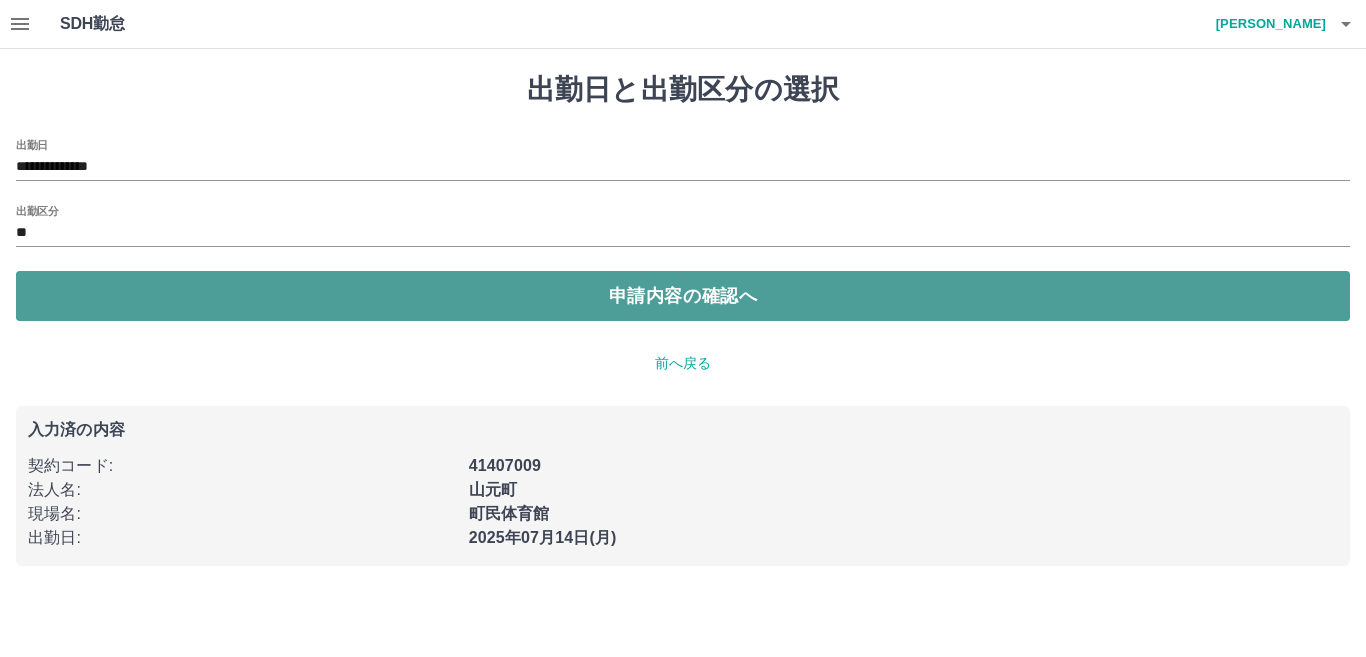 click on "申請内容の確認へ" at bounding box center (683, 296) 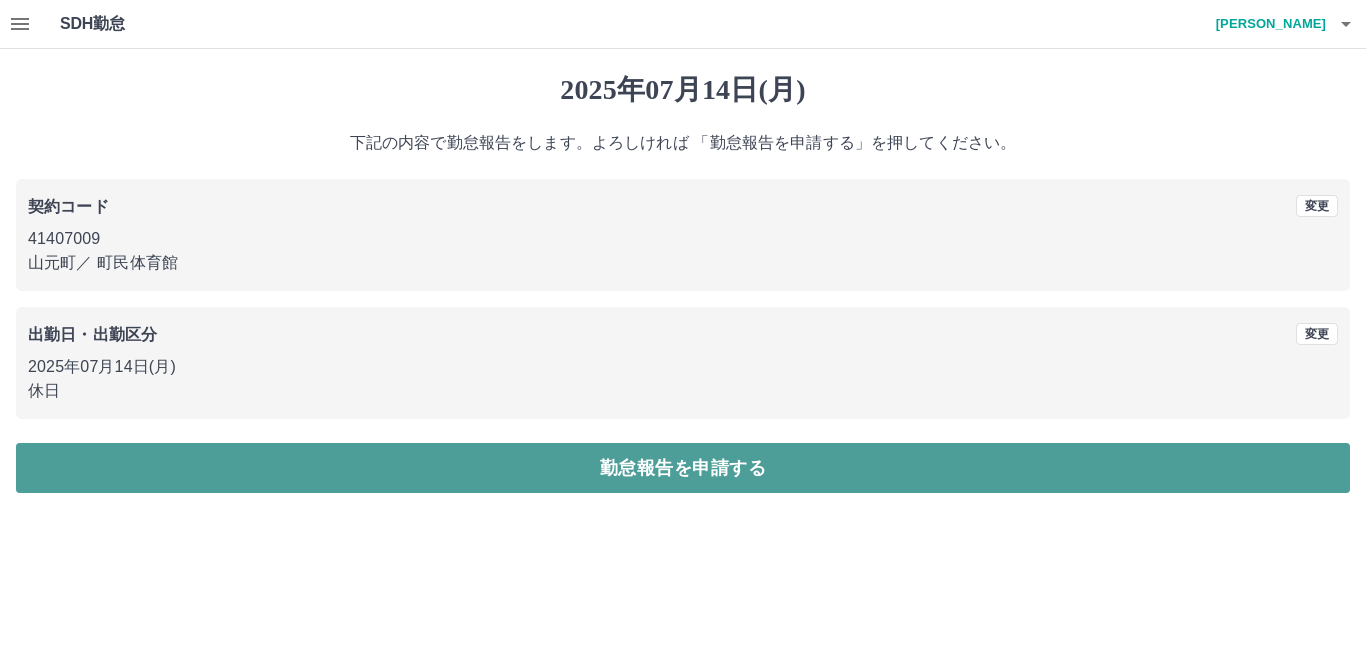 click on "勤怠報告を申請する" at bounding box center (683, 468) 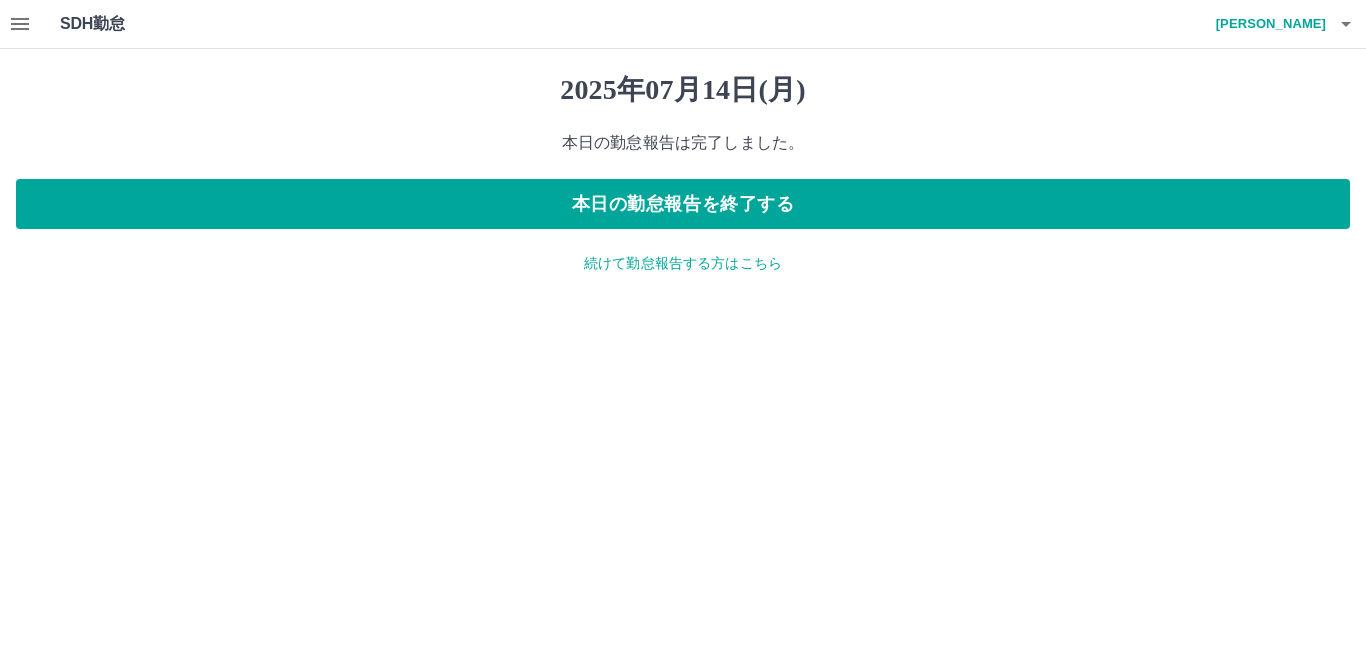 click 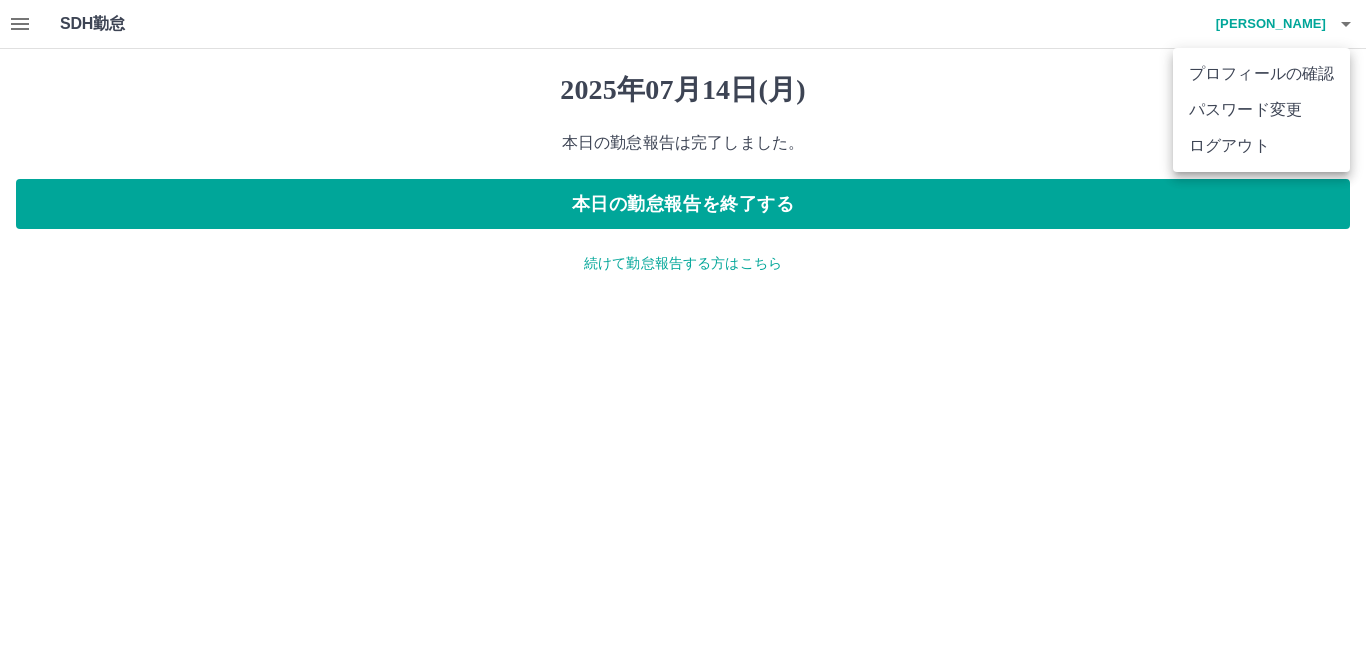 click on "ログアウト" at bounding box center [1261, 146] 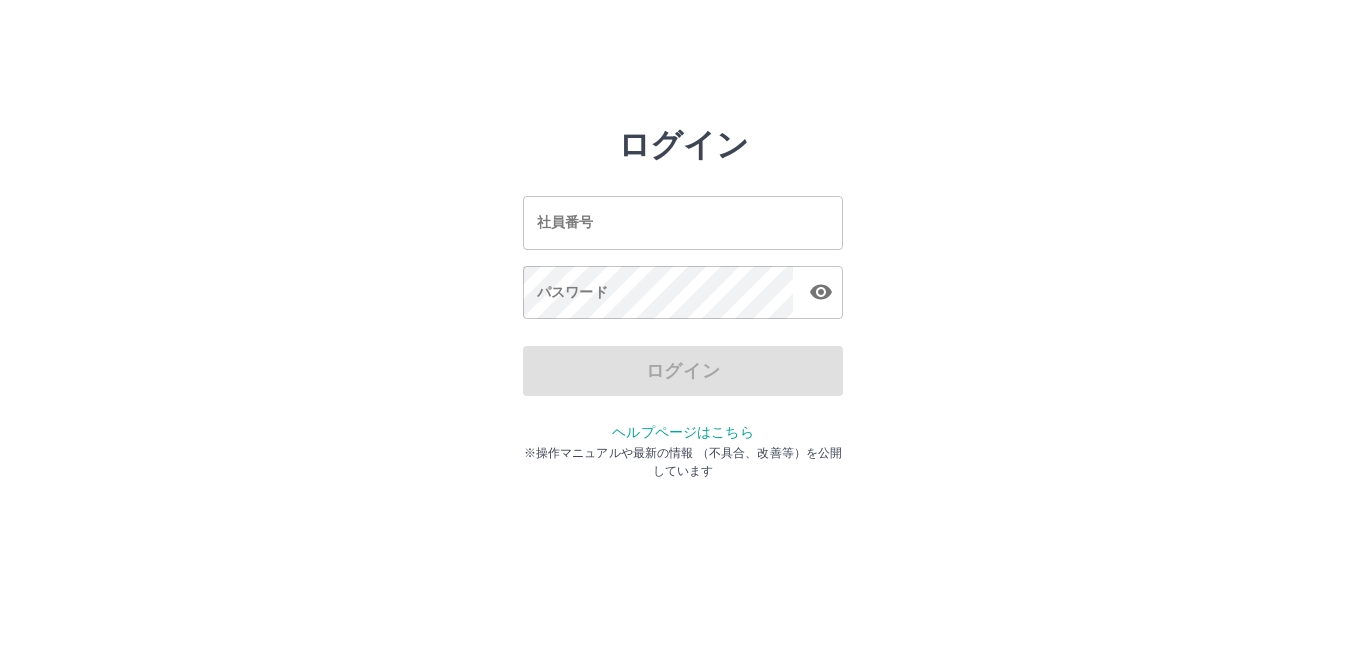 scroll, scrollTop: 0, scrollLeft: 0, axis: both 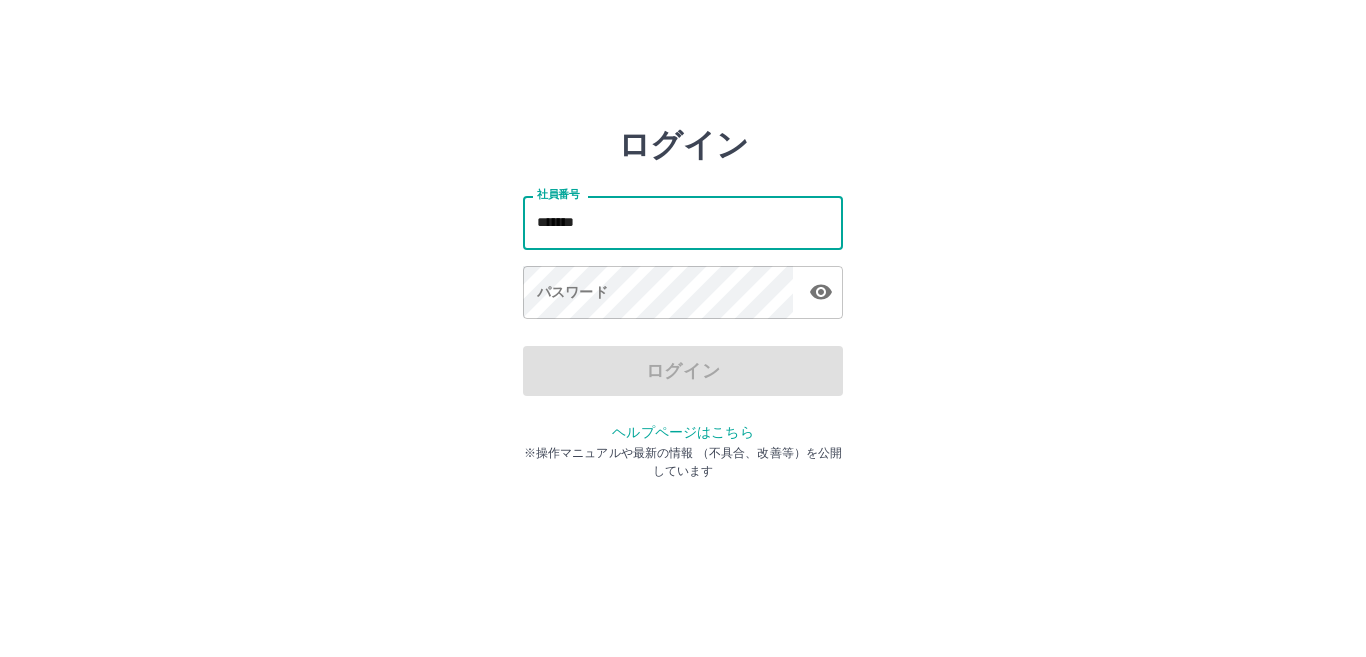 type on "*******" 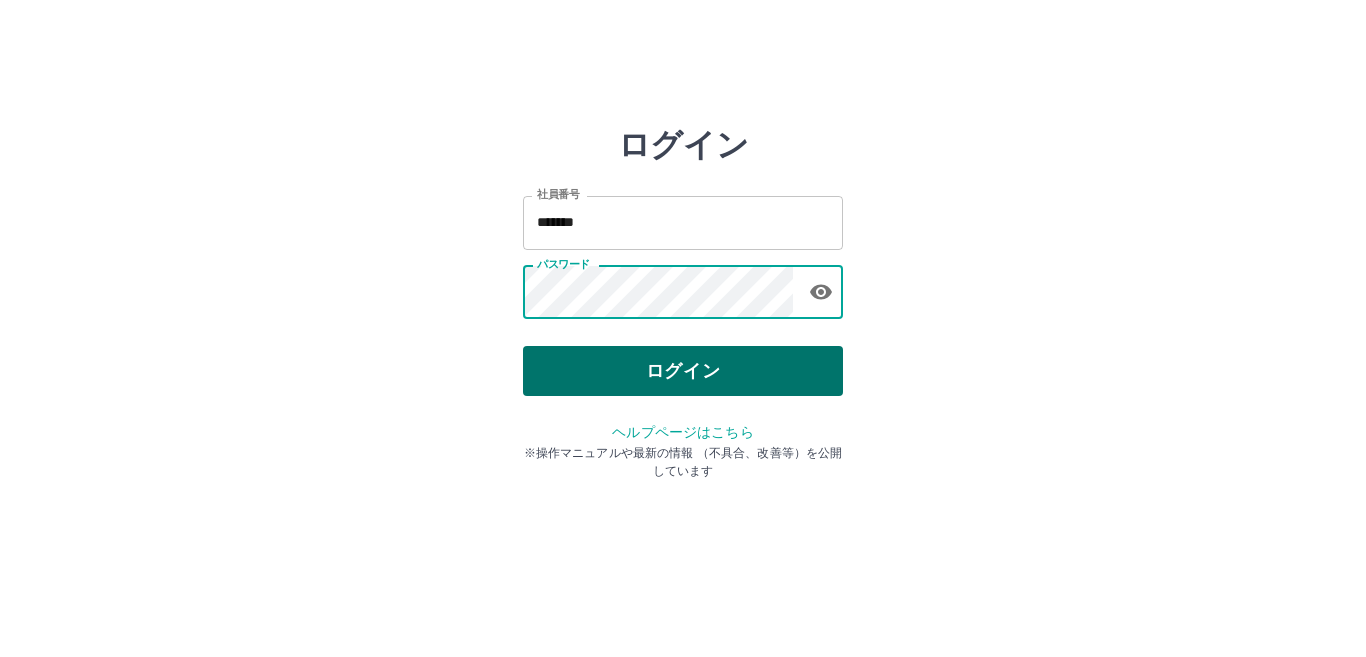 click on "ログイン" at bounding box center [683, 371] 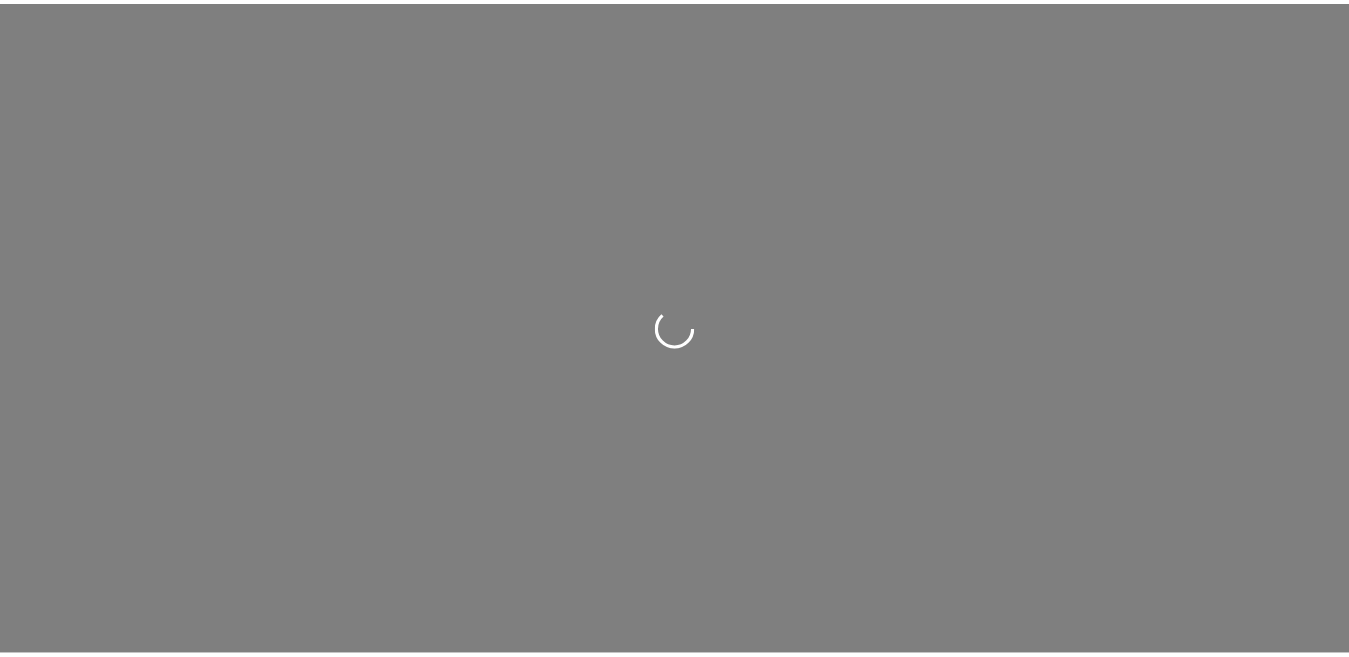 scroll, scrollTop: 0, scrollLeft: 0, axis: both 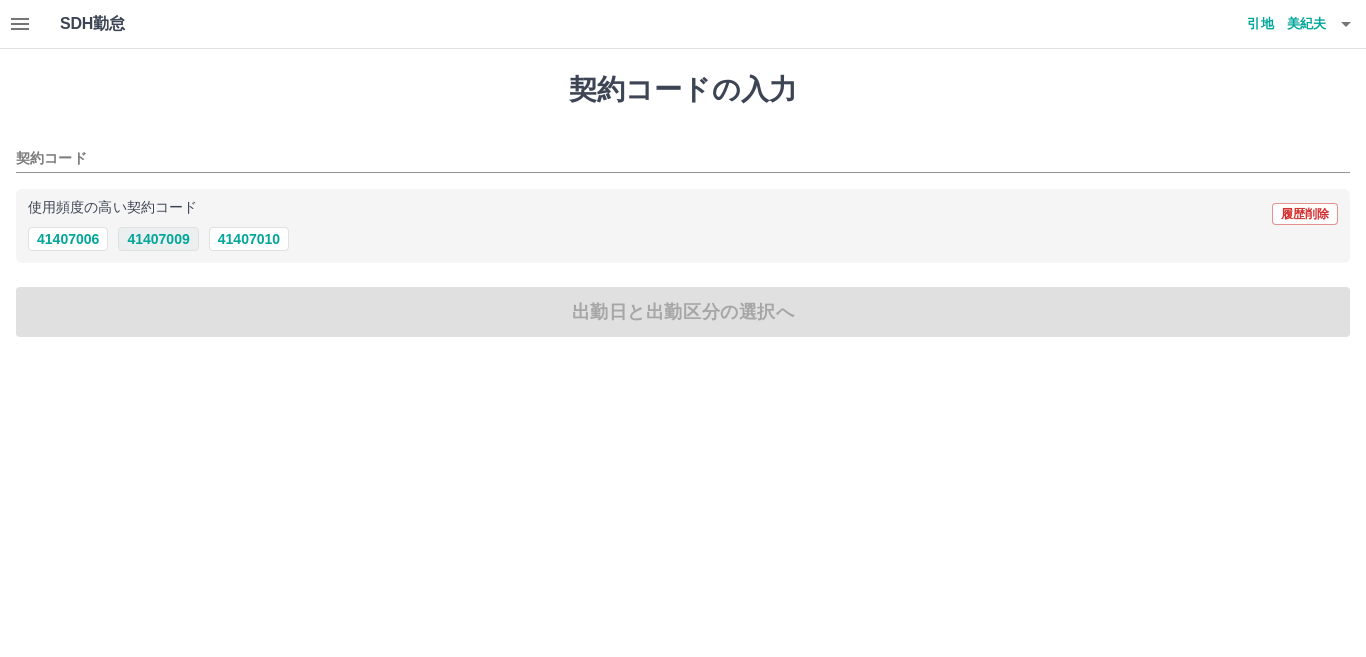 click on "41407009" at bounding box center (158, 239) 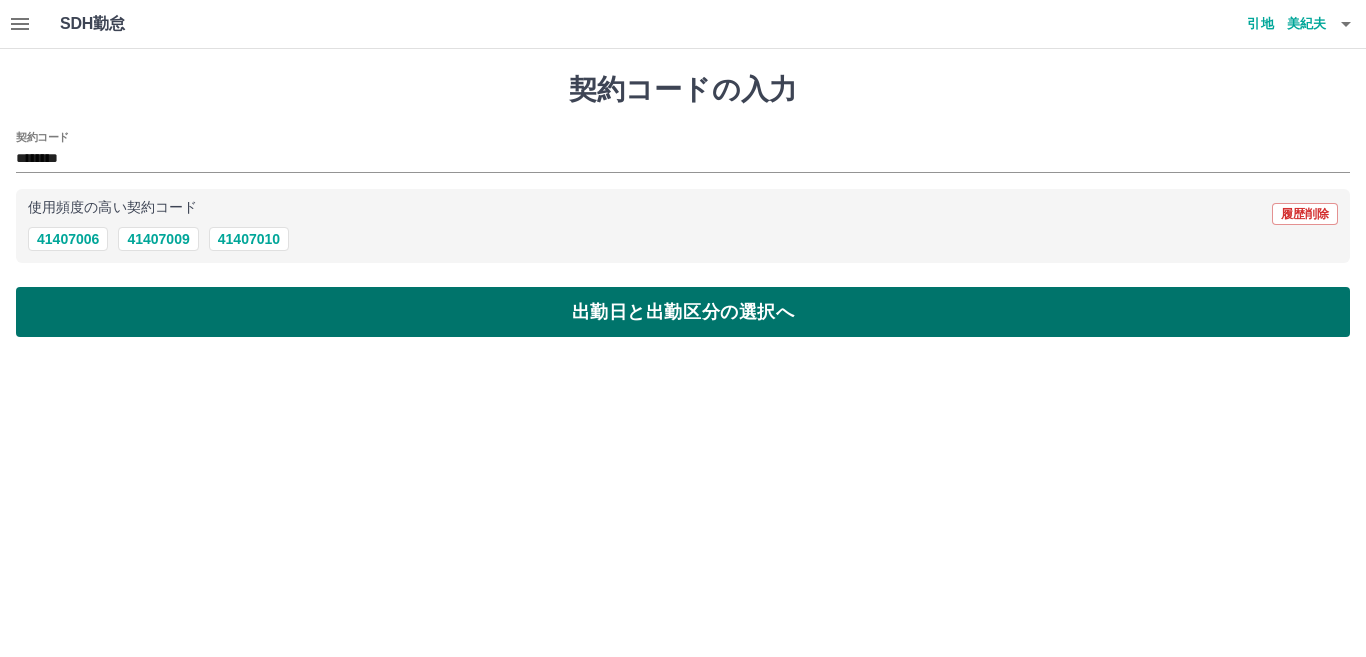 click on "出勤日と出勤区分の選択へ" at bounding box center (683, 312) 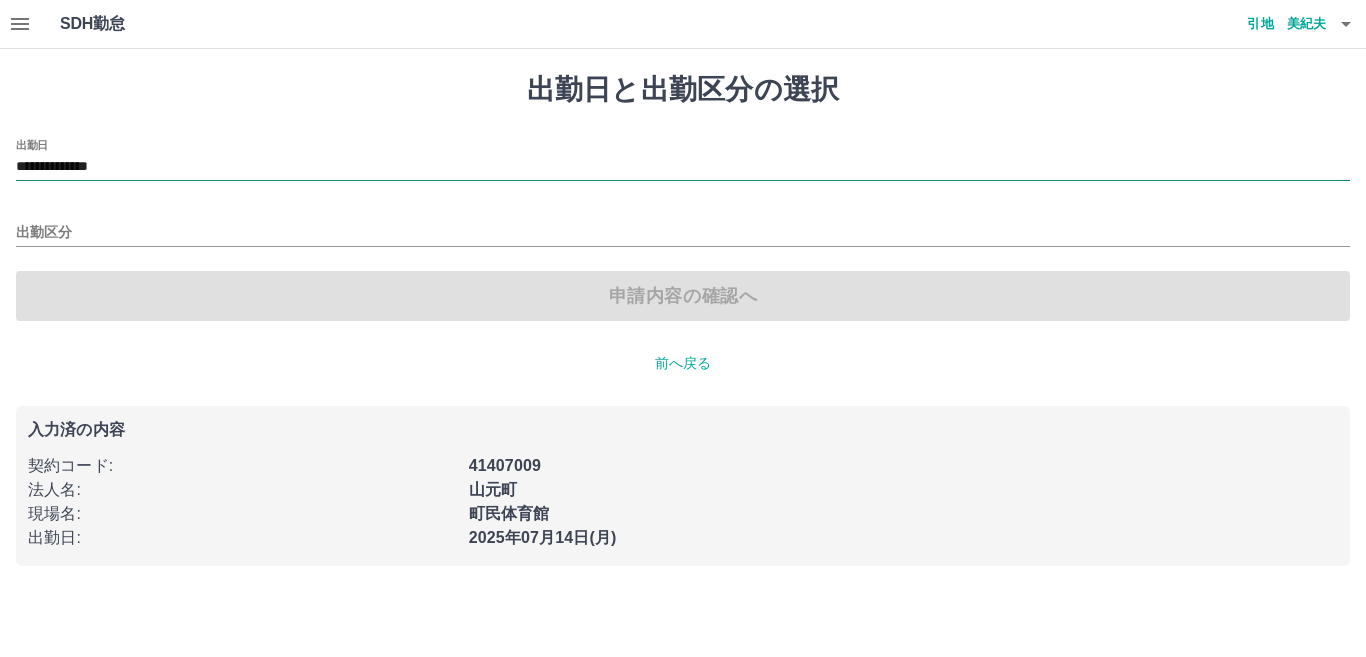 click on "**********" at bounding box center (683, 167) 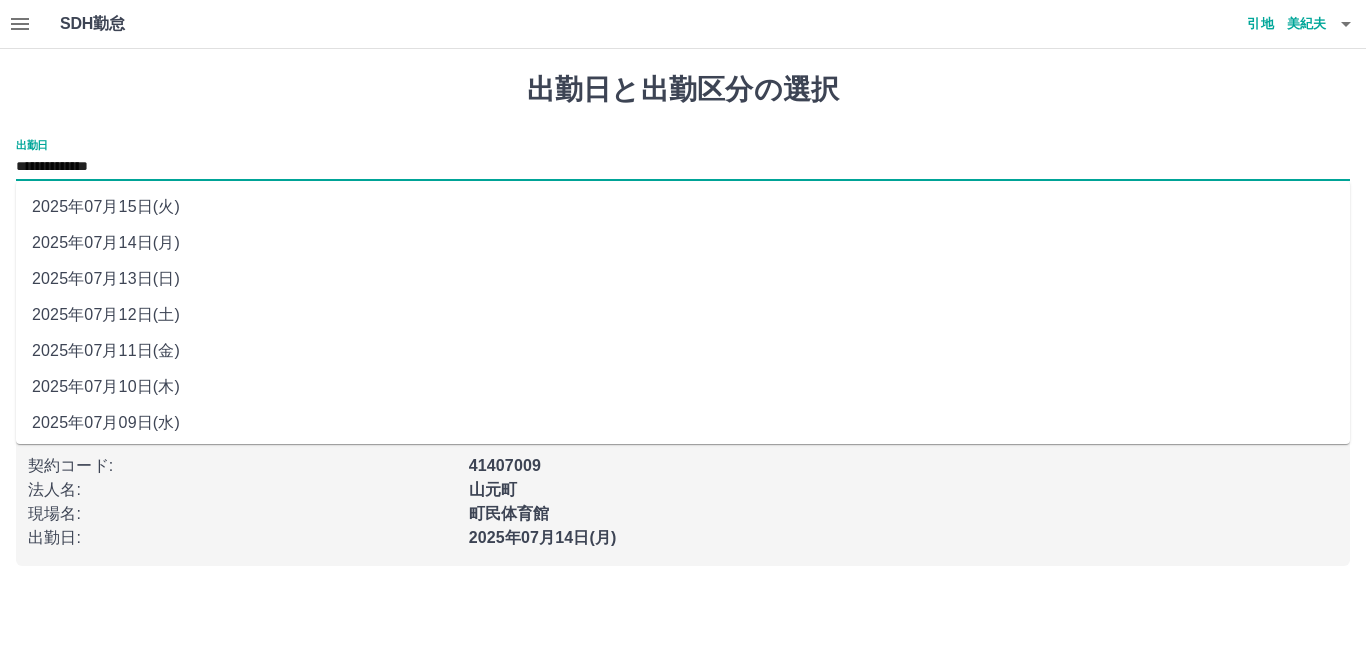 click on "2025年07月11日(金)" at bounding box center [683, 351] 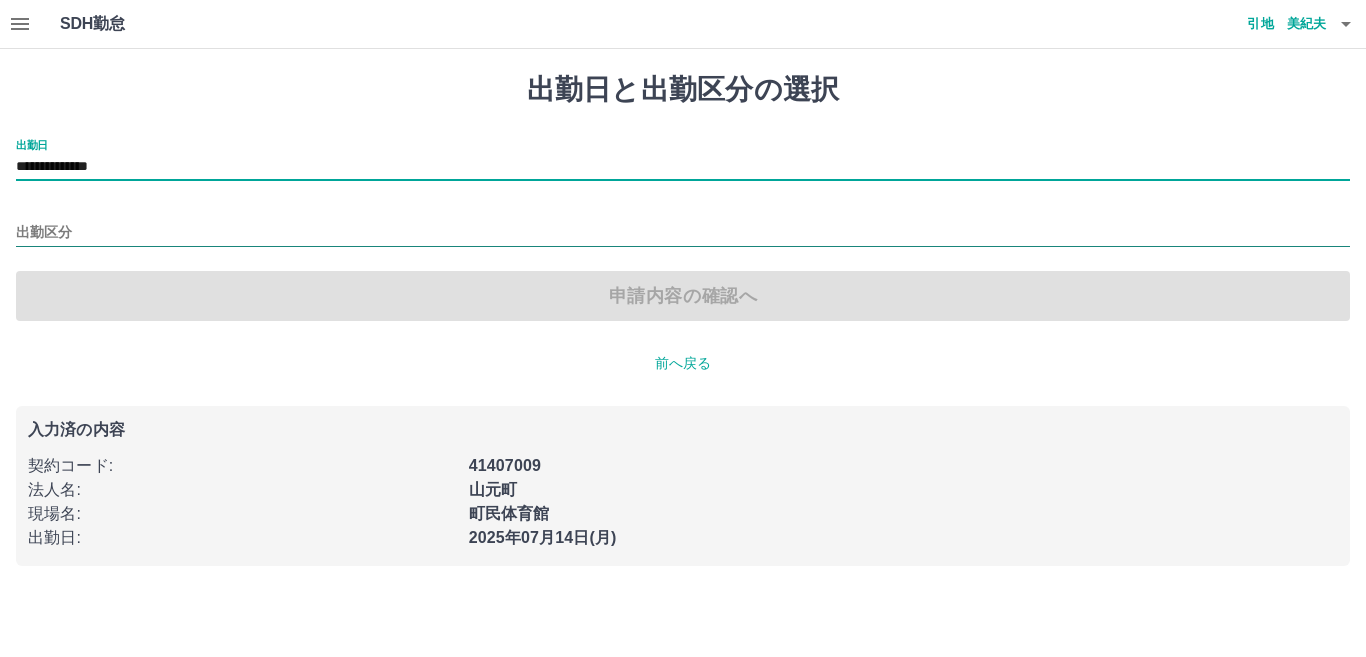click on "出勤区分" at bounding box center [683, 233] 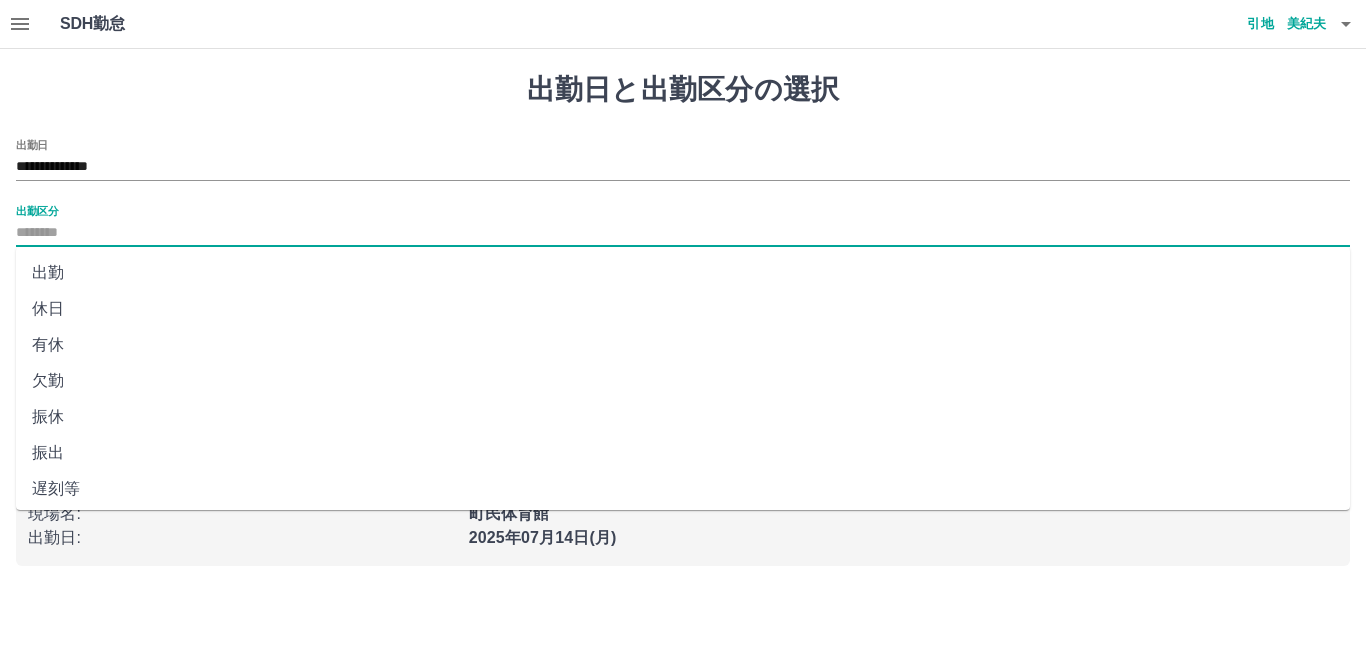 click on "出勤" at bounding box center [683, 273] 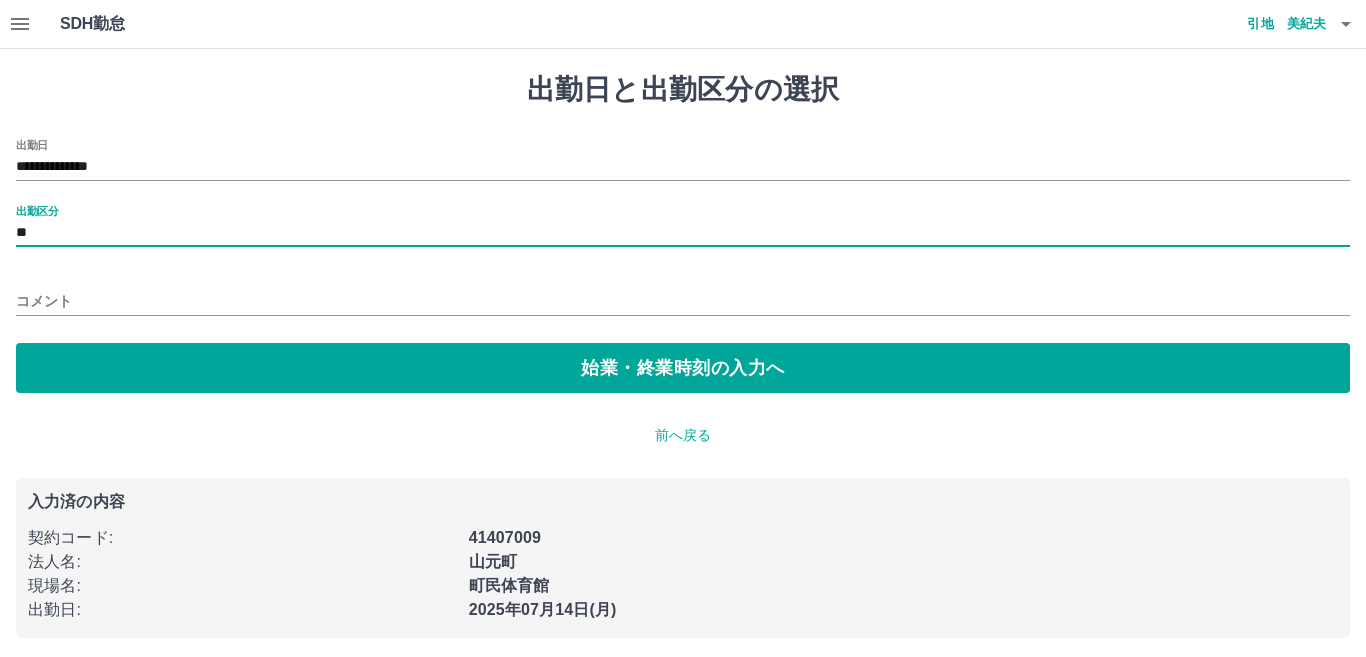type on "**" 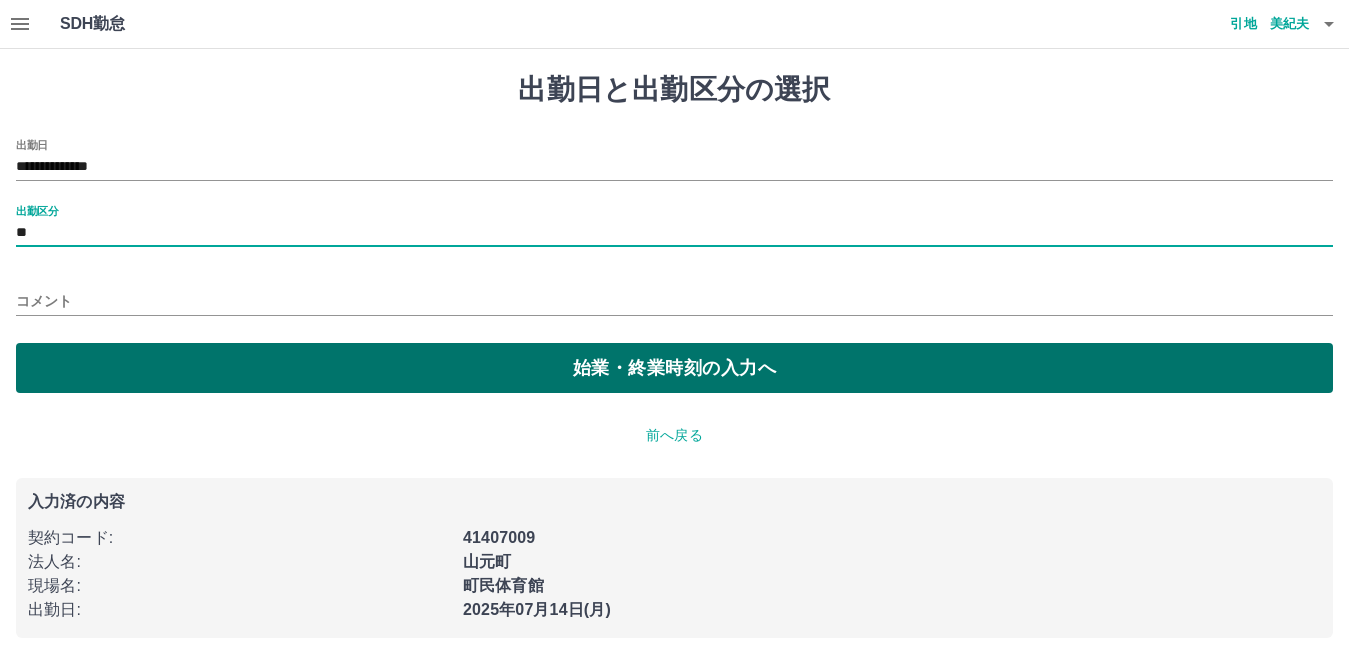 click on "始業・終業時刻の入力へ" at bounding box center [674, 368] 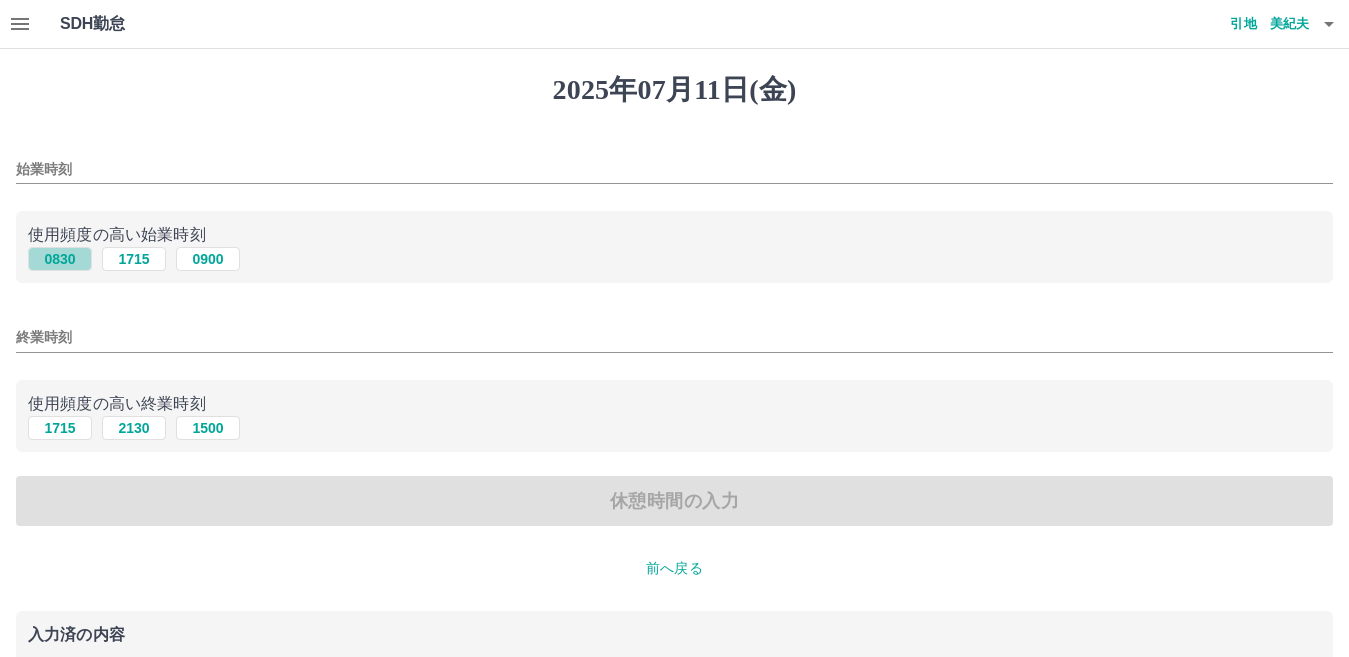 click on "0830" at bounding box center (60, 259) 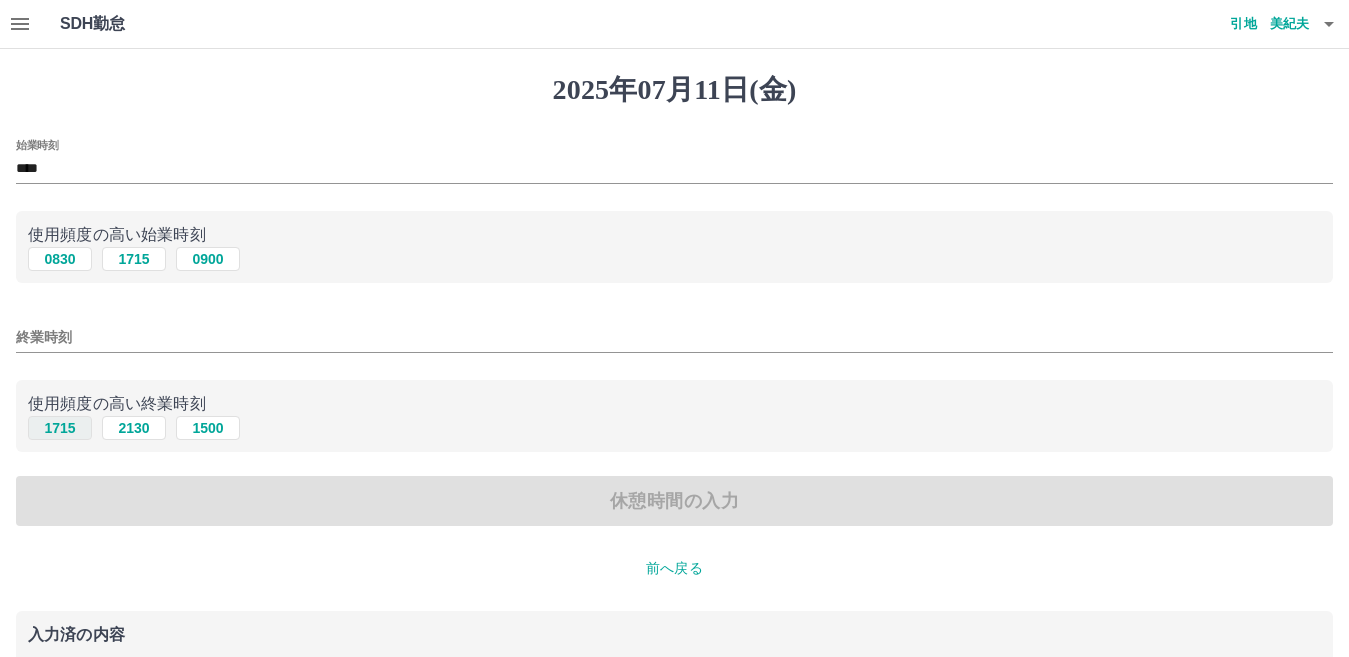 click on "1715" at bounding box center (60, 428) 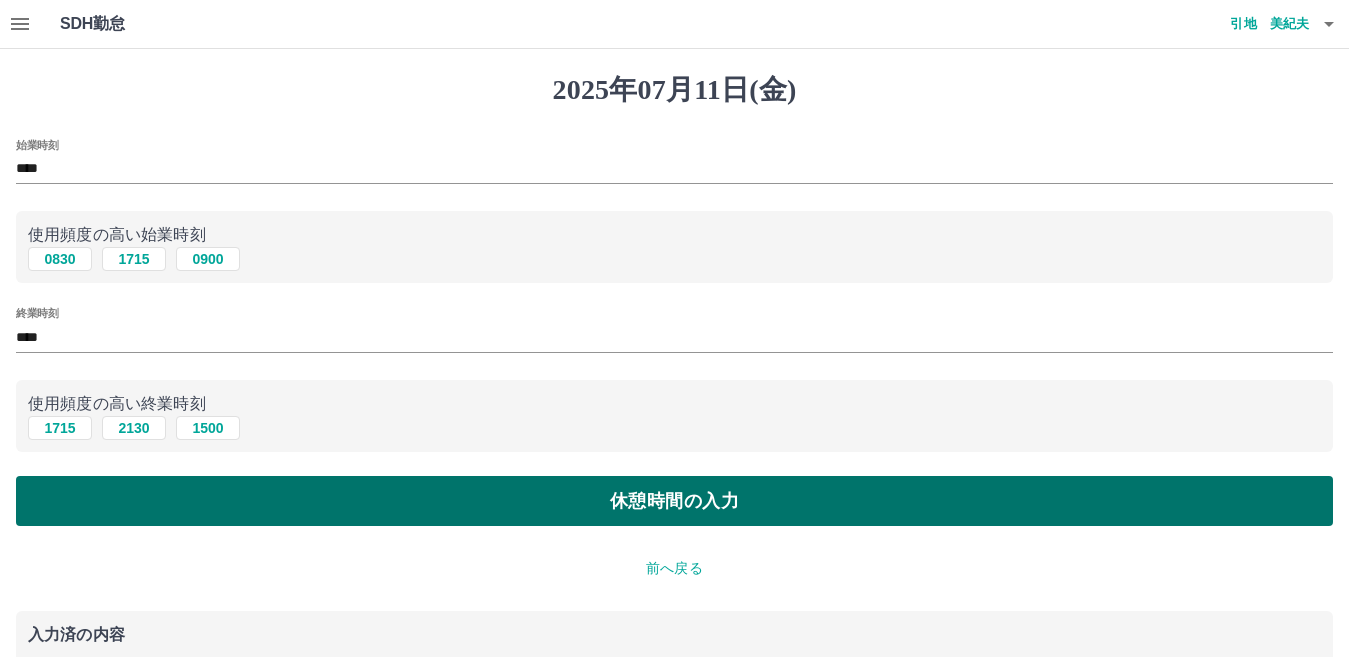 click on "休憩時間の入力" at bounding box center [674, 501] 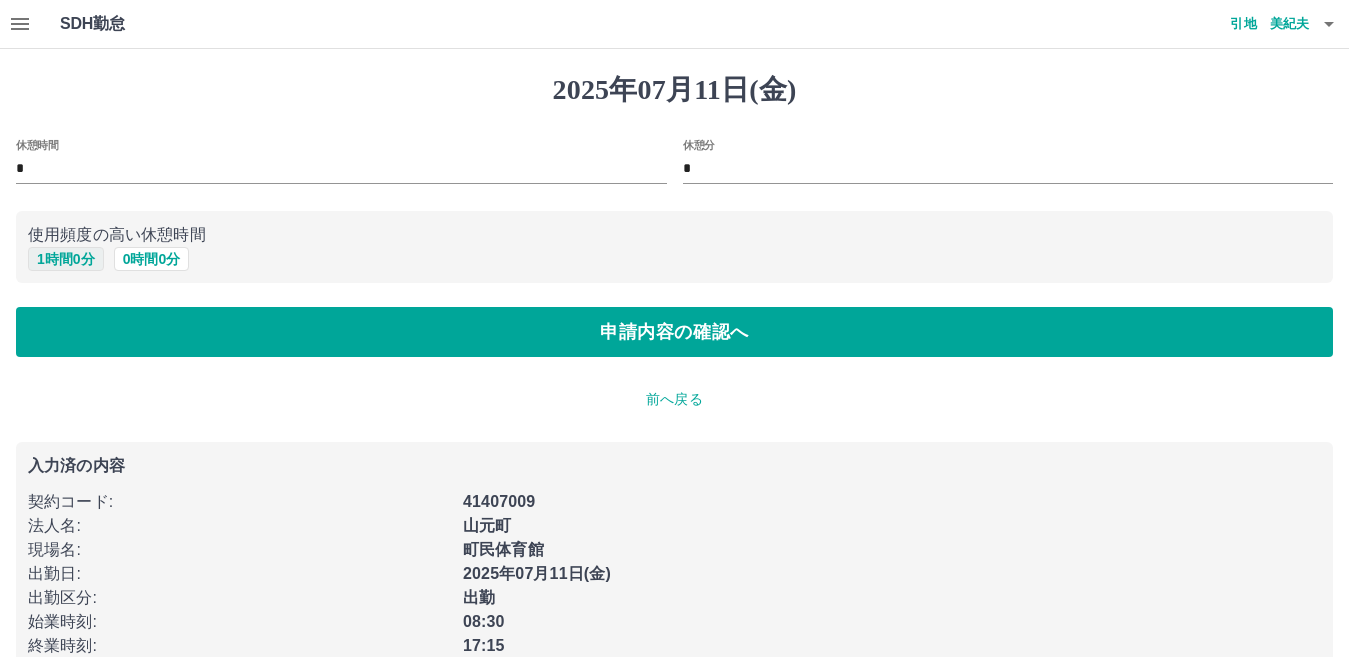 click on "1 時間 0 分" at bounding box center (66, 259) 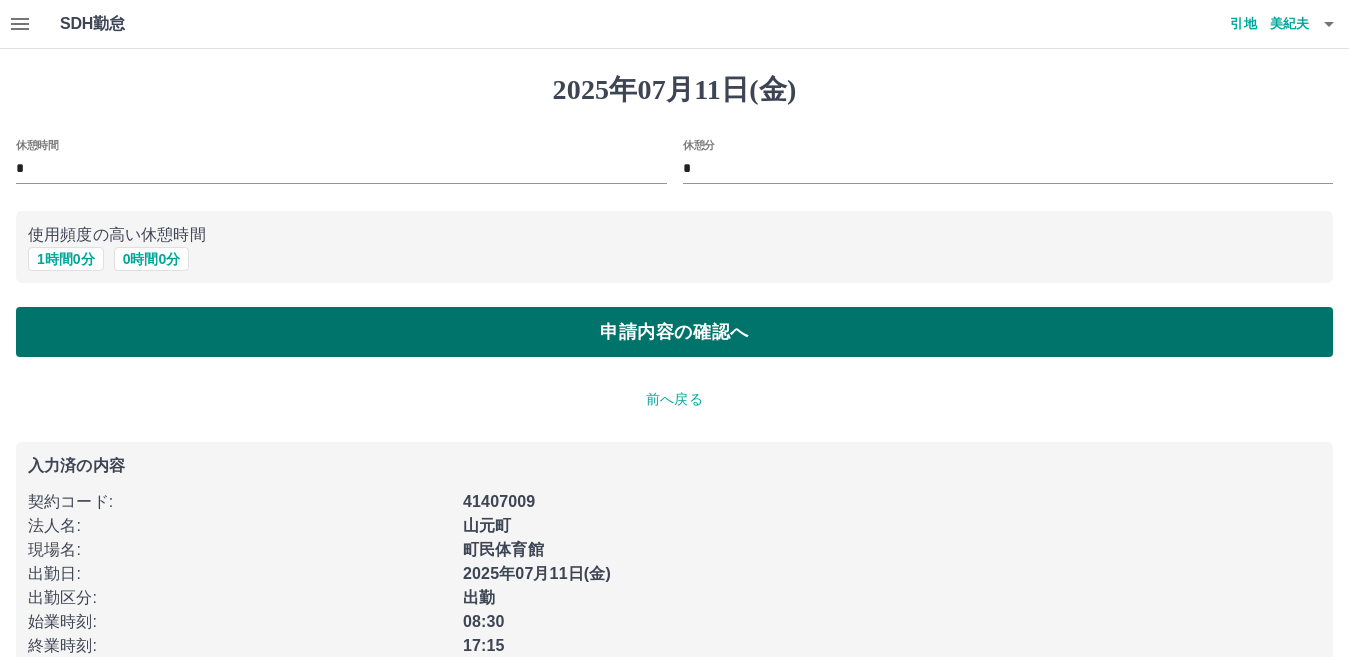 click on "申請内容の確認へ" at bounding box center (674, 332) 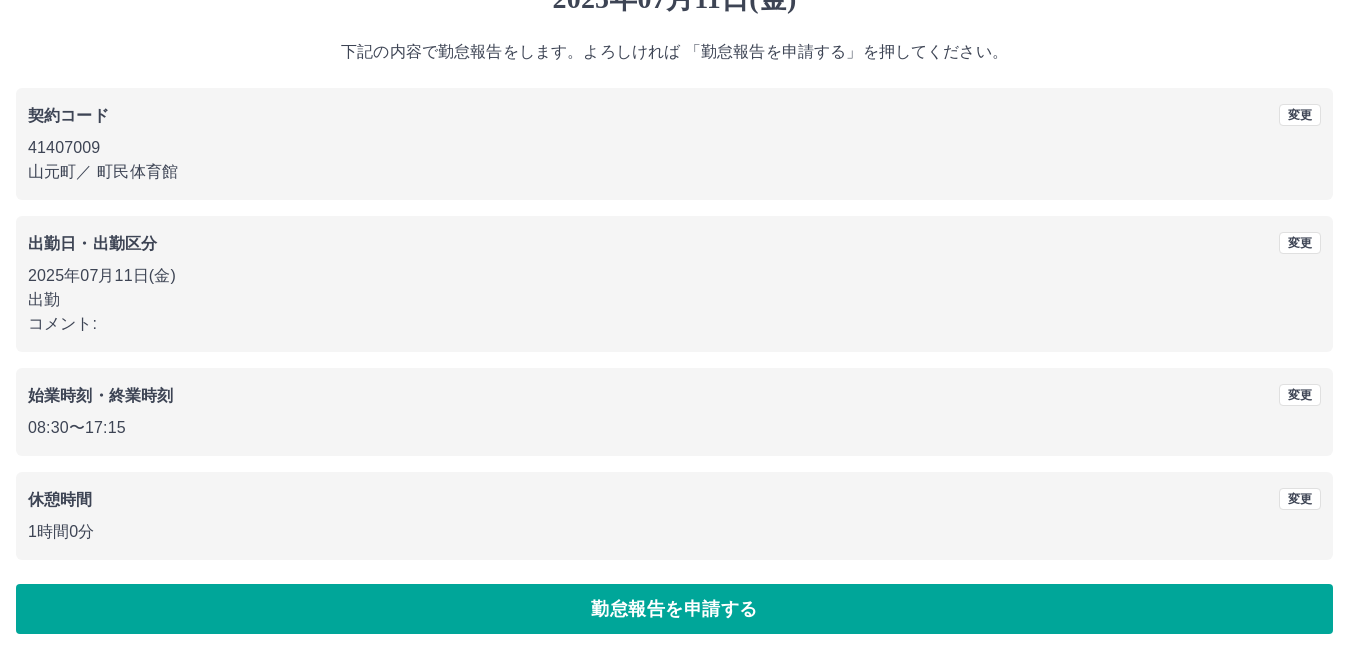 scroll, scrollTop: 92, scrollLeft: 0, axis: vertical 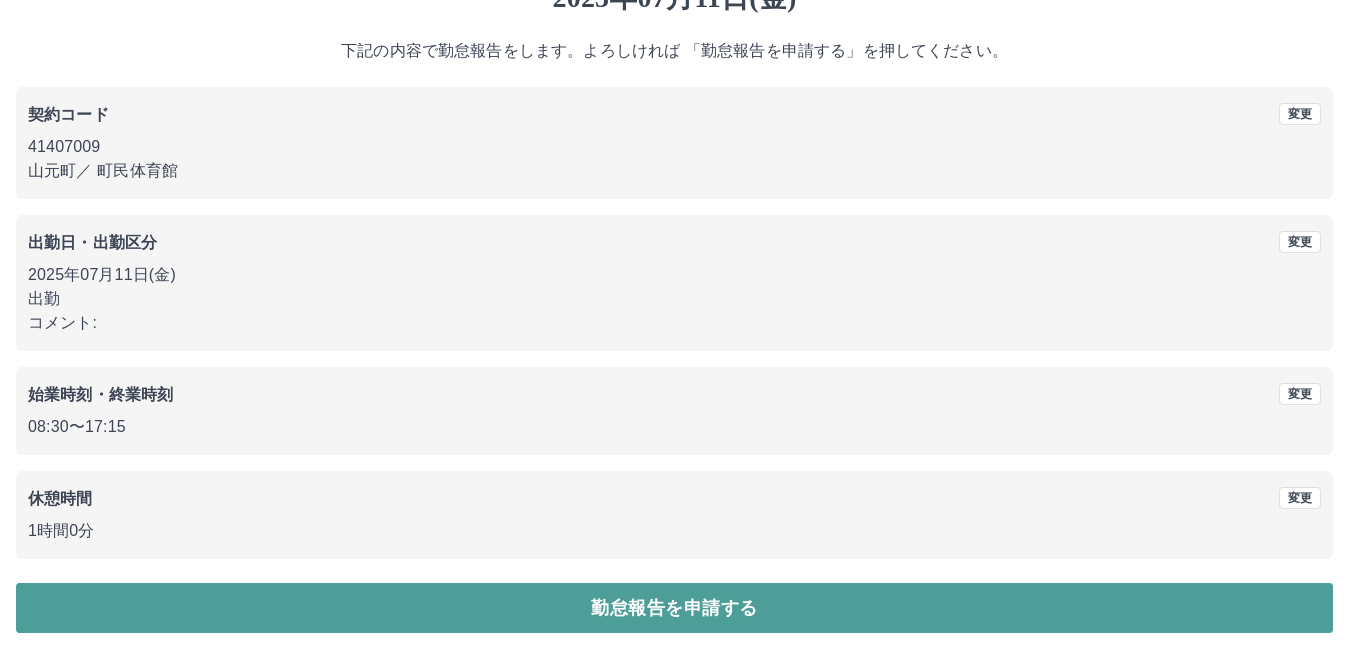 click on "勤怠報告を申請する" at bounding box center [674, 608] 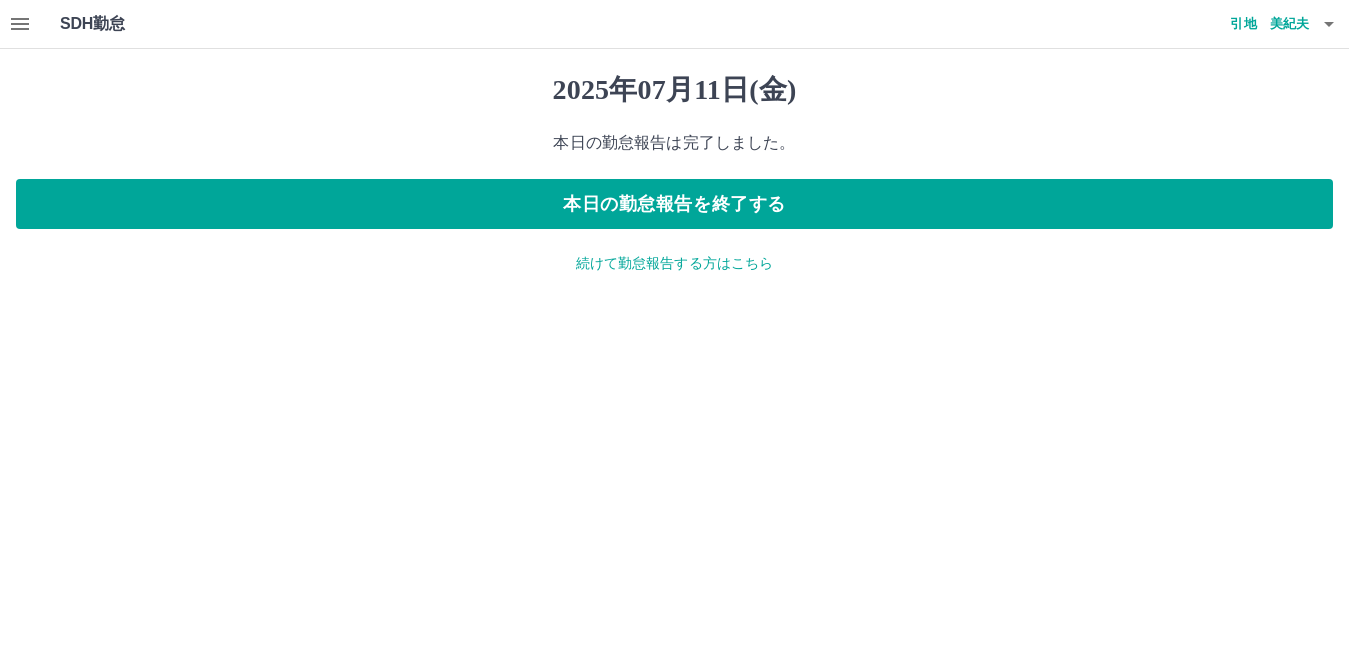 scroll, scrollTop: 0, scrollLeft: 0, axis: both 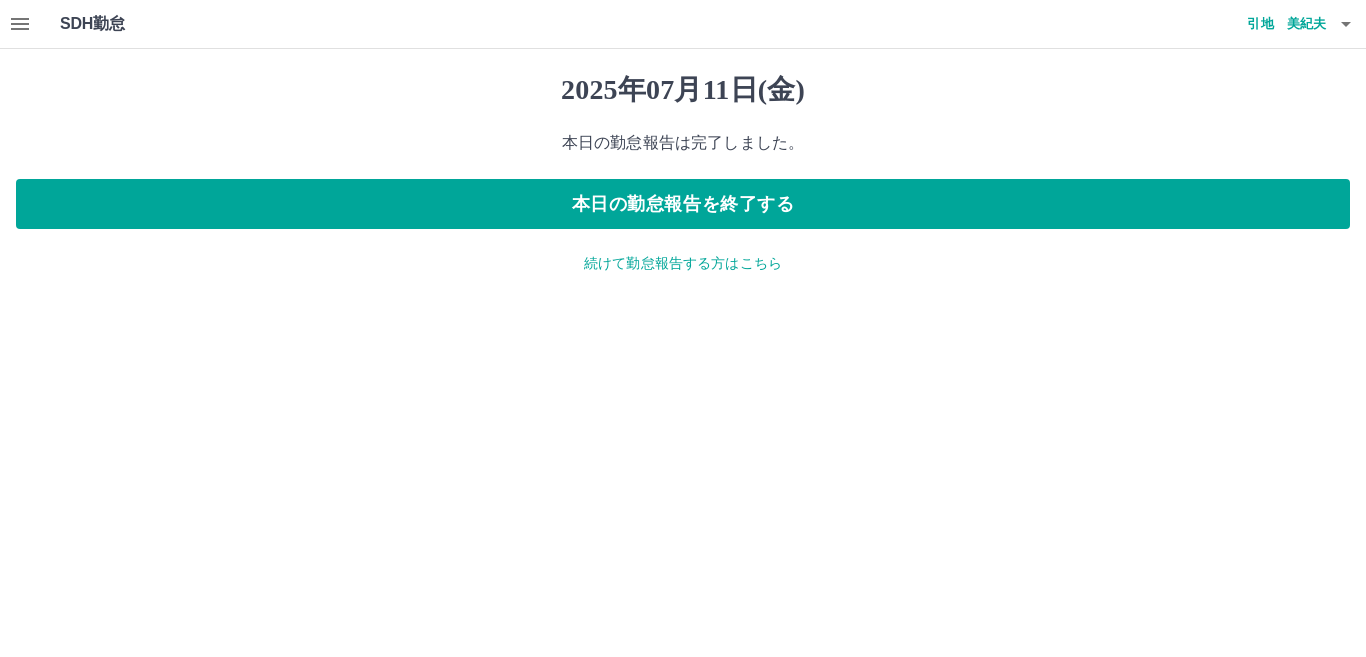 click on "続けて勤怠報告する方はこちら" at bounding box center (683, 263) 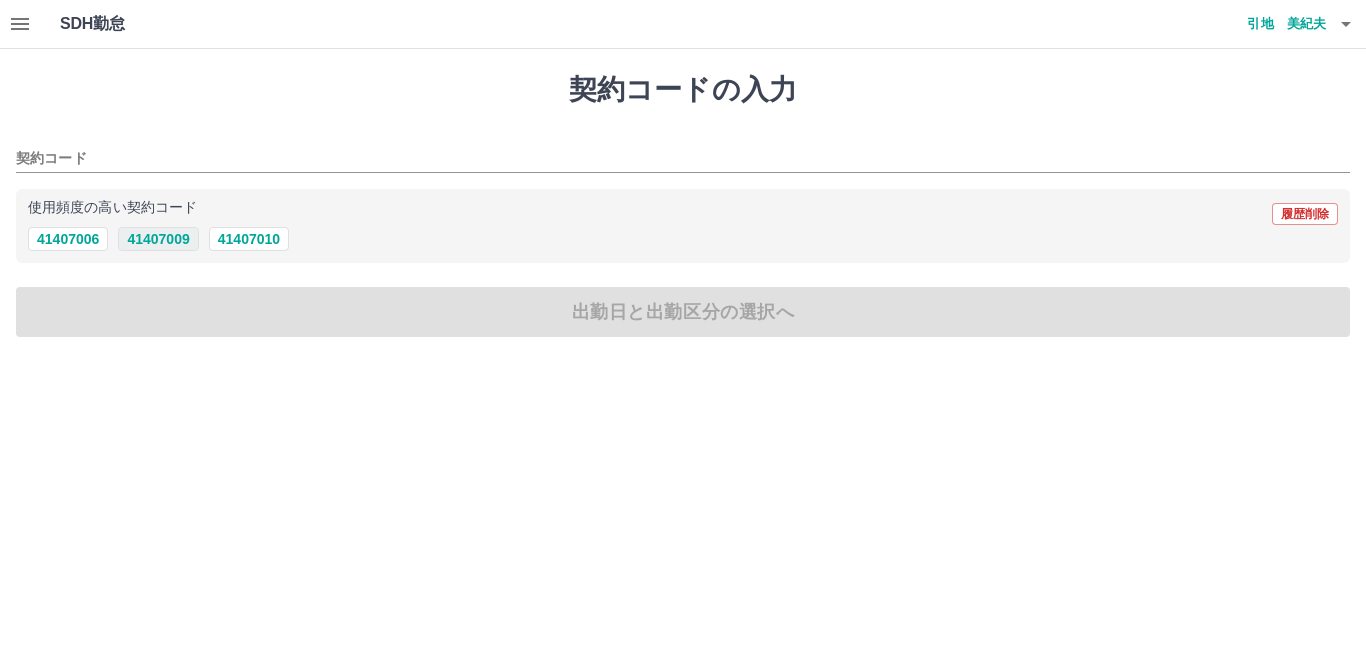 click on "41407009" at bounding box center [158, 239] 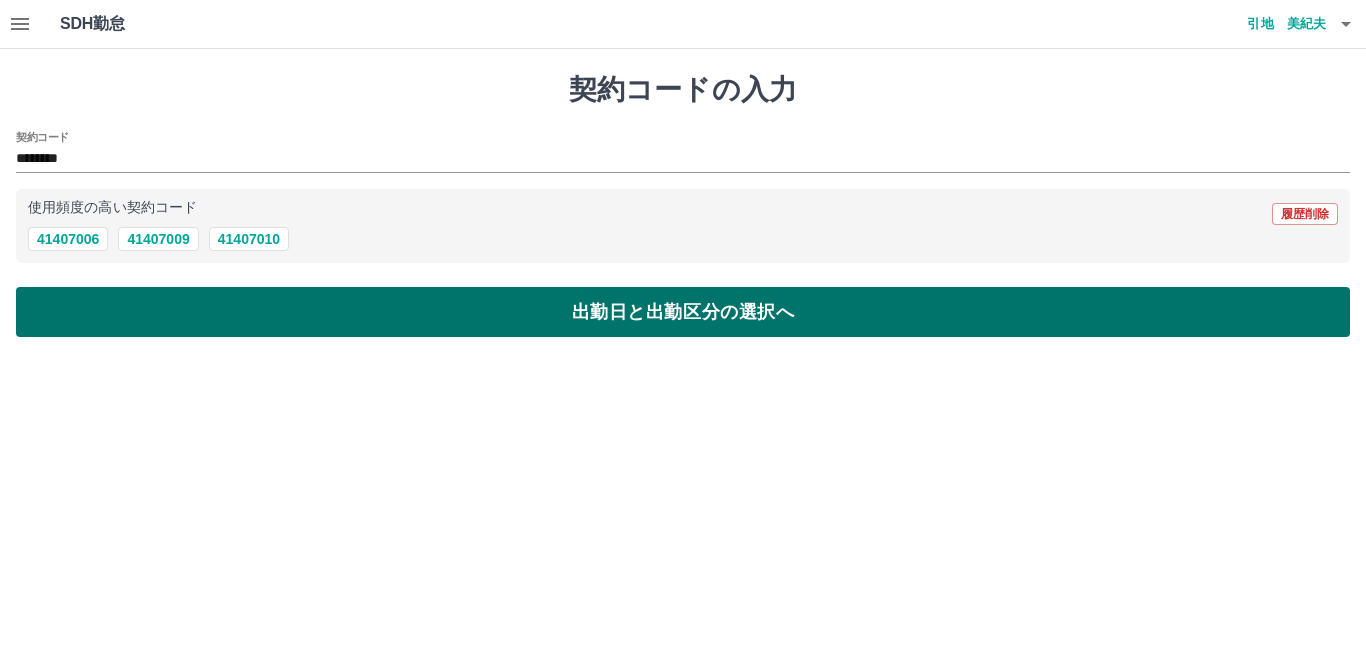 click on "出勤日と出勤区分の選択へ" at bounding box center (683, 312) 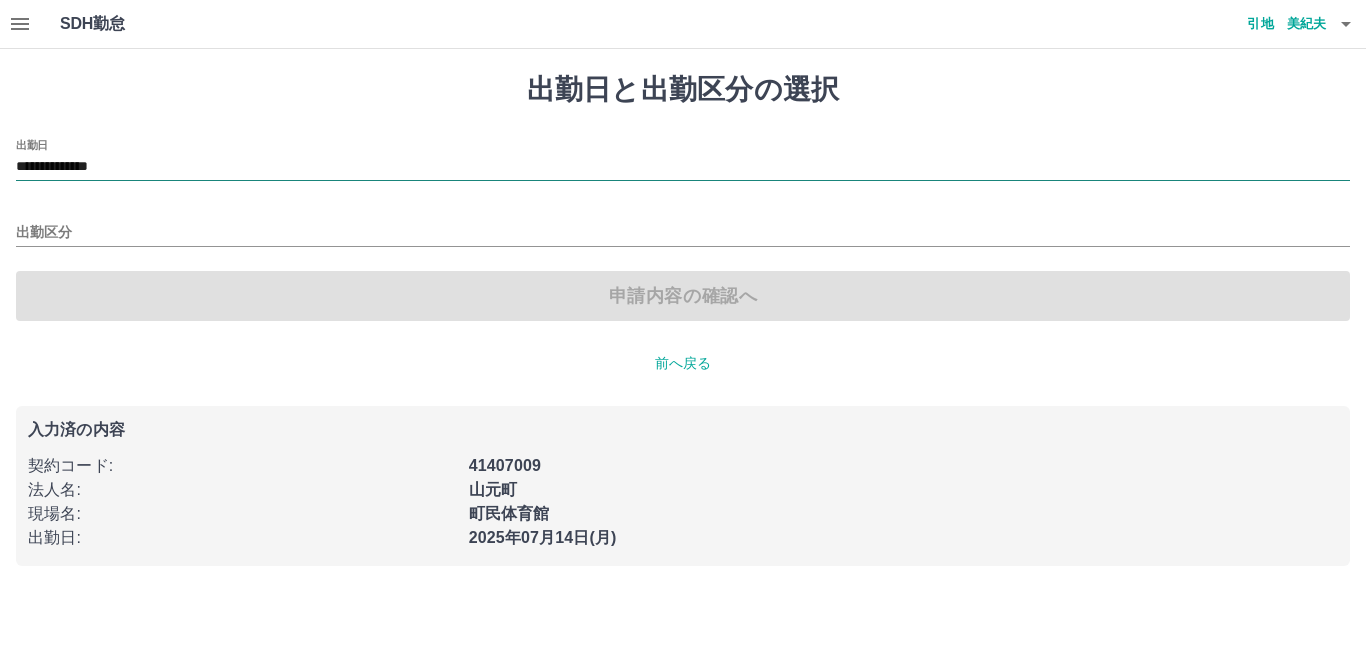 click on "**********" at bounding box center [683, 167] 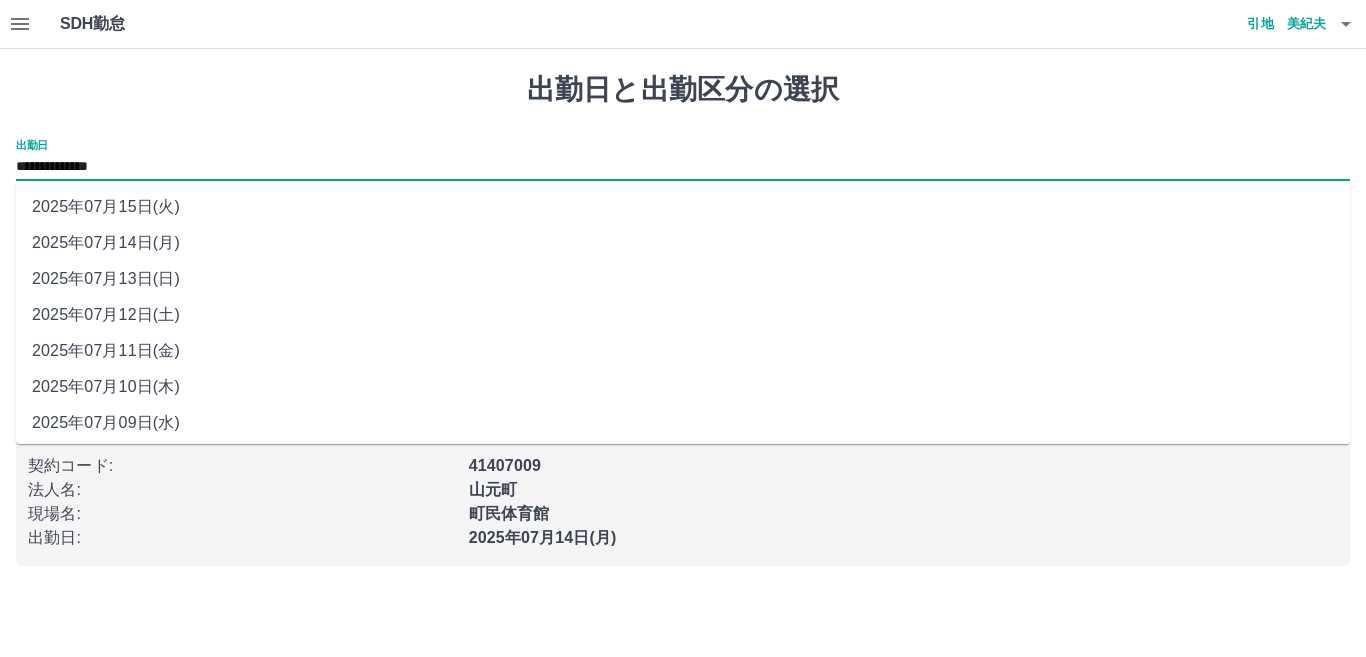 drag, startPoint x: 109, startPoint y: 167, endPoint x: 127, endPoint y: 315, distance: 149.09058 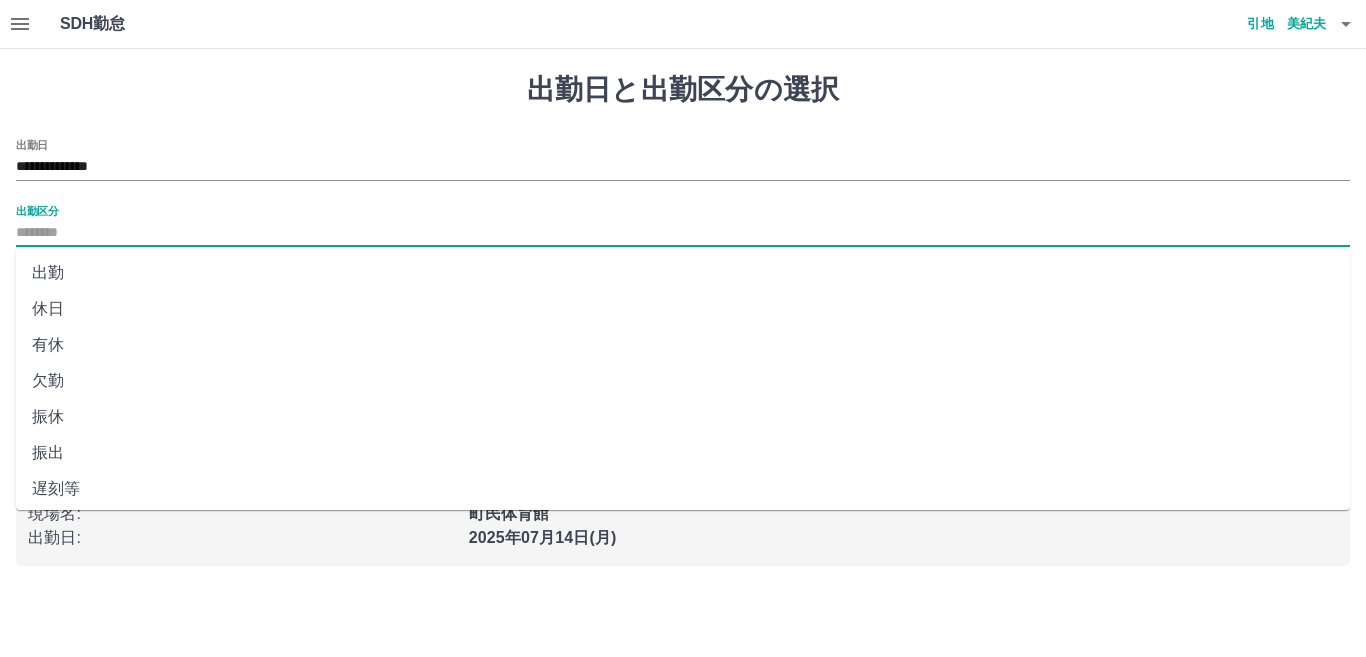 click on "出勤区分" at bounding box center [683, 233] 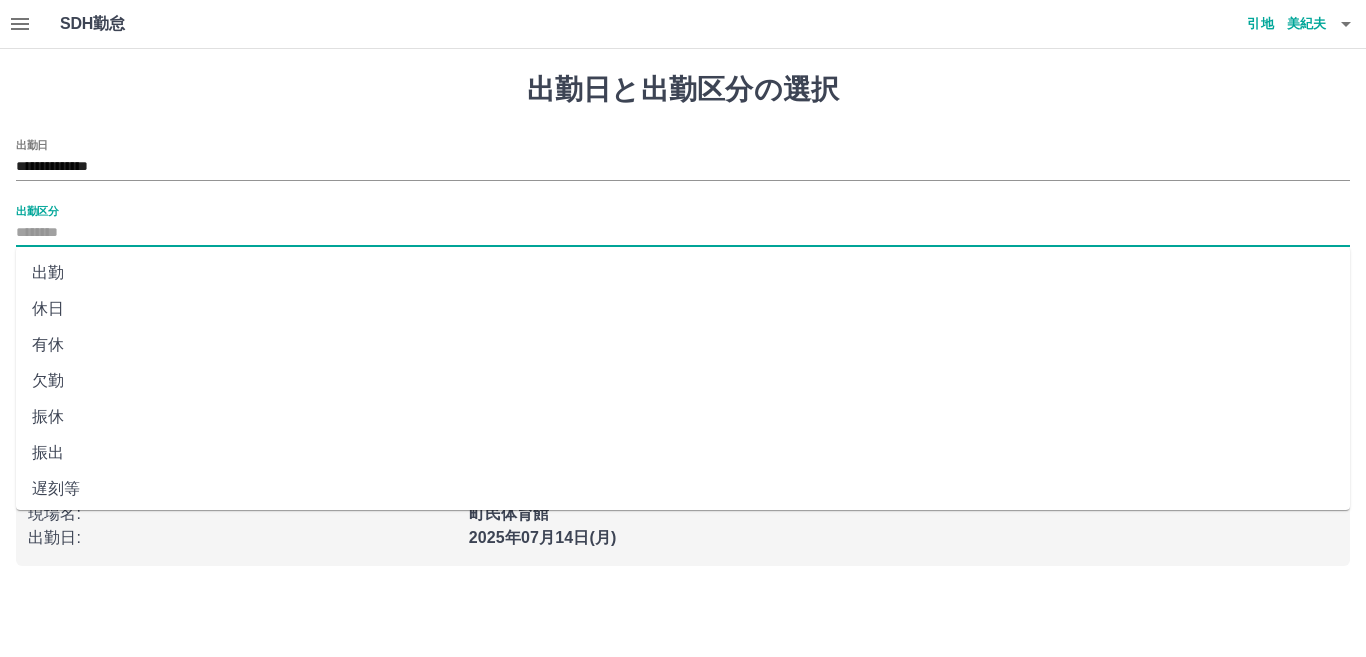click on "休日" at bounding box center (683, 309) 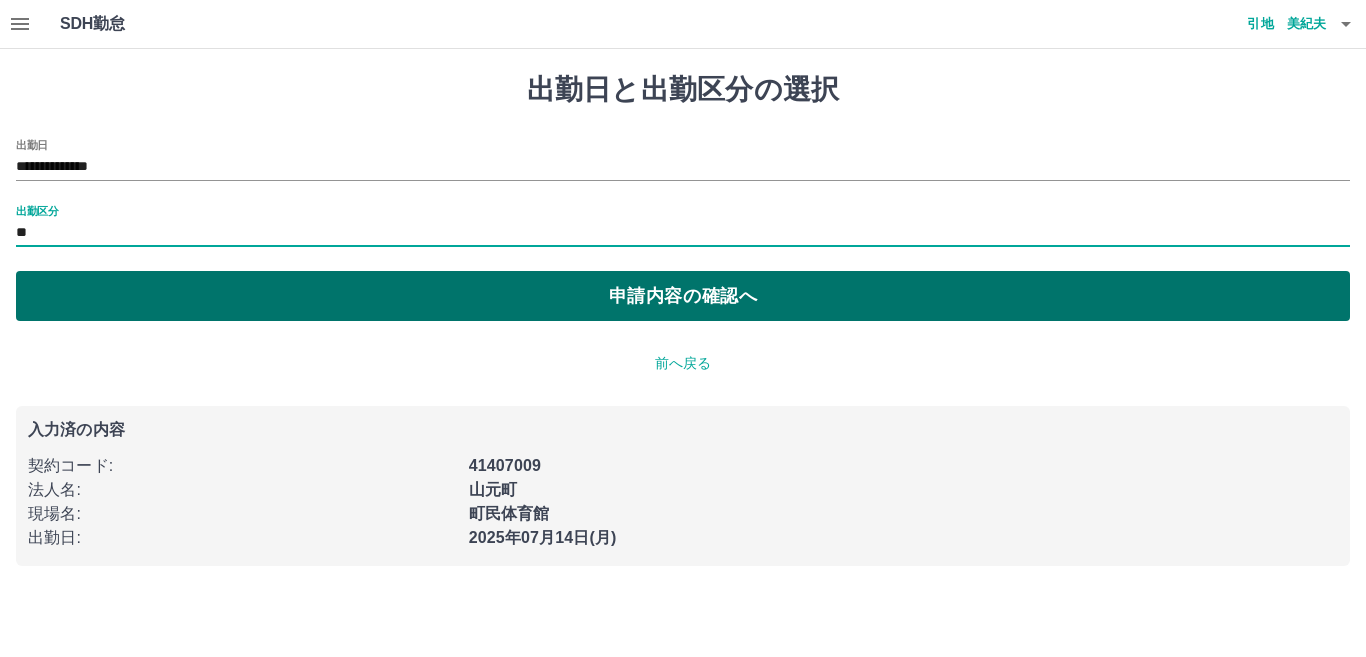 click on "申請内容の確認へ" at bounding box center (683, 296) 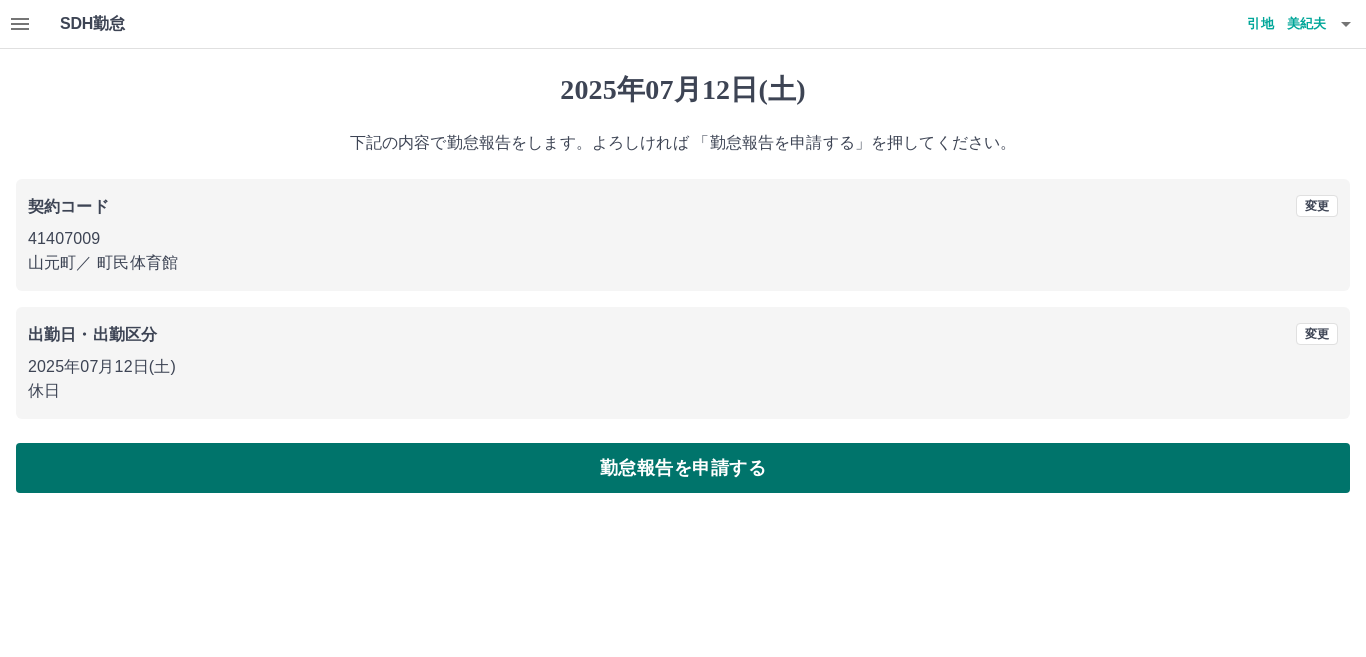 click on "勤怠報告を申請する" at bounding box center (683, 468) 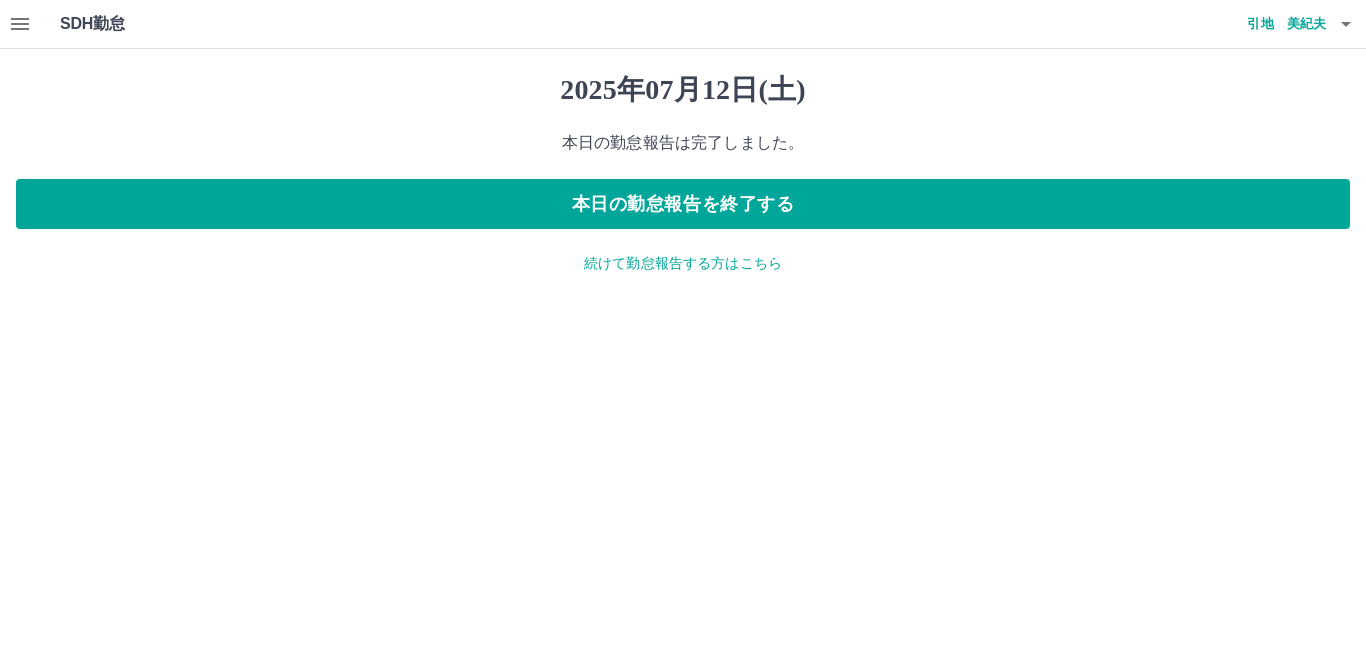 click on "続けて勤怠報告する方はこちら" at bounding box center (683, 263) 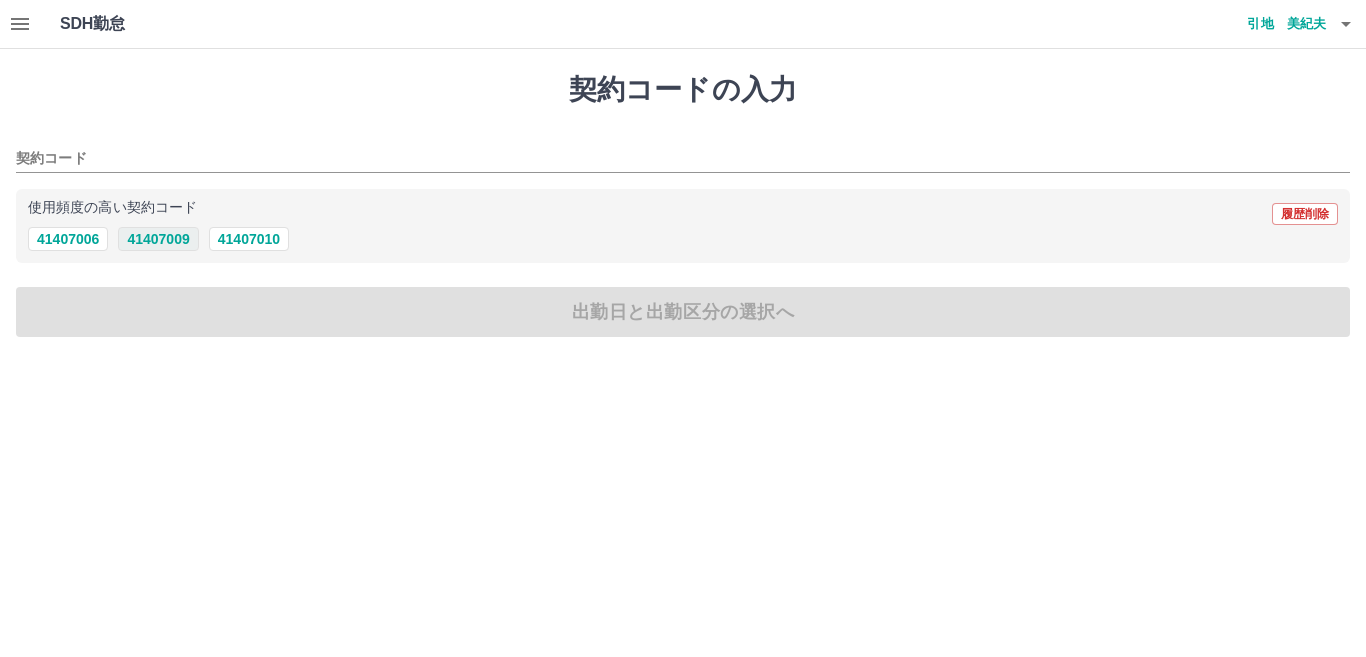 click on "41407009" at bounding box center [158, 239] 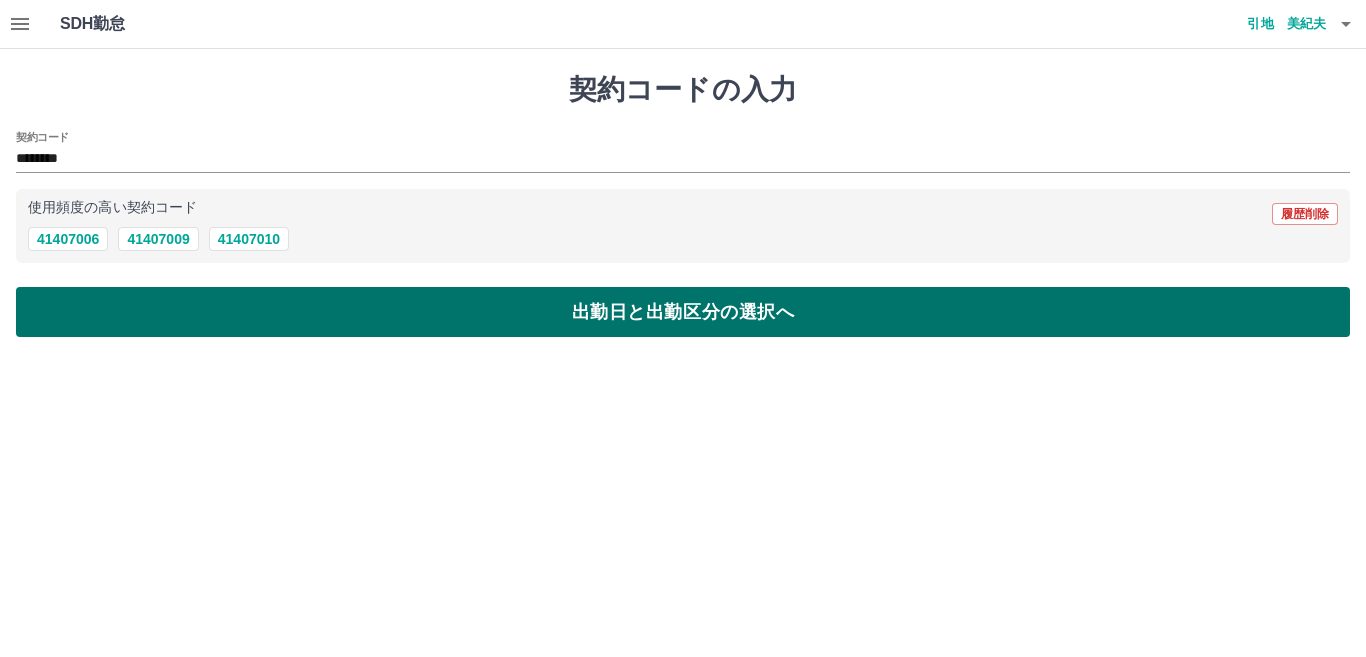 click on "出勤日と出勤区分の選択へ" at bounding box center [683, 312] 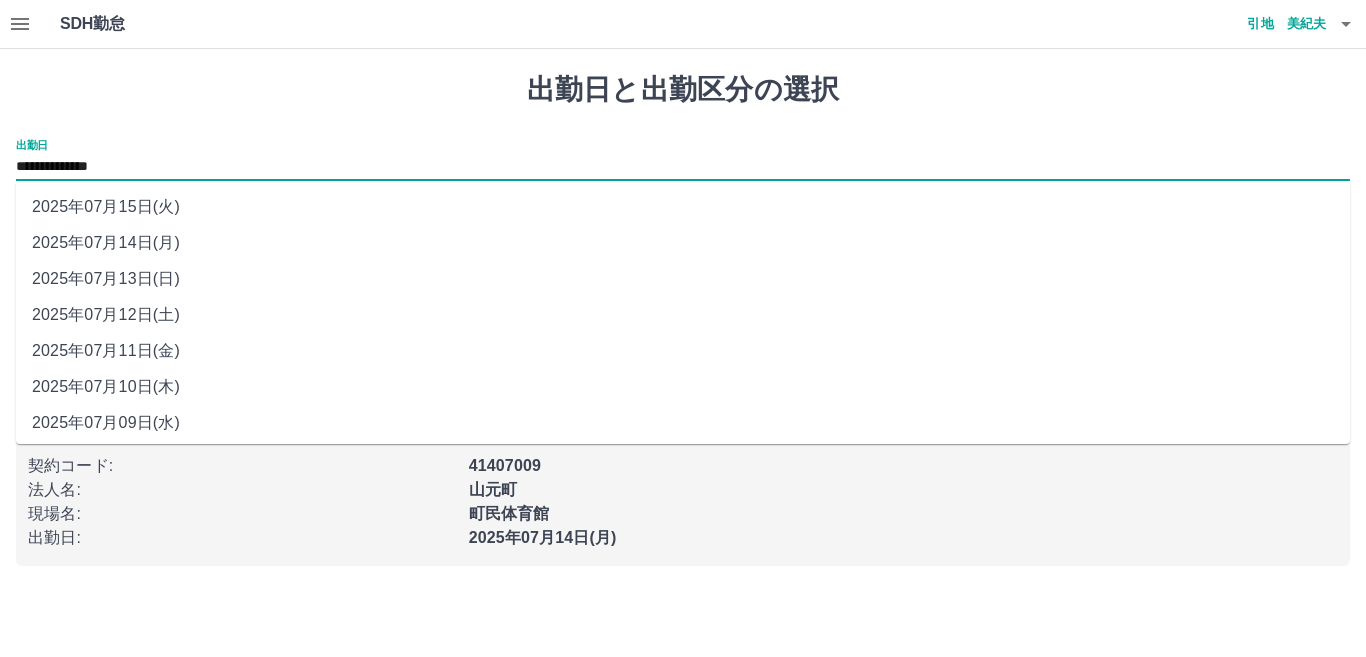 click on "**********" at bounding box center [683, 167] 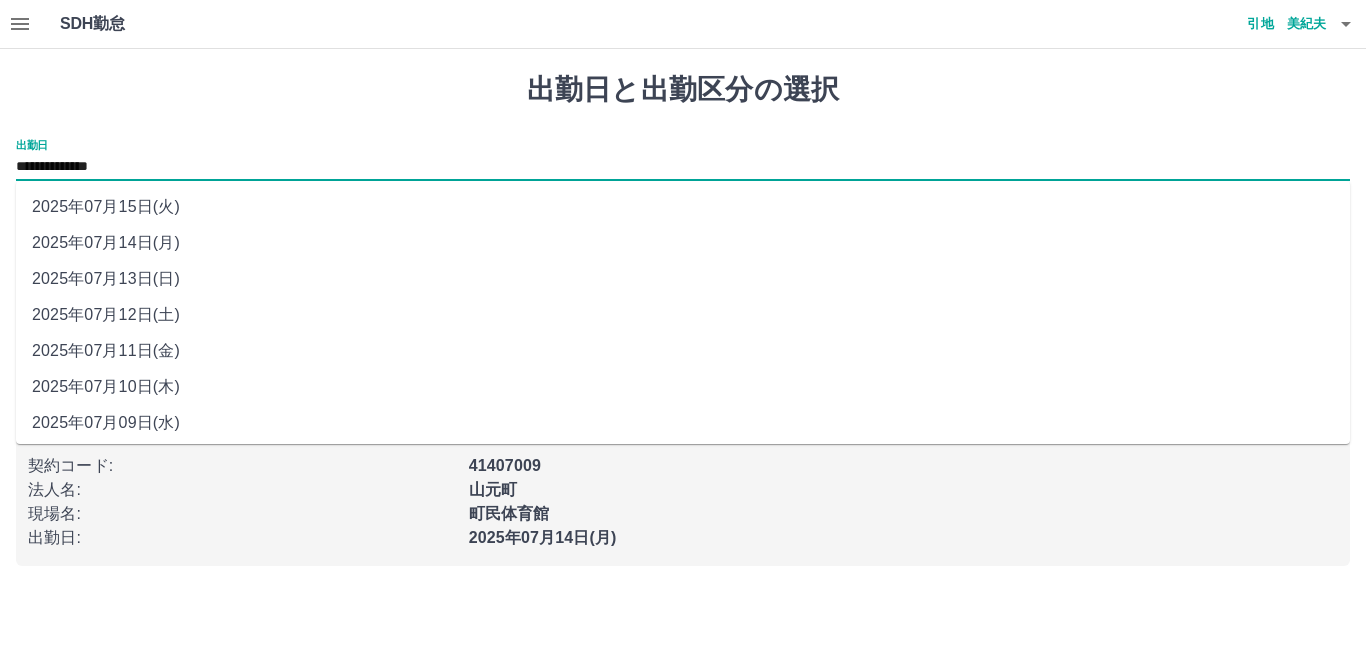 drag, startPoint x: 104, startPoint y: 171, endPoint x: 136, endPoint y: 279, distance: 112.64102 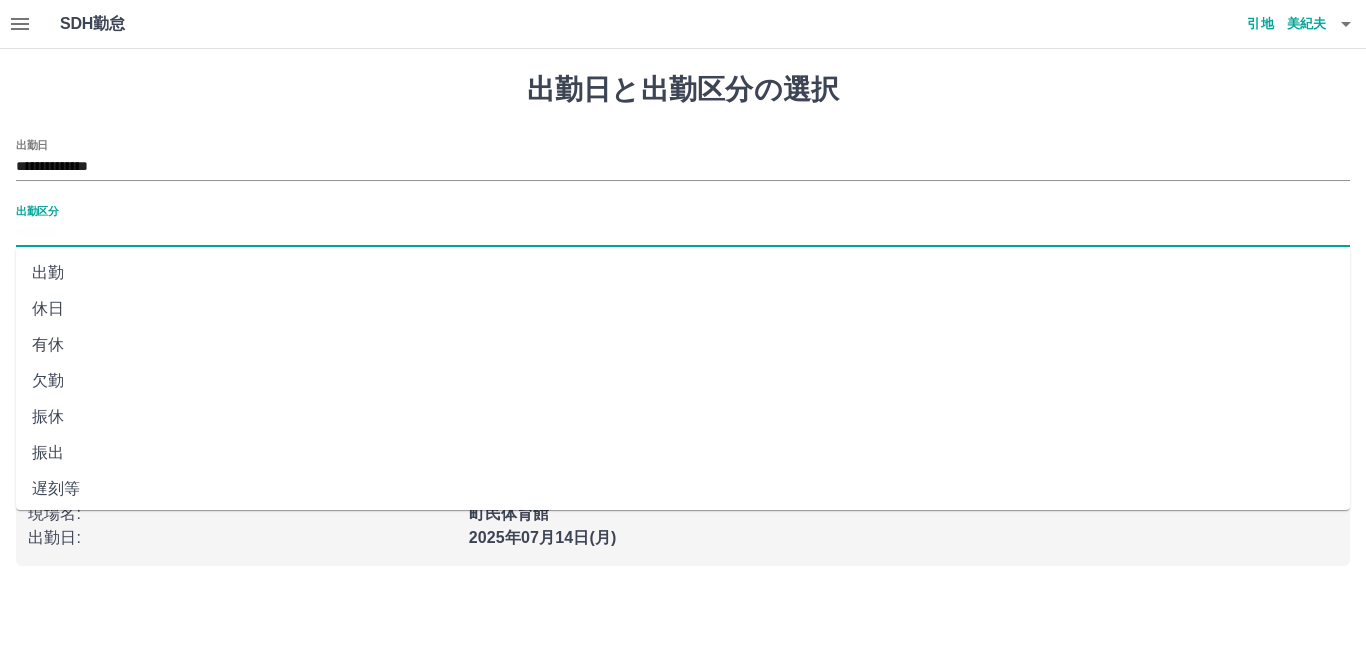 click on "出勤区分" at bounding box center (683, 233) 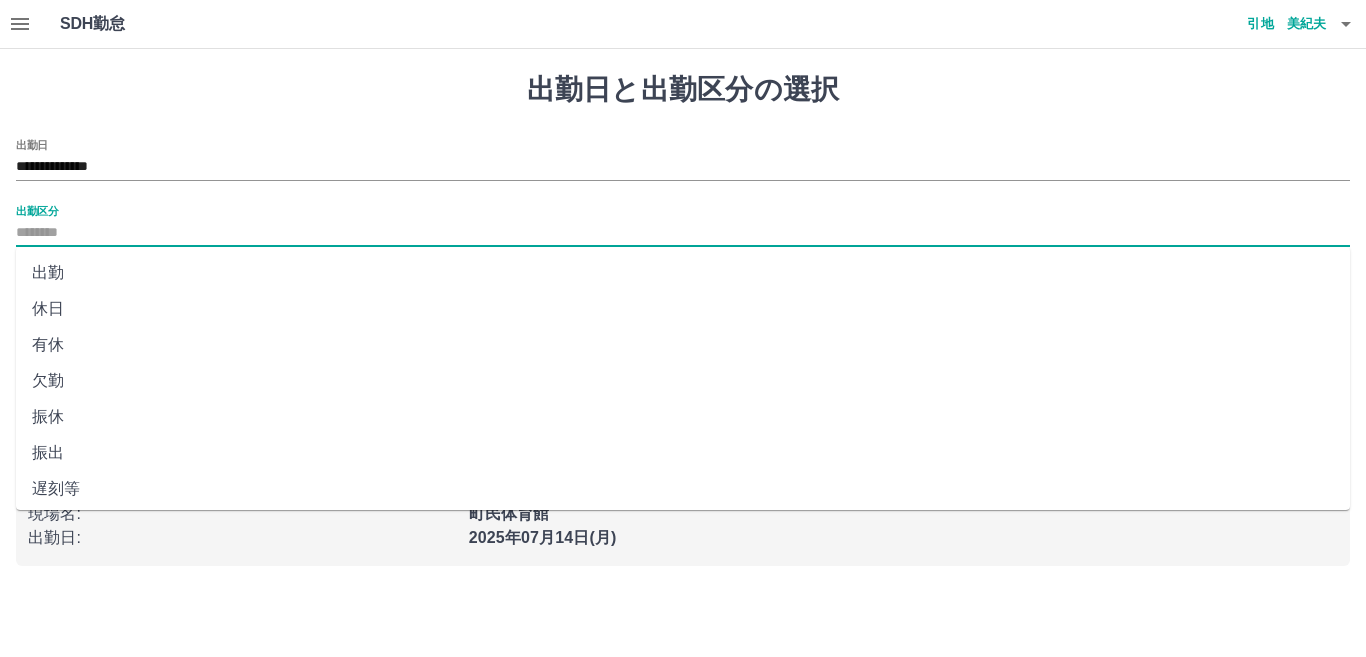 click on "出勤" at bounding box center (683, 273) 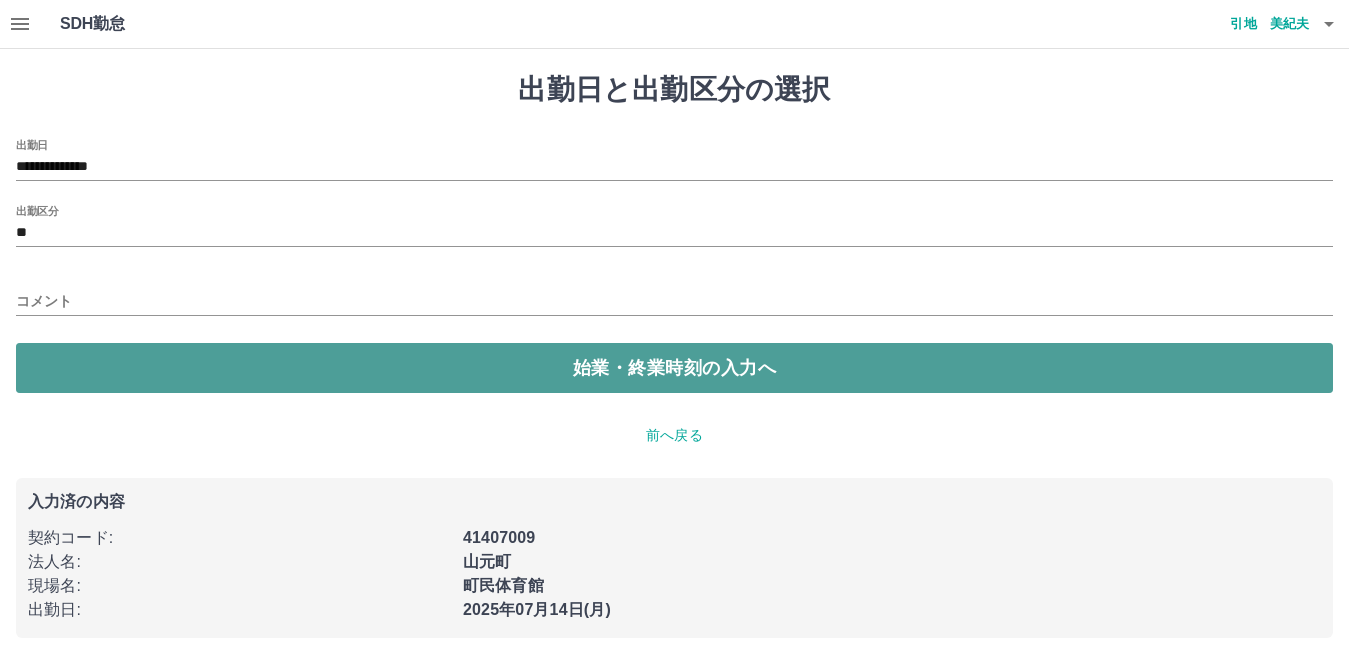 click on "始業・終業時刻の入力へ" at bounding box center [674, 368] 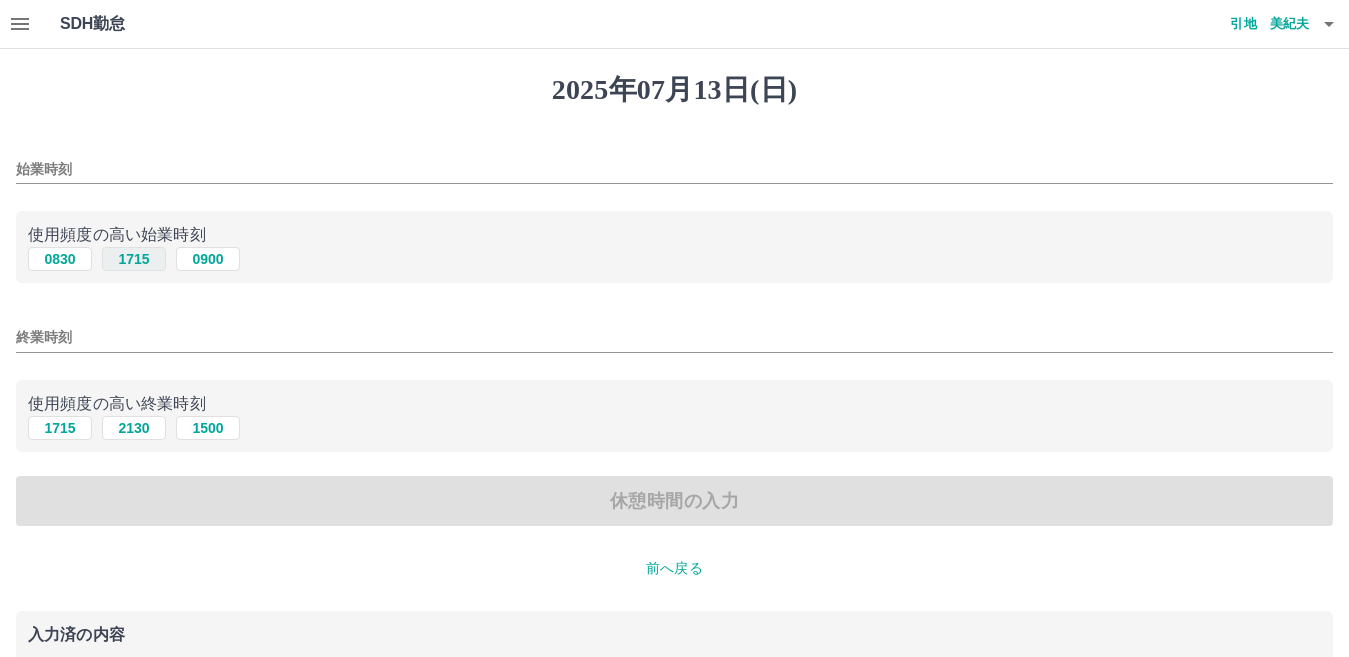 click on "1715" at bounding box center (134, 259) 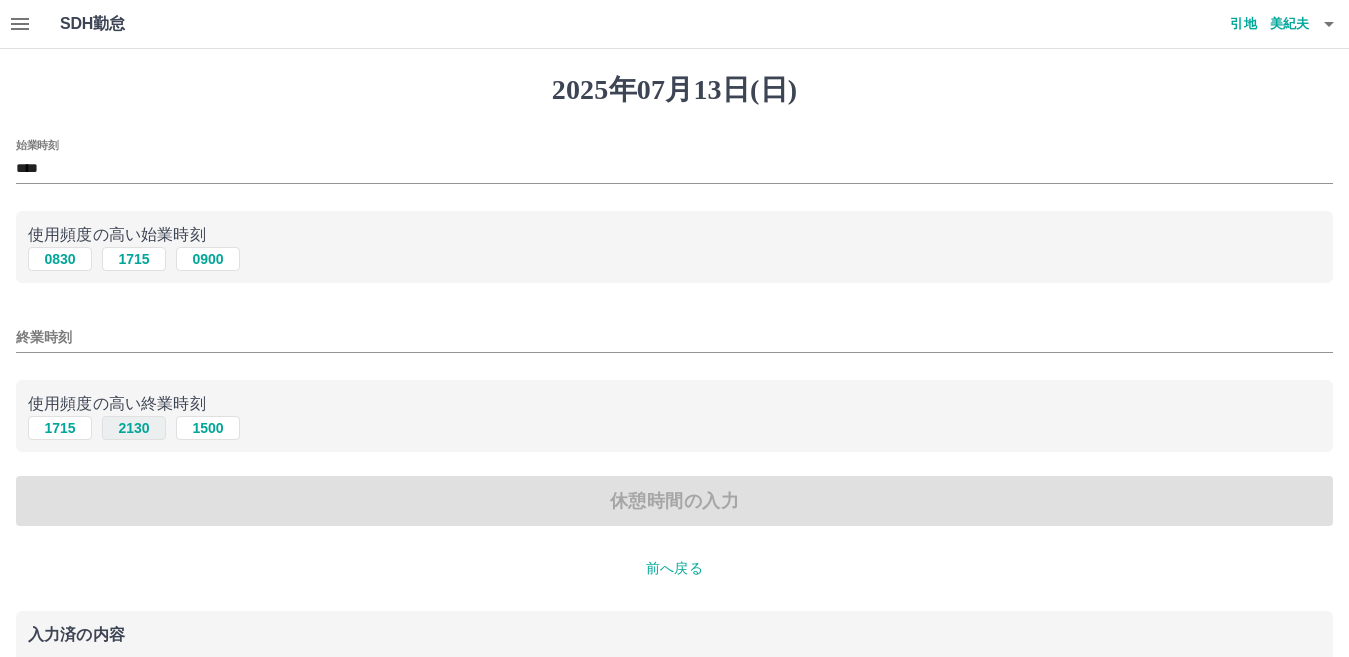 click on "2130" at bounding box center [134, 428] 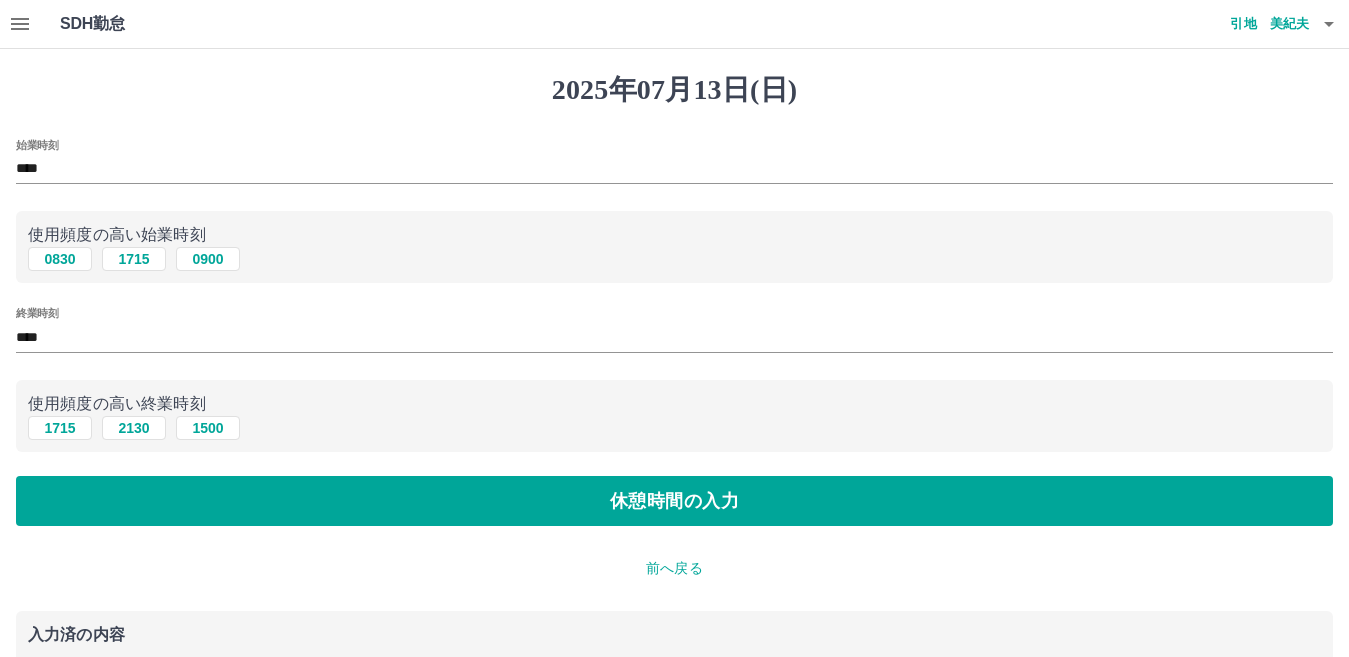 click on "休憩時間の入力" at bounding box center [674, 501] 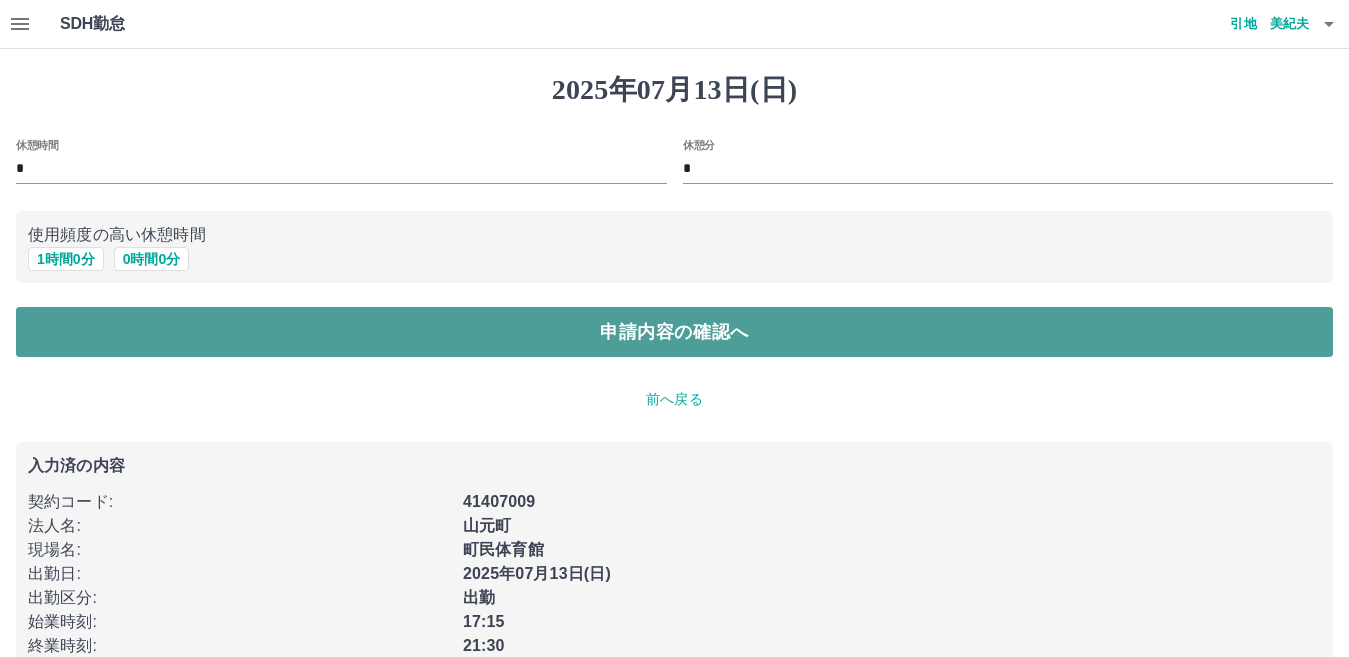 click on "申請内容の確認へ" at bounding box center [674, 332] 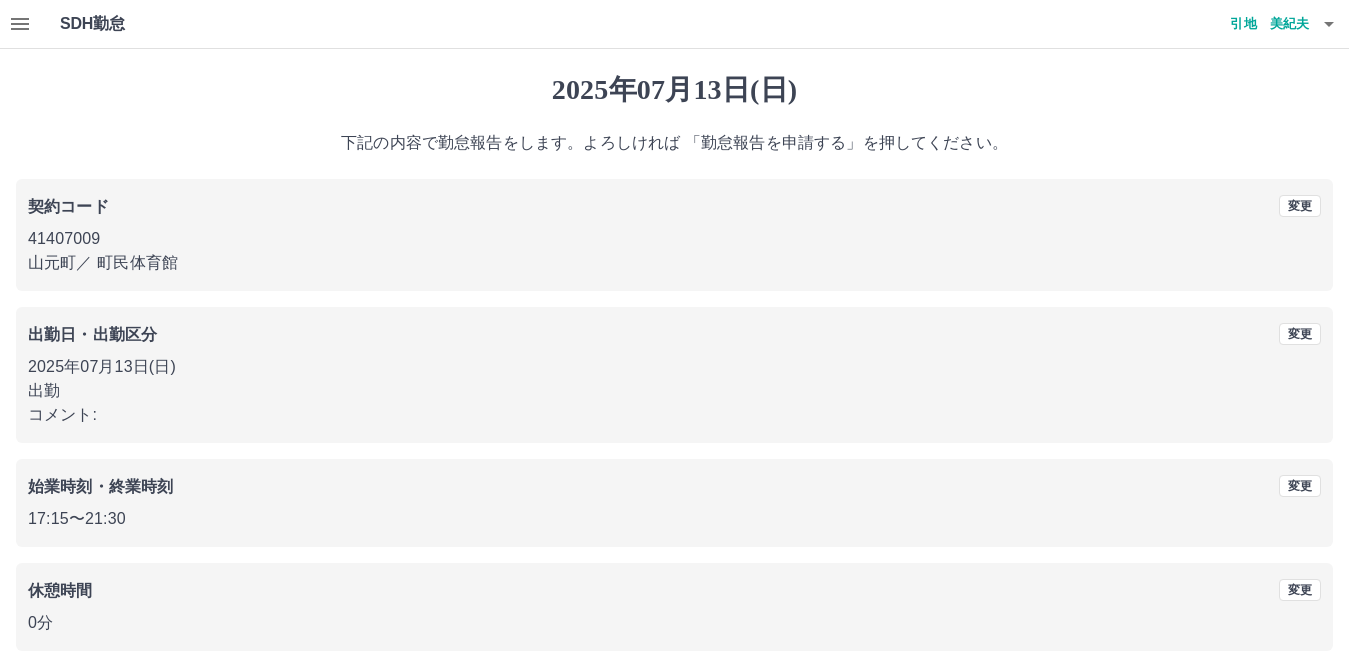 scroll, scrollTop: 92, scrollLeft: 0, axis: vertical 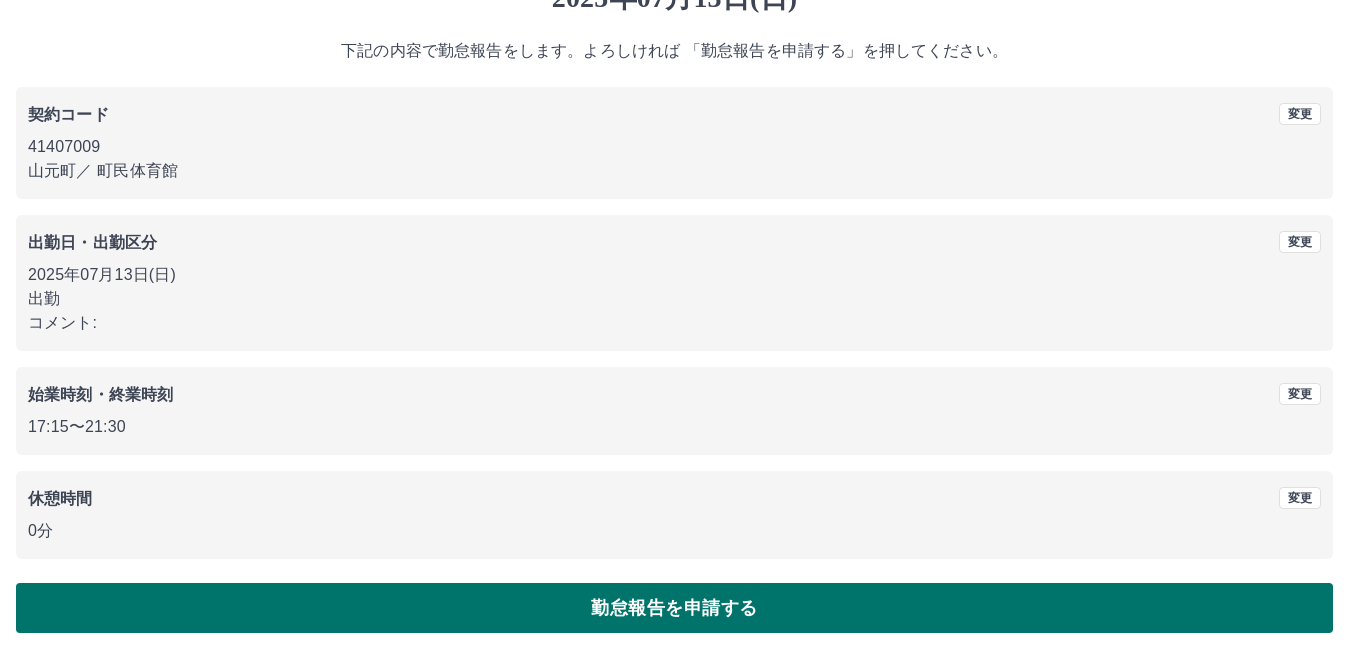 click on "勤怠報告を申請する" at bounding box center (674, 608) 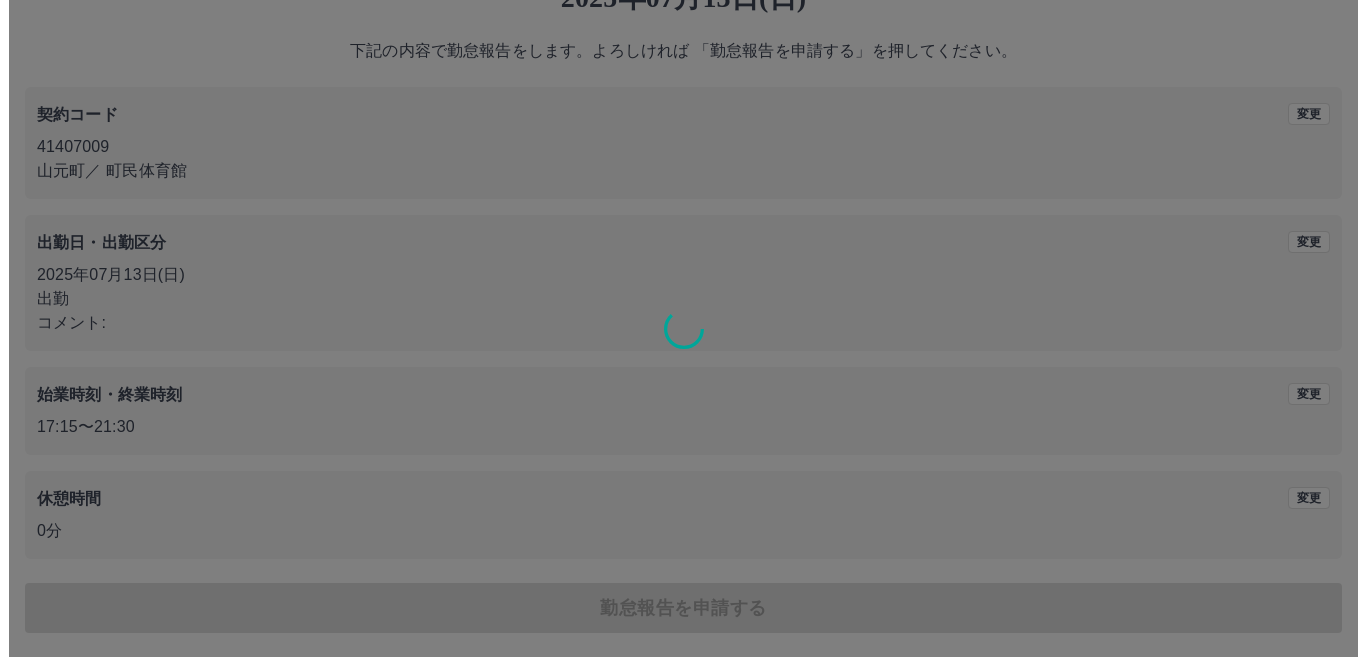 scroll, scrollTop: 0, scrollLeft: 0, axis: both 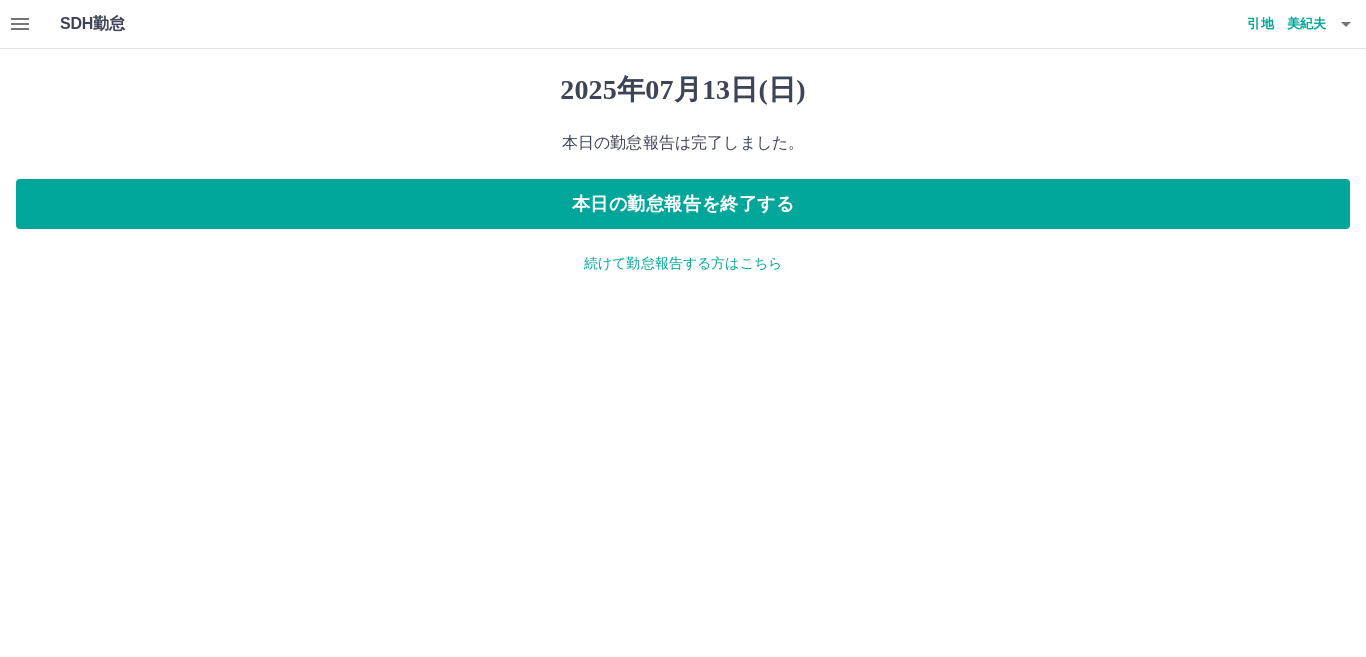 click on "続けて勤怠報告する方はこちら" at bounding box center (683, 263) 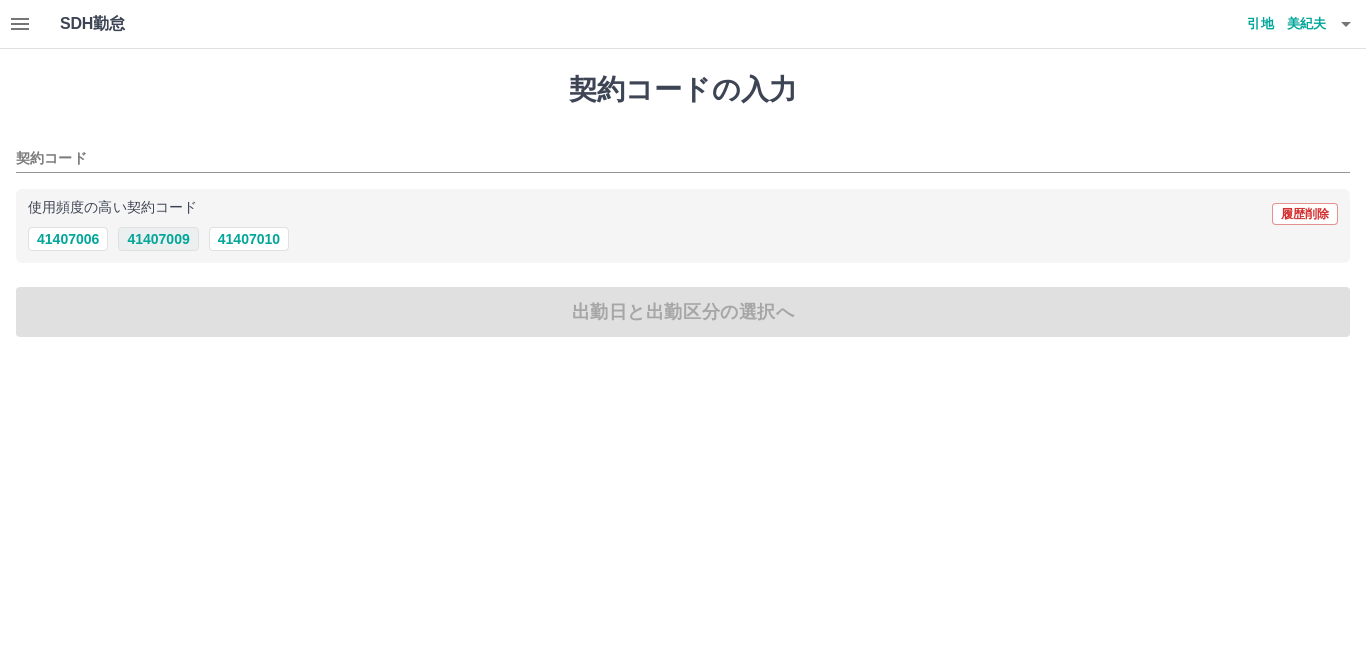 click on "41407009" at bounding box center [158, 239] 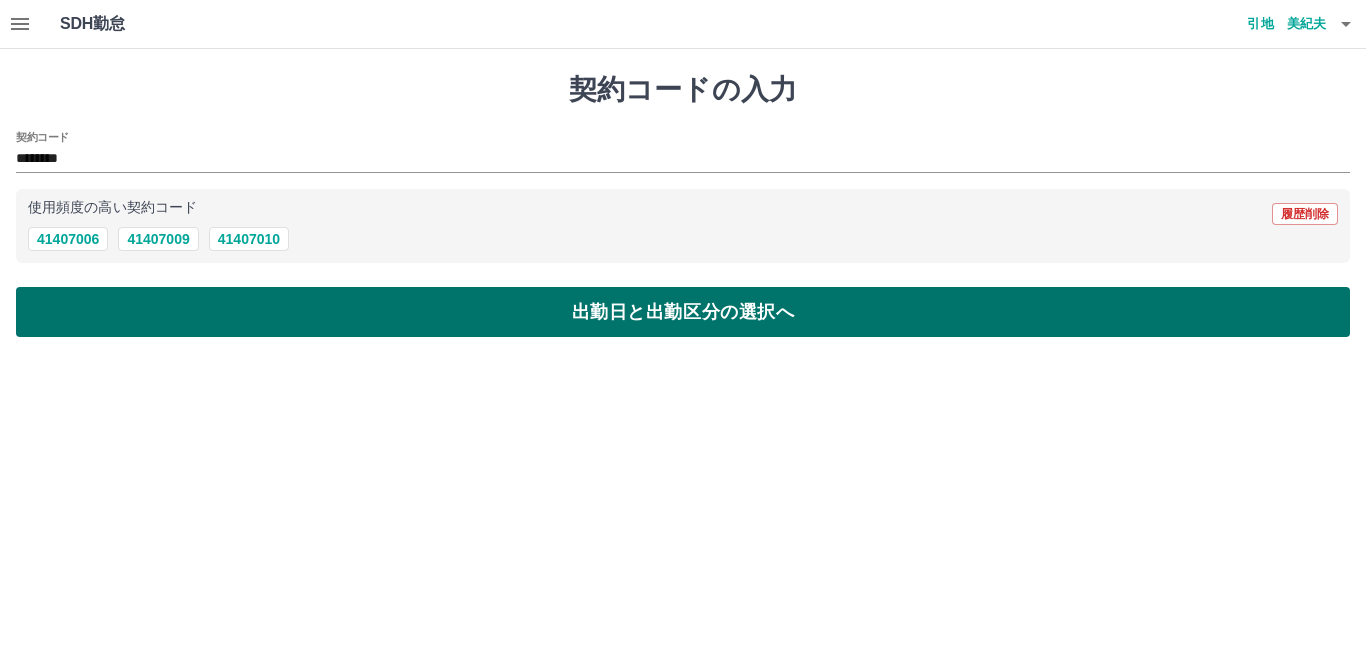 click on "出勤日と出勤区分の選択へ" at bounding box center [683, 312] 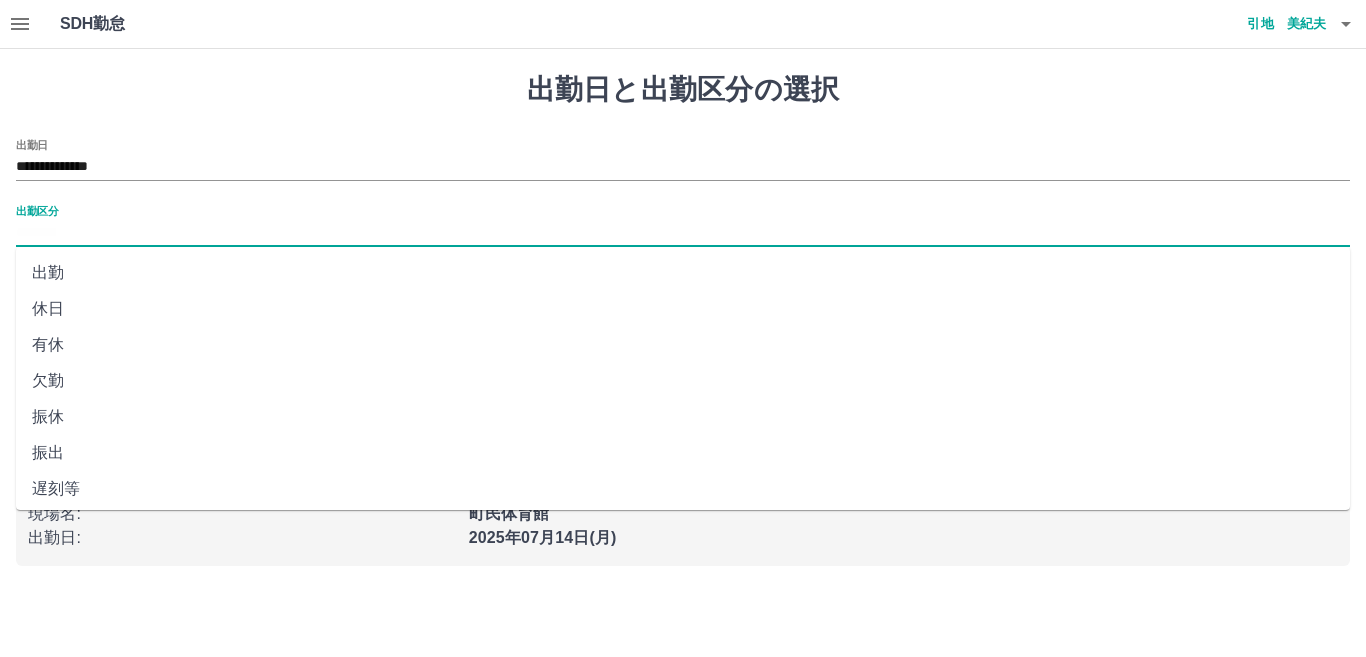 click on "出勤区分" at bounding box center (683, 233) 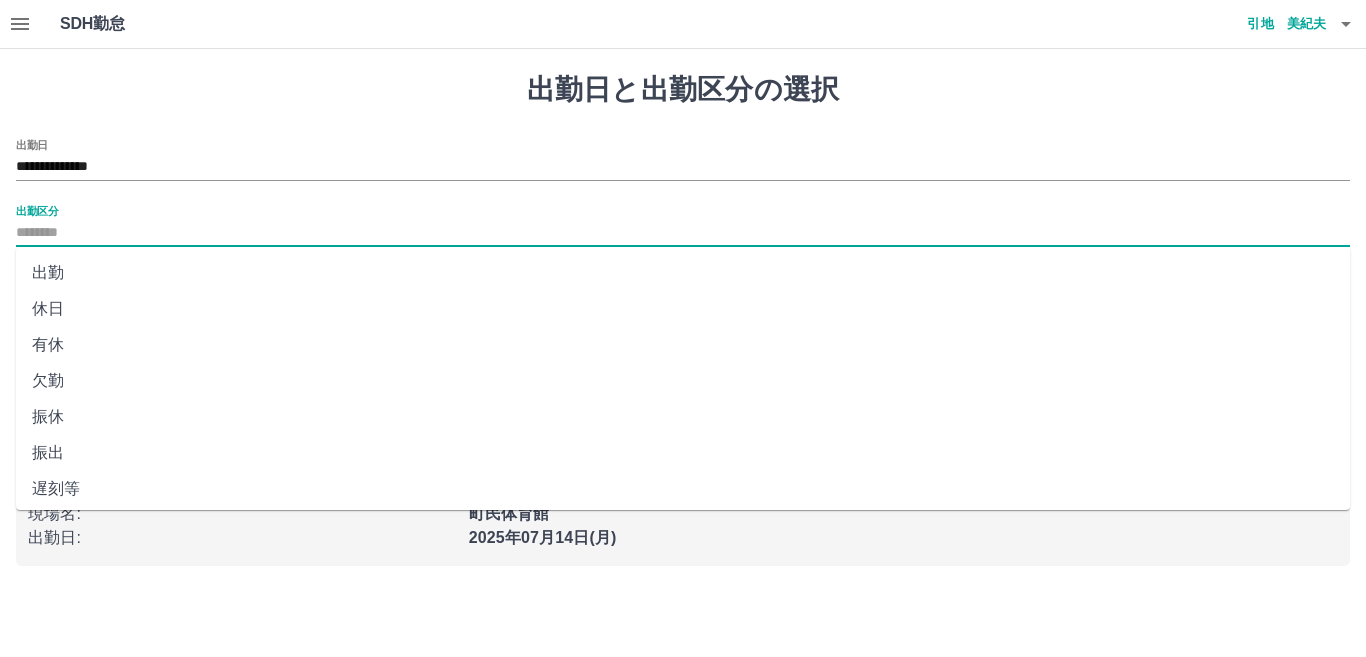 click on "休日" at bounding box center (683, 309) 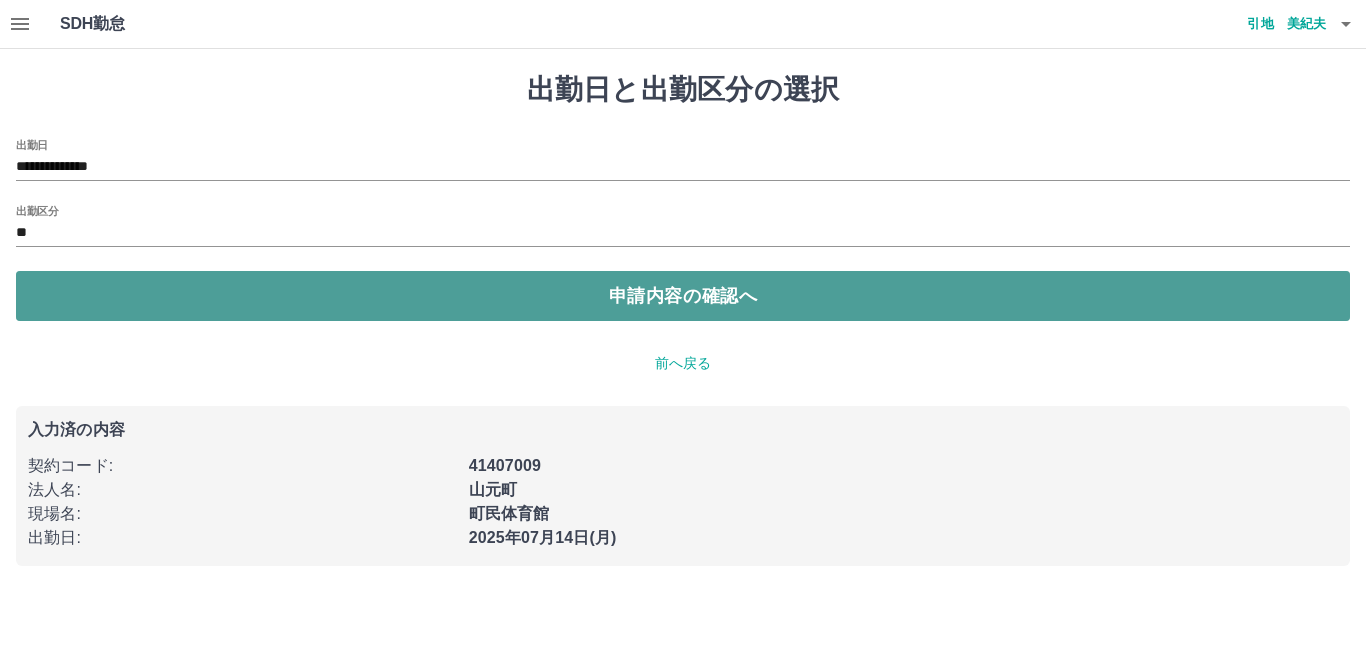 click on "申請内容の確認へ" at bounding box center (683, 296) 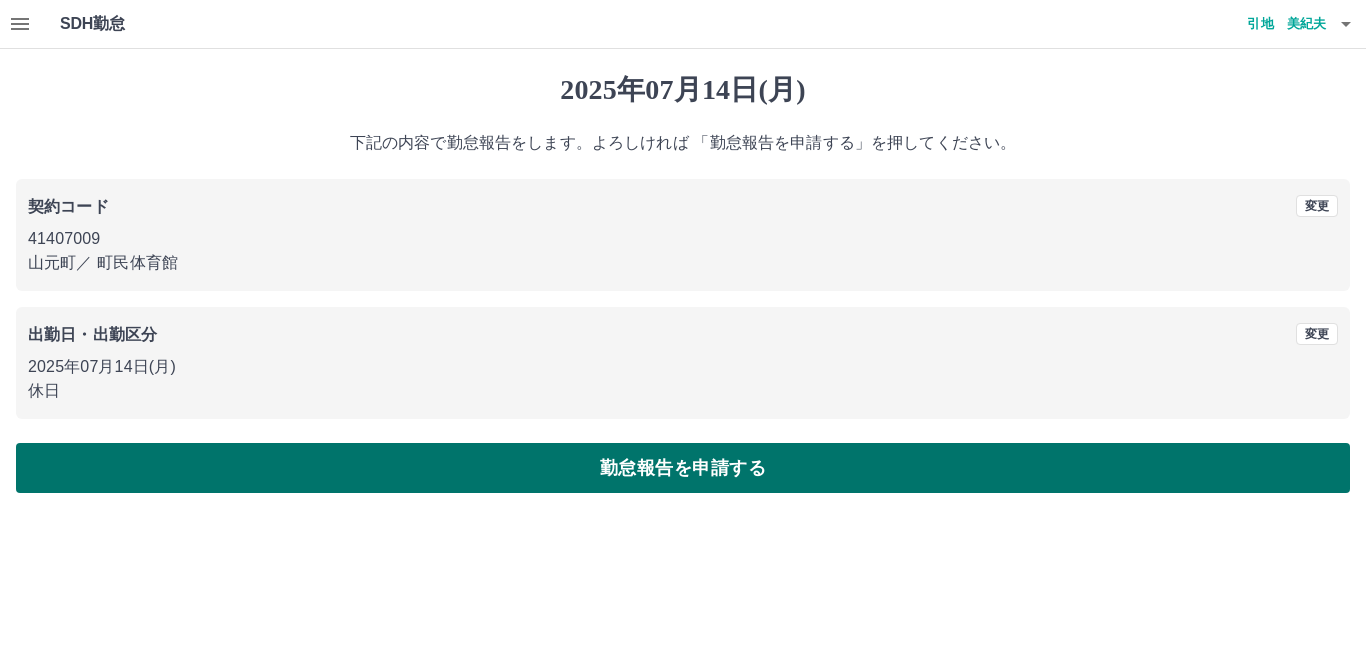 click on "勤怠報告を申請する" at bounding box center [683, 468] 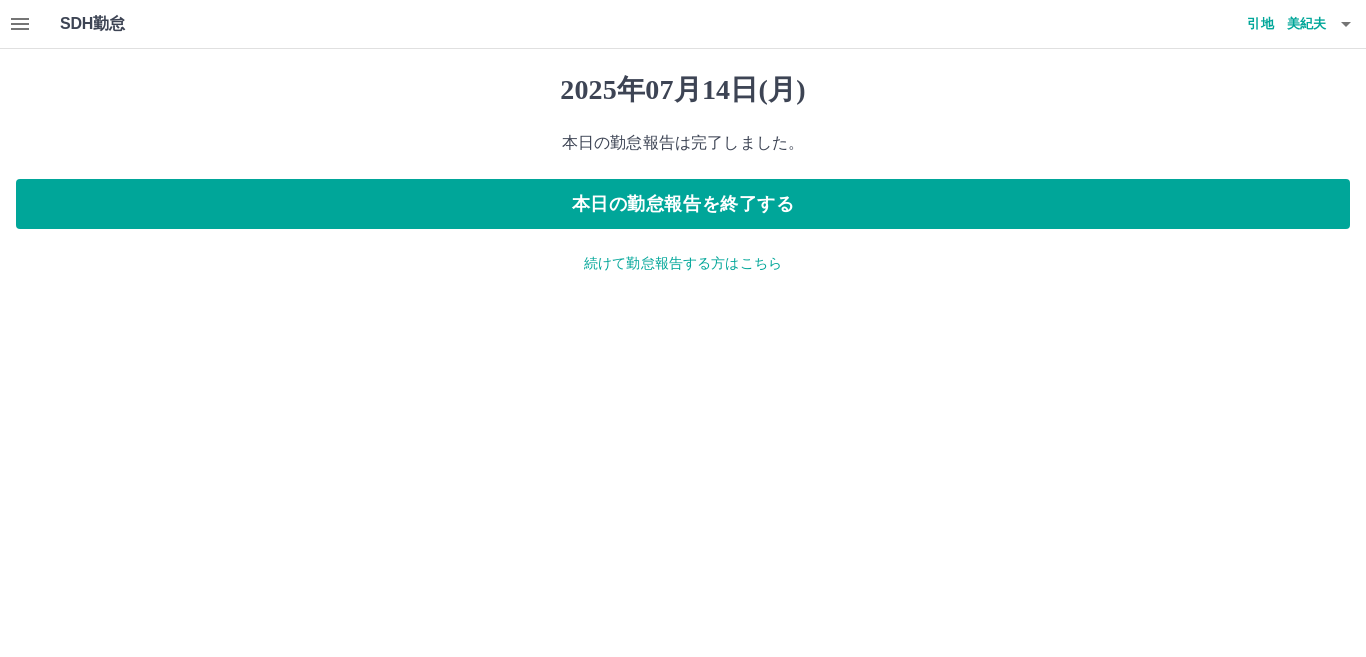 click 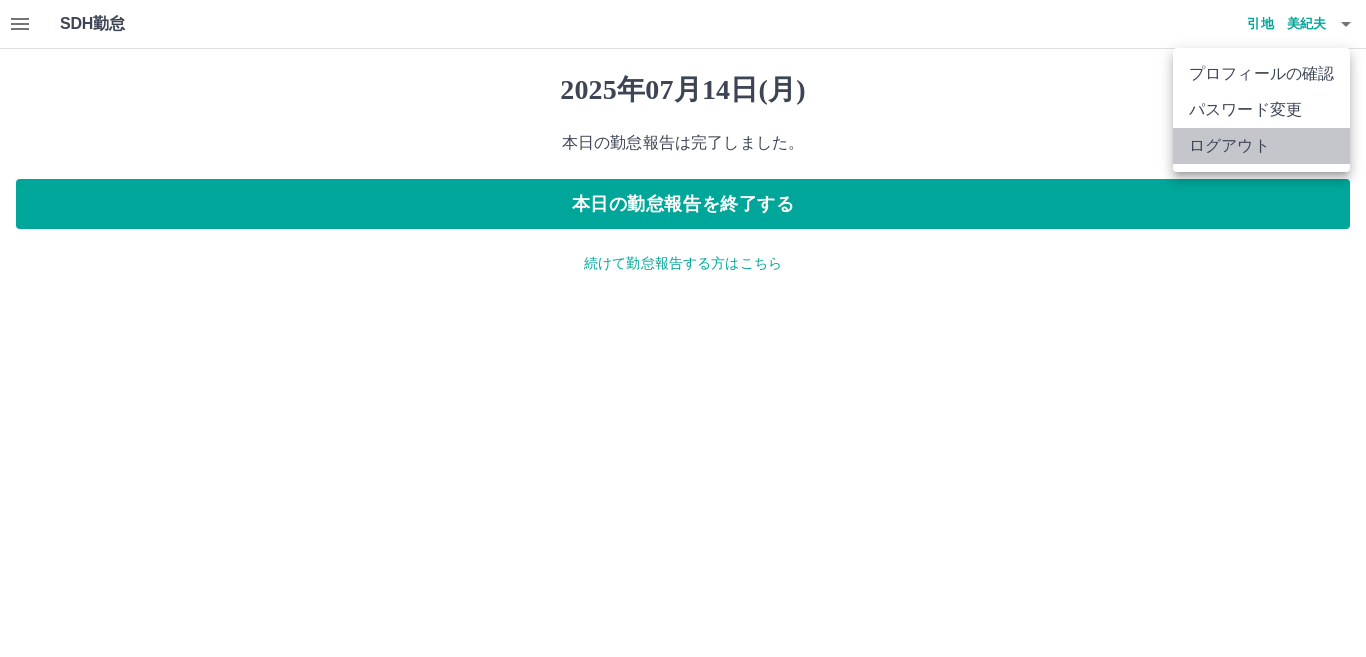 click on "ログアウト" at bounding box center (1261, 146) 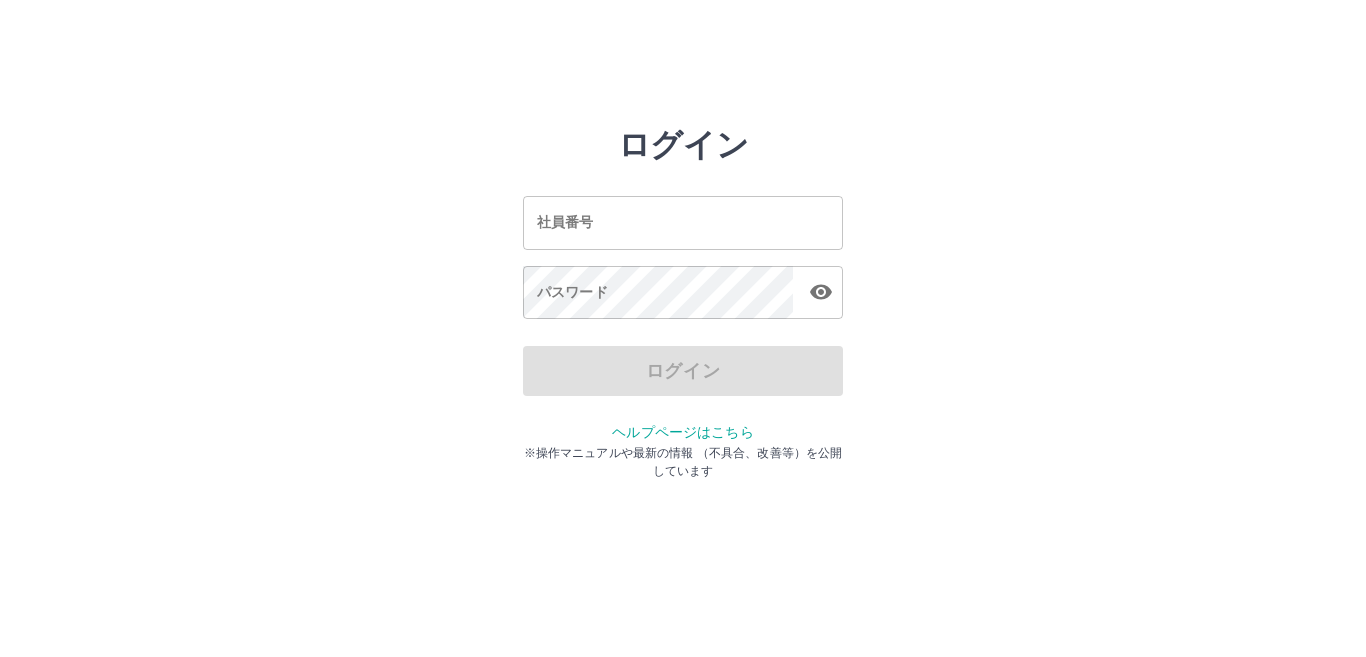 scroll, scrollTop: 0, scrollLeft: 0, axis: both 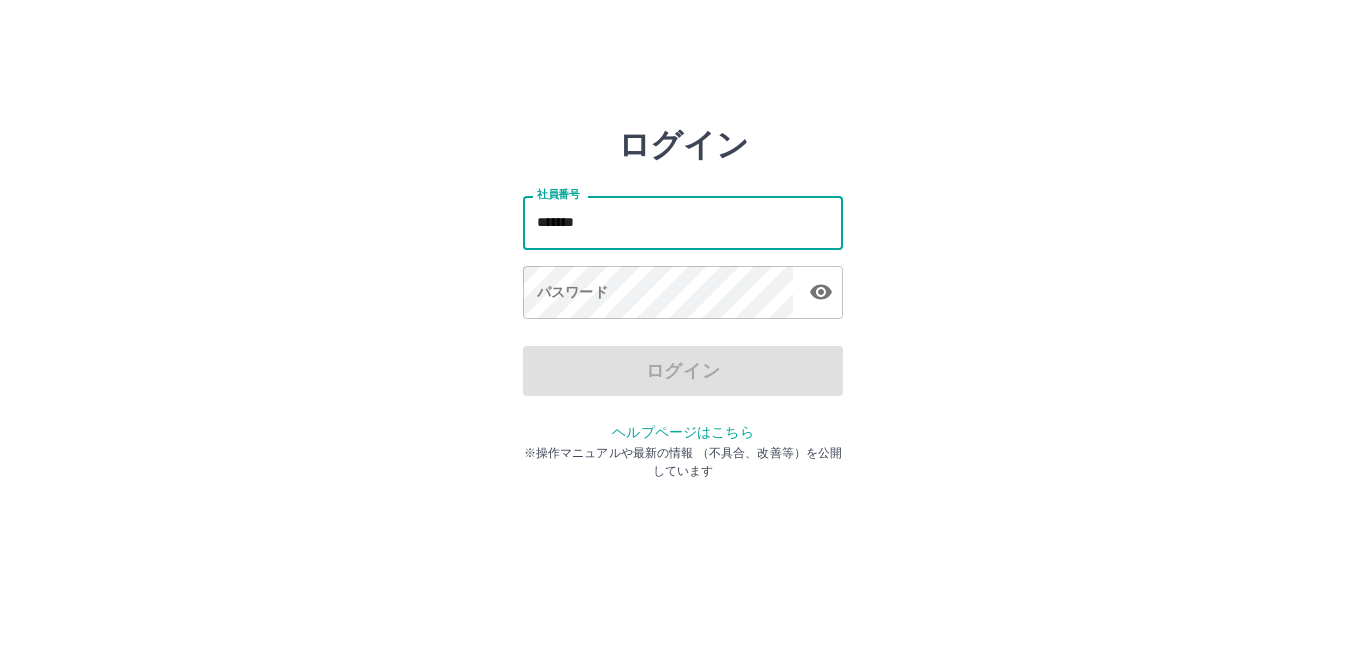 type on "*******" 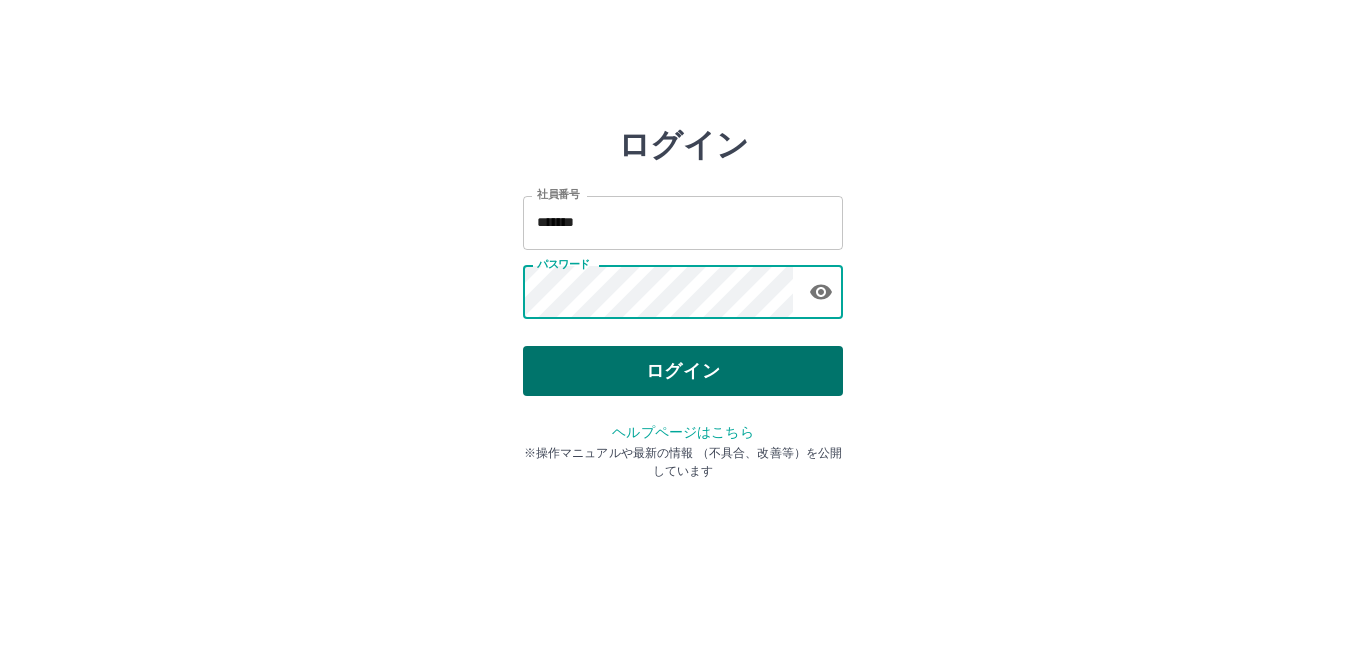 click on "ログイン" at bounding box center [683, 371] 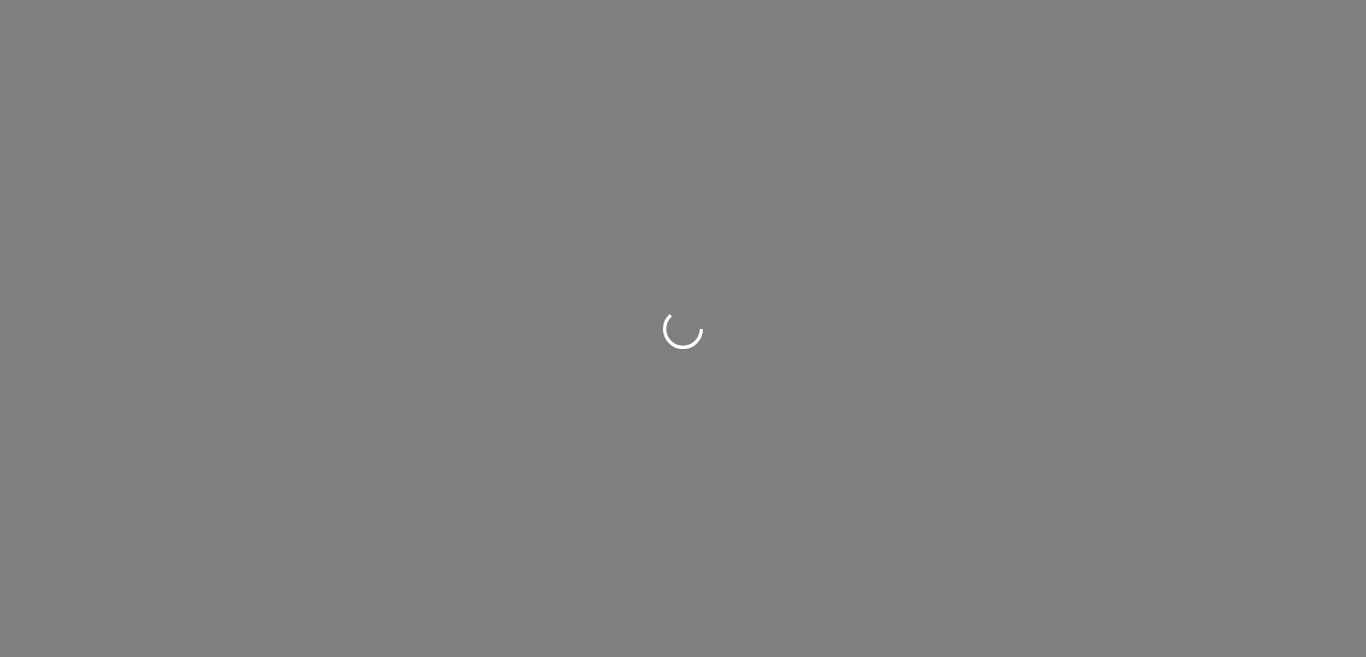 scroll, scrollTop: 0, scrollLeft: 0, axis: both 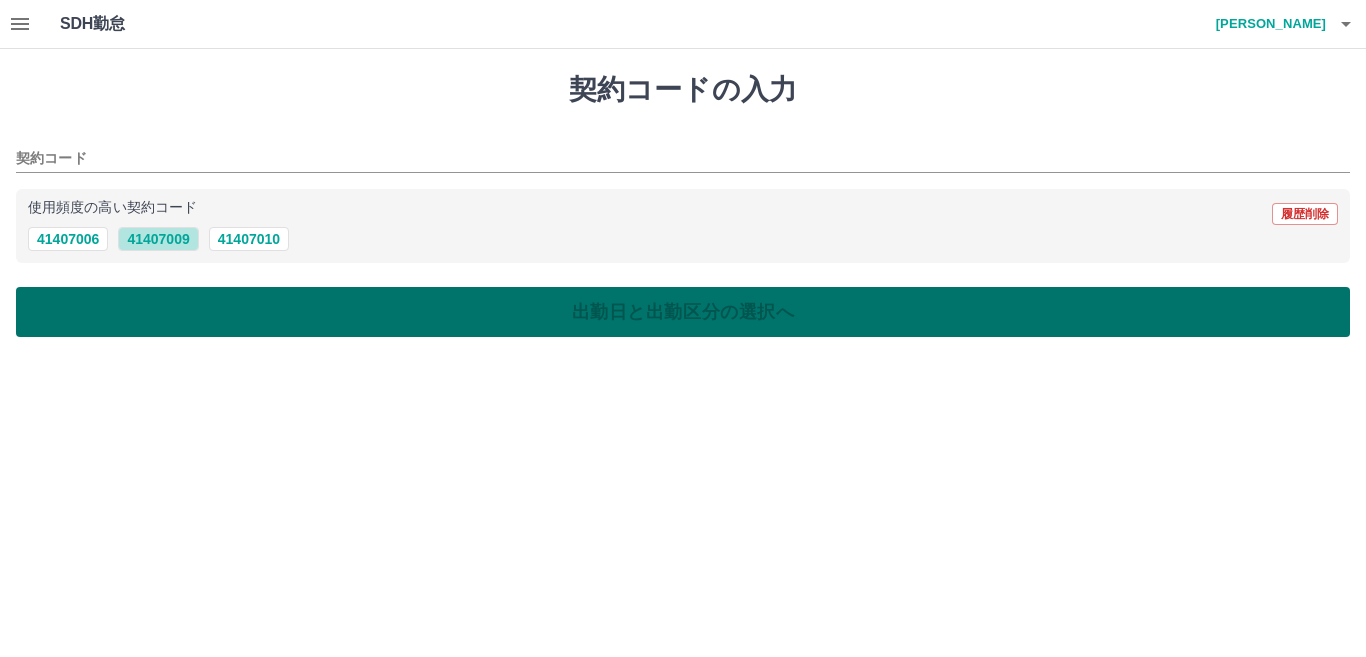 drag, startPoint x: 137, startPoint y: 239, endPoint x: 284, endPoint y: 303, distance: 160.32779 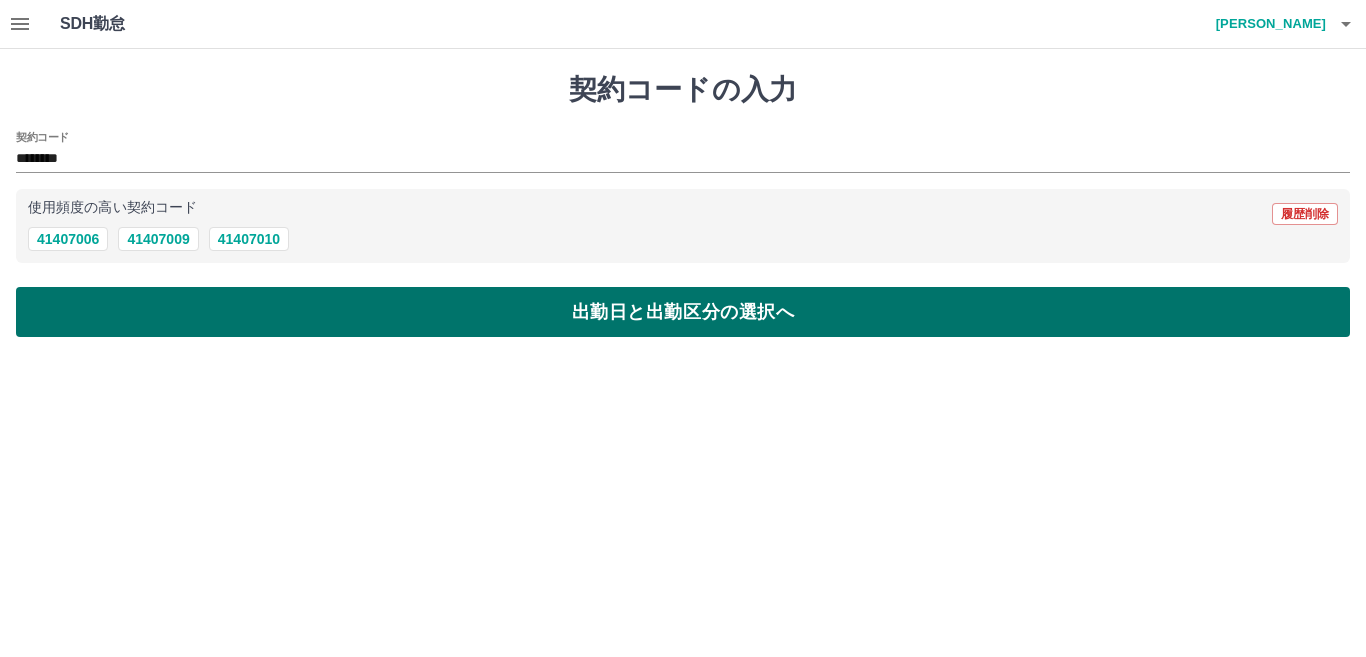 click on "出勤日と出勤区分の選択へ" at bounding box center (683, 312) 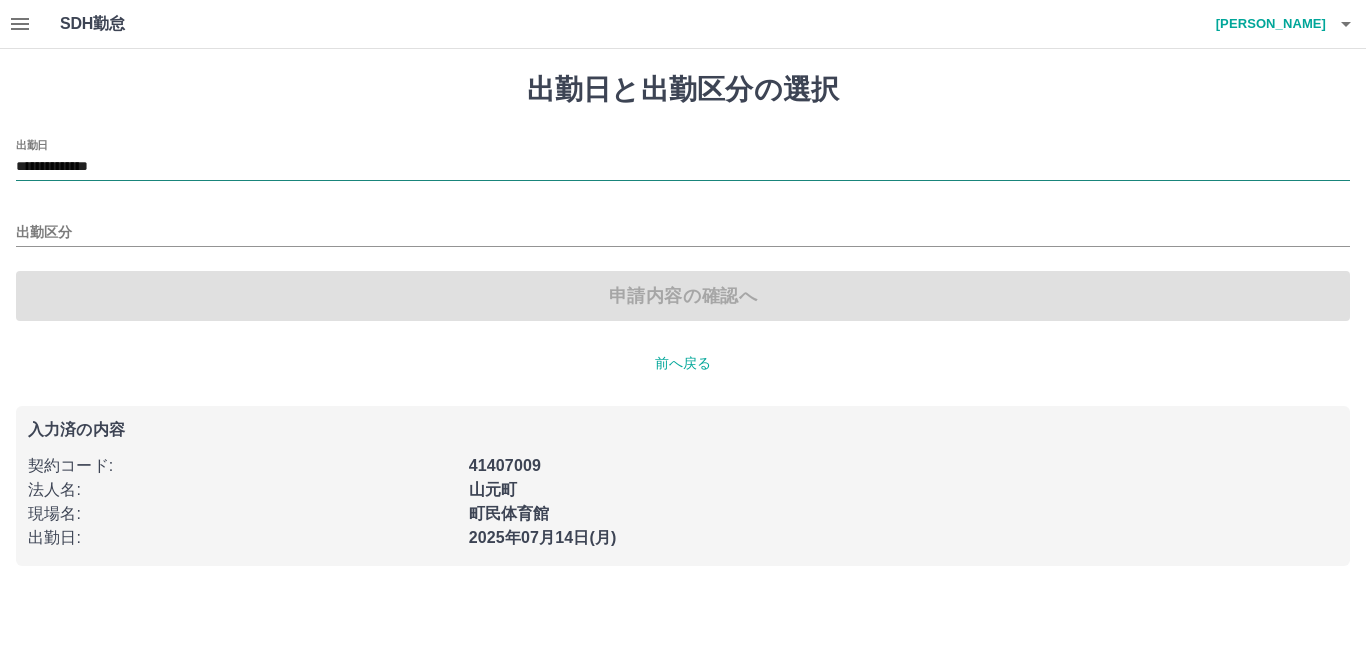 click on "**********" at bounding box center [683, 167] 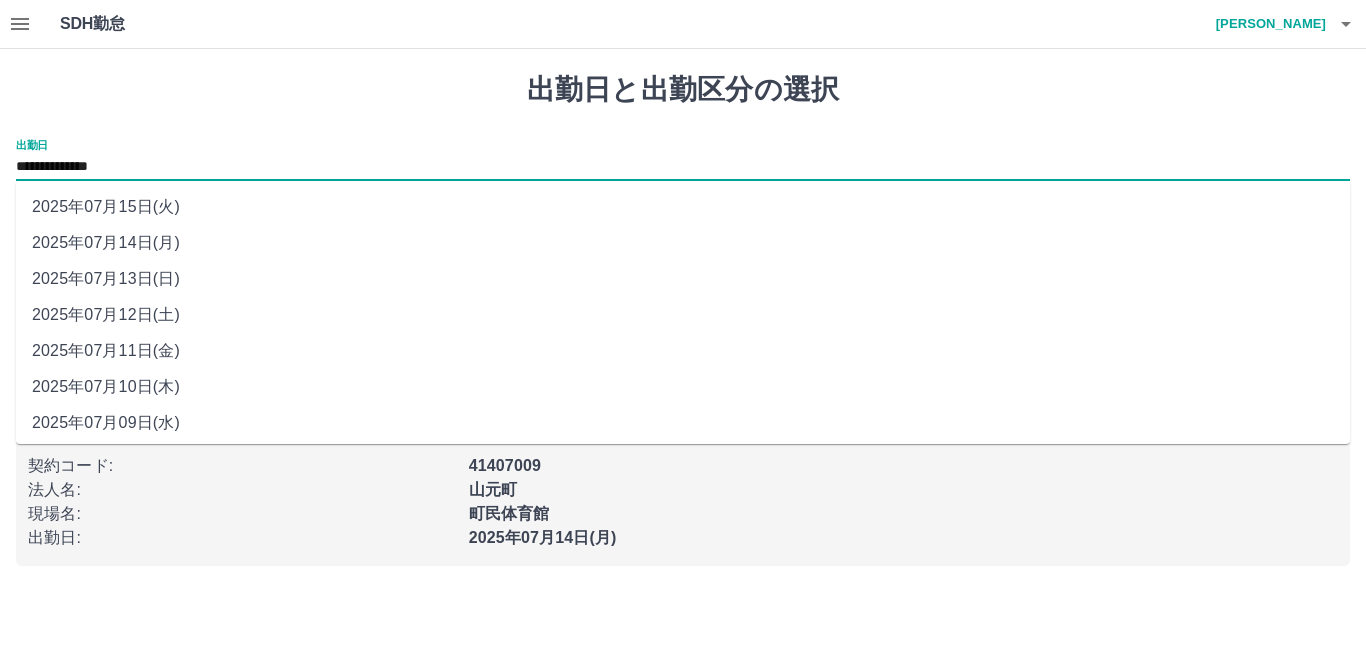 drag, startPoint x: 133, startPoint y: 354, endPoint x: 97, endPoint y: 314, distance: 53.814495 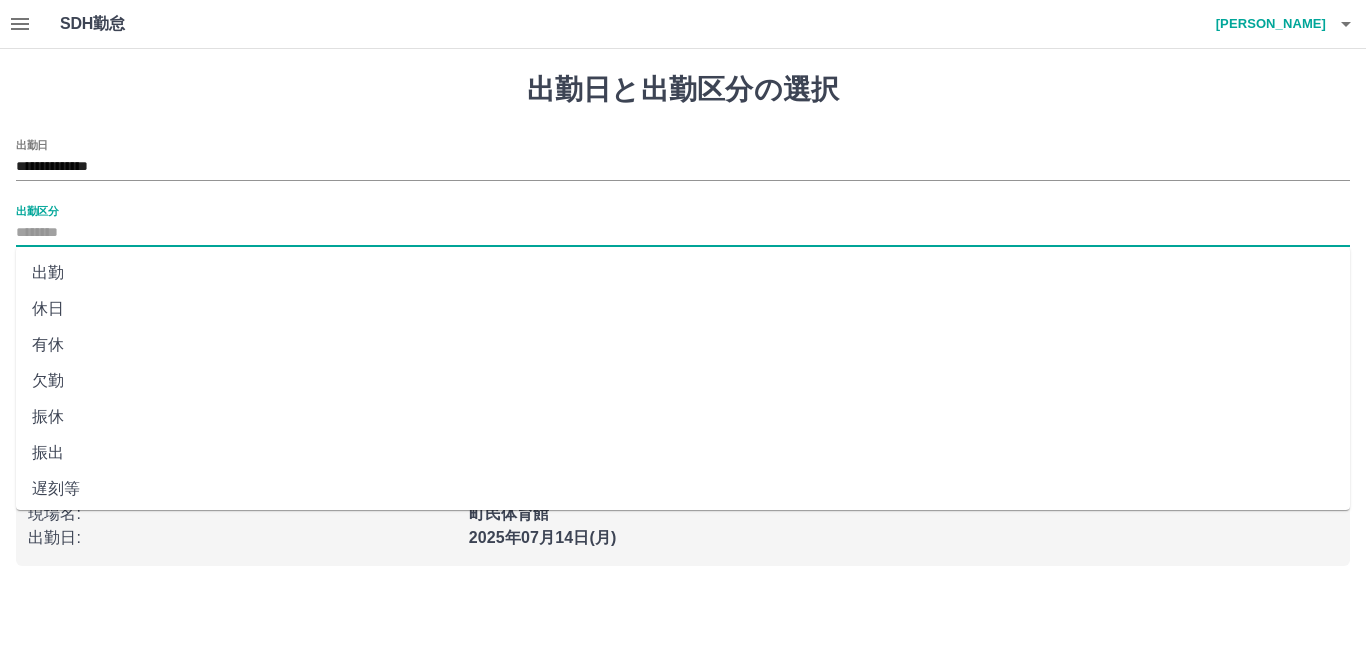 click on "出勤区分" at bounding box center [683, 233] 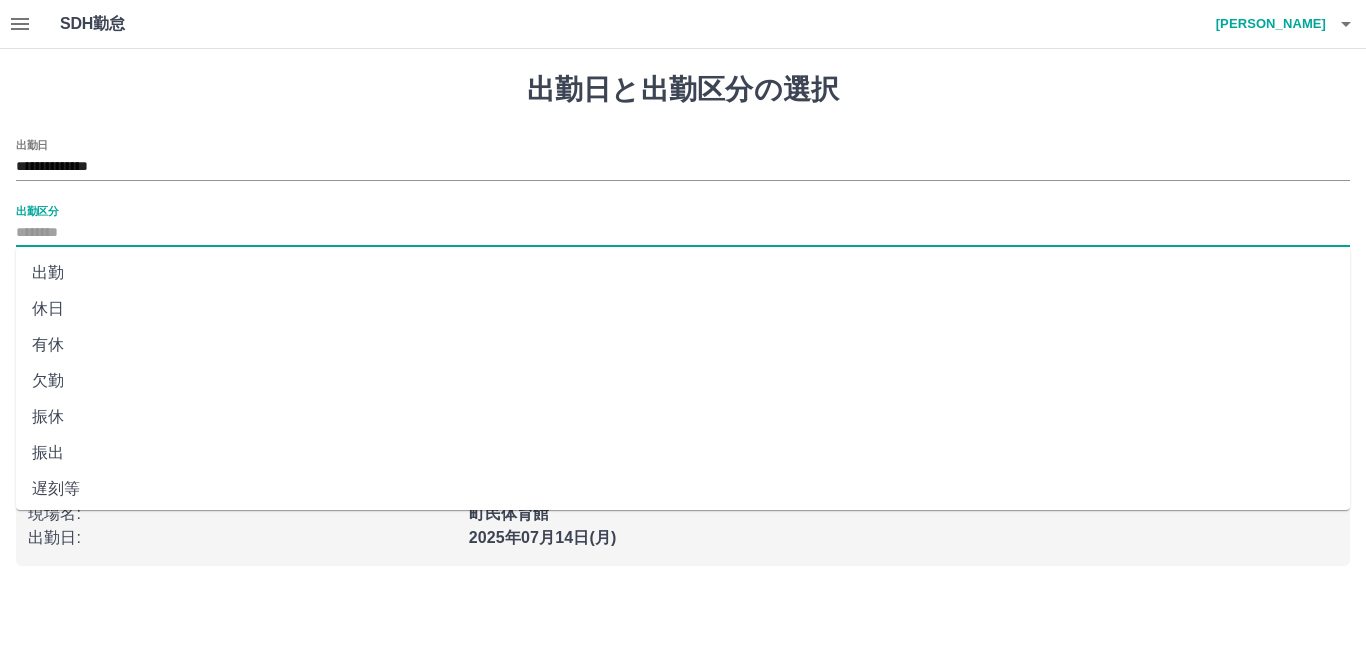 click 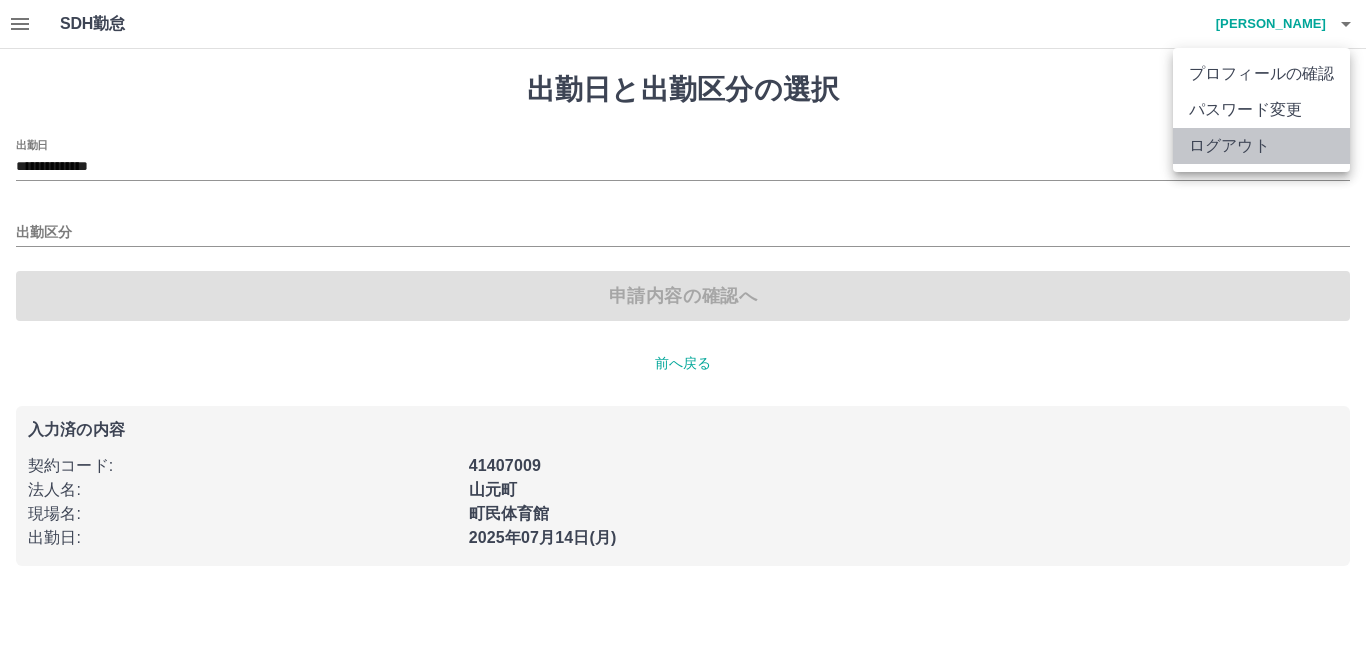 click on "ログアウト" at bounding box center (1261, 146) 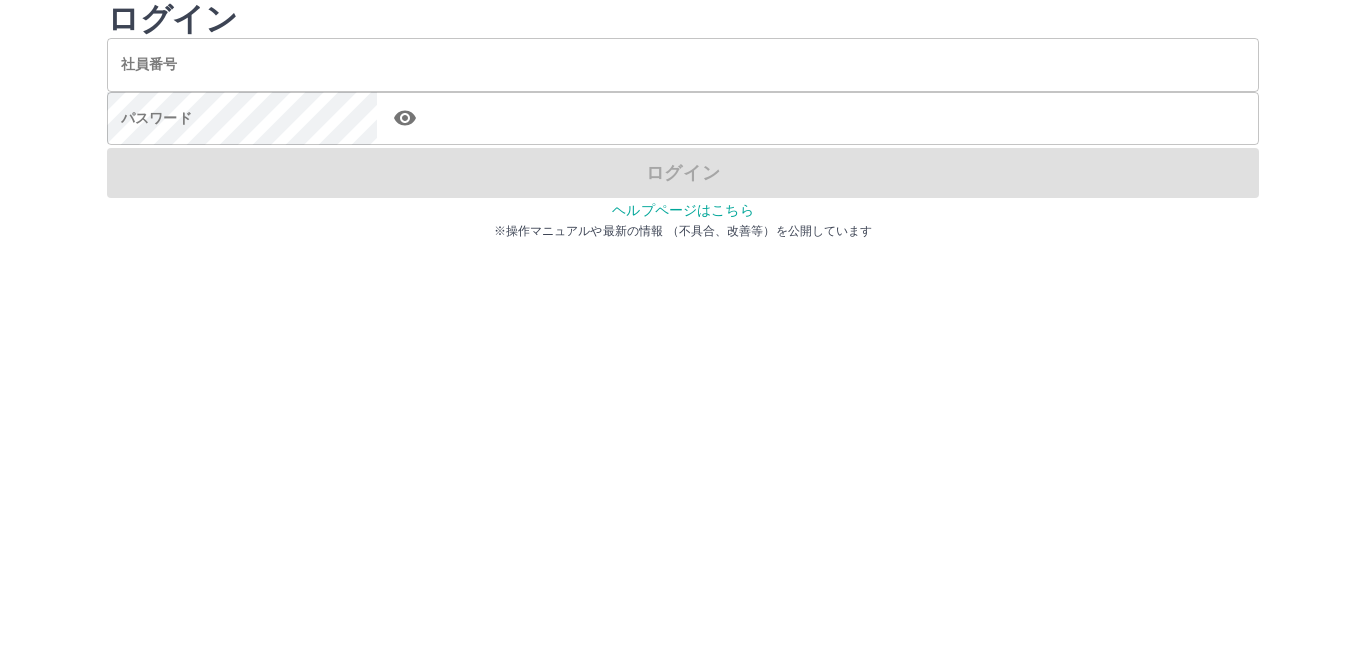scroll, scrollTop: 0, scrollLeft: 0, axis: both 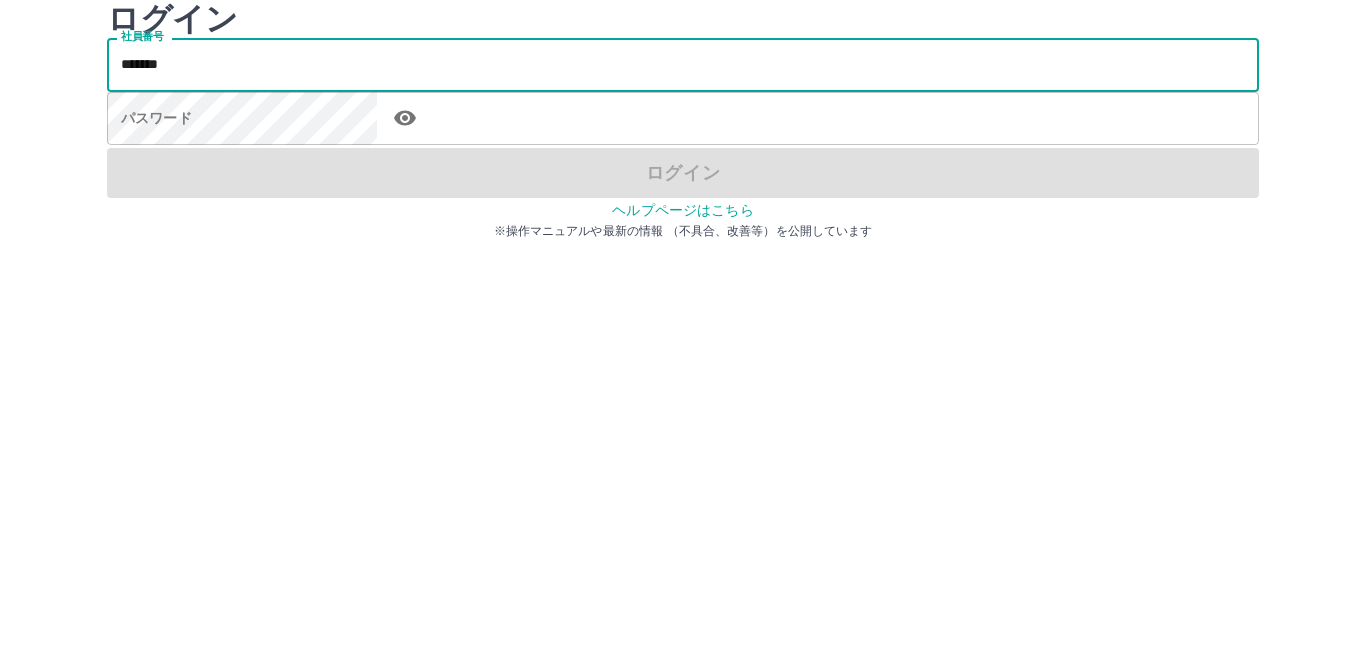 type on "*******" 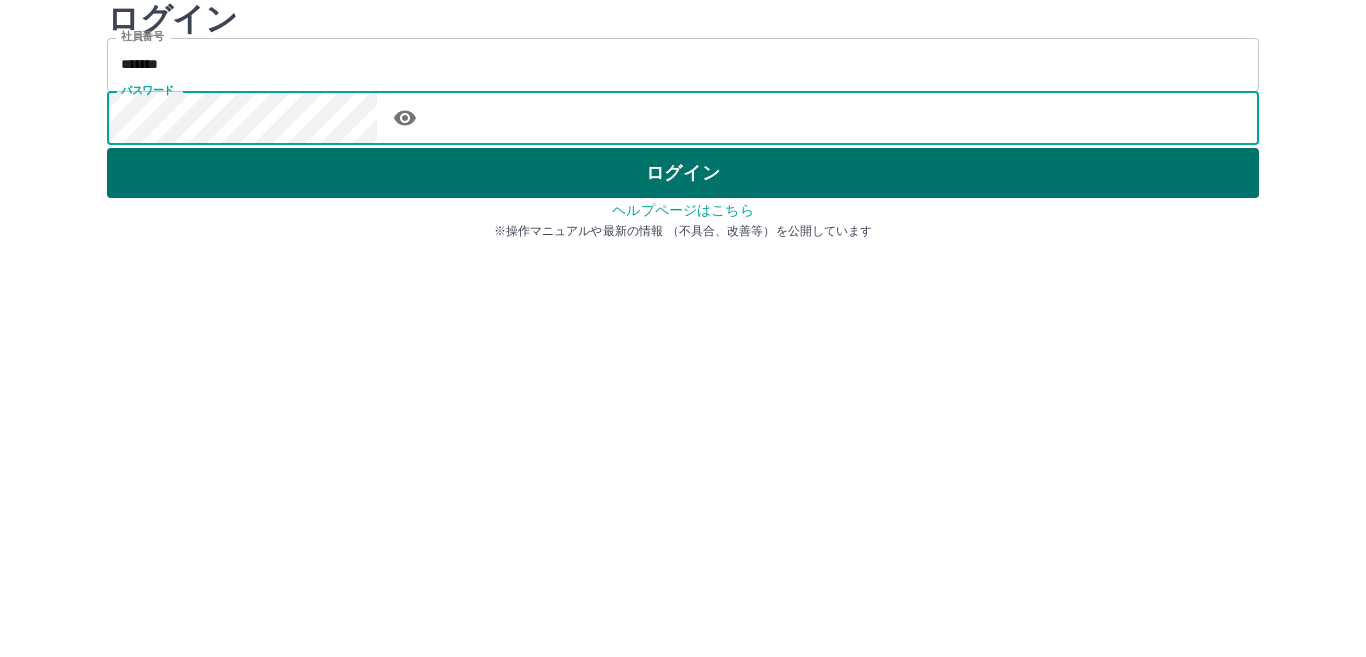 click on "ログイン" at bounding box center [683, 173] 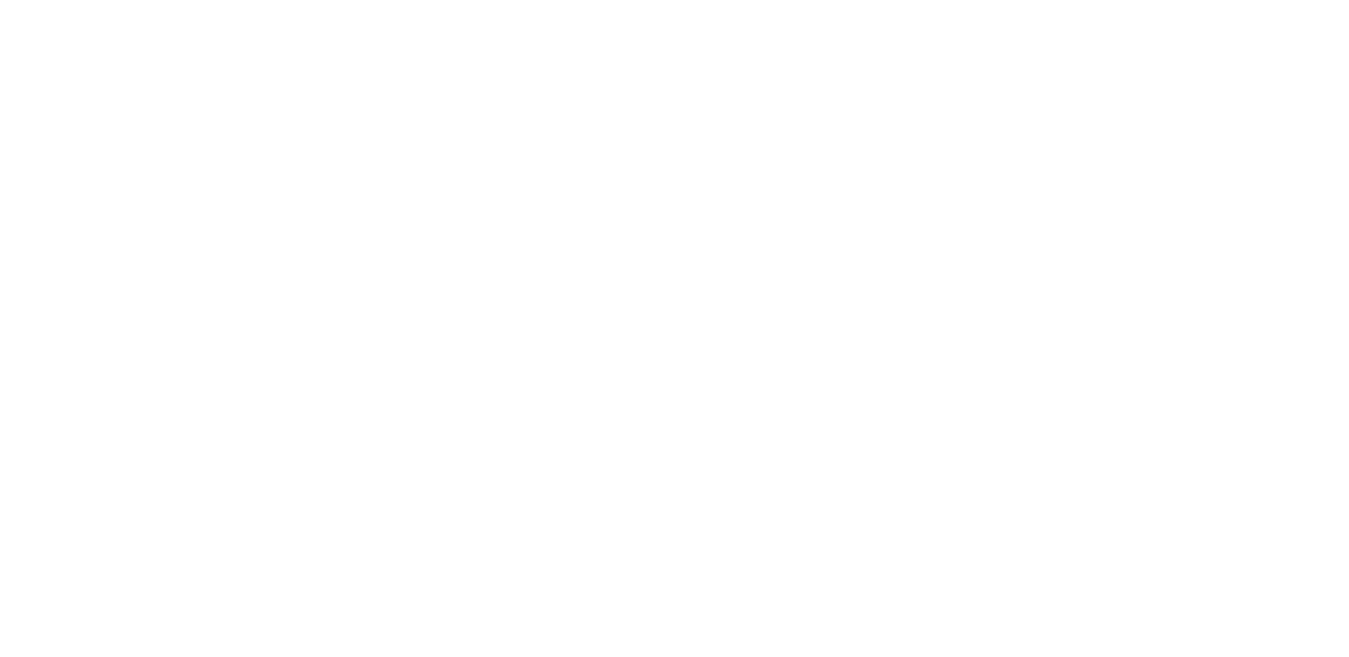scroll, scrollTop: 0, scrollLeft: 0, axis: both 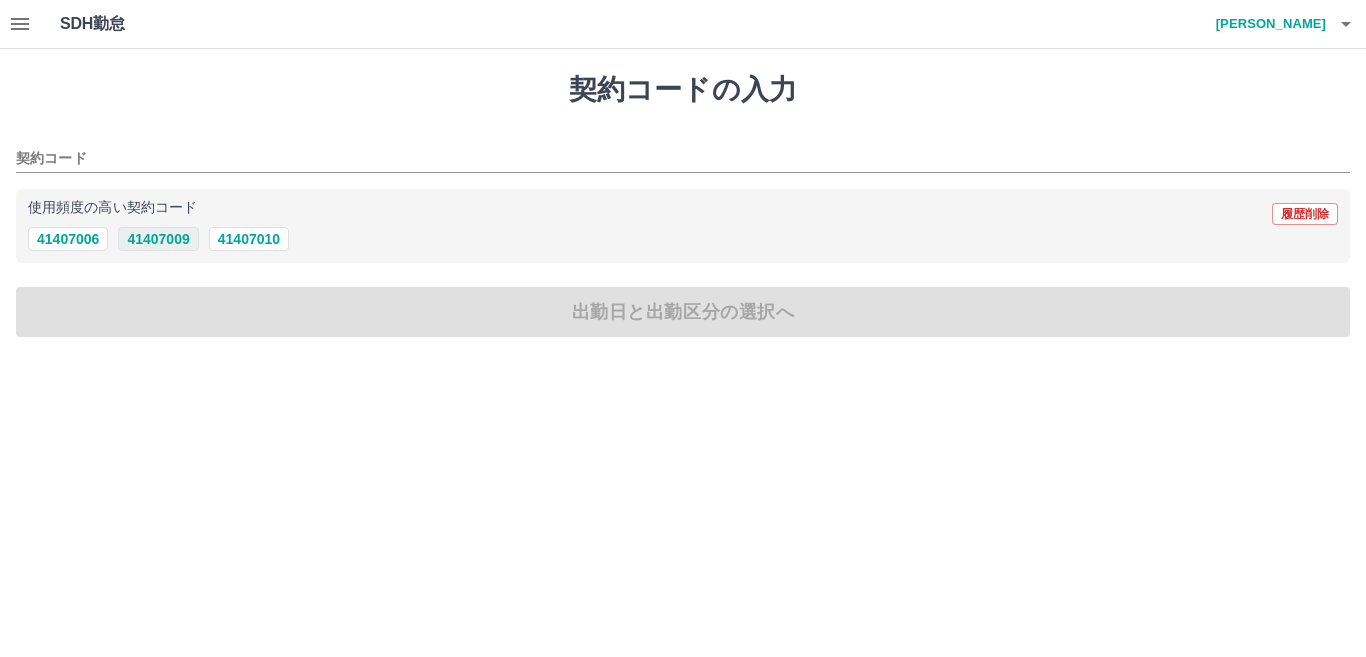 click on "41407009" at bounding box center (158, 239) 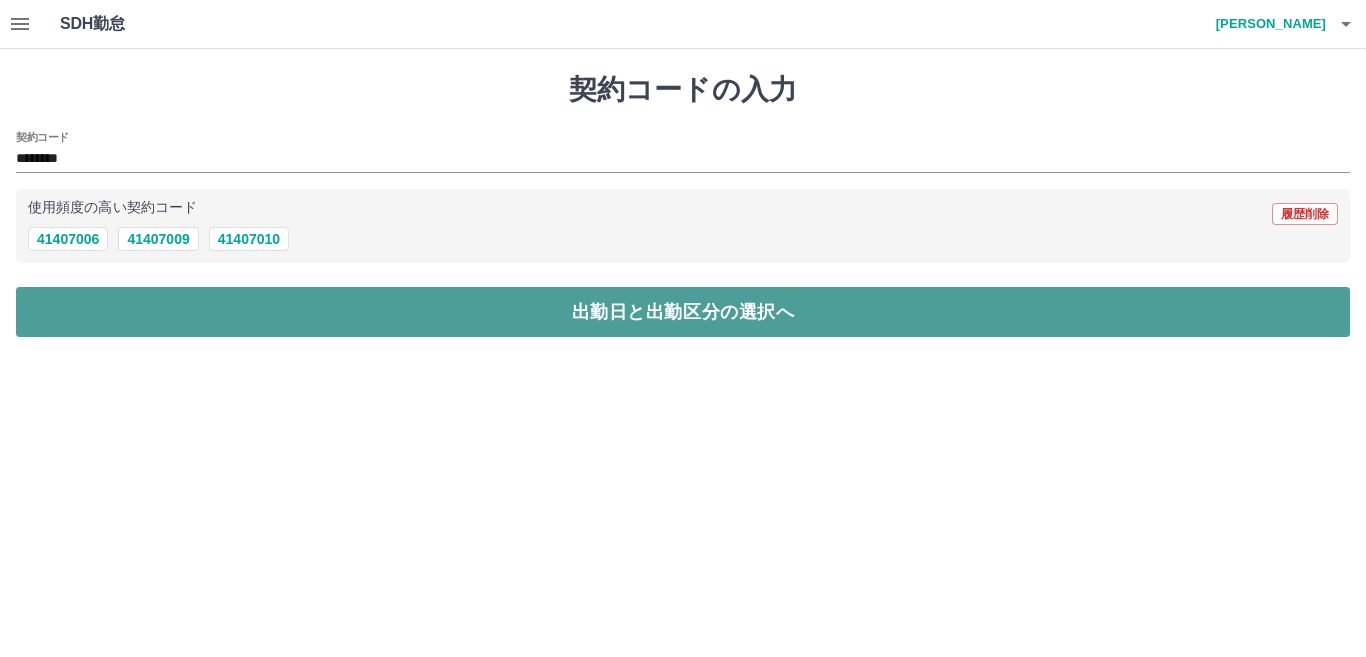 click on "出勤日と出勤区分の選択へ" at bounding box center [683, 312] 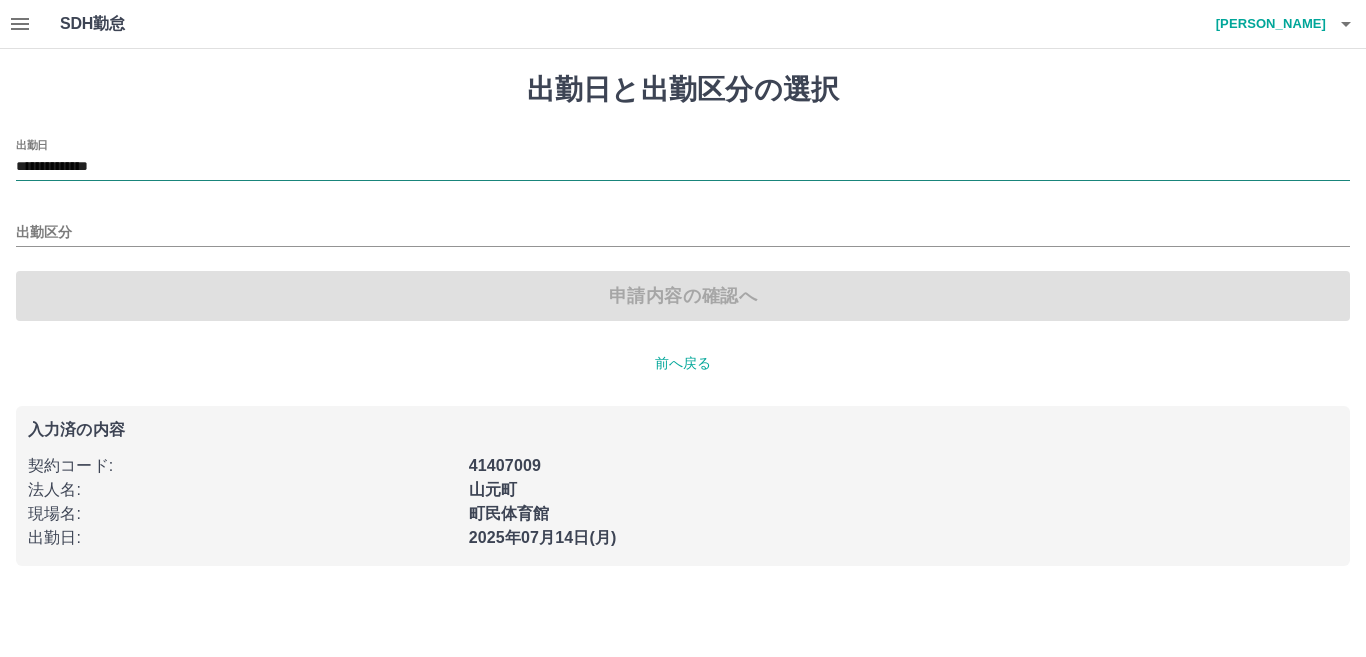 click on "**********" at bounding box center [683, 167] 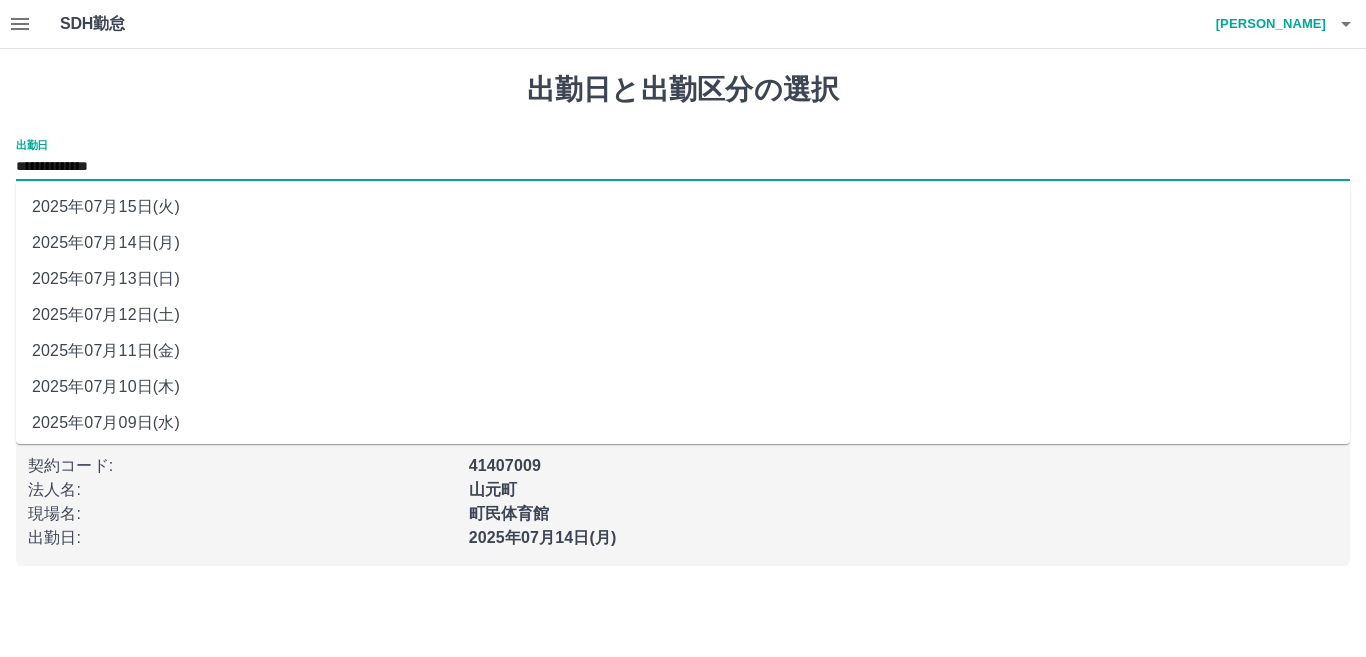 click on "2025年07月11日(金)" at bounding box center [683, 351] 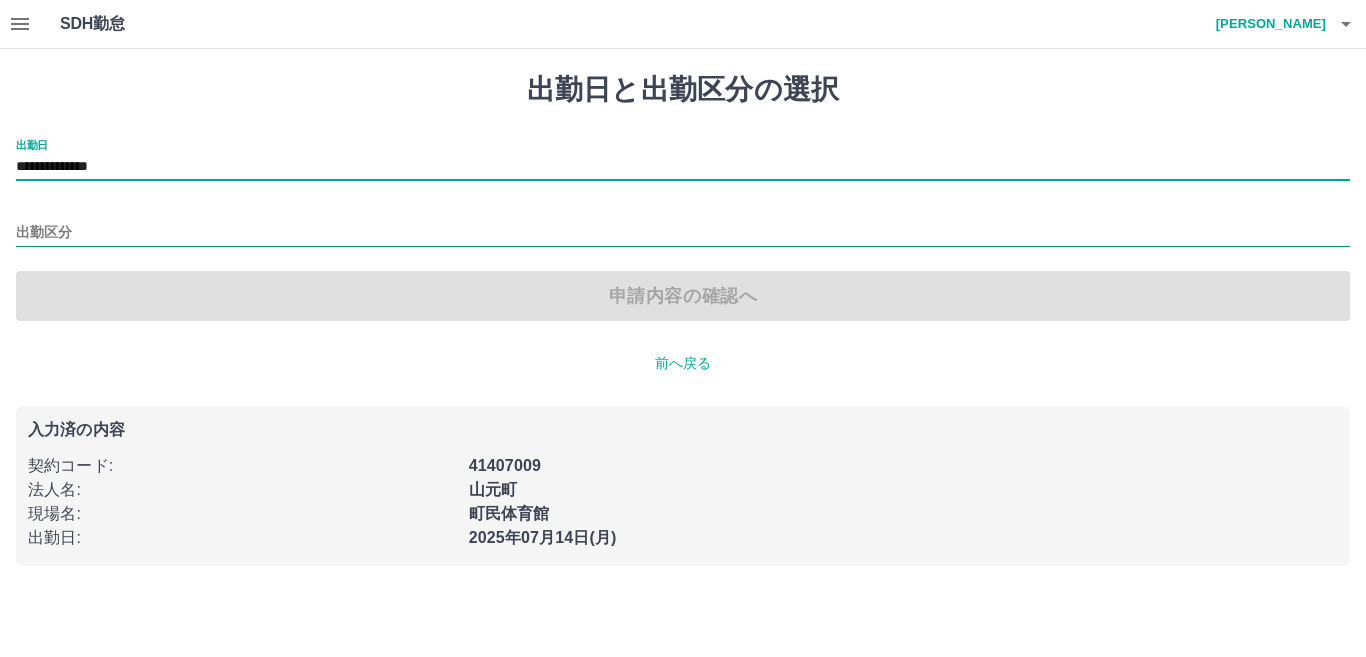 click on "出勤区分" at bounding box center (683, 233) 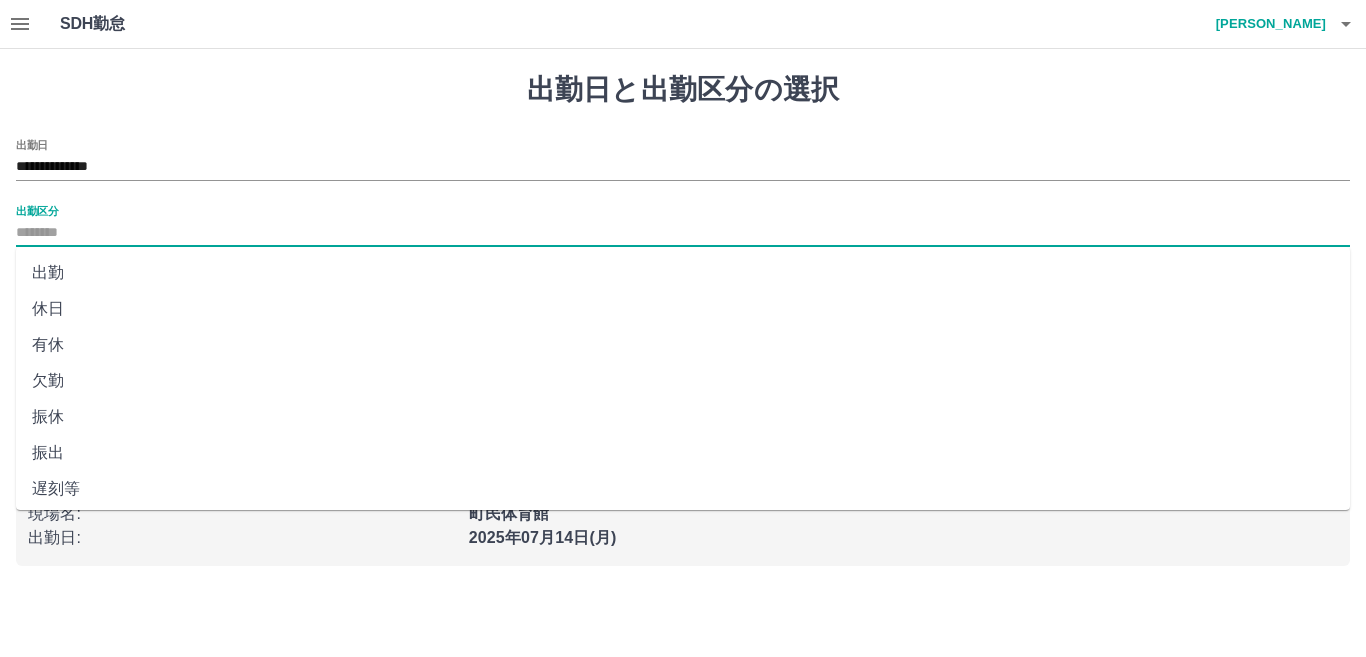 click on "休日" at bounding box center (683, 309) 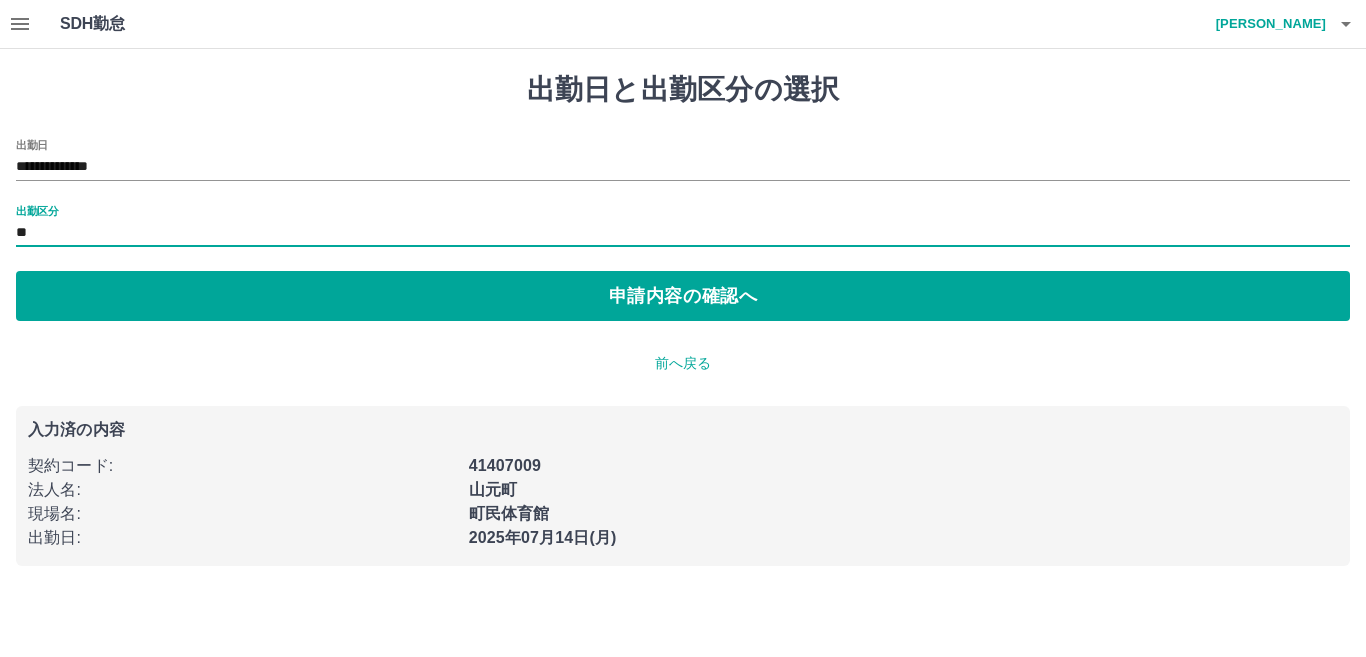 type on "**" 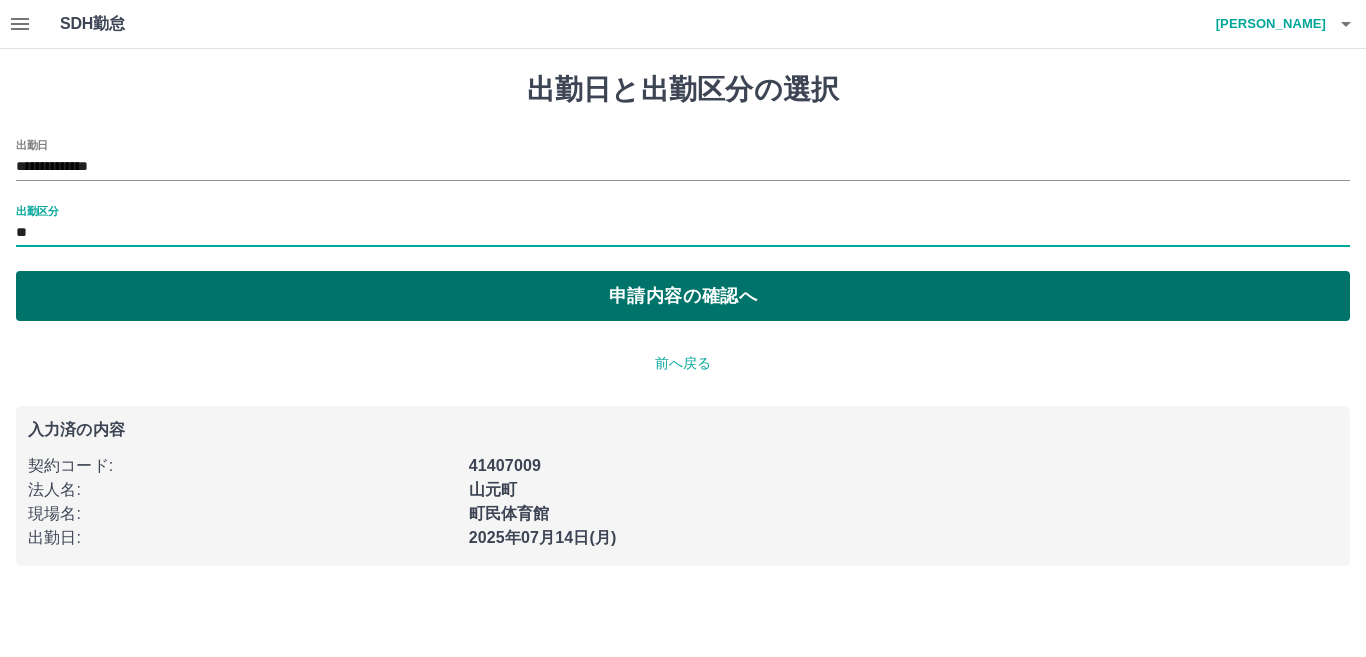 click on "申請内容の確認へ" at bounding box center [683, 296] 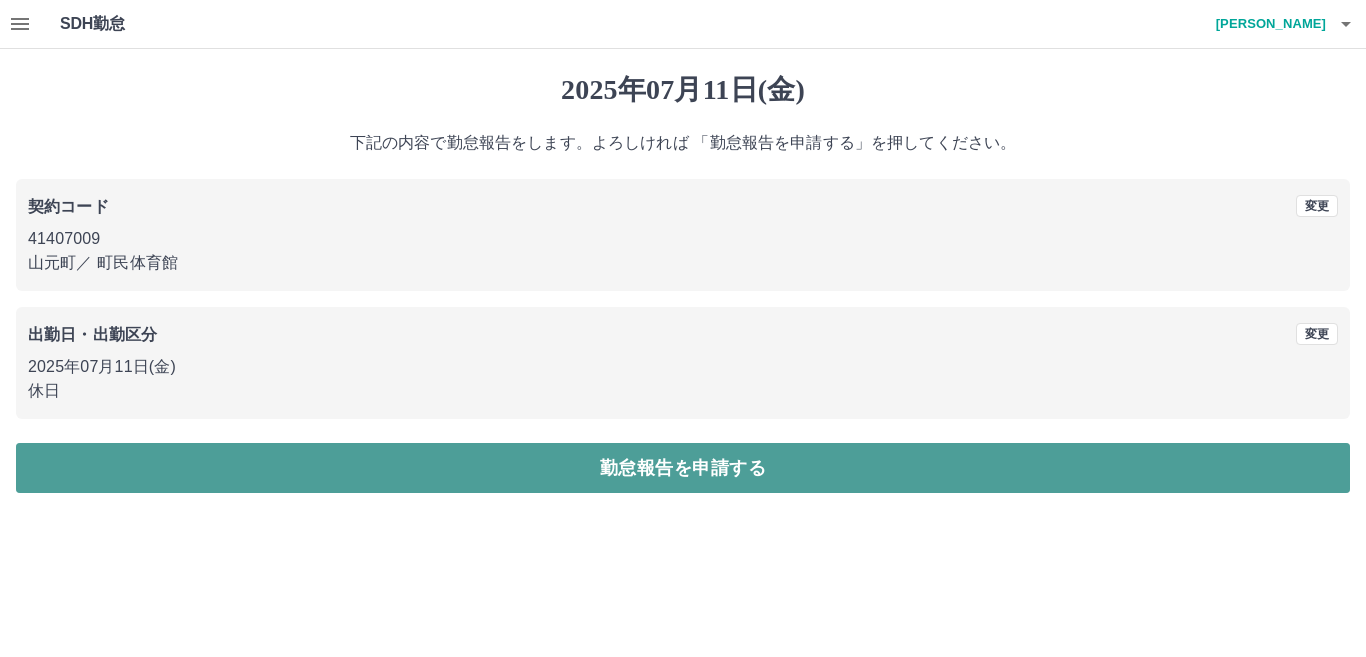 click on "勤怠報告を申請する" at bounding box center [683, 468] 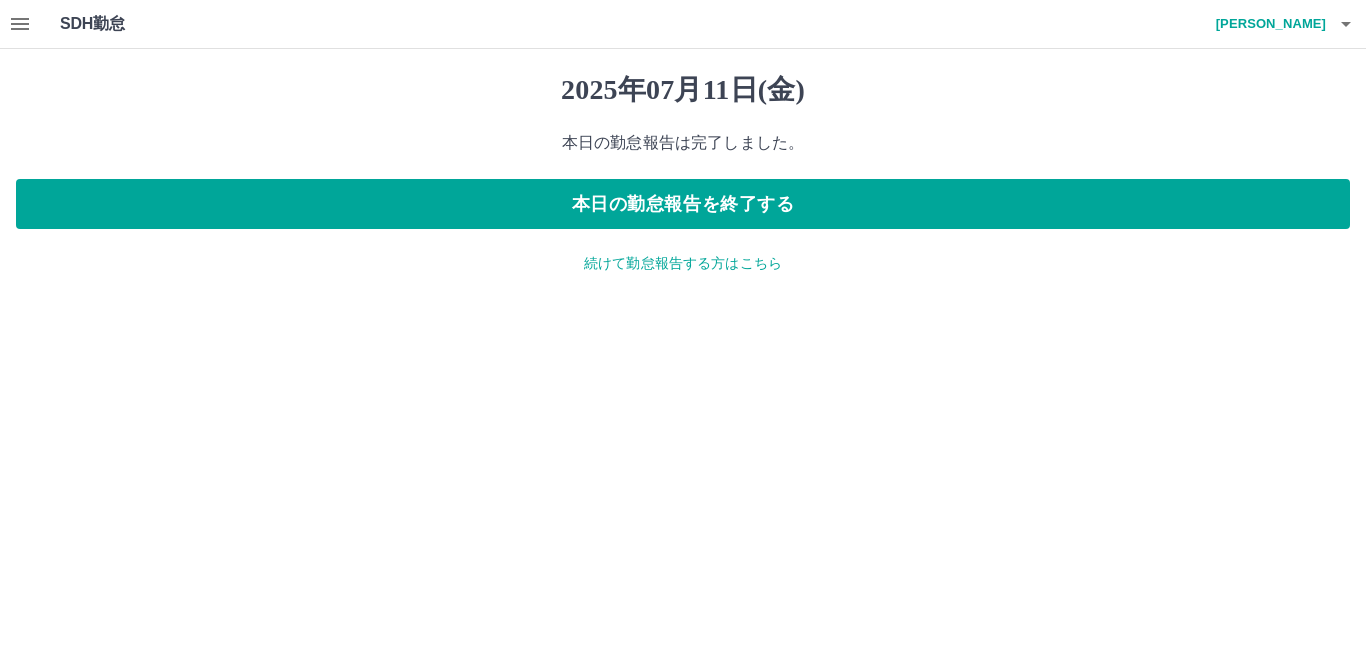 click on "続けて勤怠報告する方はこちら" at bounding box center (683, 263) 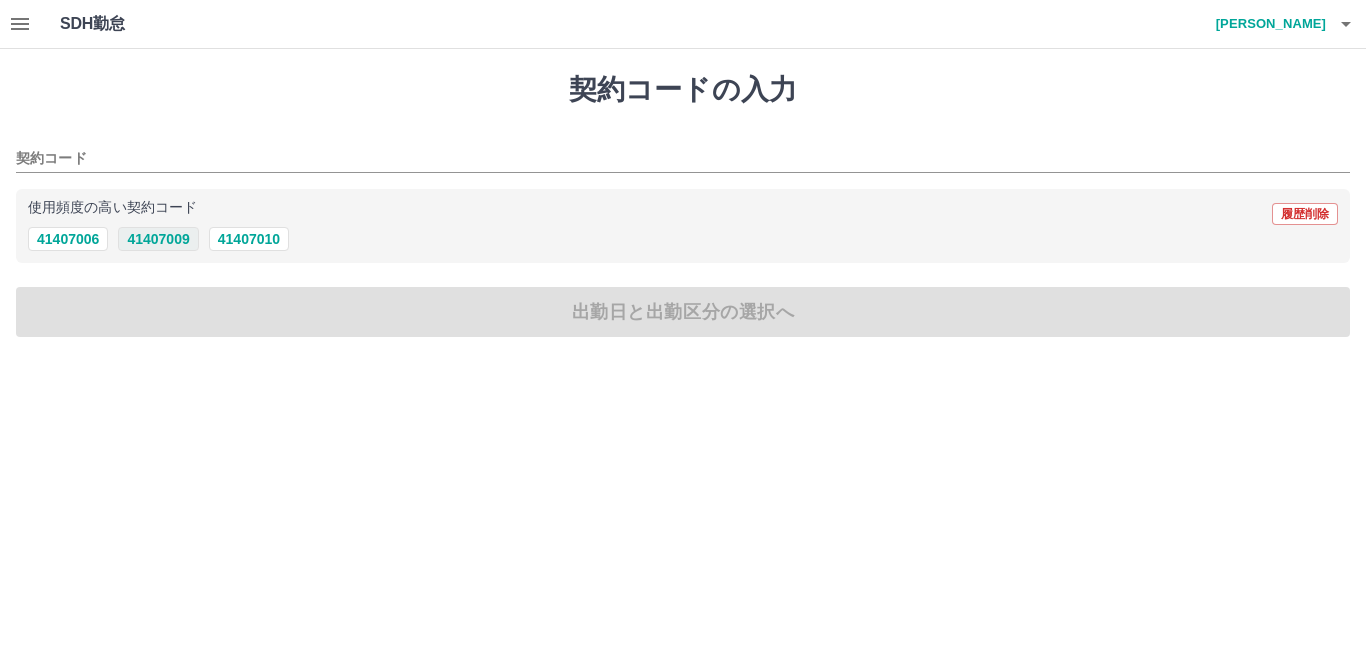 click on "41407009" at bounding box center (158, 239) 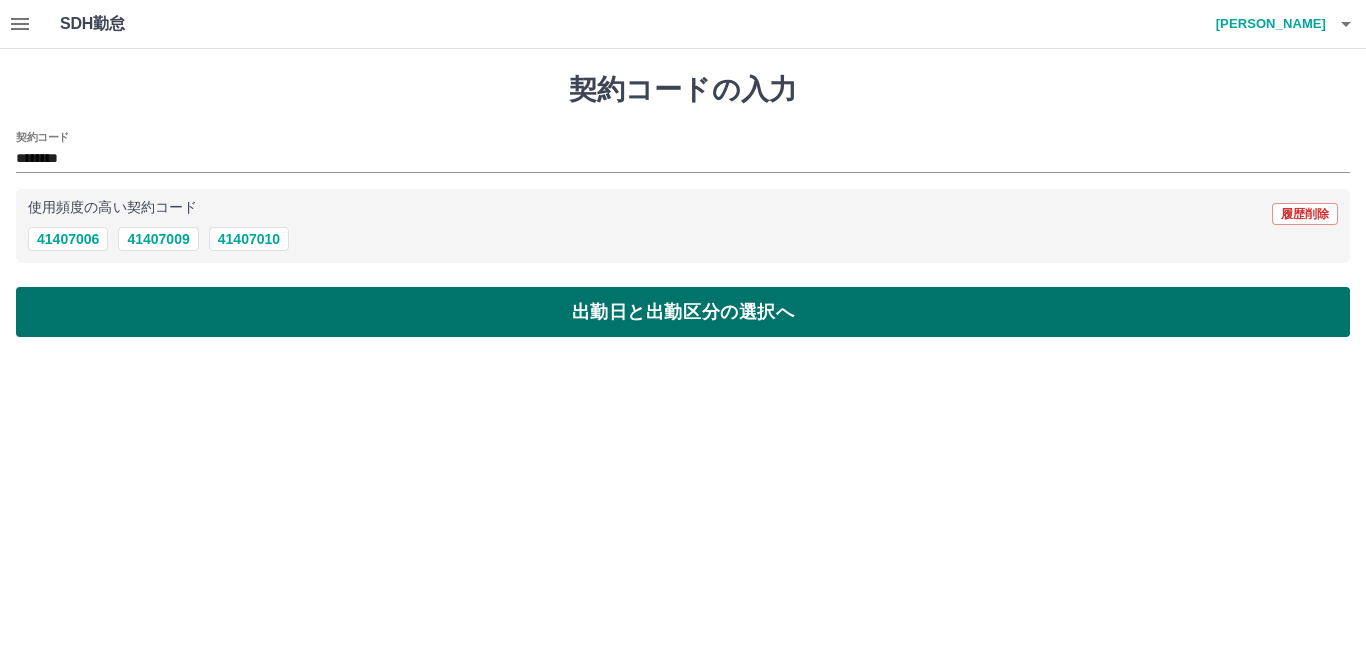 click on "出勤日と出勤区分の選択へ" at bounding box center (683, 312) 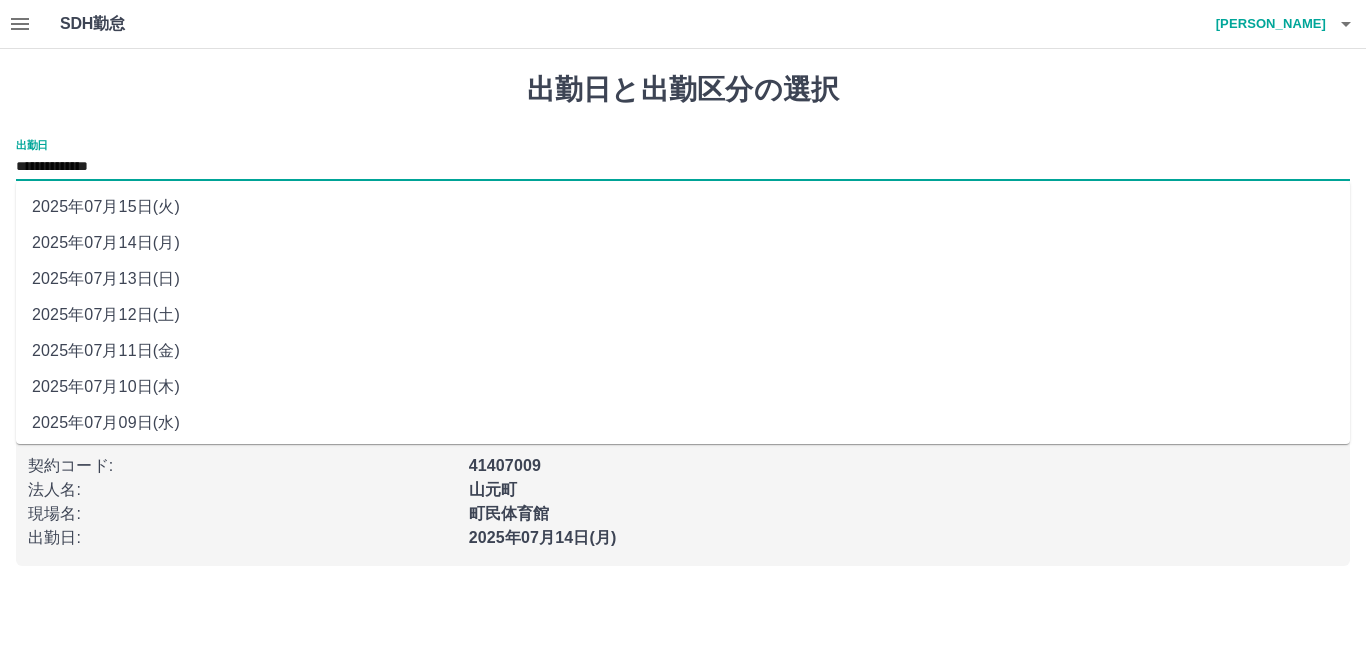 click on "**********" at bounding box center [683, 167] 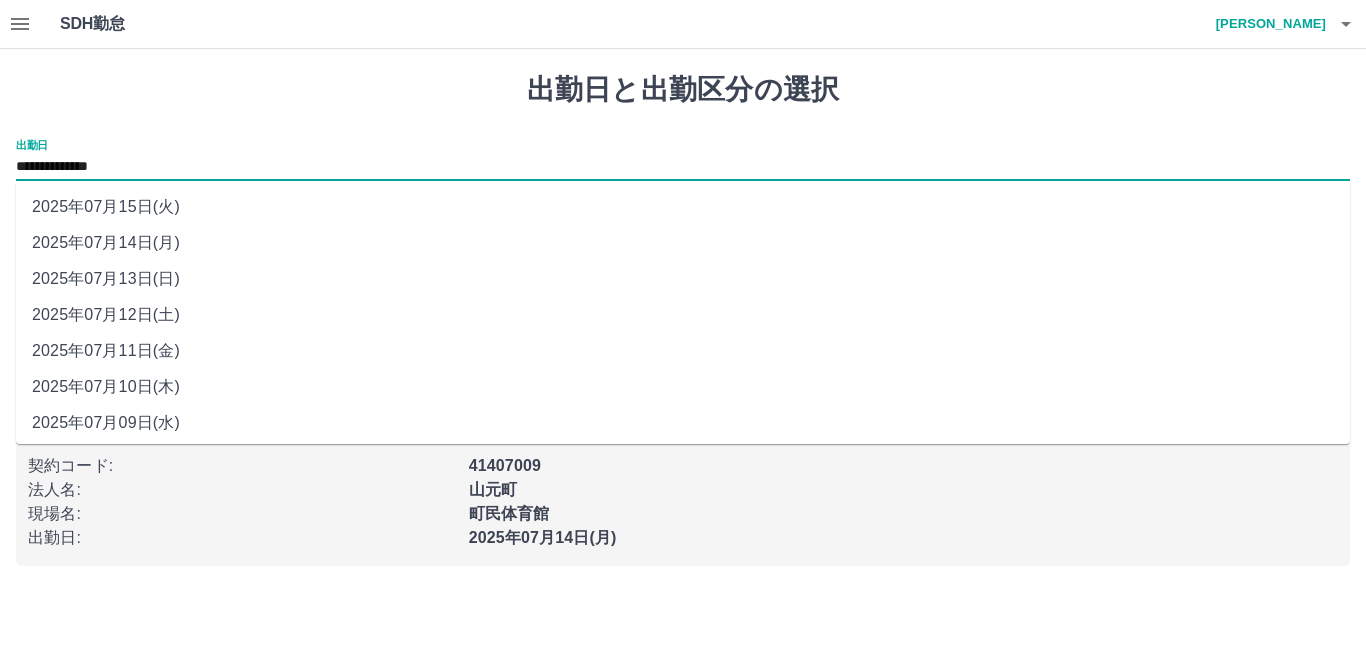 drag, startPoint x: 117, startPoint y: 174, endPoint x: 134, endPoint y: 313, distance: 140.0357 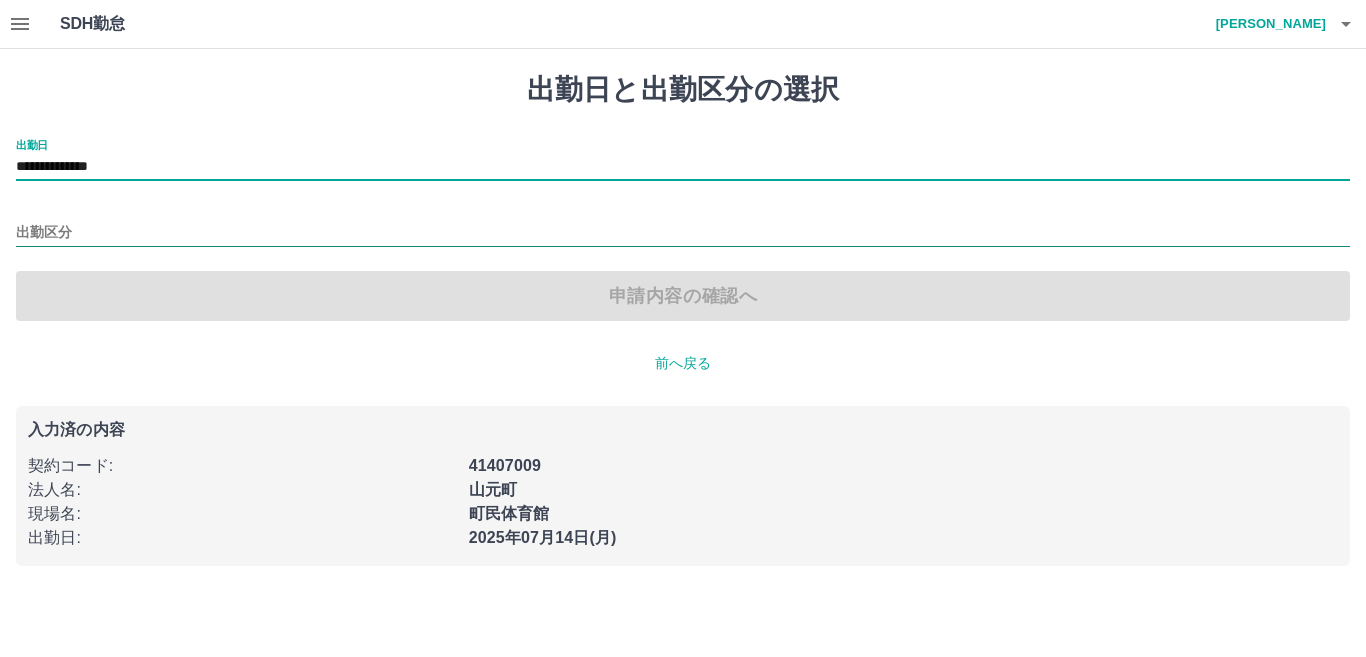 click on "出勤区分" at bounding box center (683, 233) 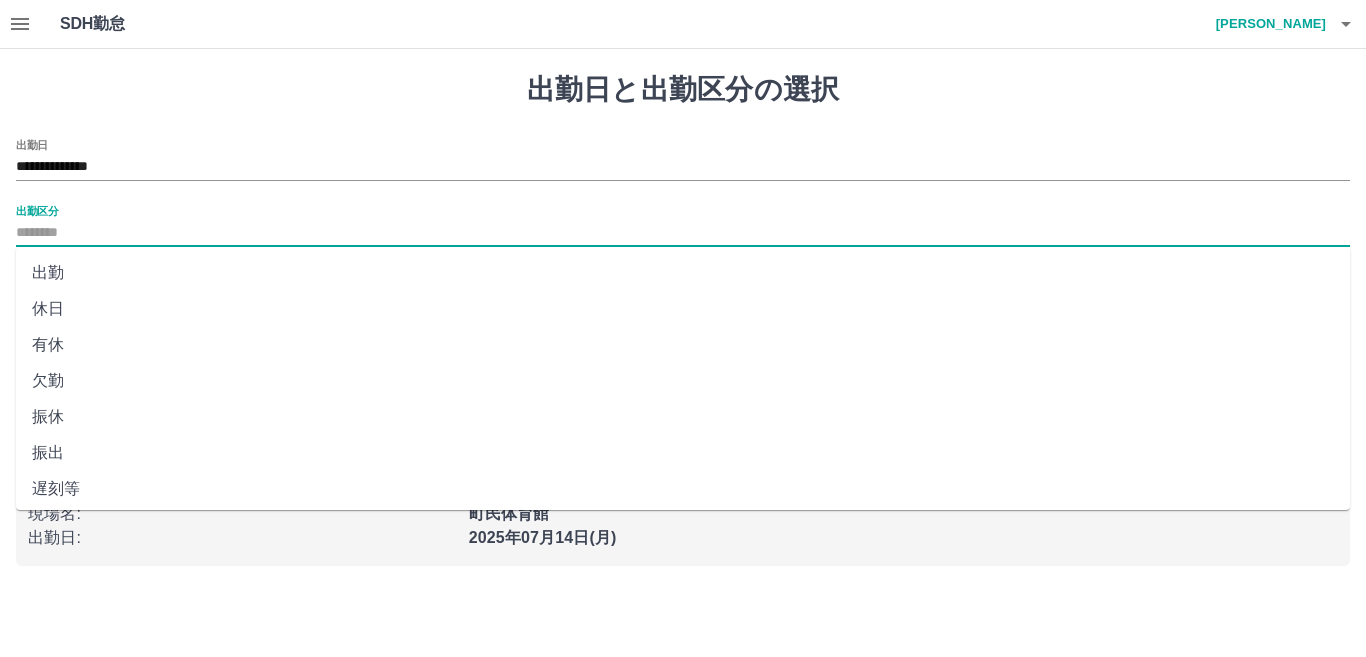 click on "出勤" at bounding box center [683, 273] 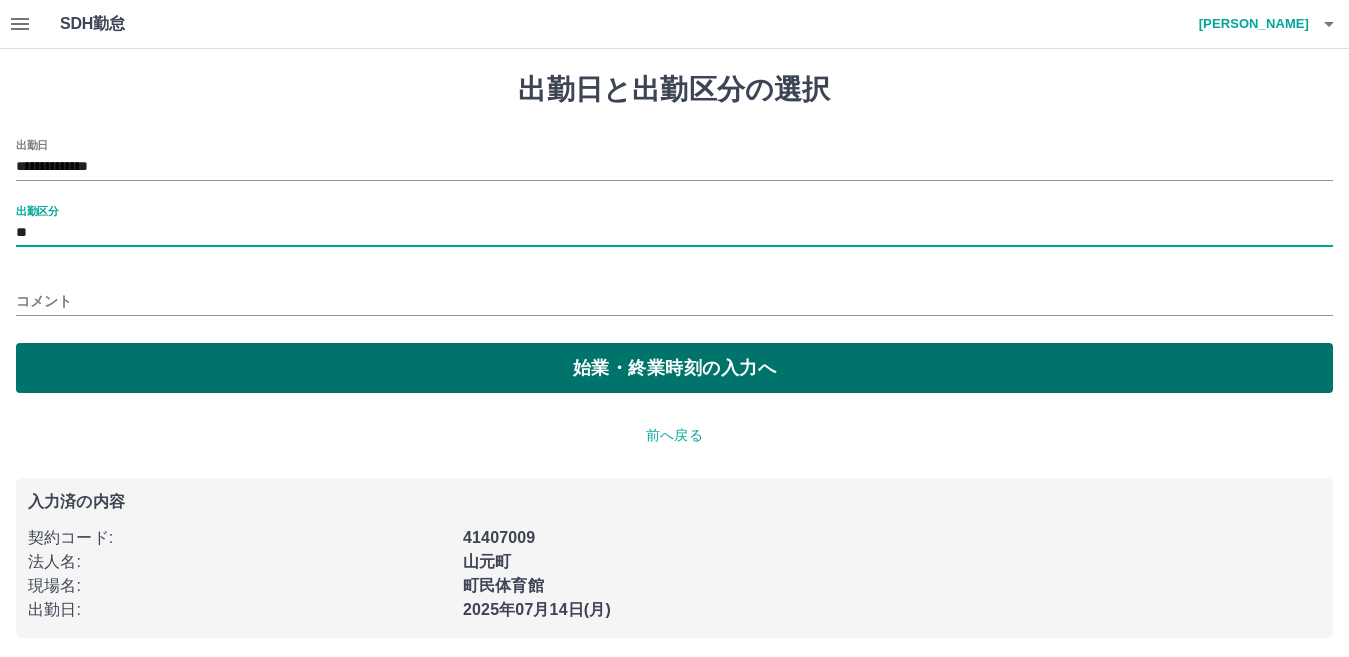 click on "始業・終業時刻の入力へ" at bounding box center [674, 368] 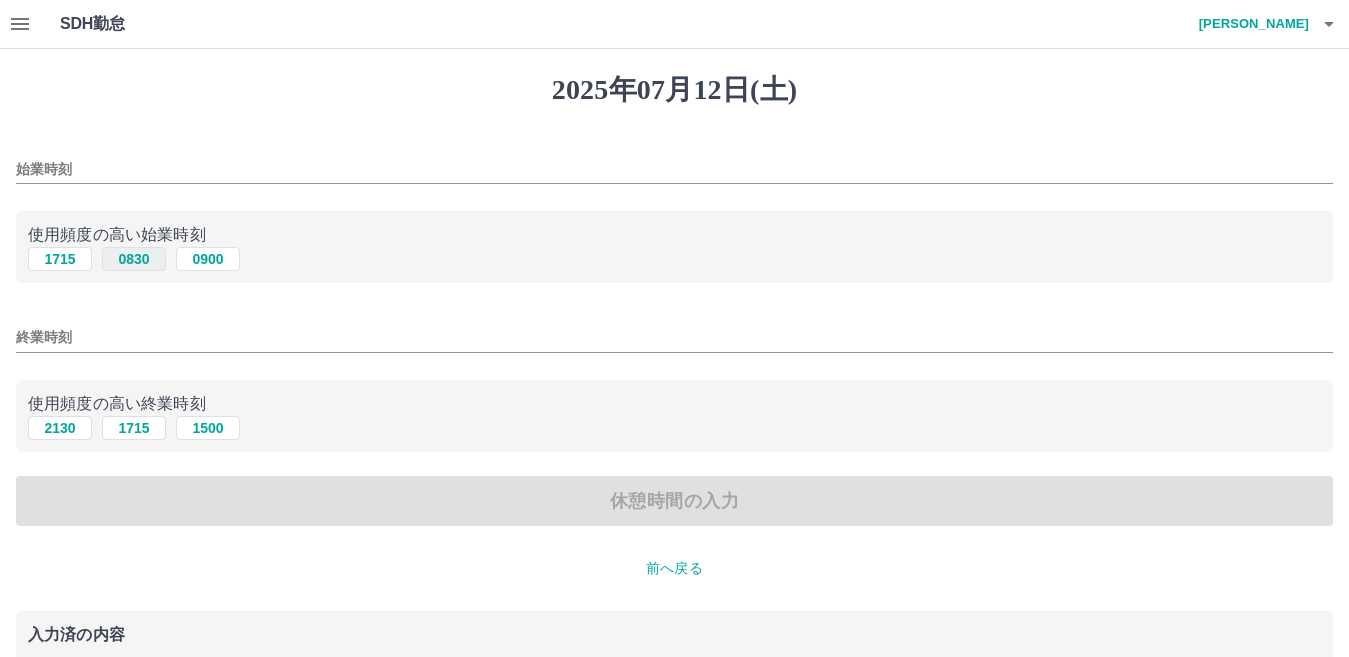 click on "0830" at bounding box center (134, 259) 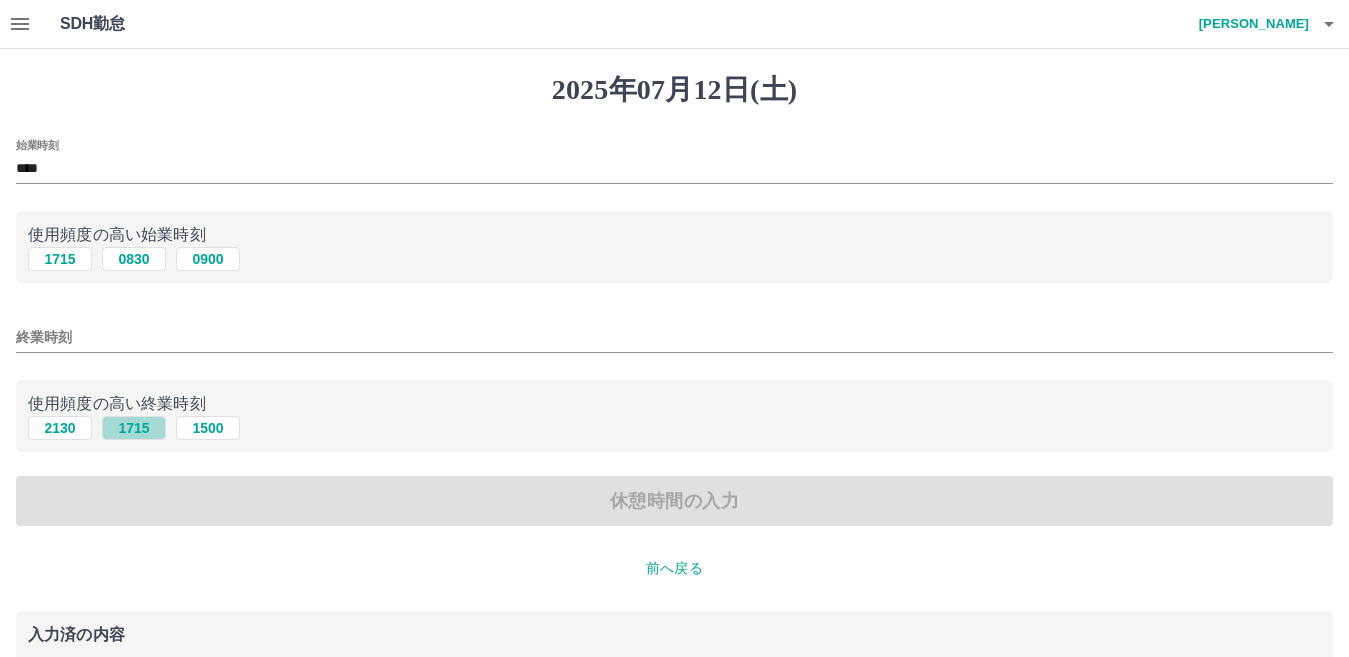 click on "1715" at bounding box center (134, 428) 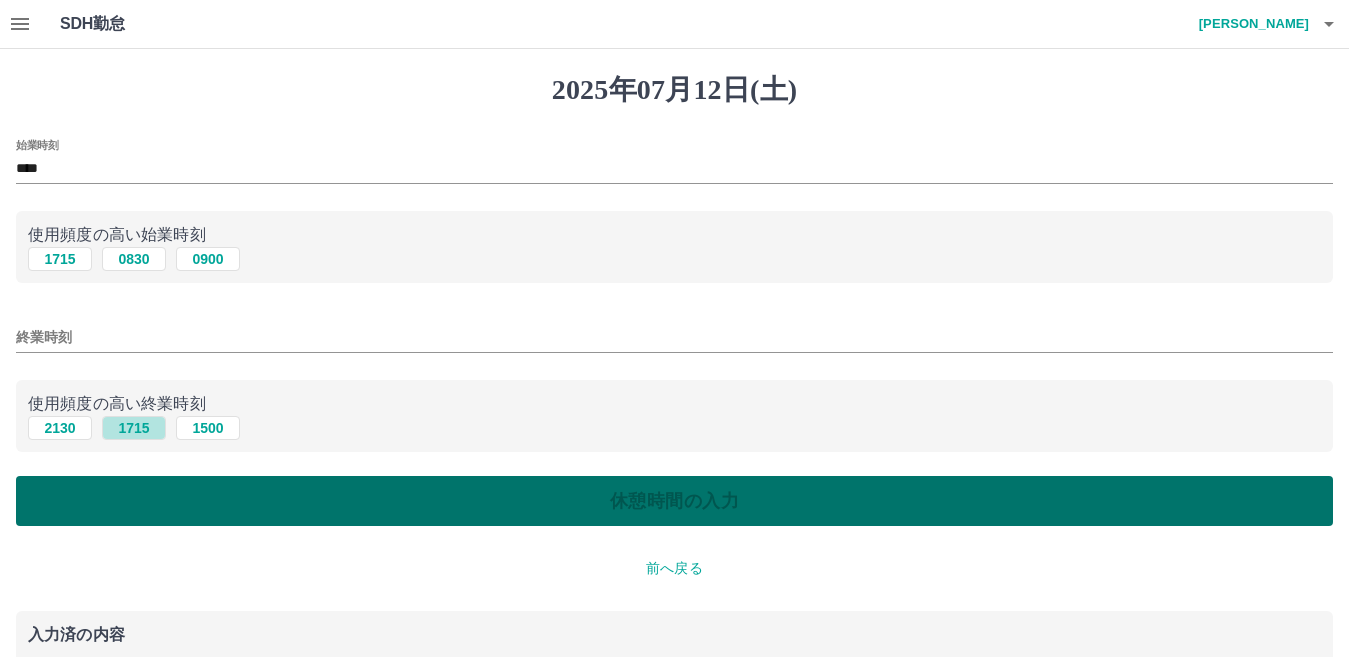 type on "****" 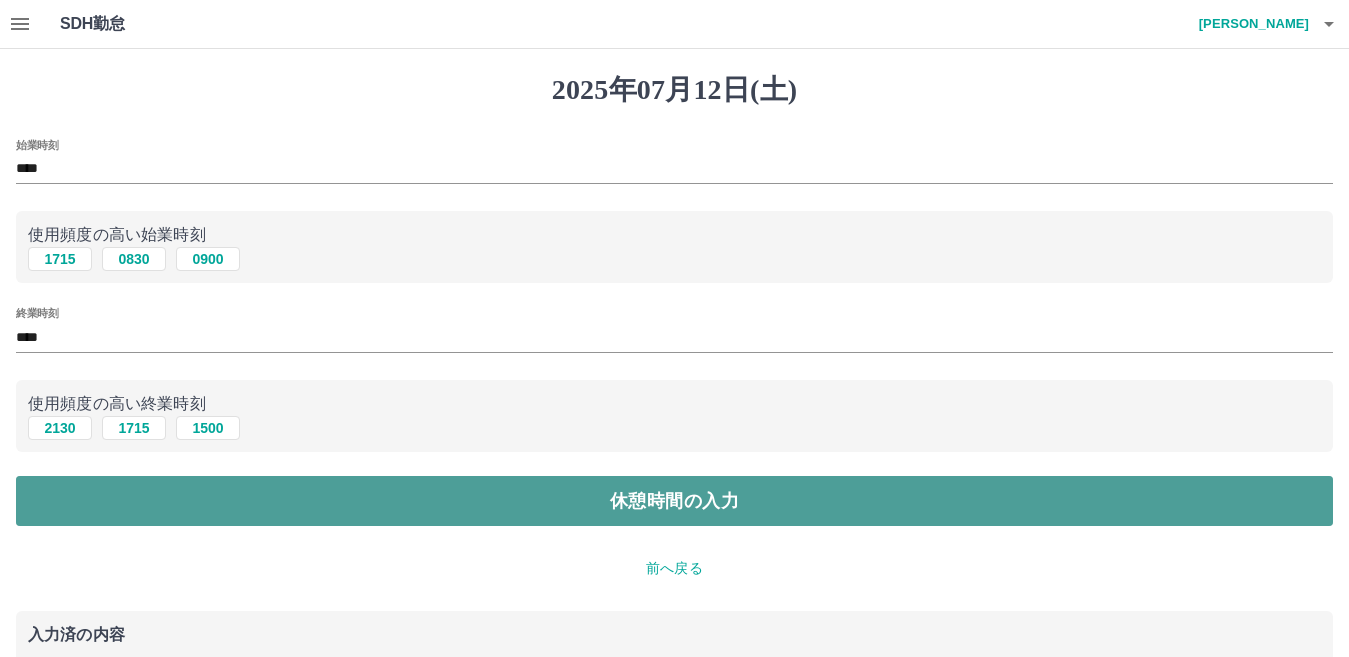 click on "休憩時間の入力" at bounding box center [674, 501] 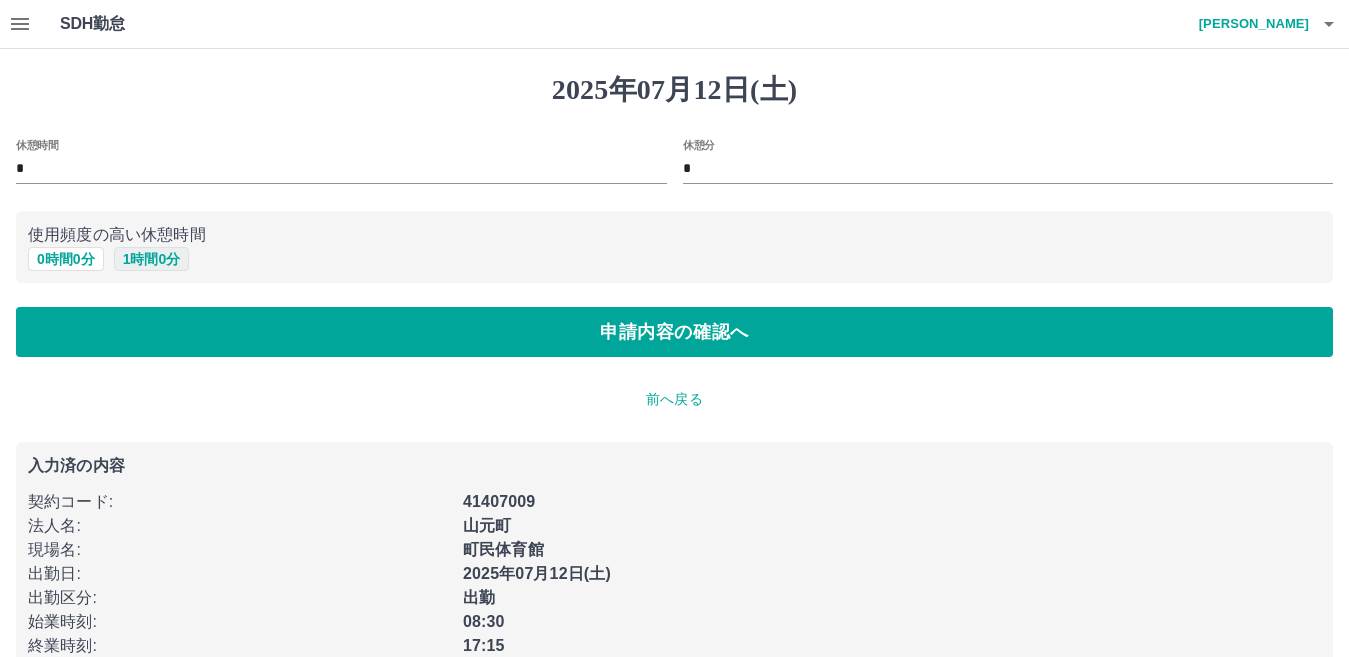 click on "1 時間 0 分" at bounding box center [152, 259] 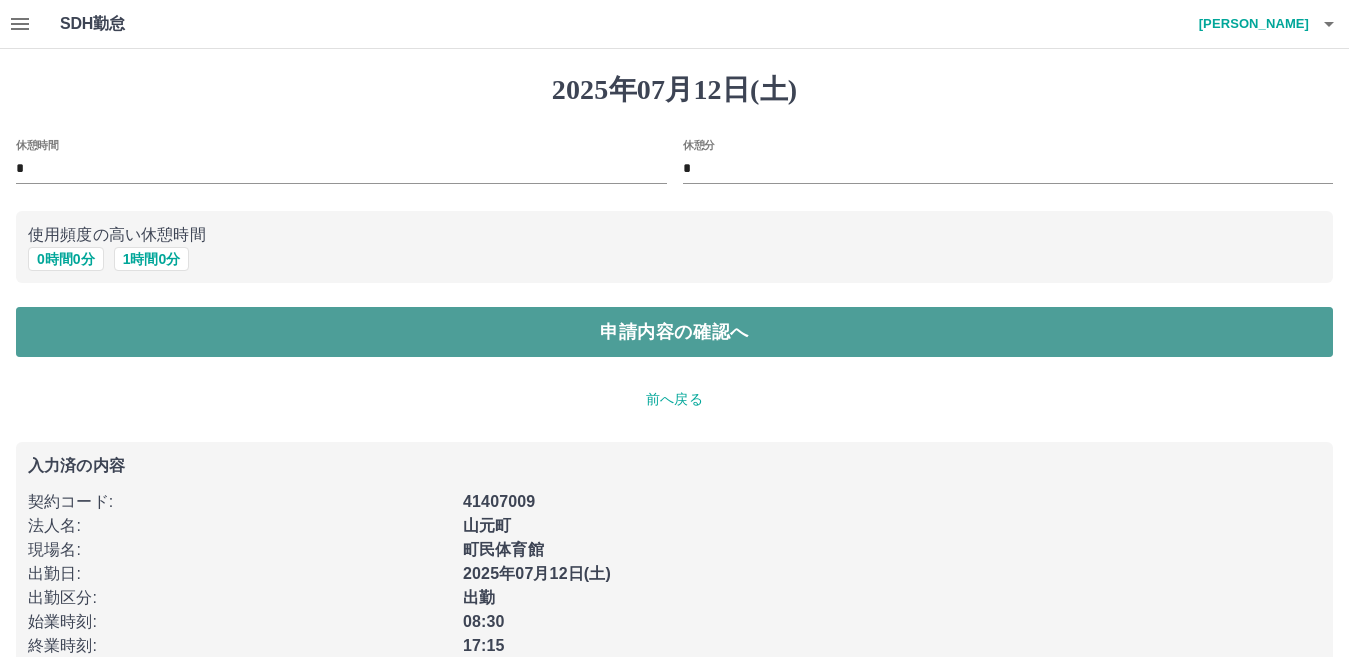 click on "申請内容の確認へ" at bounding box center (674, 332) 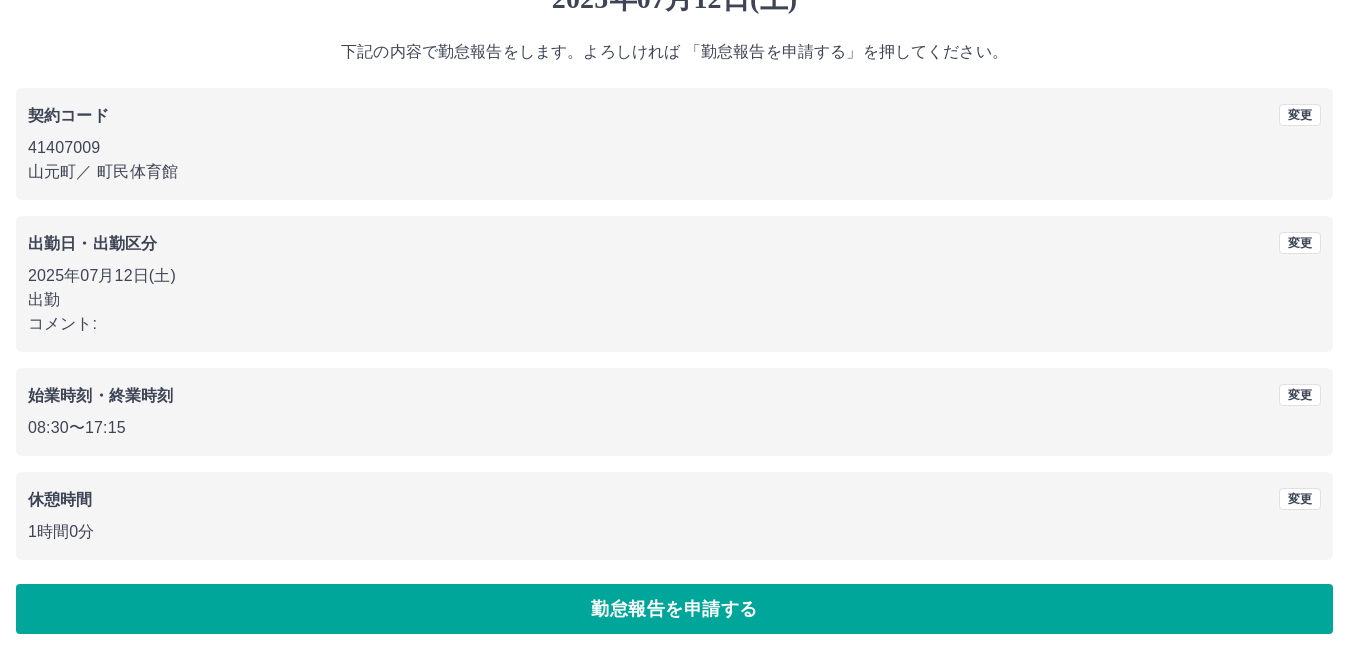 scroll, scrollTop: 92, scrollLeft: 0, axis: vertical 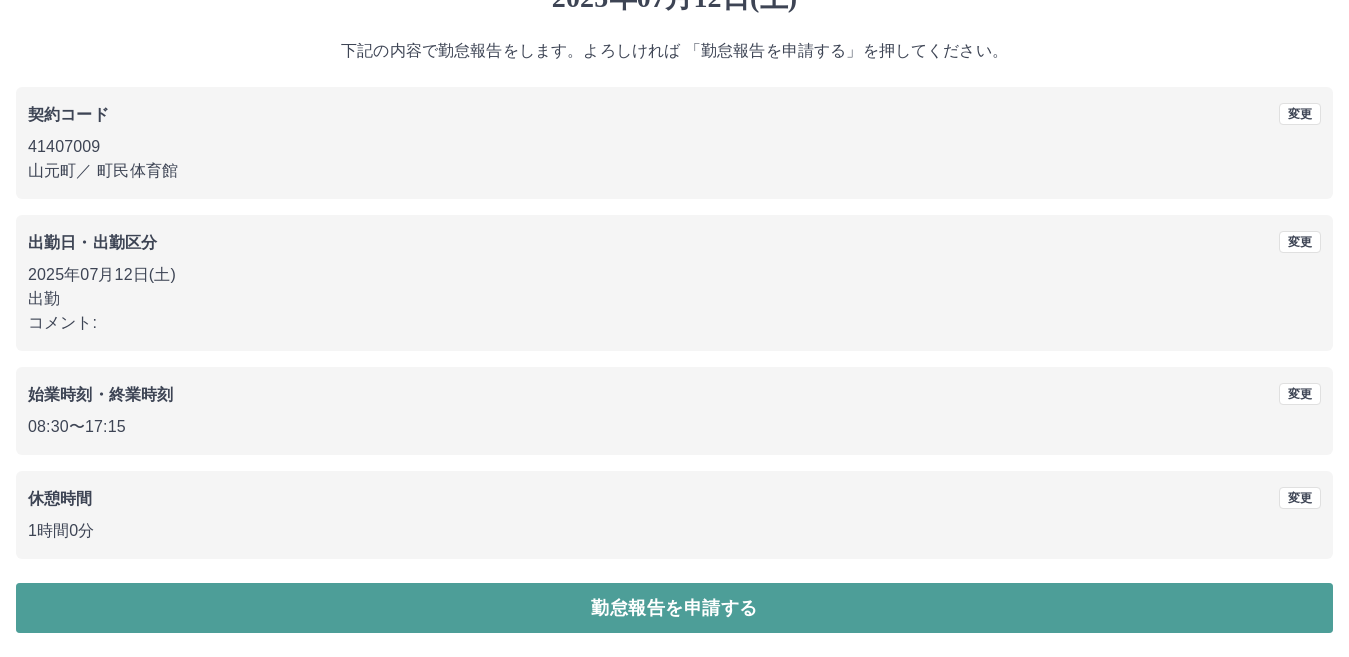click on "勤怠報告を申請する" at bounding box center [674, 608] 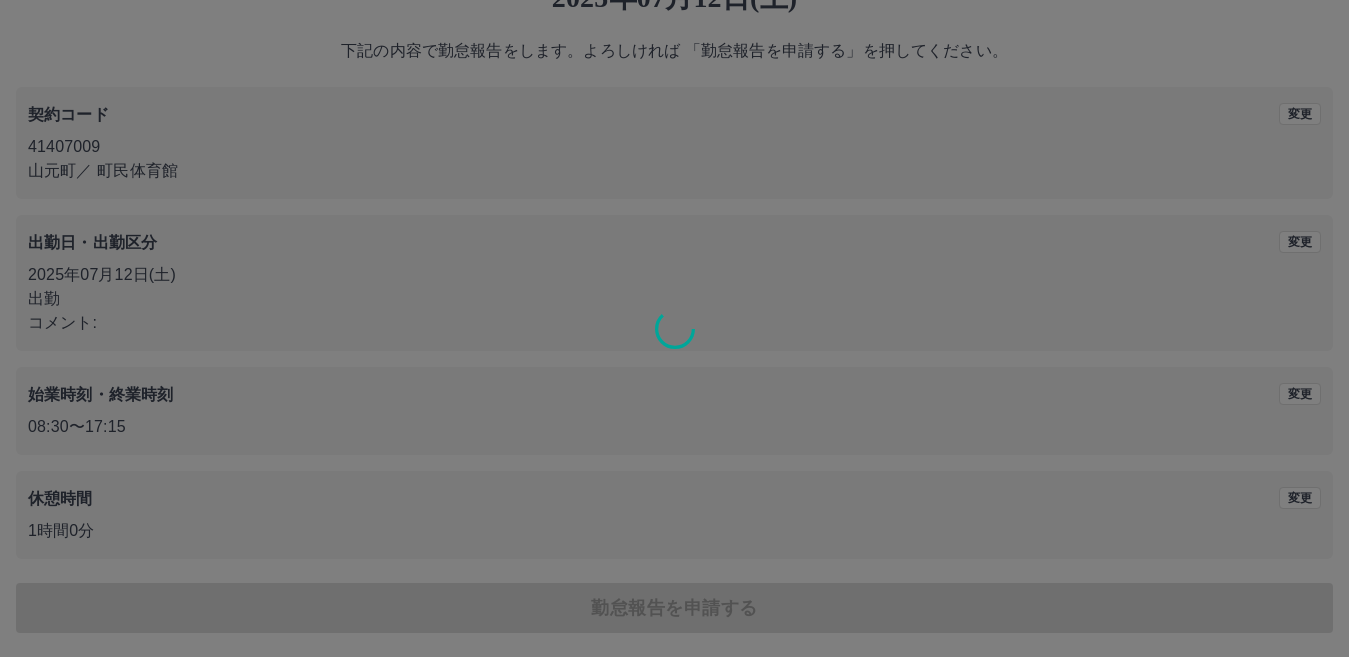 scroll, scrollTop: 0, scrollLeft: 0, axis: both 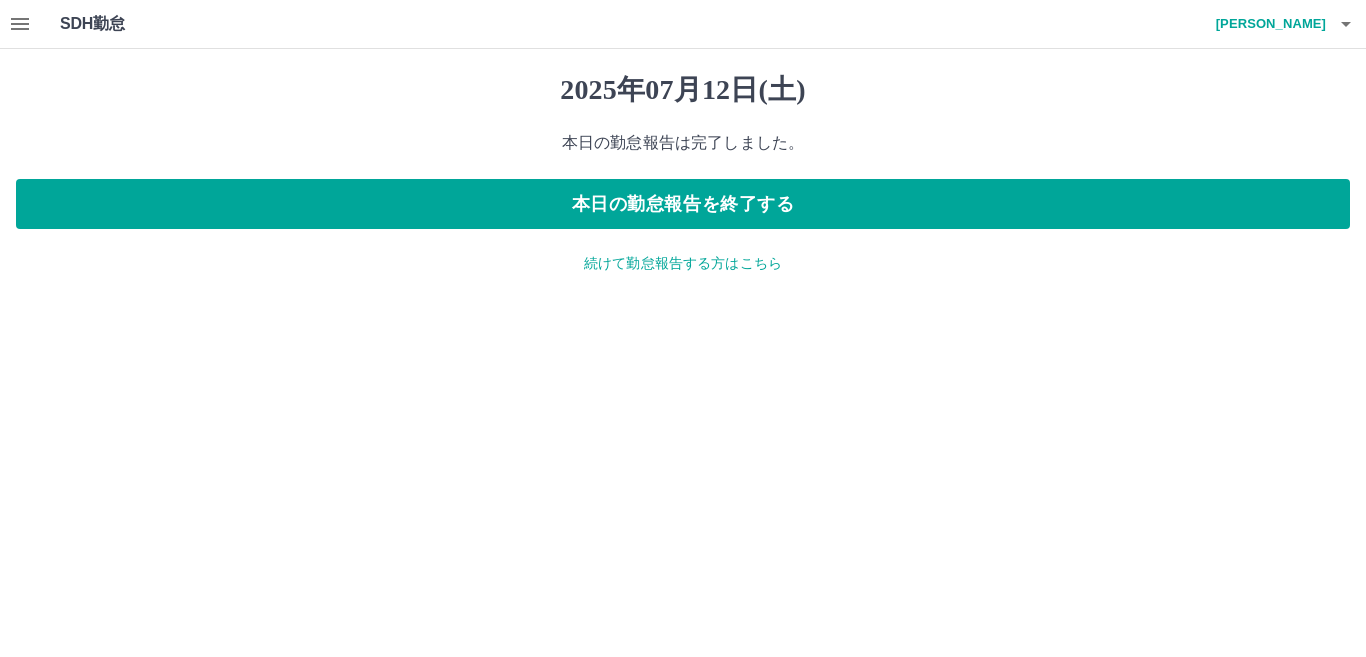 click on "続けて勤怠報告する方はこちら" at bounding box center [683, 263] 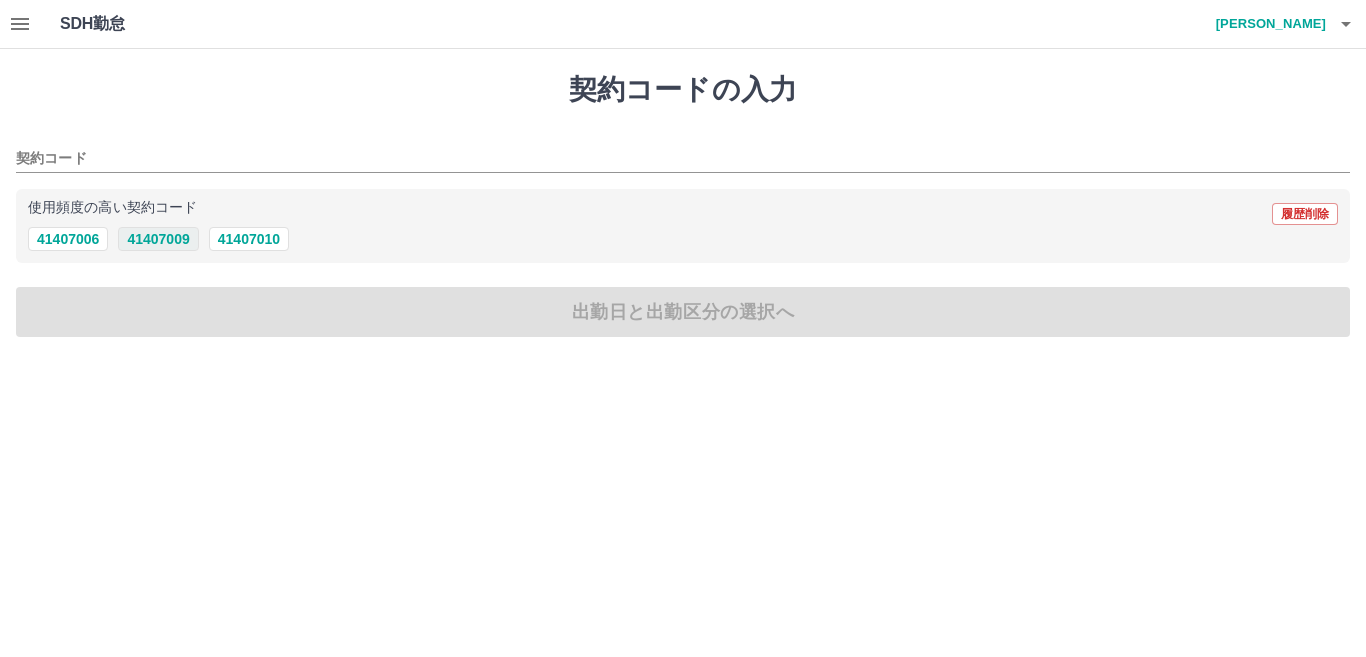 click on "41407009" at bounding box center [158, 239] 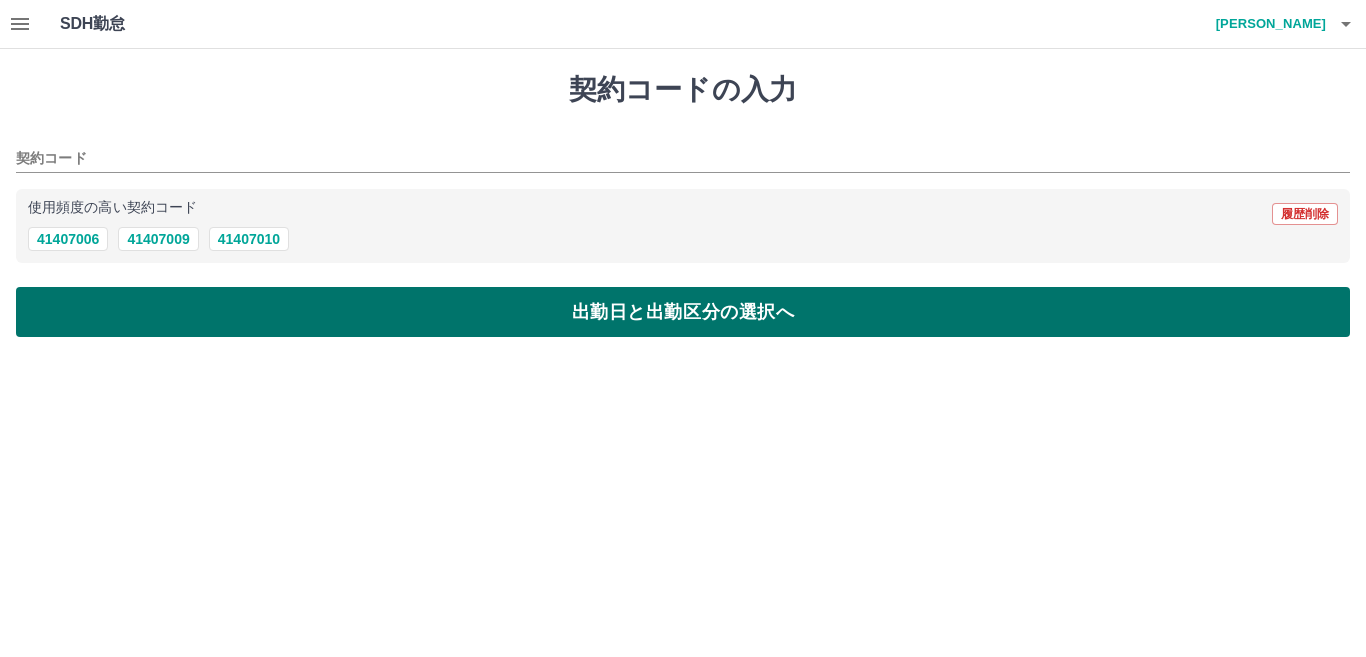 type on "********" 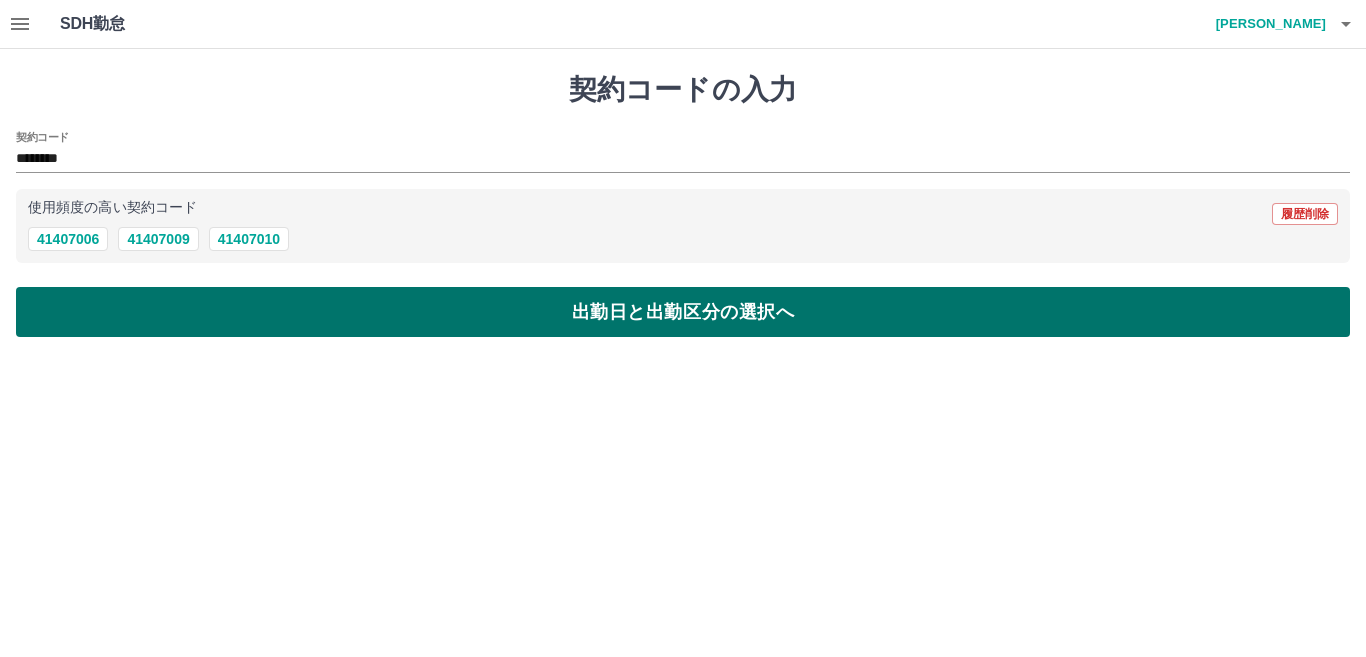 click on "出勤日と出勤区分の選択へ" at bounding box center [683, 312] 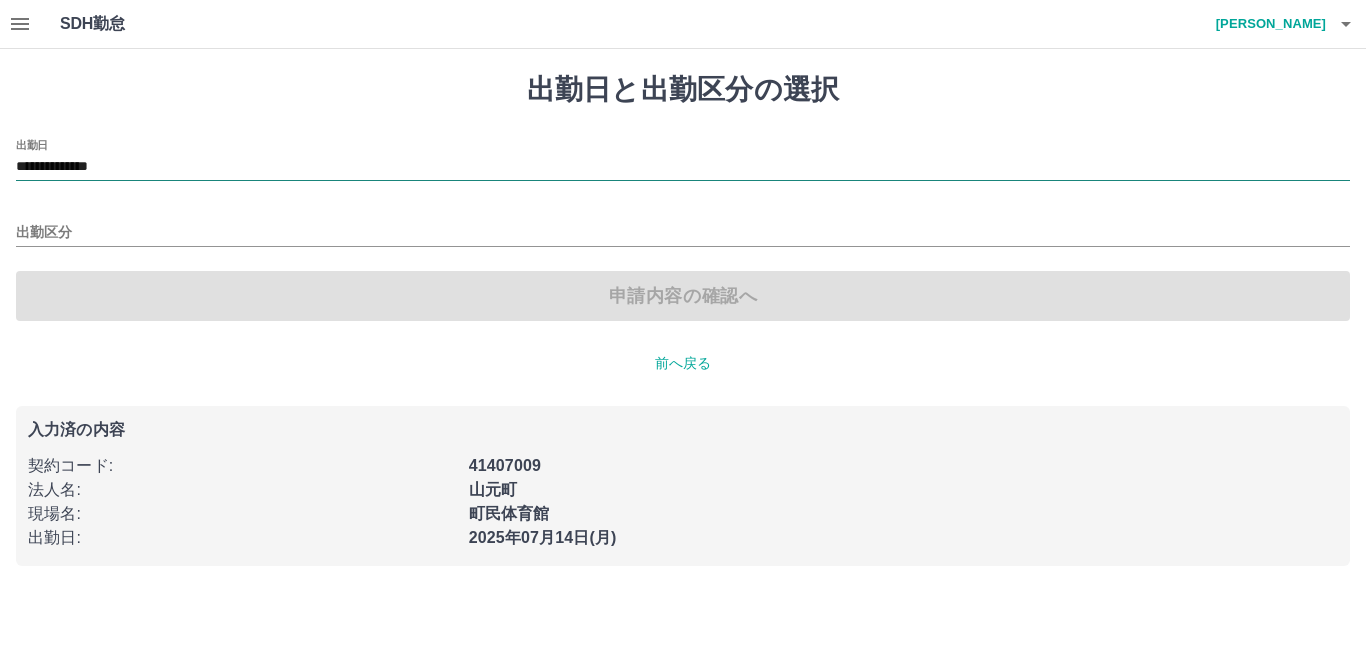 click on "**********" at bounding box center [683, 167] 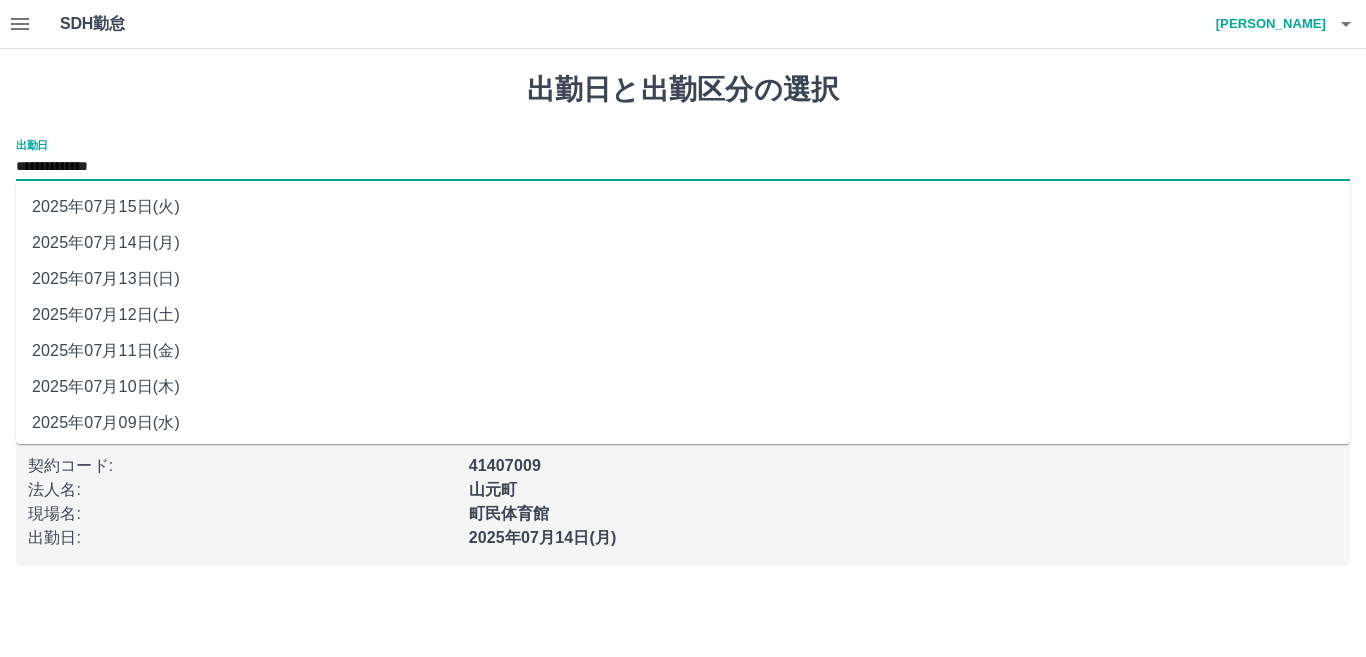 drag, startPoint x: 113, startPoint y: 172, endPoint x: 136, endPoint y: 282, distance: 112.37882 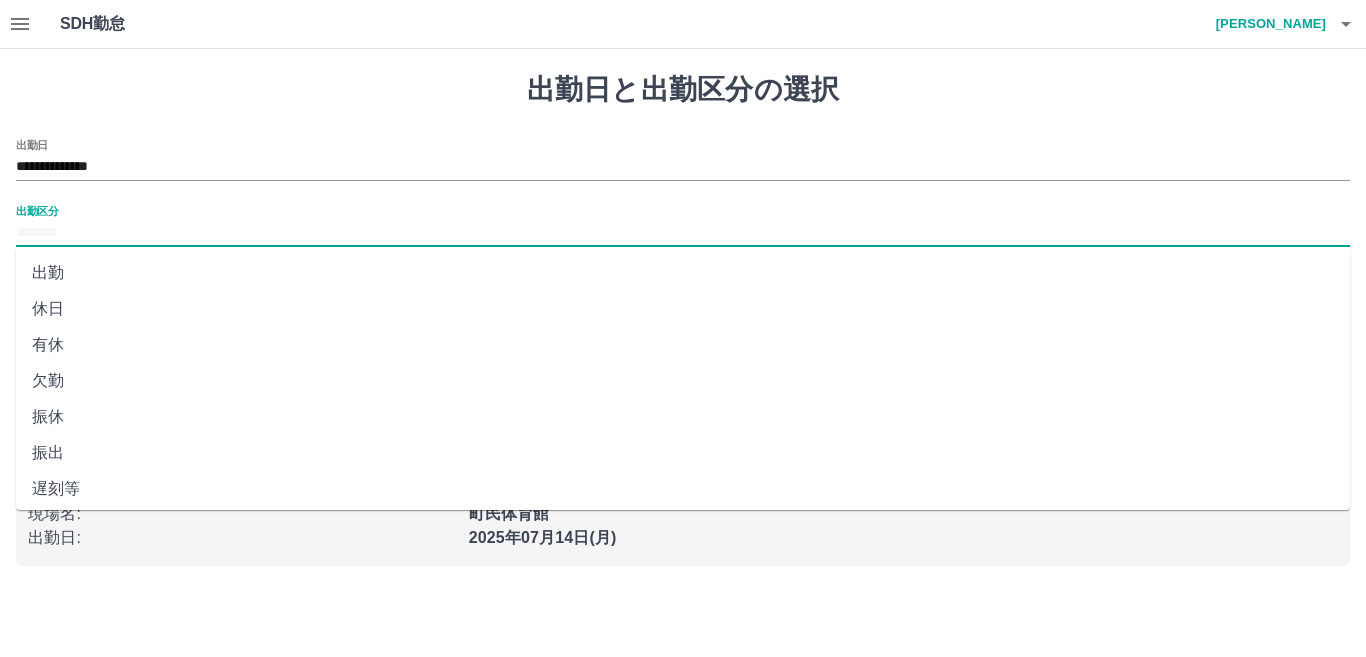 click on "出勤区分" at bounding box center [683, 233] 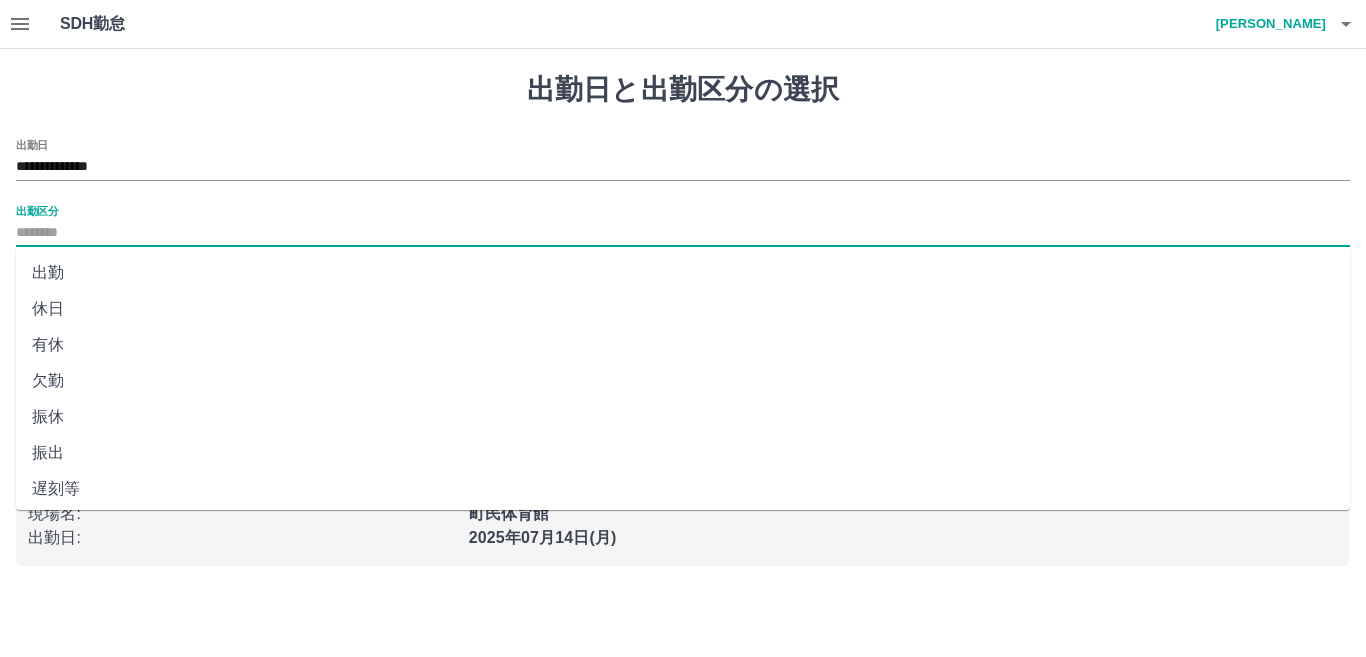 click on "休日" at bounding box center (683, 309) 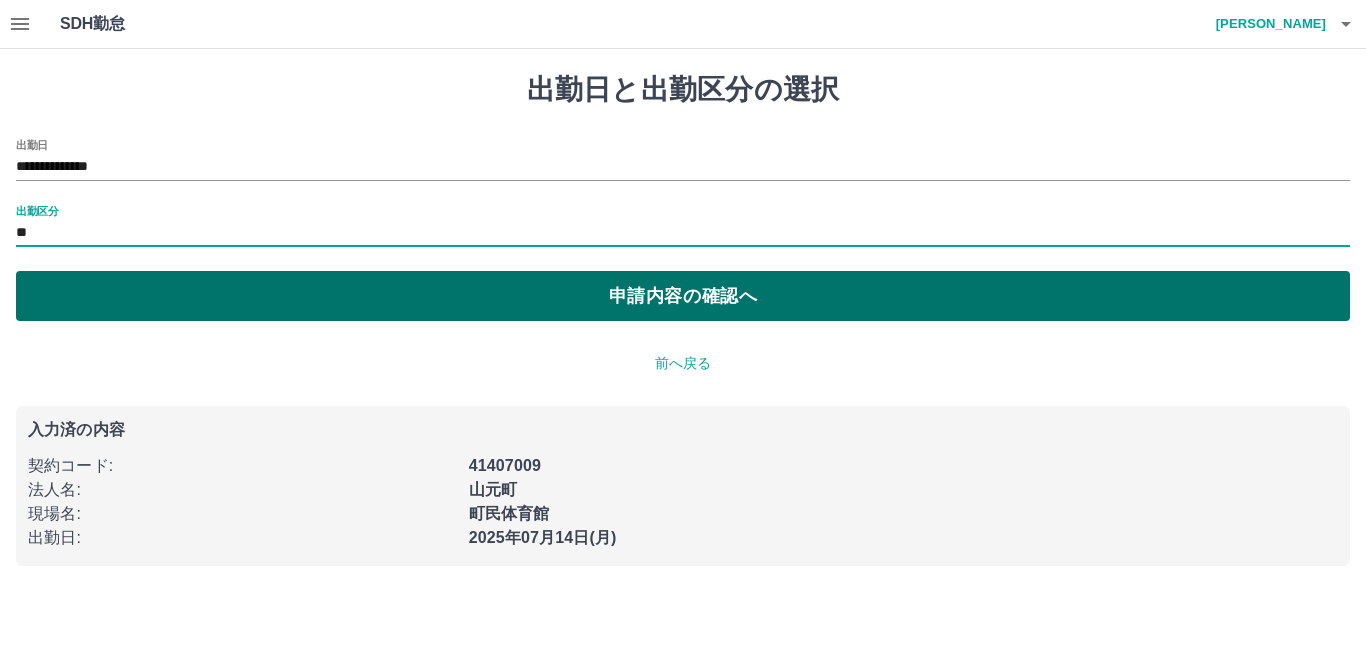 click on "申請内容の確認へ" at bounding box center [683, 296] 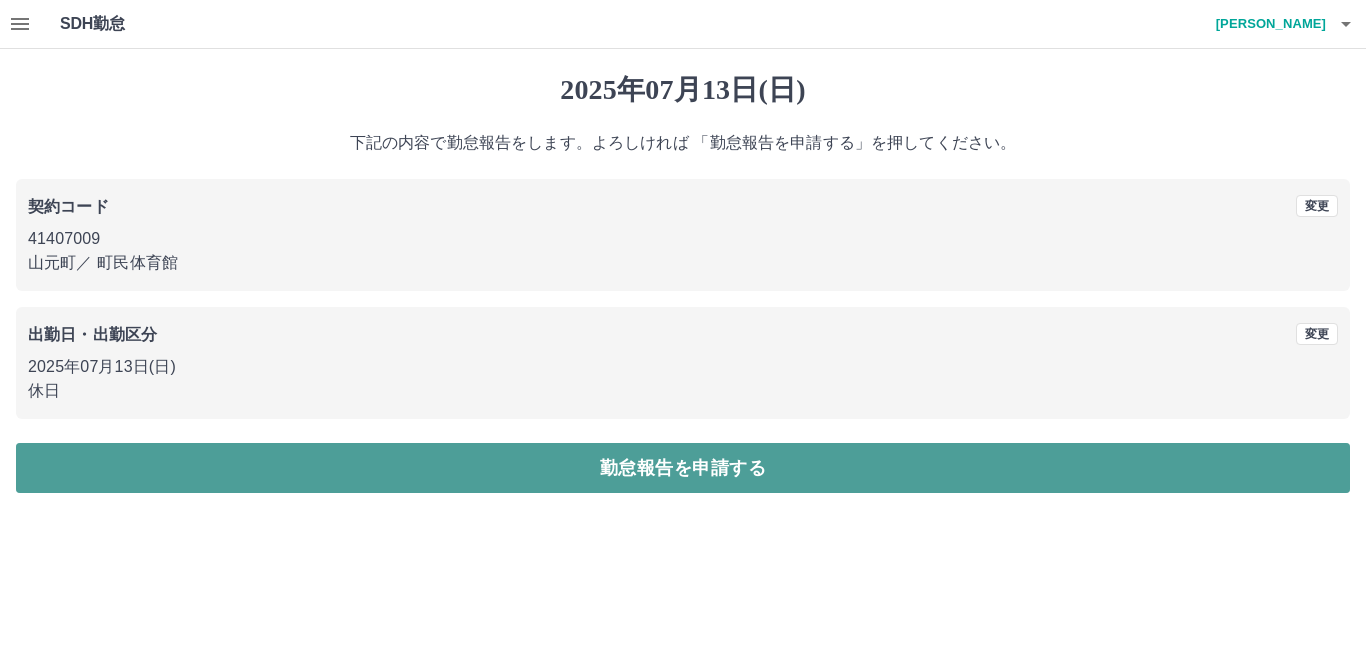 click on "勤怠報告を申請する" at bounding box center (683, 468) 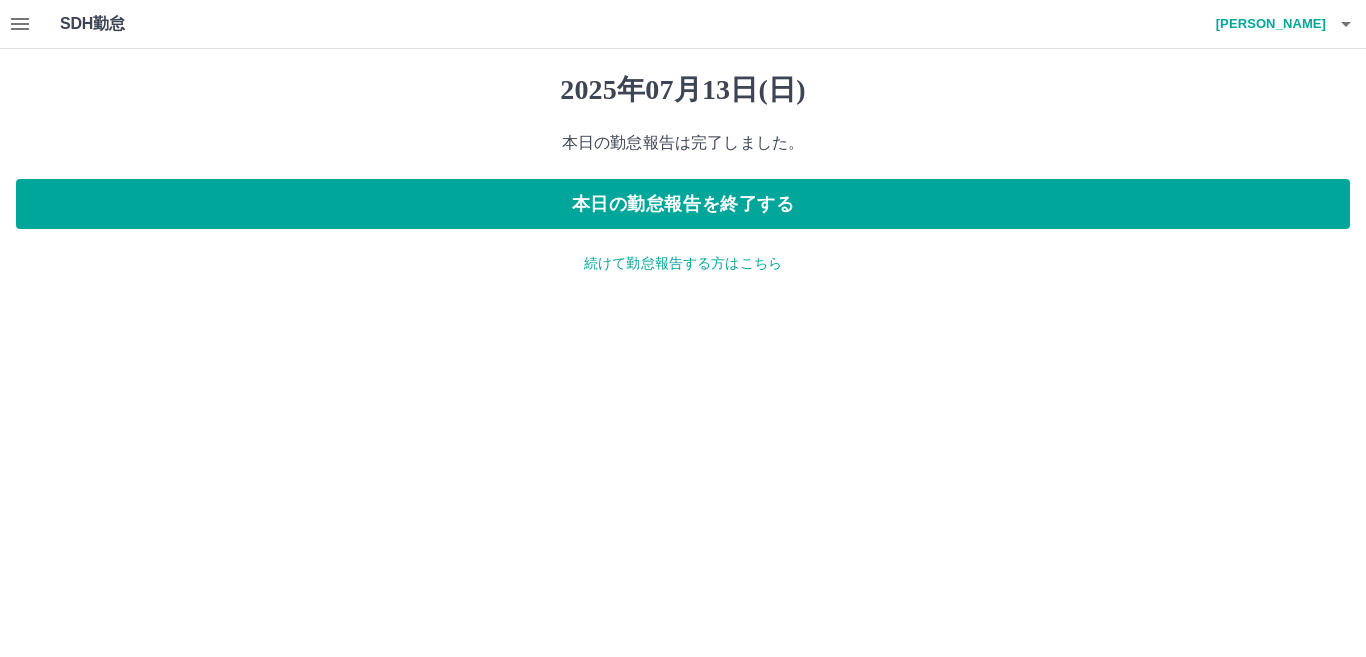 click on "続けて勤怠報告する方はこちら" at bounding box center [683, 263] 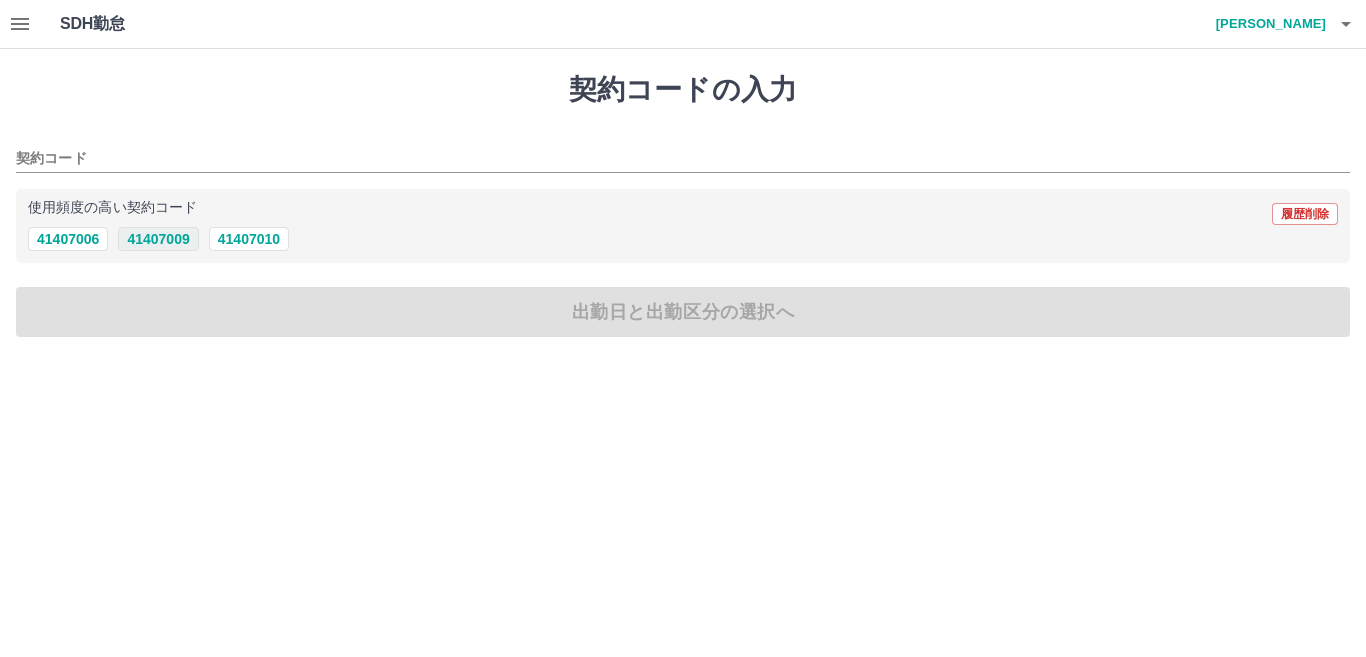 click on "41407009" at bounding box center [158, 239] 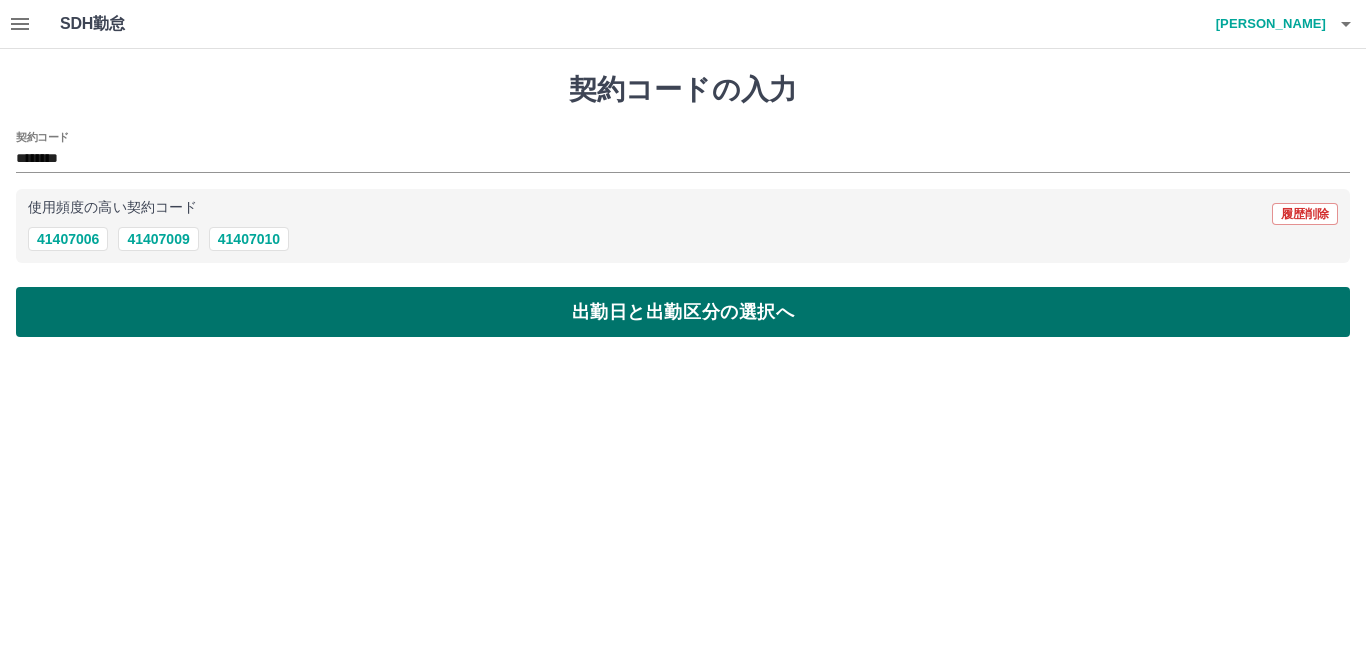 click on "出勤日と出勤区分の選択へ" at bounding box center (683, 312) 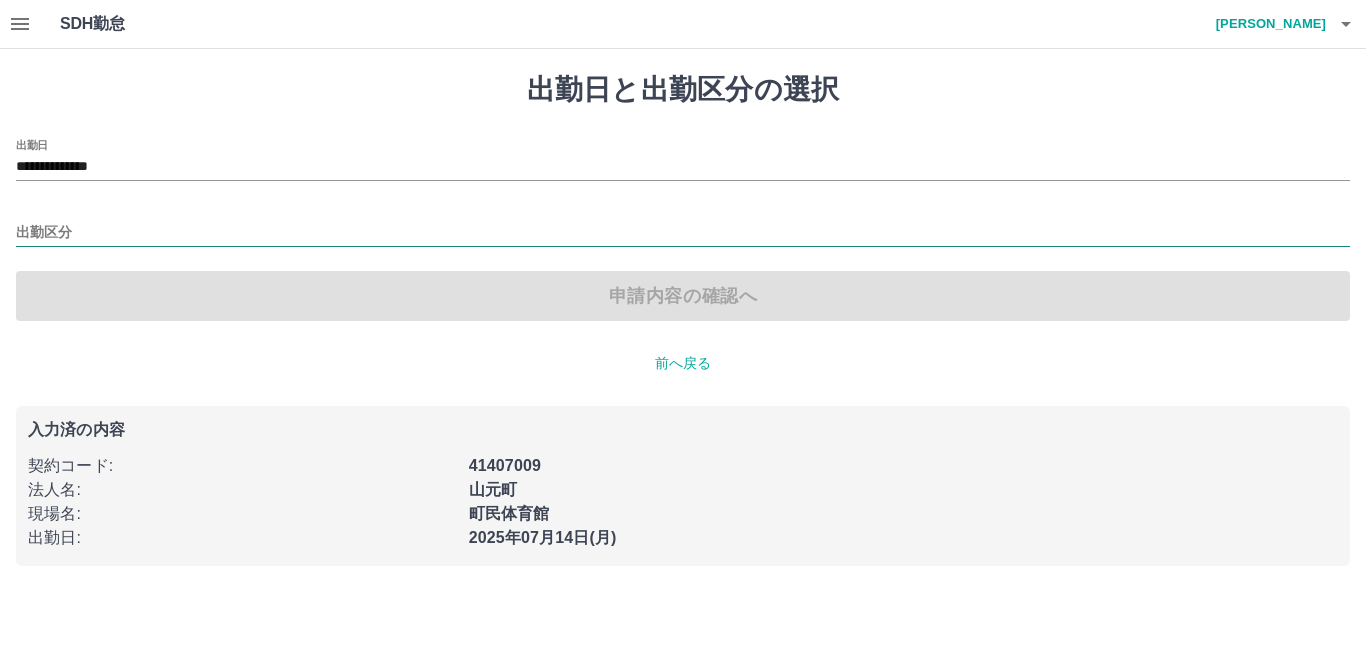 click on "出勤区分" at bounding box center [683, 233] 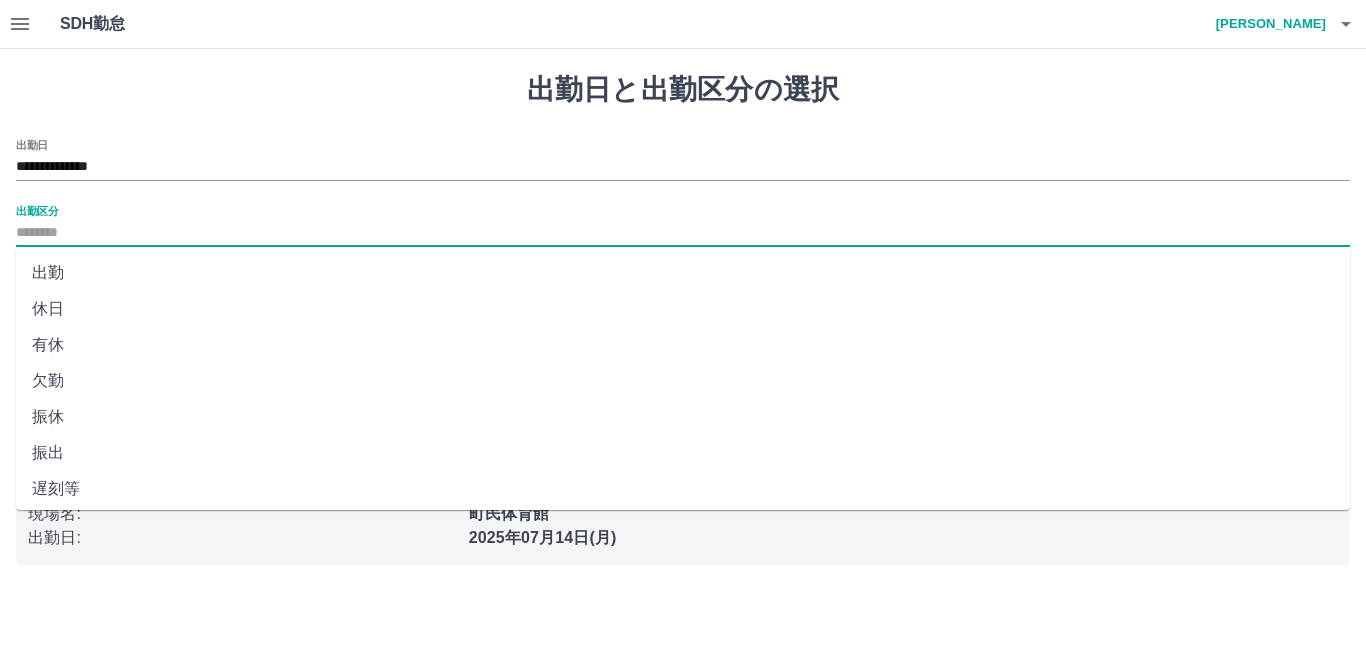 click on "出勤" at bounding box center [683, 273] 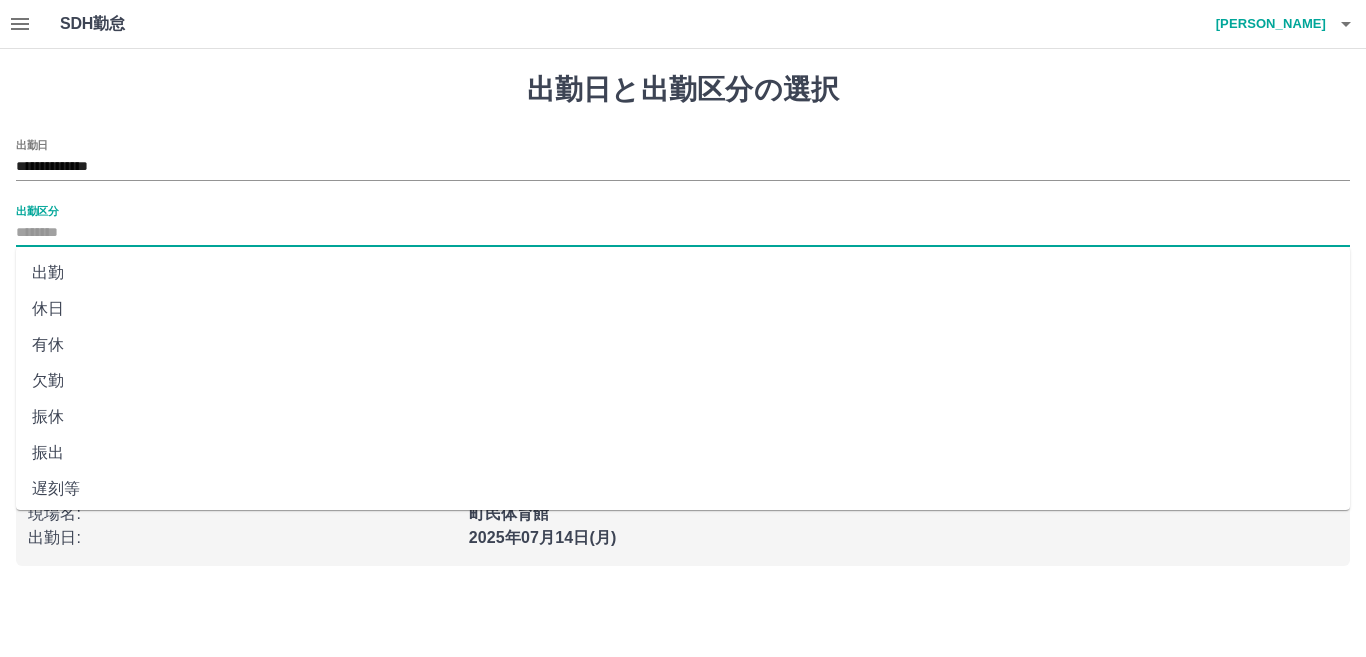 type on "**" 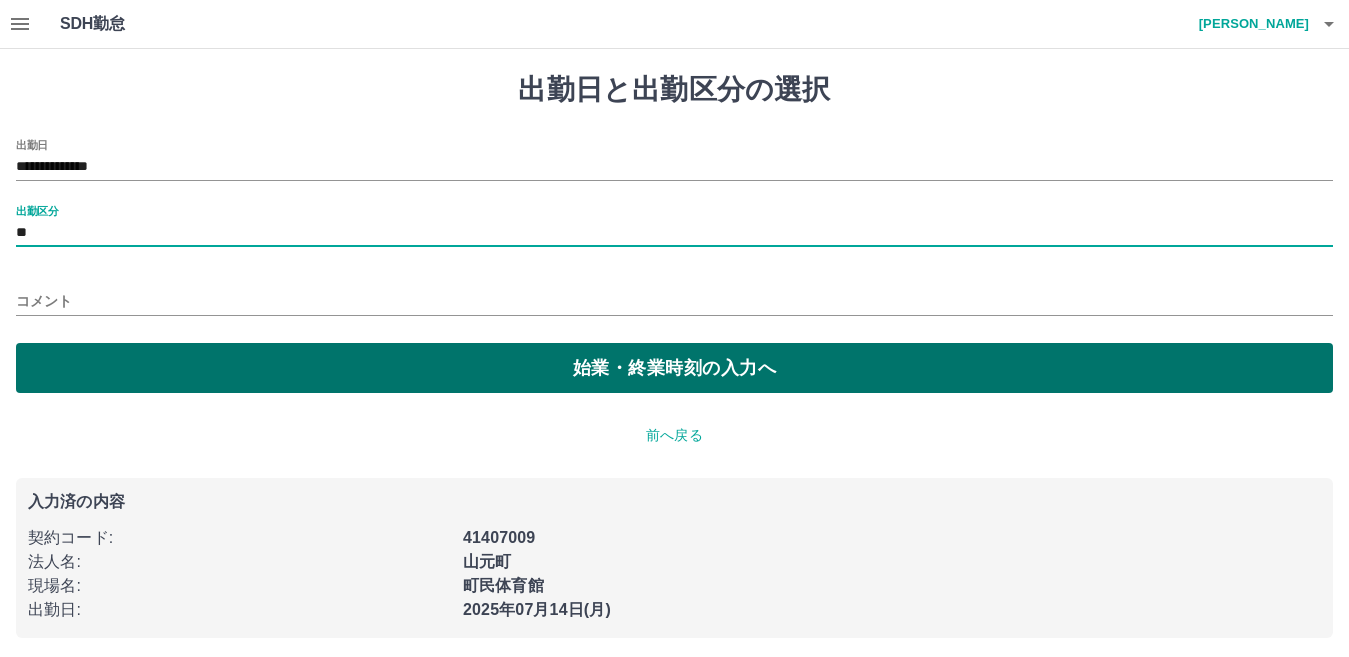 click on "始業・終業時刻の入力へ" at bounding box center (674, 368) 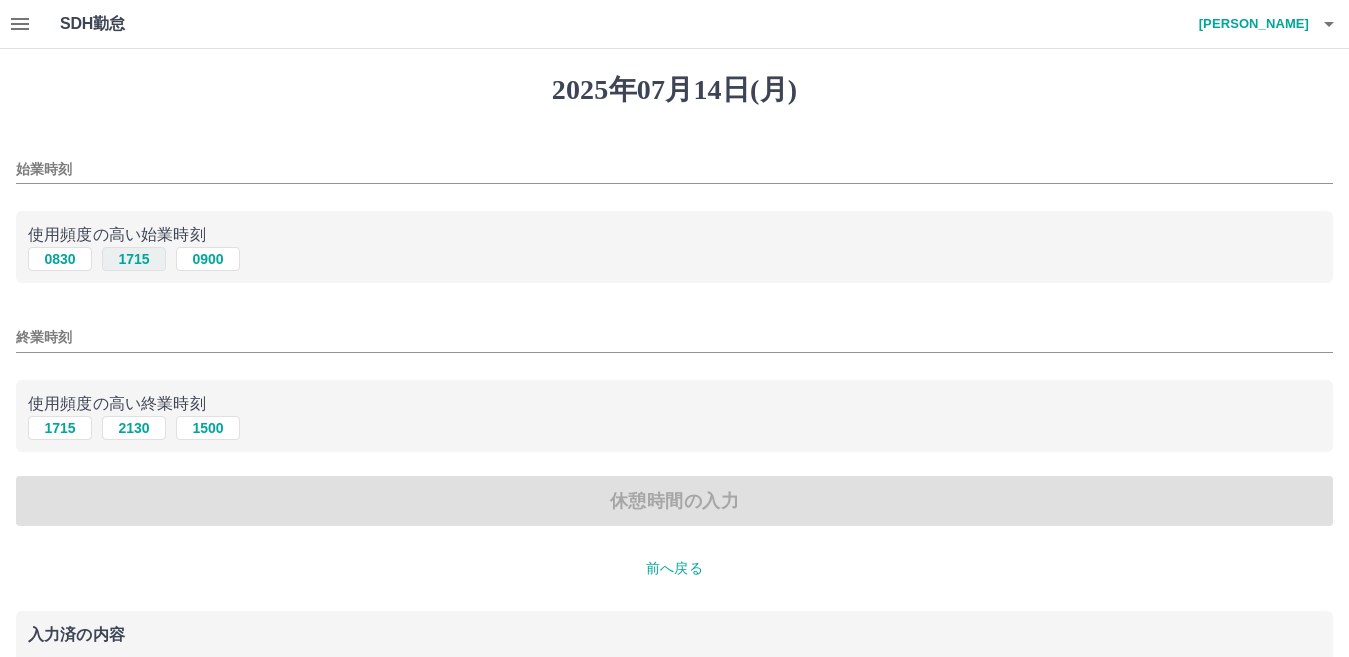 click on "1715" at bounding box center (134, 259) 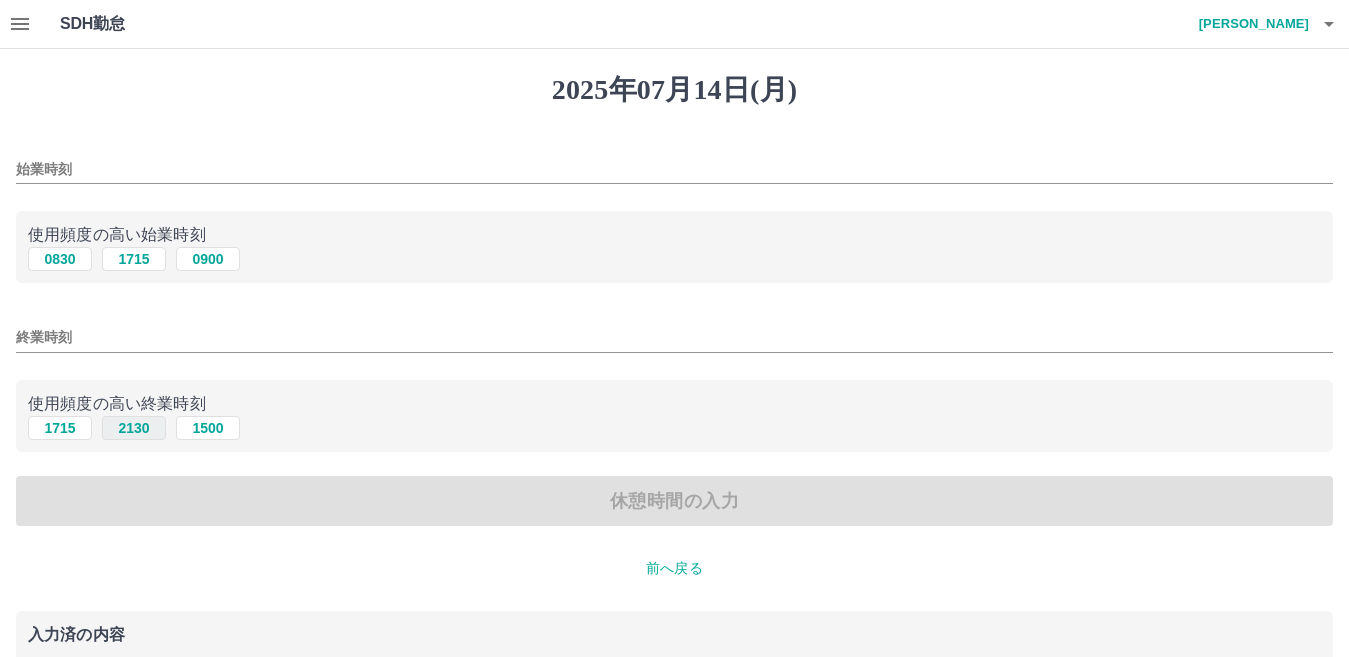 type on "****" 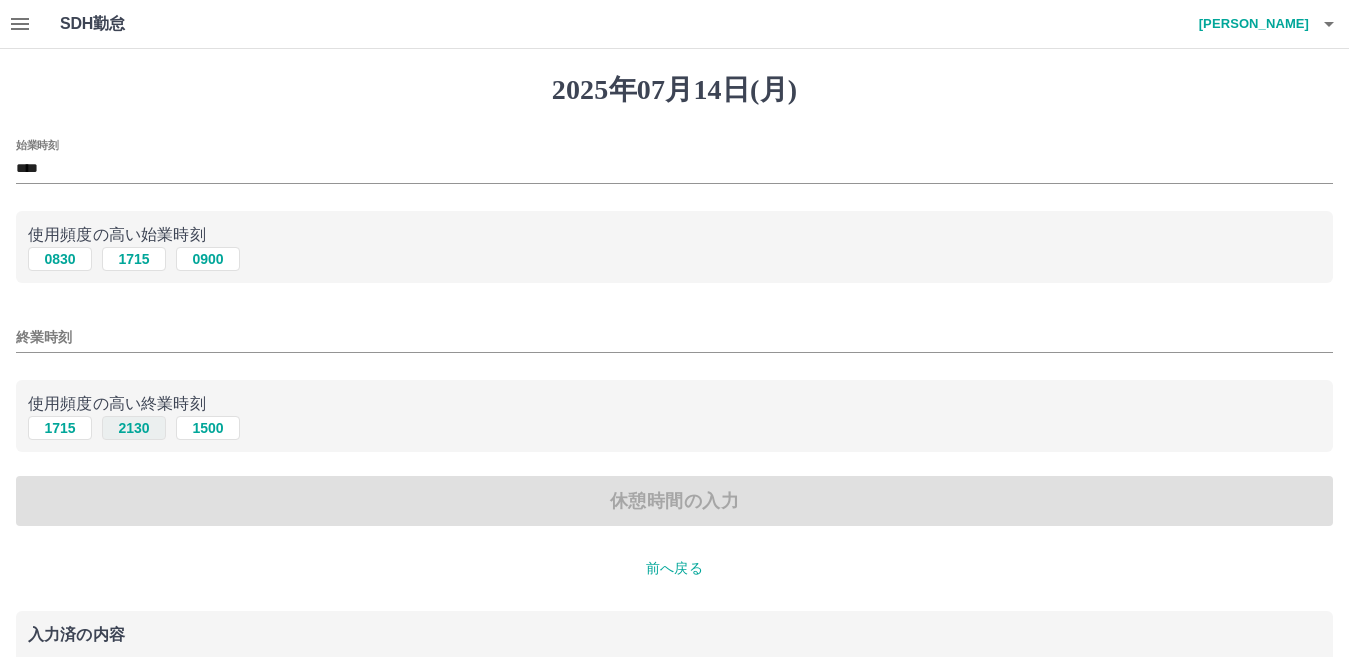 click on "2130" at bounding box center (134, 428) 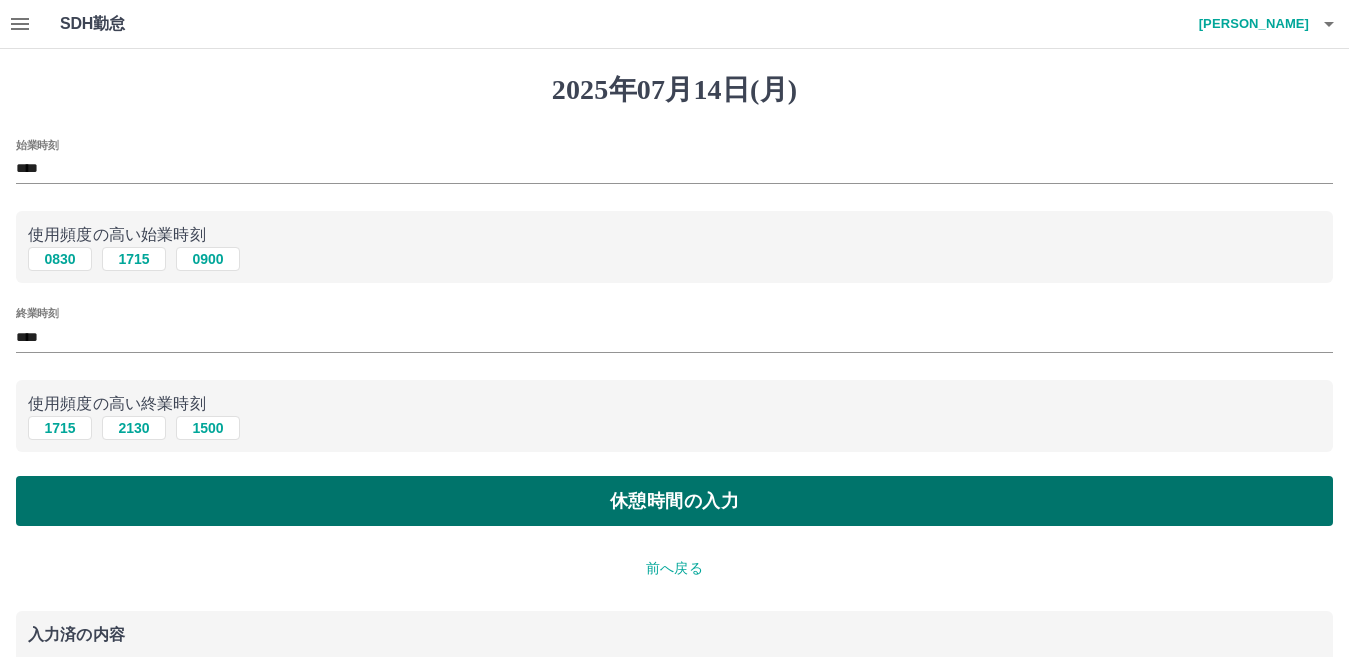 click on "休憩時間の入力" at bounding box center (674, 501) 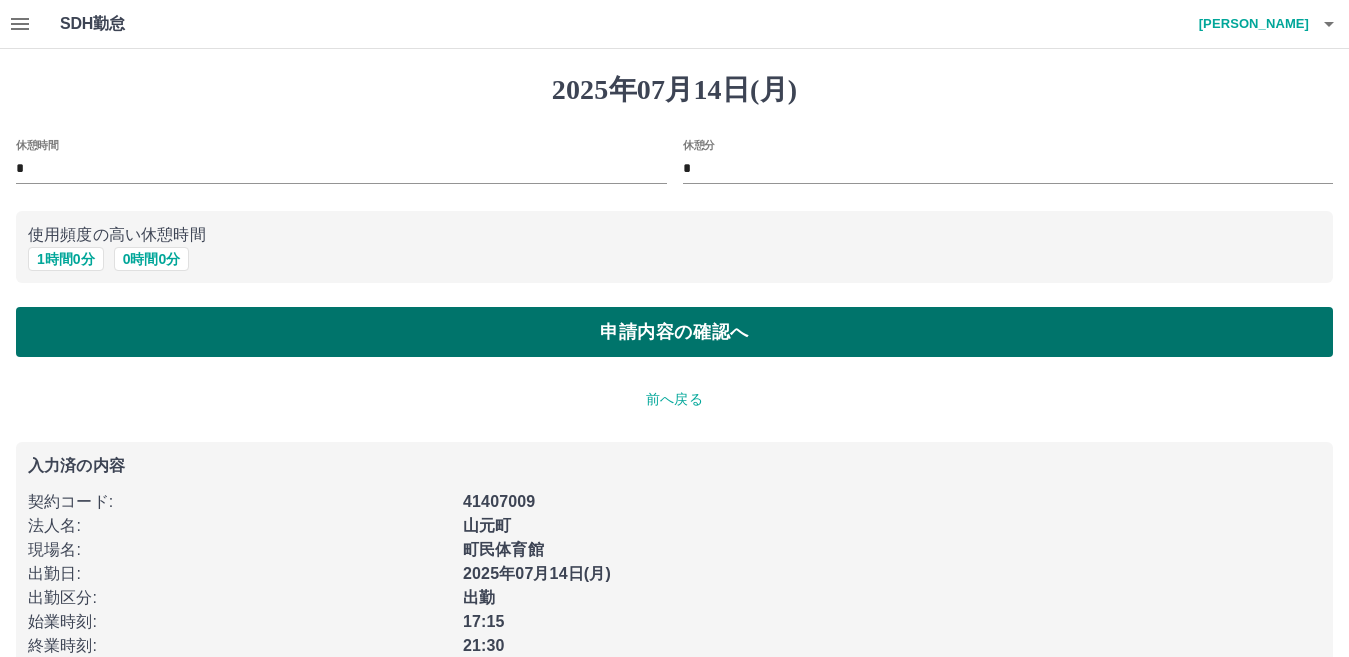 click on "申請内容の確認へ" at bounding box center (674, 332) 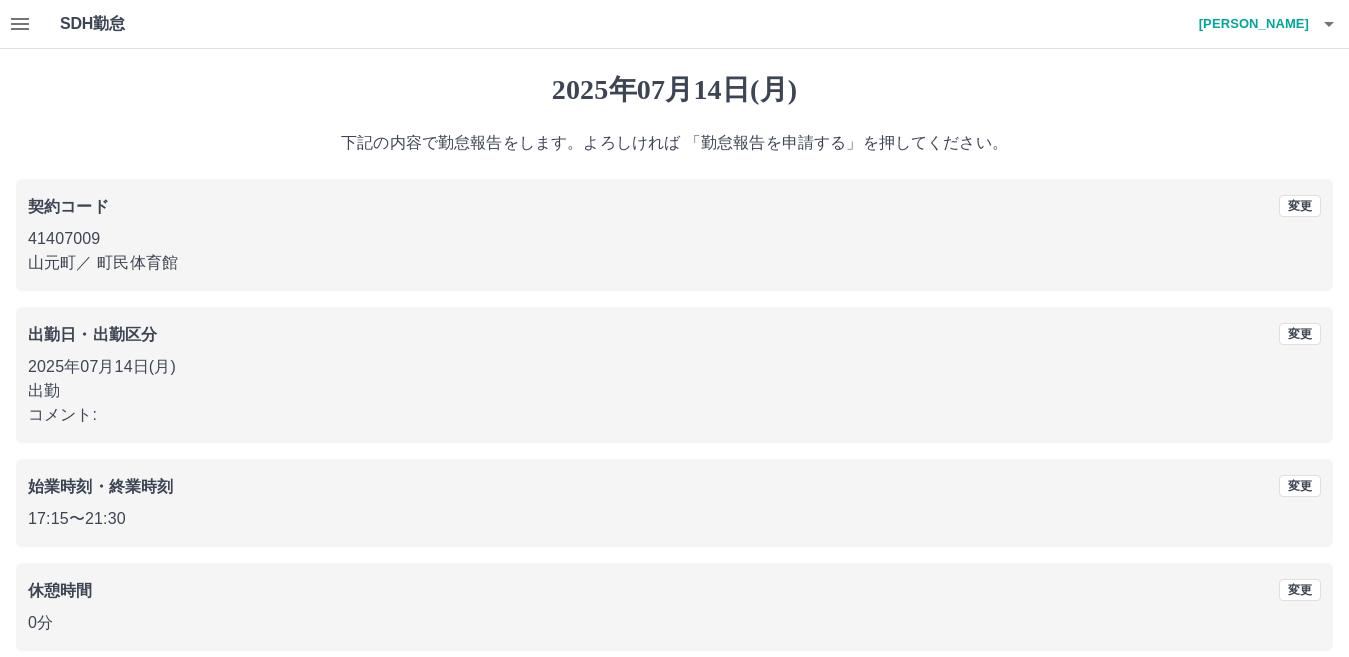 scroll, scrollTop: 92, scrollLeft: 0, axis: vertical 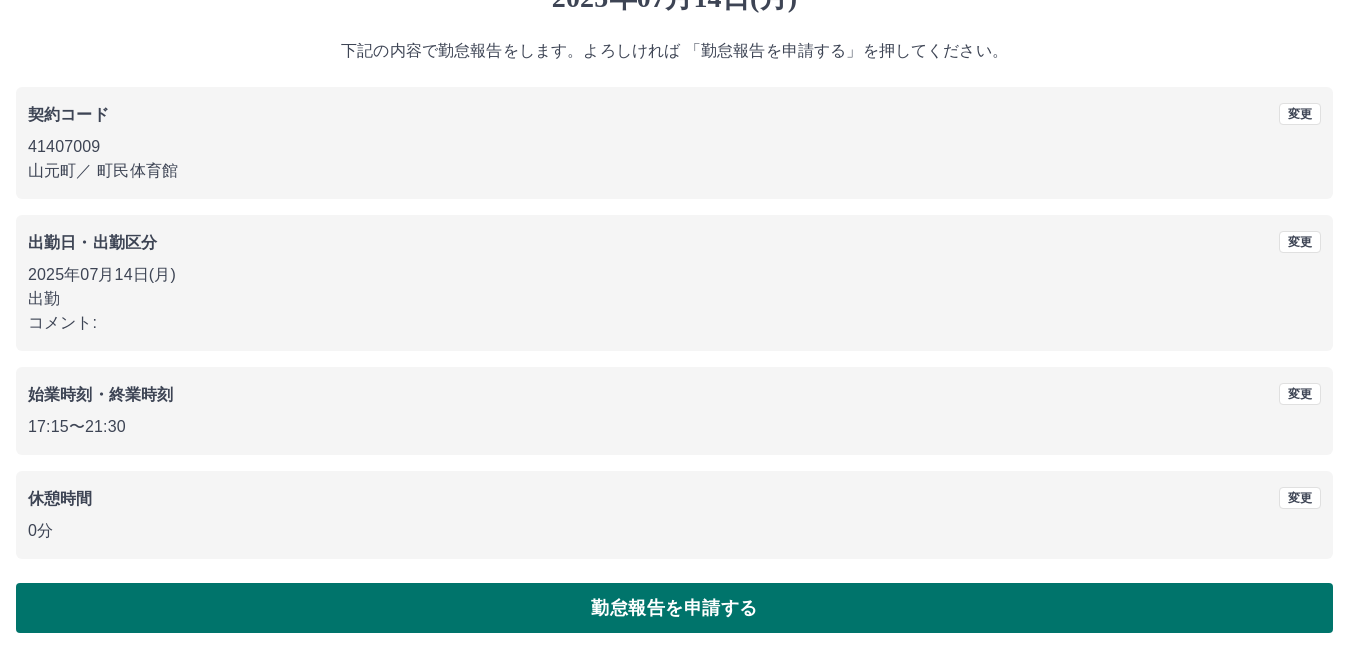 click on "勤怠報告を申請する" at bounding box center [674, 608] 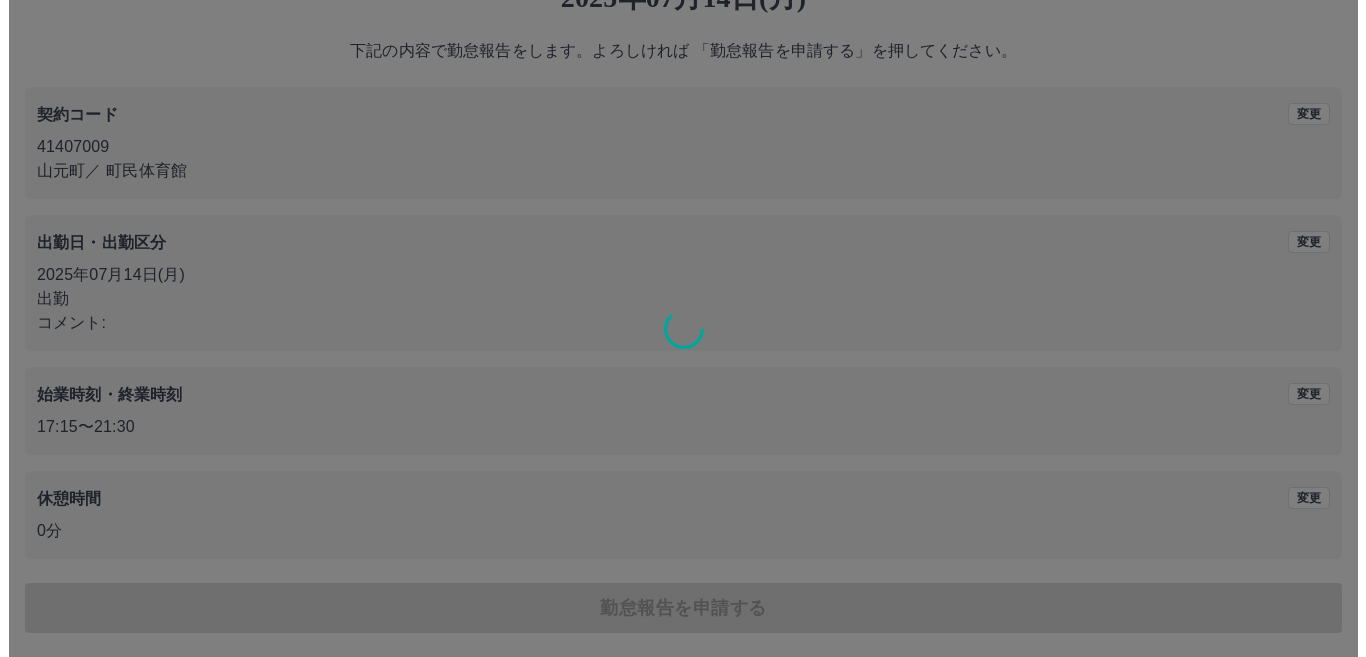 scroll, scrollTop: 0, scrollLeft: 0, axis: both 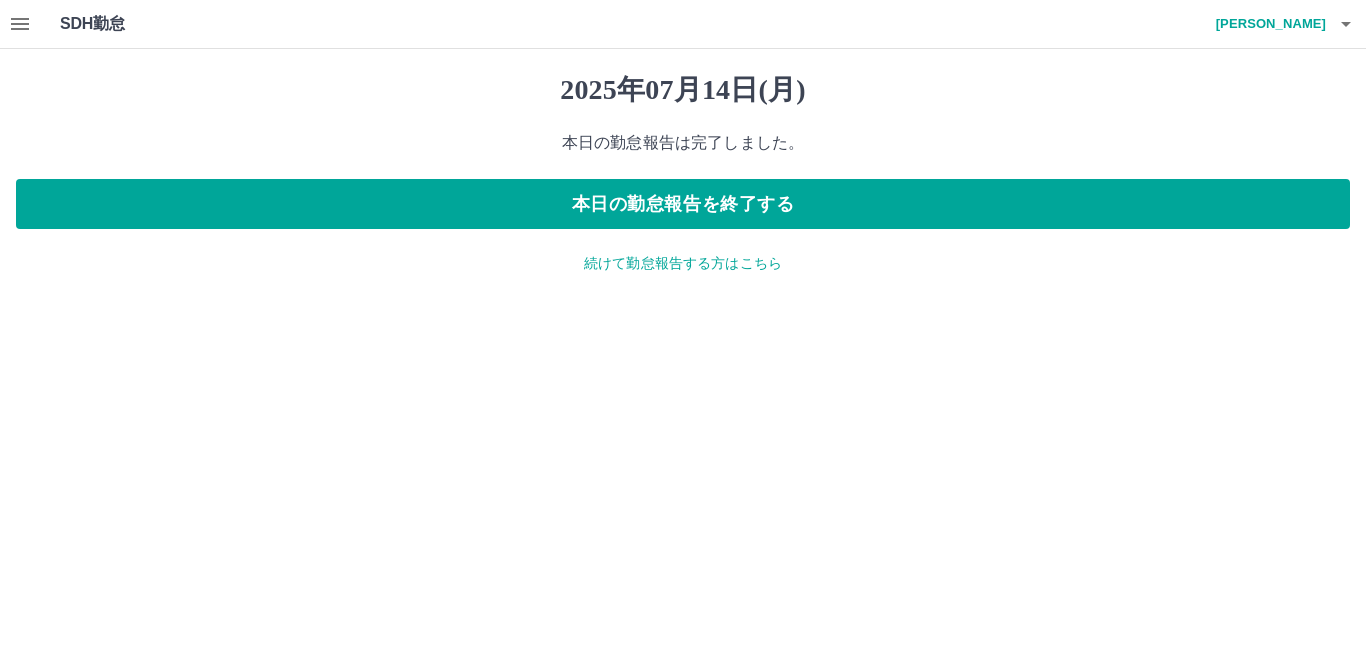 click 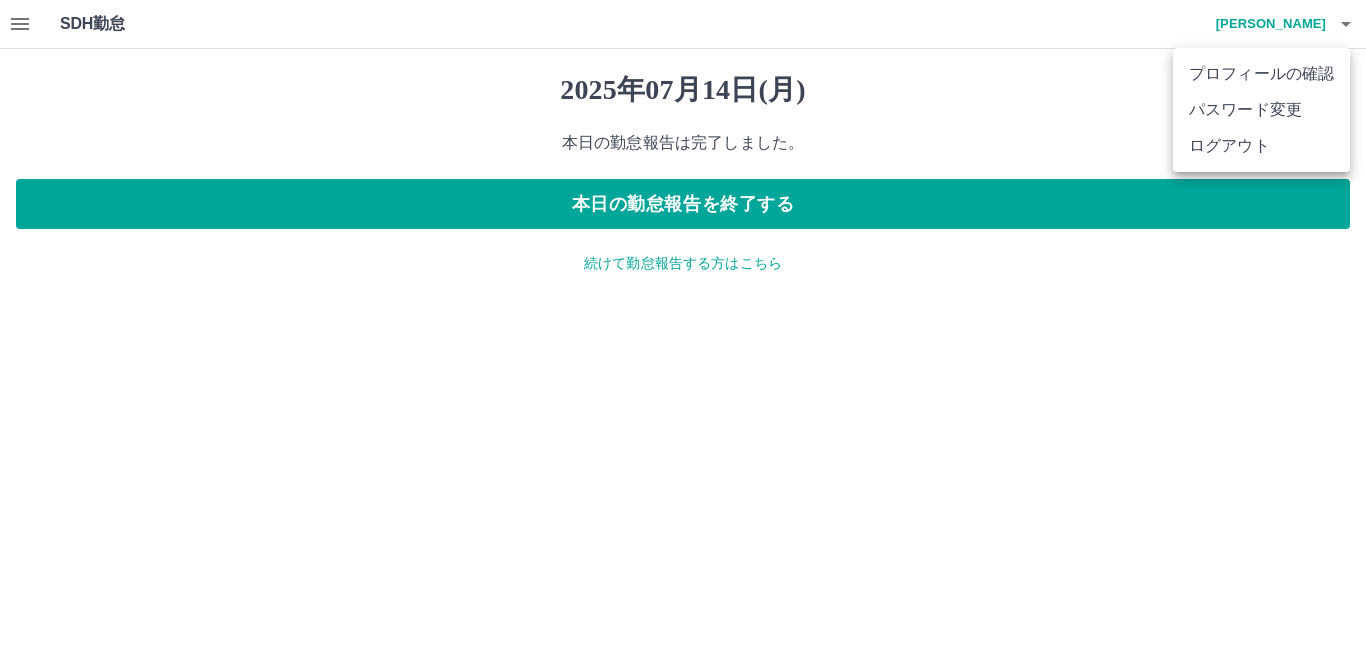 drag, startPoint x: 1199, startPoint y: 145, endPoint x: 841, endPoint y: 220, distance: 365.7718 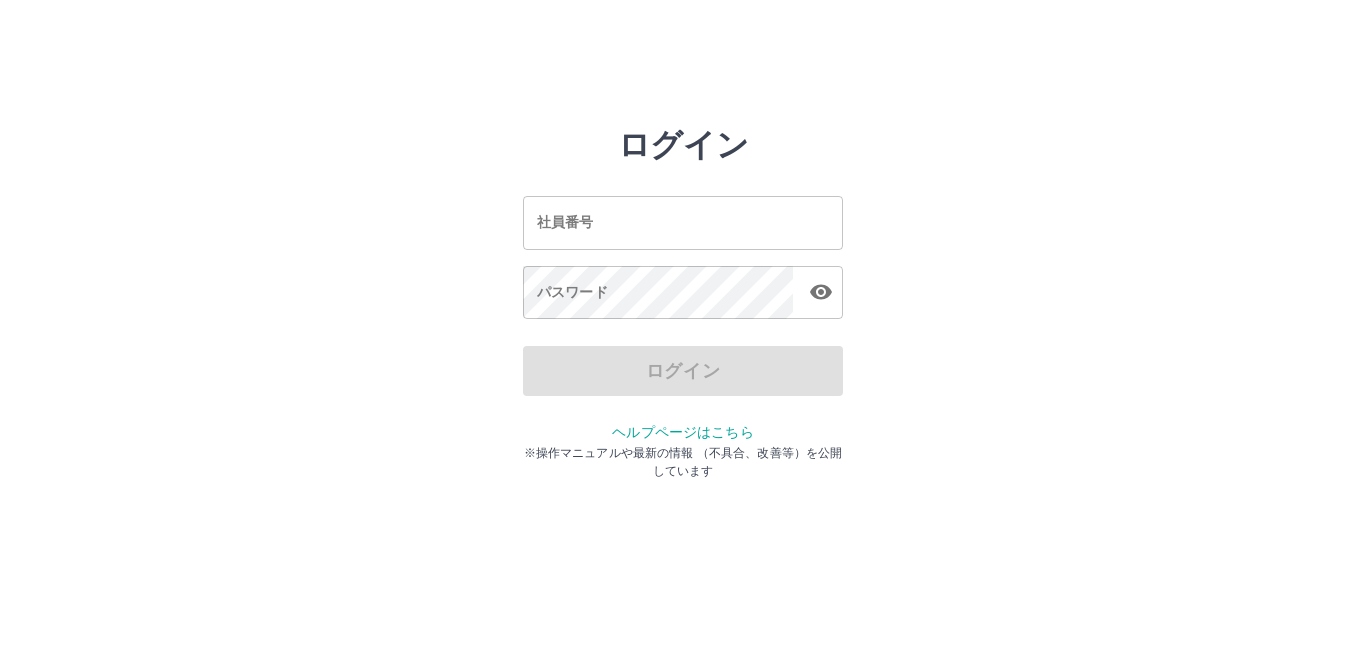 scroll, scrollTop: 0, scrollLeft: 0, axis: both 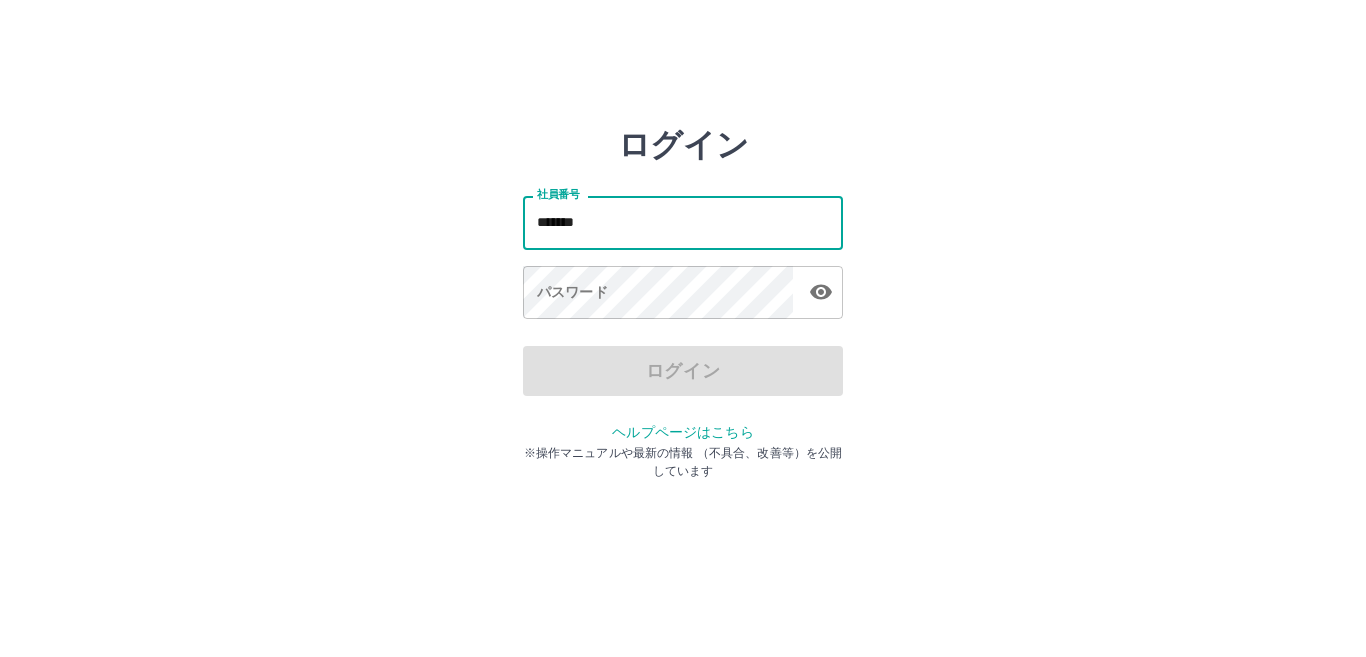 type on "*******" 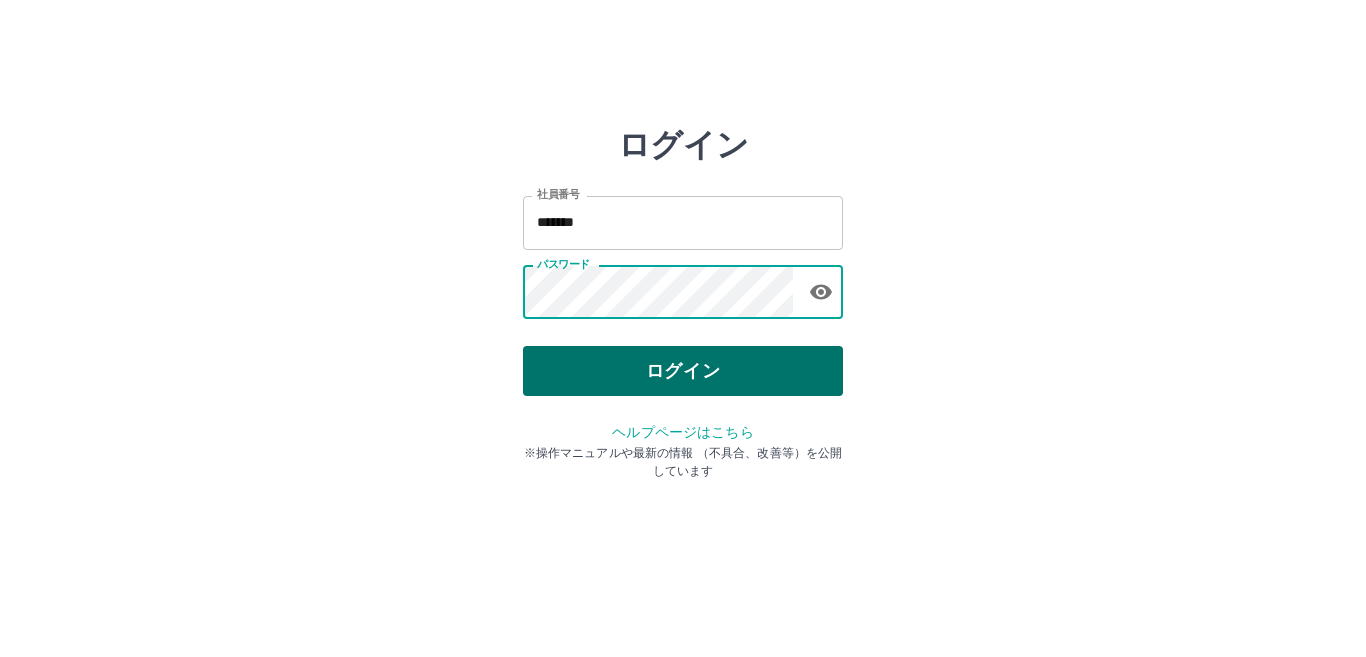 click on "ログイン" at bounding box center [683, 371] 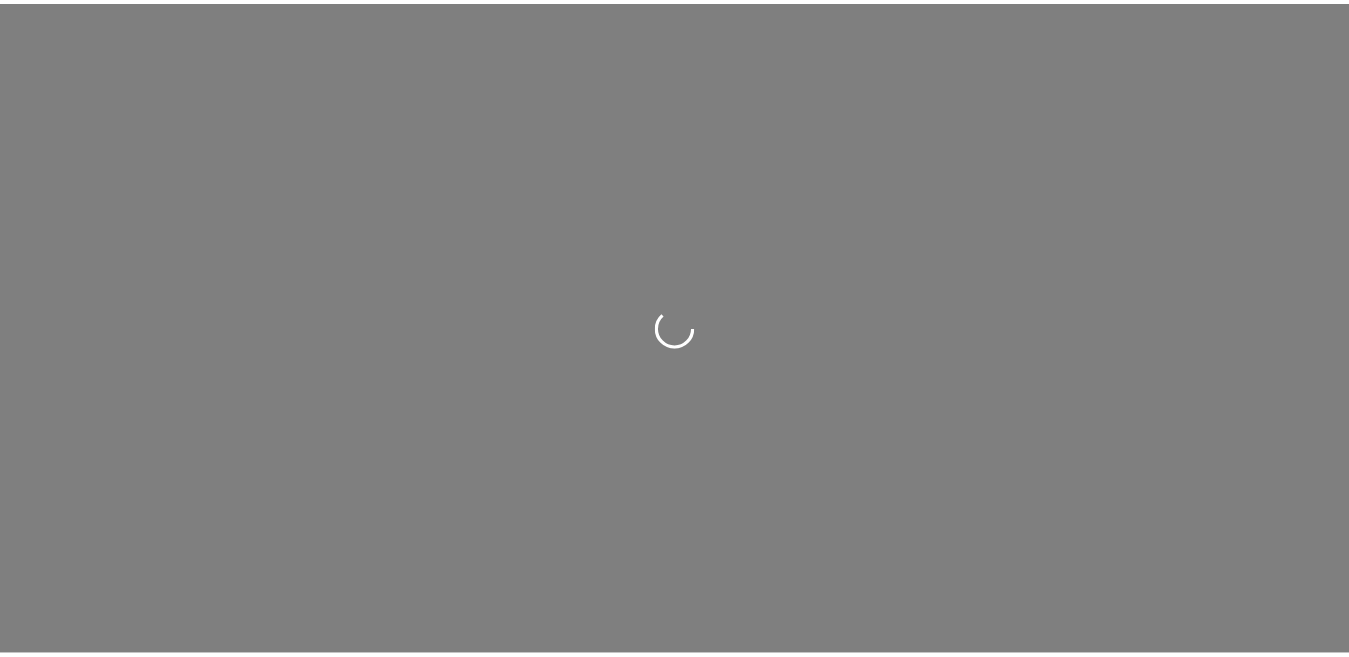 scroll, scrollTop: 0, scrollLeft: 0, axis: both 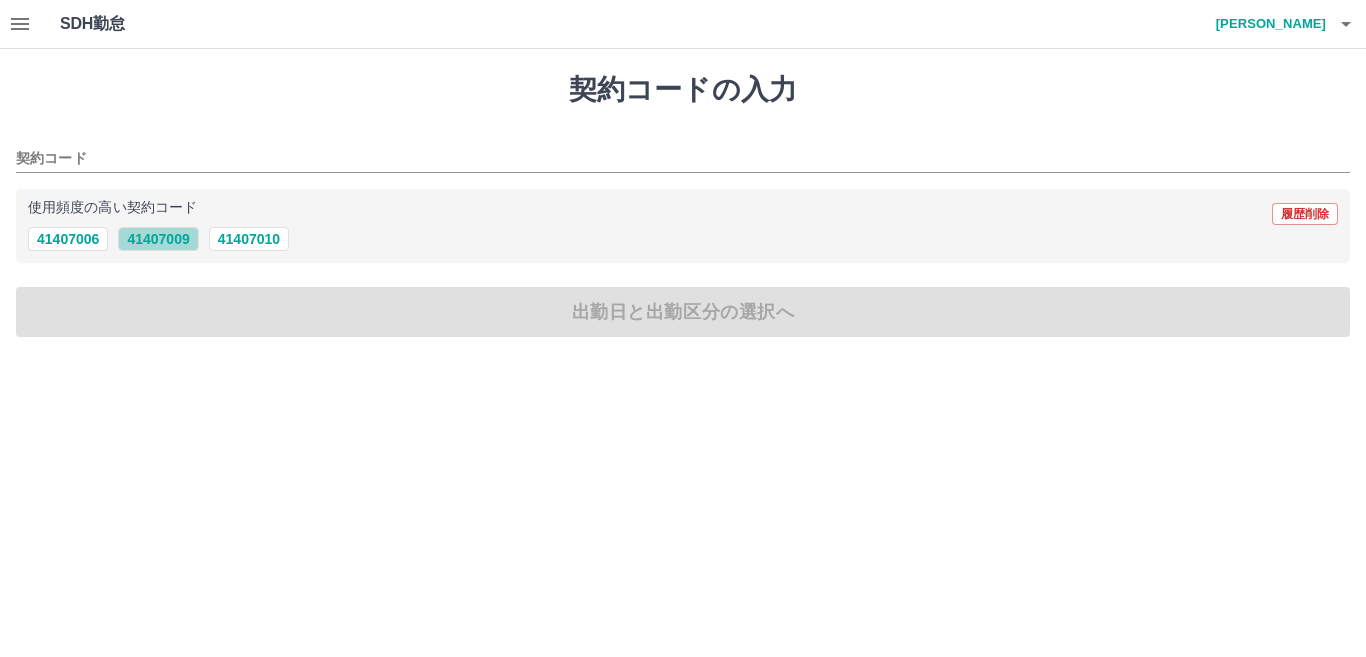 click on "41407009" at bounding box center [158, 239] 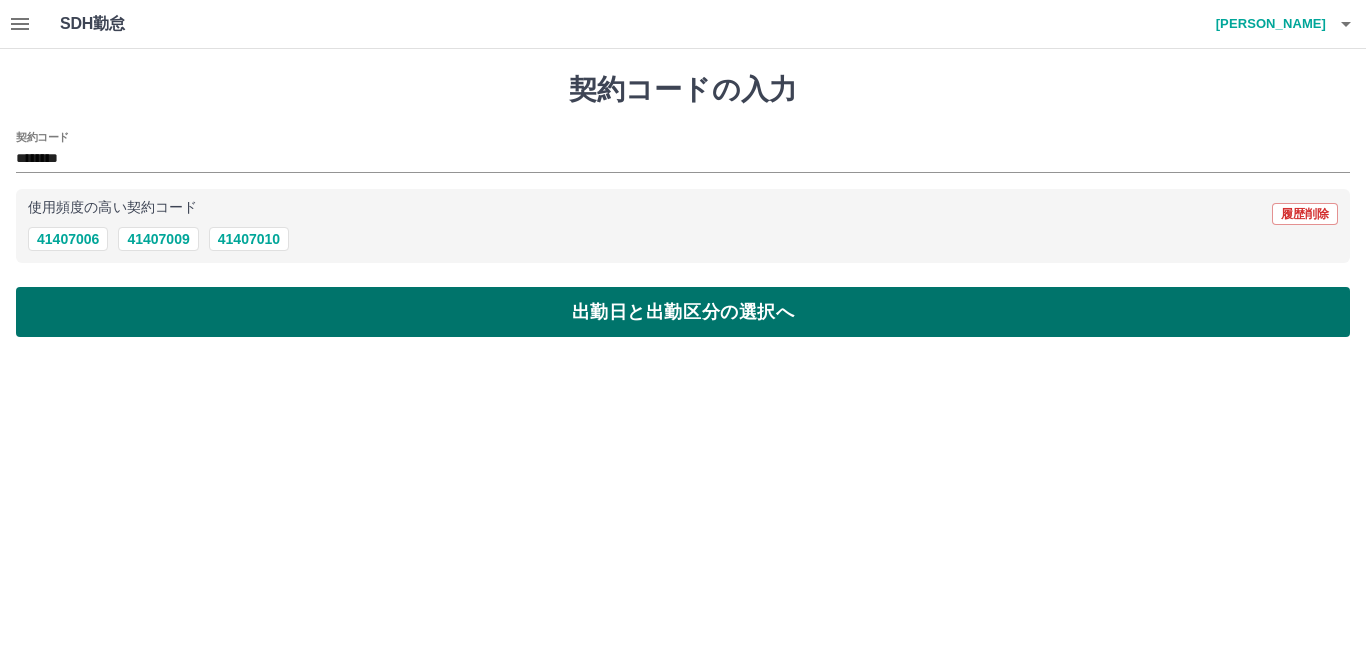 click on "出勤日と出勤区分の選択へ" at bounding box center [683, 312] 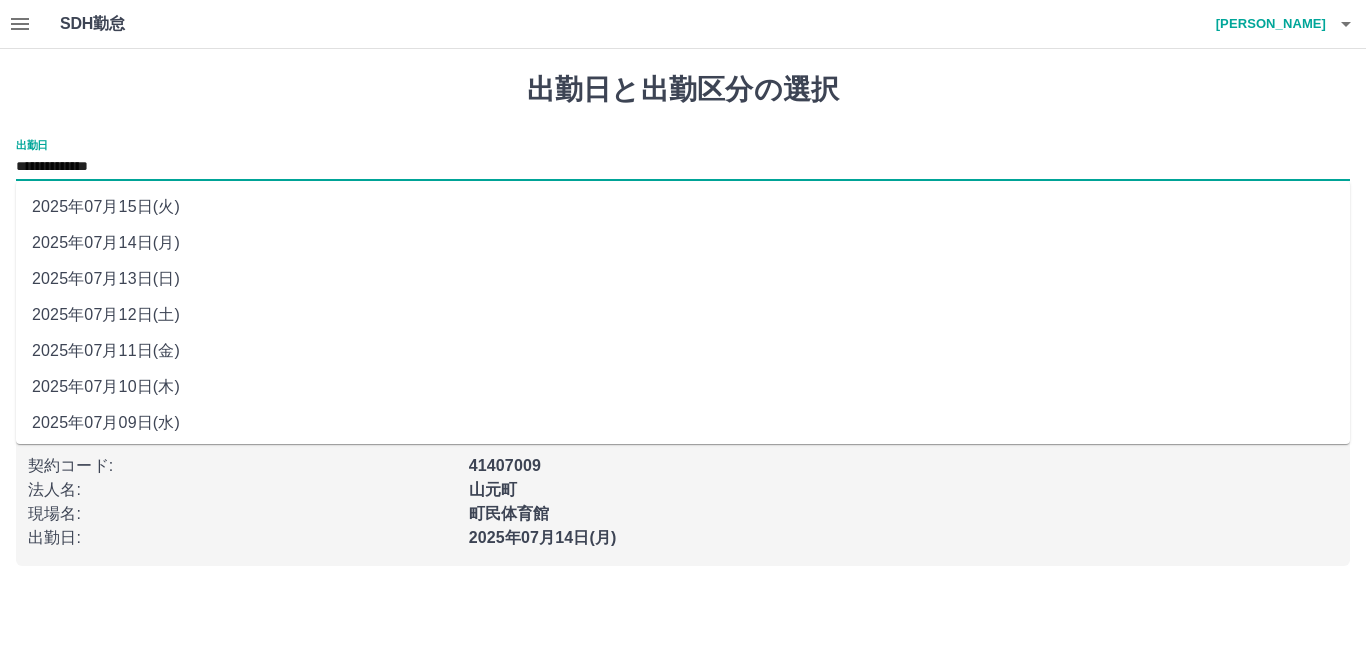 click on "**********" at bounding box center [683, 167] 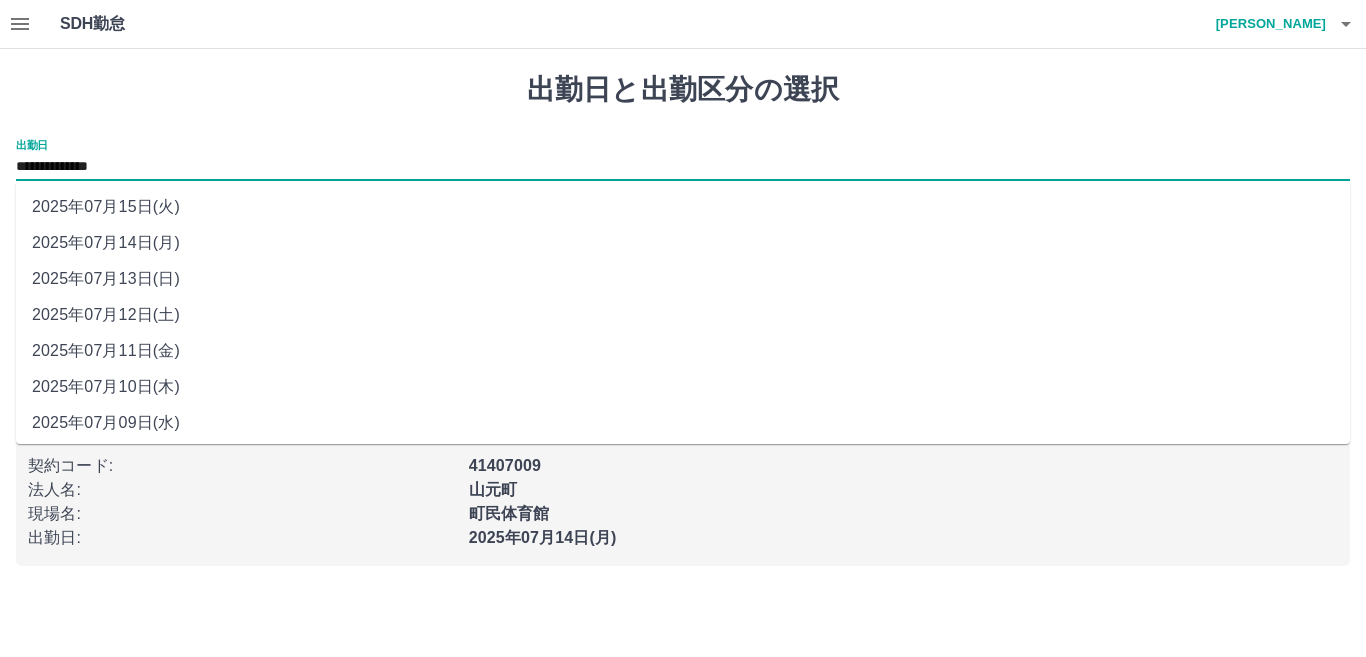 click on "2025年07月11日(金)" at bounding box center [683, 351] 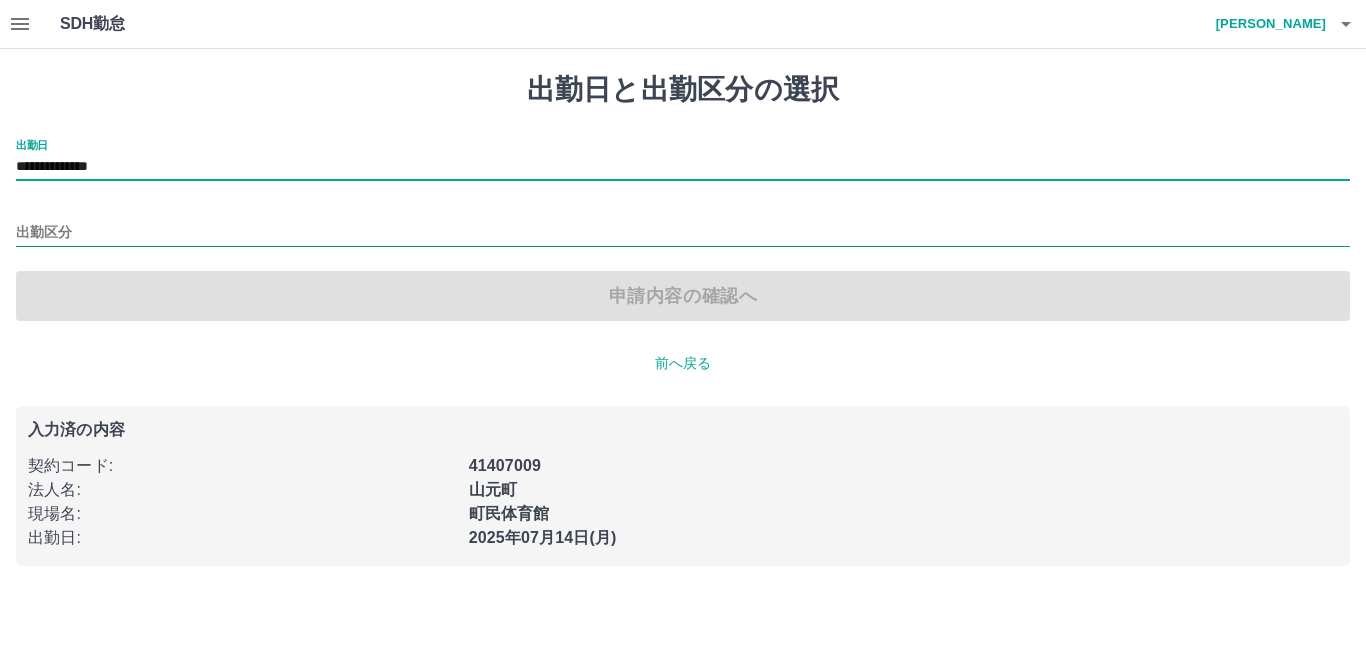 click on "出勤区分" at bounding box center (683, 233) 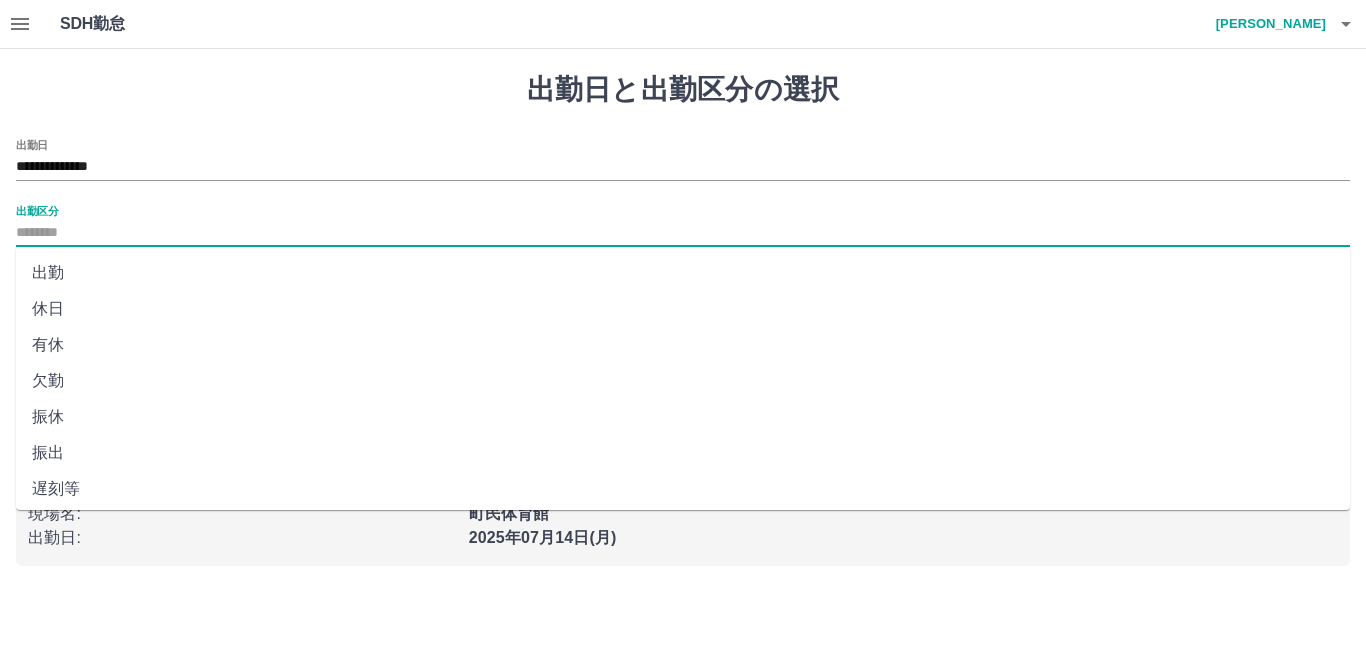 click on "休日" at bounding box center [683, 309] 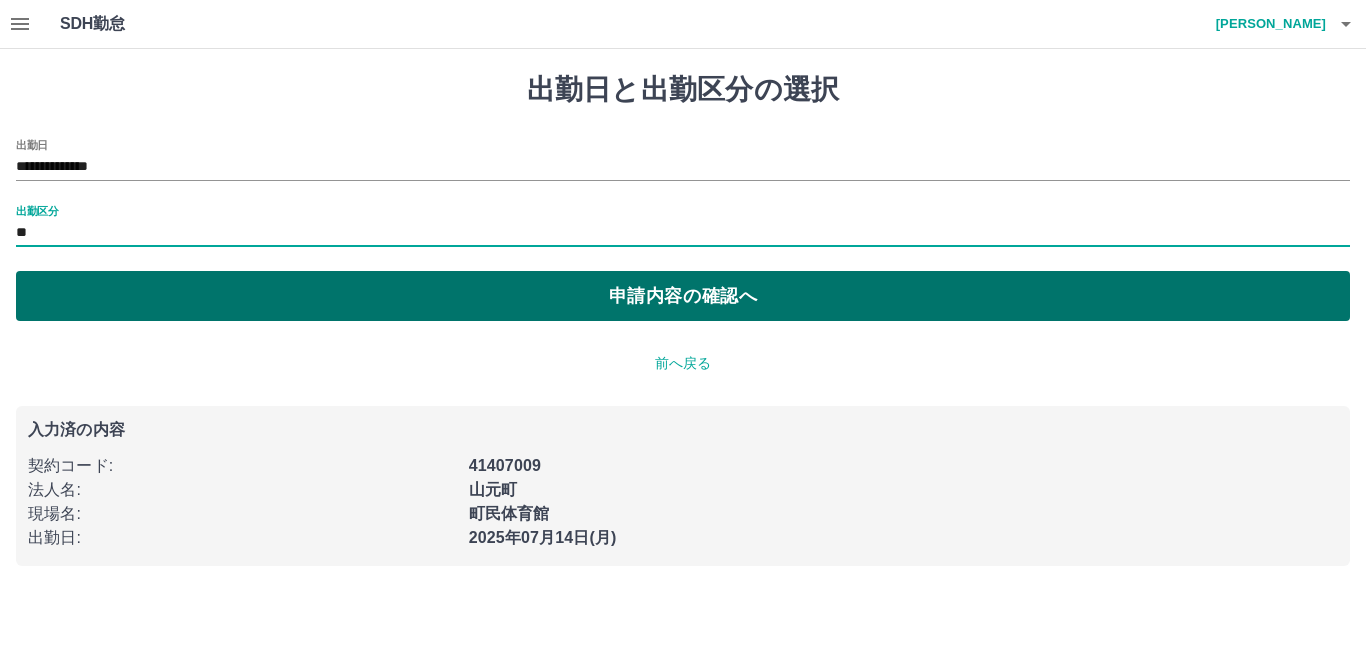 click on "申請内容の確認へ" at bounding box center (683, 296) 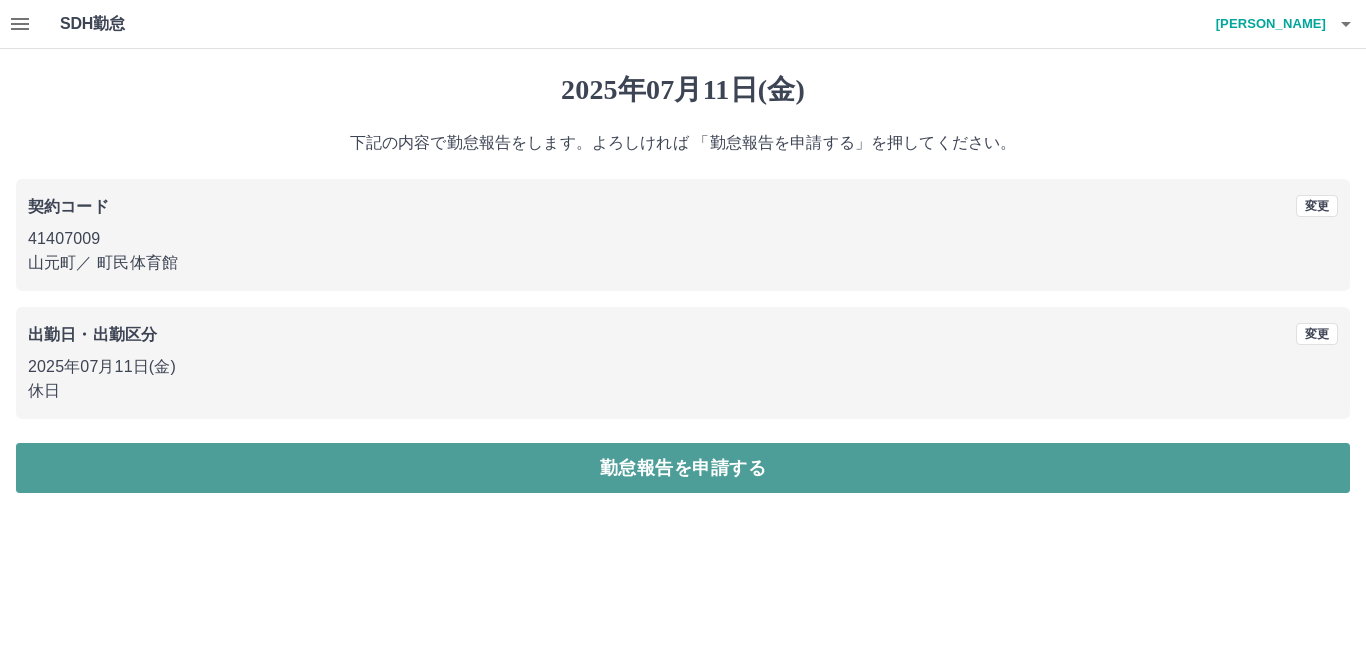 click on "勤怠報告を申請する" at bounding box center (683, 468) 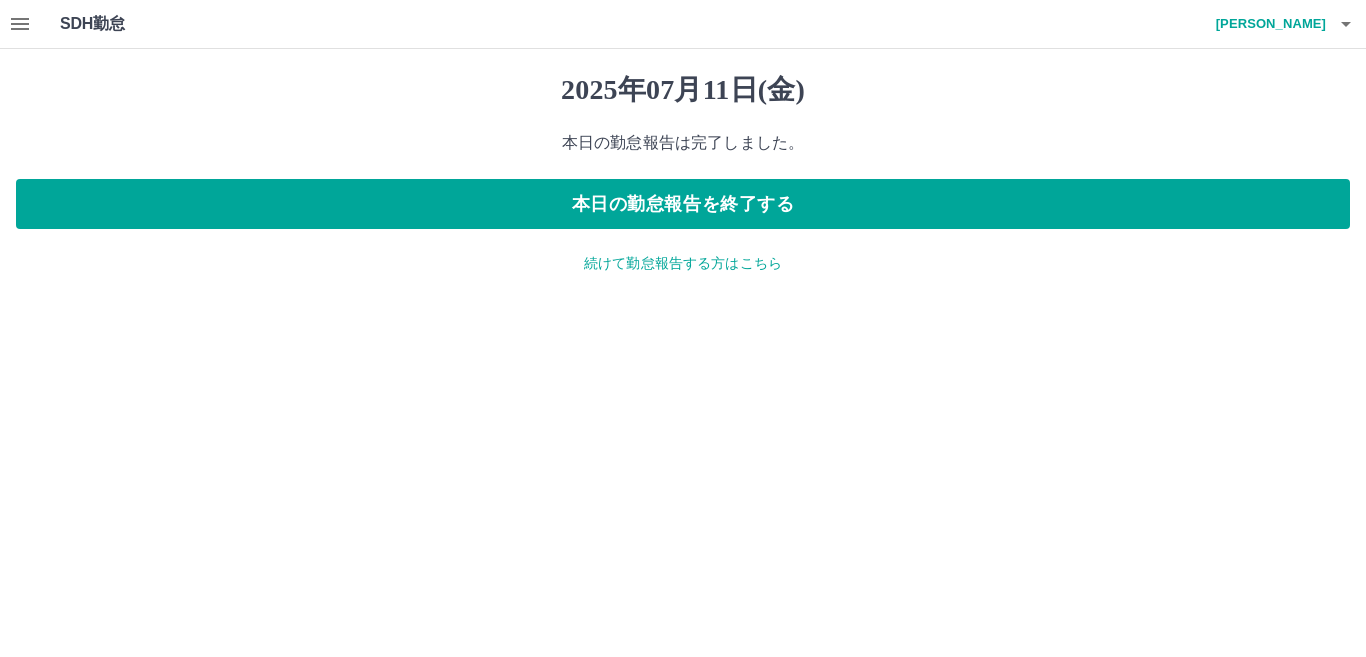 click on "続けて勤怠報告する方はこちら" at bounding box center (683, 263) 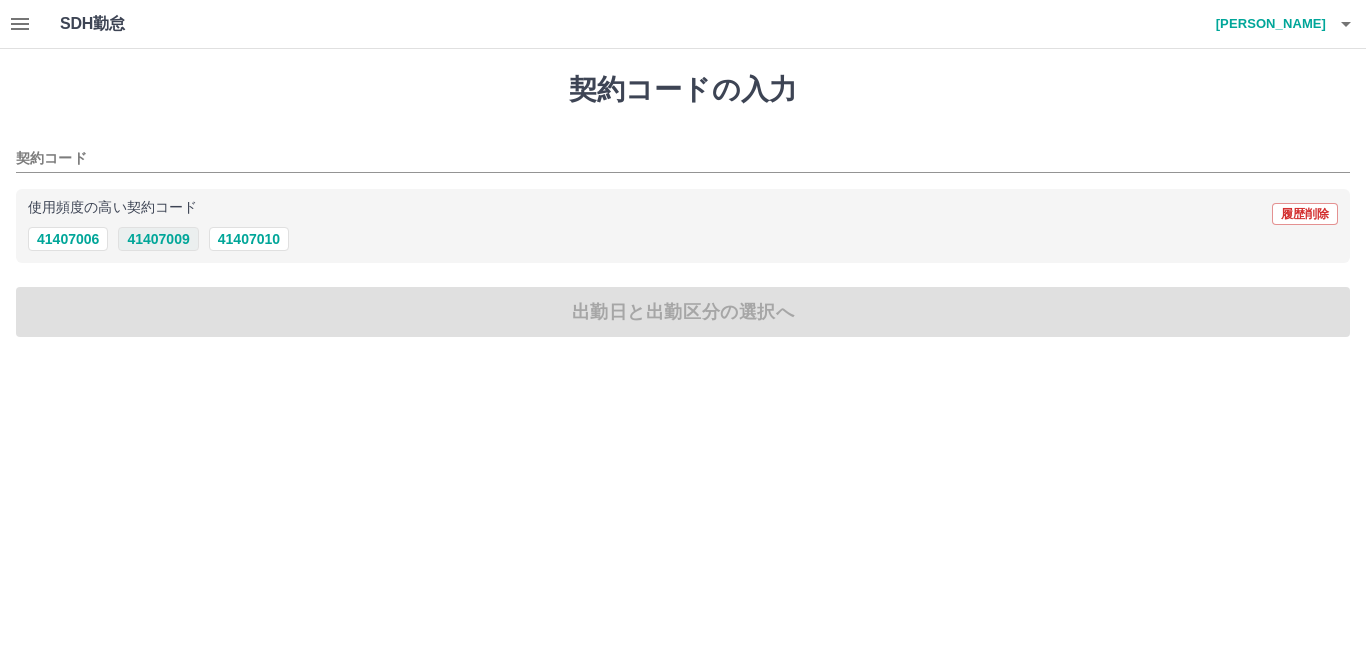 click on "41407009" at bounding box center (158, 239) 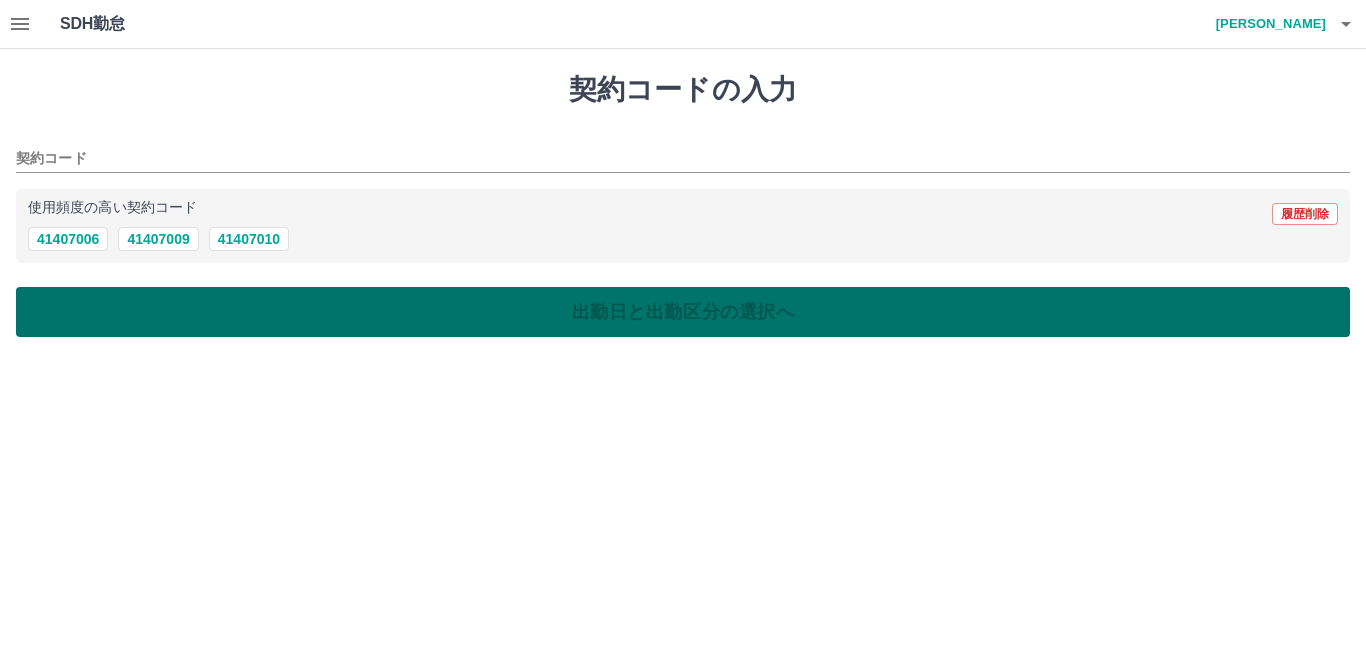 type on "********" 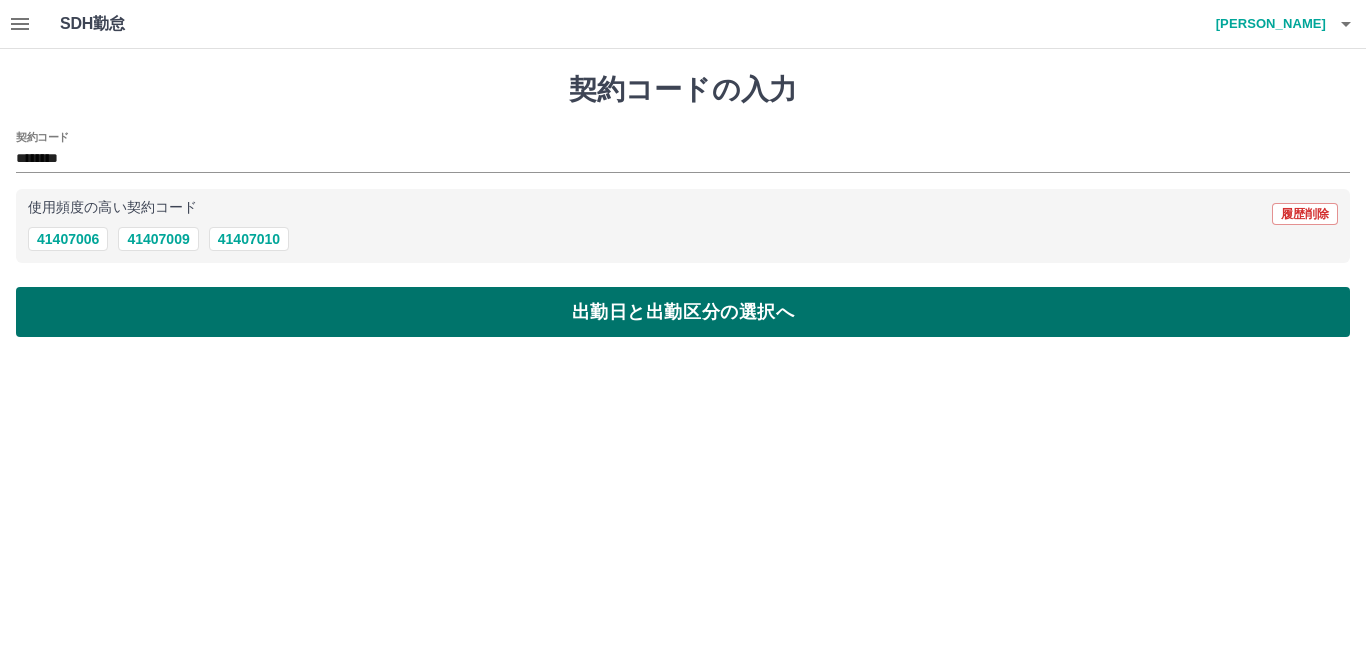 click on "出勤日と出勤区分の選択へ" at bounding box center (683, 312) 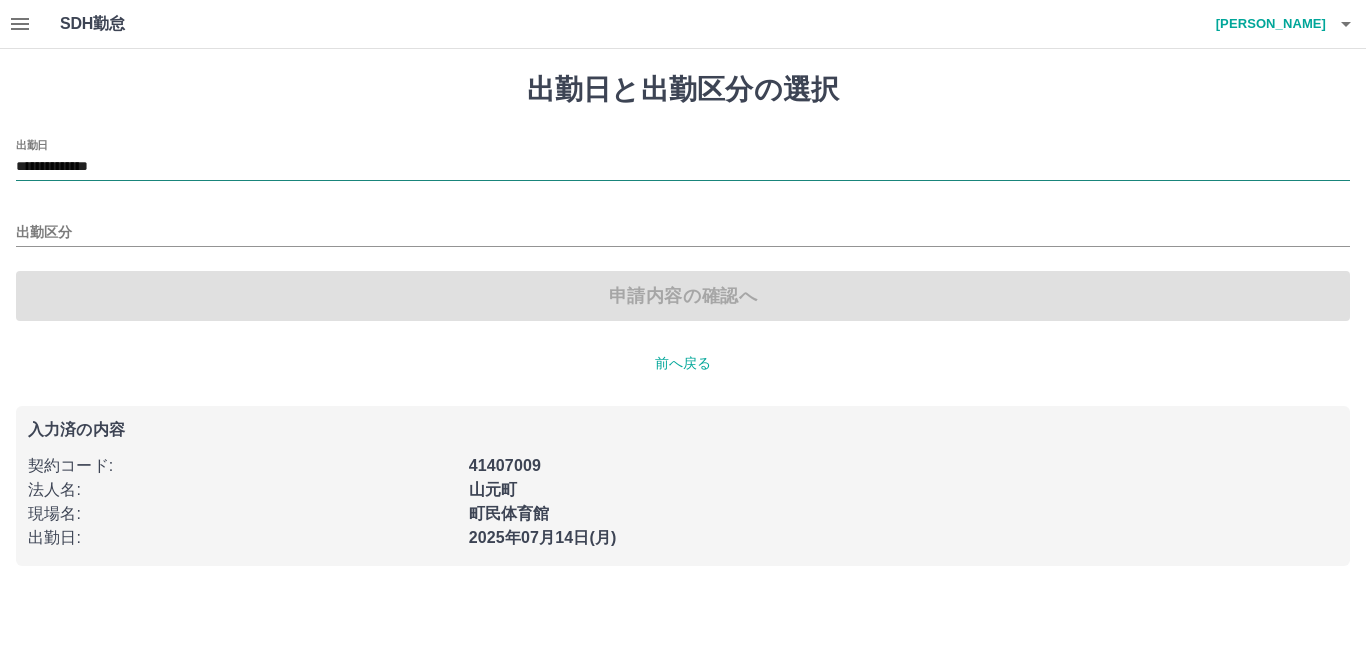 click on "**********" at bounding box center [683, 167] 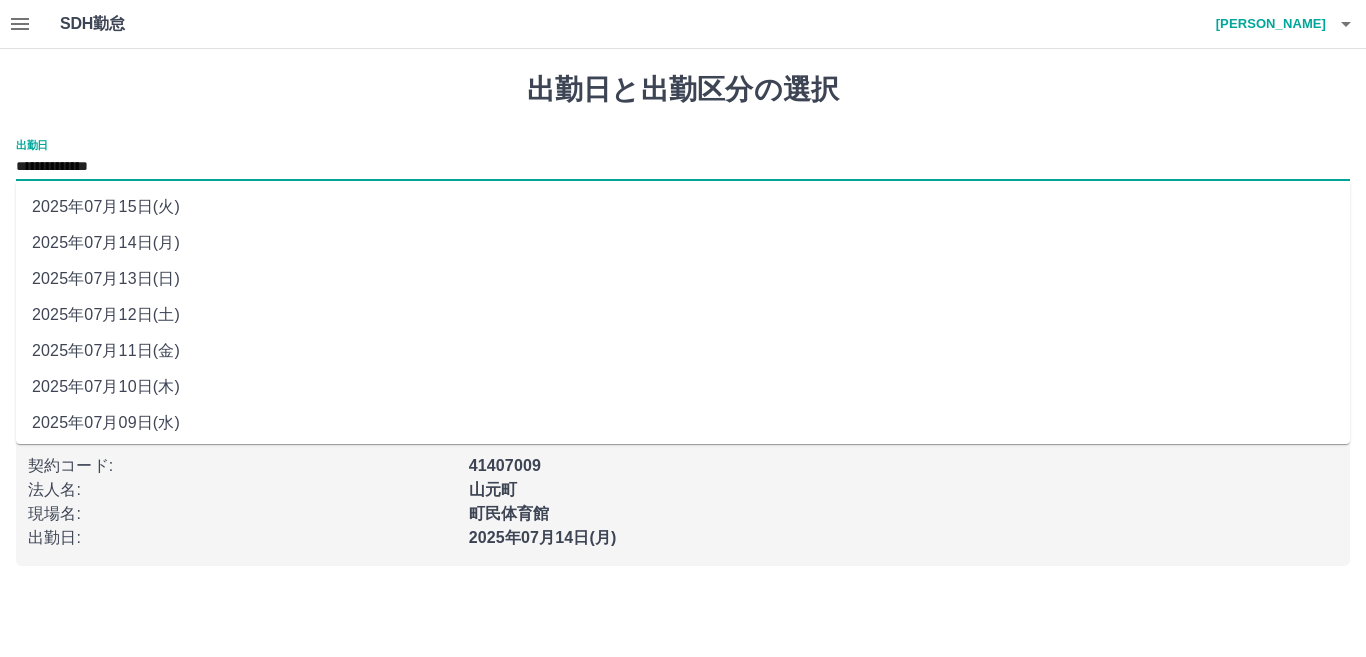 drag, startPoint x: 122, startPoint y: 173, endPoint x: 149, endPoint y: 311, distance: 140.6165 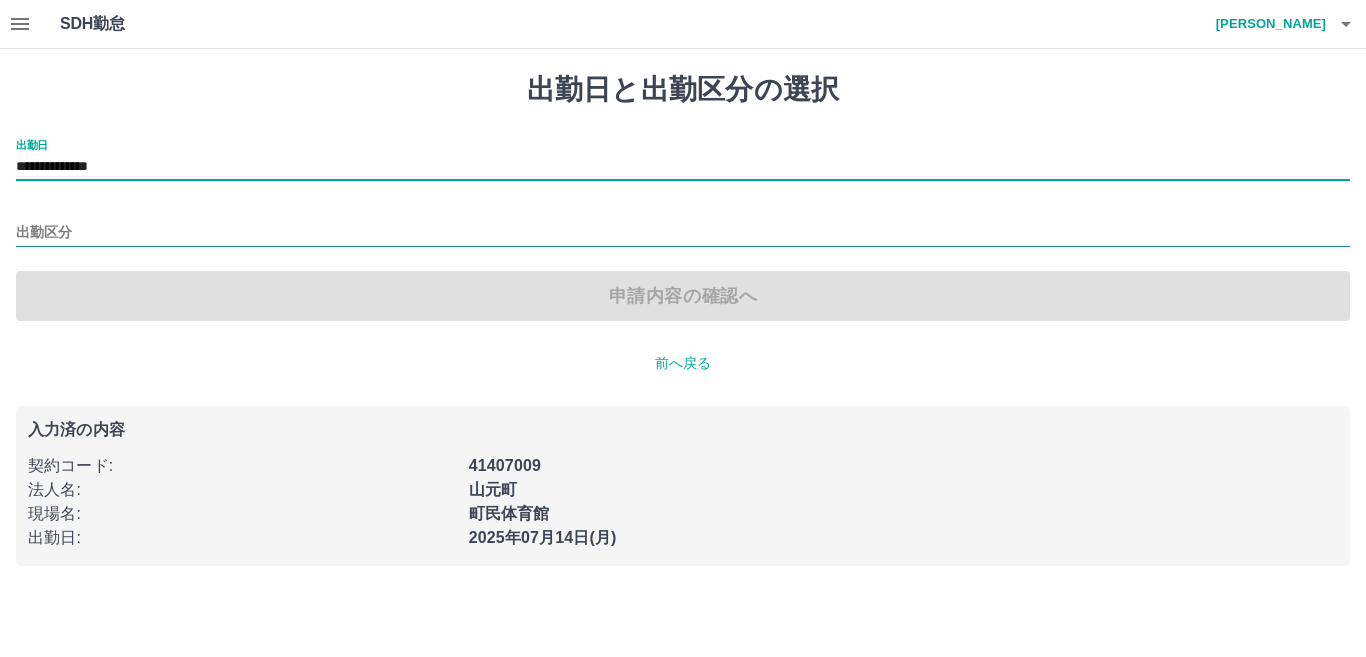 click on "出勤区分" at bounding box center [683, 233] 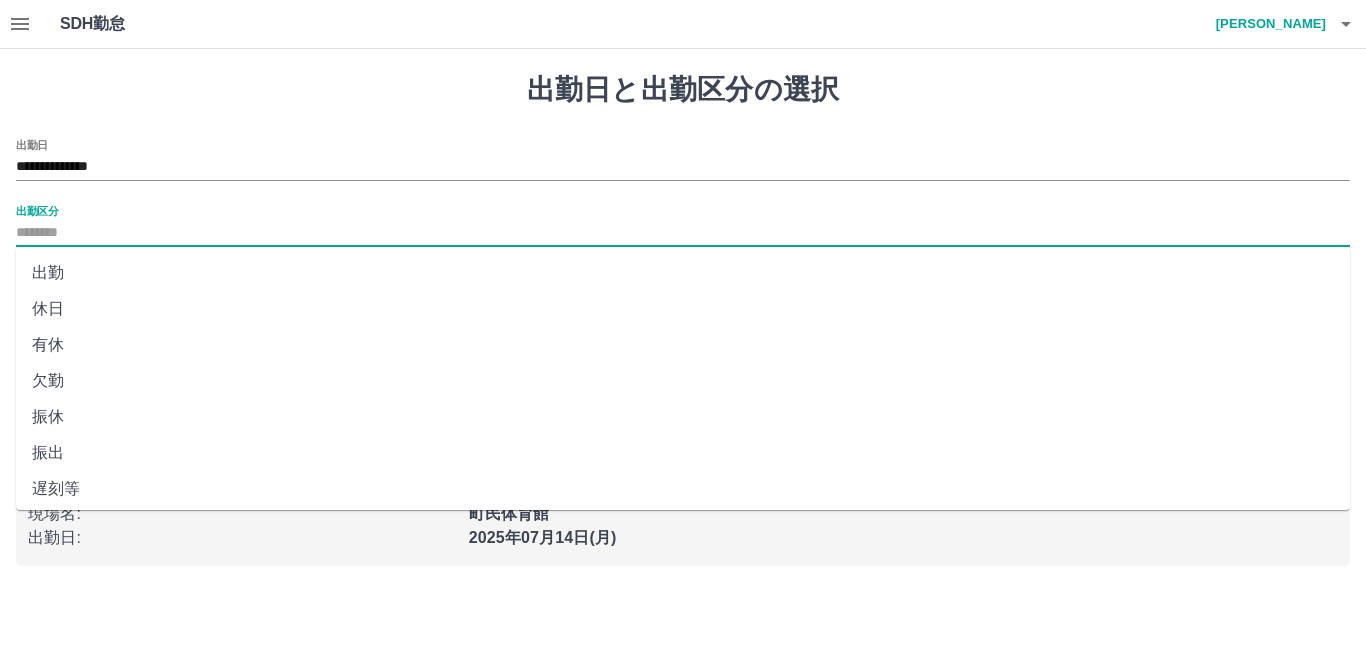 click on "出勤" at bounding box center (683, 273) 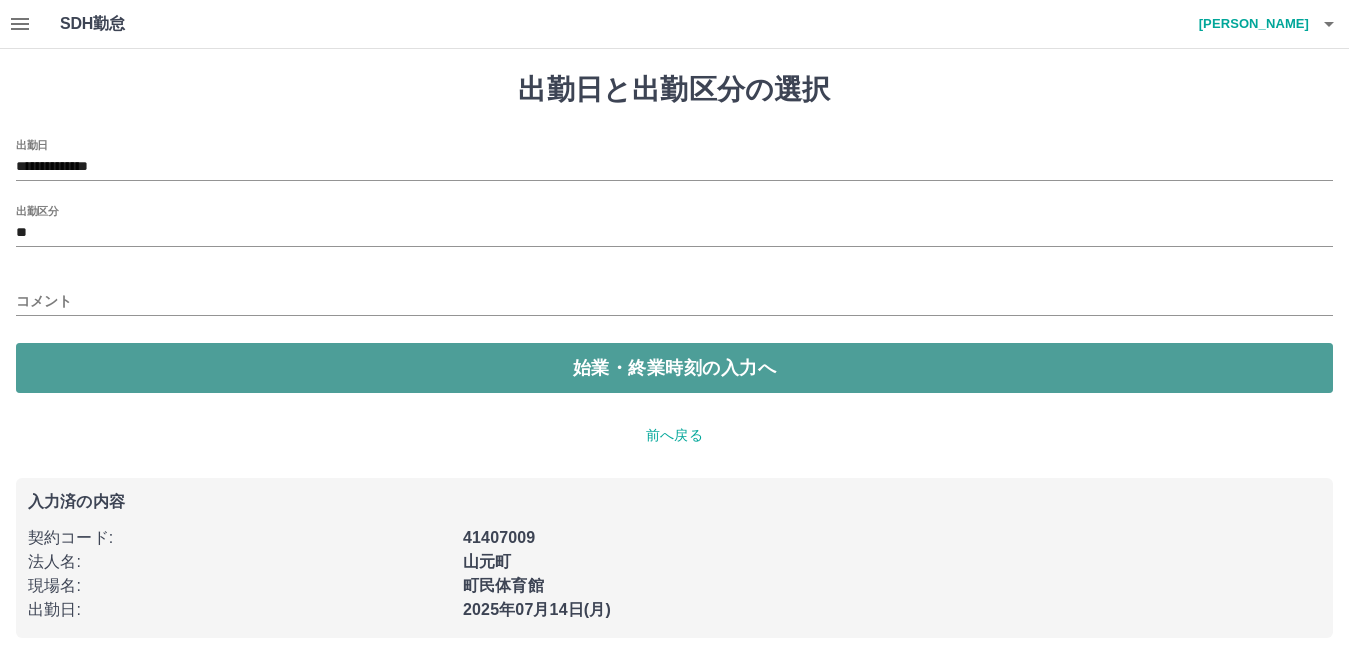 click on "始業・終業時刻の入力へ" at bounding box center (674, 368) 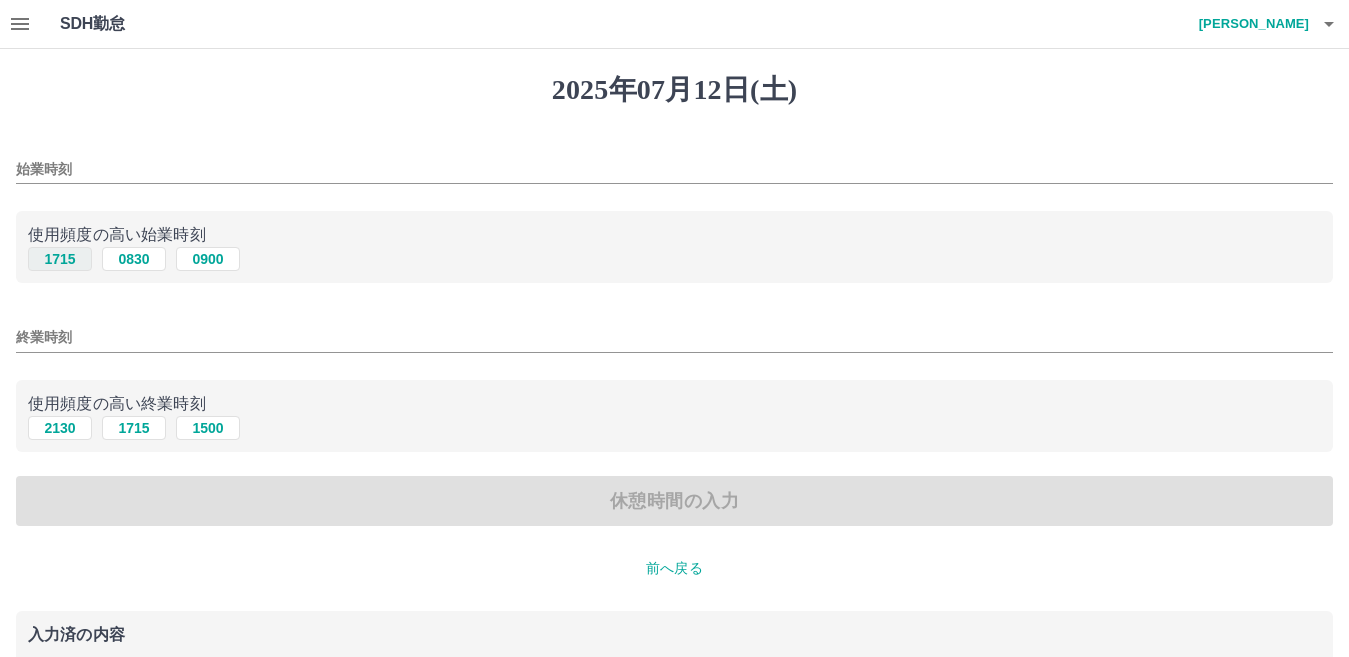 click on "1715" at bounding box center [60, 259] 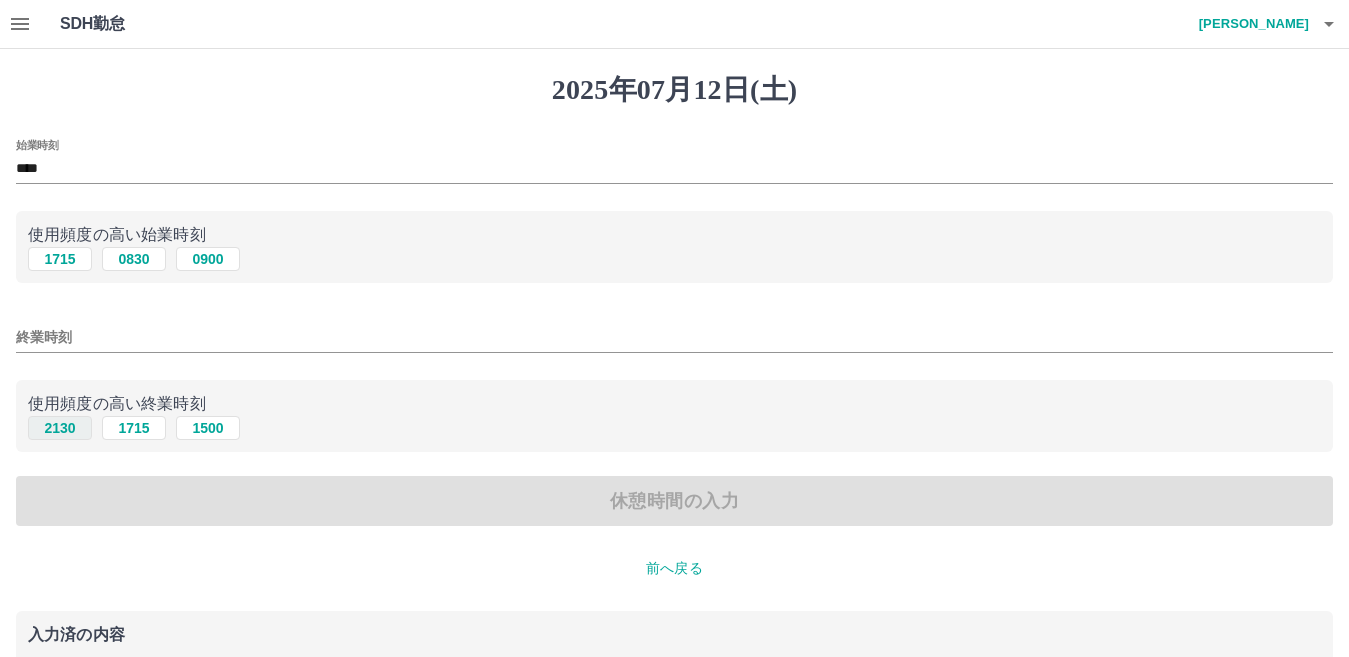 click on "2130" at bounding box center (60, 428) 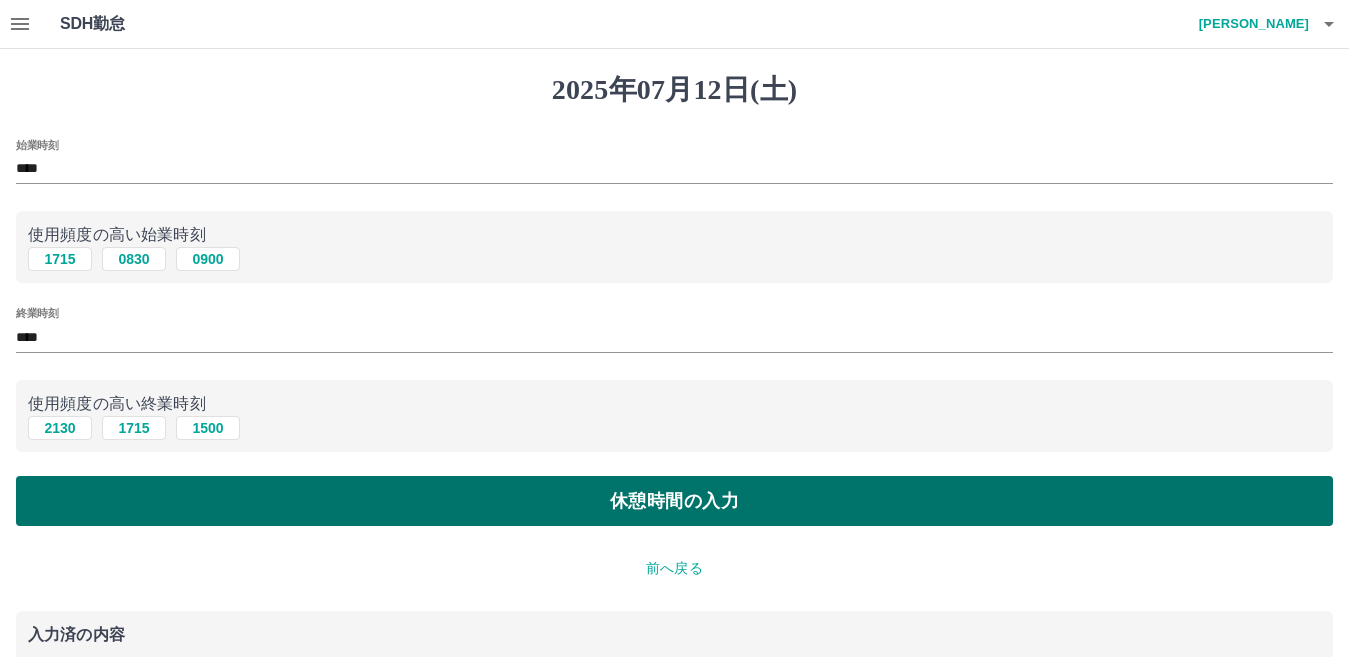 click on "休憩時間の入力" at bounding box center (674, 501) 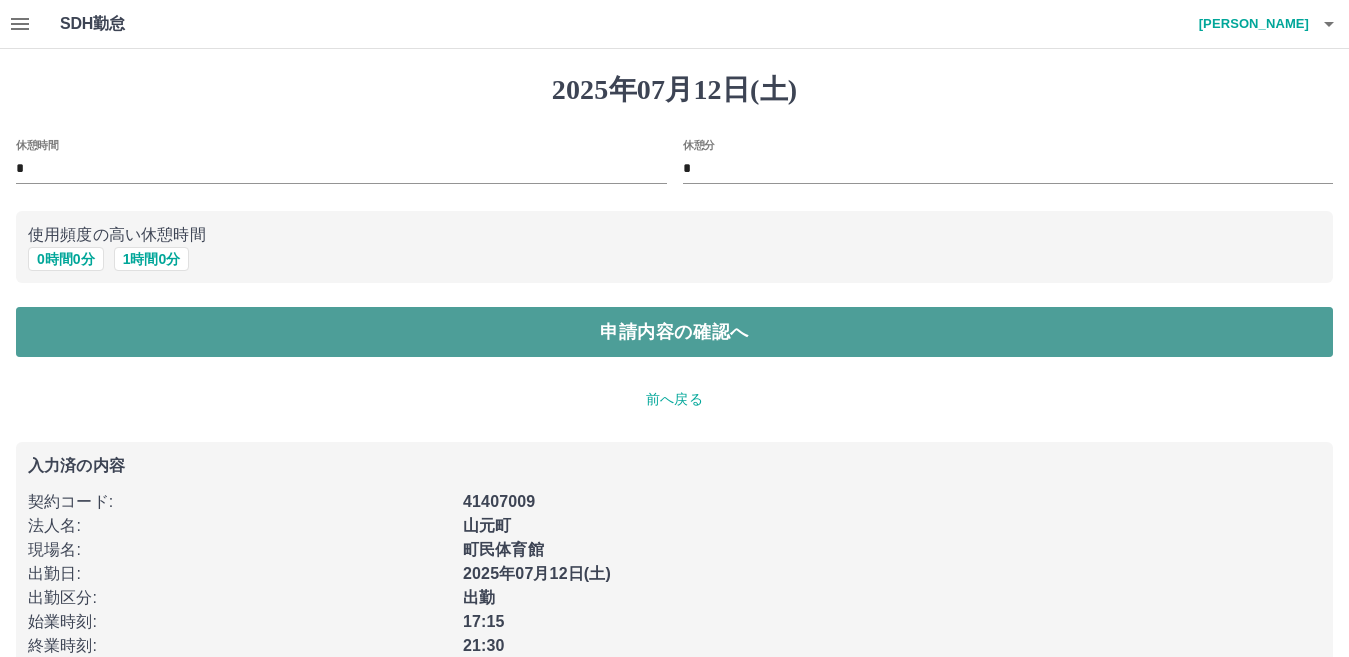click on "申請内容の確認へ" at bounding box center [674, 332] 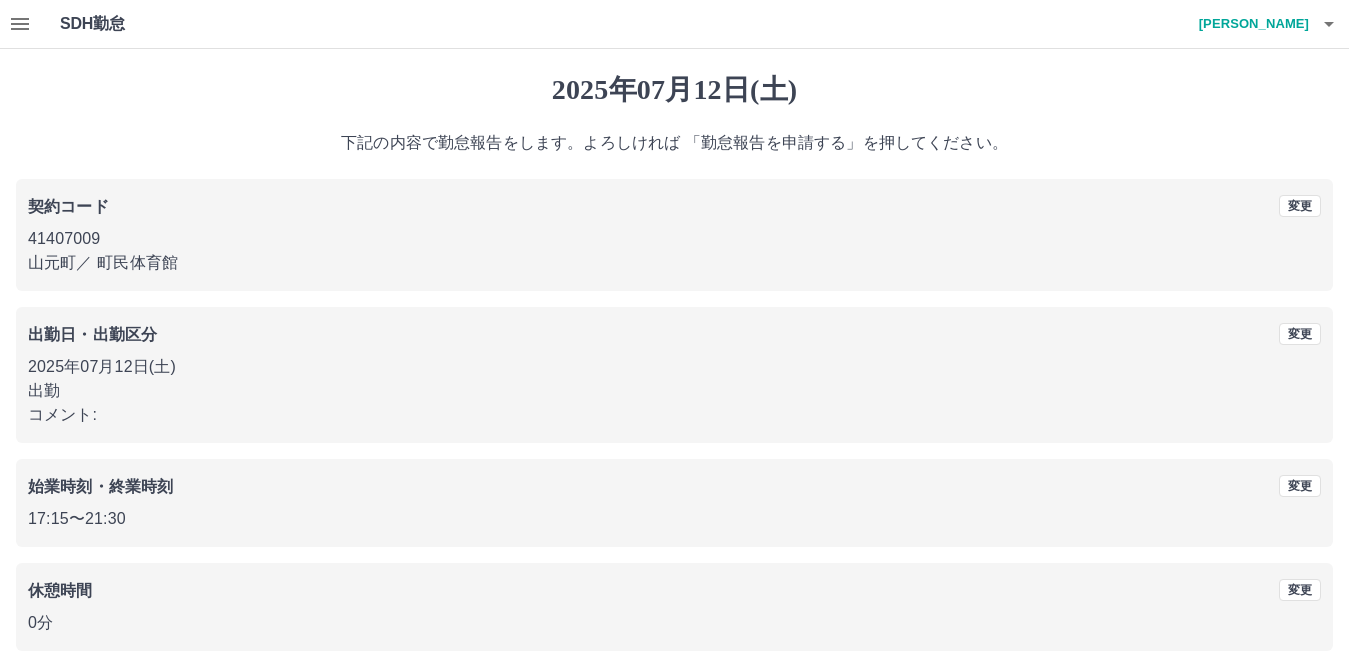 scroll, scrollTop: 92, scrollLeft: 0, axis: vertical 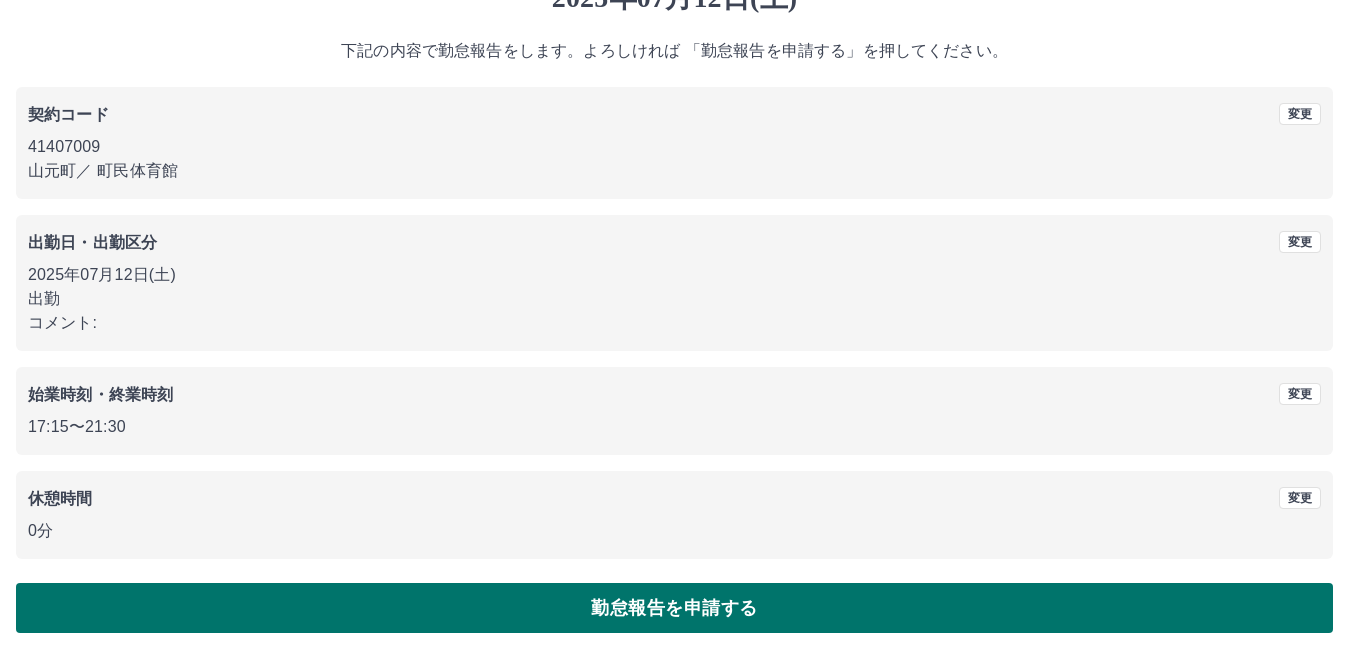 click on "勤怠報告を申請する" at bounding box center [674, 608] 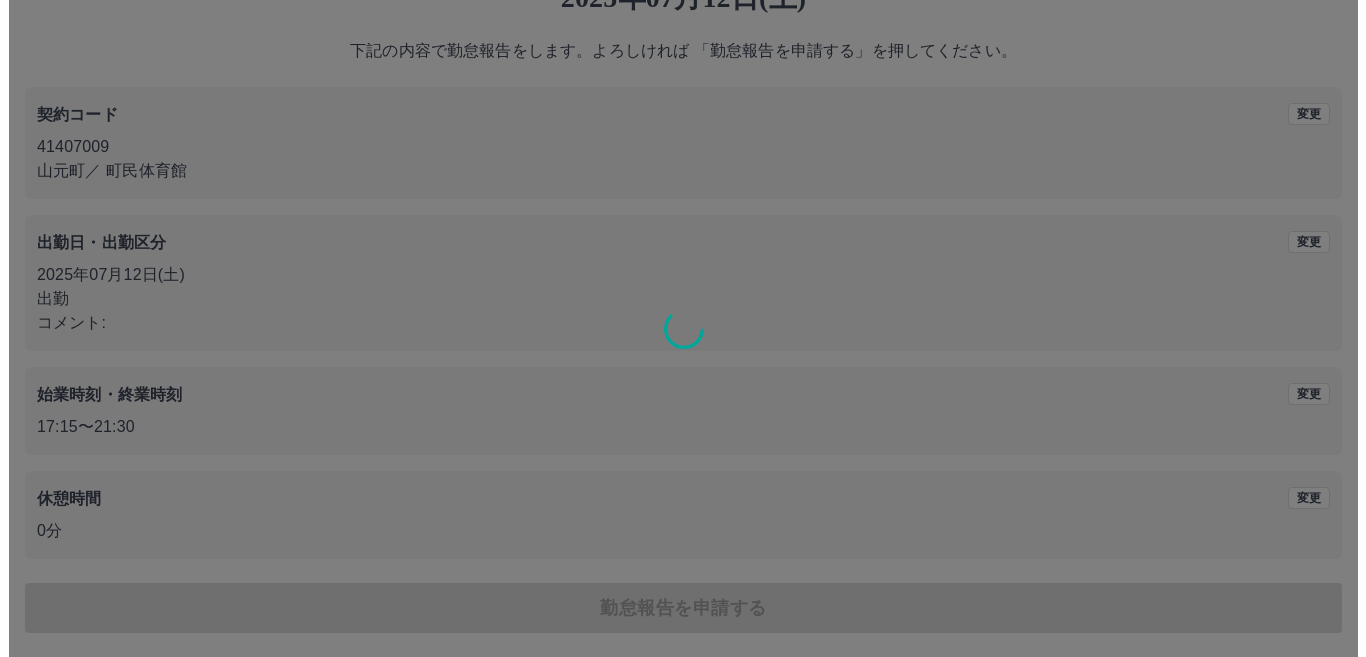 scroll, scrollTop: 0, scrollLeft: 0, axis: both 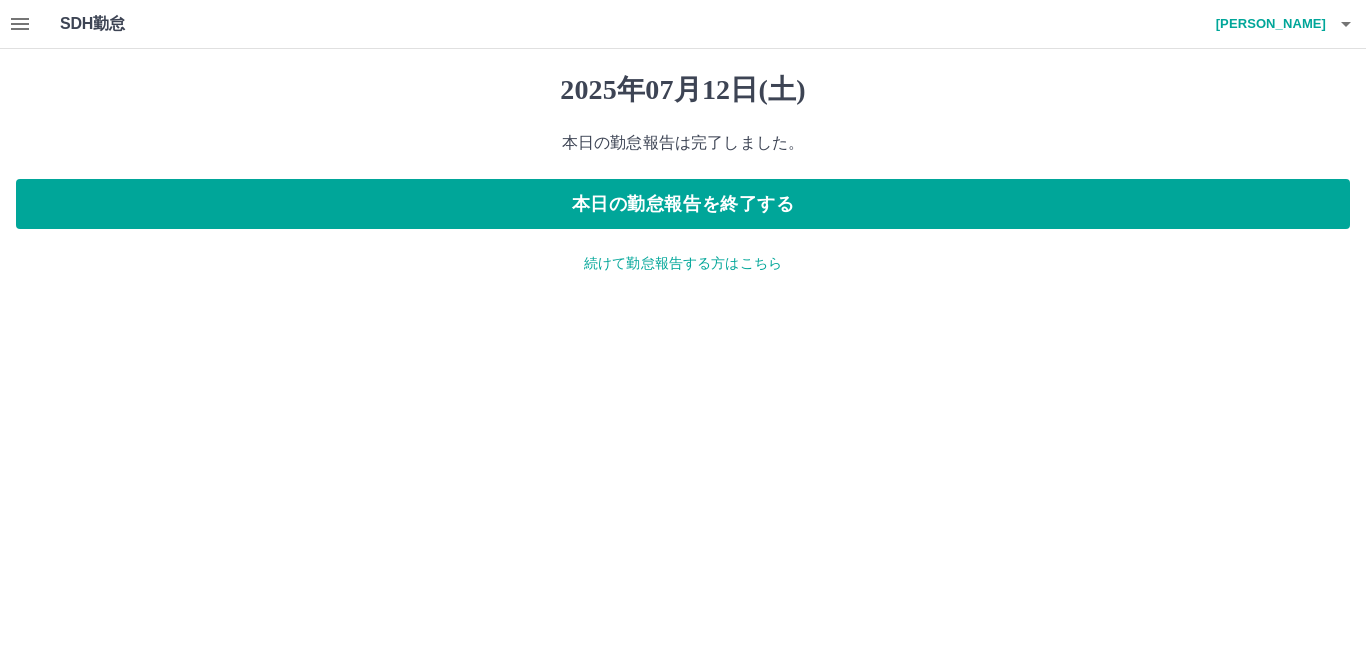 click on "続けて勤怠報告する方はこちら" at bounding box center [683, 263] 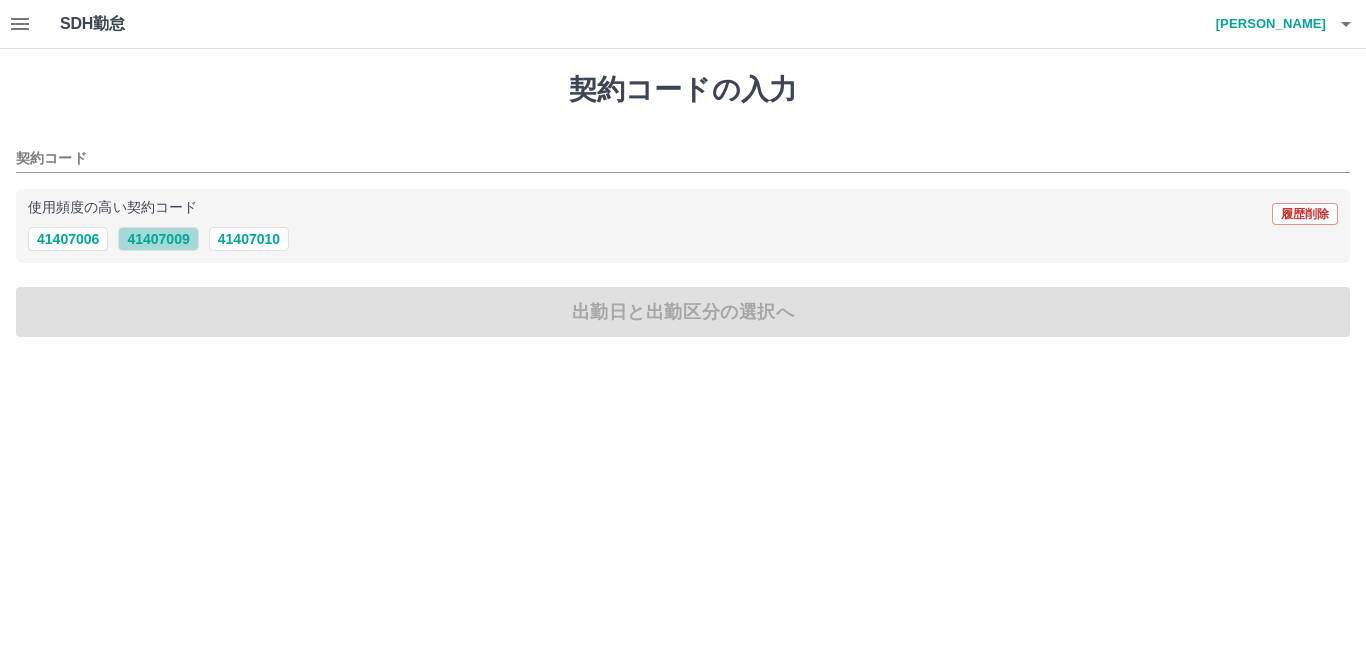click on "41407009" at bounding box center (158, 239) 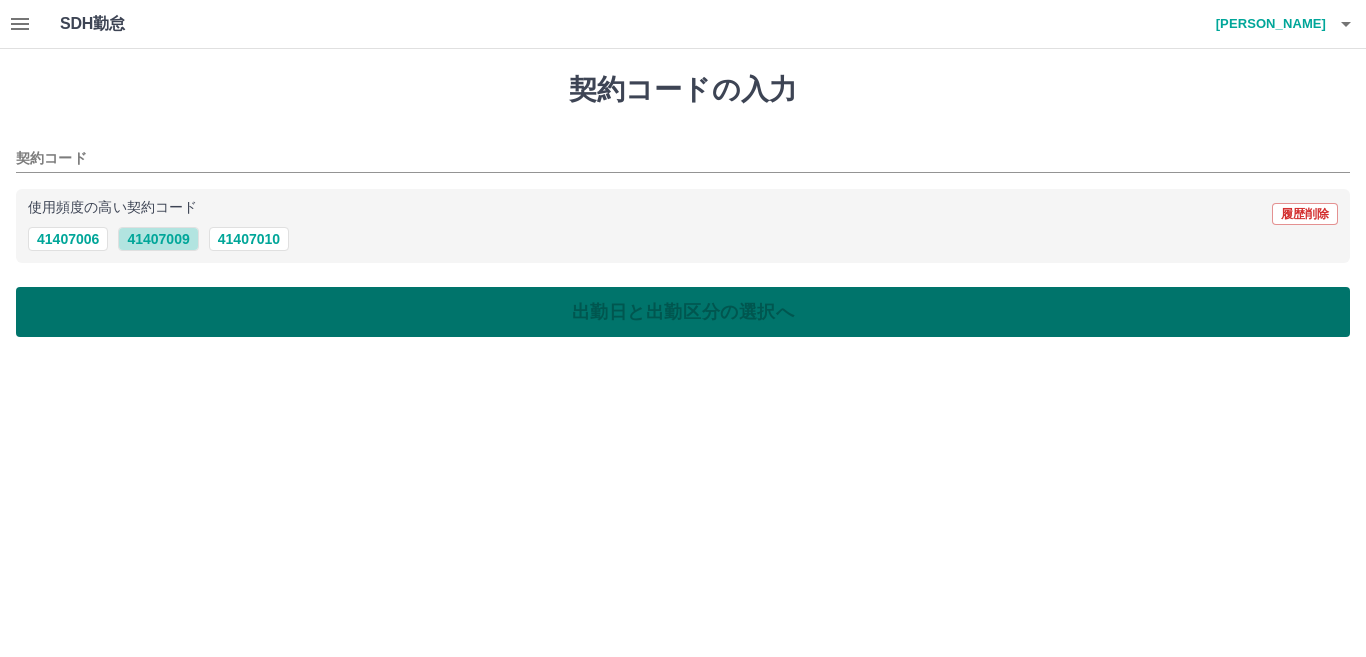 type on "********" 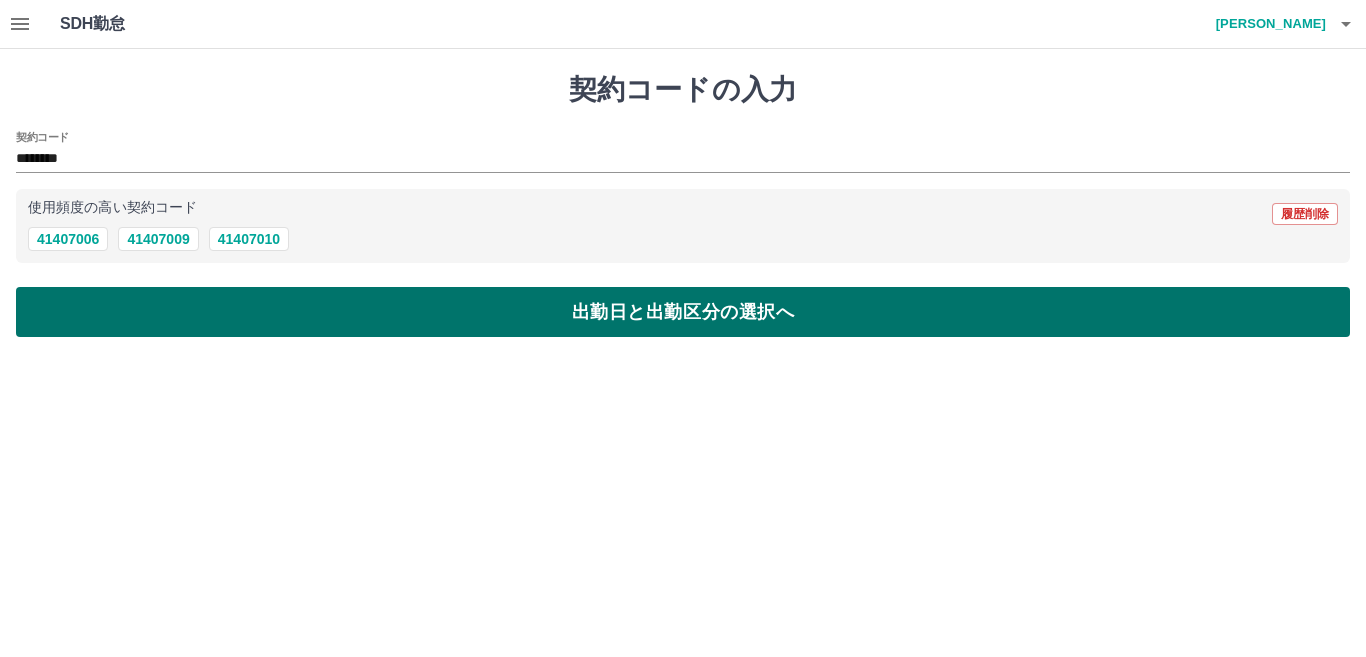 click on "出勤日と出勤区分の選択へ" at bounding box center (683, 312) 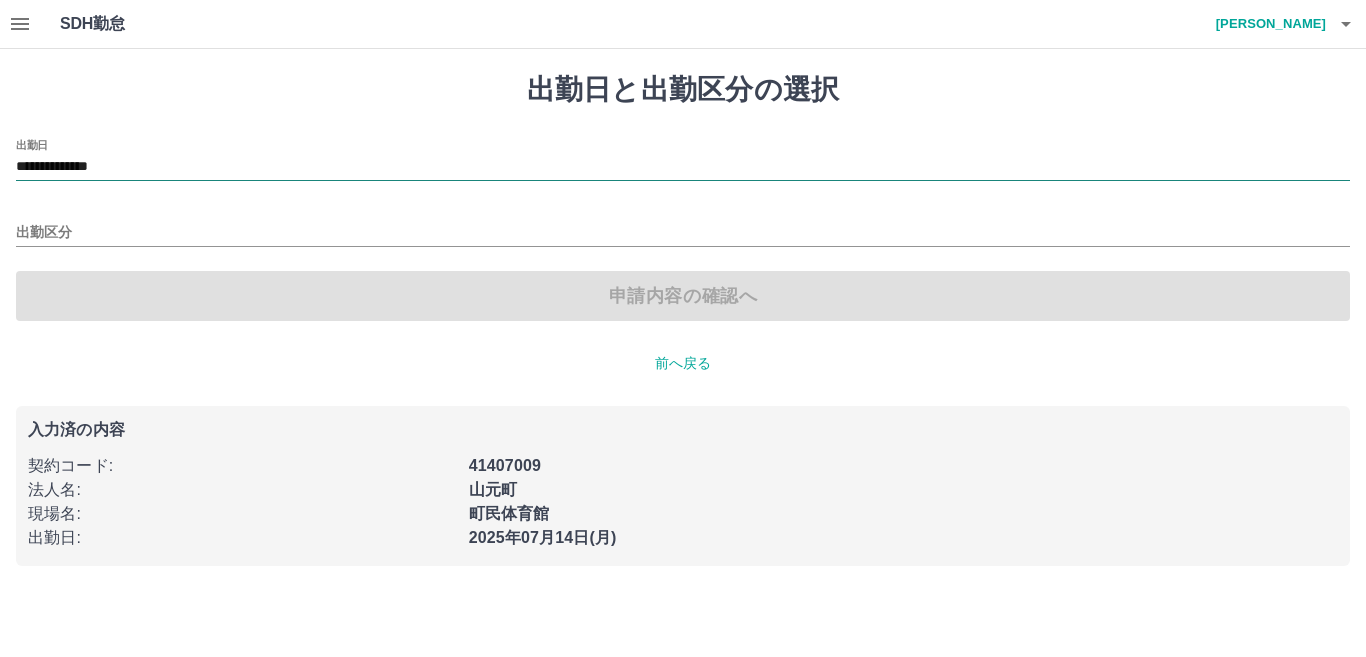 click on "**********" at bounding box center [683, 167] 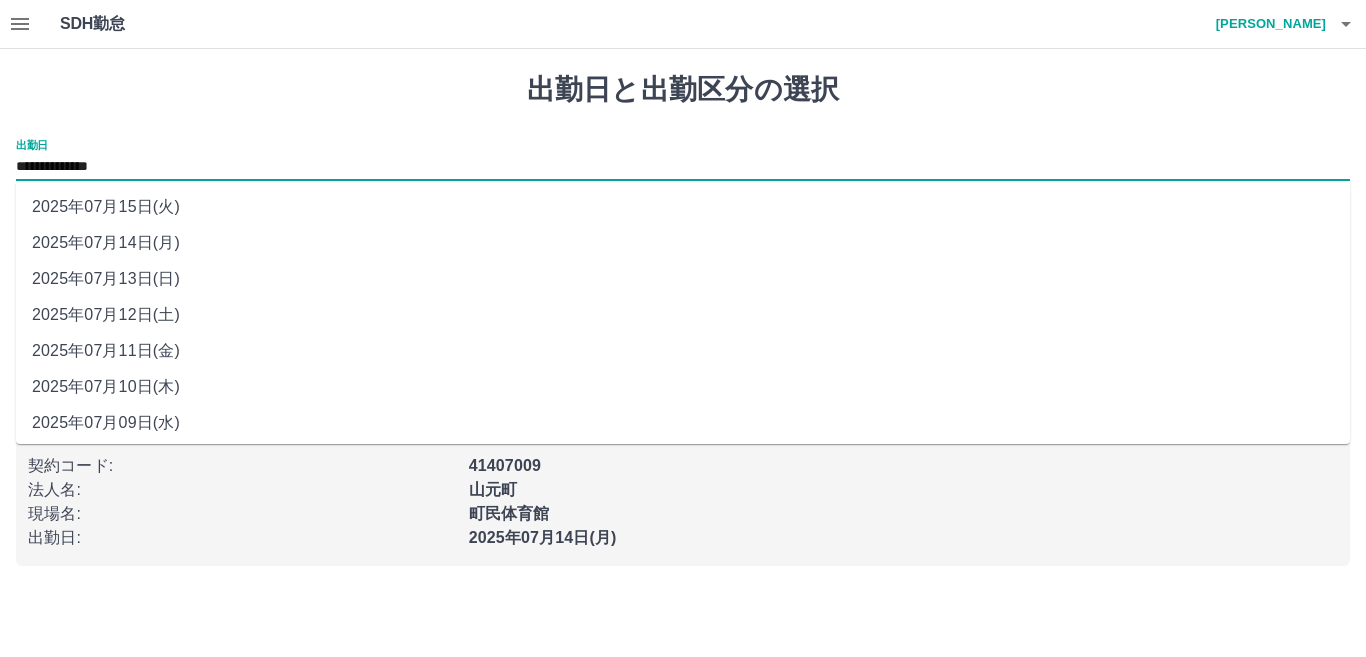 drag, startPoint x: 135, startPoint y: 164, endPoint x: 162, endPoint y: 288, distance: 126.90548 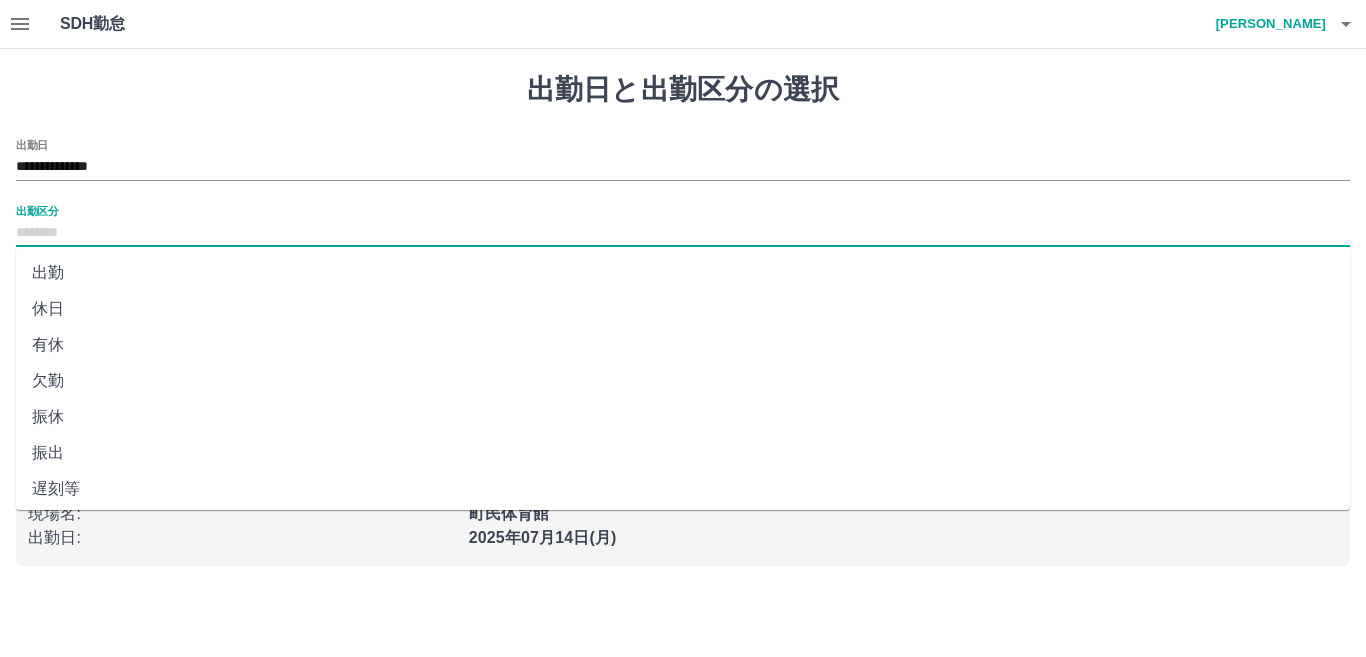 click on "出勤区分" at bounding box center [683, 233] 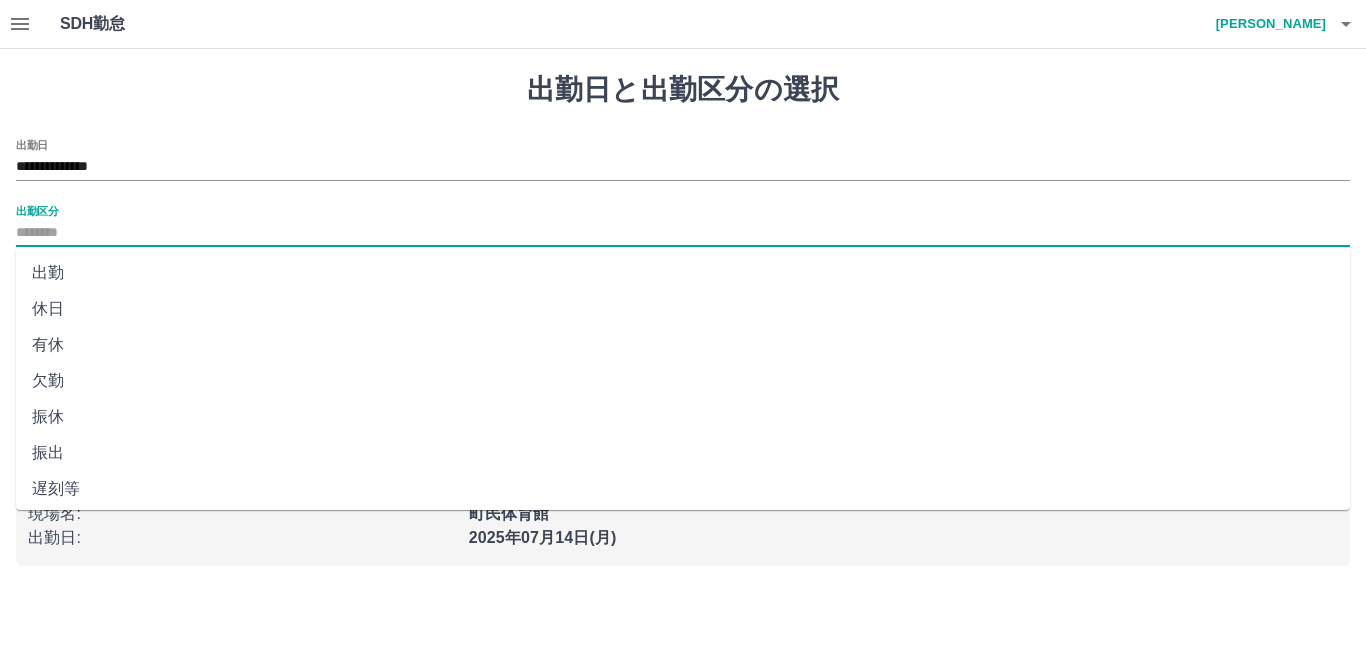 click on "休日" at bounding box center (683, 309) 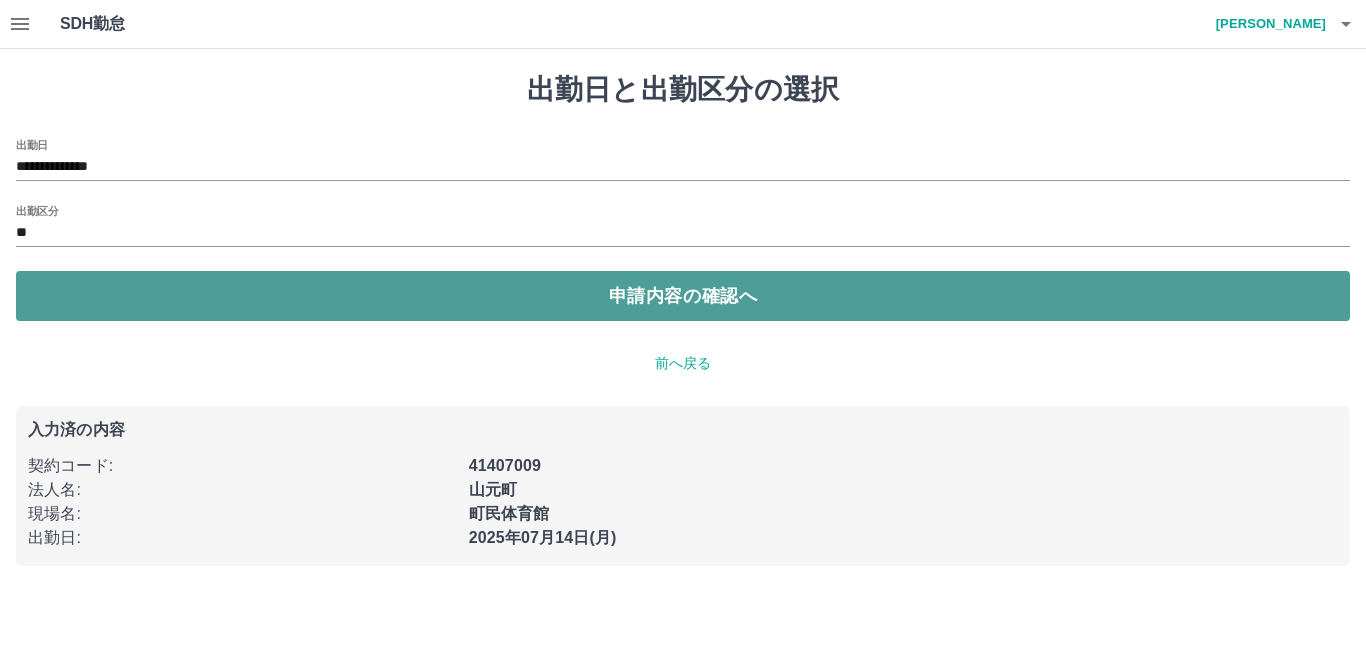 click on "申請内容の確認へ" at bounding box center (683, 296) 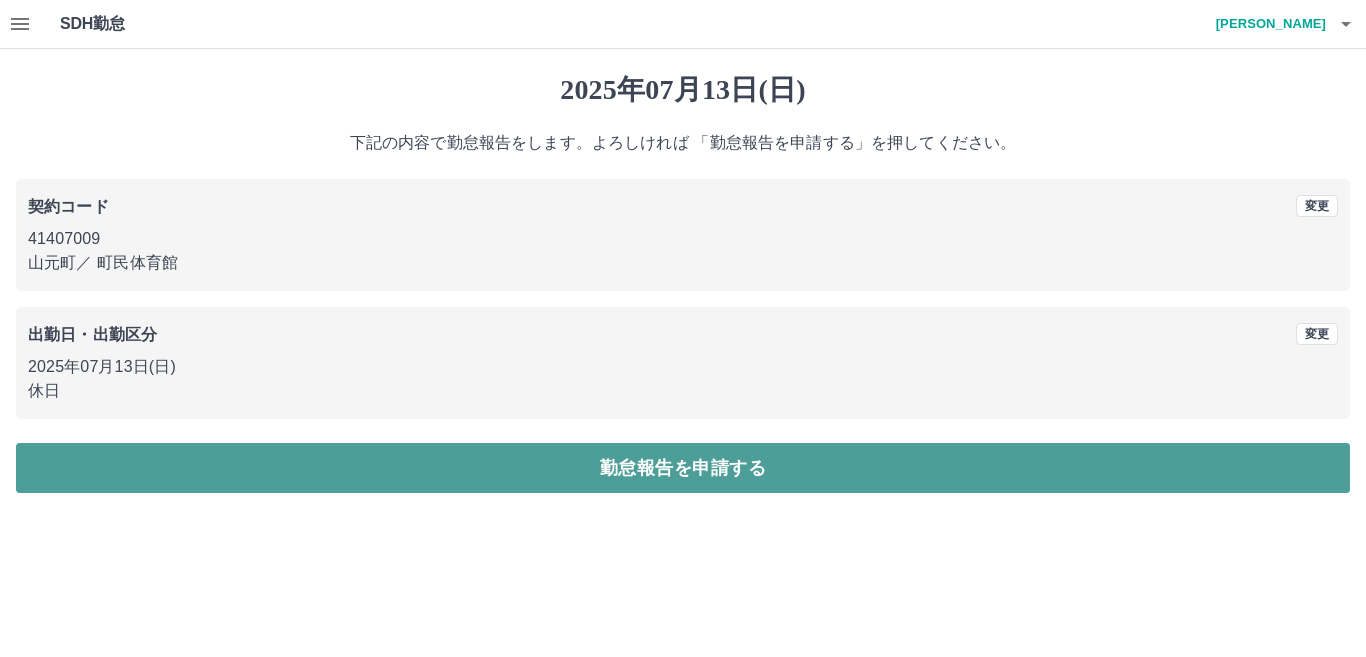 click on "勤怠報告を申請する" at bounding box center [683, 468] 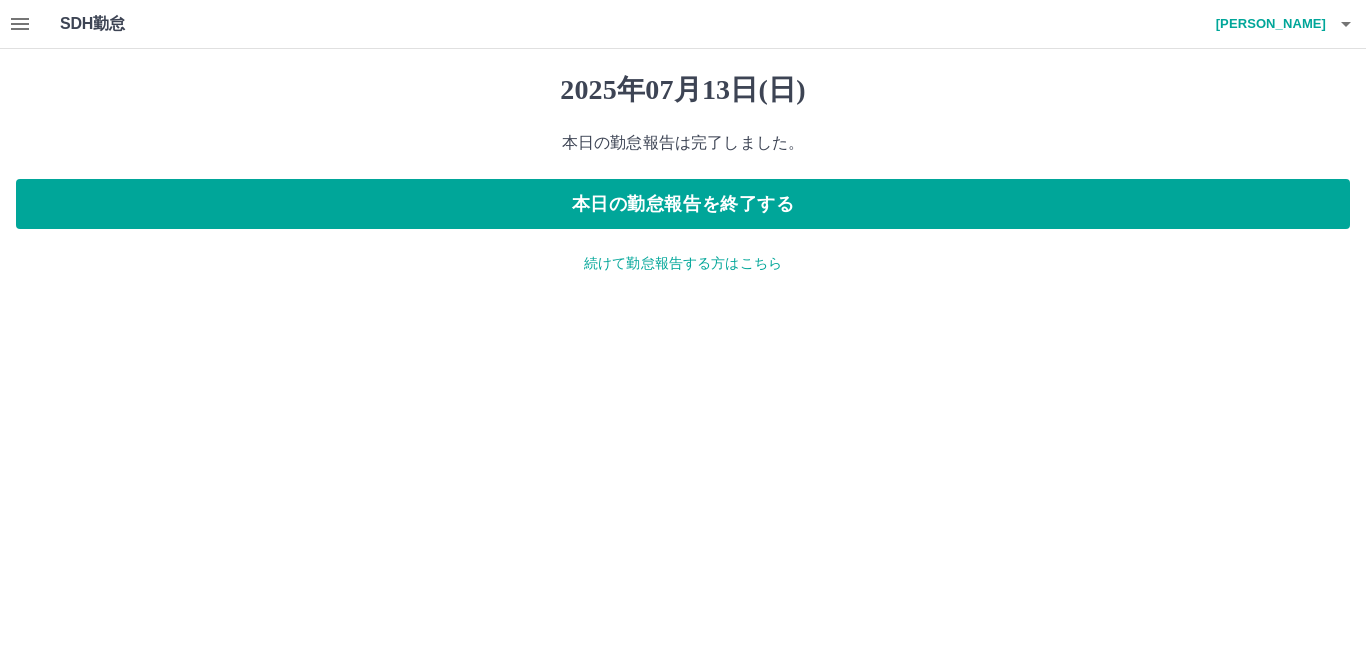 click on "続けて勤怠報告する方はこちら" at bounding box center [683, 263] 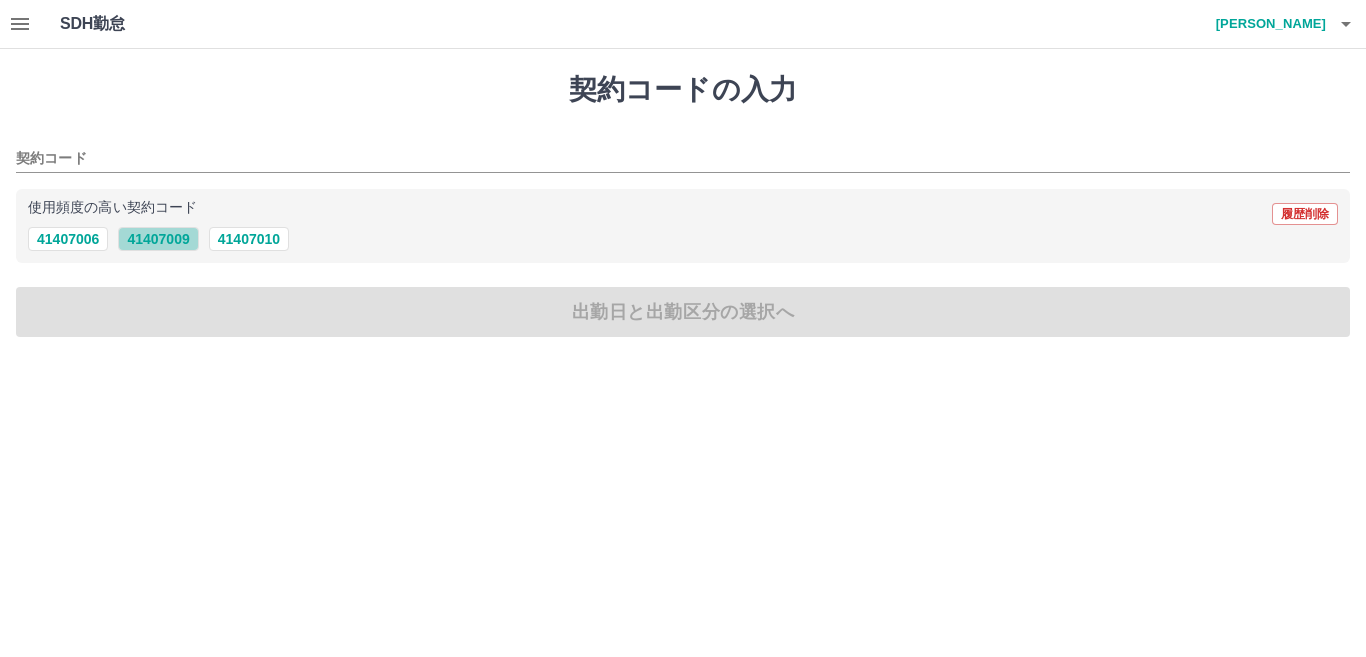 click on "41407009" at bounding box center [158, 239] 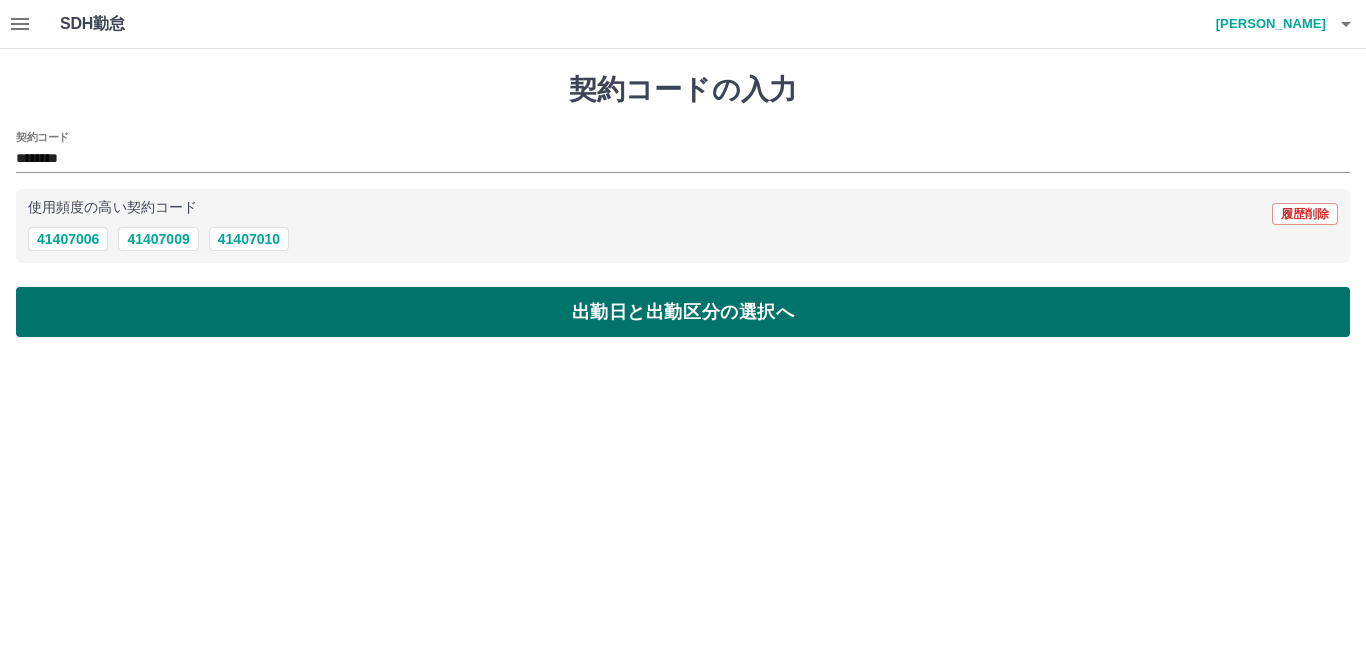 click on "出勤日と出勤区分の選択へ" at bounding box center [683, 312] 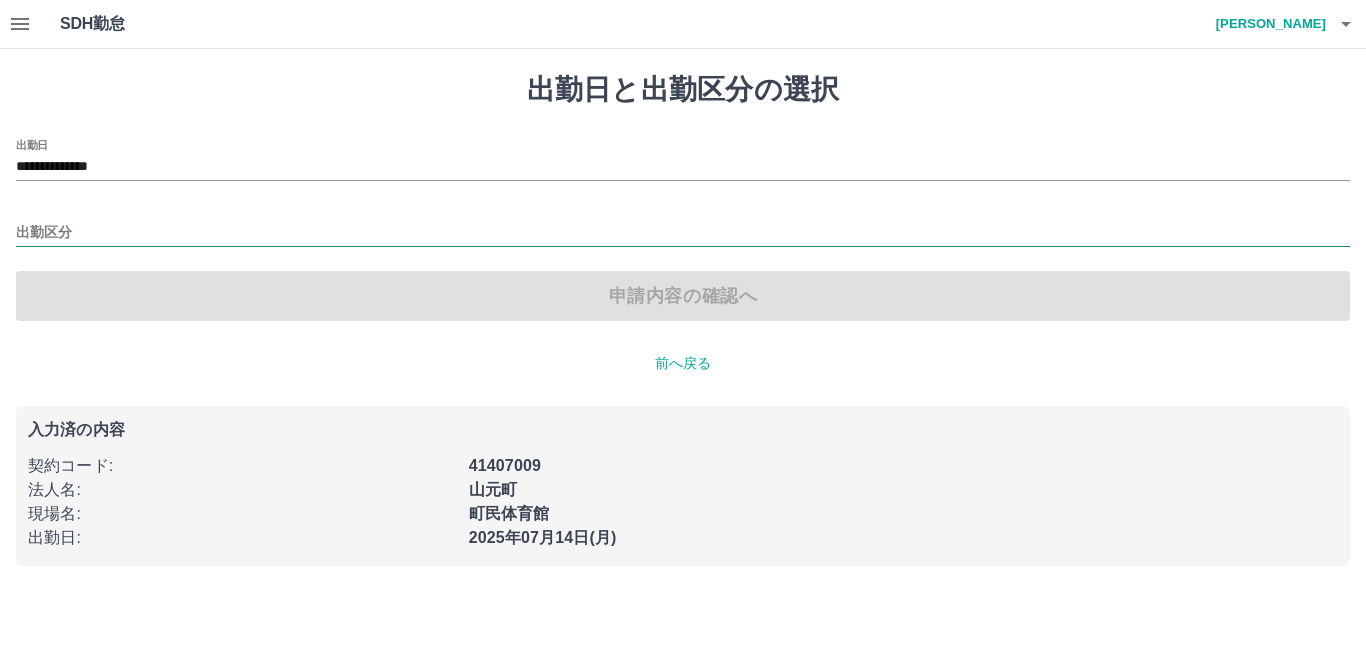 click on "出勤区分" at bounding box center (683, 233) 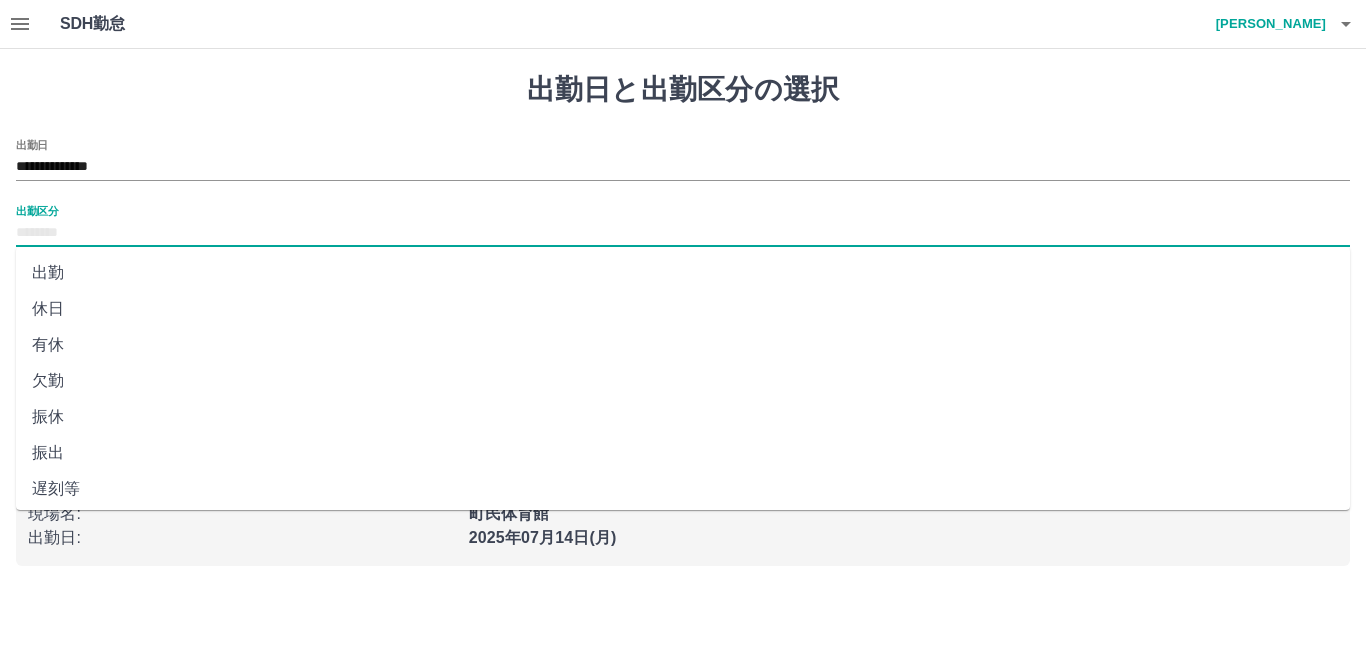 click on "休日" at bounding box center [683, 309] 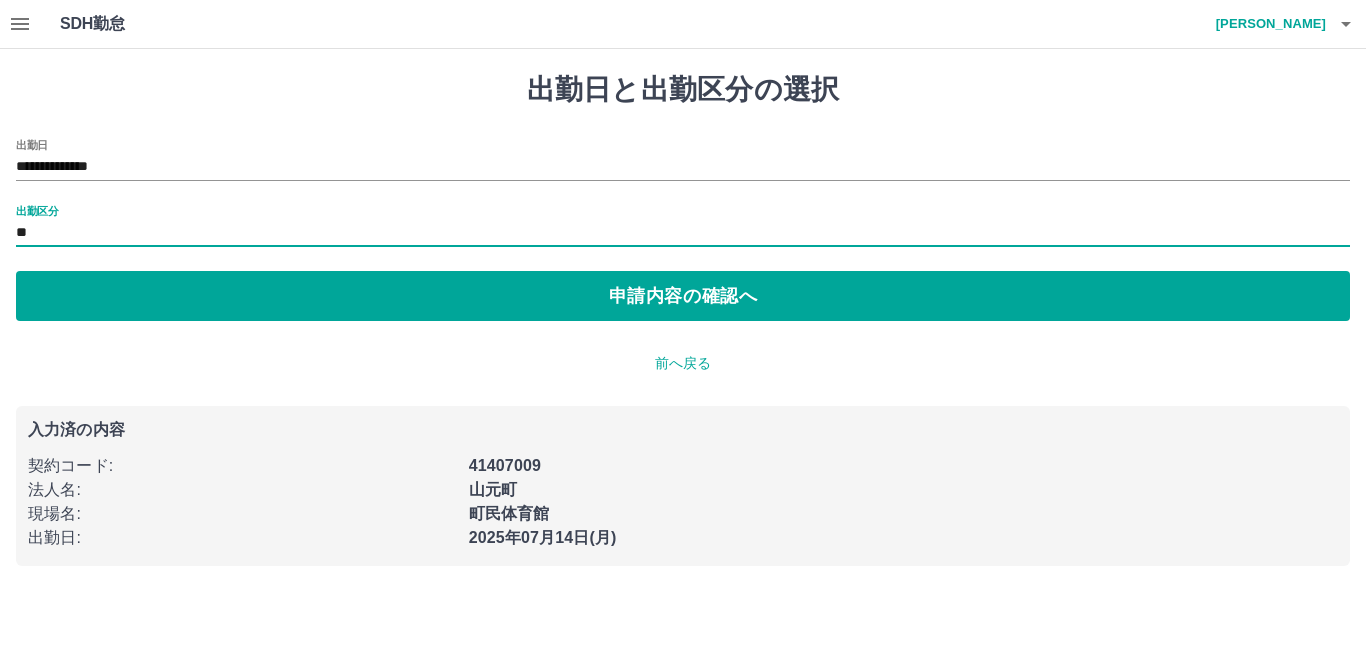 type on "**" 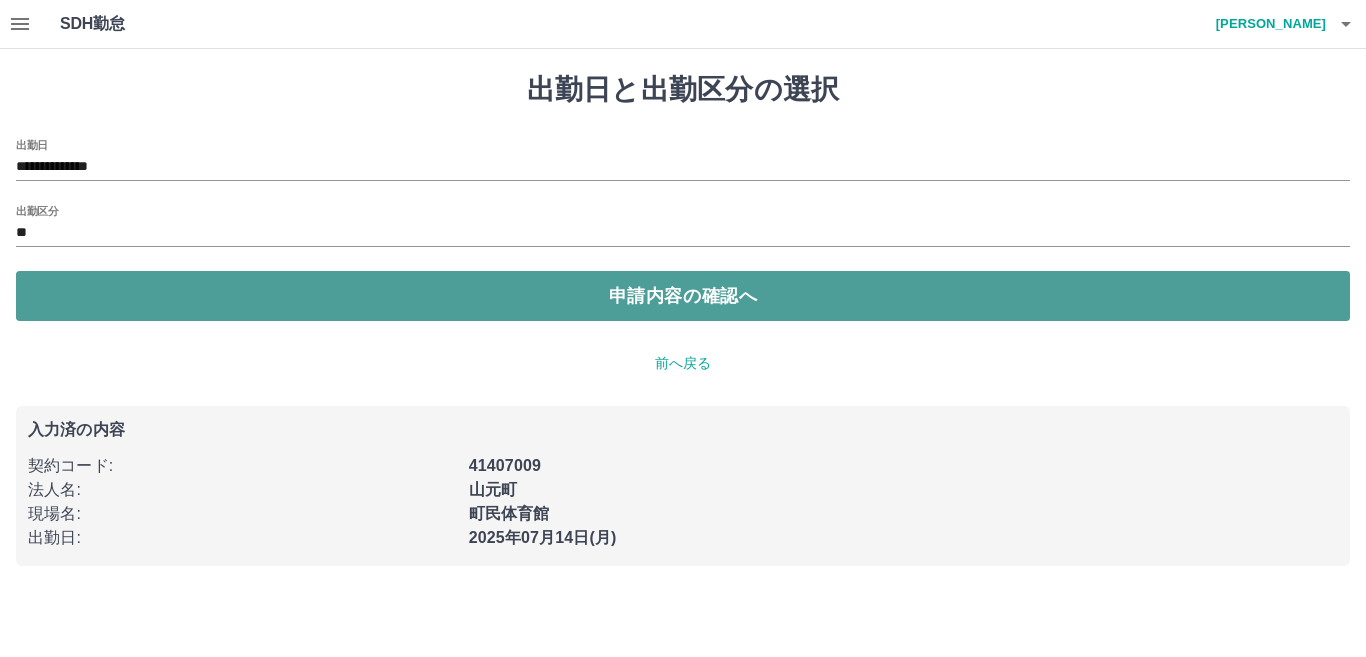 click on "申請内容の確認へ" at bounding box center (683, 296) 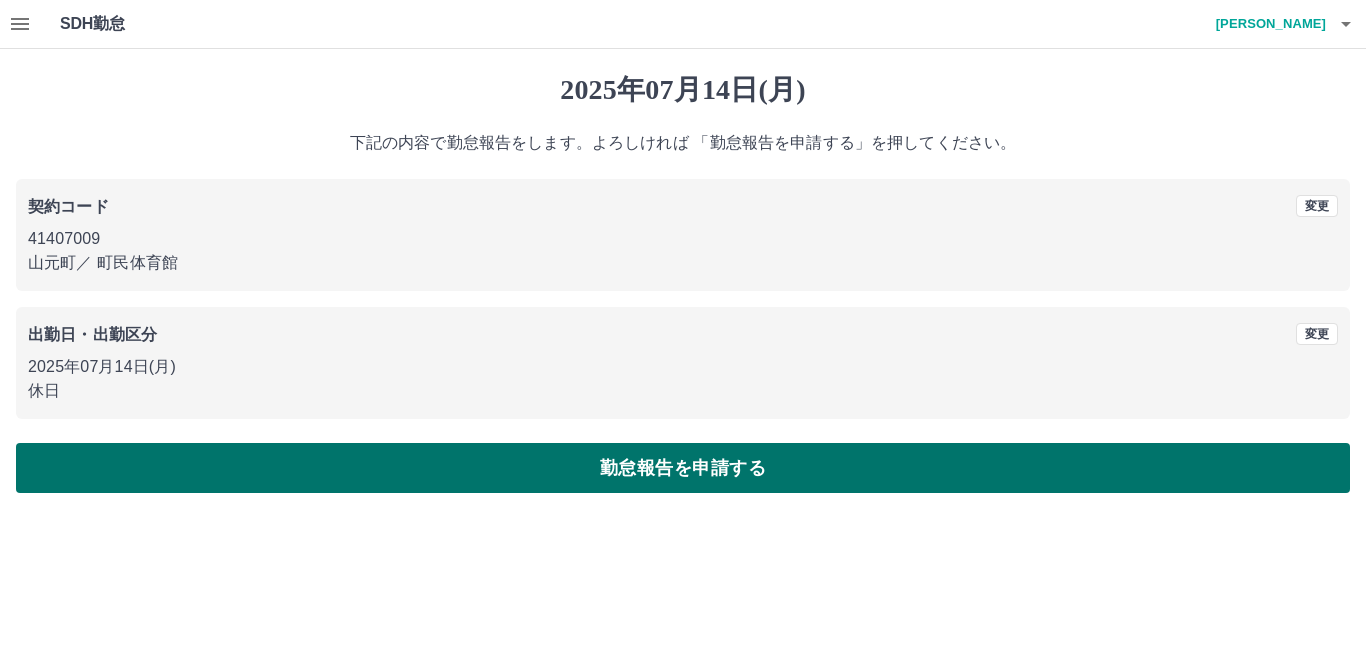 click on "勤怠報告を申請する" at bounding box center [683, 468] 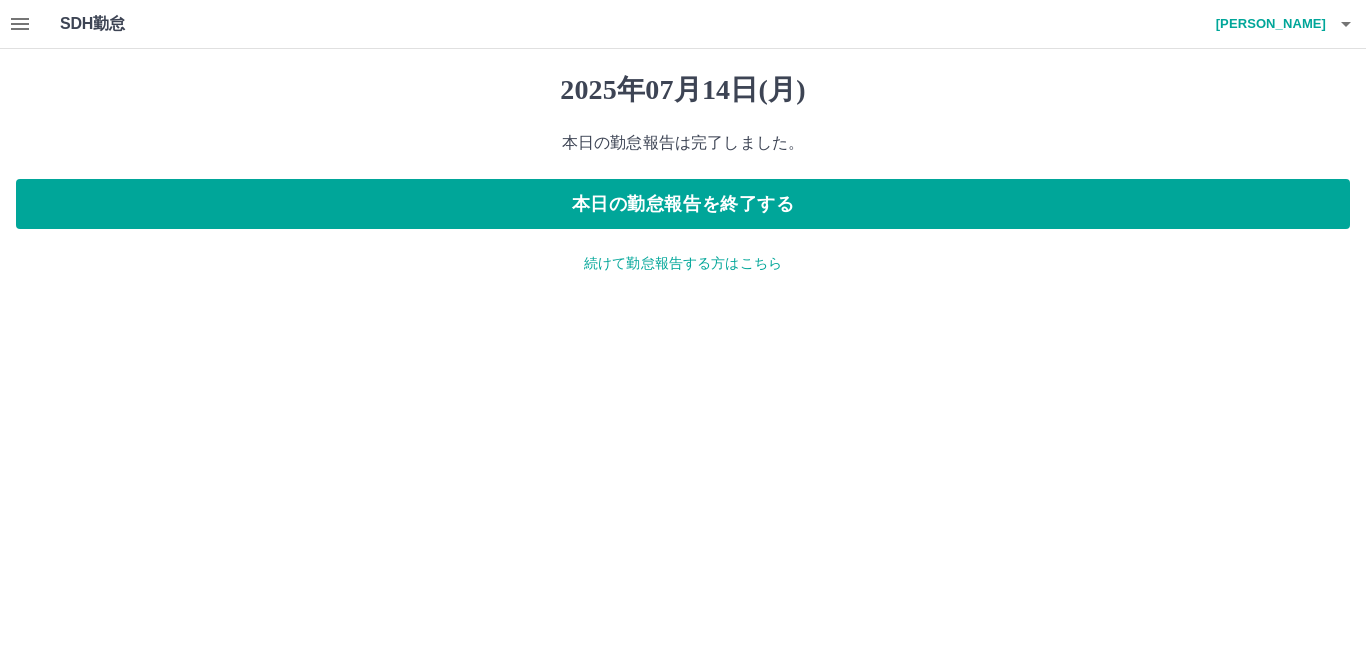 click 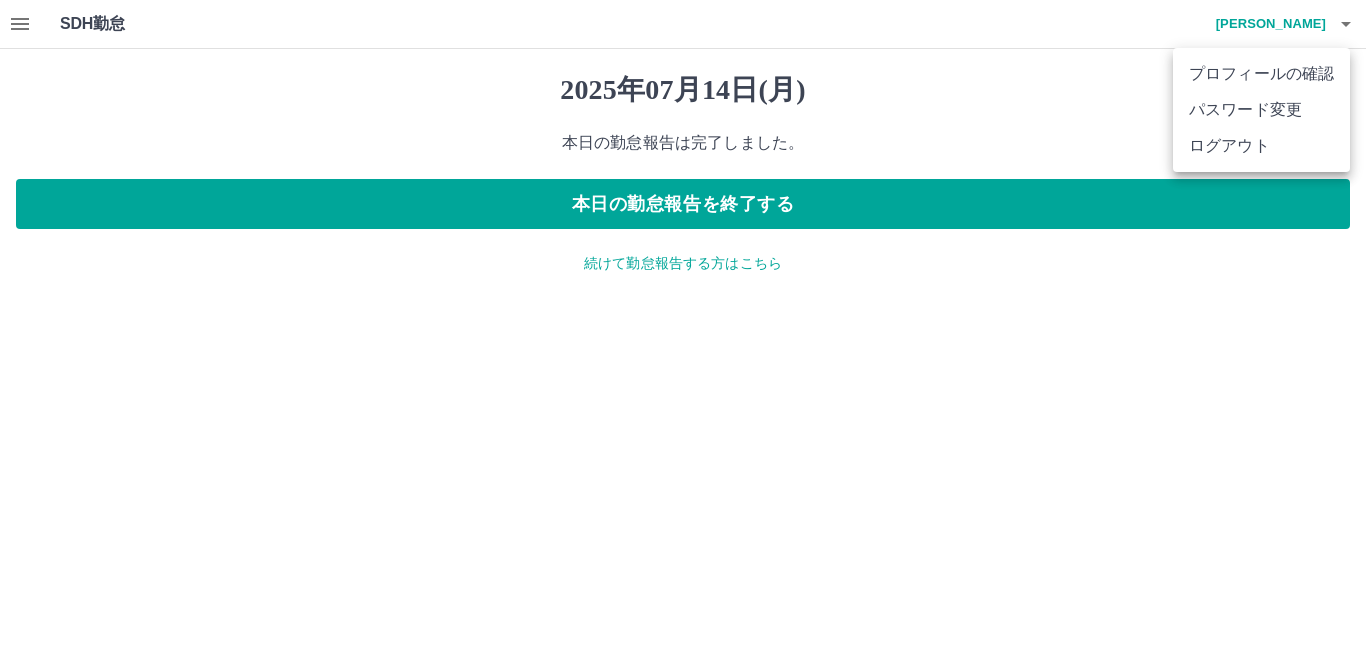 click on "ログアウト" at bounding box center [1261, 146] 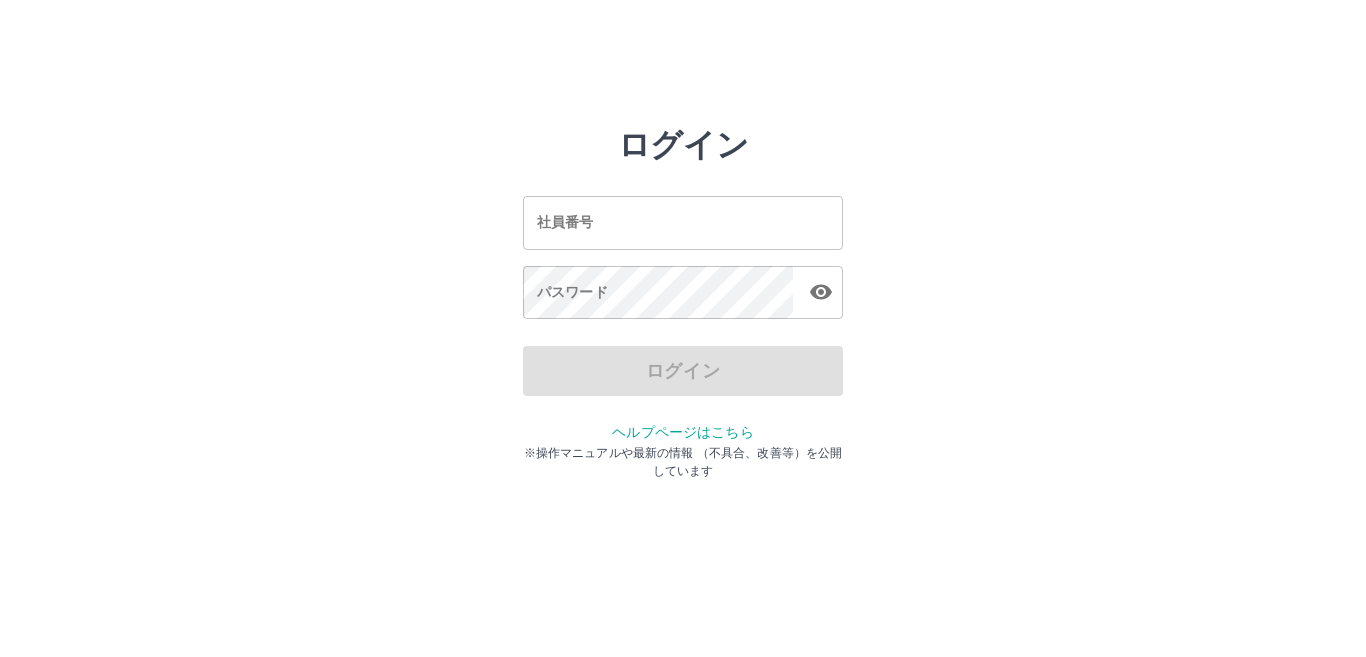 scroll, scrollTop: 0, scrollLeft: 0, axis: both 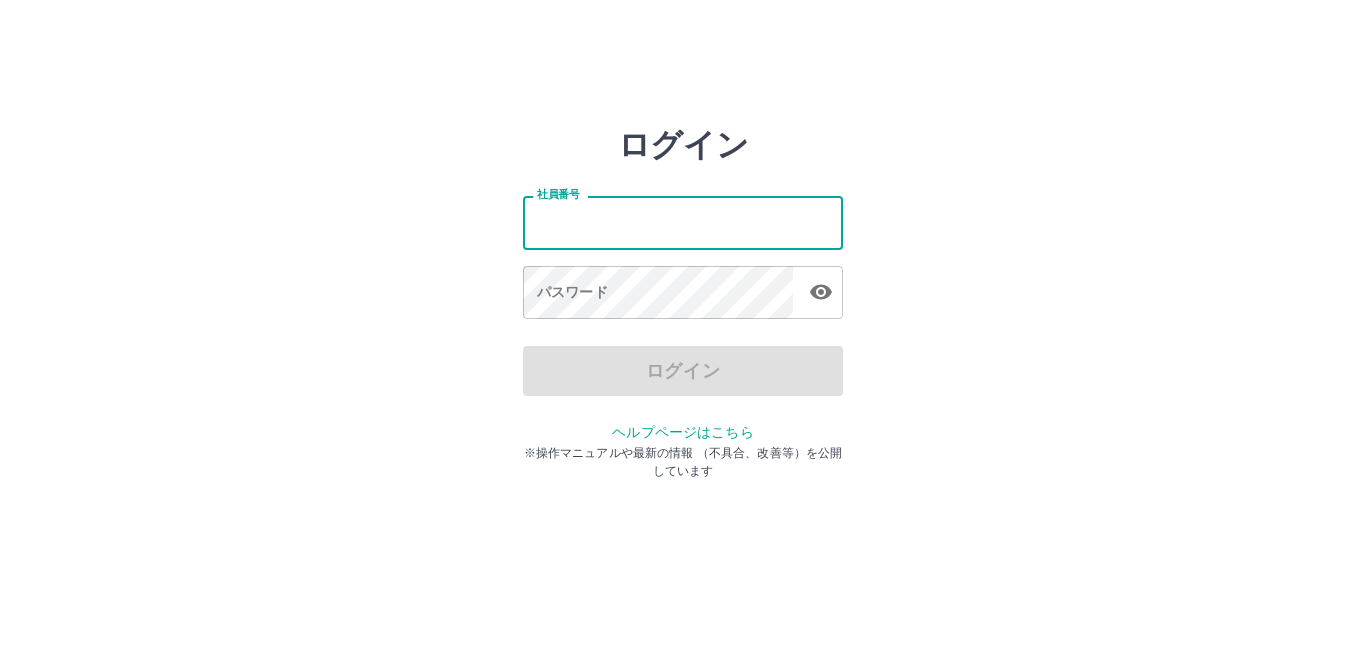 click on "社員番号" at bounding box center (683, 222) 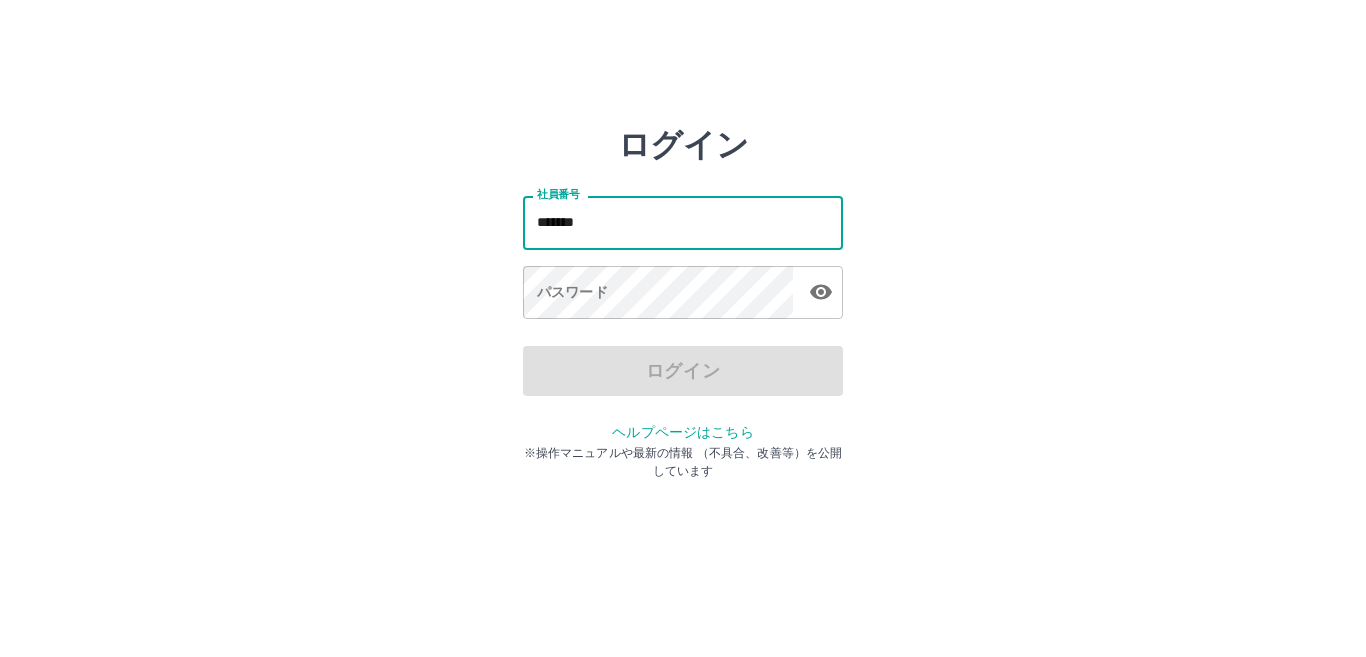 type on "*******" 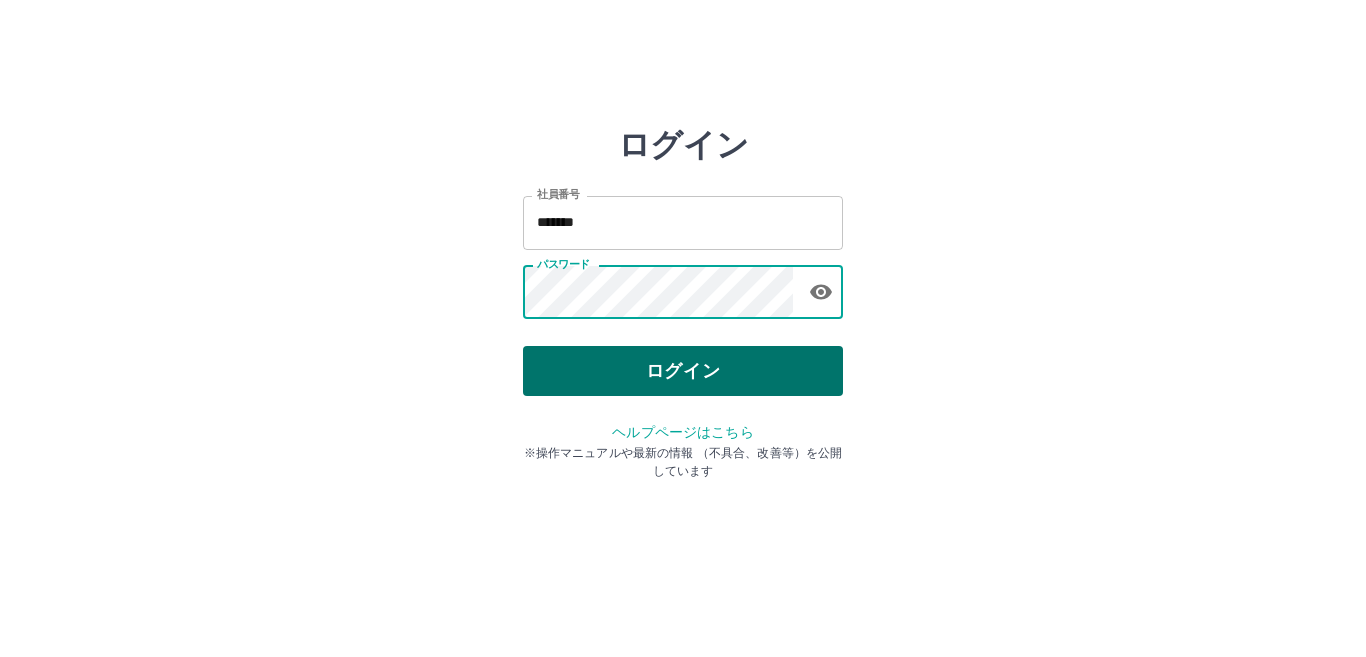 click on "ログイン" at bounding box center (683, 371) 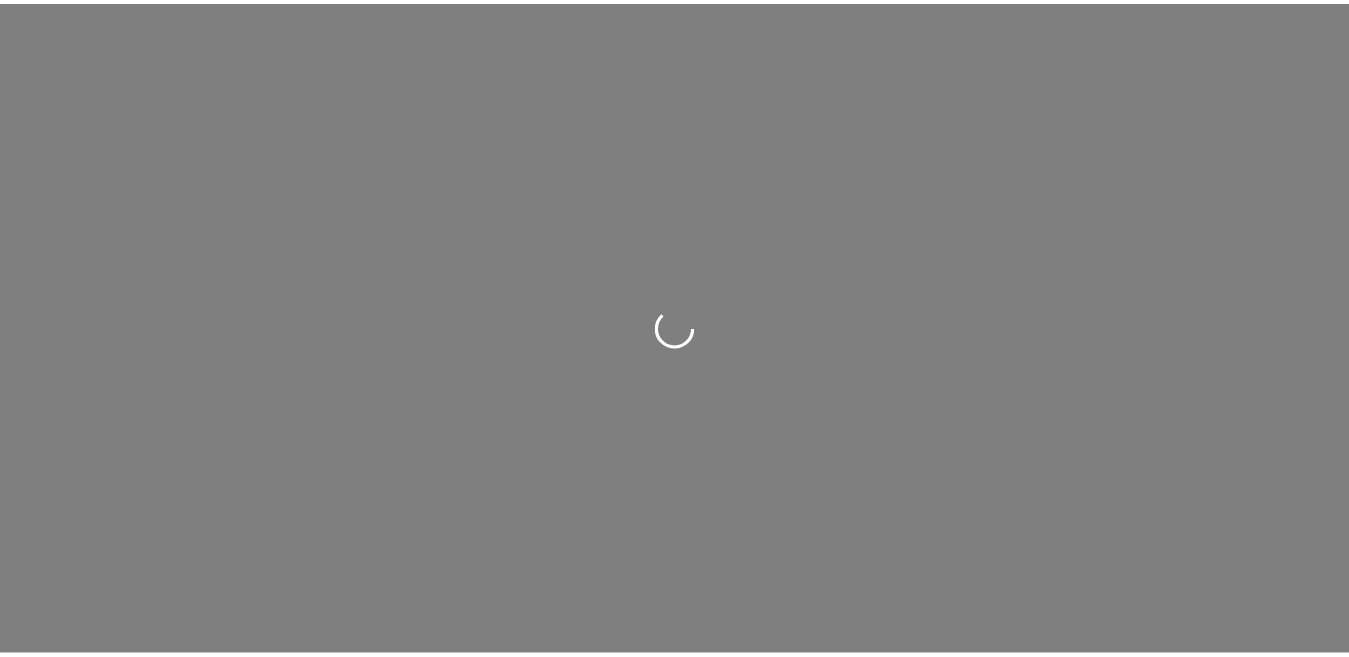 scroll, scrollTop: 0, scrollLeft: 0, axis: both 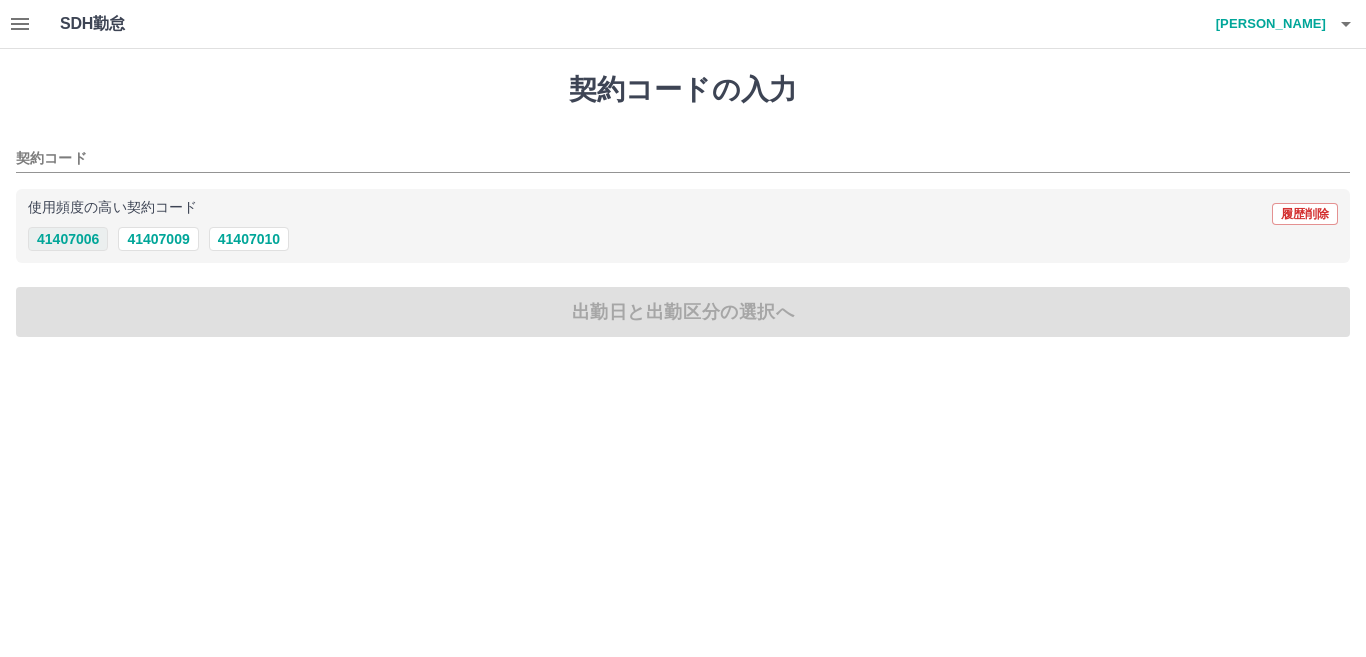 click on "41407006" at bounding box center [68, 239] 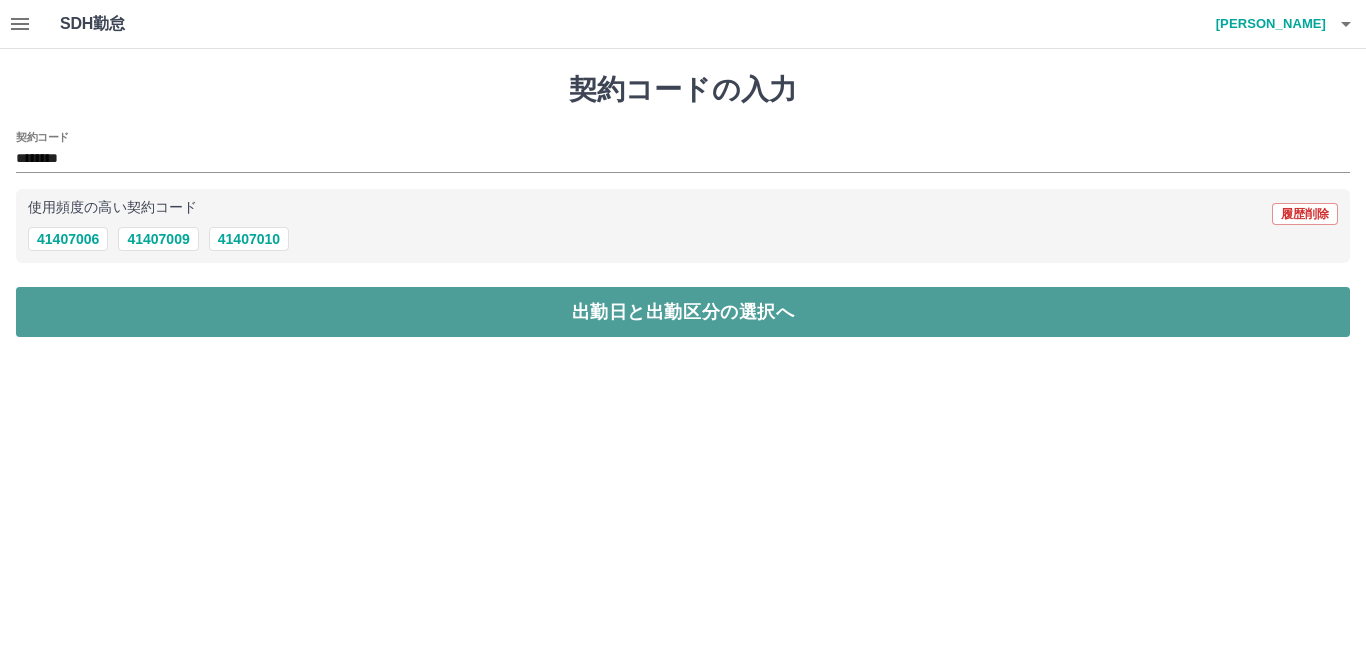 click on "出勤日と出勤区分の選択へ" at bounding box center [683, 312] 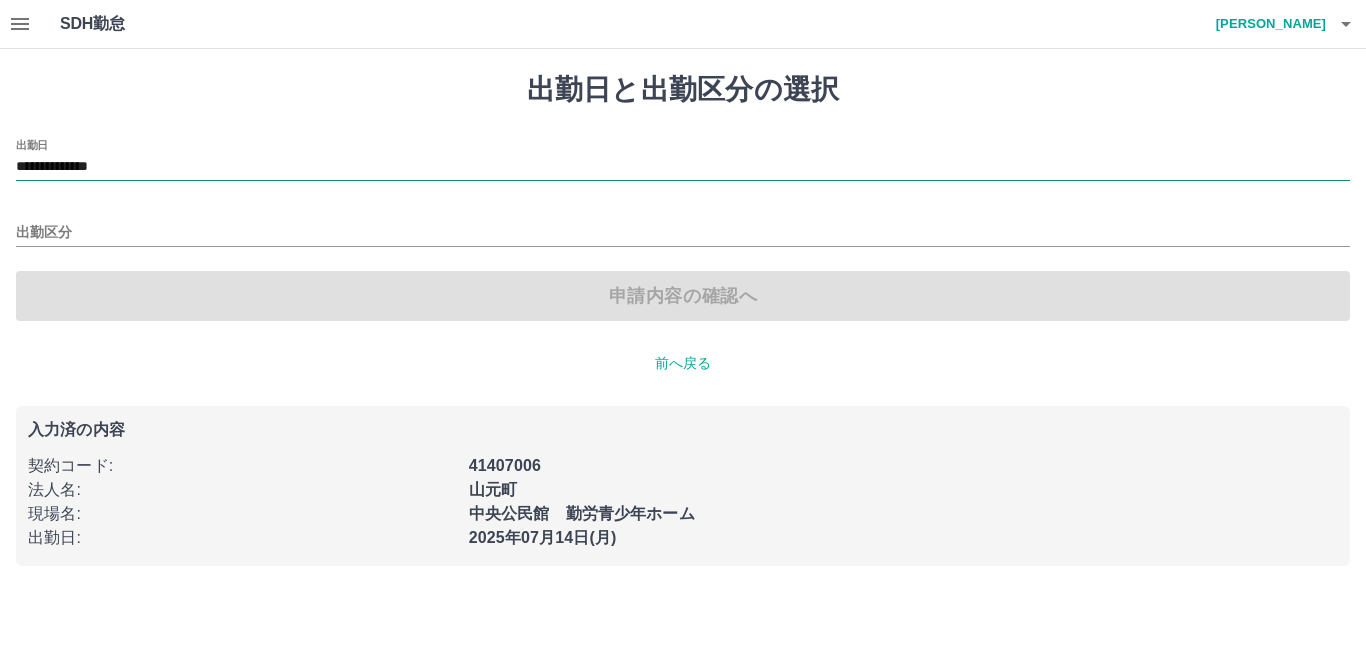 click on "**********" at bounding box center (683, 167) 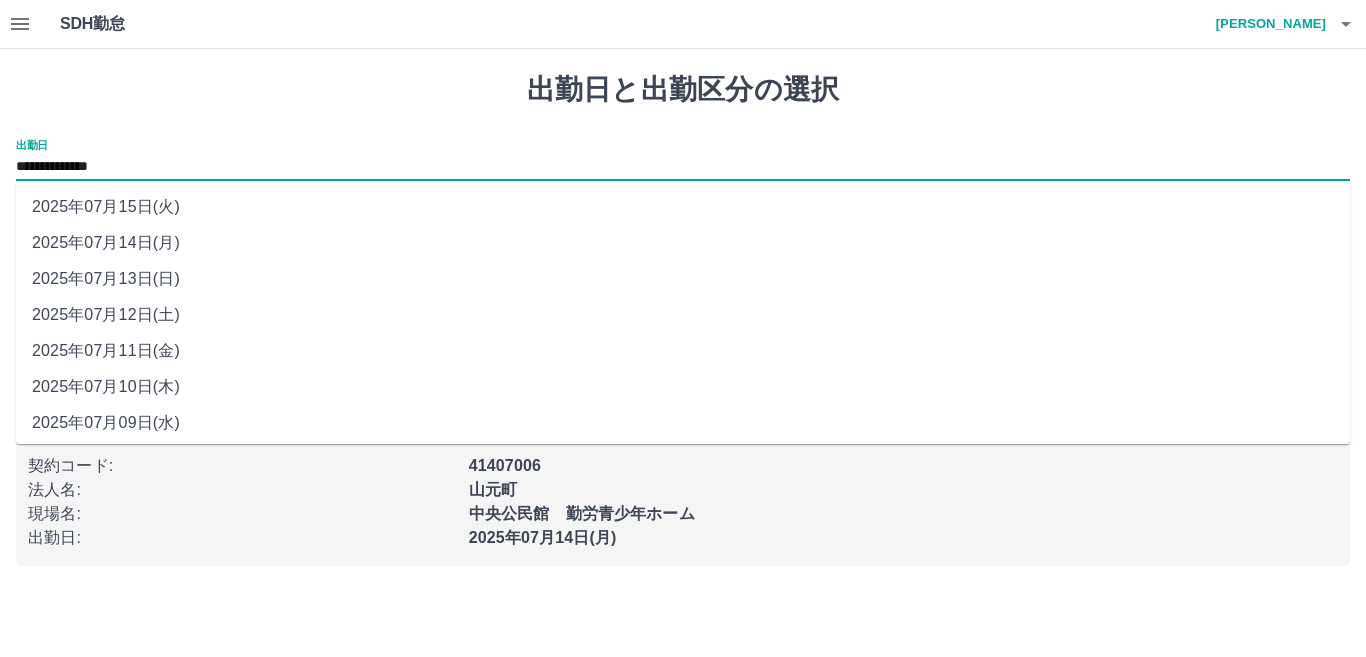 click on "2025年07月11日(金)" at bounding box center (683, 351) 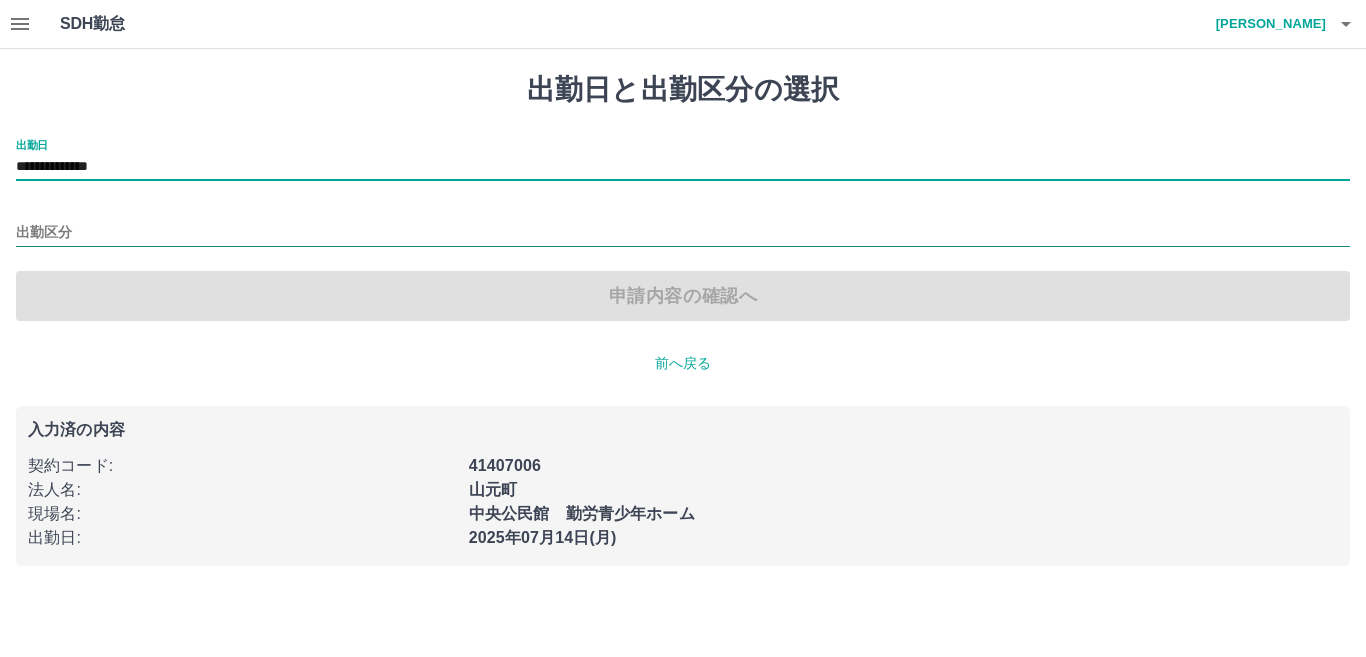click on "出勤区分" at bounding box center [683, 233] 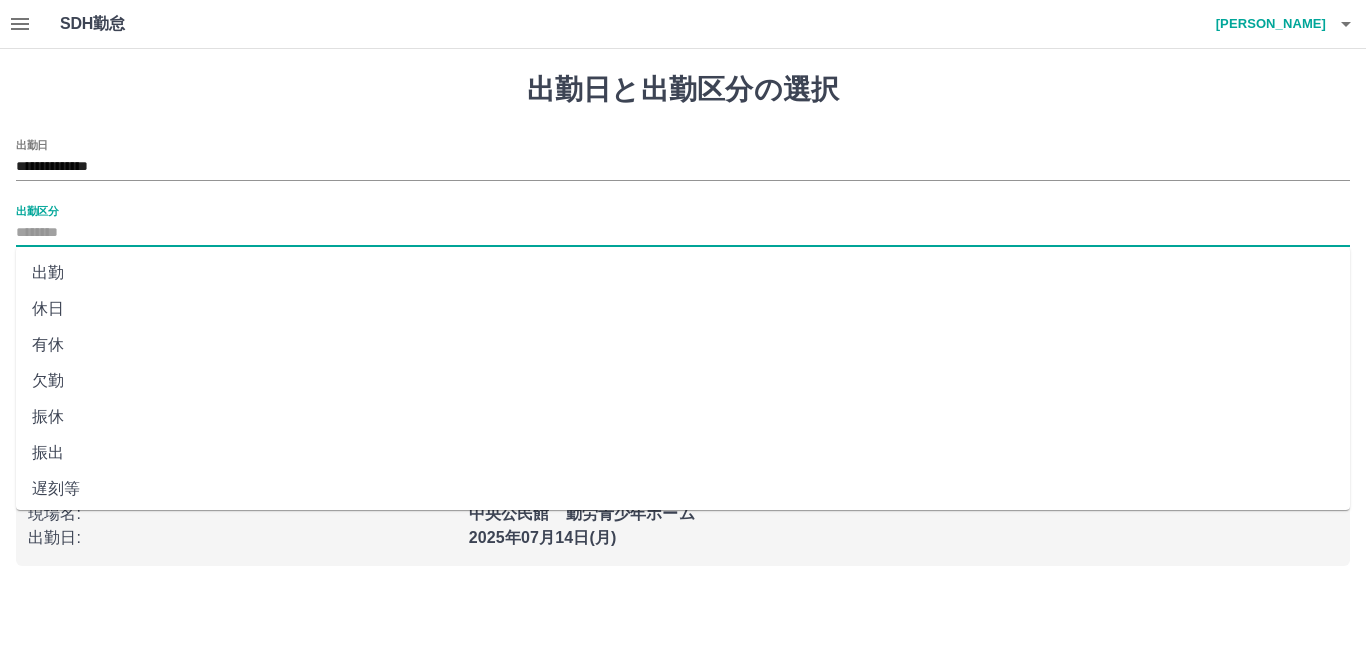 click on "休日" at bounding box center [683, 309] 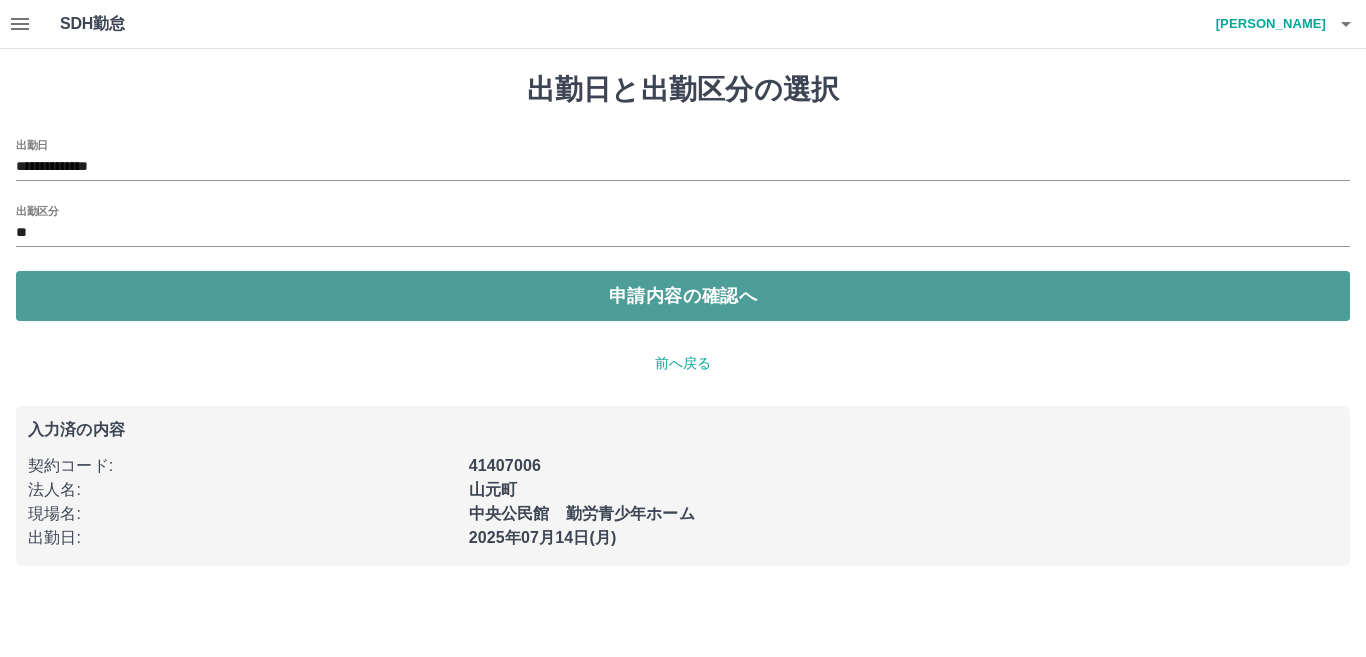 click on "申請内容の確認へ" at bounding box center (683, 296) 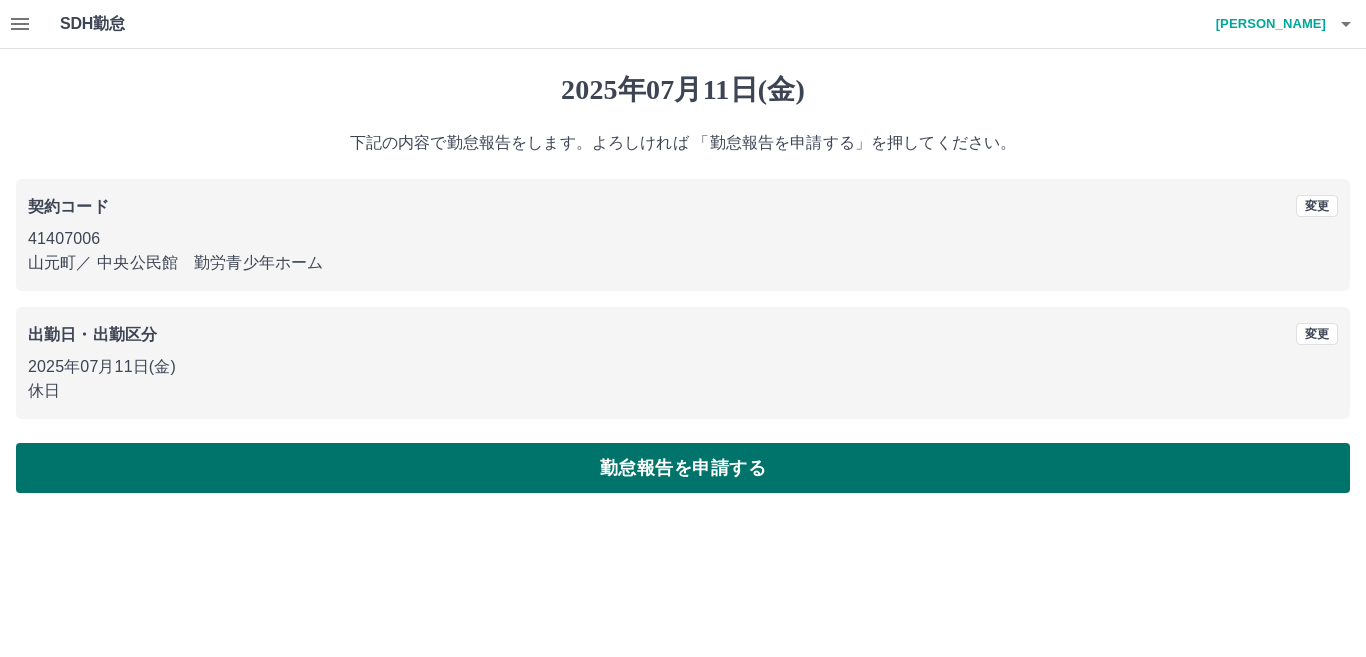 click on "勤怠報告を申請する" at bounding box center [683, 468] 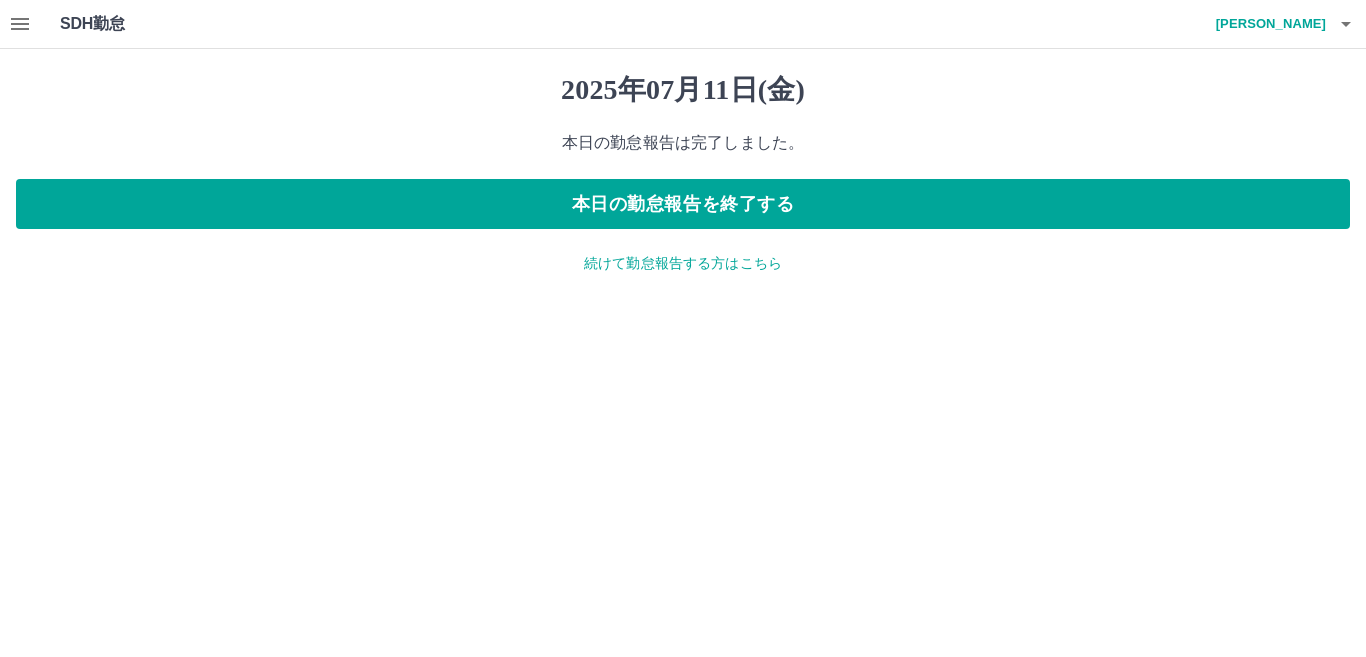 click on "続けて勤怠報告する方はこちら" at bounding box center [683, 263] 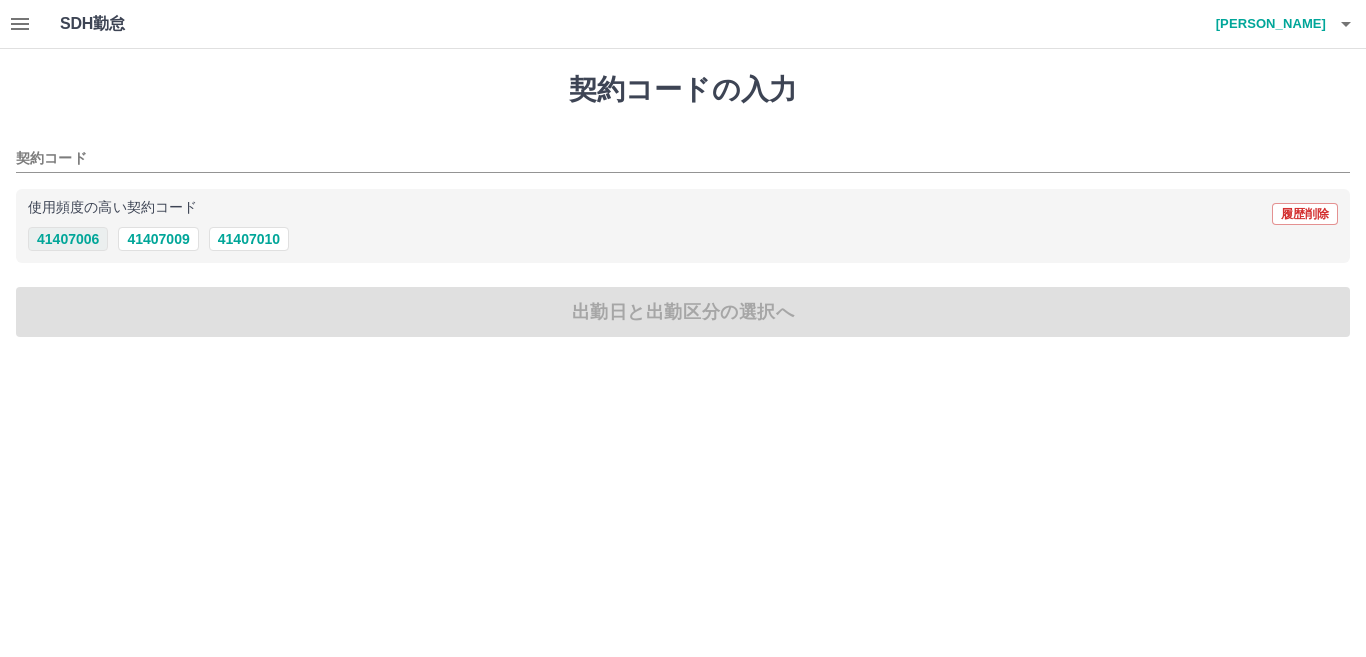 click on "41407006" at bounding box center (68, 239) 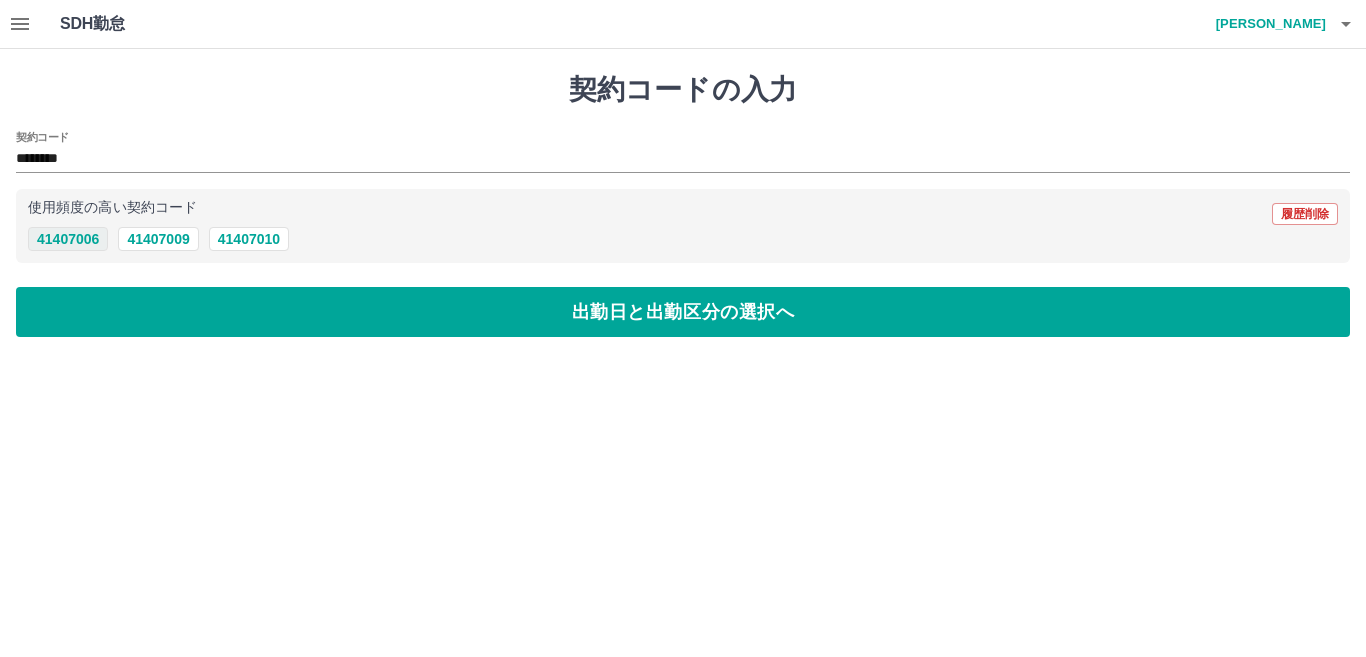 type on "********" 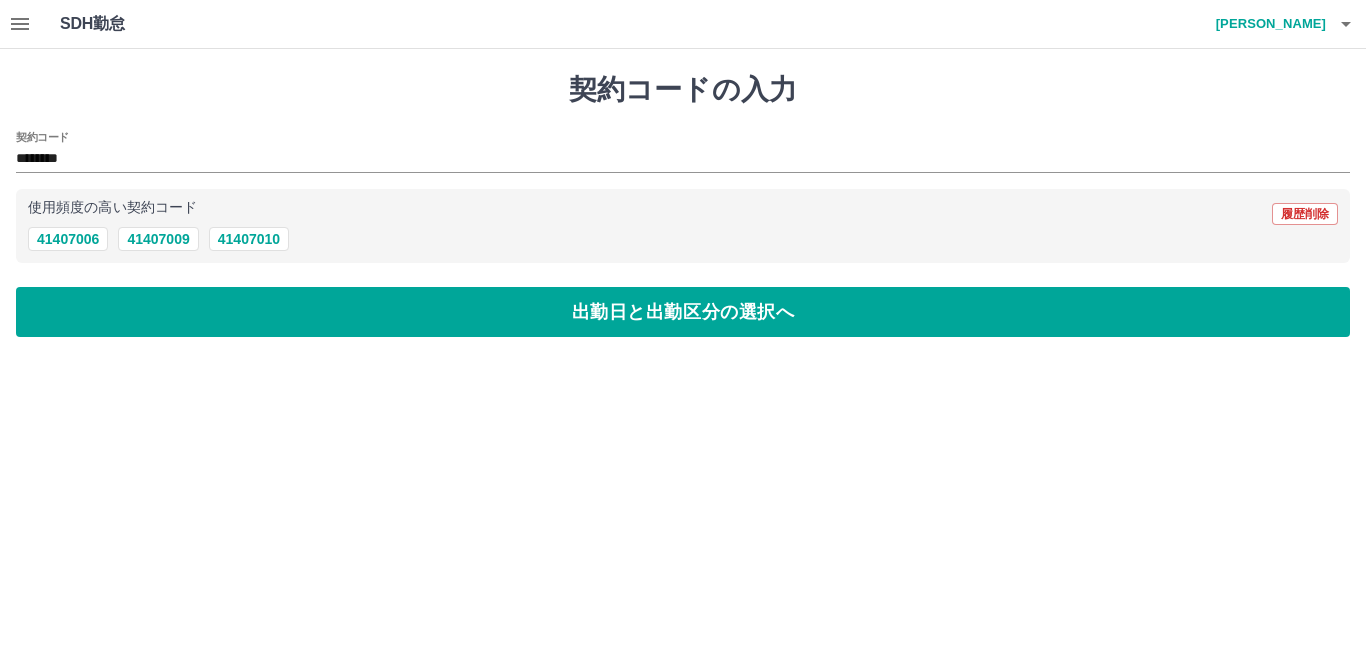 drag, startPoint x: 180, startPoint y: 320, endPoint x: 156, endPoint y: 284, distance: 43.266617 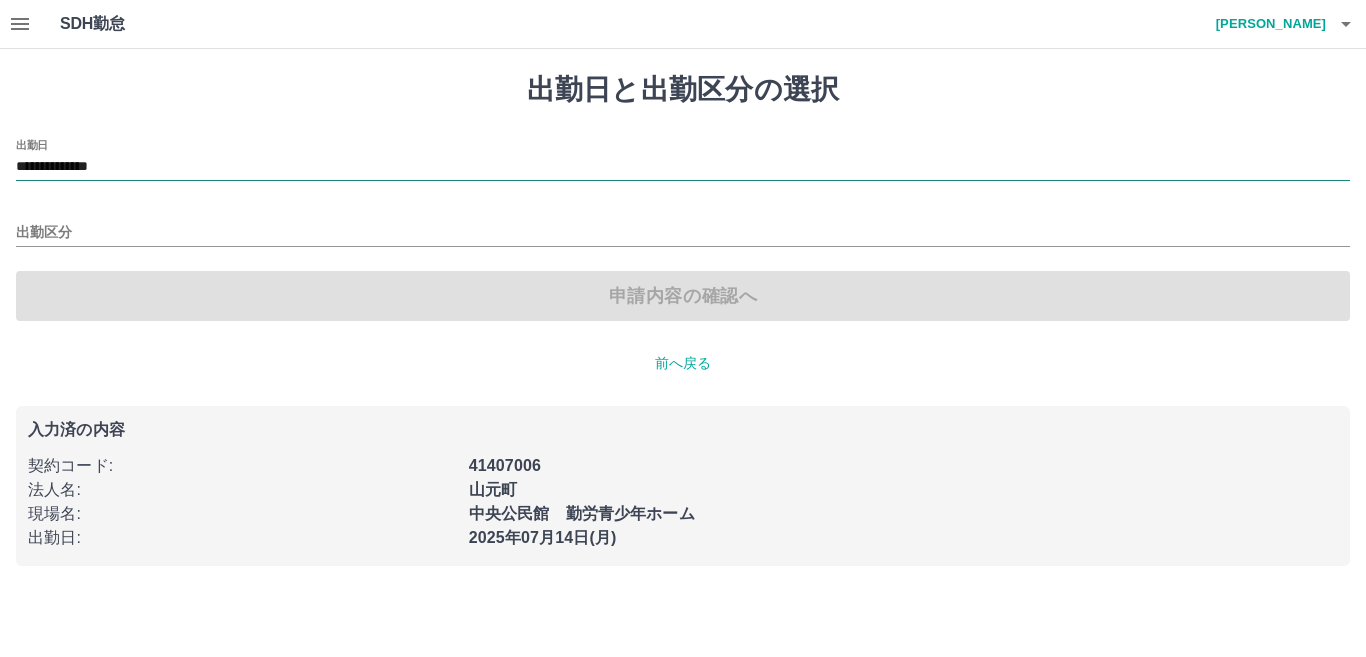 click on "**********" at bounding box center (683, 167) 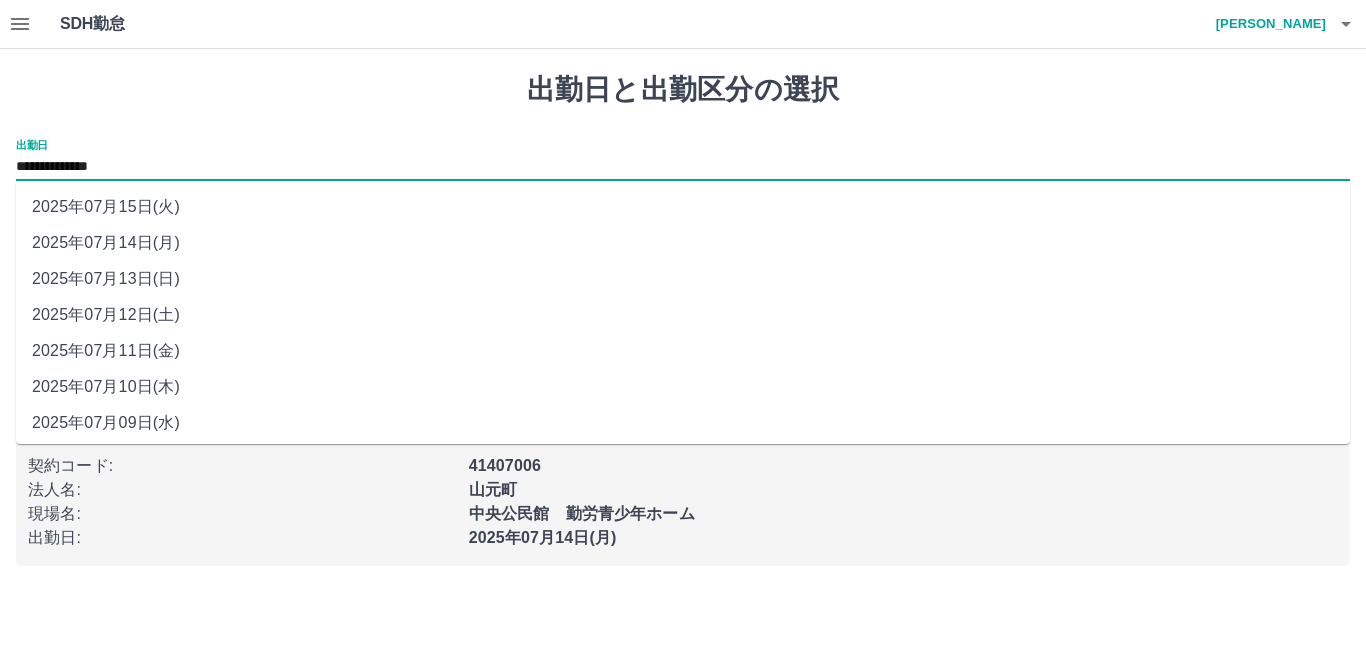 drag, startPoint x: 85, startPoint y: 174, endPoint x: 119, endPoint y: 310, distance: 140.1856 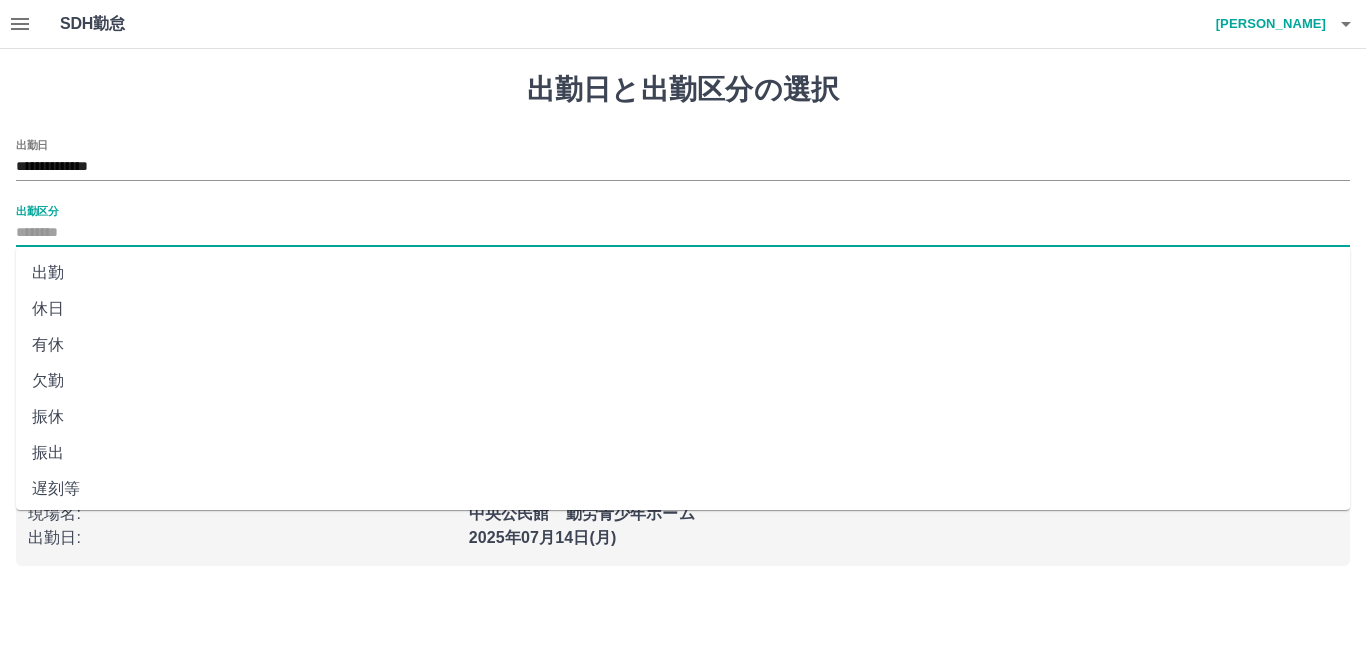 click on "出勤区分" at bounding box center [683, 233] 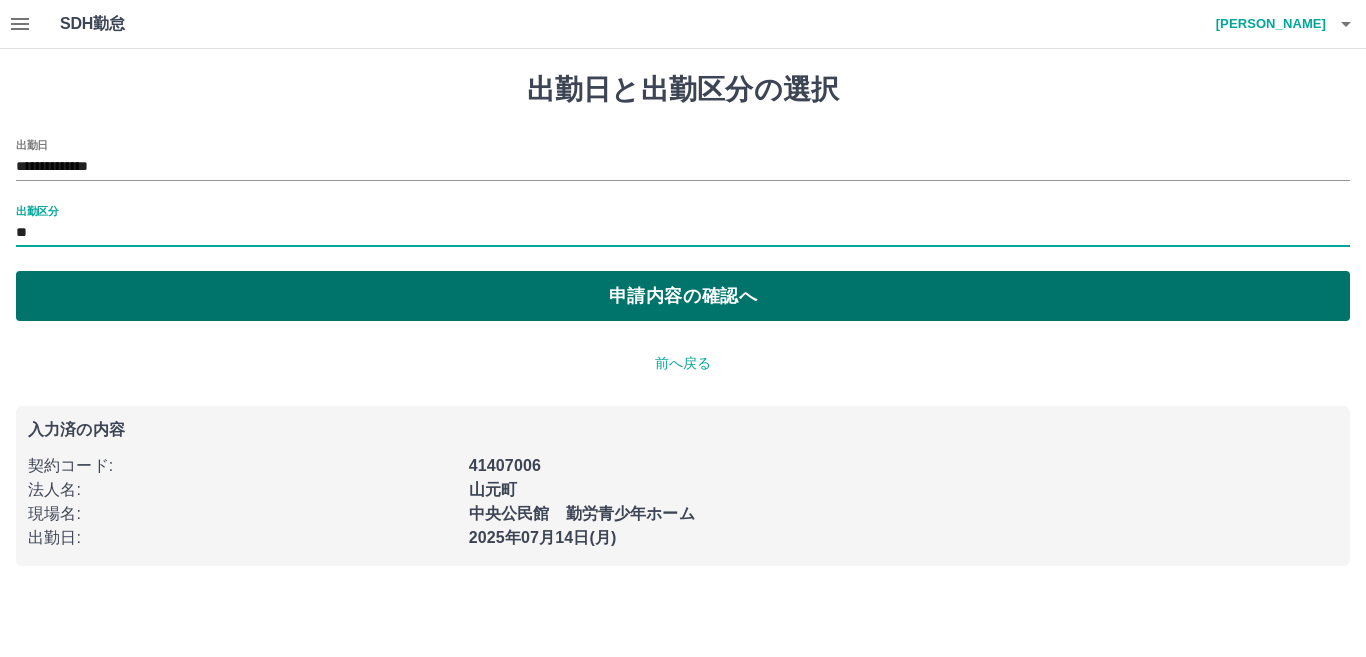 click on "申請内容の確認へ" at bounding box center (683, 296) 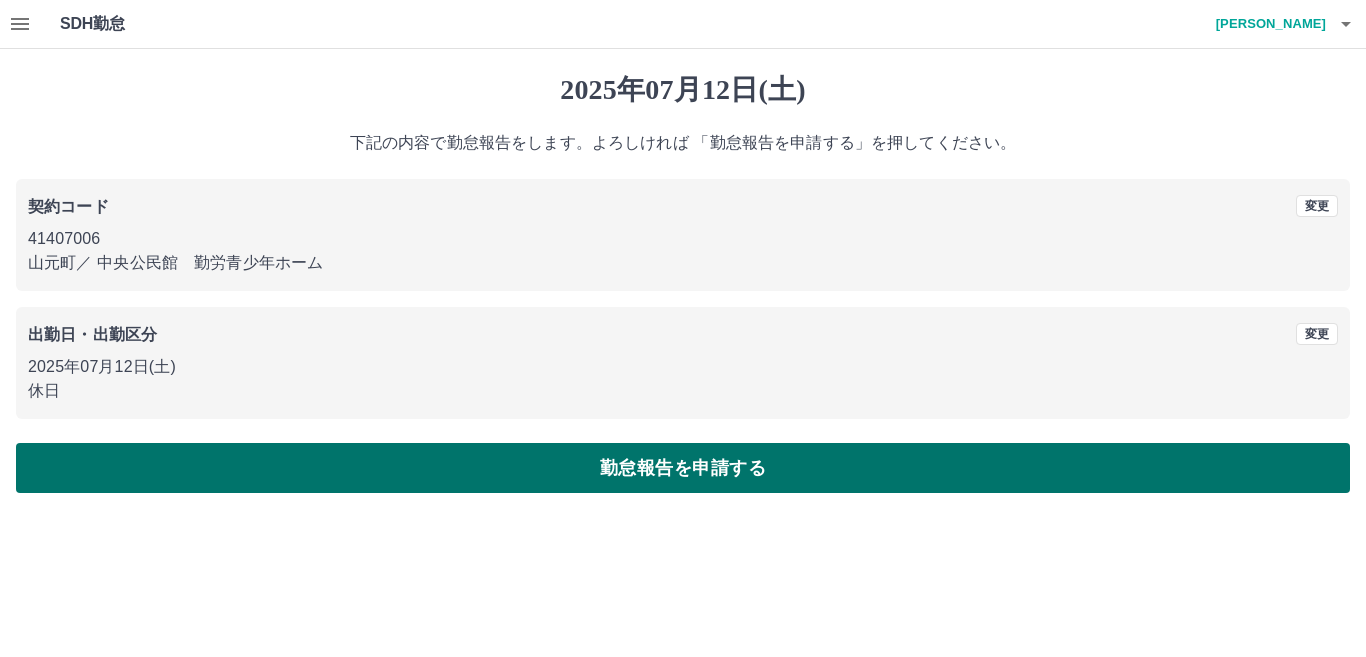 click on "勤怠報告を申請する" at bounding box center [683, 468] 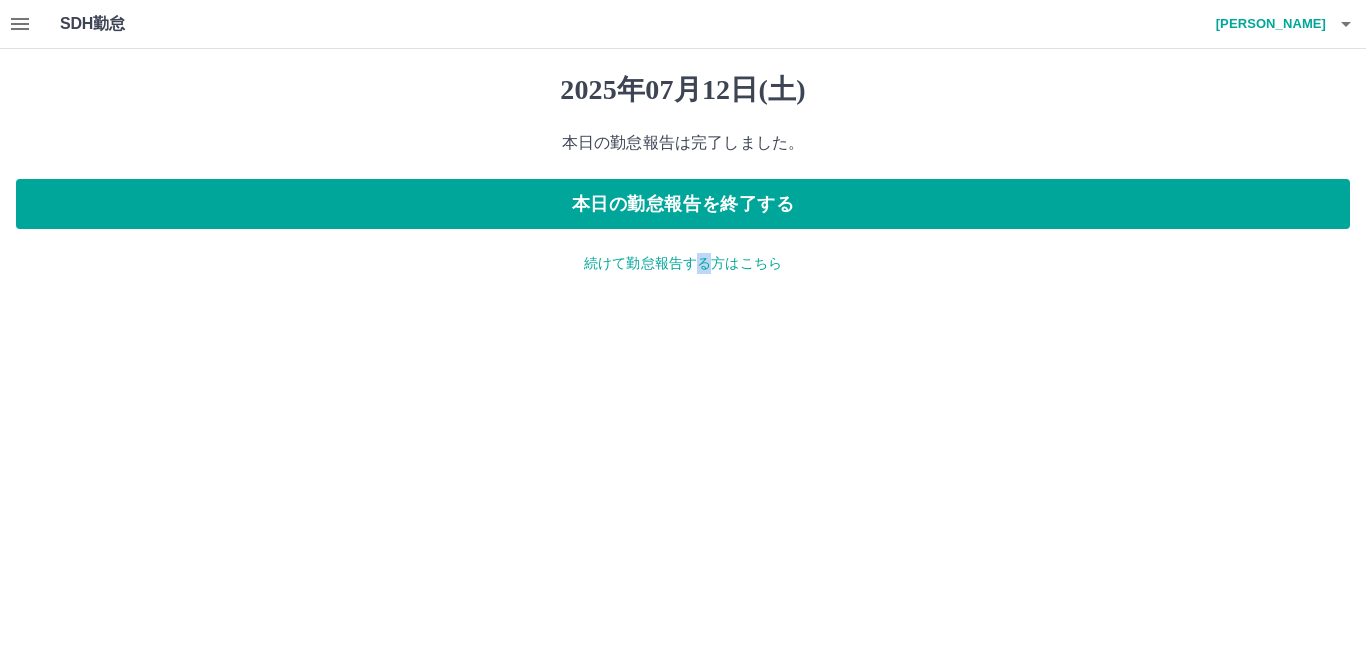 click on "続けて勤怠報告する方はこちら" at bounding box center [683, 263] 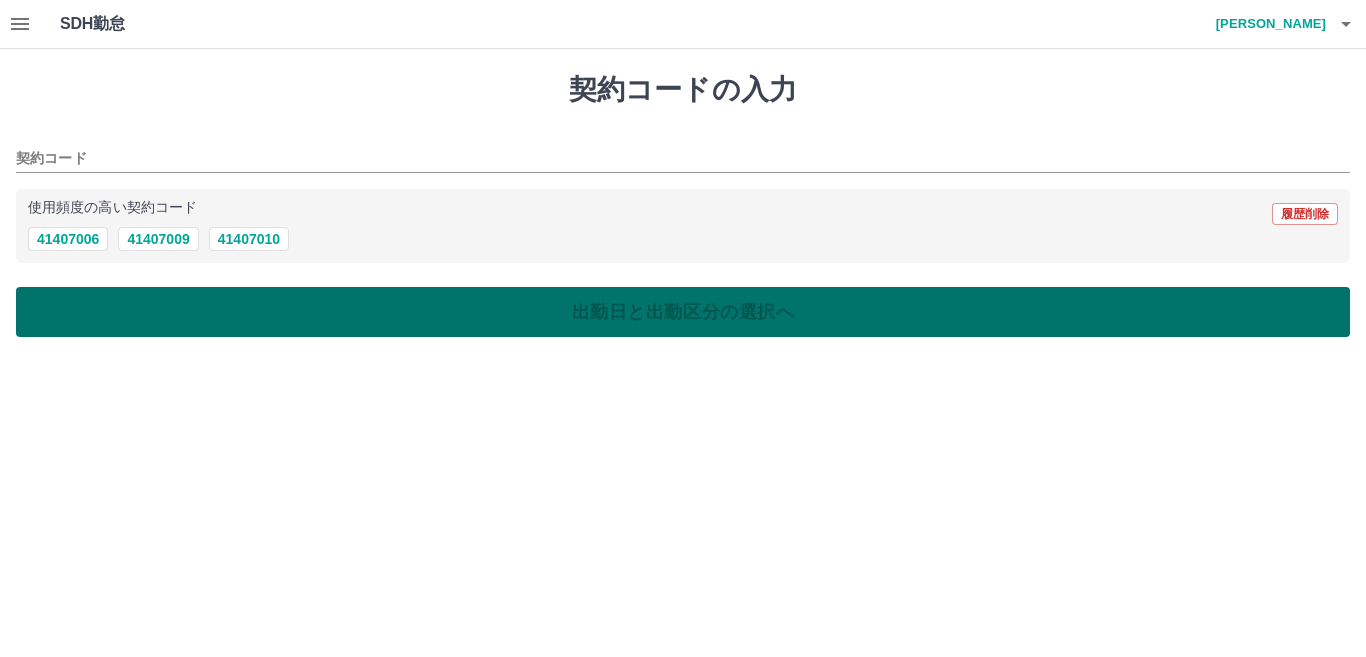 drag, startPoint x: 88, startPoint y: 241, endPoint x: 127, endPoint y: 292, distance: 64.202805 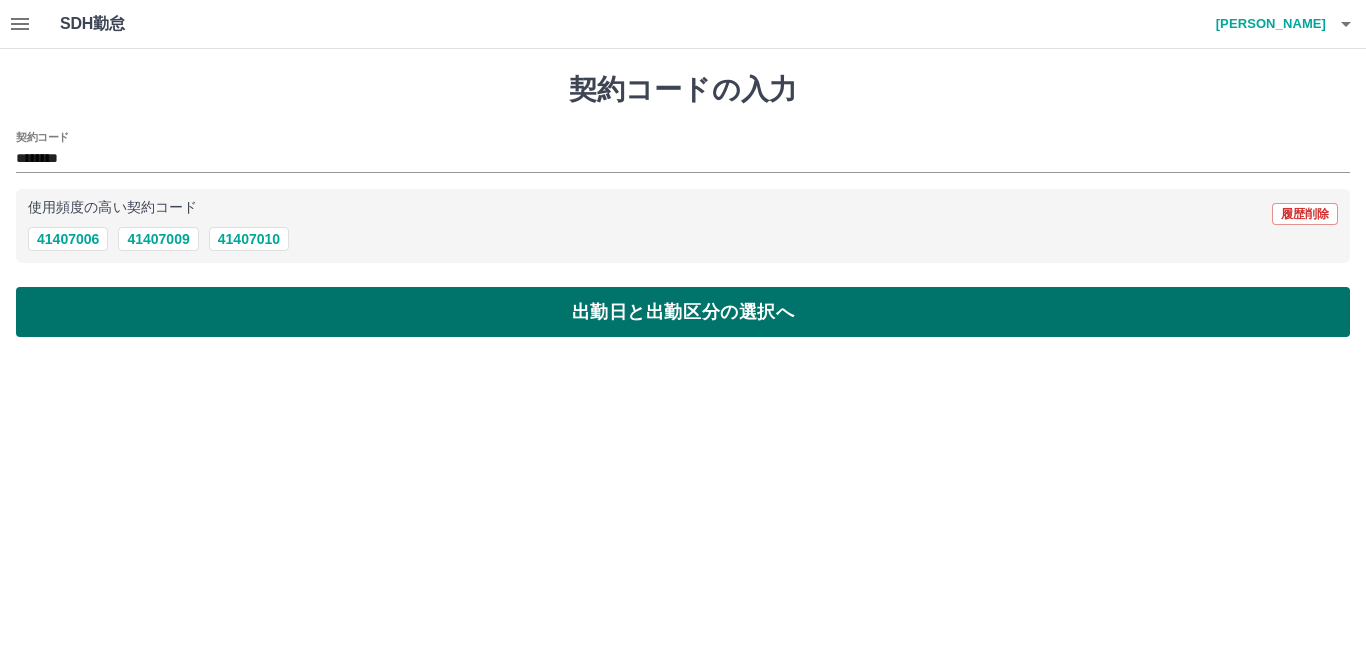 click on "出勤日と出勤区分の選択へ" at bounding box center [683, 312] 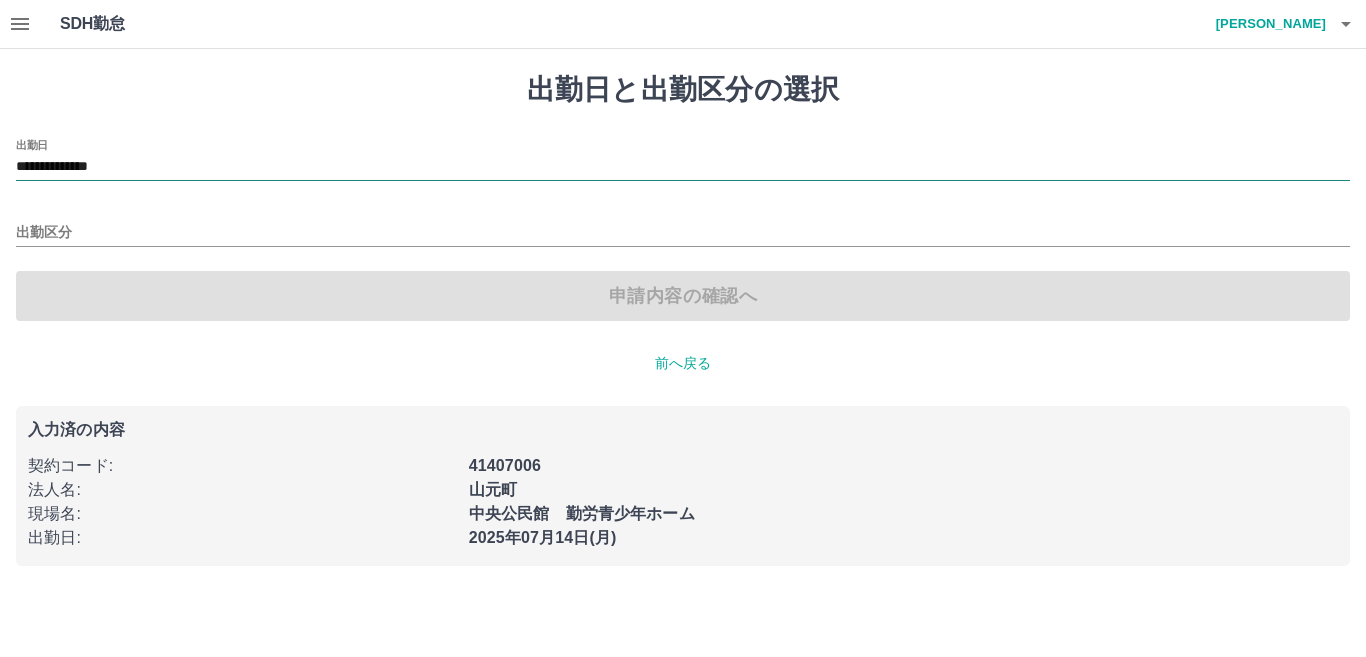 click on "**********" at bounding box center (683, 167) 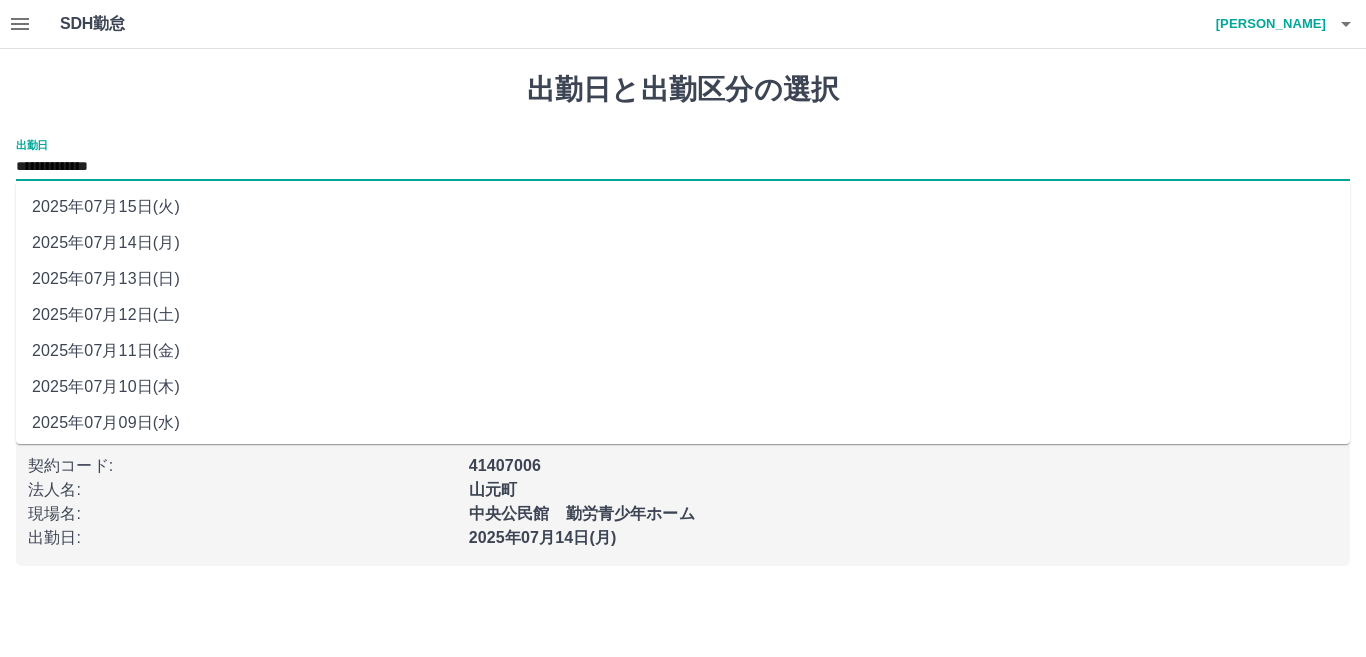 drag, startPoint x: 108, startPoint y: 174, endPoint x: 130, endPoint y: 279, distance: 107.28001 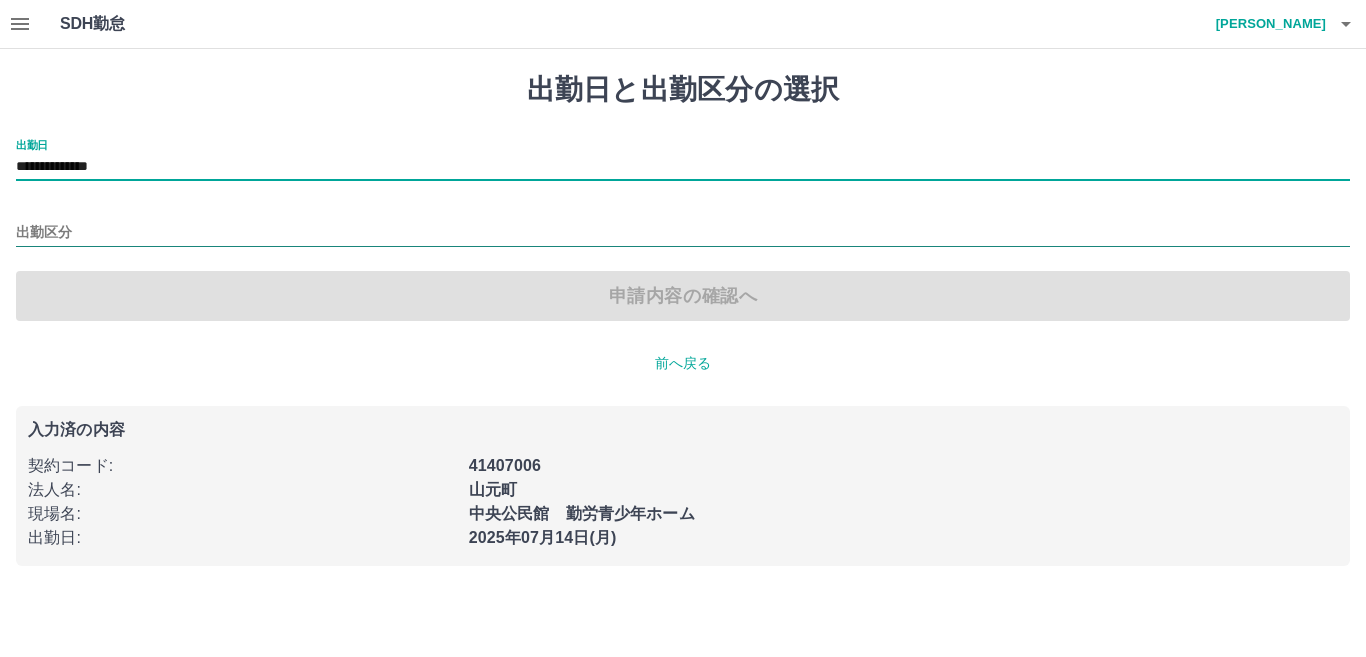 click on "出勤区分" at bounding box center (683, 233) 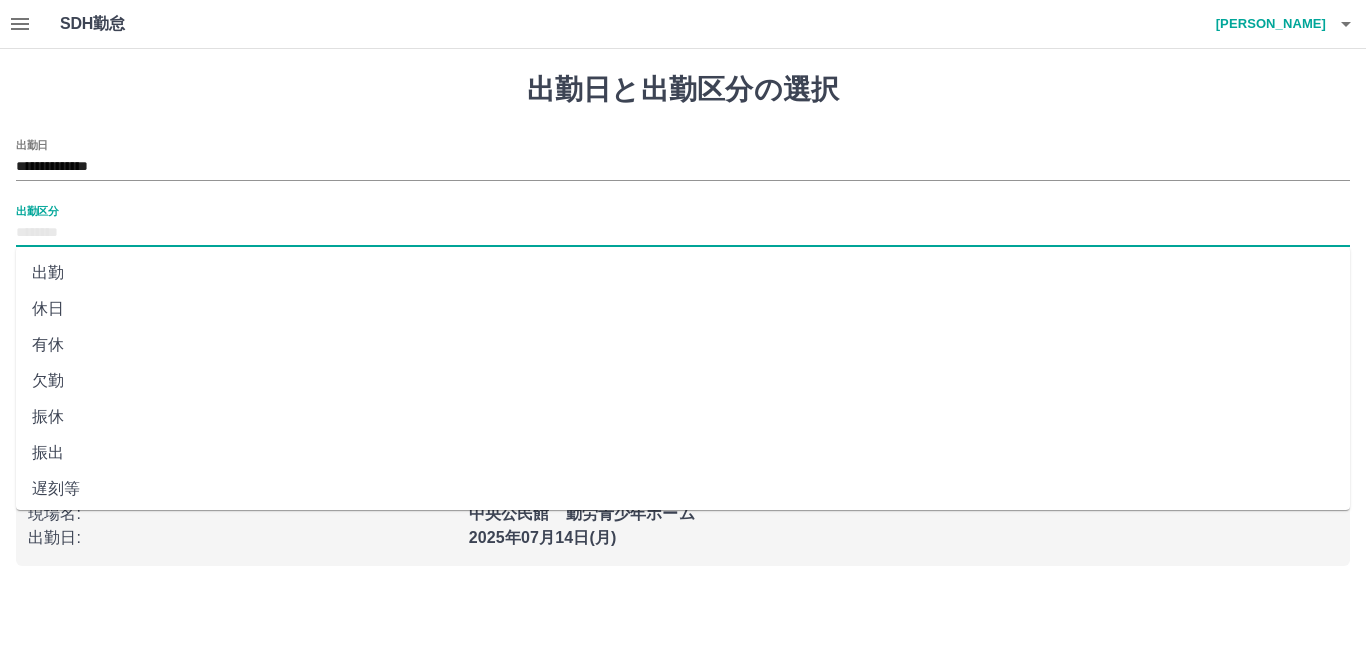 click on "出勤" at bounding box center (683, 273) 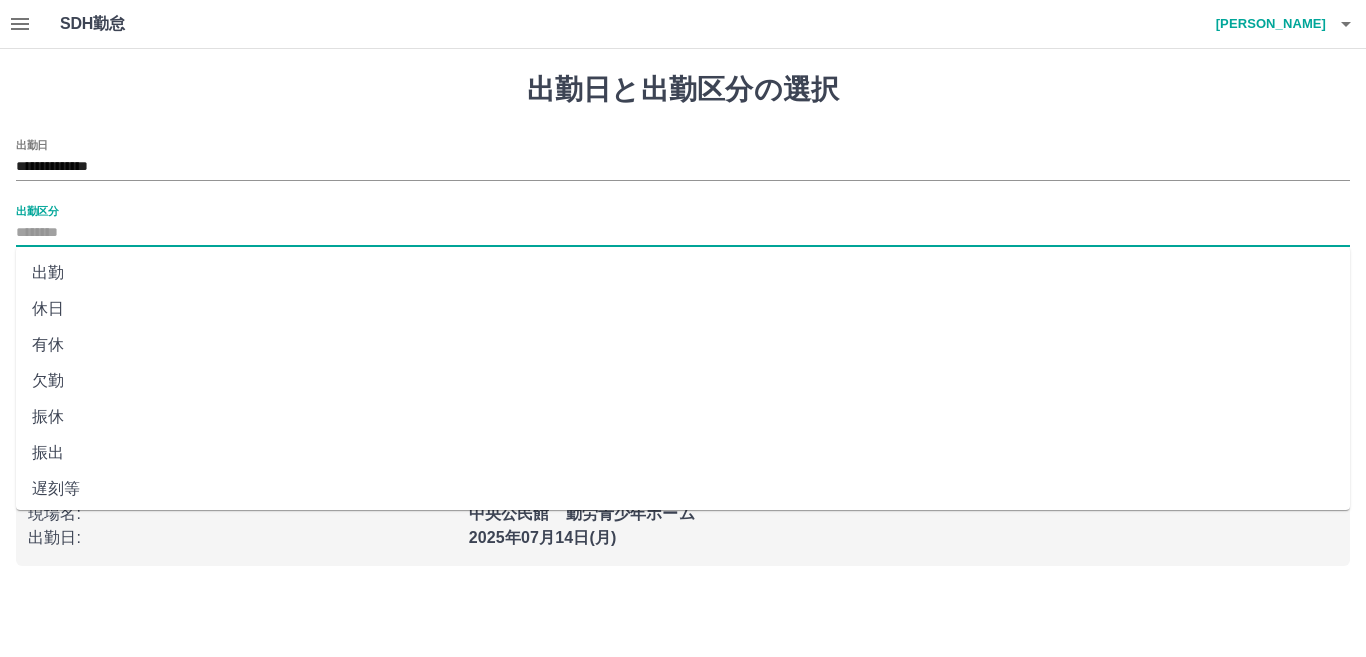 type on "**" 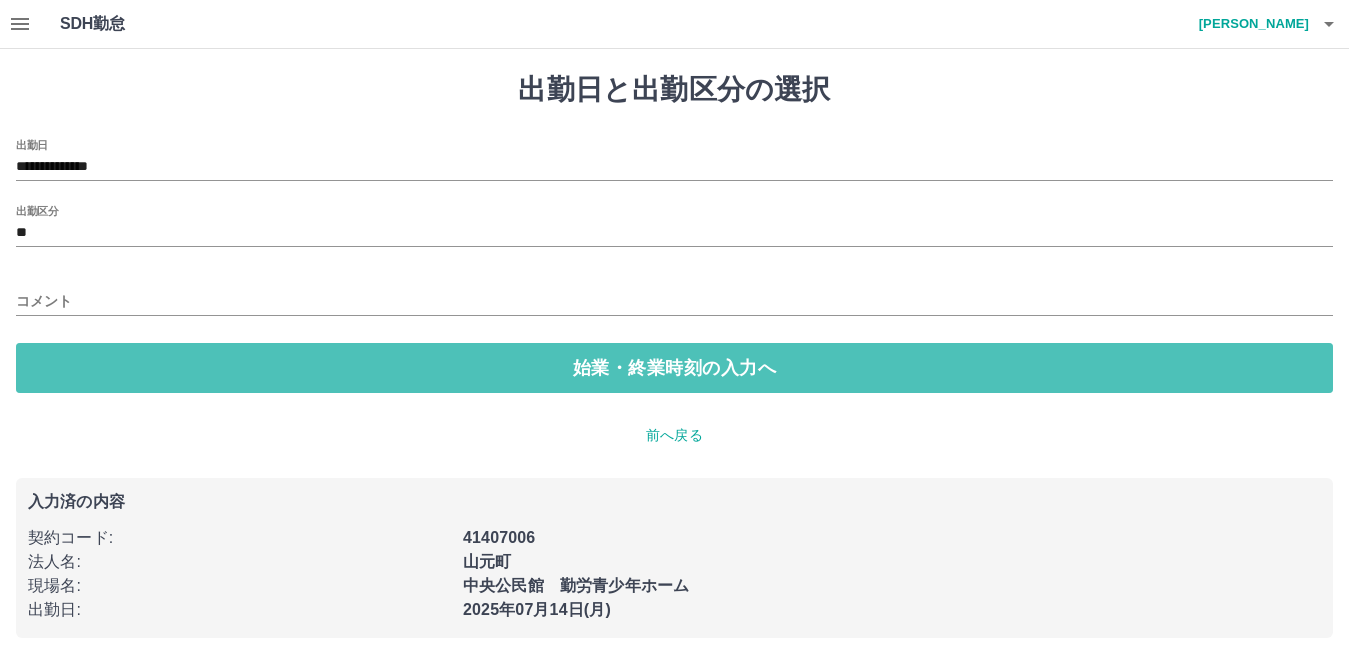 drag, startPoint x: 508, startPoint y: 371, endPoint x: 132, endPoint y: 314, distance: 380.29593 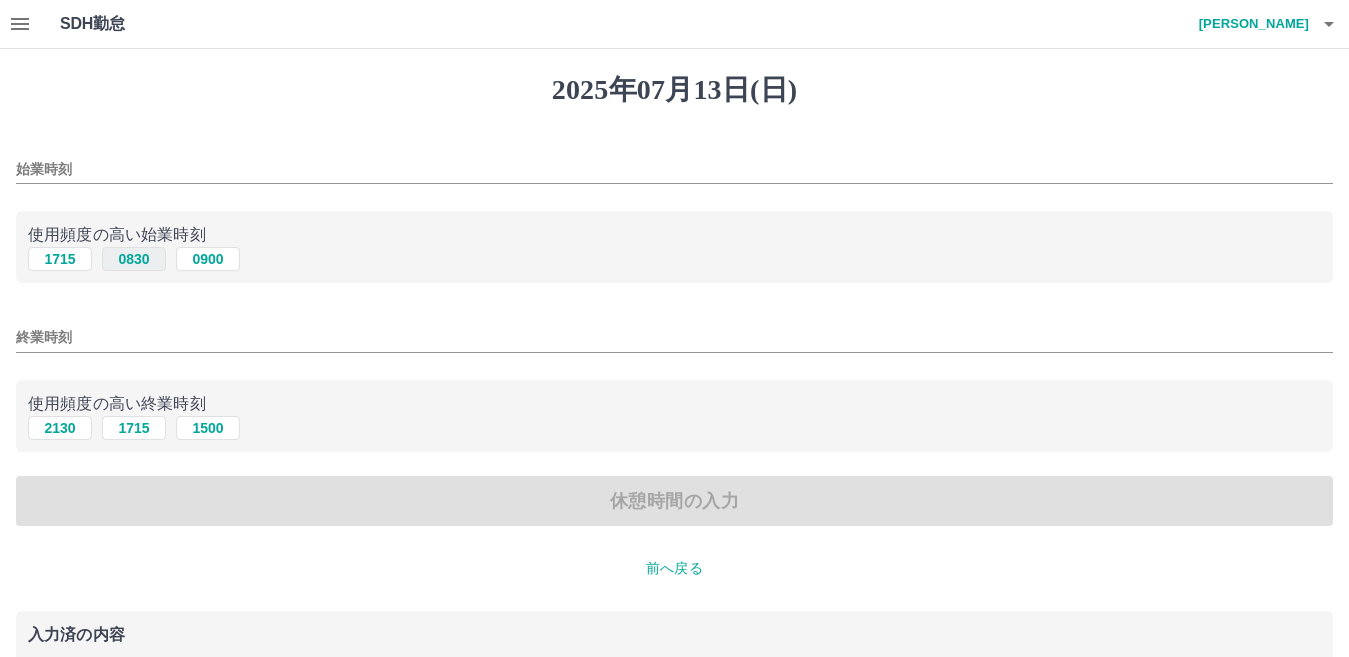 click on "0830" at bounding box center (134, 259) 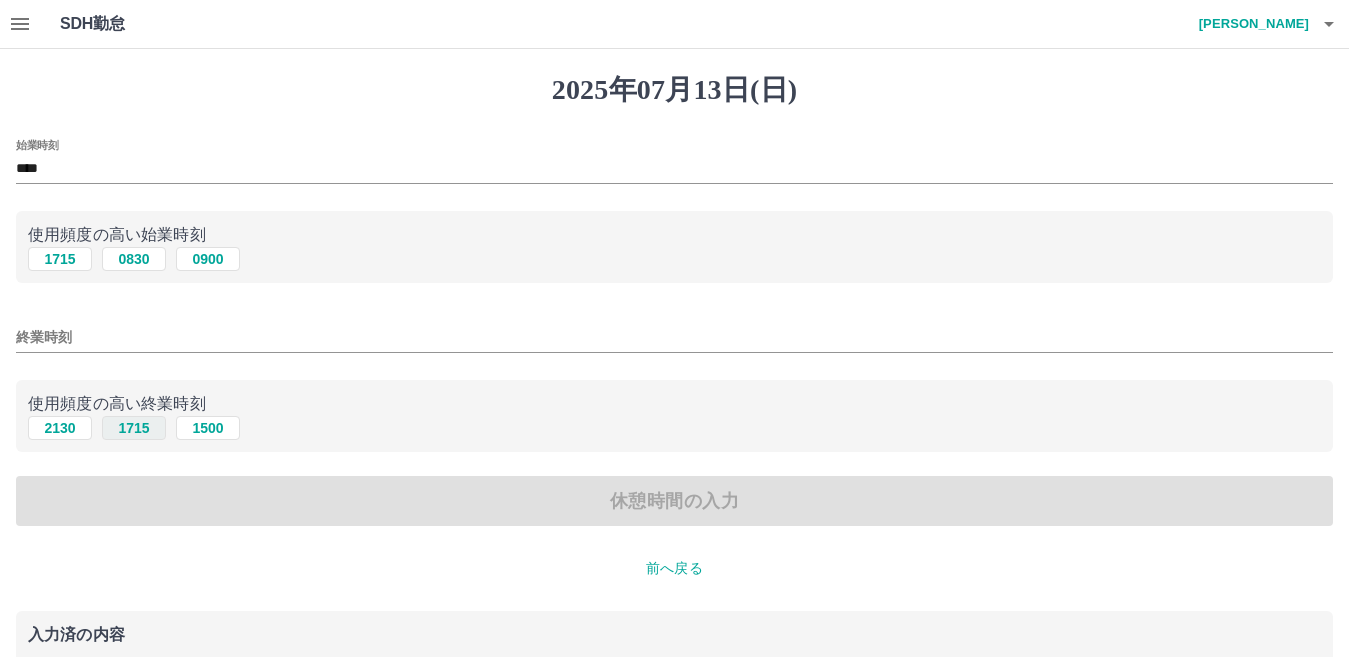 click on "1715" at bounding box center [134, 428] 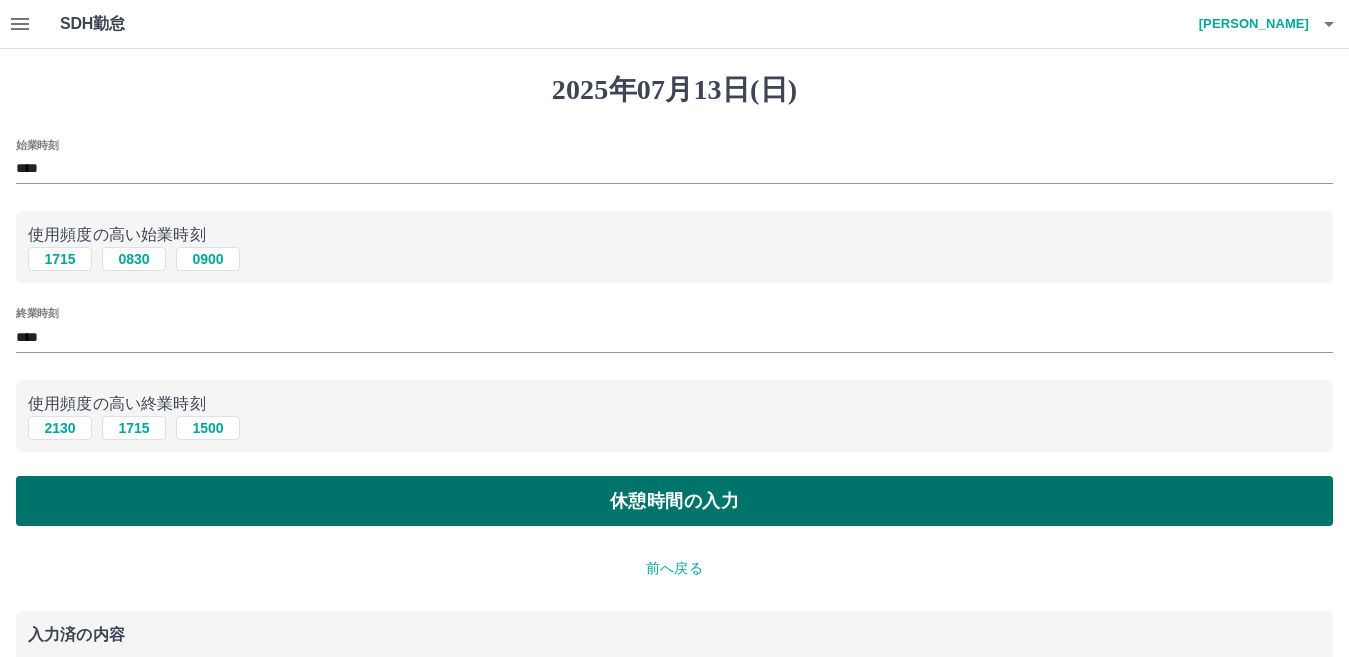 click on "休憩時間の入力" at bounding box center [674, 501] 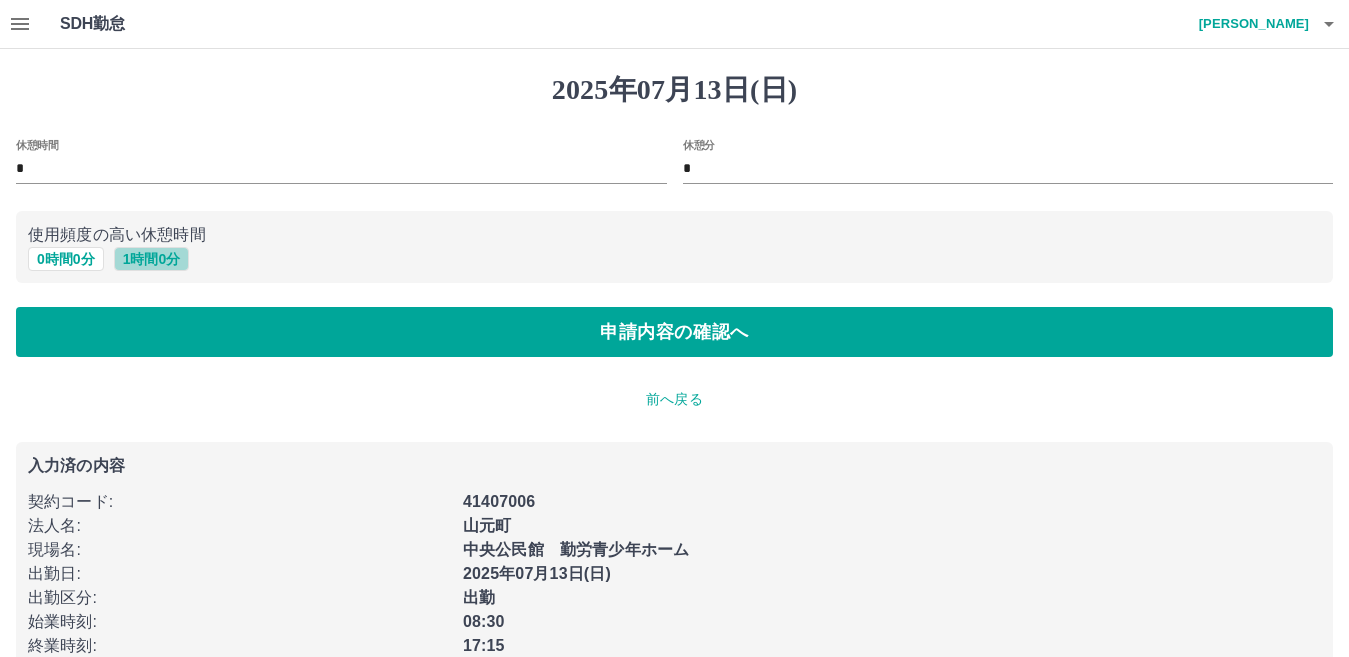 click on "1 時間 0 分" at bounding box center (152, 259) 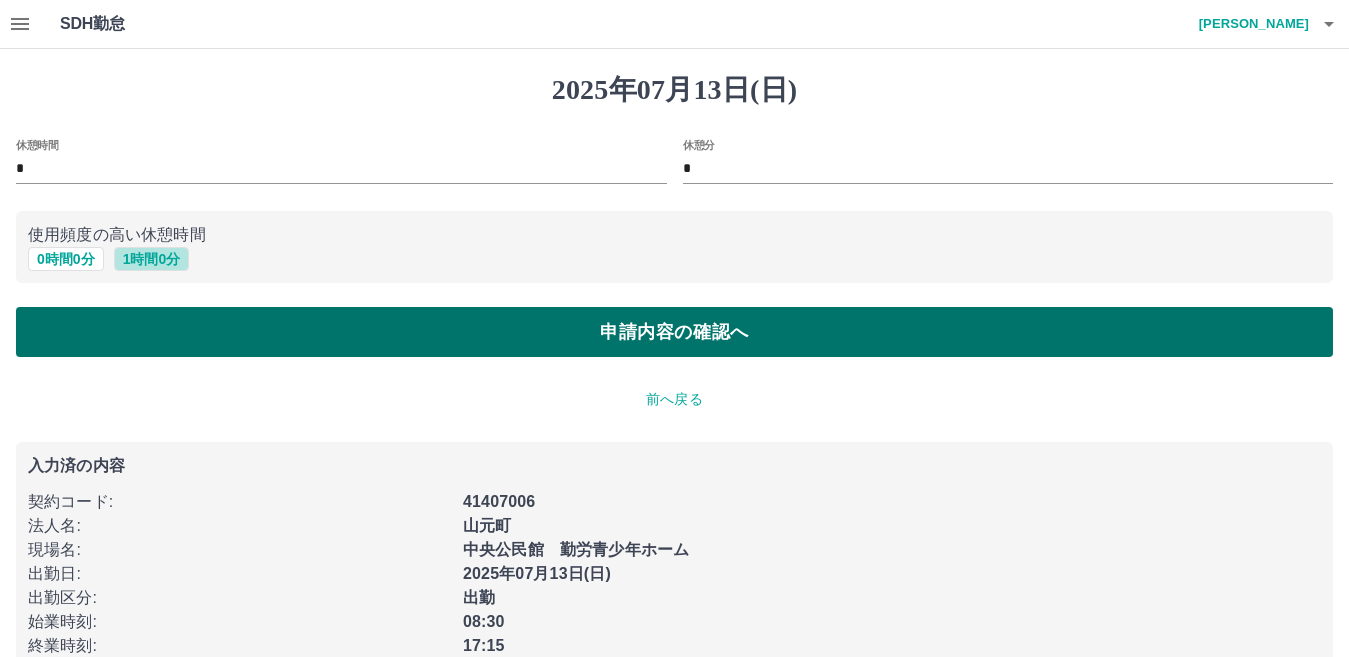 type on "*" 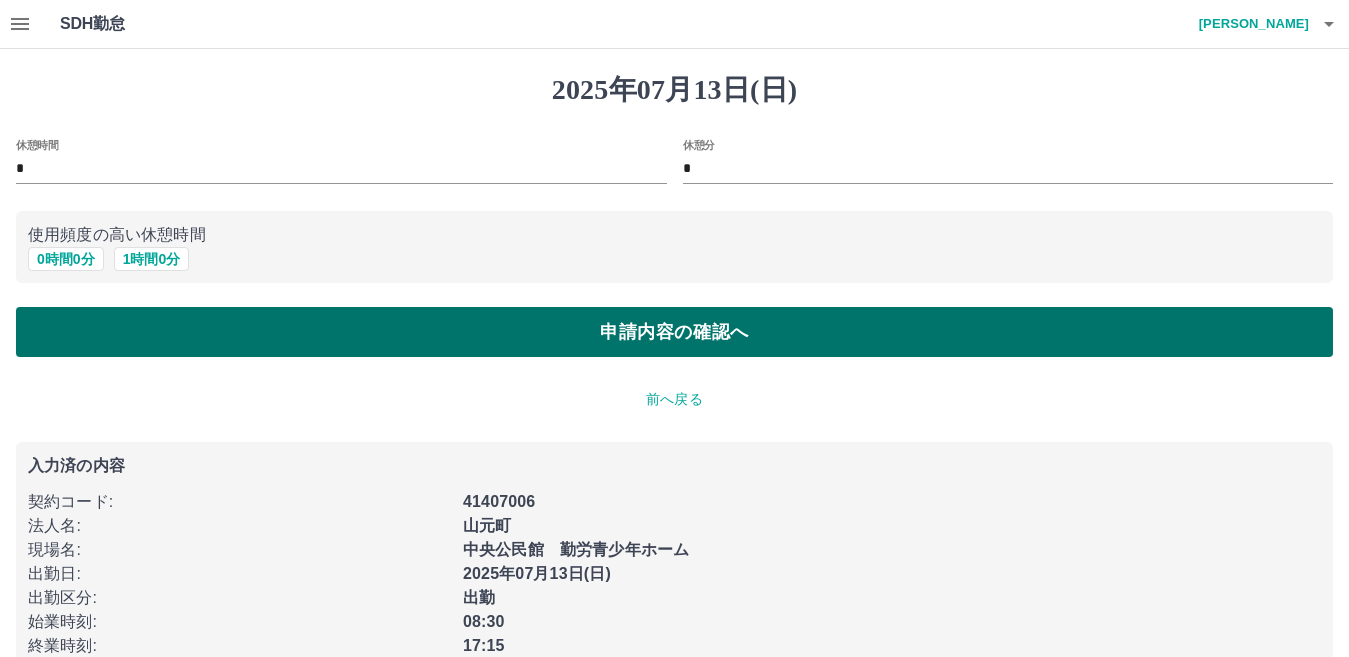 click on "申請内容の確認へ" at bounding box center [674, 332] 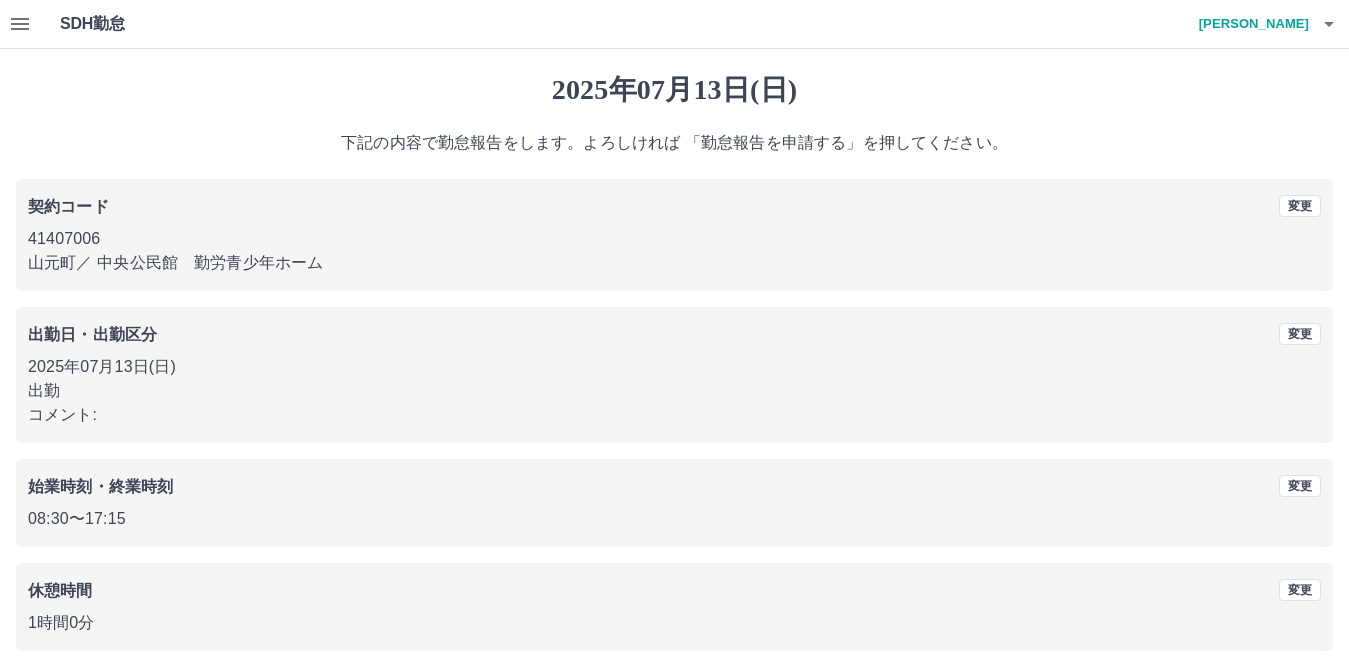 scroll, scrollTop: 92, scrollLeft: 0, axis: vertical 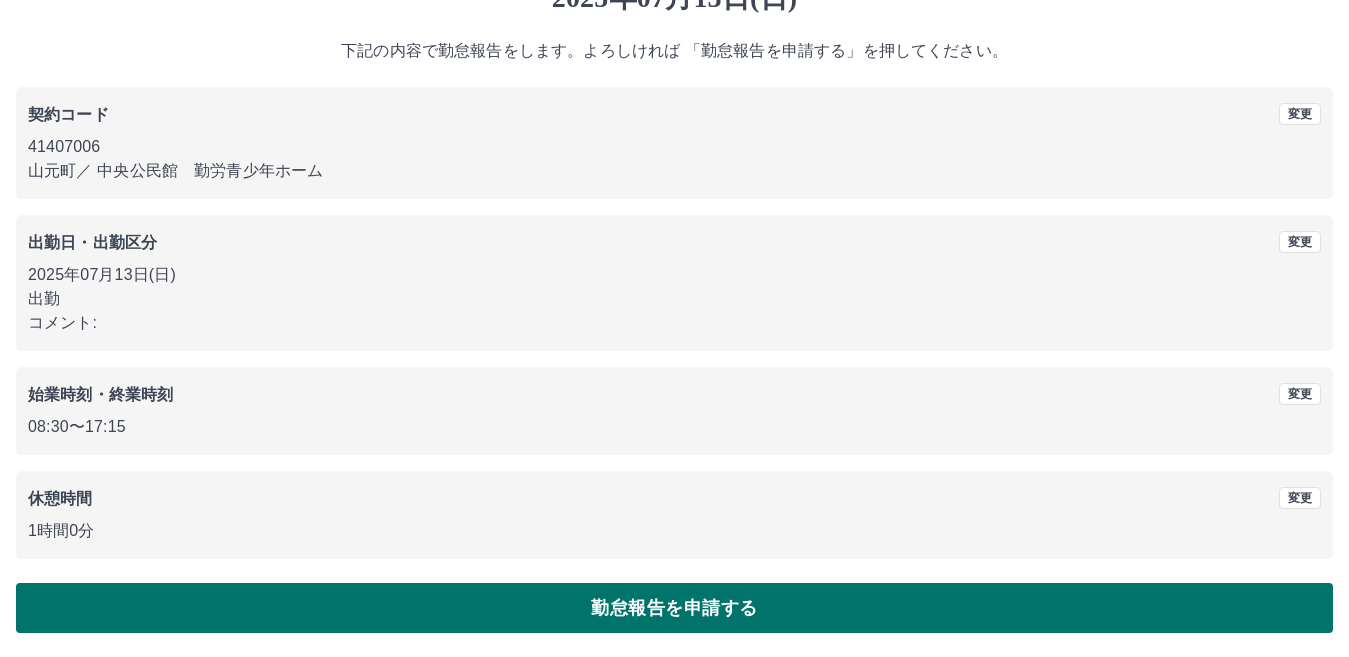 click on "勤怠報告を申請する" at bounding box center [674, 608] 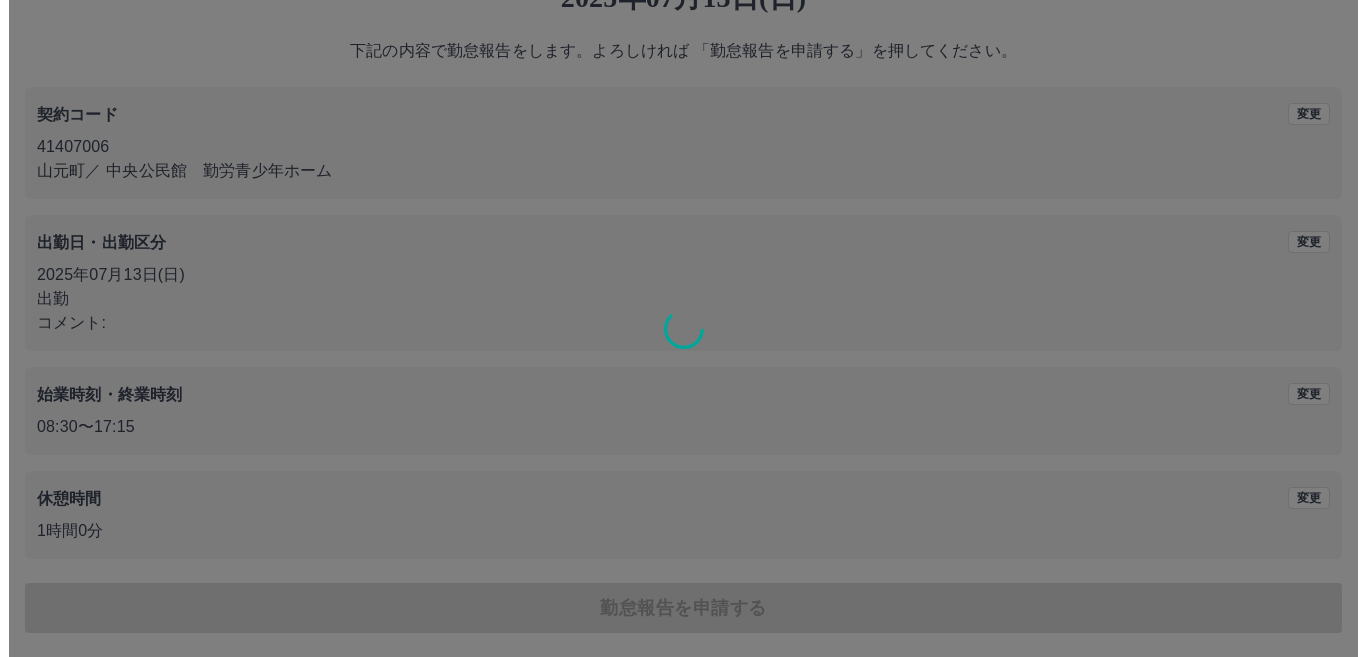 scroll, scrollTop: 0, scrollLeft: 0, axis: both 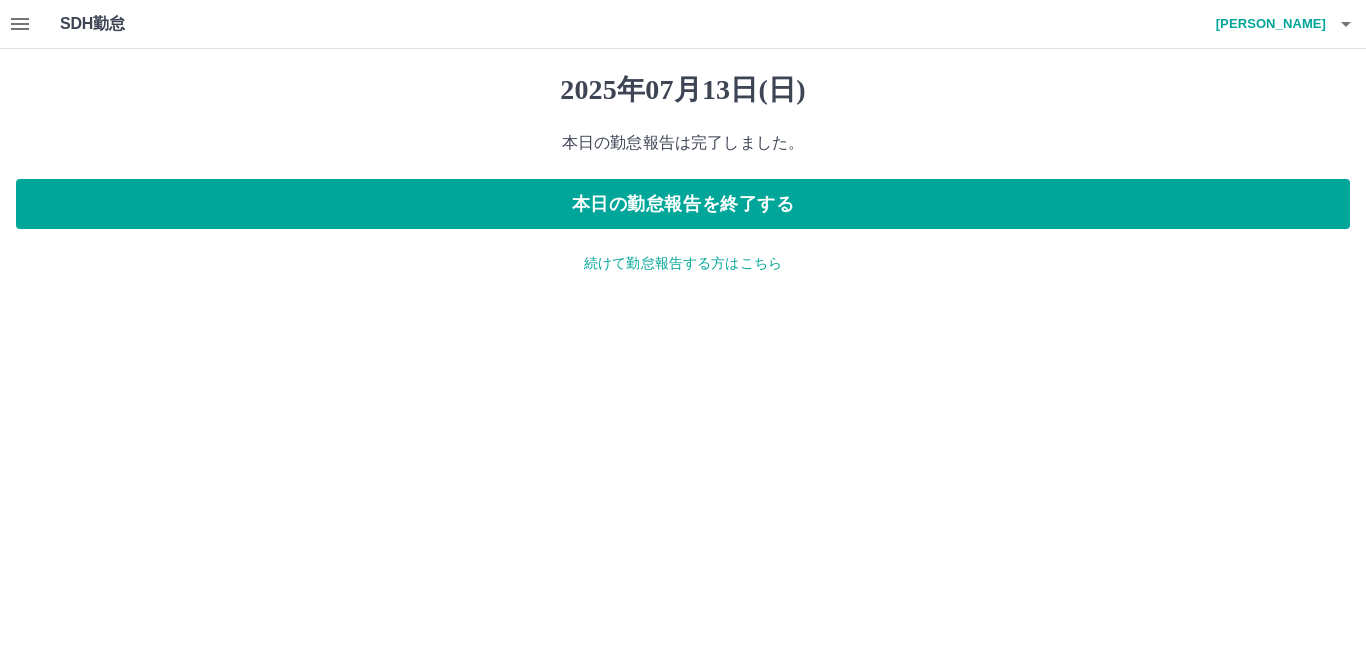 click on "続けて勤怠報告する方はこちら" at bounding box center [683, 263] 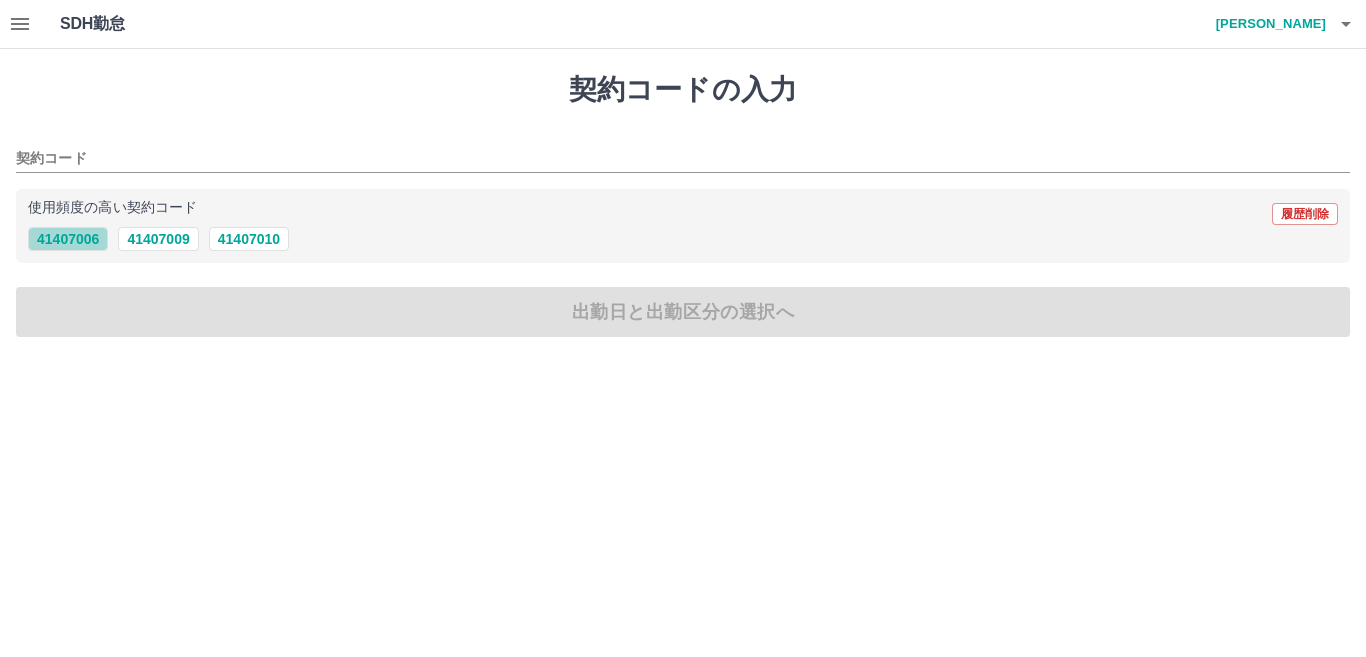 click on "41407006" at bounding box center (68, 239) 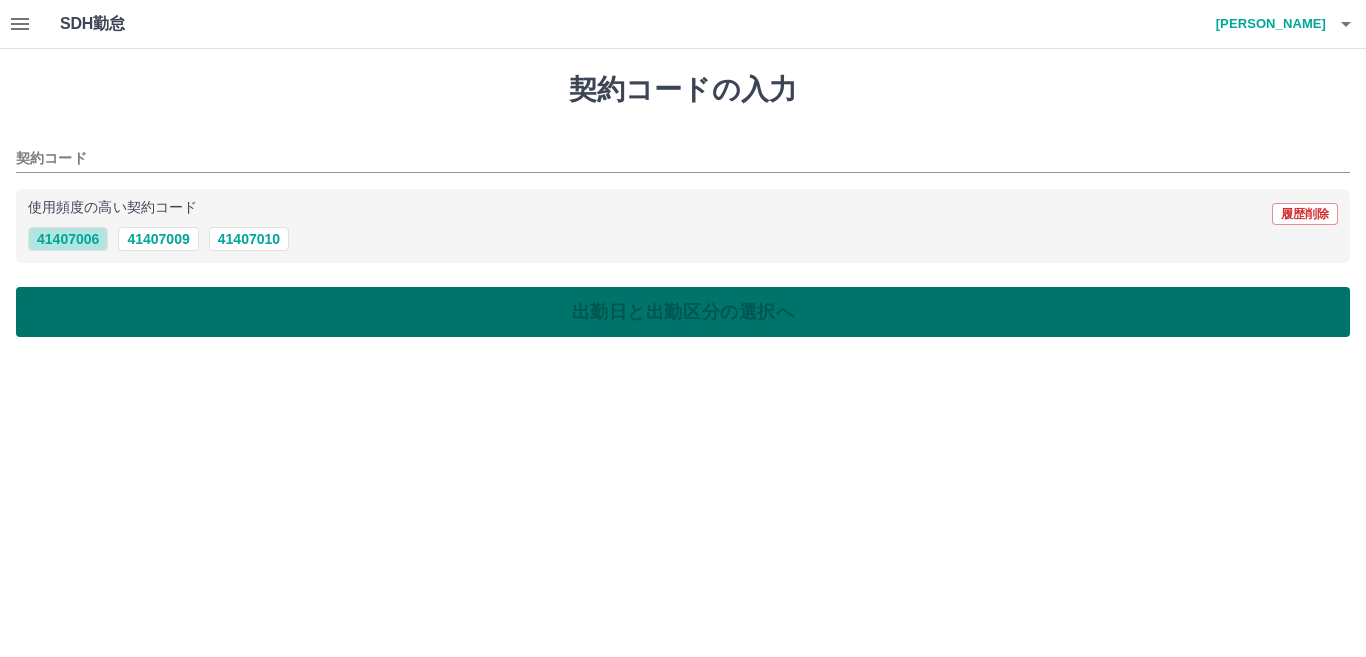 type on "********" 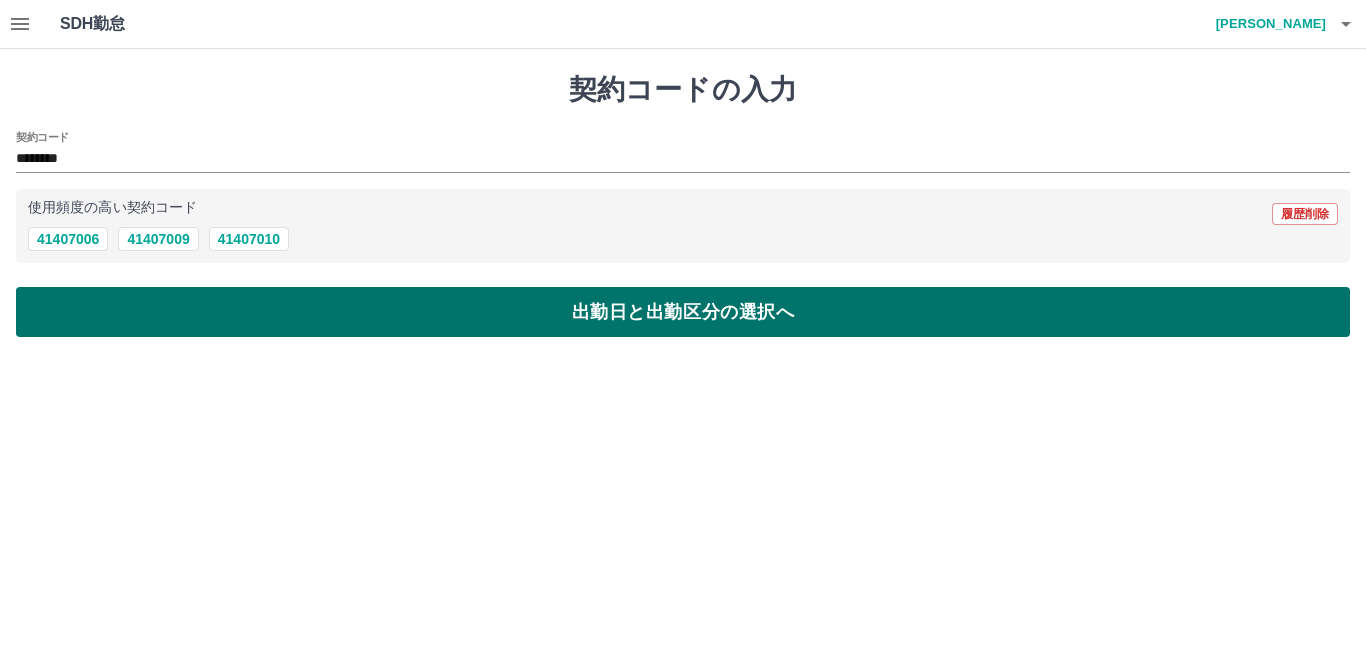 click on "出勤日と出勤区分の選択へ" at bounding box center [683, 312] 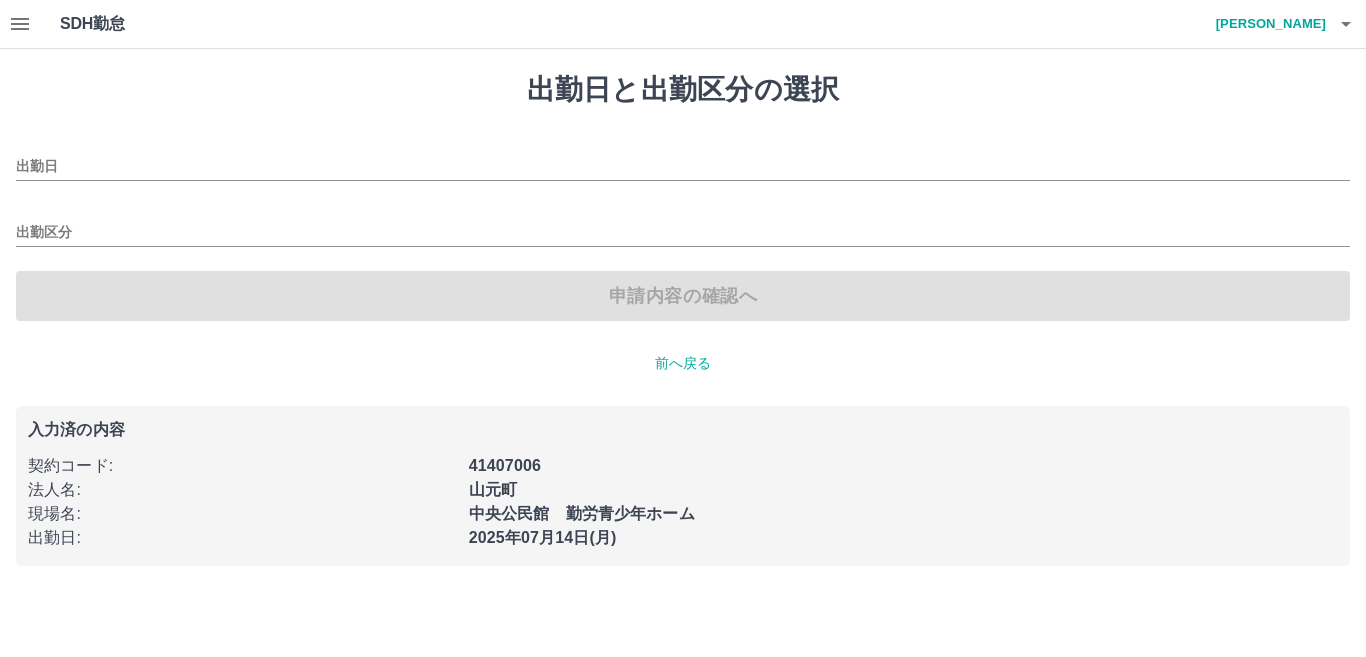 type on "**********" 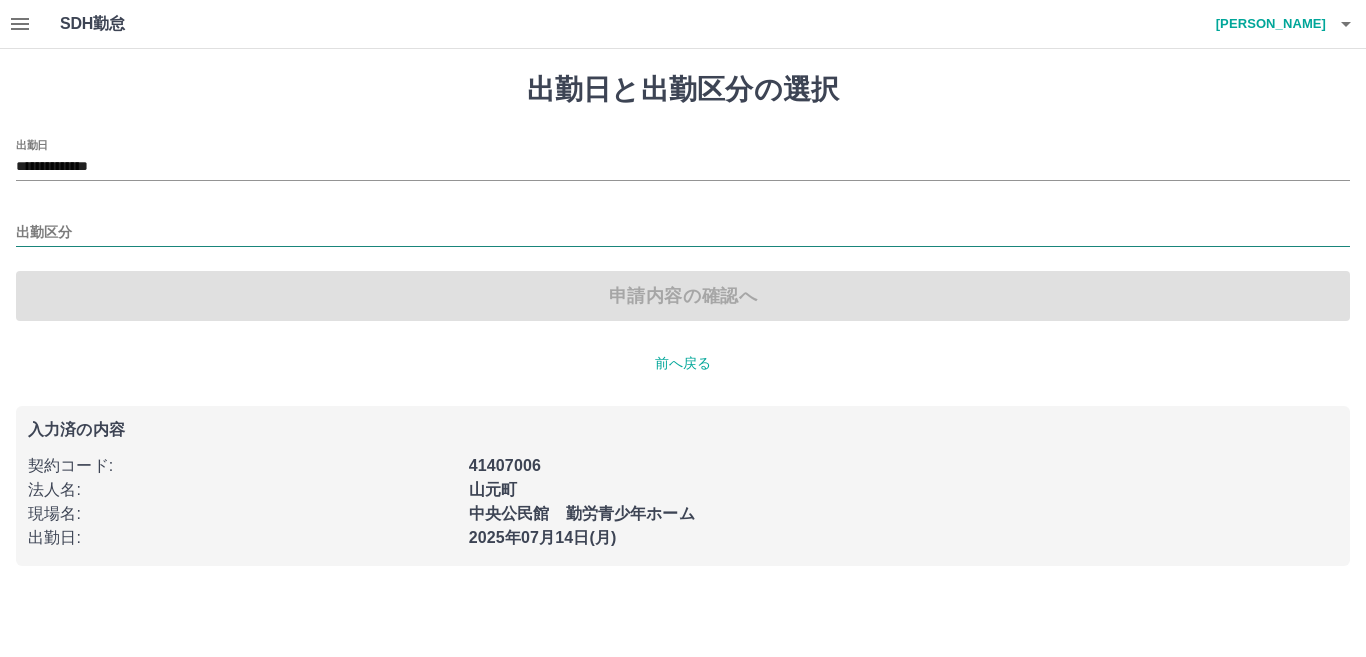click on "出勤区分" at bounding box center [683, 233] 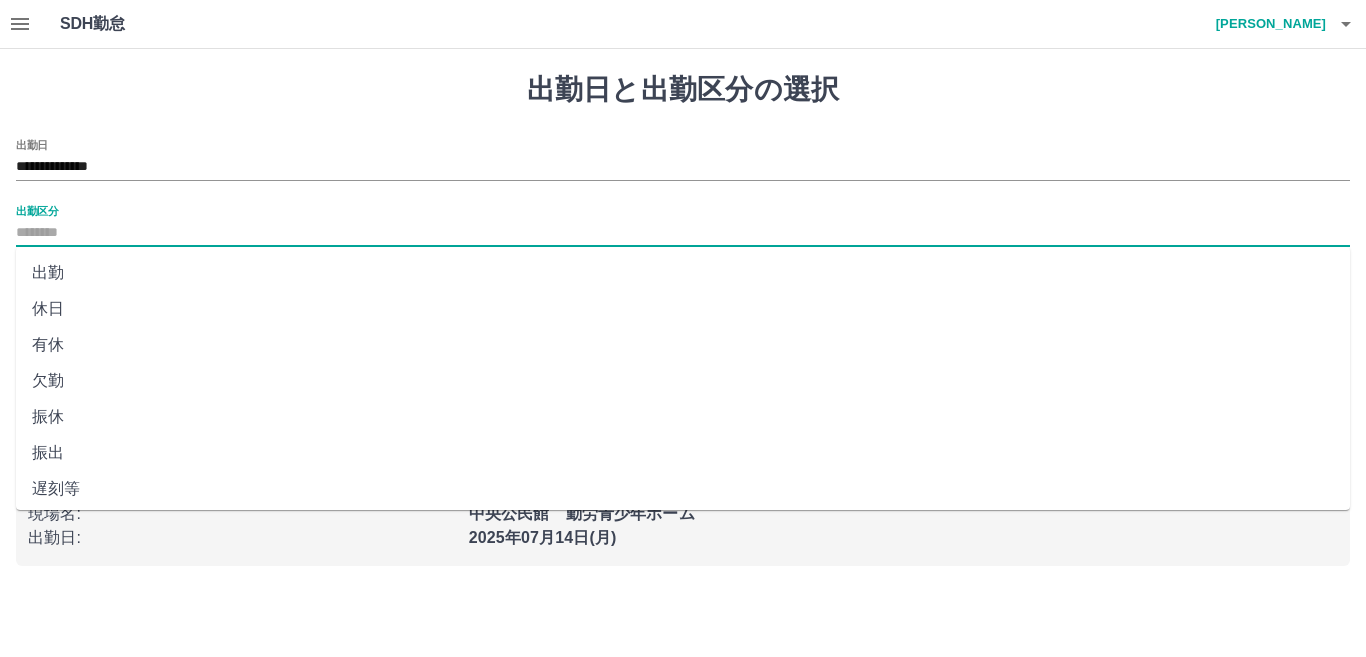 click on "休日" at bounding box center [683, 309] 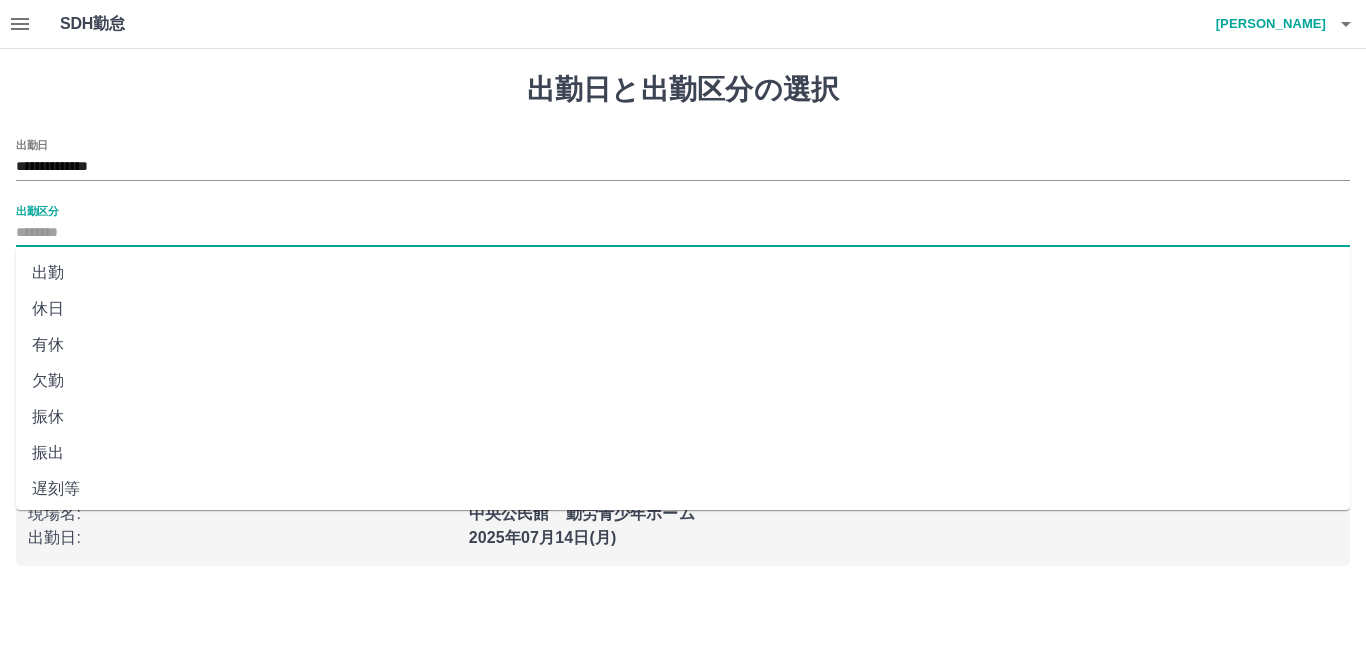 type on "**" 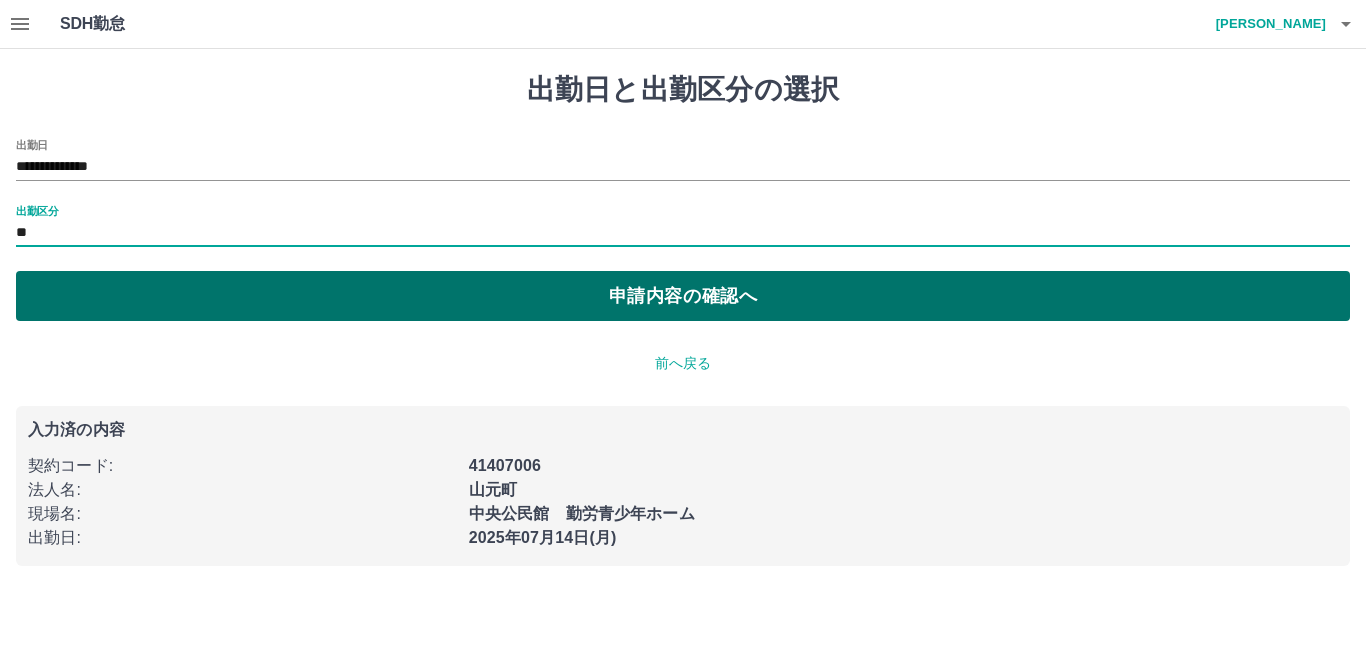 click on "申請内容の確認へ" at bounding box center [683, 296] 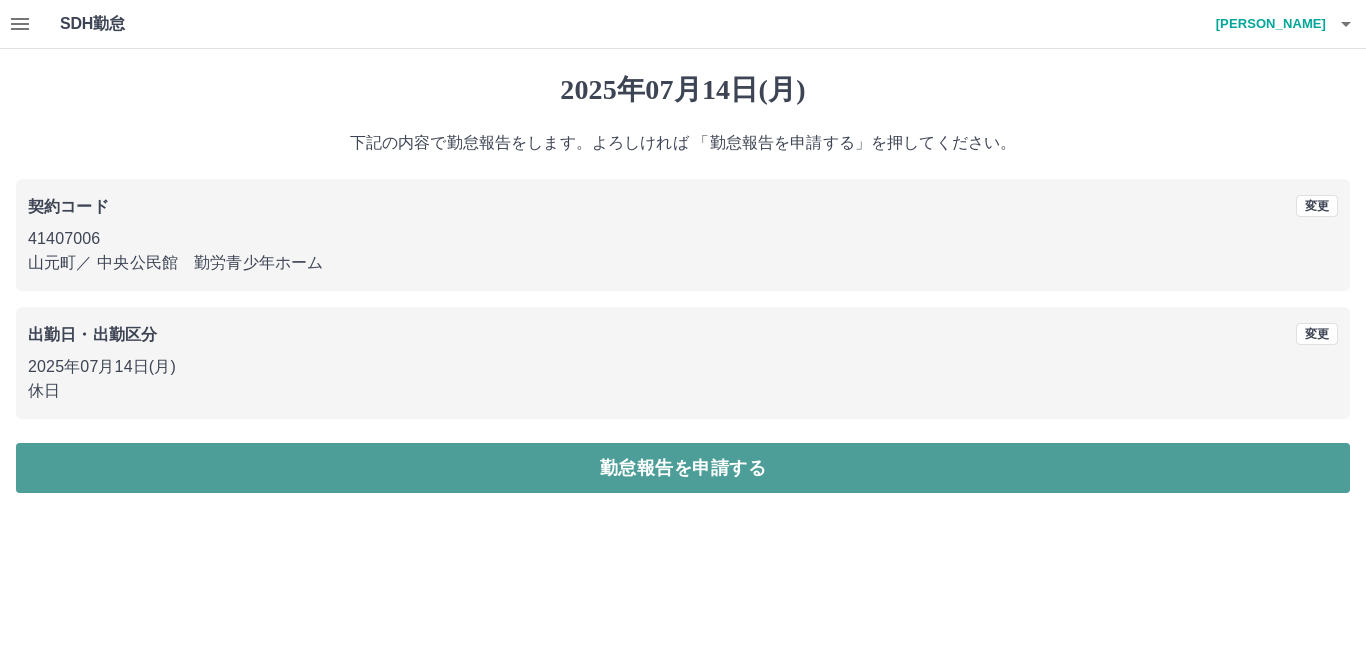 click on "勤怠報告を申請する" at bounding box center [683, 468] 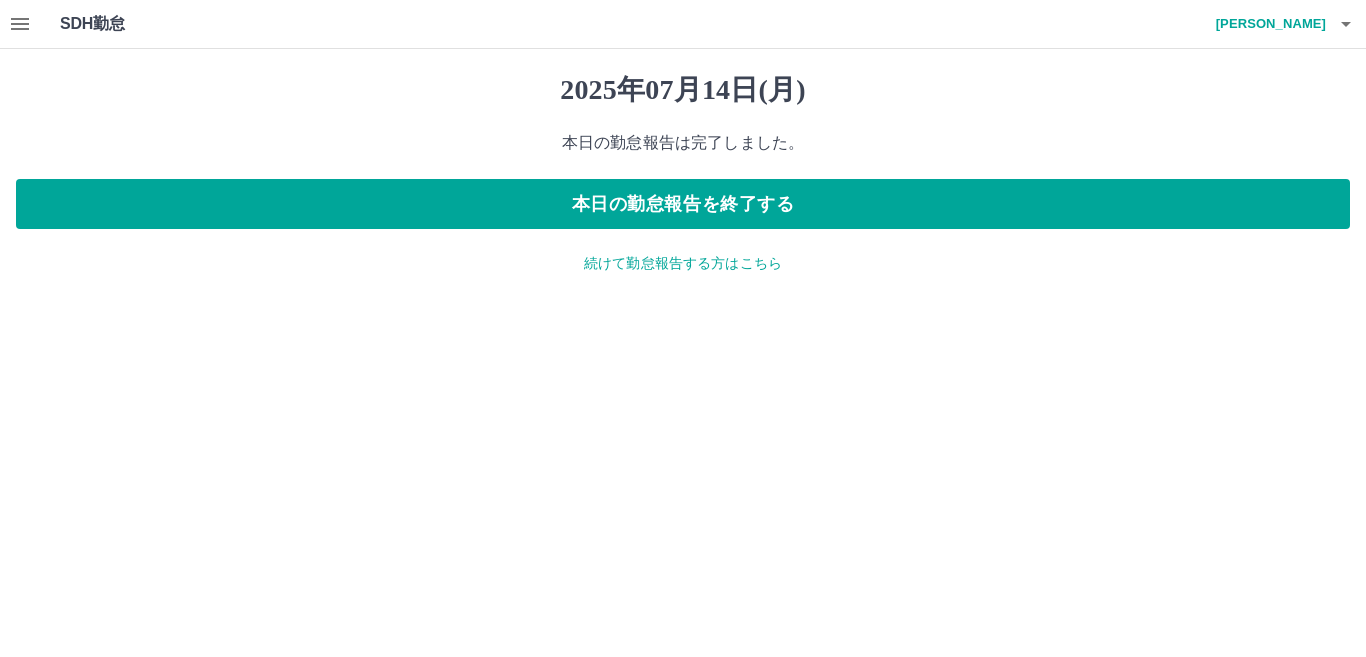 click 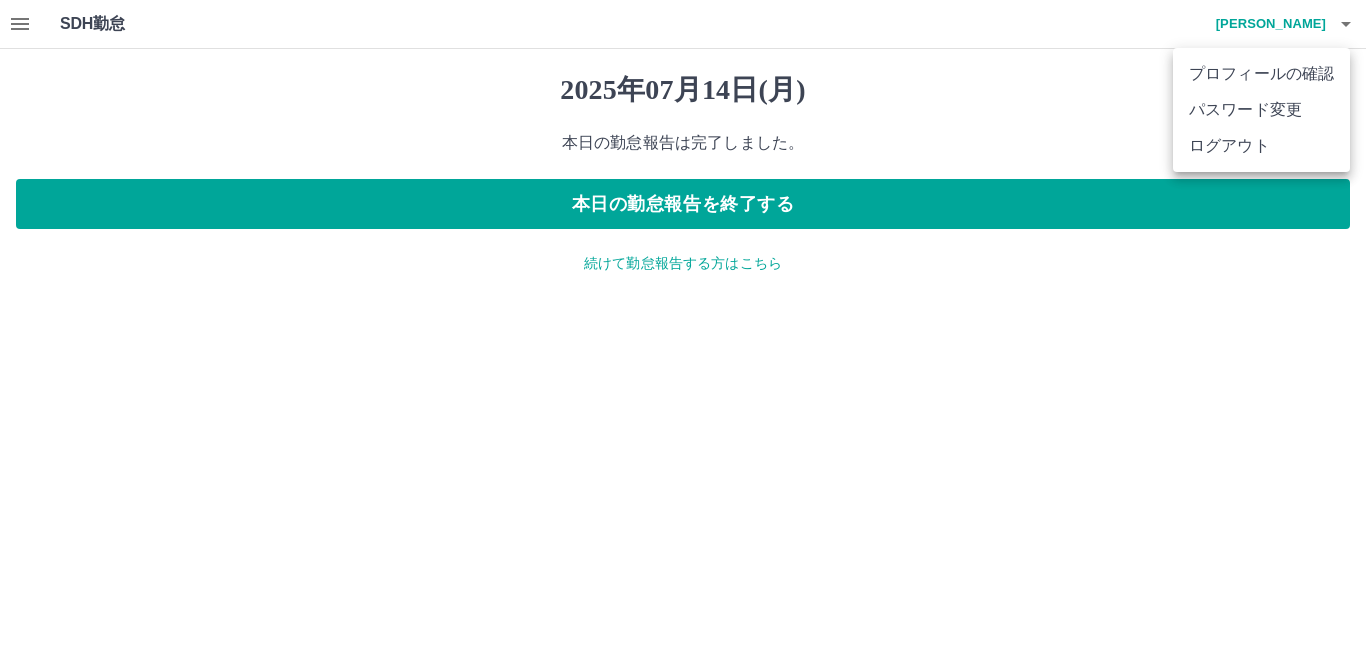 drag, startPoint x: 1231, startPoint y: 147, endPoint x: 711, endPoint y: 148, distance: 520.001 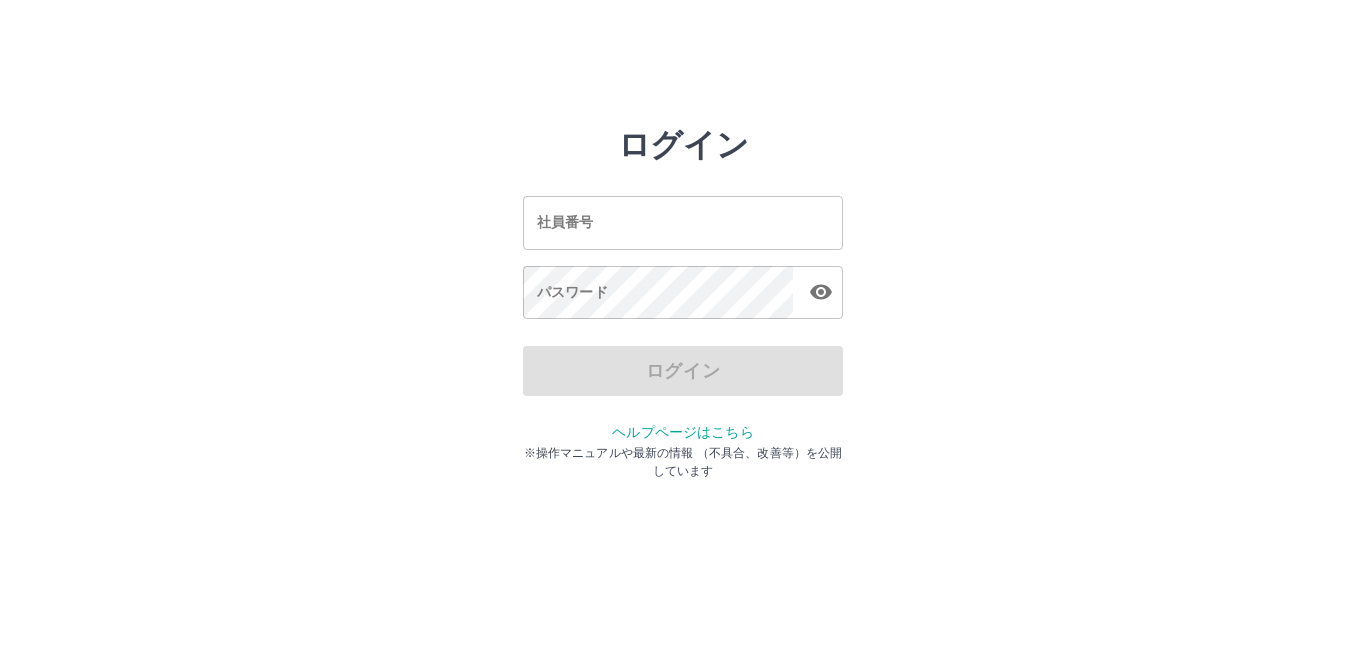 scroll, scrollTop: 0, scrollLeft: 0, axis: both 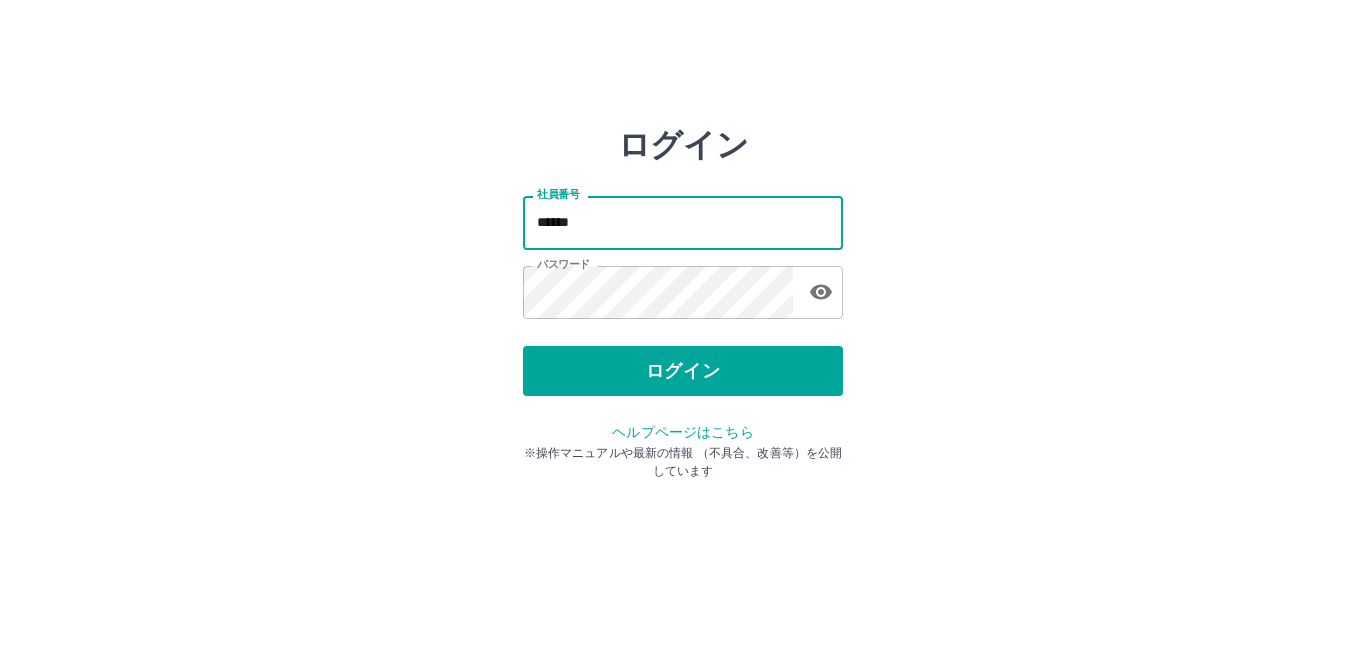 click on "******" at bounding box center [683, 222] 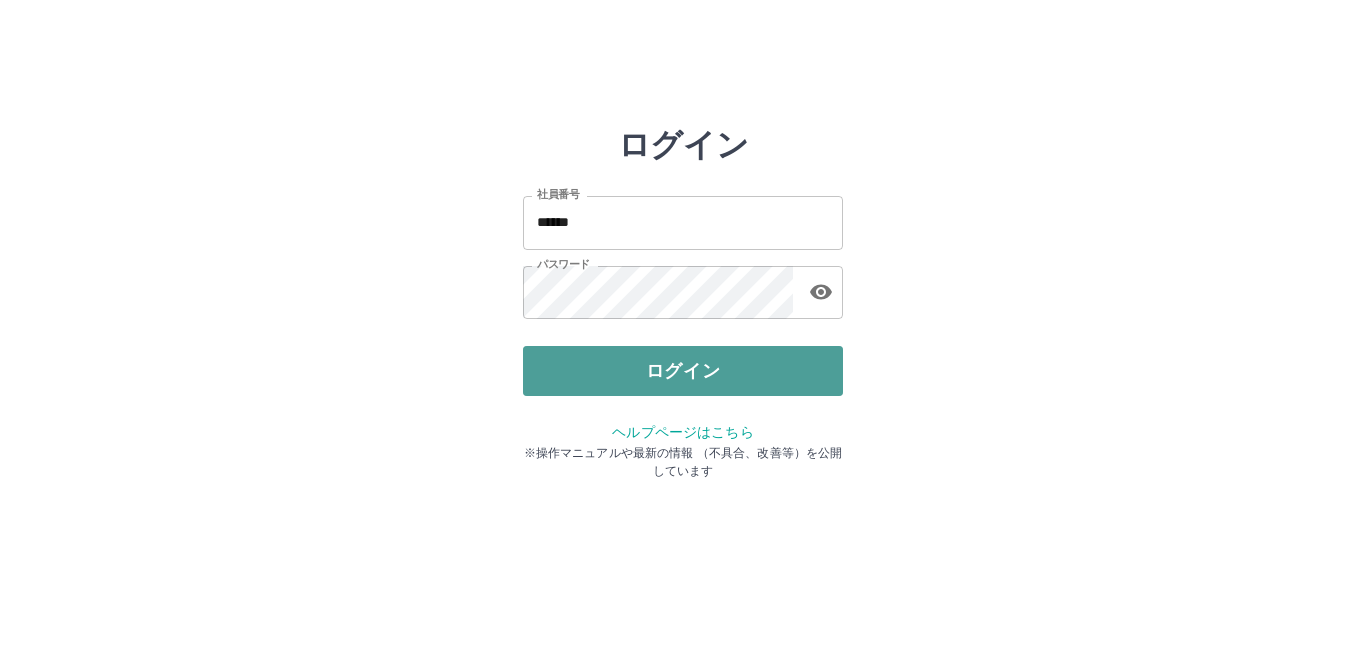 click on "ログイン" at bounding box center (683, 371) 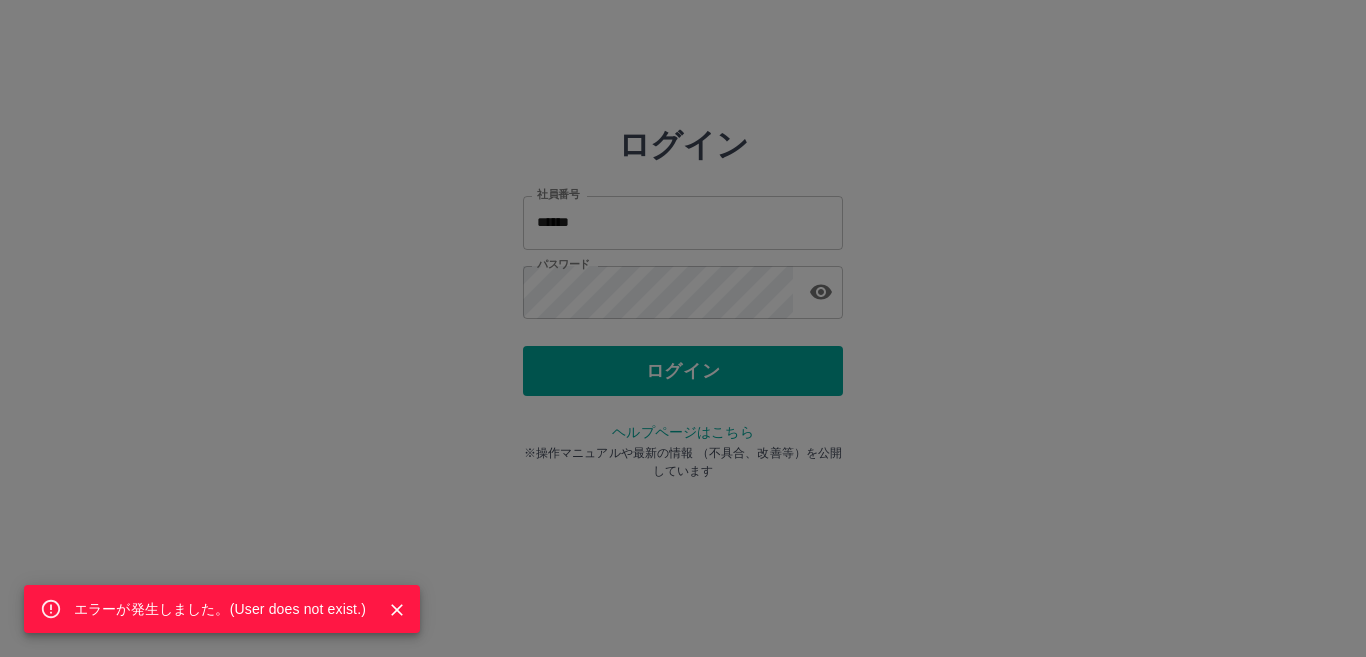 click on "エラーが発生しました。( User does not exist. )" at bounding box center (683, 328) 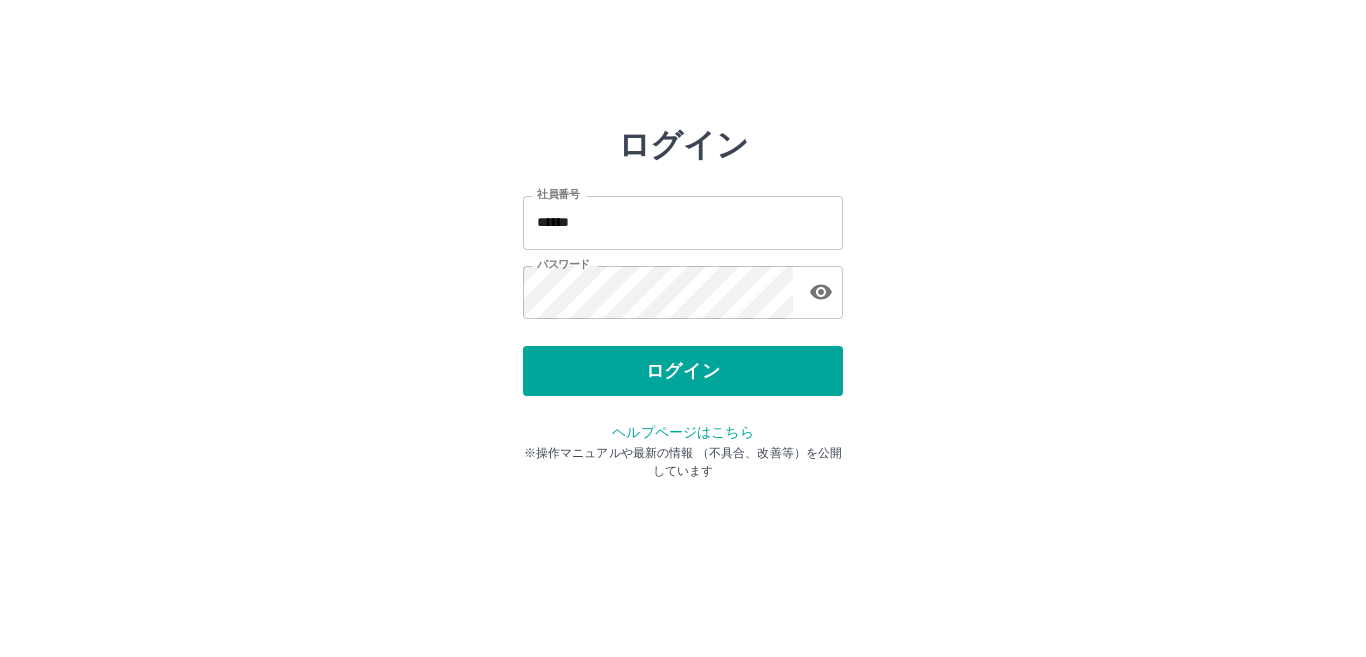 click on "******" at bounding box center (683, 222) 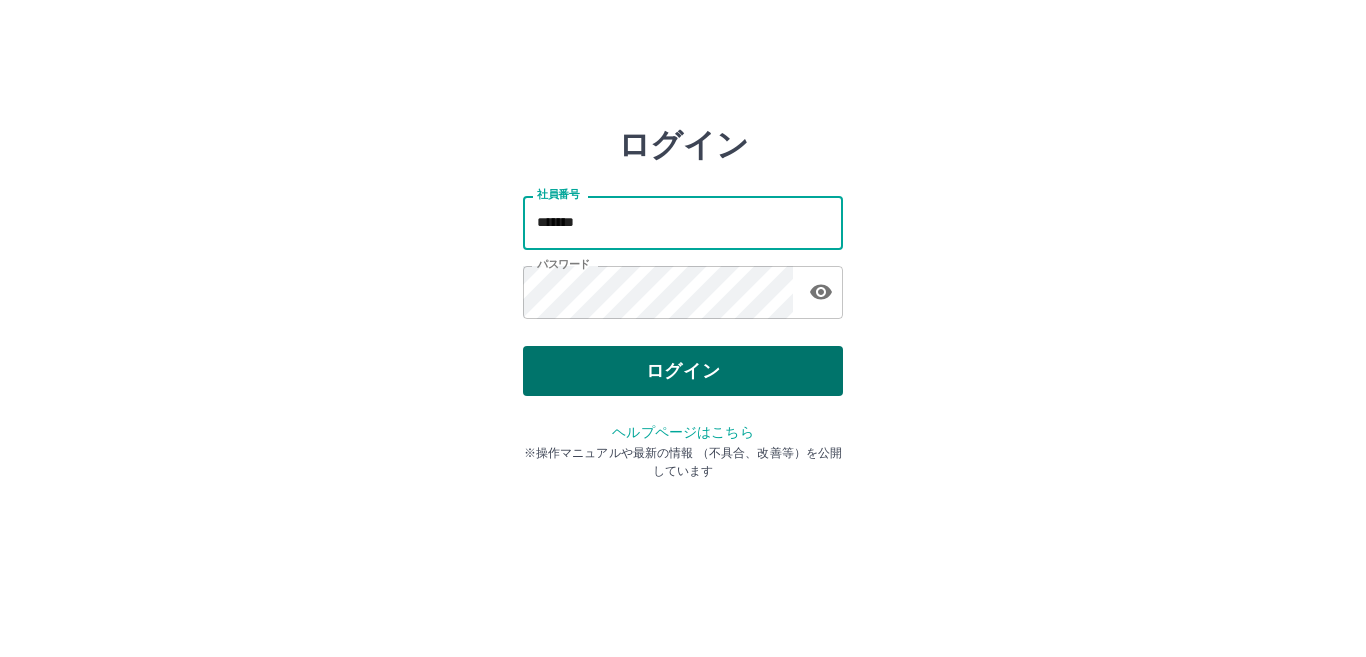 type on "*******" 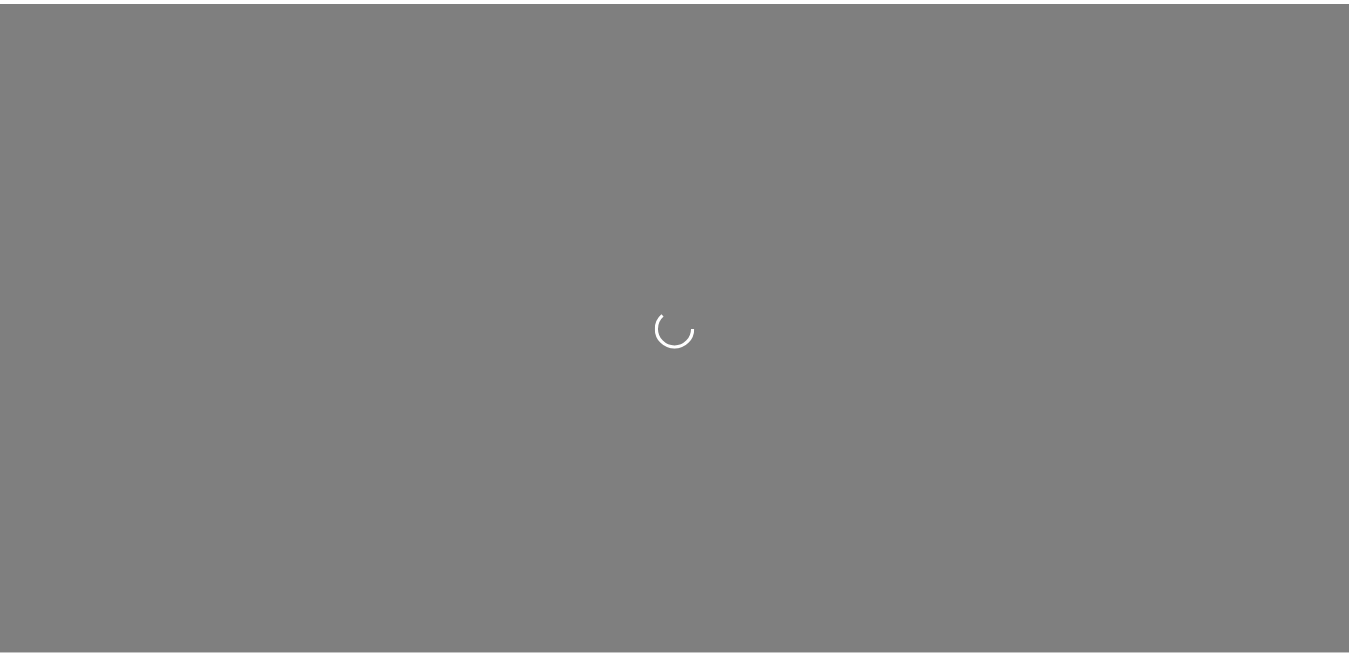 scroll, scrollTop: 0, scrollLeft: 0, axis: both 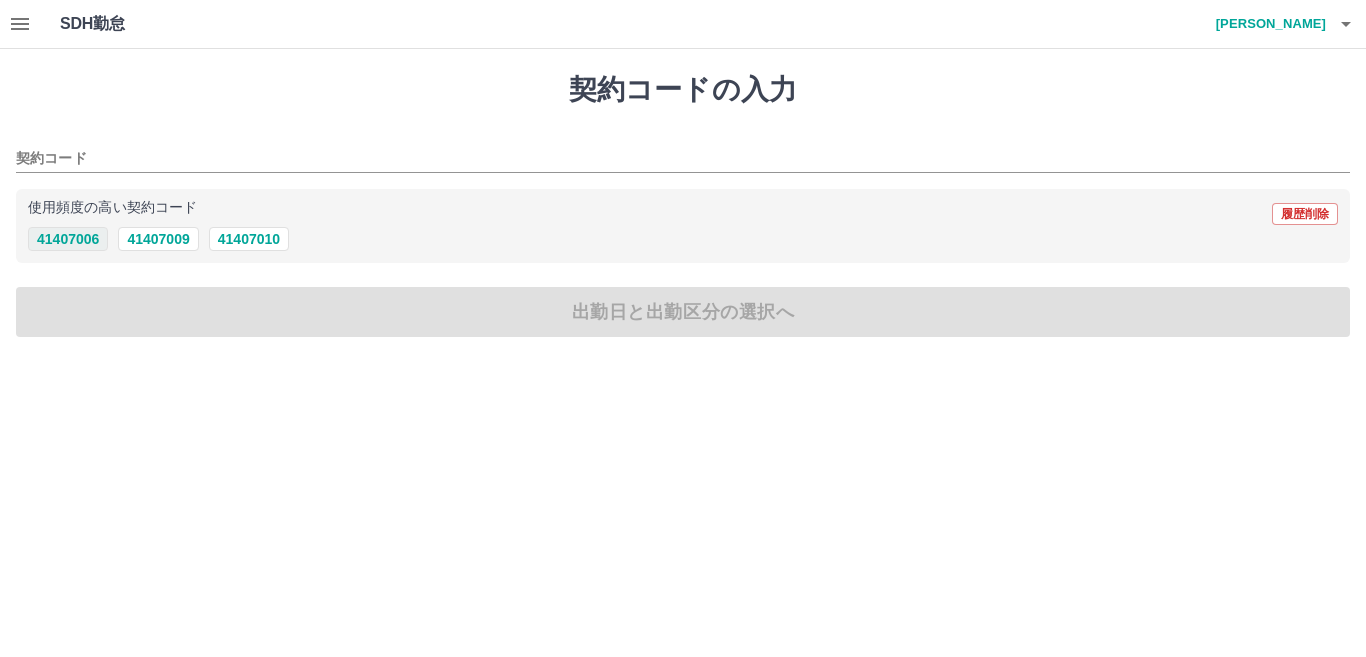 click on "41407006" at bounding box center [68, 239] 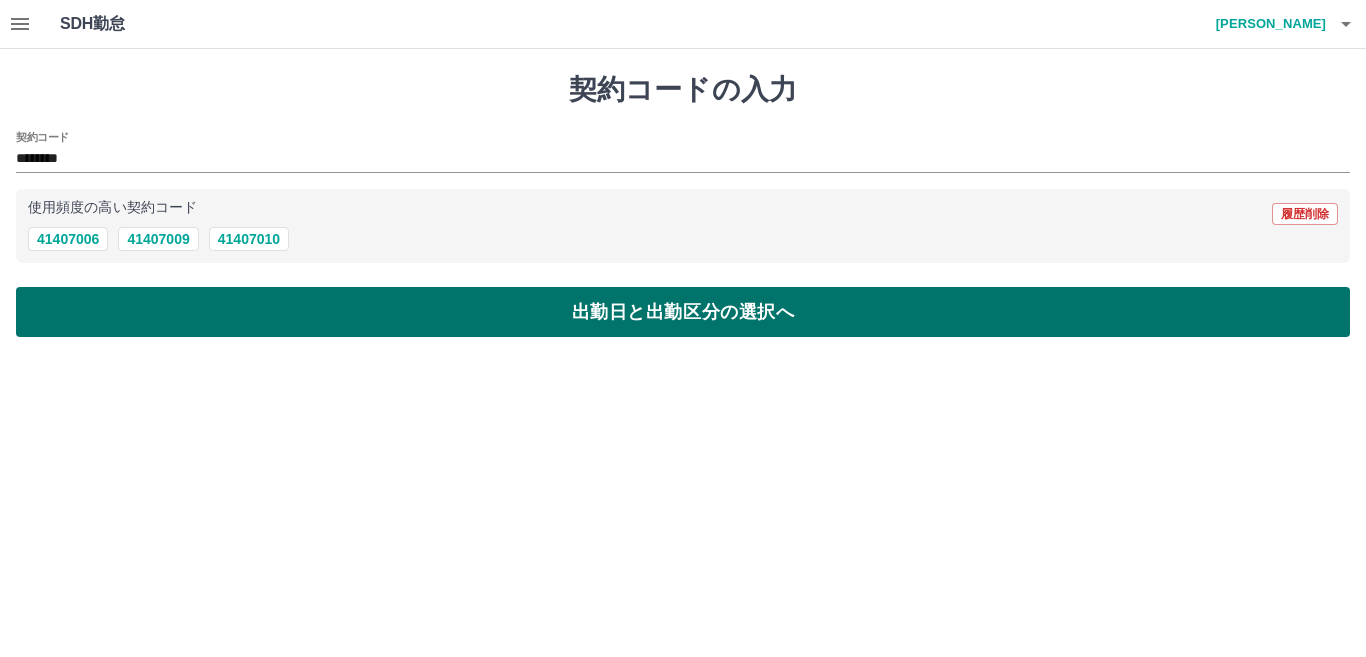 click on "出勤日と出勤区分の選択へ" at bounding box center [683, 312] 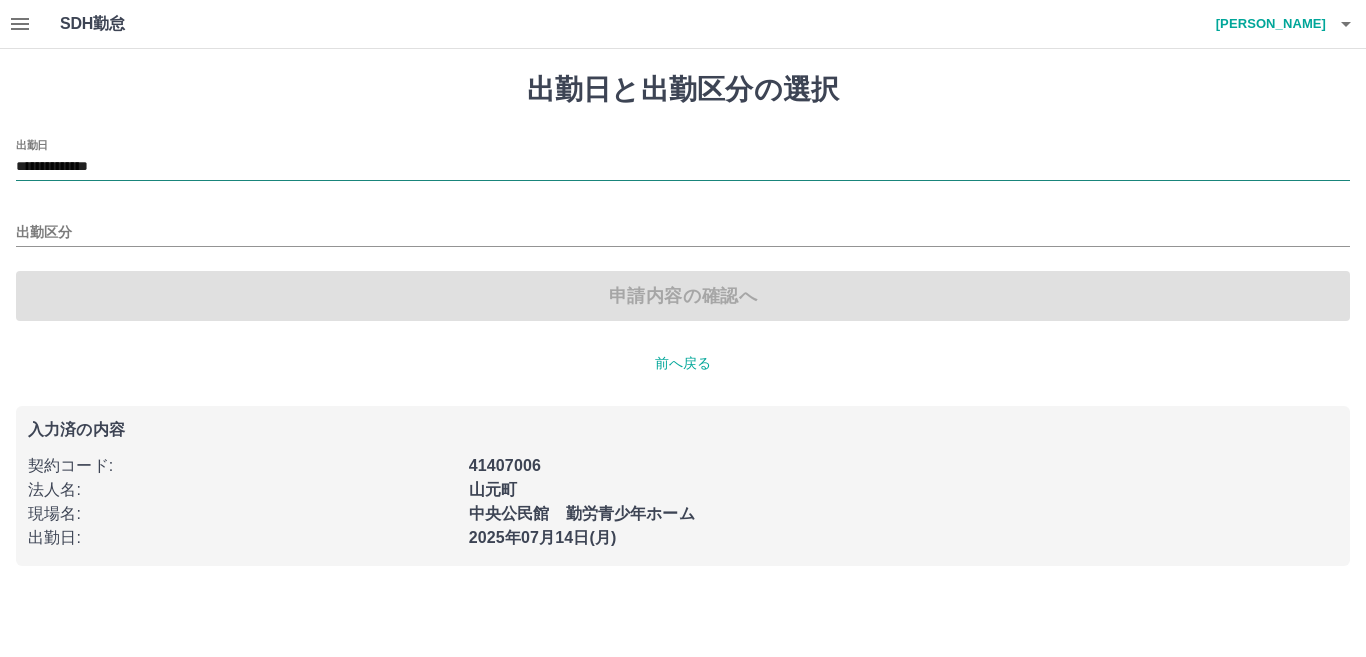click on "**********" at bounding box center (683, 167) 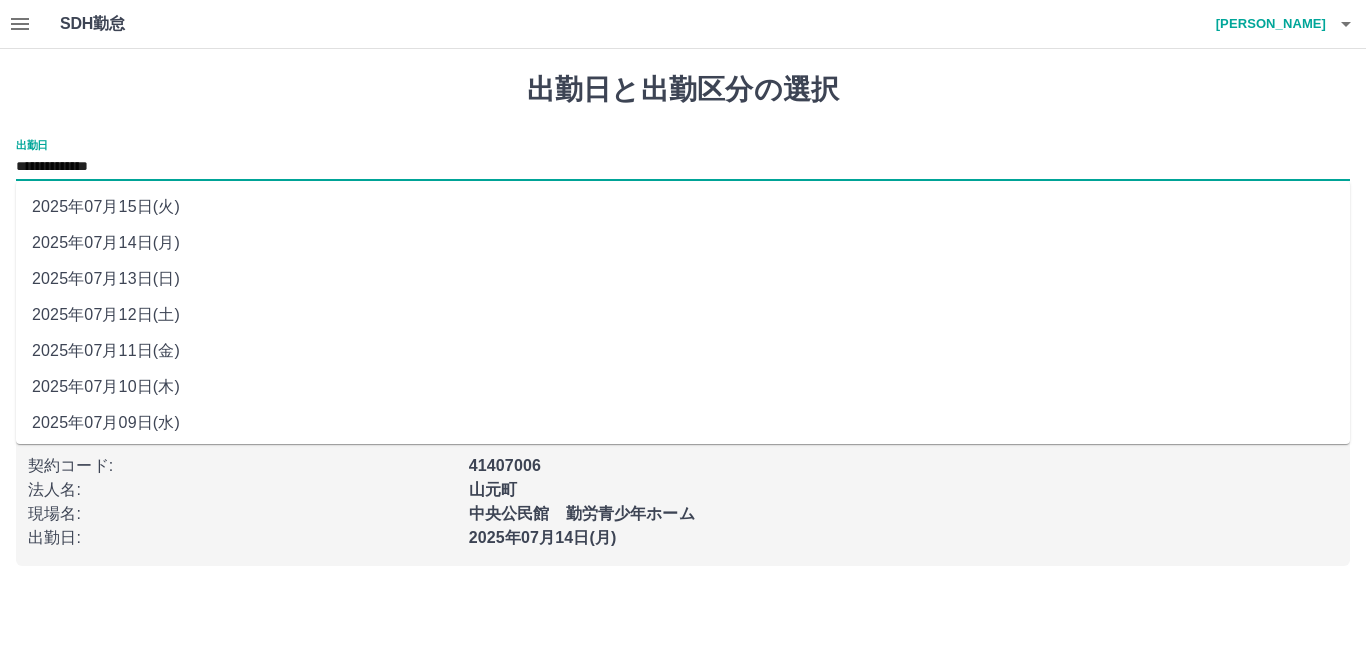 click on "2025年07月11日(金)" at bounding box center [683, 351] 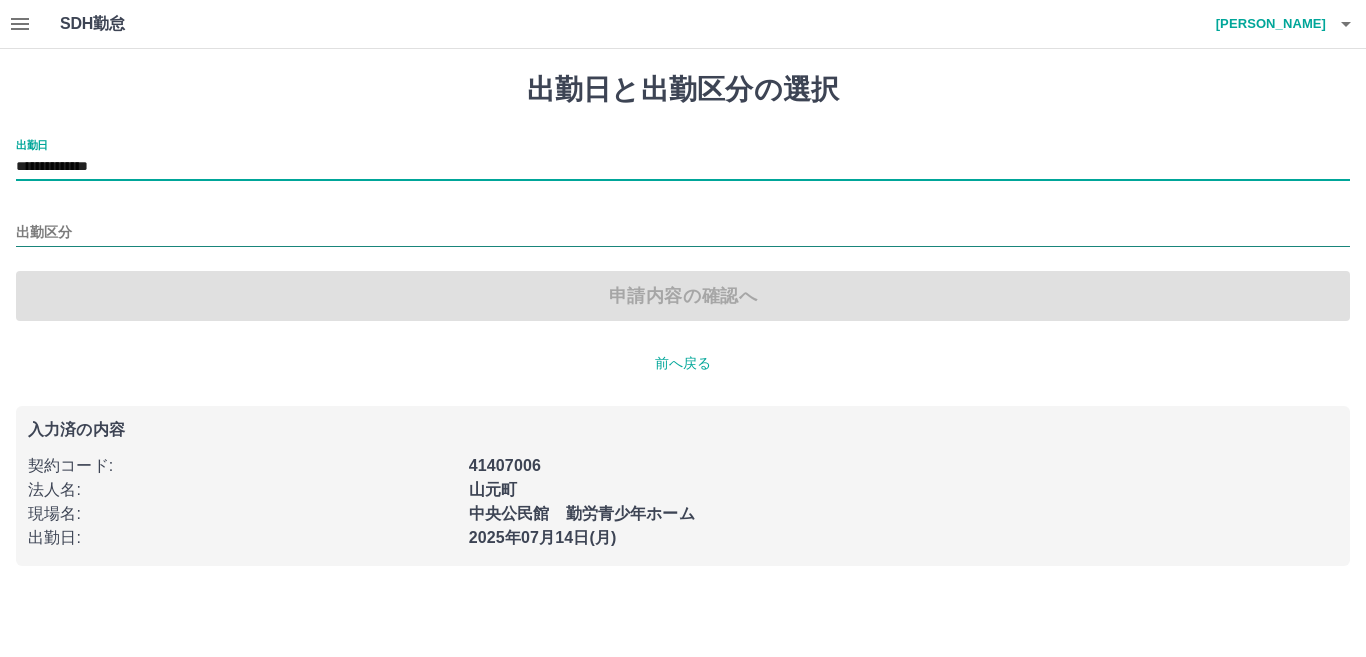 click on "出勤区分" at bounding box center [683, 233] 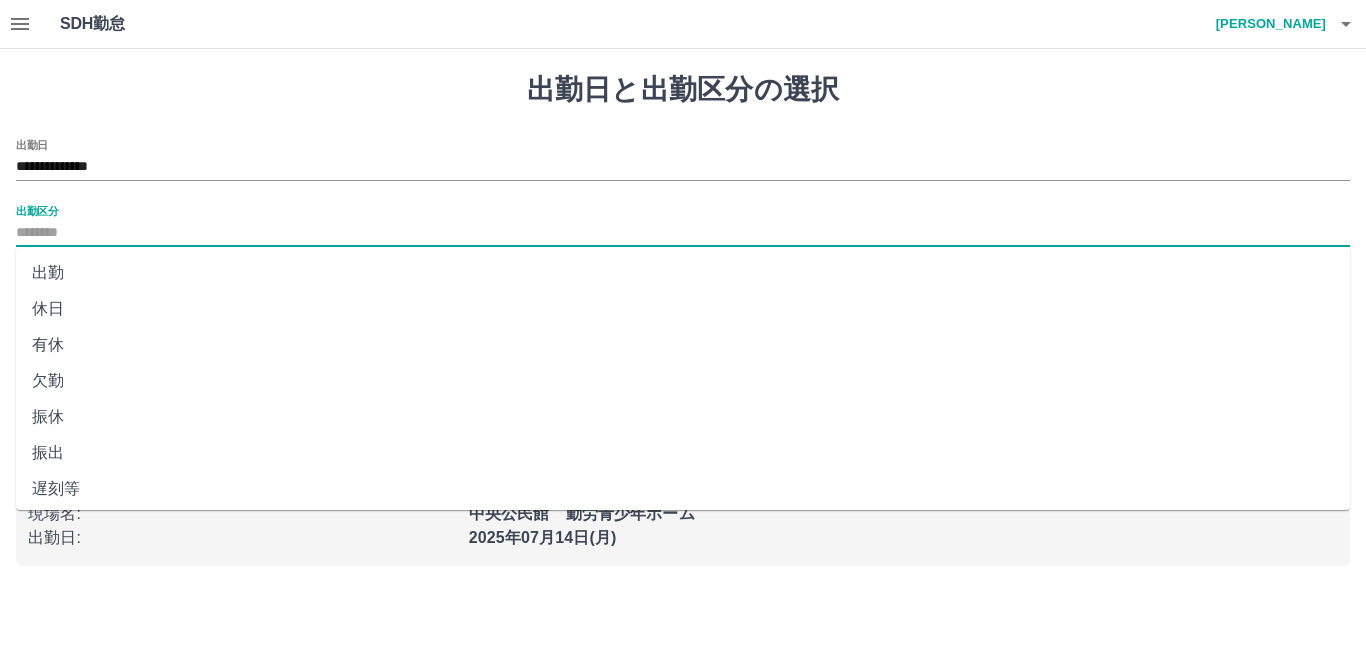 click on "休日" at bounding box center (683, 309) 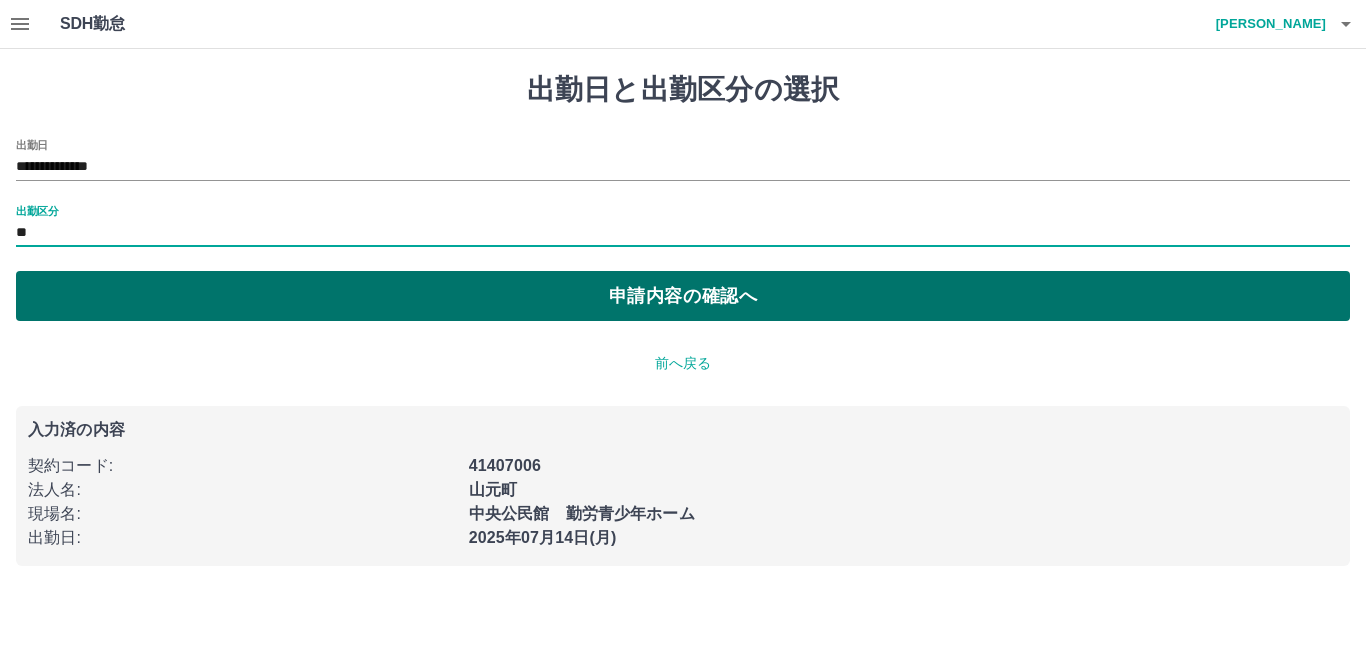 click on "申請内容の確認へ" at bounding box center (683, 296) 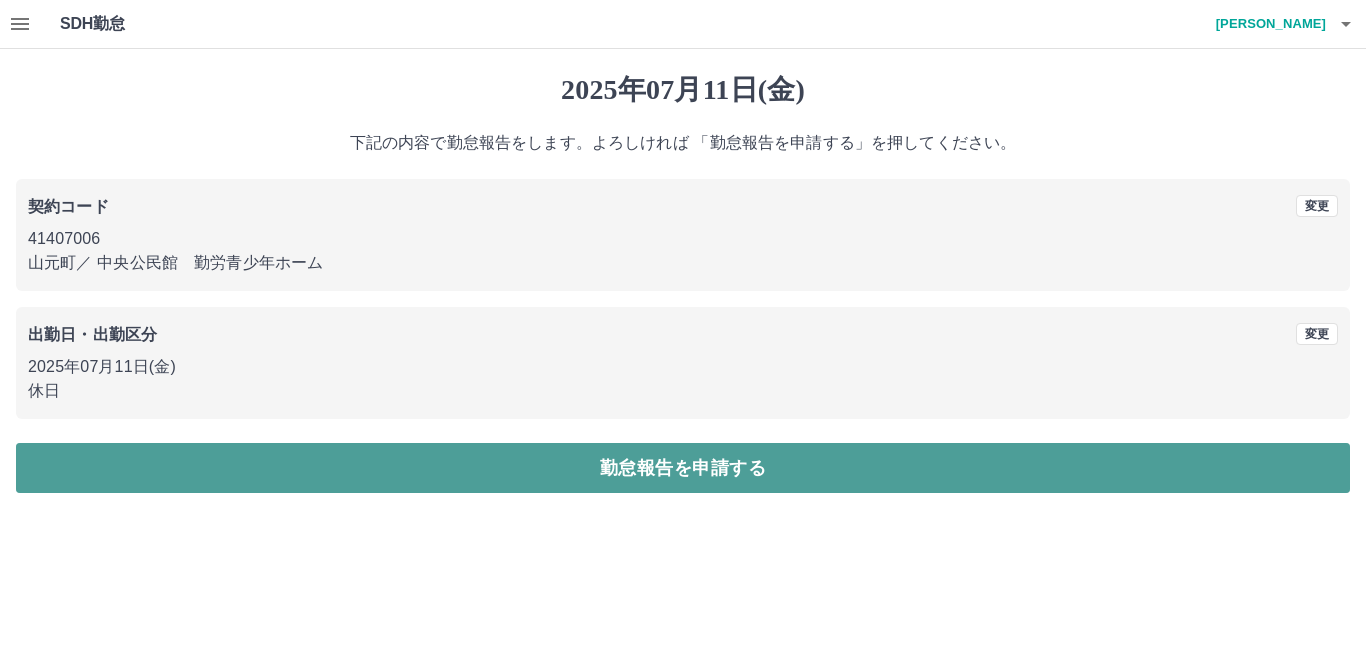 click on "勤怠報告を申請する" at bounding box center [683, 468] 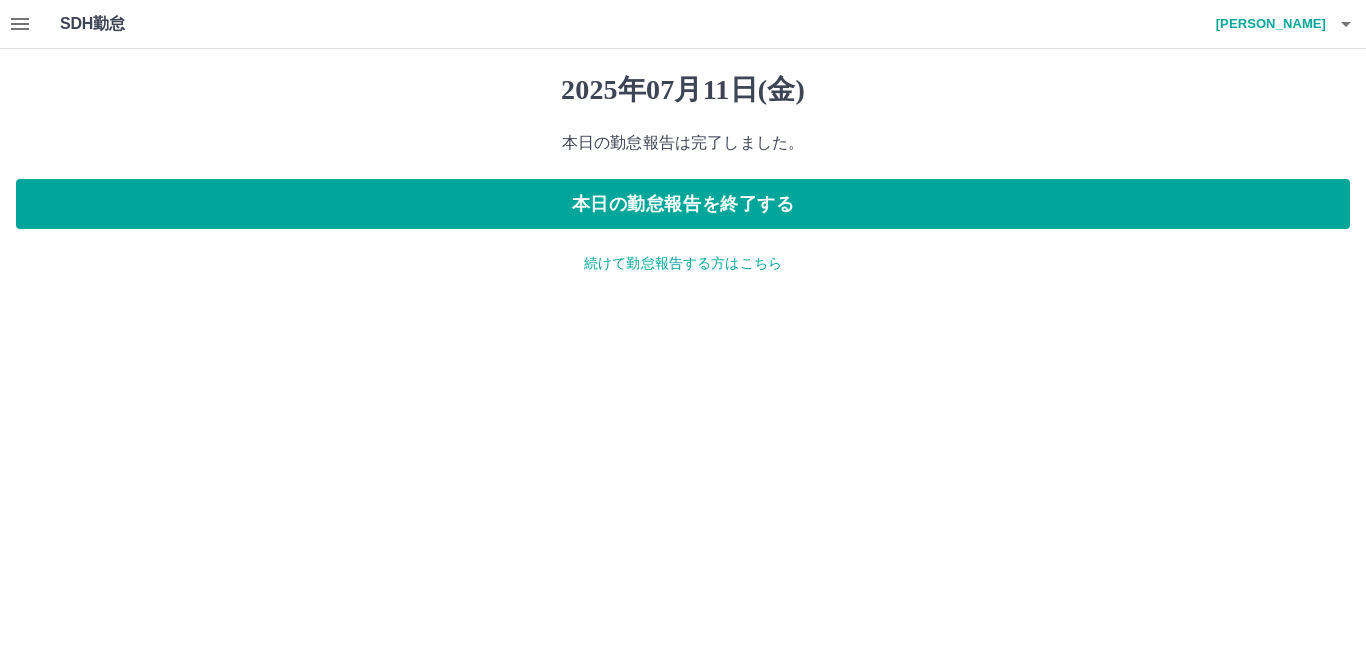 click on "続けて勤怠報告する方はこちら" at bounding box center [683, 263] 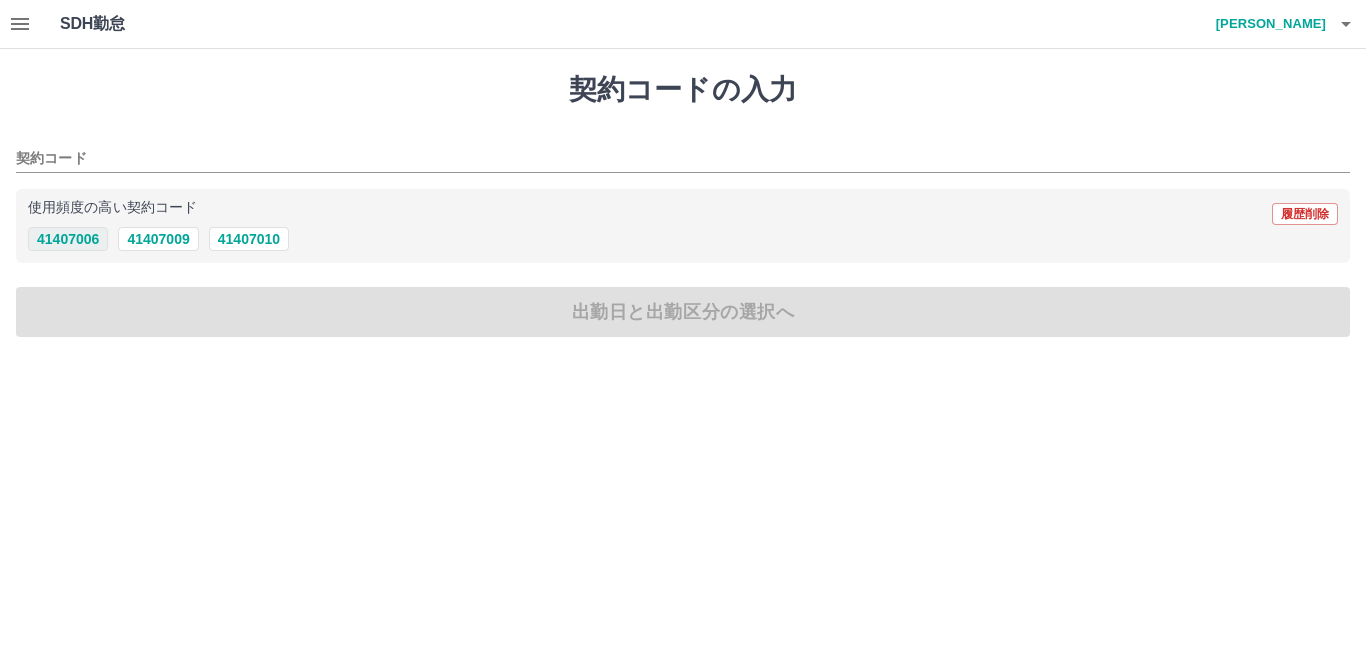click on "41407006" at bounding box center (68, 239) 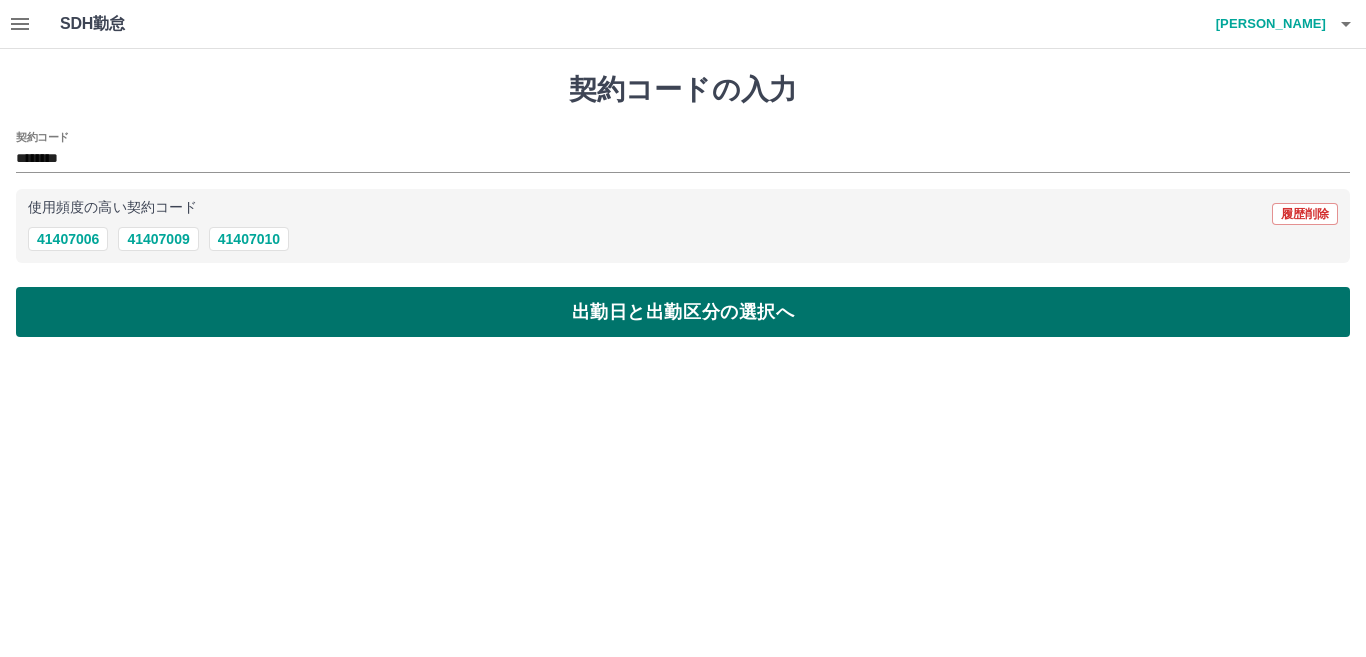 click on "出勤日と出勤区分の選択へ" at bounding box center (683, 312) 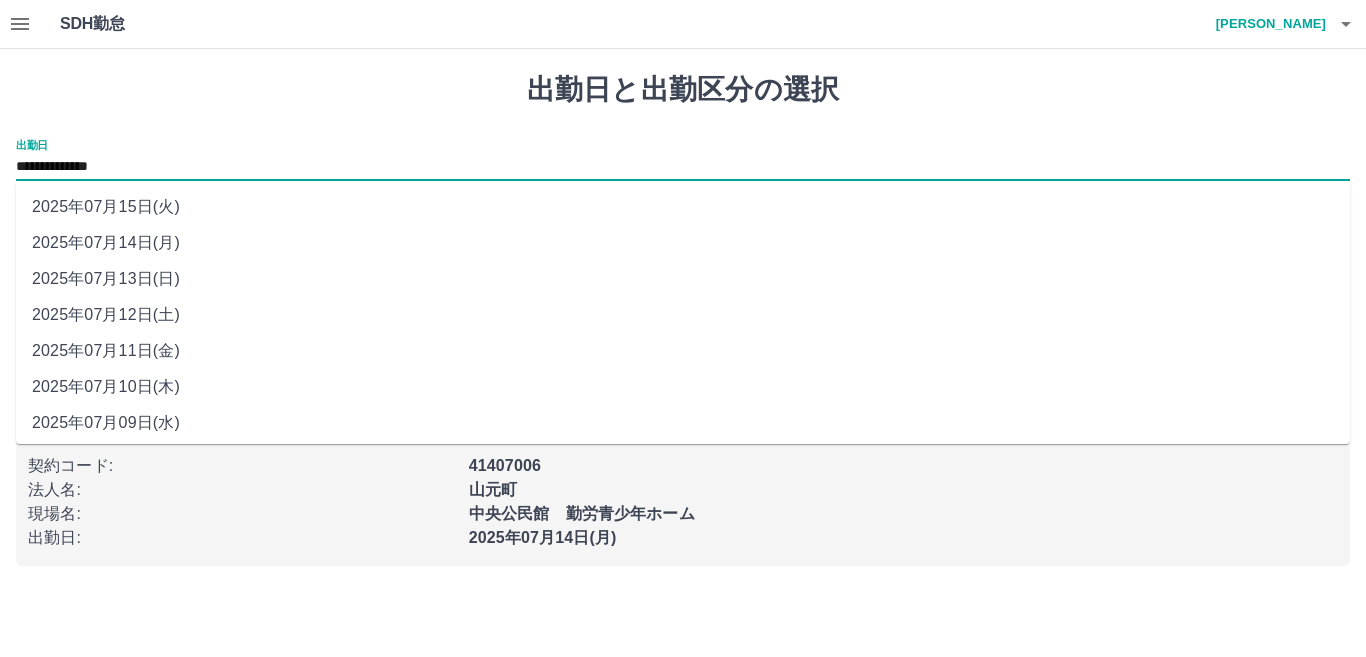 click on "**********" at bounding box center (683, 167) 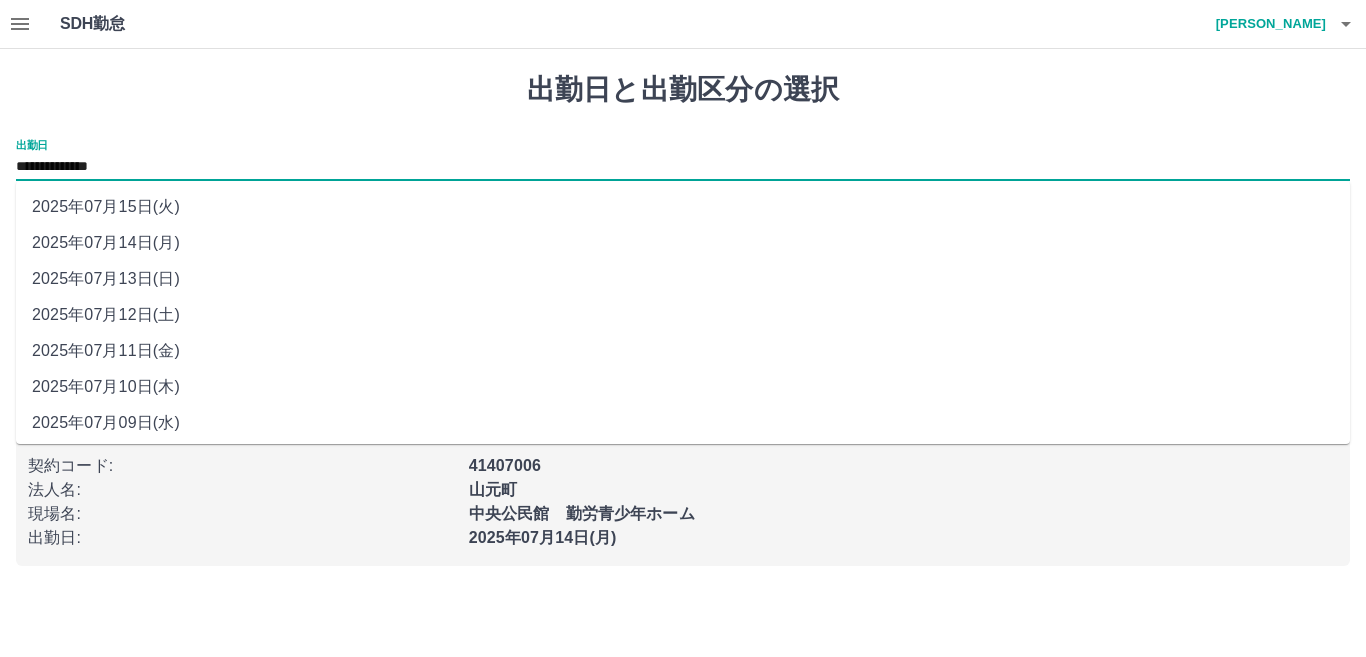 drag, startPoint x: 138, startPoint y: 174, endPoint x: 133, endPoint y: 313, distance: 139.0899 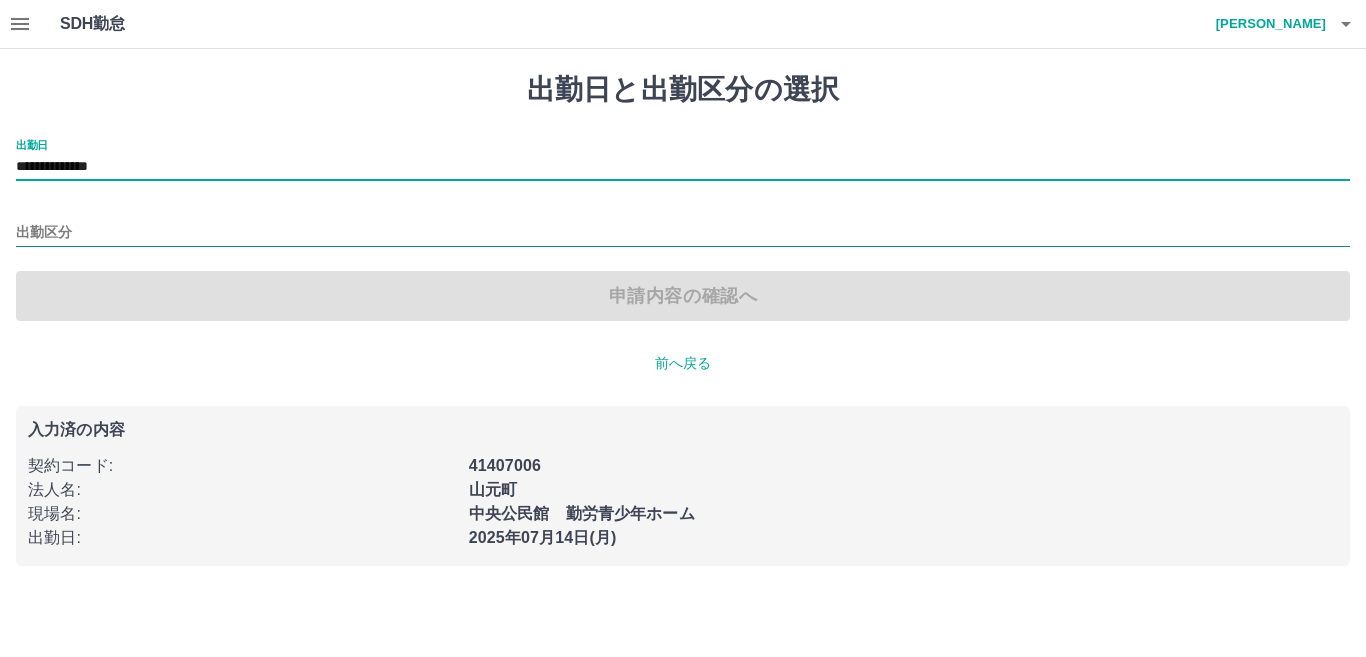 click on "出勤区分" at bounding box center (683, 233) 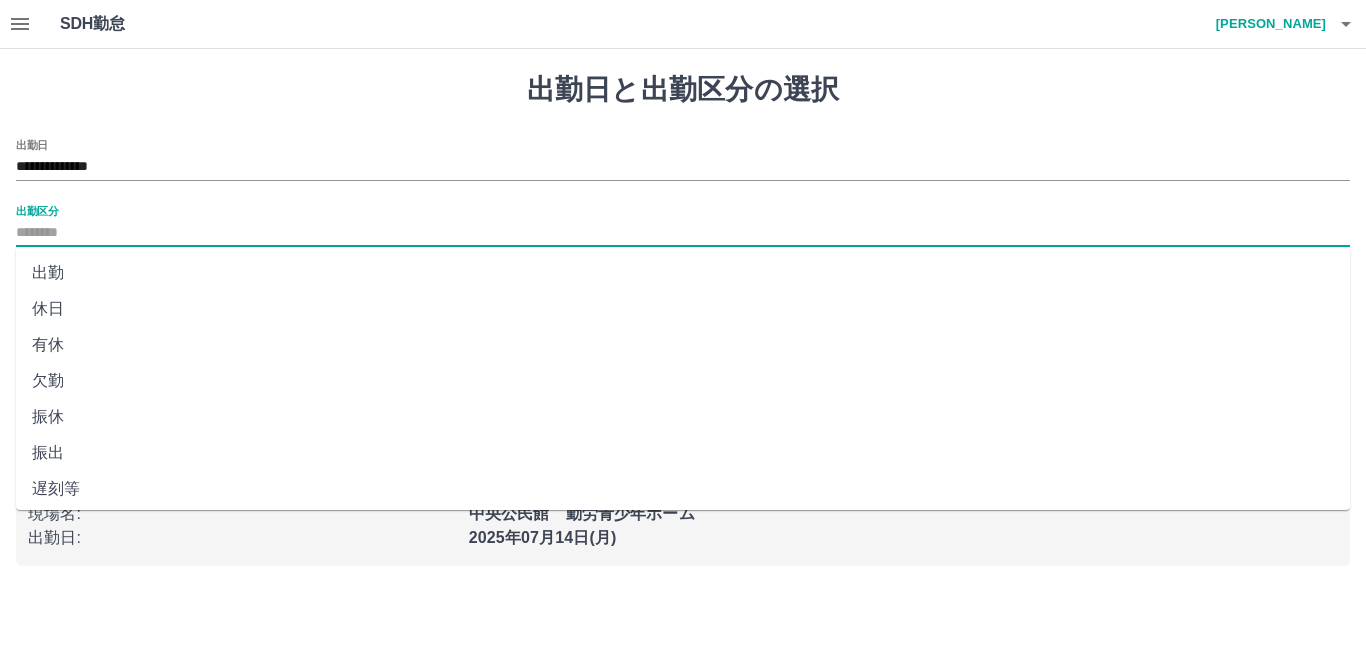click on "出勤" at bounding box center [683, 273] 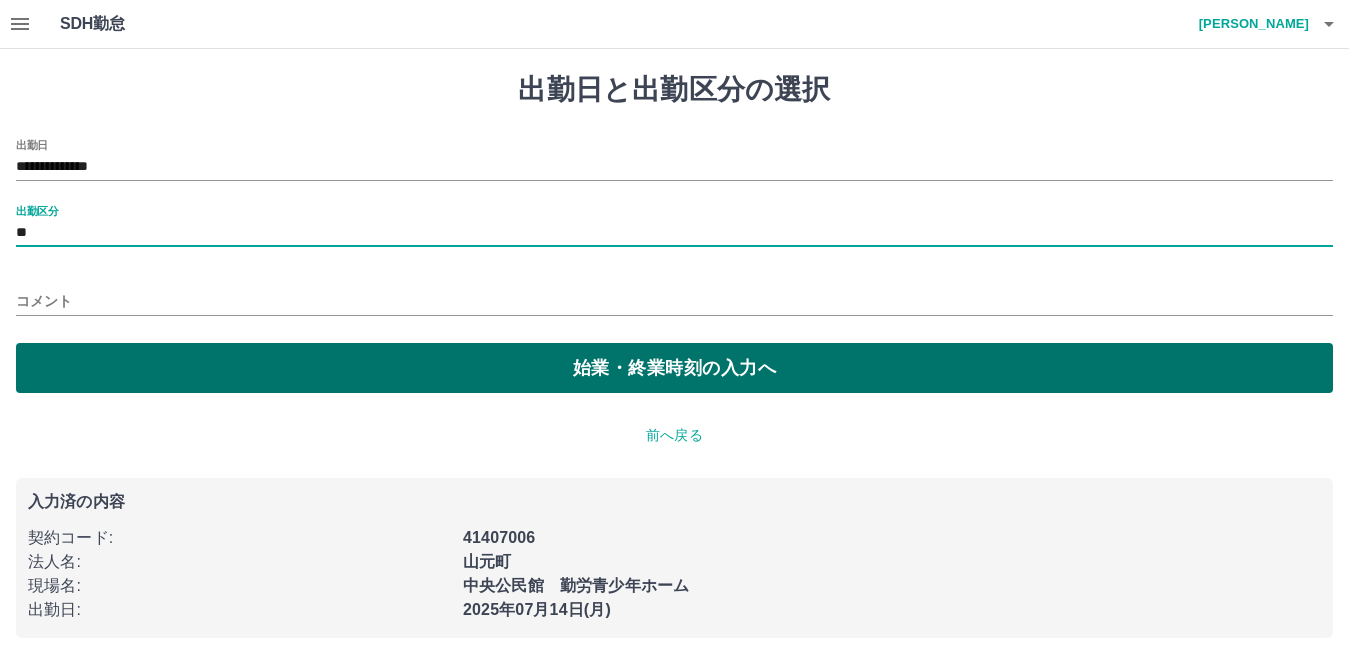 click on "始業・終業時刻の入力へ" at bounding box center (674, 368) 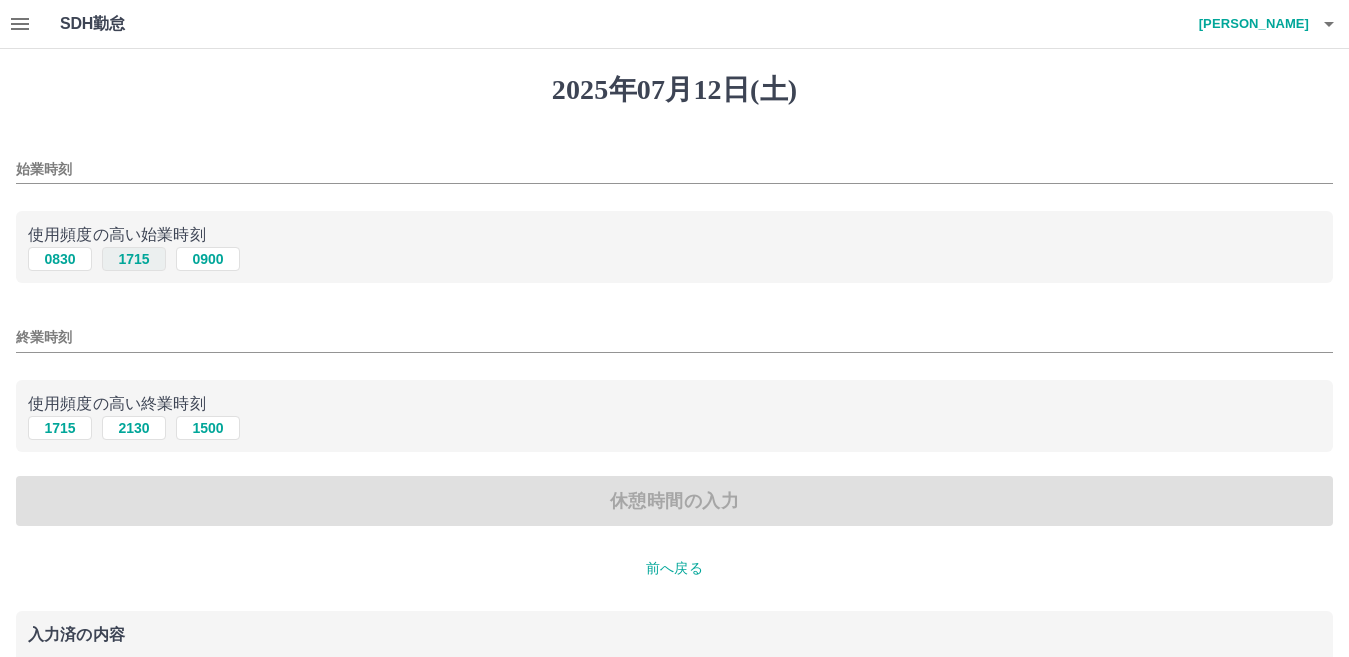 click on "1715" at bounding box center (134, 259) 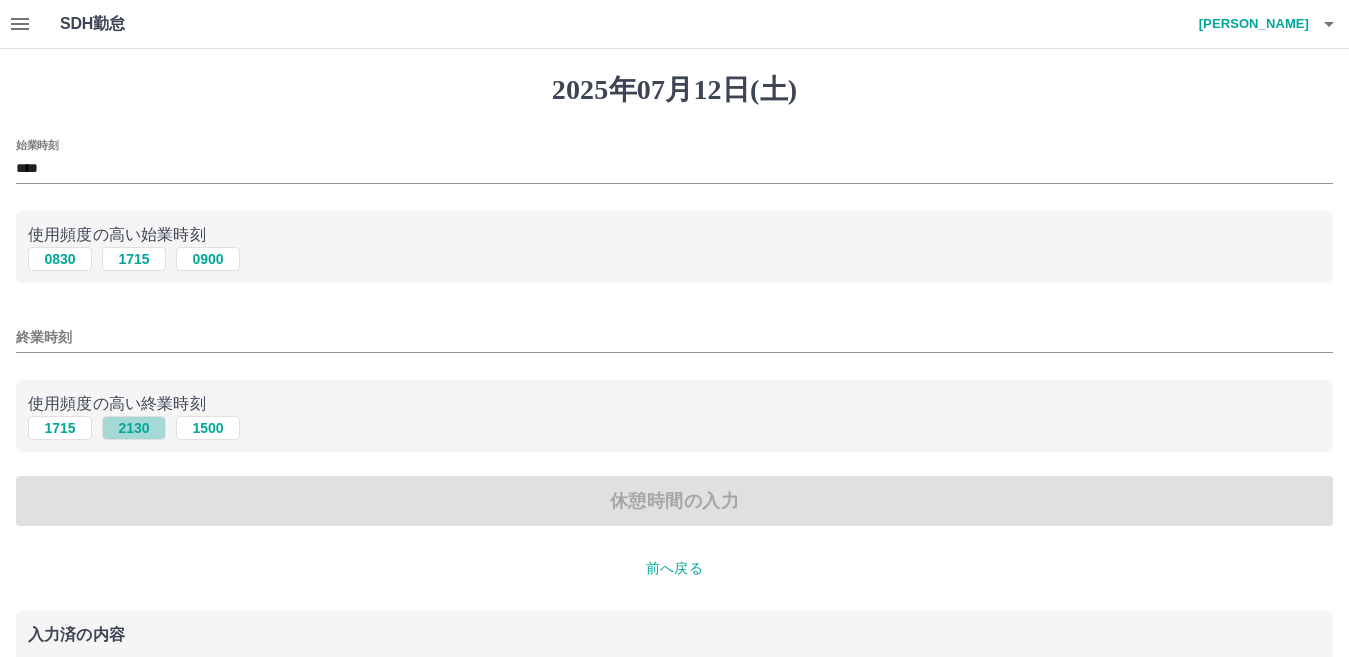 click on "2130" at bounding box center [134, 428] 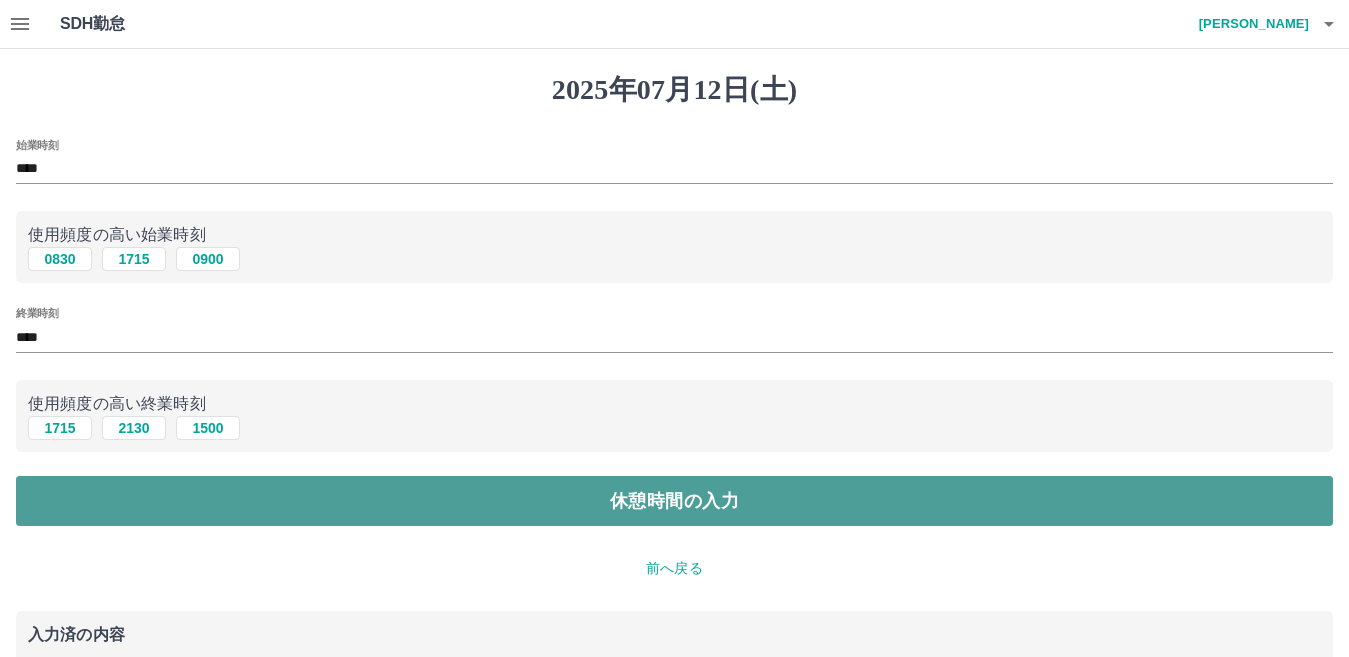 click on "休憩時間の入力" at bounding box center (674, 501) 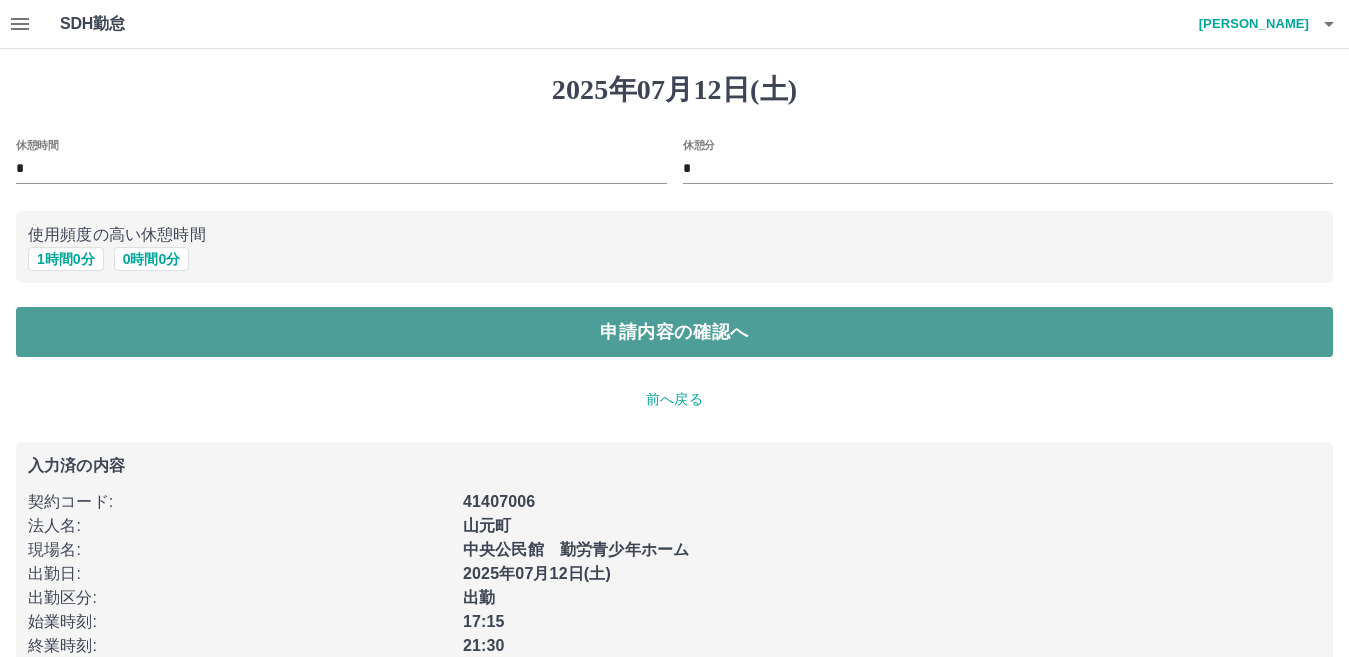 click on "申請内容の確認へ" at bounding box center [674, 332] 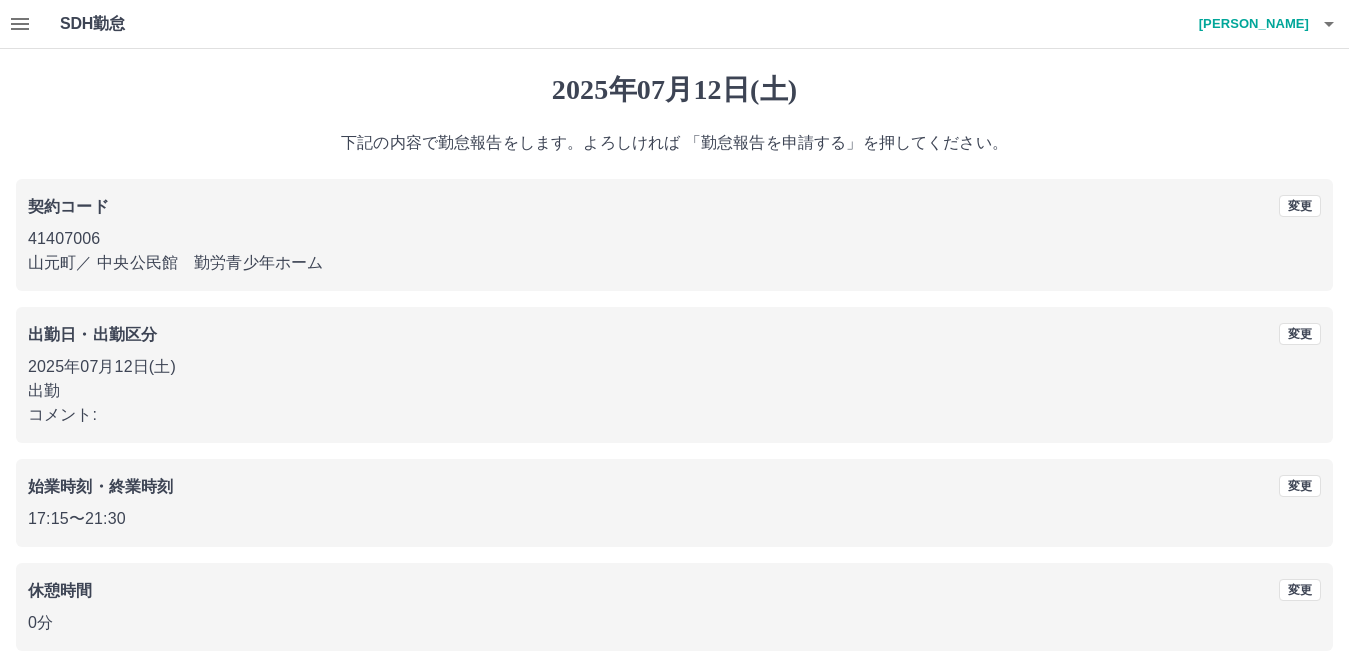 scroll, scrollTop: 92, scrollLeft: 0, axis: vertical 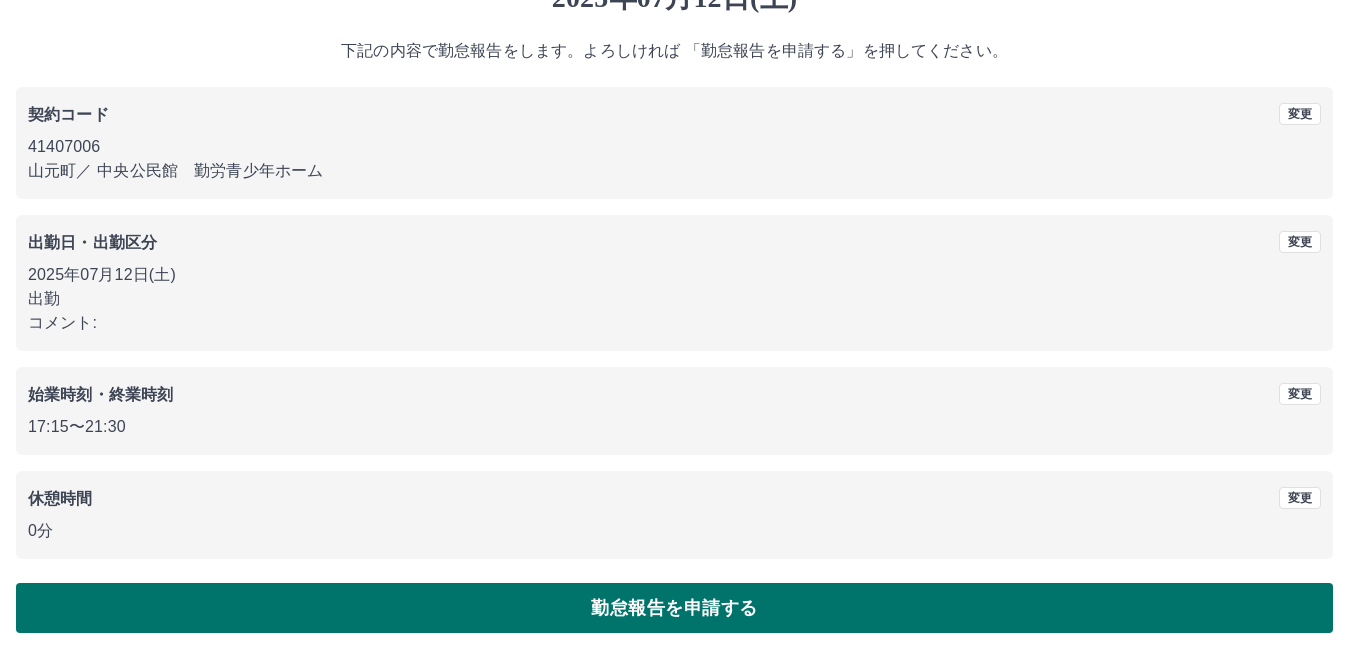 click on "勤怠報告を申請する" at bounding box center (674, 608) 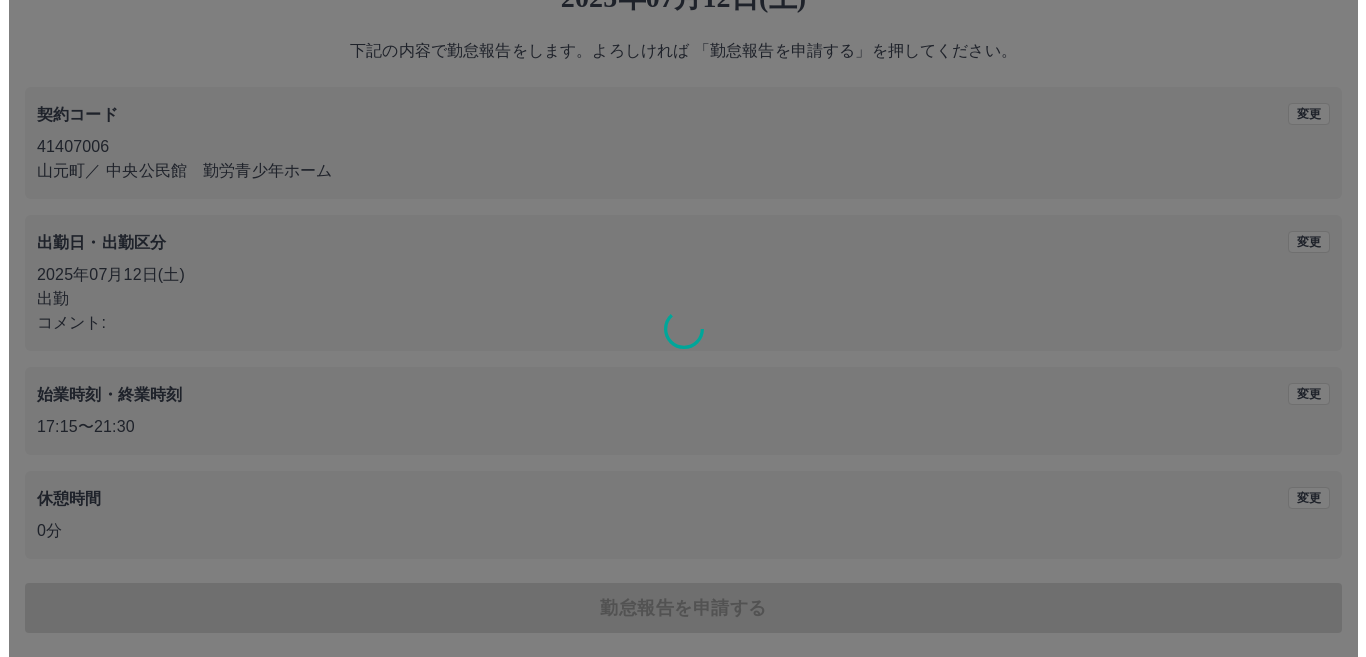 scroll, scrollTop: 0, scrollLeft: 0, axis: both 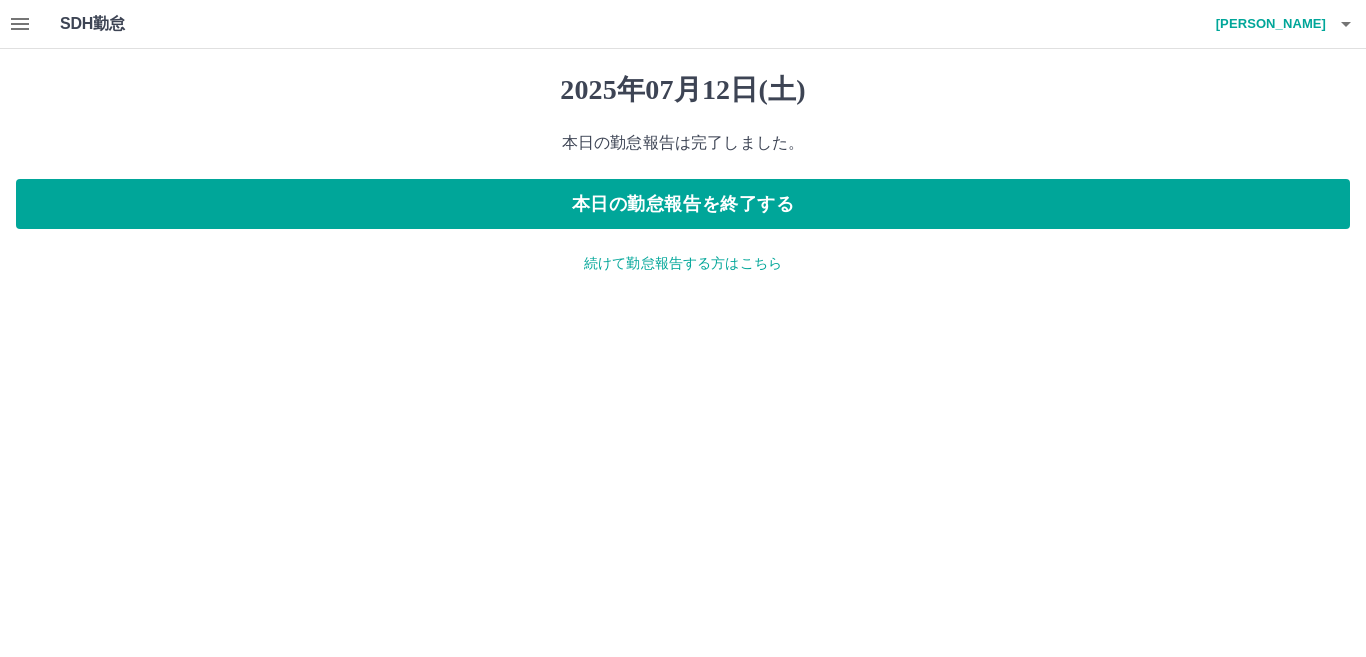 click on "続けて勤怠報告する方はこちら" at bounding box center [683, 263] 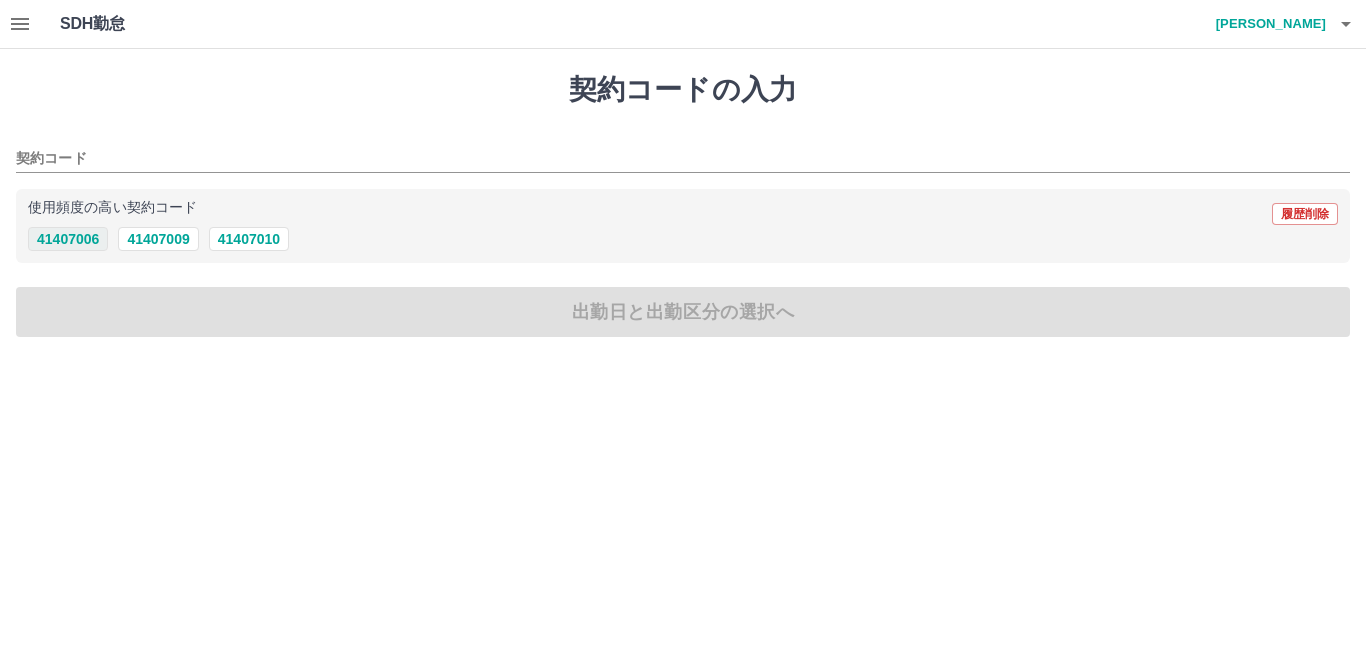 click on "41407006" at bounding box center [68, 239] 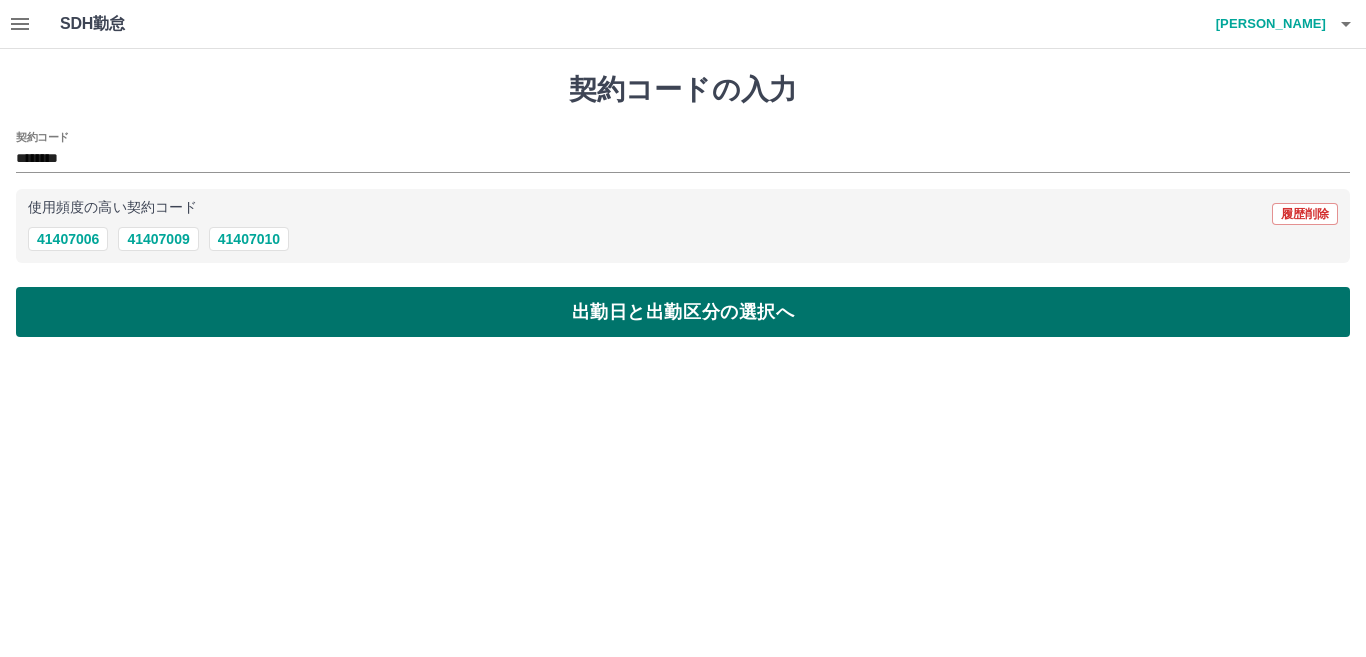 click on "出勤日と出勤区分の選択へ" at bounding box center (683, 312) 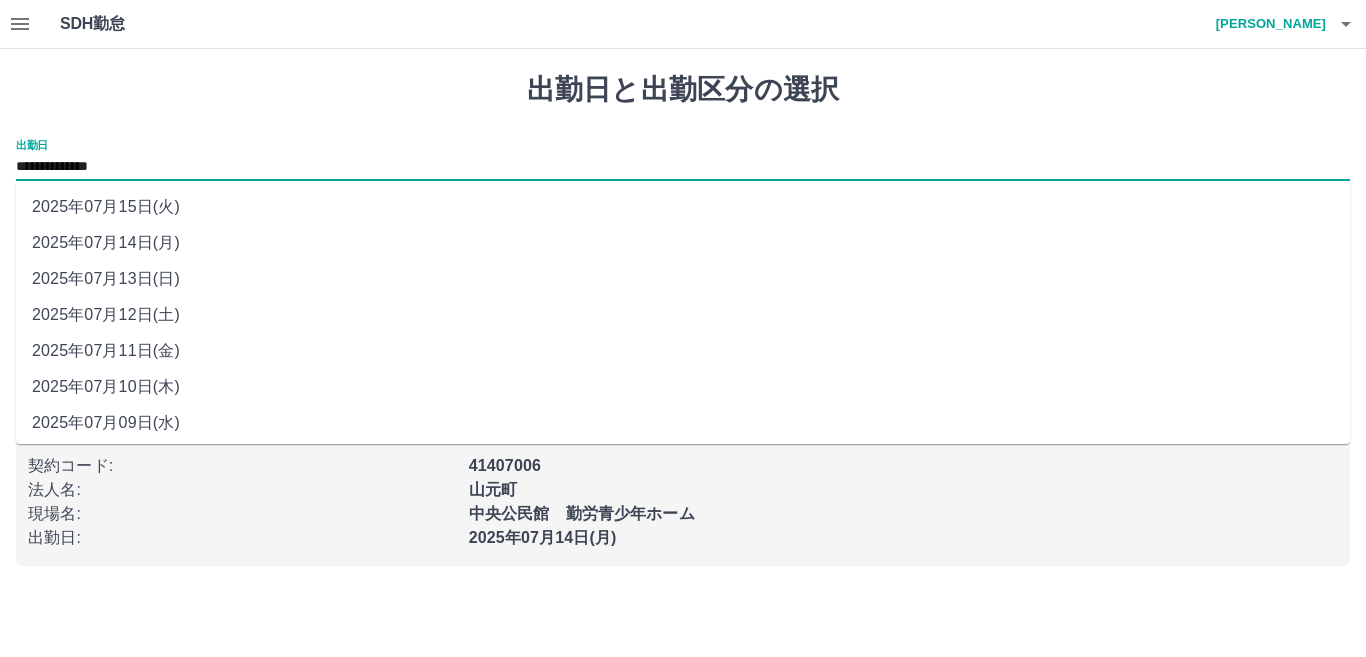 click on "**********" at bounding box center (683, 167) 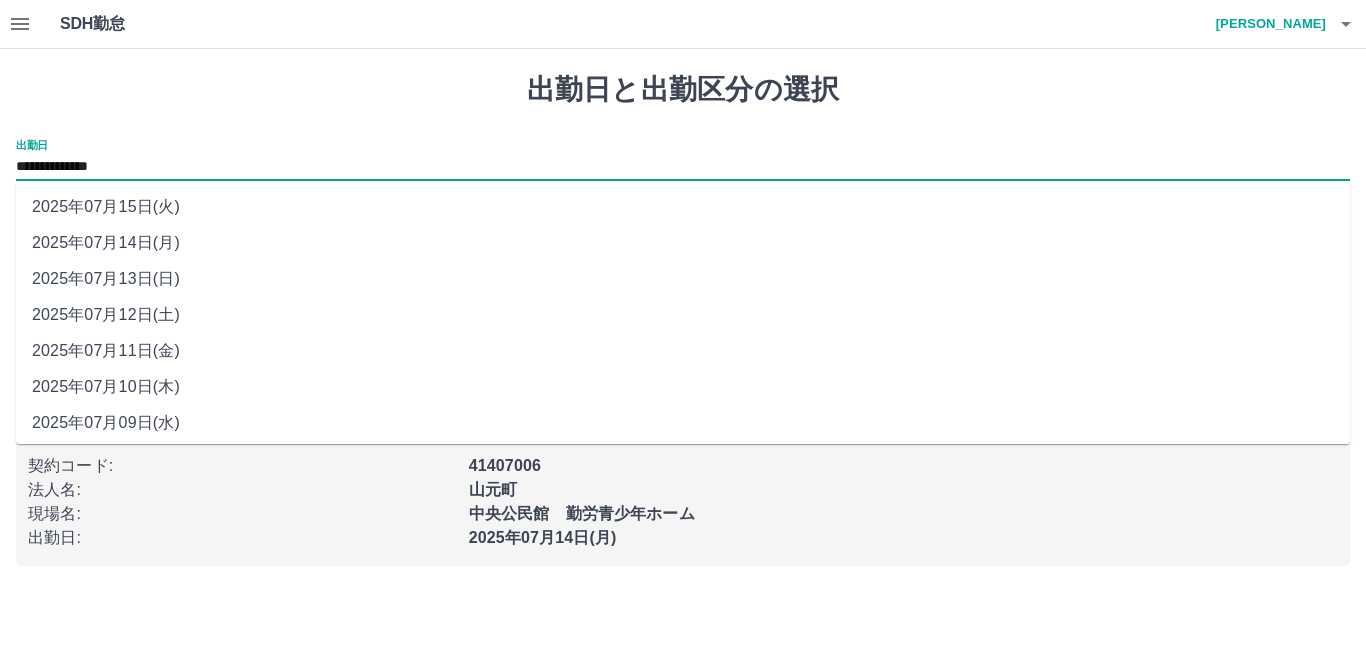 click on "2025年07月13日(日)" at bounding box center (683, 279) 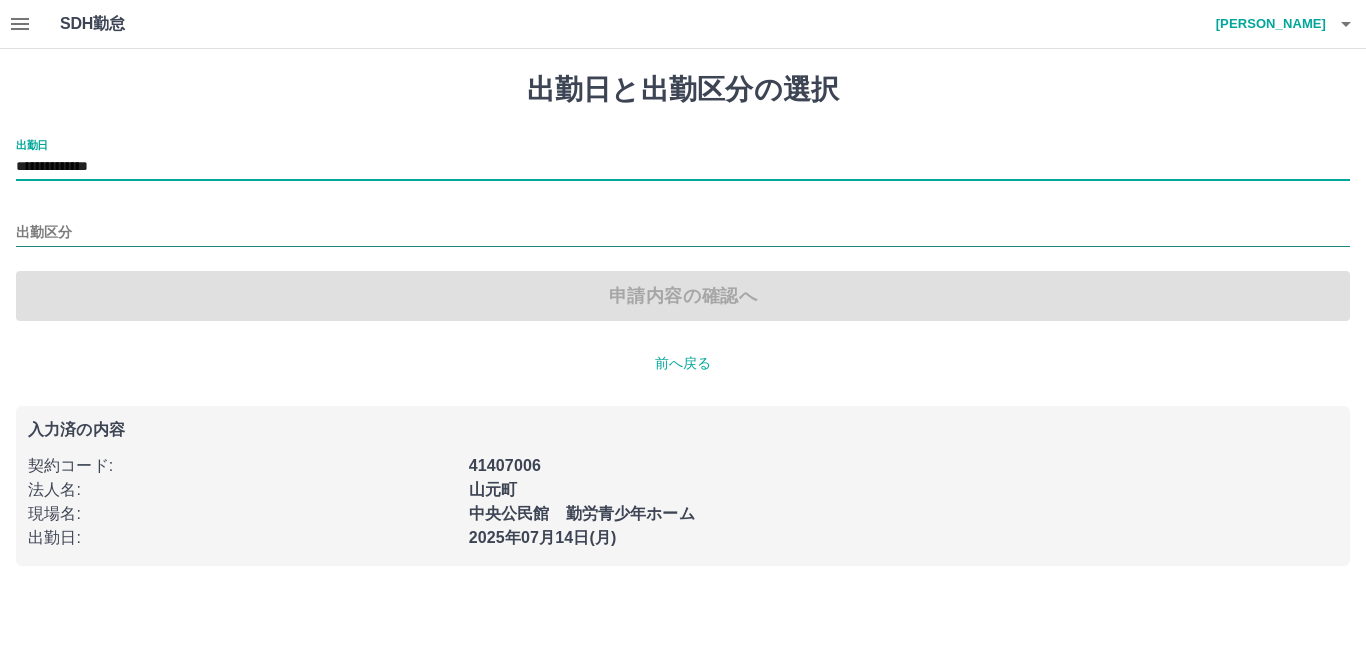 click on "出勤区分" at bounding box center [683, 233] 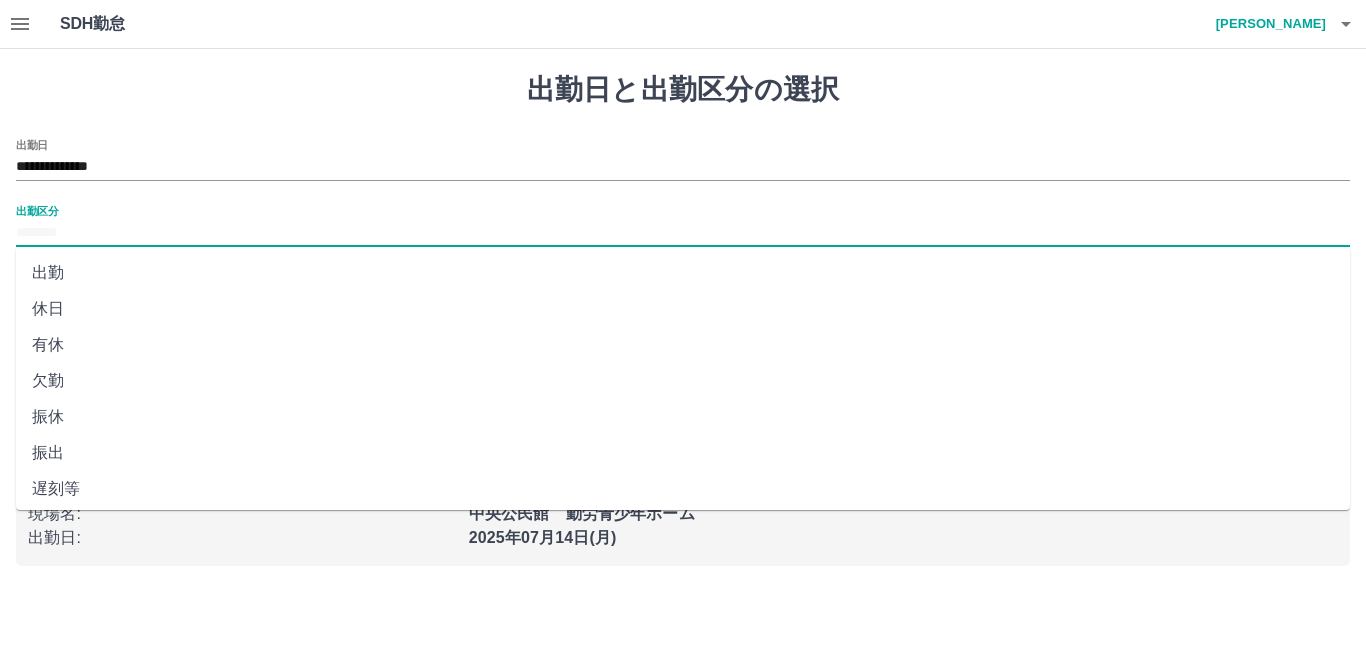 click on "休日" at bounding box center (683, 309) 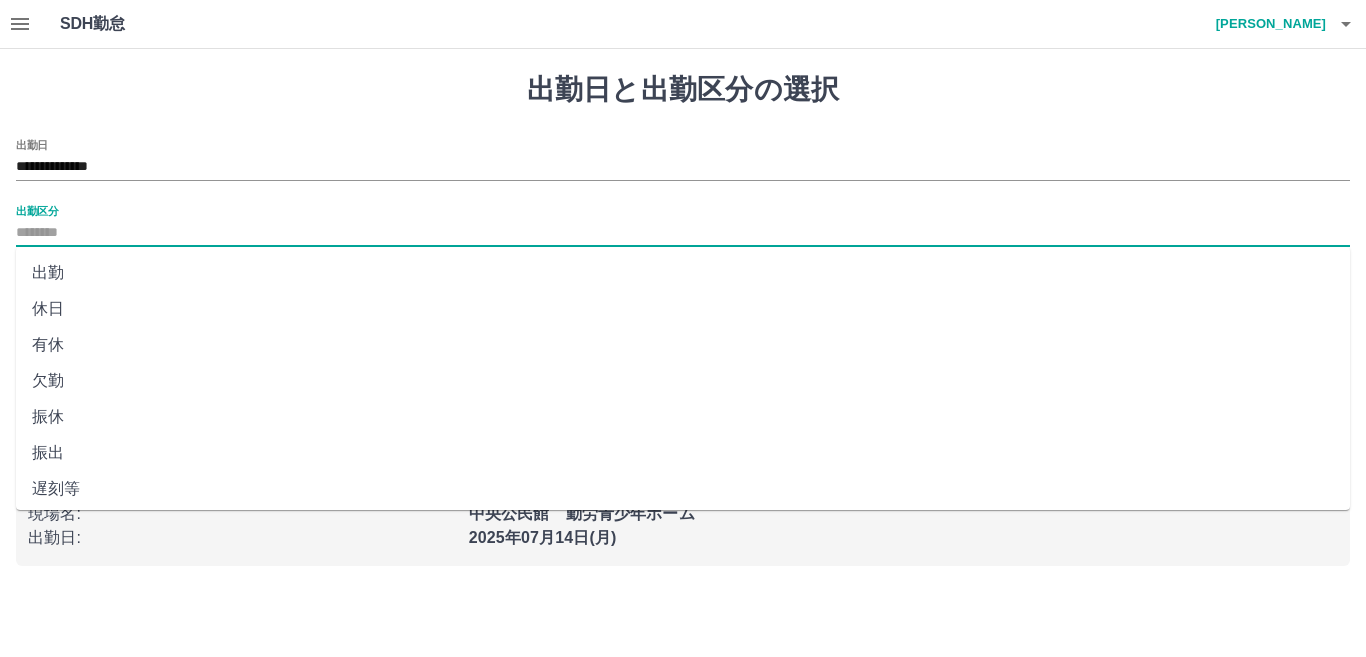 type on "**" 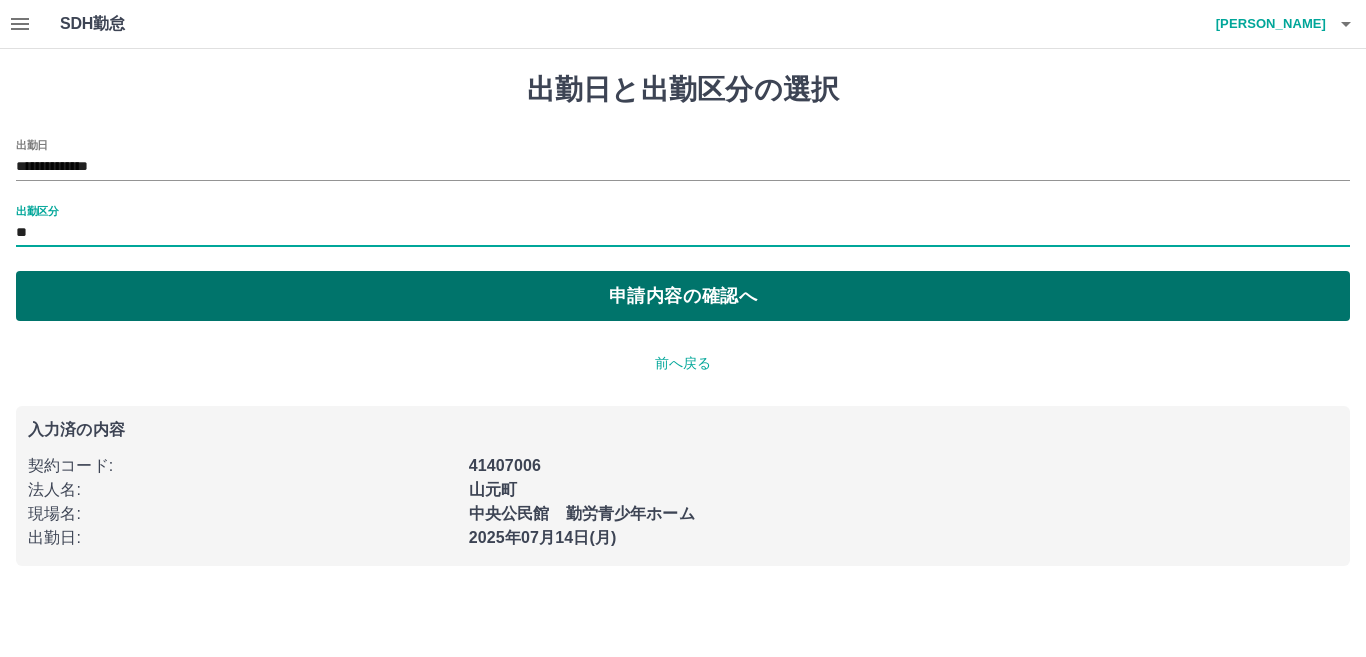 click on "申請内容の確認へ" at bounding box center [683, 296] 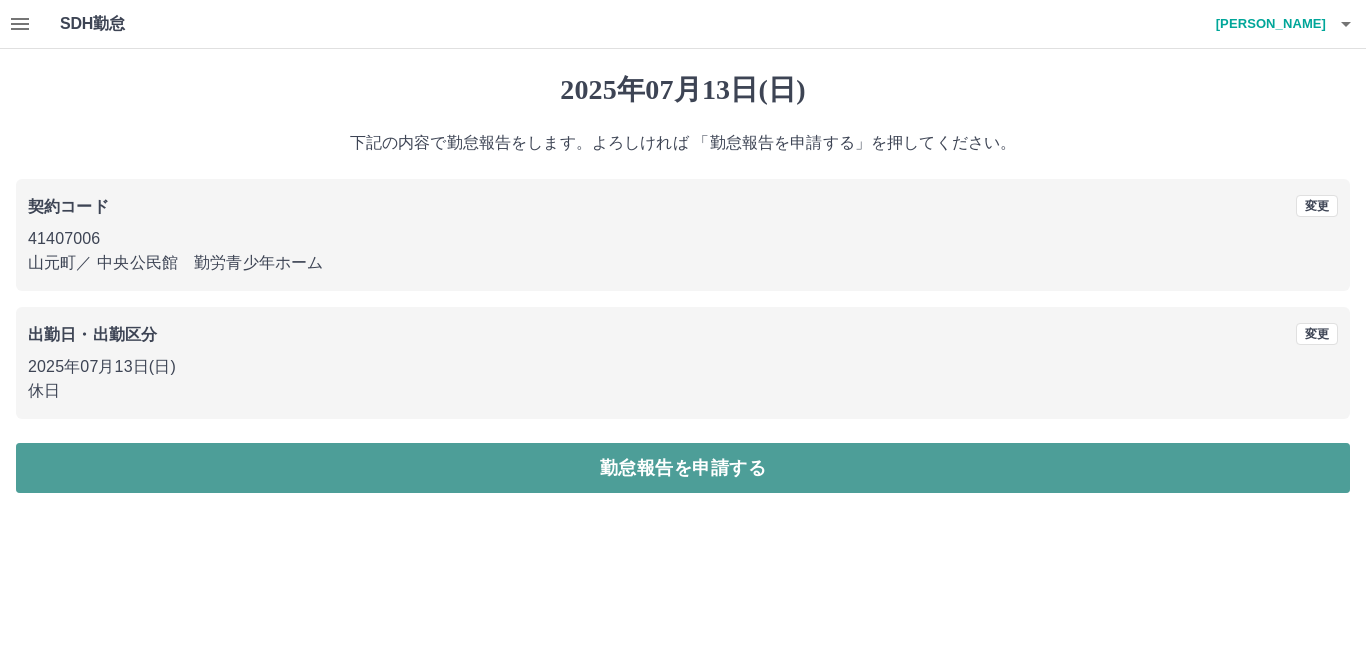 click on "勤怠報告を申請する" at bounding box center (683, 468) 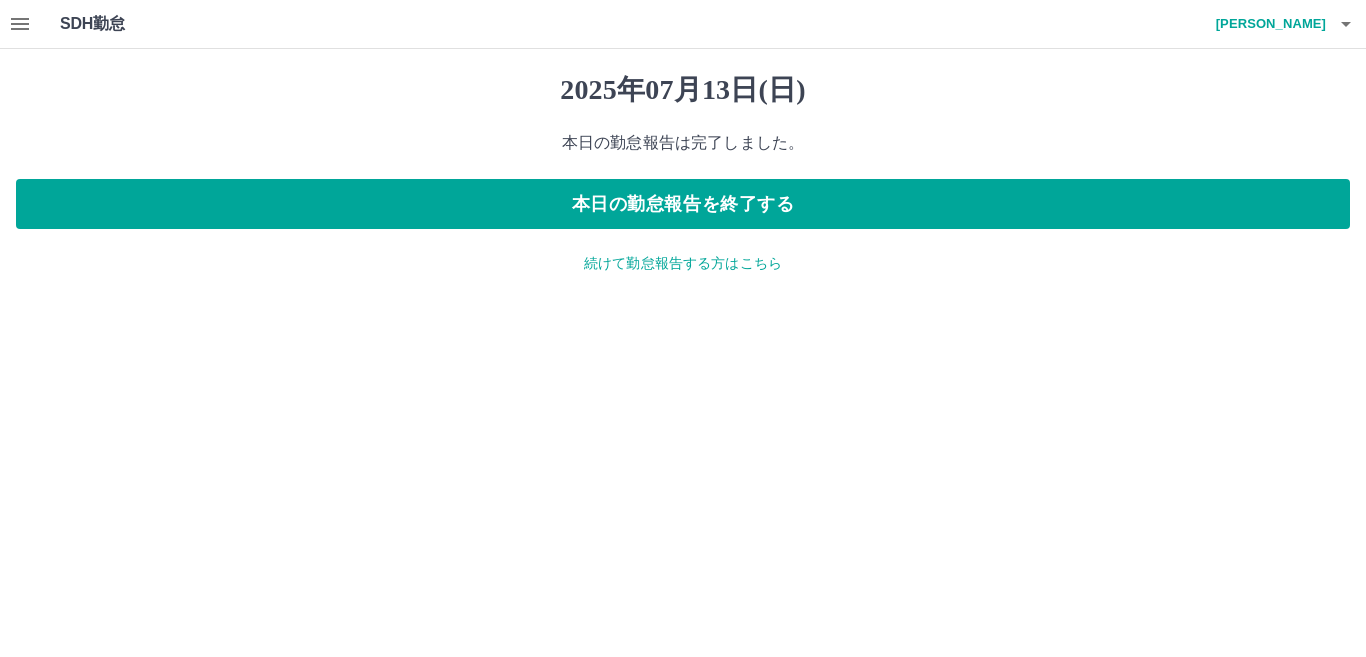 click on "続けて勤怠報告する方はこちら" at bounding box center (683, 263) 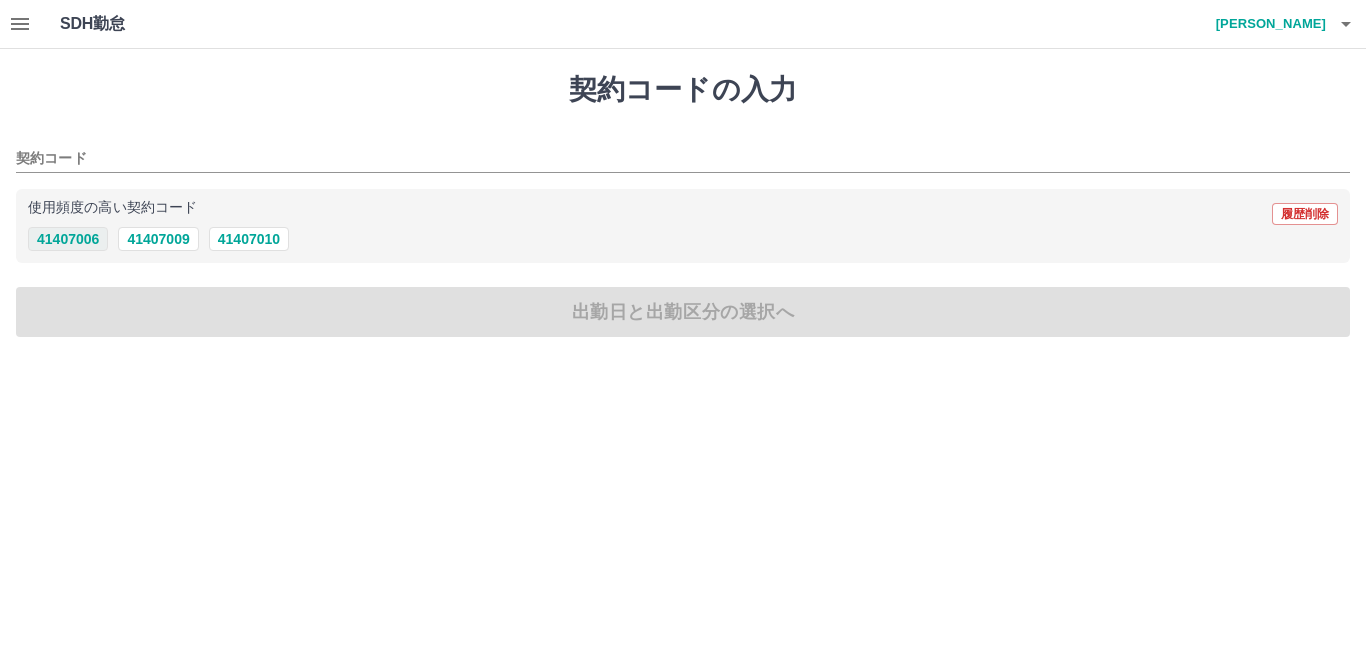 click on "41407006" at bounding box center [68, 239] 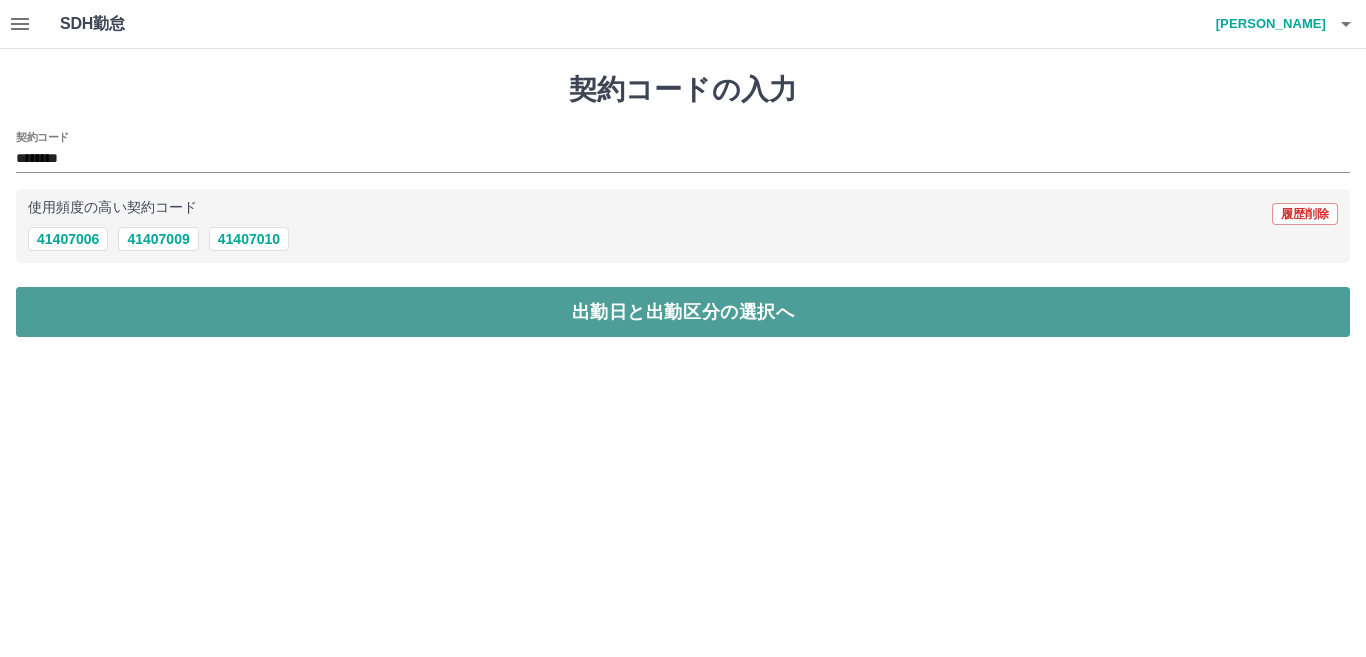 click on "出勤日と出勤区分の選択へ" at bounding box center (683, 312) 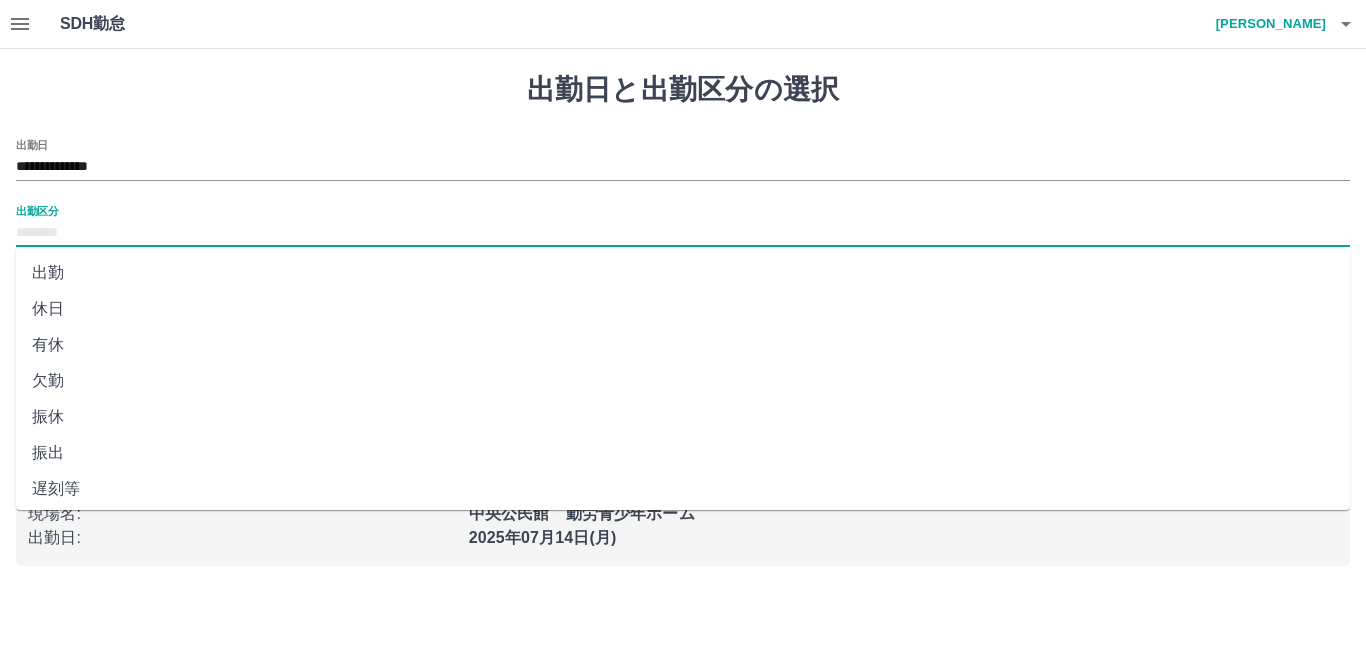 click on "出勤区分" at bounding box center [683, 233] 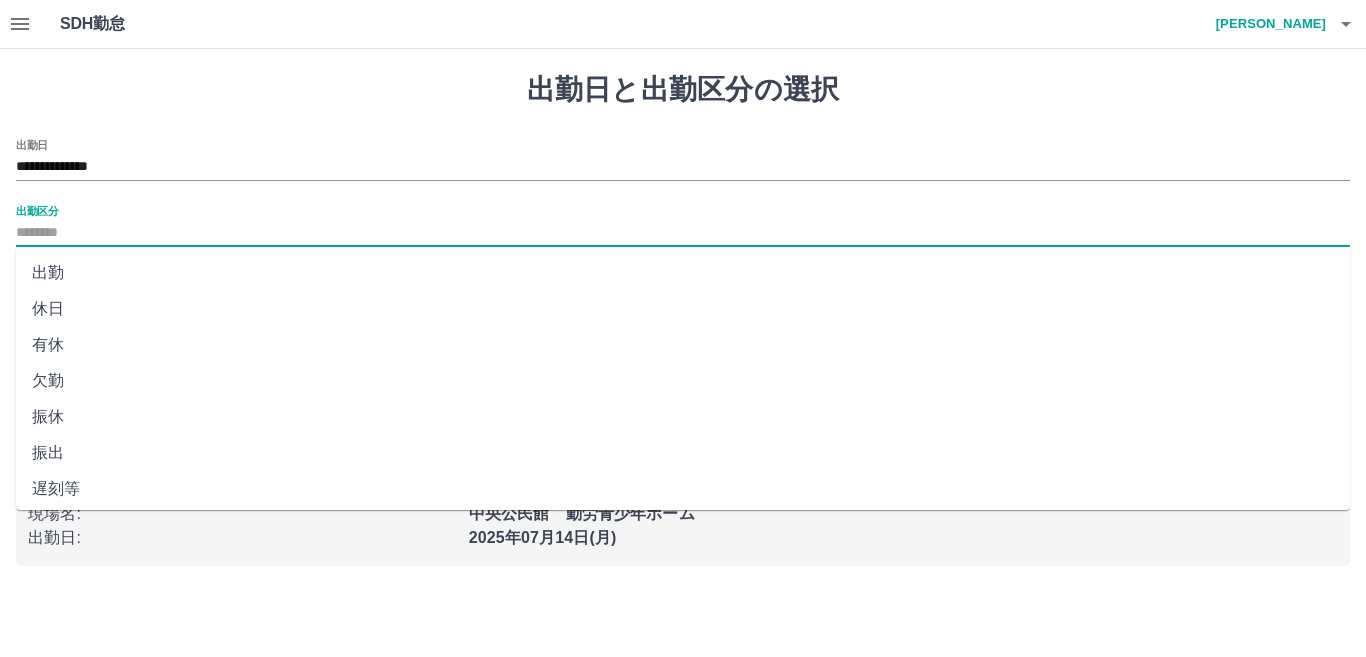 drag, startPoint x: 49, startPoint y: 309, endPoint x: 75, endPoint y: 317, distance: 27.202942 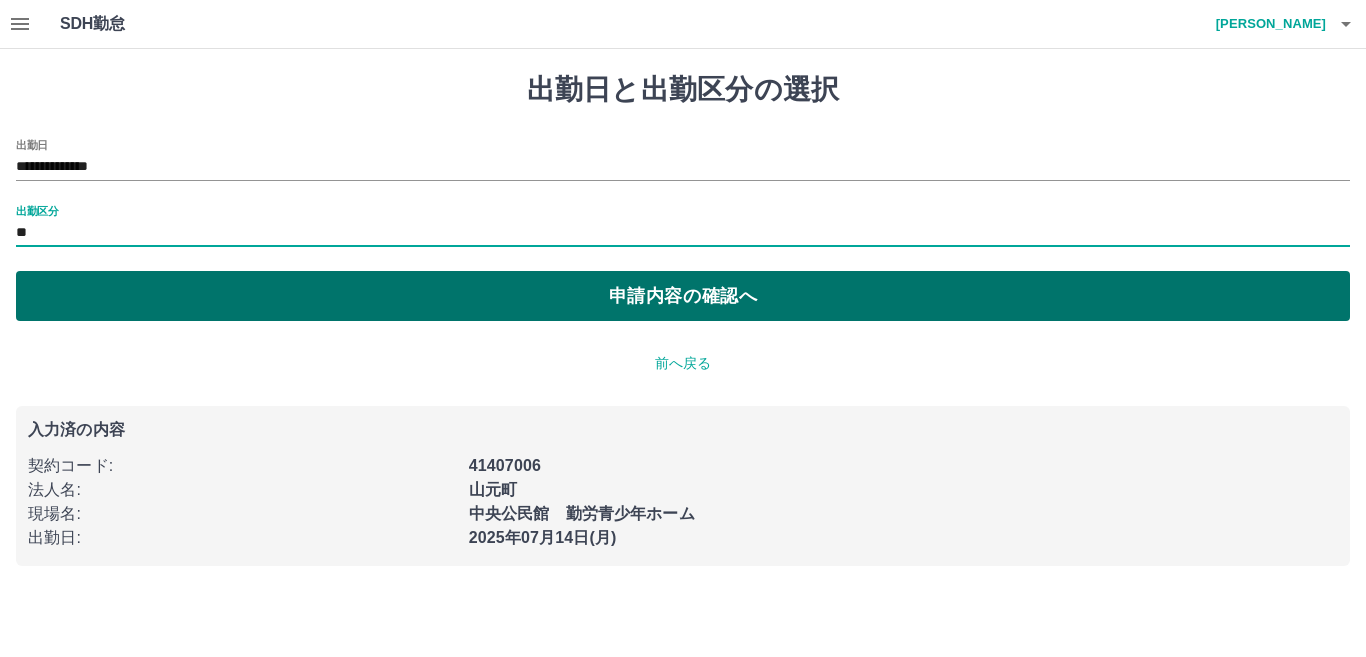 click on "申請内容の確認へ" at bounding box center (683, 296) 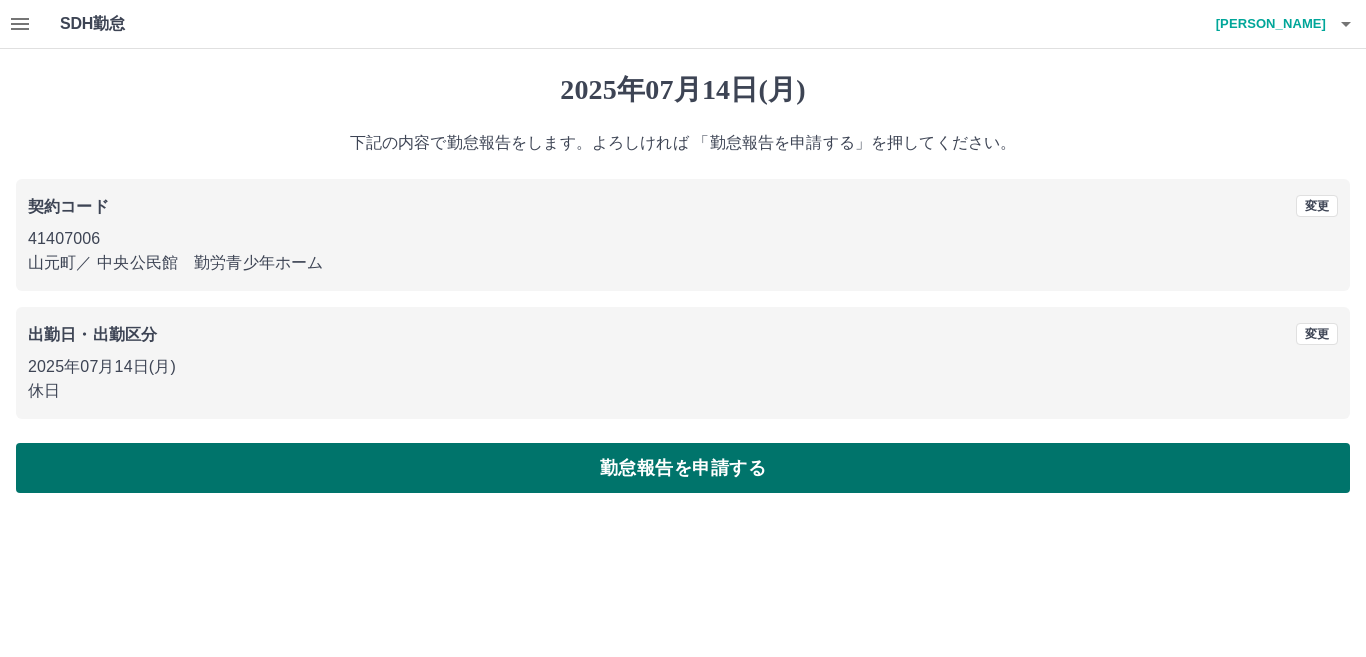 click on "勤怠報告を申請する" at bounding box center [683, 468] 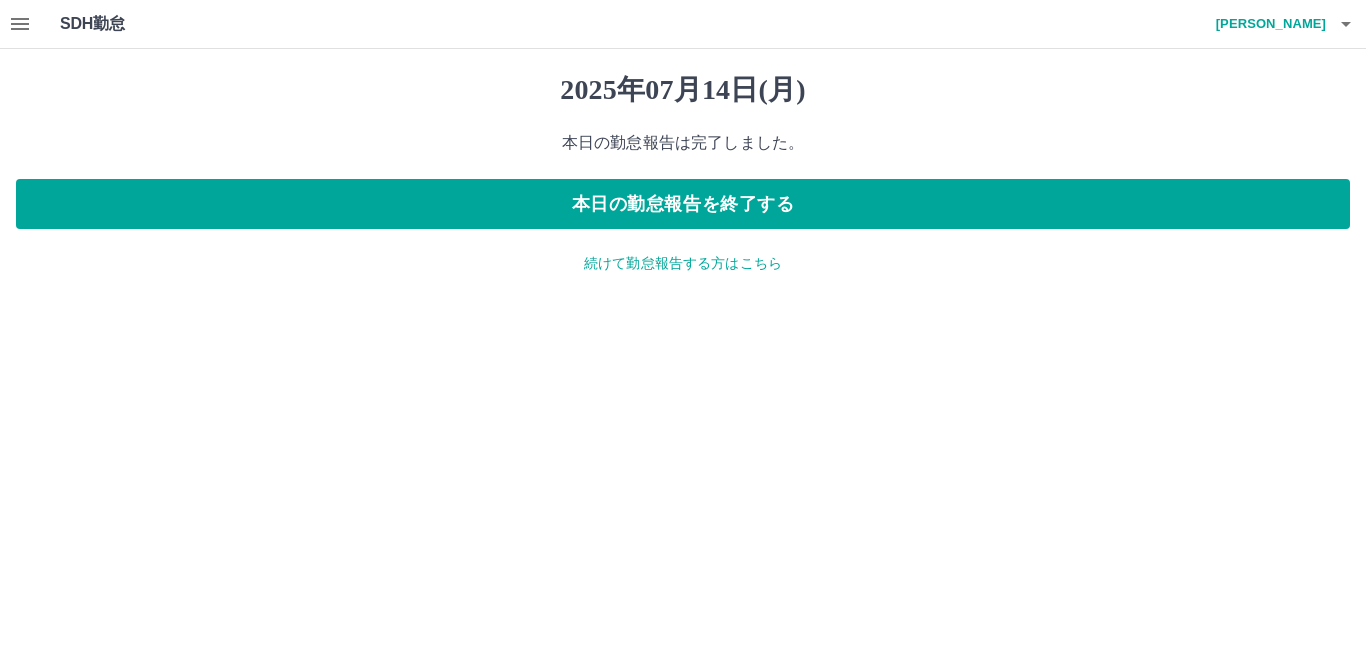 click 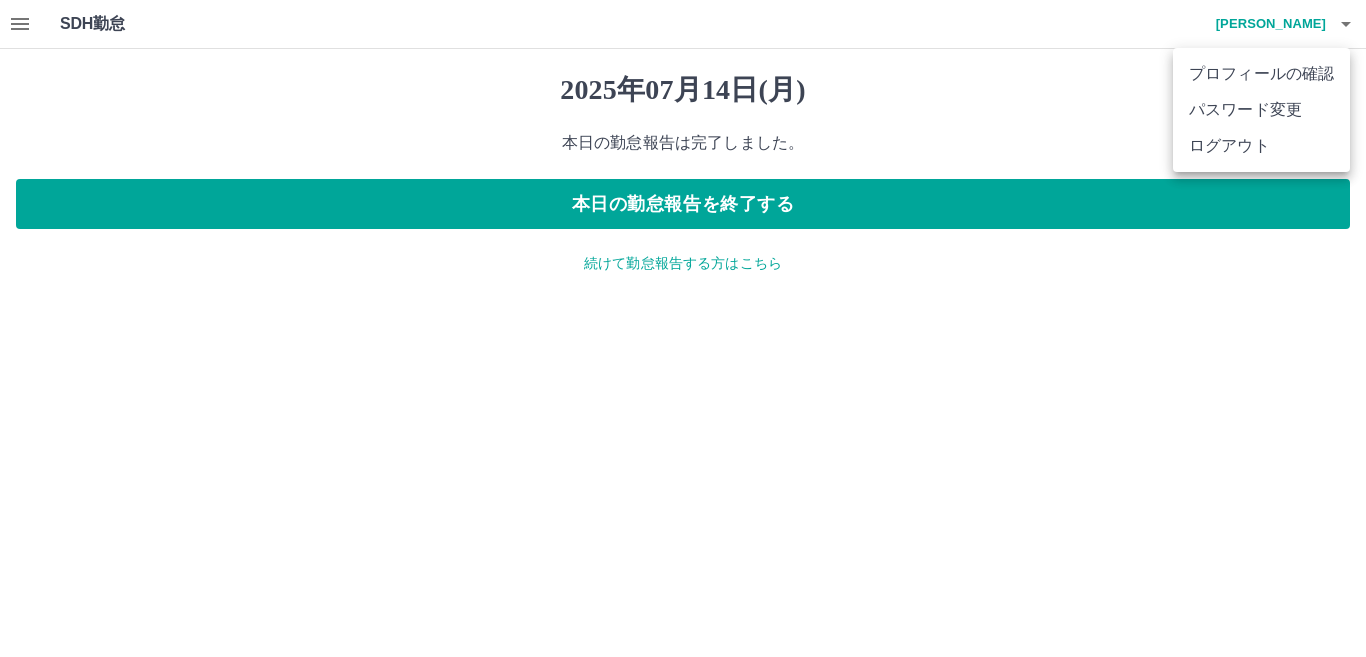 click on "ログアウト" at bounding box center [1261, 146] 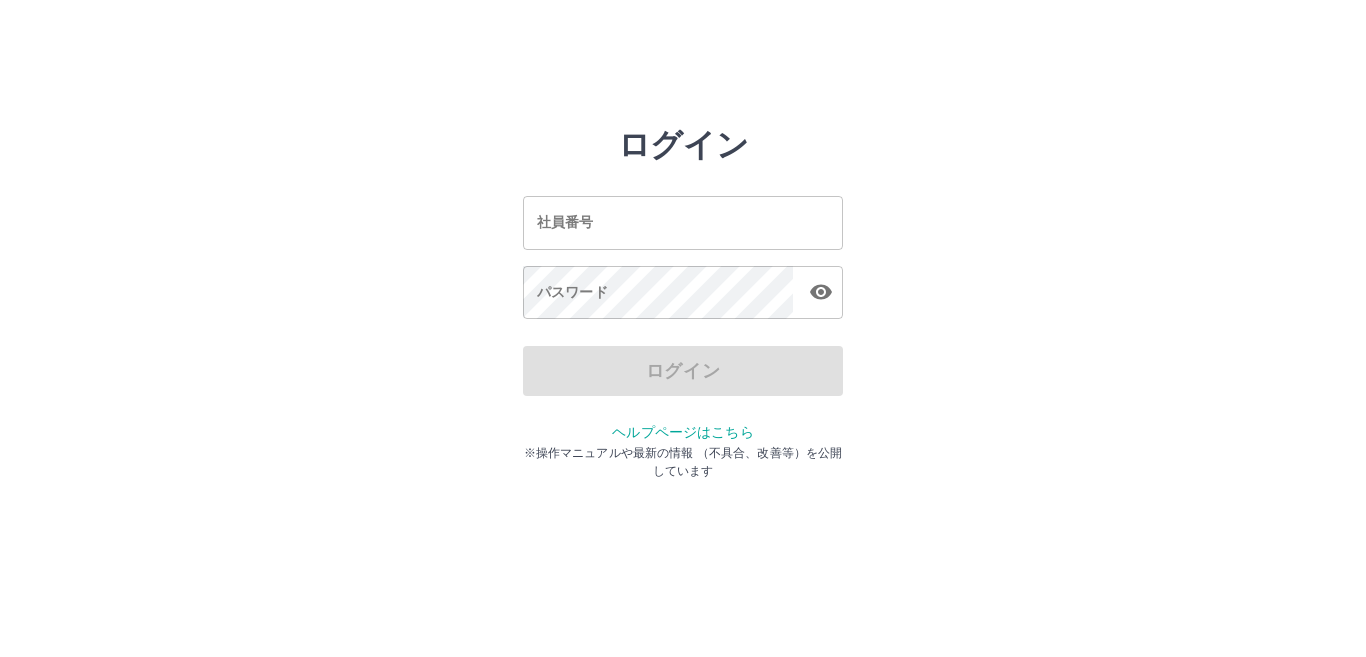 scroll, scrollTop: 0, scrollLeft: 0, axis: both 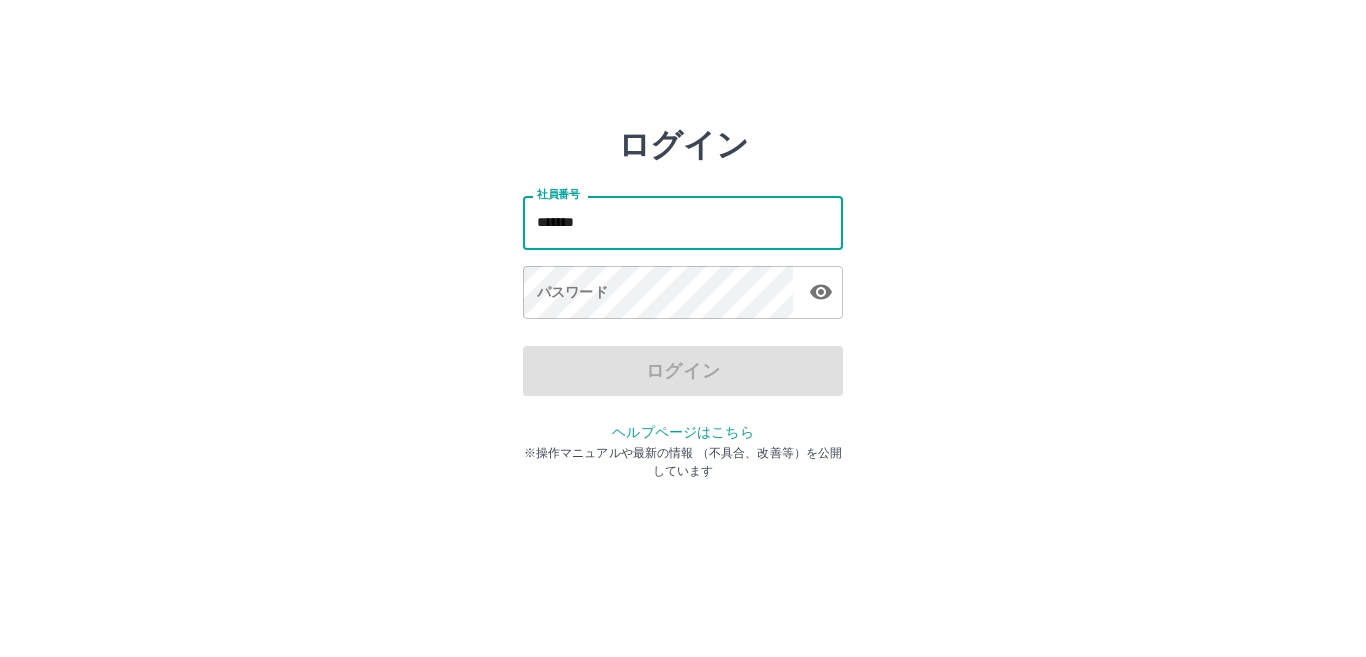 type on "*******" 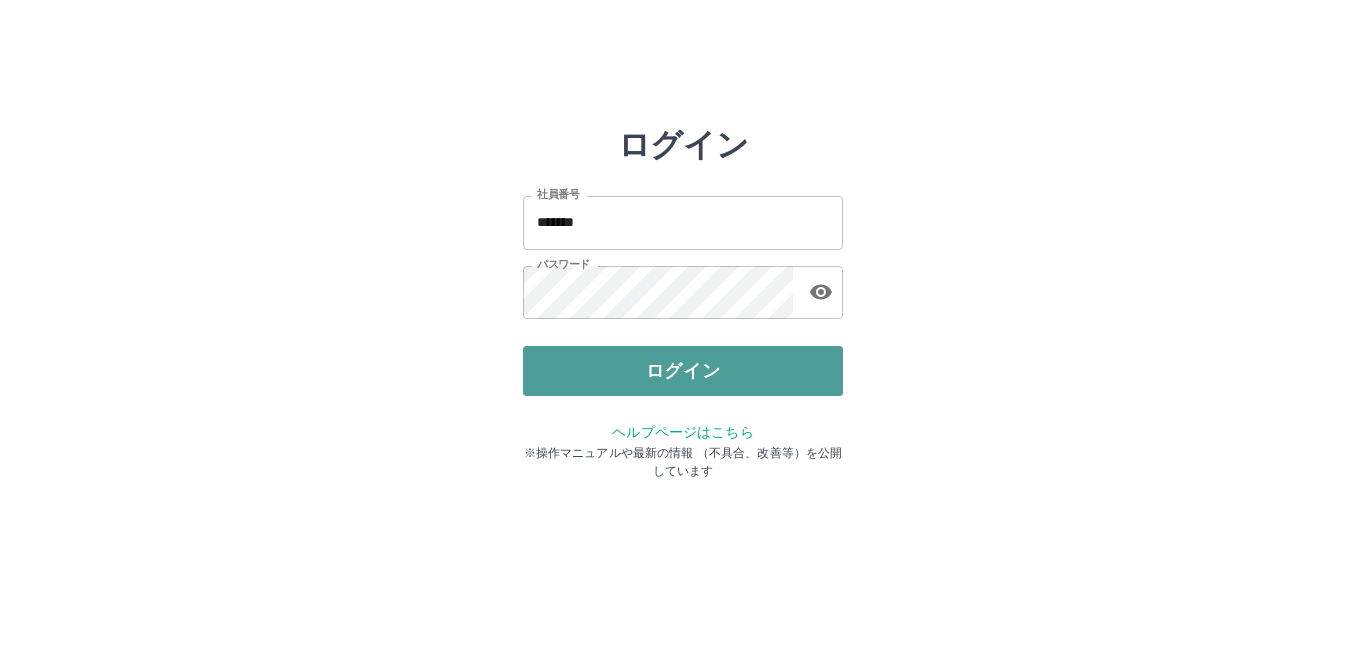 click on "ログイン" at bounding box center [683, 371] 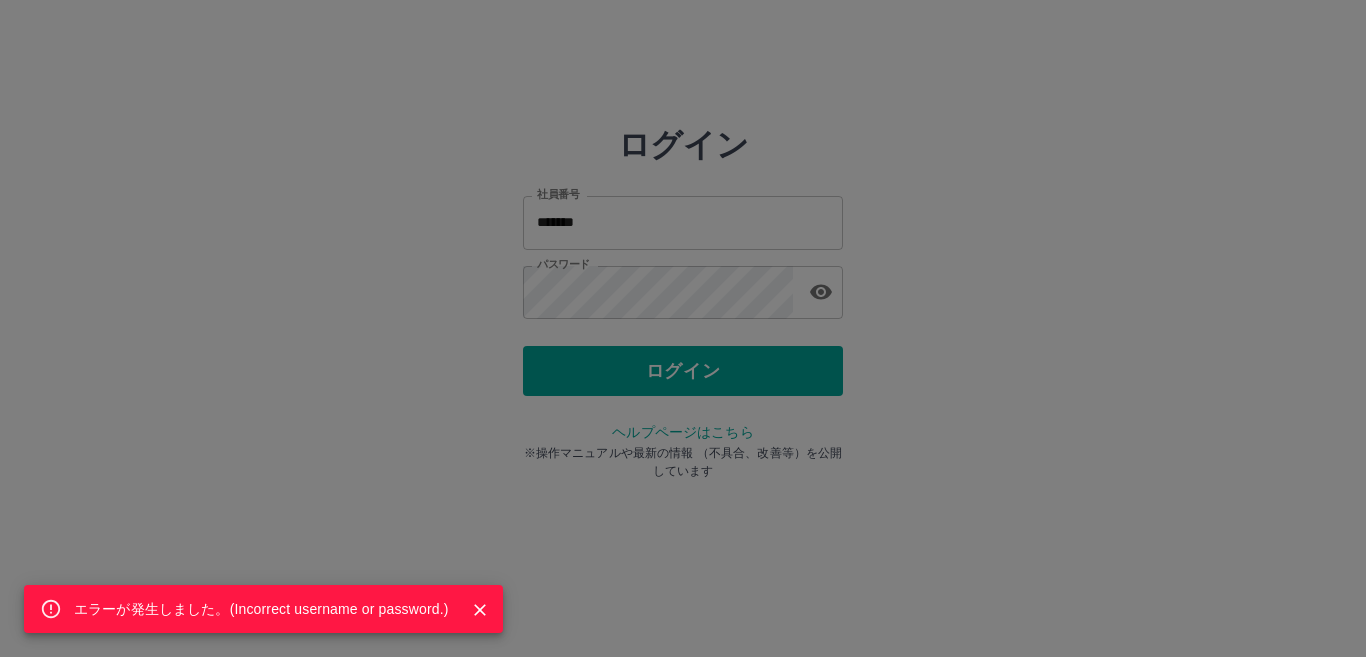 click on "エラーが発生しました。( Incorrect username or password. )" at bounding box center [683, 328] 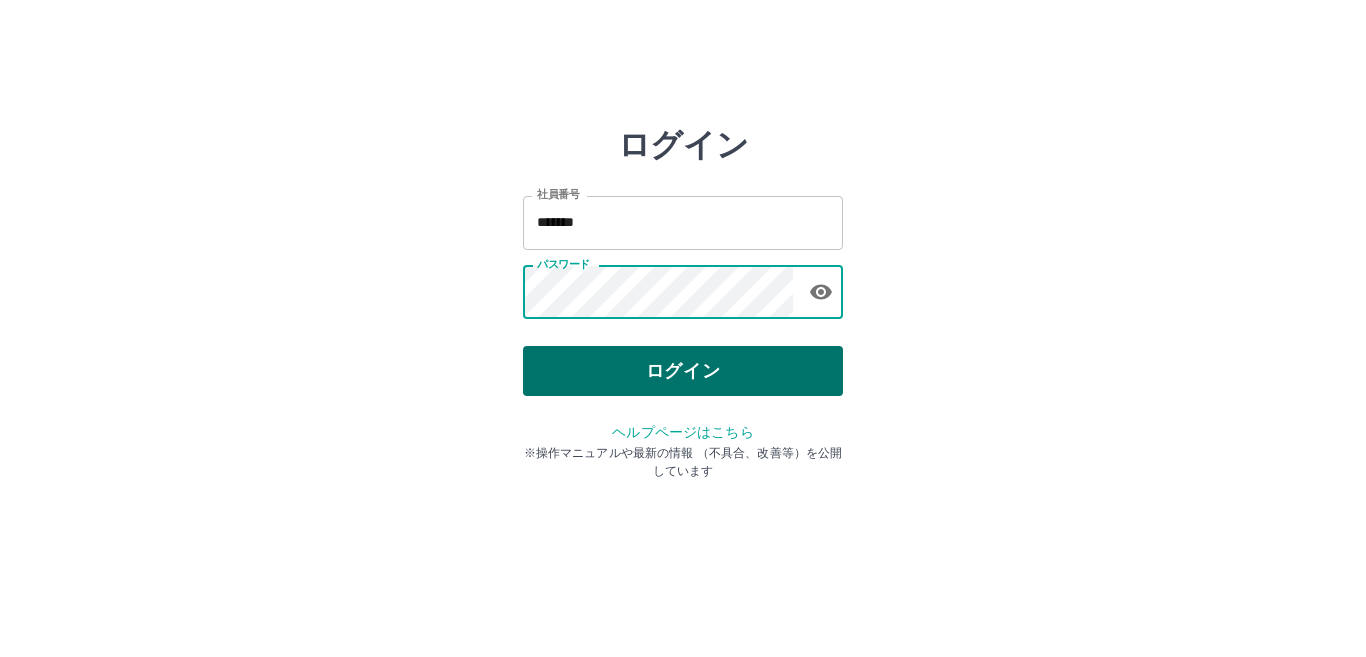 click on "ログイン" at bounding box center [683, 371] 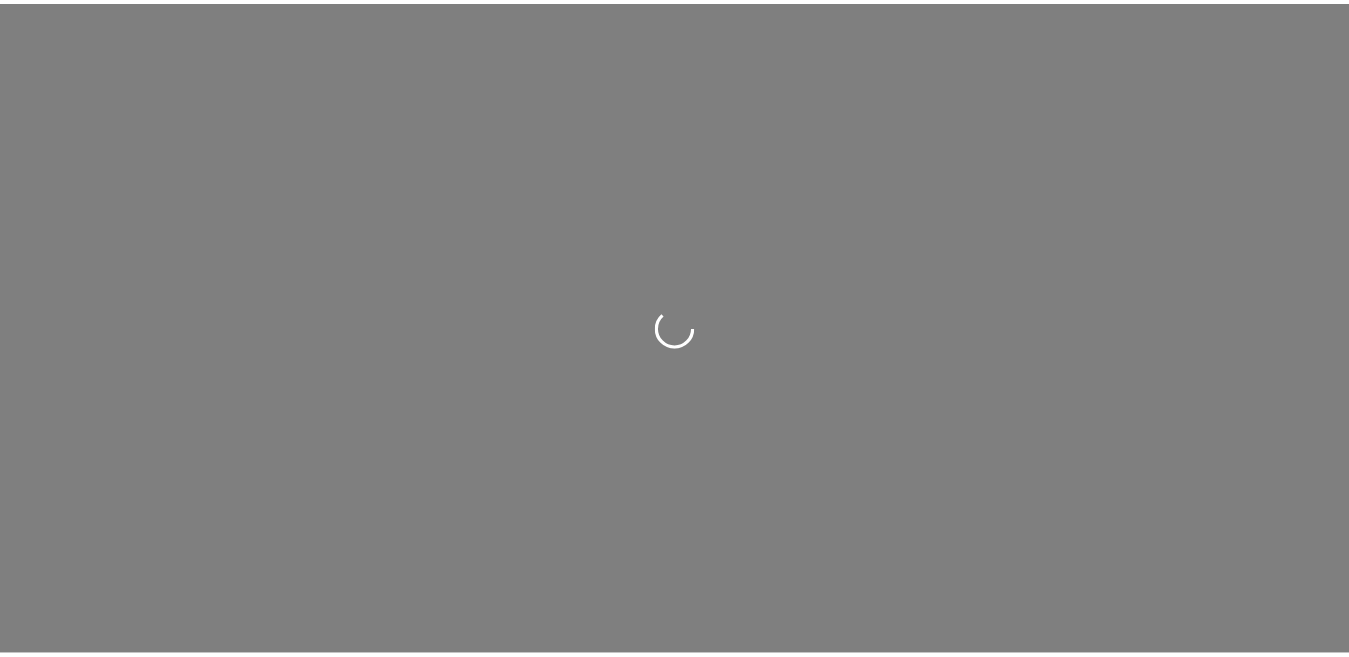 scroll, scrollTop: 0, scrollLeft: 0, axis: both 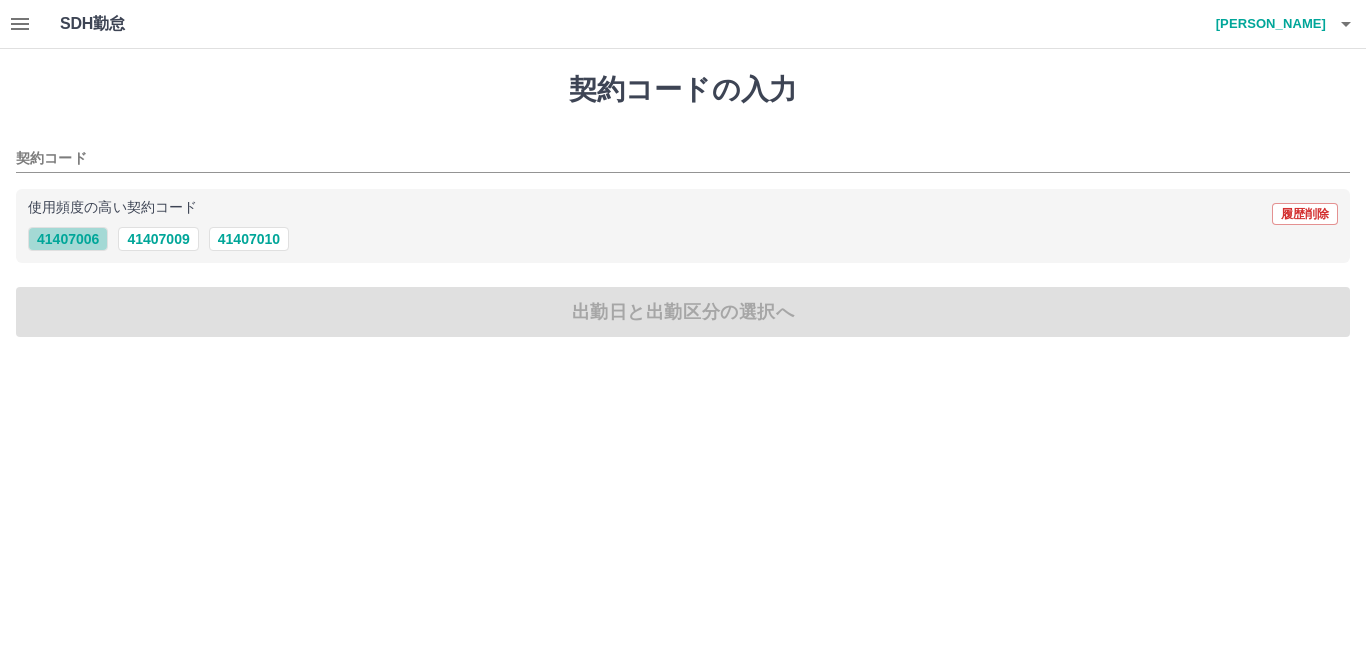 drag, startPoint x: 74, startPoint y: 243, endPoint x: 48, endPoint y: 275, distance: 41.231056 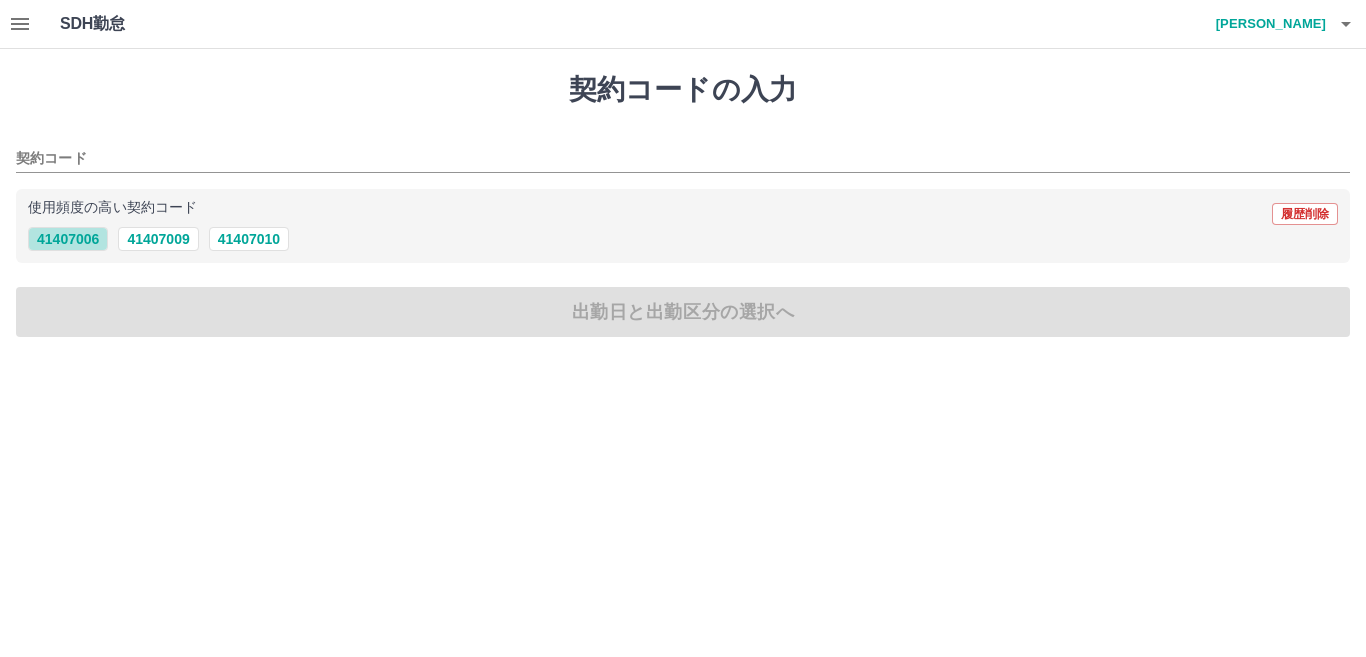 click on "41407006" at bounding box center (68, 239) 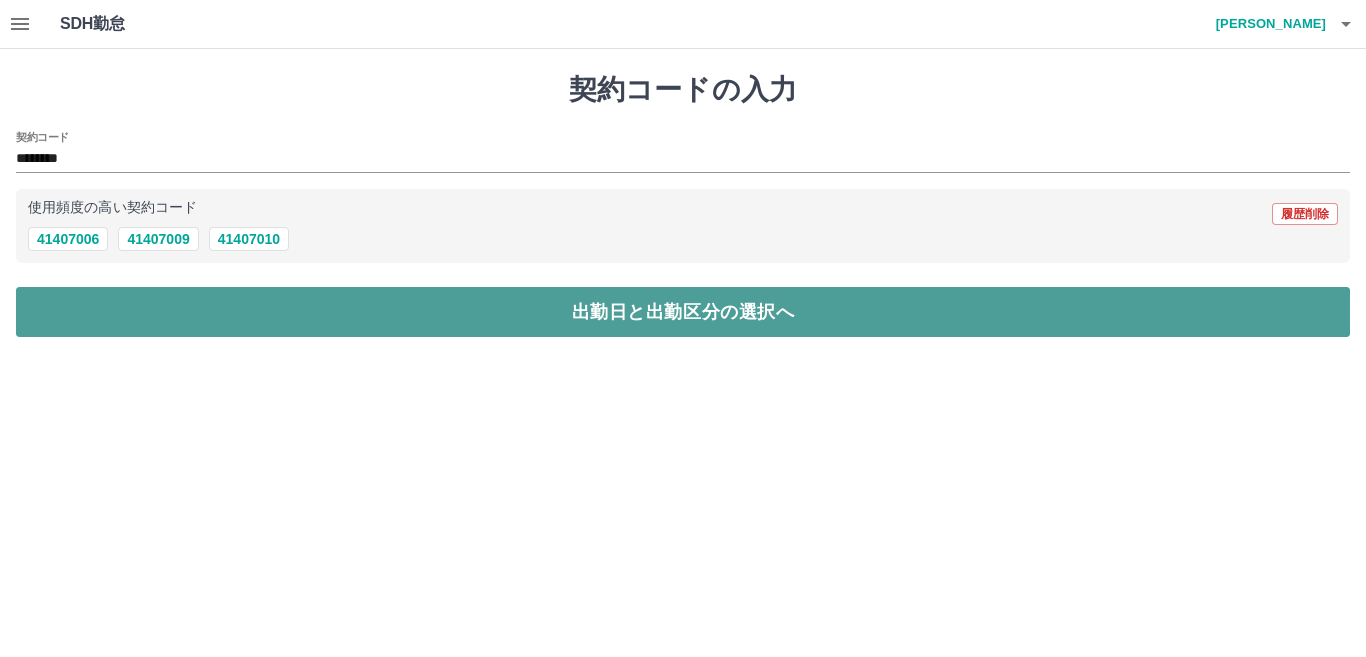 click on "出勤日と出勤区分の選択へ" at bounding box center [683, 312] 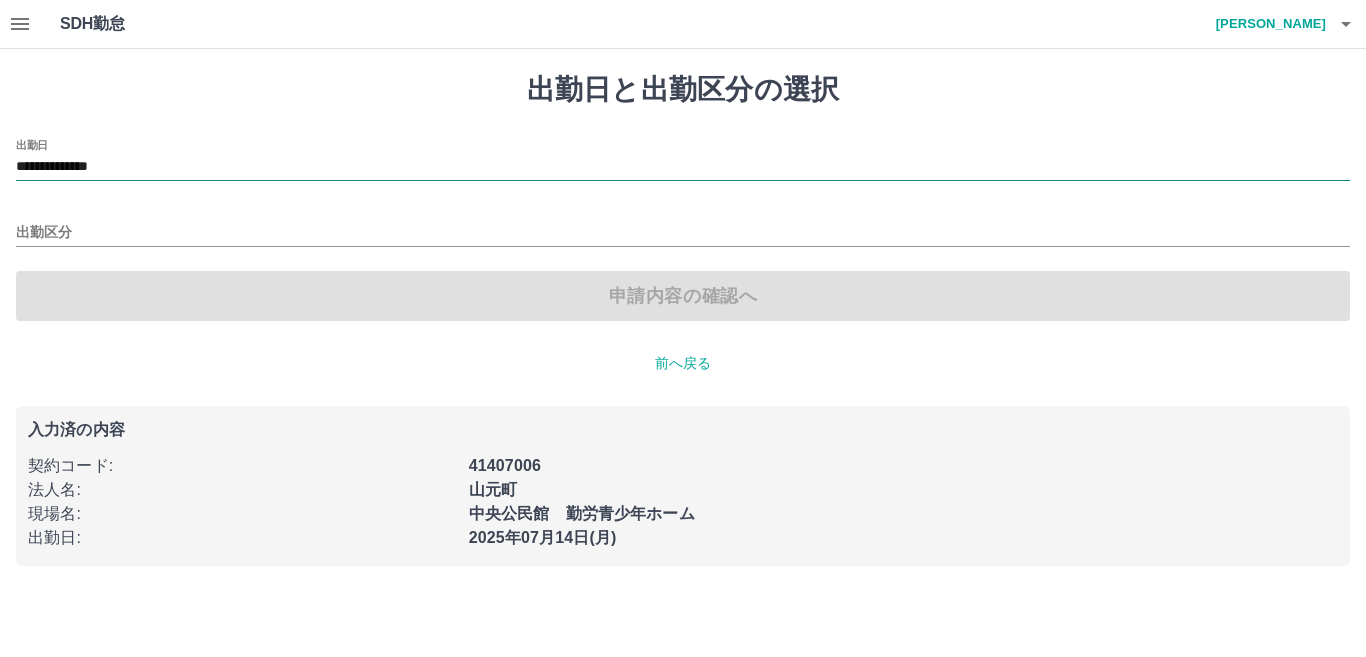 click on "**********" at bounding box center [683, 167] 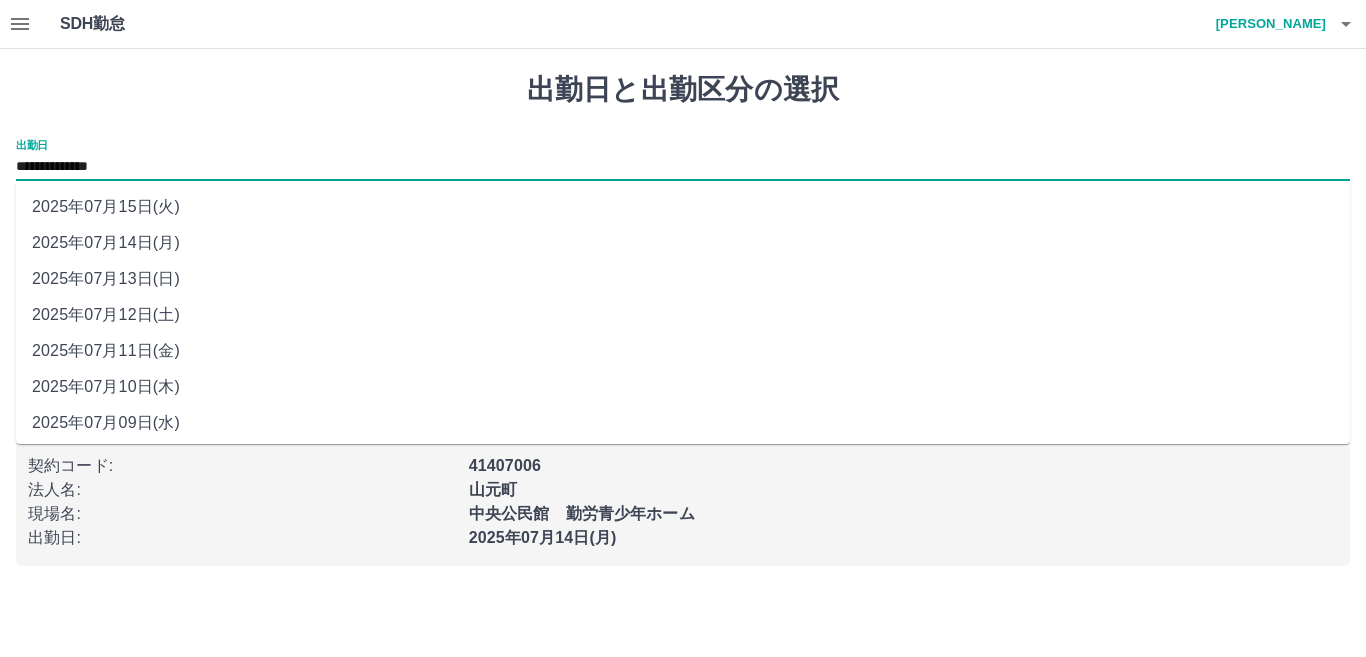 click on "2025年07月11日(金)" at bounding box center (683, 351) 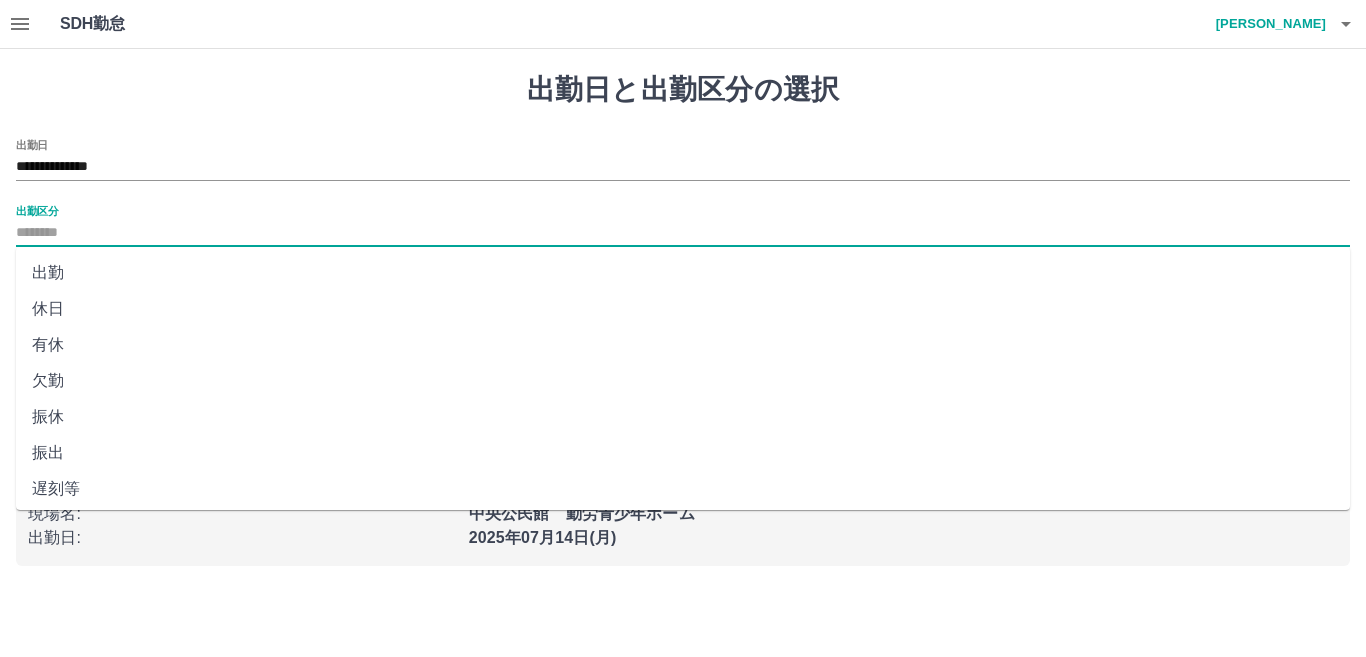 click on "出勤区分" at bounding box center (683, 233) 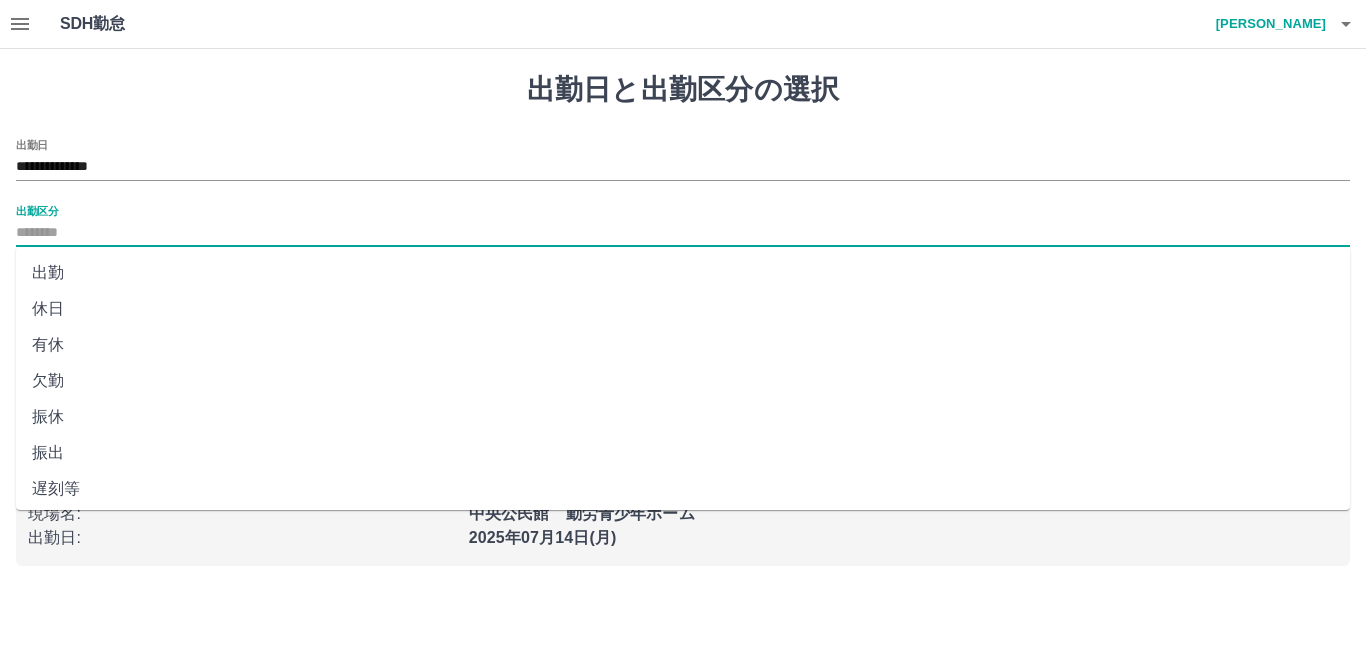 click on "出勤" at bounding box center (683, 273) 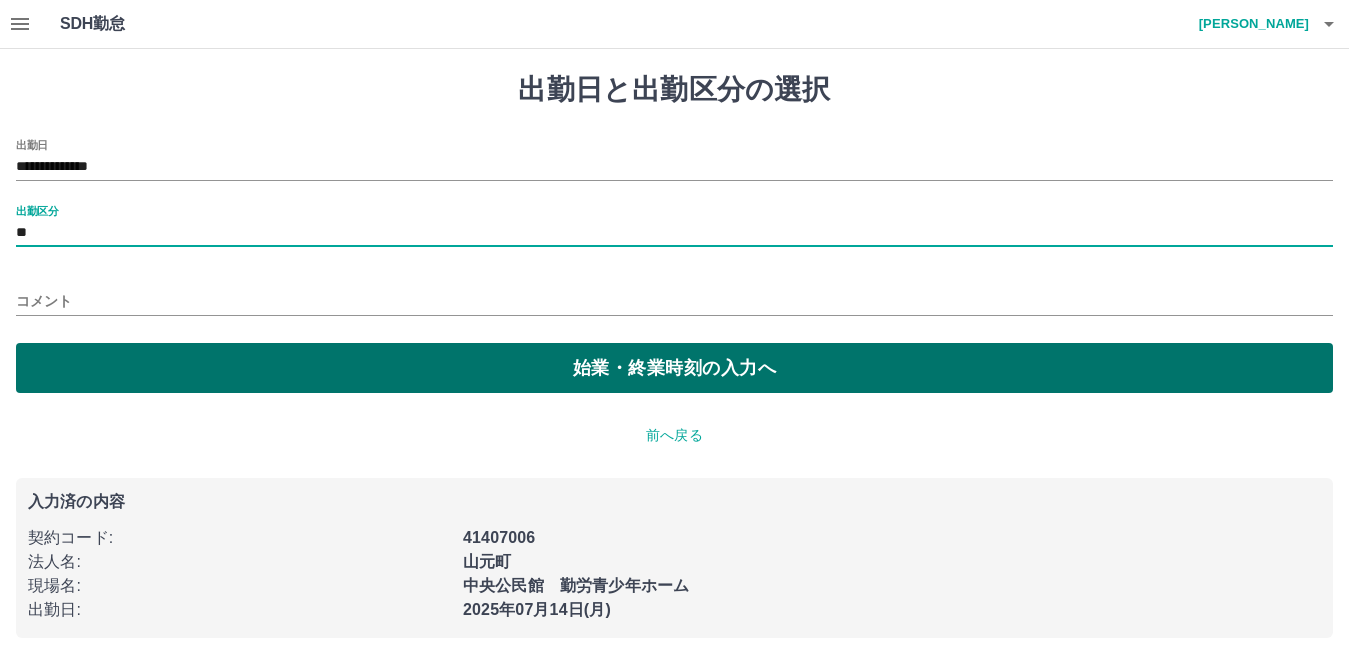 click on "始業・終業時刻の入力へ" at bounding box center [674, 368] 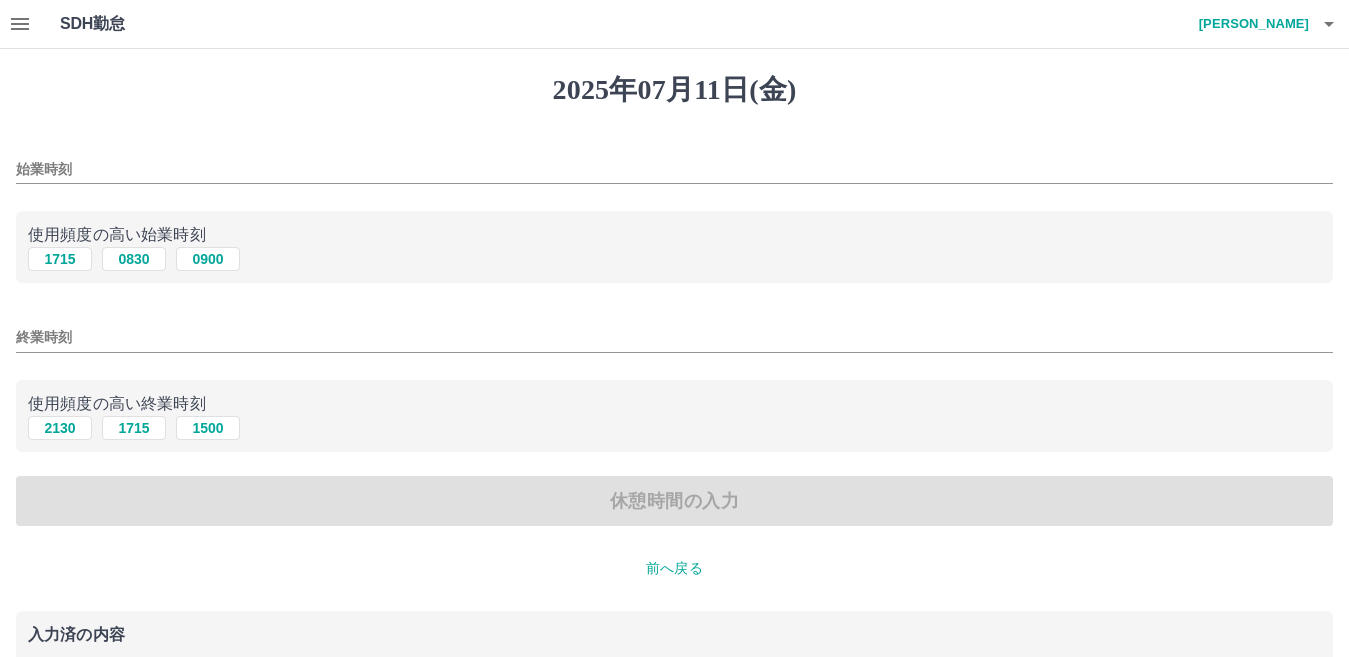 drag, startPoint x: 65, startPoint y: 262, endPoint x: 59, endPoint y: 322, distance: 60.299255 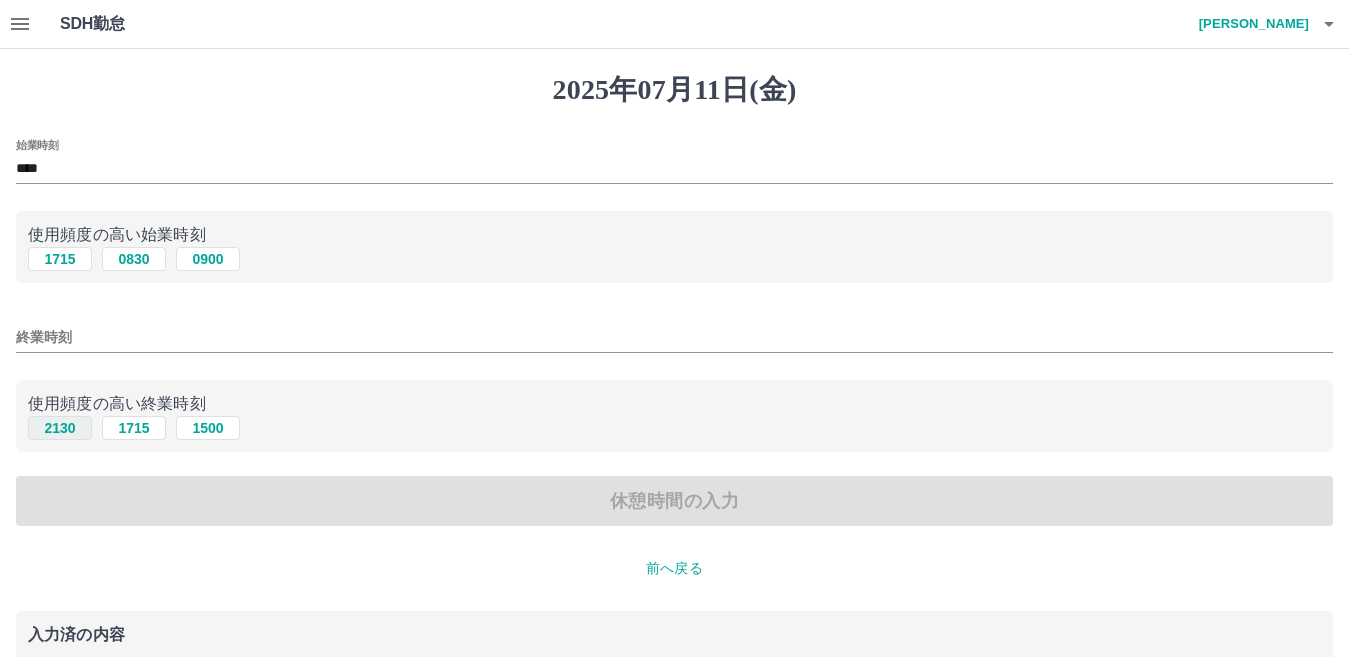 click on "2130" at bounding box center [60, 428] 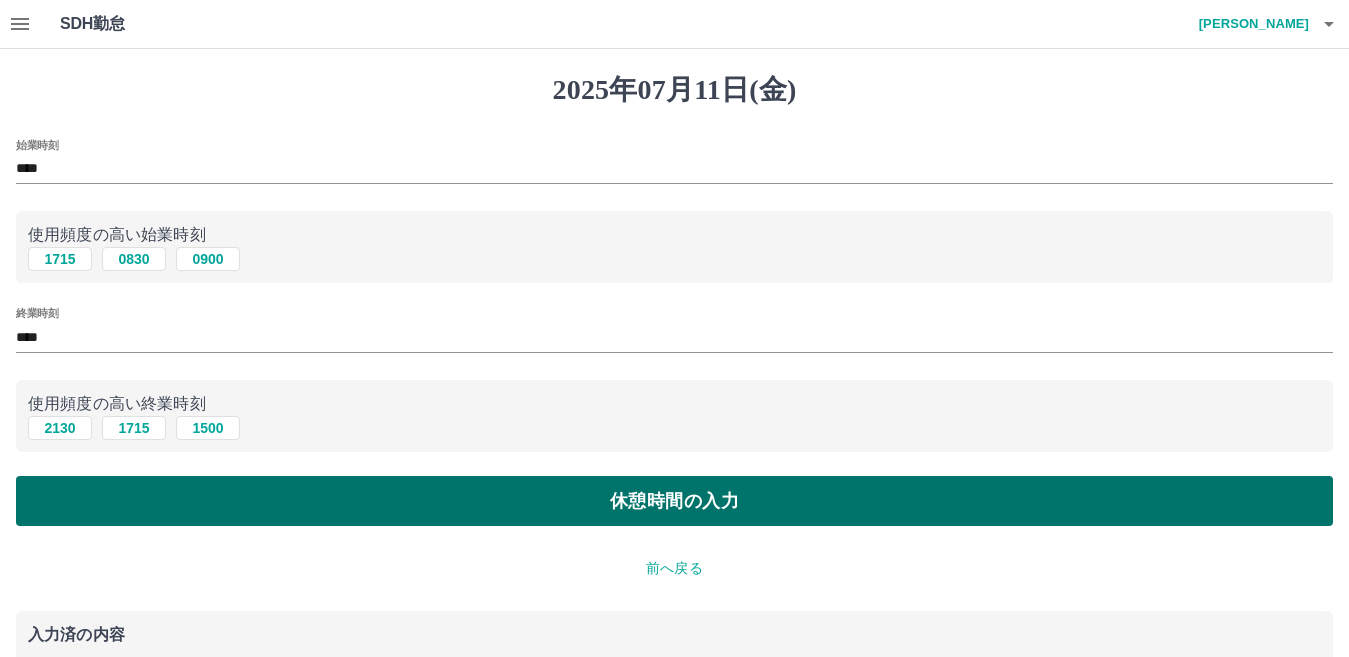 click on "休憩時間の入力" at bounding box center (674, 501) 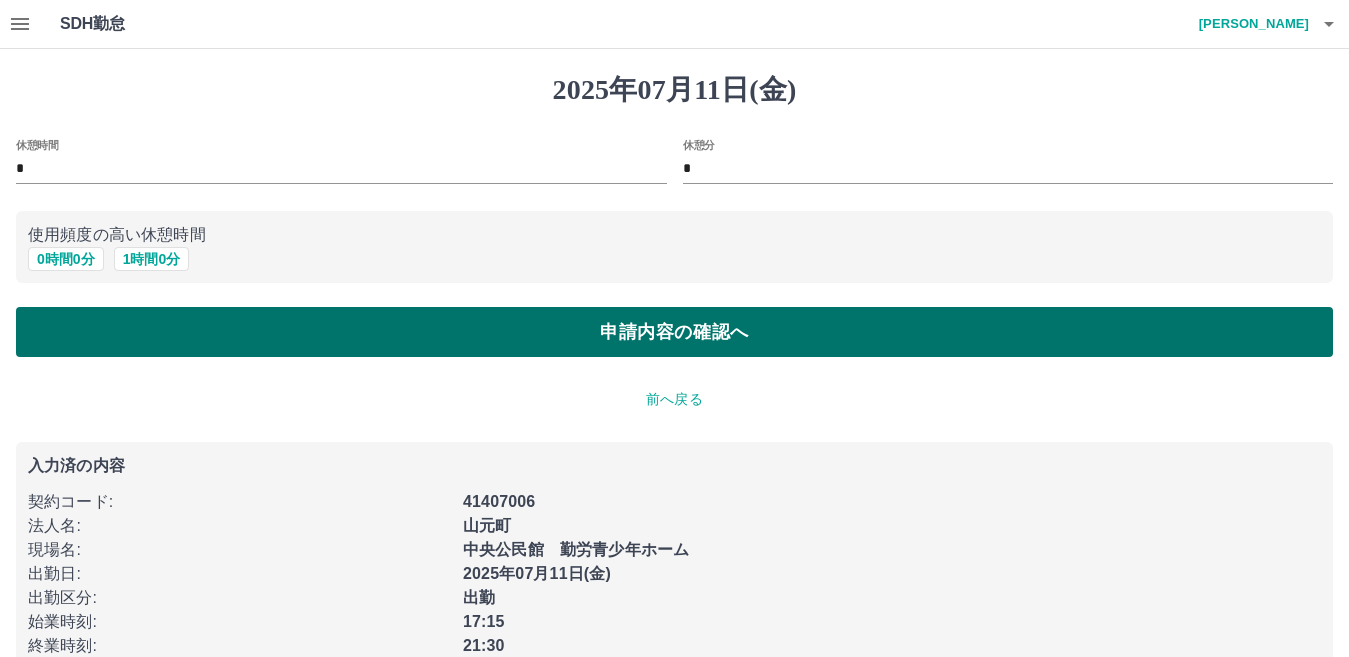 click on "申請内容の確認へ" at bounding box center (674, 332) 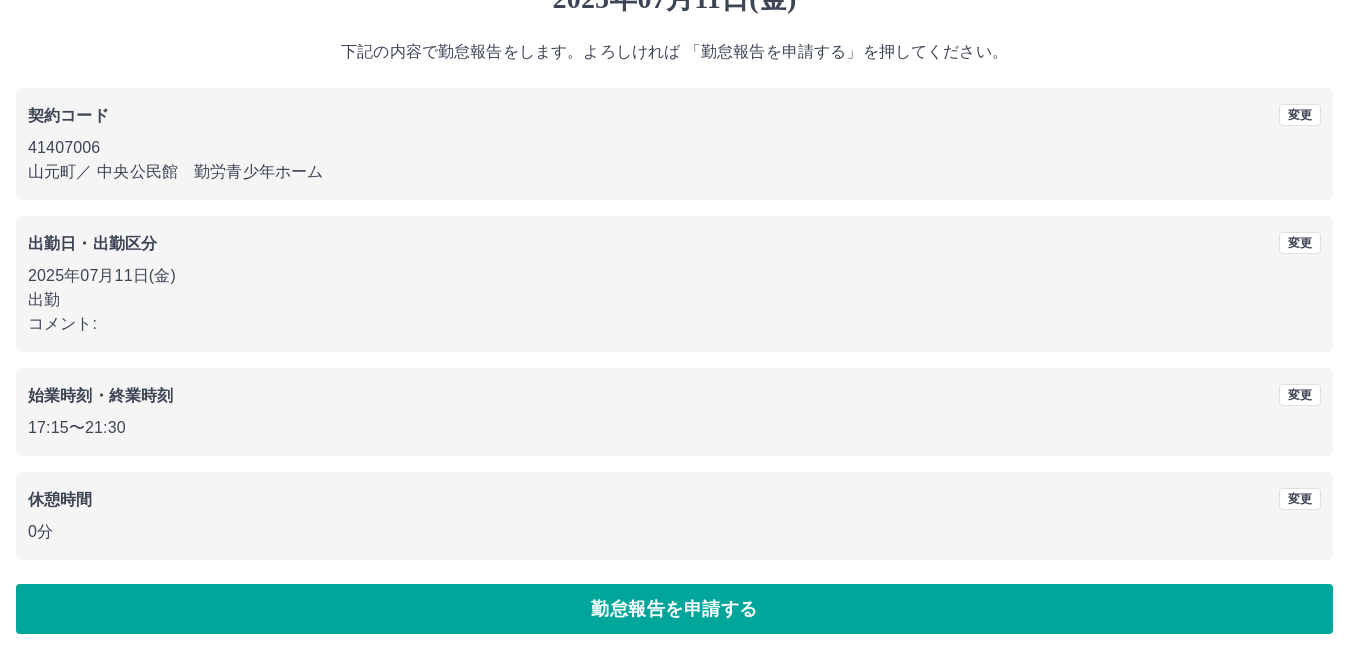 scroll, scrollTop: 92, scrollLeft: 0, axis: vertical 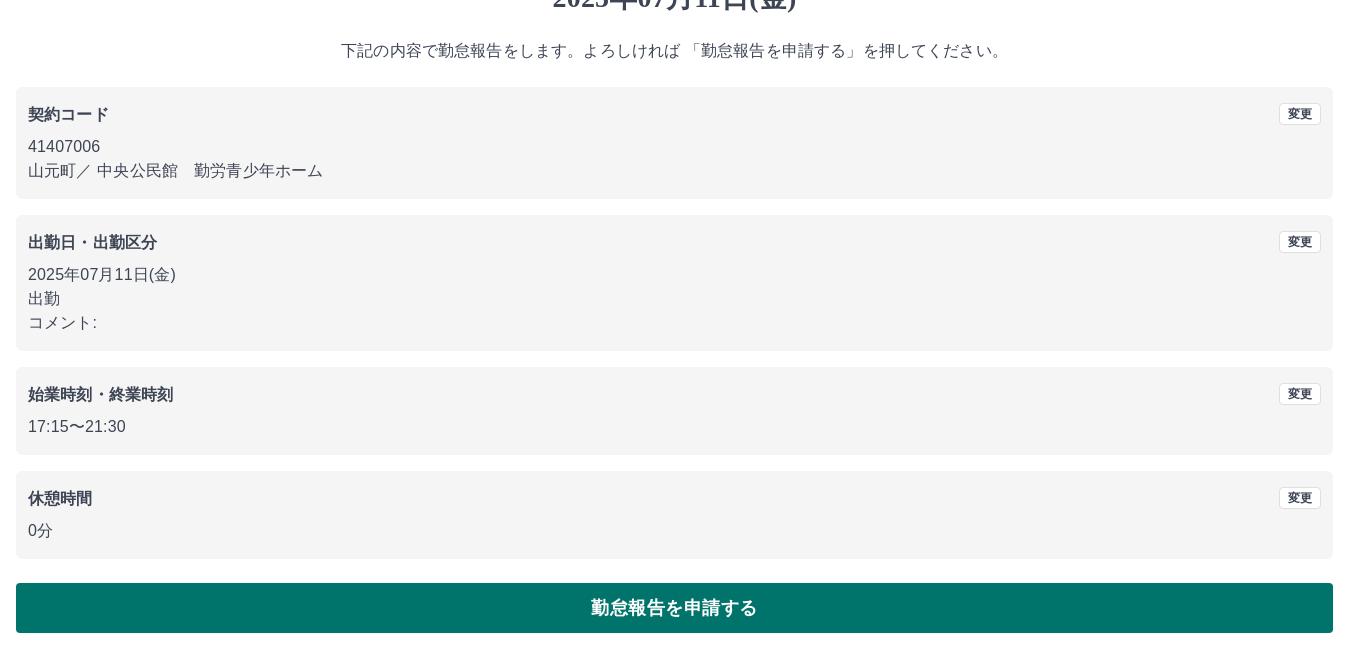click on "勤怠報告を申請する" at bounding box center (674, 608) 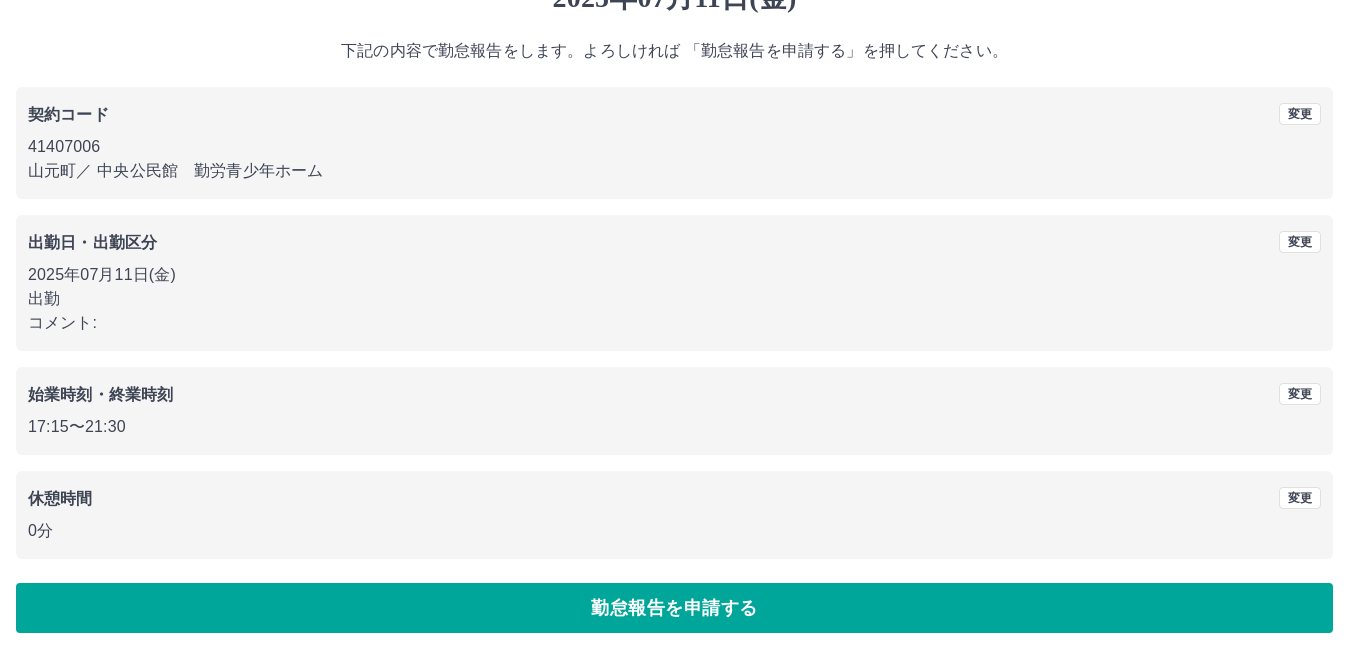 scroll, scrollTop: 0, scrollLeft: 0, axis: both 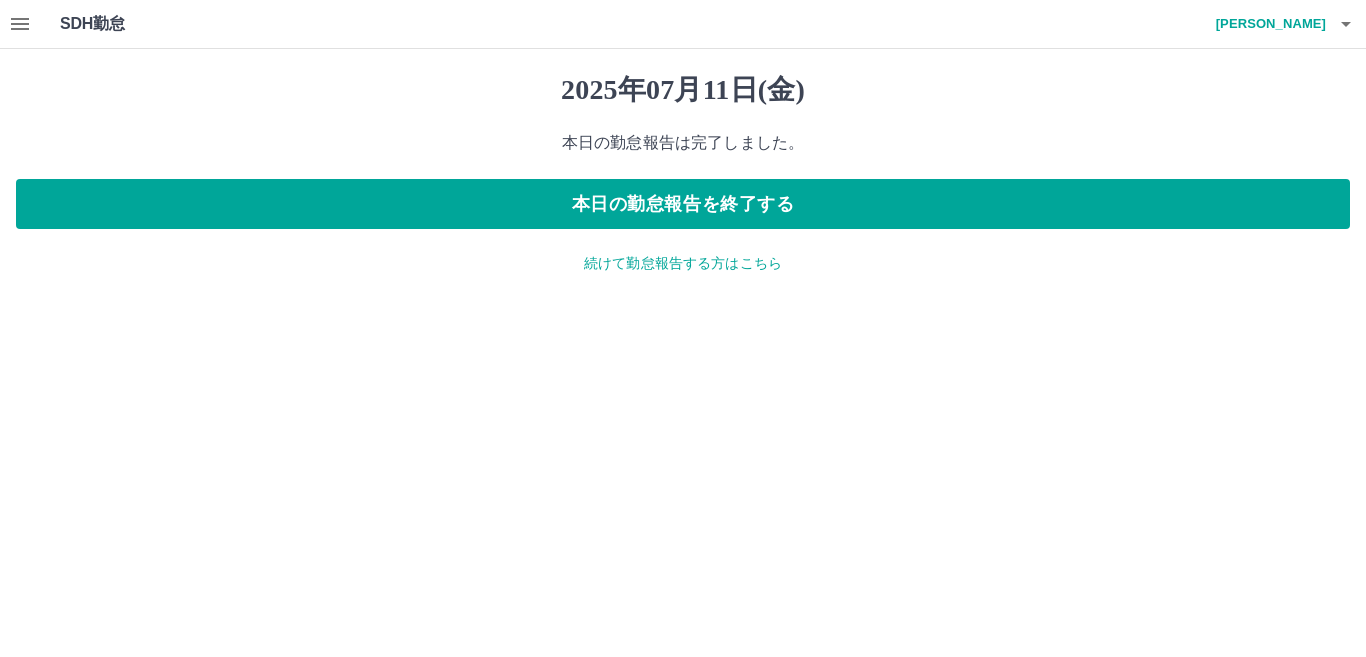 click on "続けて勤怠報告する方はこちら" at bounding box center [683, 263] 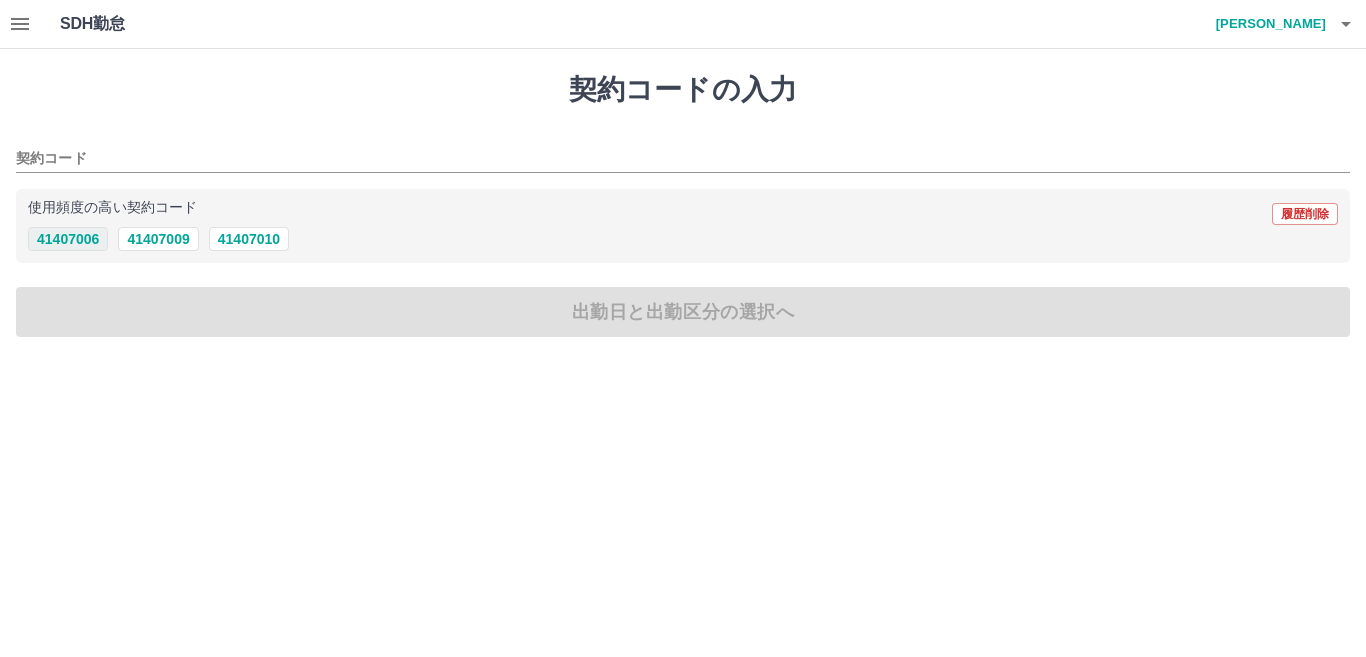 click on "41407006" at bounding box center [68, 239] 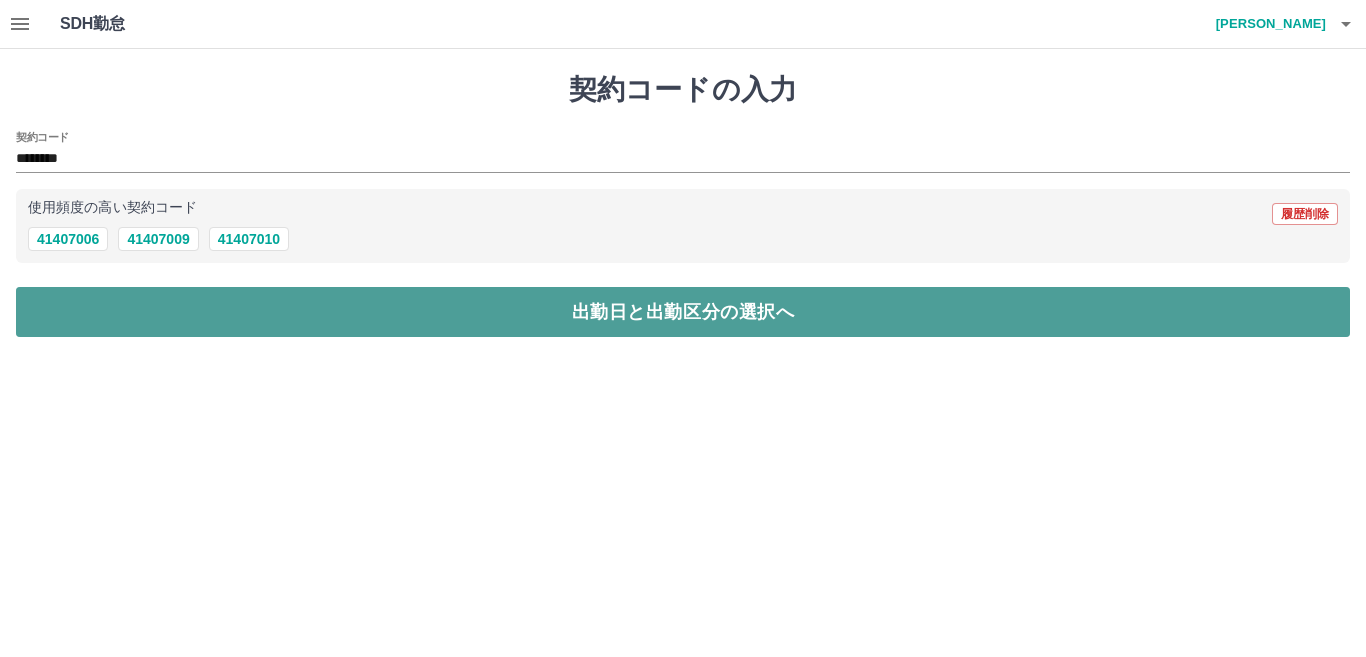 click on "出勤日と出勤区分の選択へ" at bounding box center [683, 312] 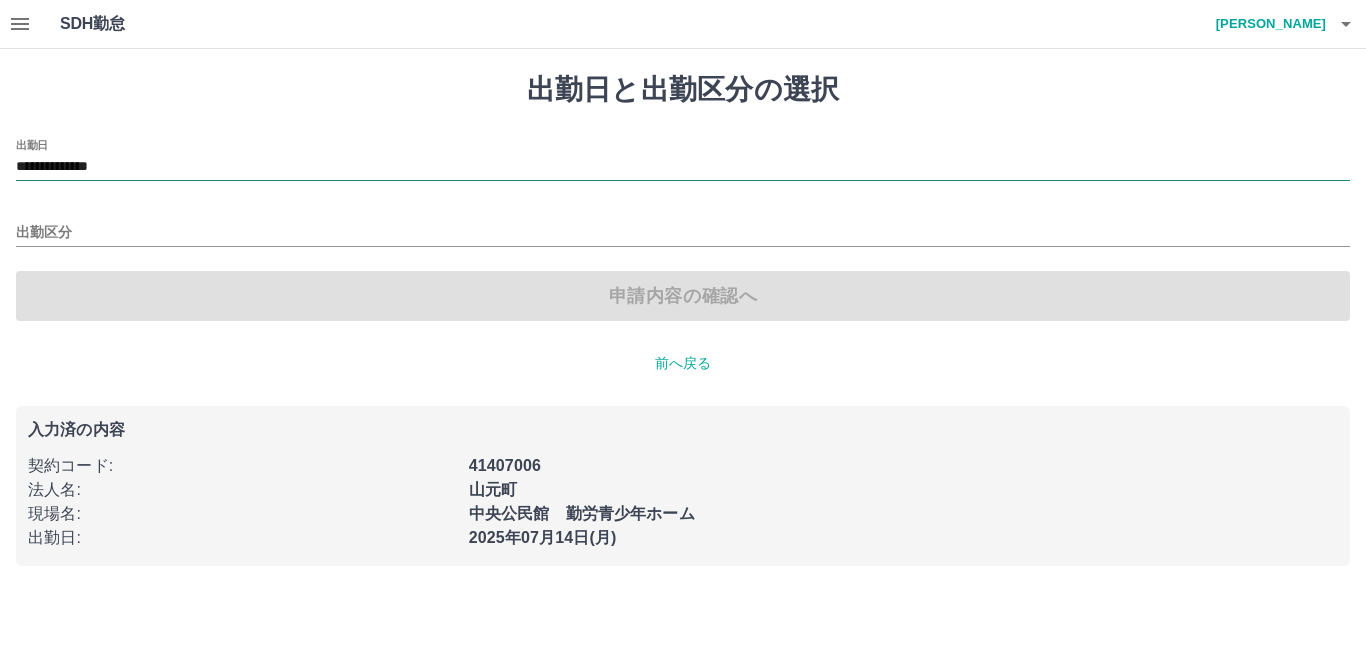click on "**********" at bounding box center [683, 167] 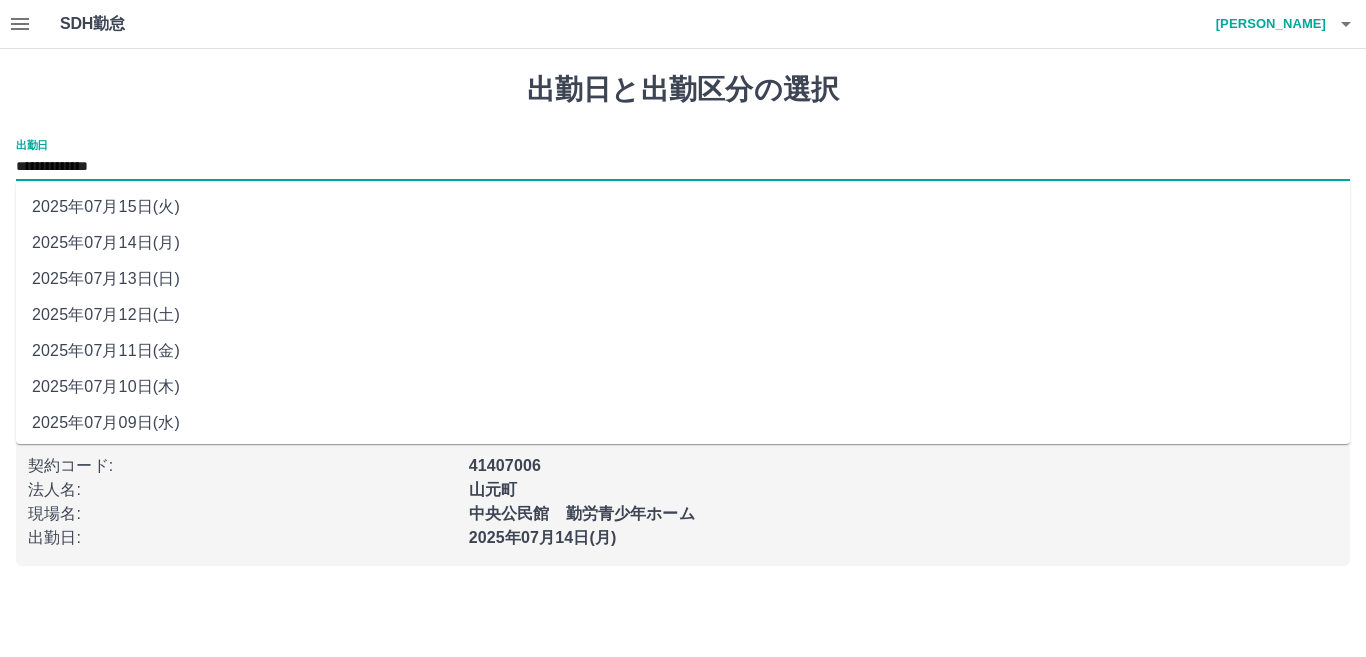 drag, startPoint x: 117, startPoint y: 170, endPoint x: 117, endPoint y: 315, distance: 145 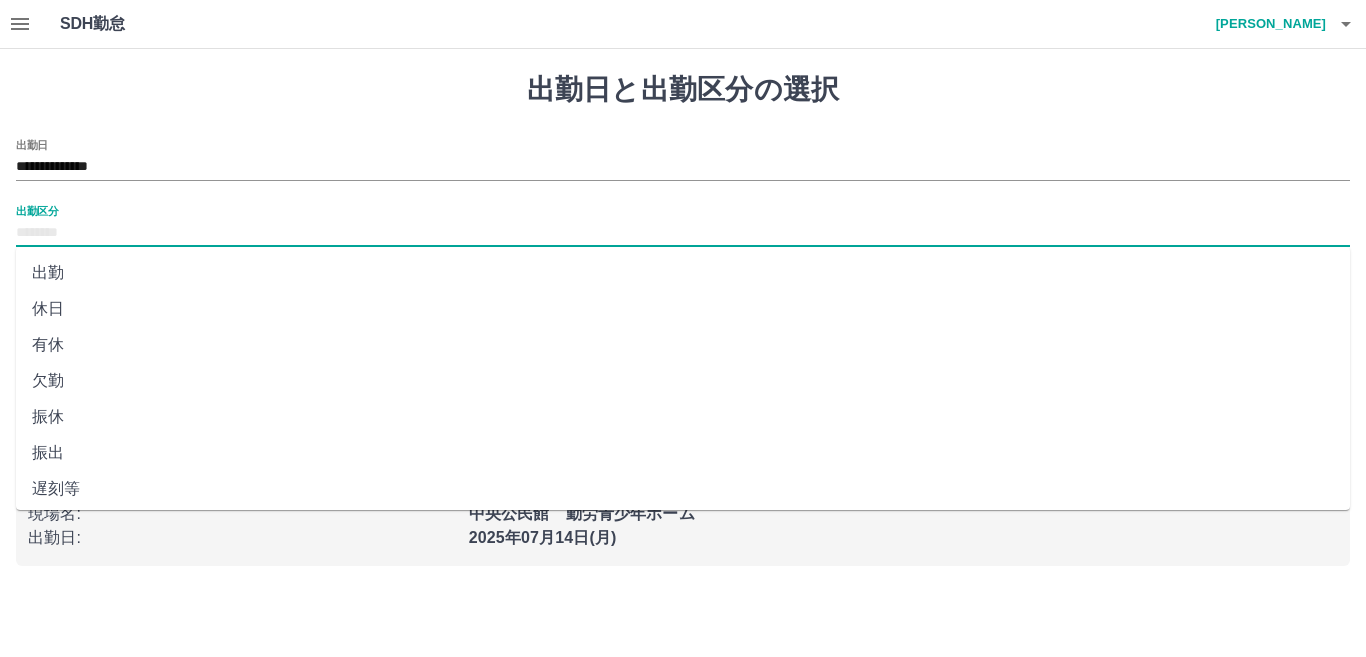 drag, startPoint x: 52, startPoint y: 228, endPoint x: 51, endPoint y: 238, distance: 10.049875 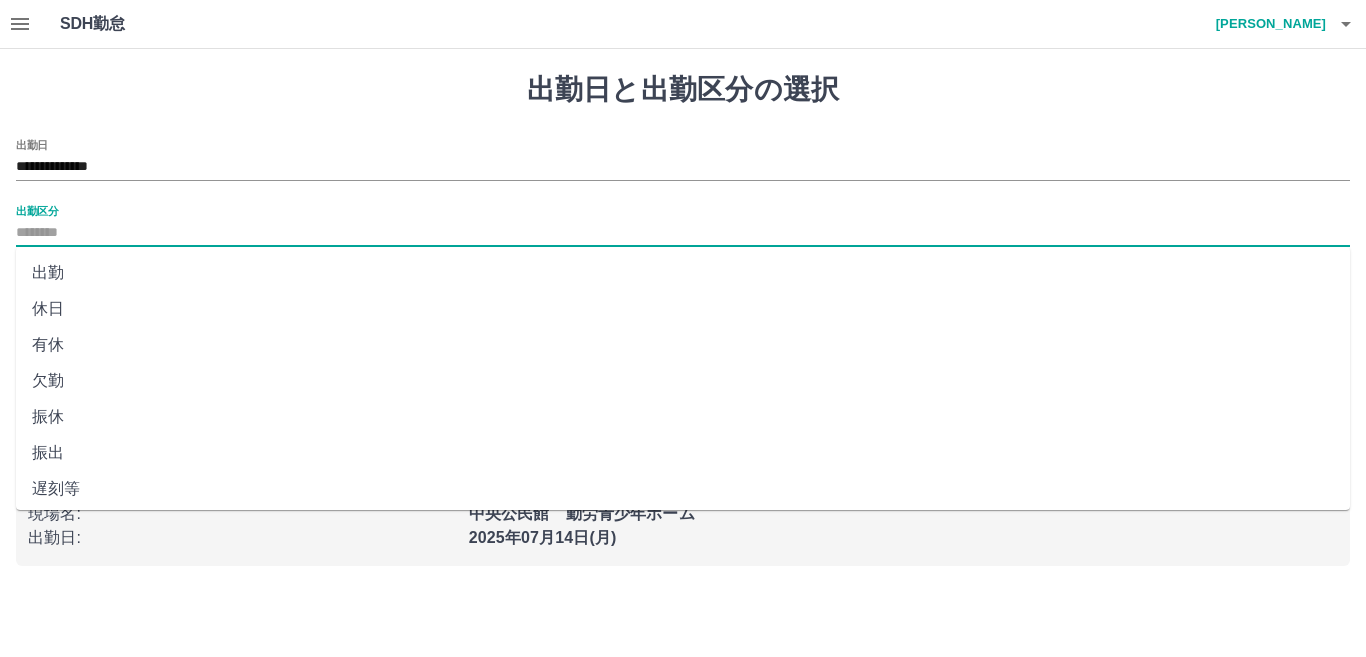 click on "出勤区分" at bounding box center (683, 233) 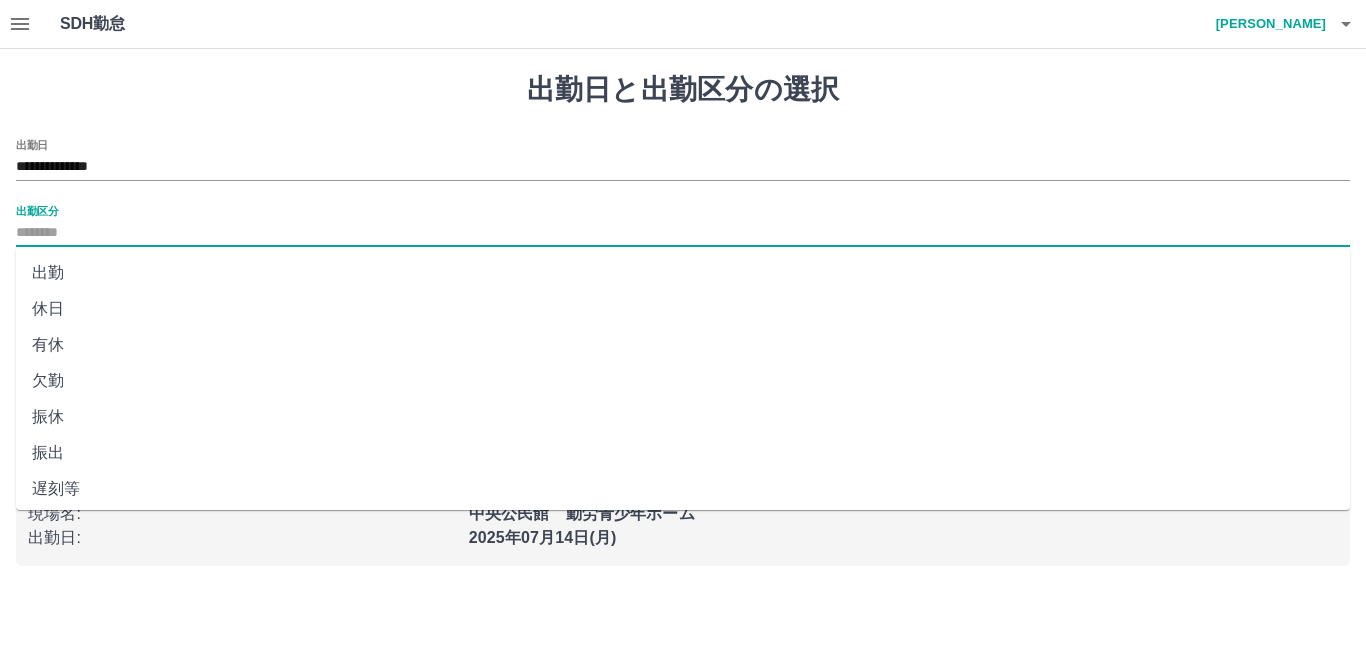 click on "休日" at bounding box center (683, 309) 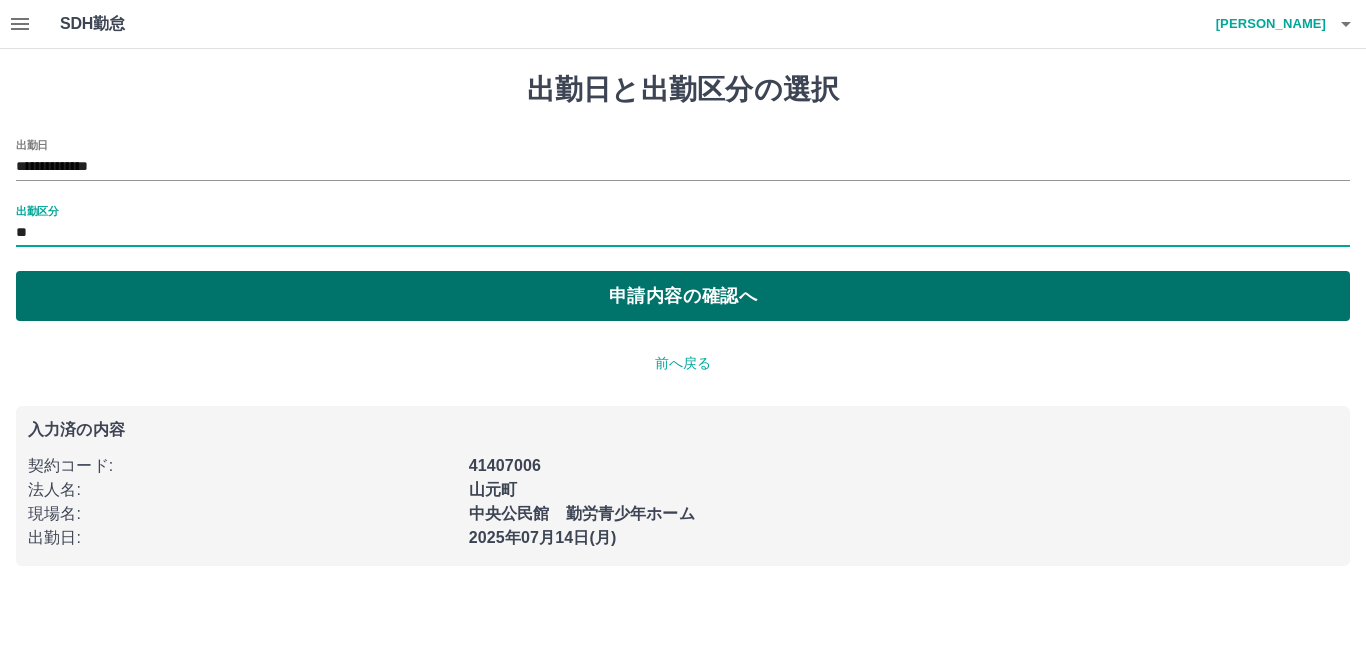 click on "申請内容の確認へ" at bounding box center (683, 296) 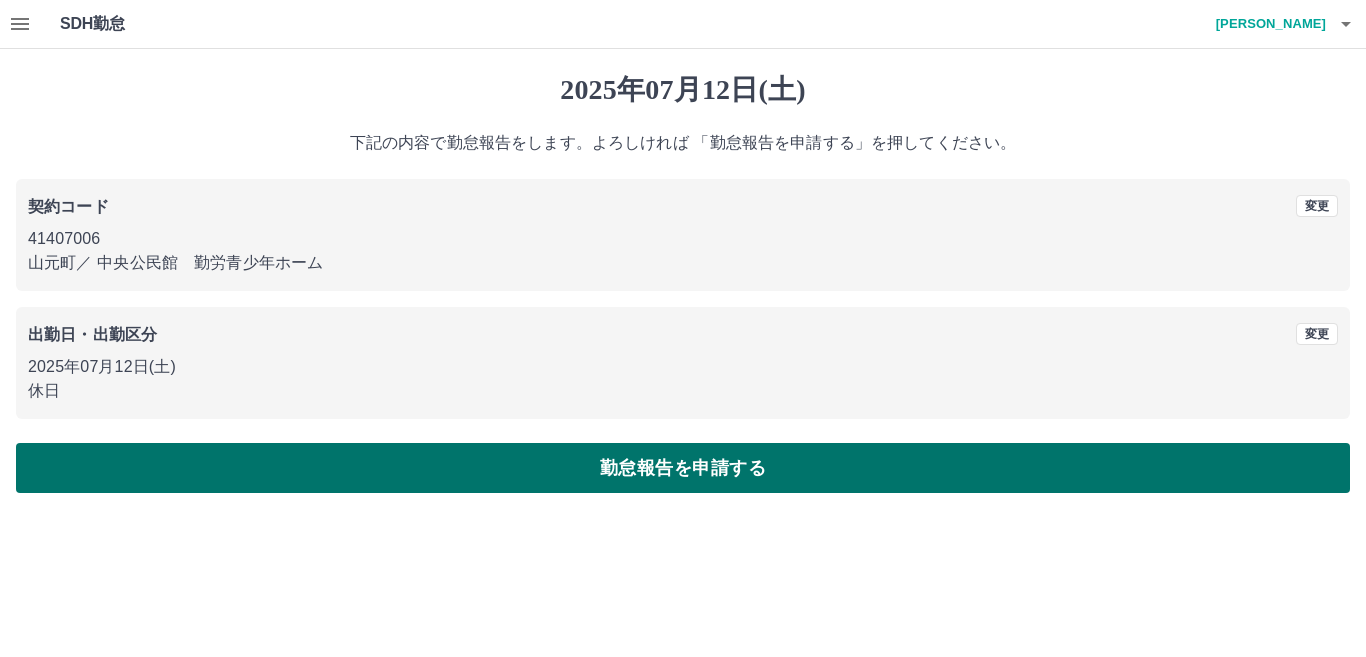 click on "勤怠報告を申請する" at bounding box center [683, 468] 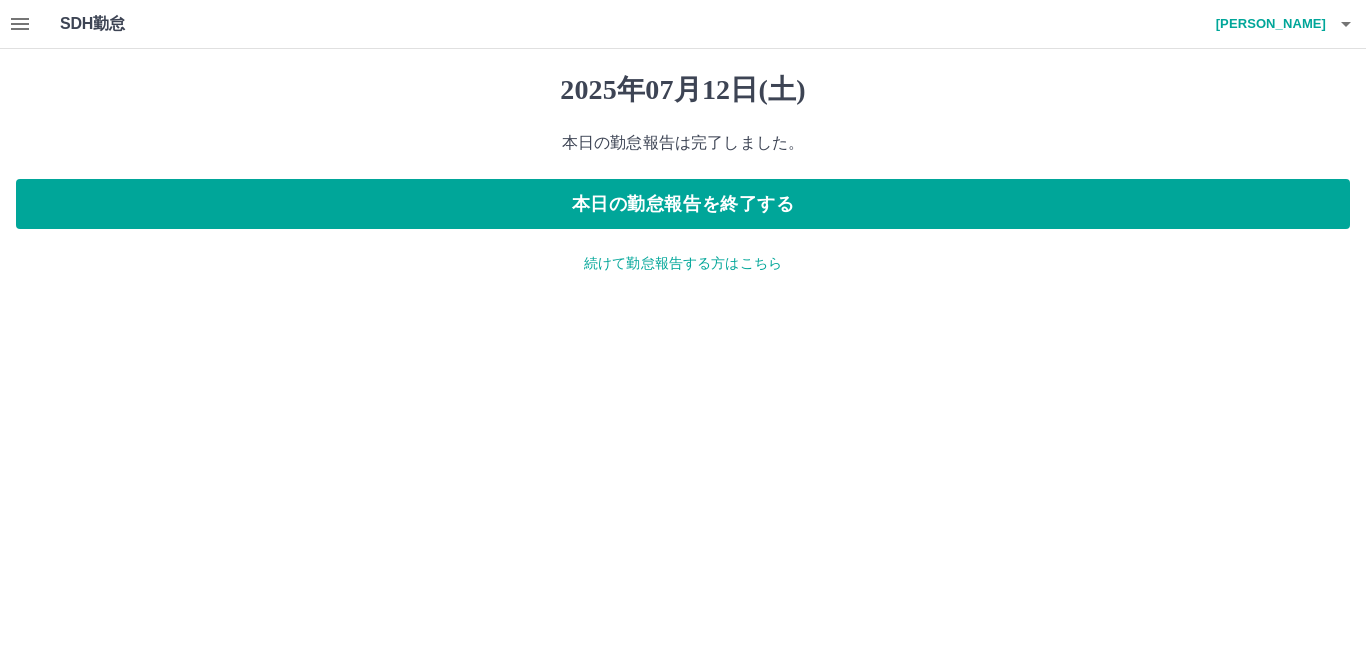click on "続けて勤怠報告する方はこちら" at bounding box center [683, 263] 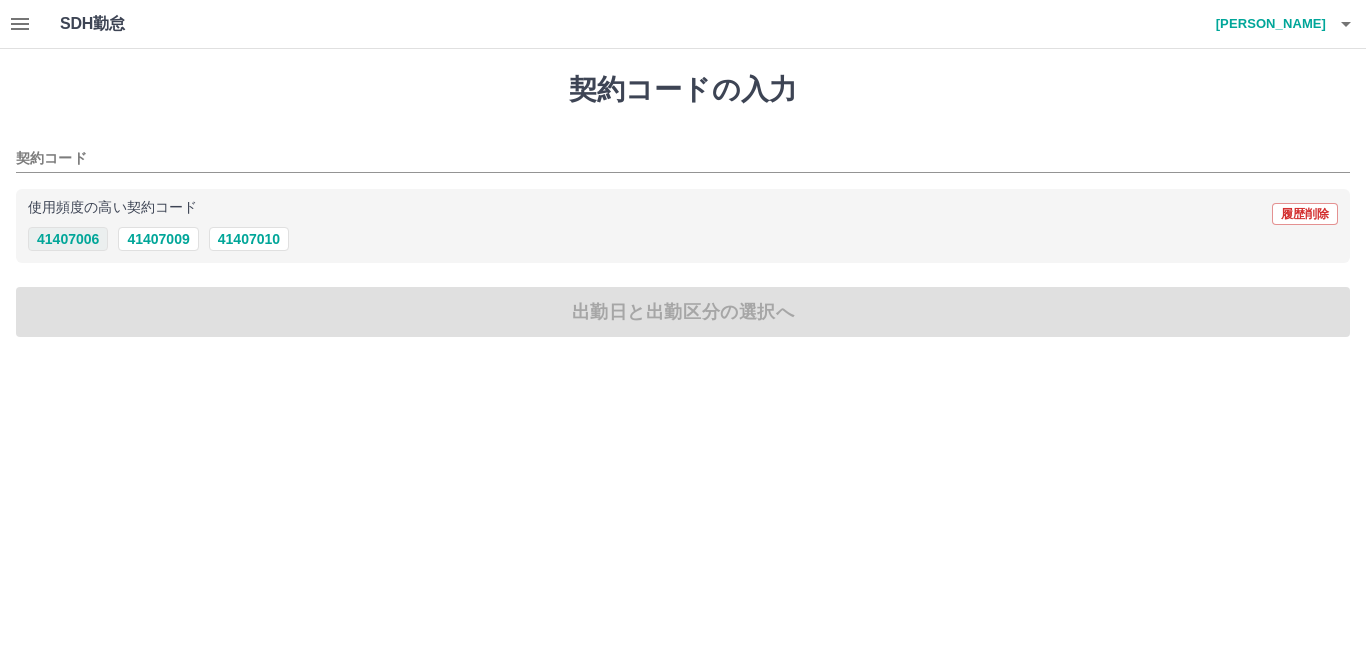 click on "41407006" at bounding box center (68, 239) 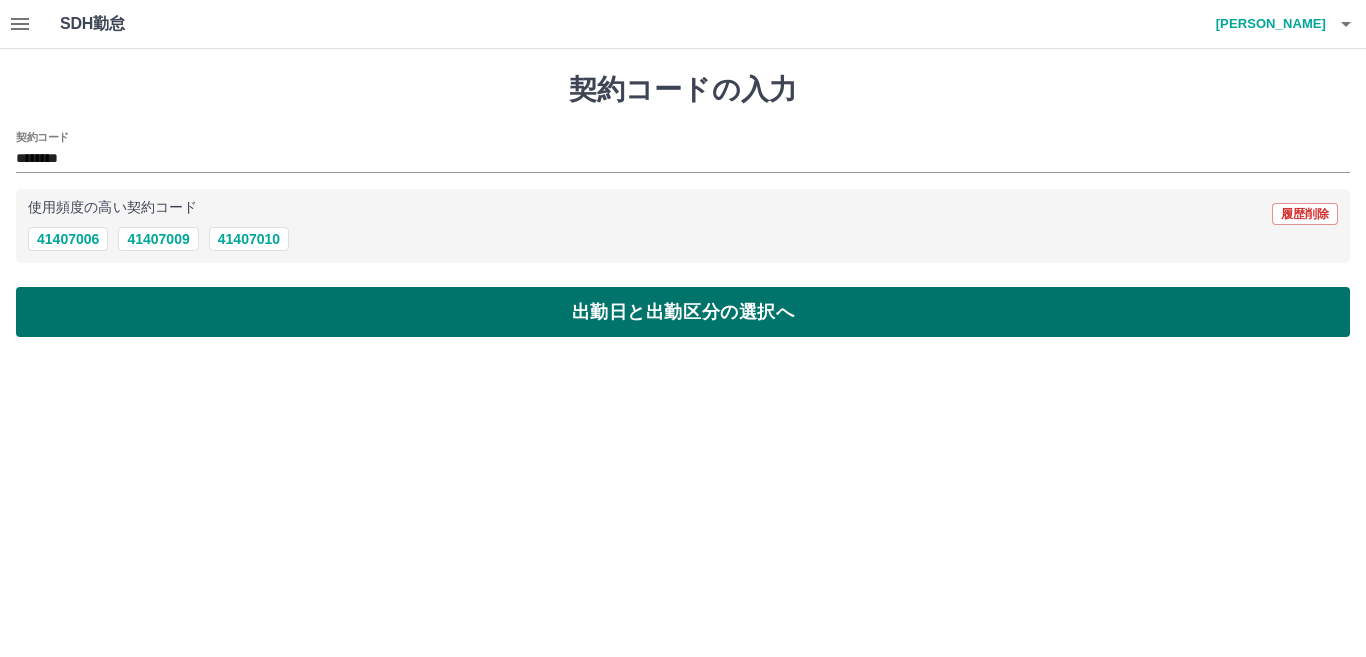 click on "出勤日と出勤区分の選択へ" at bounding box center [683, 312] 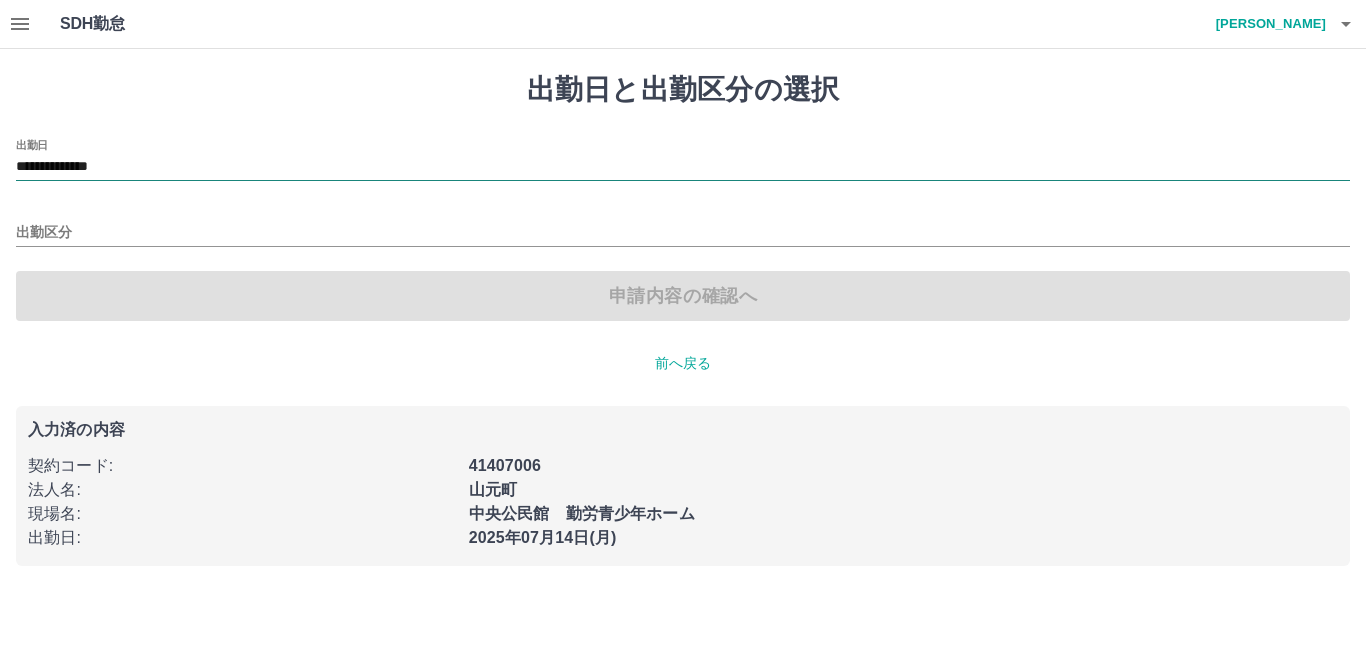 click on "**********" at bounding box center [683, 167] 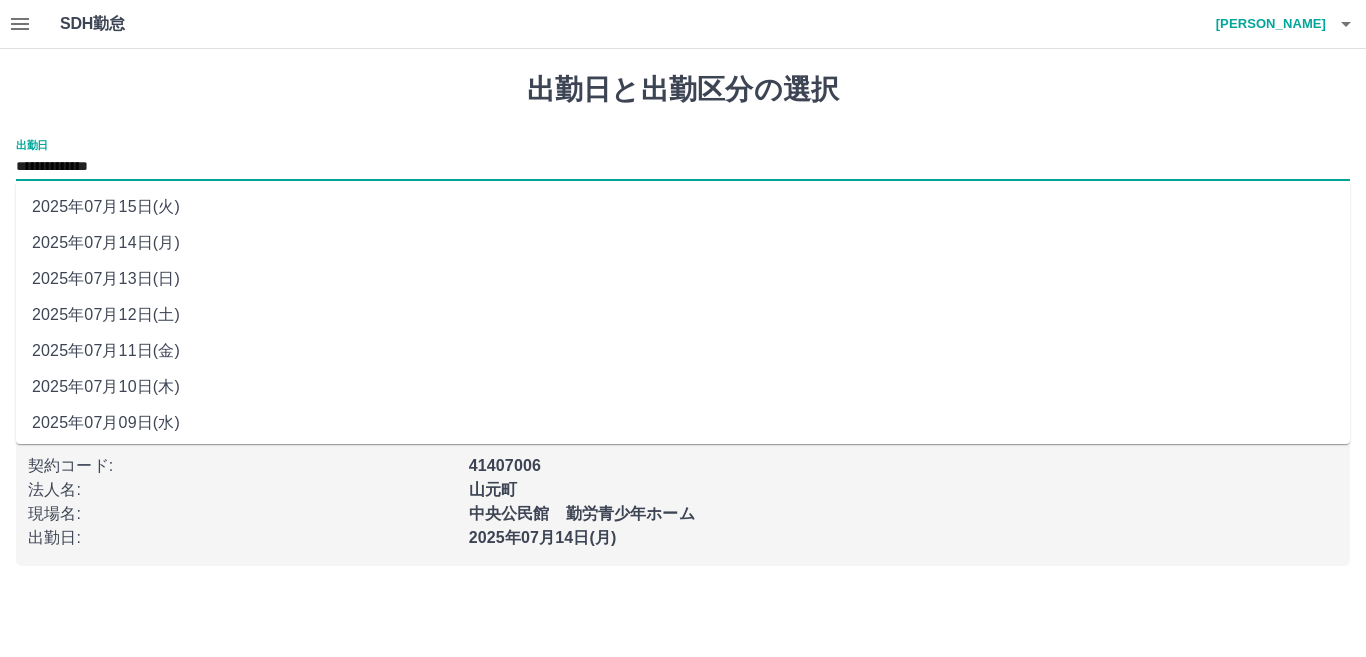 drag, startPoint x: 108, startPoint y: 176, endPoint x: 128, endPoint y: 258, distance: 84.40379 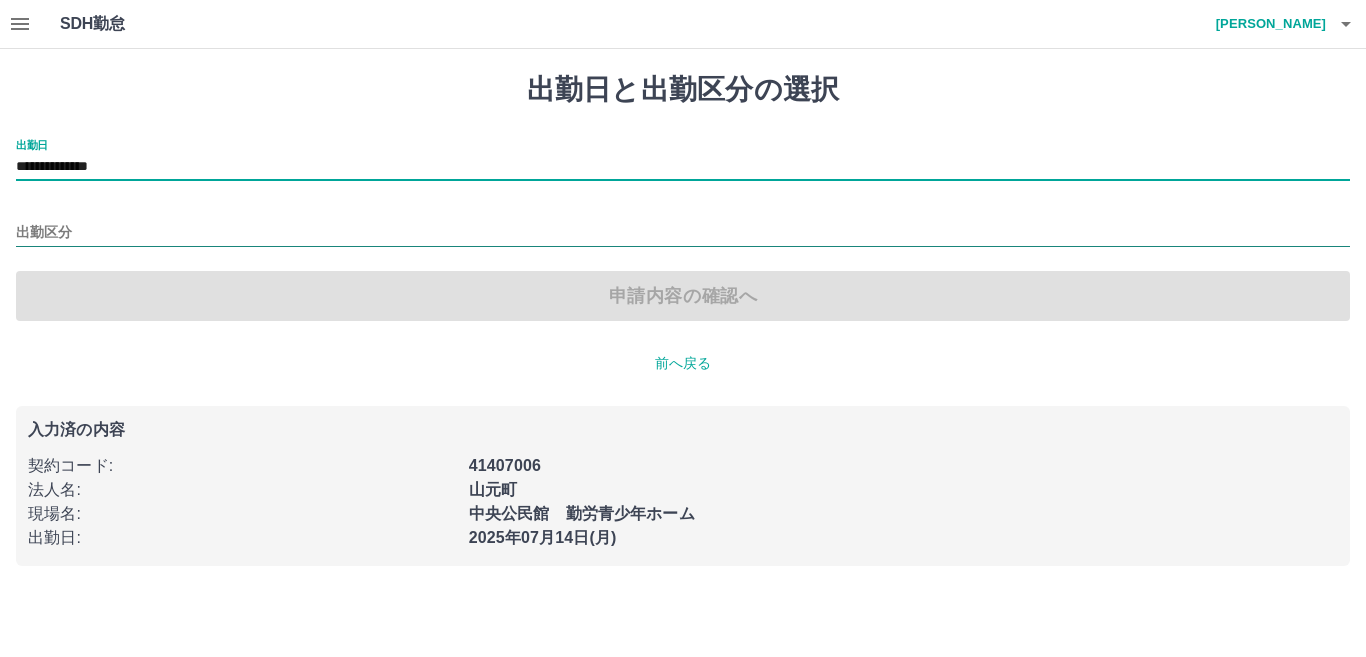 click on "出勤区分" at bounding box center [683, 233] 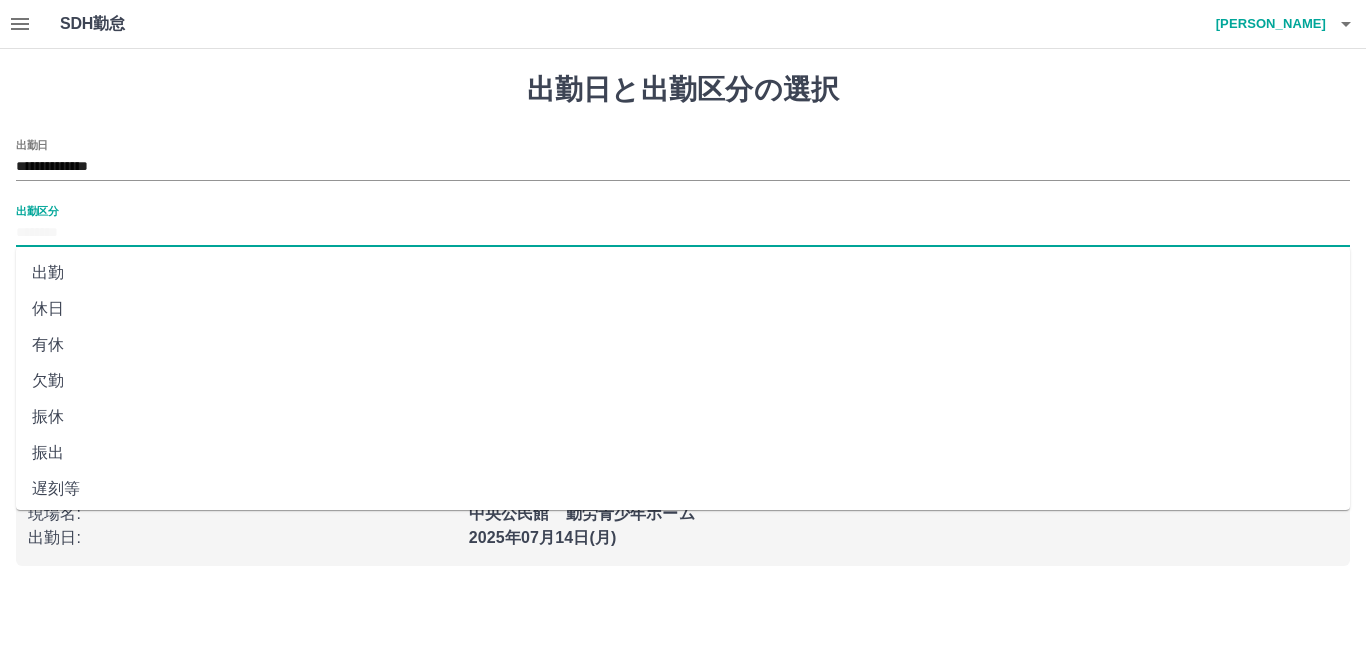 click on "出勤" at bounding box center (683, 273) 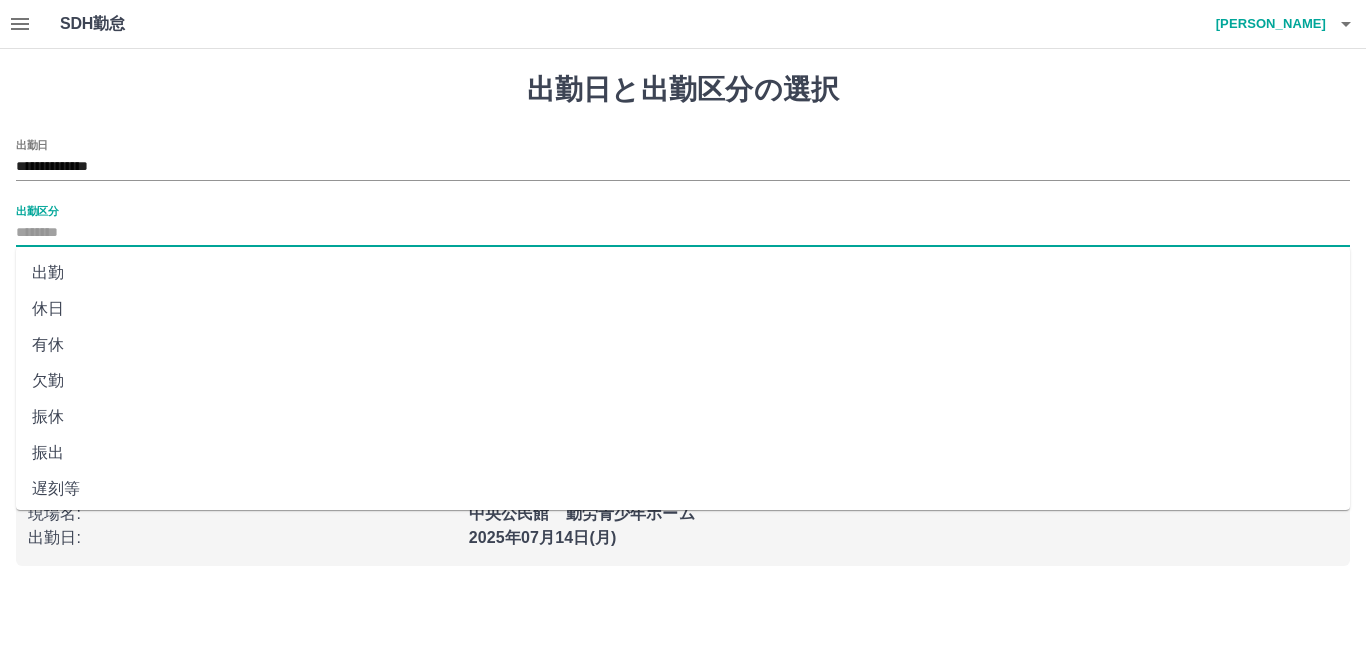type on "**" 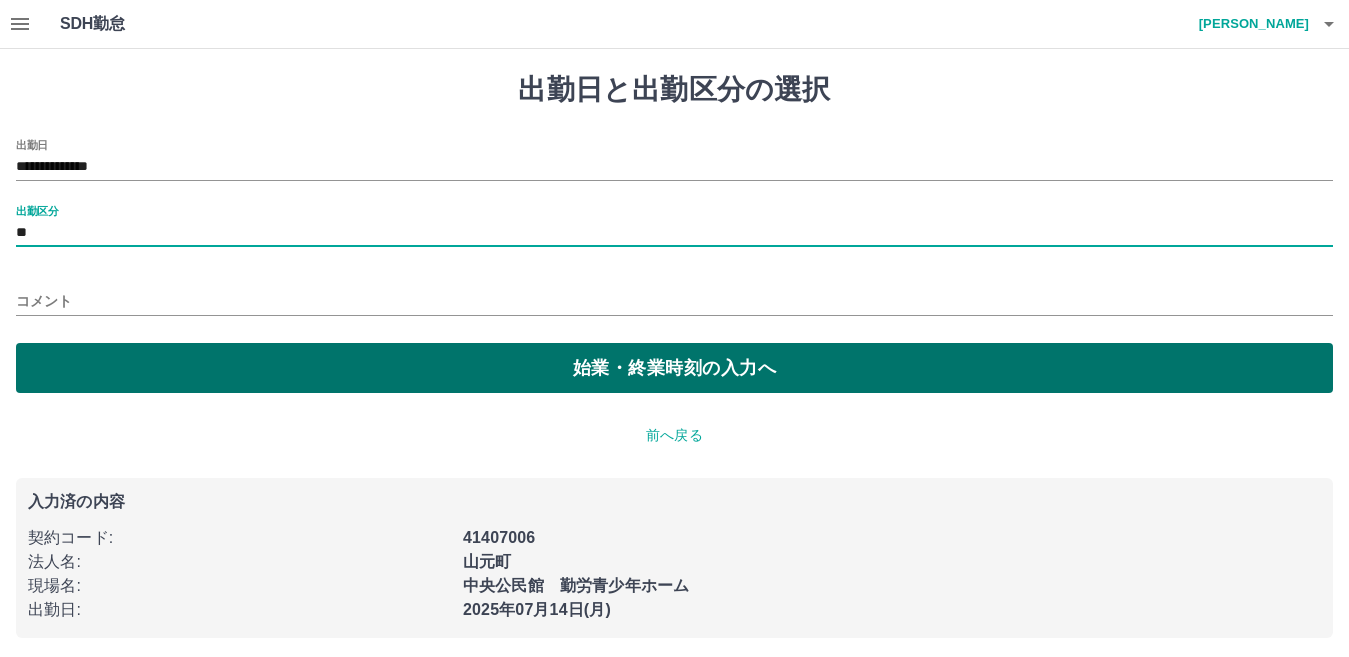 click on "始業・終業時刻の入力へ" at bounding box center [674, 368] 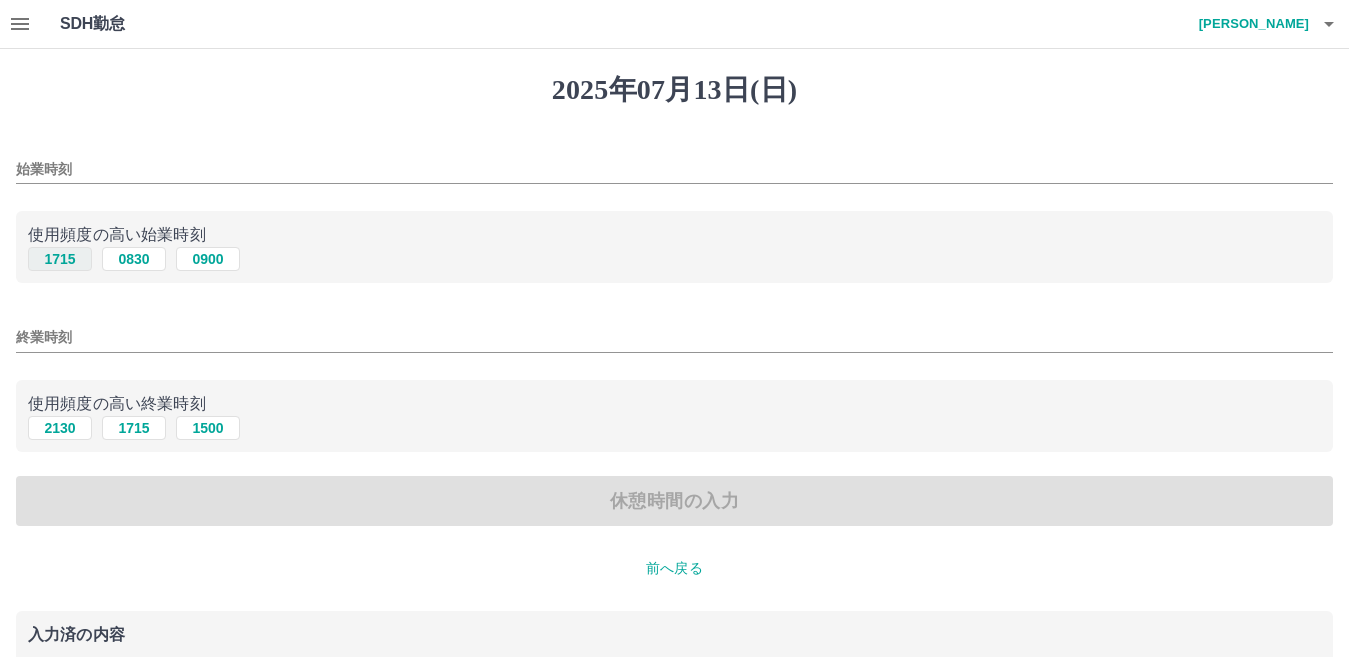 click on "1715" at bounding box center [60, 259] 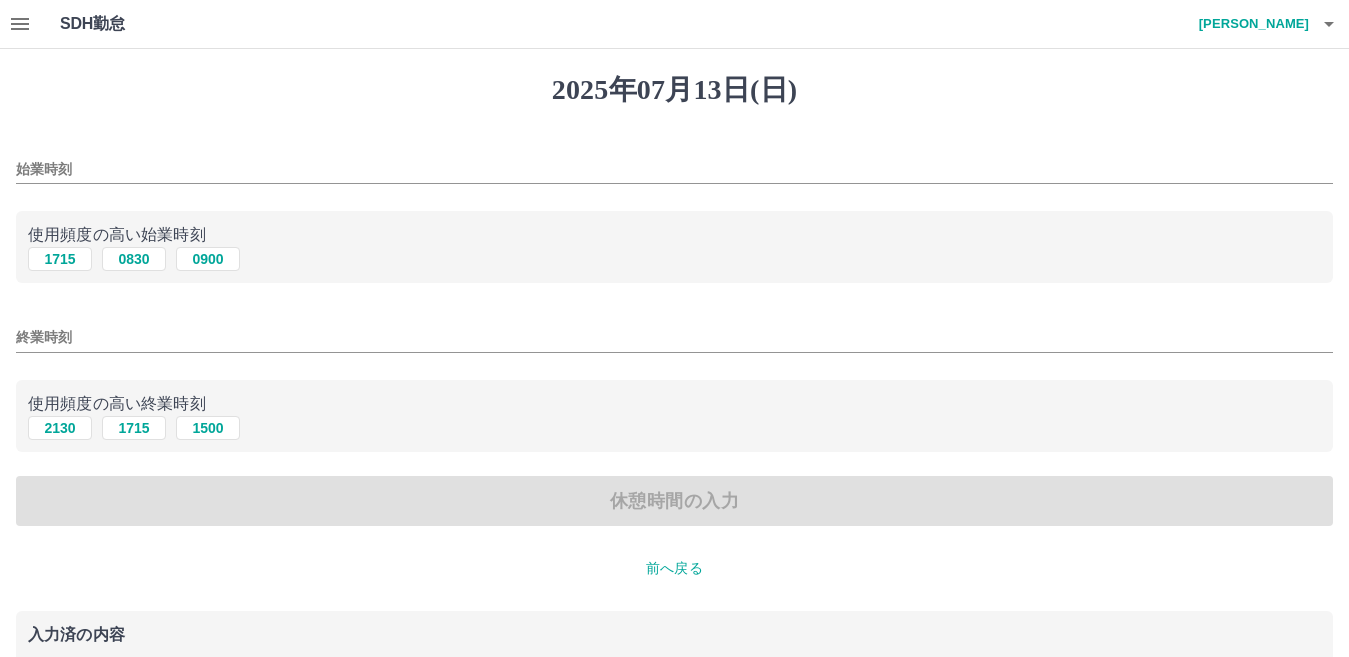 type on "****" 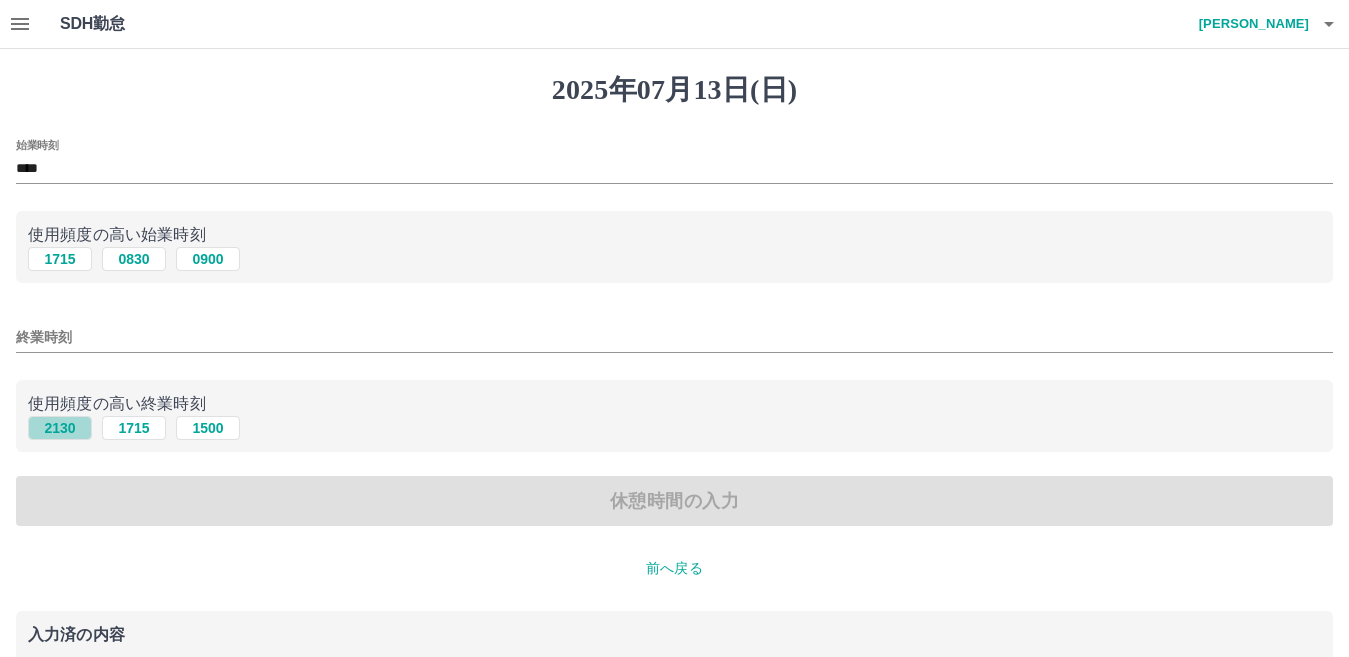 click on "2130" at bounding box center (60, 428) 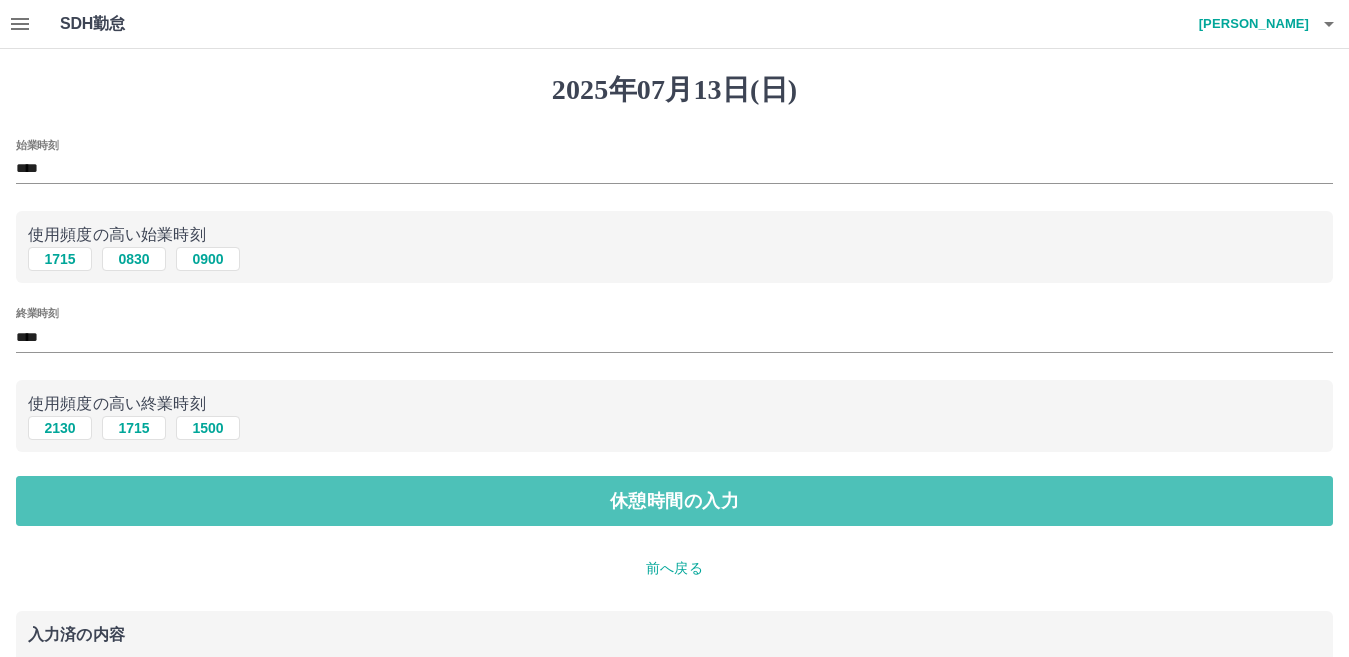 click on "休憩時間の入力" at bounding box center (674, 501) 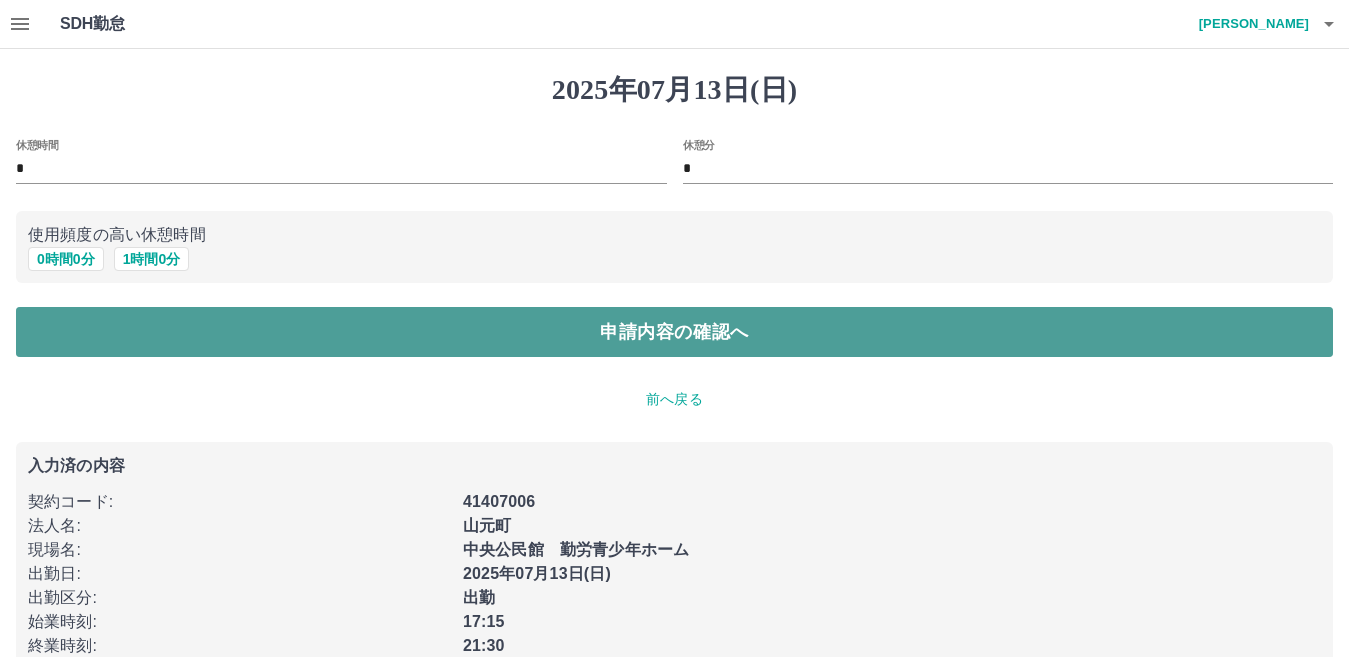 click on "申請内容の確認へ" at bounding box center (674, 332) 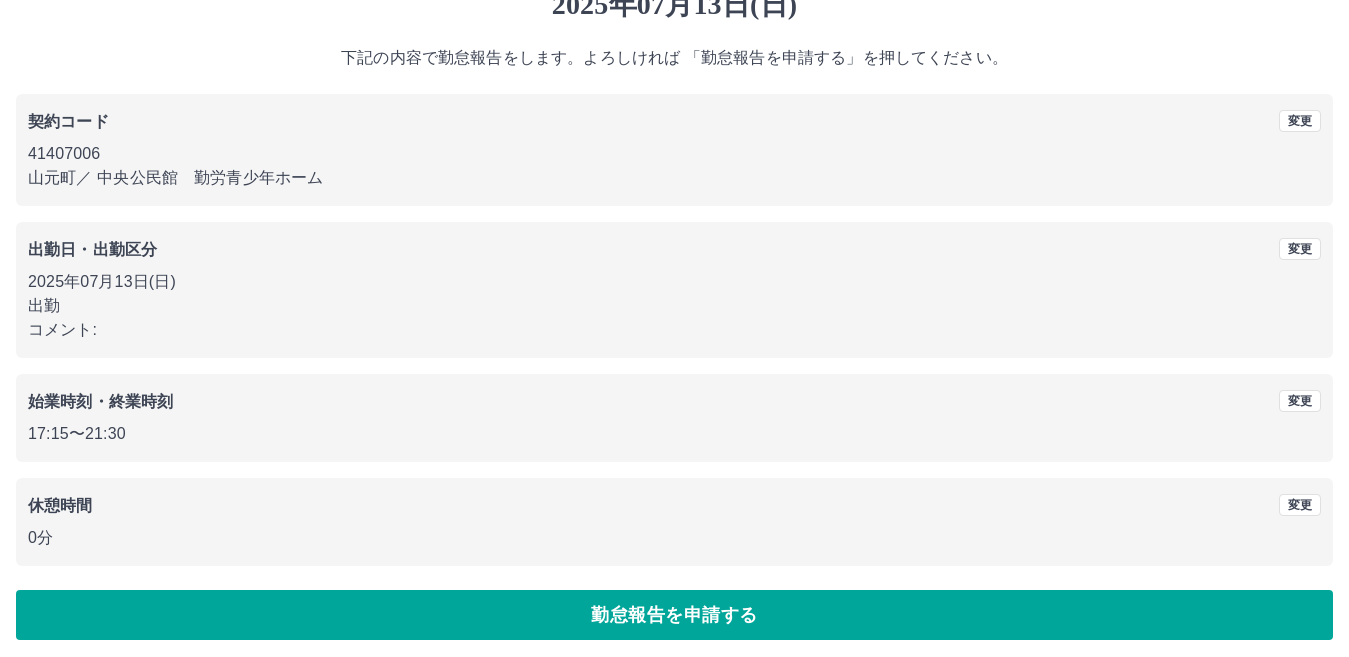 scroll, scrollTop: 92, scrollLeft: 0, axis: vertical 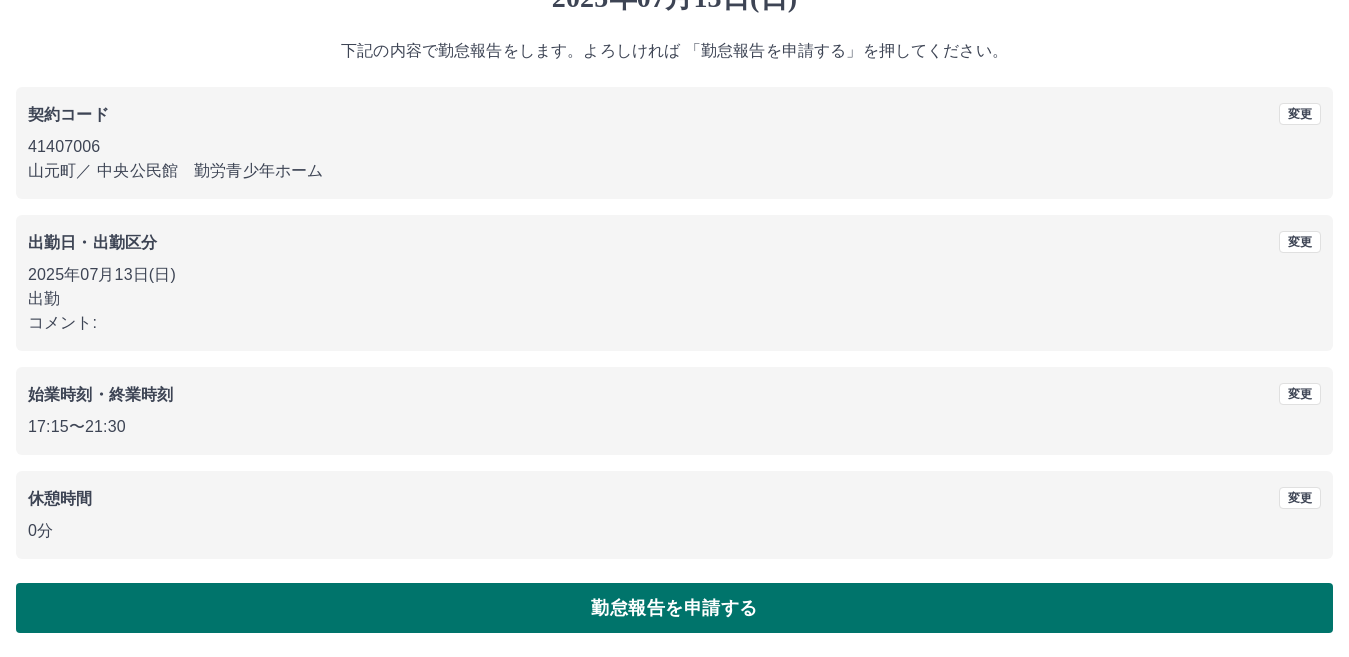 click on "勤怠報告を申請する" at bounding box center (674, 608) 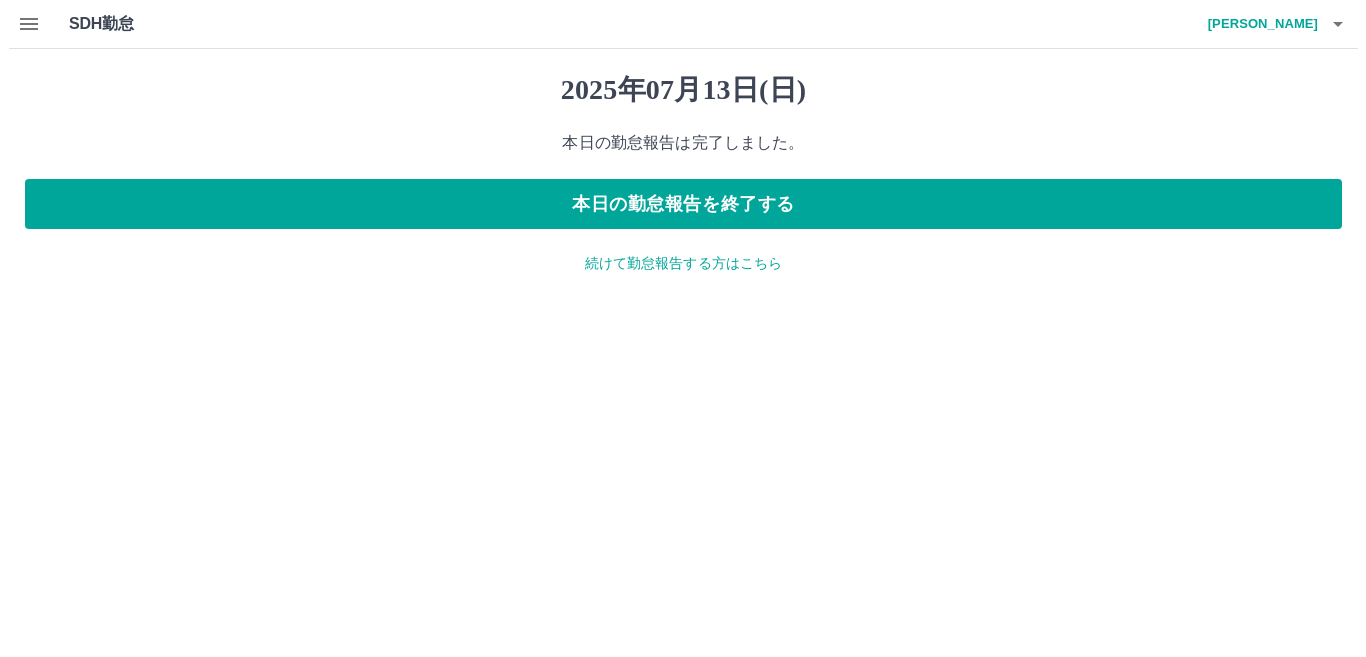 scroll, scrollTop: 0, scrollLeft: 0, axis: both 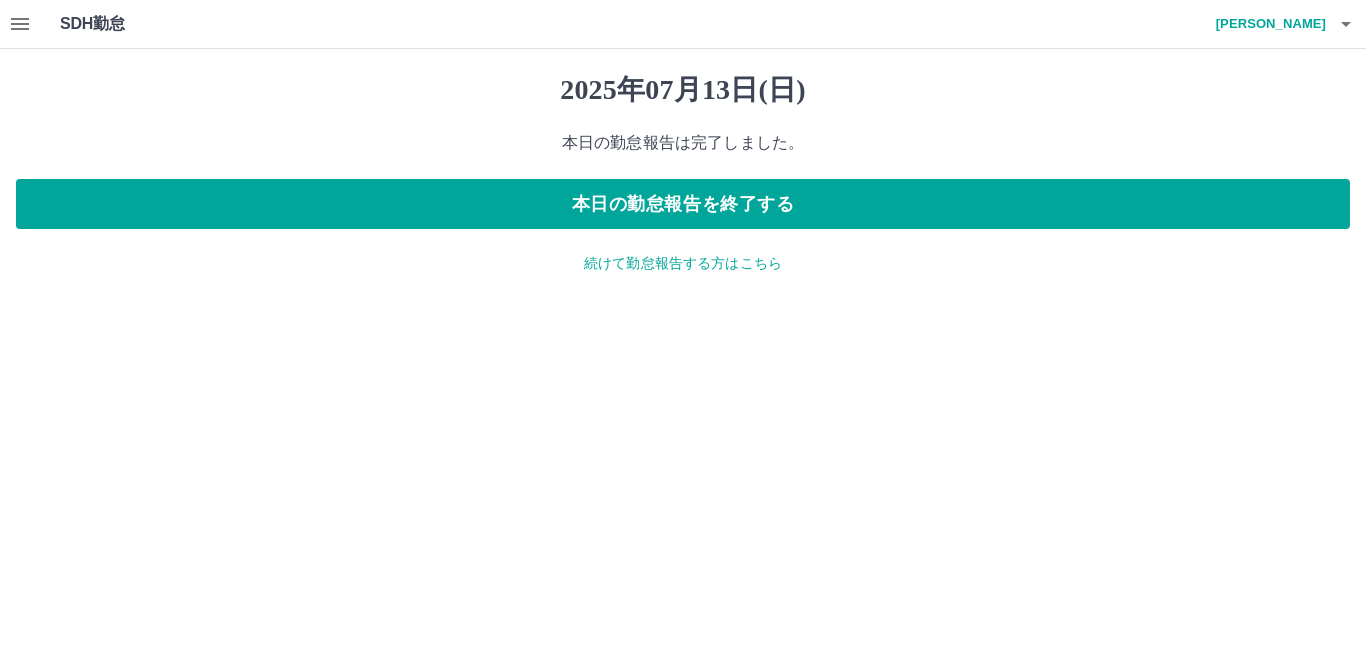 click on "続けて勤怠報告する方はこちら" at bounding box center (683, 263) 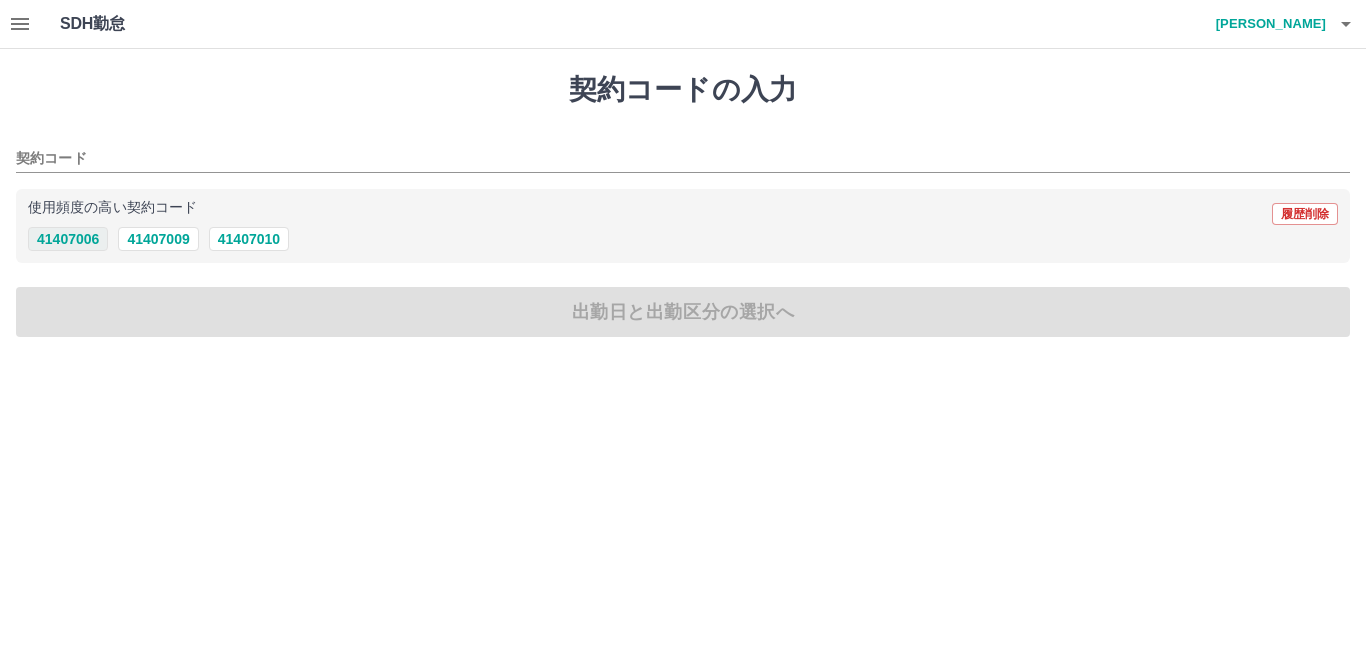 click on "41407006" at bounding box center (68, 239) 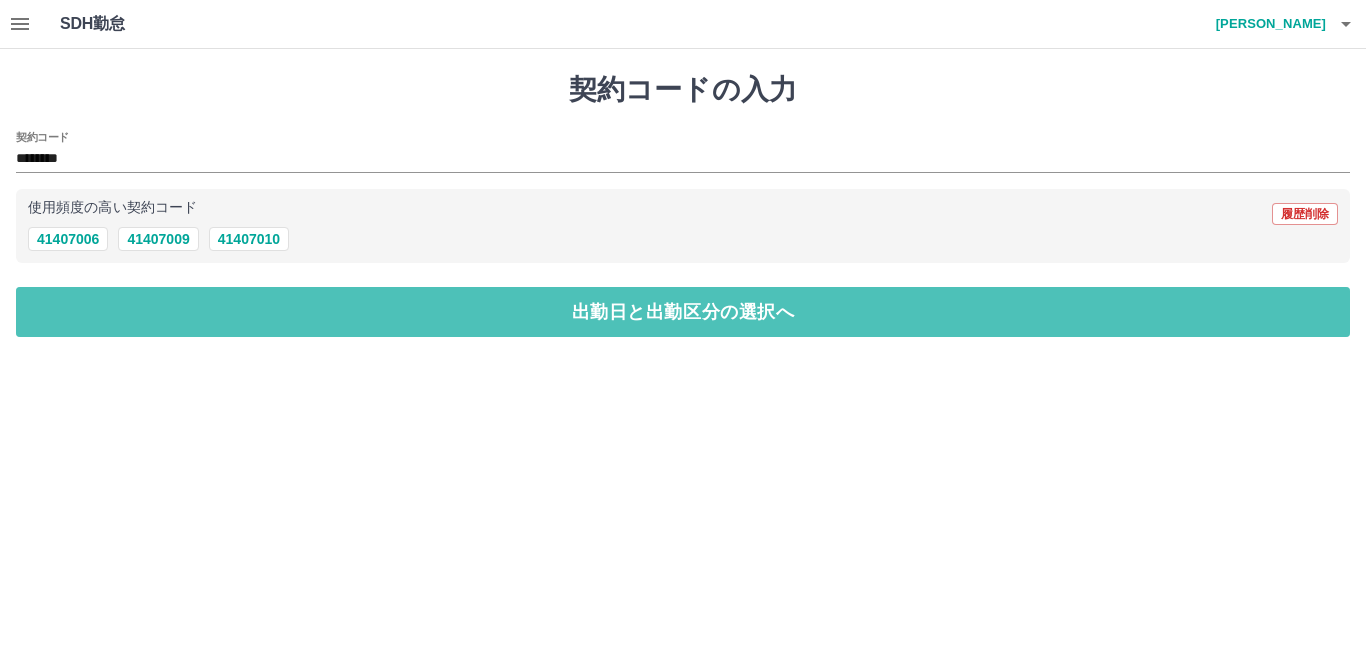 click on "出勤日と出勤区分の選択へ" at bounding box center [683, 312] 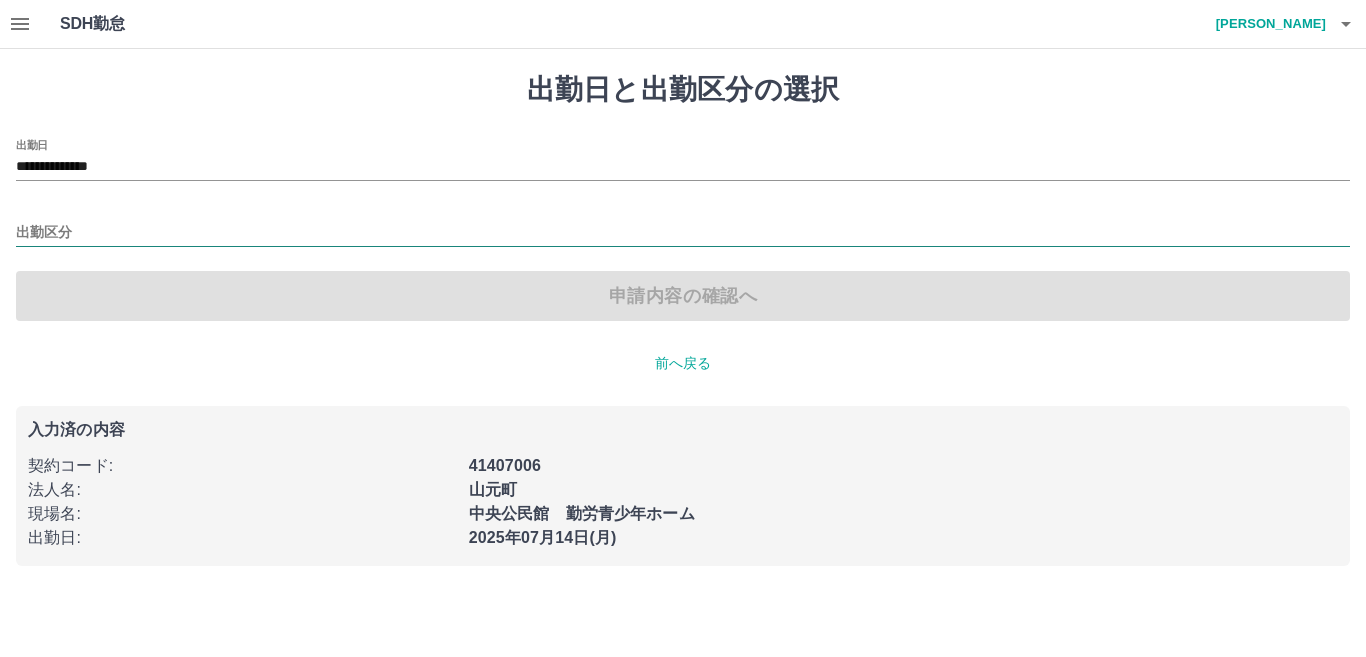 click on "出勤区分" at bounding box center [683, 233] 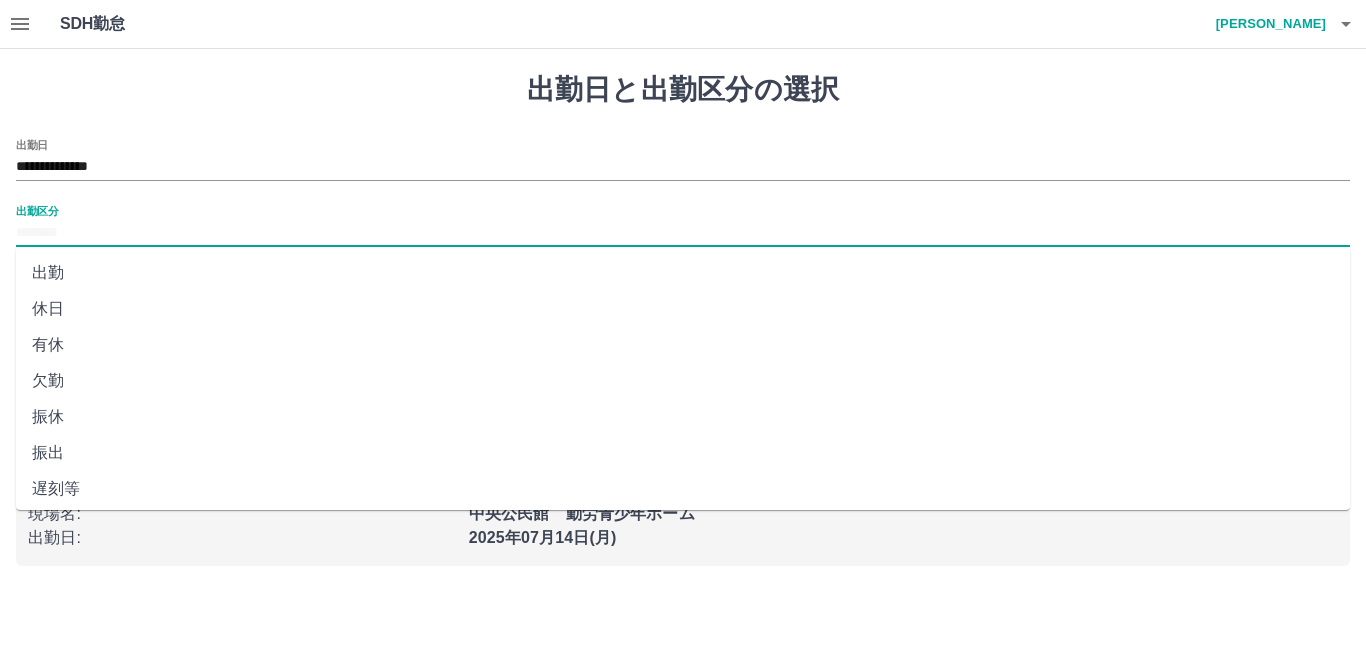 click on "休日" at bounding box center (683, 309) 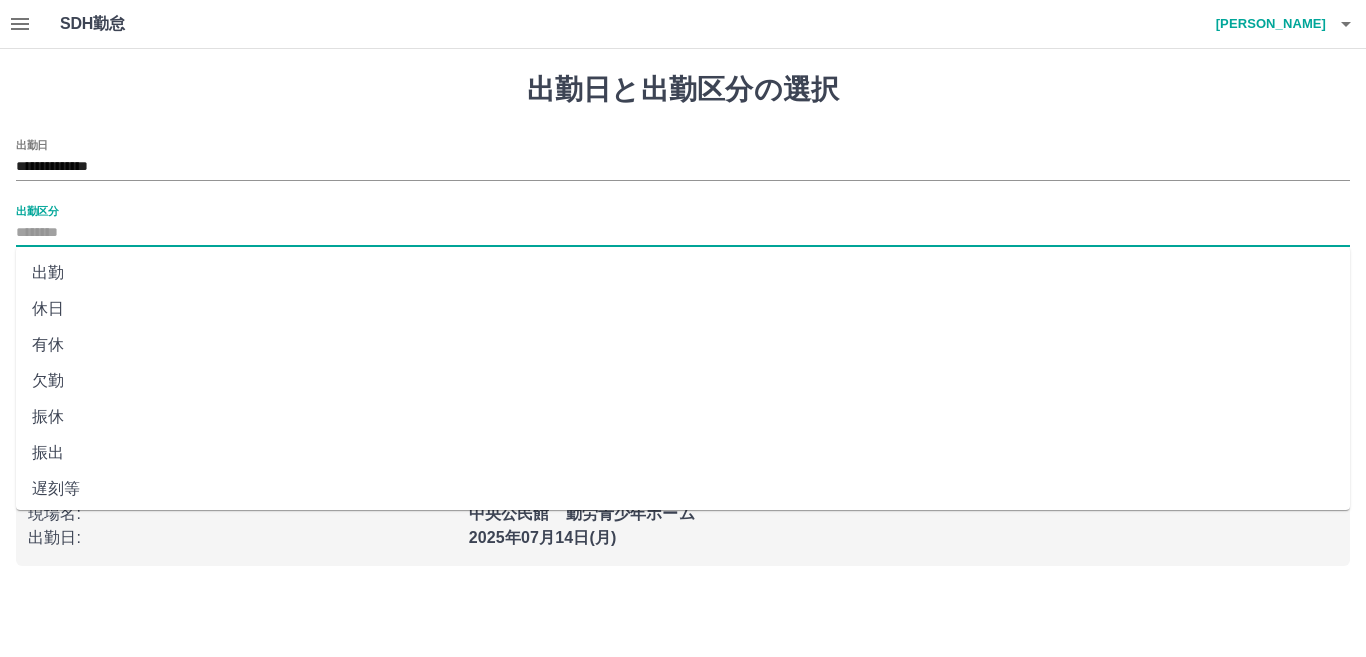 type on "**" 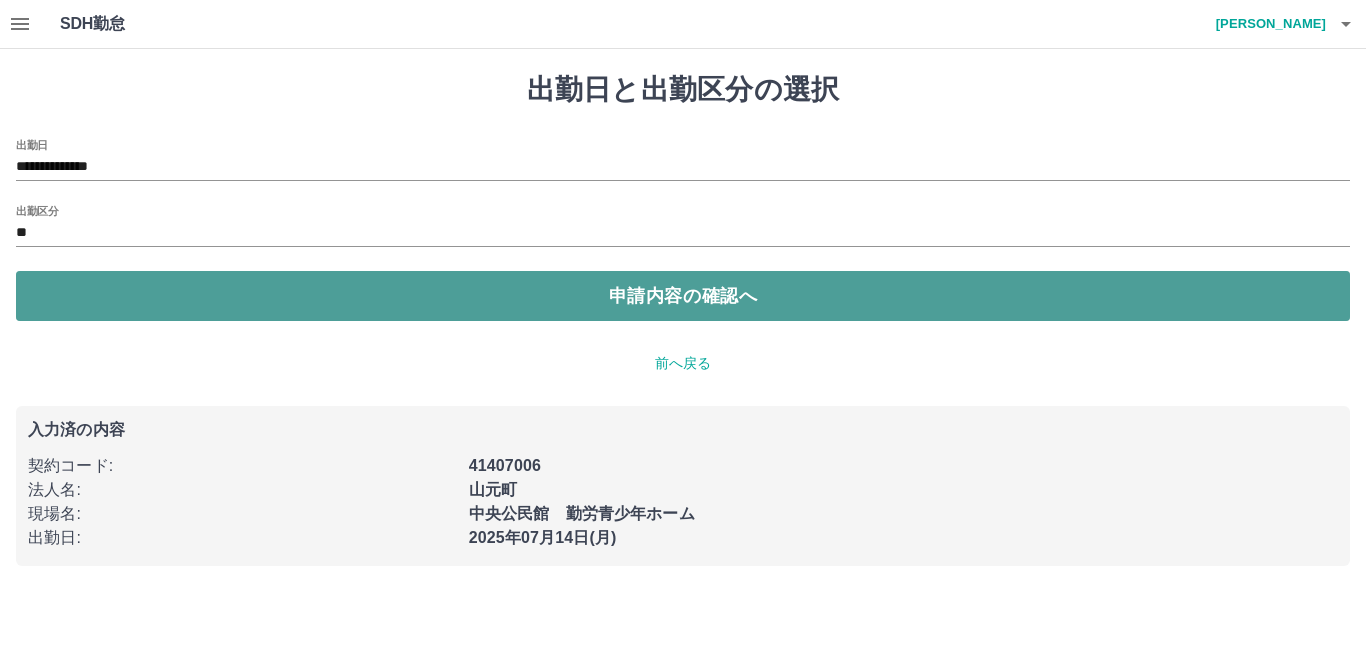 click on "申請内容の確認へ" at bounding box center [683, 296] 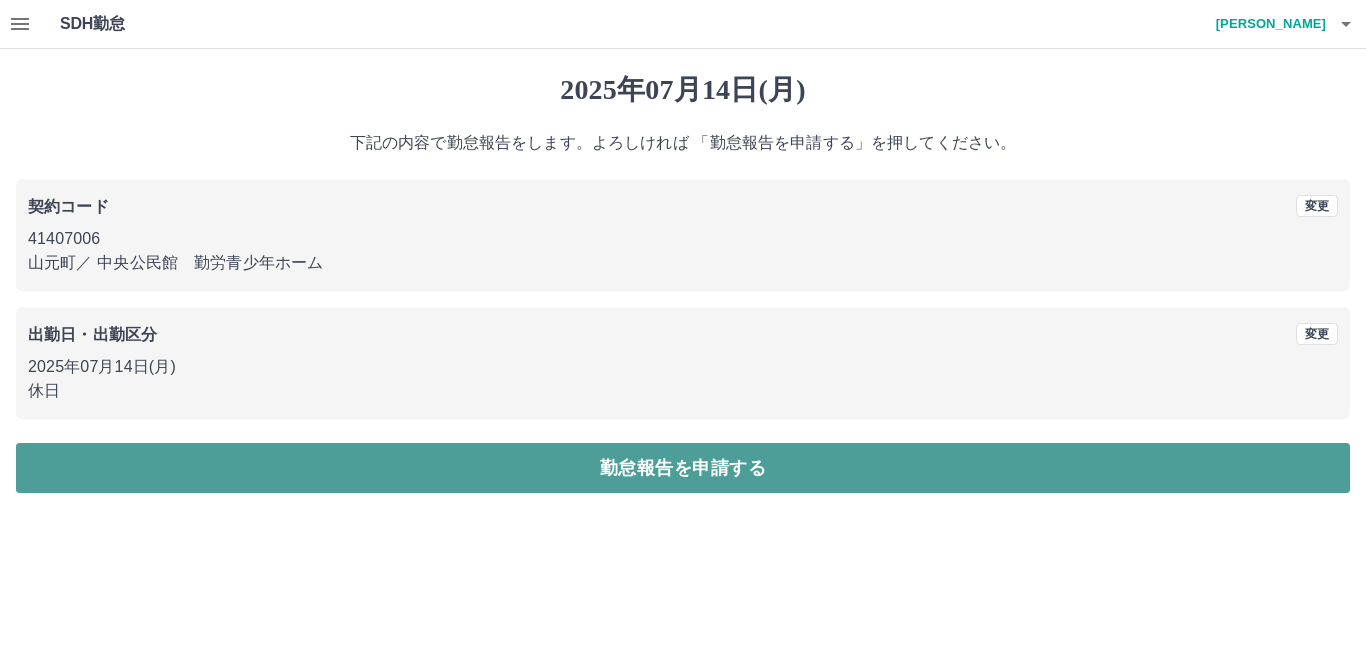 click on "勤怠報告を申請する" at bounding box center (683, 468) 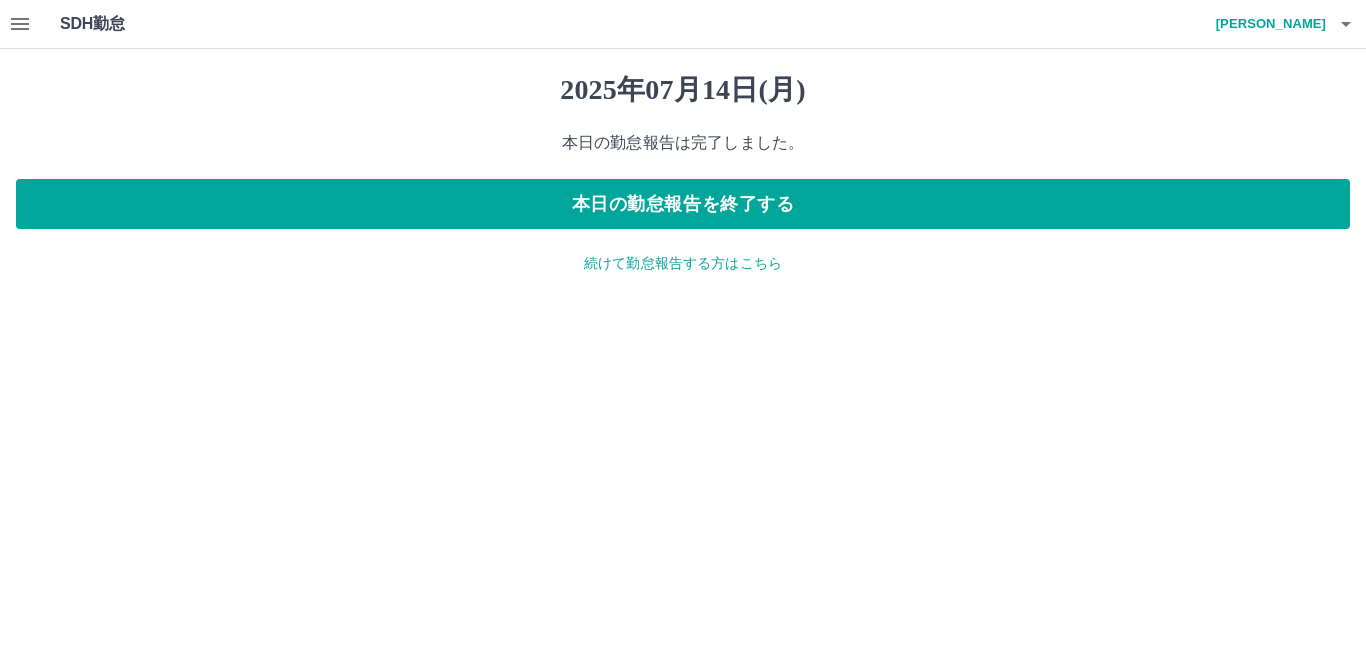 click 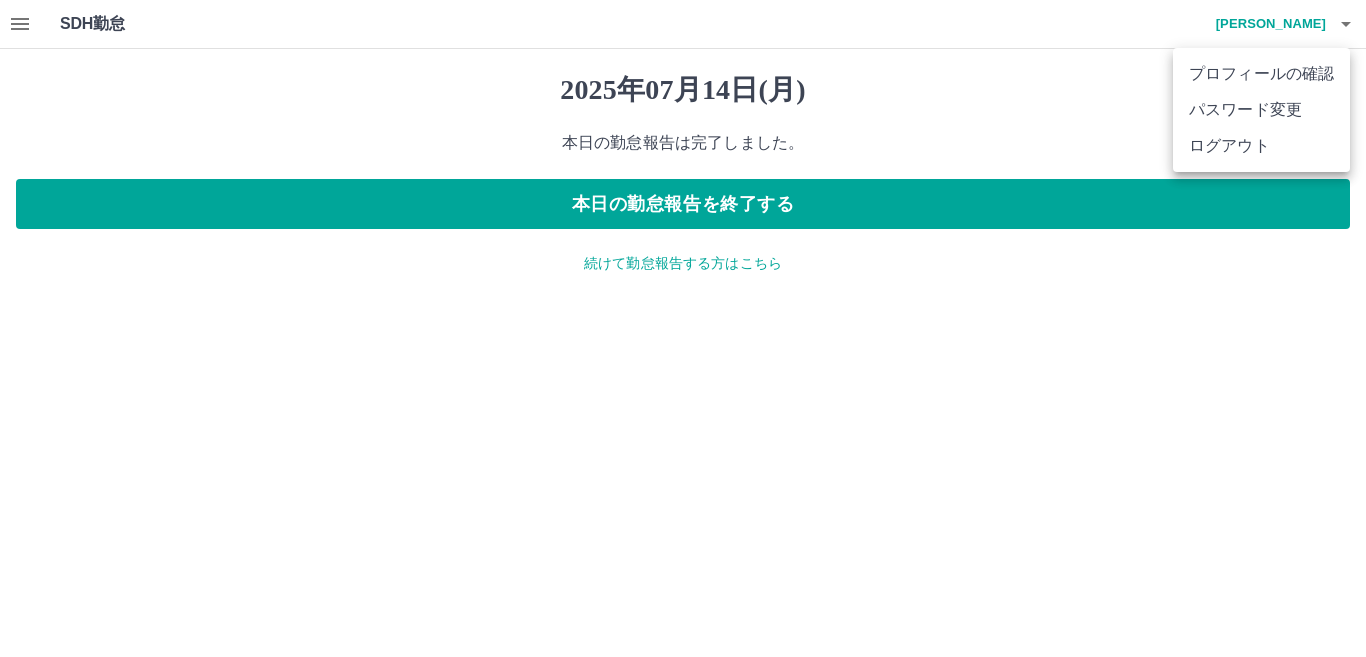 drag, startPoint x: 1205, startPoint y: 145, endPoint x: 1207, endPoint y: 79, distance: 66.0303 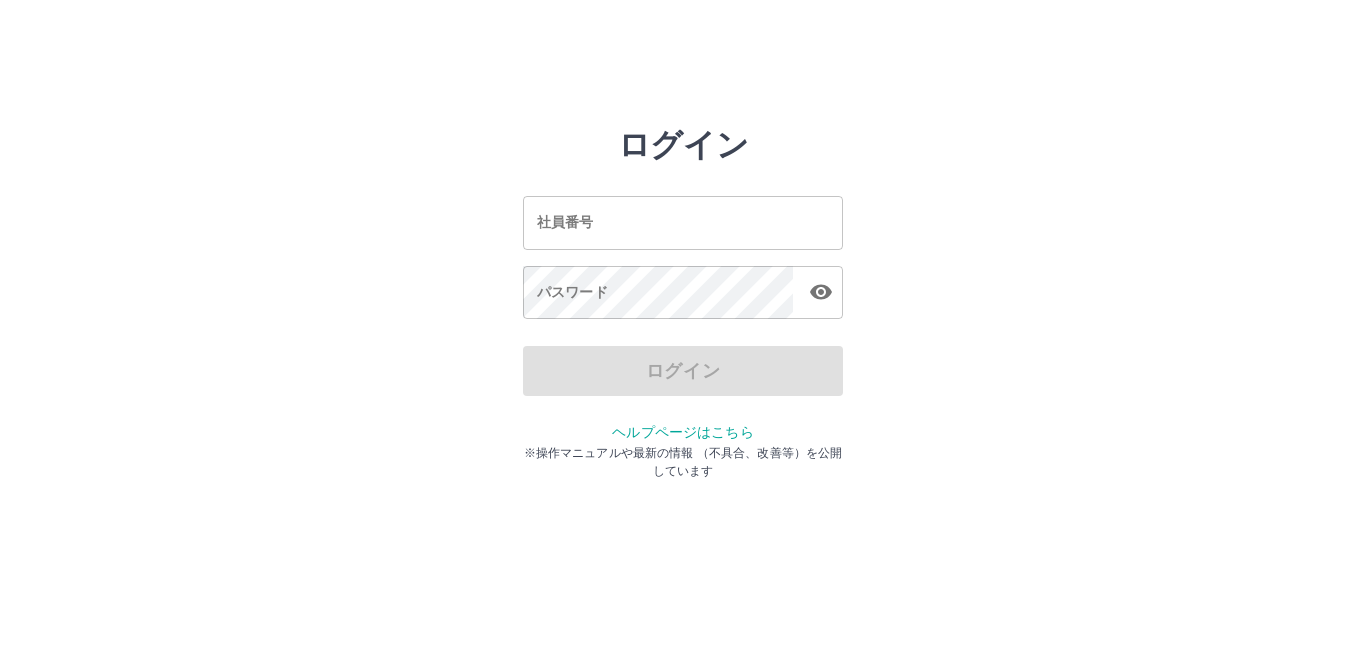 scroll, scrollTop: 0, scrollLeft: 0, axis: both 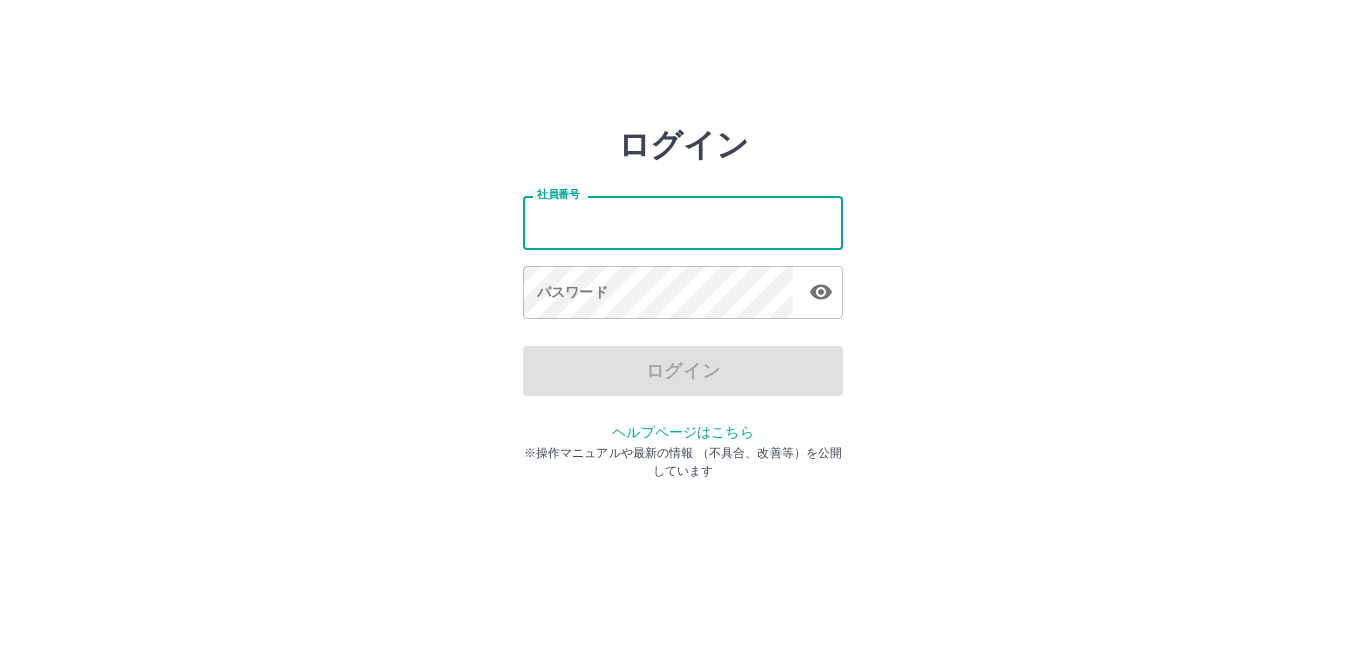 click on "社員番号" at bounding box center (683, 222) 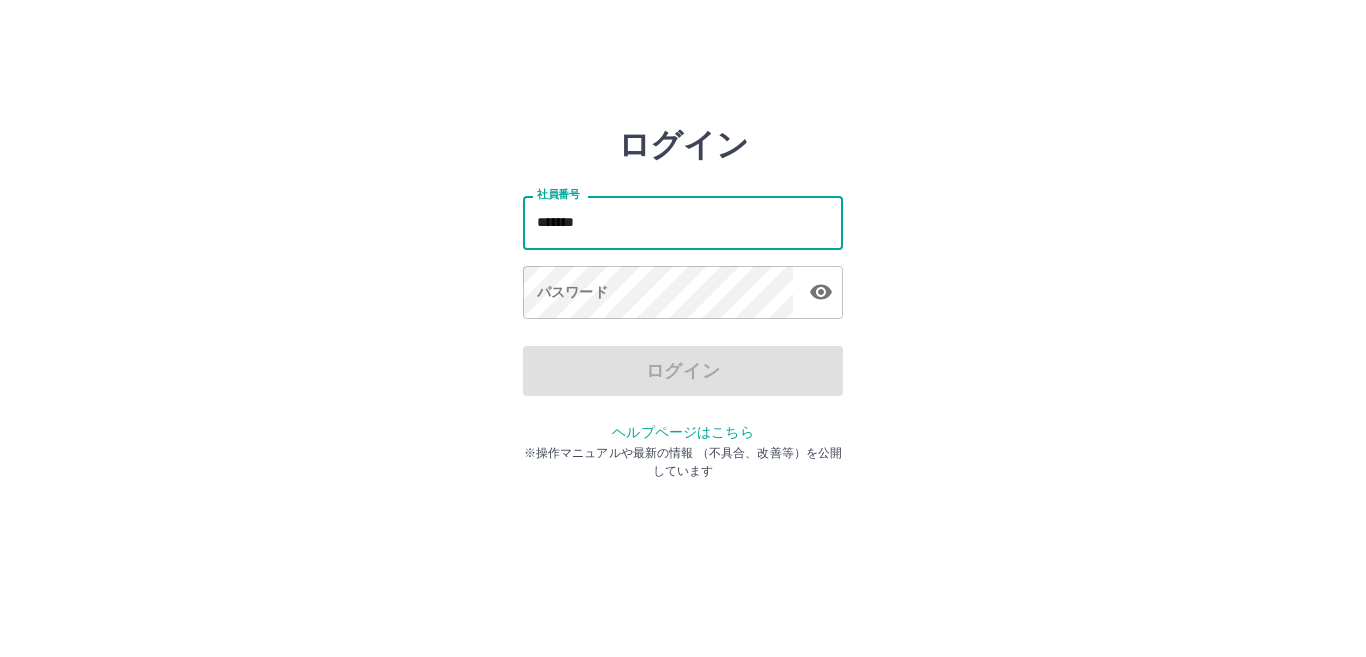 type on "*******" 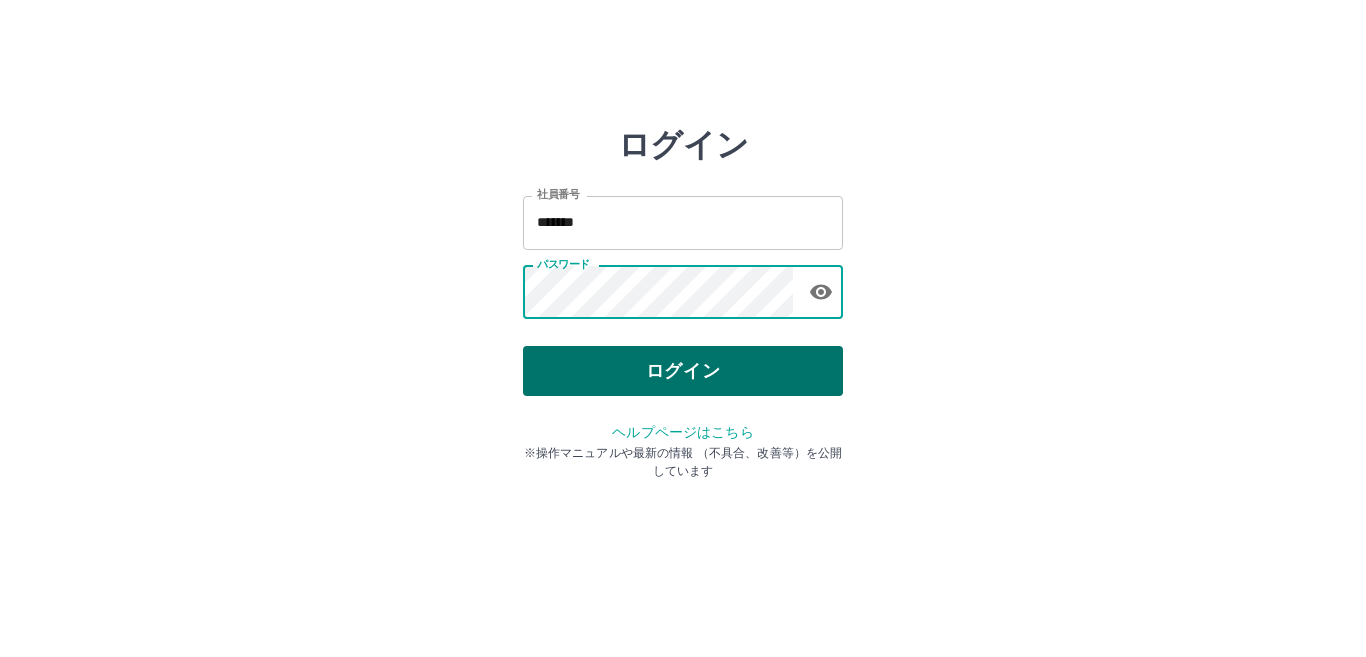 click on "ログイン" at bounding box center [683, 371] 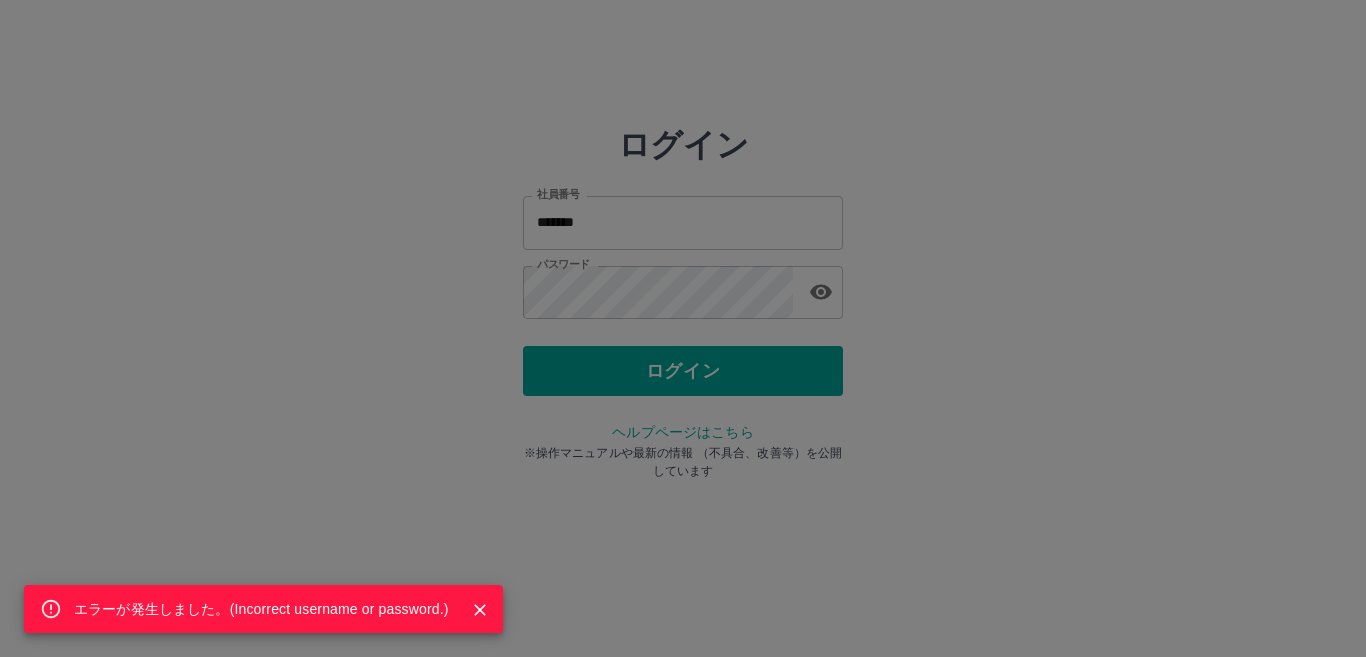 click on "エラーが発生しました。( Incorrect username or password. )" at bounding box center (683, 328) 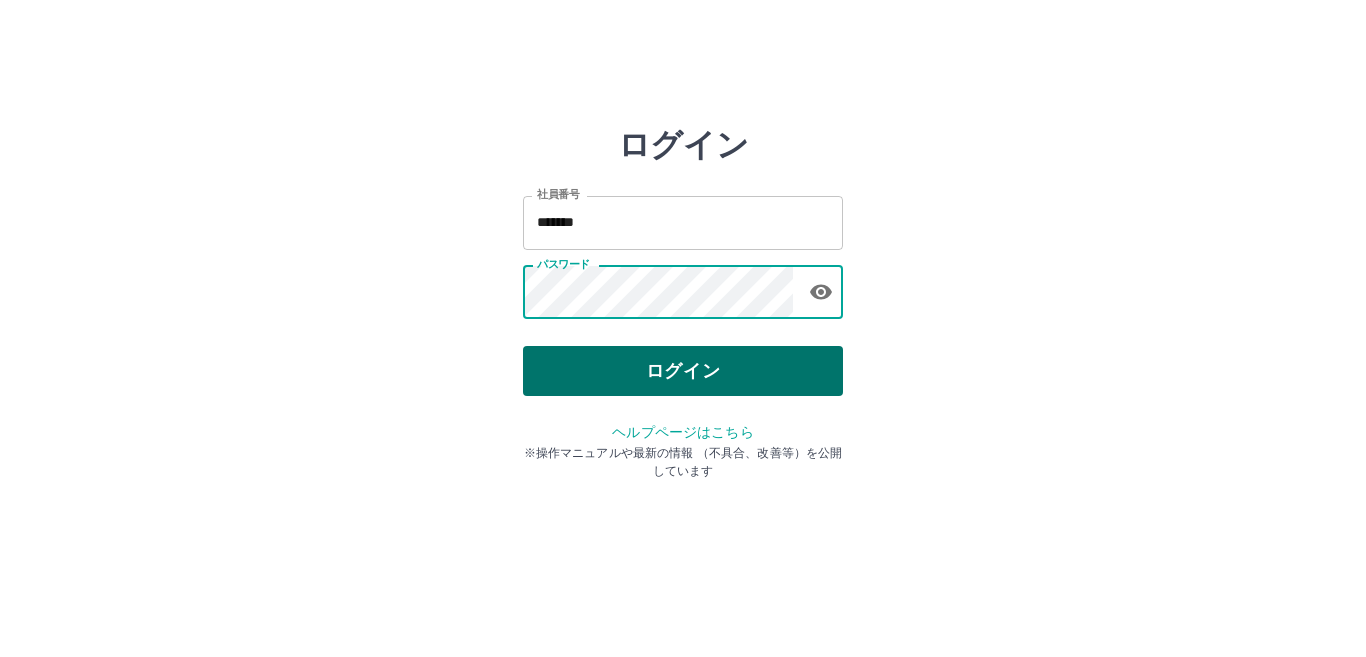 click on "ログイン" at bounding box center [683, 371] 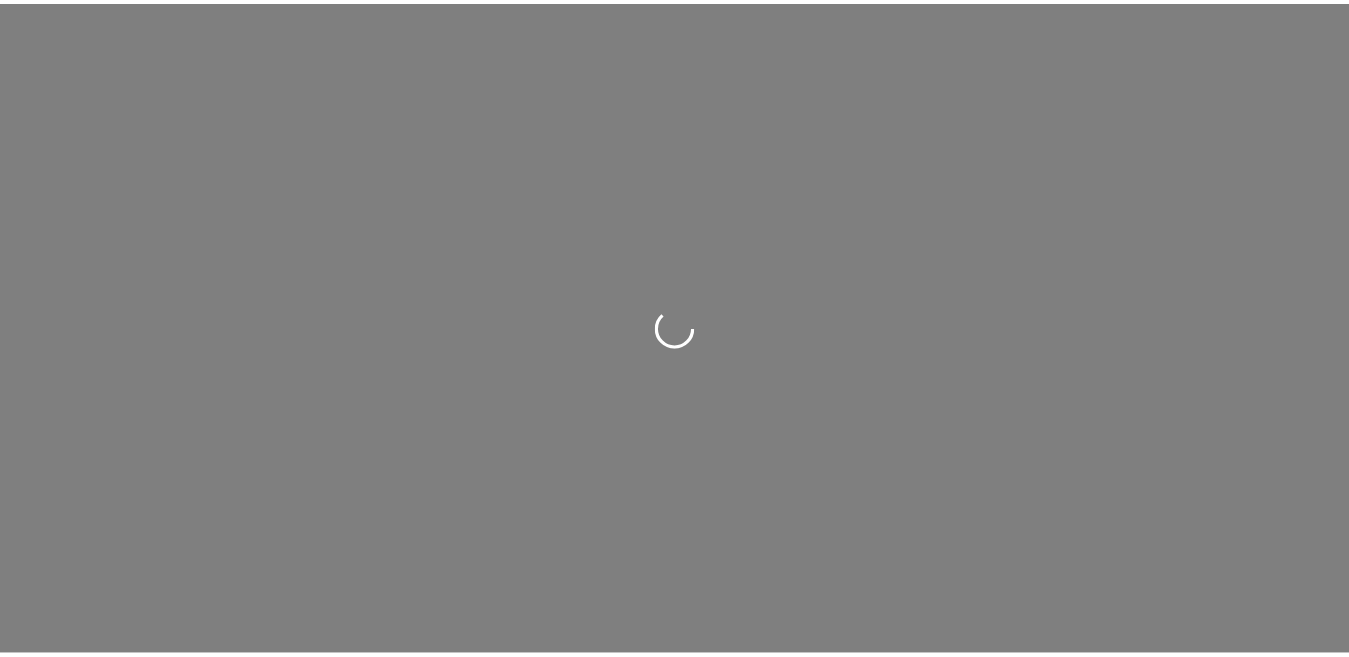 scroll, scrollTop: 0, scrollLeft: 0, axis: both 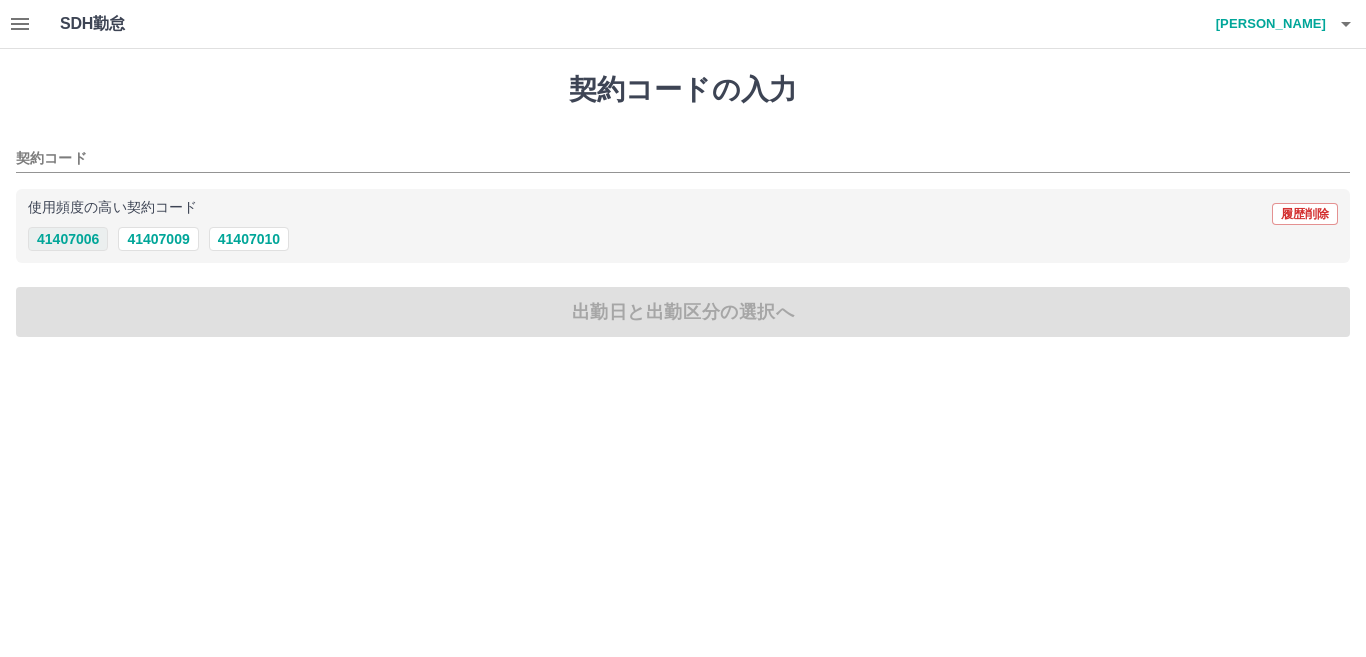 click on "41407006" at bounding box center [68, 239] 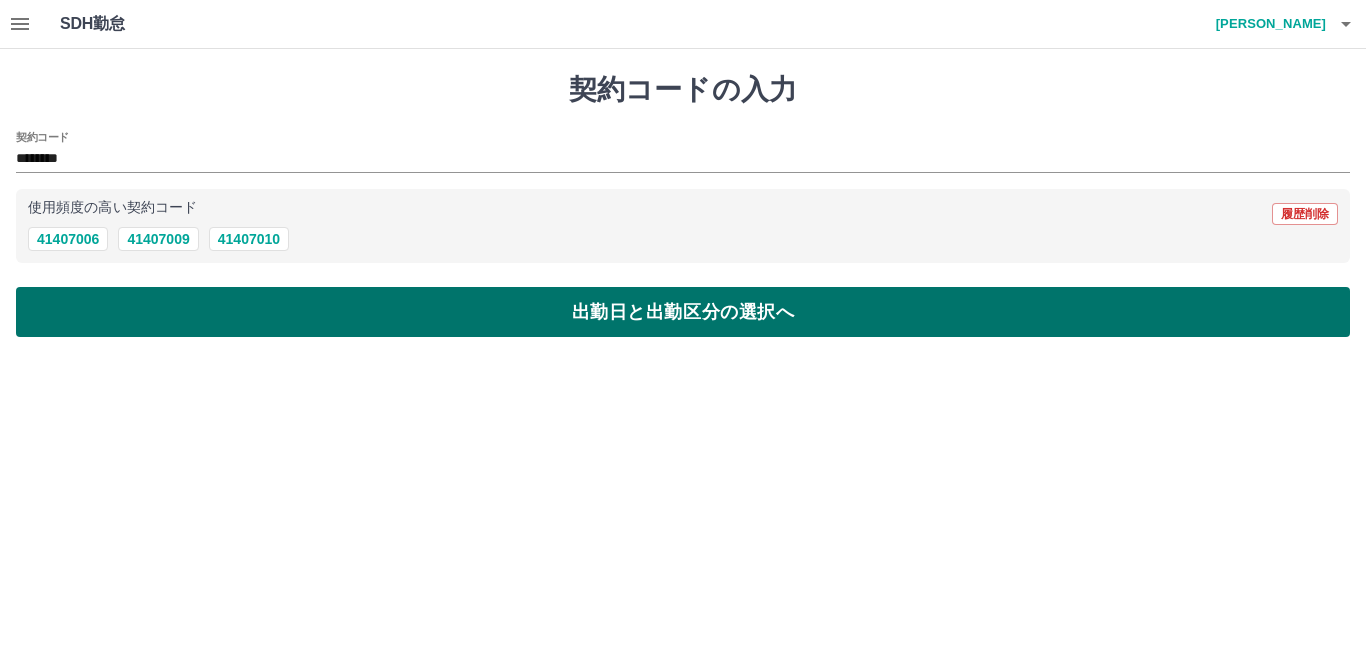 click on "出勤日と出勤区分の選択へ" at bounding box center (683, 312) 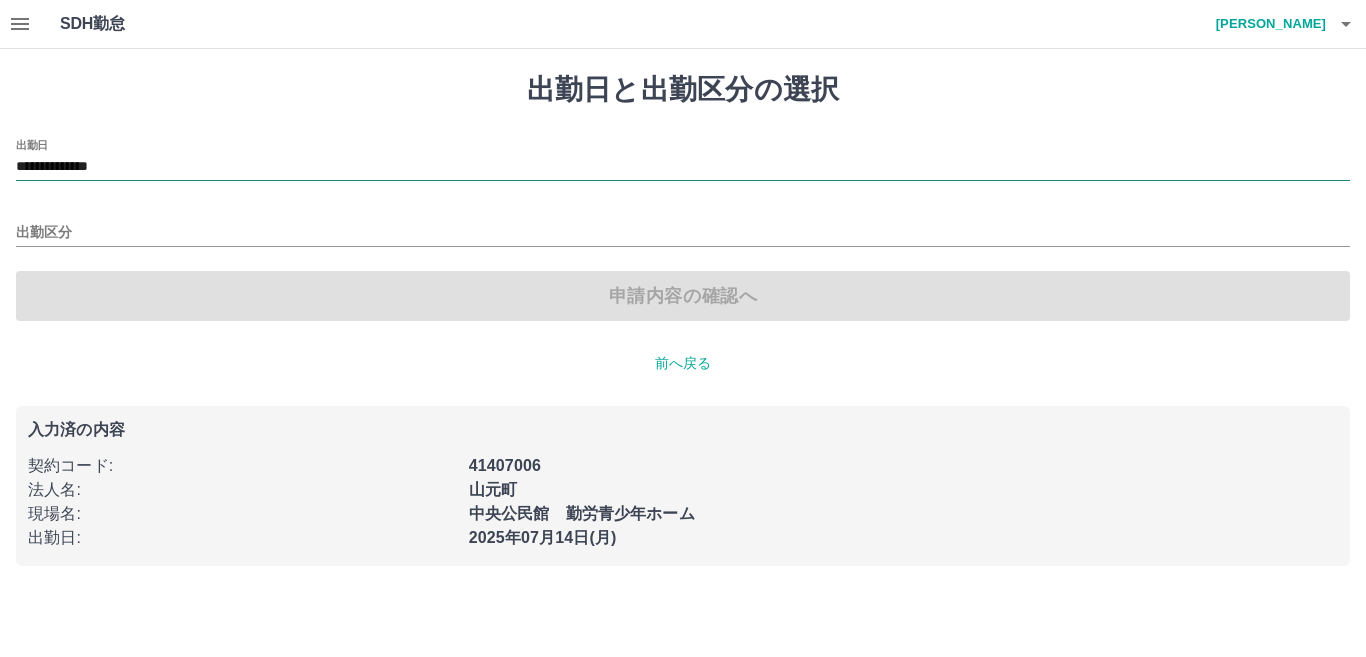 click on "**********" at bounding box center [683, 167] 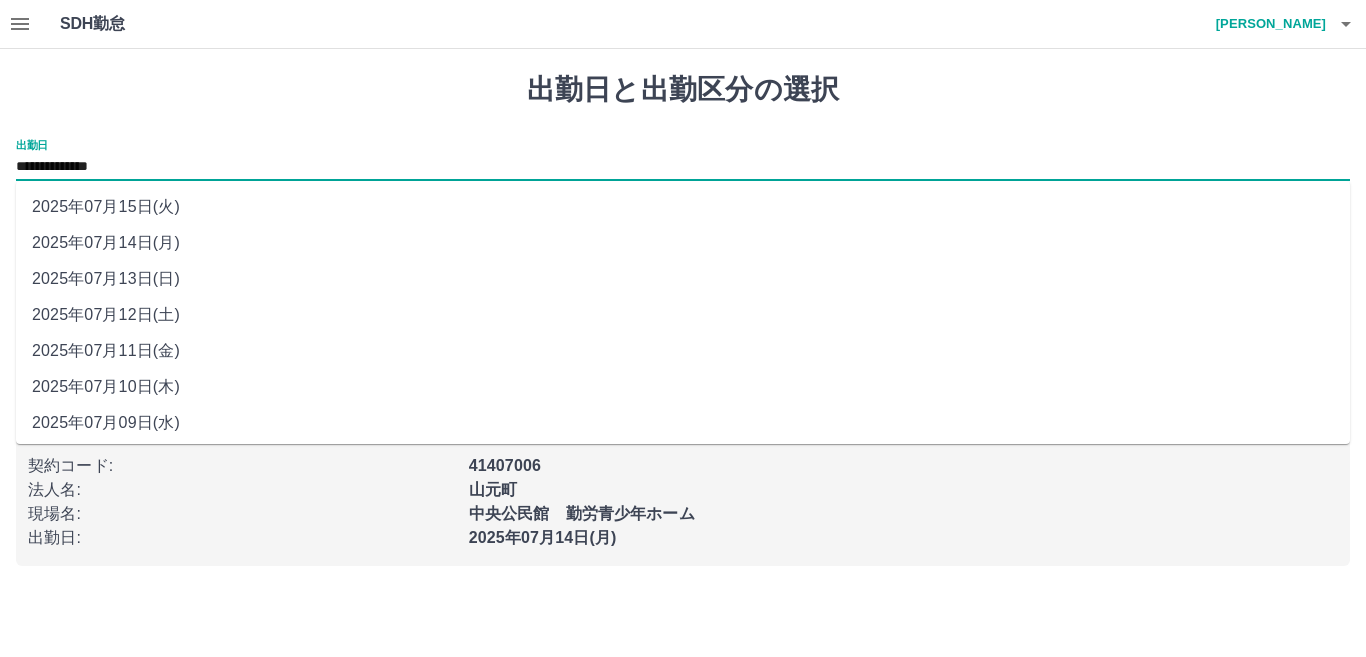 click on "2025年07月11日(金)" at bounding box center (683, 351) 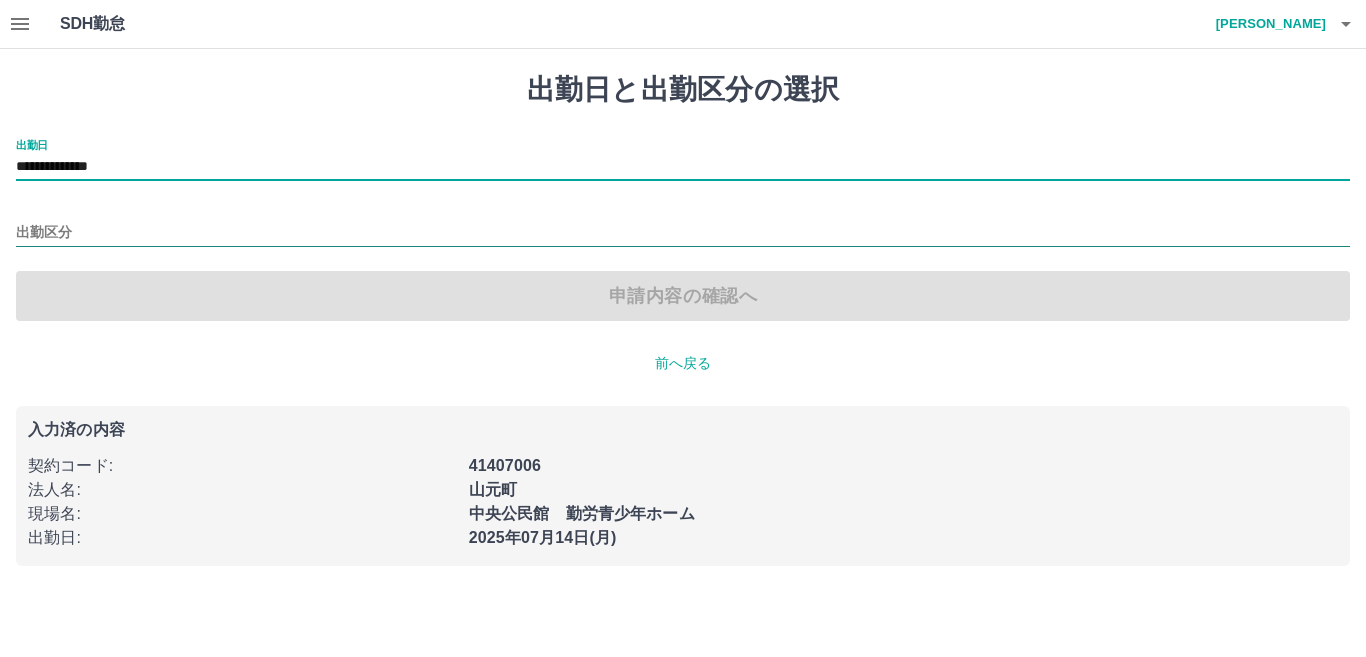 click on "出勤区分" at bounding box center (683, 233) 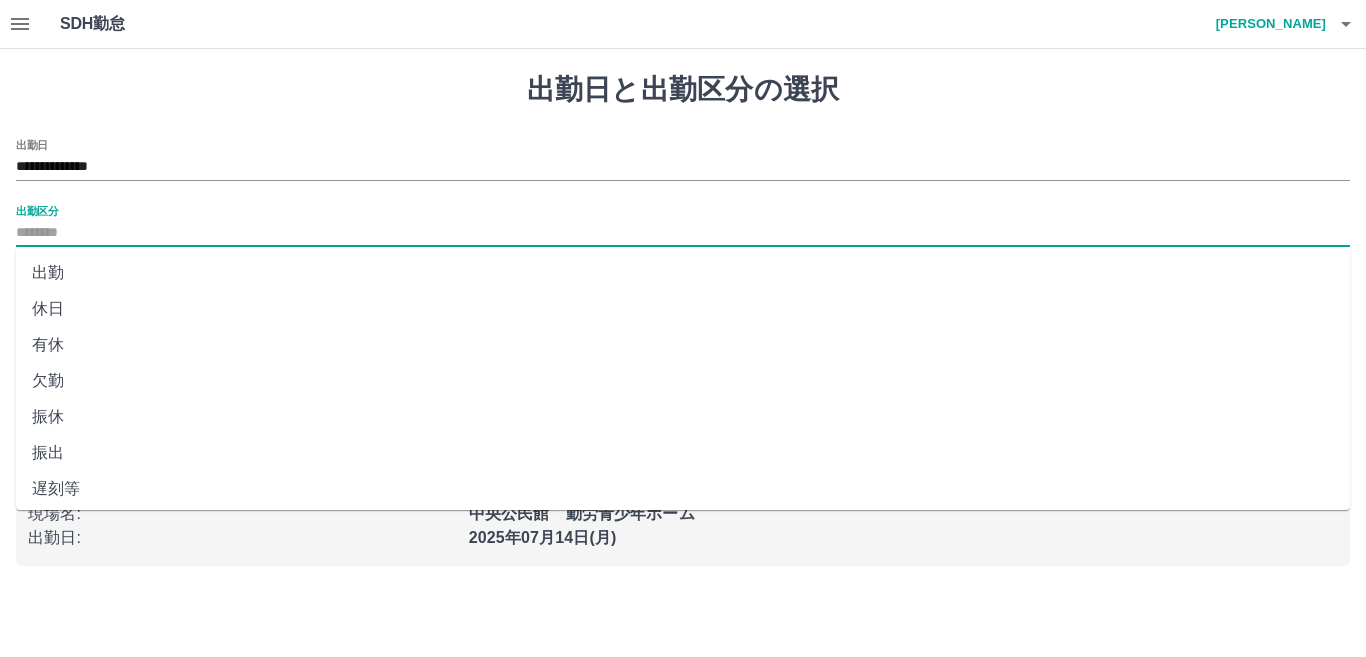 click on "休日" at bounding box center [683, 309] 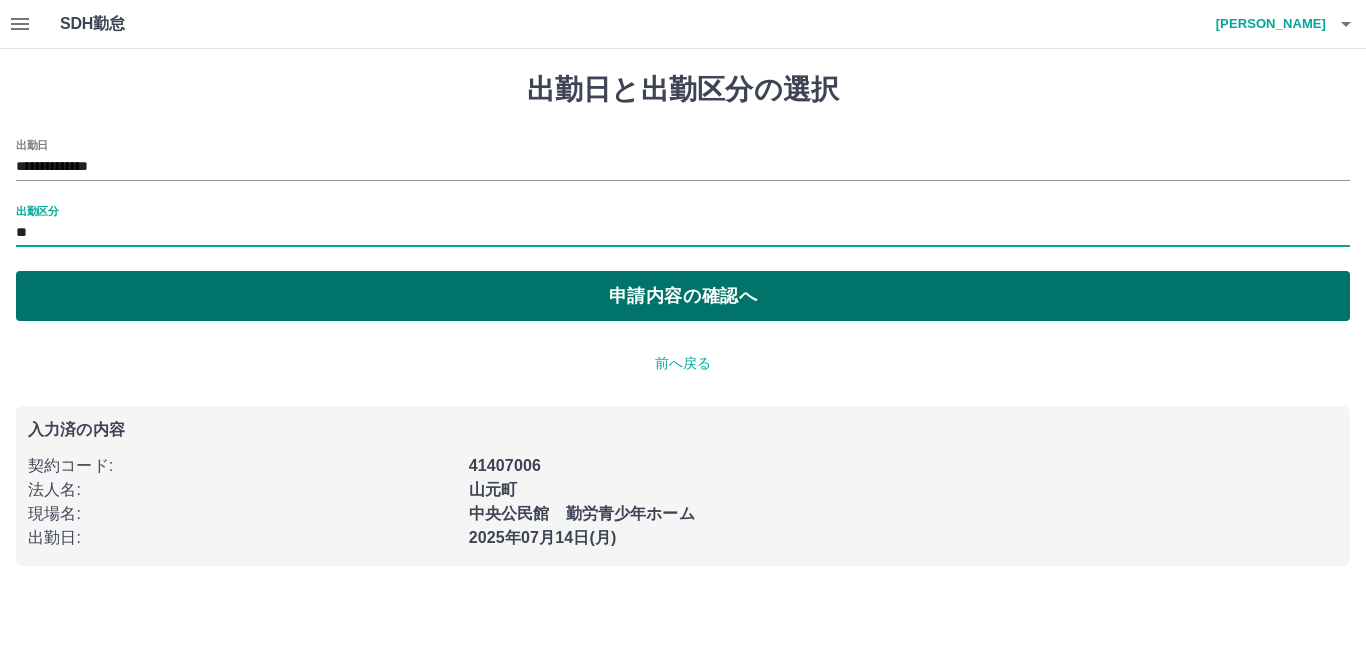 click on "申請内容の確認へ" at bounding box center [683, 296] 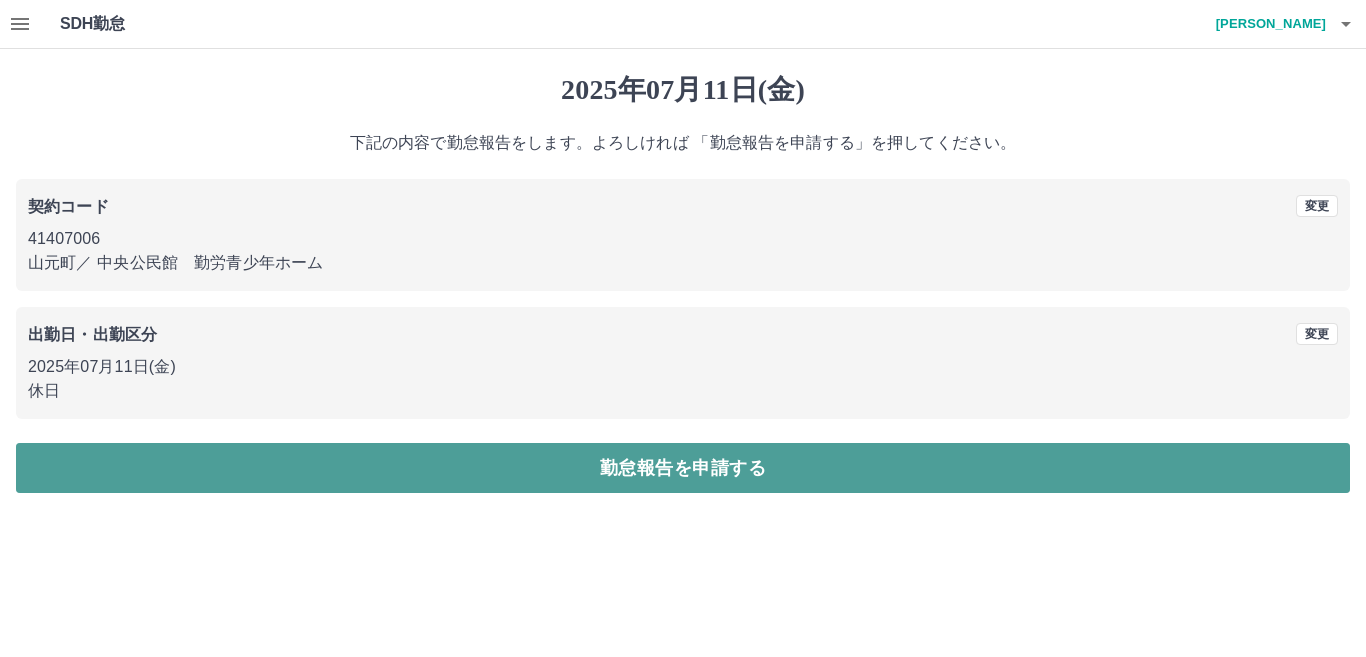 click on "勤怠報告を申請する" at bounding box center [683, 468] 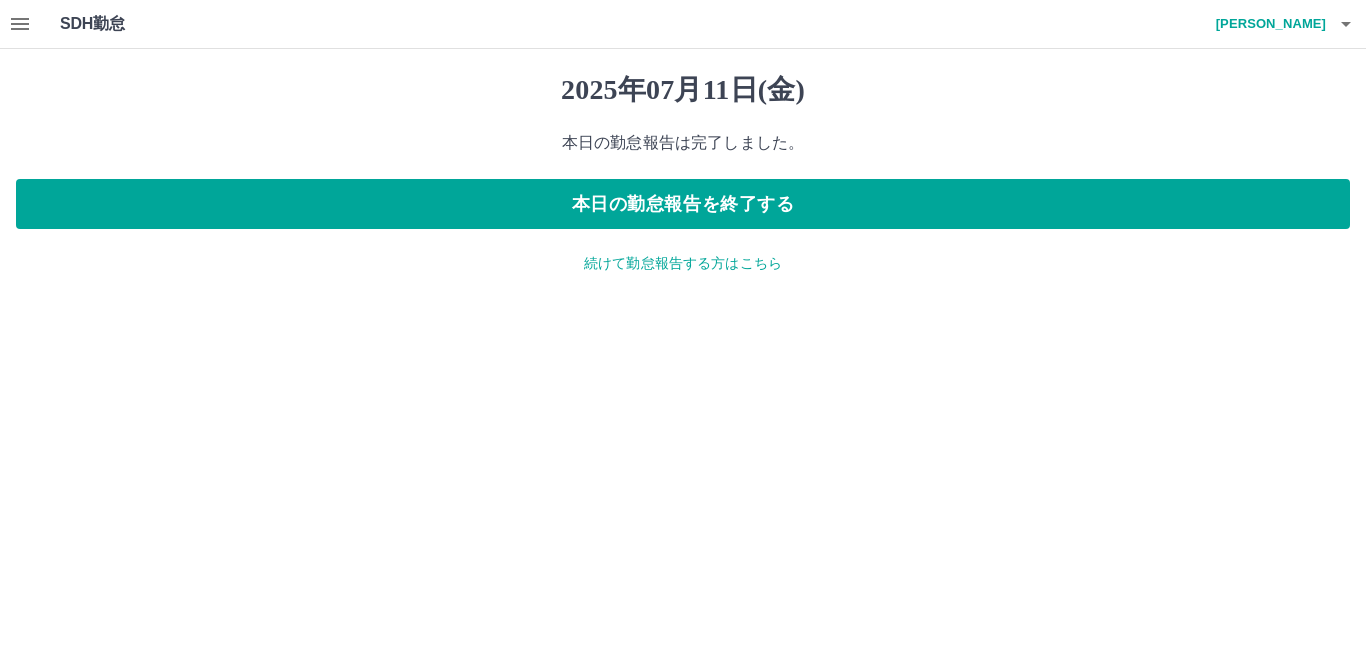 click on "続けて勤怠報告する方はこちら" at bounding box center [683, 263] 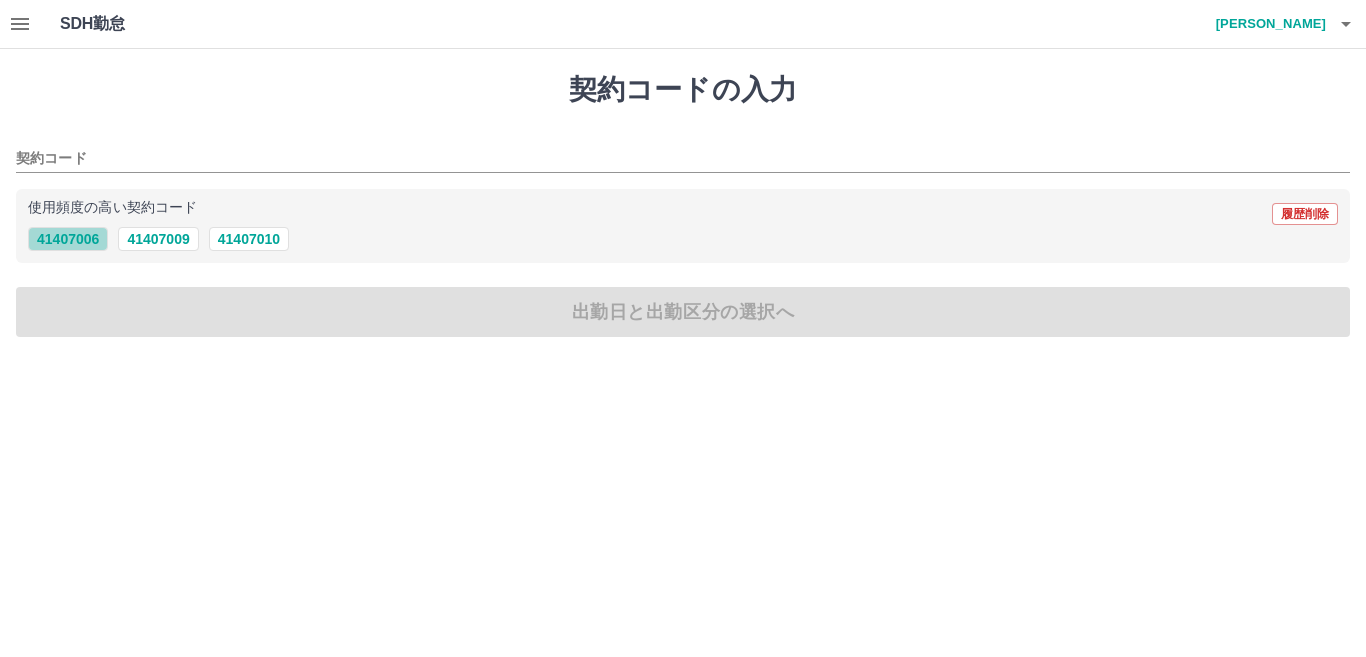 click on "41407006" at bounding box center [68, 239] 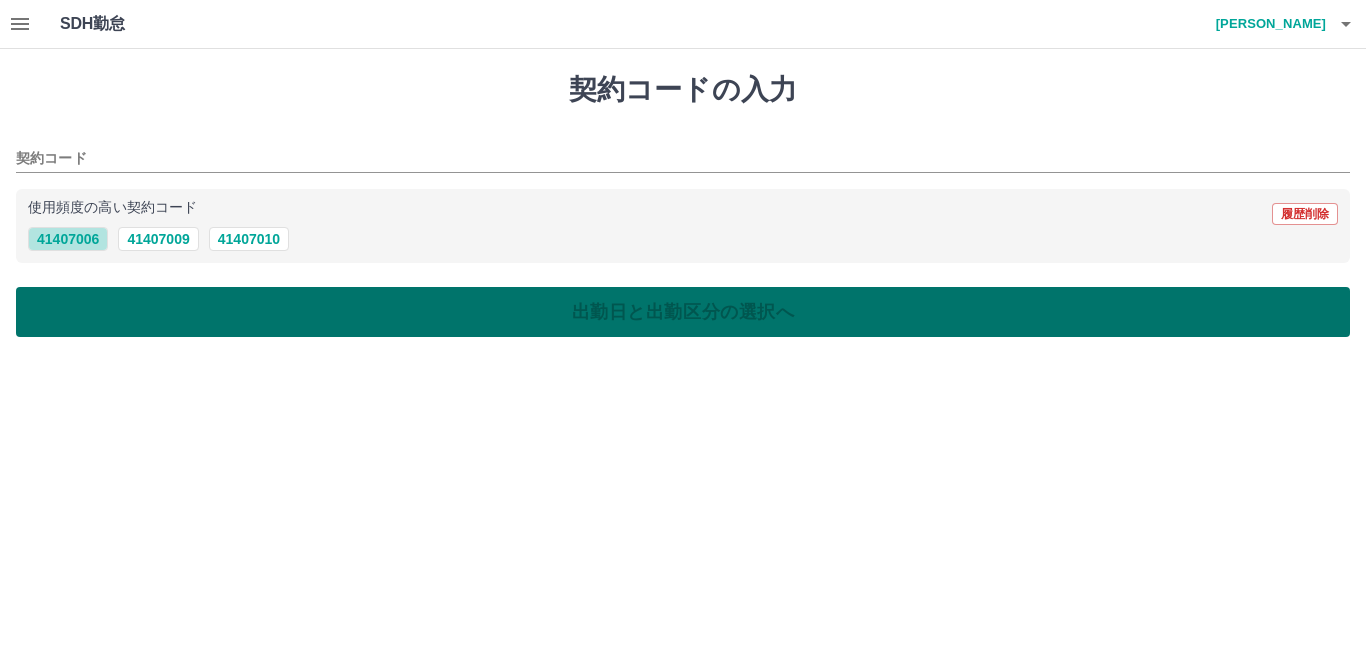 type on "********" 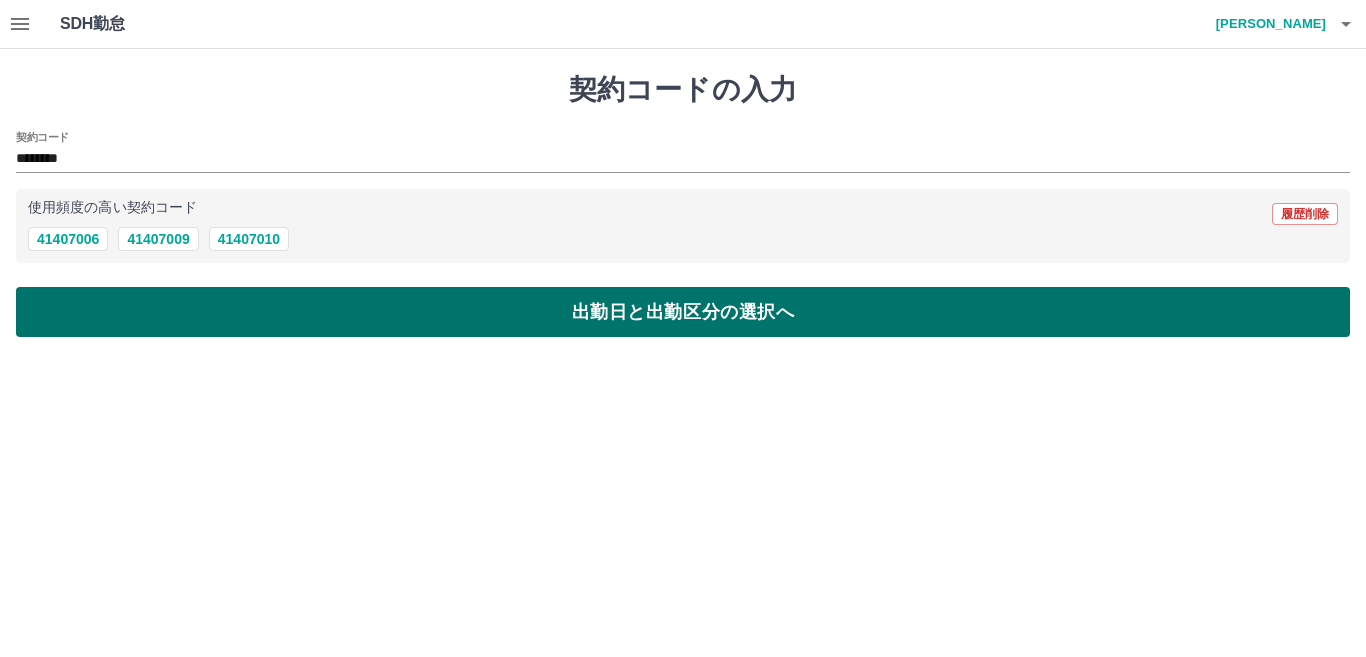 click on "出勤日と出勤区分の選択へ" at bounding box center [683, 312] 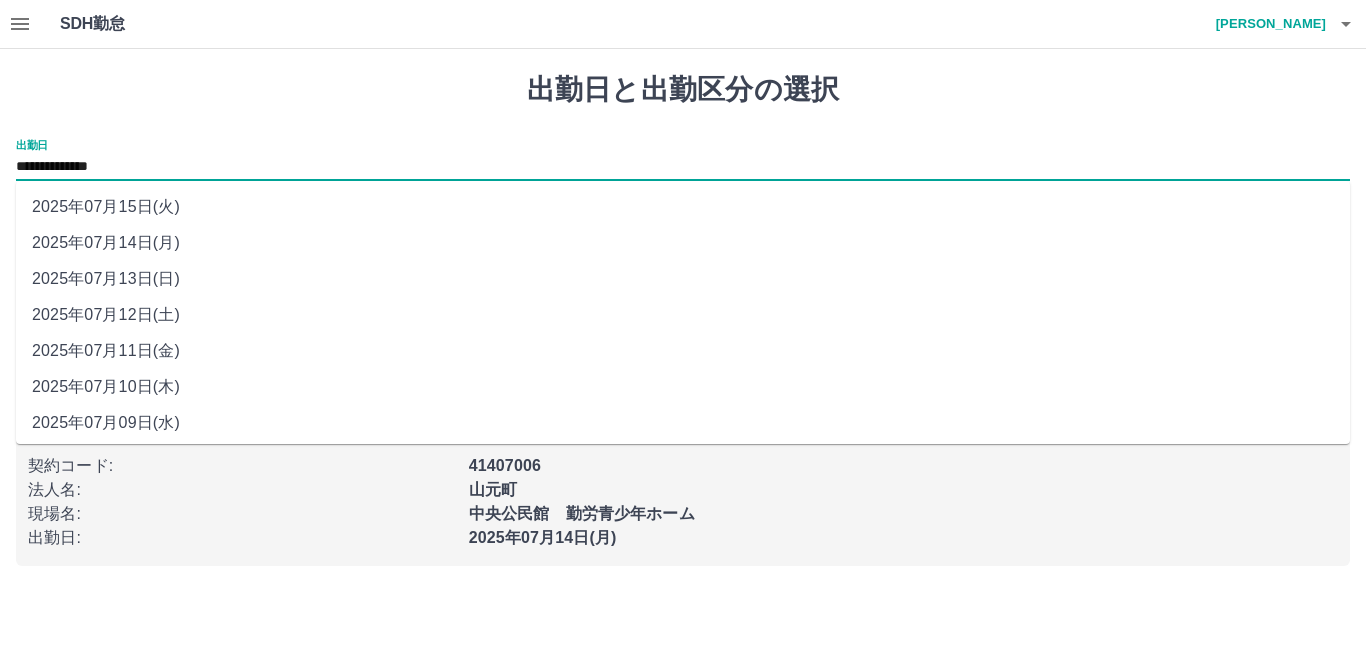 click on "**********" at bounding box center [683, 167] 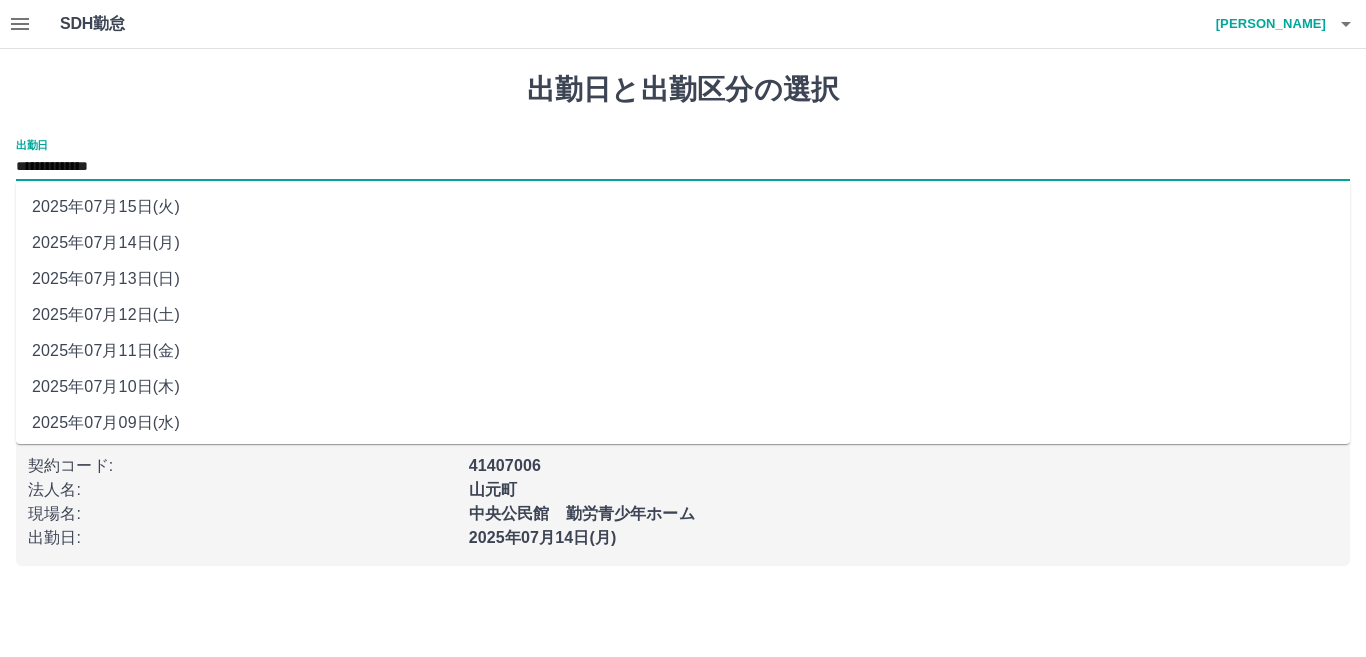click on "2025年07月12日(土)" at bounding box center (683, 315) 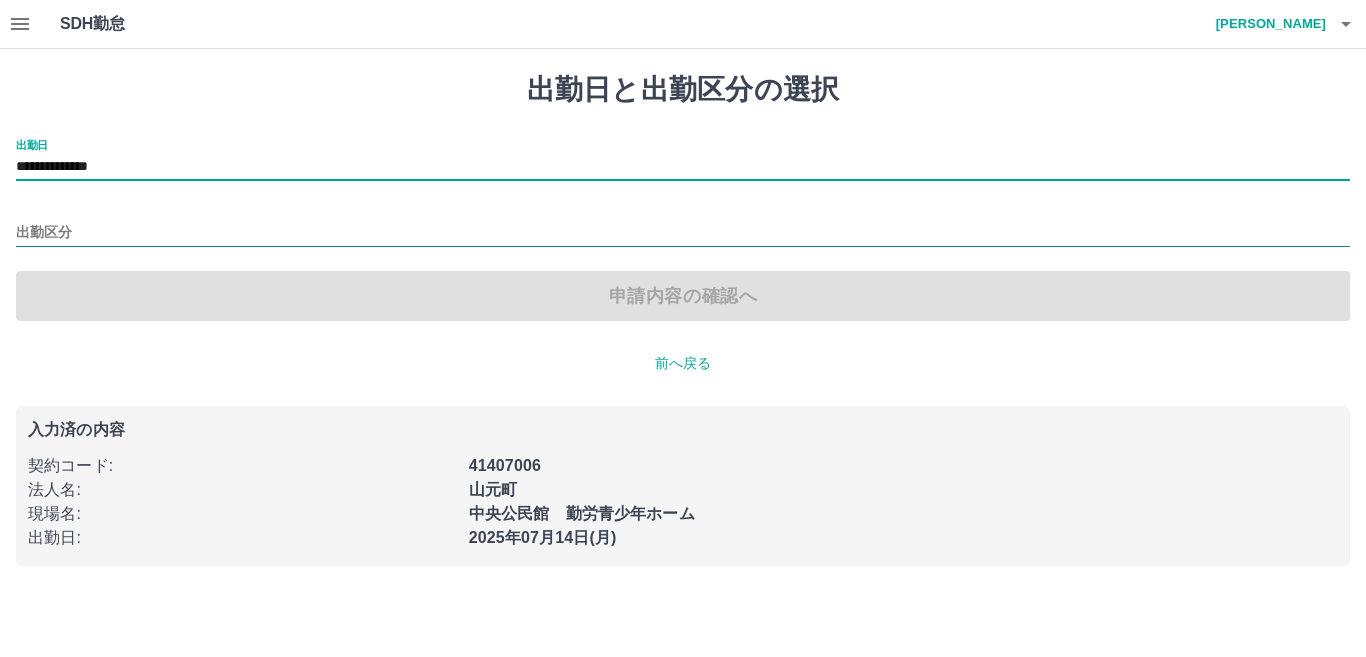 click on "出勤区分" at bounding box center (683, 233) 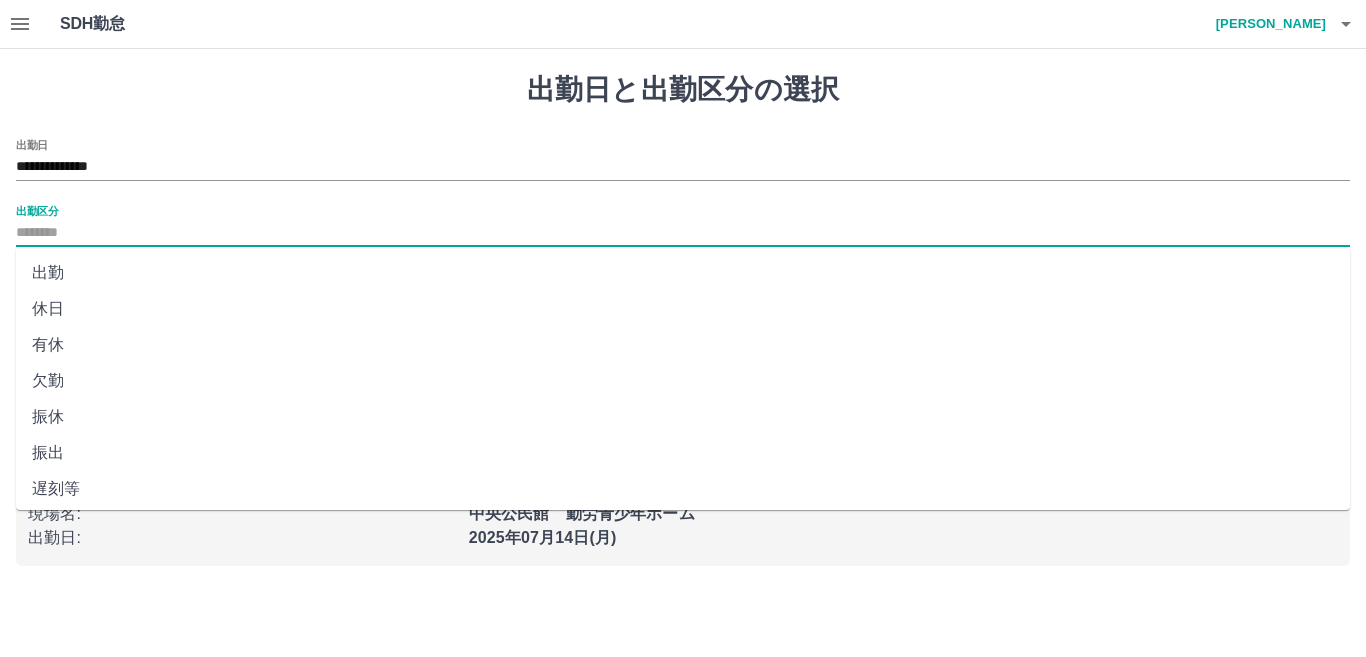 click on "出勤" at bounding box center [683, 273] 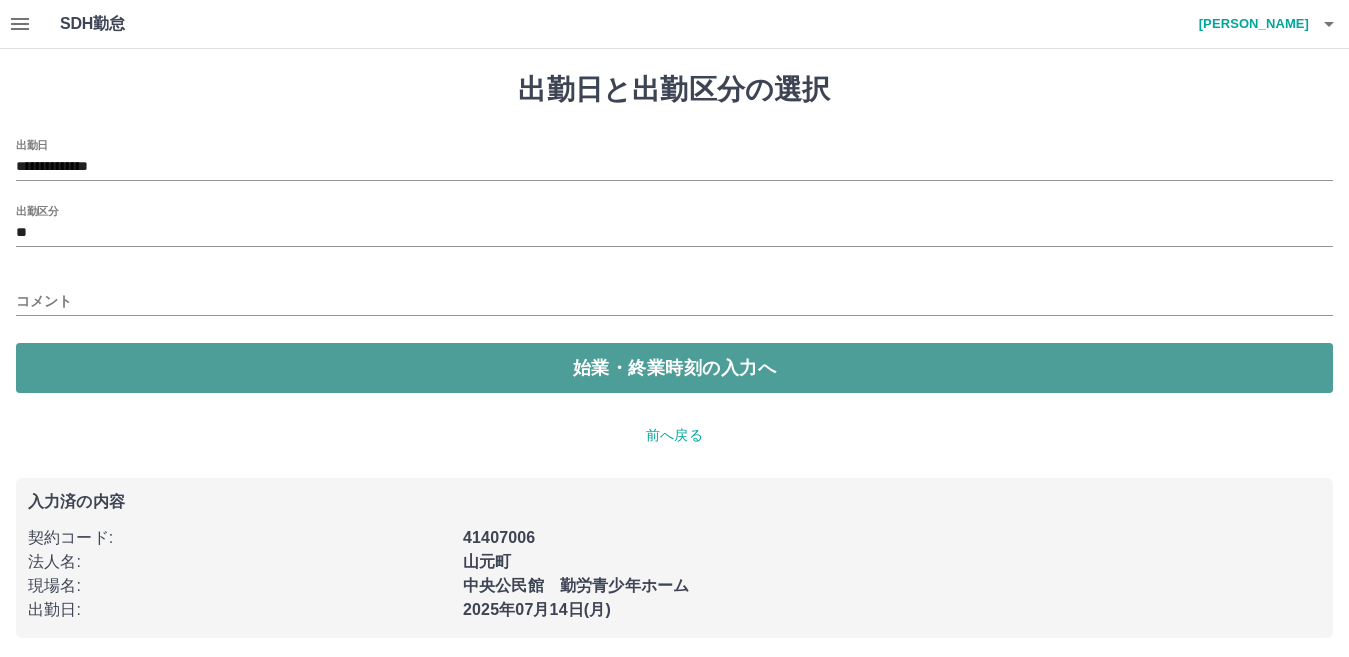 click on "始業・終業時刻の入力へ" at bounding box center (674, 368) 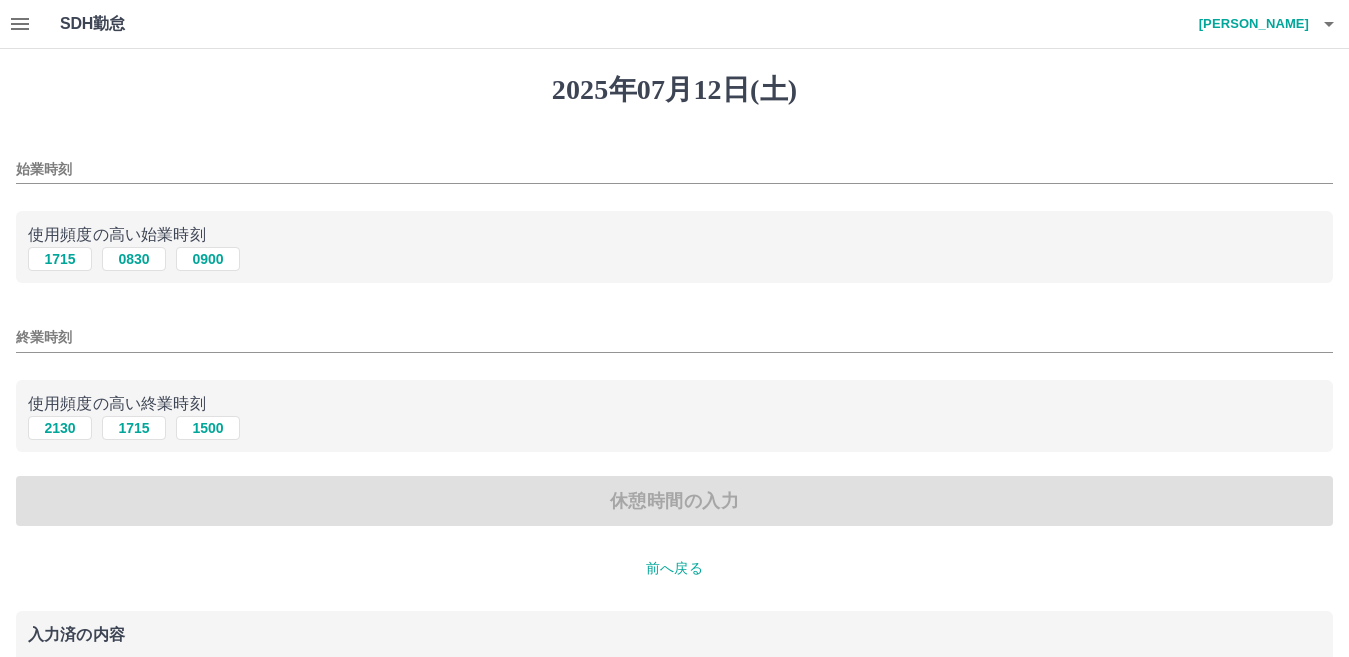 drag, startPoint x: 141, startPoint y: 261, endPoint x: 156, endPoint y: 354, distance: 94.20191 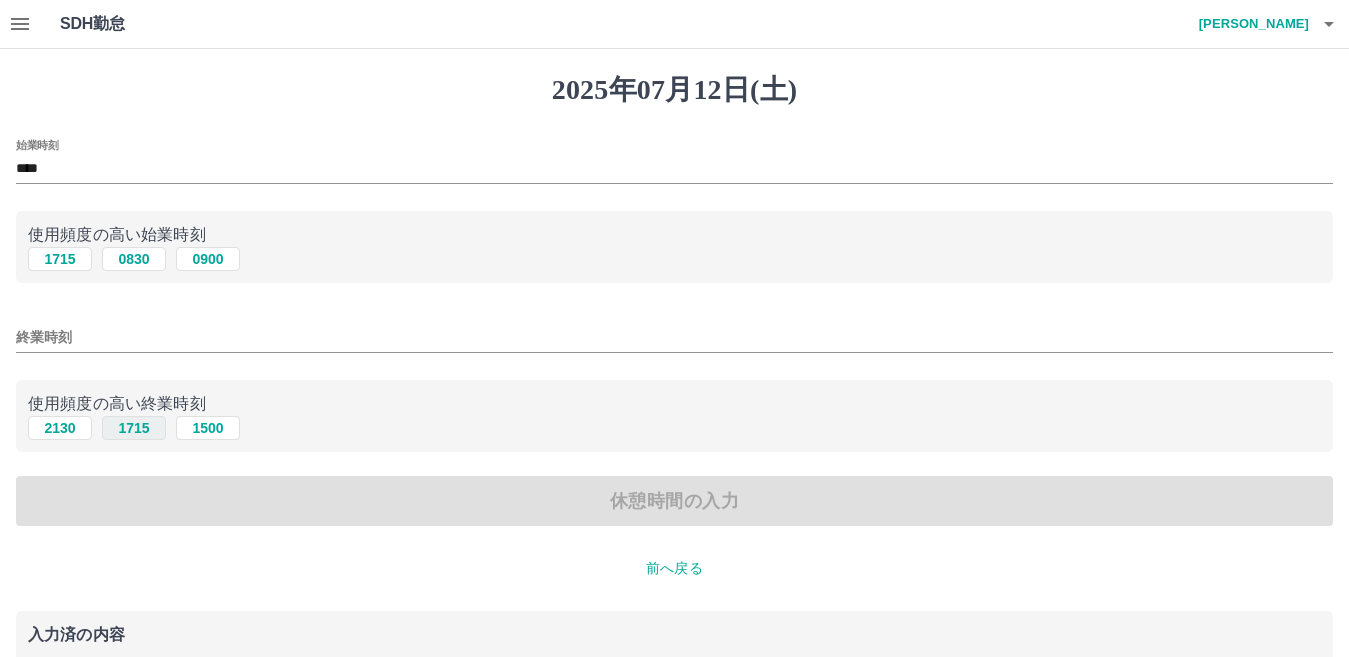 click on "1715" at bounding box center (134, 428) 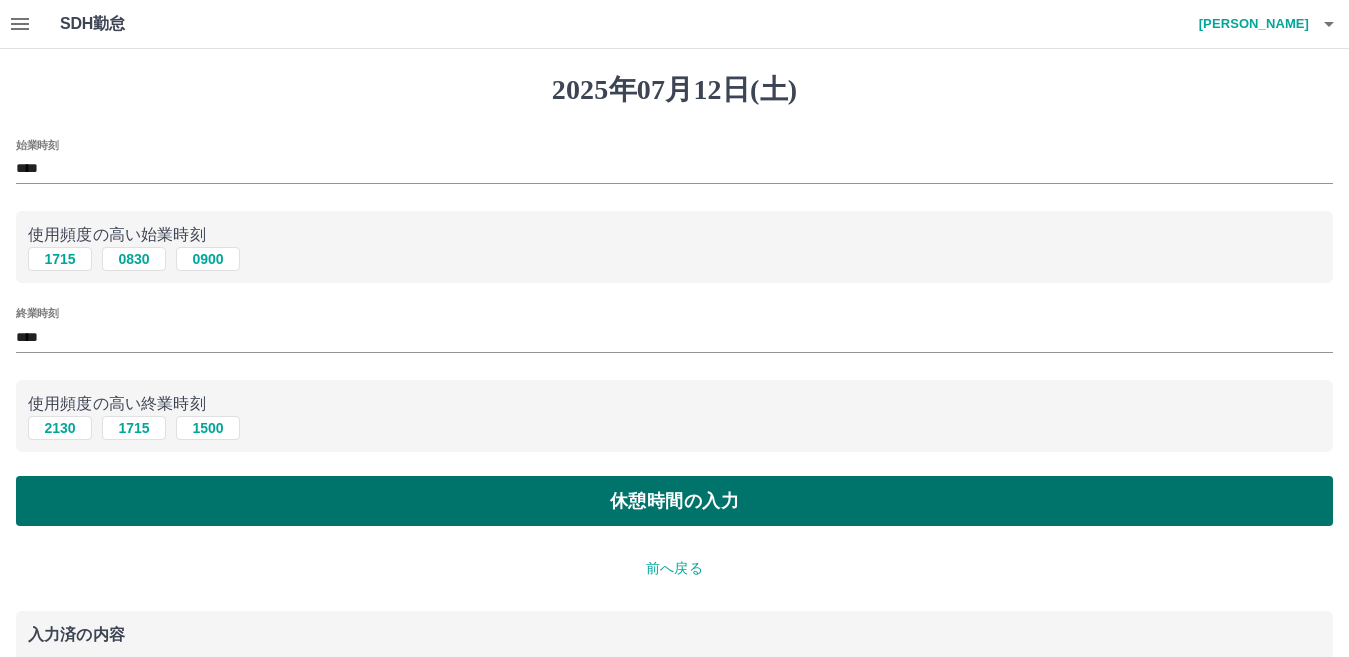 click on "休憩時間の入力" at bounding box center [674, 501] 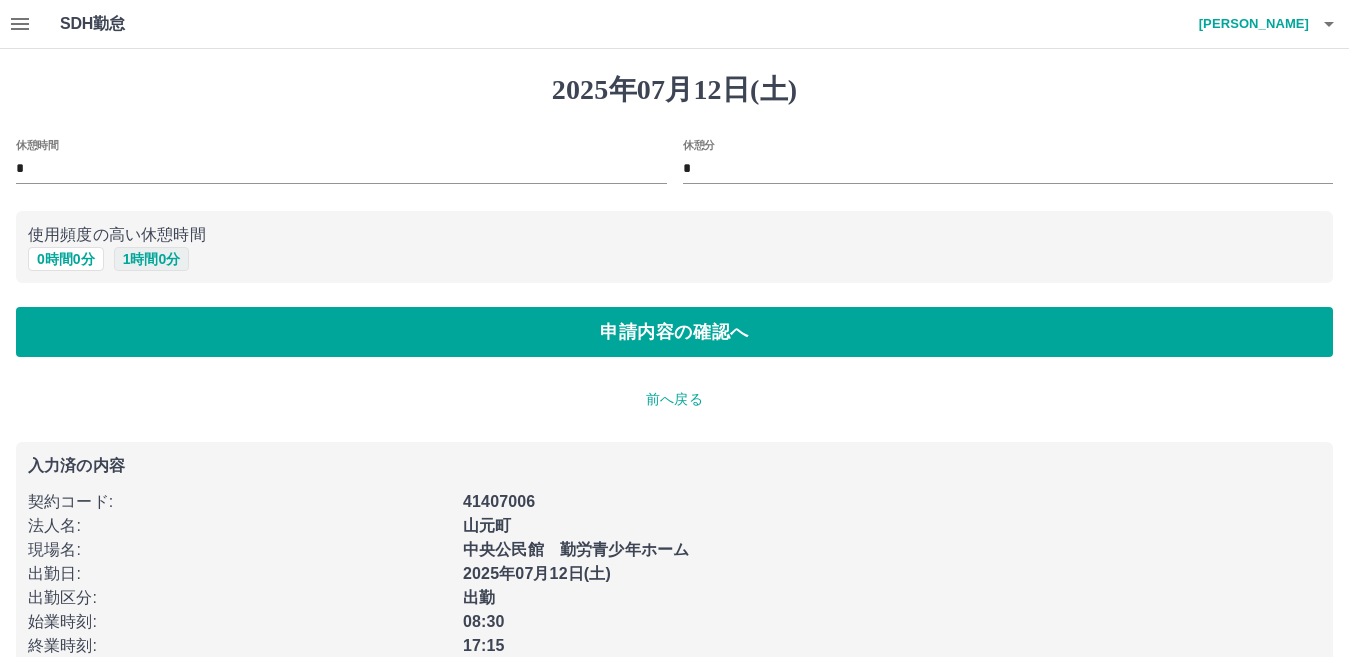 click on "1 時間 0 分" at bounding box center (152, 259) 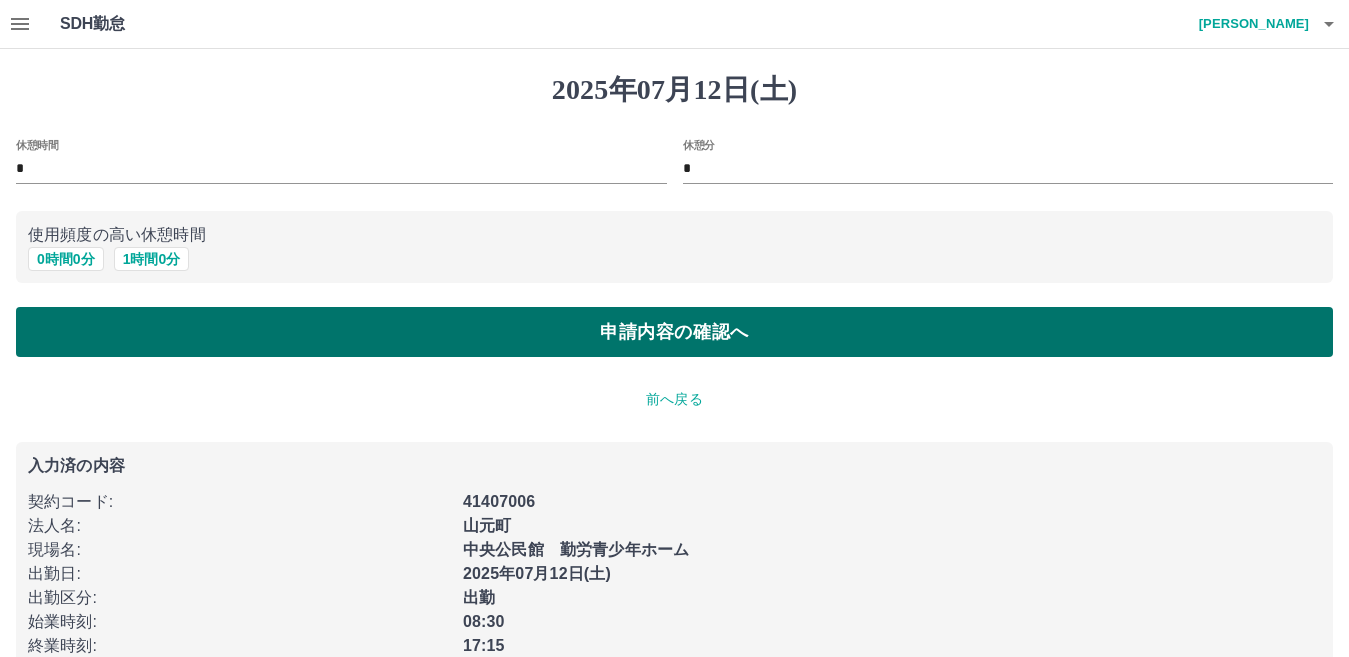click on "申請内容の確認へ" at bounding box center [674, 332] 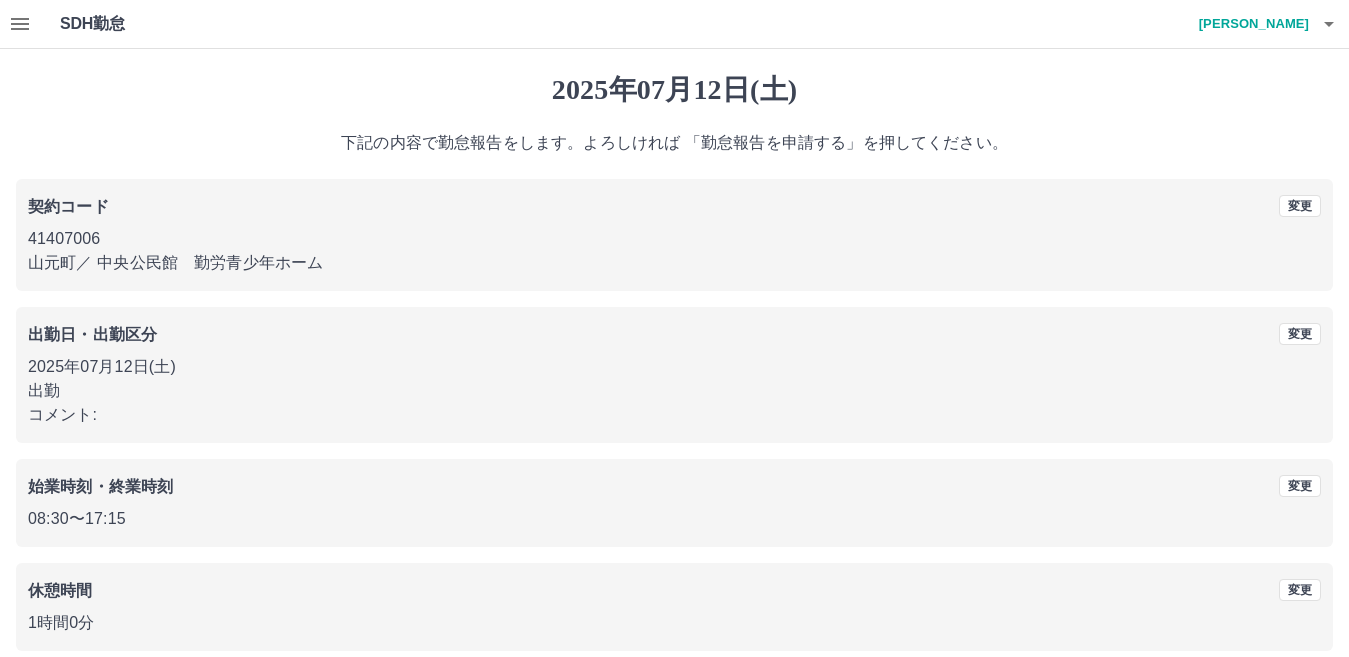 scroll, scrollTop: 92, scrollLeft: 0, axis: vertical 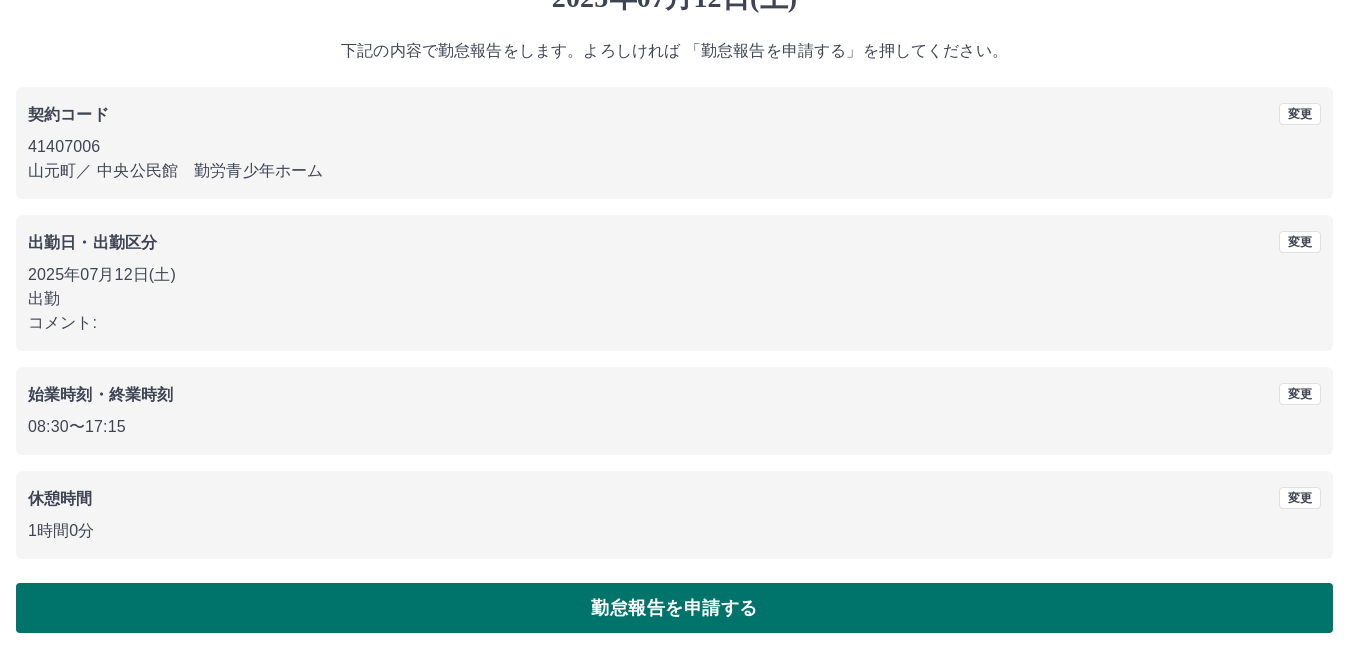 click on "勤怠報告を申請する" at bounding box center [674, 608] 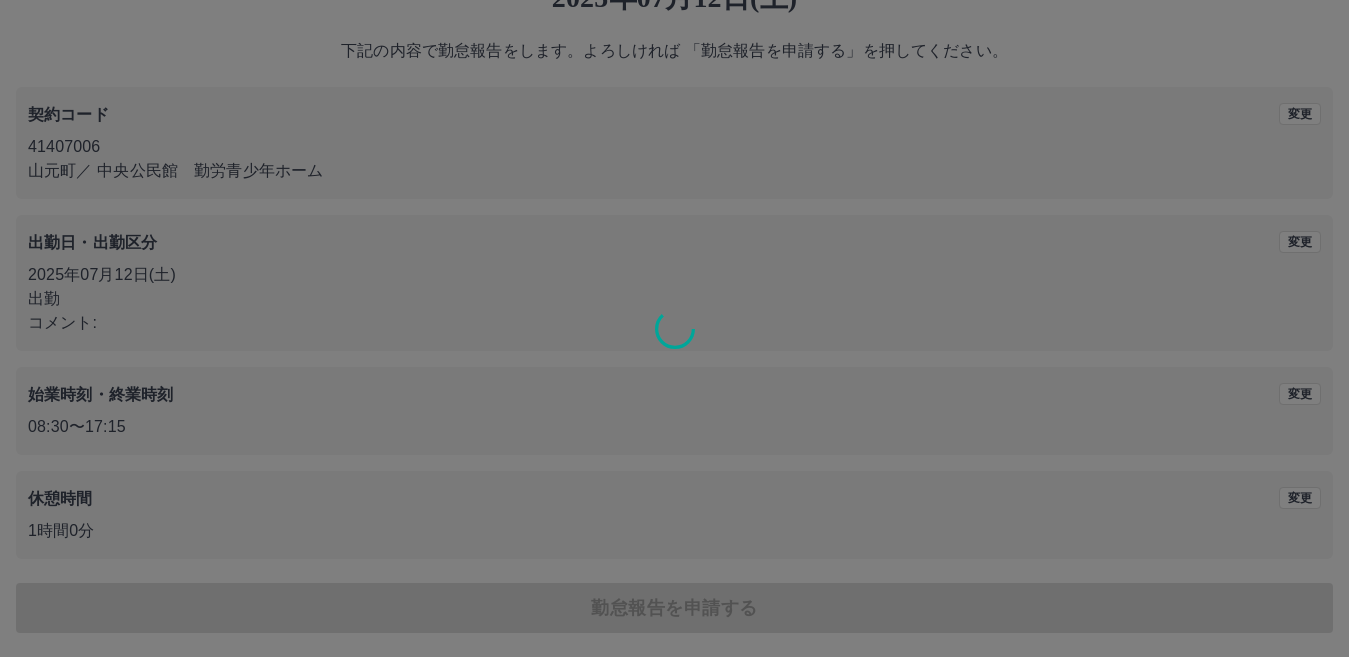 scroll, scrollTop: 0, scrollLeft: 0, axis: both 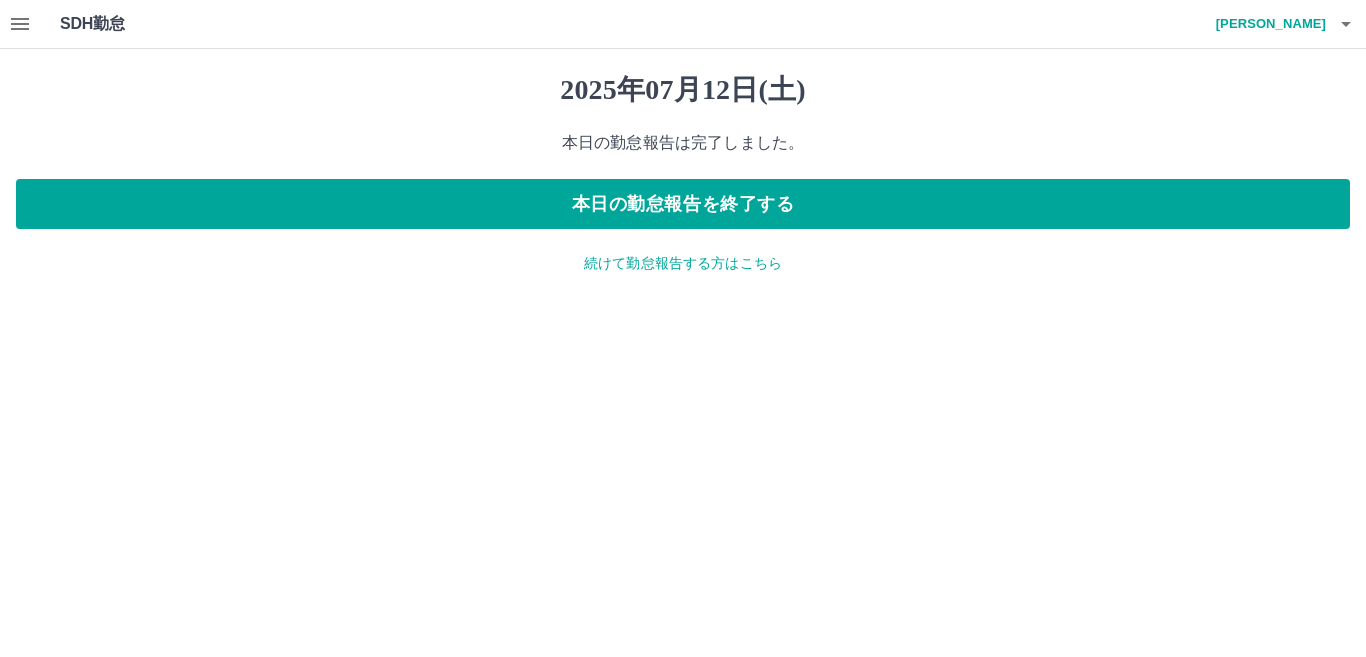 click on "続けて勤怠報告する方はこちら" at bounding box center (683, 263) 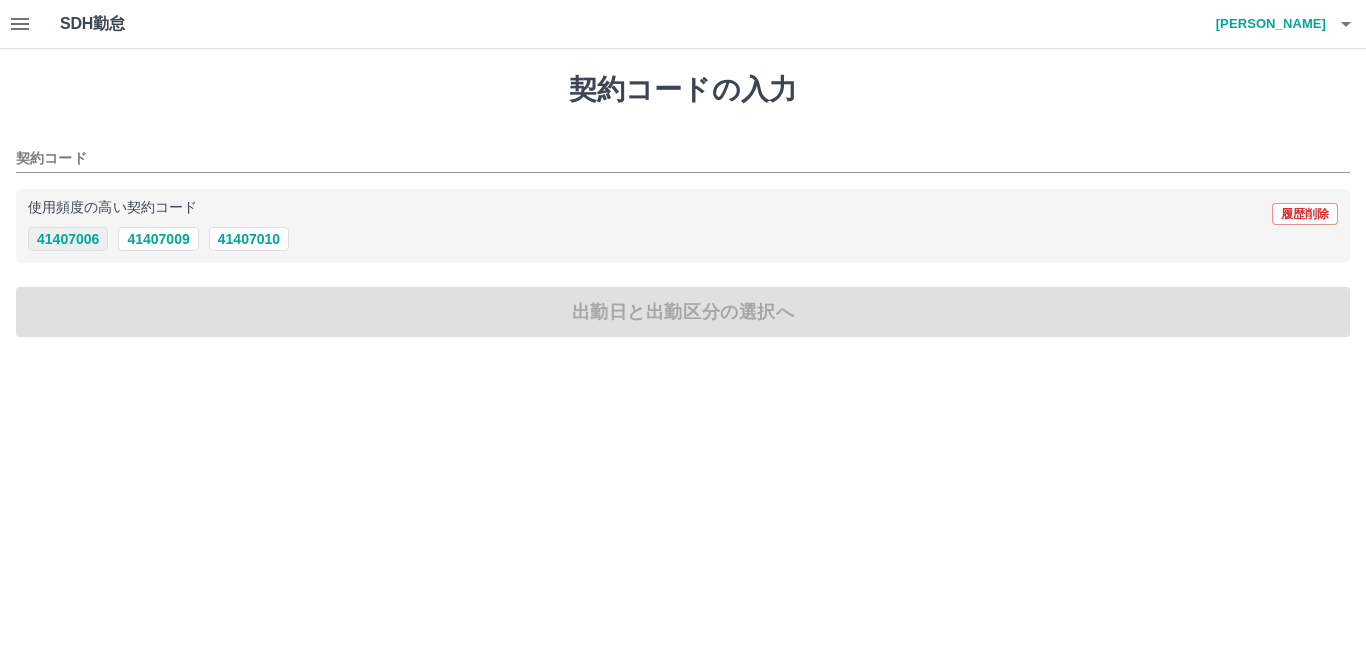 click on "41407006" at bounding box center [68, 239] 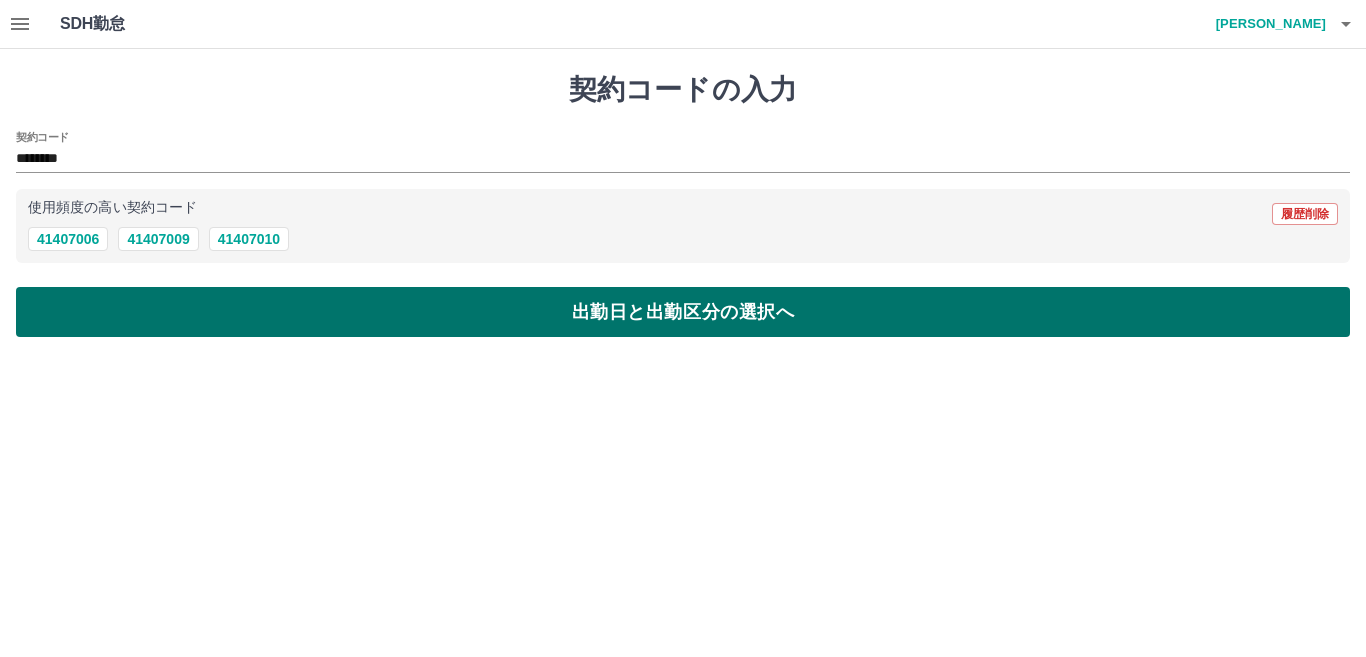 click on "出勤日と出勤区分の選択へ" at bounding box center [683, 312] 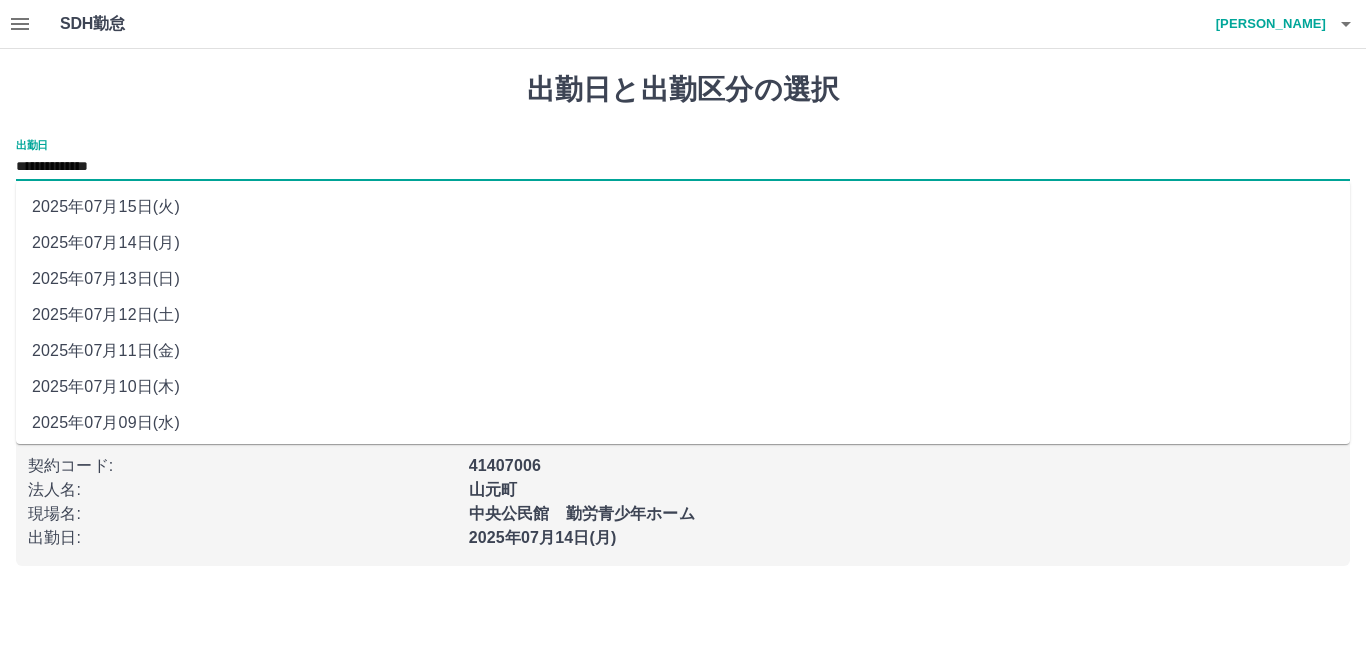 click on "**********" at bounding box center (683, 167) 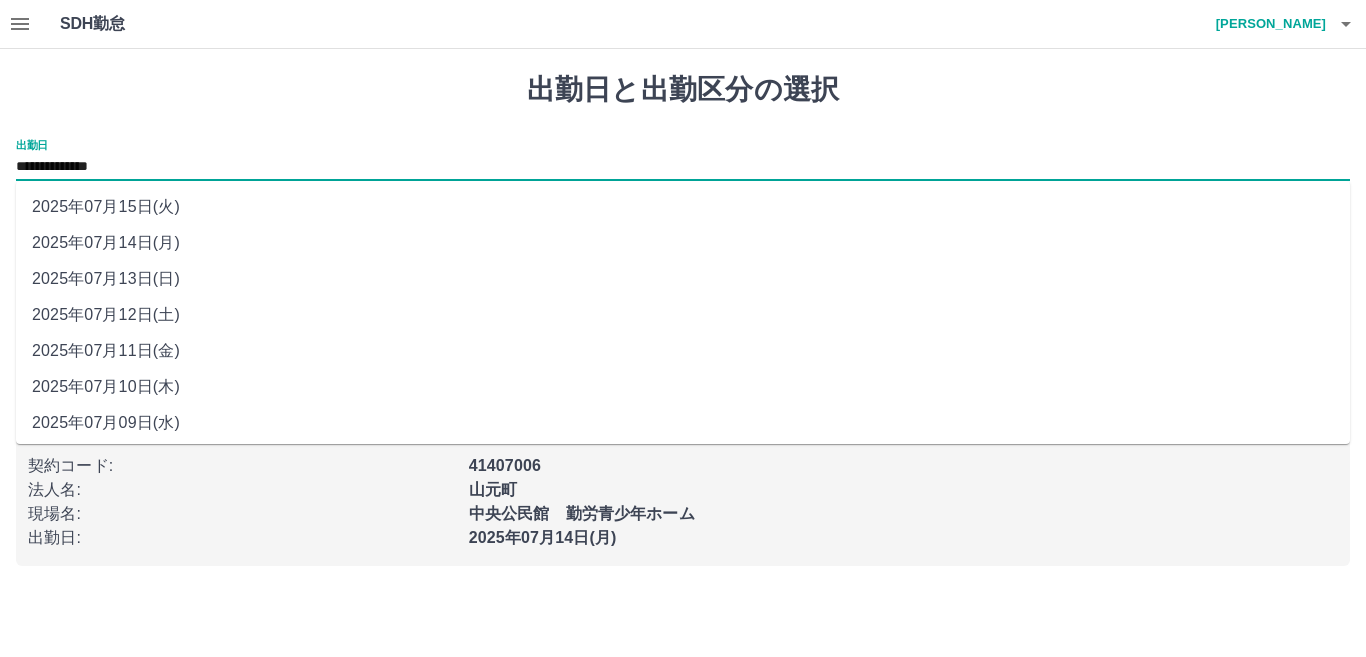drag, startPoint x: 86, startPoint y: 168, endPoint x: 102, endPoint y: 278, distance: 111.15755 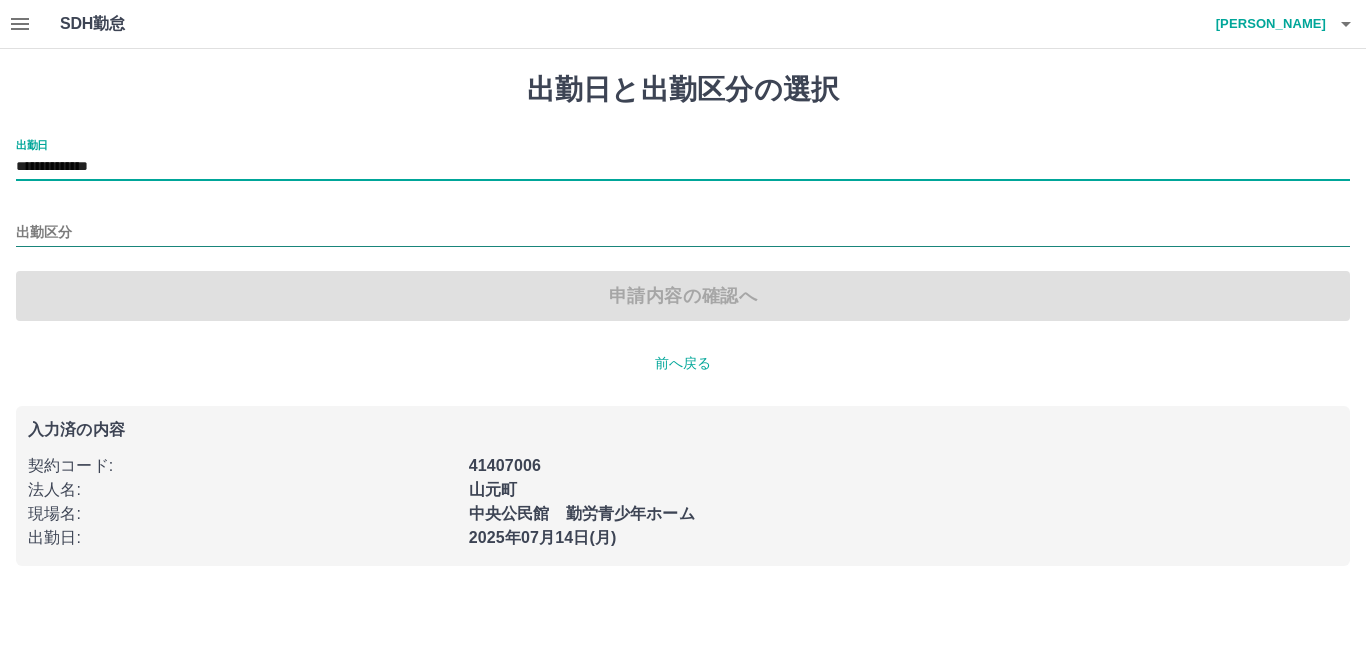 click on "出勤区分" at bounding box center (683, 233) 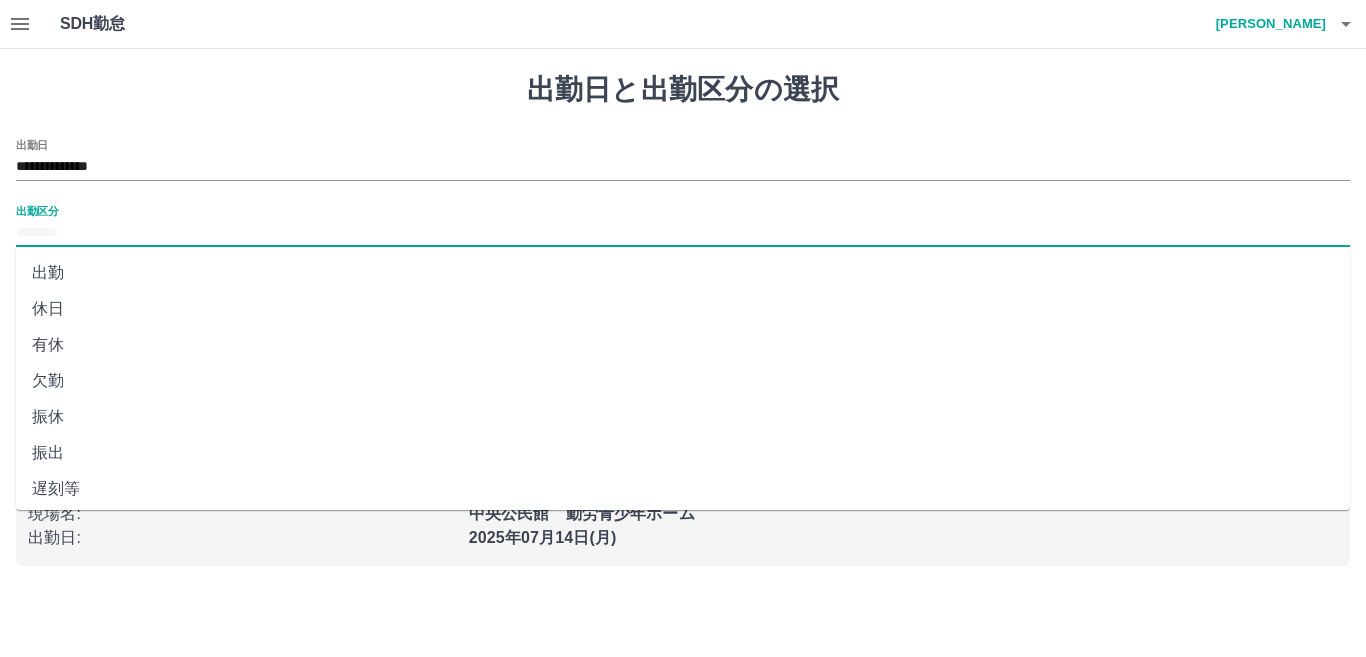 click on "休日" at bounding box center (683, 309) 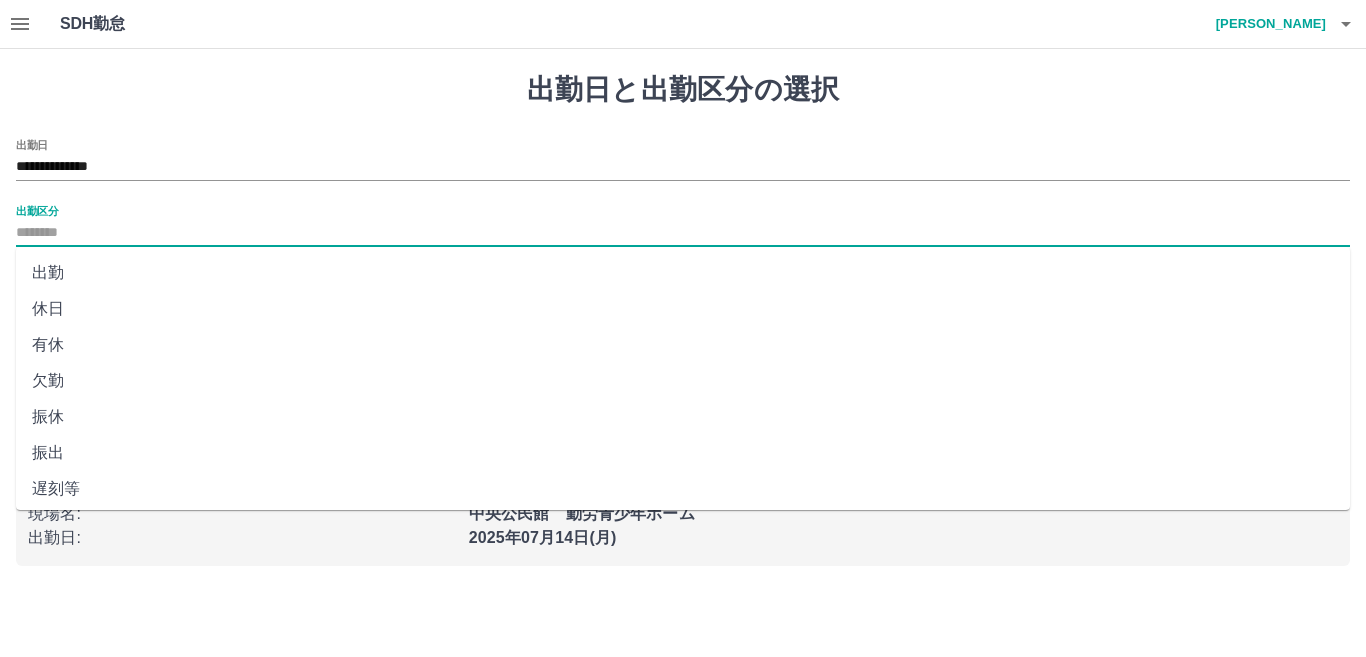 type on "**" 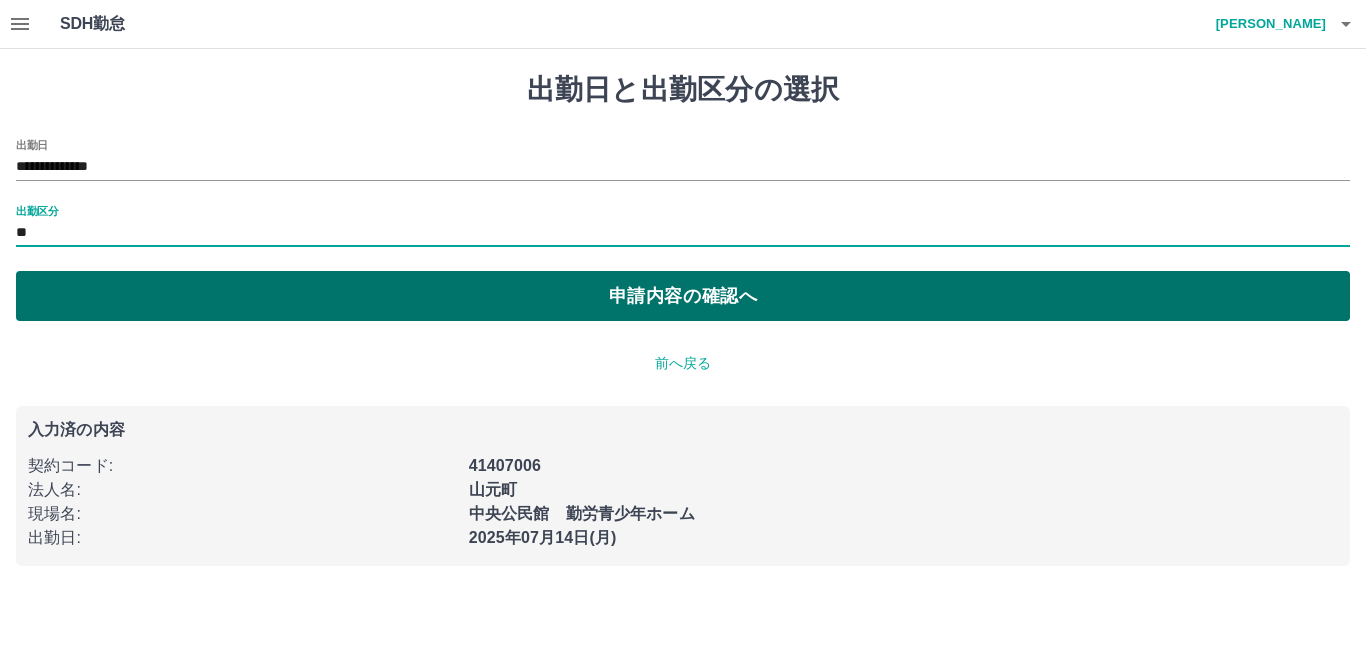 click on "申請内容の確認へ" at bounding box center [683, 296] 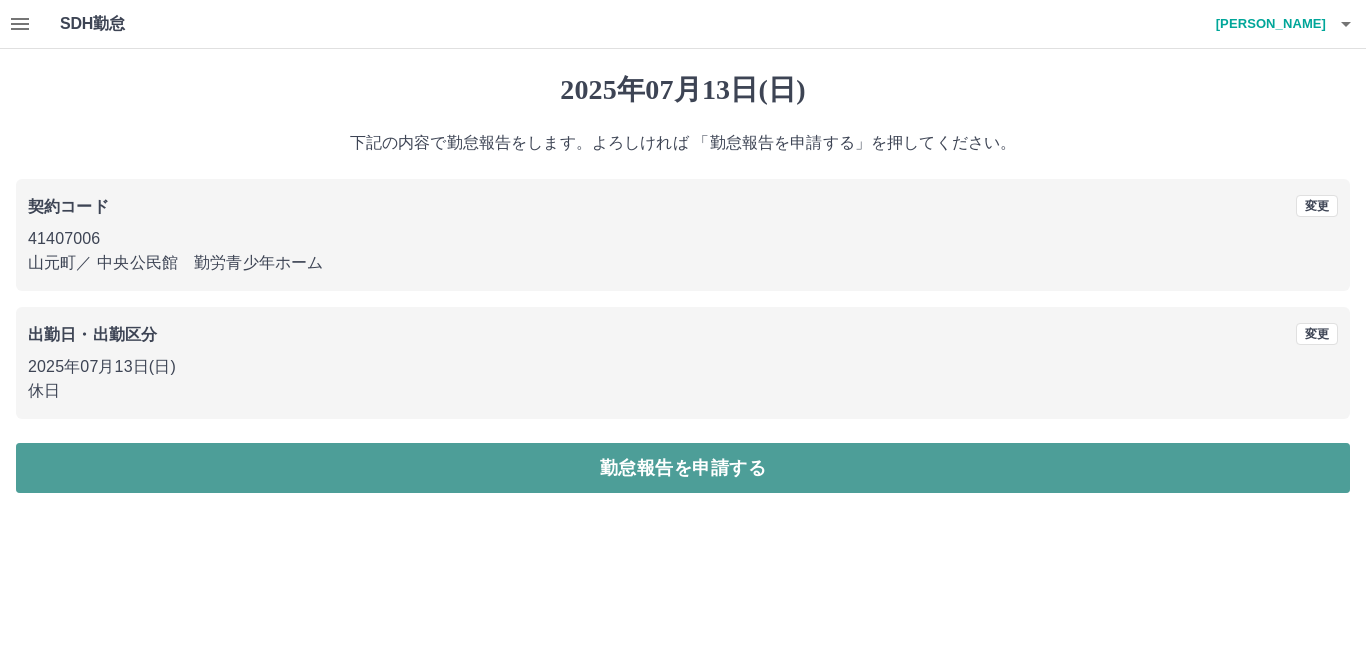 click on "勤怠報告を申請する" at bounding box center [683, 468] 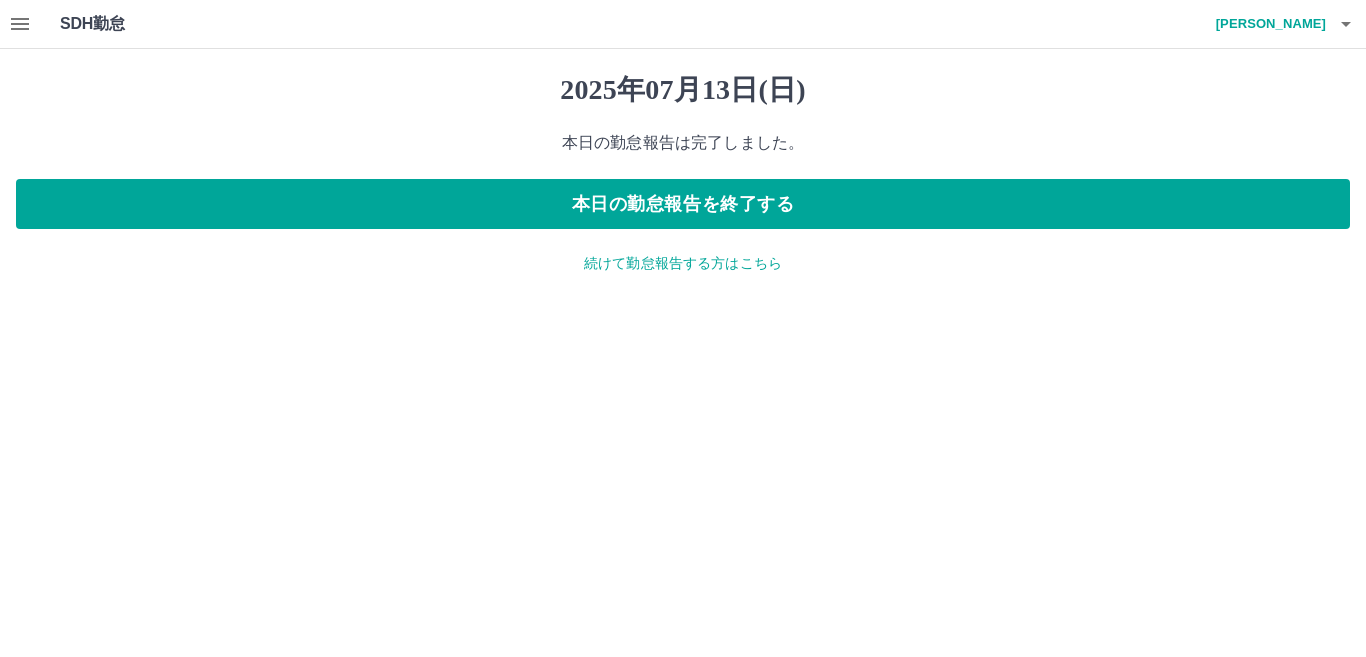 click on "続けて勤怠報告する方はこちら" at bounding box center (683, 263) 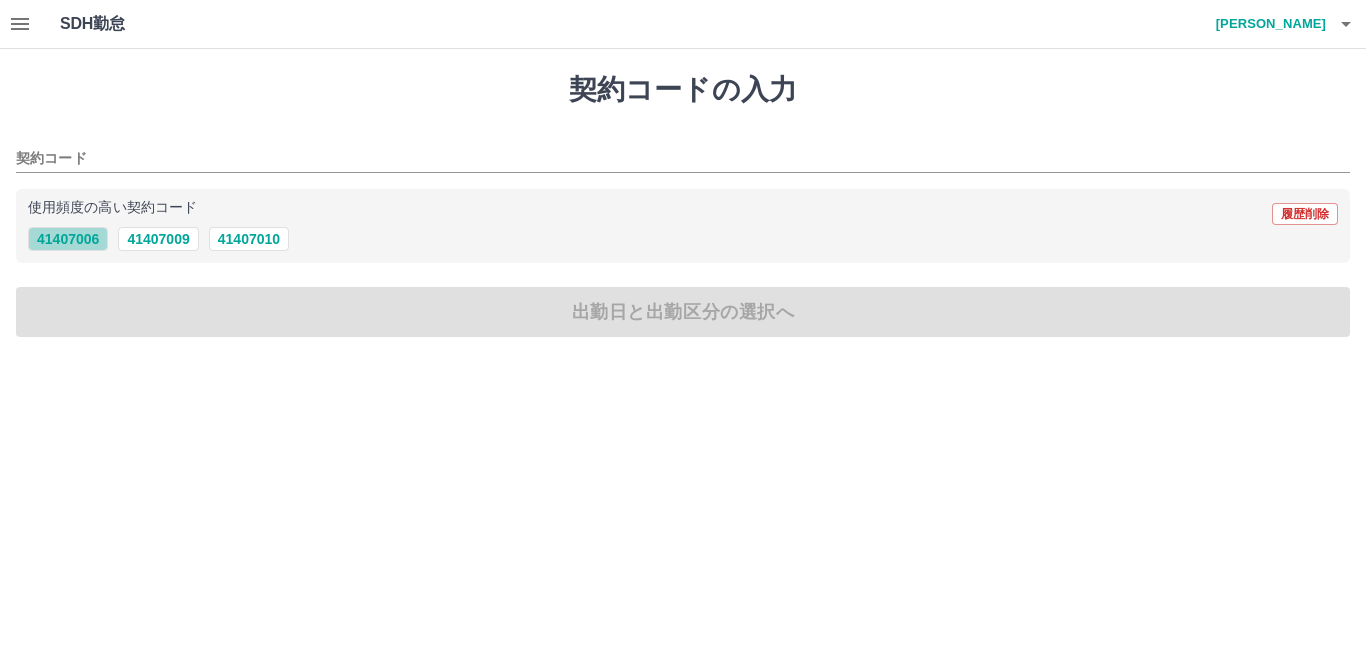 click on "41407006" at bounding box center (68, 239) 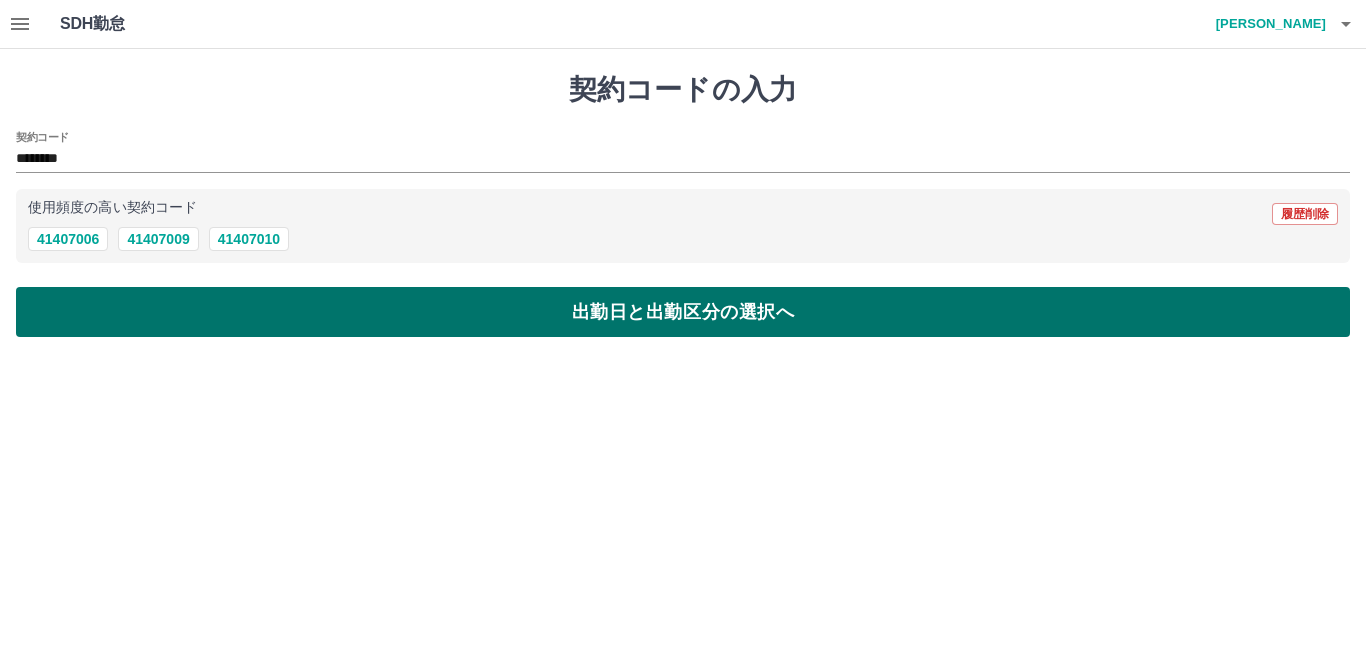 click on "出勤日と出勤区分の選択へ" at bounding box center [683, 312] 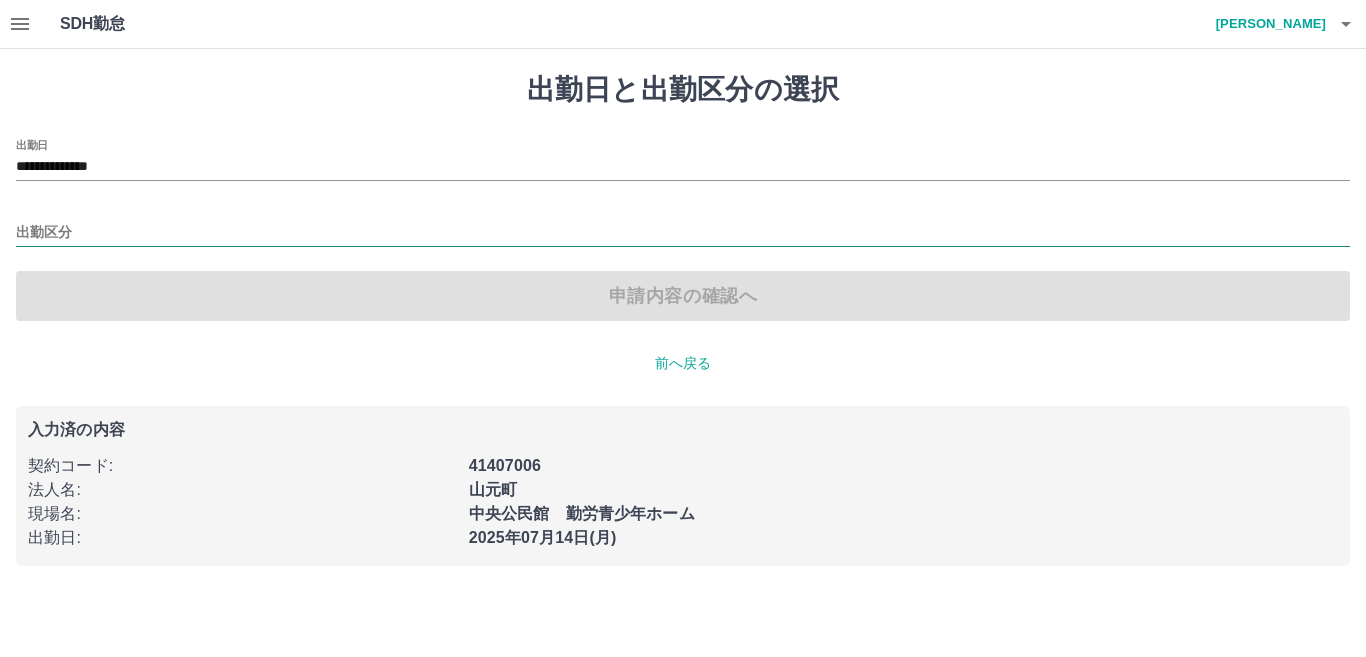 click on "出勤区分" at bounding box center [683, 233] 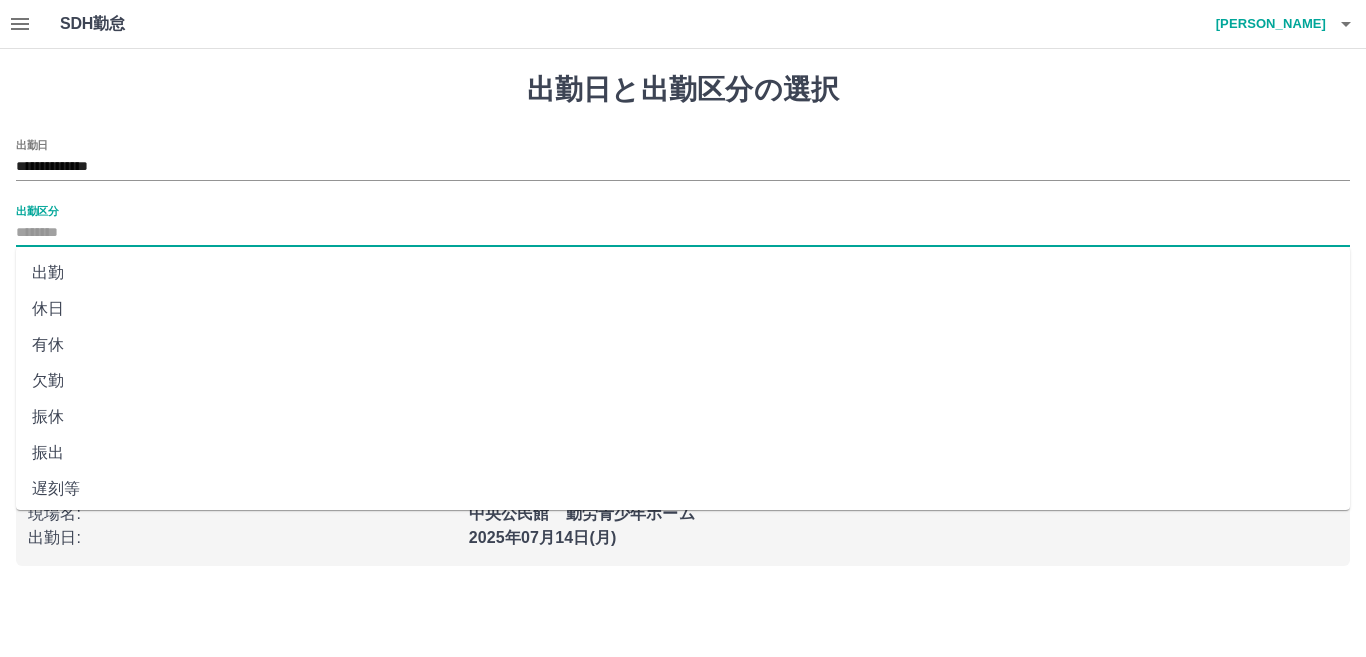 click on "出勤" at bounding box center (683, 273) 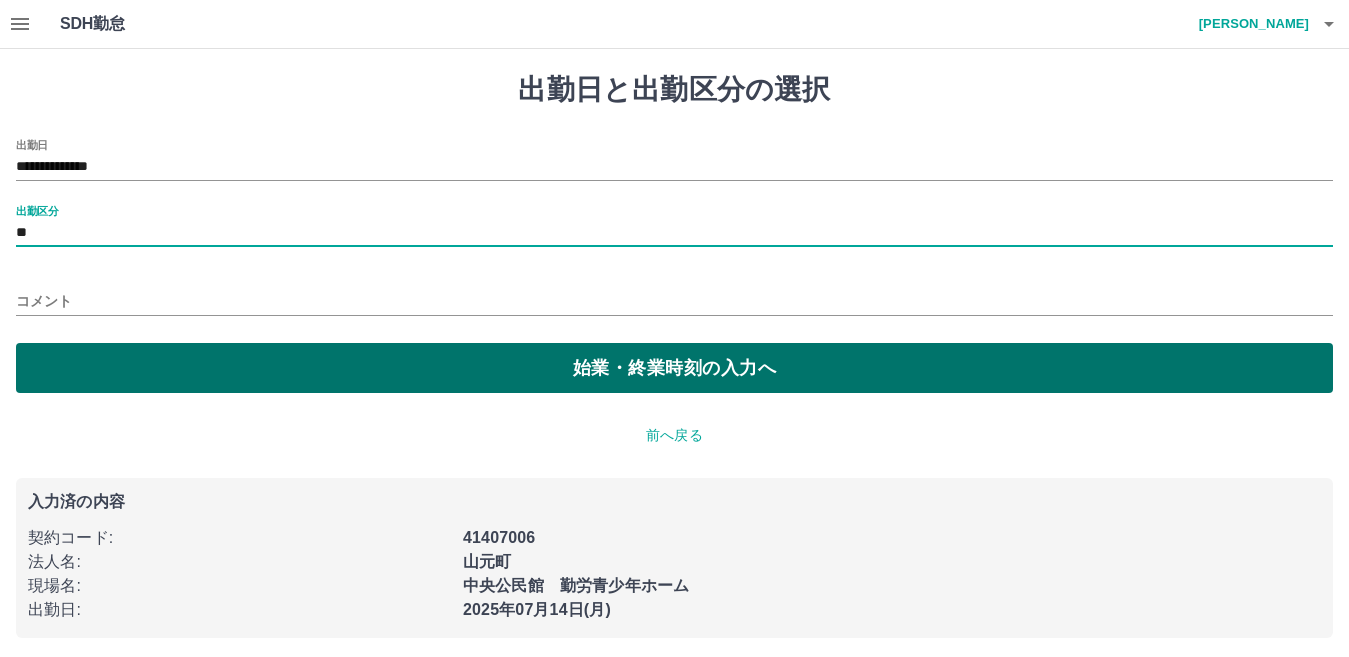 click on "始業・終業時刻の入力へ" at bounding box center (674, 368) 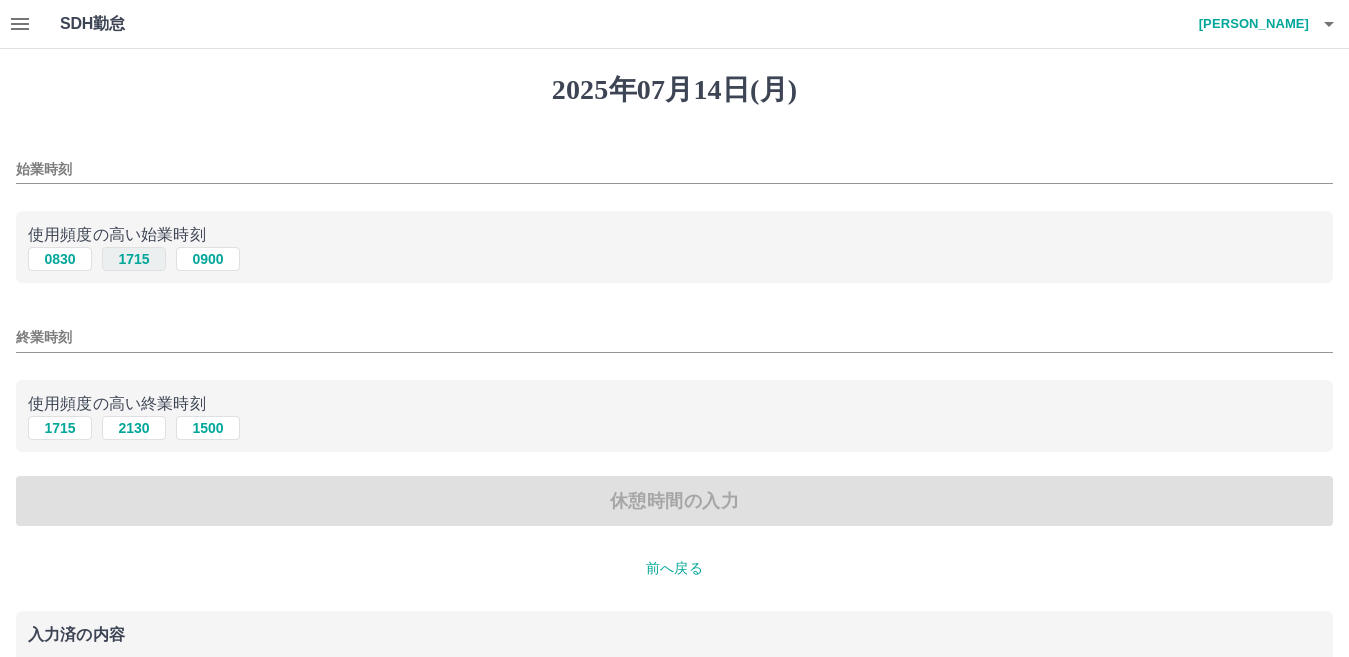 click on "1715" at bounding box center (134, 259) 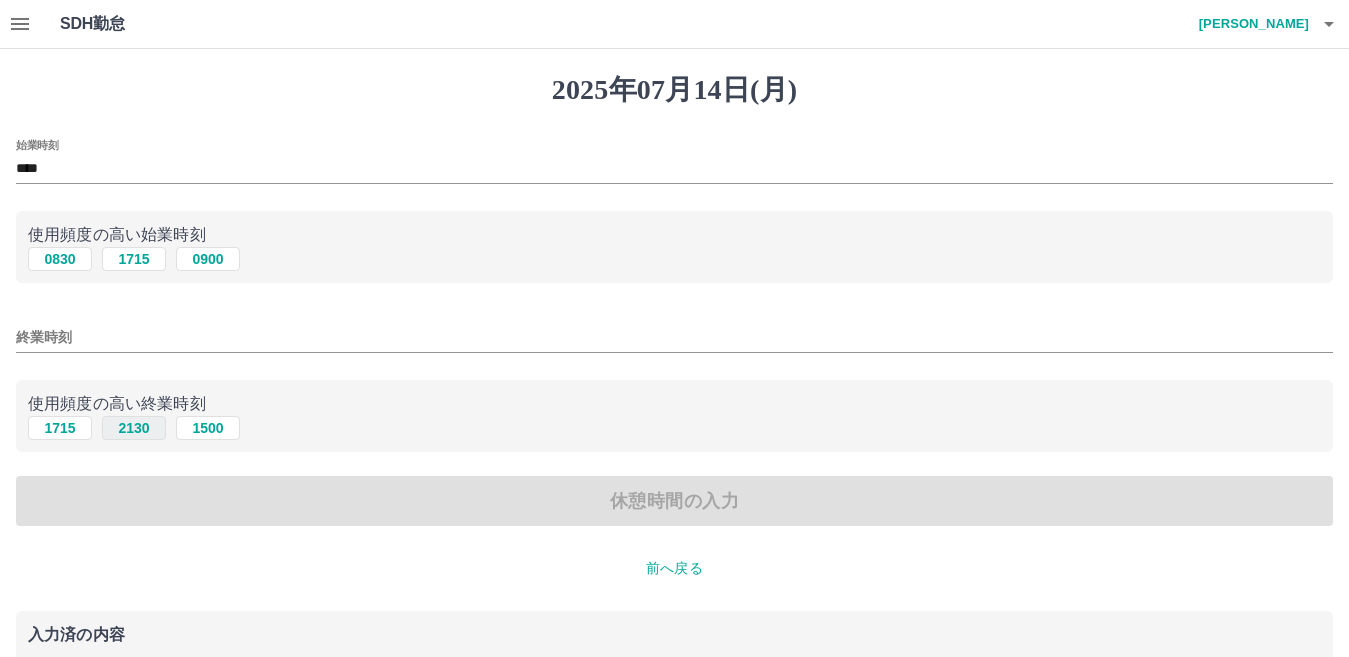 click on "2130" at bounding box center (134, 428) 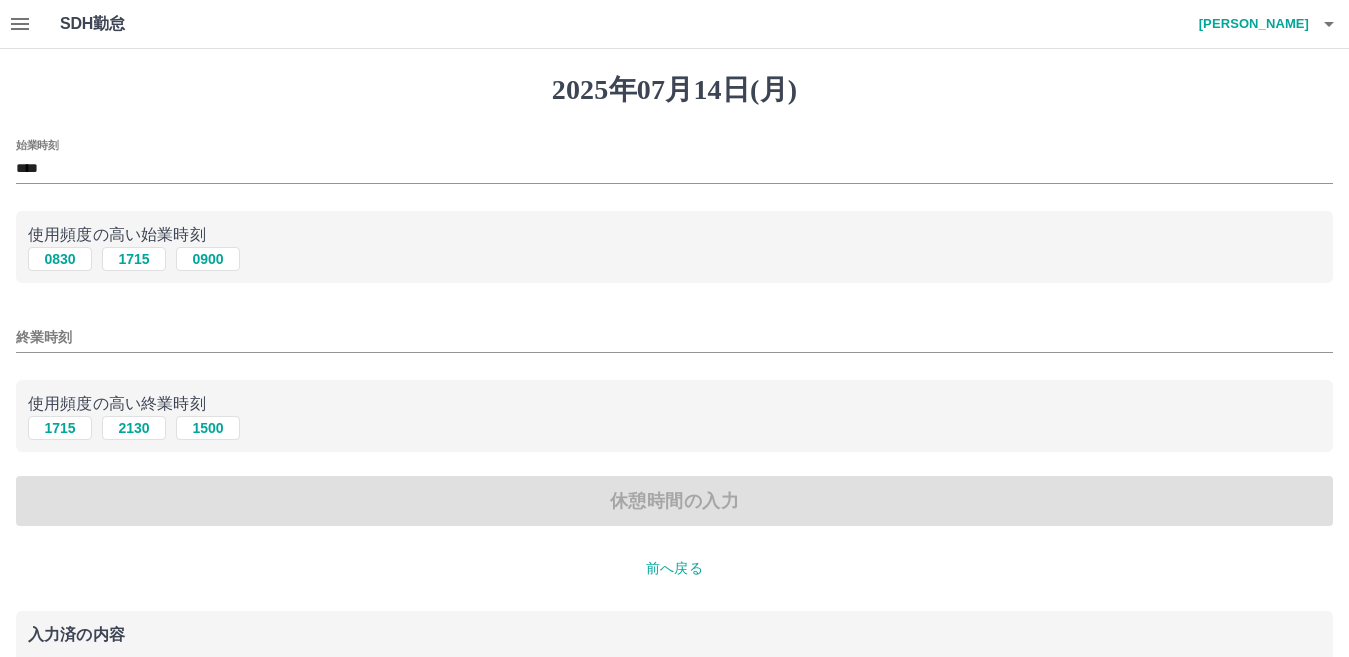 type on "****" 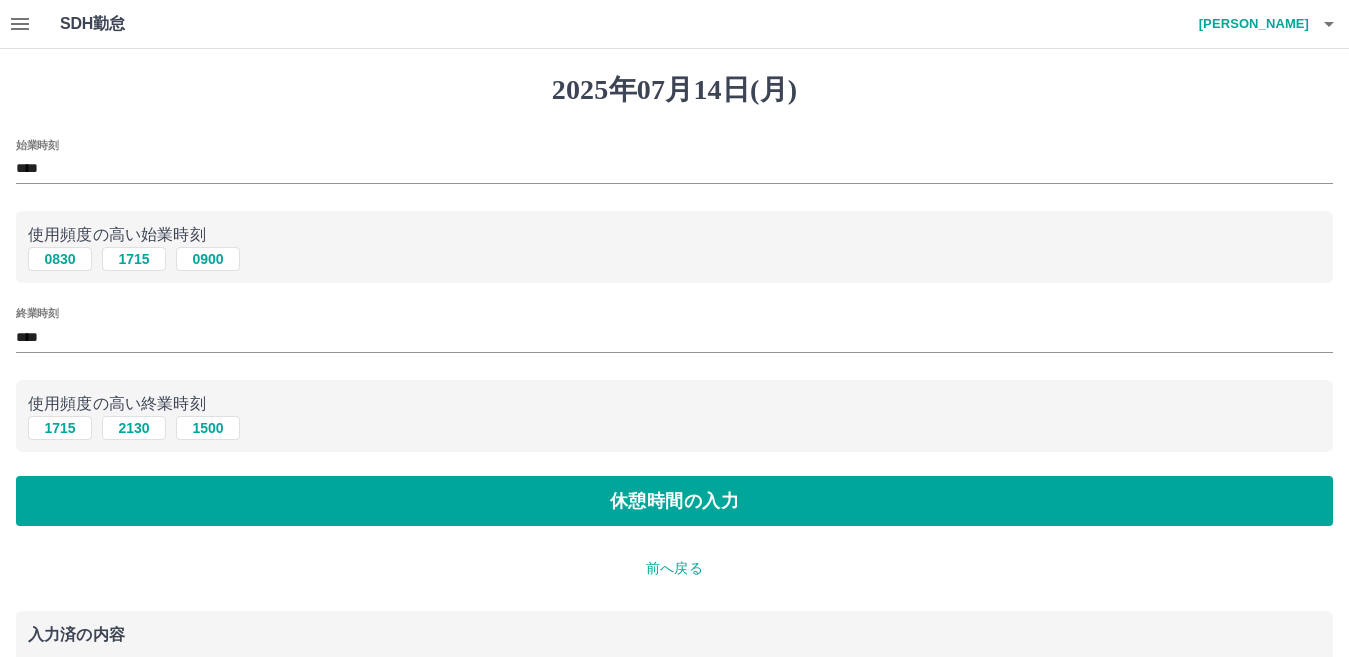click on "休憩時間の入力" at bounding box center (674, 501) 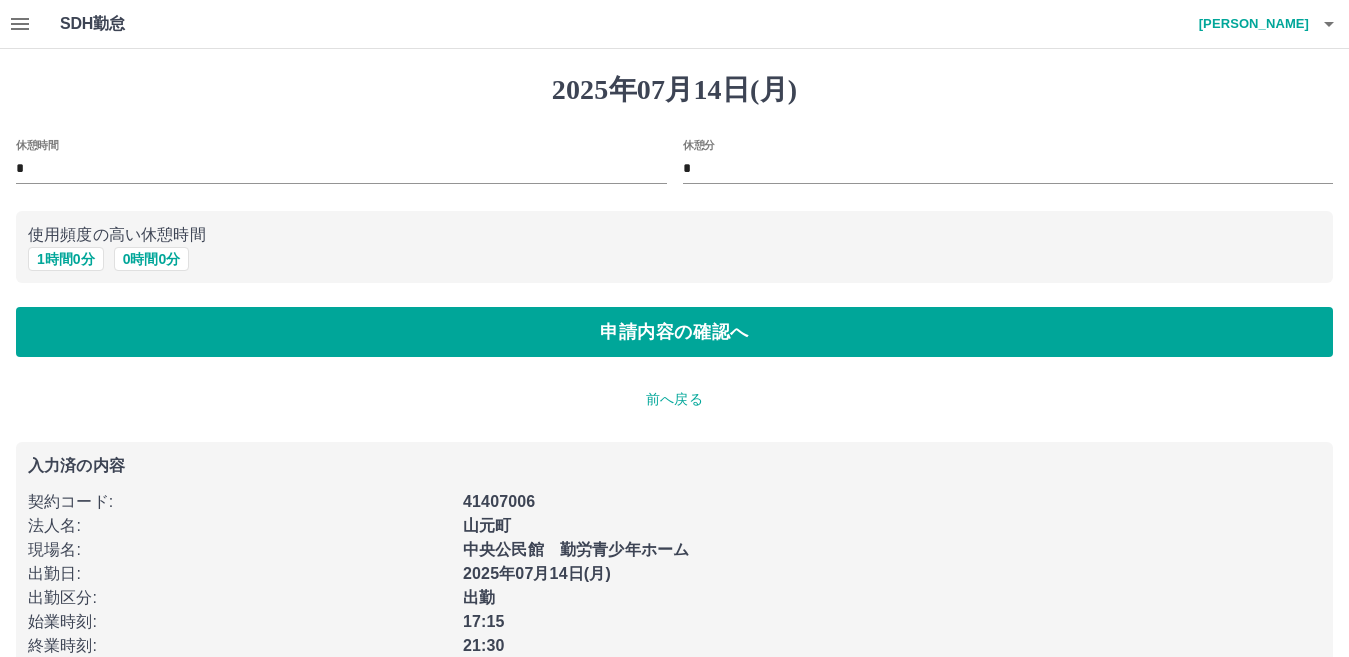 click on "申請内容の確認へ" at bounding box center [674, 332] 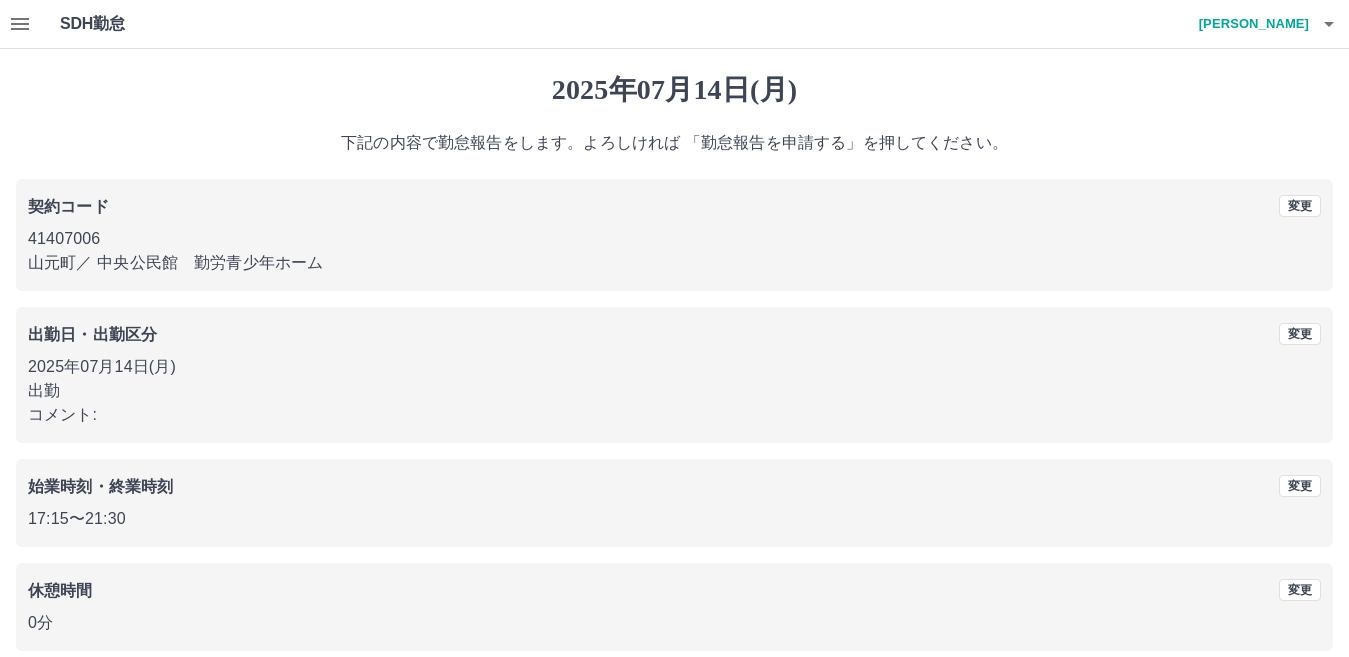 scroll, scrollTop: 92, scrollLeft: 0, axis: vertical 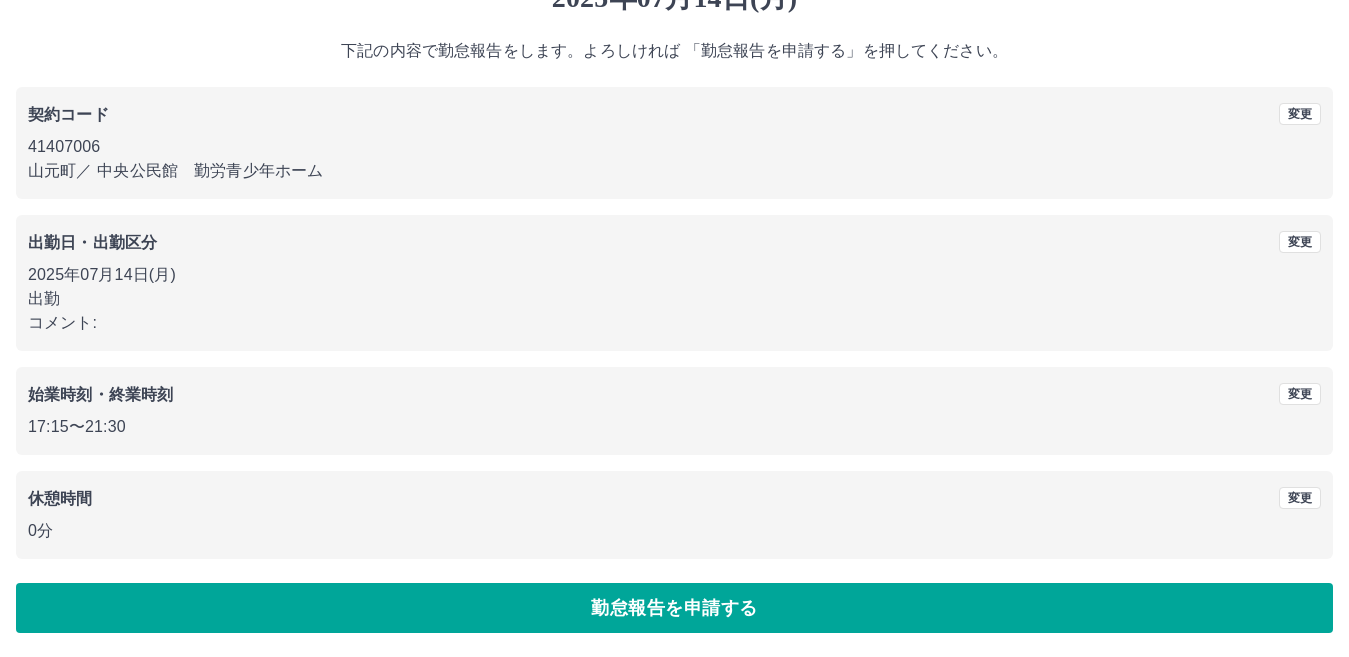 click on "勤怠報告を申請する" at bounding box center [674, 608] 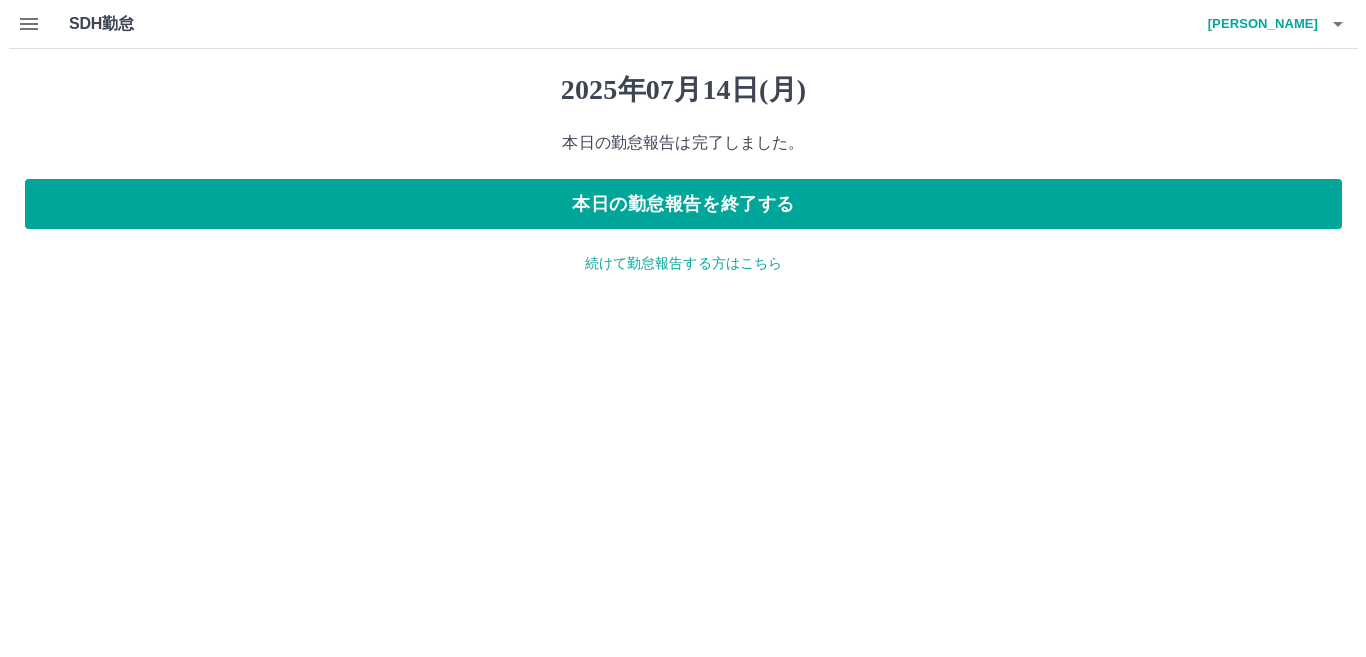 scroll, scrollTop: 0, scrollLeft: 0, axis: both 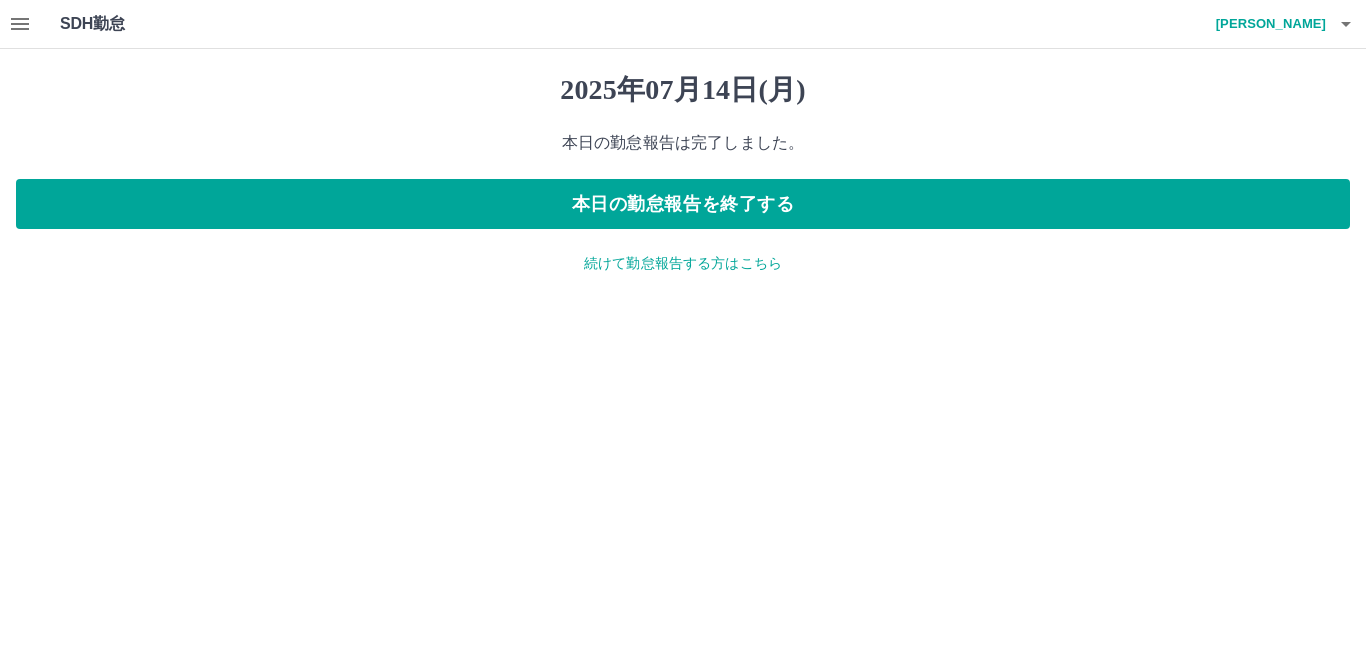 click 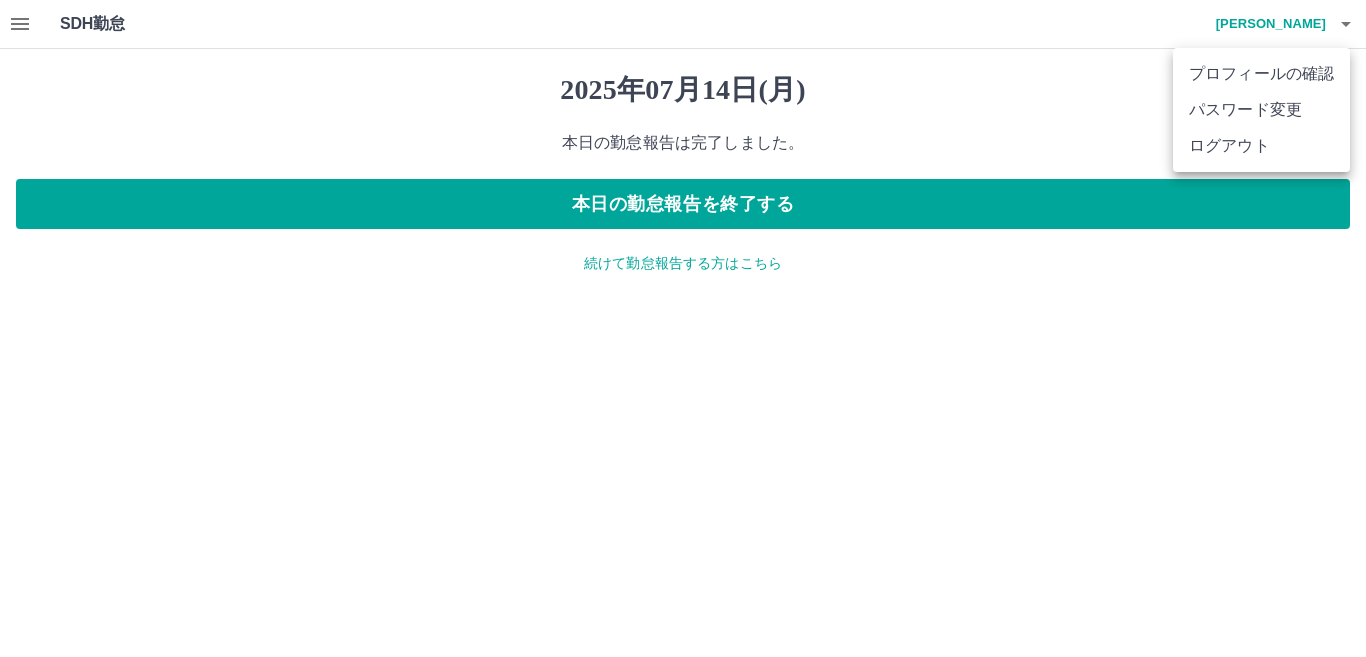 click on "ログアウト" at bounding box center [1261, 146] 